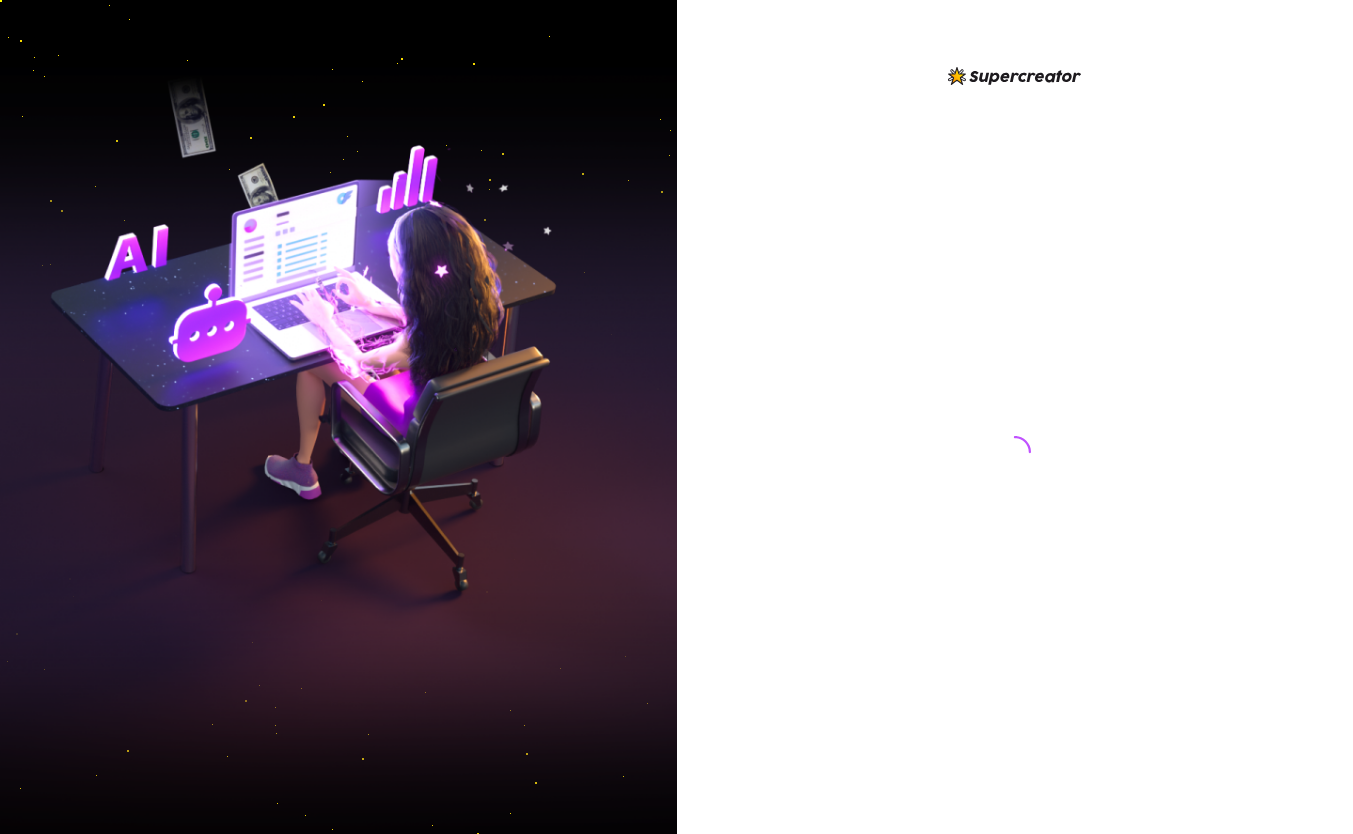 scroll, scrollTop: 0, scrollLeft: 0, axis: both 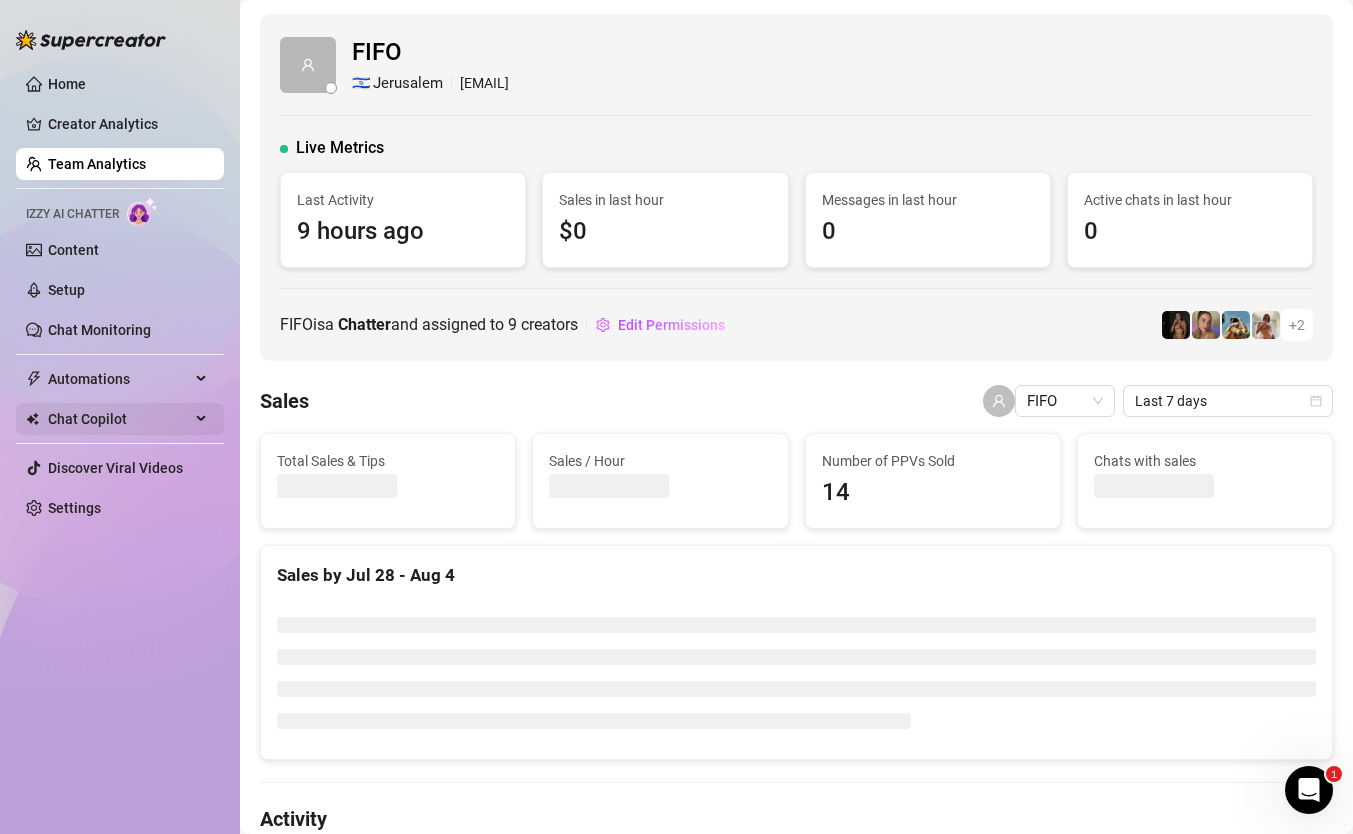 click on "Chat Copilot" at bounding box center (119, 419) 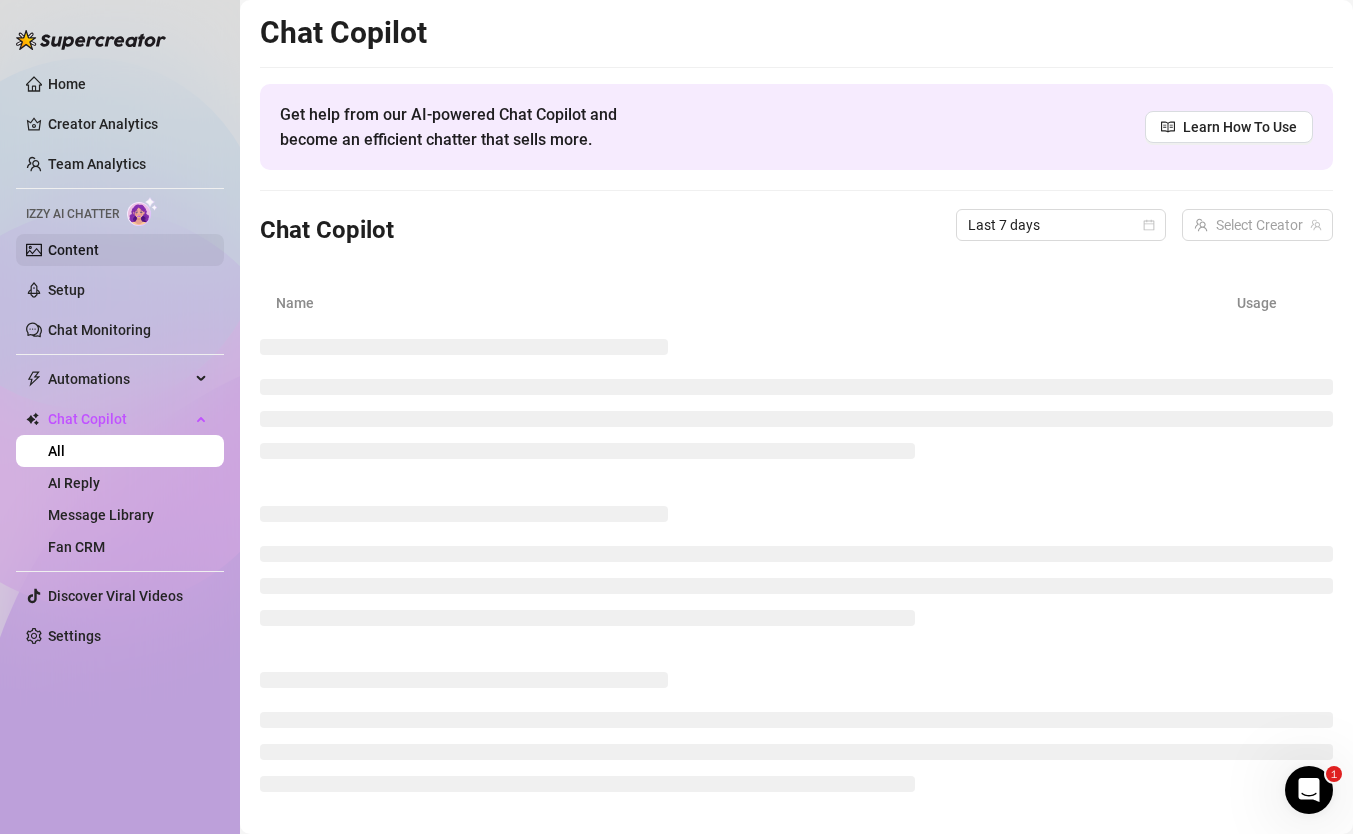 click on "Content" at bounding box center [73, 250] 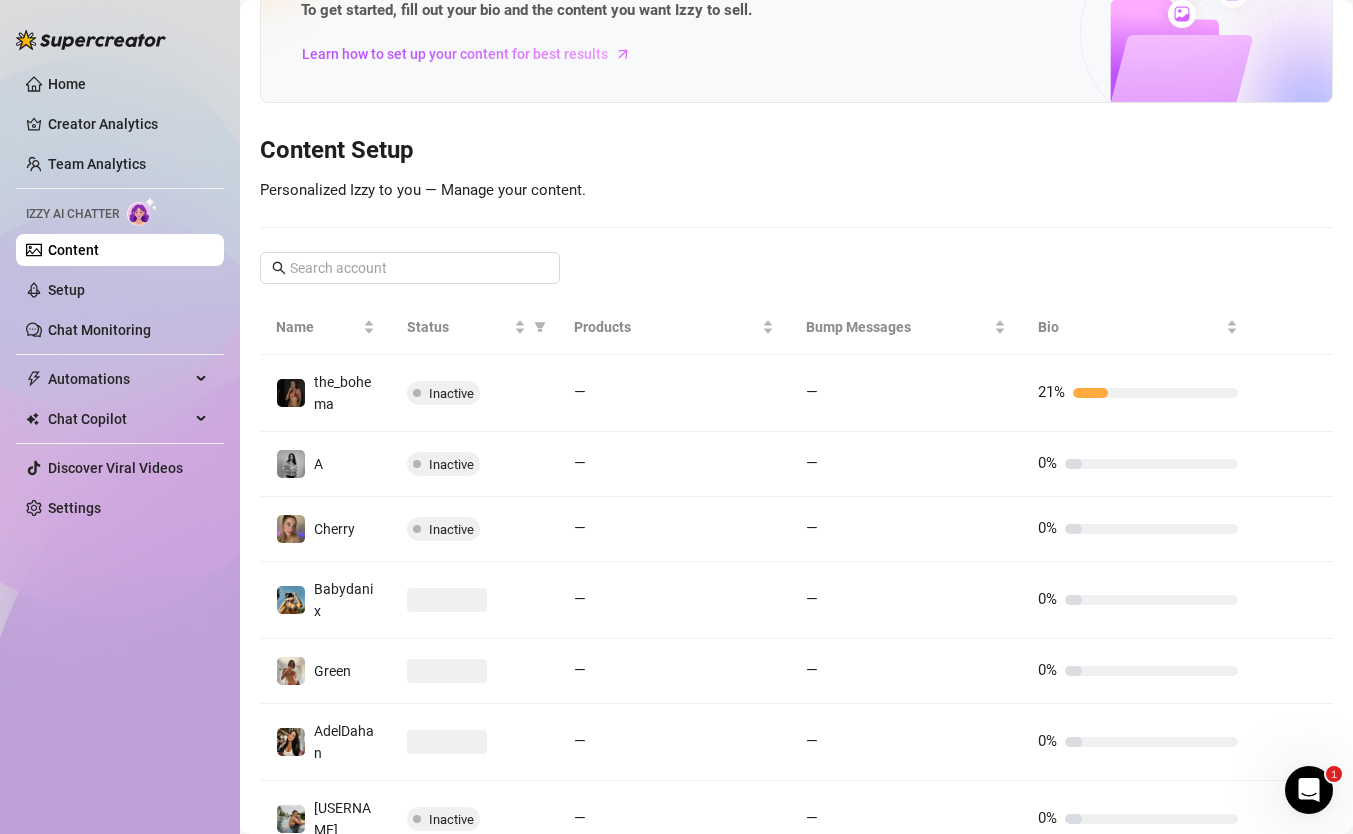 scroll, scrollTop: 136, scrollLeft: 0, axis: vertical 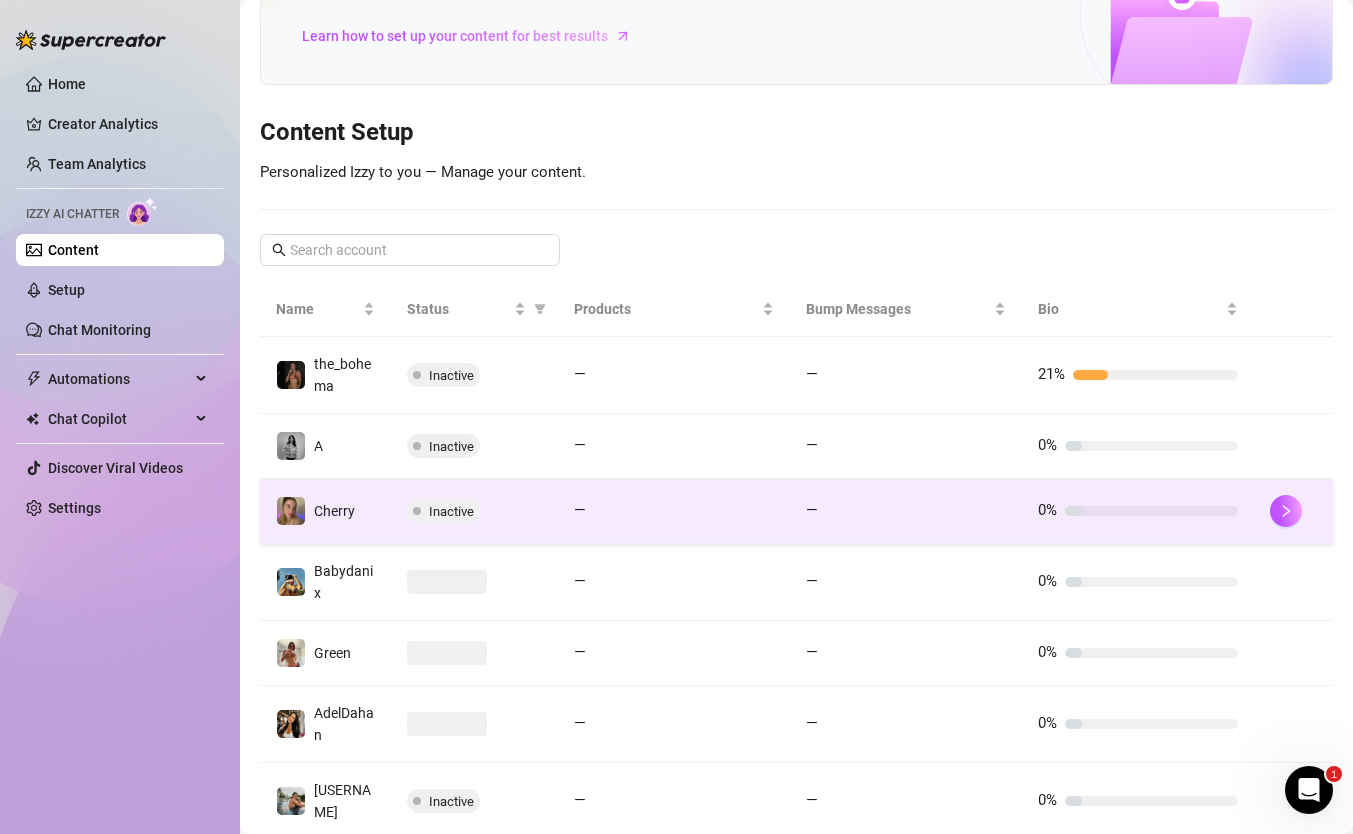 click on "Inactive" at bounding box center [474, 511] 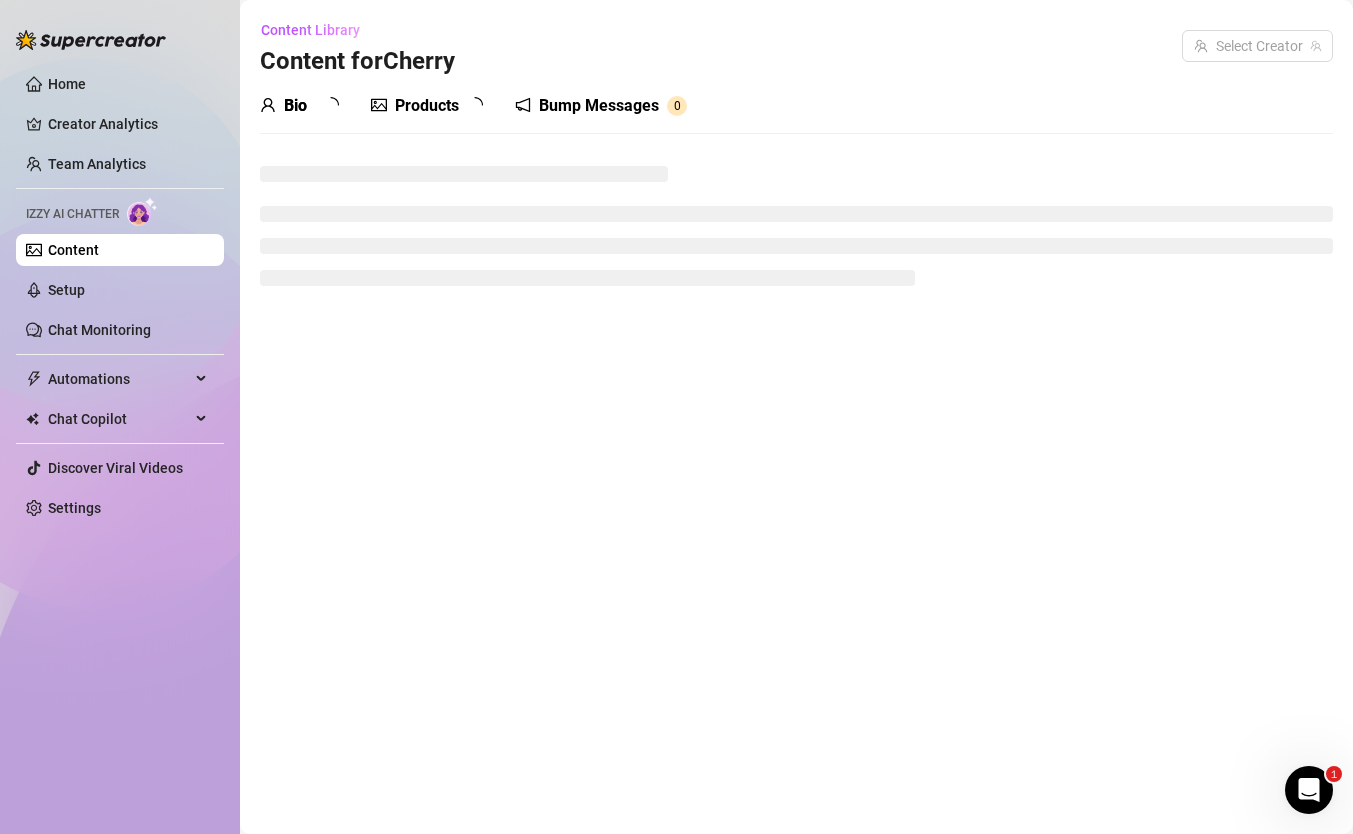 scroll, scrollTop: 0, scrollLeft: 0, axis: both 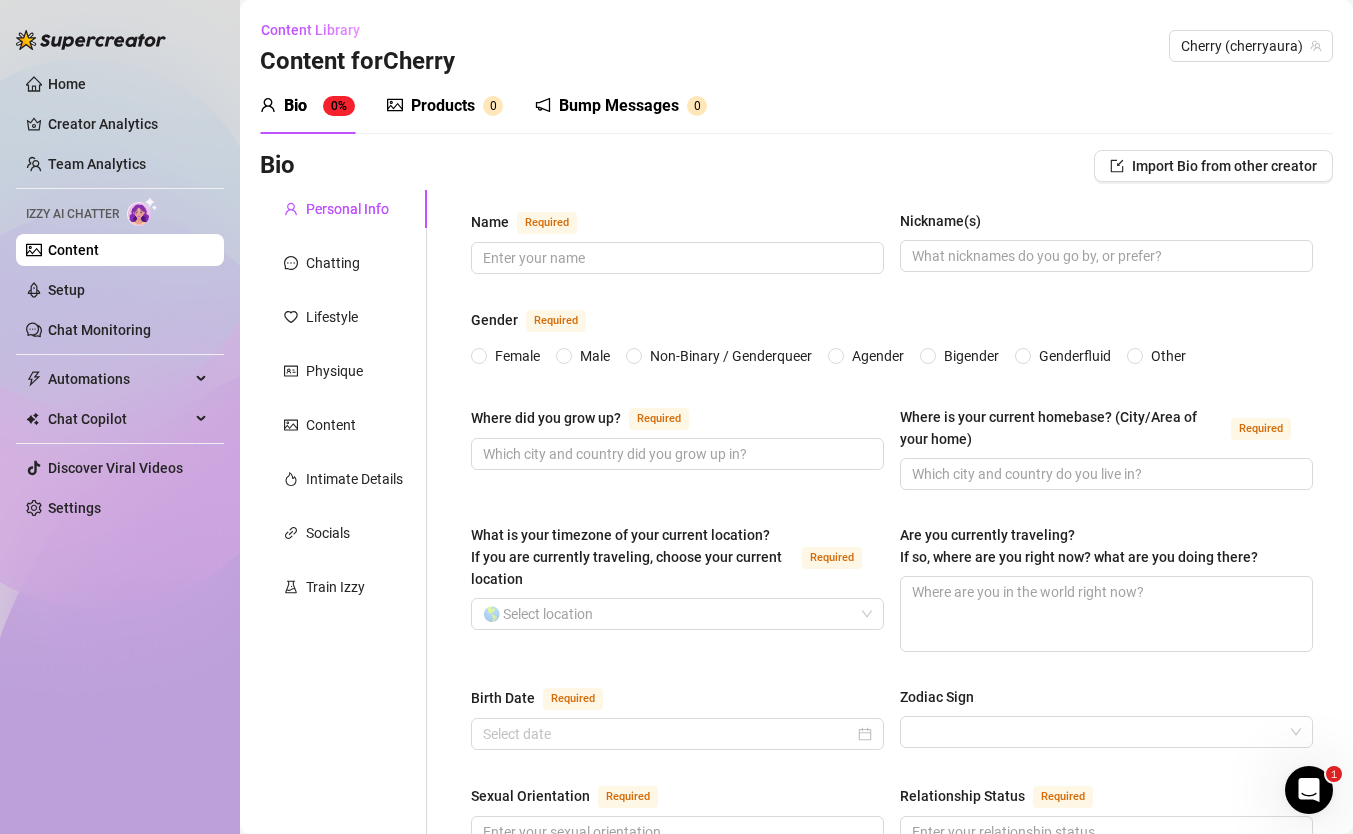 click on "Home Creator Analytics   Team Analytics Izzy AI Chatter Content Setup Chat Monitoring Automations Chat Copilot All AI Reply Message Library Fan CRM Discover Viral Videos Settings" at bounding box center (120, 296) 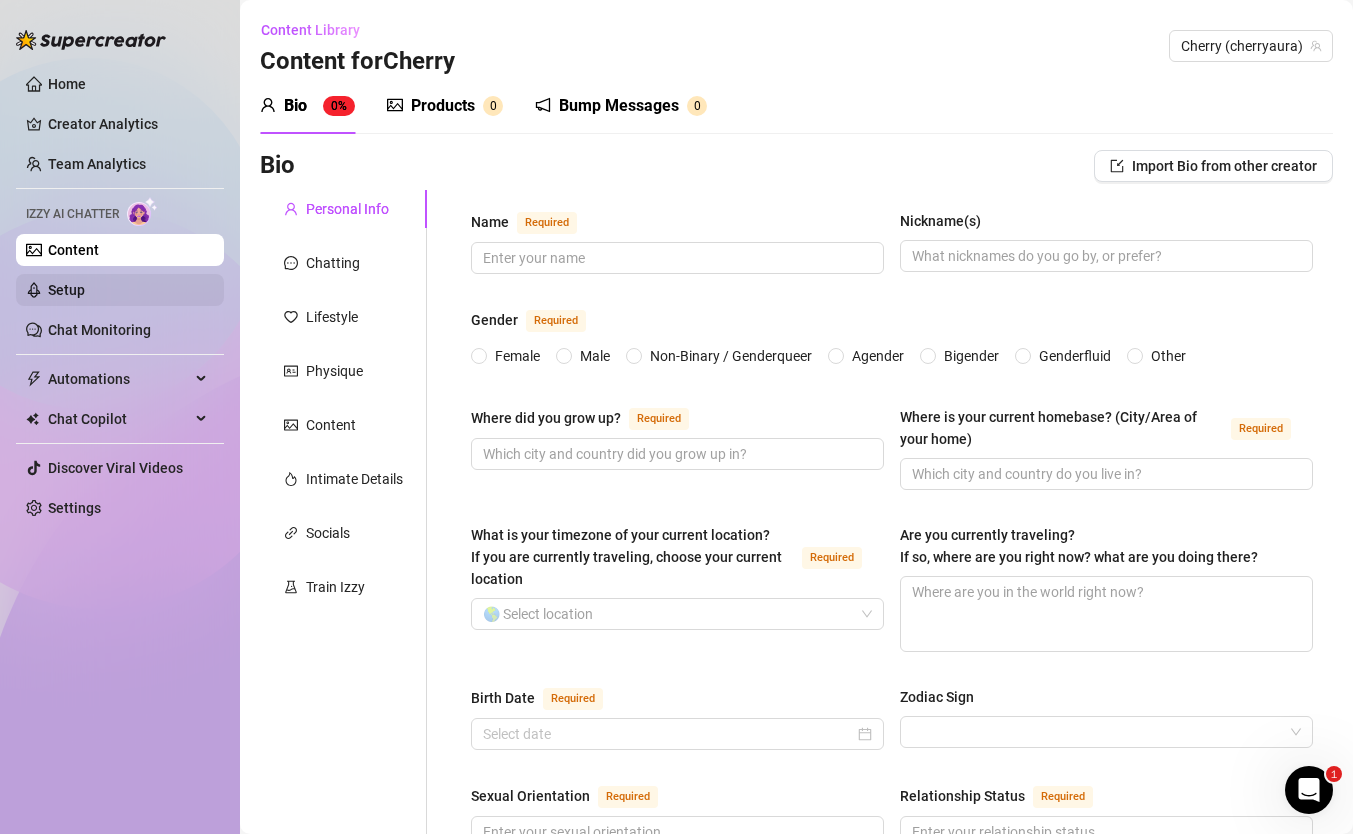 click on "Setup" at bounding box center [66, 290] 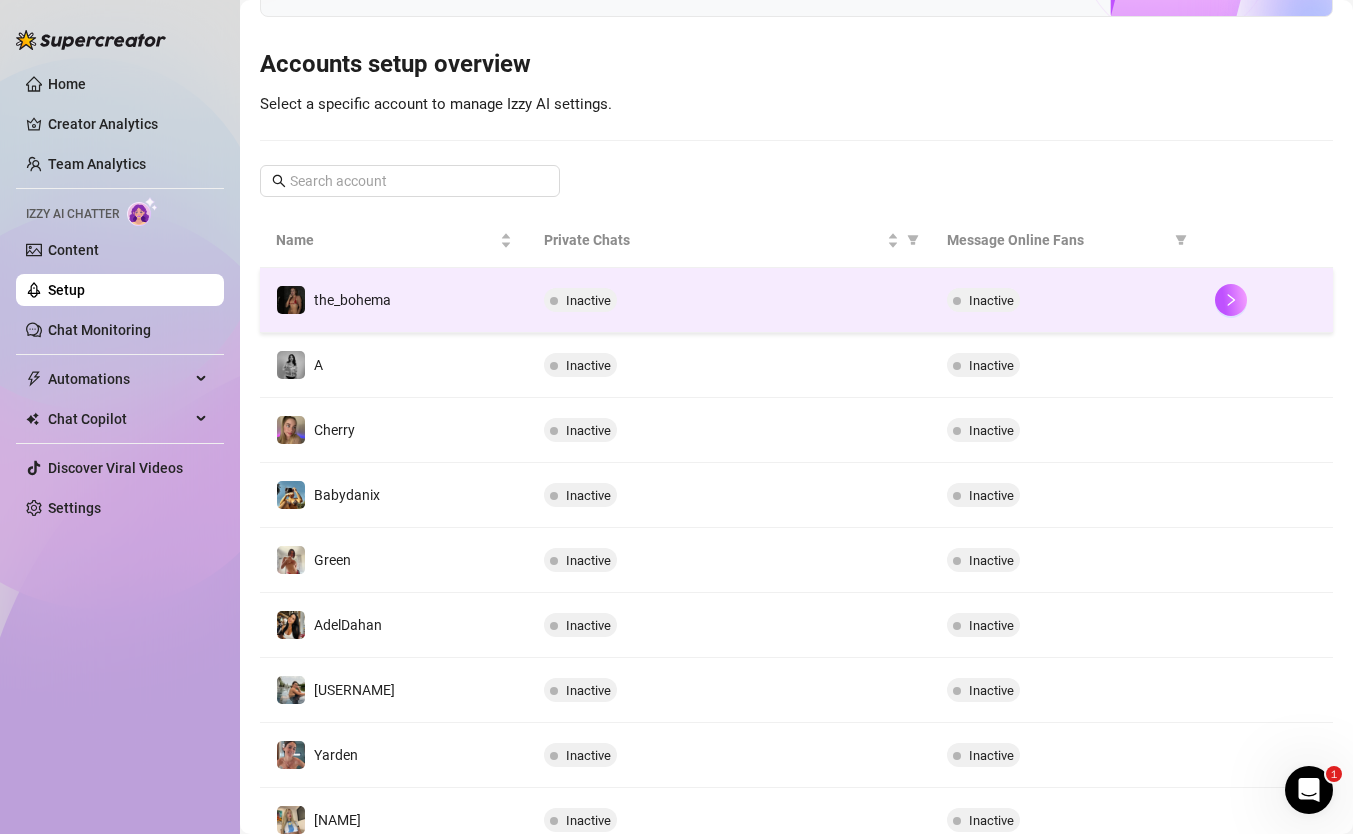 scroll, scrollTop: 182, scrollLeft: 0, axis: vertical 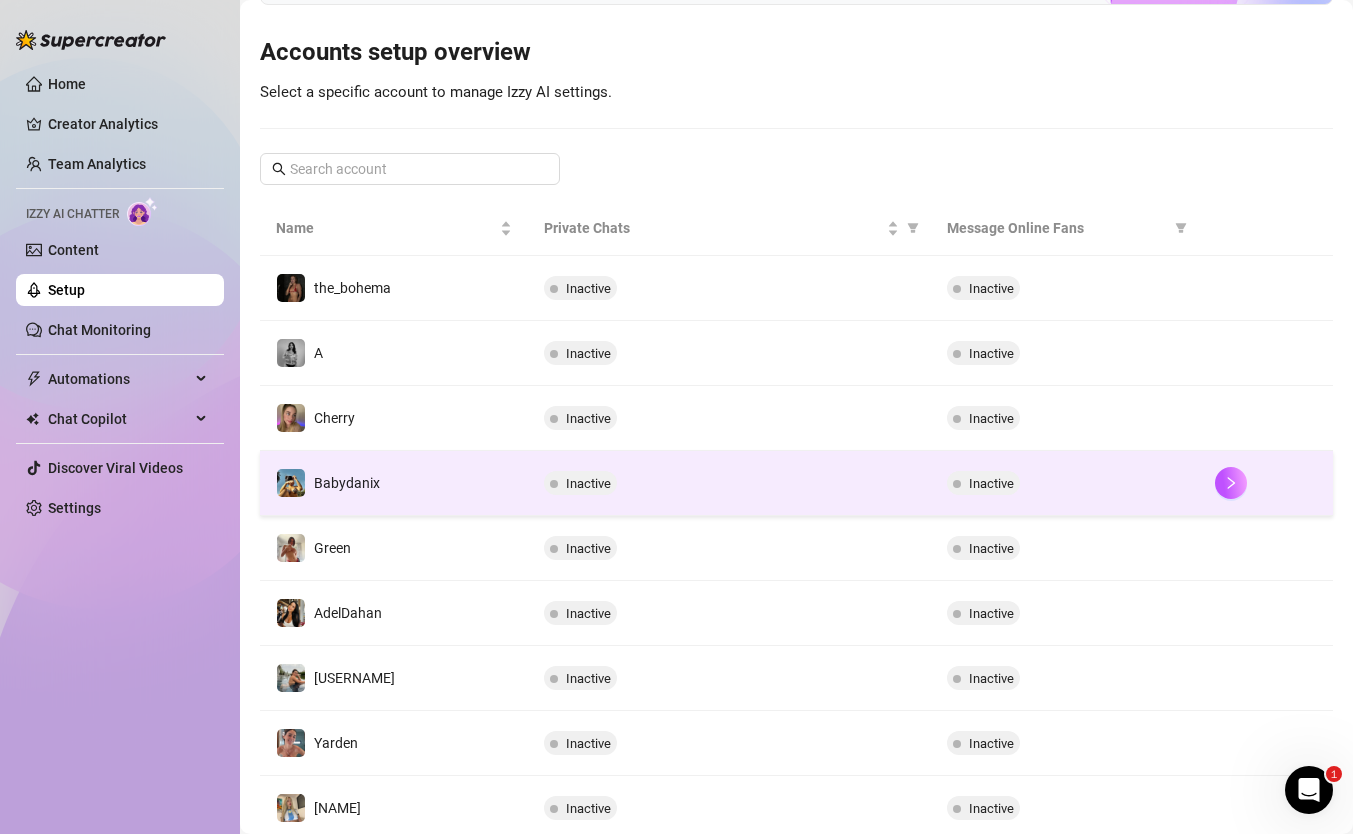 click on "Babydanix" at bounding box center [394, 483] 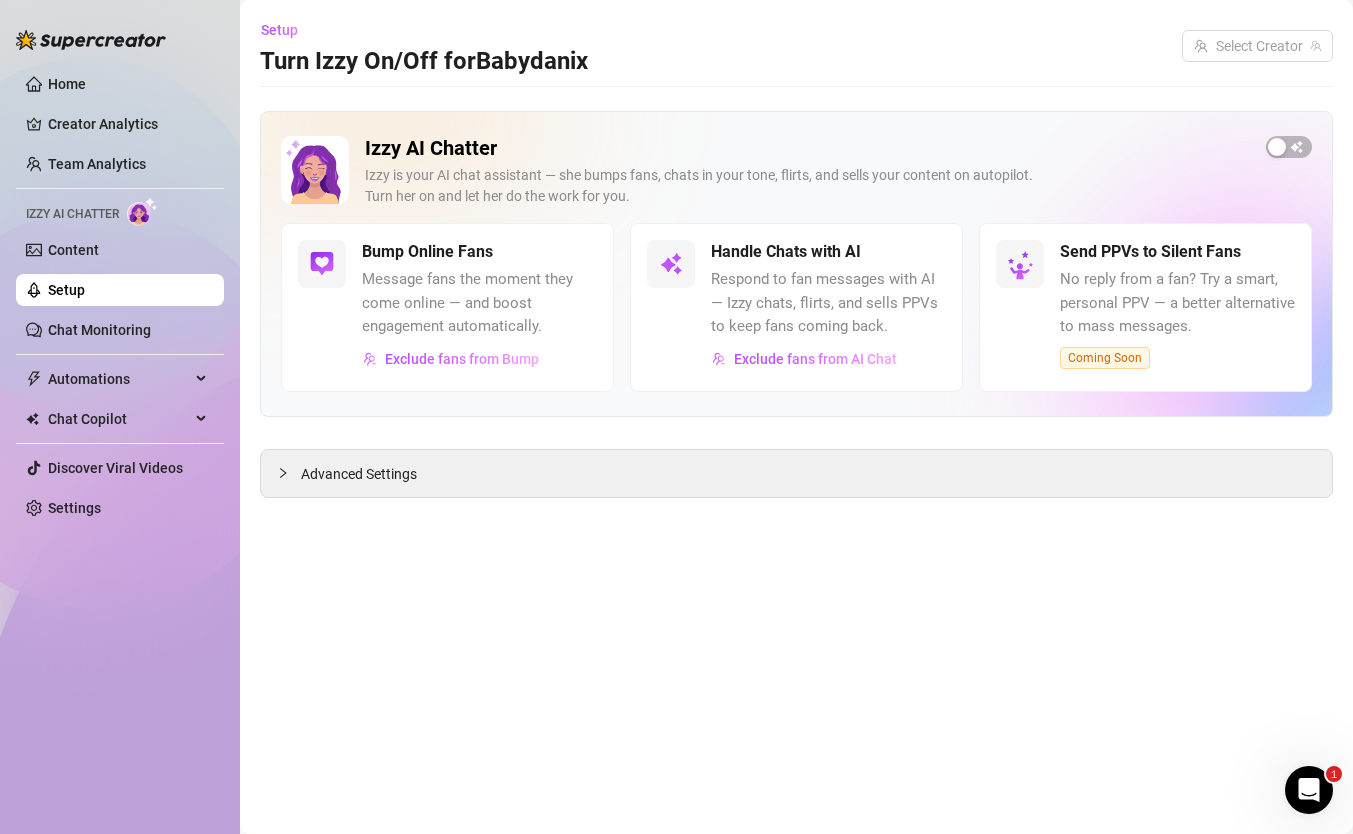 scroll, scrollTop: 0, scrollLeft: 0, axis: both 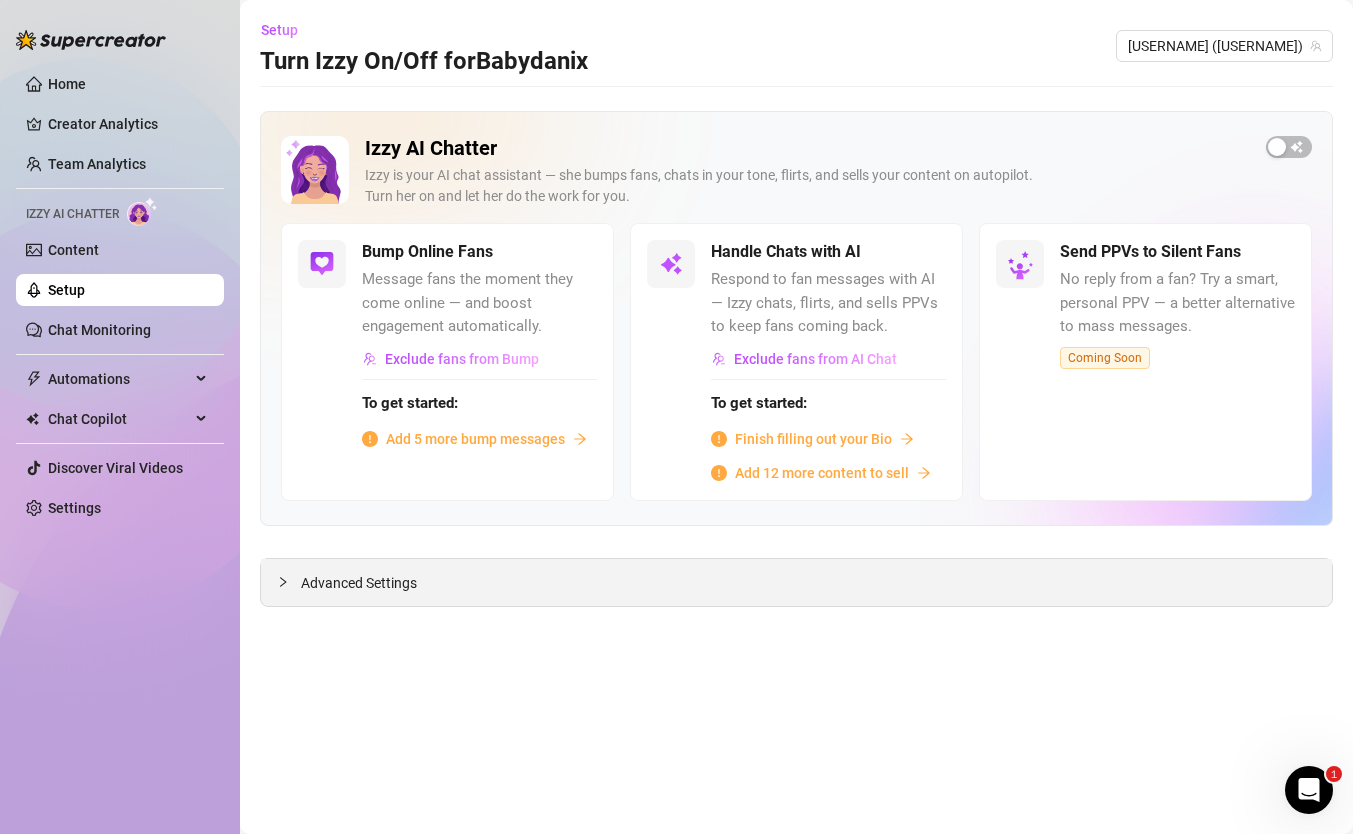 click on "Advanced Settings" at bounding box center [796, 582] 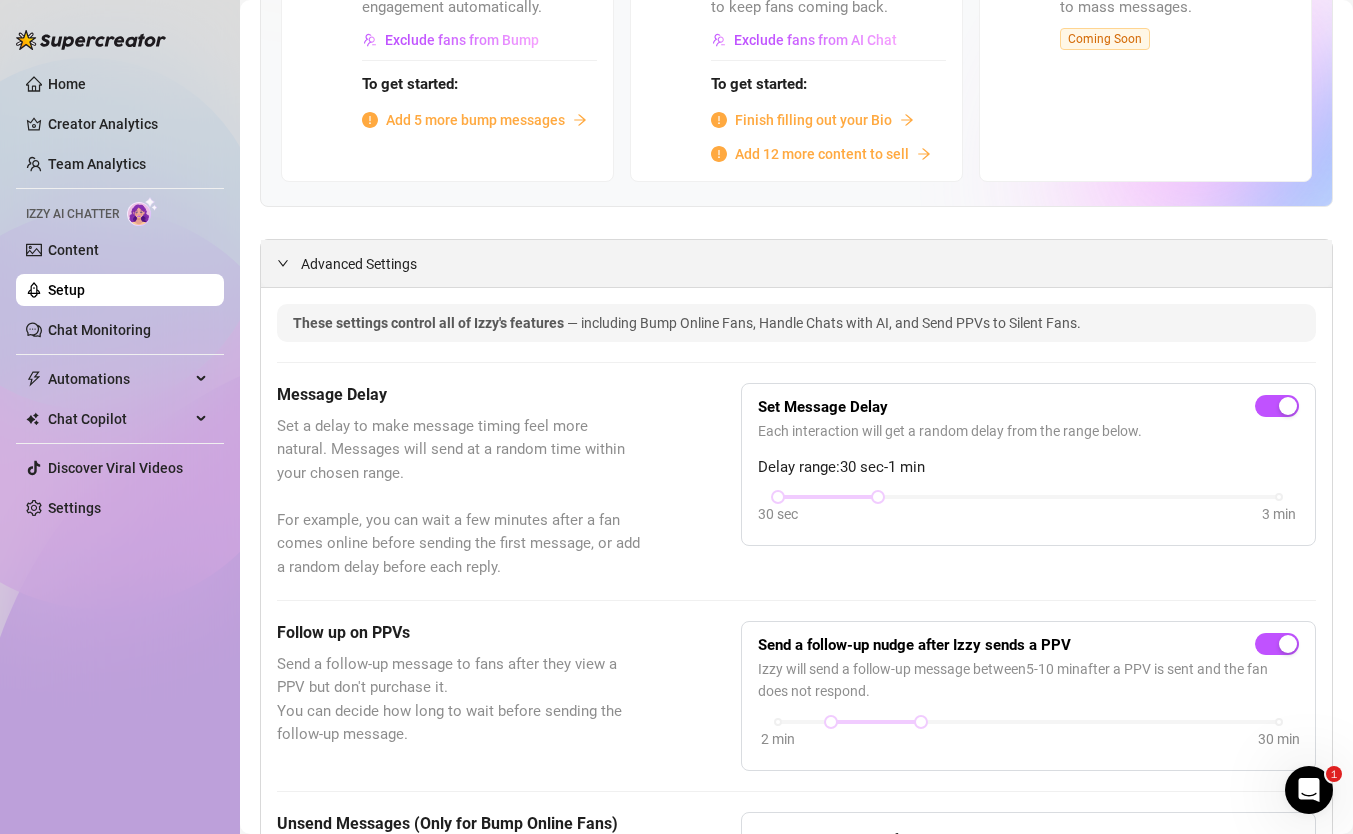 scroll, scrollTop: 209, scrollLeft: 0, axis: vertical 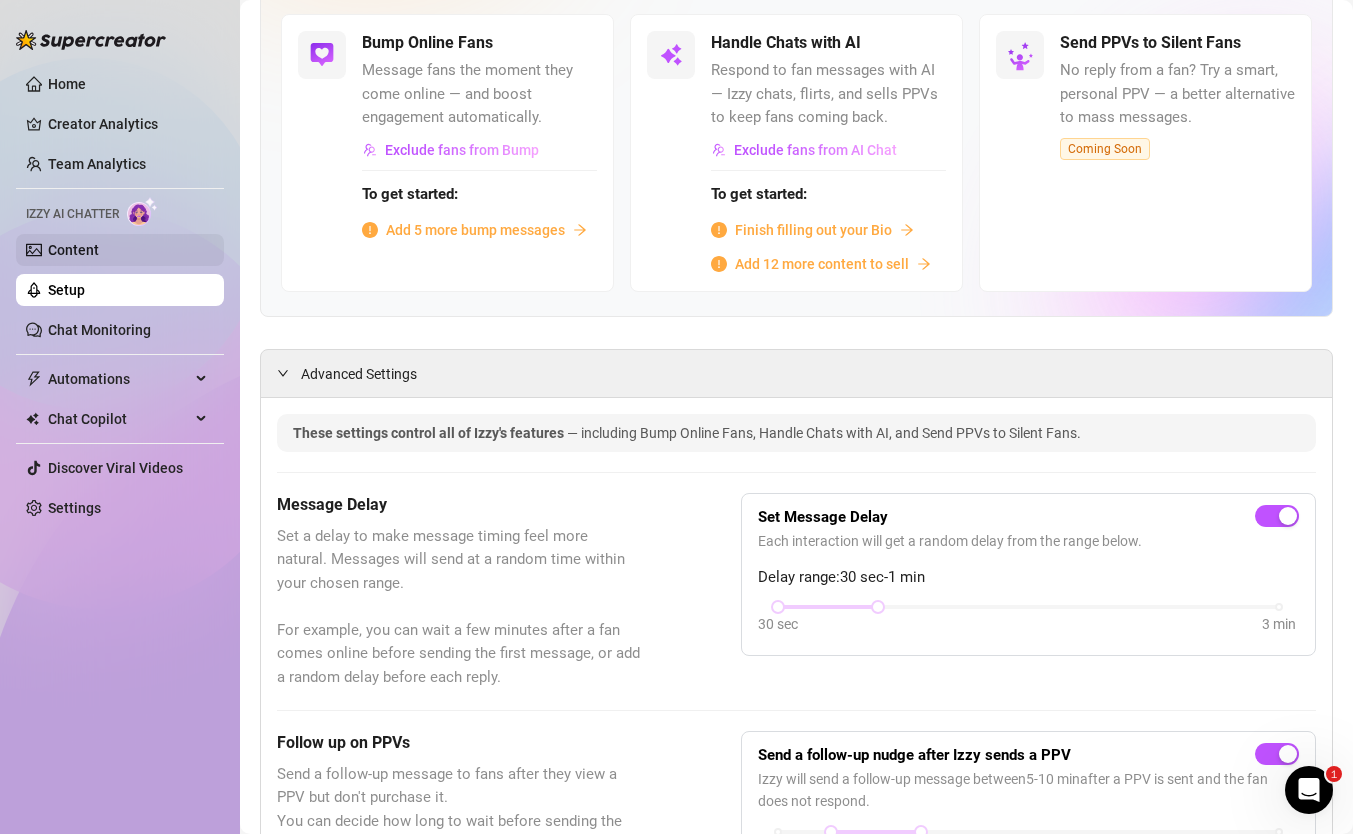 click on "Content" at bounding box center (73, 250) 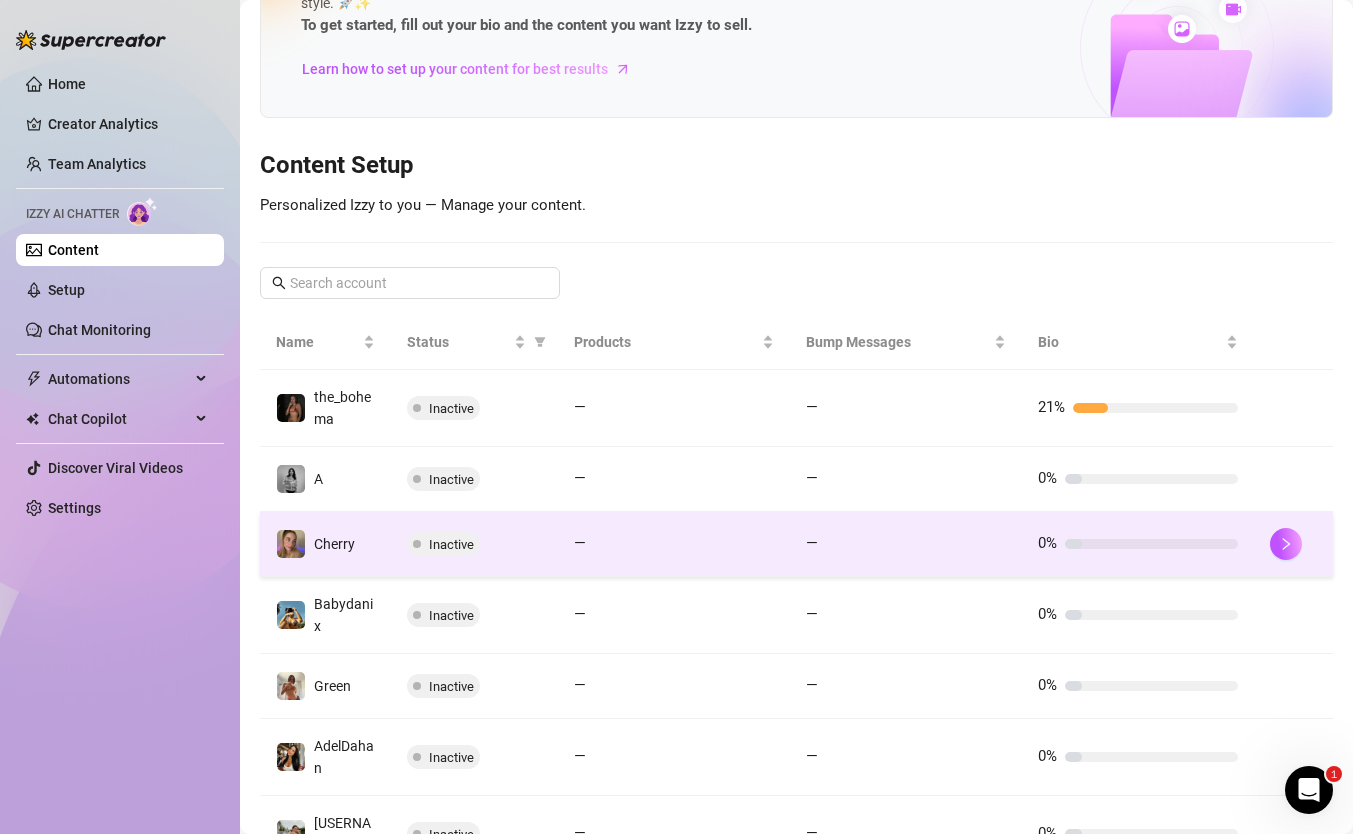 scroll, scrollTop: 131, scrollLeft: 0, axis: vertical 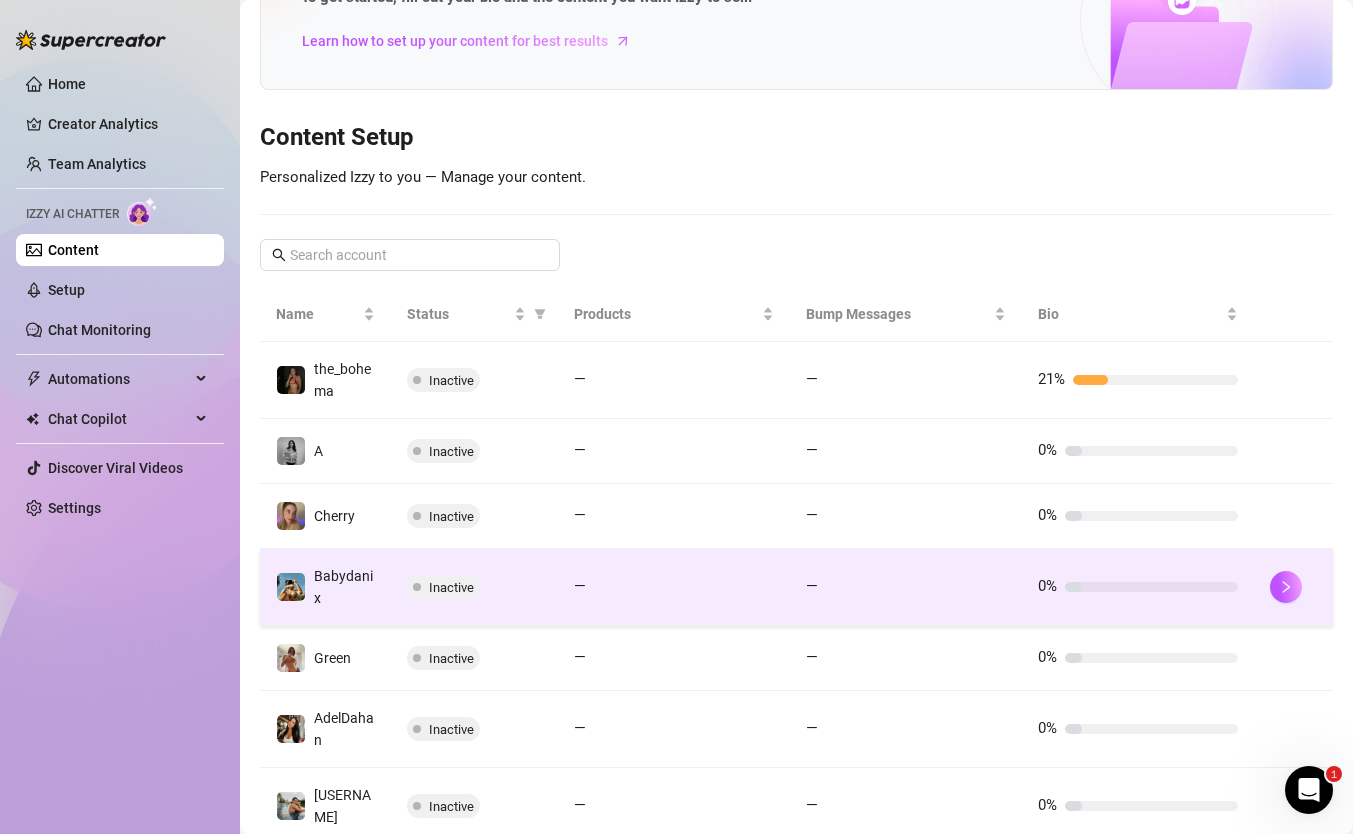 click on "Babydanix" at bounding box center (325, 587) 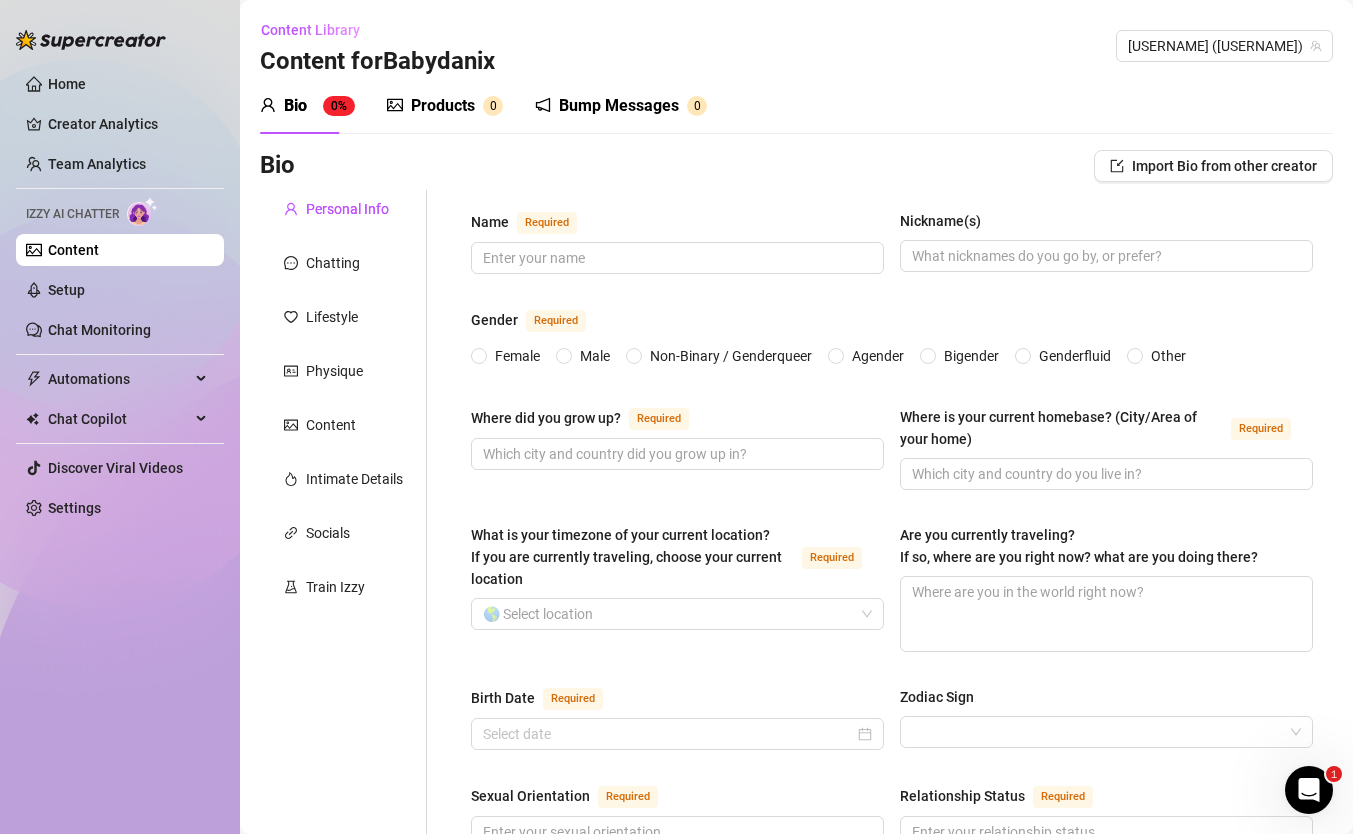 type 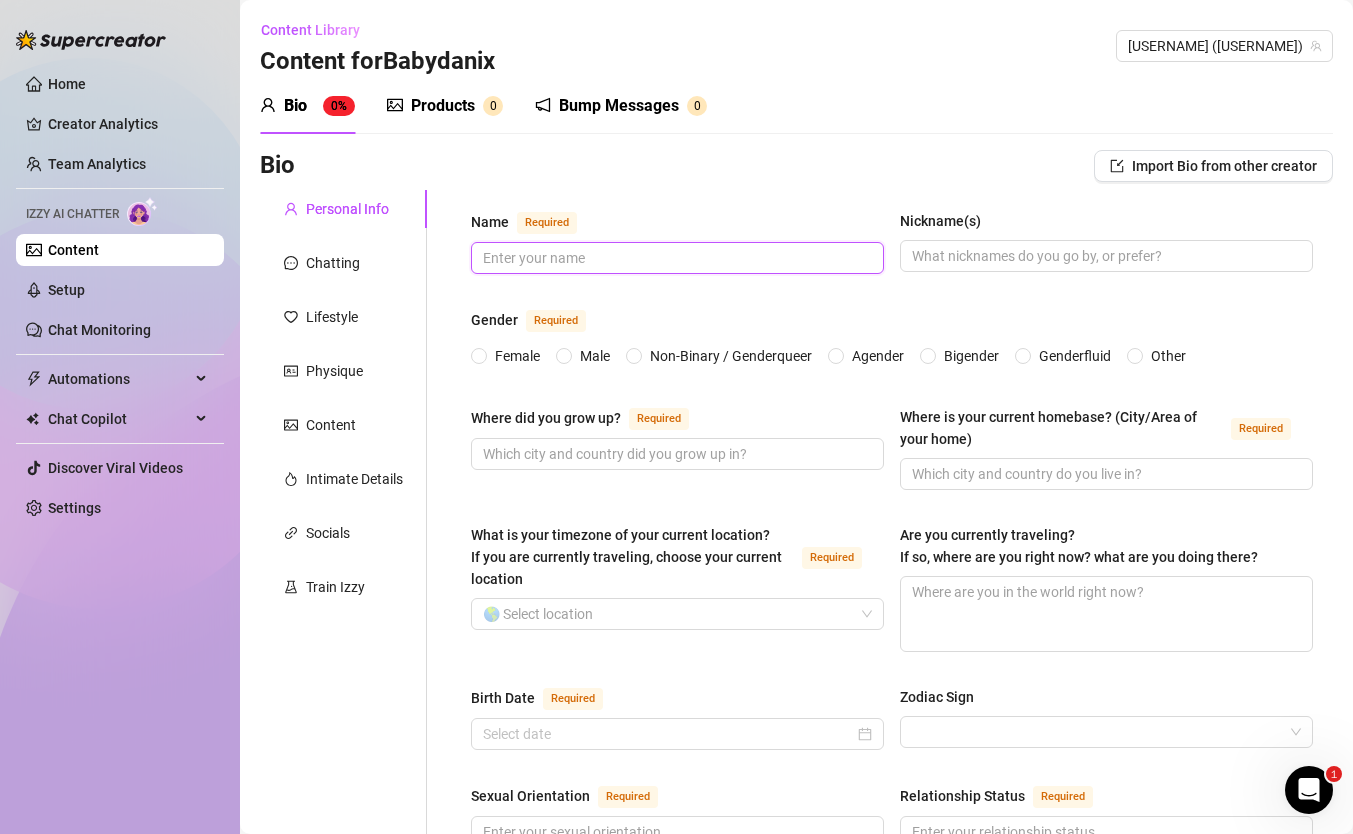 click on "Name Required" at bounding box center [675, 258] 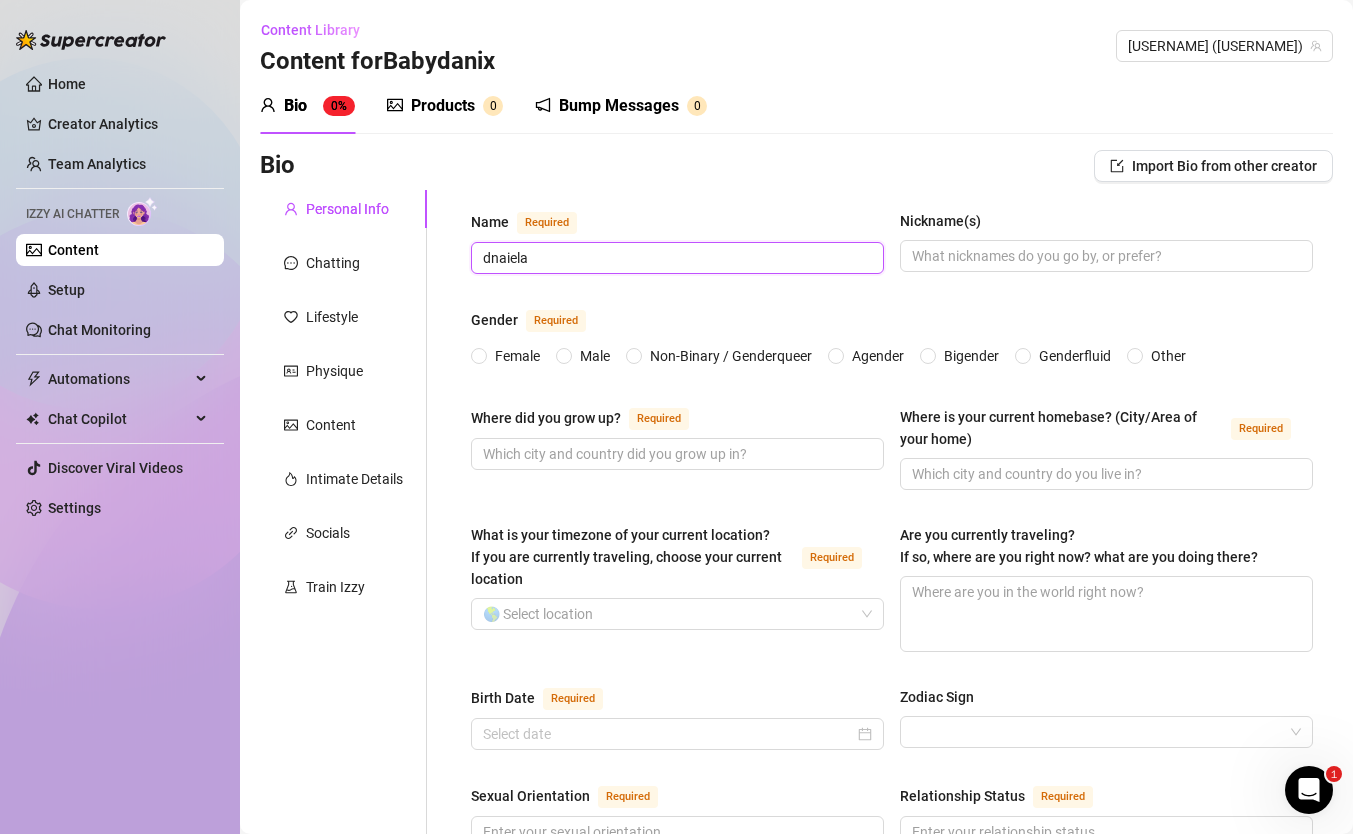 type on "dnaiela" 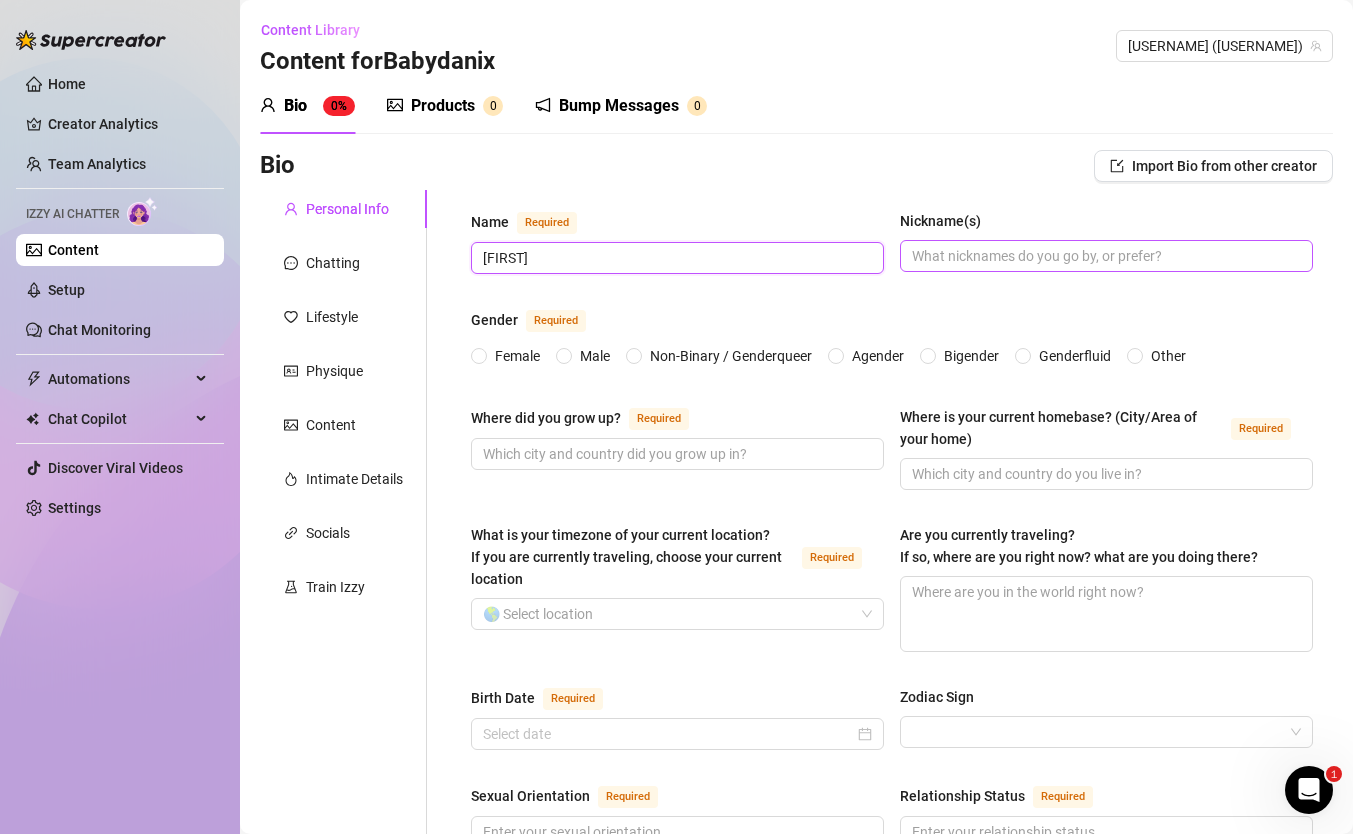 type on "[FIRST]" 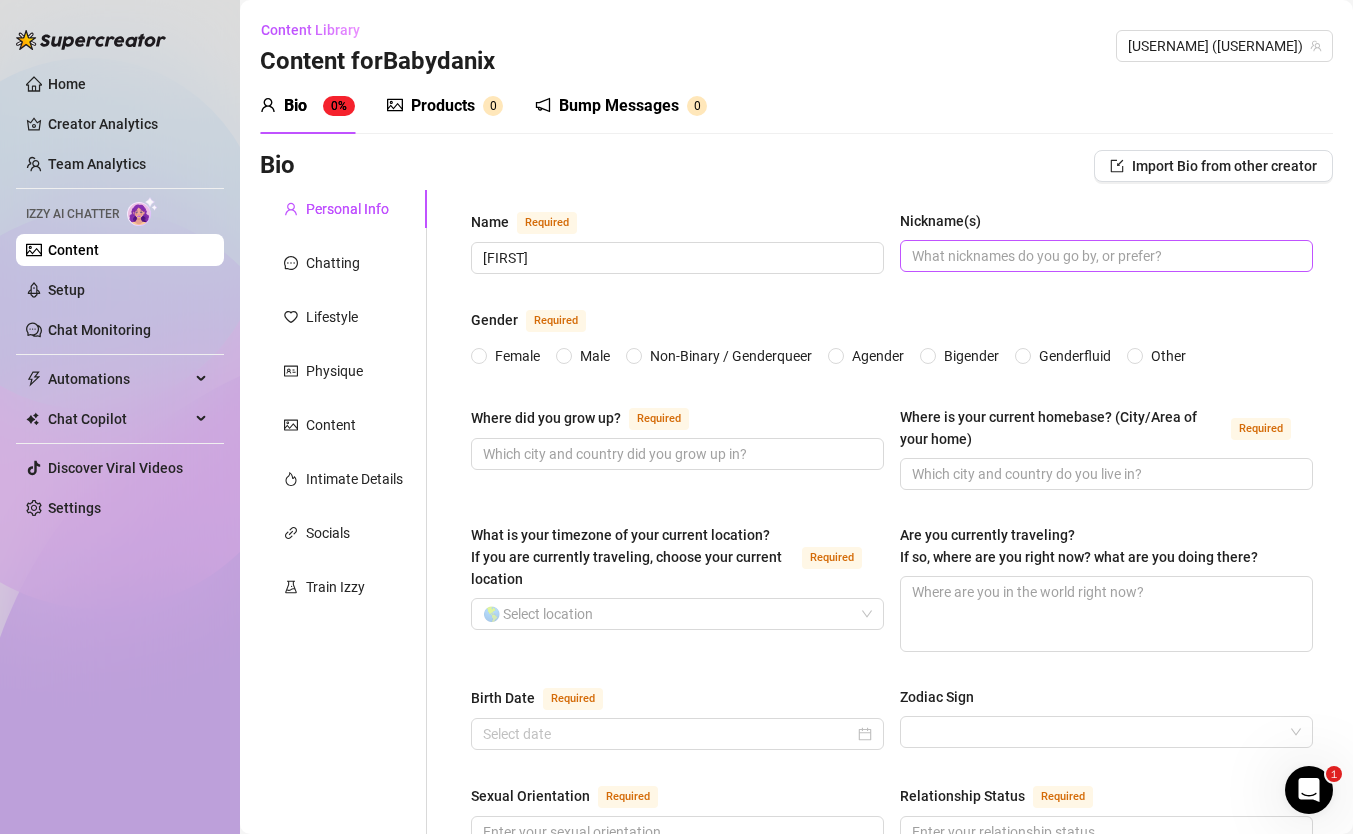 click at bounding box center (1106, 256) 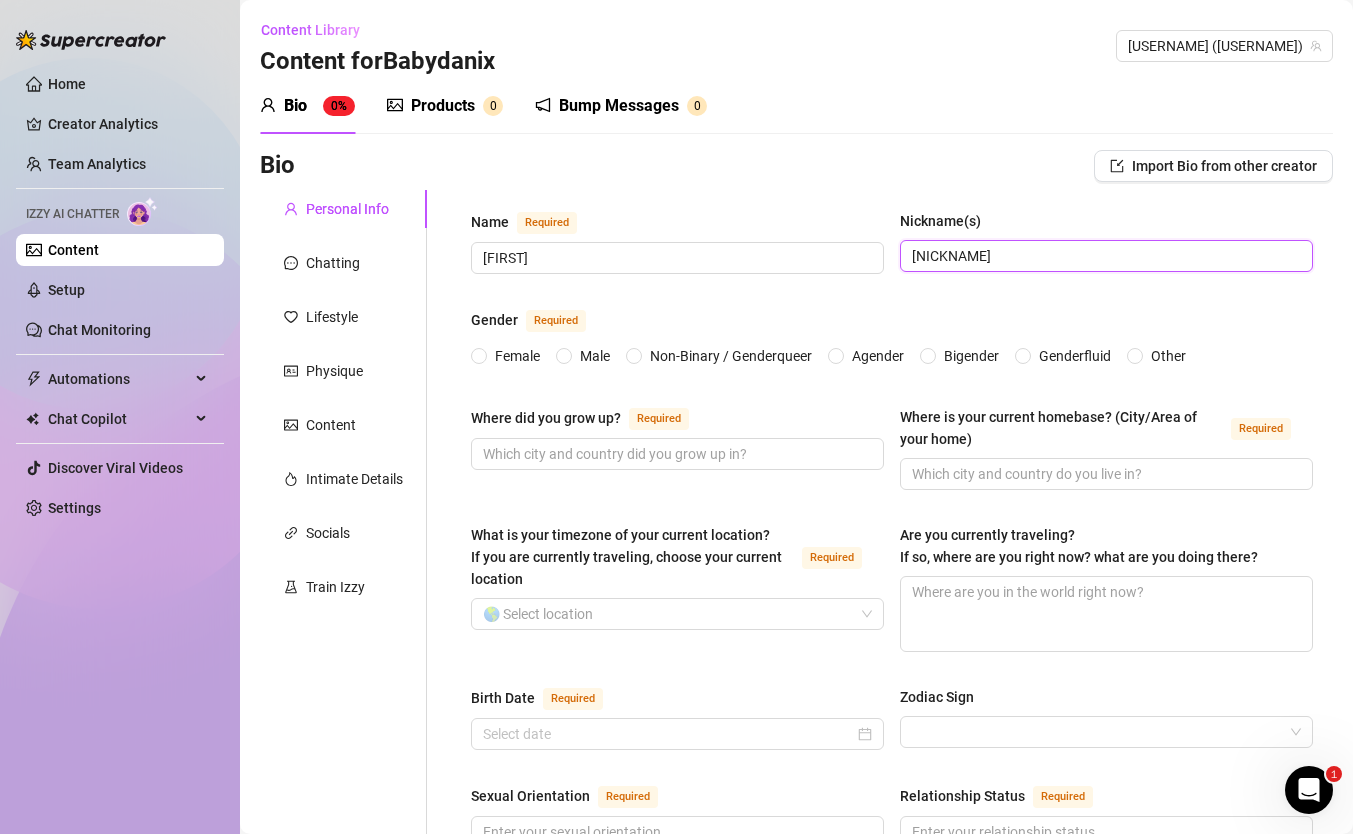 click on "[NICKNAME]" at bounding box center (1104, 256) 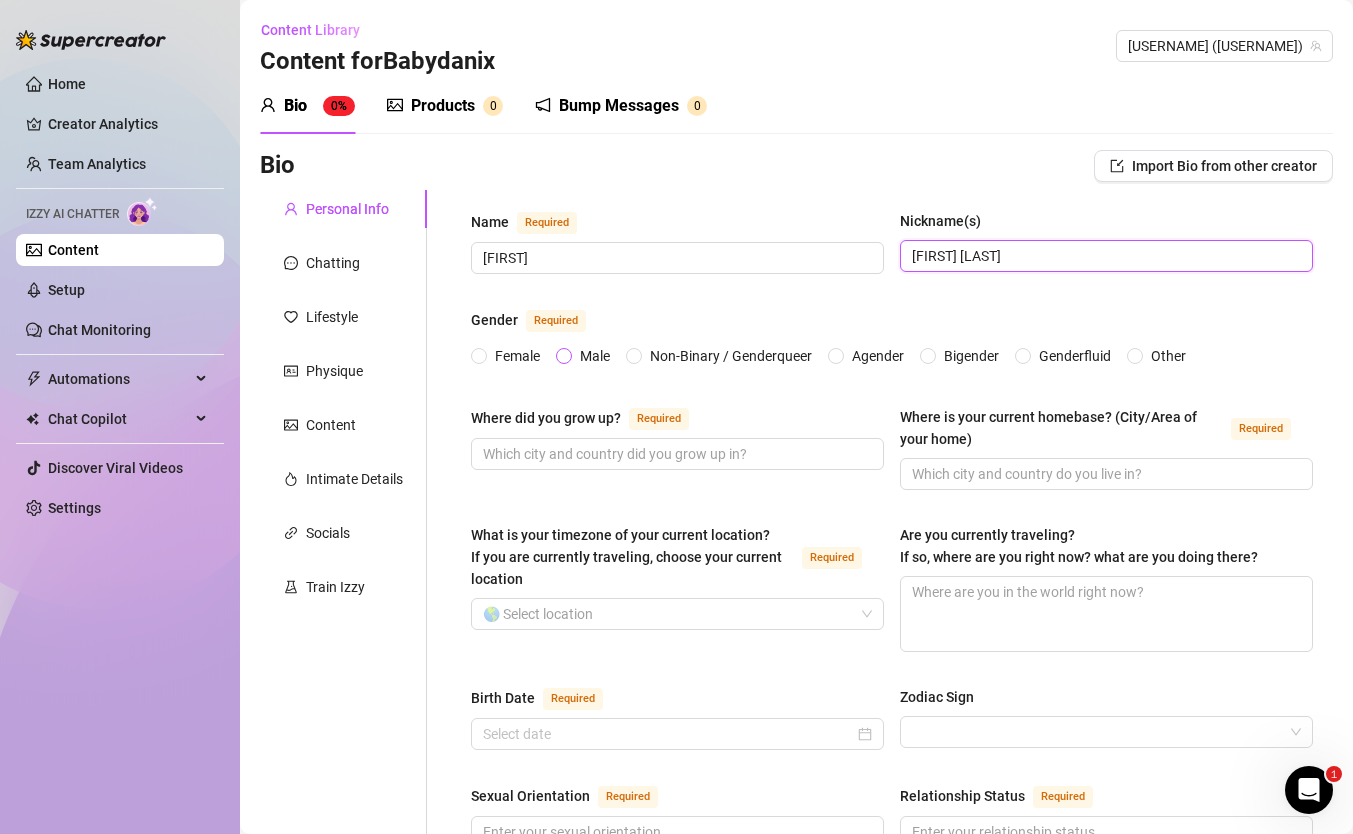 type on "[FIRST] [LAST]" 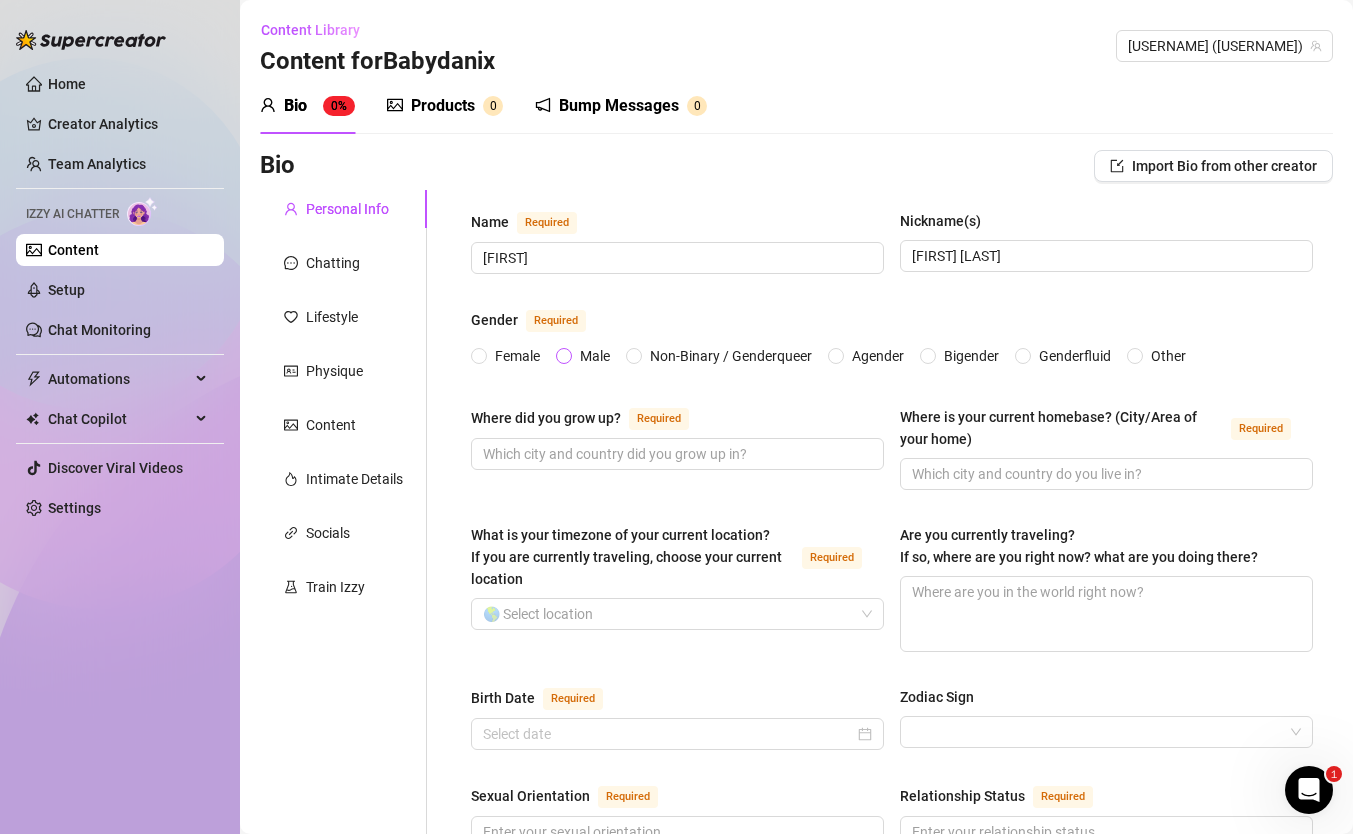 click on "Male" at bounding box center (595, 356) 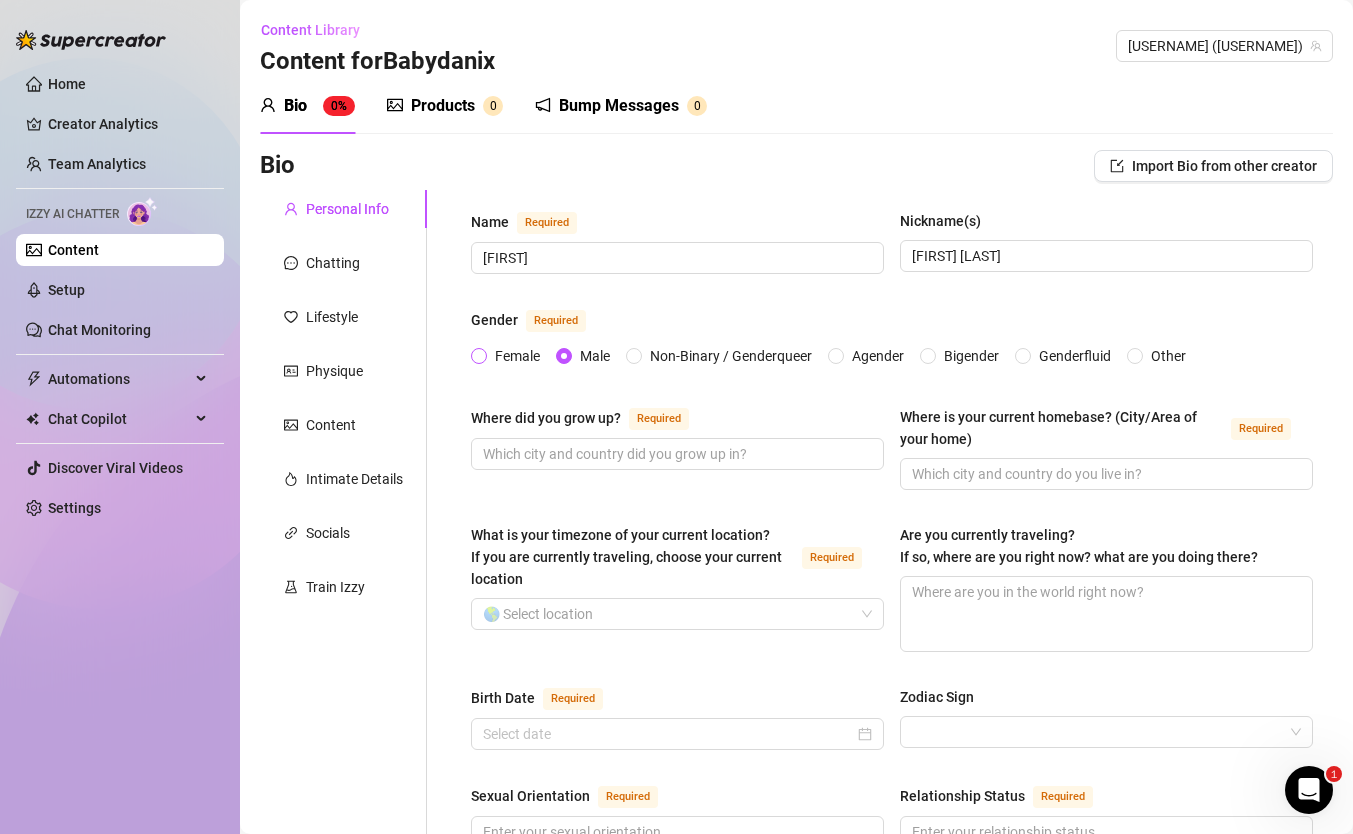 click on "Female" at bounding box center [517, 356] 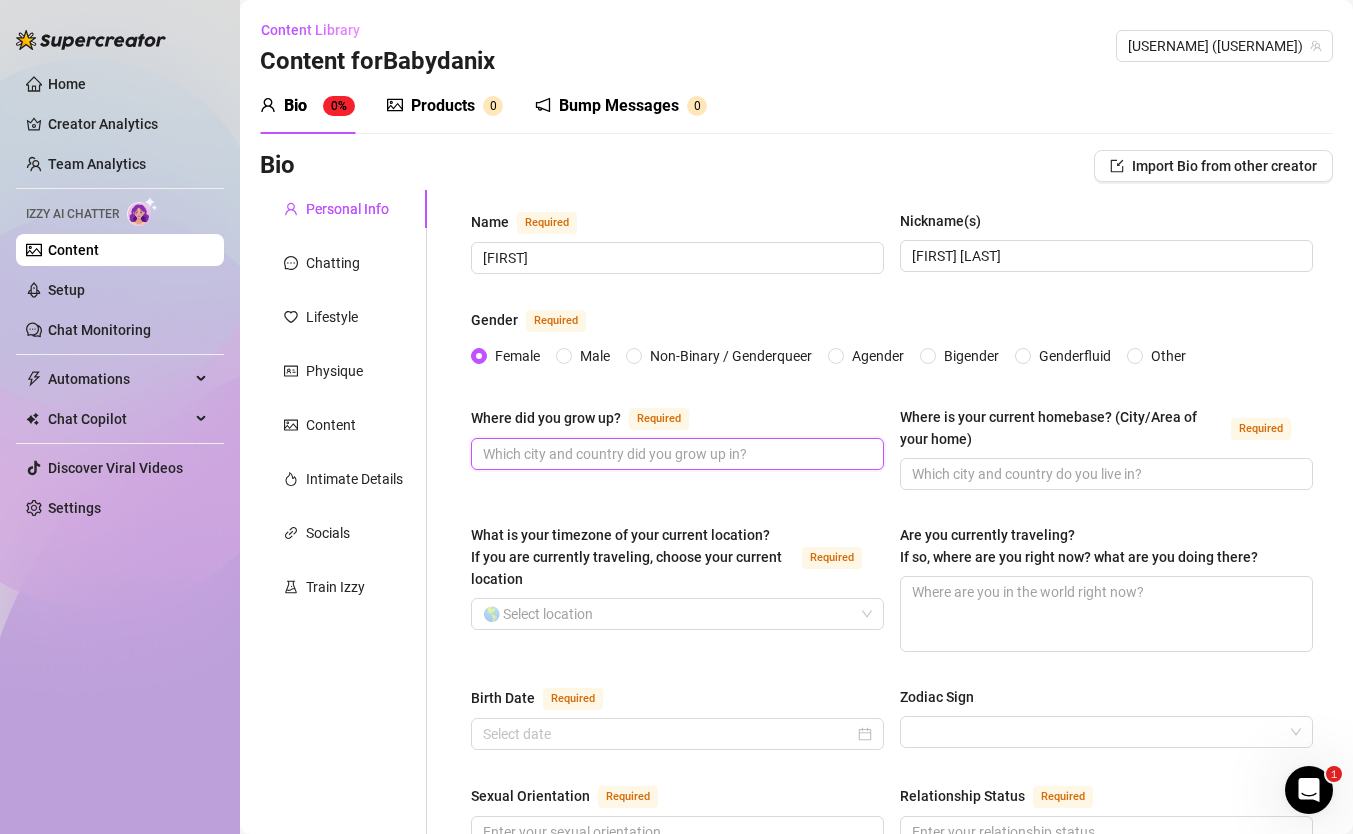 click on "Where did you grow up? Required" at bounding box center (675, 454) 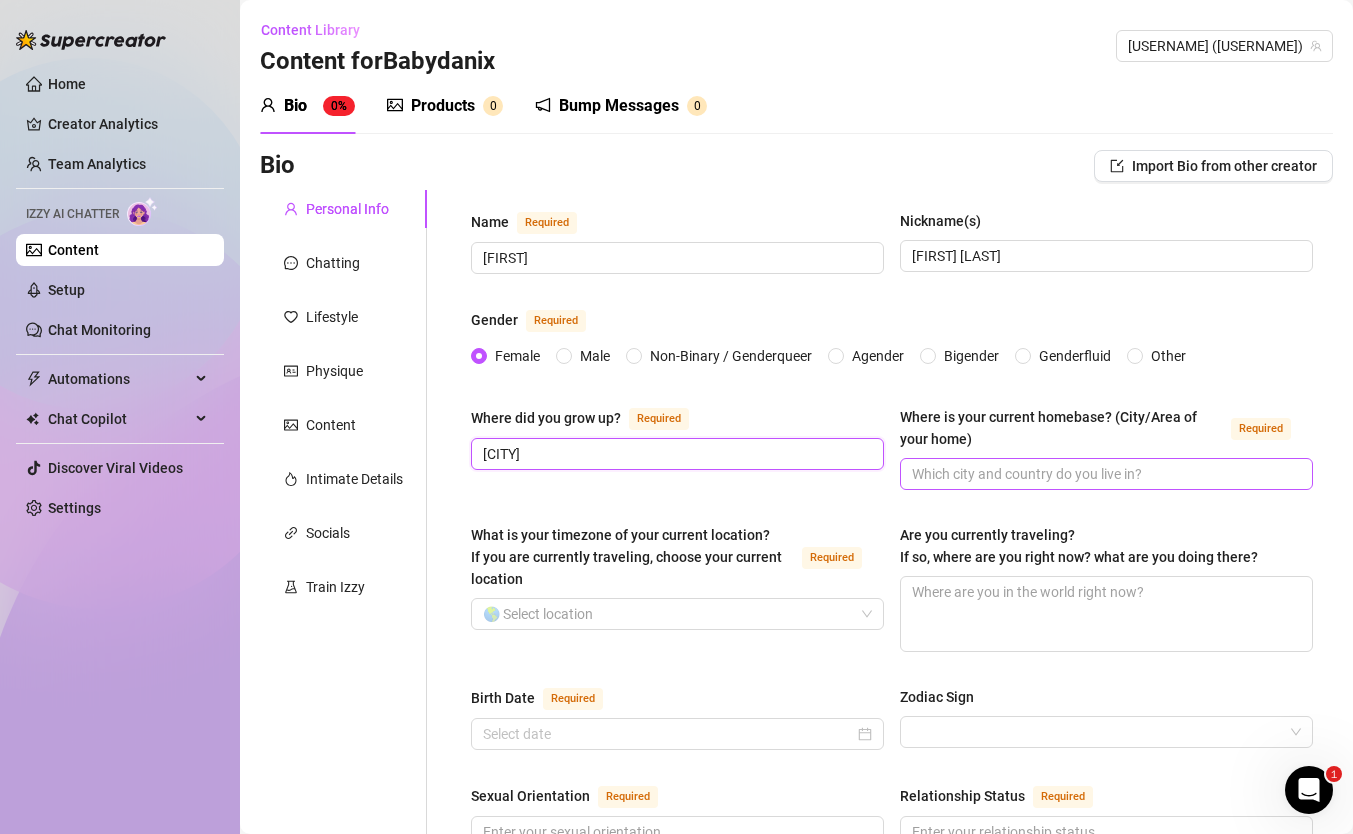 type on "[CITY]" 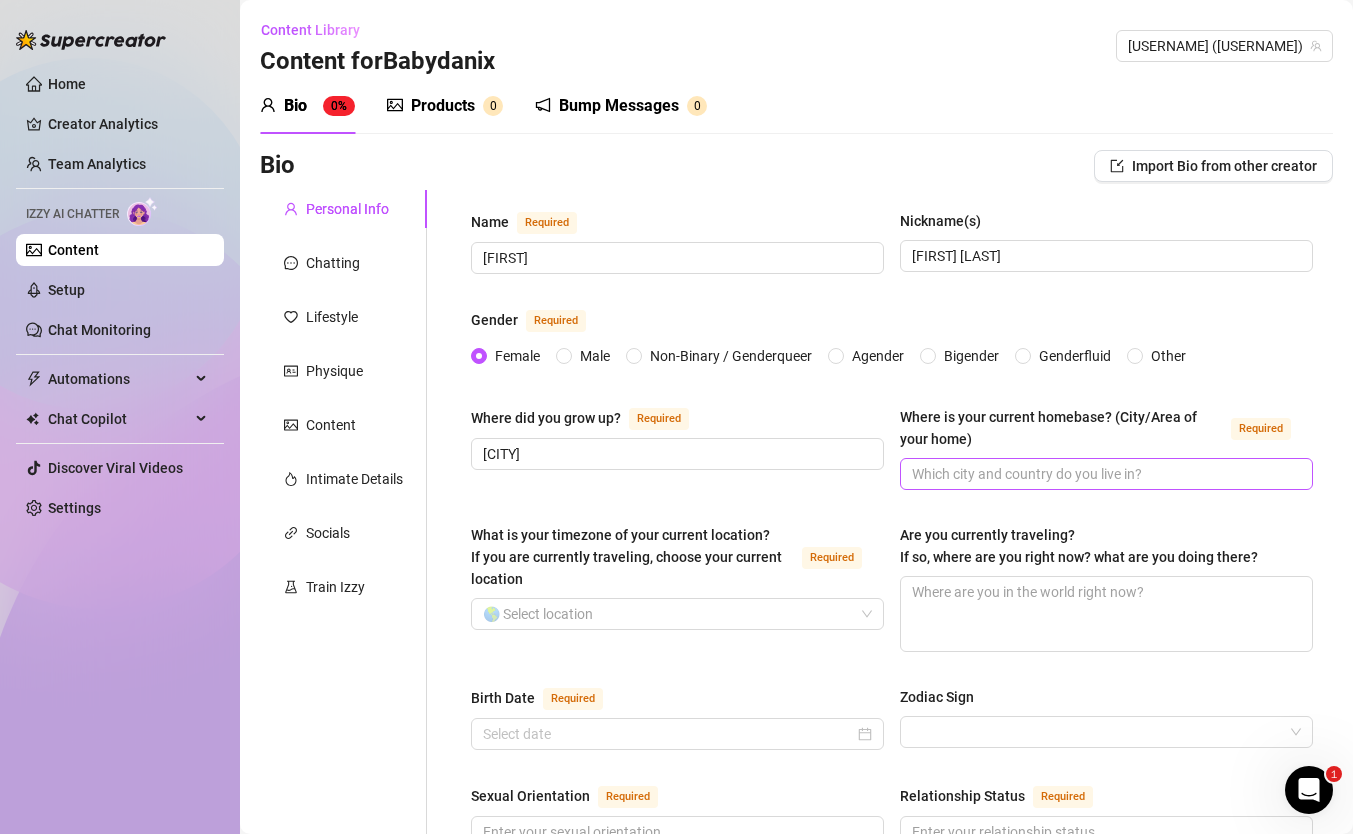 click at bounding box center (1106, 474) 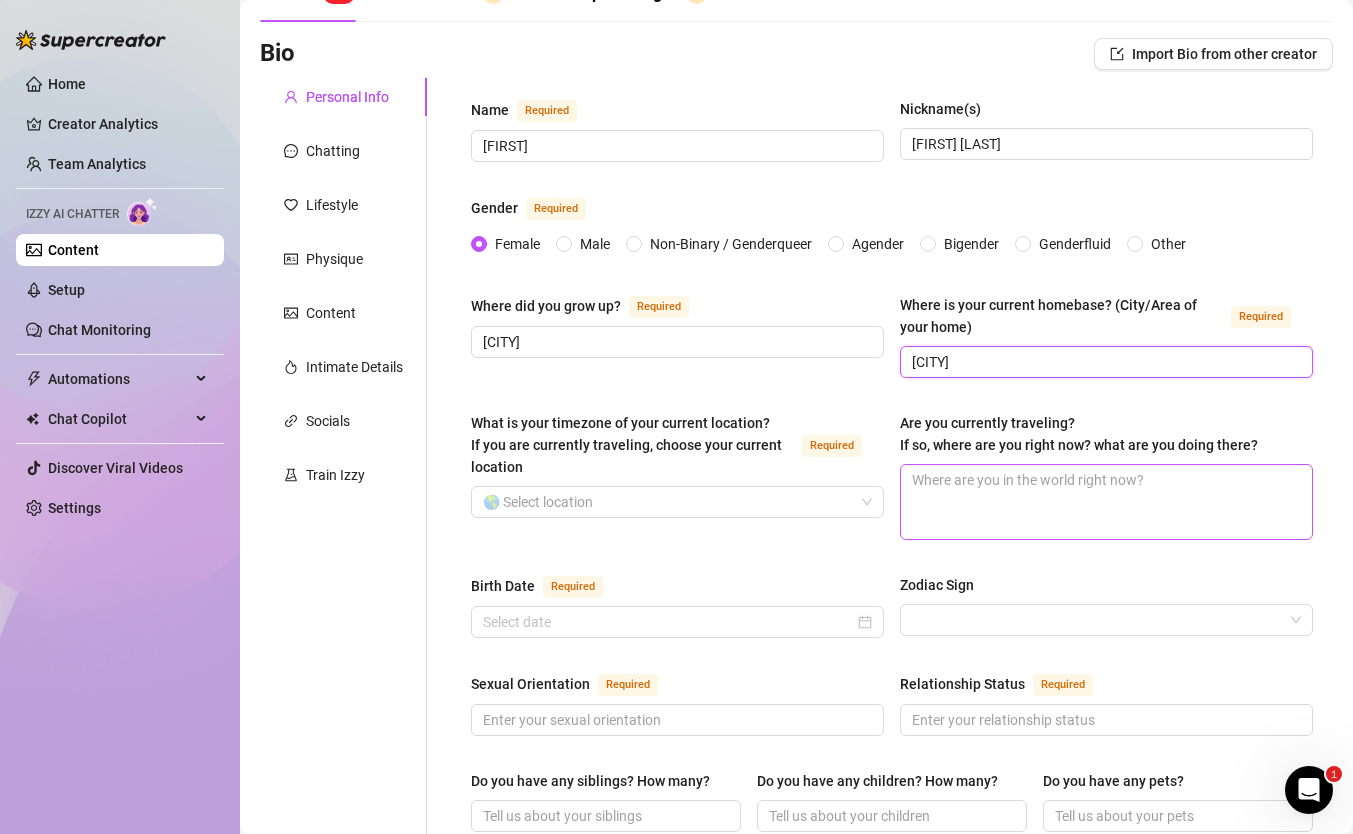 scroll, scrollTop: 132, scrollLeft: 0, axis: vertical 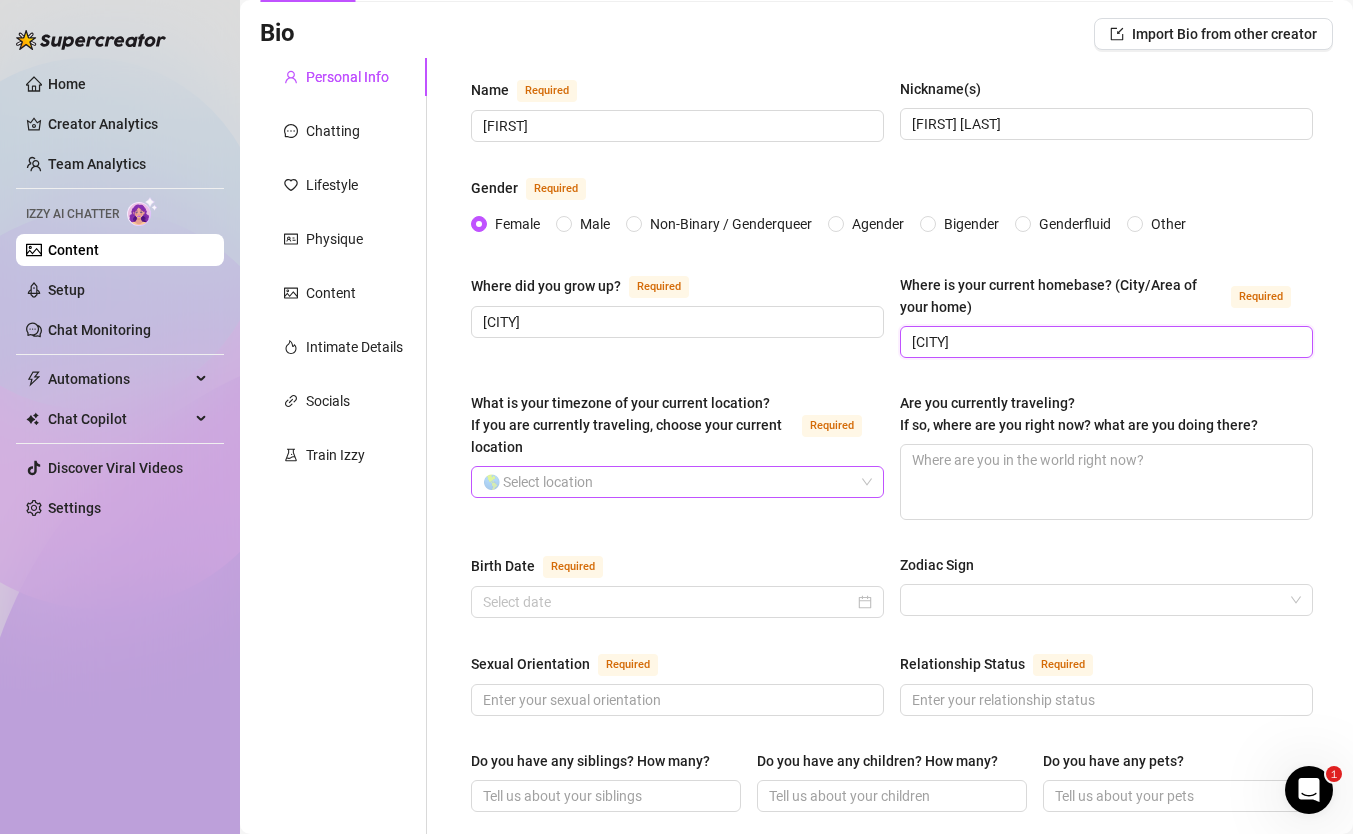 type on "[CITY]" 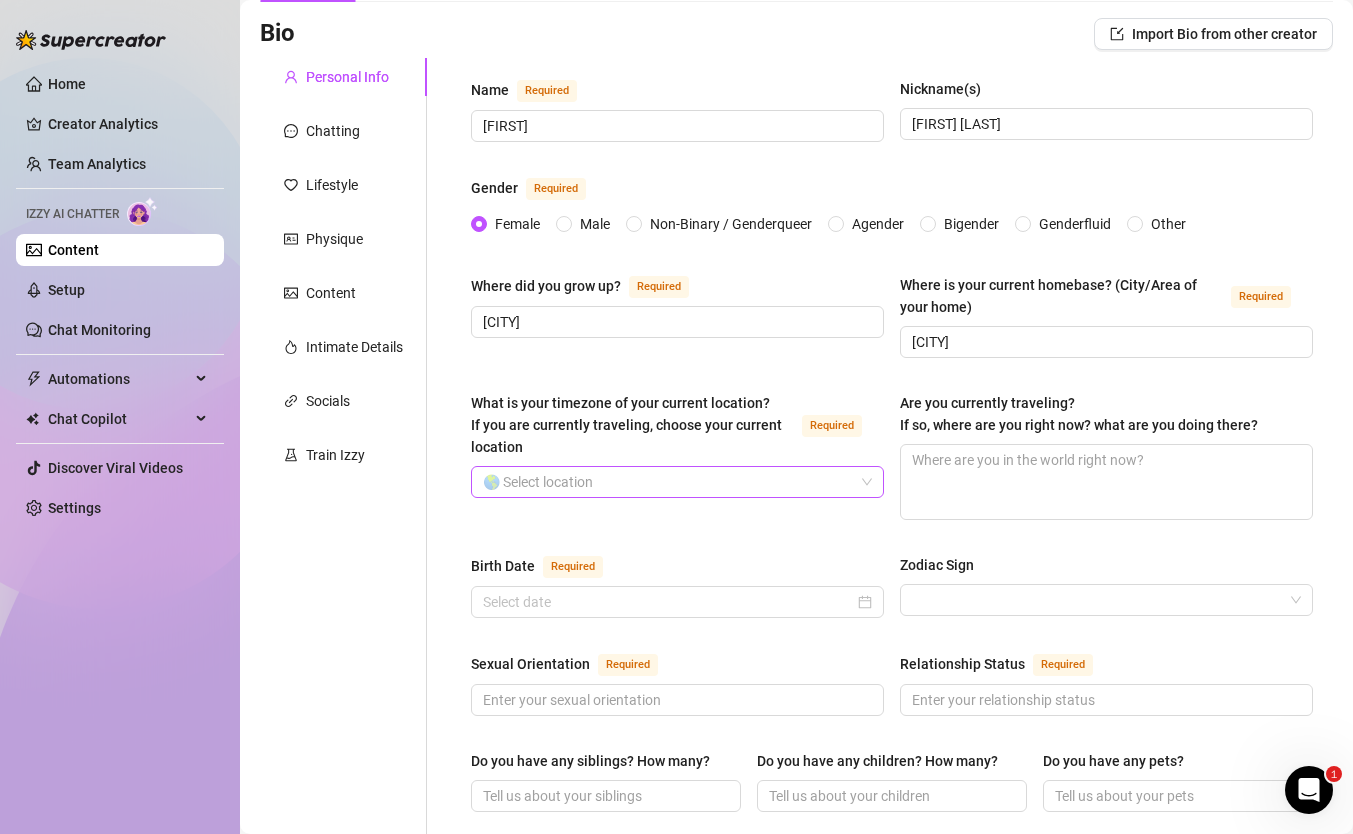 click on "What is your timezone of your current location? If you are currently traveling, choose your current location Required" at bounding box center [668, 482] 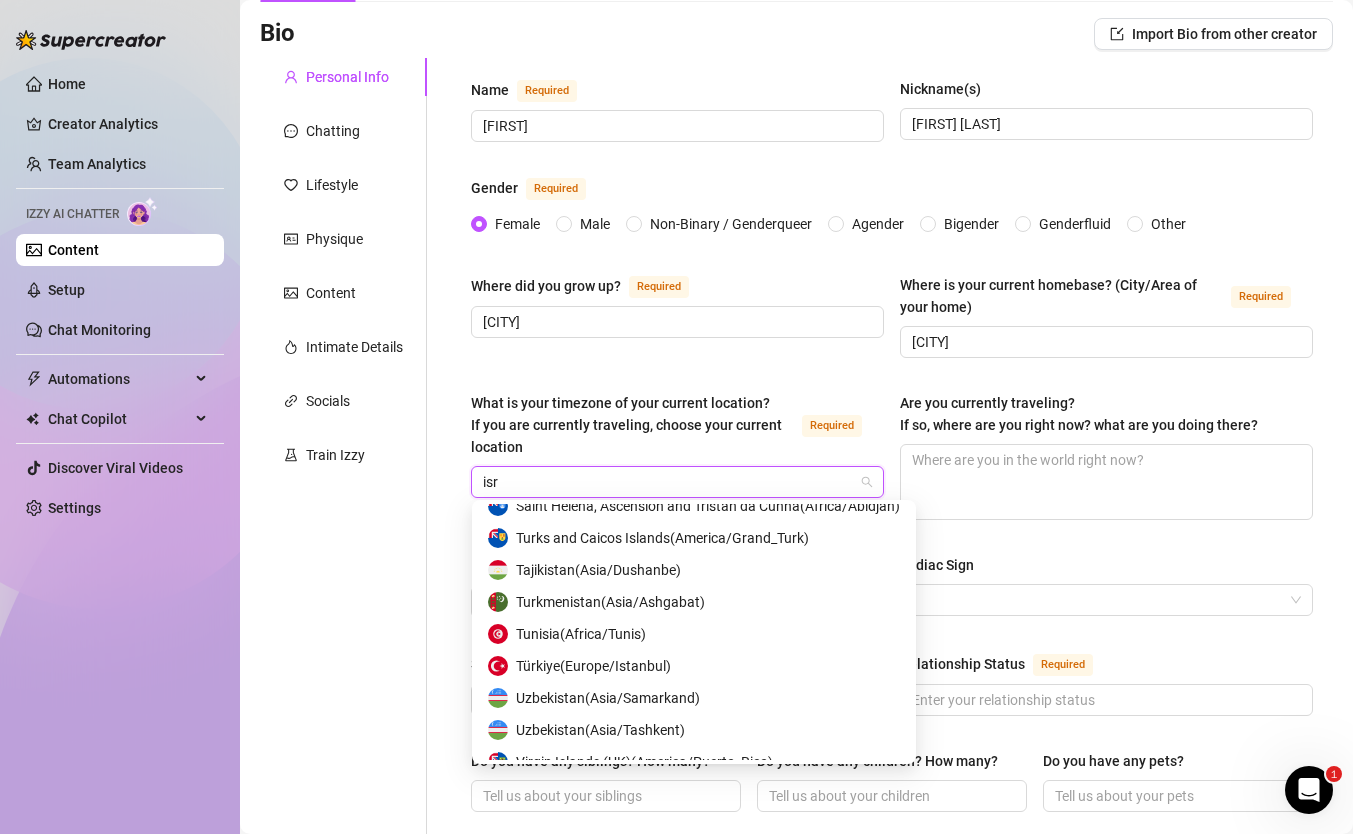 scroll, scrollTop: 0, scrollLeft: 0, axis: both 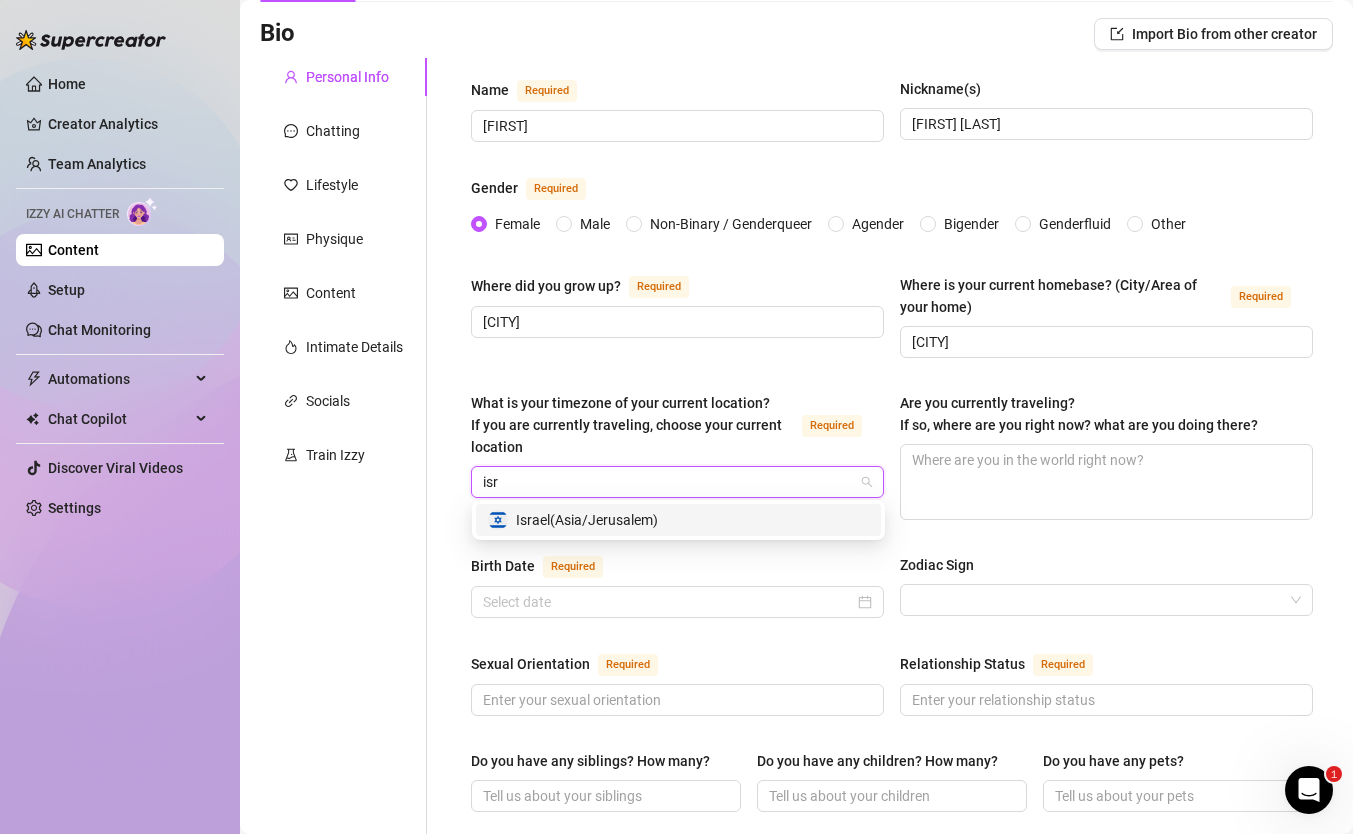 type on "isra" 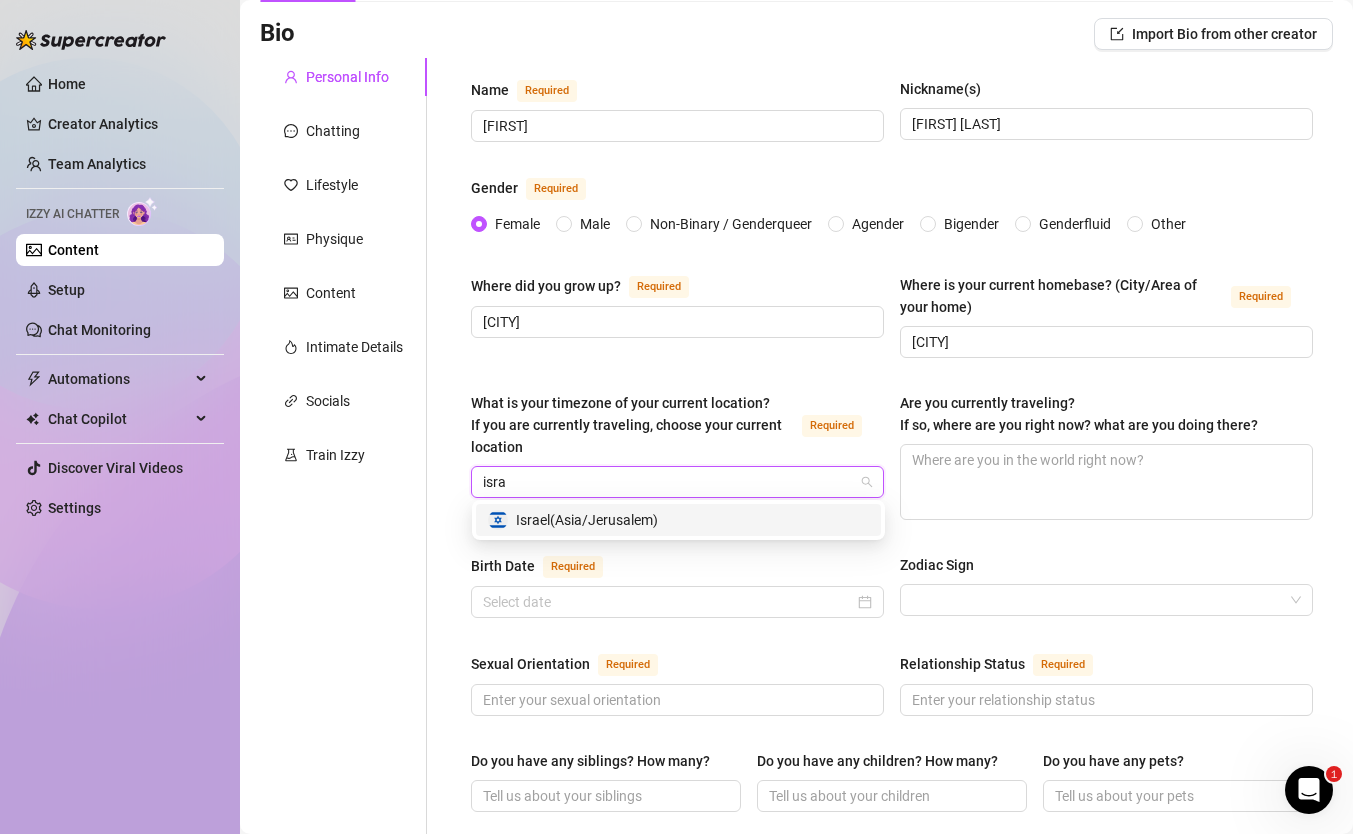 click on "[COUNTRY] ([CONTINENT]/[TIMEZONE])" at bounding box center [587, 520] 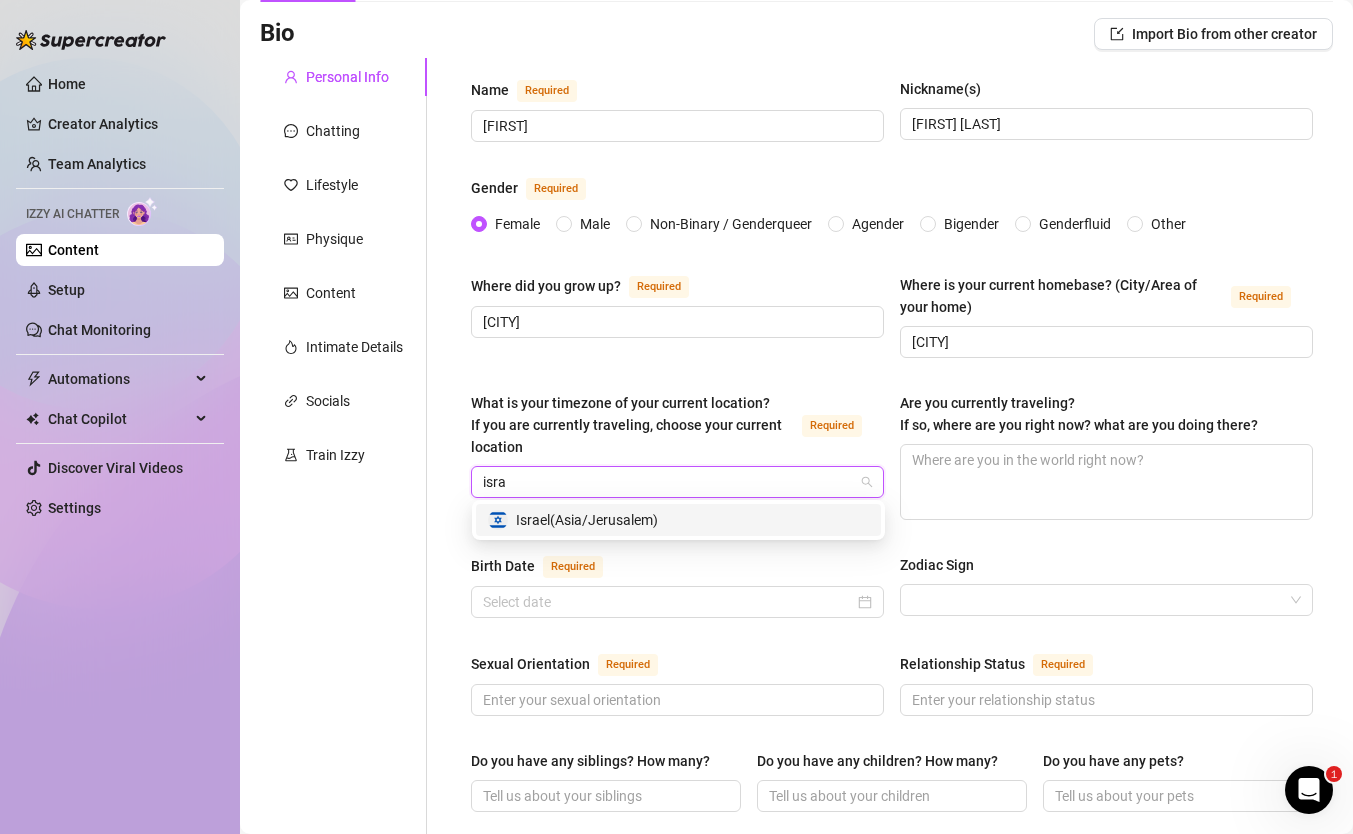 type 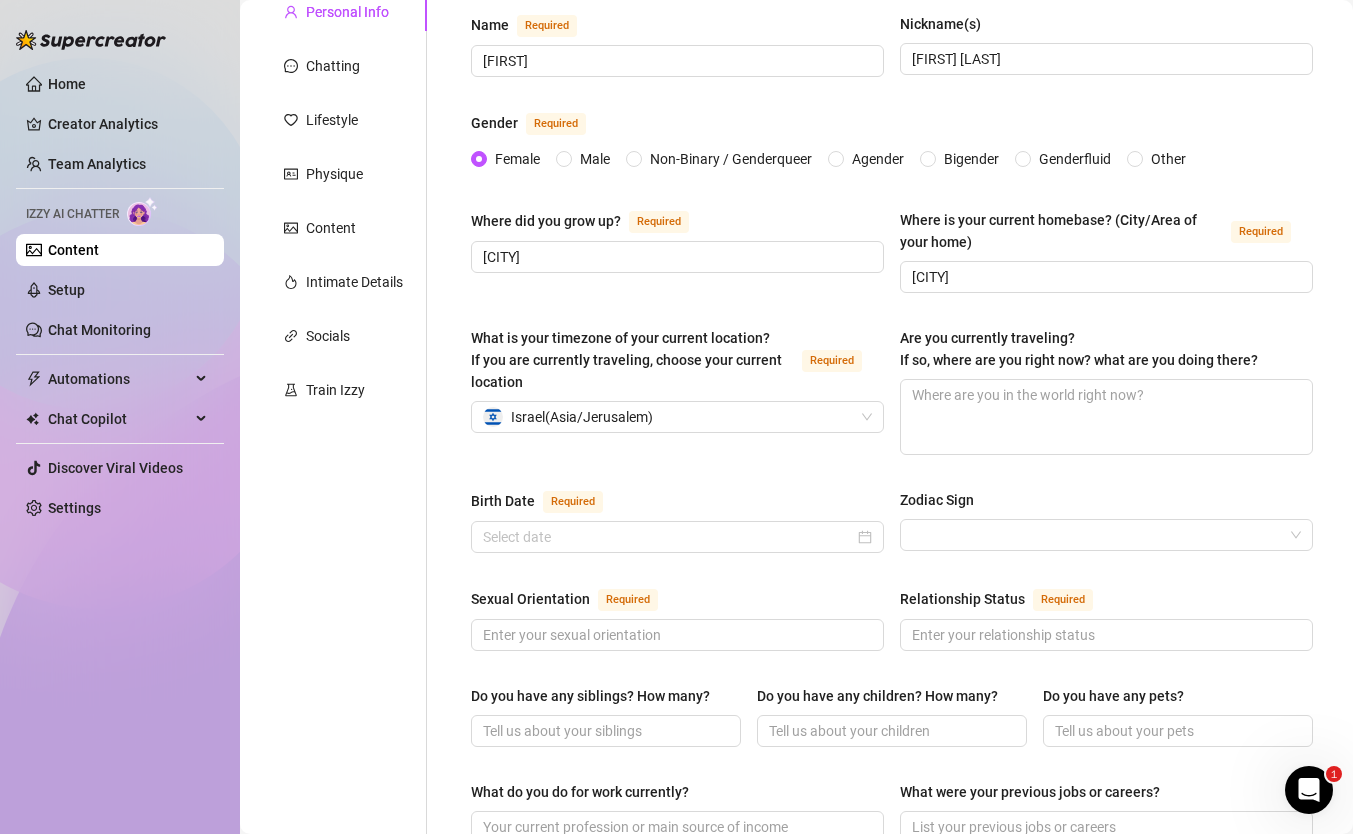 scroll, scrollTop: 293, scrollLeft: 0, axis: vertical 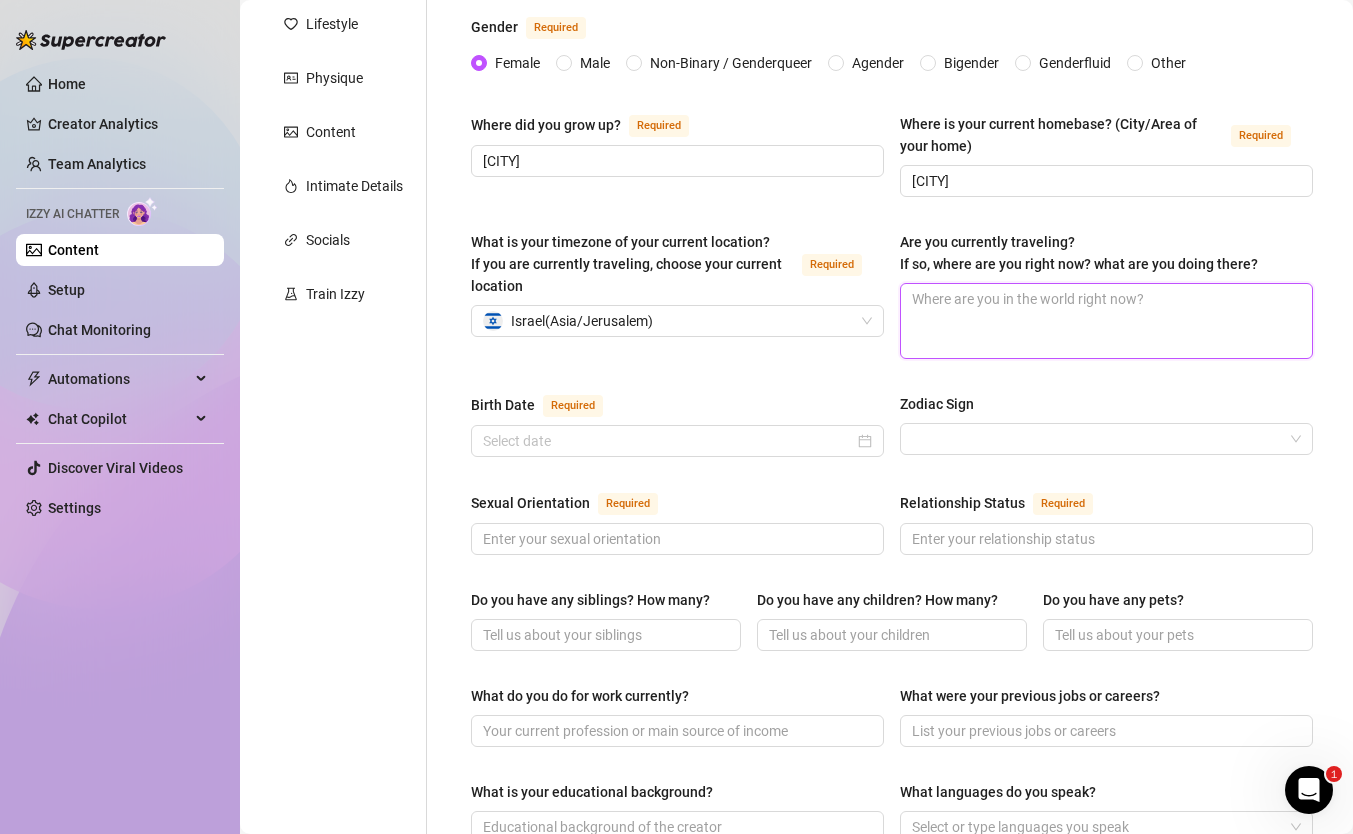 click on "Are you currently traveling? If so, where are you right now? what are you doing there?" at bounding box center [1106, 321] 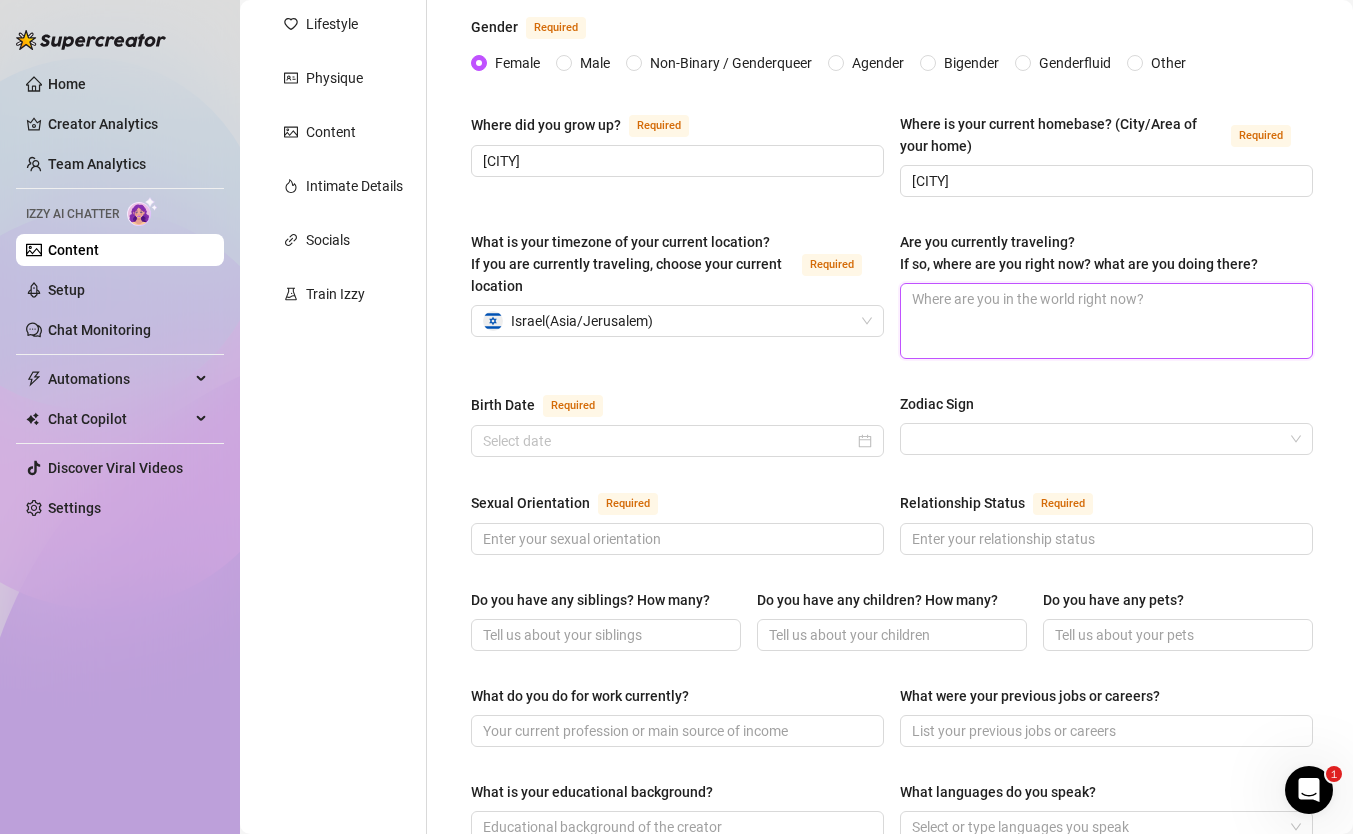 type 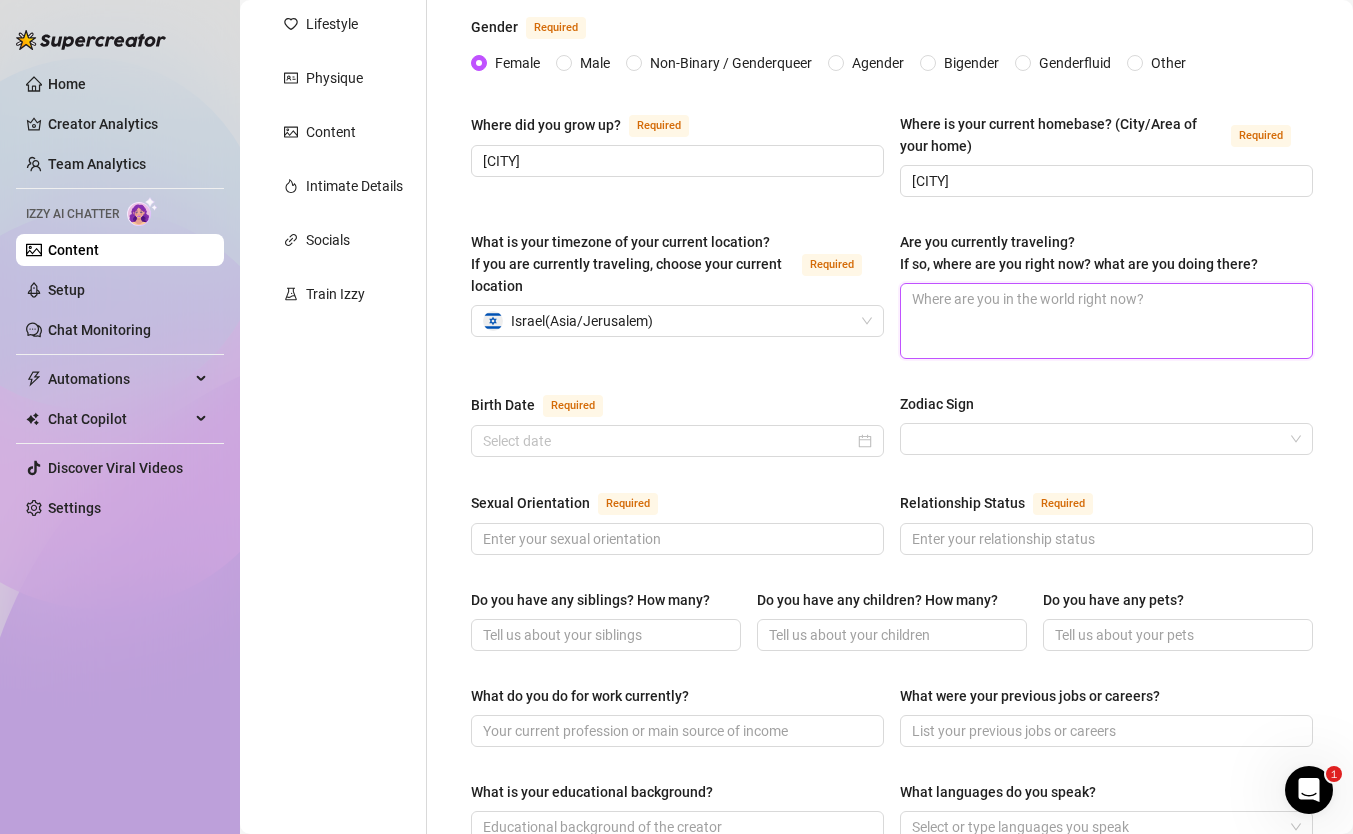 type on "י" 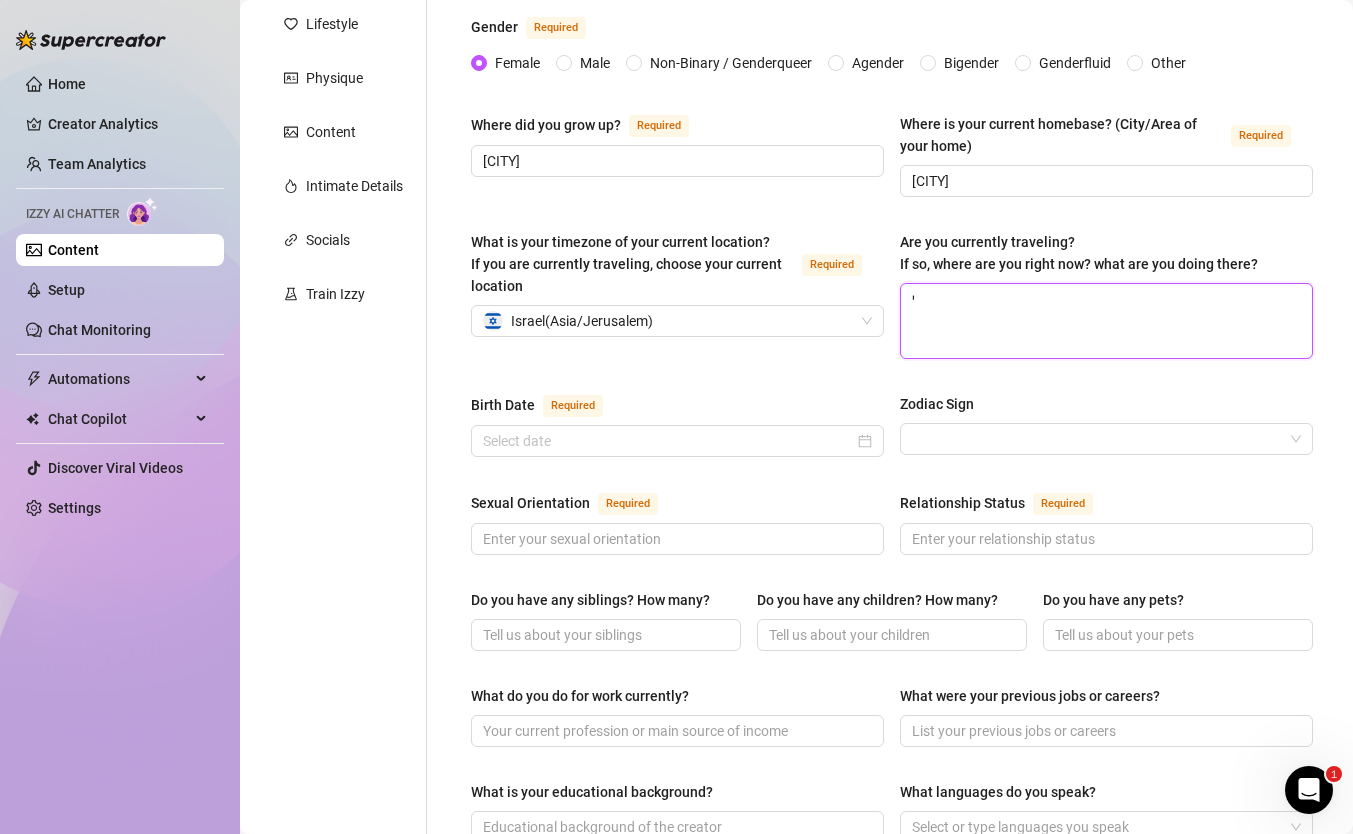 type 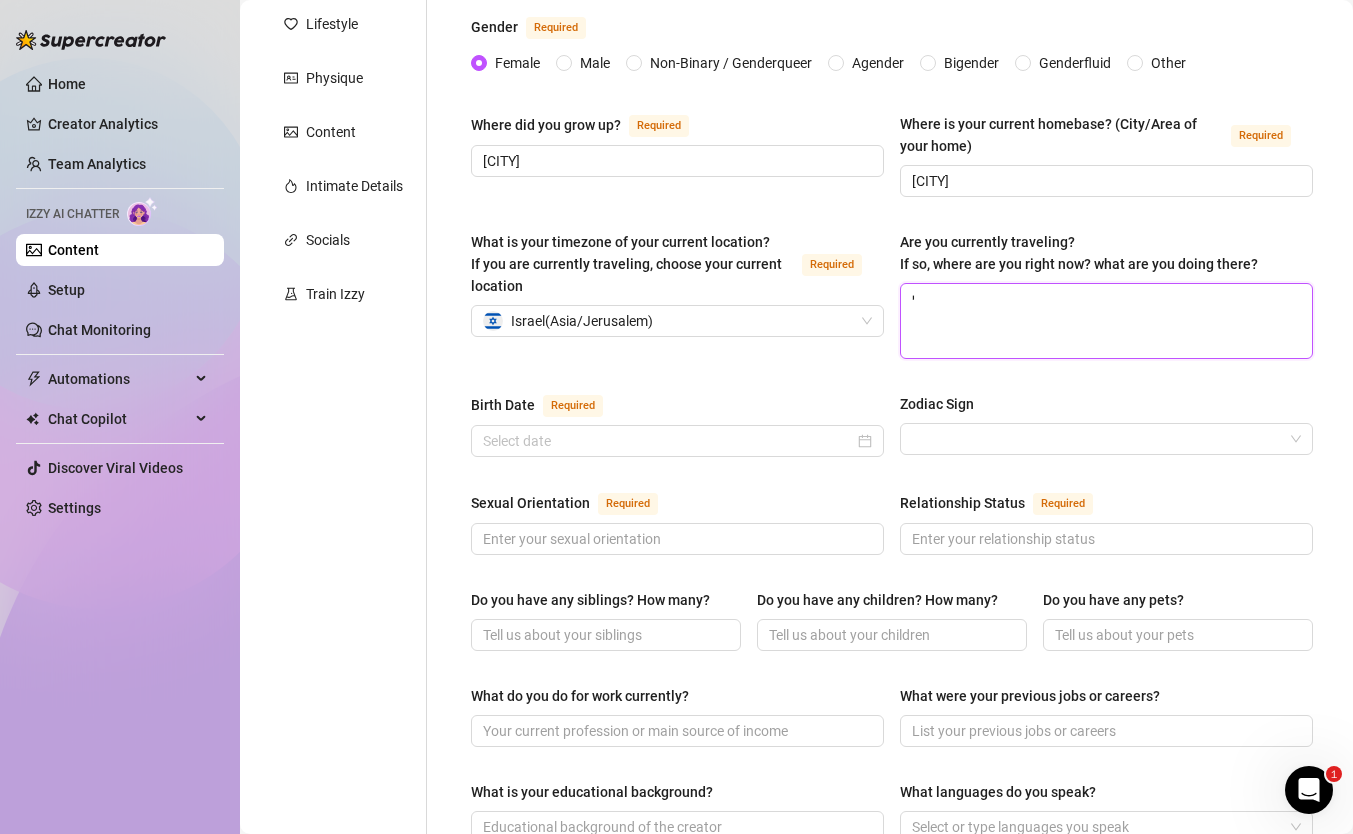 type on "יר" 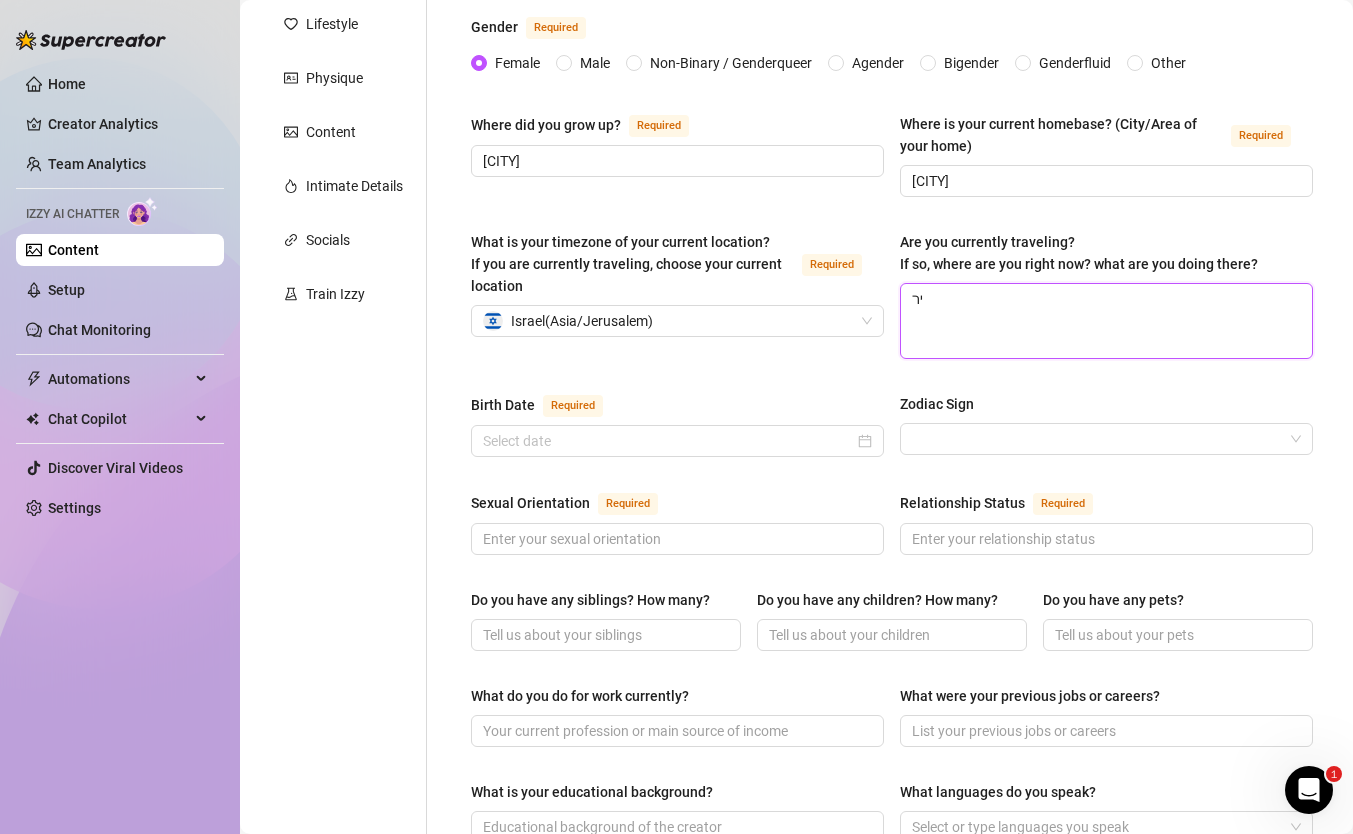 type 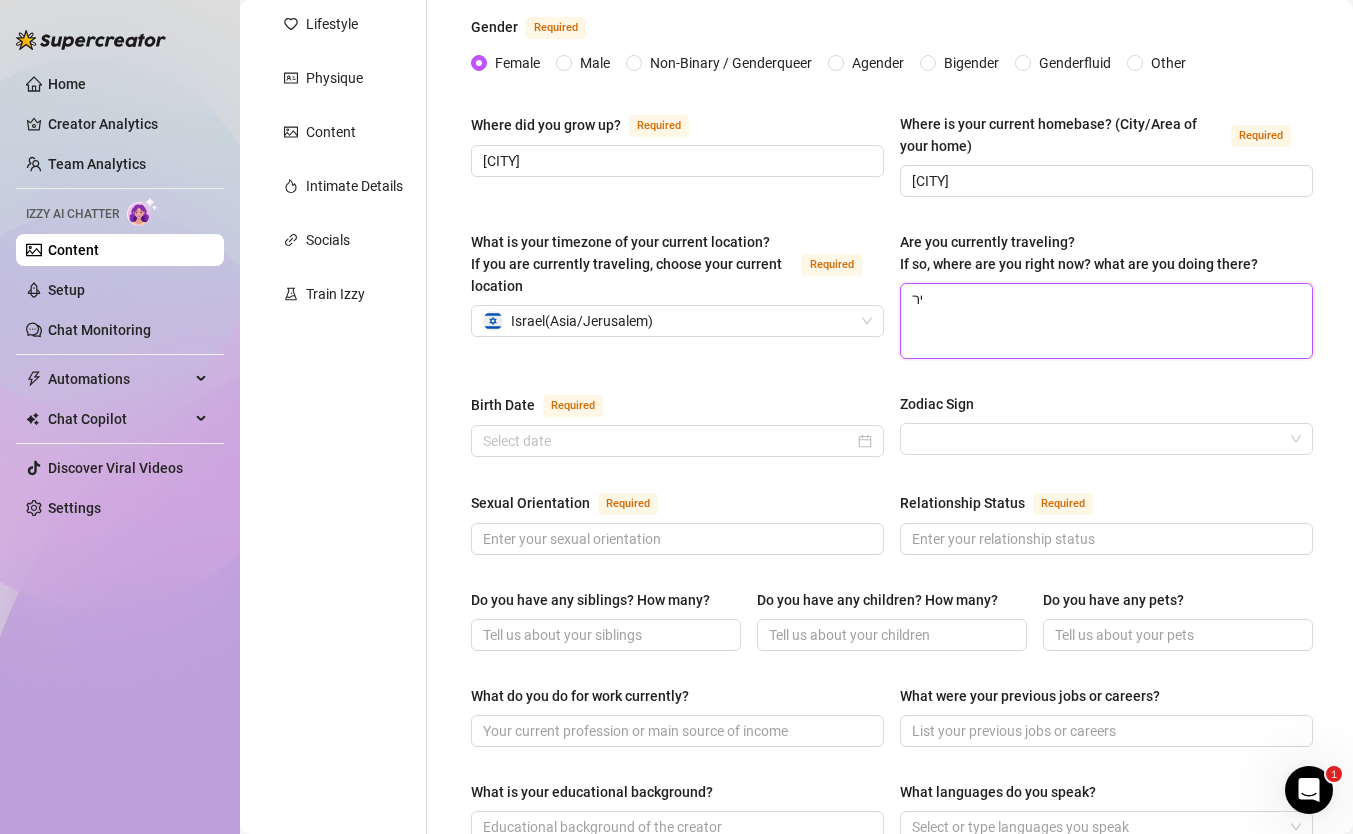 type on "ירו" 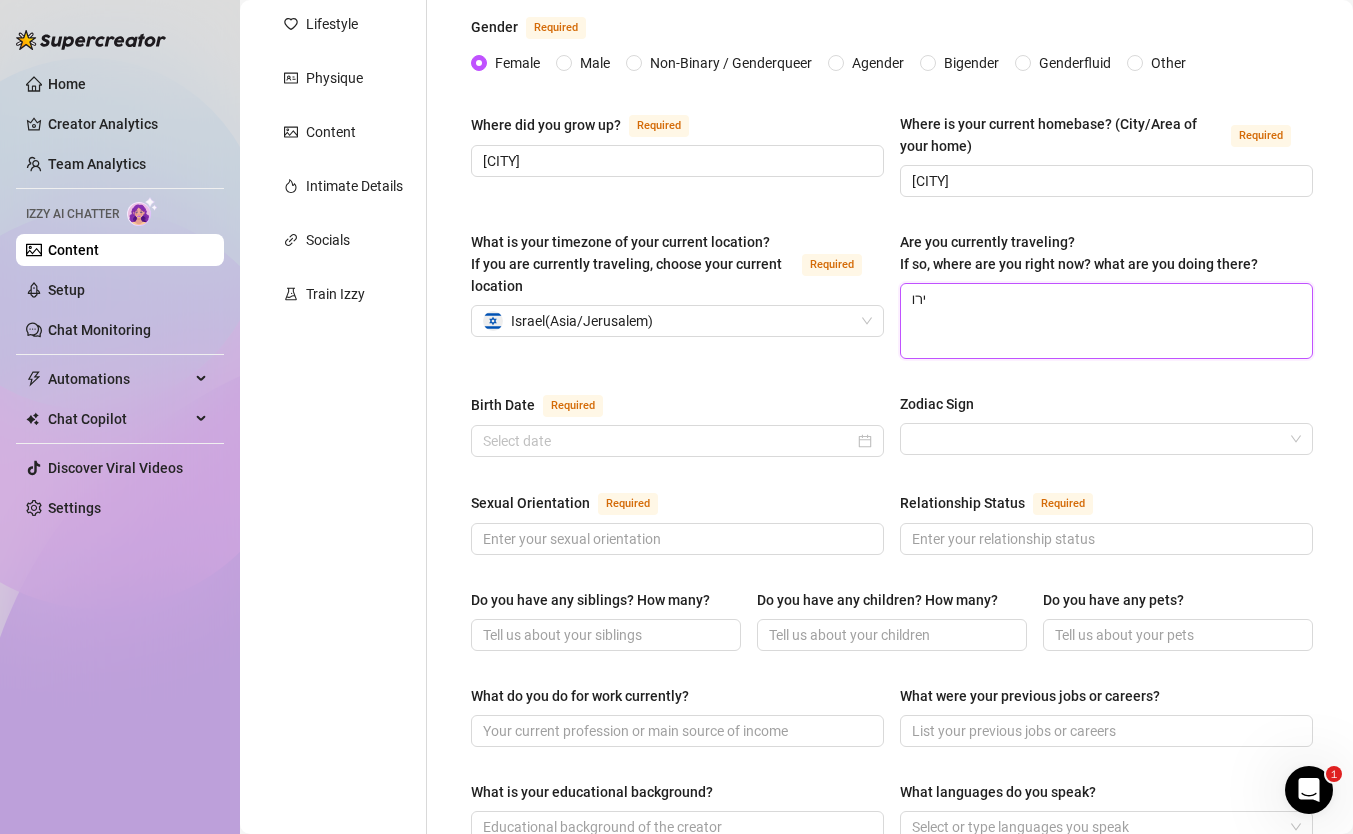 type 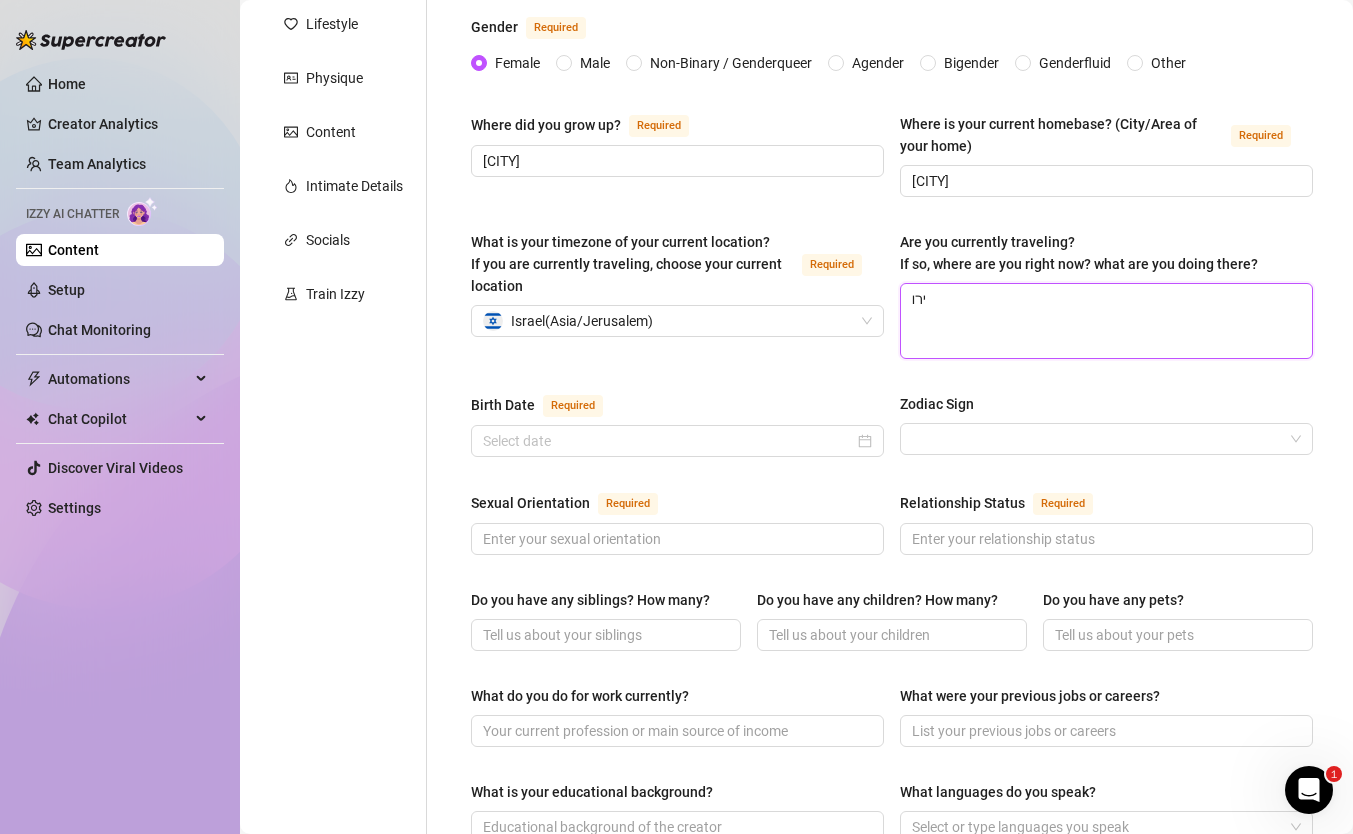 type on "ירוח" 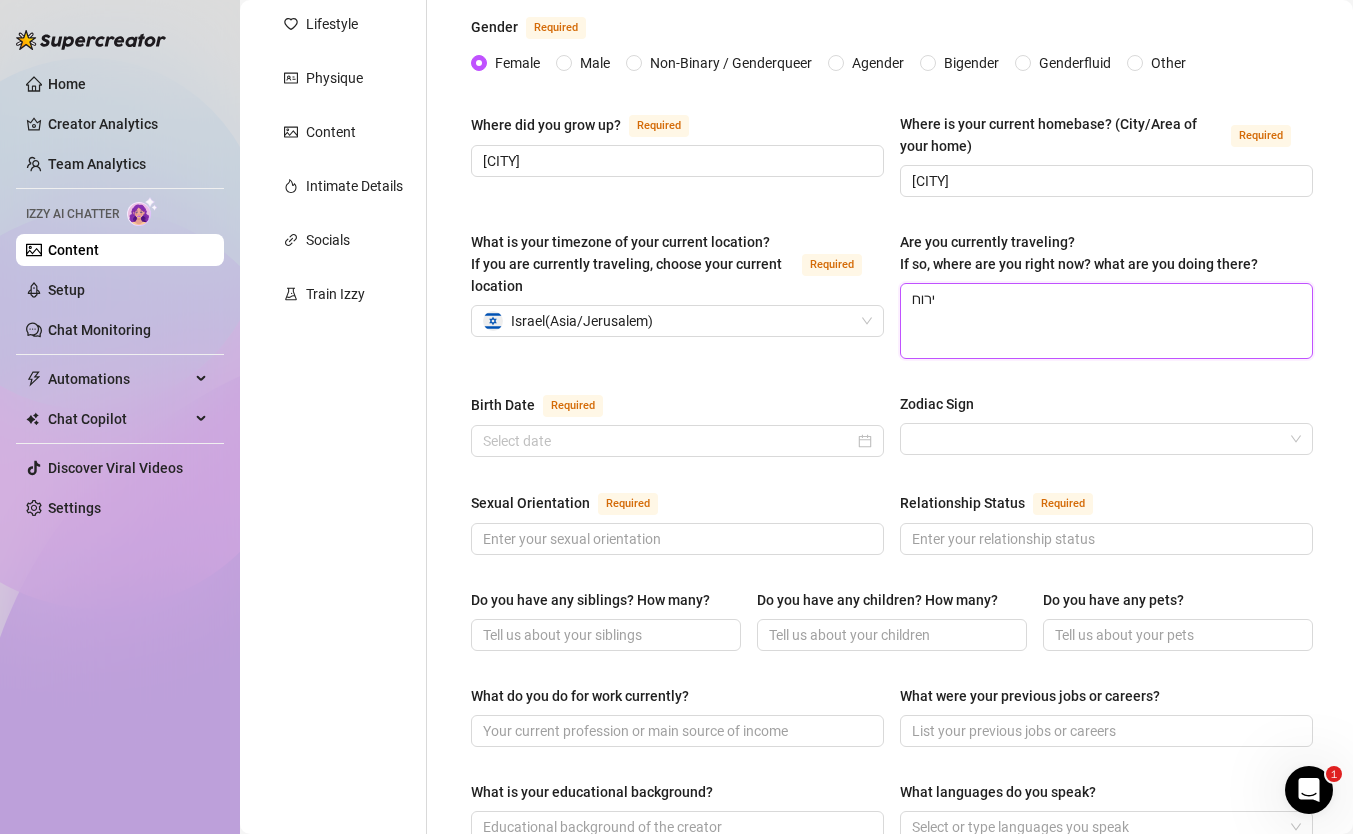 type 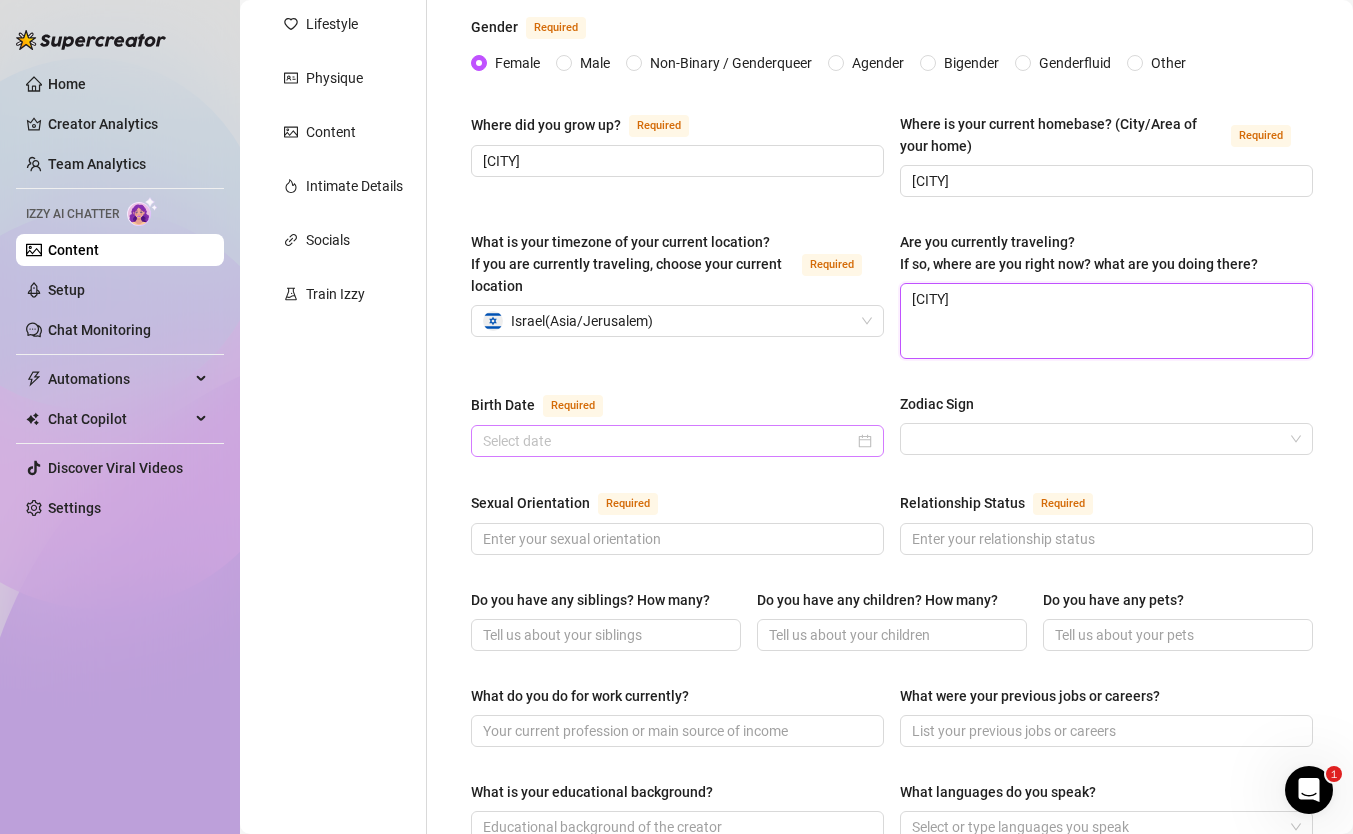 click at bounding box center [677, 441] 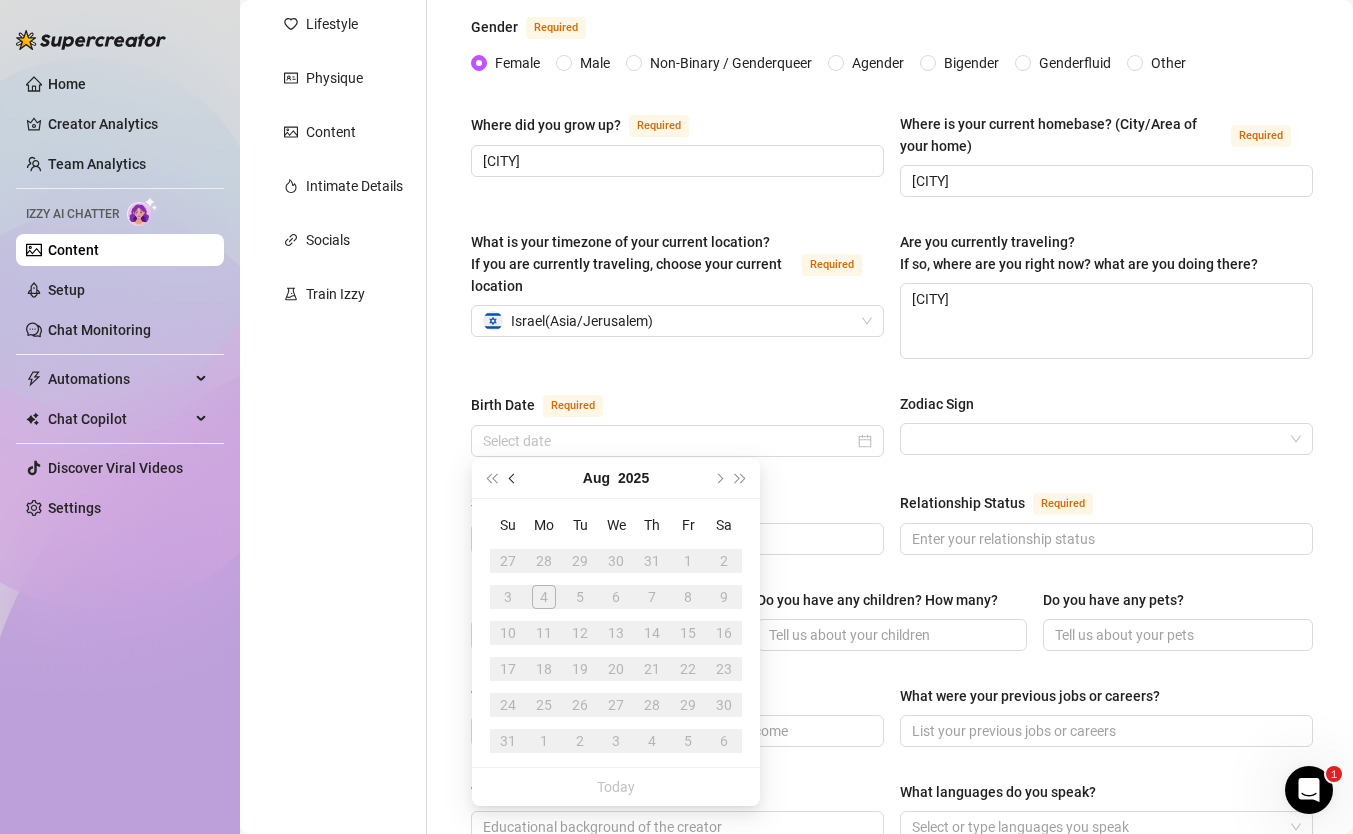 click at bounding box center [514, 478] 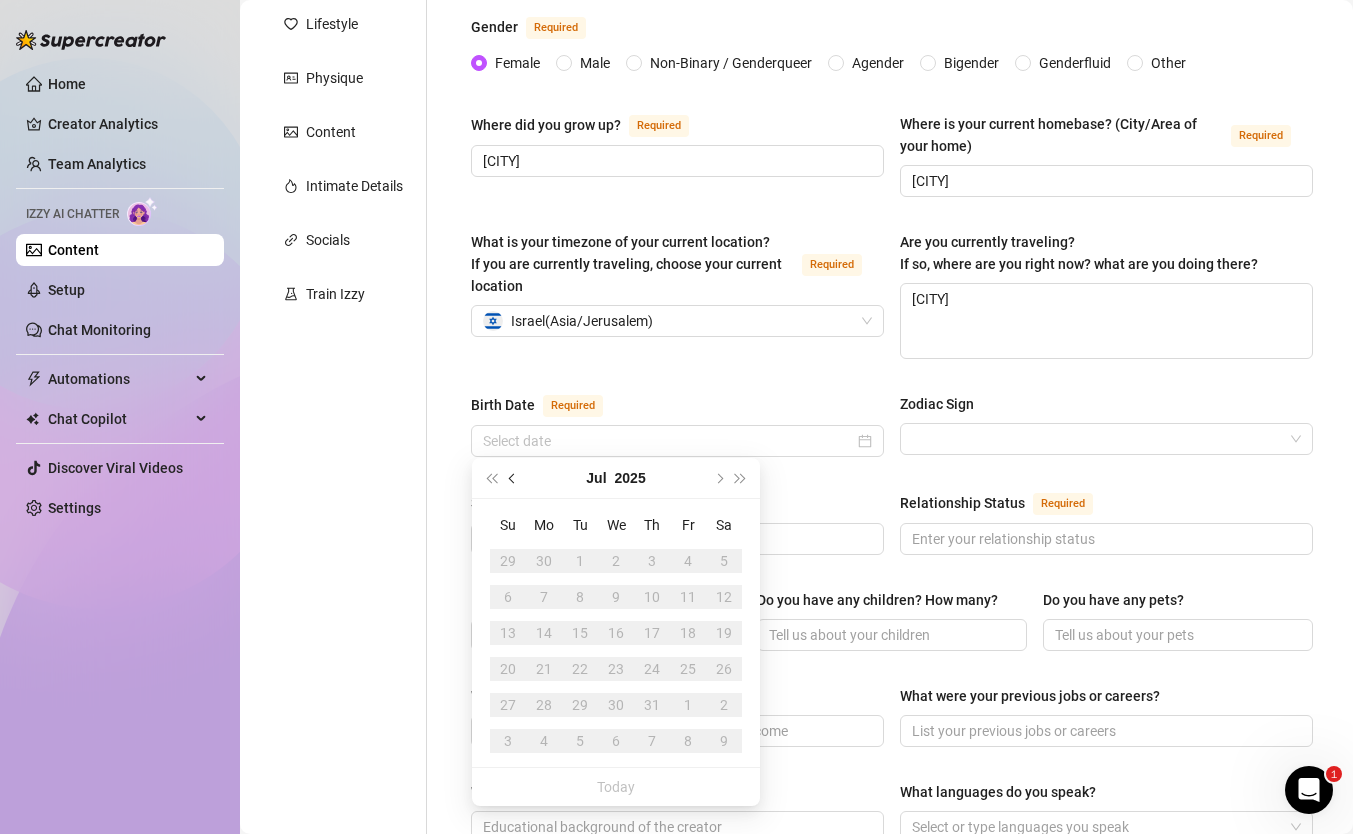 click at bounding box center [514, 478] 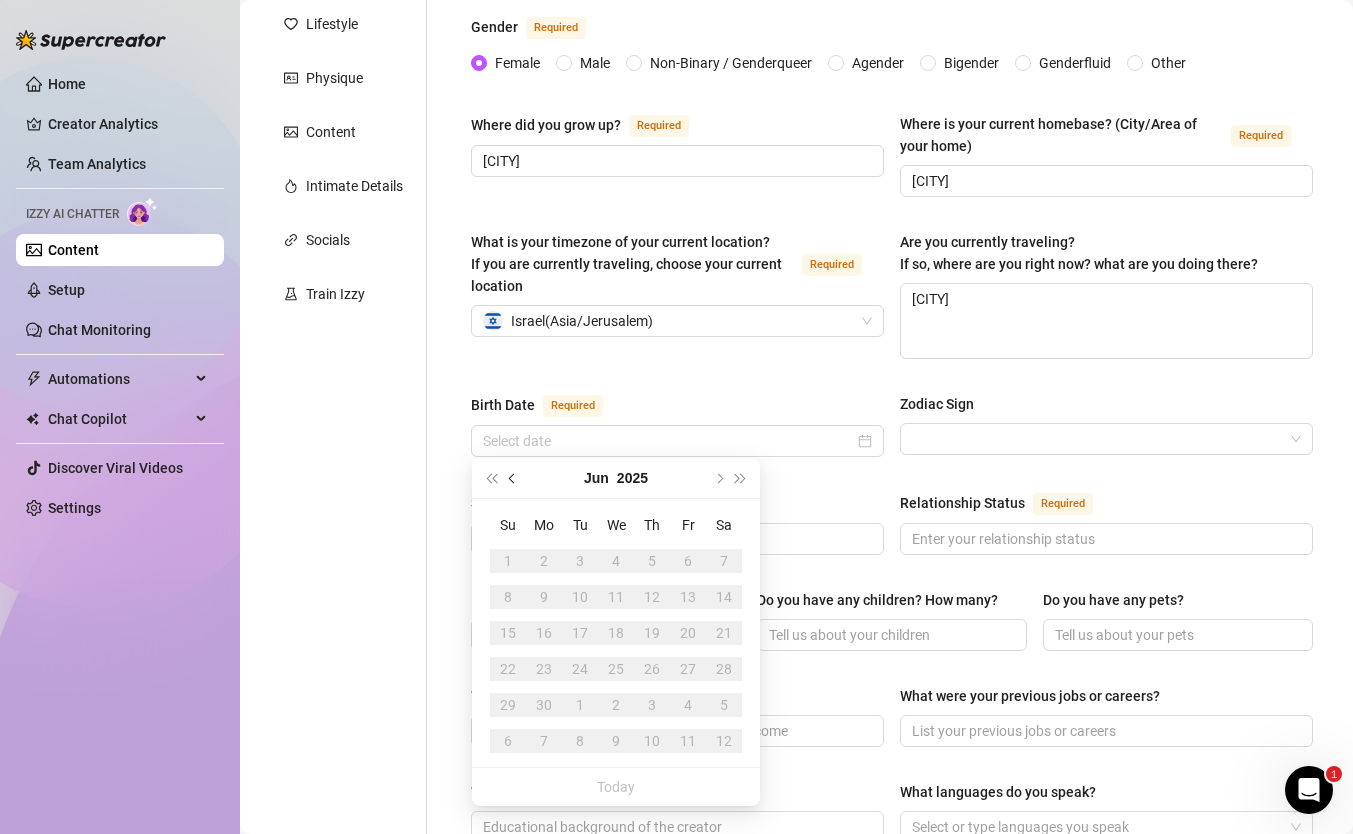 click at bounding box center [514, 478] 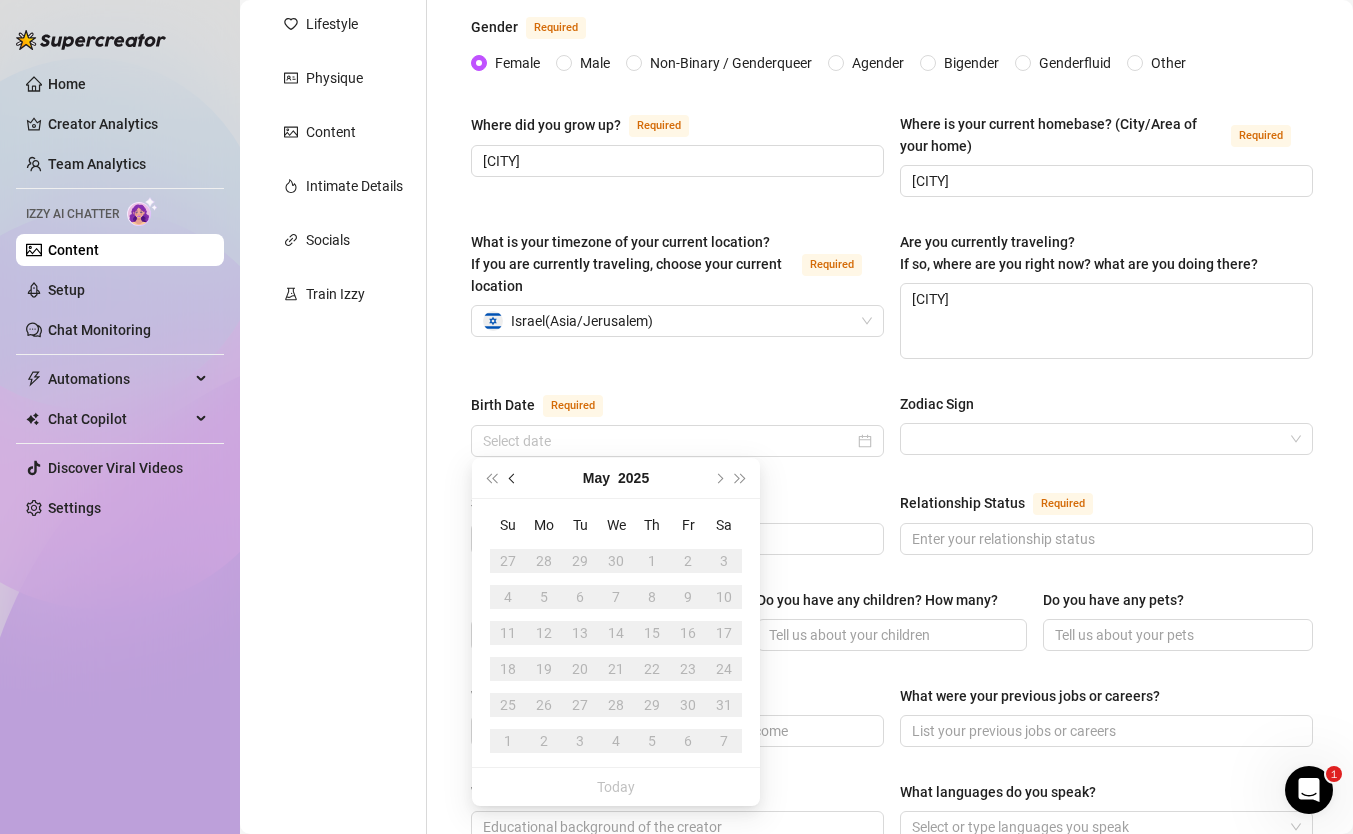 click at bounding box center [514, 478] 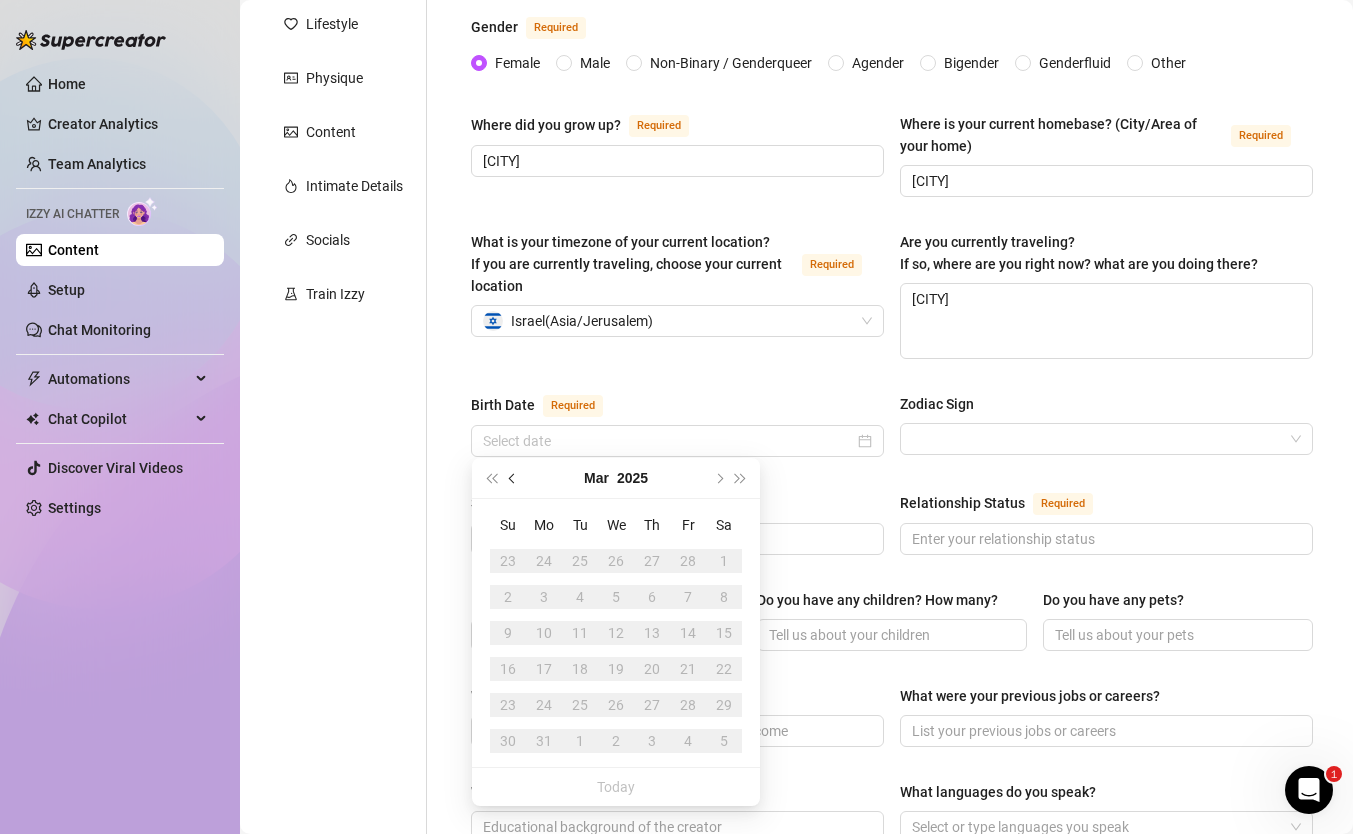 click at bounding box center [514, 478] 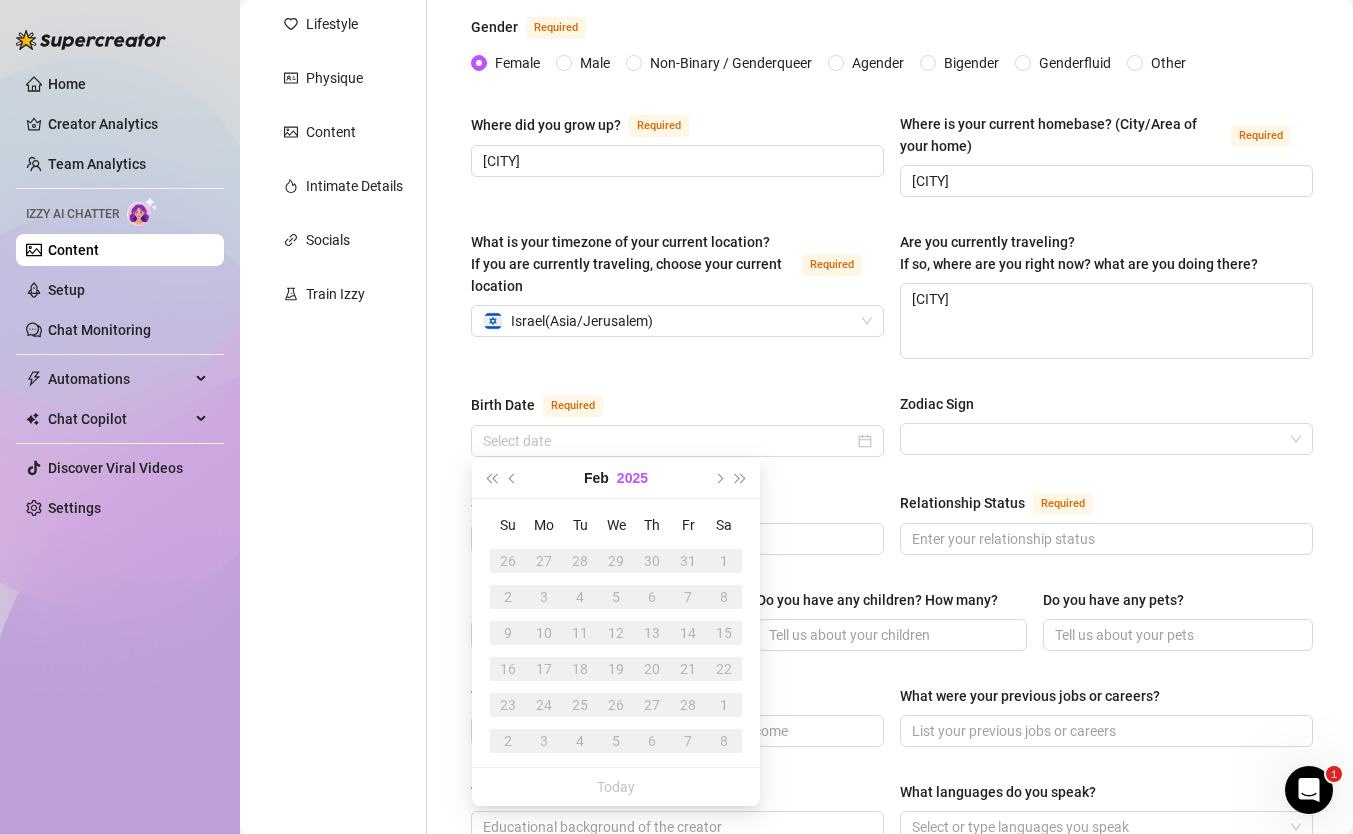 click on "2025" at bounding box center [632, 478] 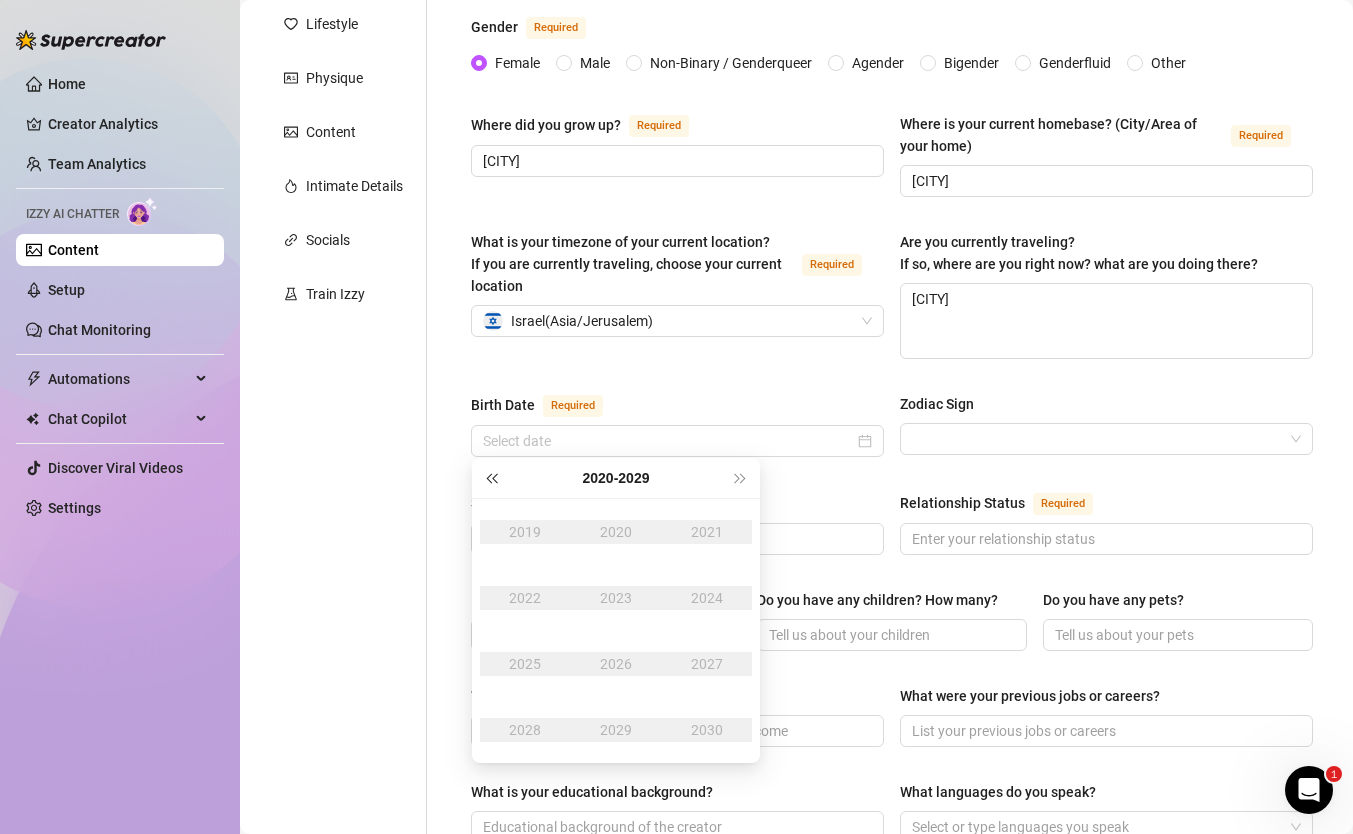 click at bounding box center (491, 478) 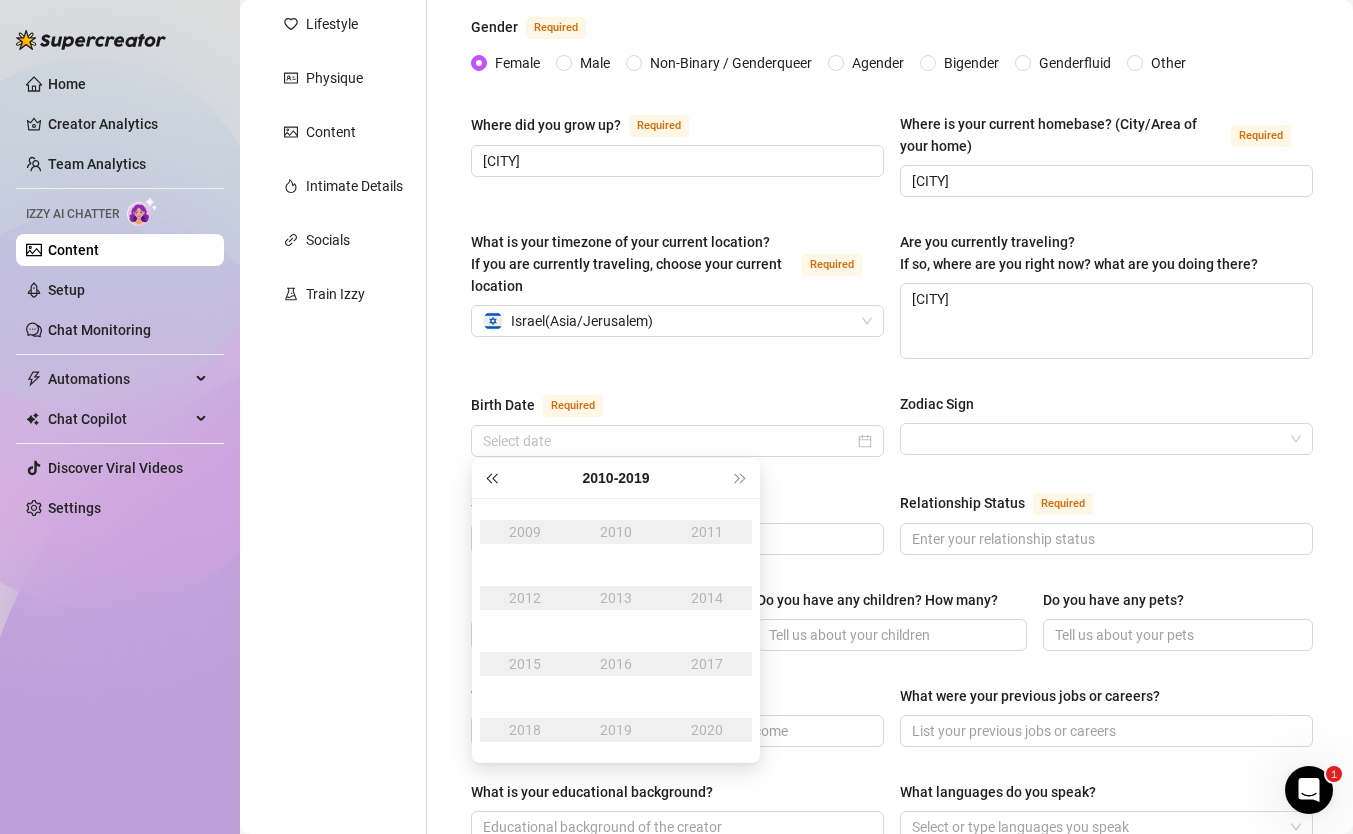 click at bounding box center [491, 478] 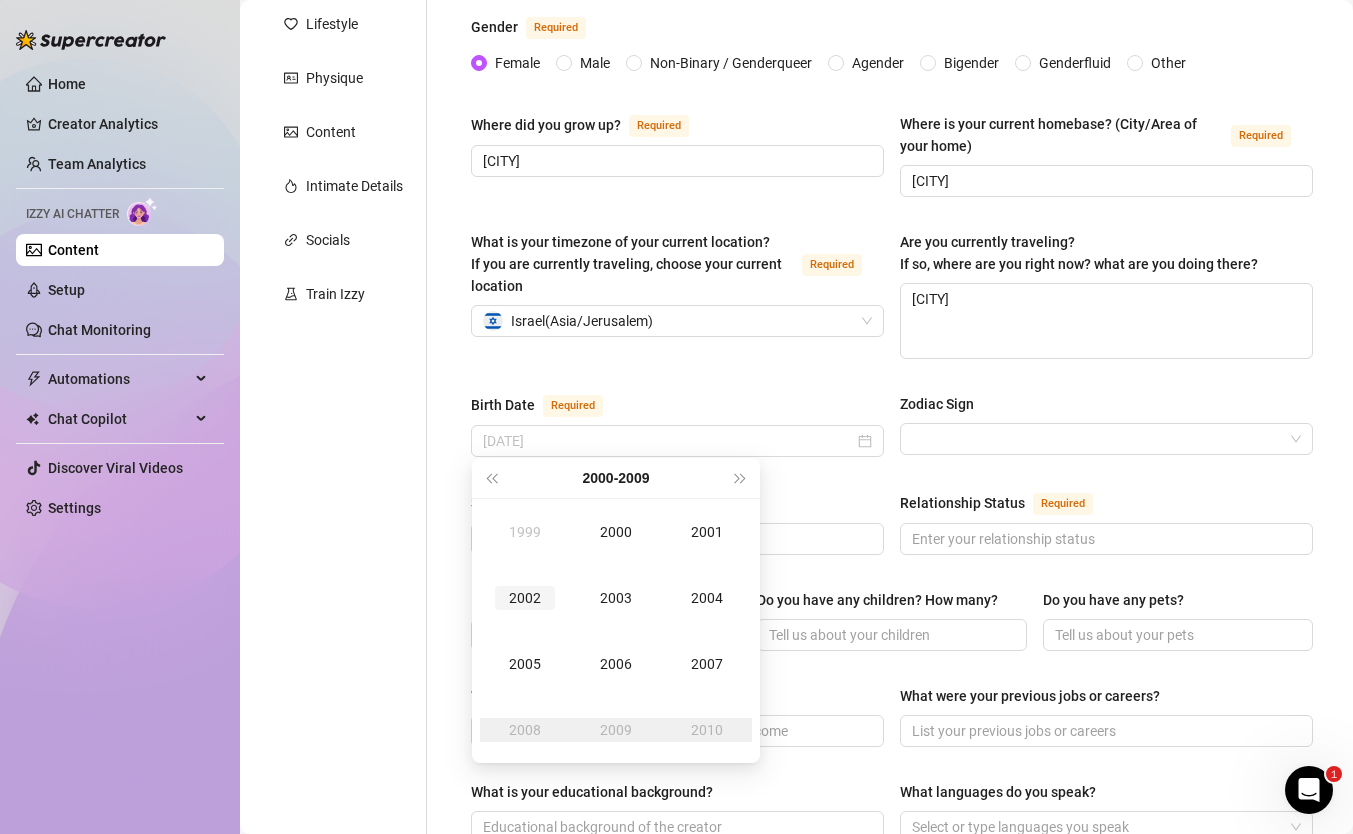 click on "2002" at bounding box center [525, 598] 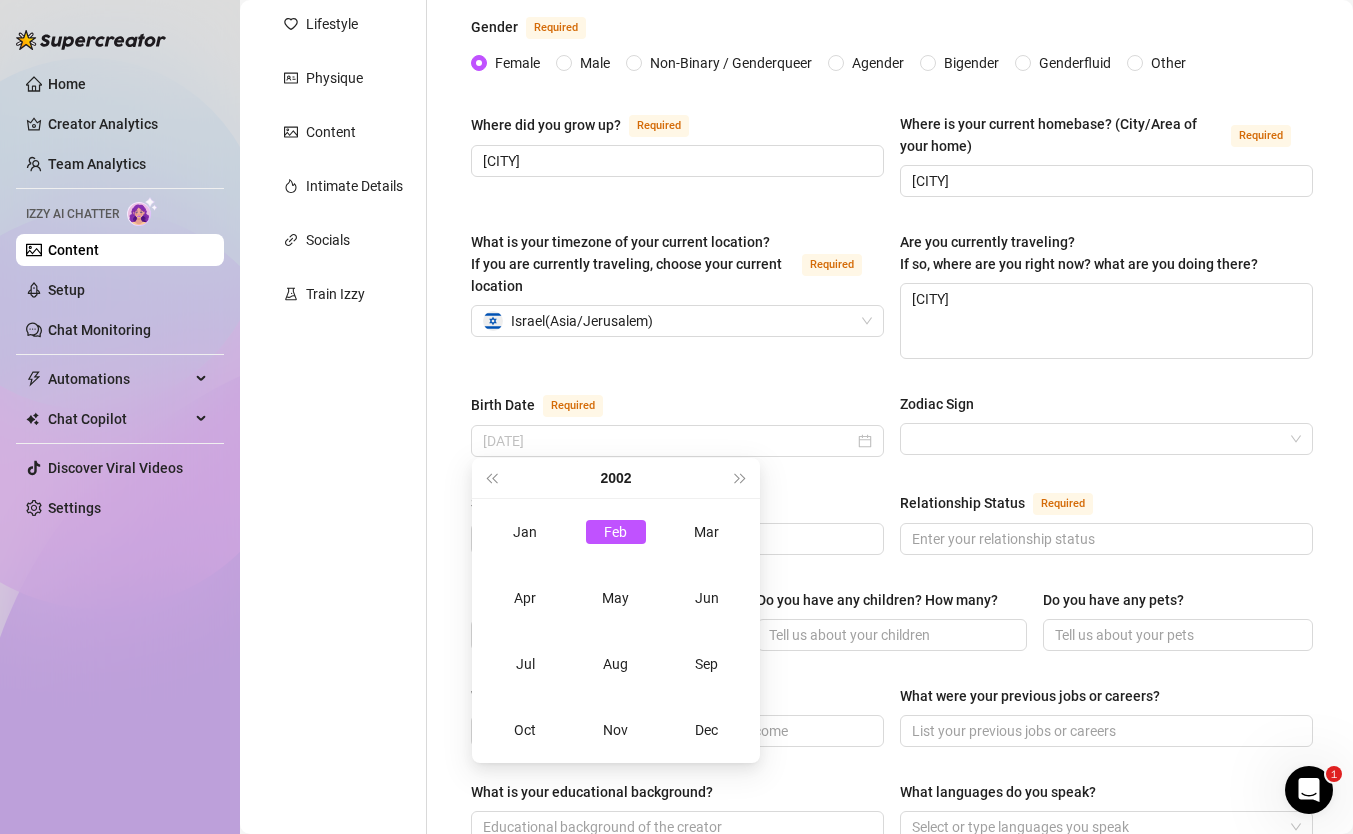 click on "Feb" at bounding box center [616, 532] 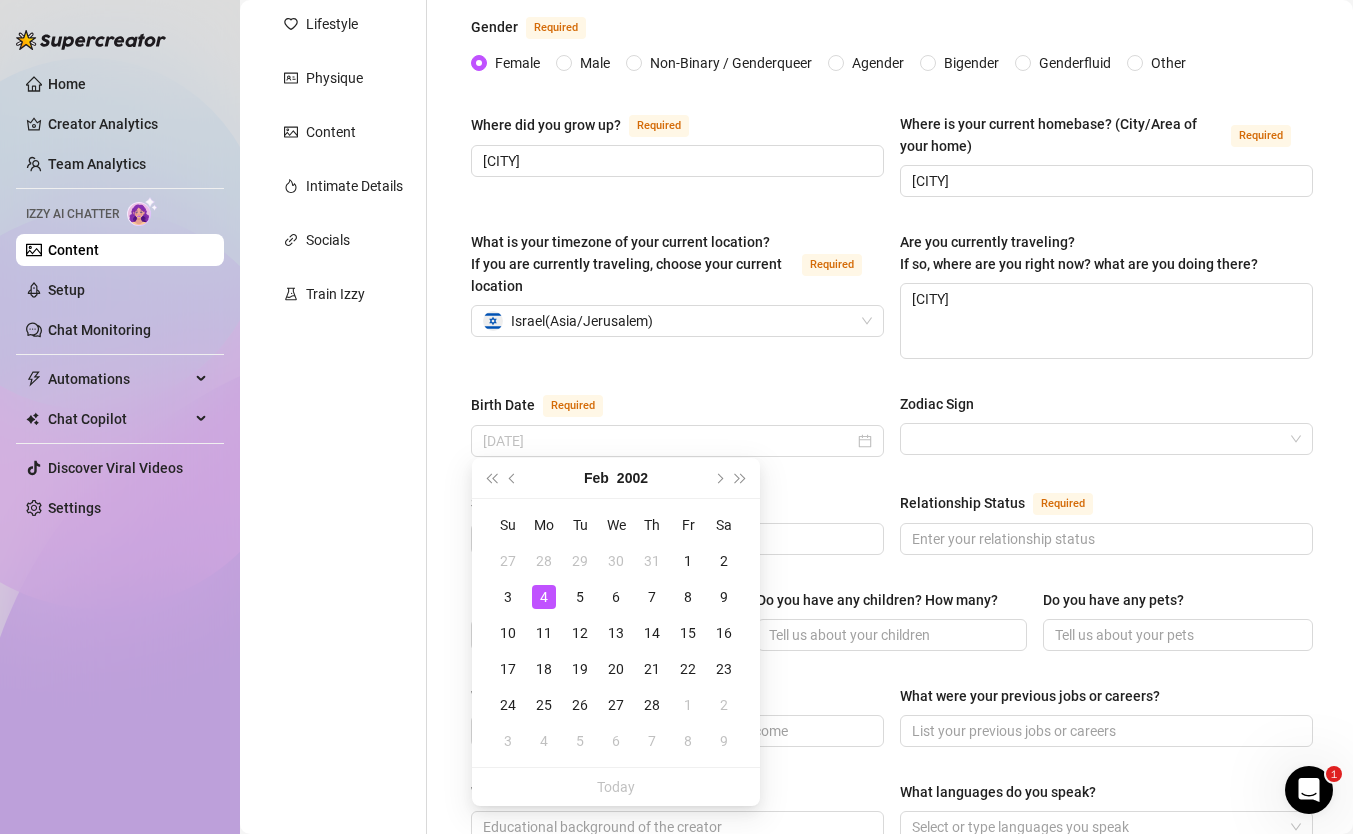 type on "[DATE]" 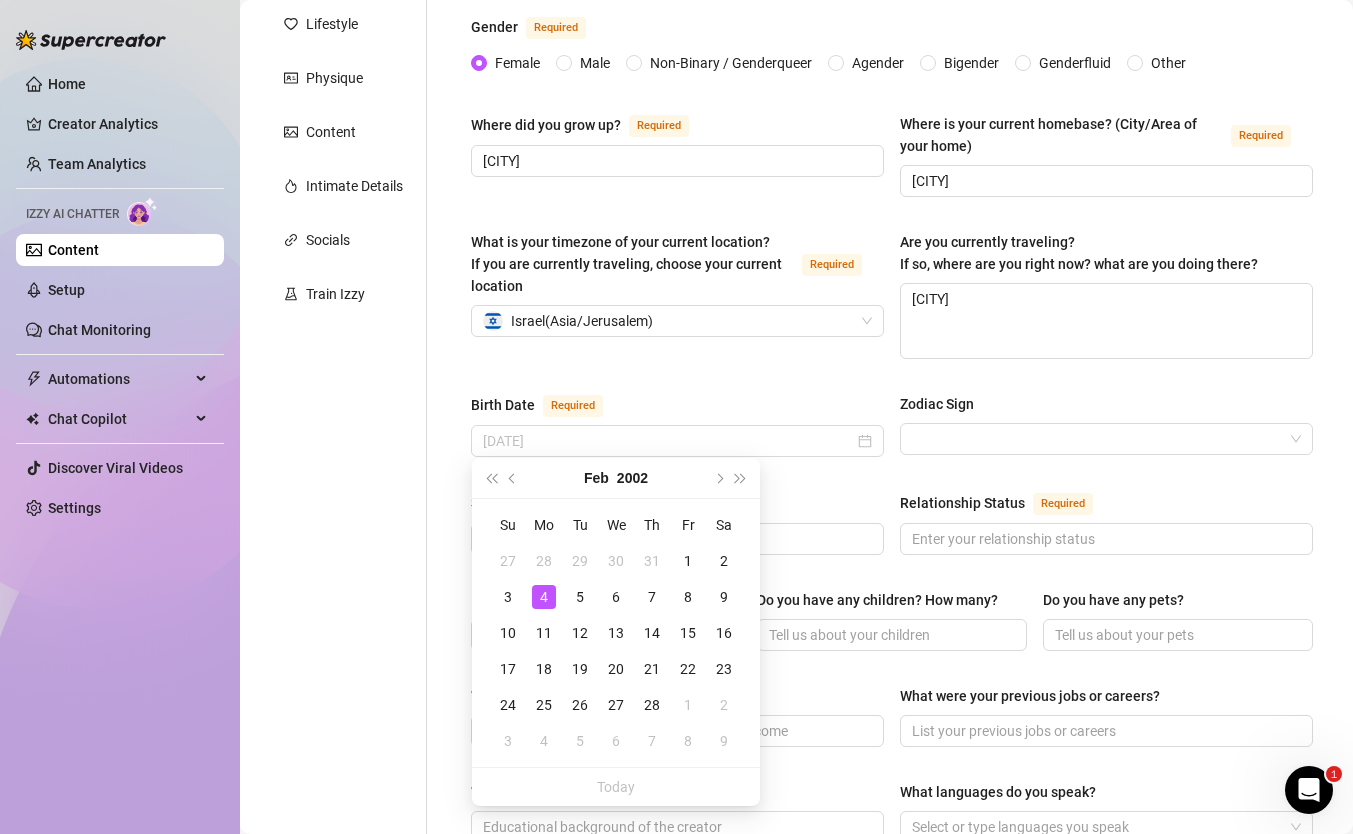 click on "4" at bounding box center [544, 597] 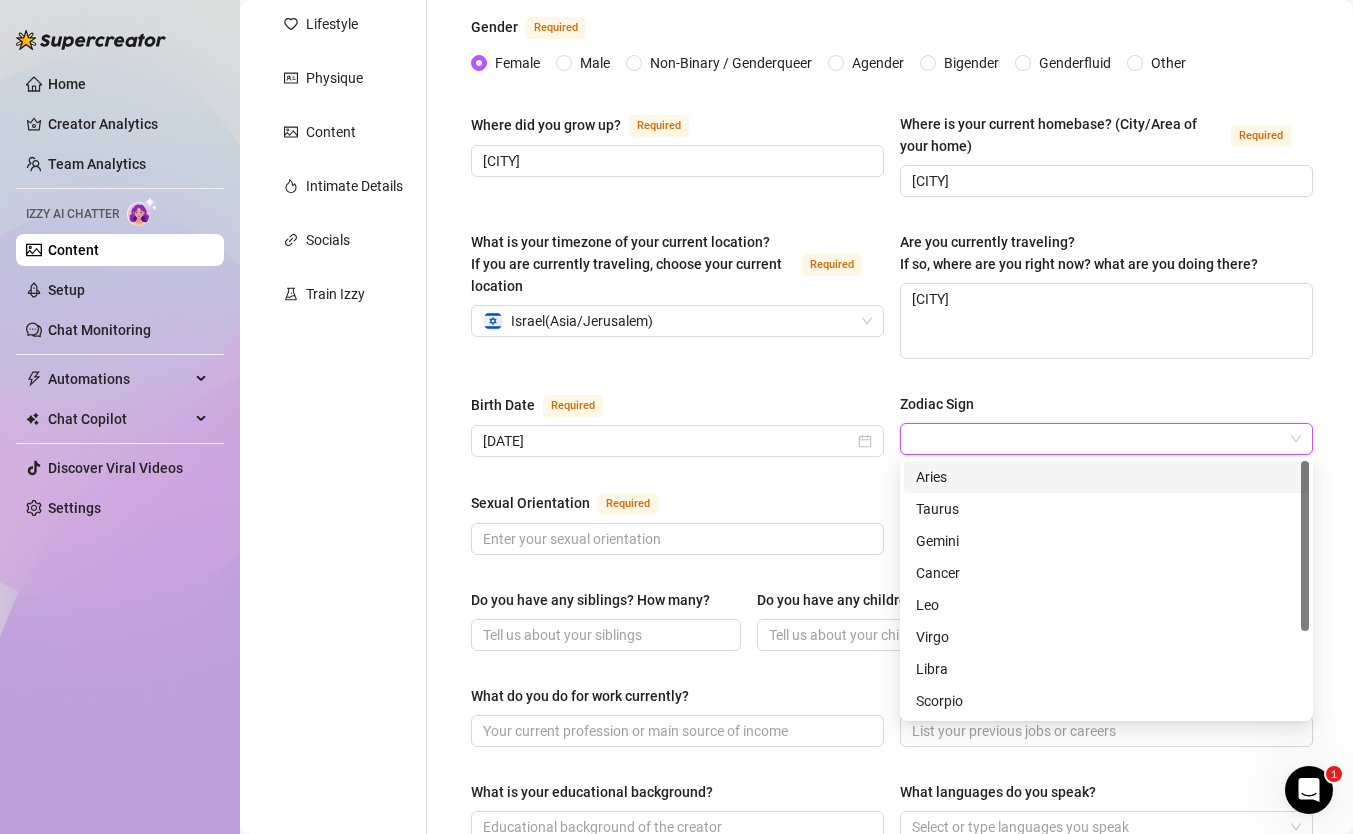 click on "Zodiac Sign" at bounding box center [1097, 439] 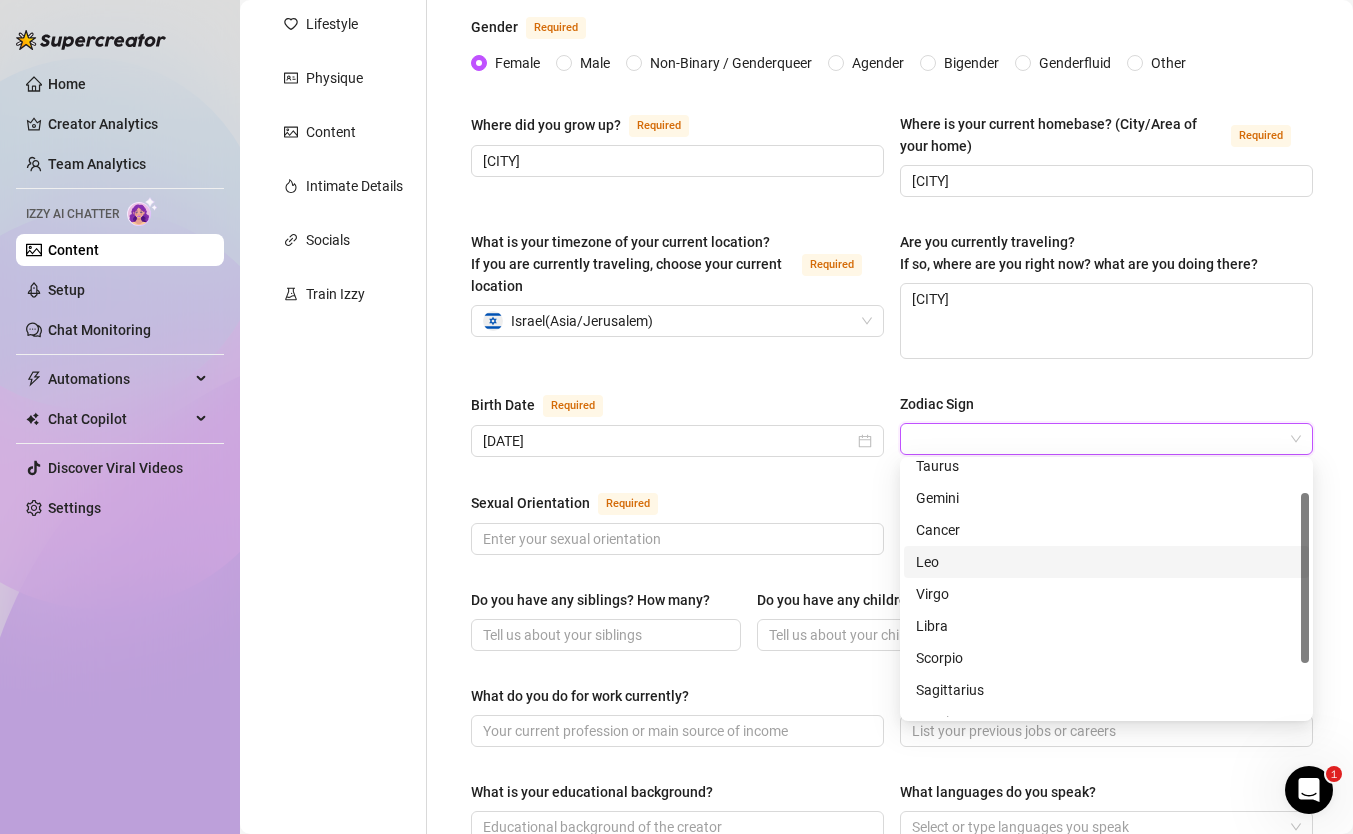 scroll, scrollTop: 56, scrollLeft: 0, axis: vertical 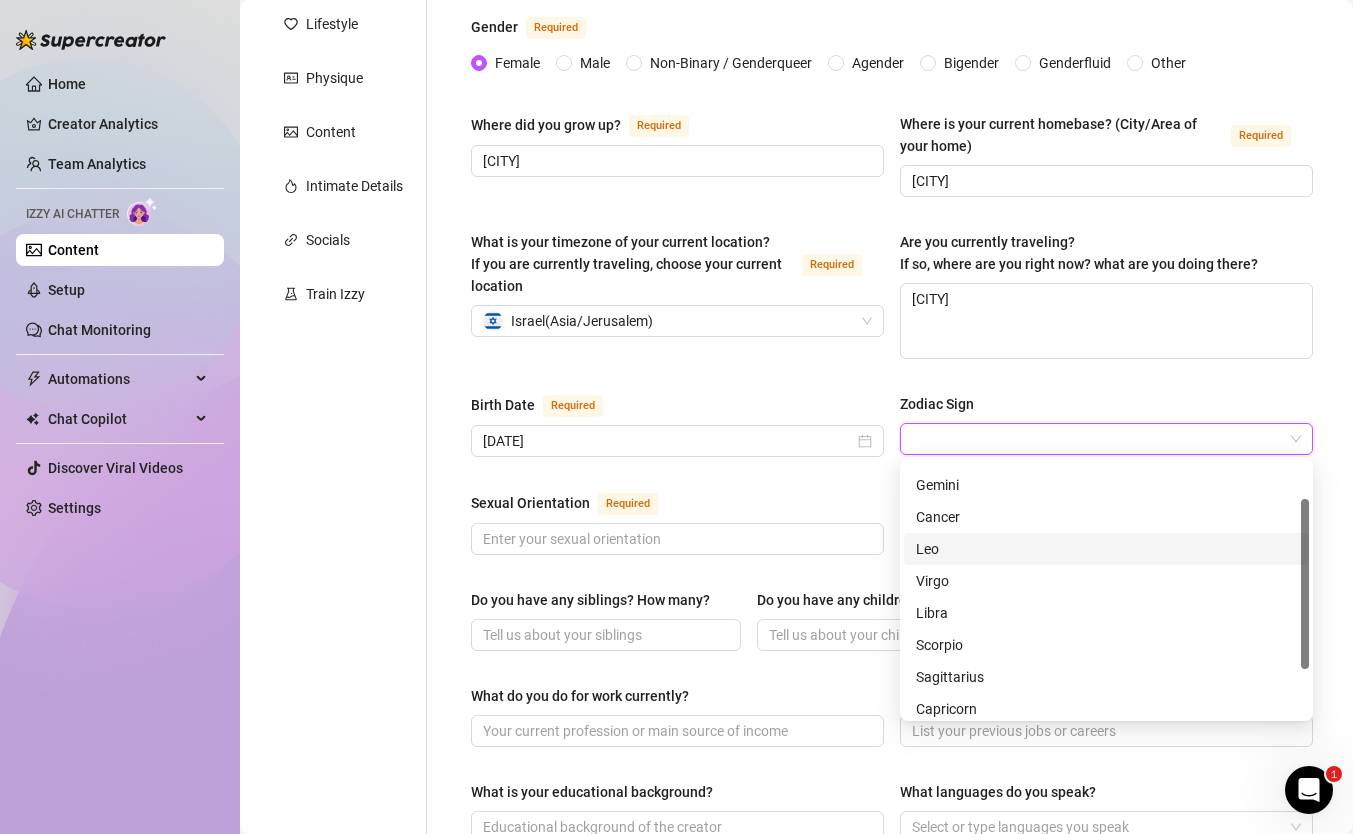 click on "Virgo" at bounding box center (1106, 581) 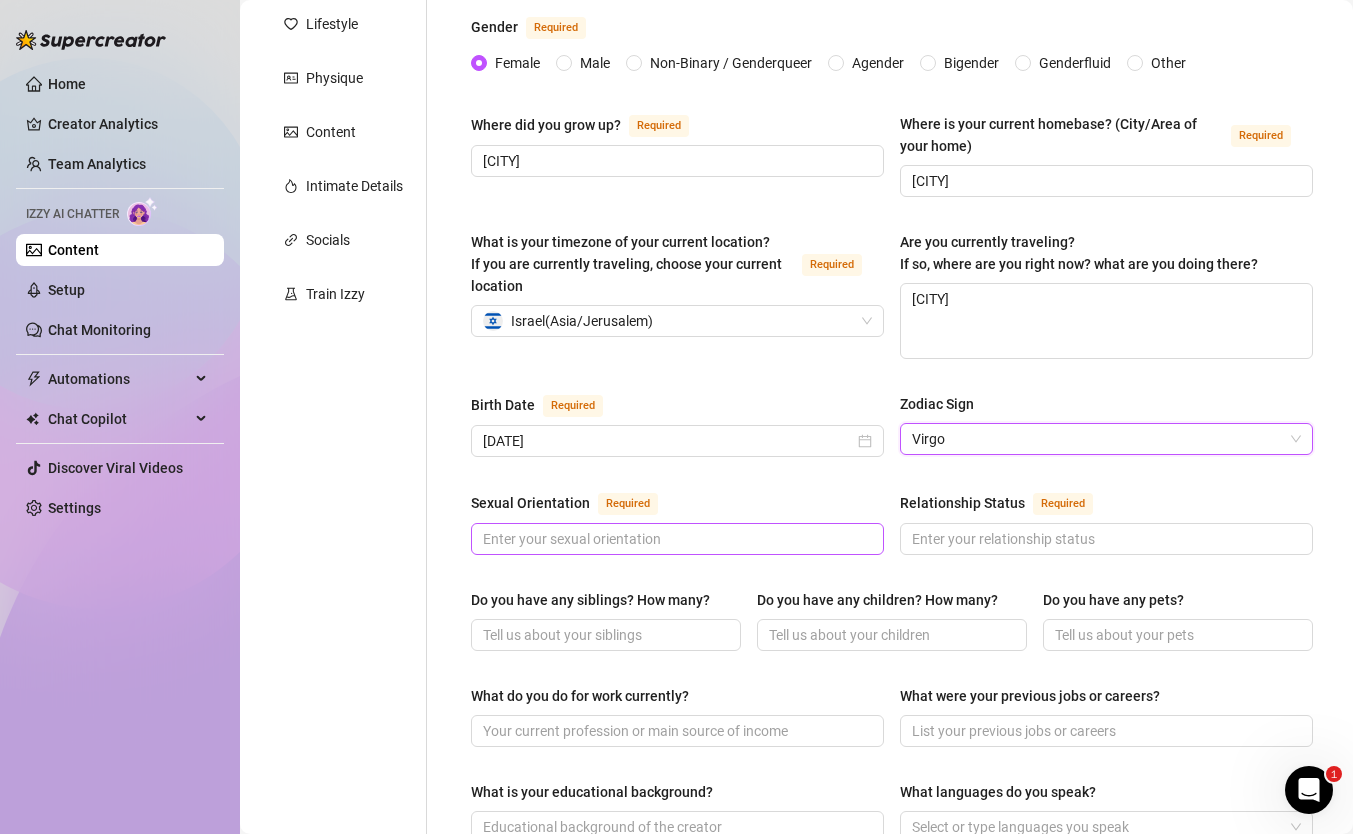 click at bounding box center (677, 539) 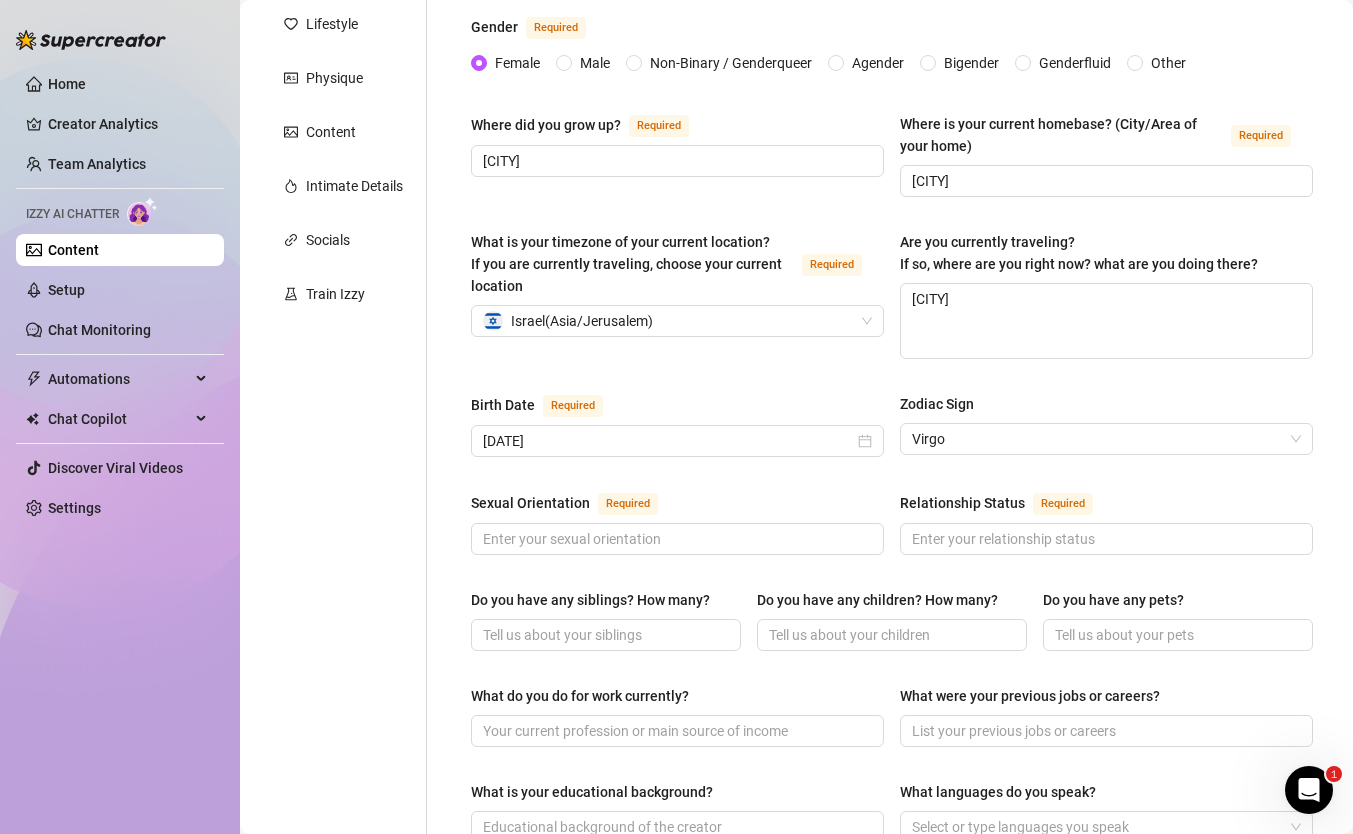 click on "Sexual Orientation" at bounding box center (530, 503) 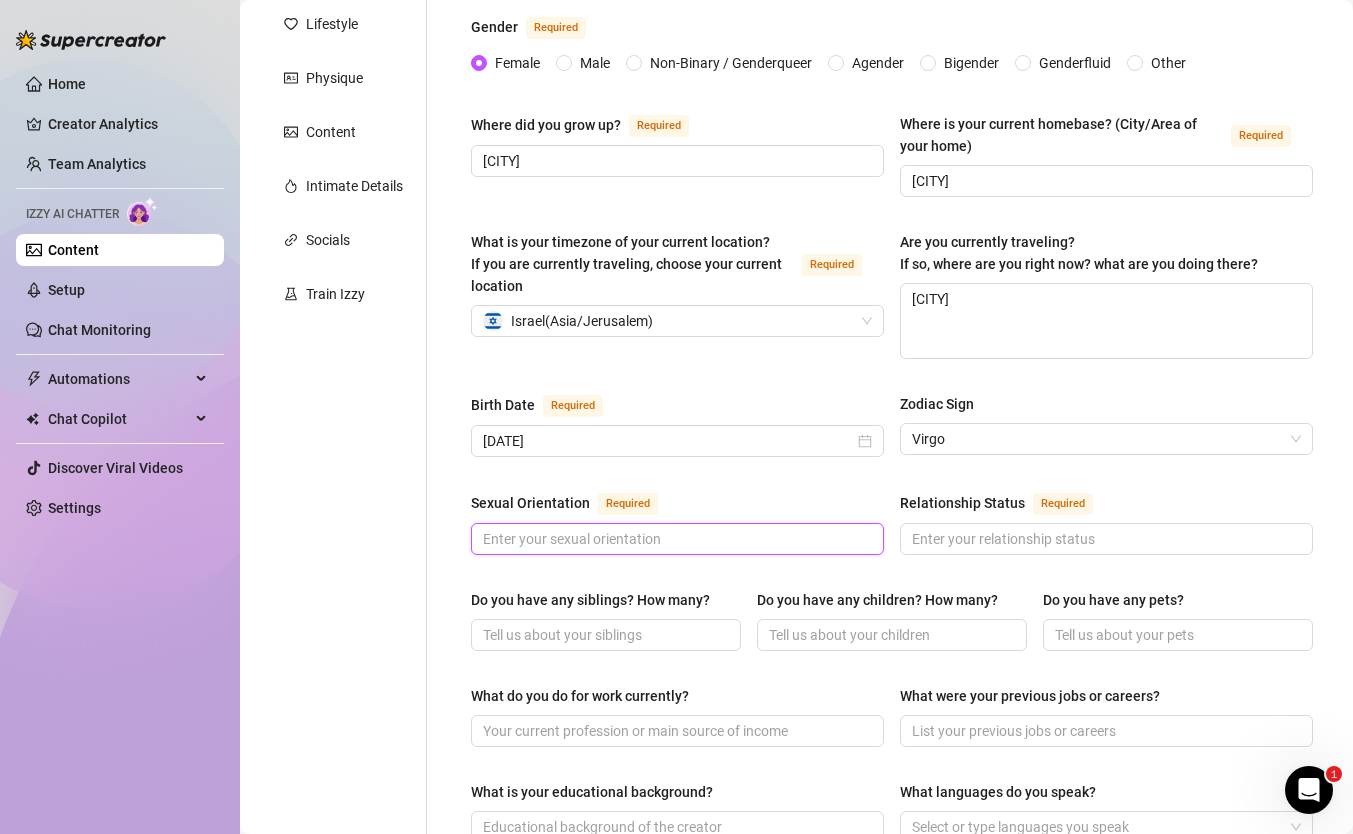 click on "Sexual Orientation Required" at bounding box center [675, 539] 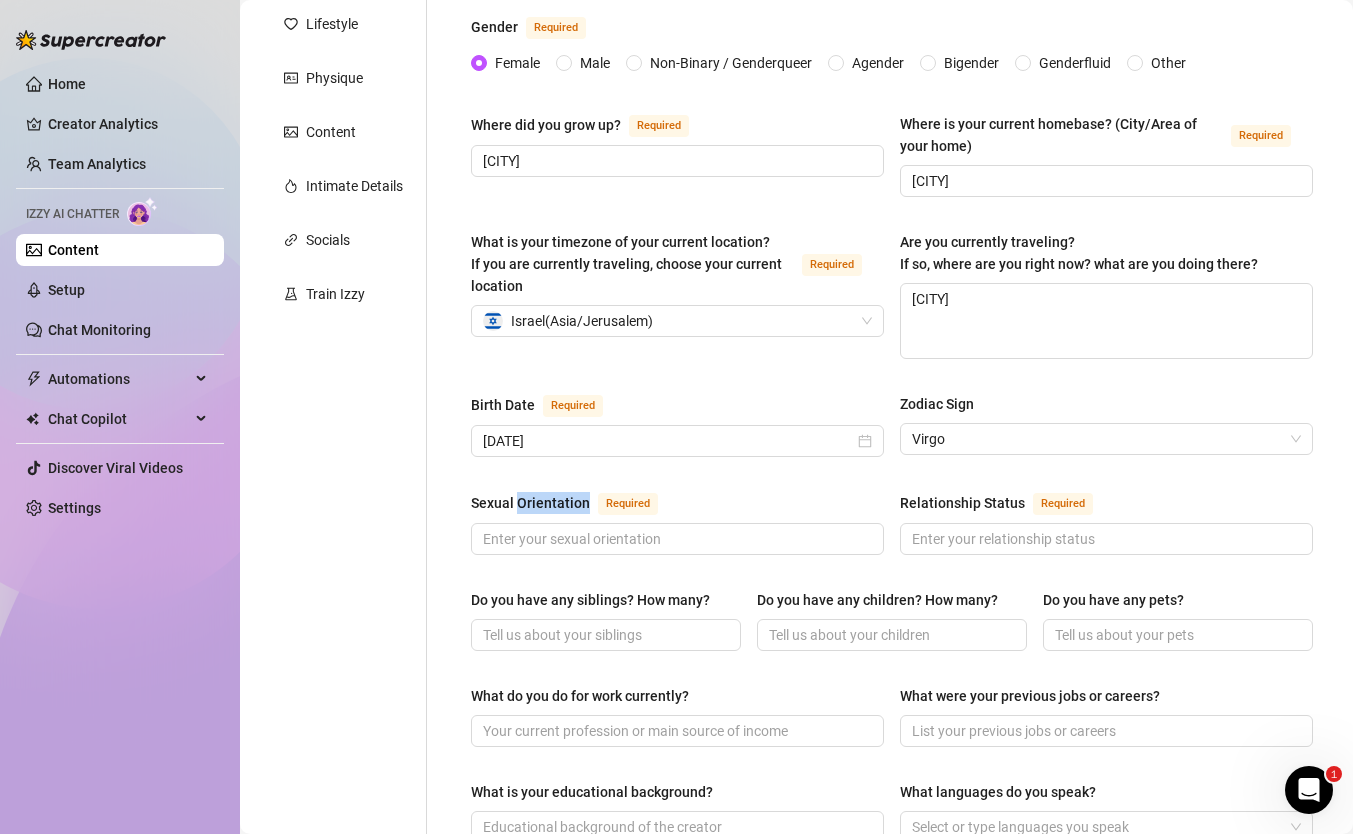 click on "Sexual Orientation" at bounding box center (530, 503) 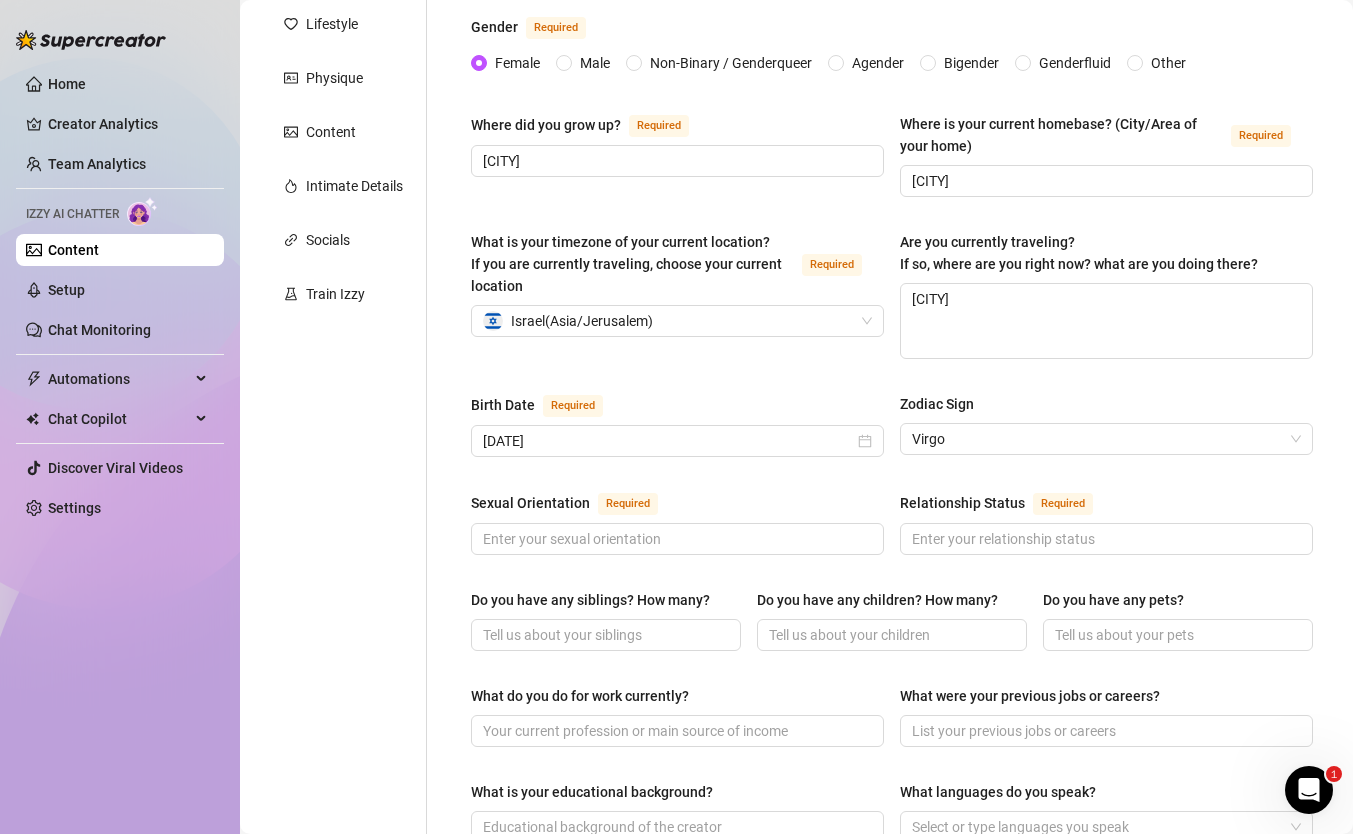 click on "Sexual Orientation" at bounding box center (530, 503) 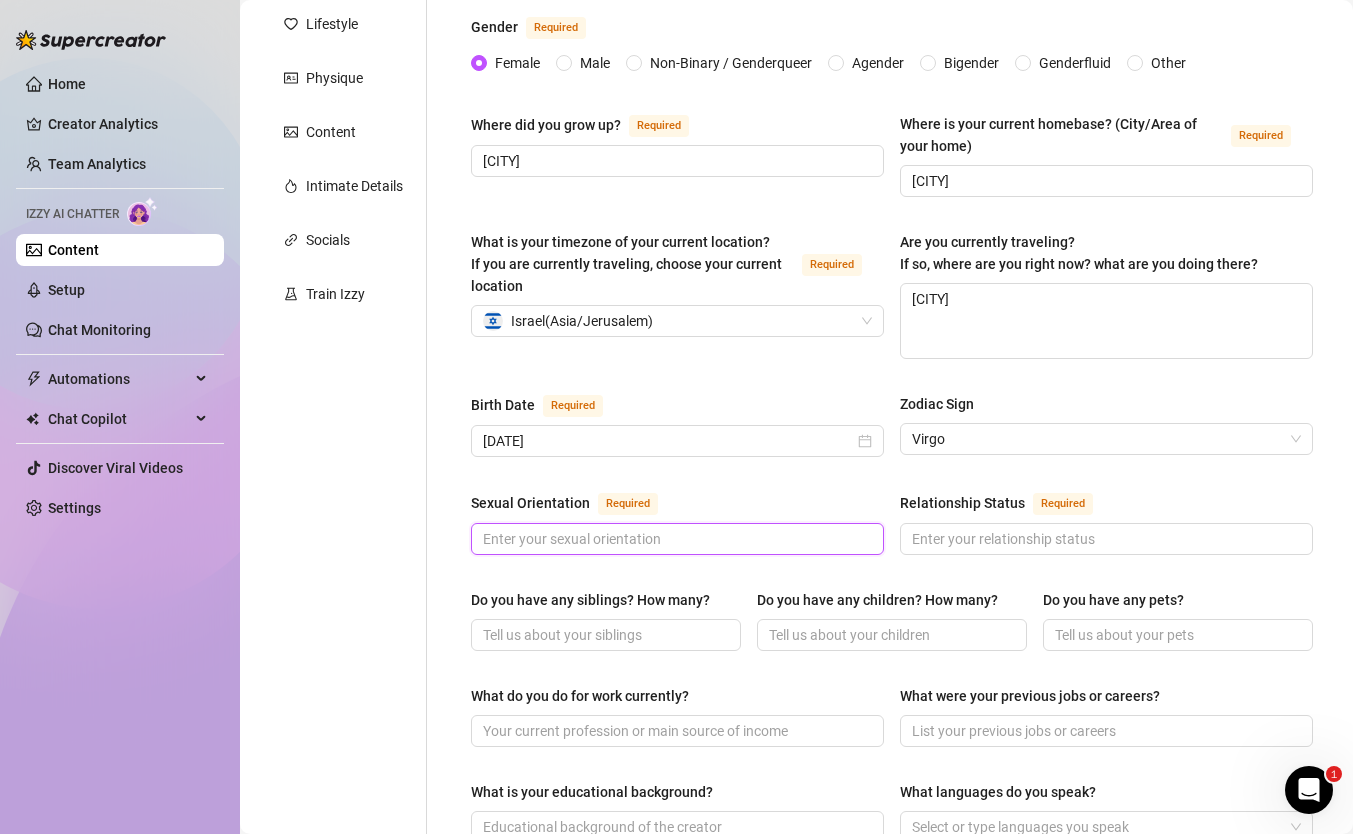 click on "Sexual Orientation Required" at bounding box center (675, 539) 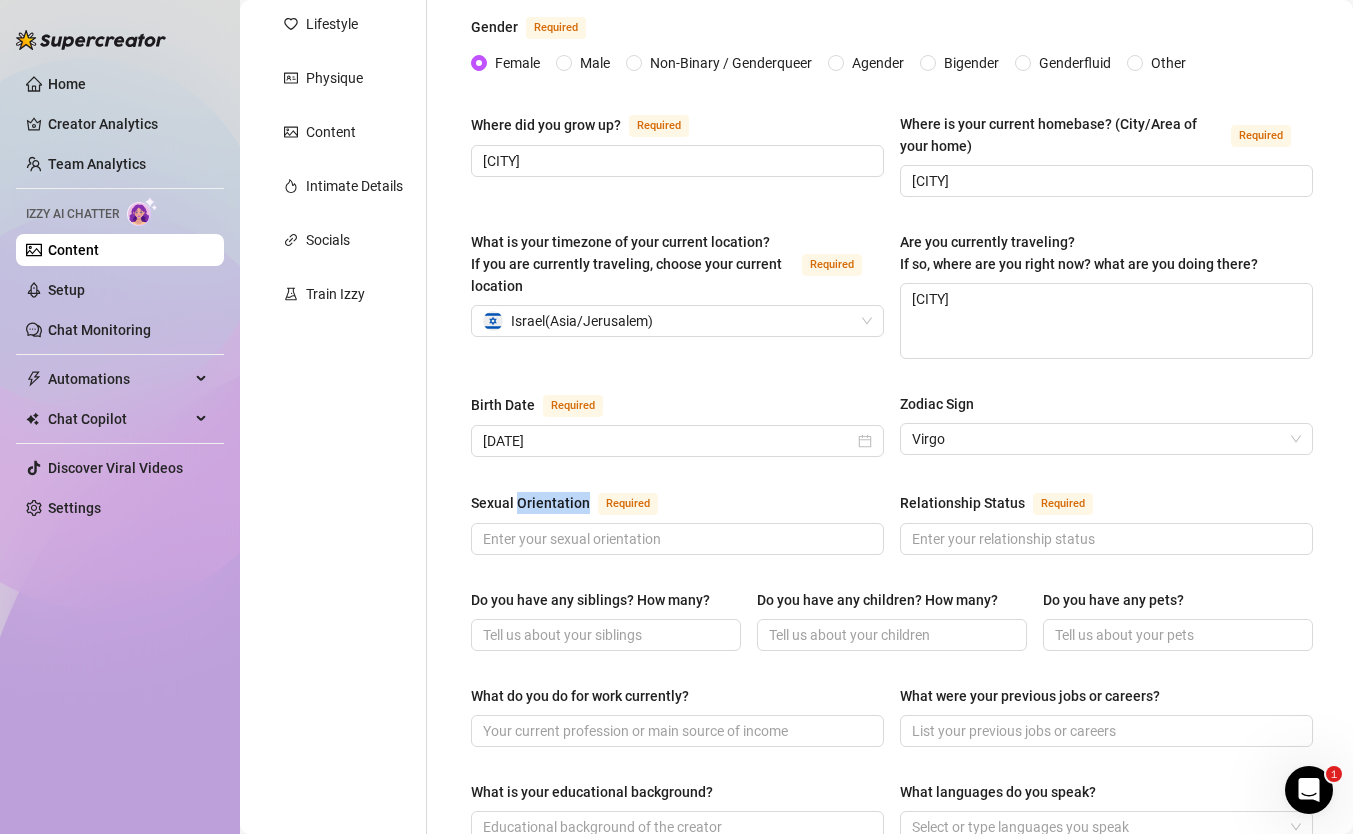 click on "Sexual Orientation" at bounding box center (530, 503) 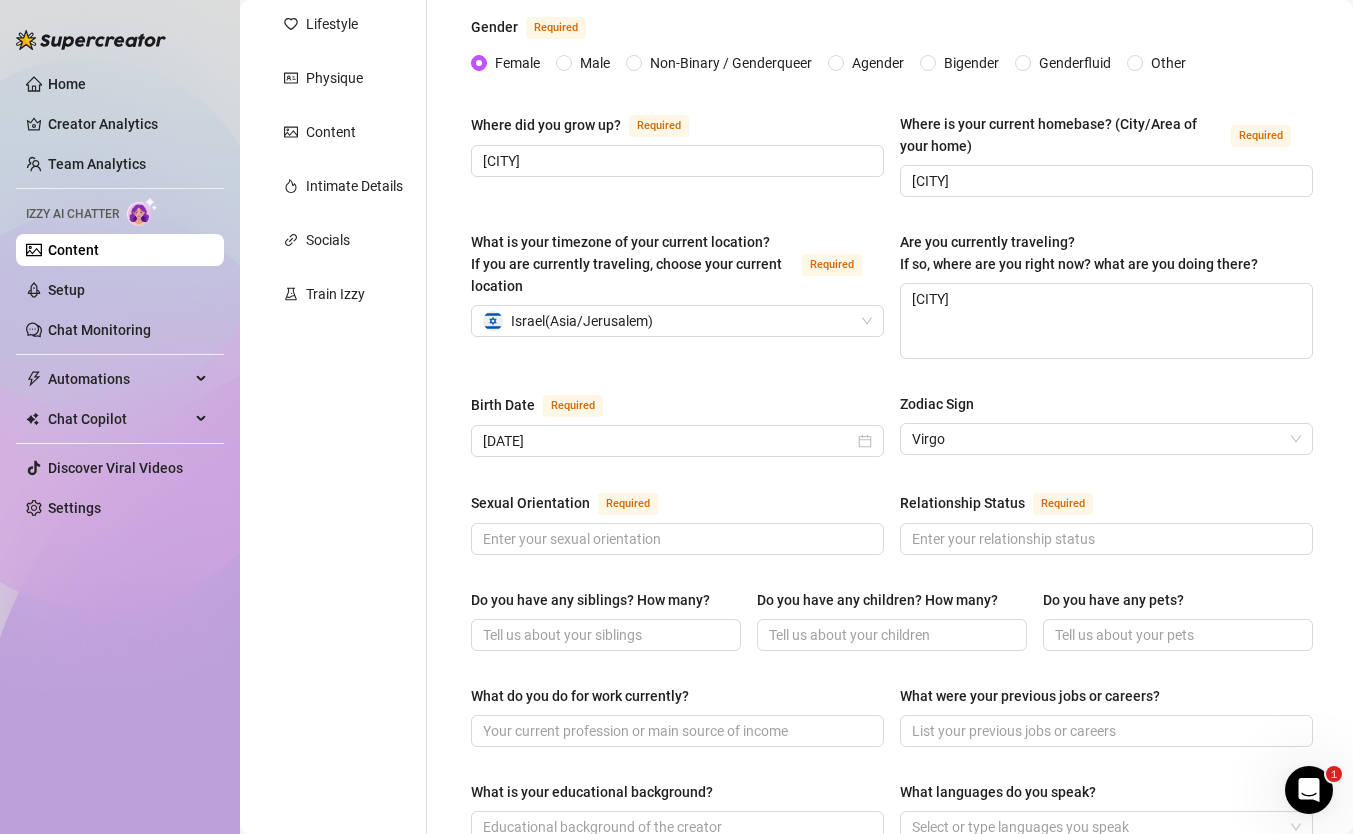 click on "Sexual Orientation" at bounding box center (530, 503) 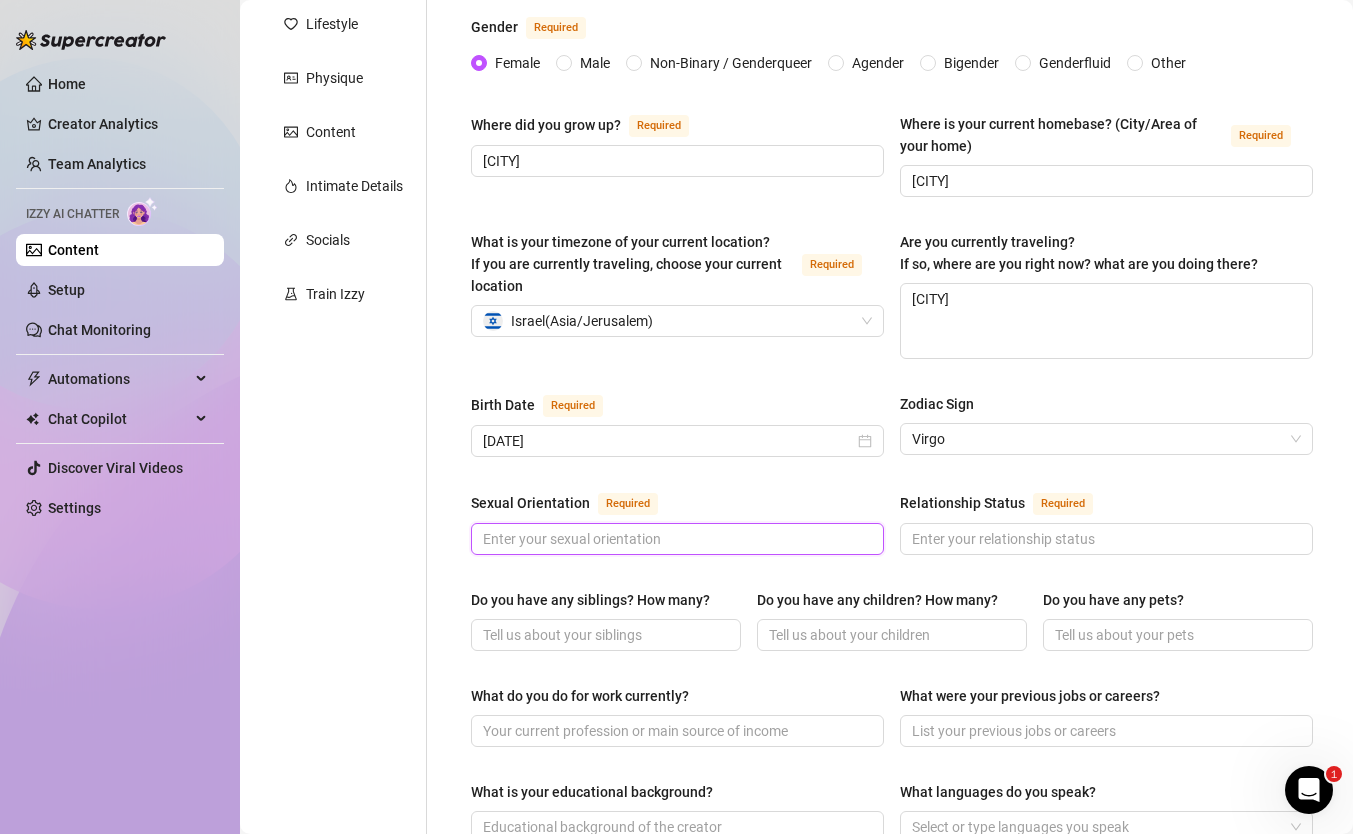 click on "Sexual Orientation Required" at bounding box center [675, 539] 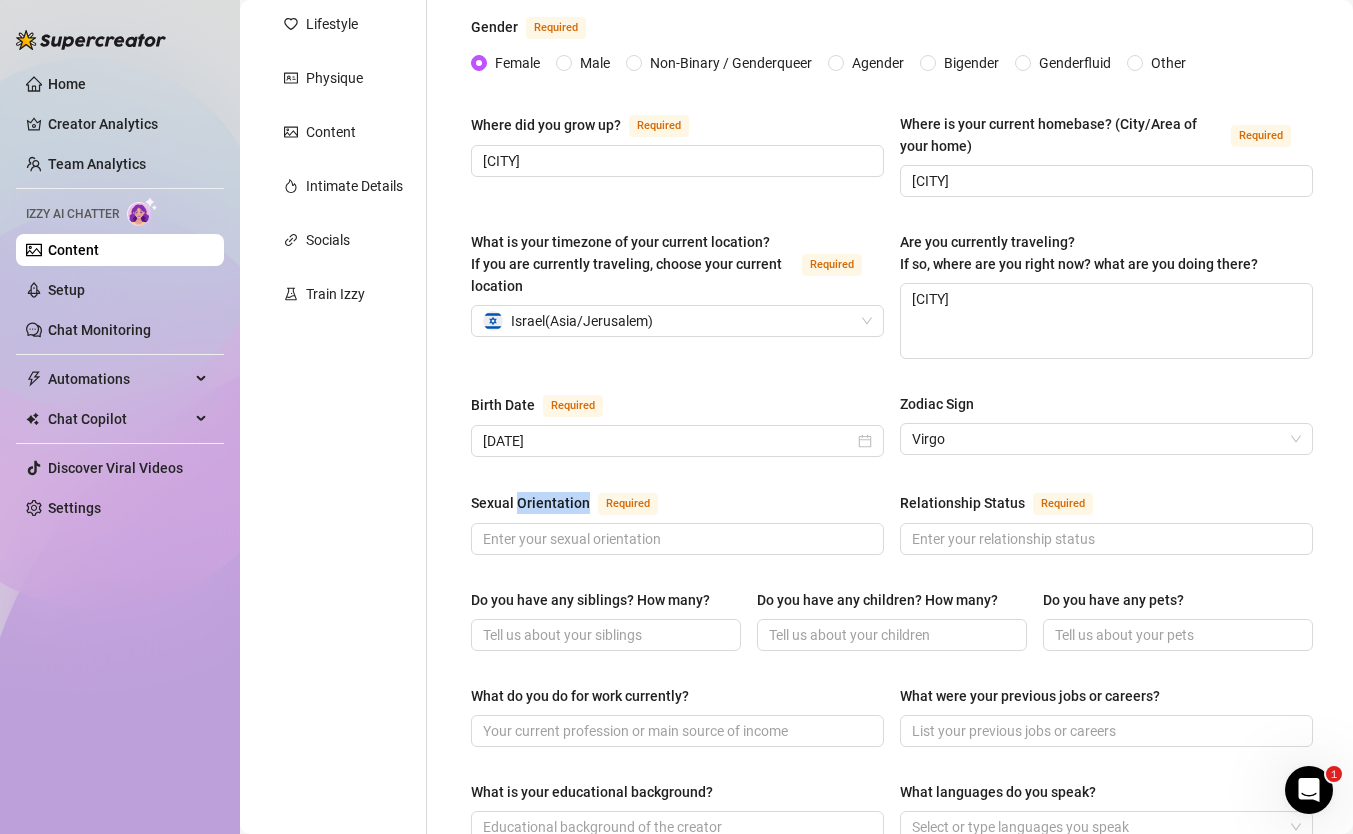 click on "Sexual Orientation" at bounding box center [530, 503] 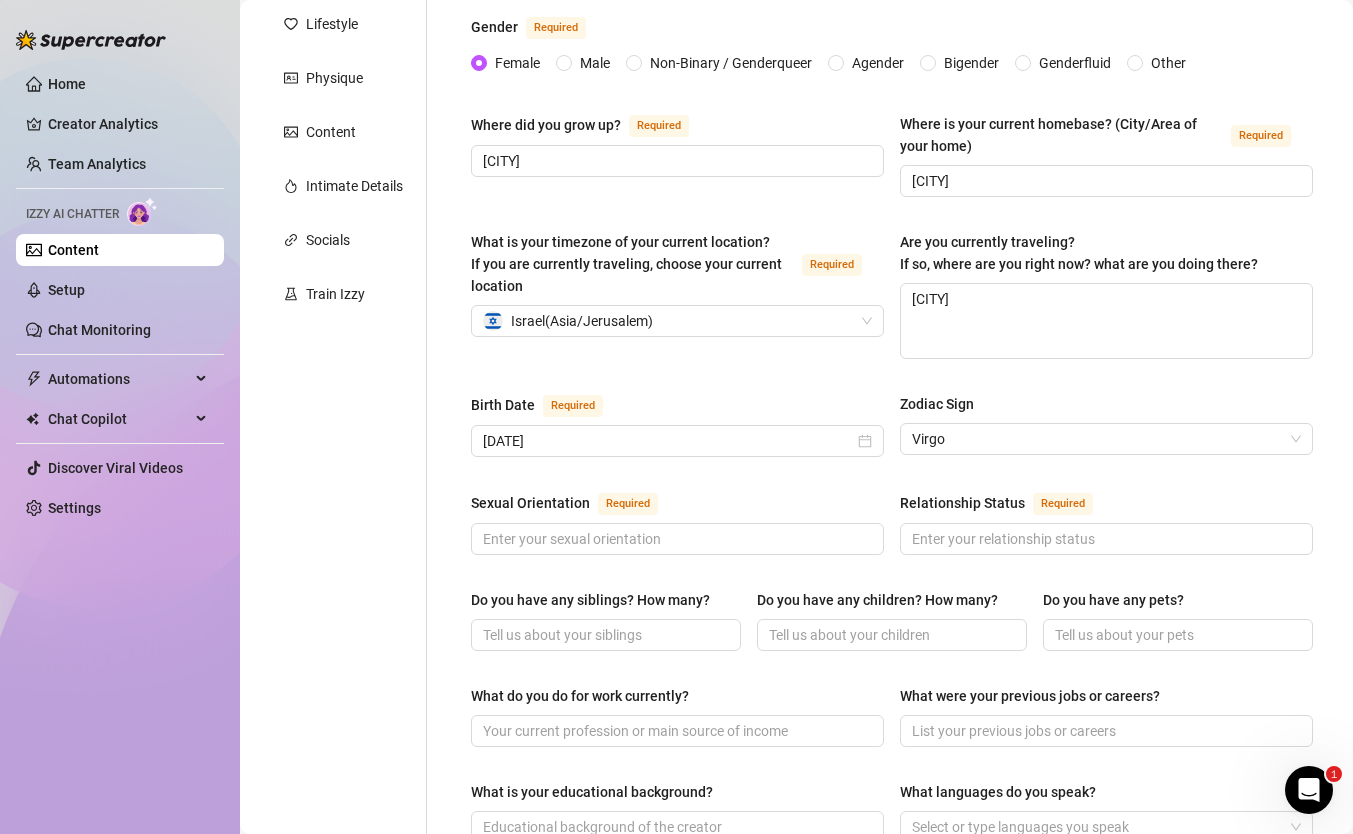 click on "Sexual Orientation" at bounding box center (530, 503) 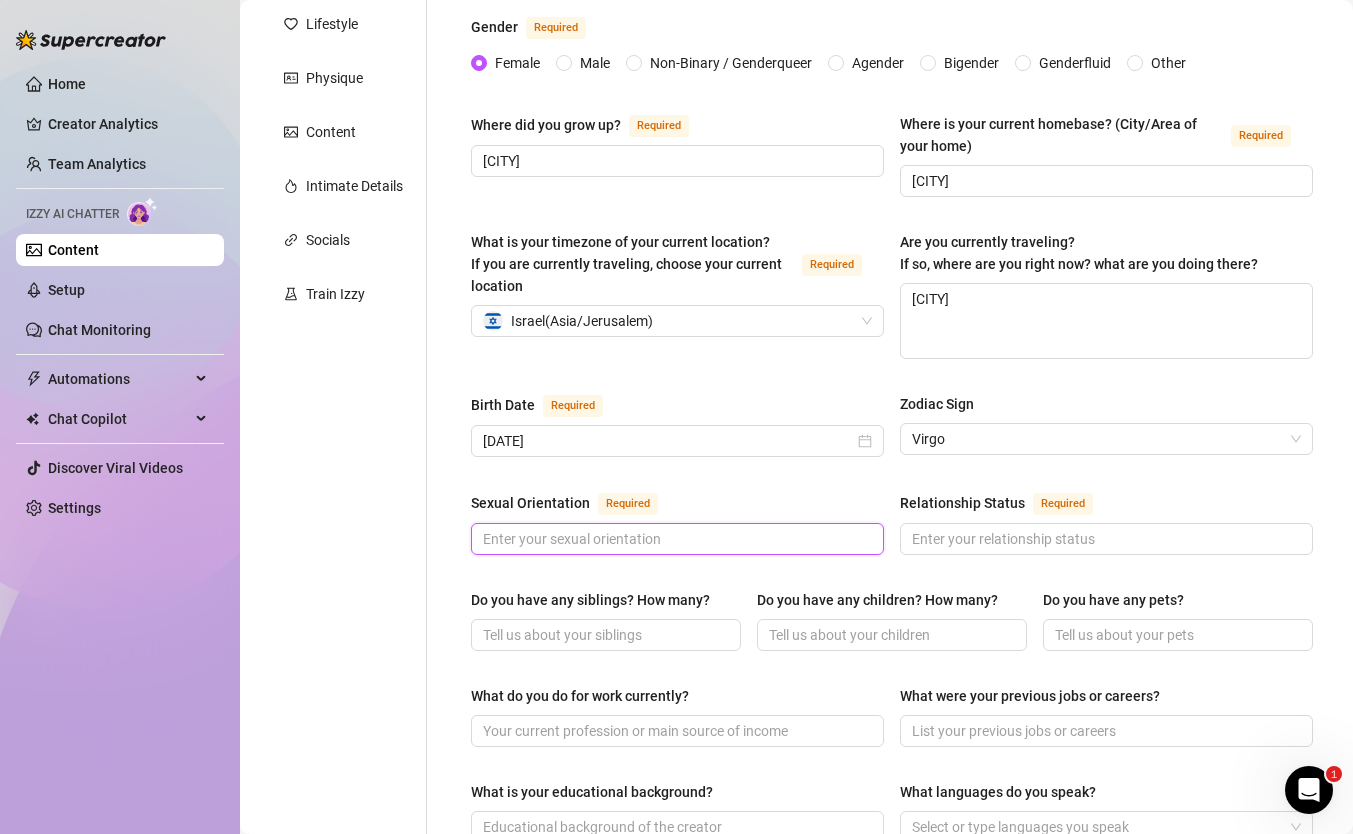 click on "Sexual Orientation Required" at bounding box center (675, 539) 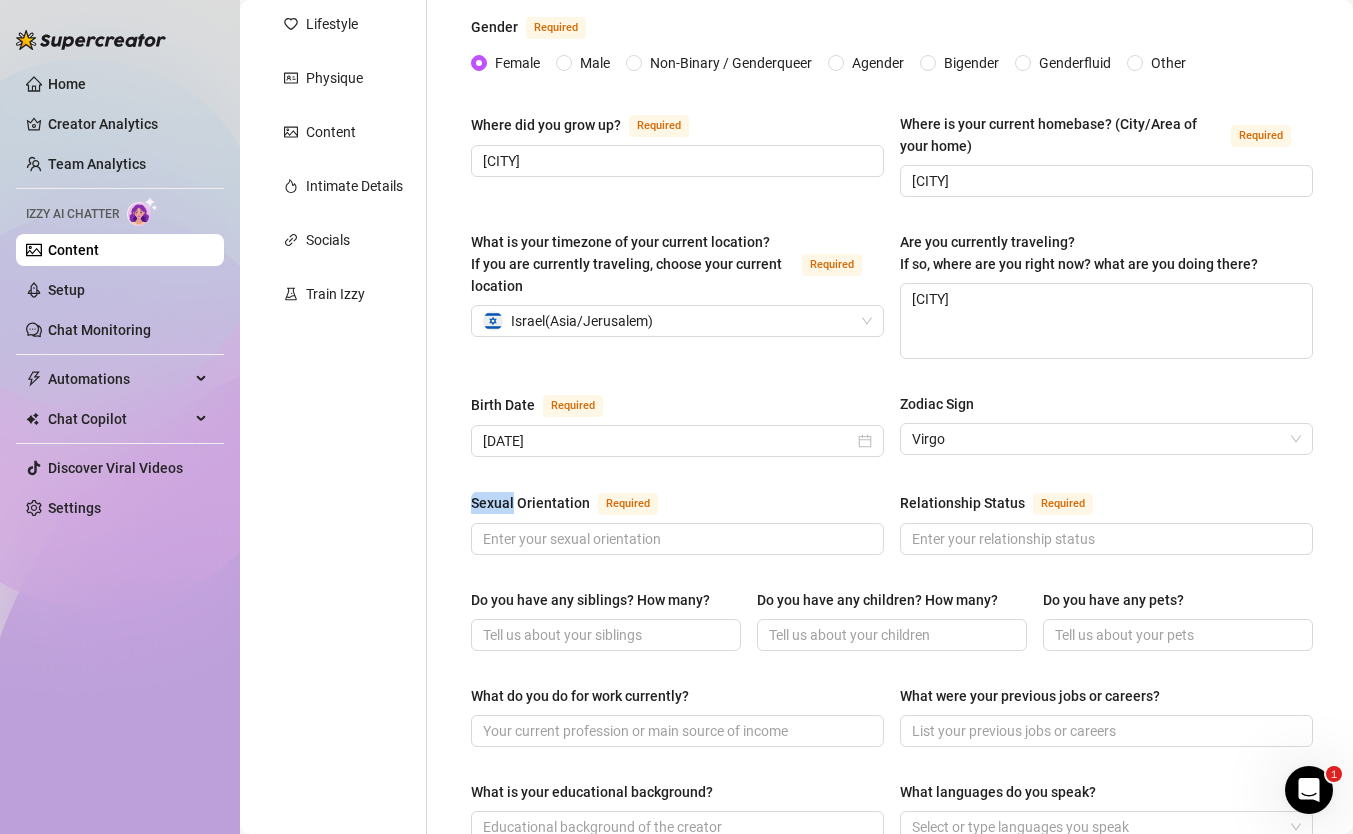 click on "Sexual Orientation" at bounding box center (530, 503) 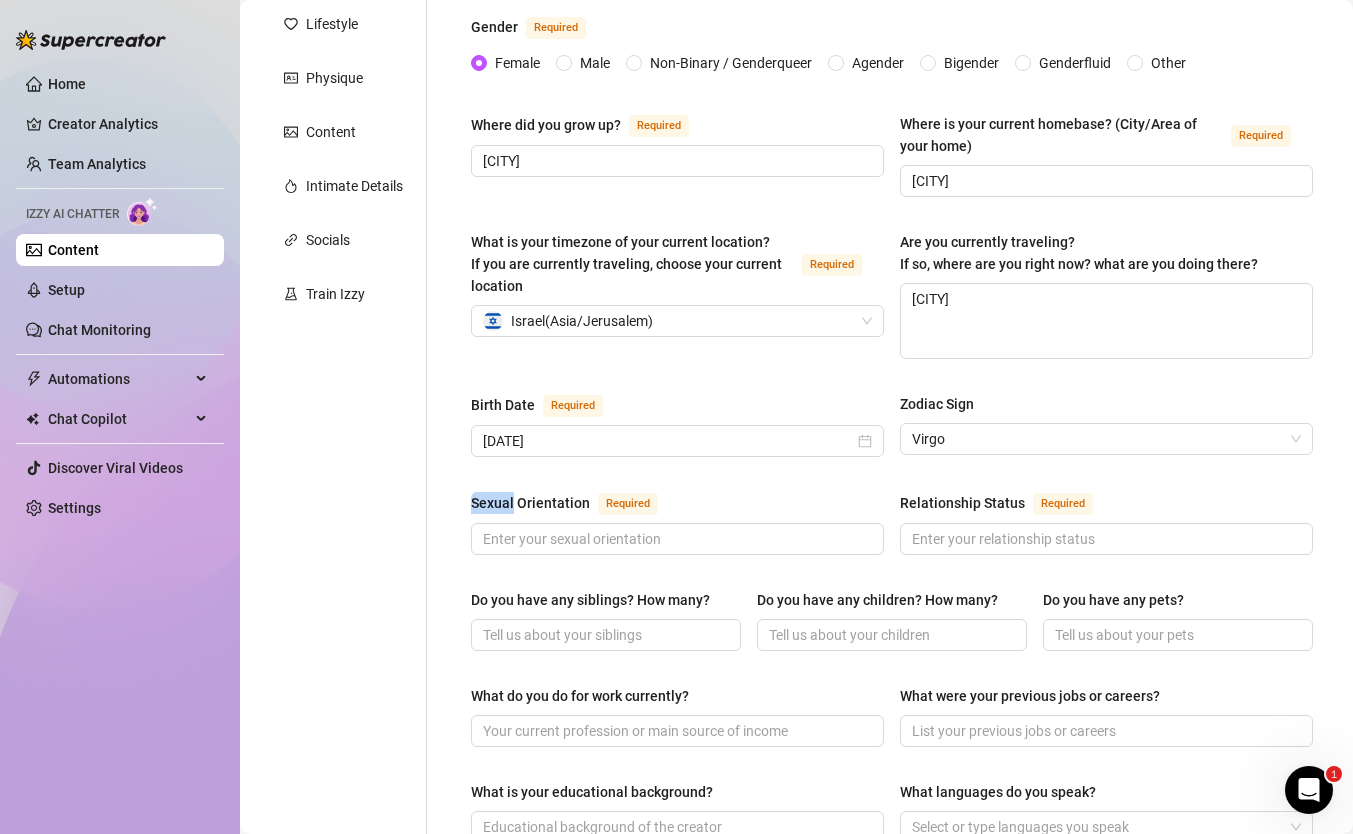click on "Sexual Orientation Required" at bounding box center [675, 539] 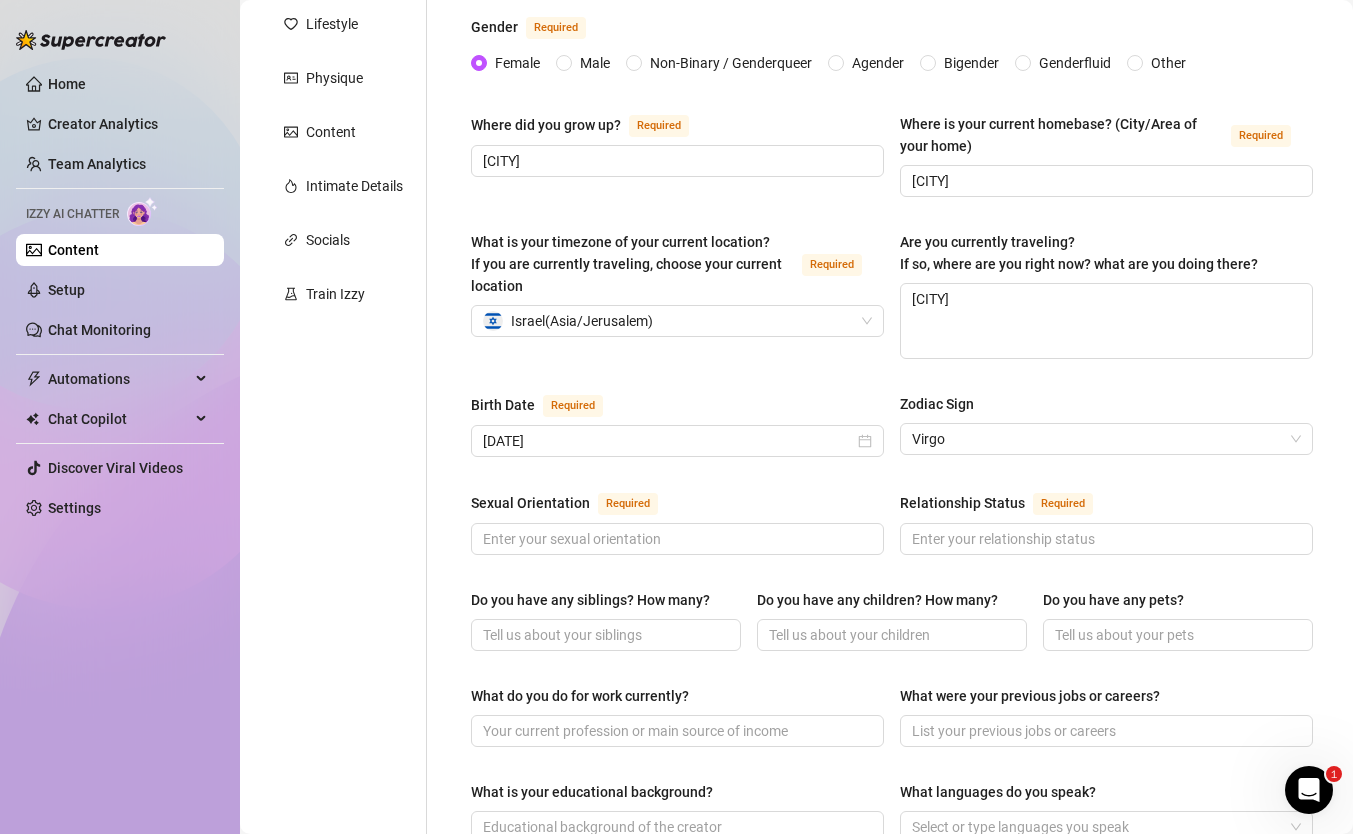 click on "Sexual Orientation" at bounding box center [530, 503] 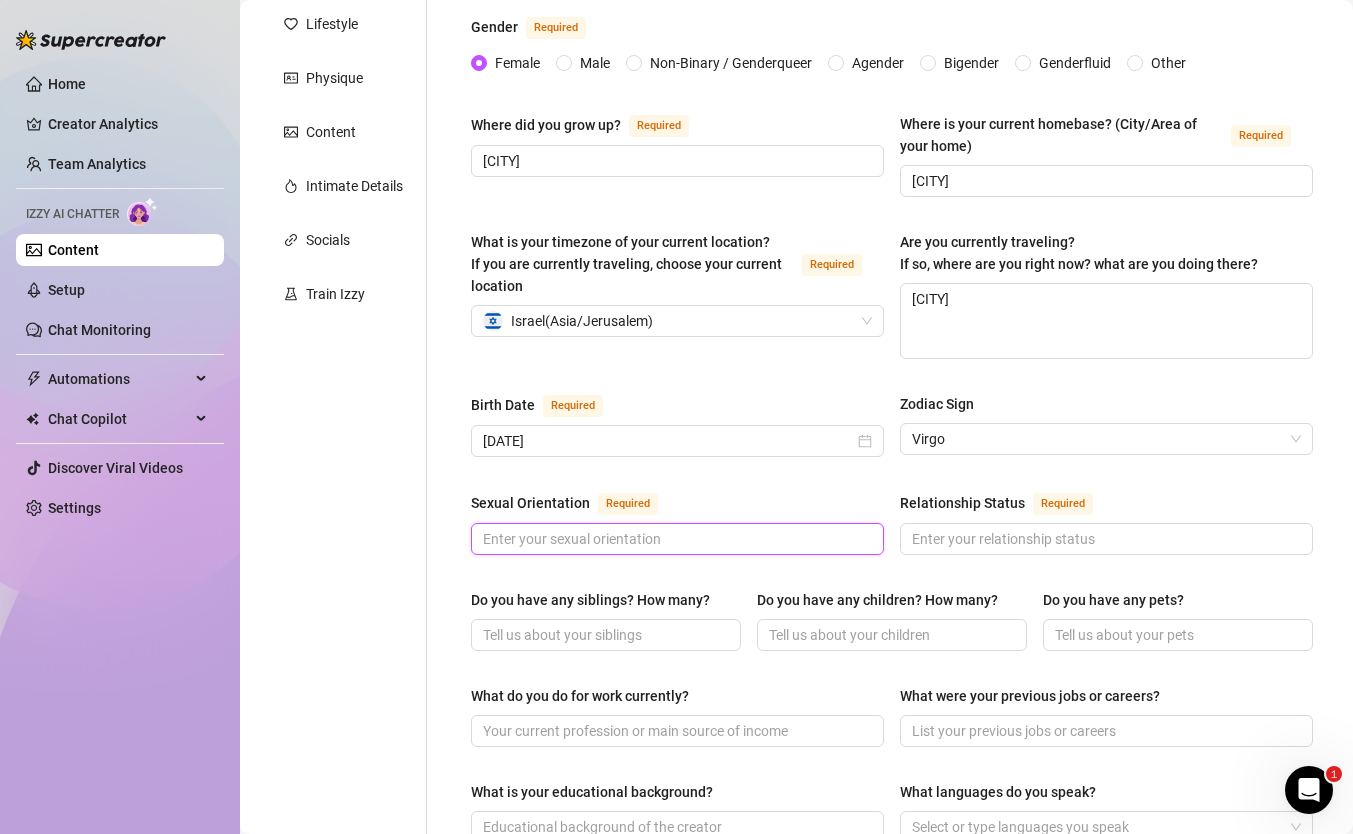 click on "Sexual Orientation Required" at bounding box center (675, 539) 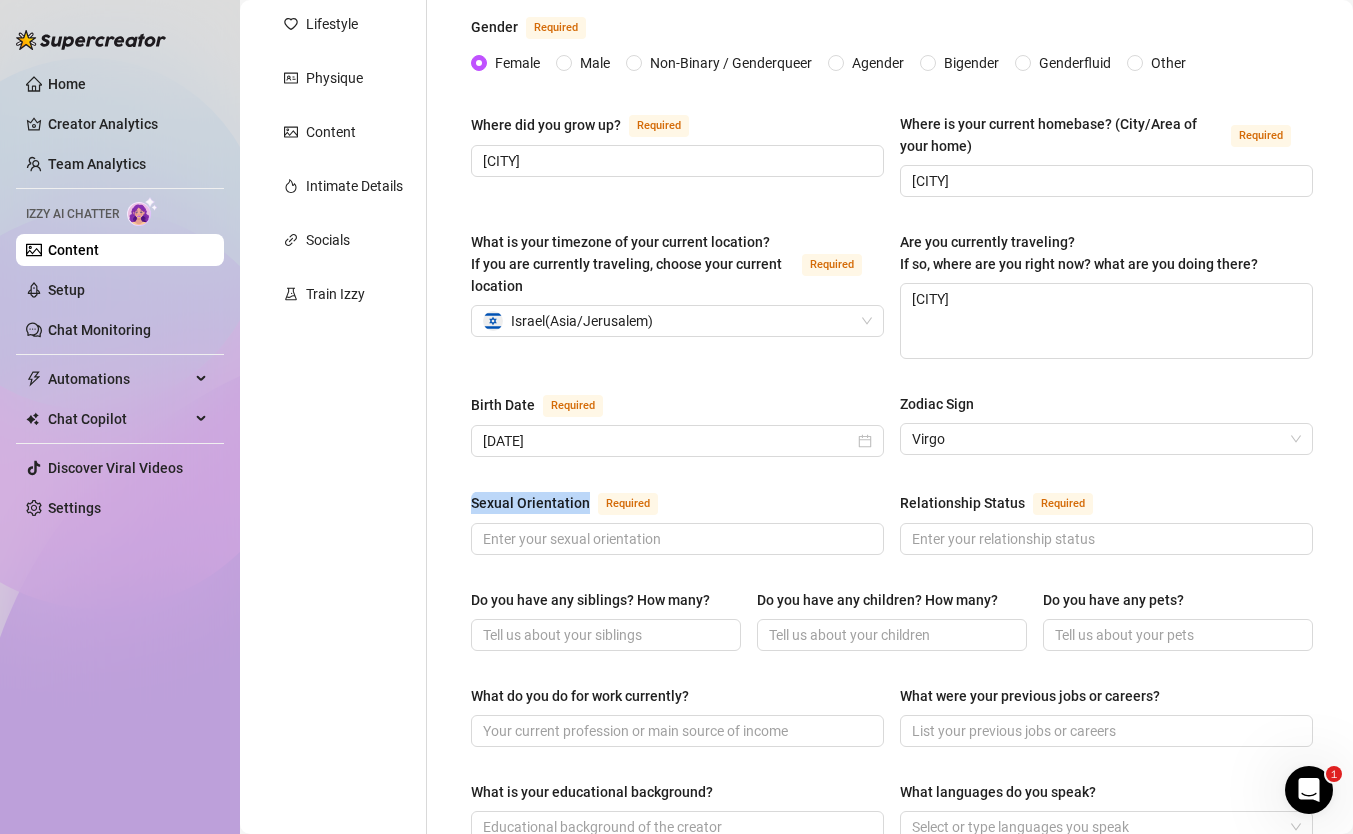 drag, startPoint x: 466, startPoint y: 495, endPoint x: 585, endPoint y: 505, distance: 119.419426 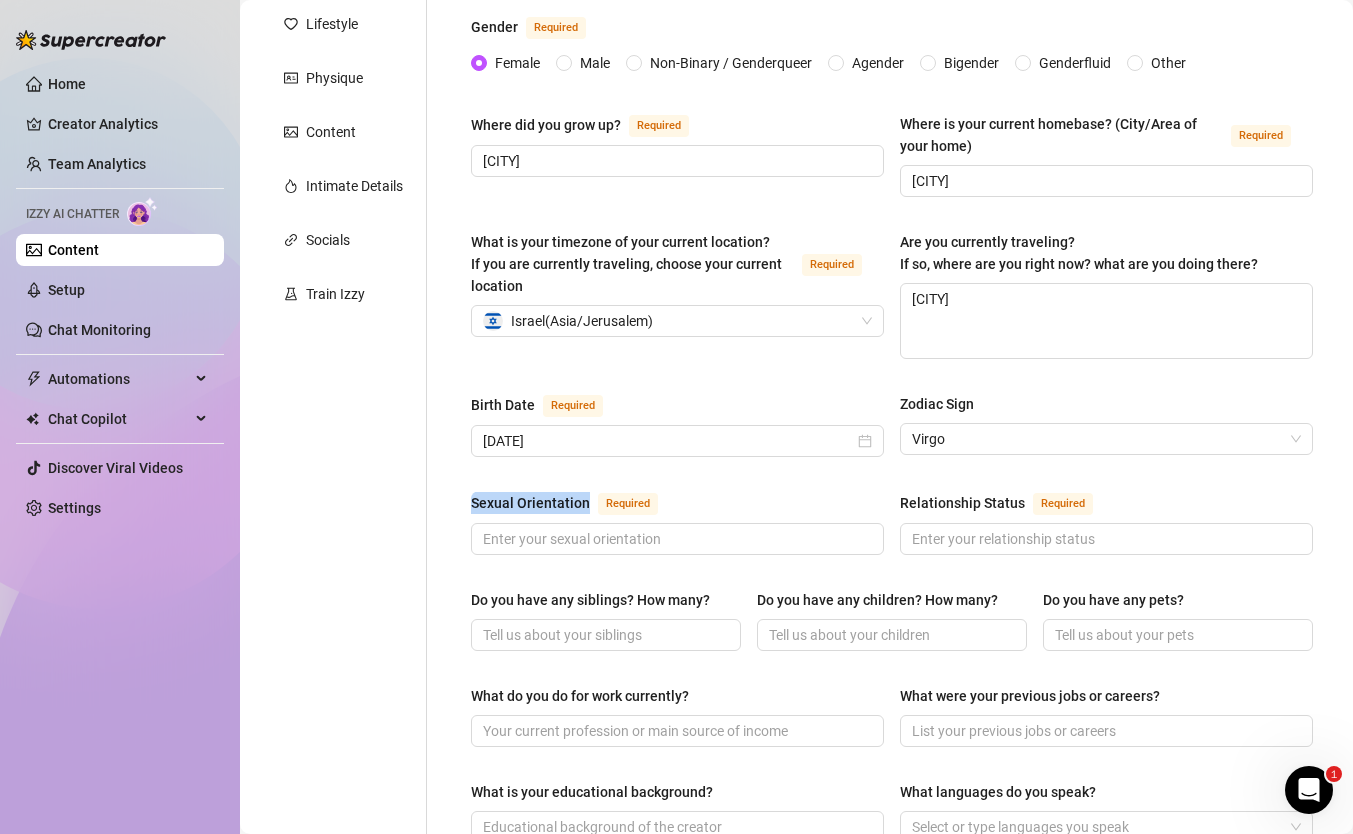 click on "Name Required [USERNAME] Nickname(s) [NICKNAME] Gender Required Female Male Non-Binary / Genderqueer Agender Bigender Genderfluid Other Where did you grow up? Required [CITY] Where is your current homebase? (City/Area of your home) Required [CITY] What is your timezone of your current location? If you are currently traveling, choose your current location Required Israel  ( Asia/Jerusalem ) Are you currently traveling? If so, where are you right now? what are you doing there? [CITY] Birth Date Required [DATE] Zodiac Sign Virgo Sexual Orientation Required Relationship Status Required Do you have any siblings? How many? Do you have any children? How many? Do you have any pets? What do you do for work currently? What were your previous jobs or careers? What is your educational background? What languages do you speak?   Select or type languages you speak What are your religious beliefs? What are your ideological beliefs? What are your dreams or goals? Required" at bounding box center (892, 718) 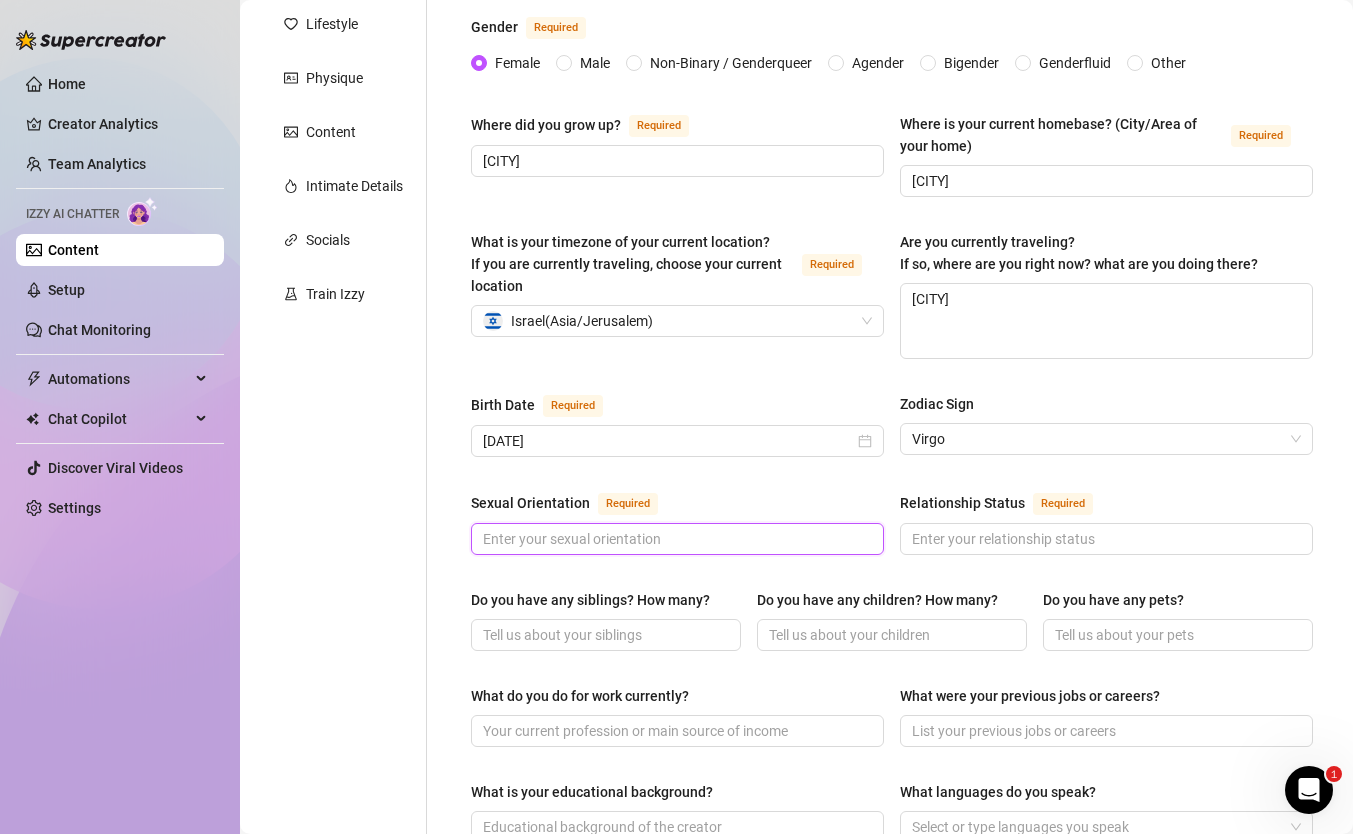 click on "Sexual Orientation Required" at bounding box center (675, 539) 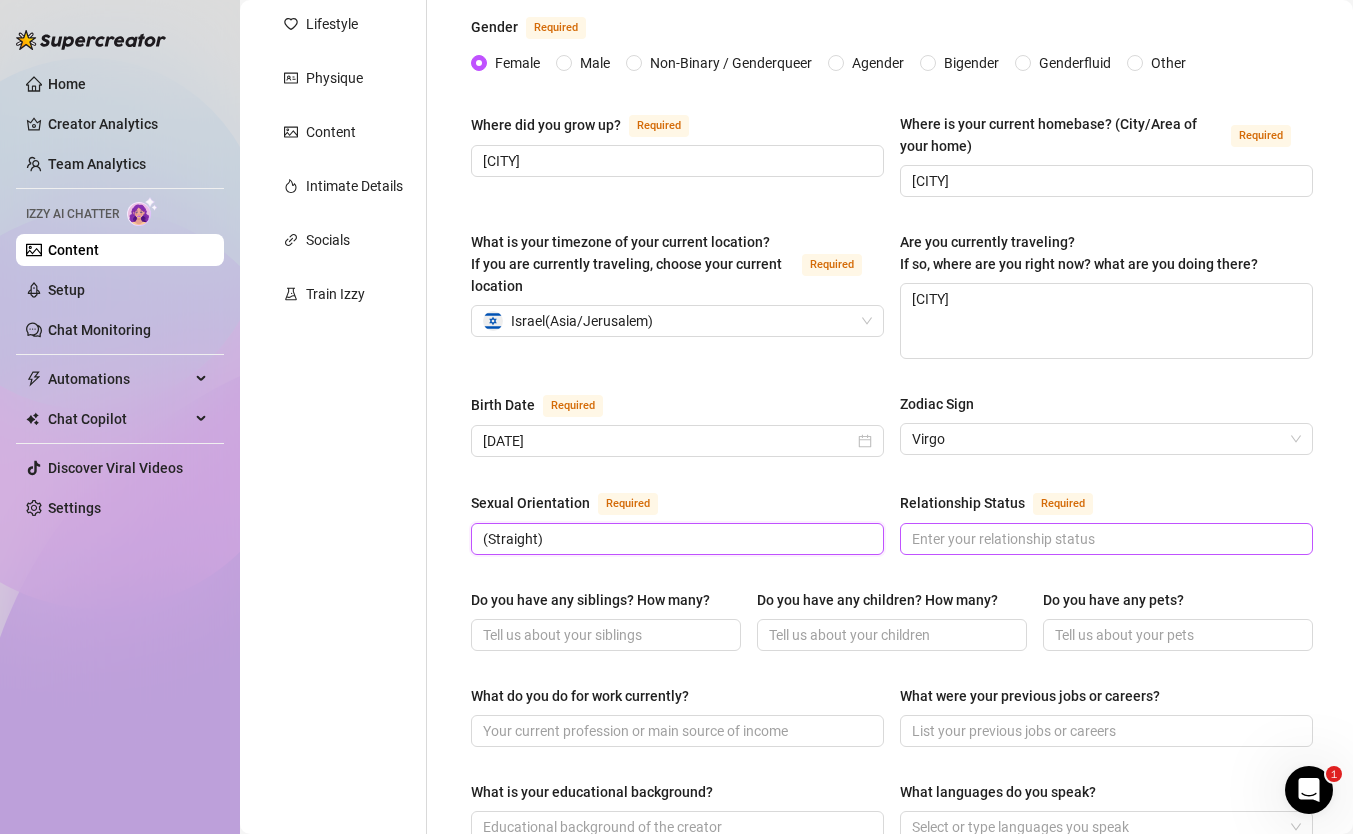 type on "(Straight)" 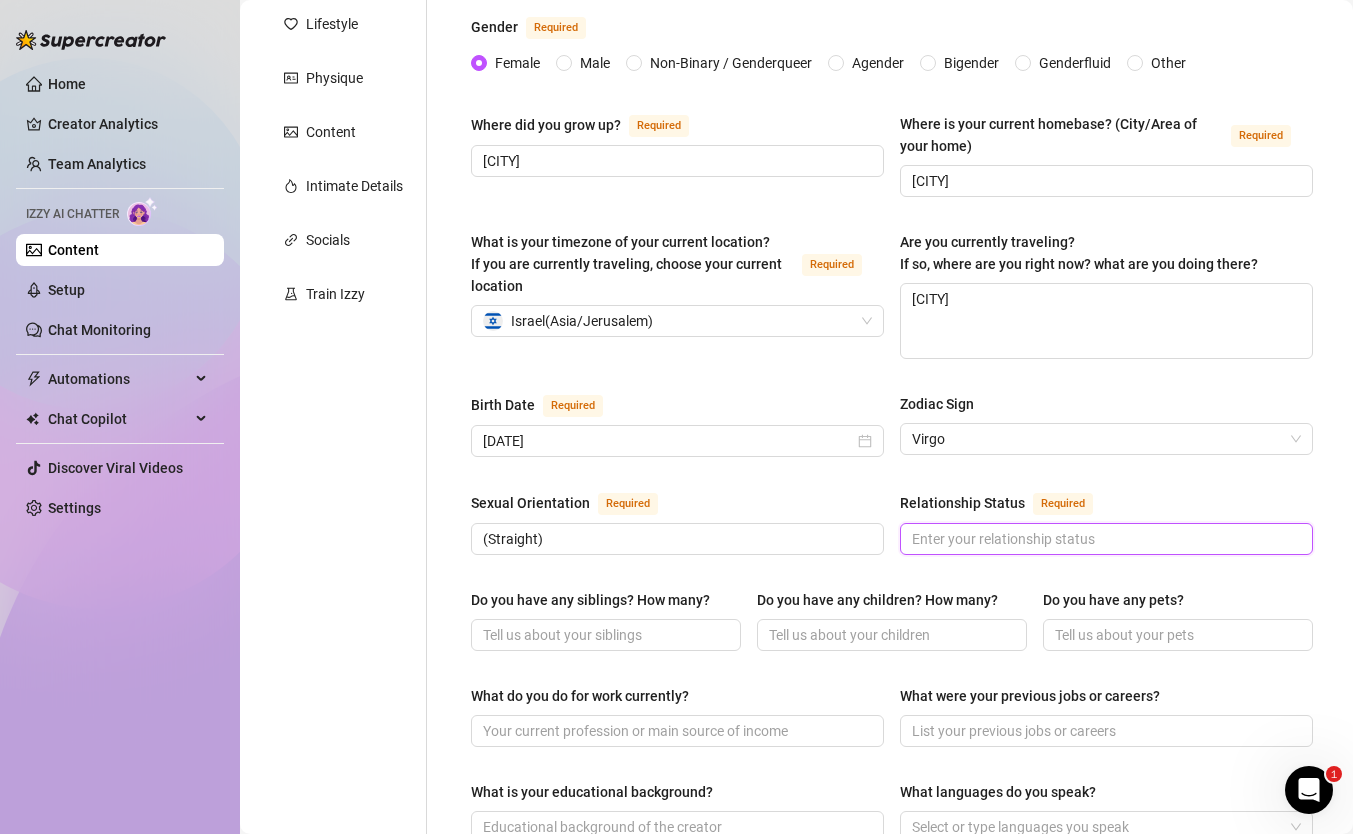 click on "Relationship Status Required" at bounding box center [1104, 539] 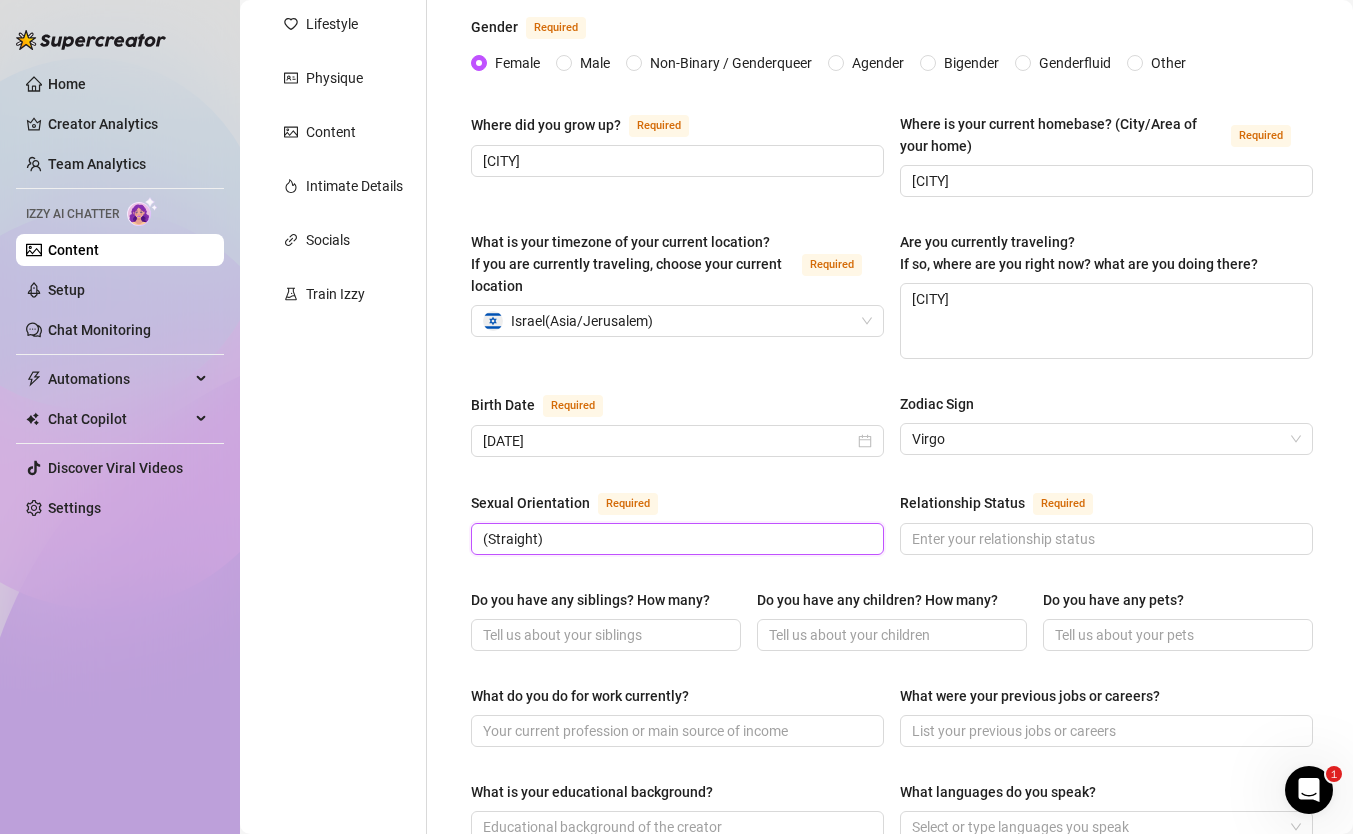 click on "(Straight)" at bounding box center (675, 539) 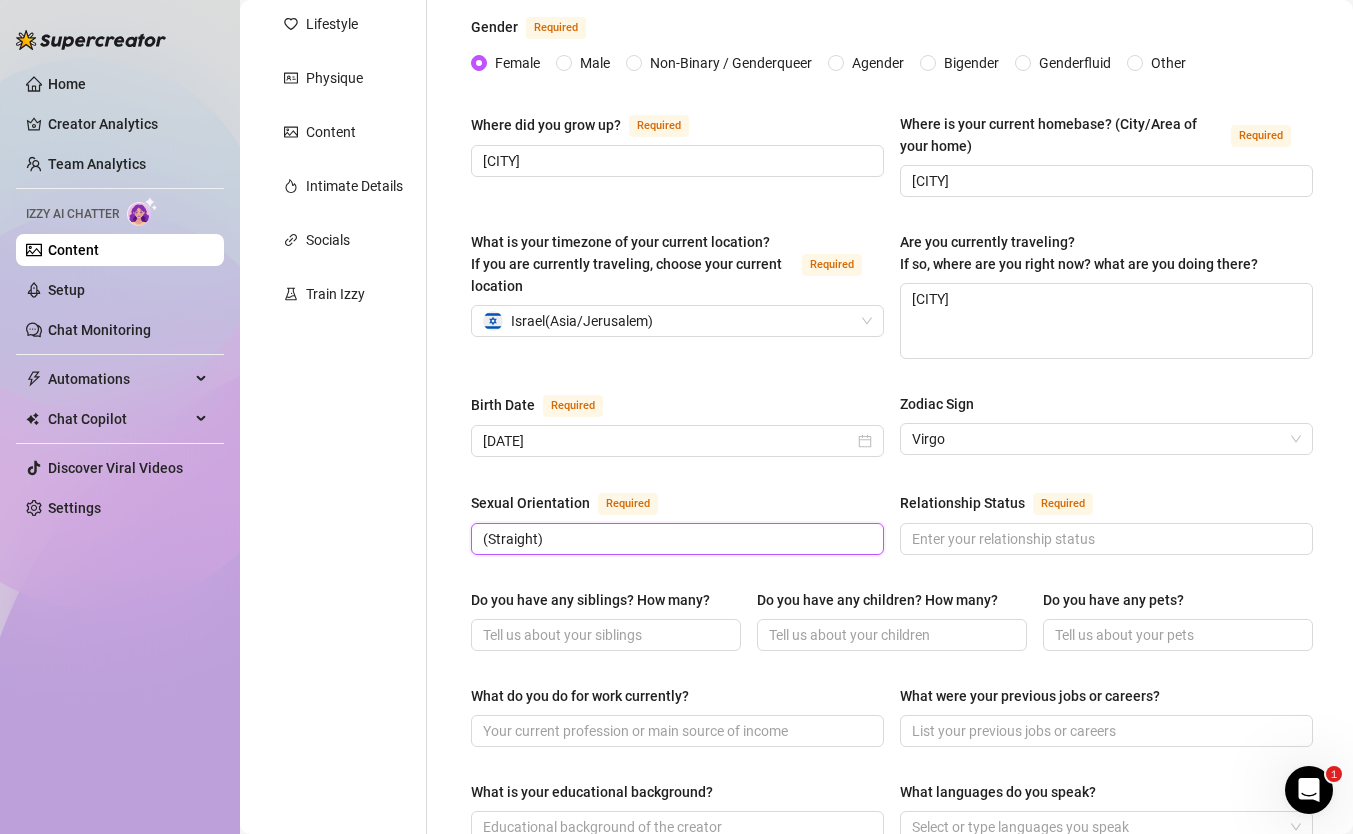 click on "(Straight)" at bounding box center [675, 539] 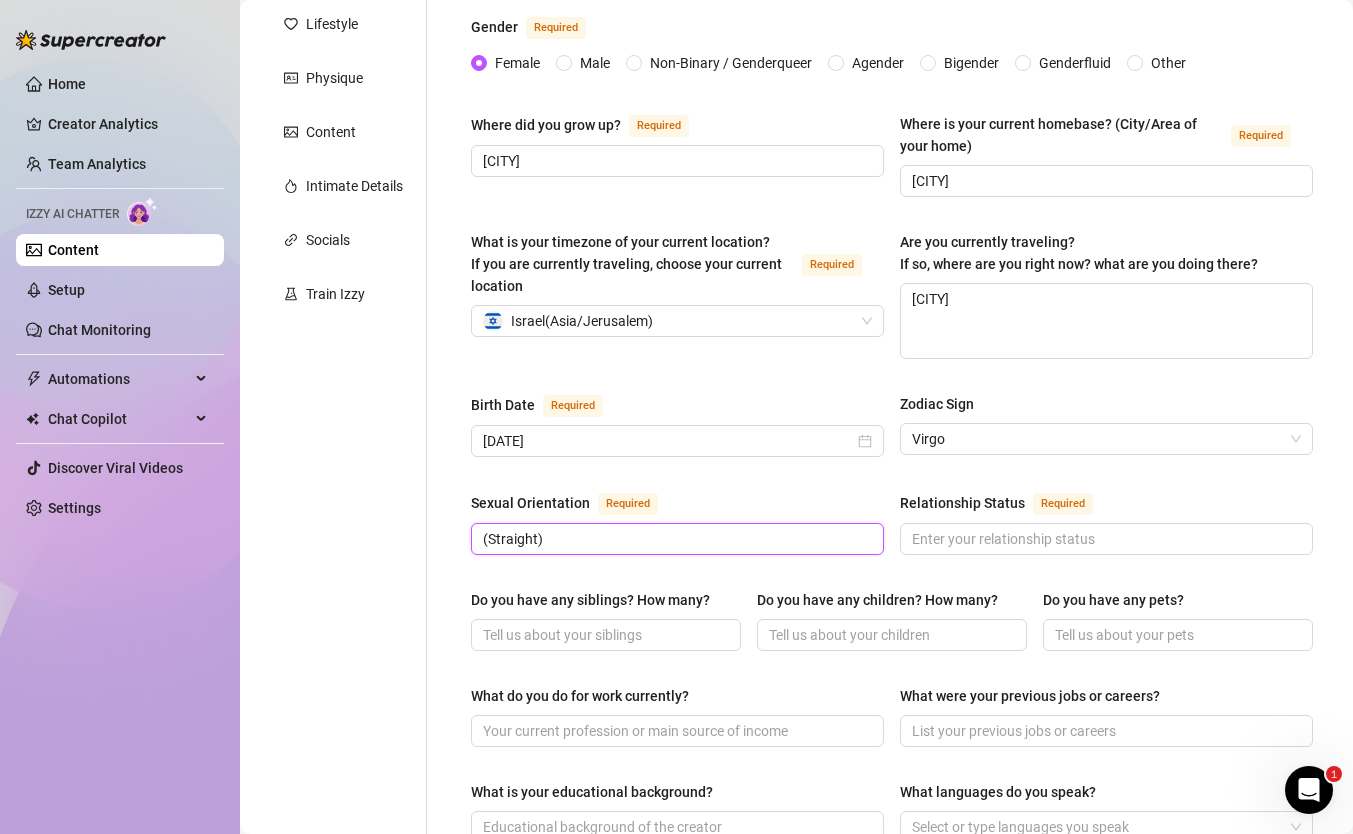 click on "(Straight)" at bounding box center [675, 539] 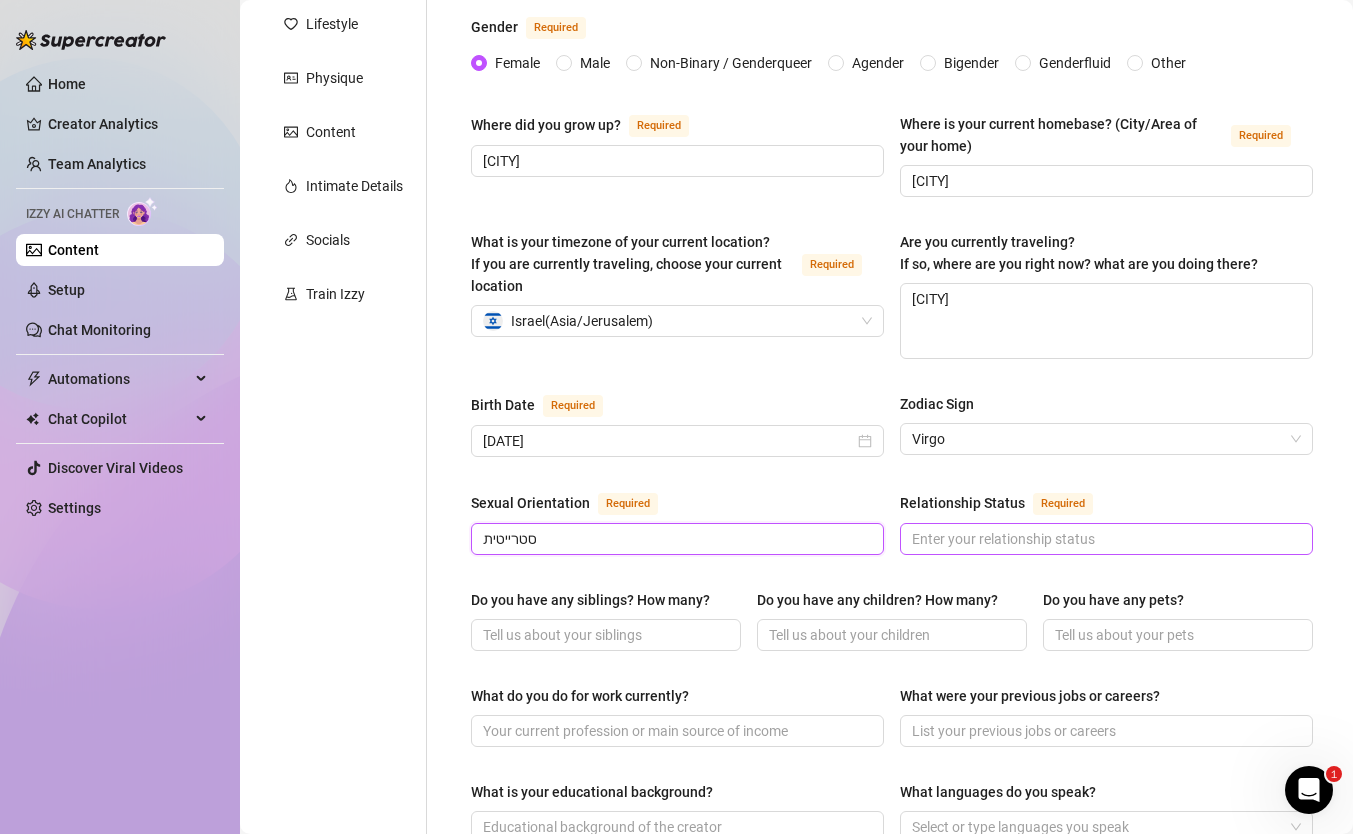 type on "סטרייטית" 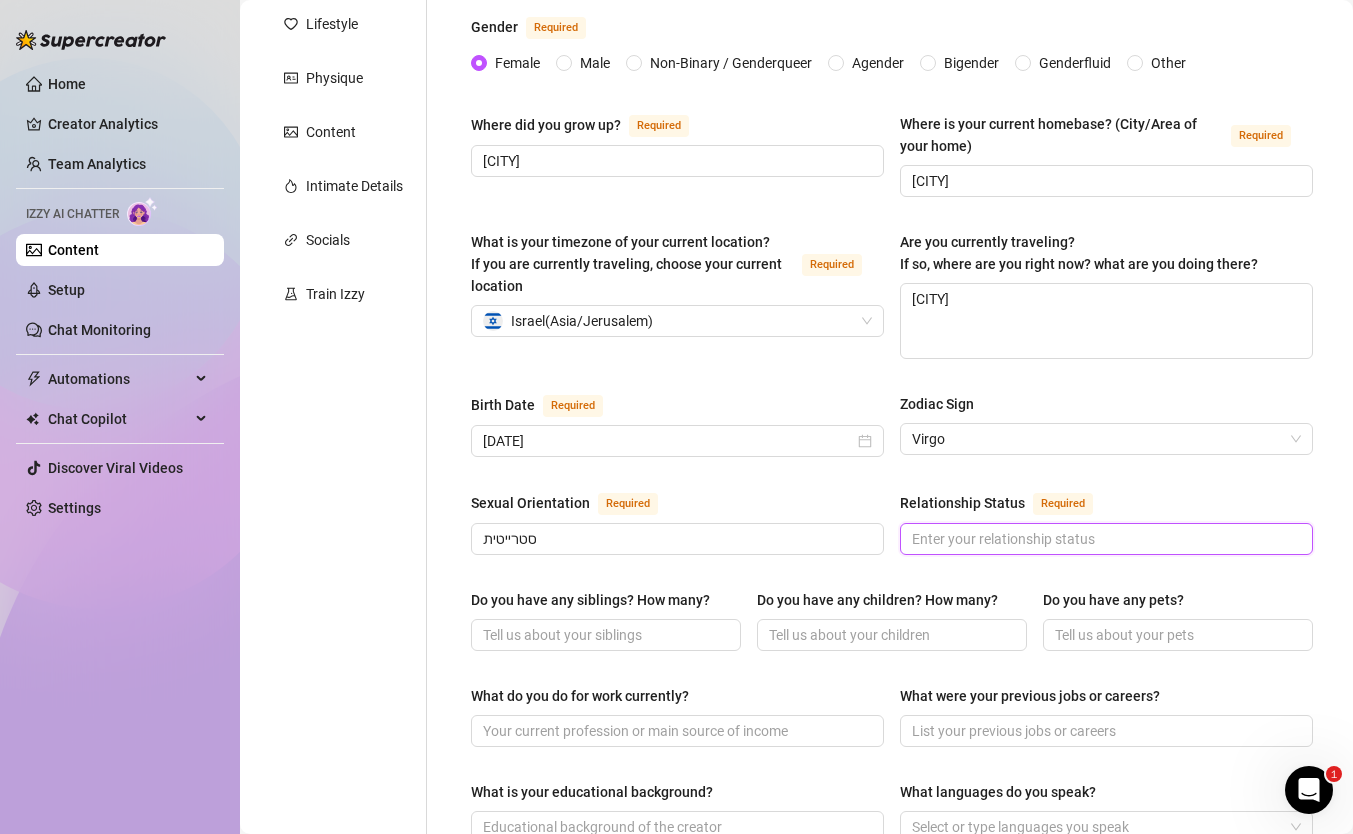 click on "Relationship Status Required" at bounding box center [1104, 539] 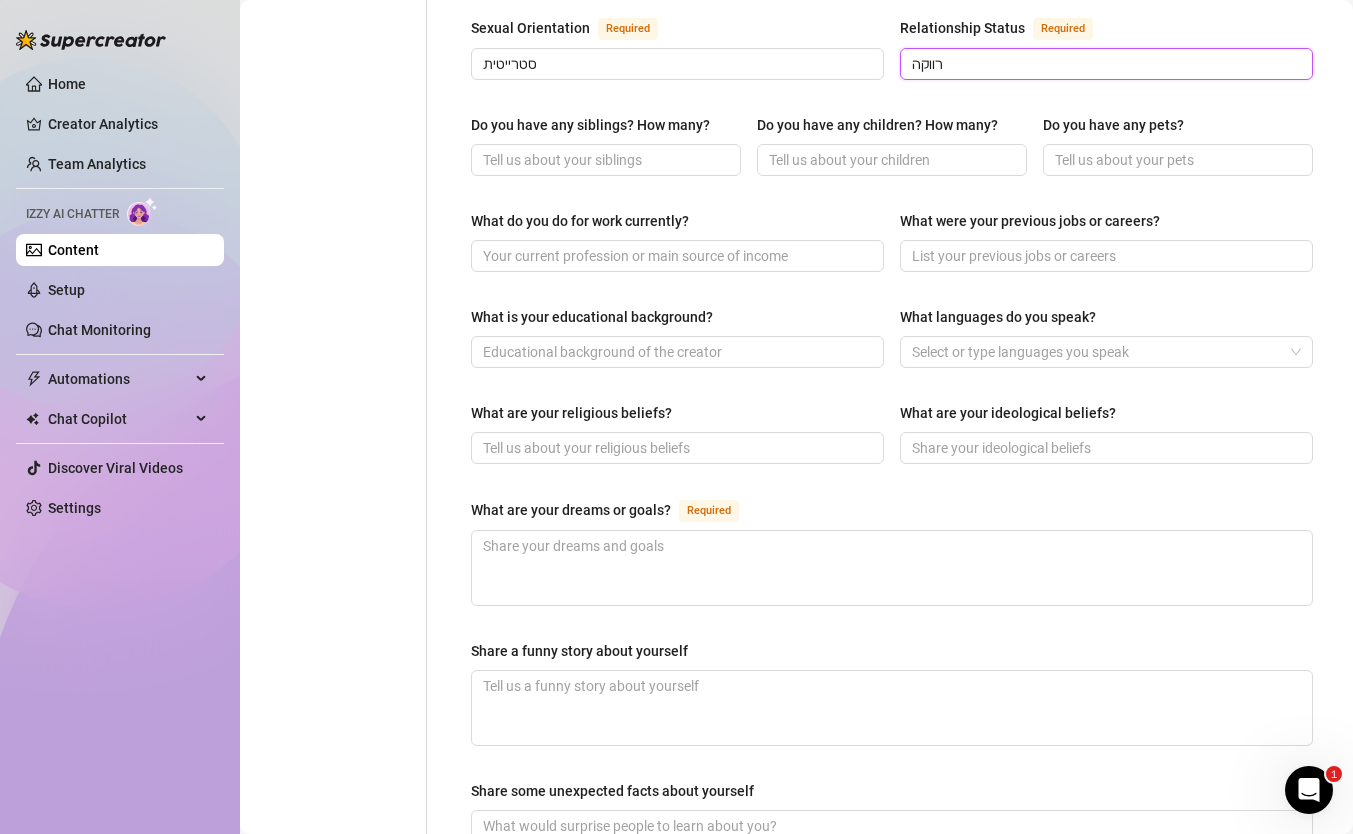 scroll, scrollTop: 801, scrollLeft: 0, axis: vertical 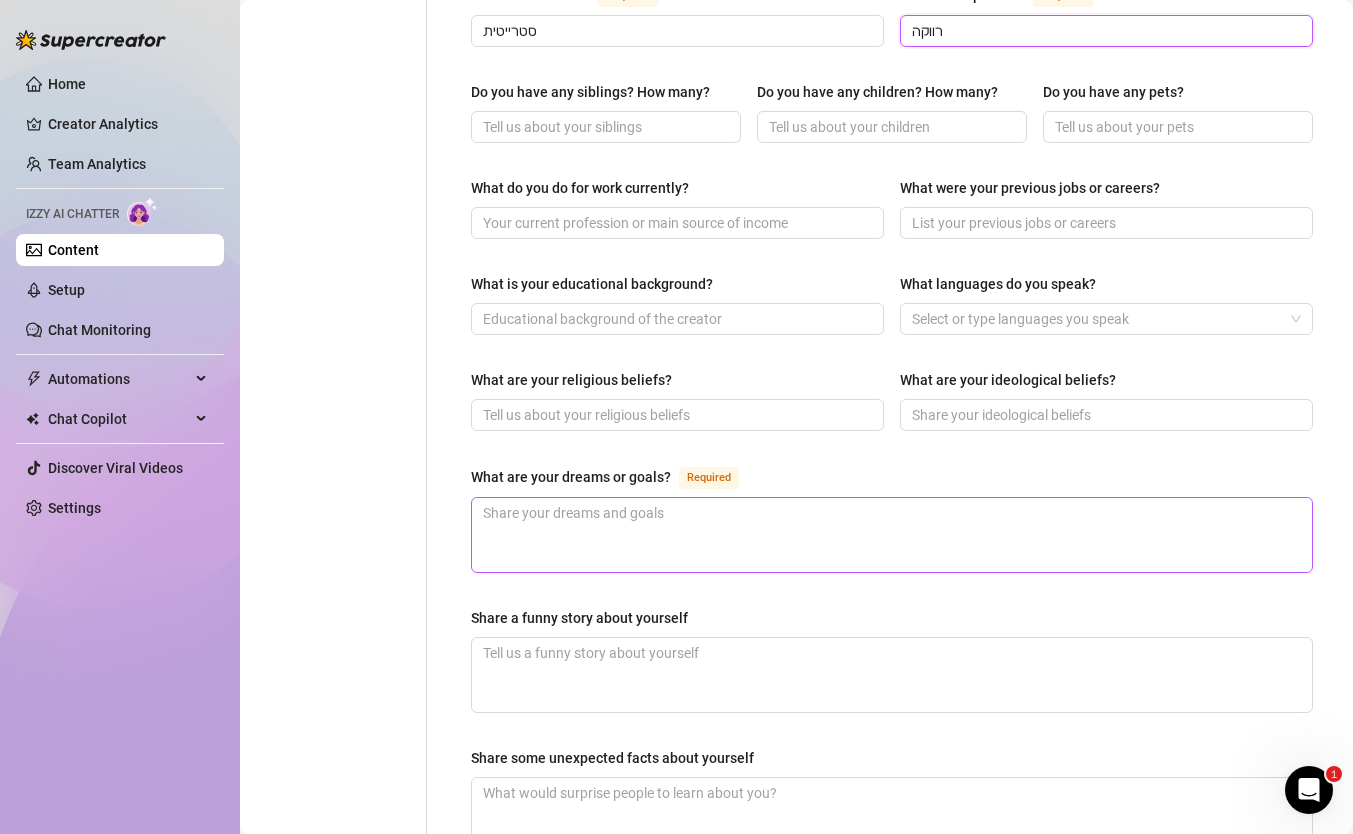 type on "רווקה" 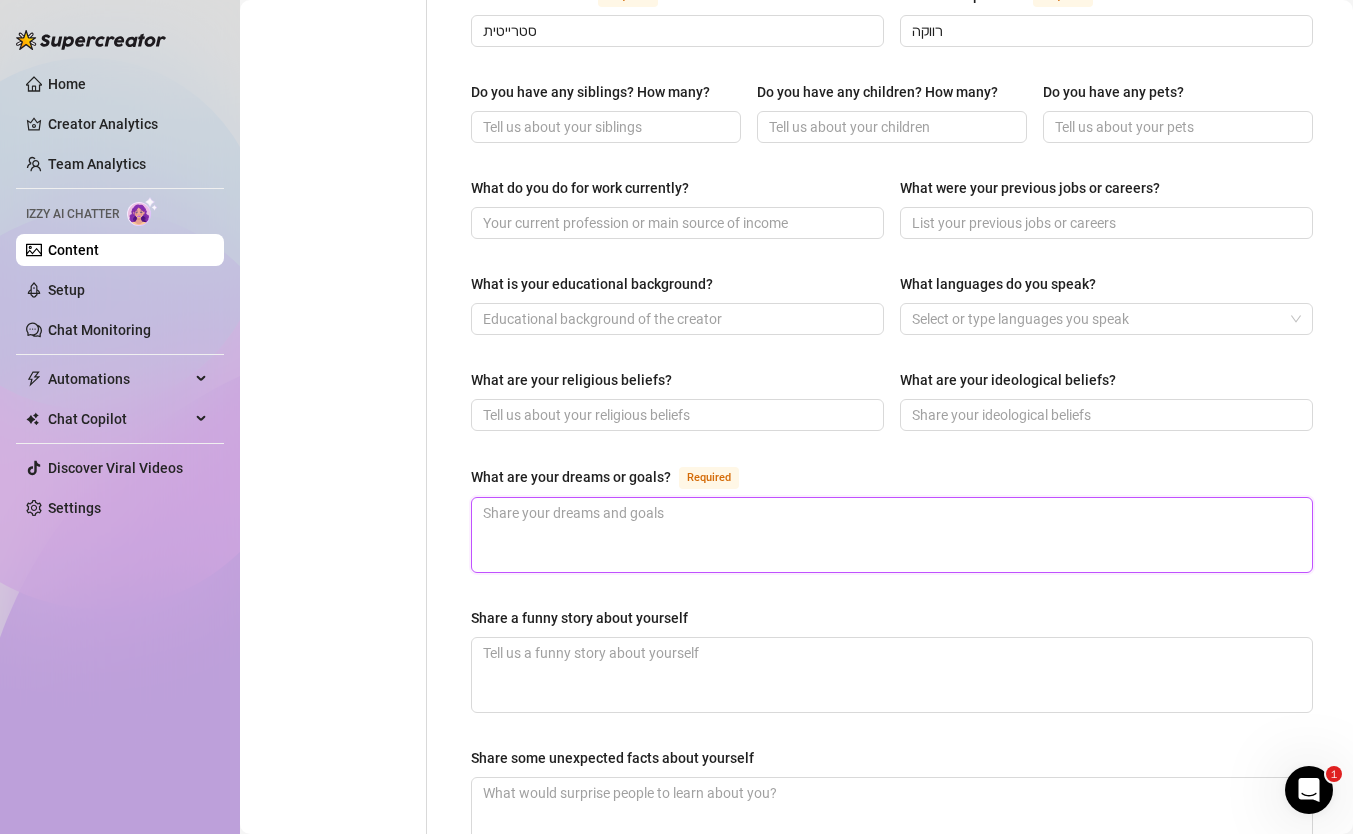 click on "What are your dreams or goals? Required" at bounding box center [892, 535] 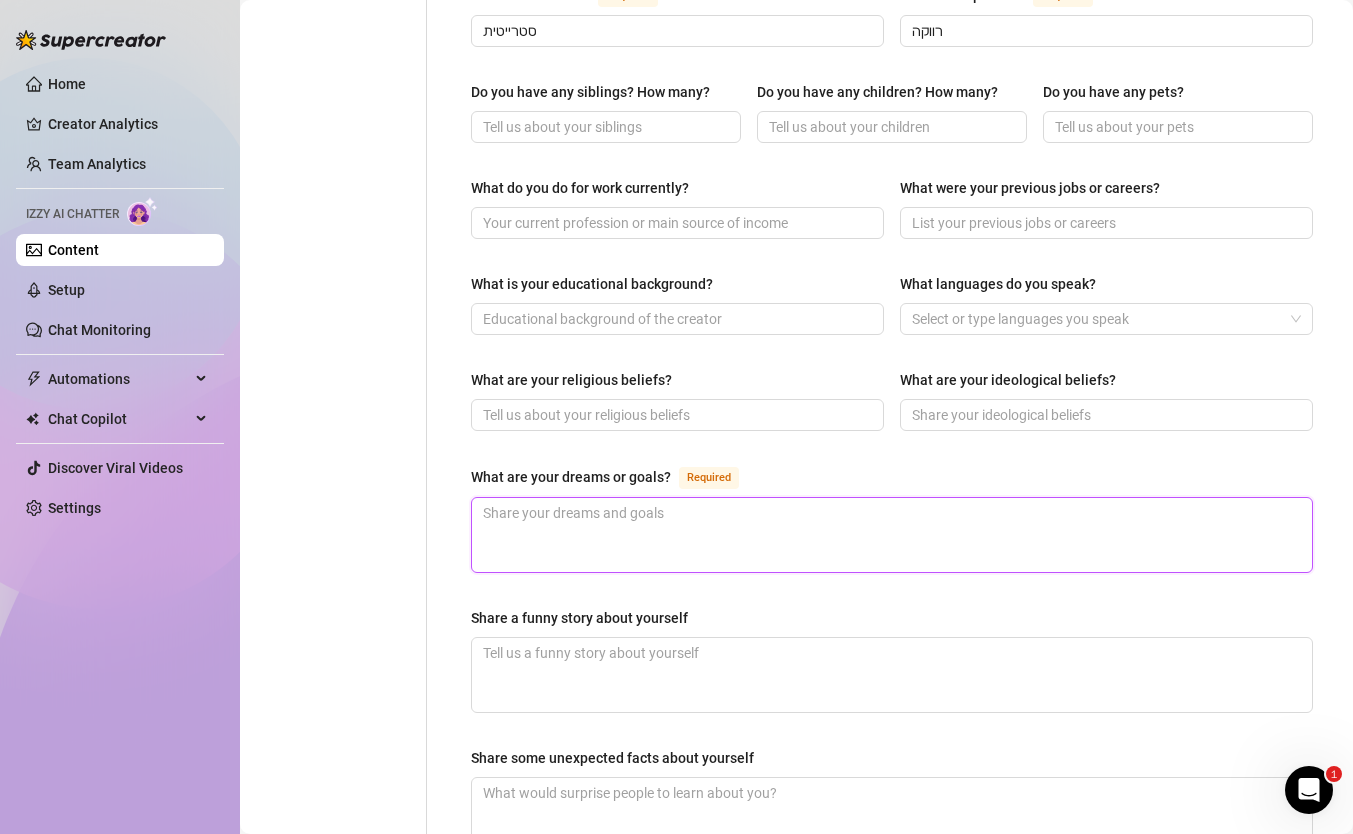 type 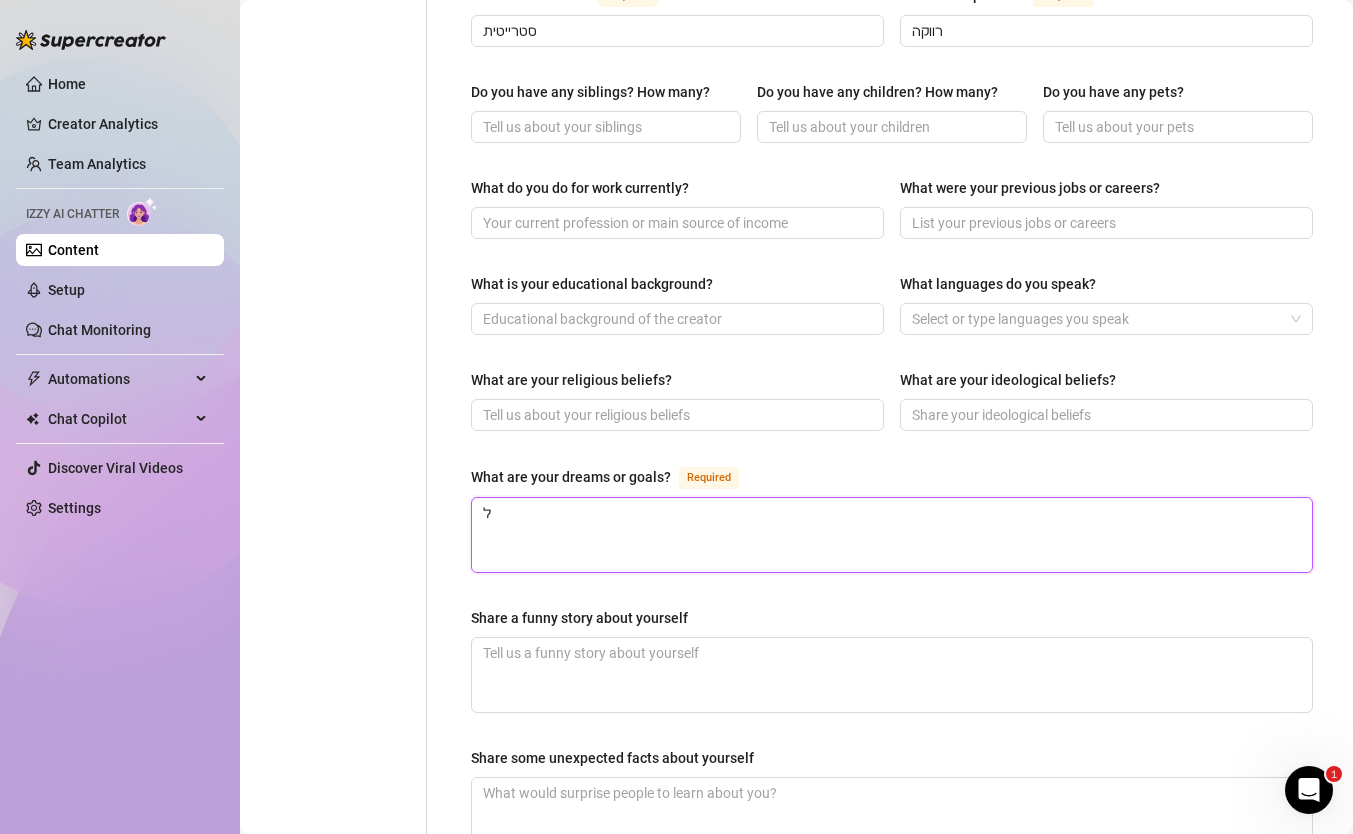 type 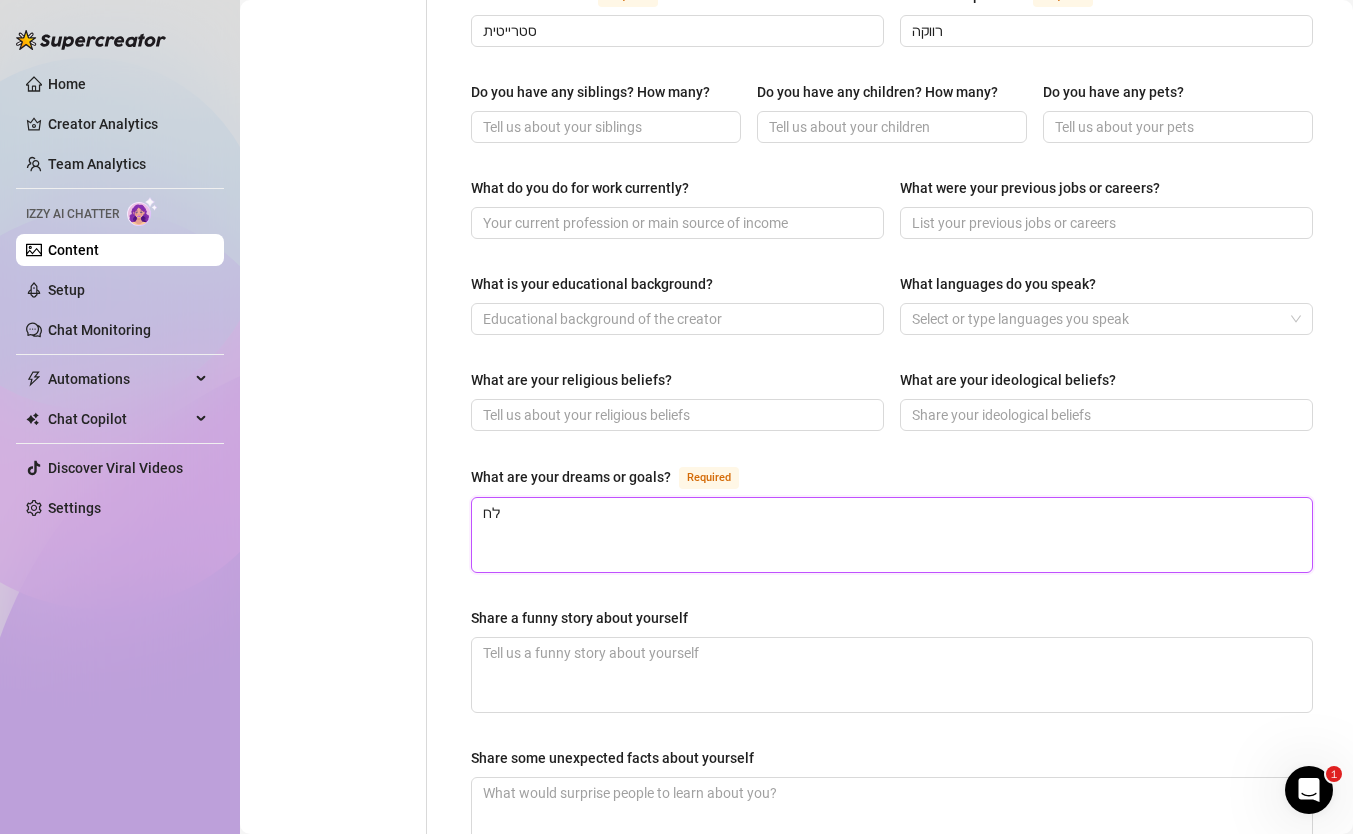 type 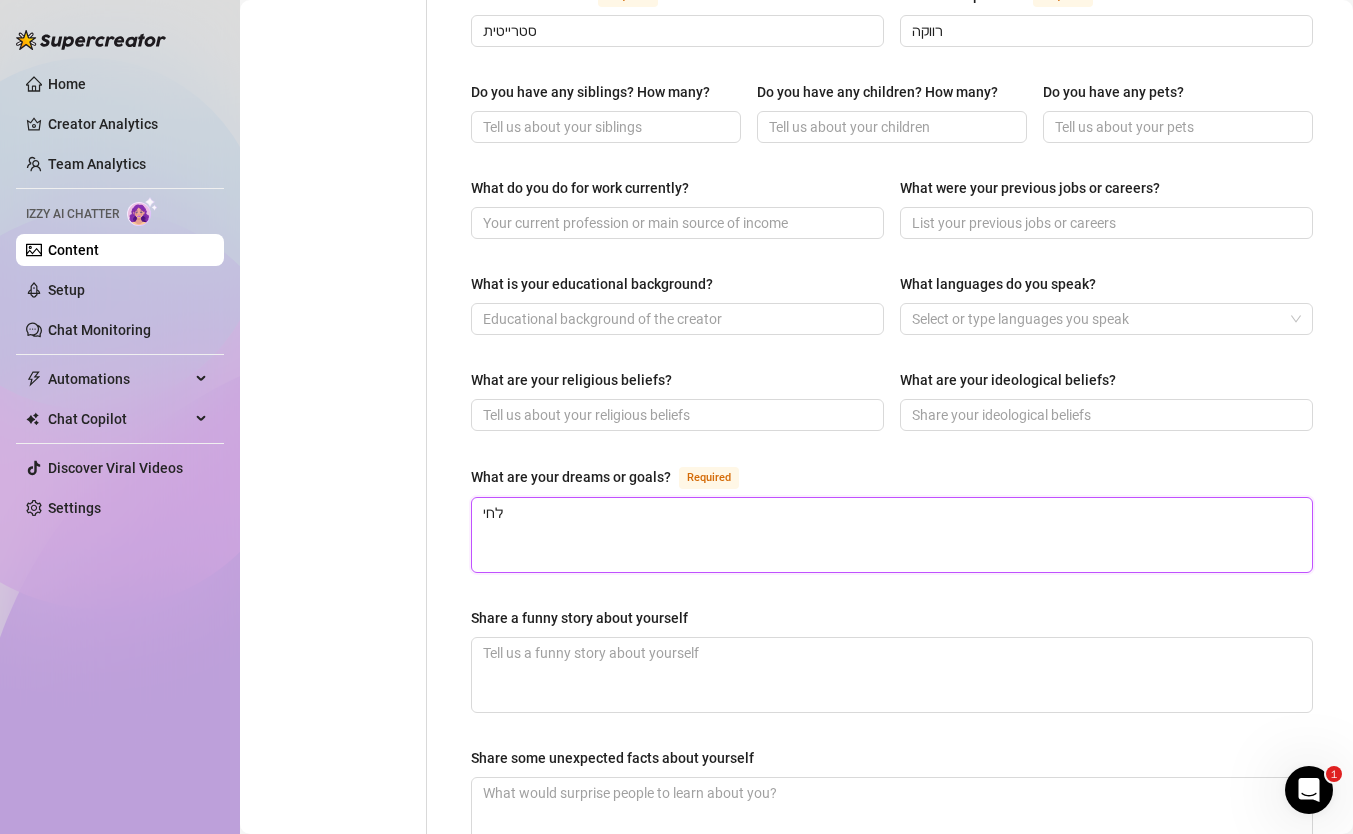 type 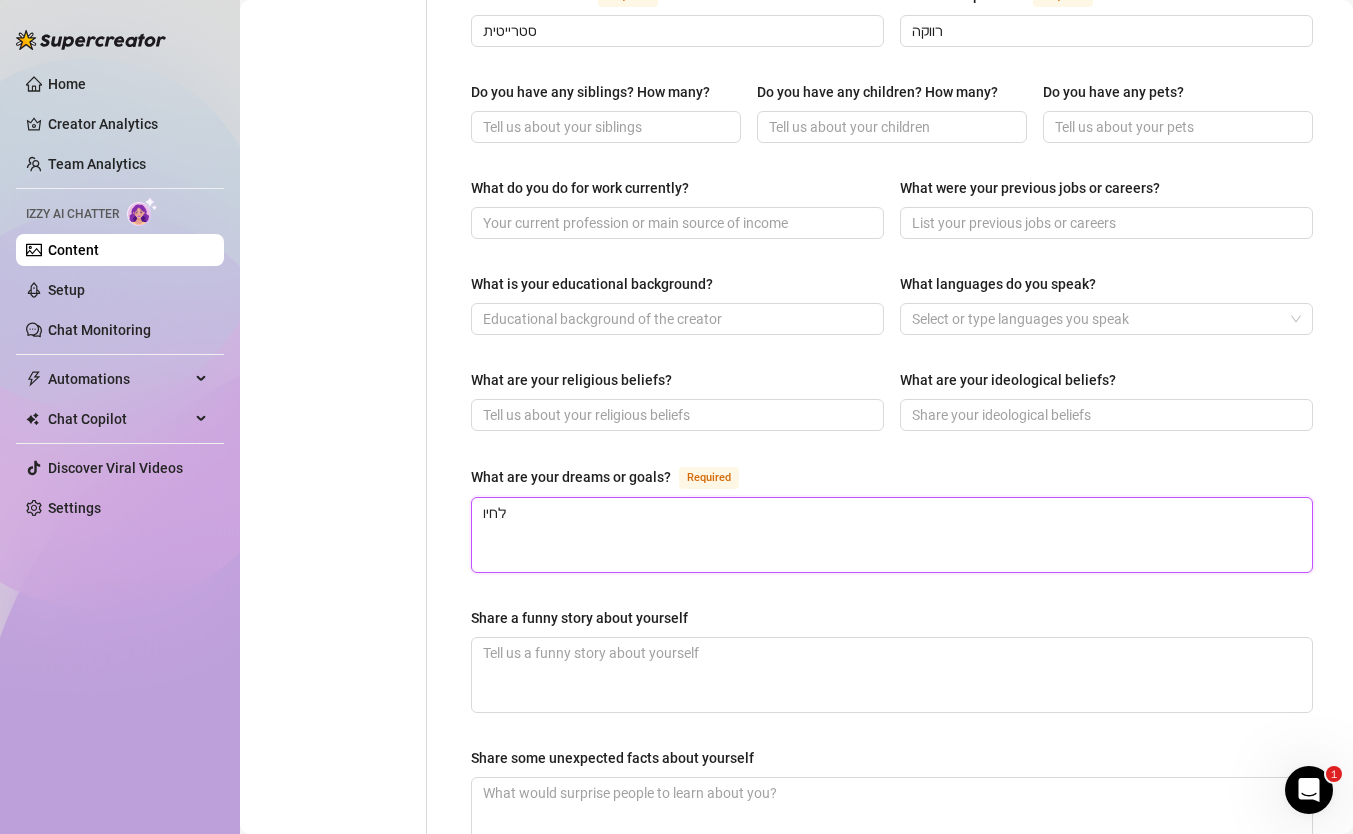 type 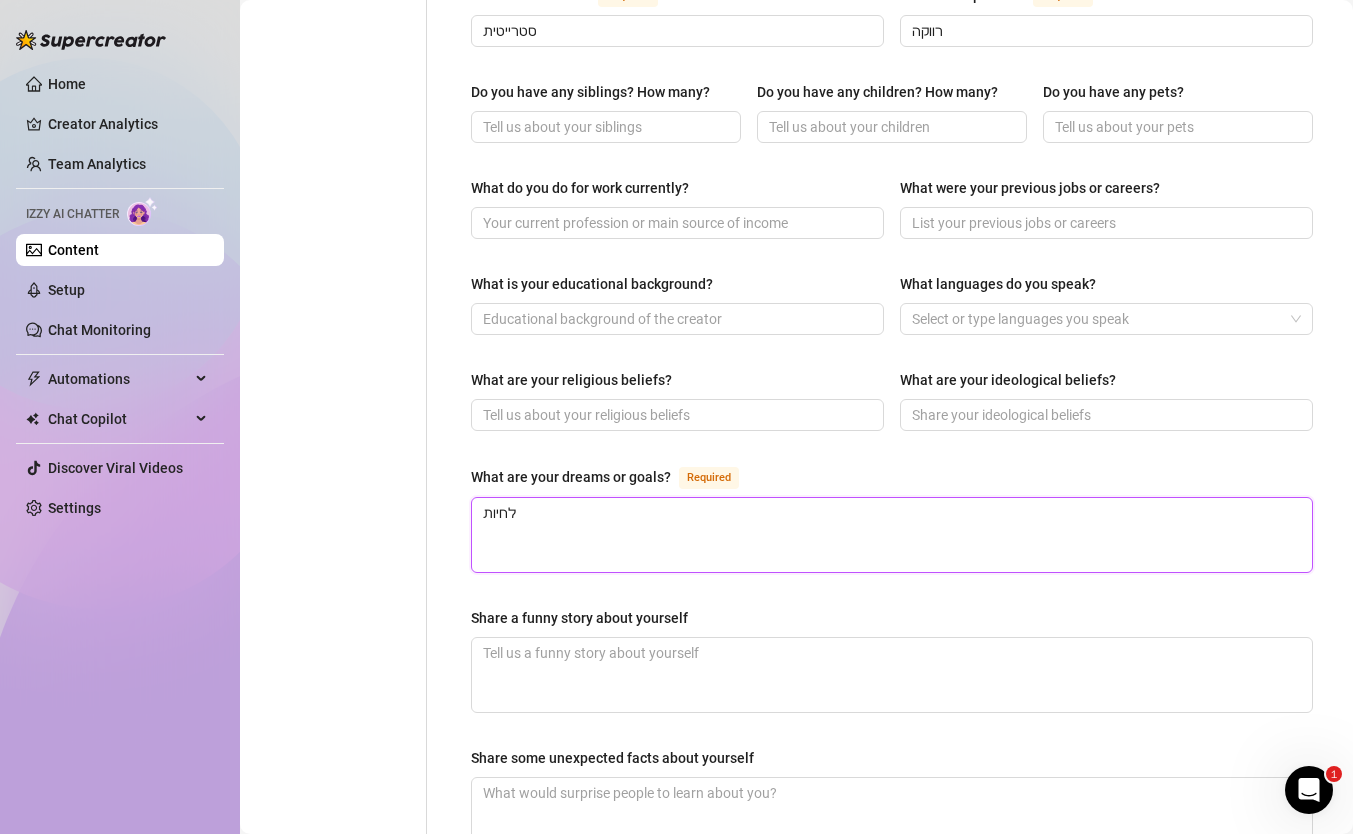 type 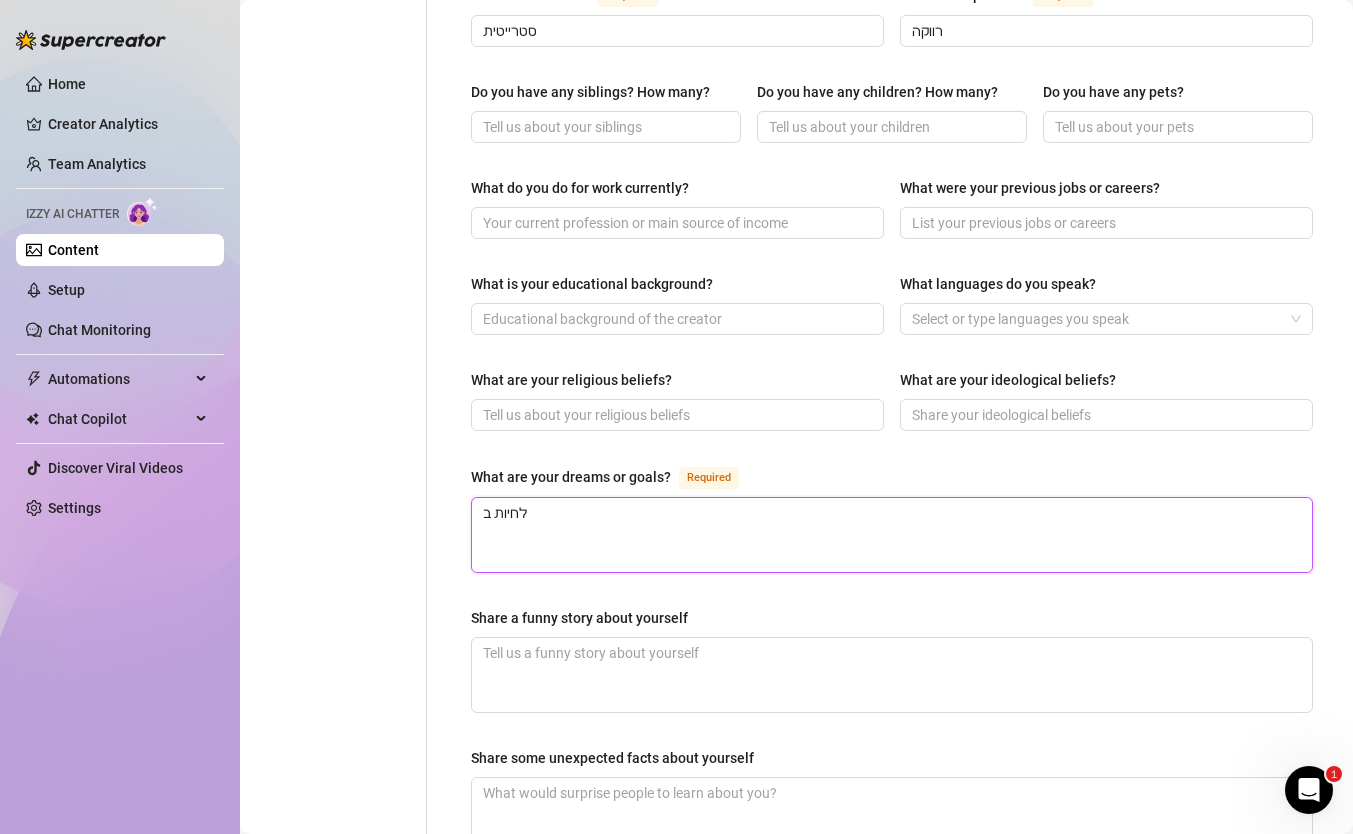 type 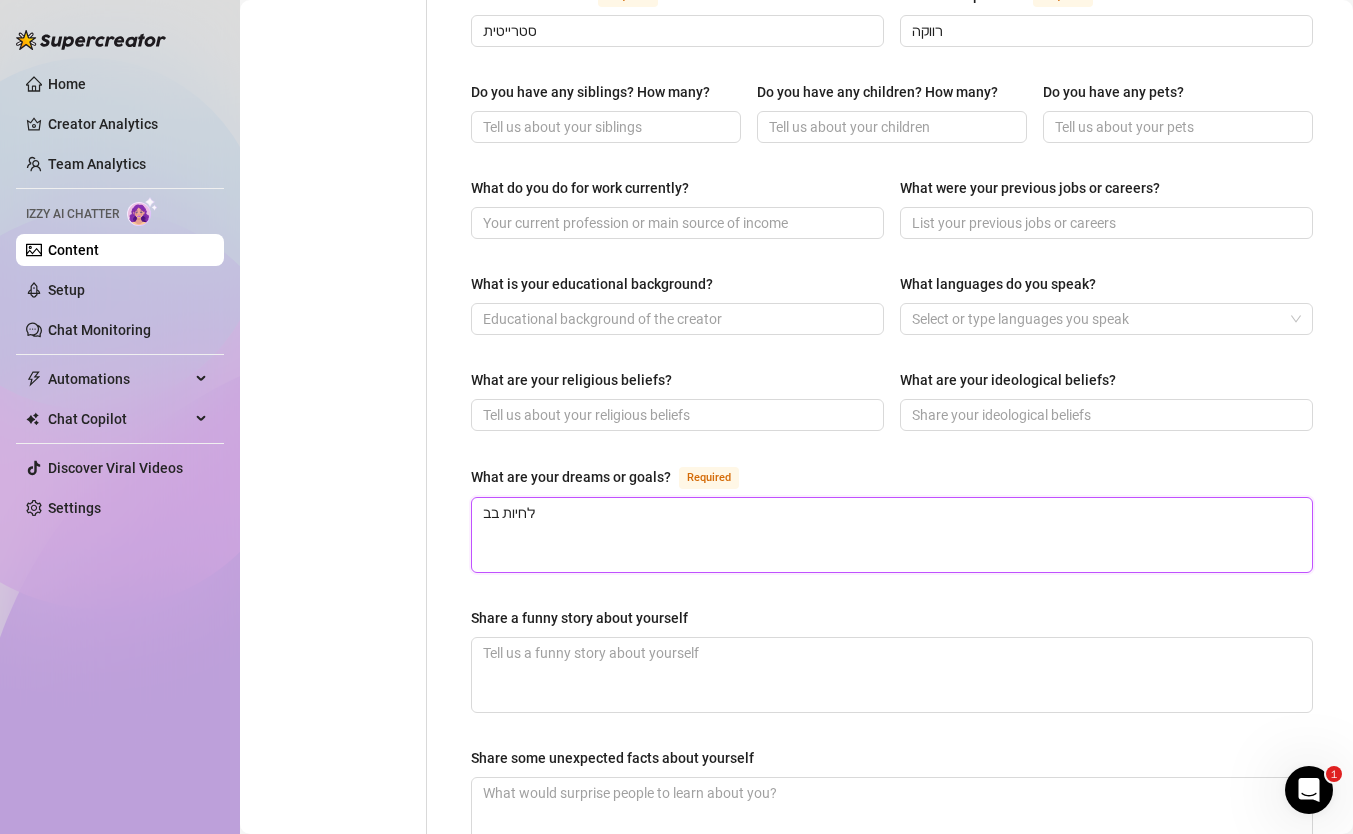 type 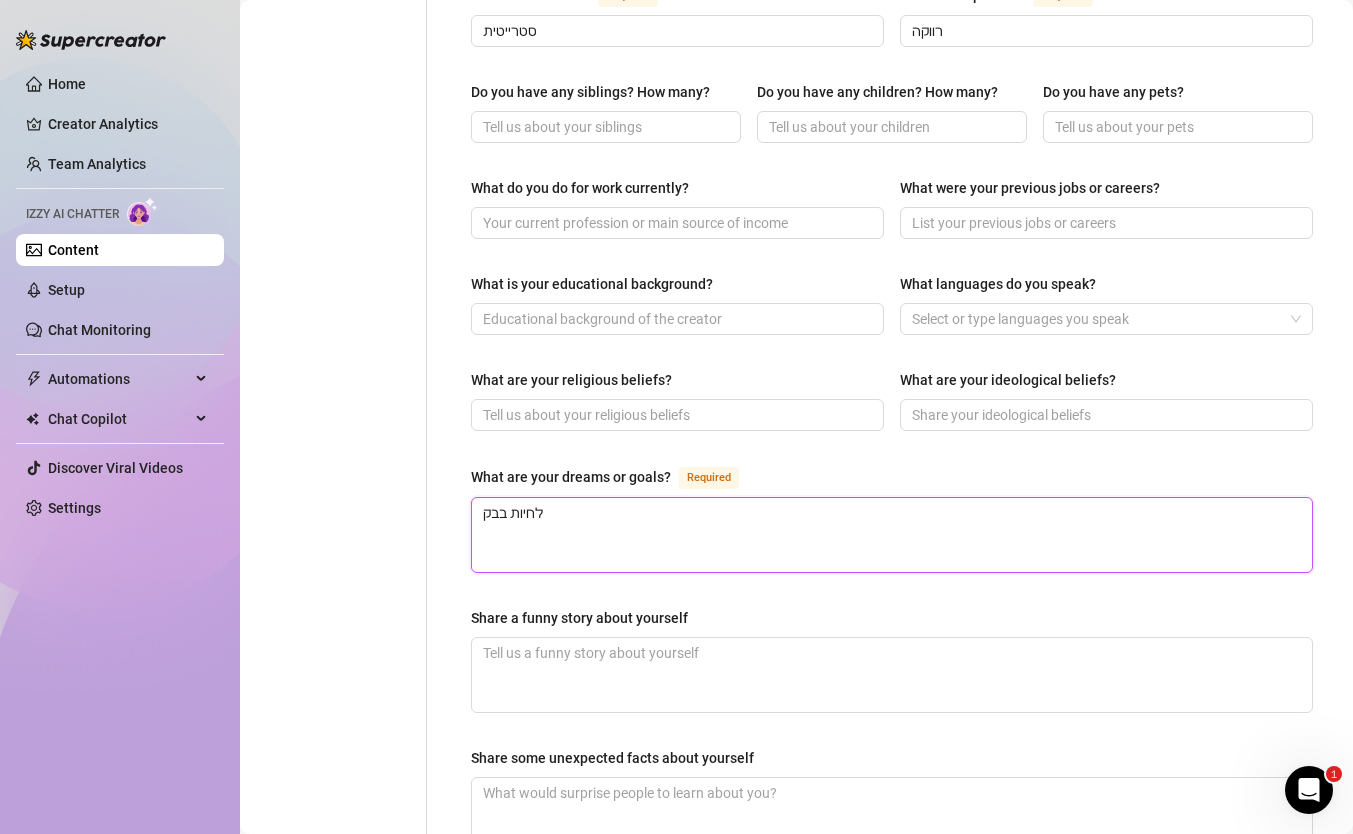 type 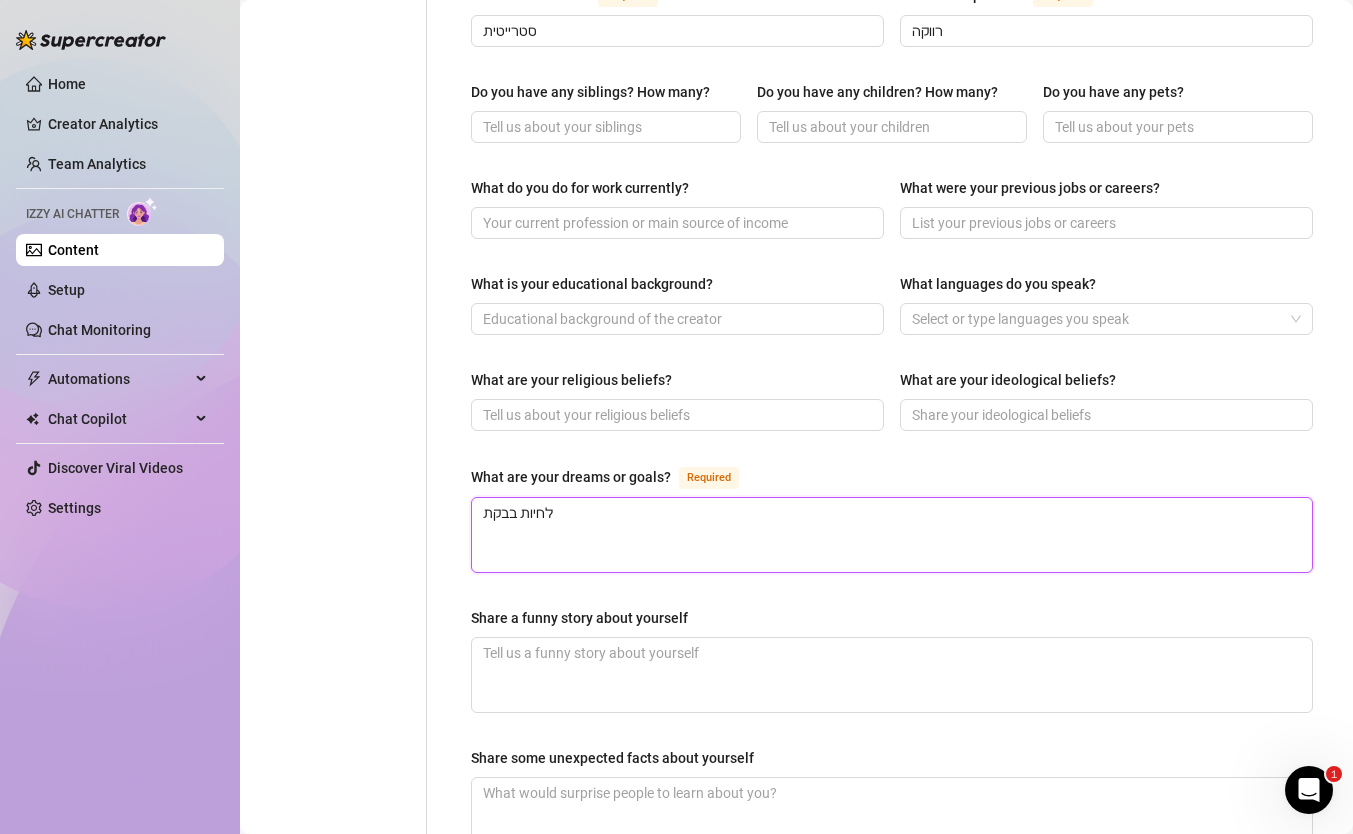 type 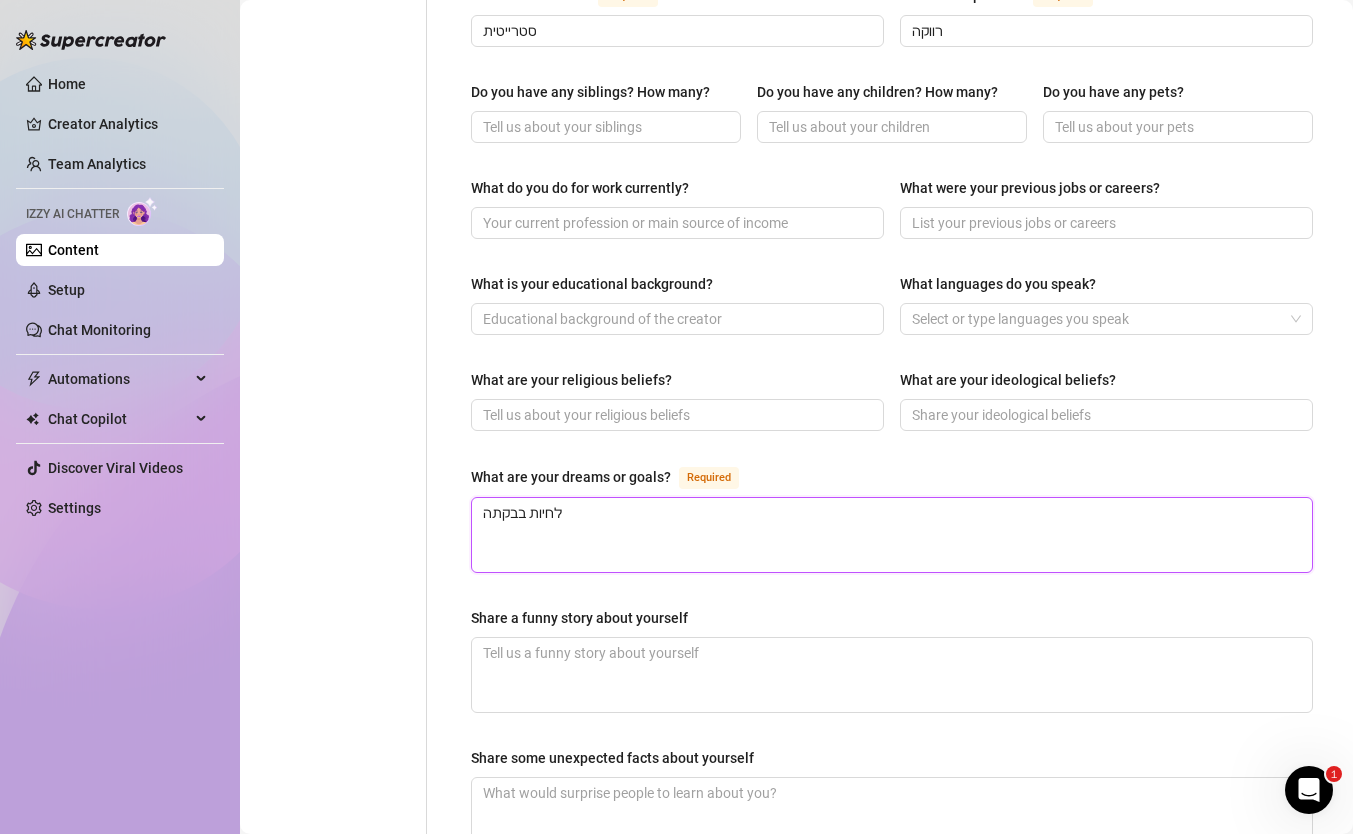 type 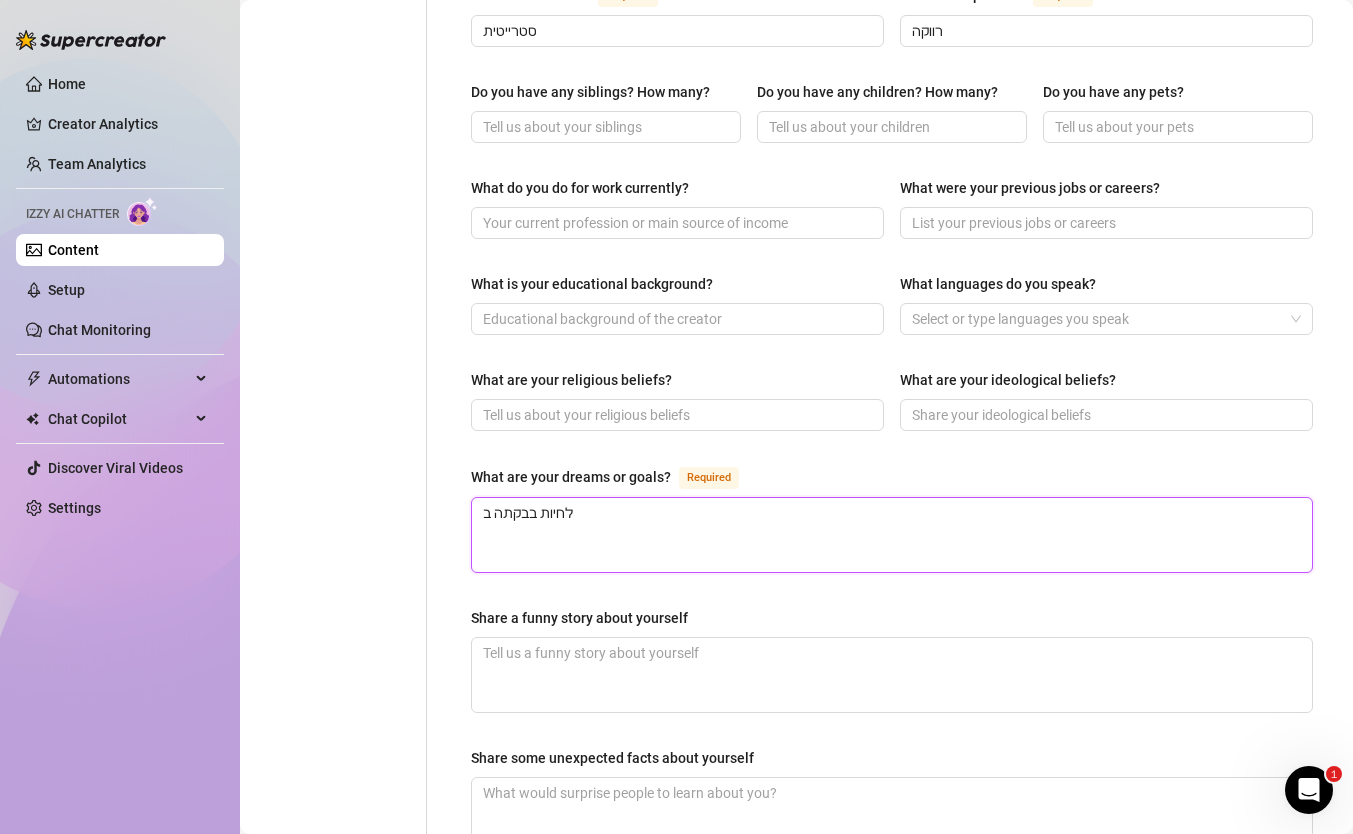 type 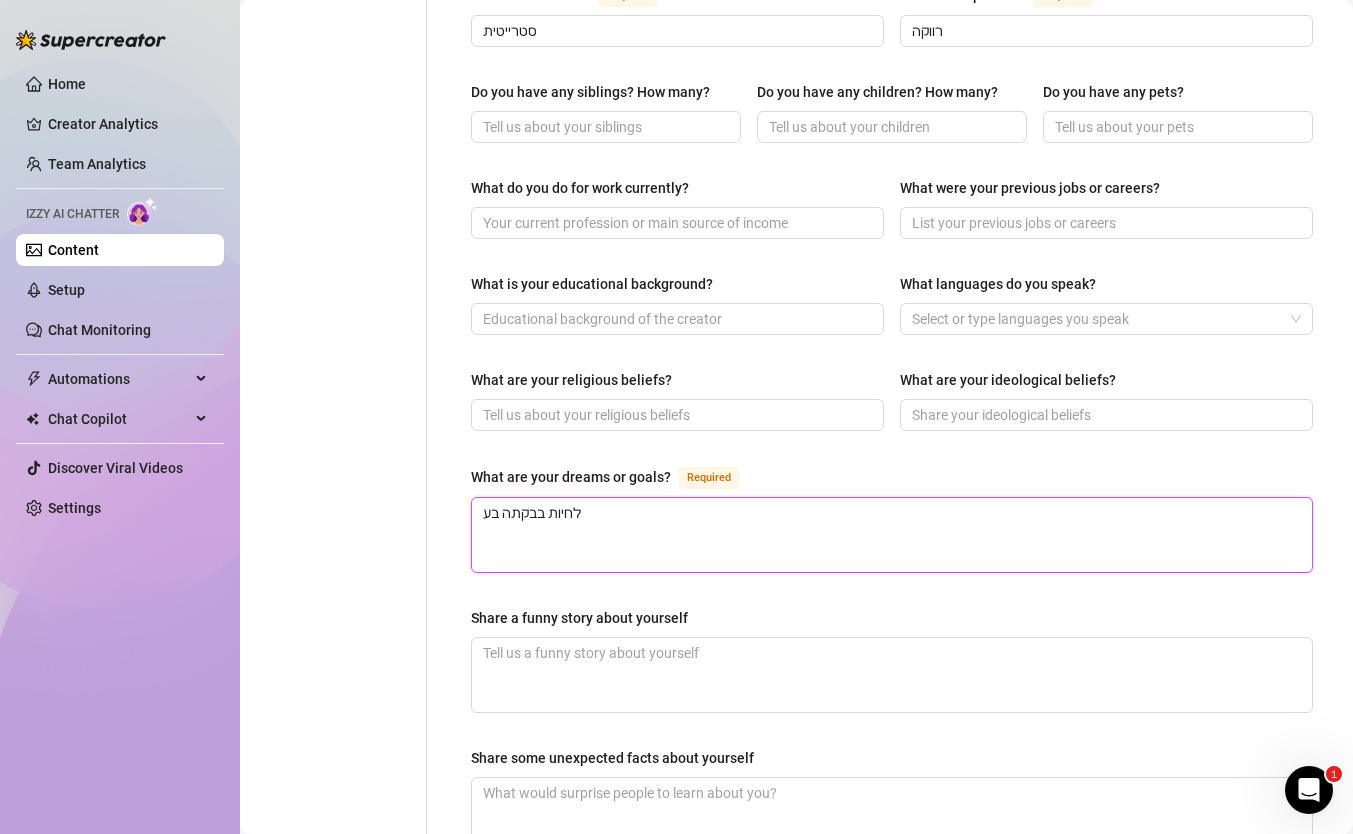 type 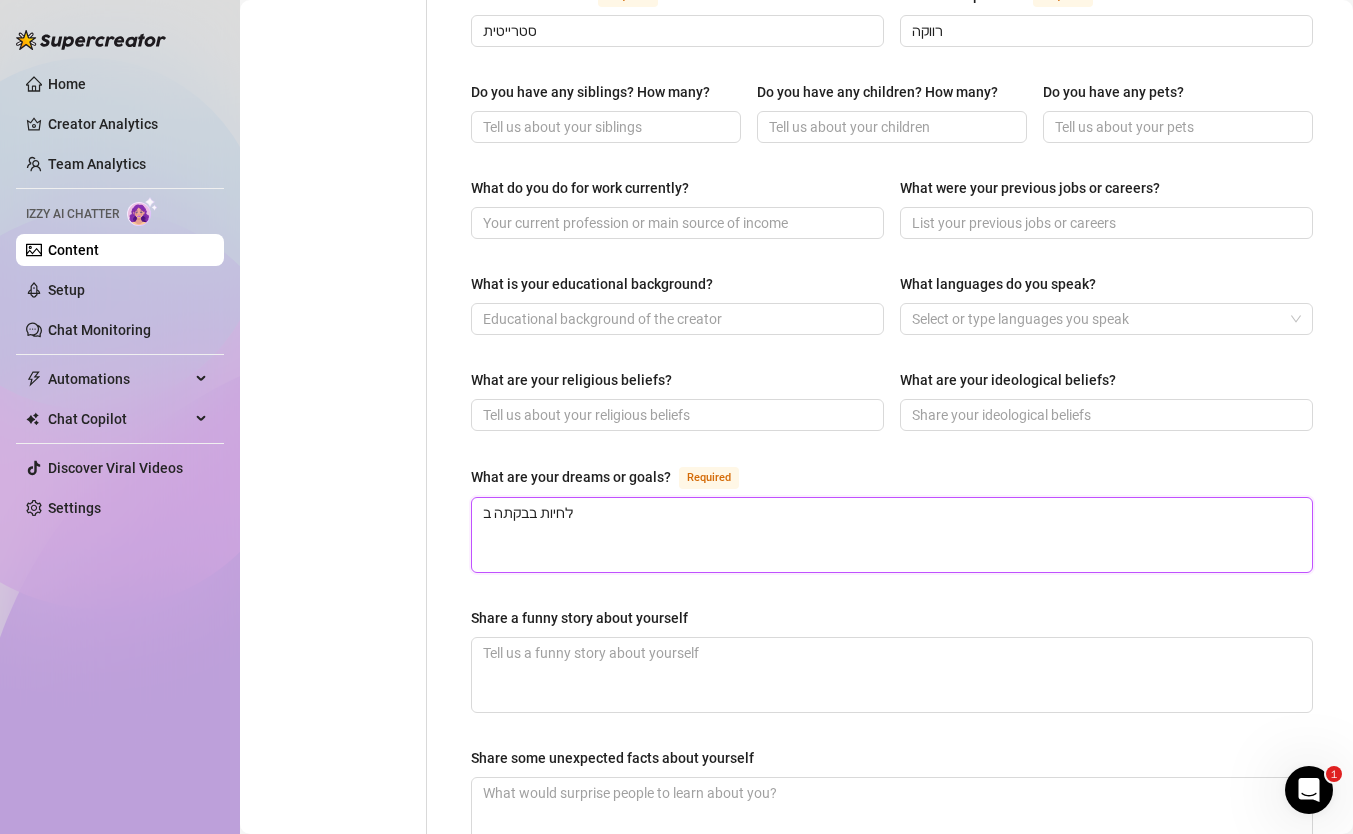 type 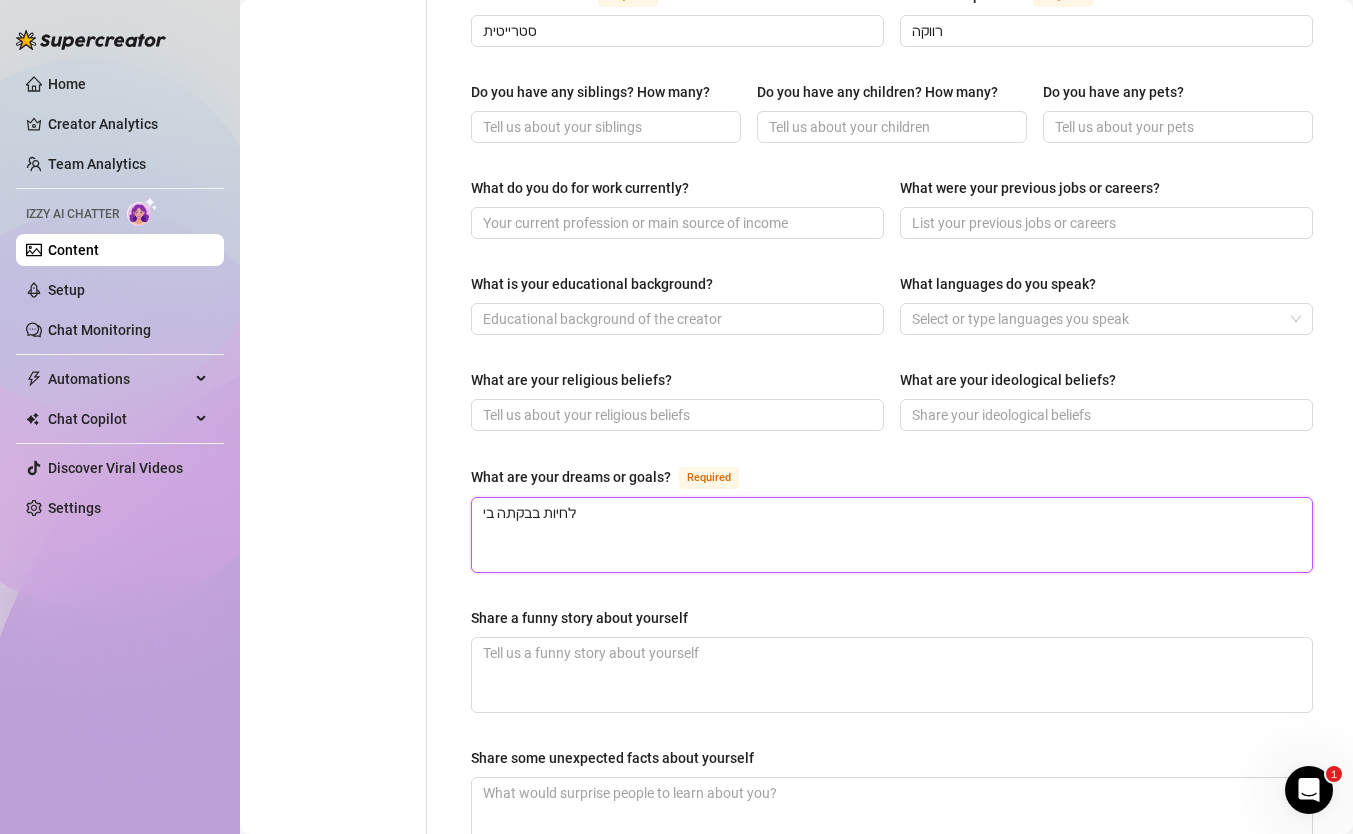 type 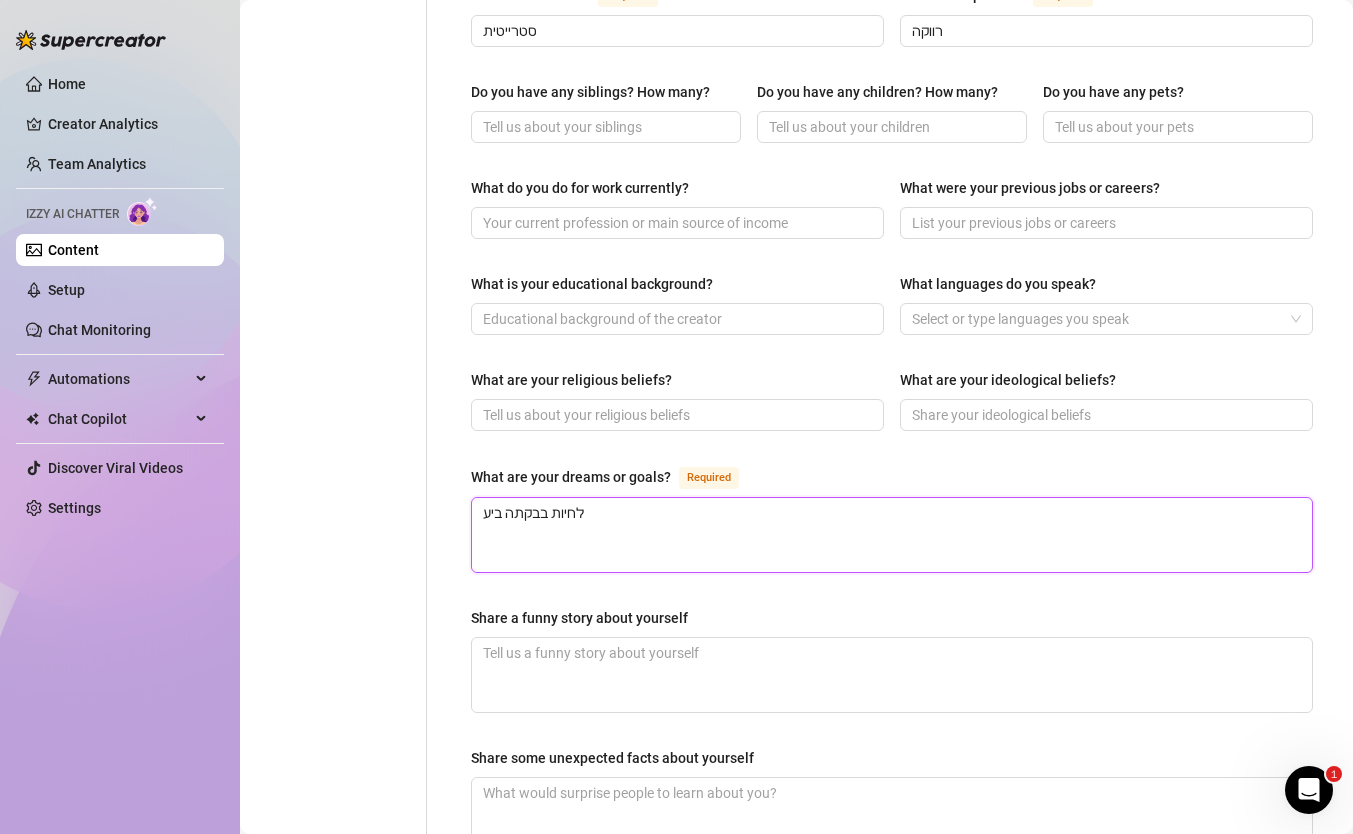 type 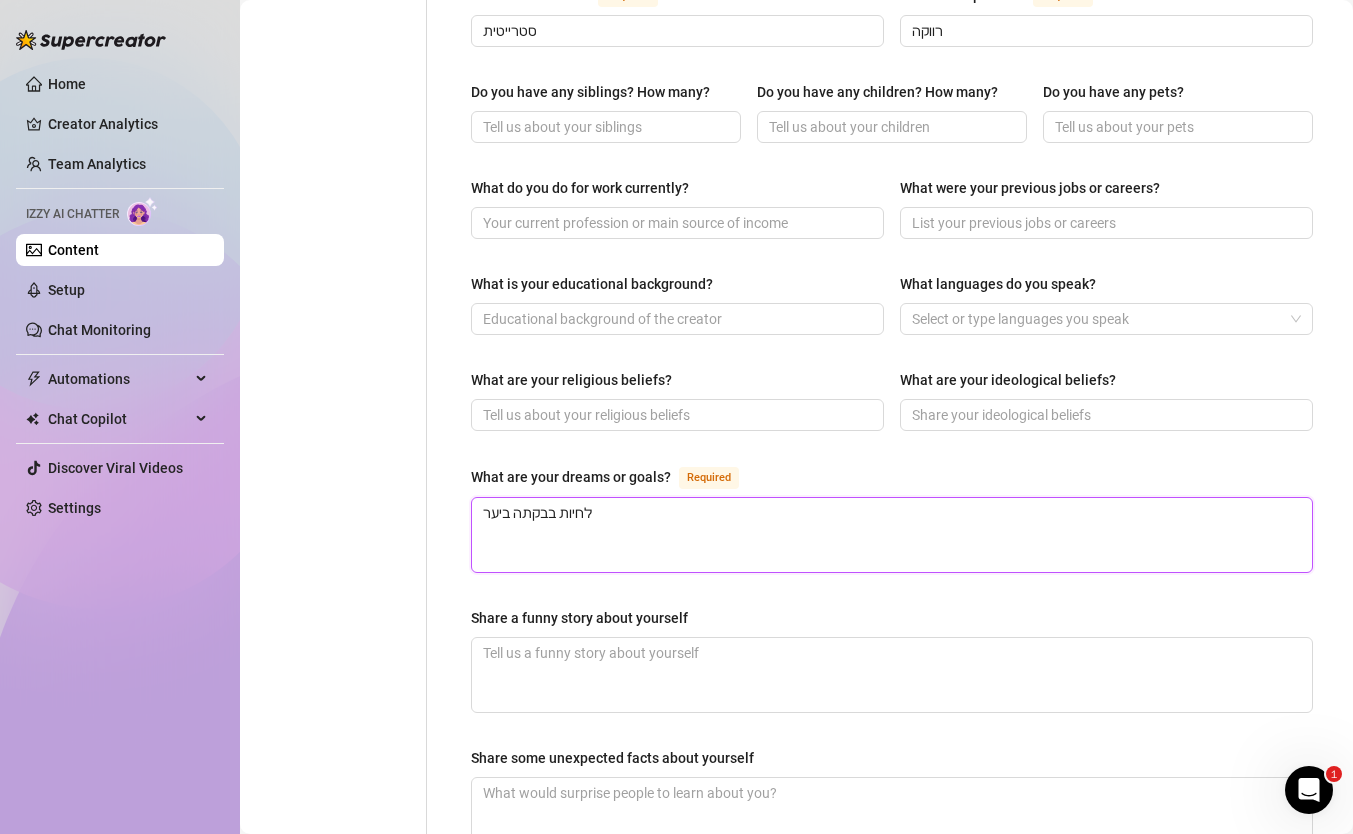 type 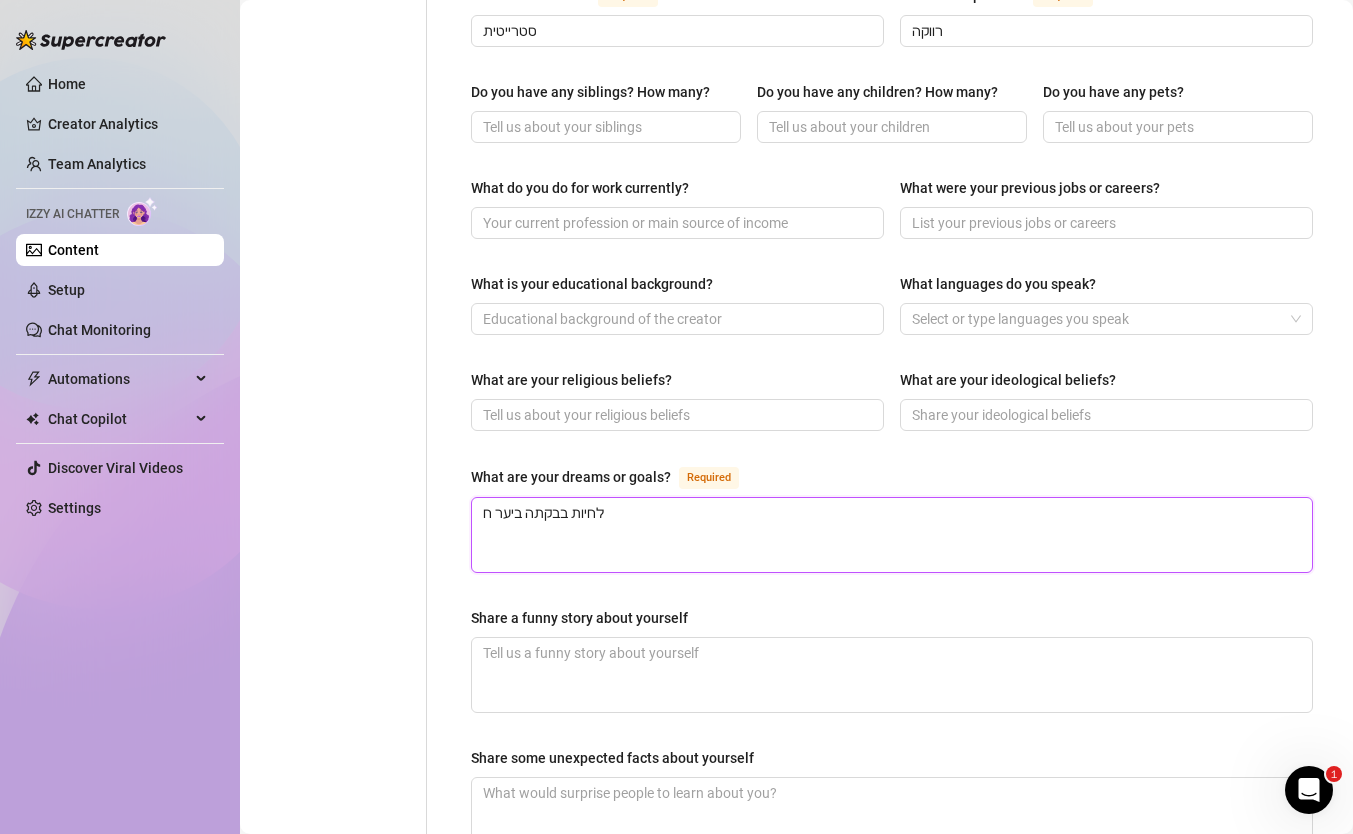 type 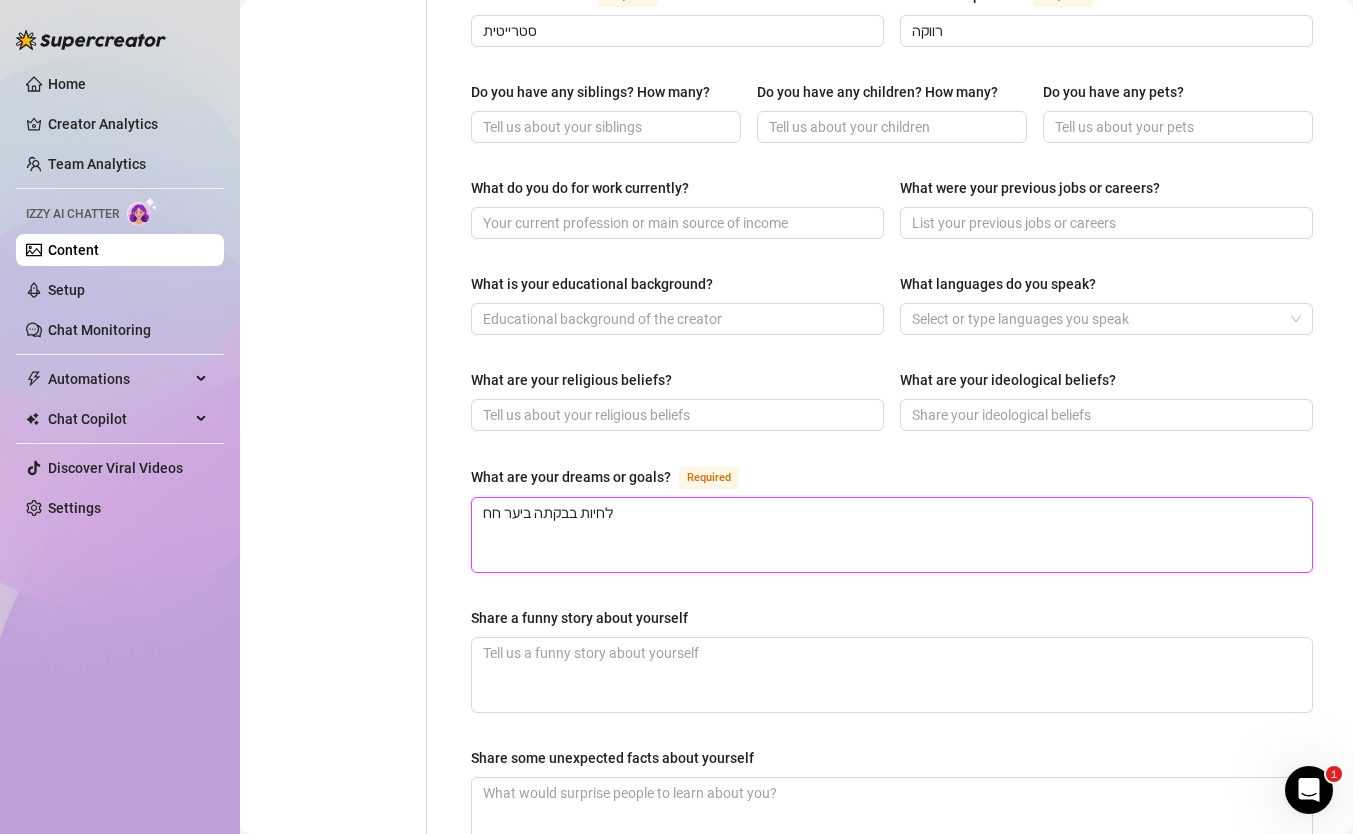 type 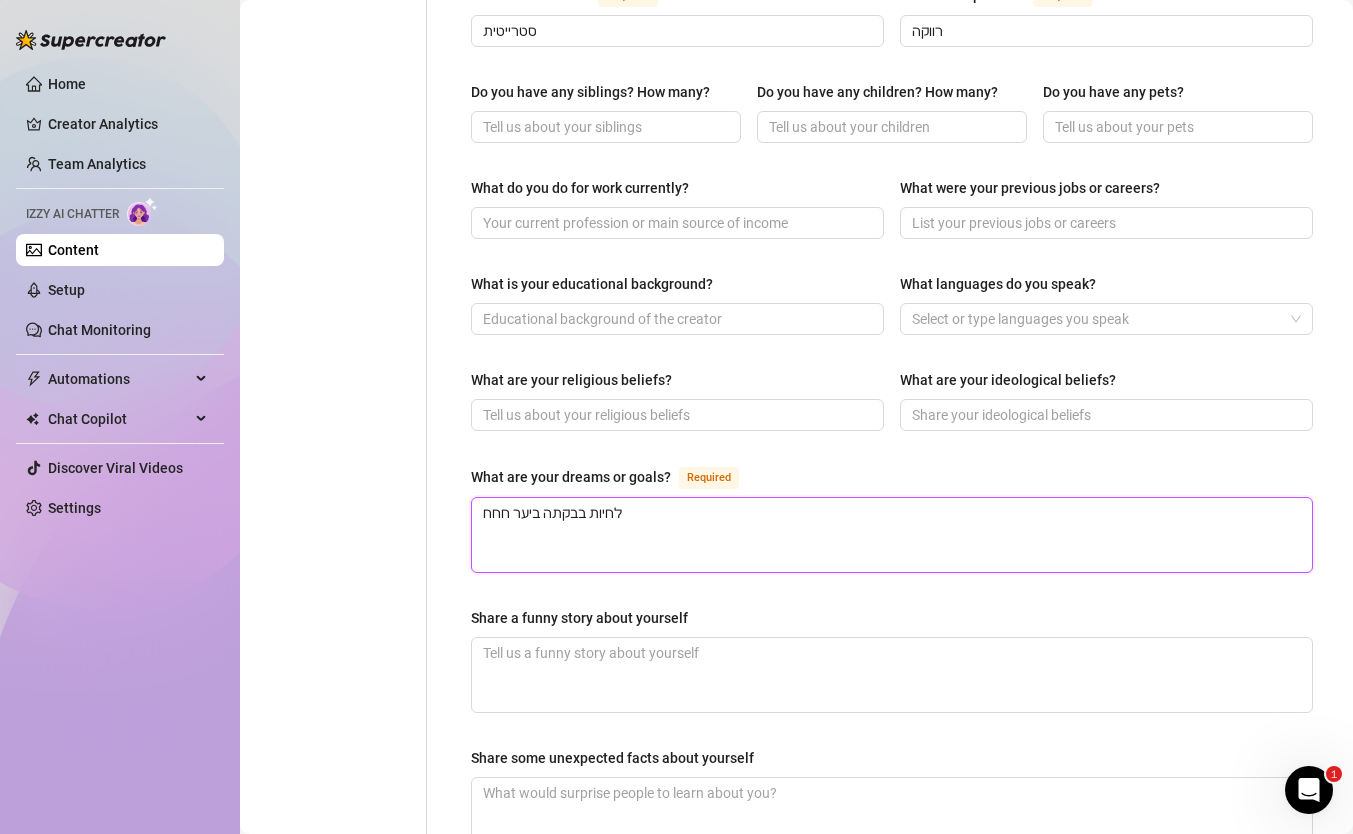 type 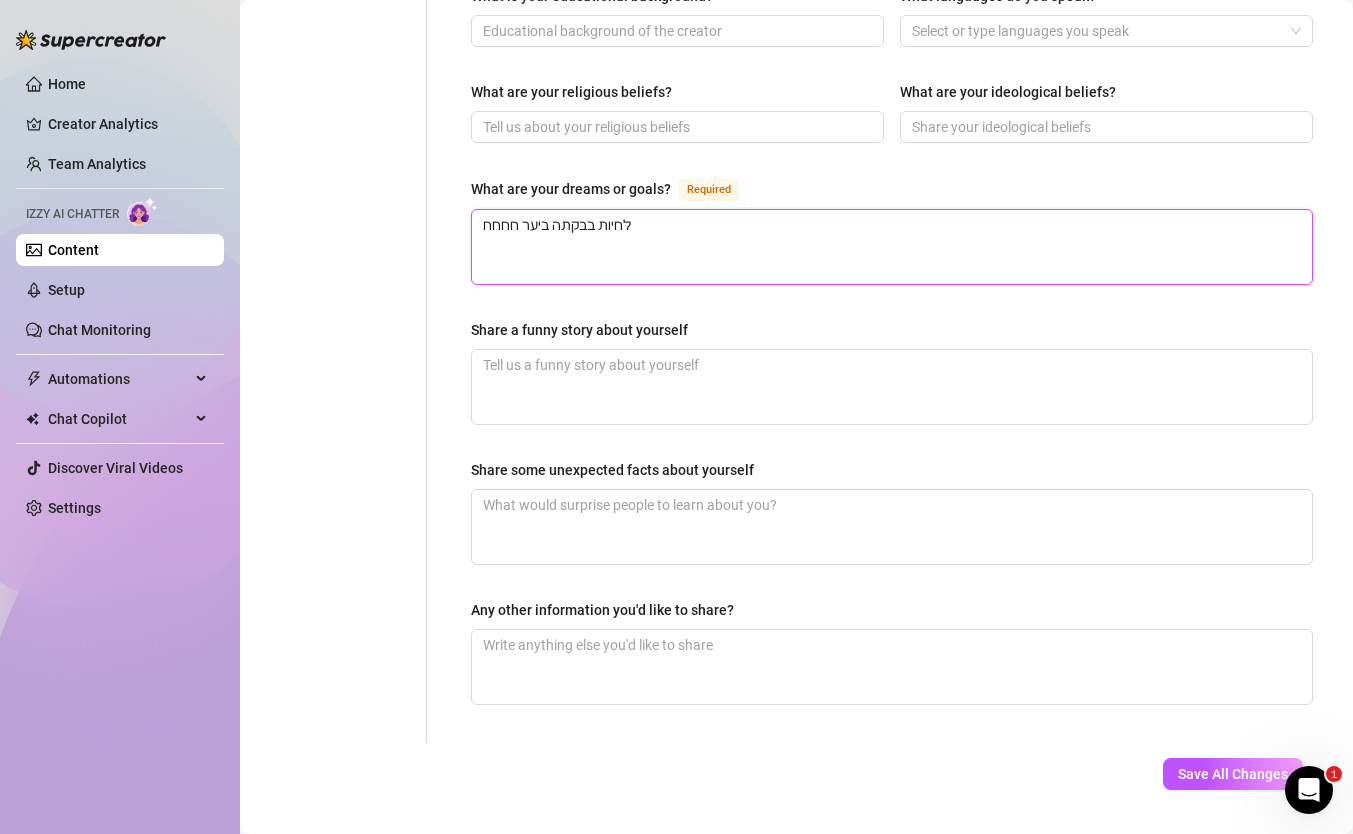 scroll, scrollTop: 1135, scrollLeft: 0, axis: vertical 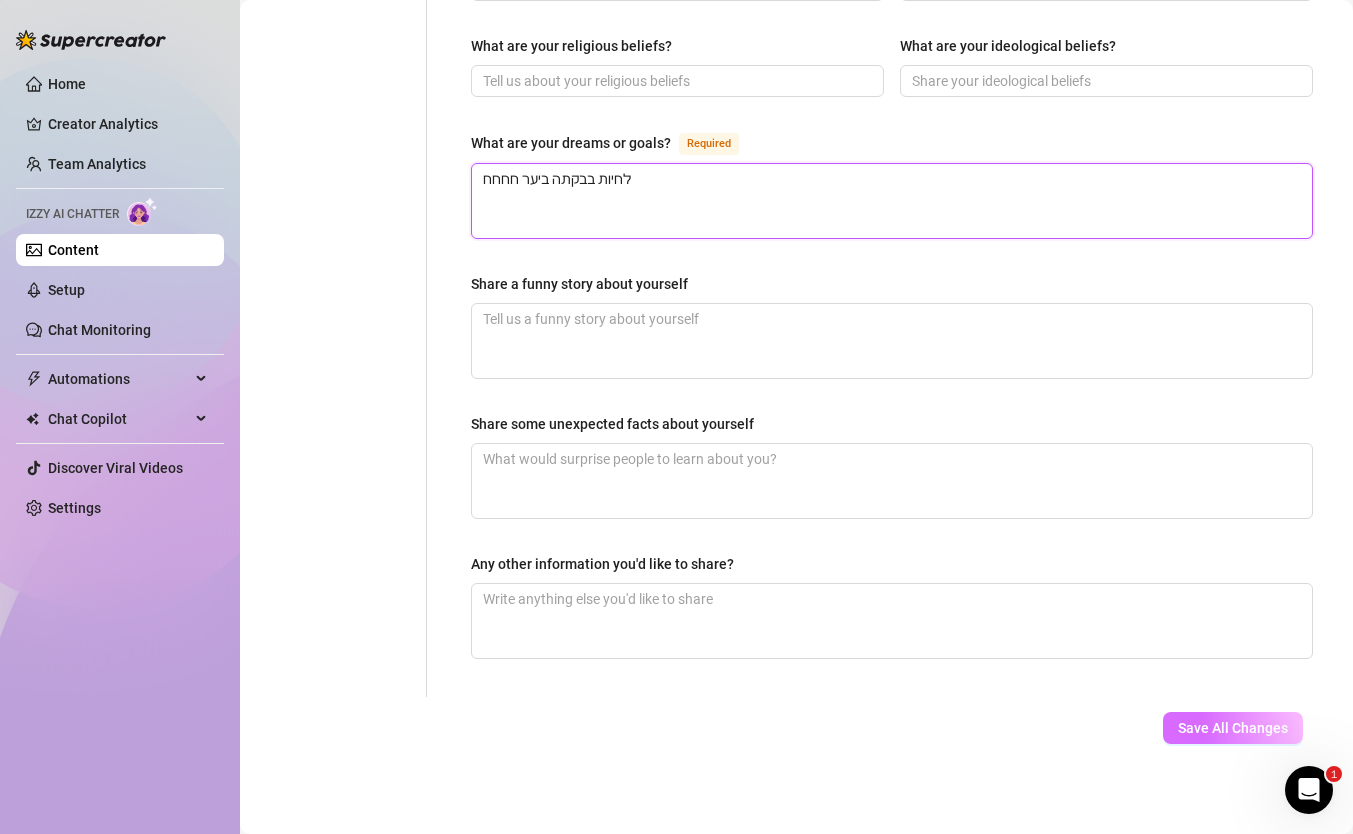 type on "לחיות בבקתה ביער חחחח" 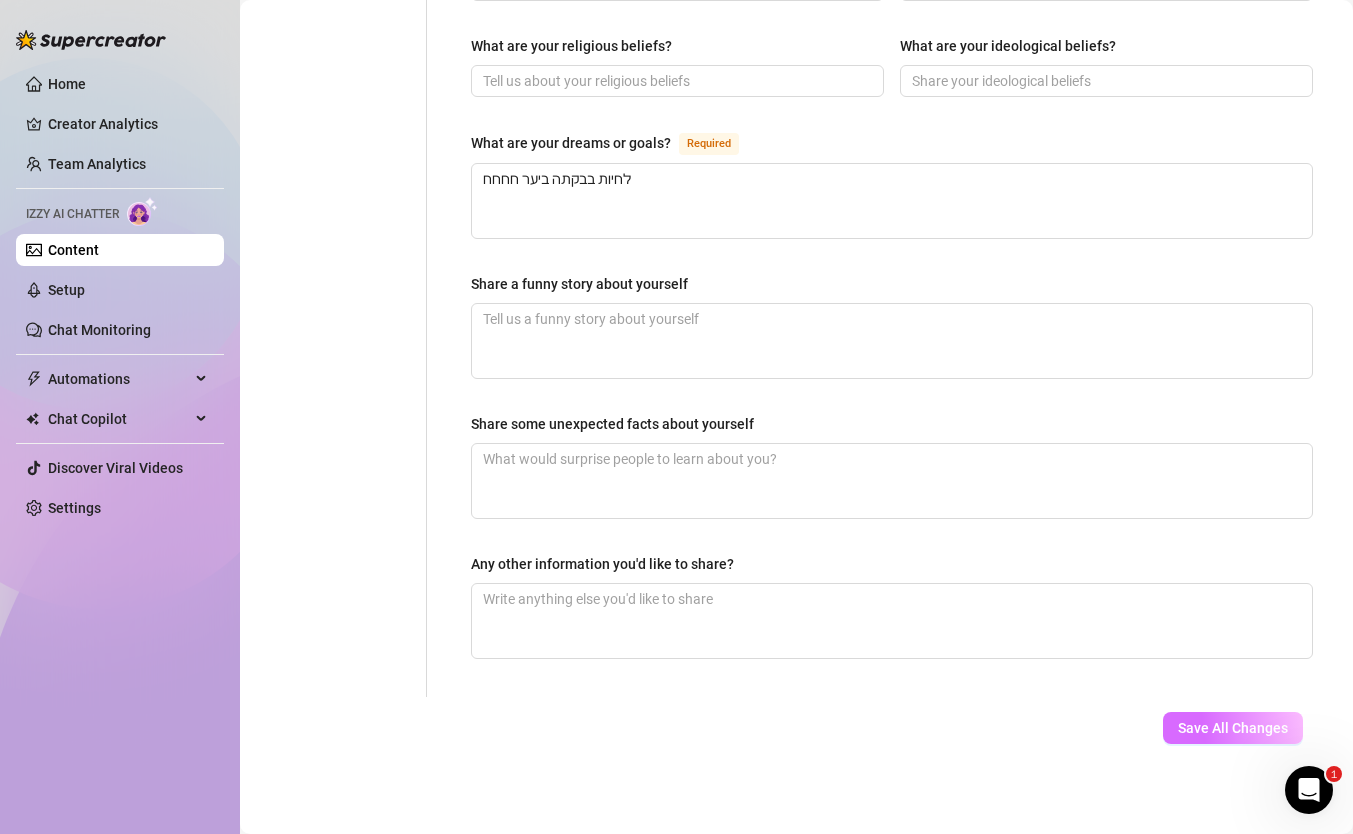 click on "Save All Changes" at bounding box center [1233, 728] 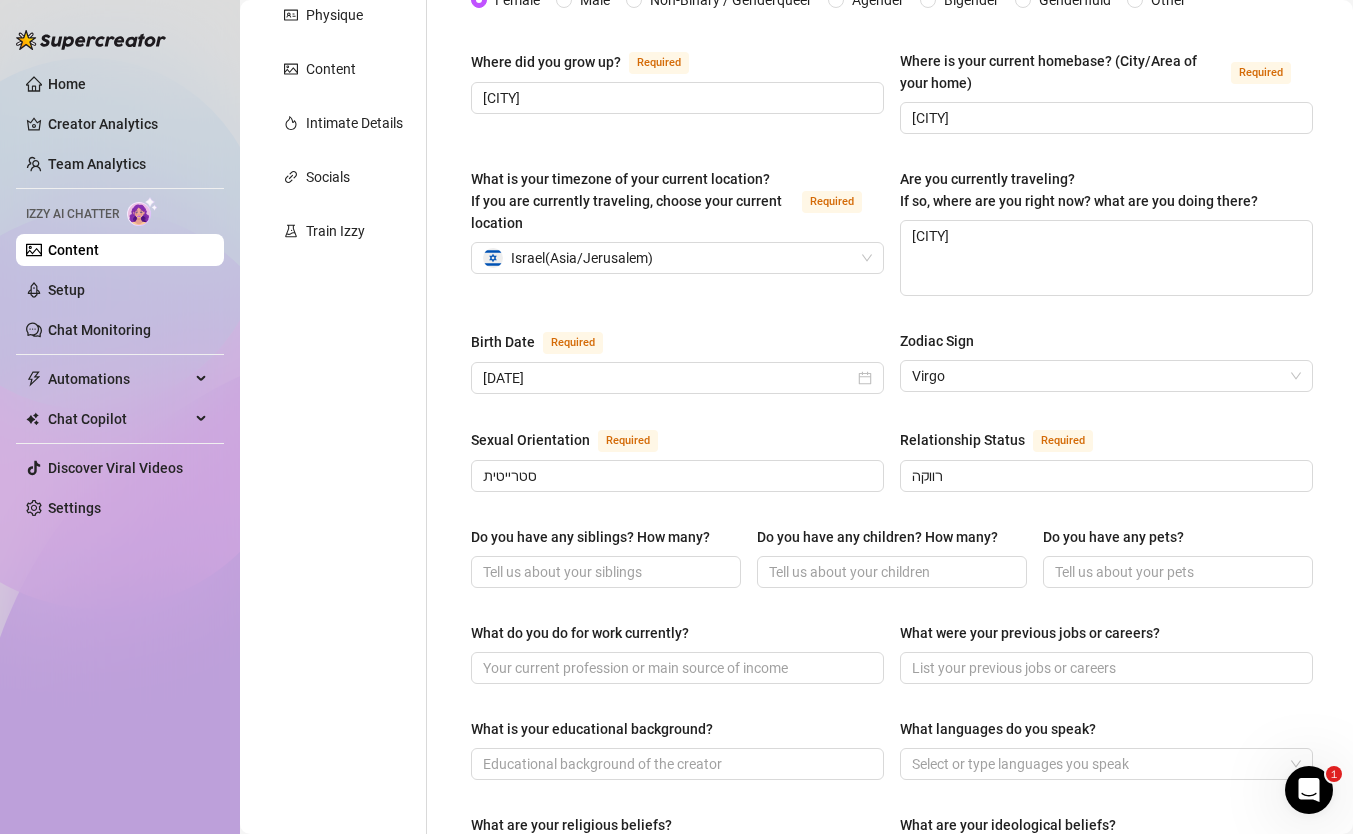 scroll, scrollTop: 0, scrollLeft: 0, axis: both 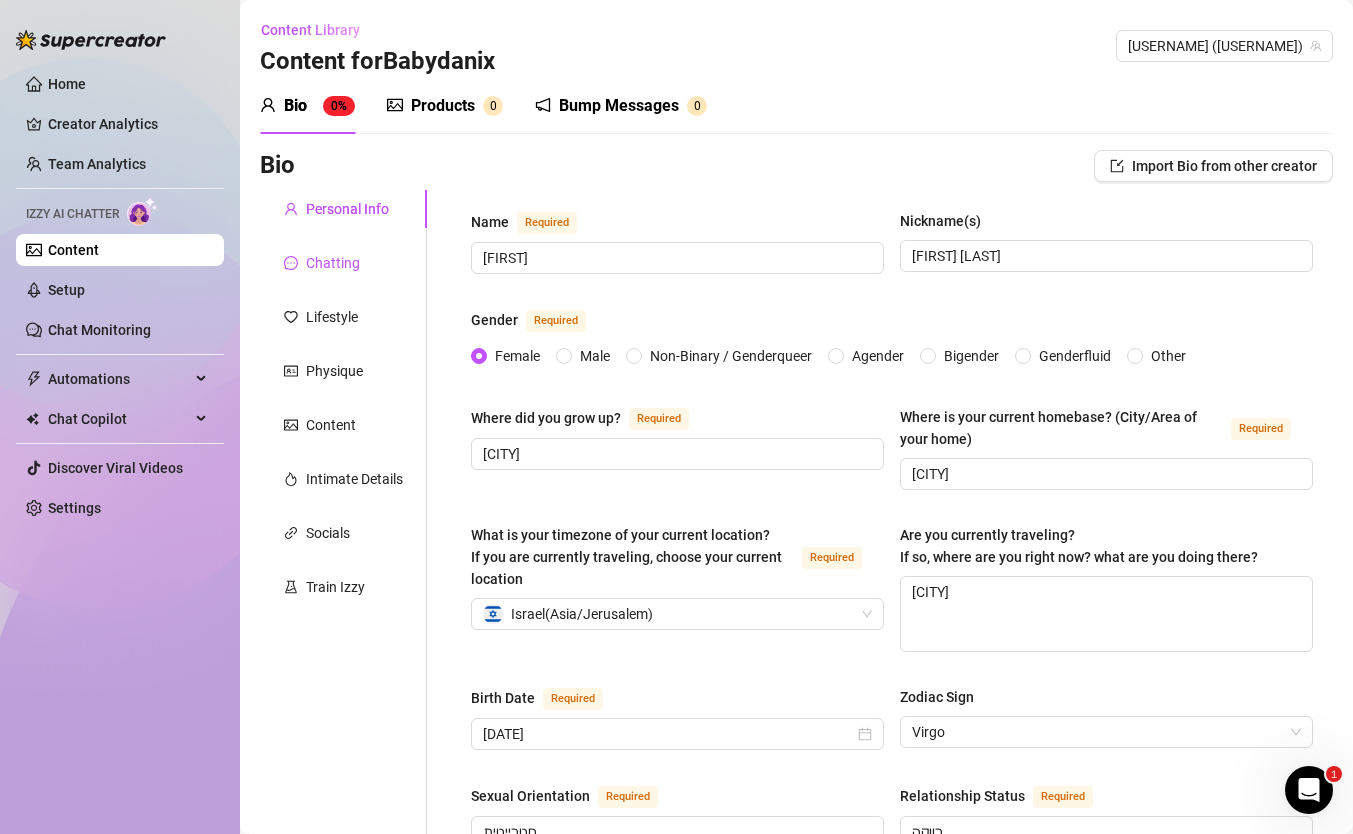 click on "Chatting" at bounding box center (333, 263) 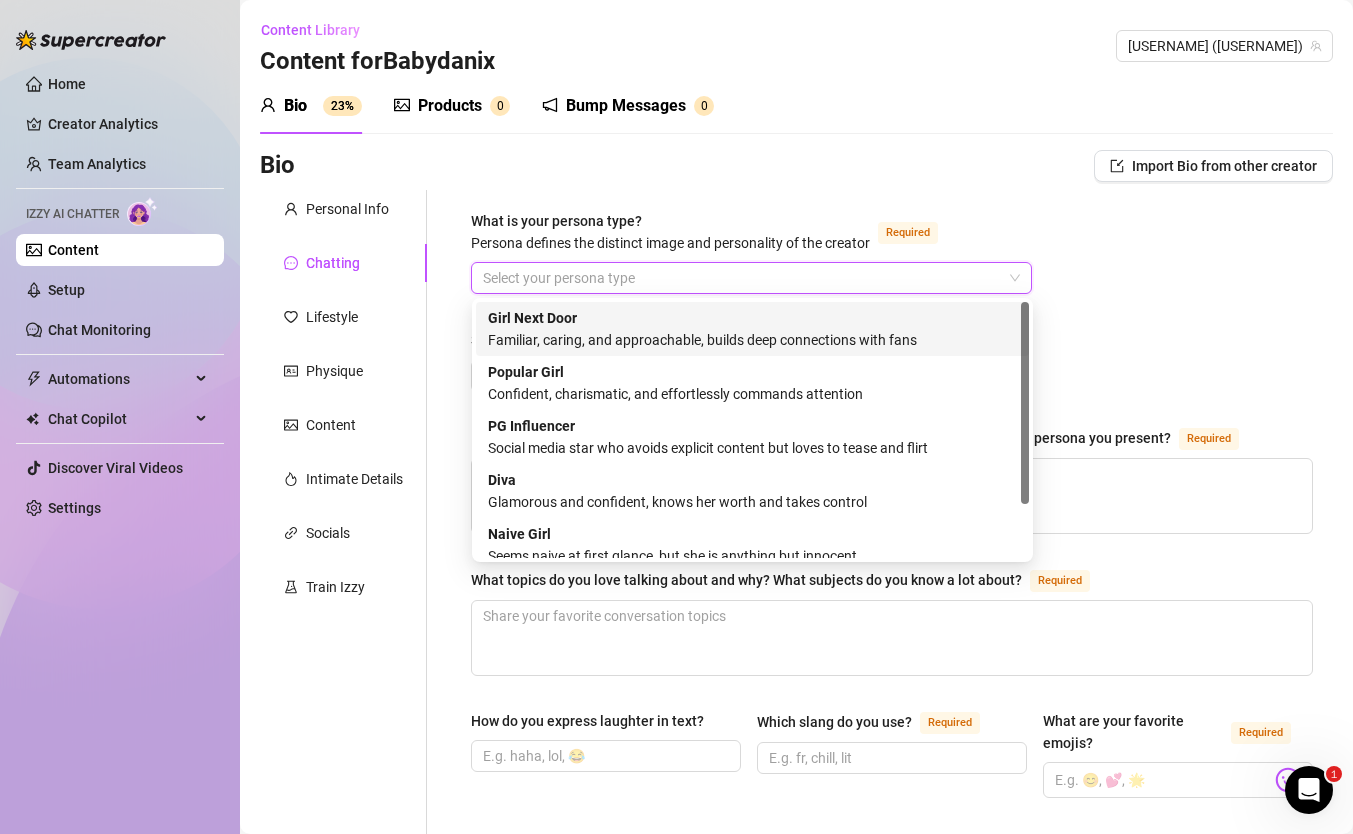 click on "What is your persona type? Persona defines the distinct image and personality of the creator Required" at bounding box center (742, 278) 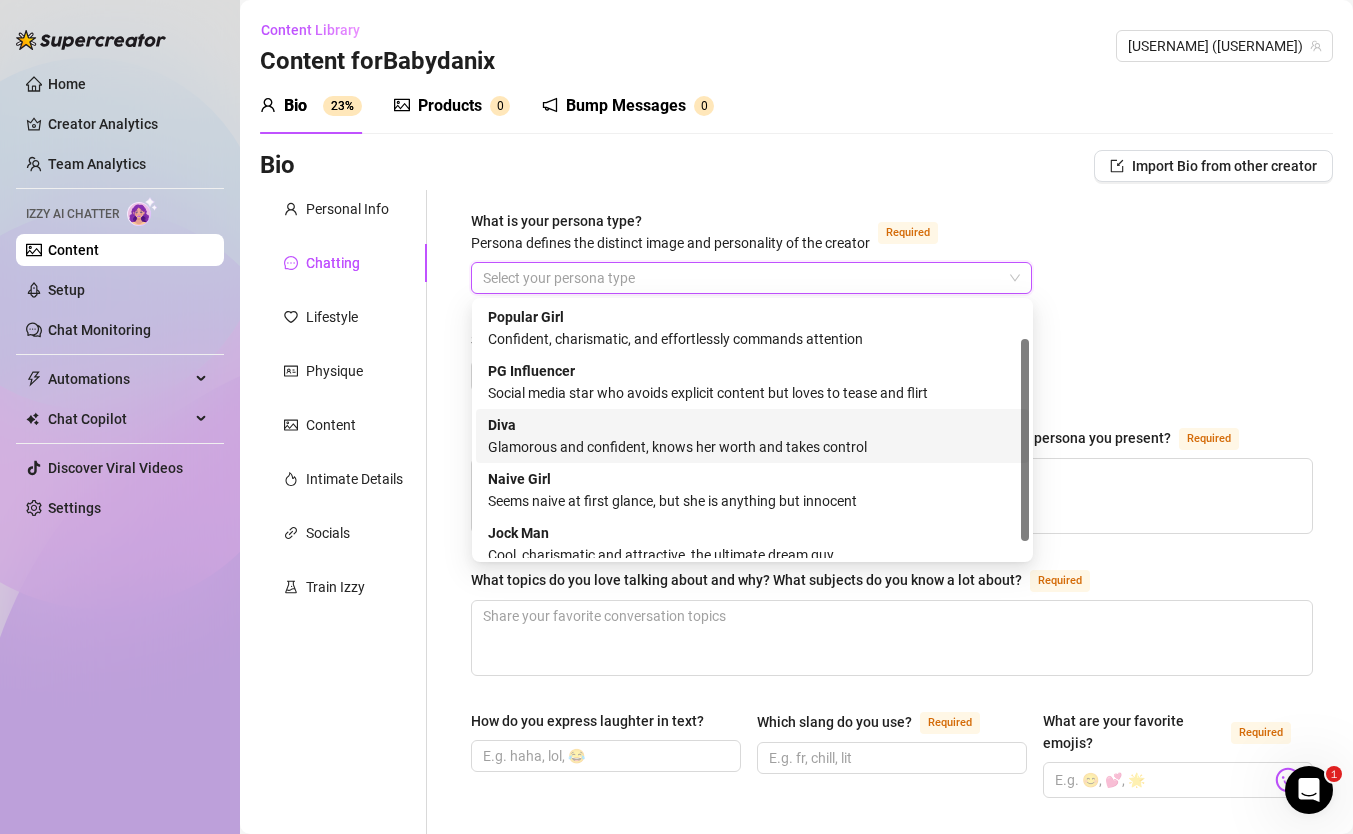 scroll, scrollTop: 0, scrollLeft: 0, axis: both 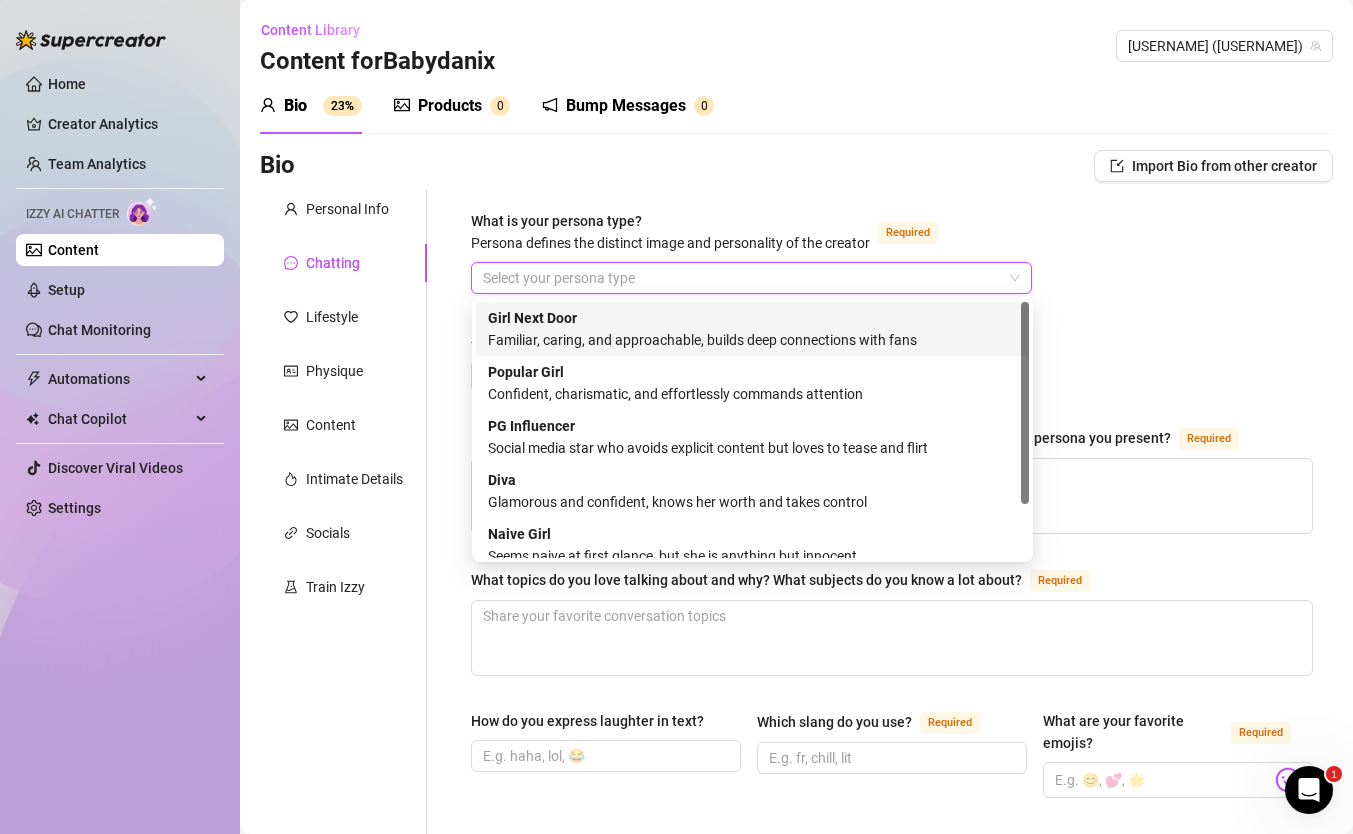 click on "Familiar, caring, and approachable, builds deep connections with fans" at bounding box center [752, 340] 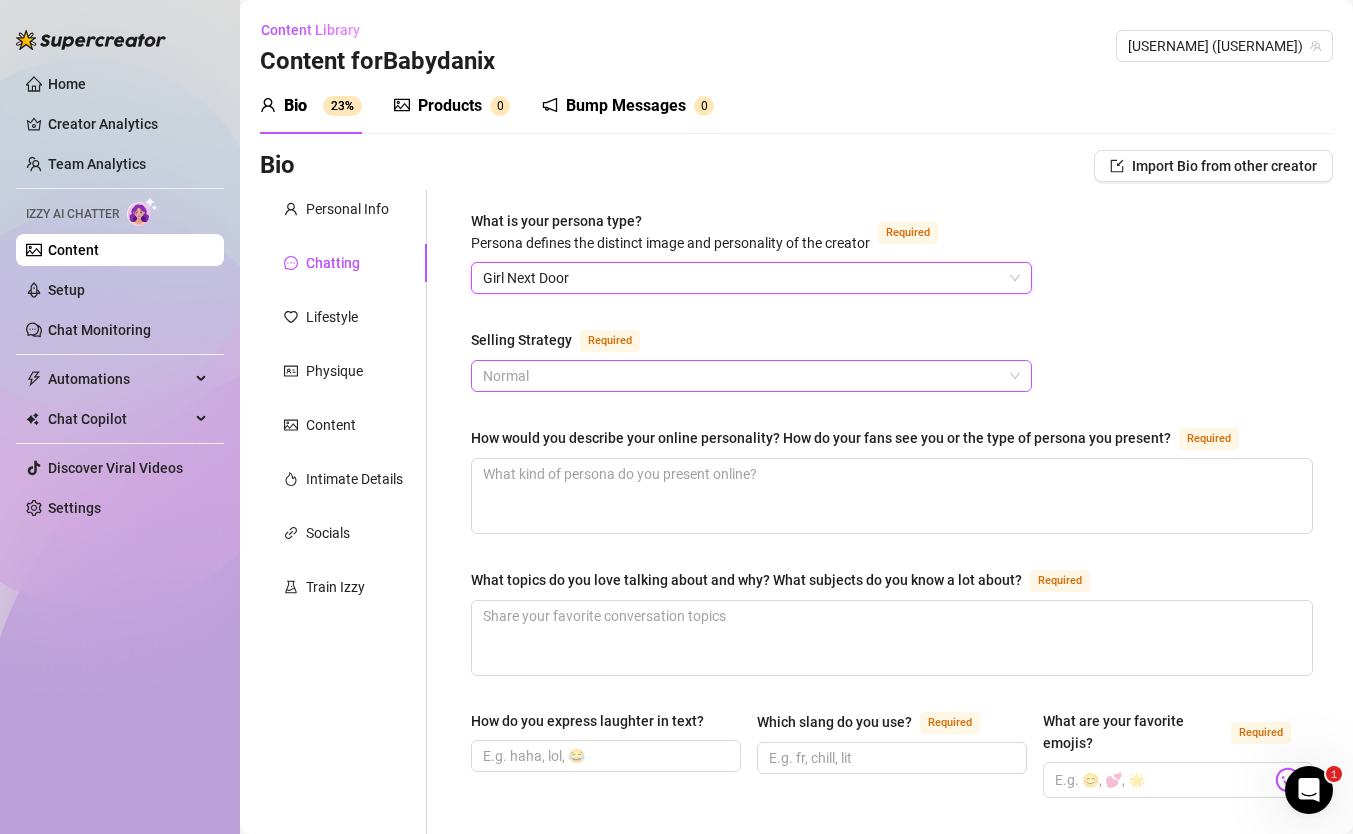 click on "Normal" at bounding box center [751, 376] 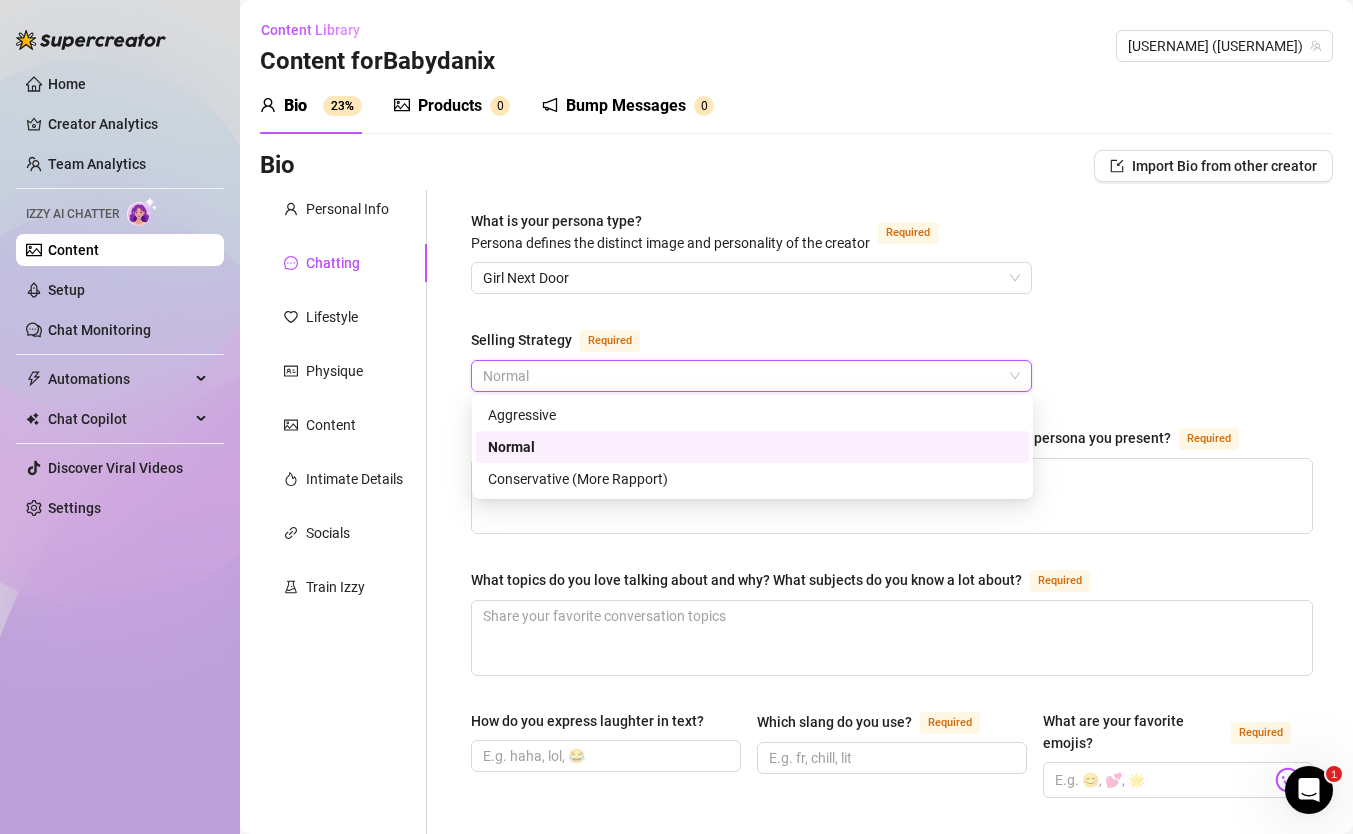 click on "Normal" at bounding box center [752, 447] 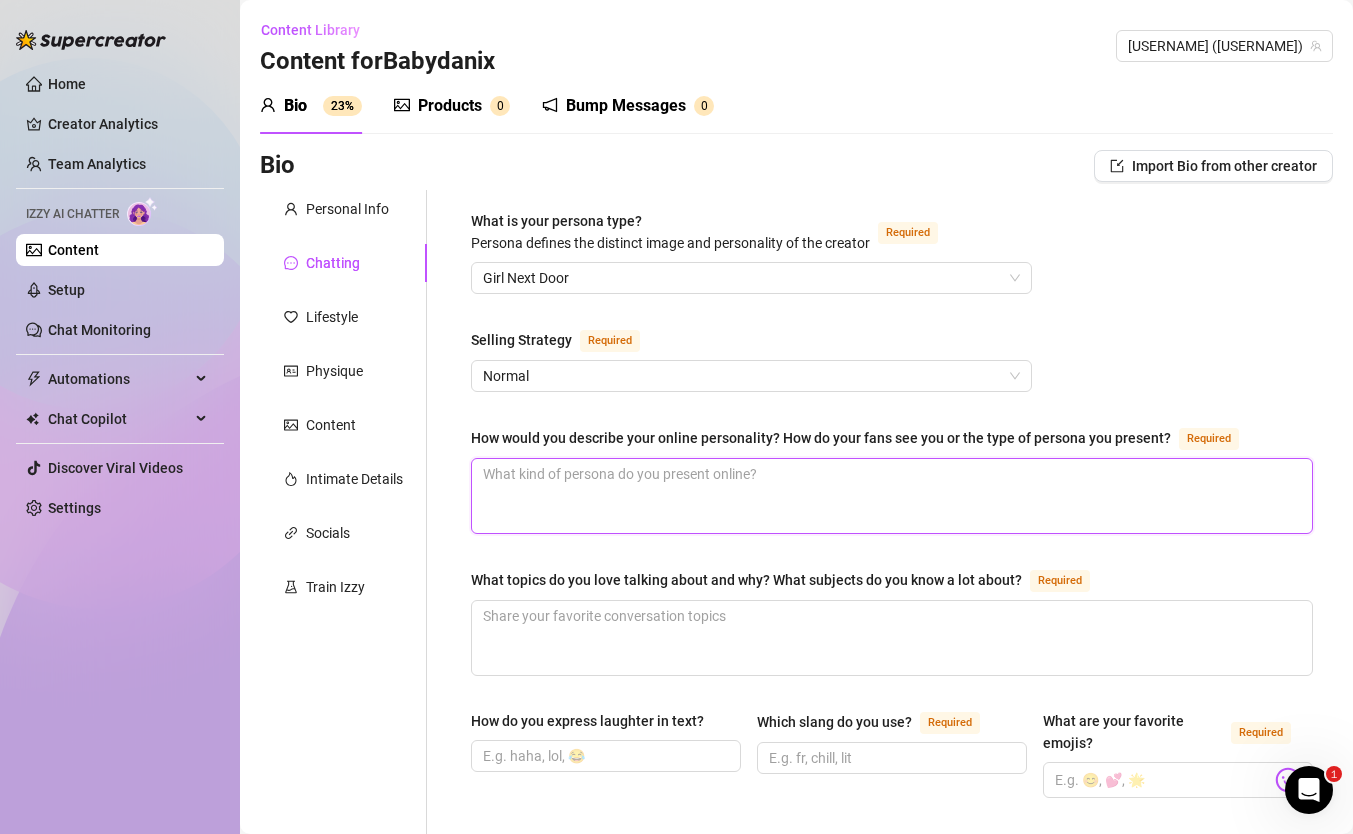 click on "How would you describe your online personality? How do your fans see you or the type of persona you present? Required" at bounding box center (892, 496) 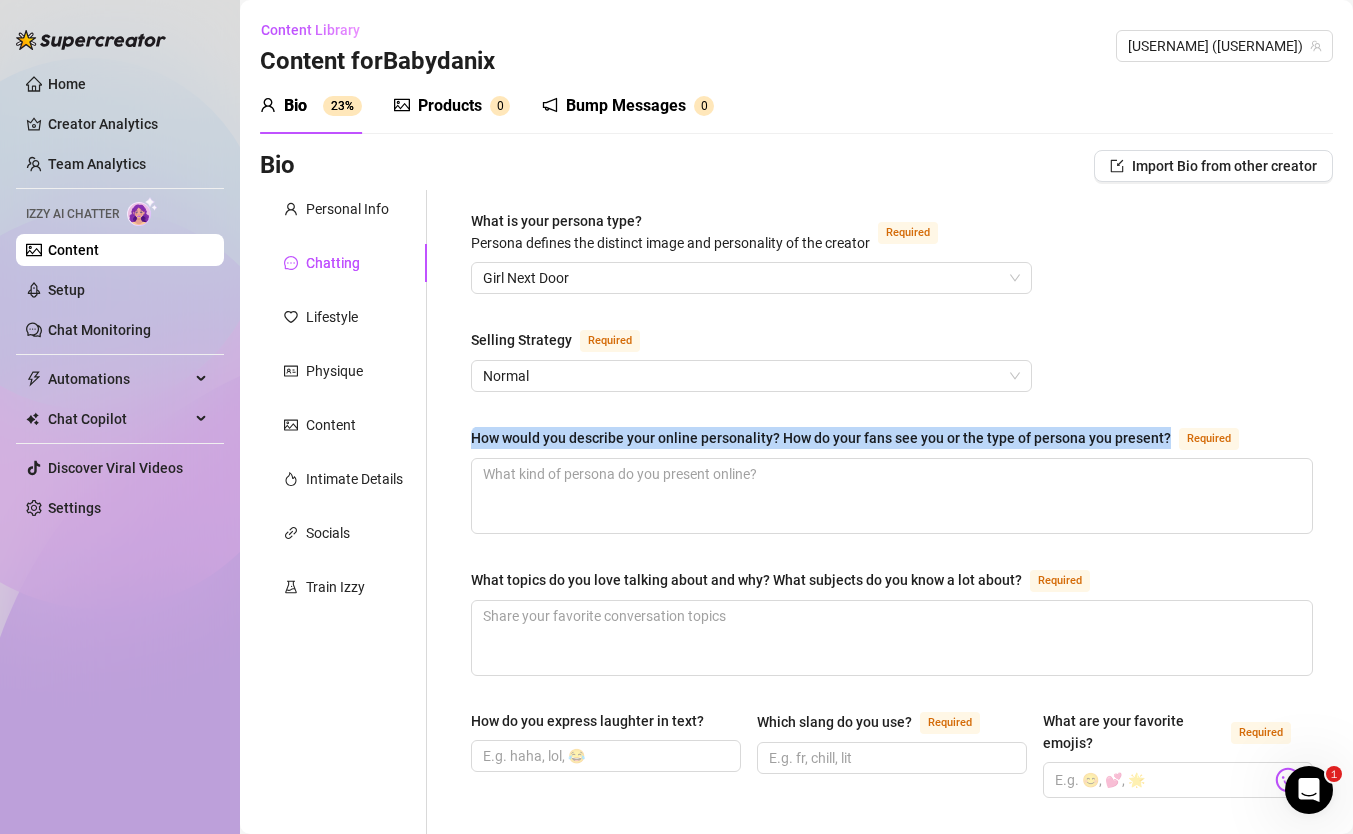 drag, startPoint x: 457, startPoint y: 436, endPoint x: 1076, endPoint y: 447, distance: 619.0977 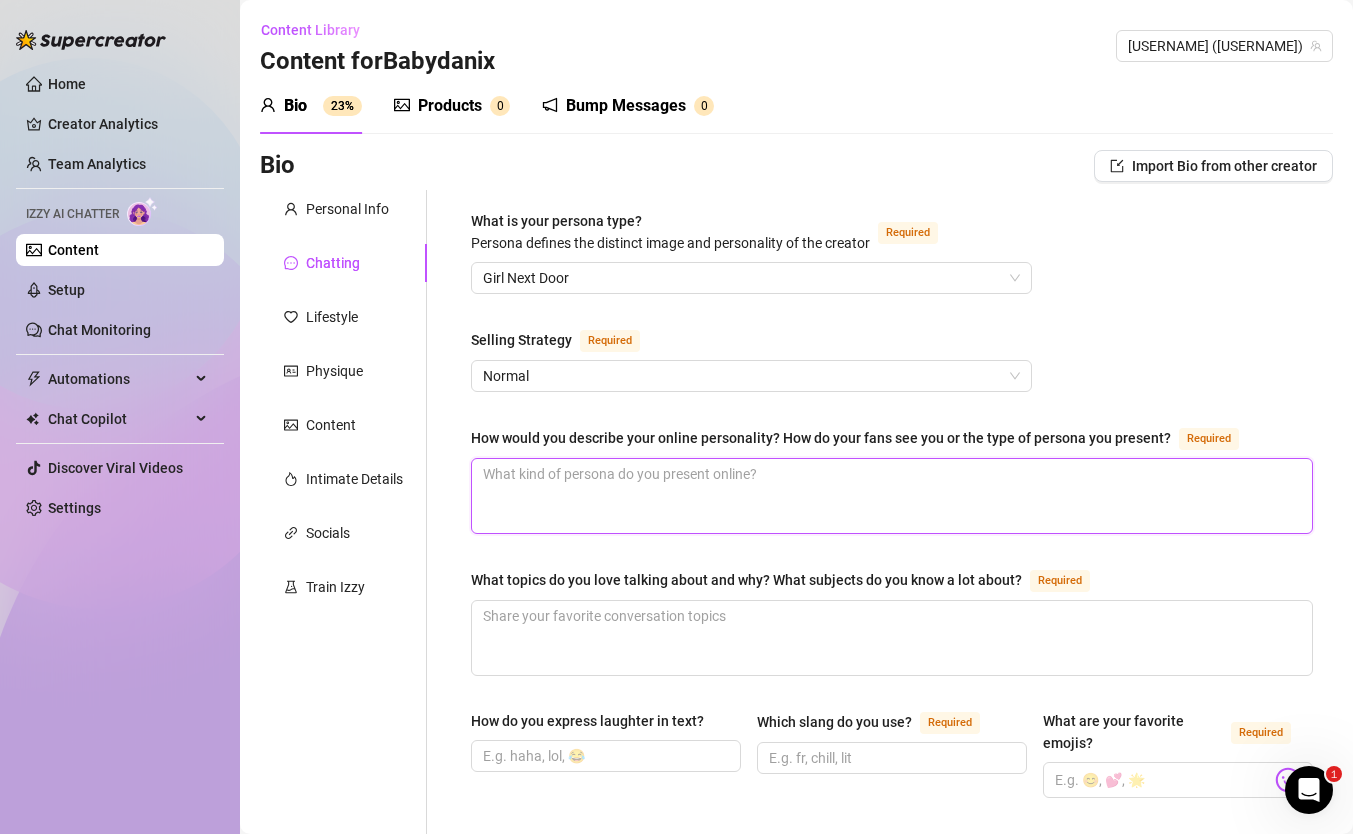click on "How would you describe your online personality? How do your fans see you or the type of persona you present? Required" at bounding box center [892, 496] 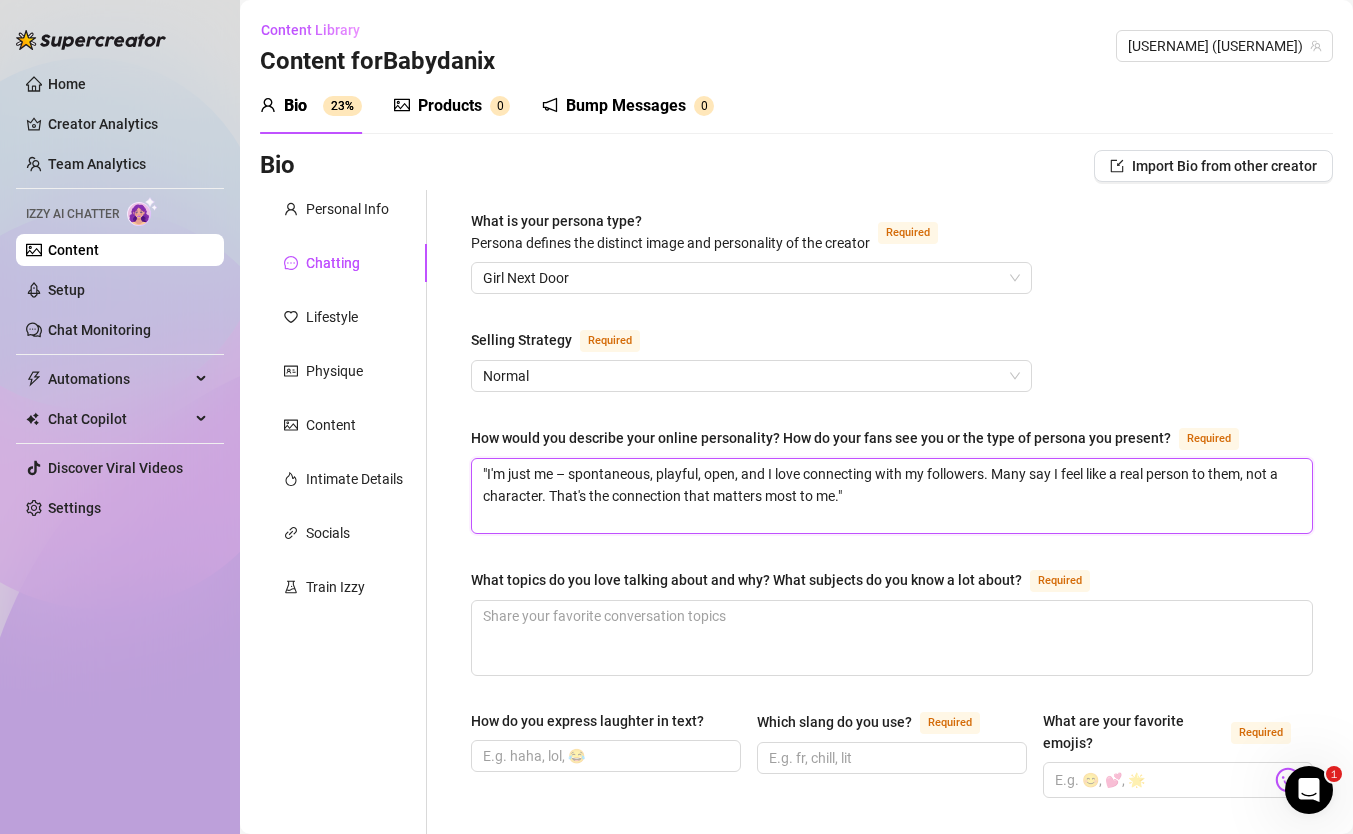 type on ""I'm just me – spontaneous, playful, open, and I love connecting with my followers. Many say I feel like a real person to them, not a character. That's the connection that matters most to me."" 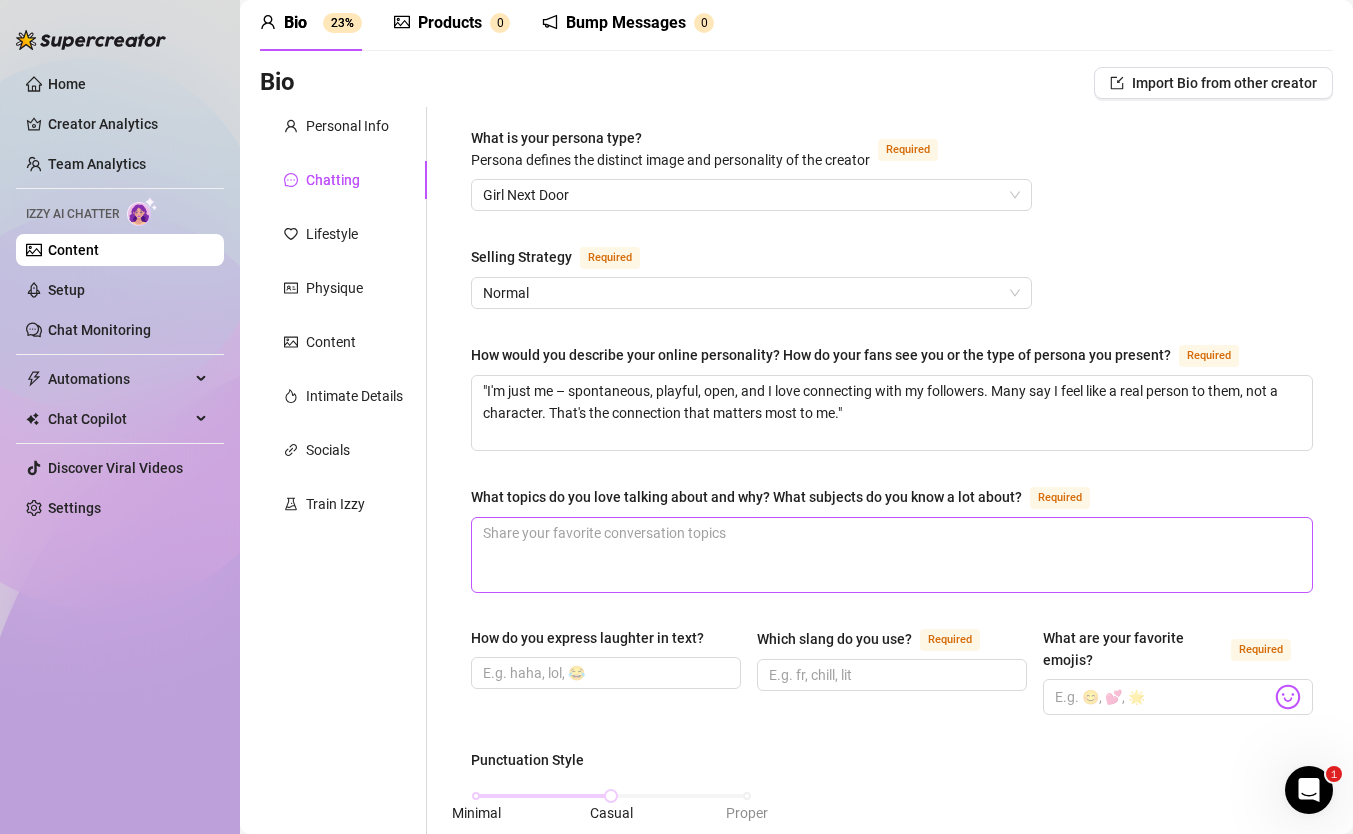 scroll, scrollTop: 89, scrollLeft: 0, axis: vertical 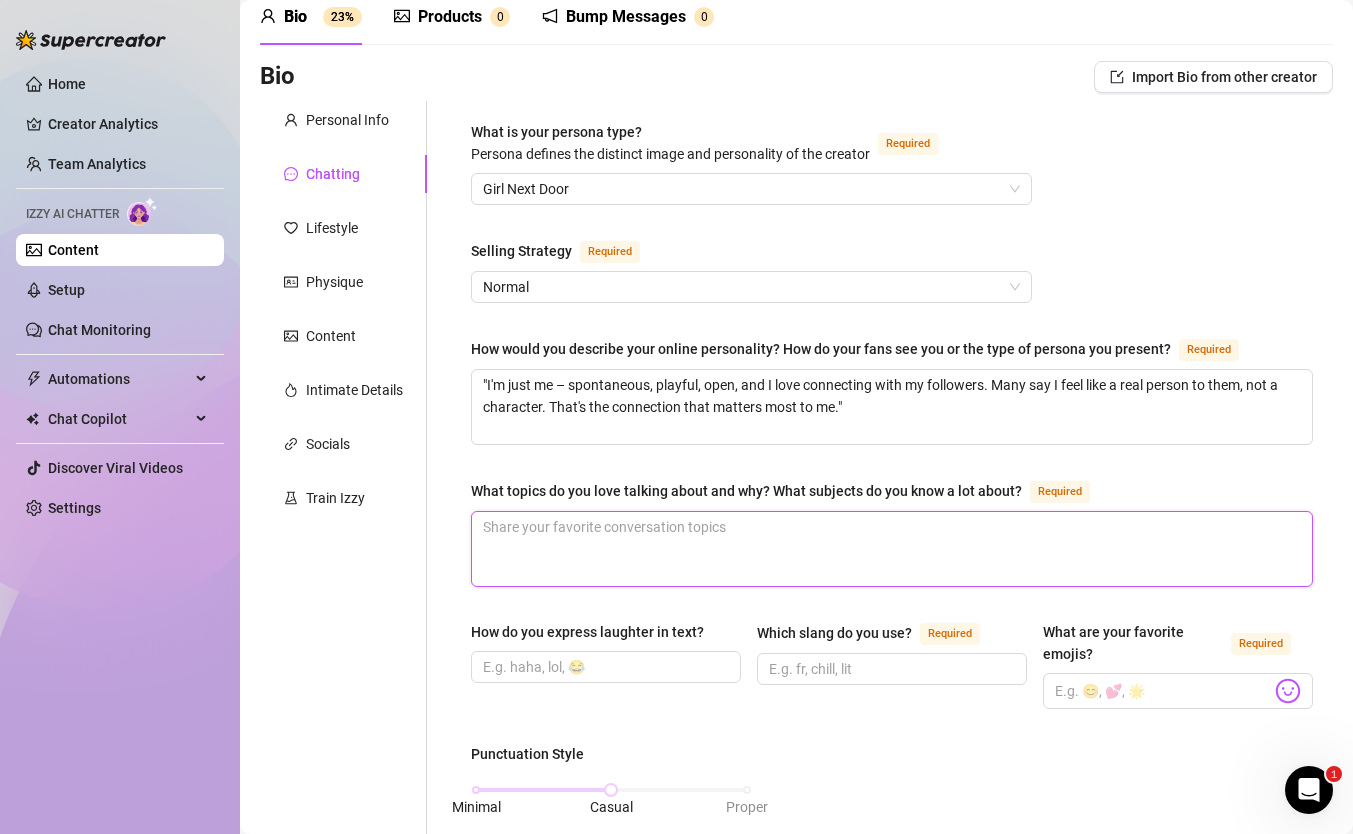 click on "What topics do you love talking about and why? What subjects do you know a lot about? Required" at bounding box center [892, 549] 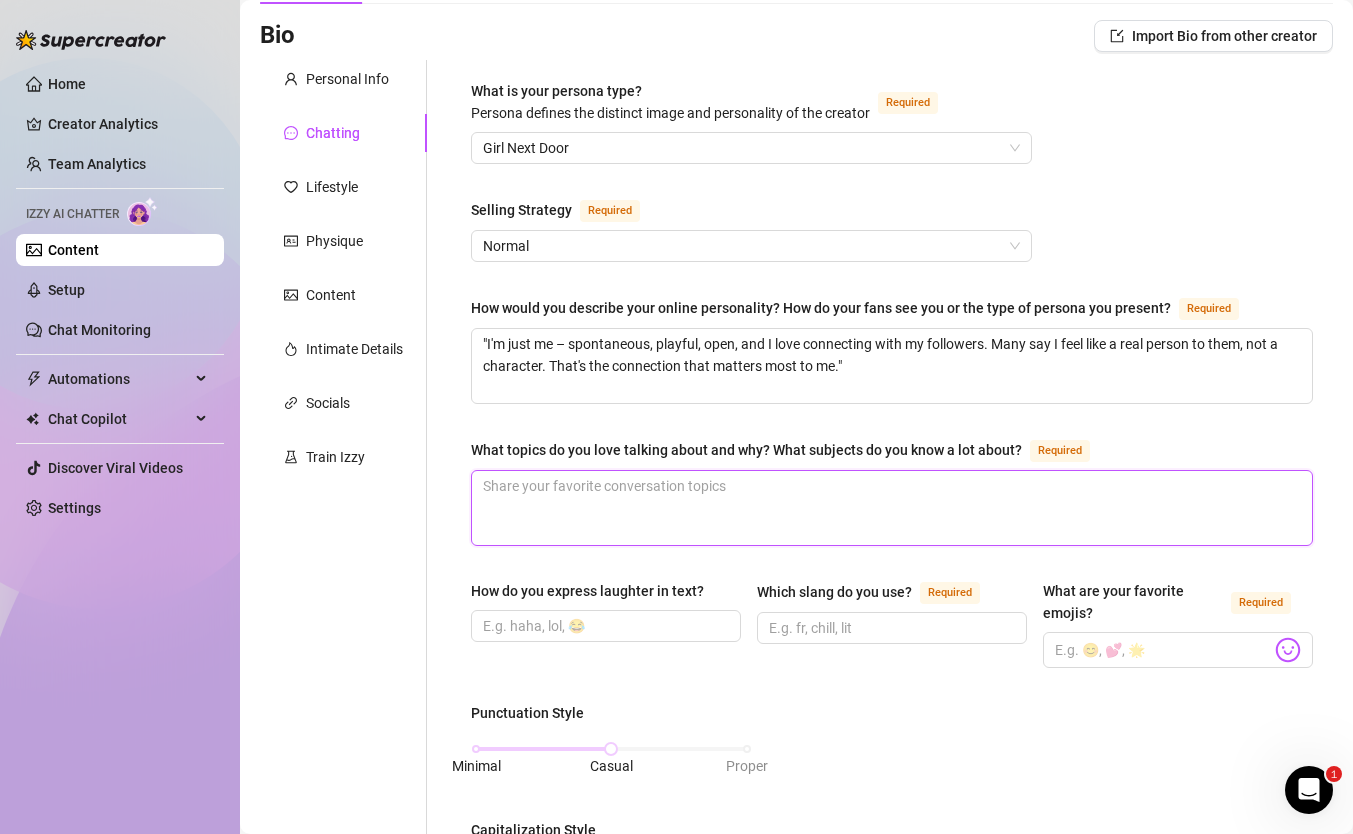 scroll, scrollTop: 147, scrollLeft: 0, axis: vertical 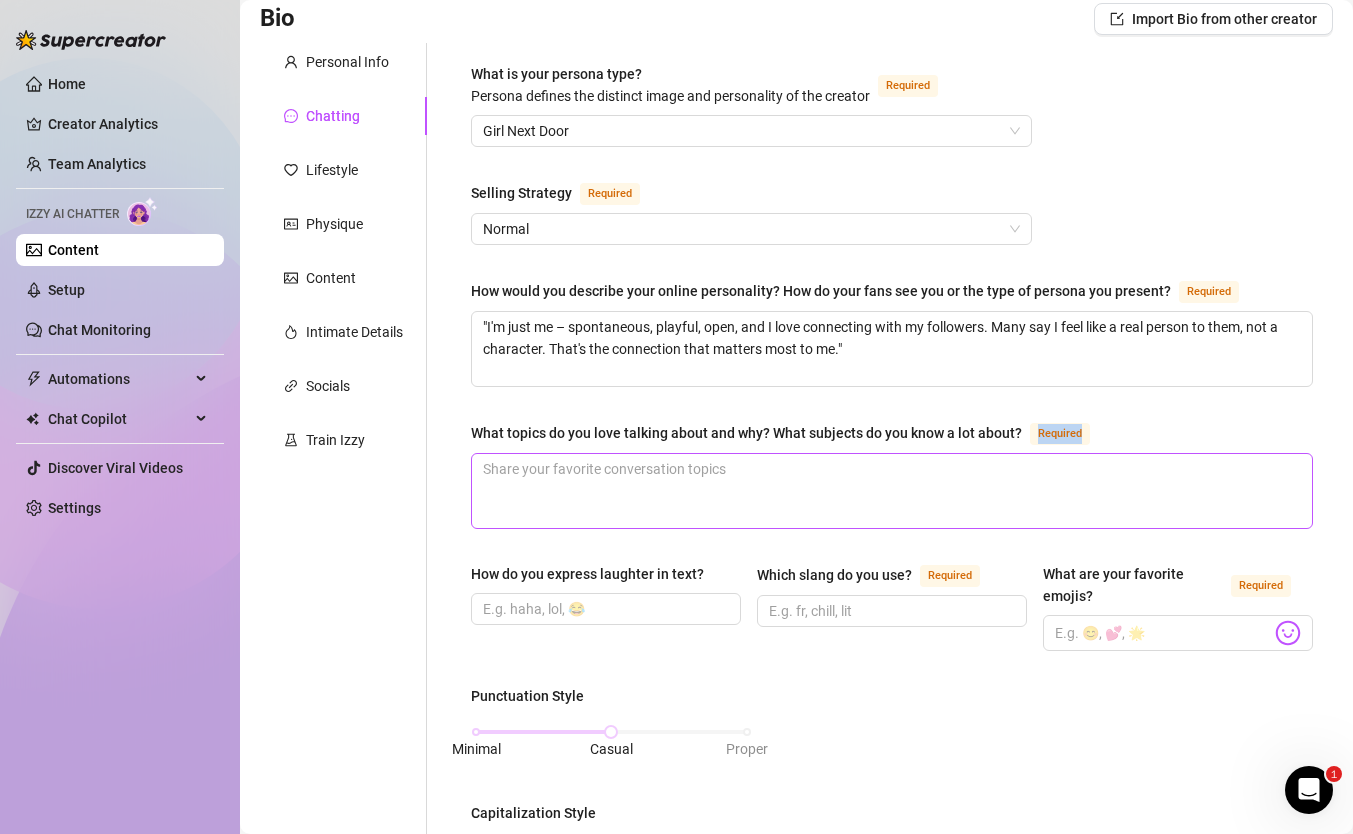 drag, startPoint x: 1024, startPoint y: 432, endPoint x: 732, endPoint y: 451, distance: 292.6175 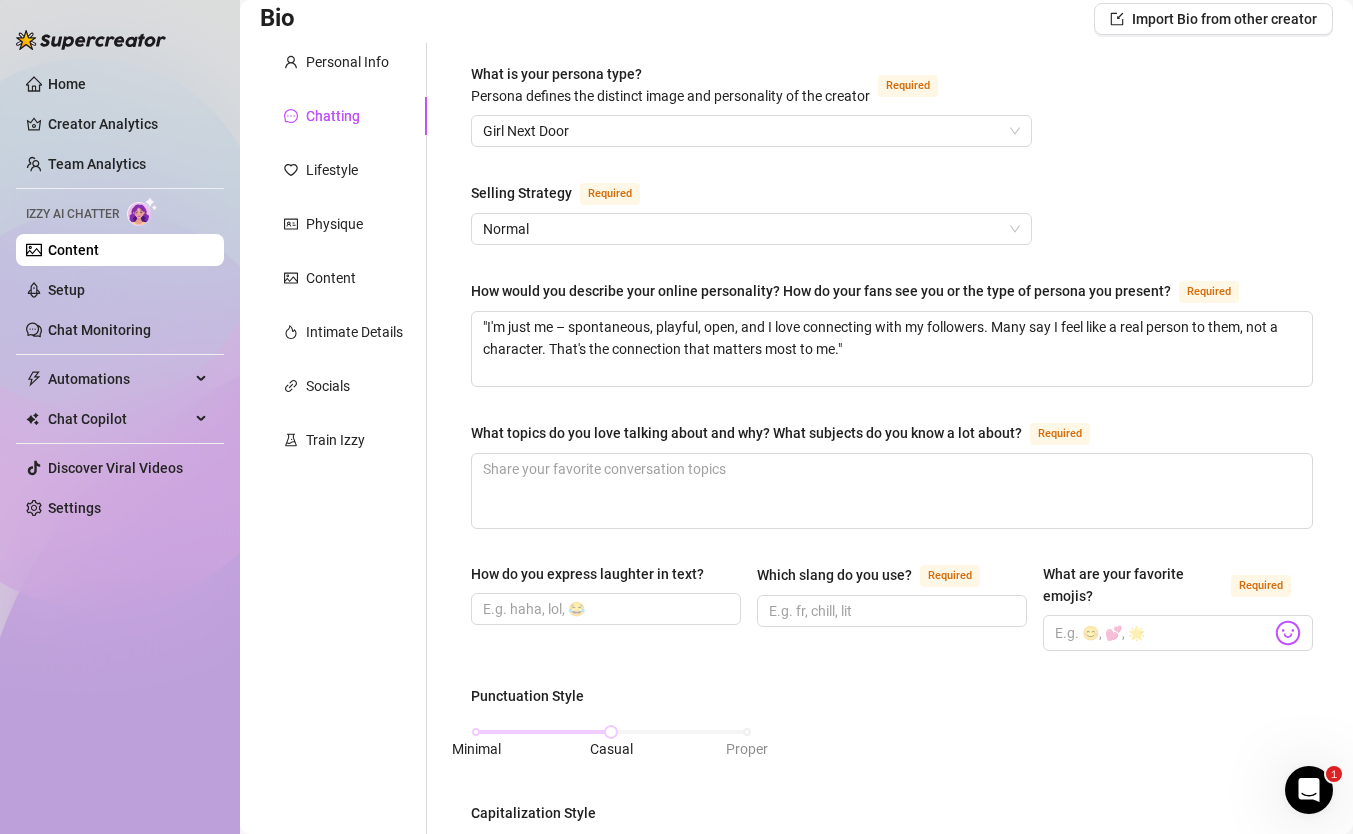 click on "What topics do you love talking about and why? What subjects do you know a lot about?" at bounding box center (746, 433) 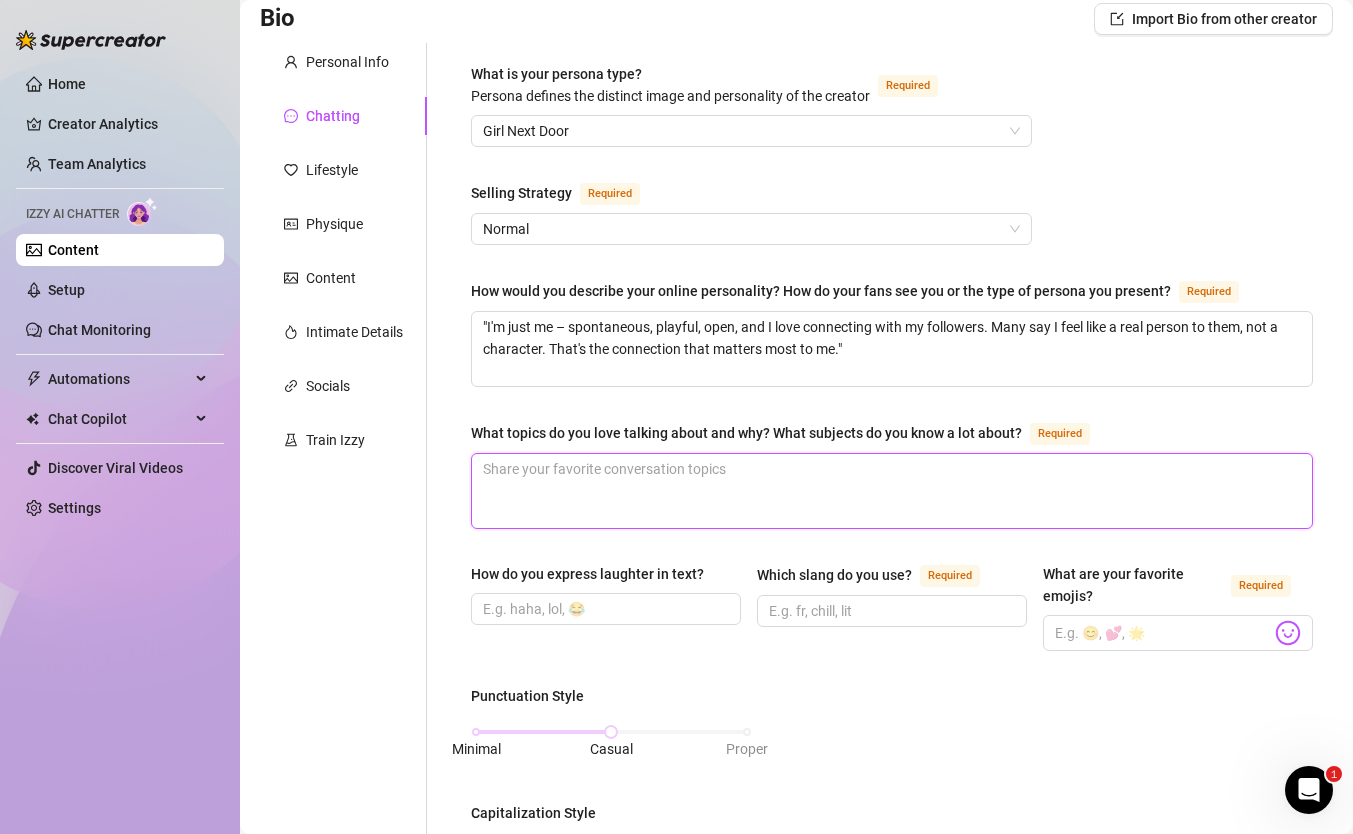 click on "What topics do you love talking about and why? What subjects do you know a lot about? Required" at bounding box center [892, 491] 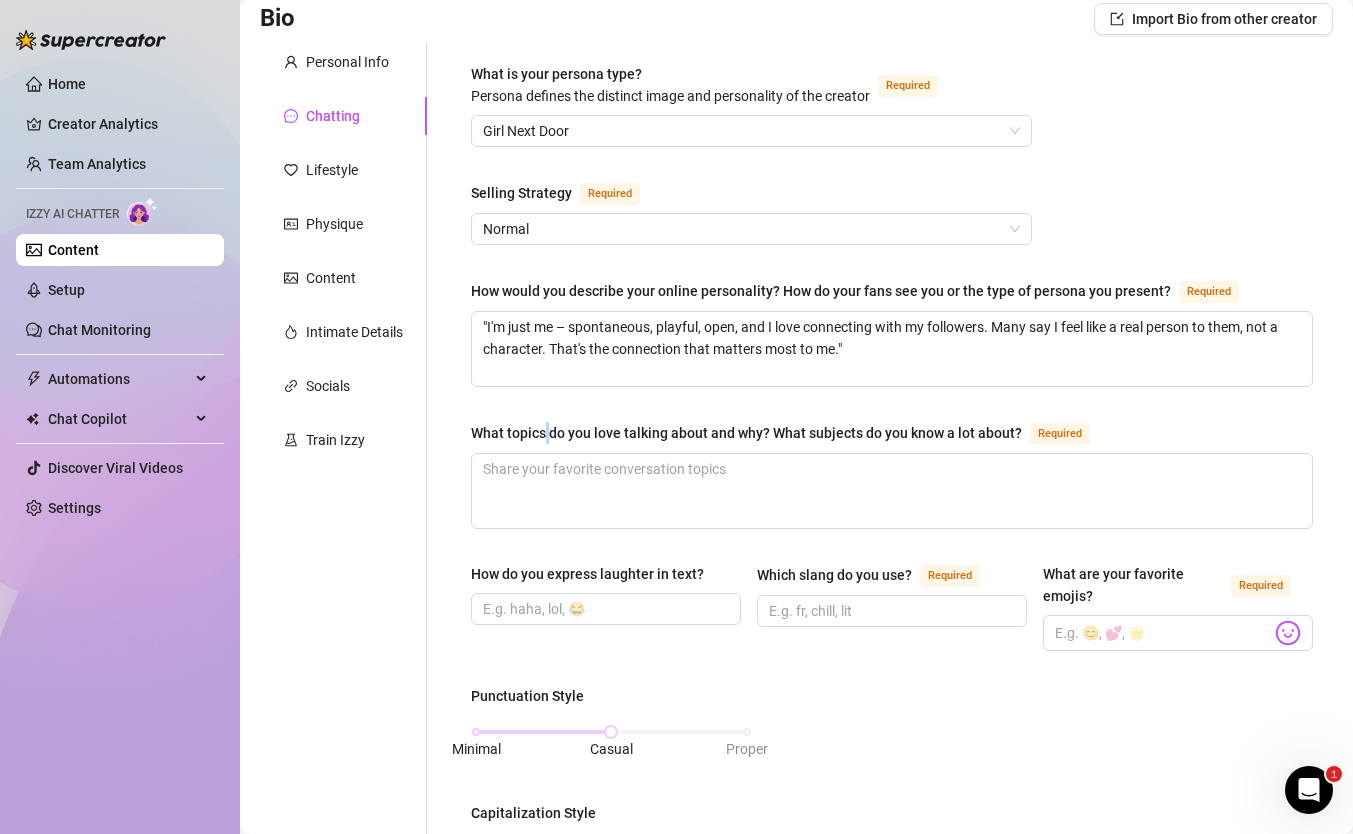click on "What topics do you love talking about and why? What subjects do you know a lot about?" at bounding box center (746, 433) 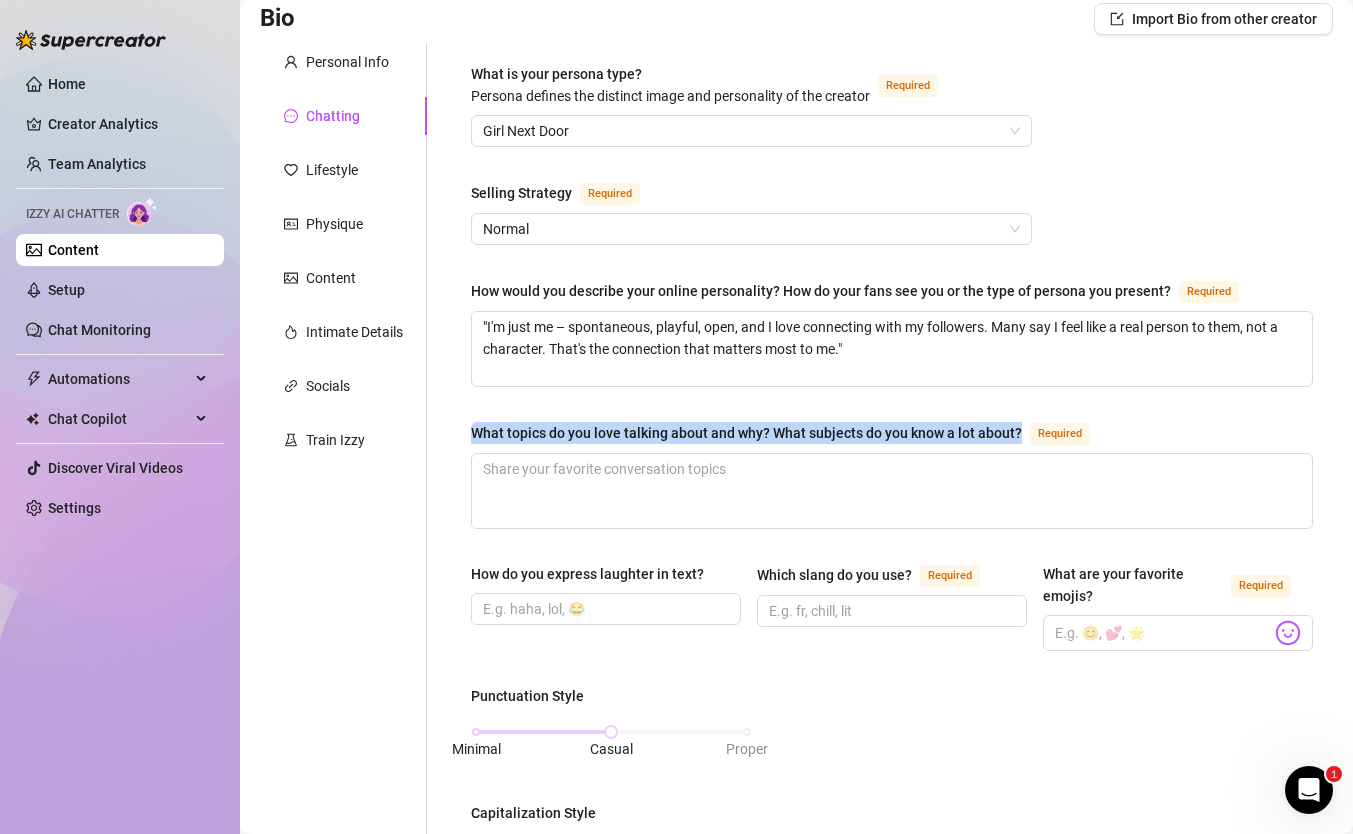 click on "What topics do you love talking about and why? What subjects do you know a lot about?" at bounding box center (746, 433) 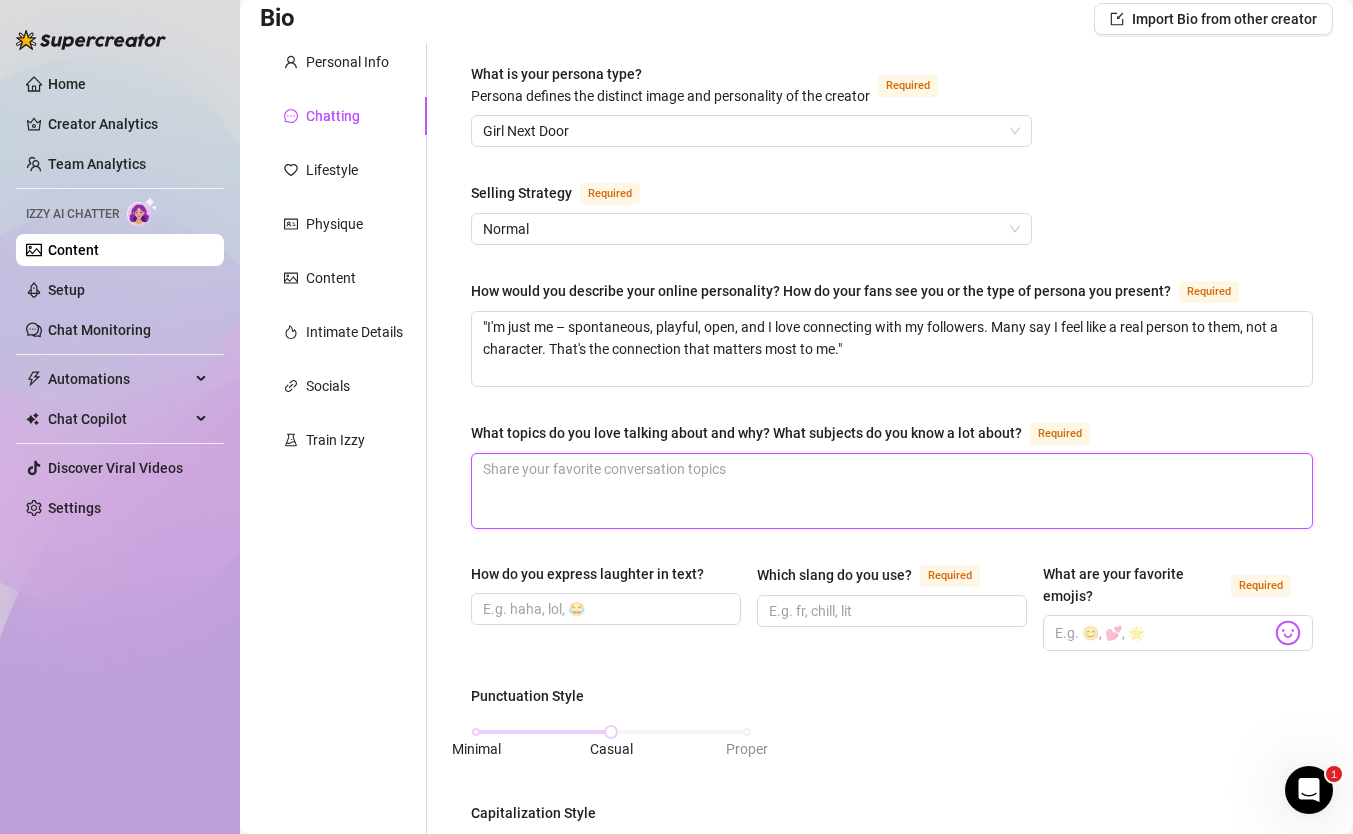 click on "What topics do you love talking about and why? What subjects do you know a lot about? Required" at bounding box center [892, 491] 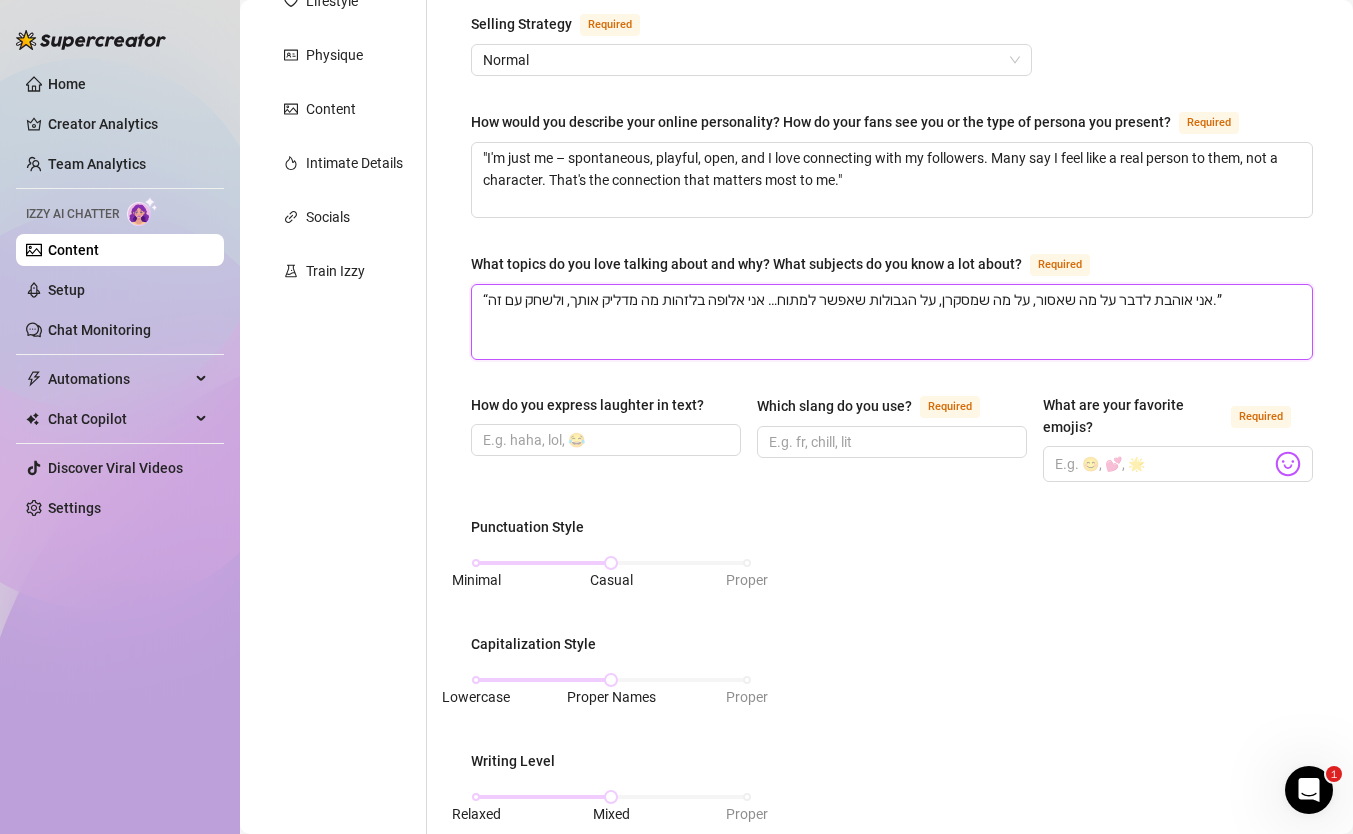 scroll, scrollTop: 370, scrollLeft: 0, axis: vertical 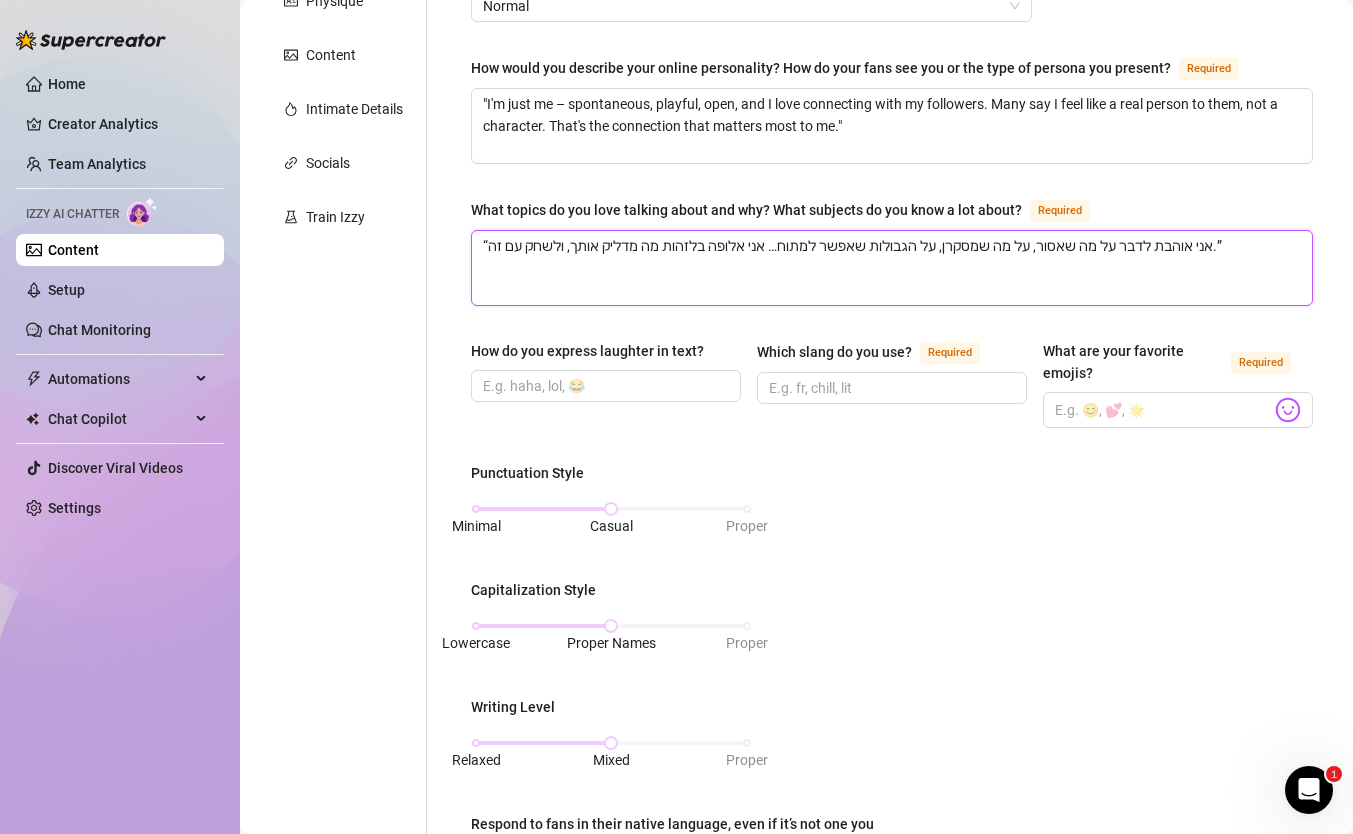 click on "“אני אוהבת לדבר על מה שאסור, על מה שמסקרן, על הגבולות שאפשר למתוח… אני אלופה בלזהות מה מדליק אותך, ולשחק עם זה.”" at bounding box center (892, 268) 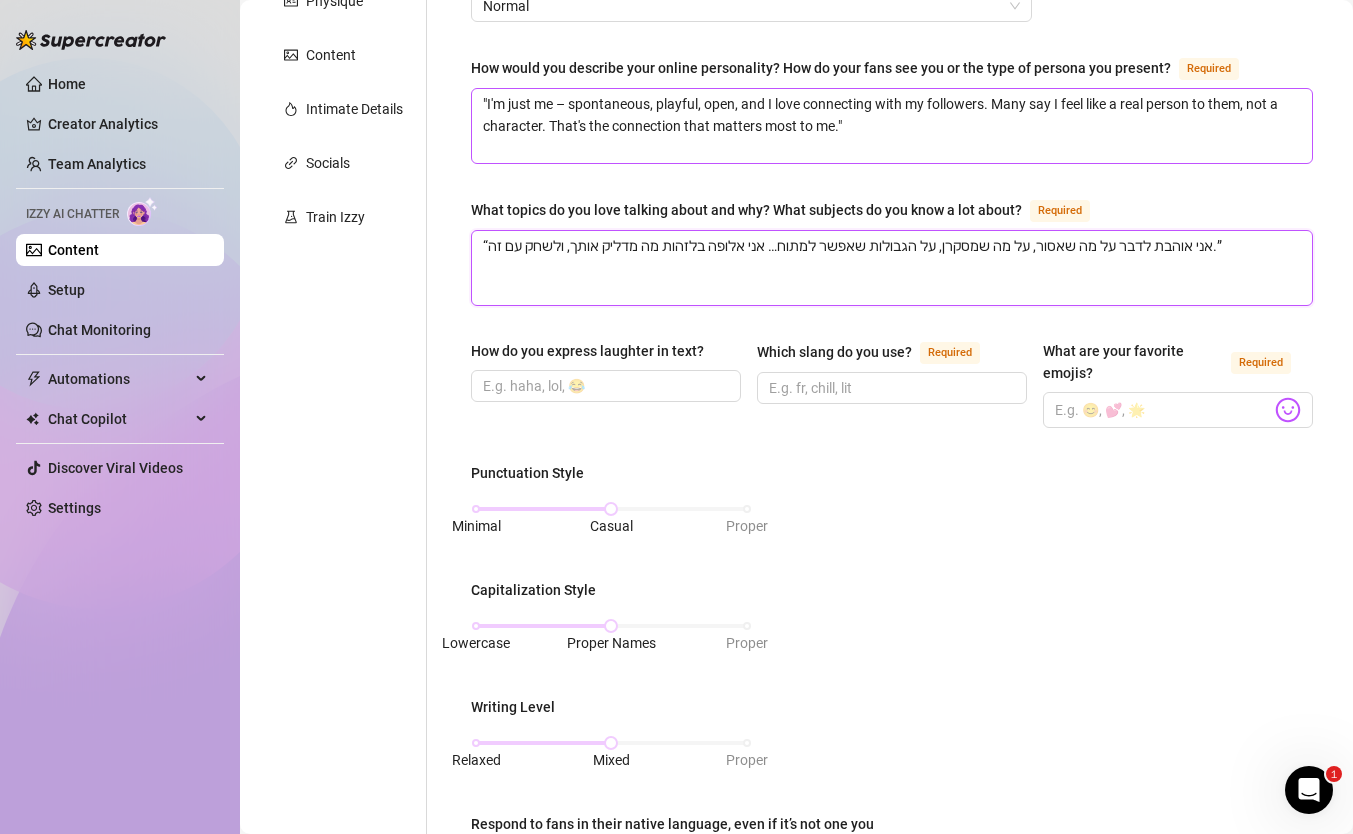 type 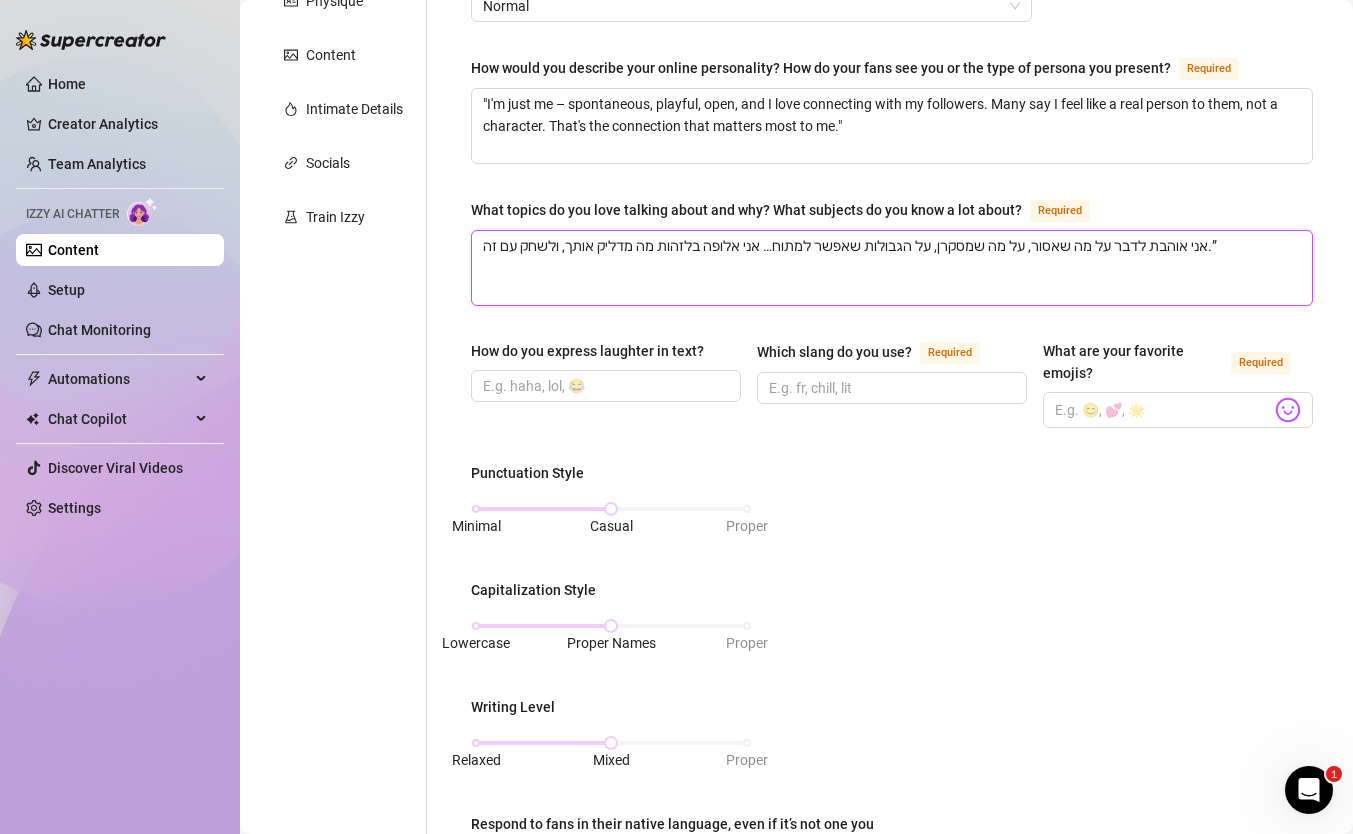 click on "אני אוהבת לדבר על מה שאסור, על מה שמסקרן, על הגבולות שאפשר למתוח… אני אלופה בלזהות מה מדליק אותך, ולשחק עם זה.”" at bounding box center [892, 268] 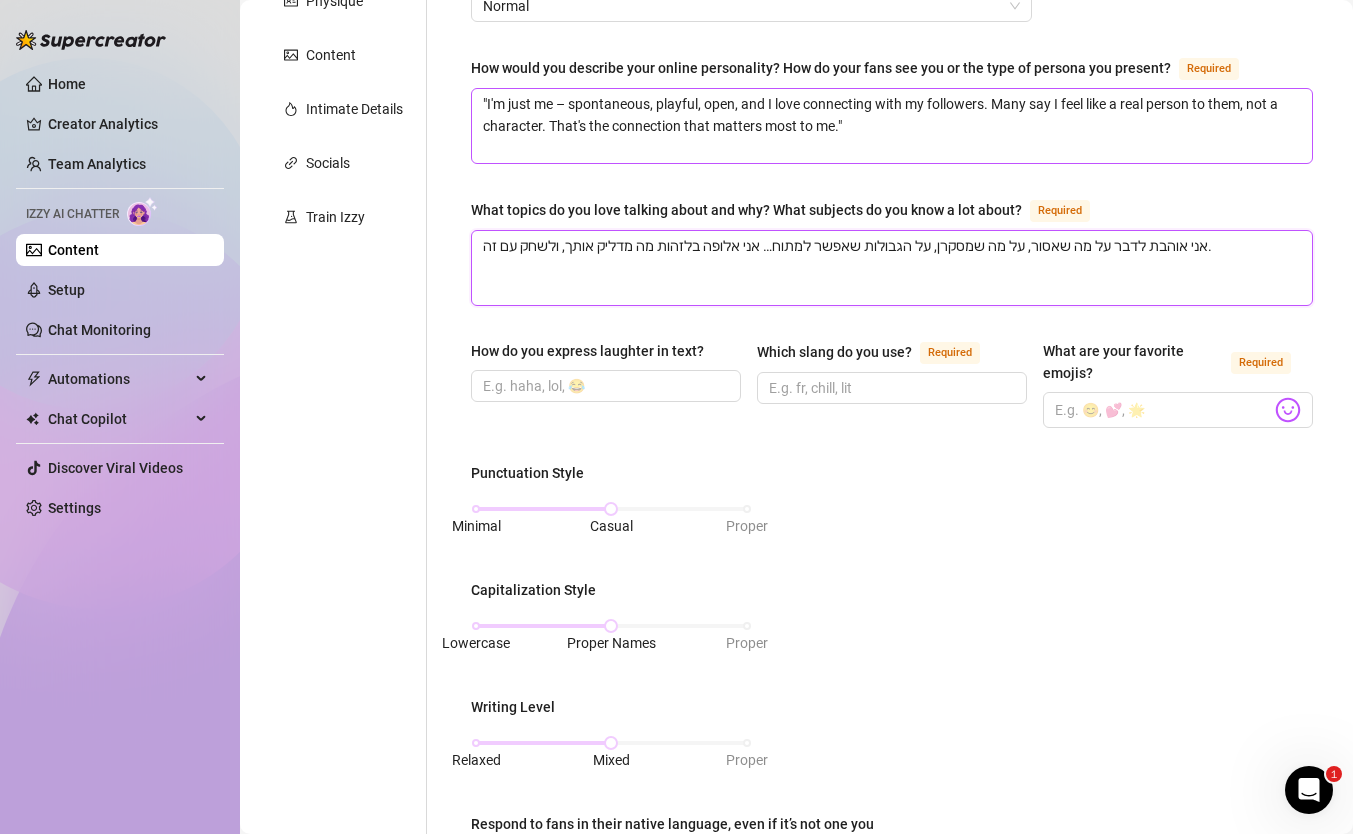 type on "אני אוהבת לדבר על מה שאסור, על מה שמסקרן, על הגבולות שאפשר למתוח… אני אלופה בלזהות מה מדליק אותך, ולשחק עם זה." 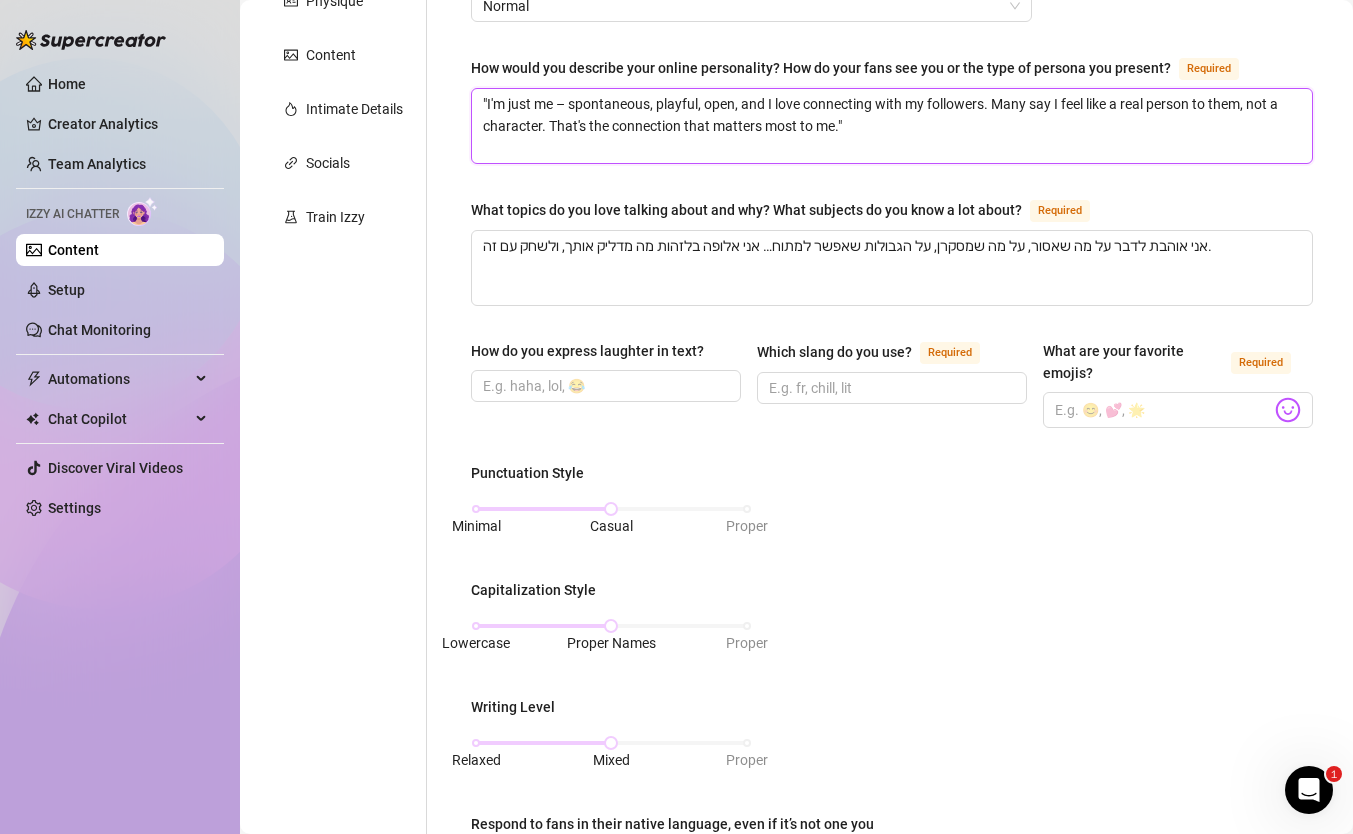 click on ""I'm just me – spontaneous, playful, open, and I love connecting with my followers. Many say I feel like a real person to them, not a character. That's the connection that matters most to me."" at bounding box center [892, 126] 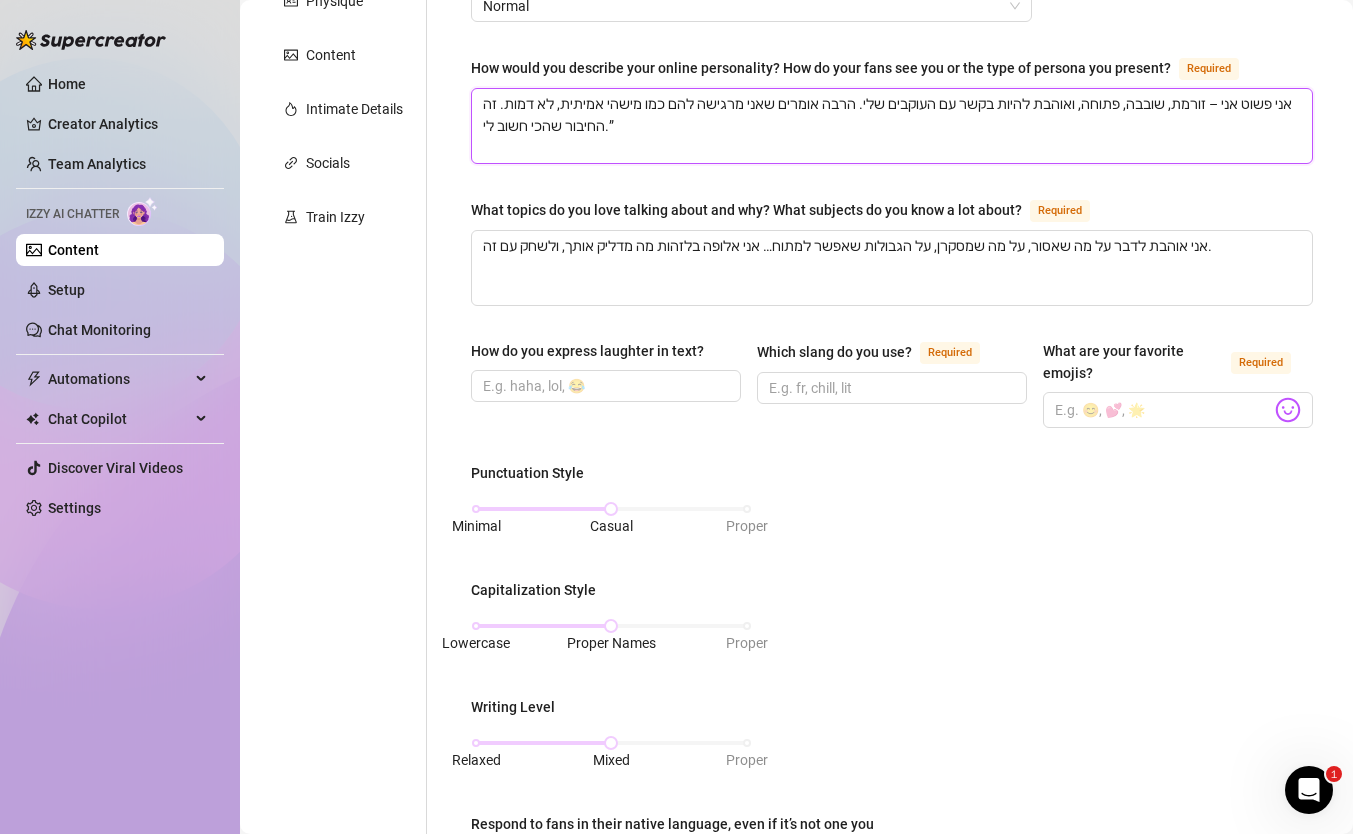 click on "אני פשוט אני – זורמת, שובבה, פתוחה, ואוהבת להיות בקשר עם העוקבים שלי. הרבה אומרים שאני מרגישה להם כמו מישהי אמיתית, לא דמות. זה החיבור שהכי חשוב לי.”" at bounding box center (892, 126) 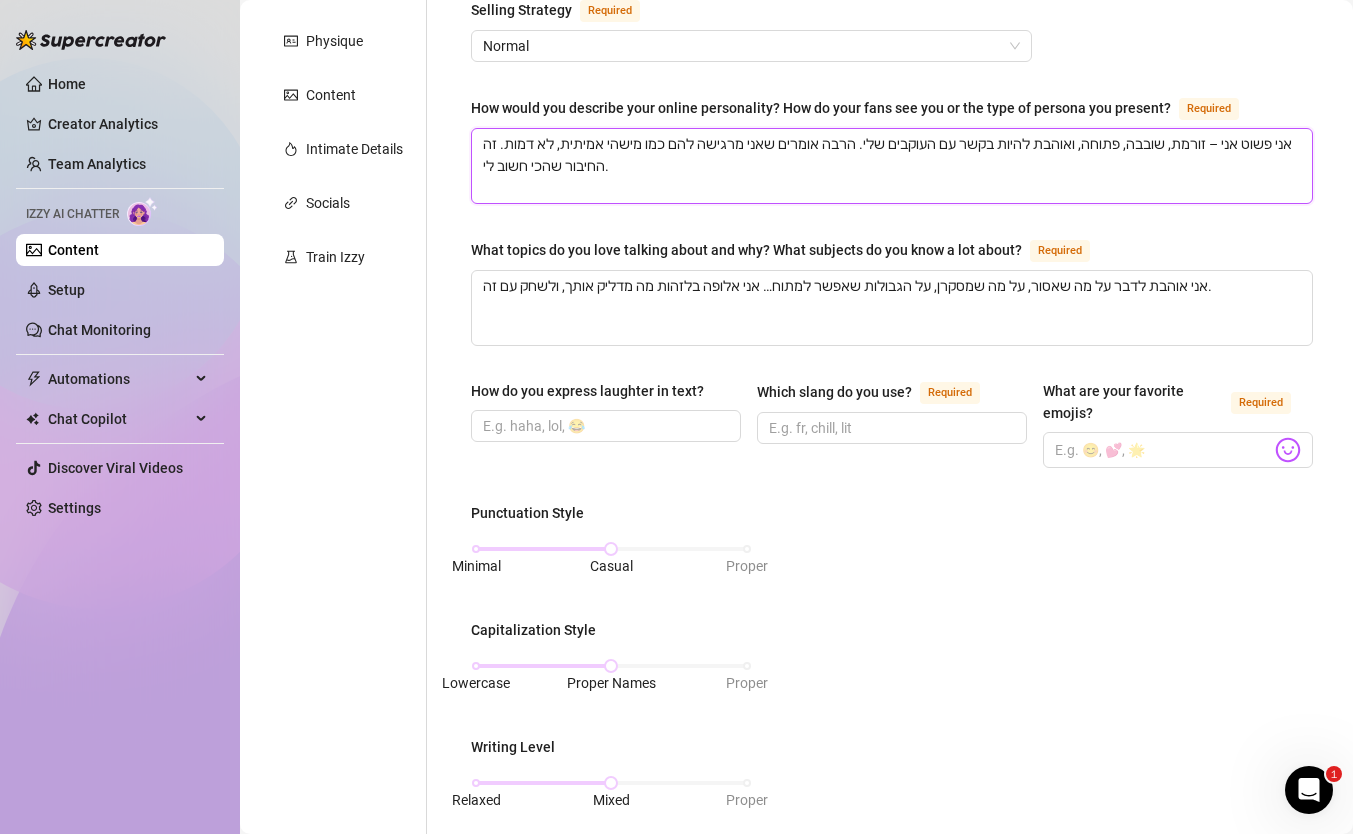 scroll, scrollTop: 299, scrollLeft: 0, axis: vertical 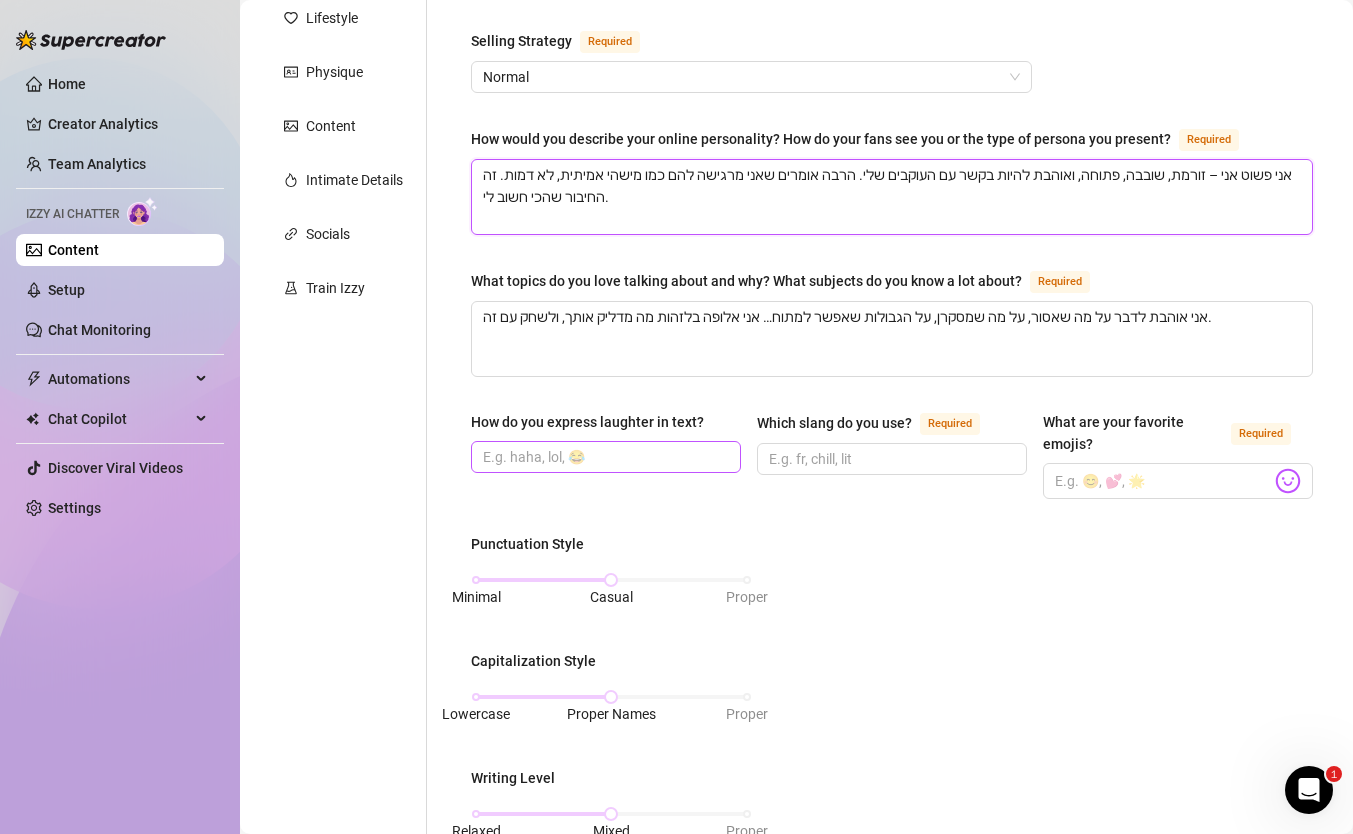 type on "אני פשוט אני – זורמת, שובבה, פתוחה, ואוהבת להיות בקשר עם העוקבים שלי. הרבה אומרים שאני מרגישה להם כמו מישהי אמיתית, לא דמות. זה החיבור שהכי חשוב לי." 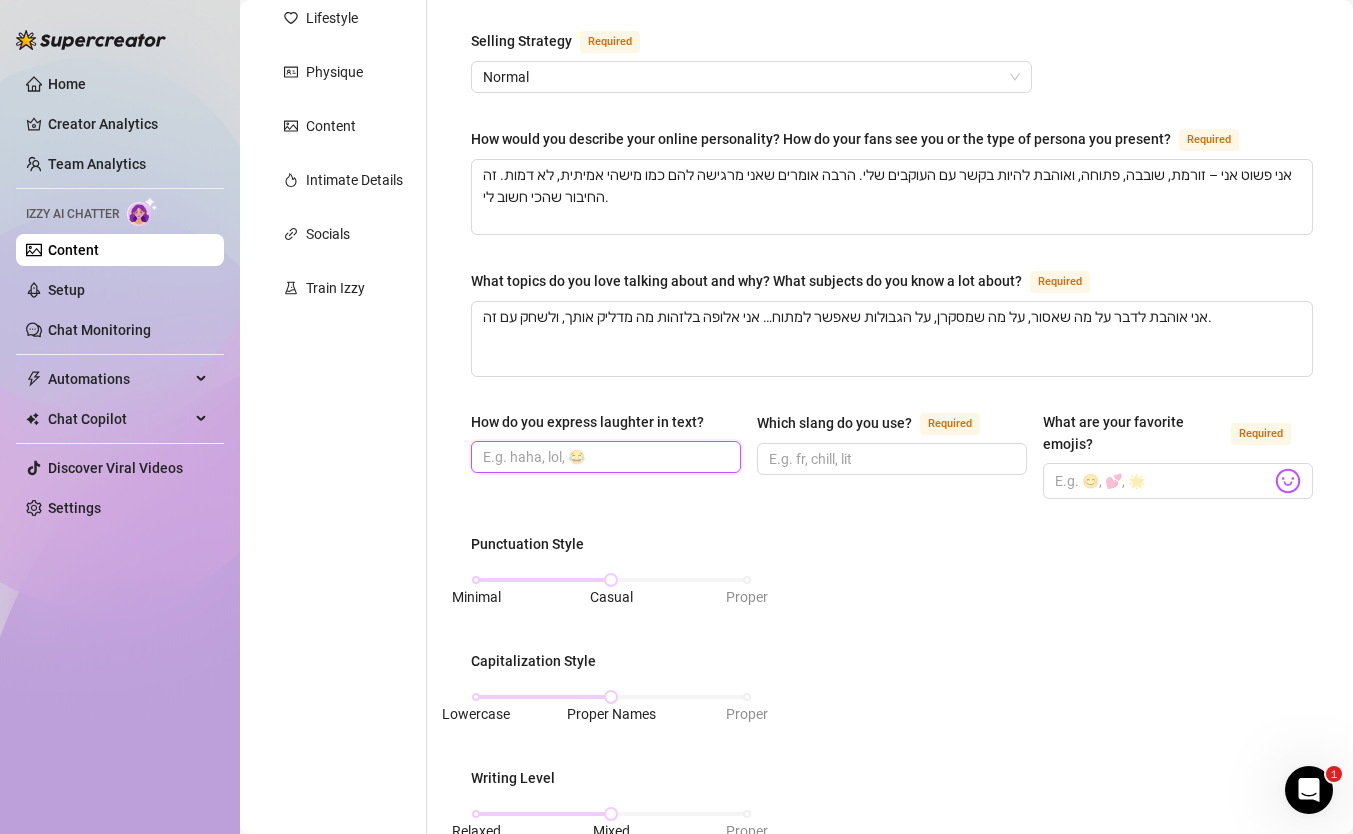 click on "How do you express laughter in text?" at bounding box center [604, 457] 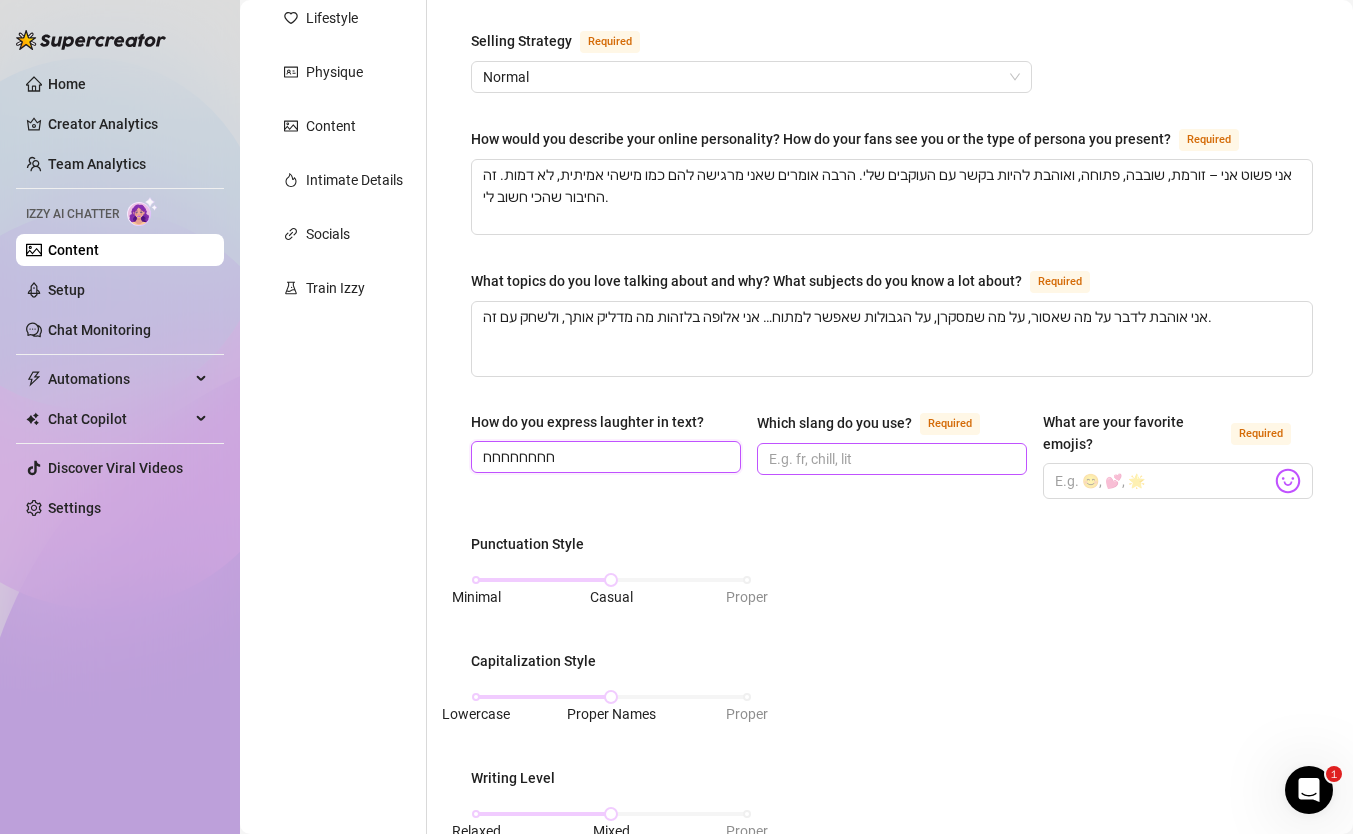 type on "חחחחחחחח" 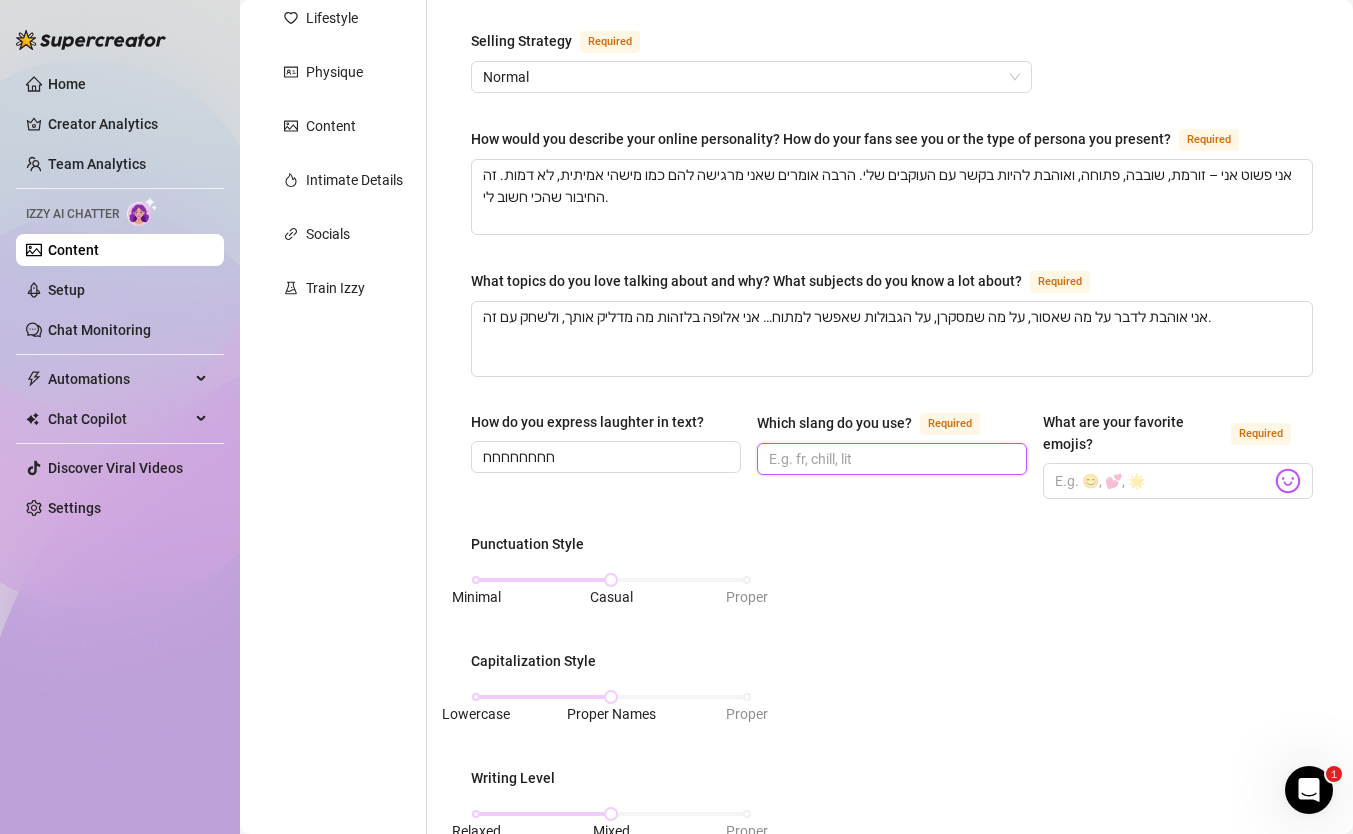 click on "Which slang do you use? Required" at bounding box center (890, 459) 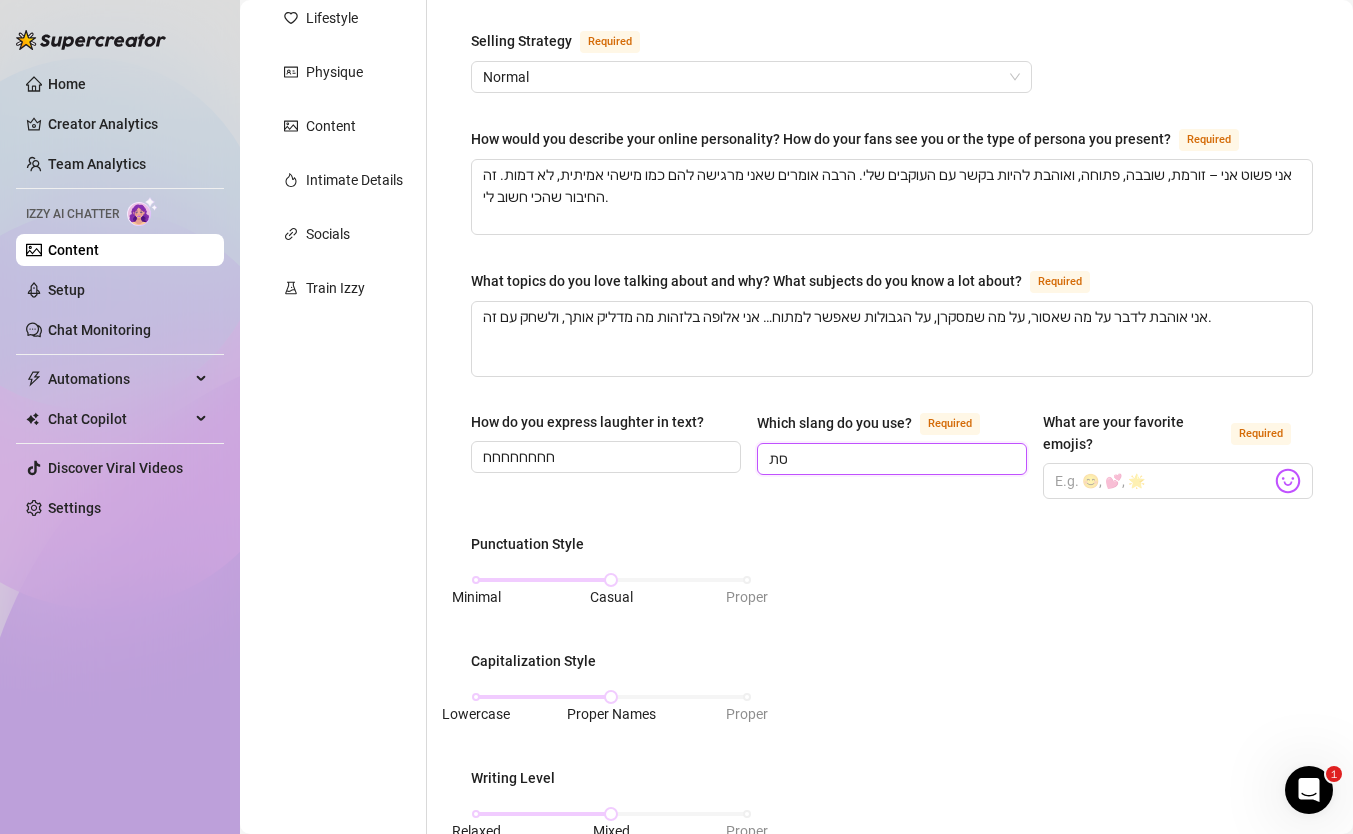 type on "ס" 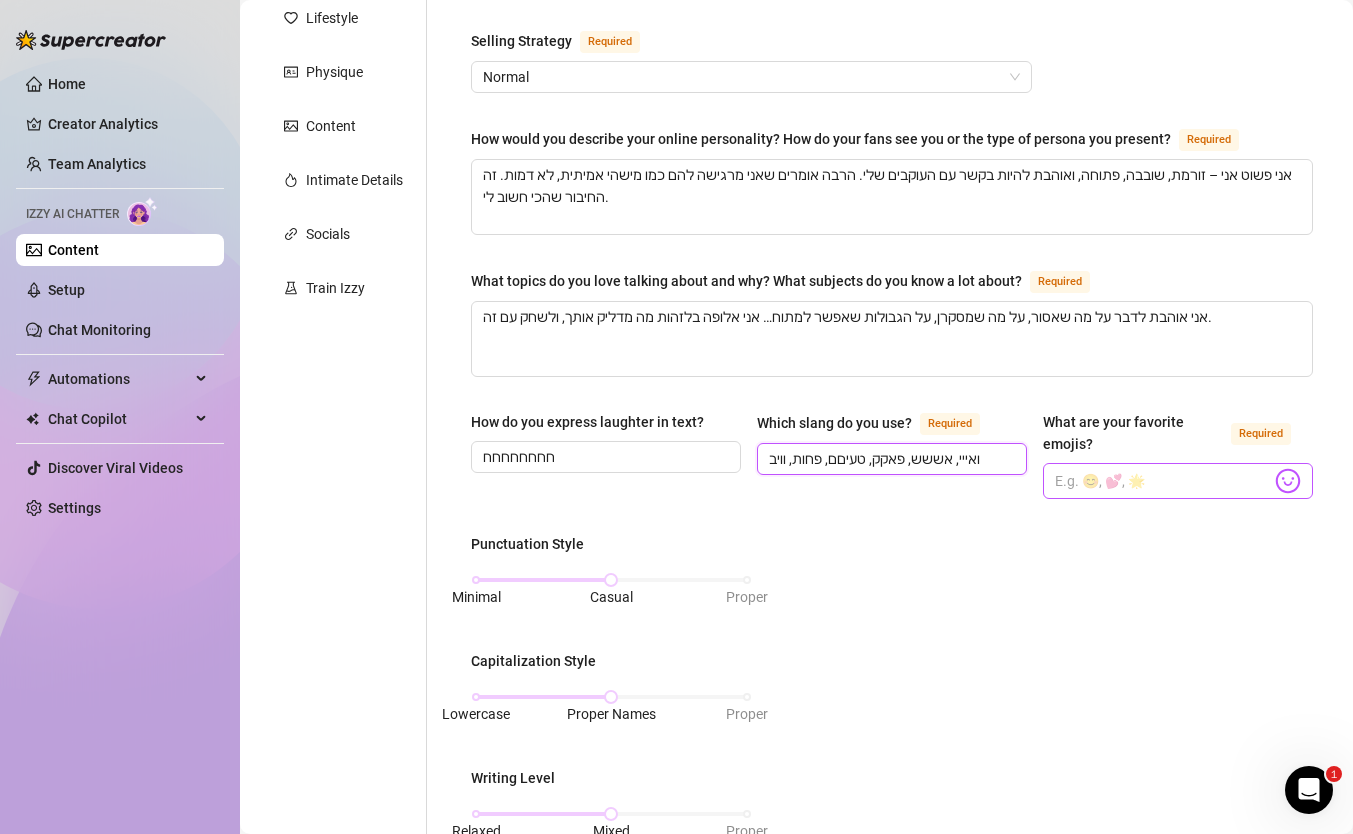 type on "ואייי, אששש, פאקק, טעיםם, פחות, וויב" 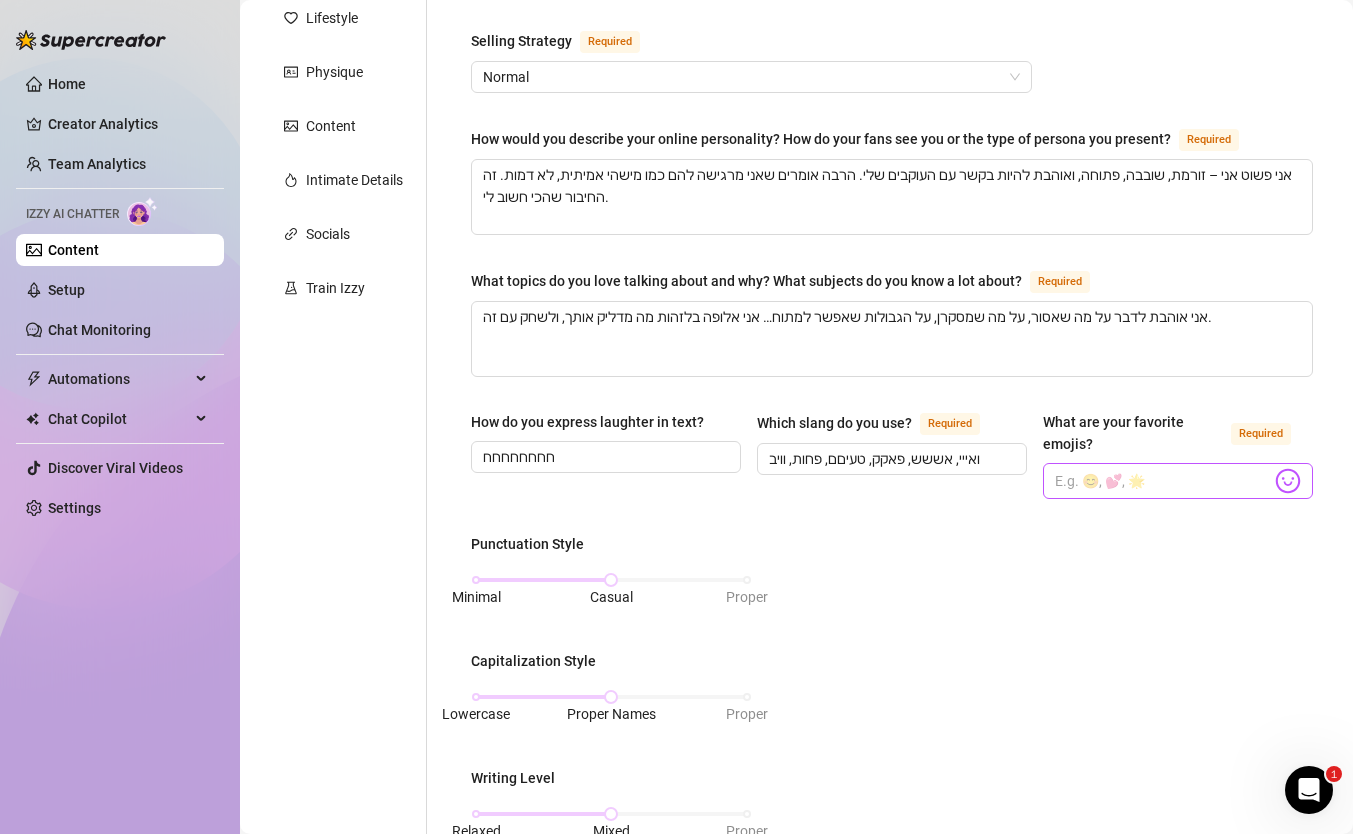 click at bounding box center (1178, 481) 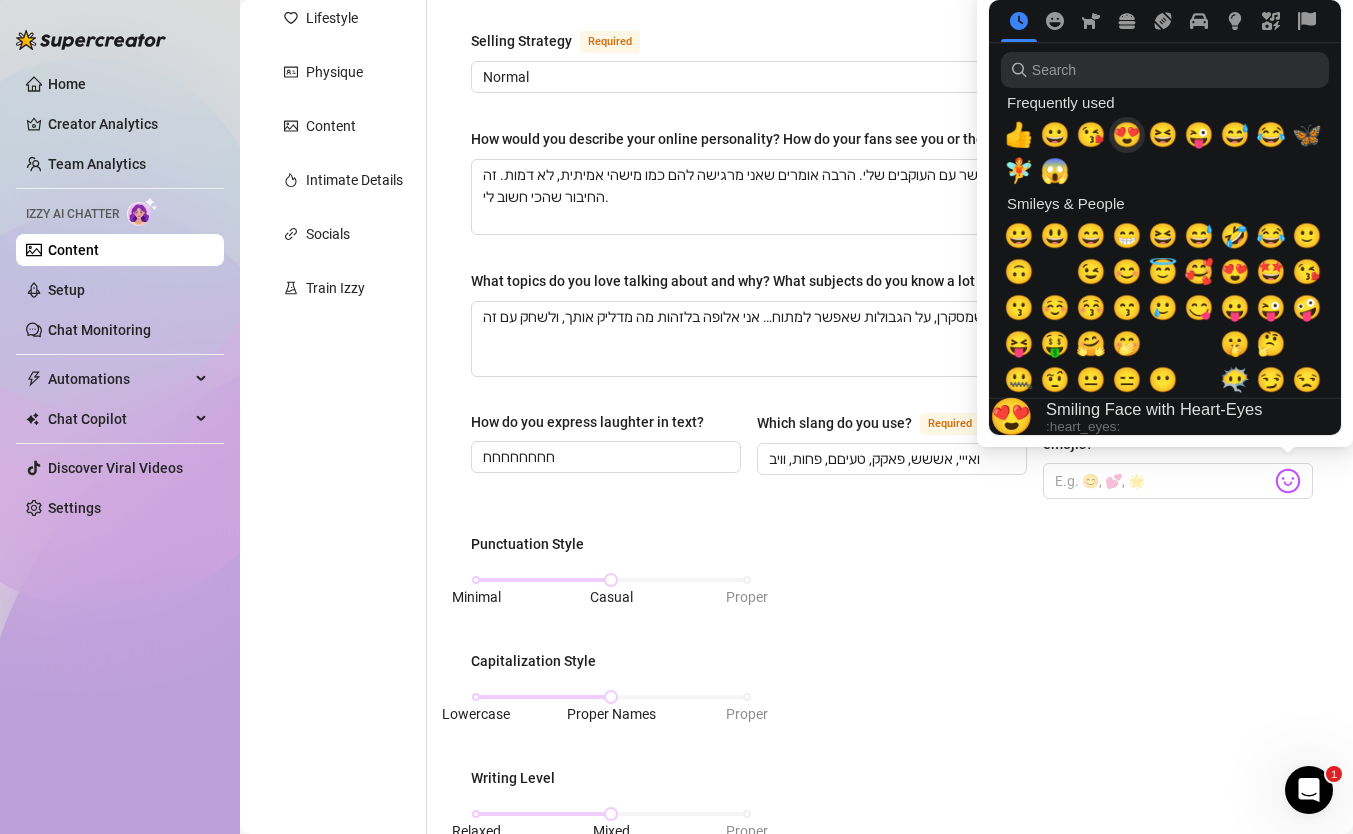 click on "😍" at bounding box center [1127, 135] 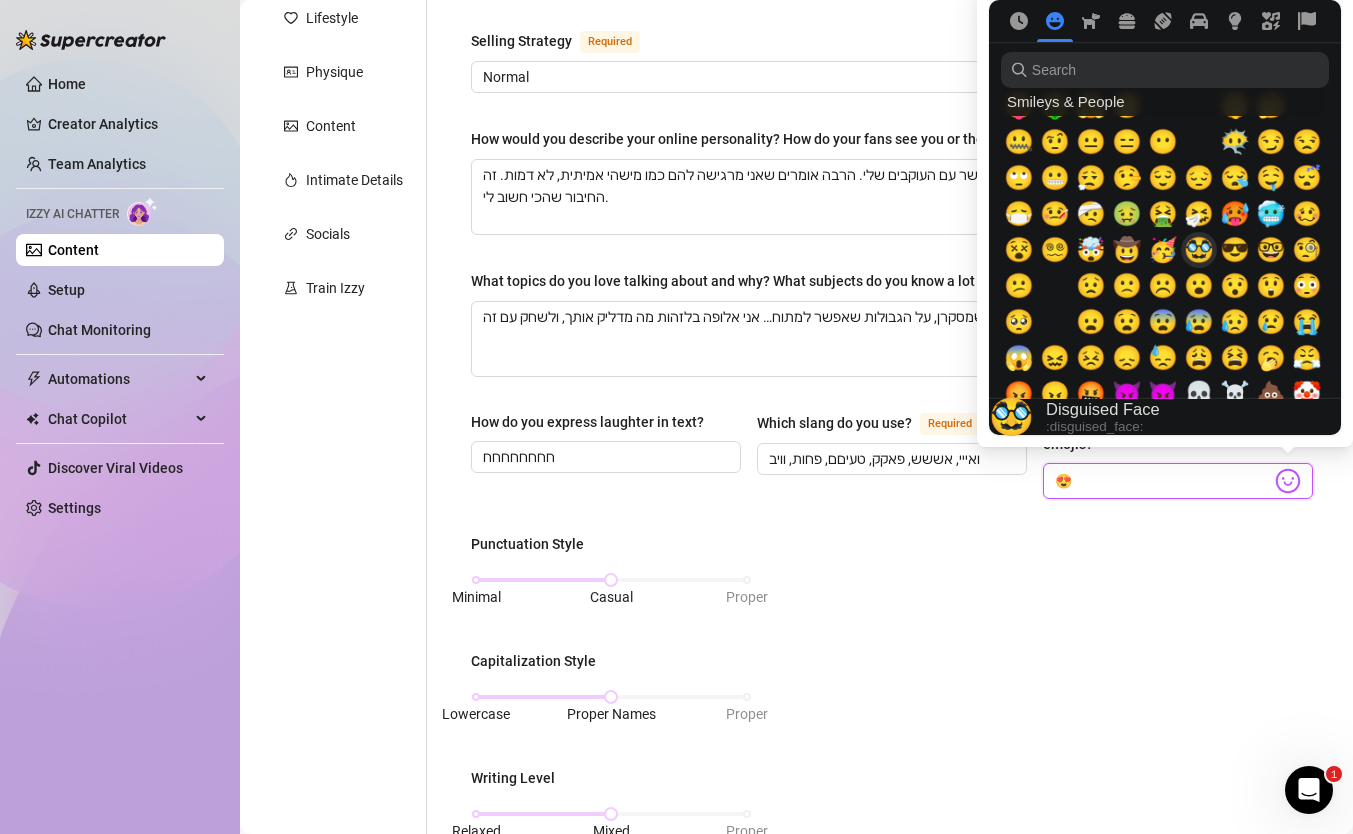 scroll, scrollTop: 258, scrollLeft: 0, axis: vertical 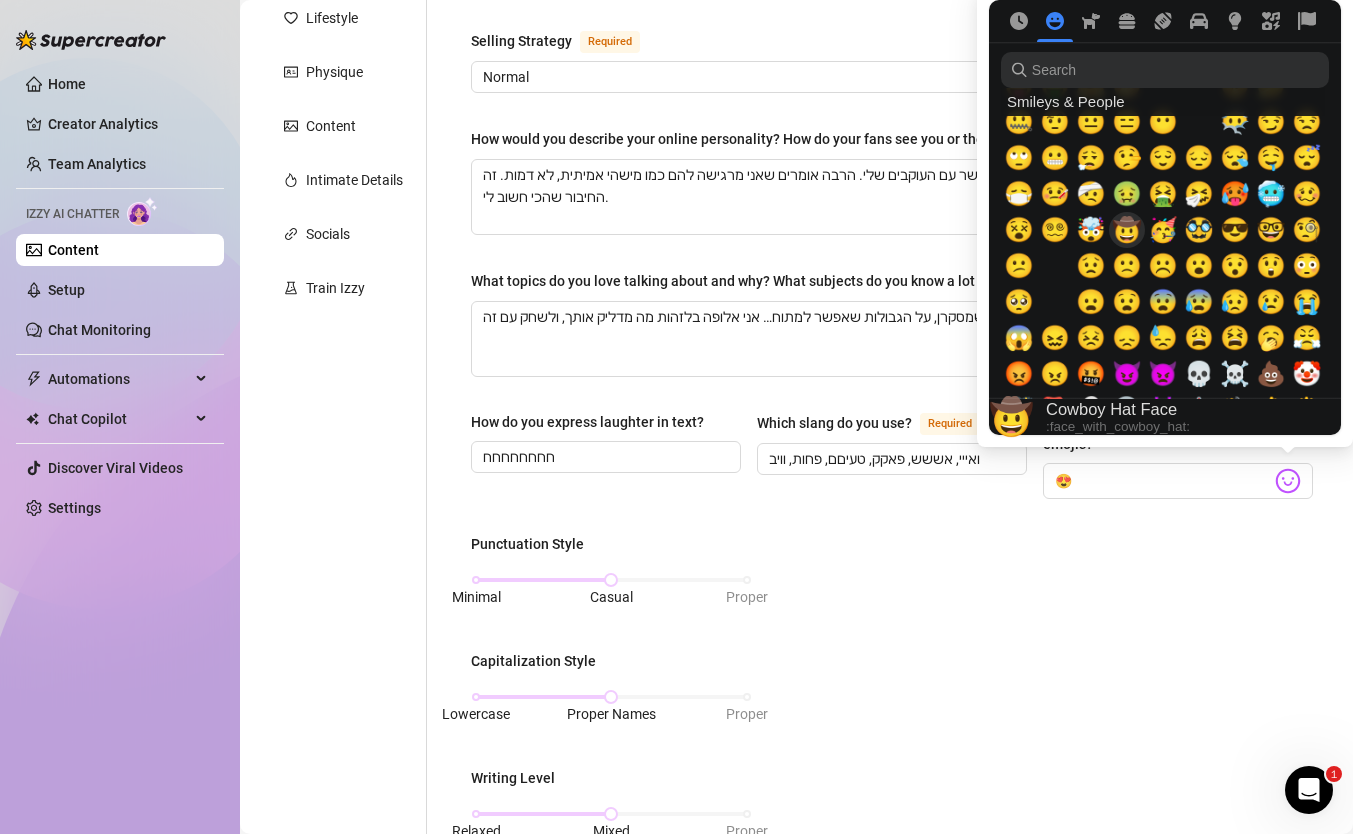 click on "🤠" at bounding box center [1127, 230] 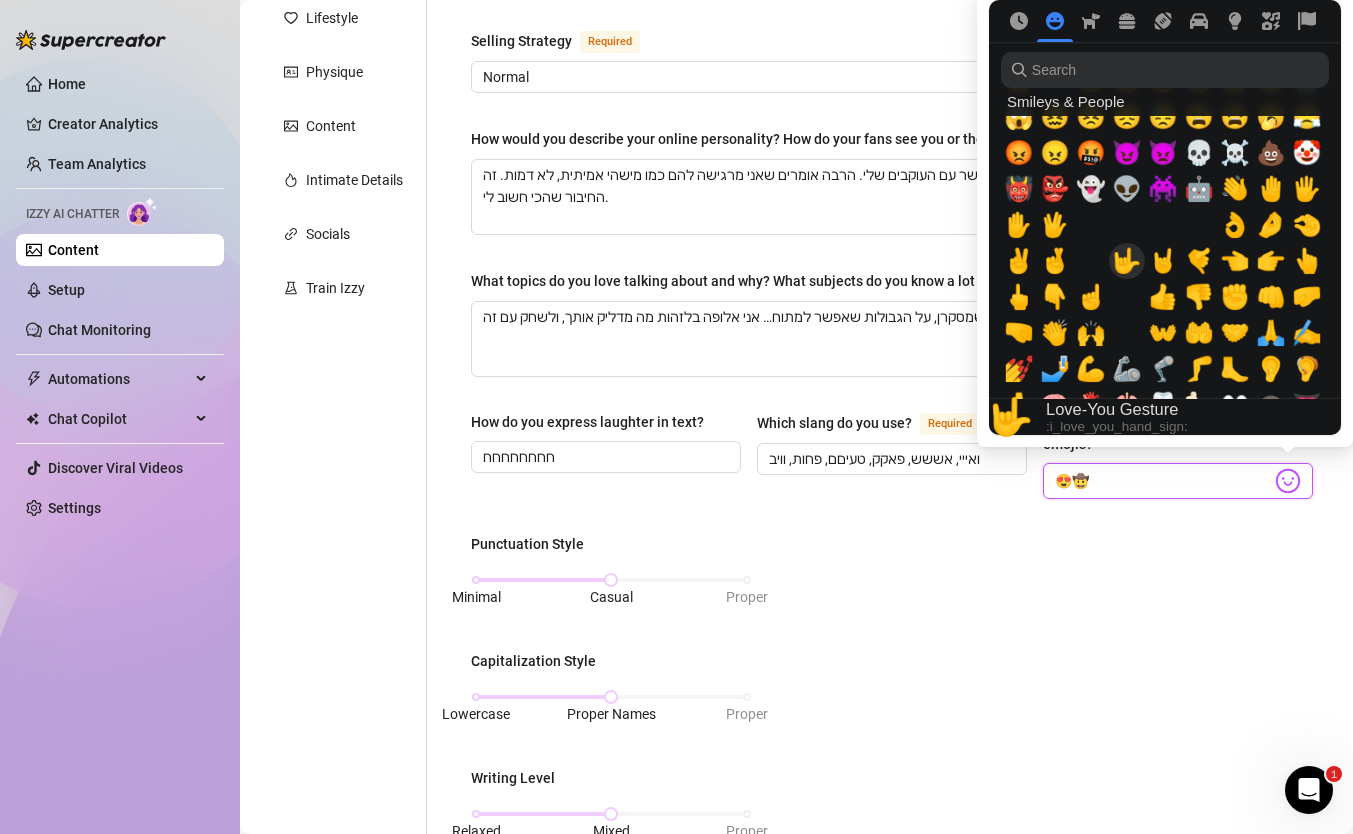 scroll, scrollTop: 477, scrollLeft: 0, axis: vertical 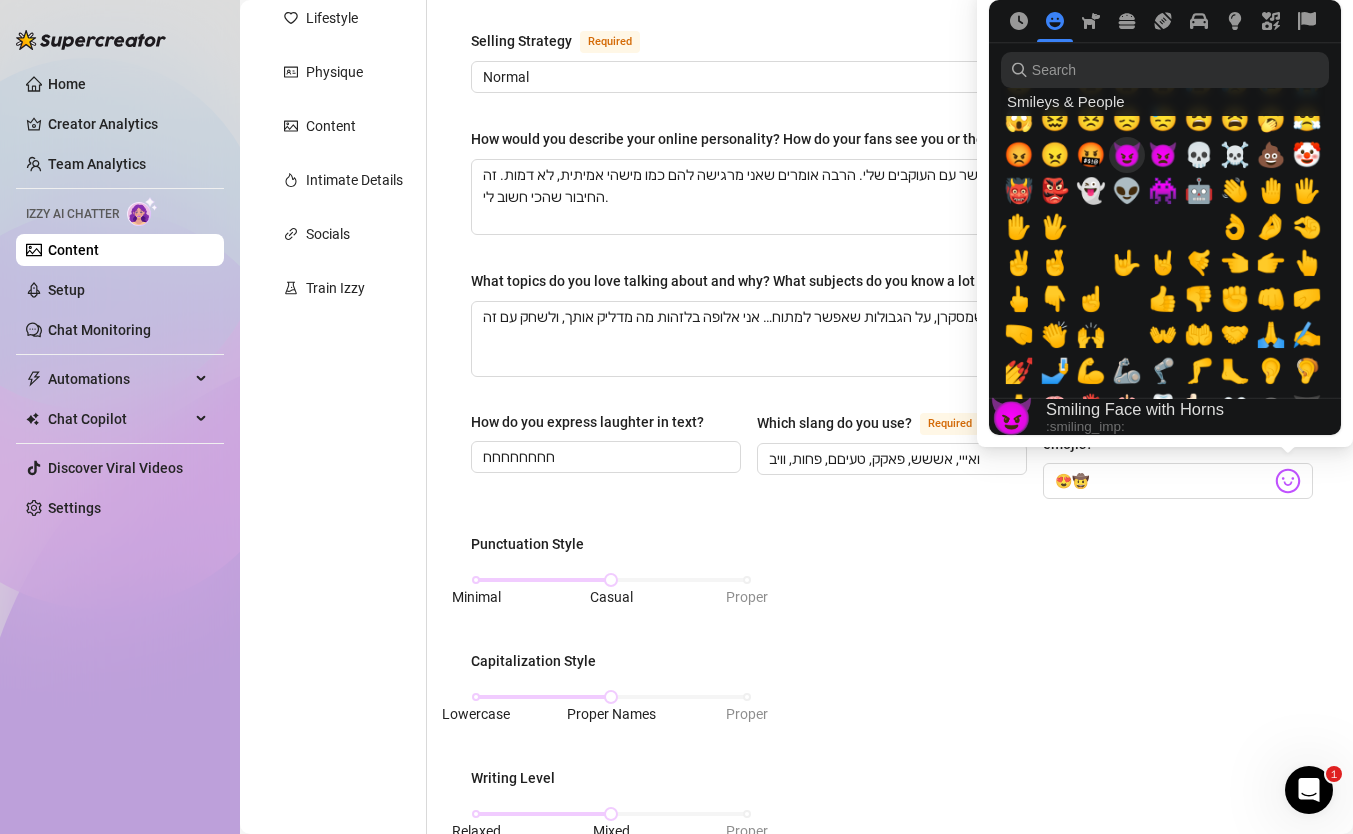 click on "😈" at bounding box center (1127, 155) 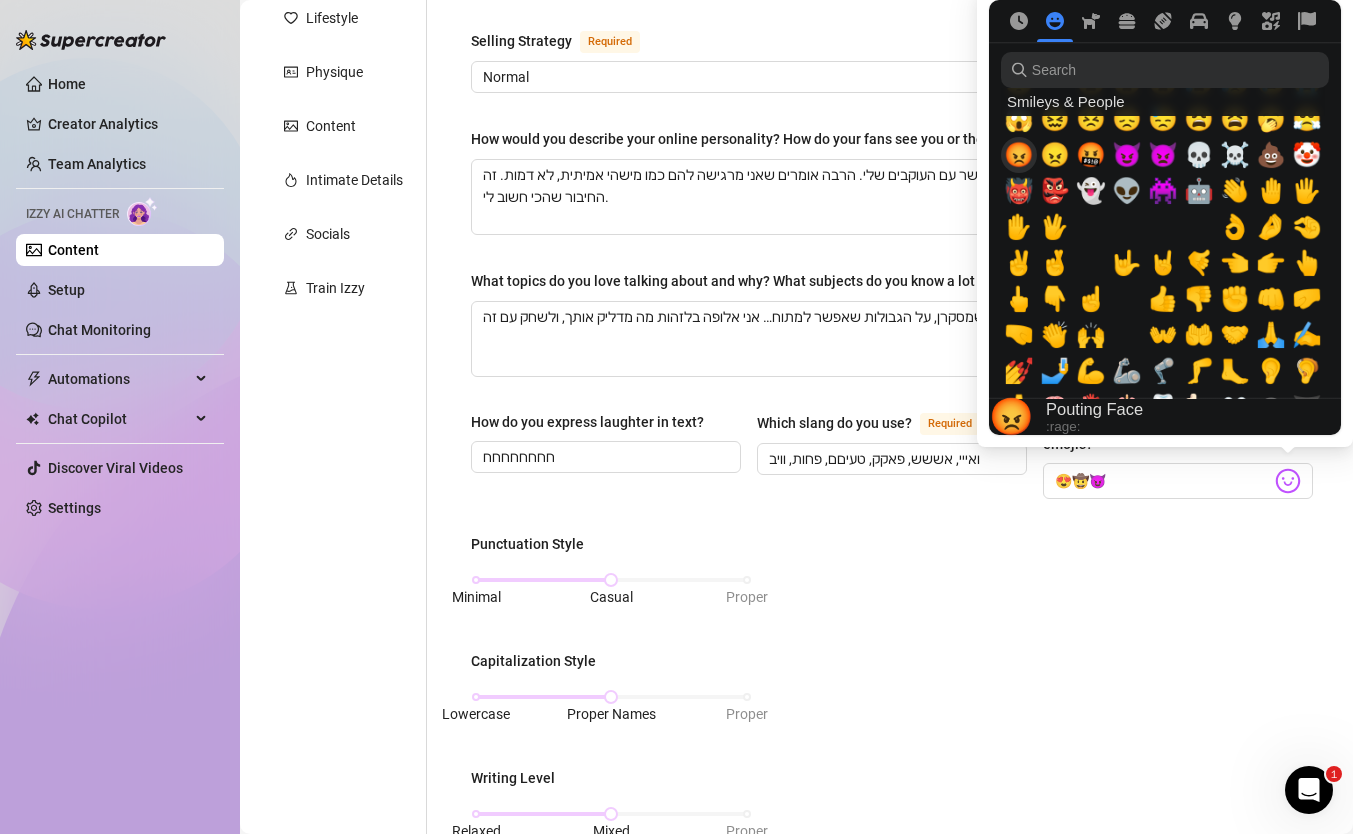 click on "😡" at bounding box center [1019, 155] 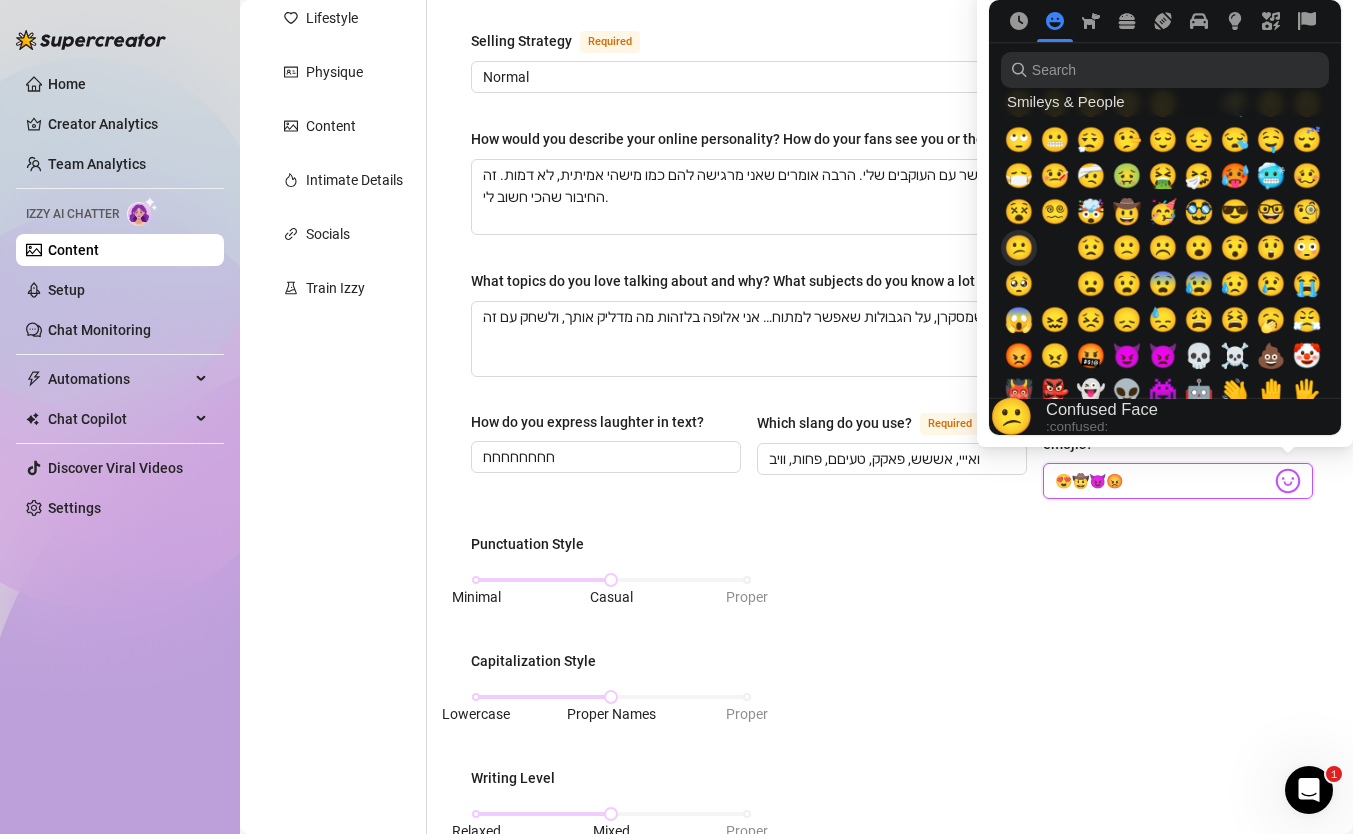 scroll, scrollTop: 281, scrollLeft: 0, axis: vertical 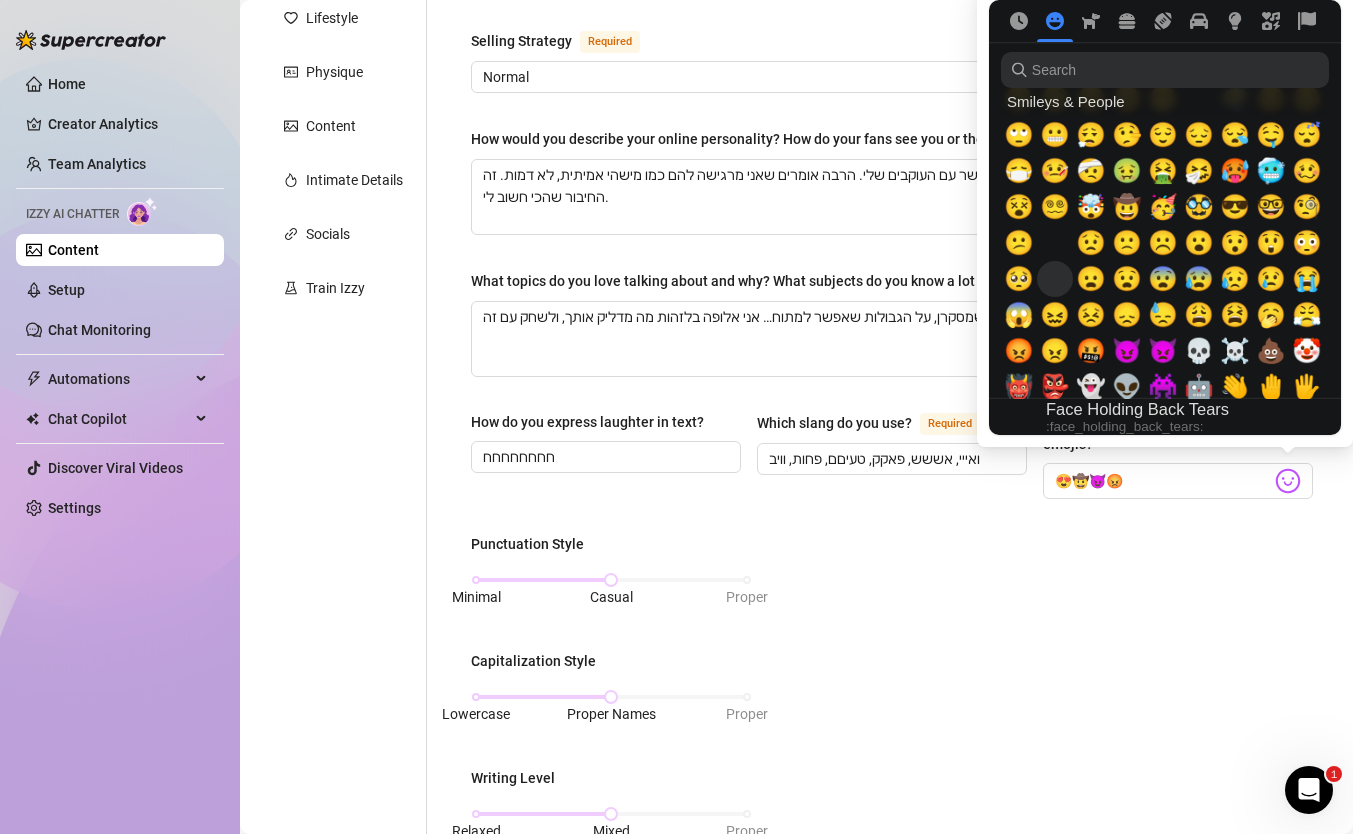click on "🥹" at bounding box center (1055, 279) 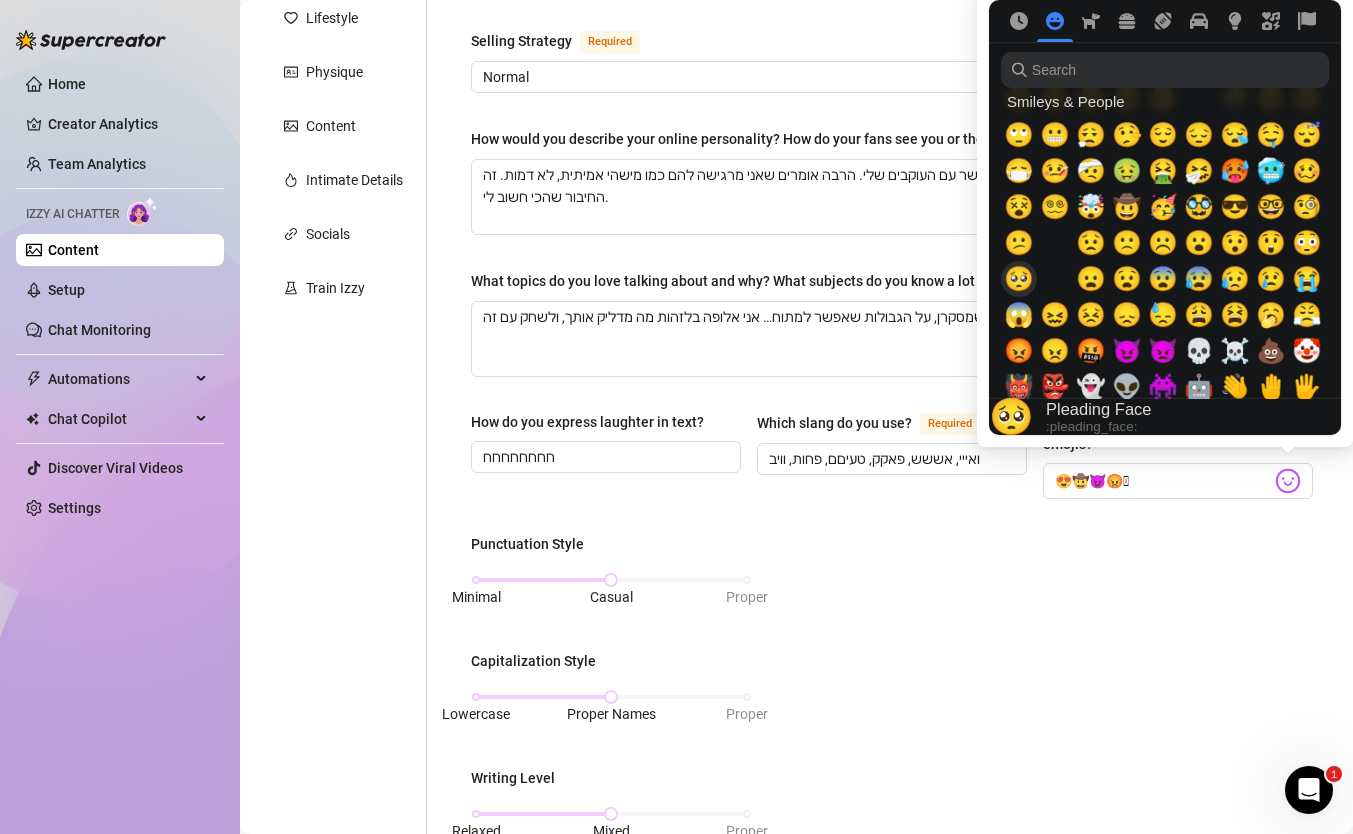 click on "🥺" at bounding box center [1019, 279] 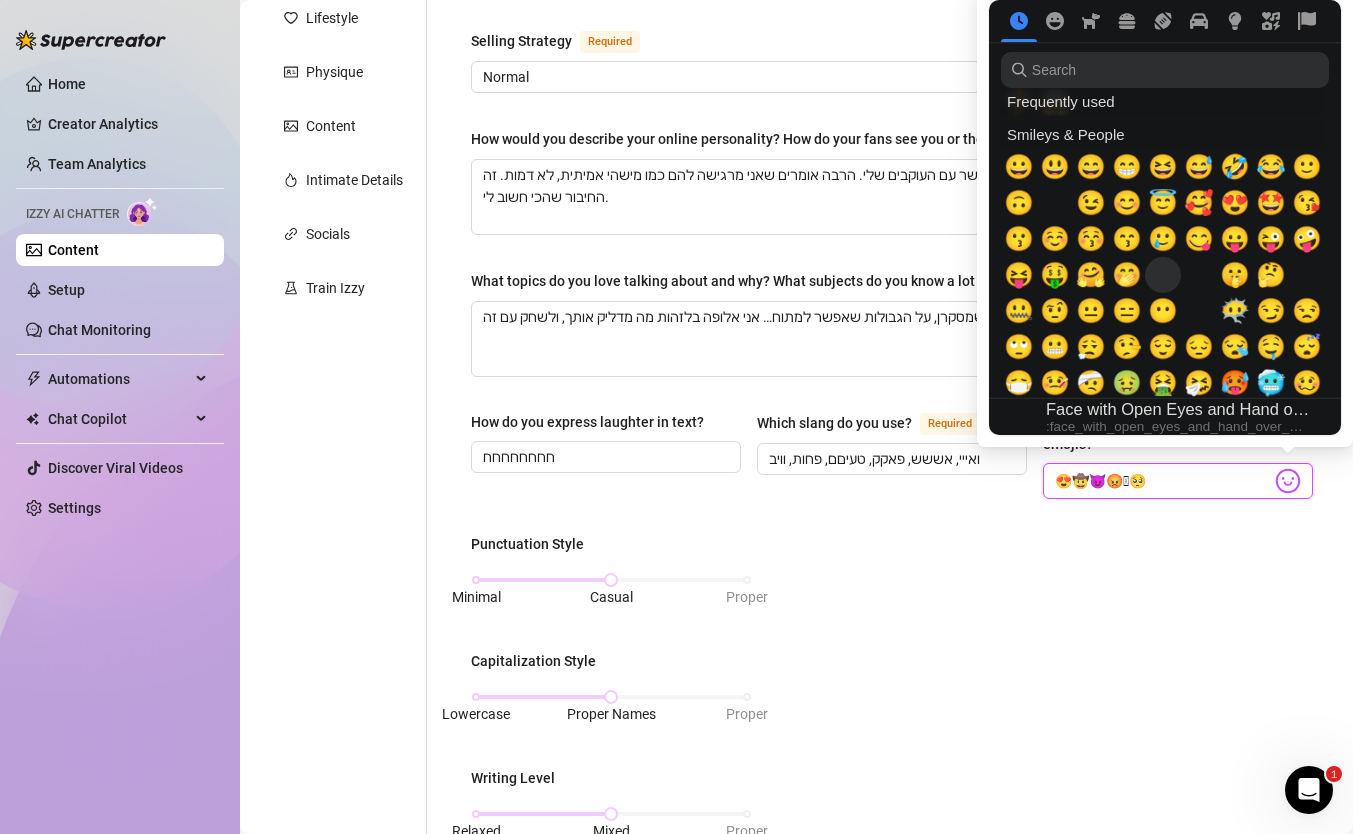 scroll, scrollTop: 52, scrollLeft: 0, axis: vertical 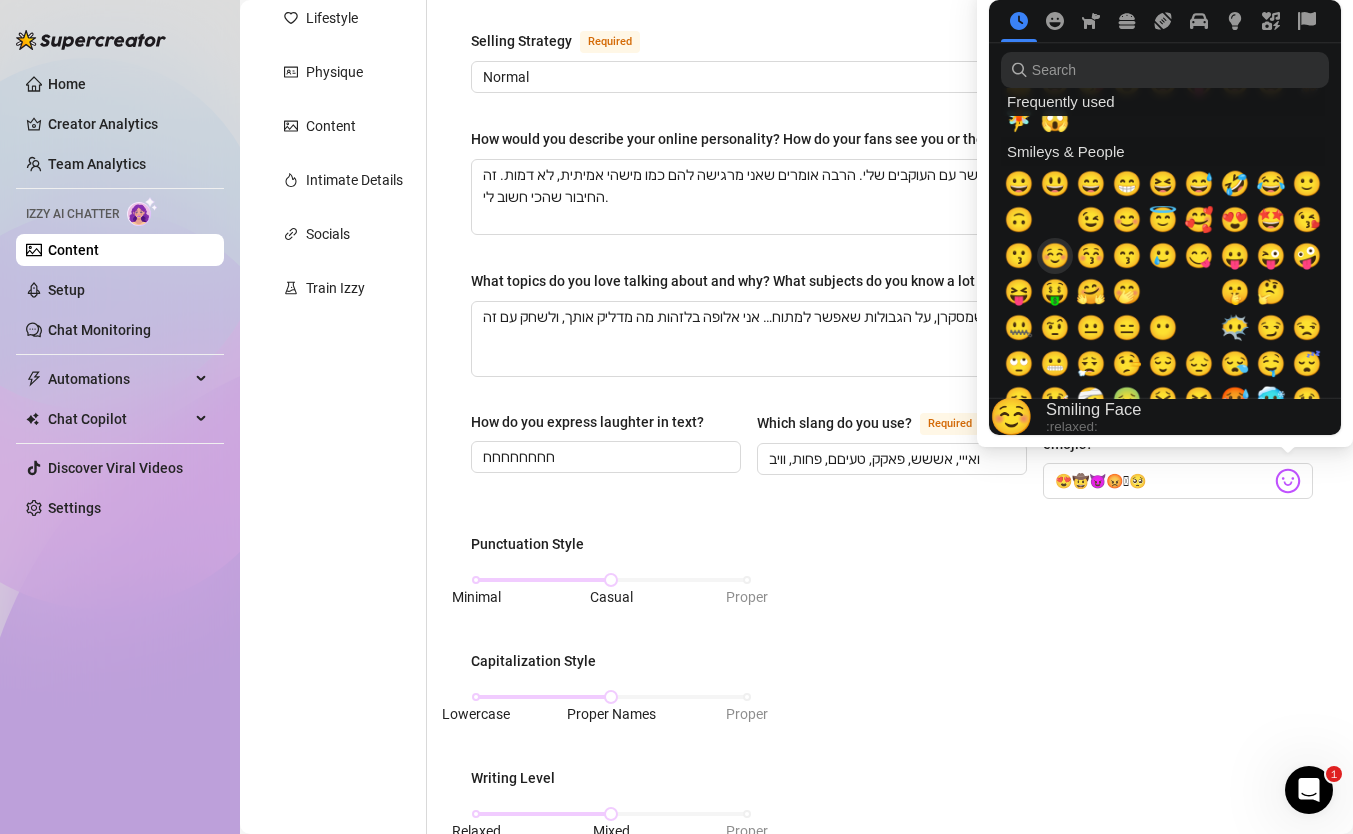 click on "☺️" at bounding box center [1055, 256] 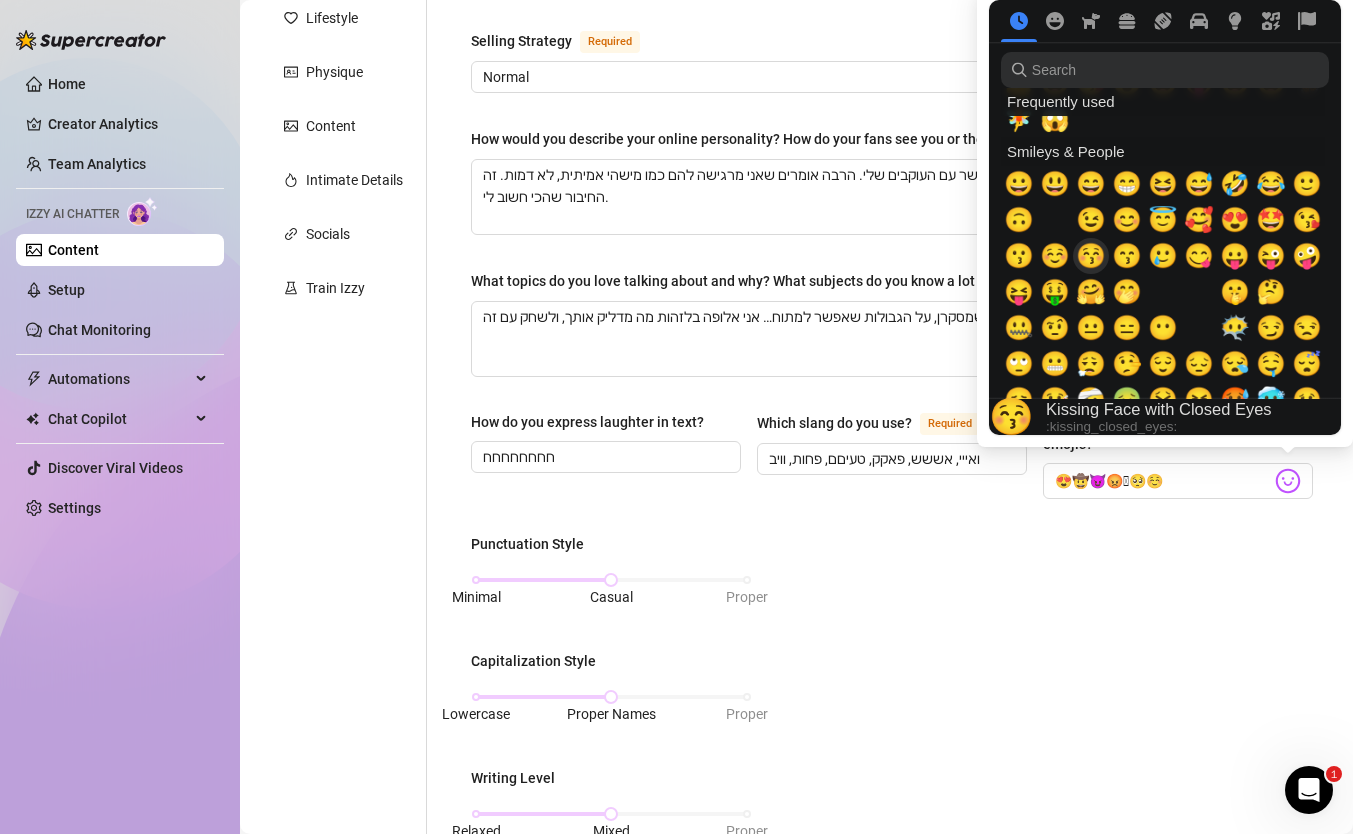 click on "😚" at bounding box center [1091, 256] 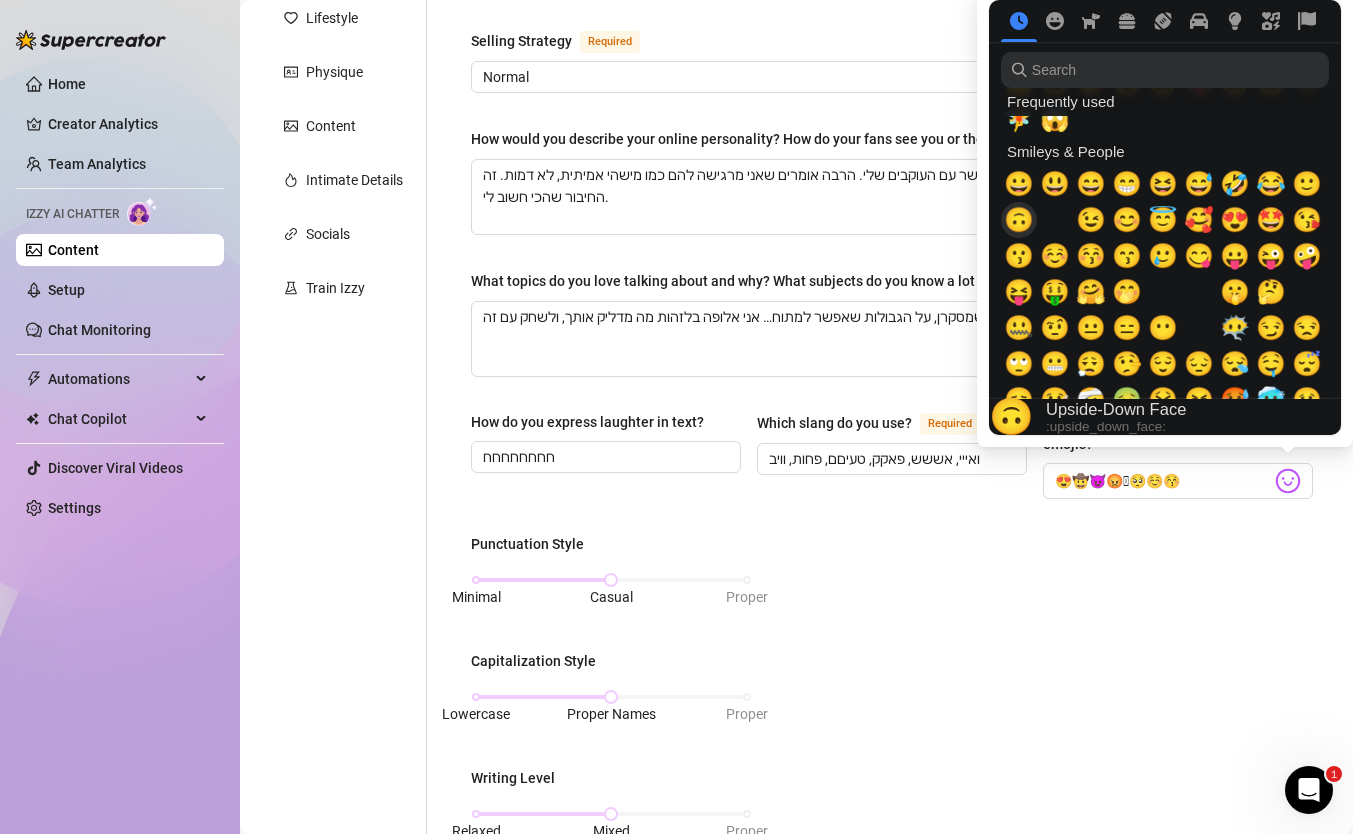 click at bounding box center [1019, 220] 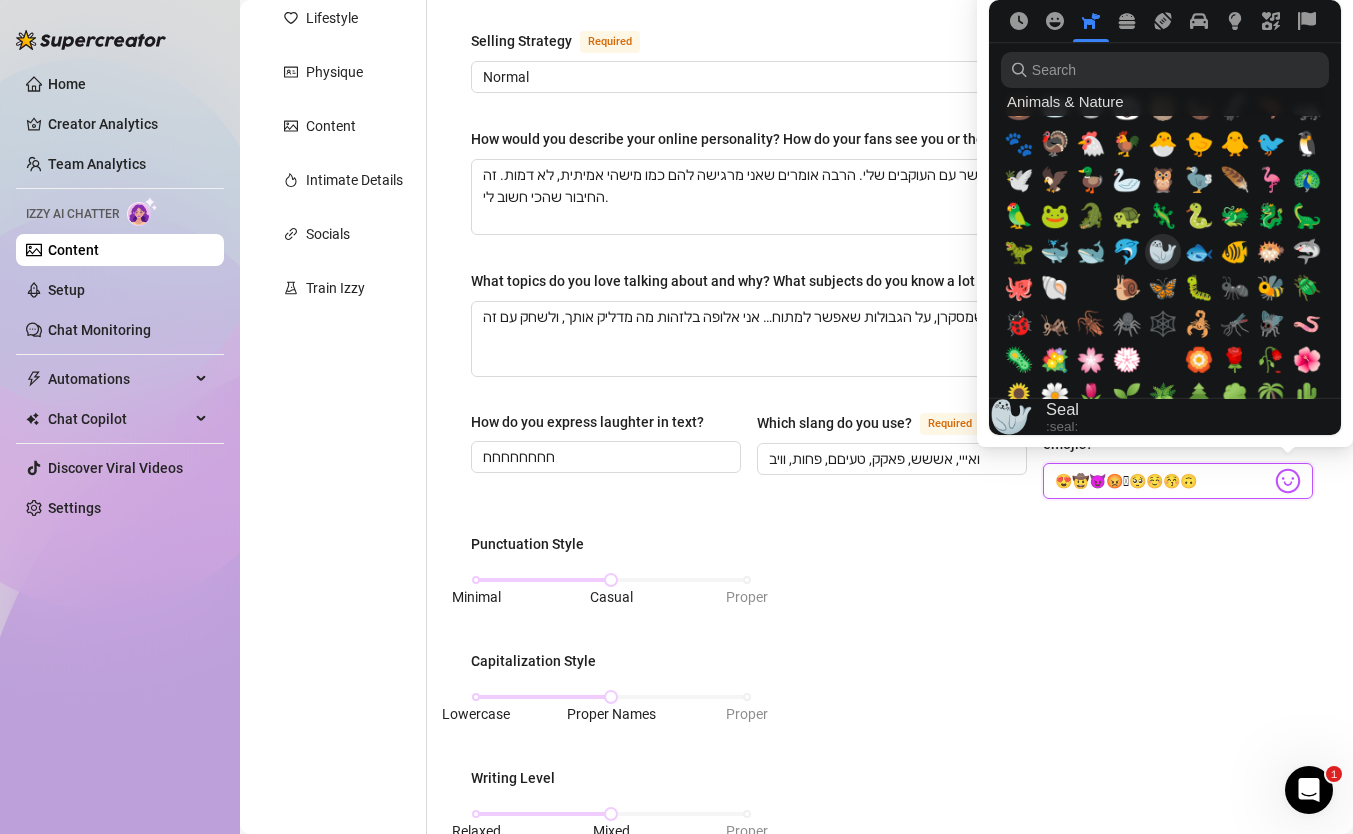 scroll, scrollTop: 2525, scrollLeft: 0, axis: vertical 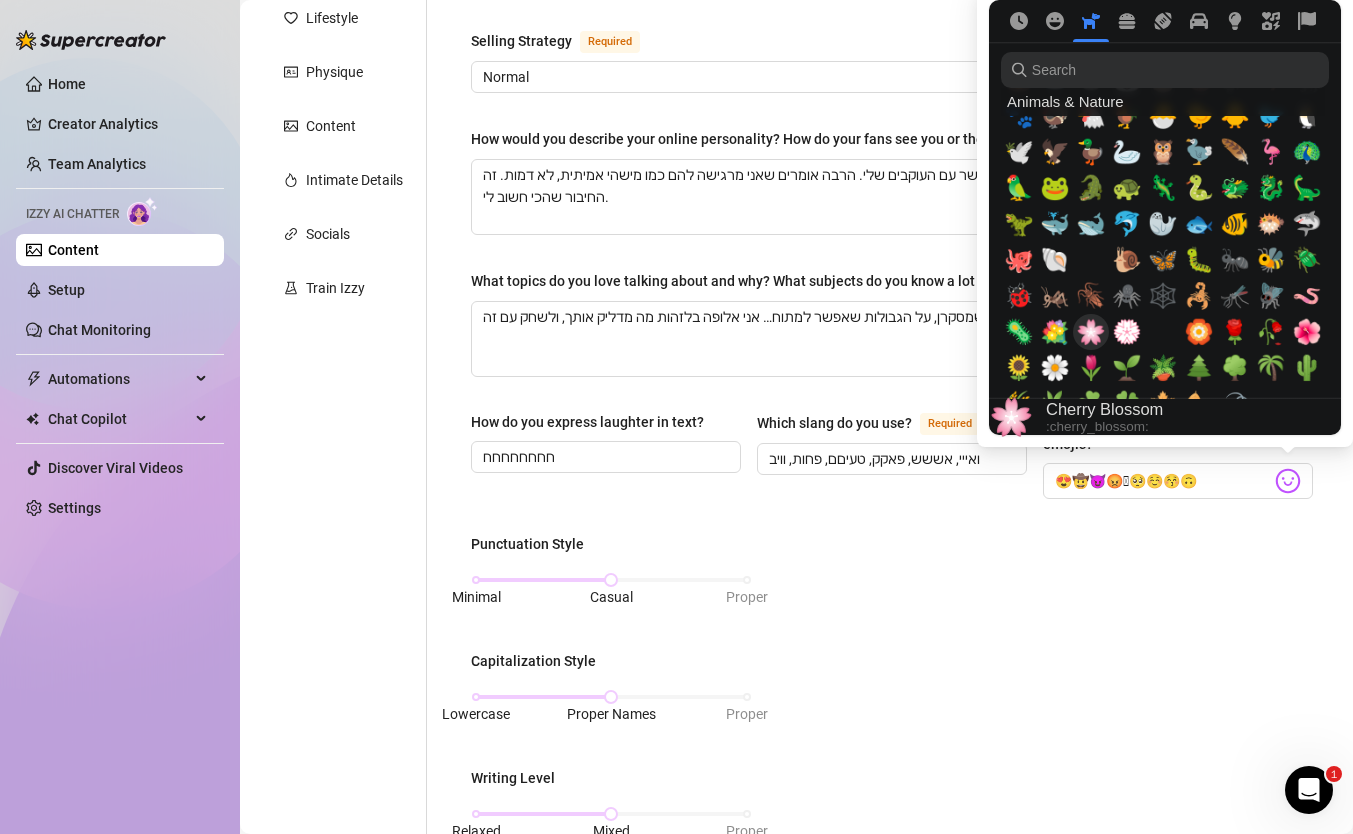 click on "🌸" at bounding box center [1091, 332] 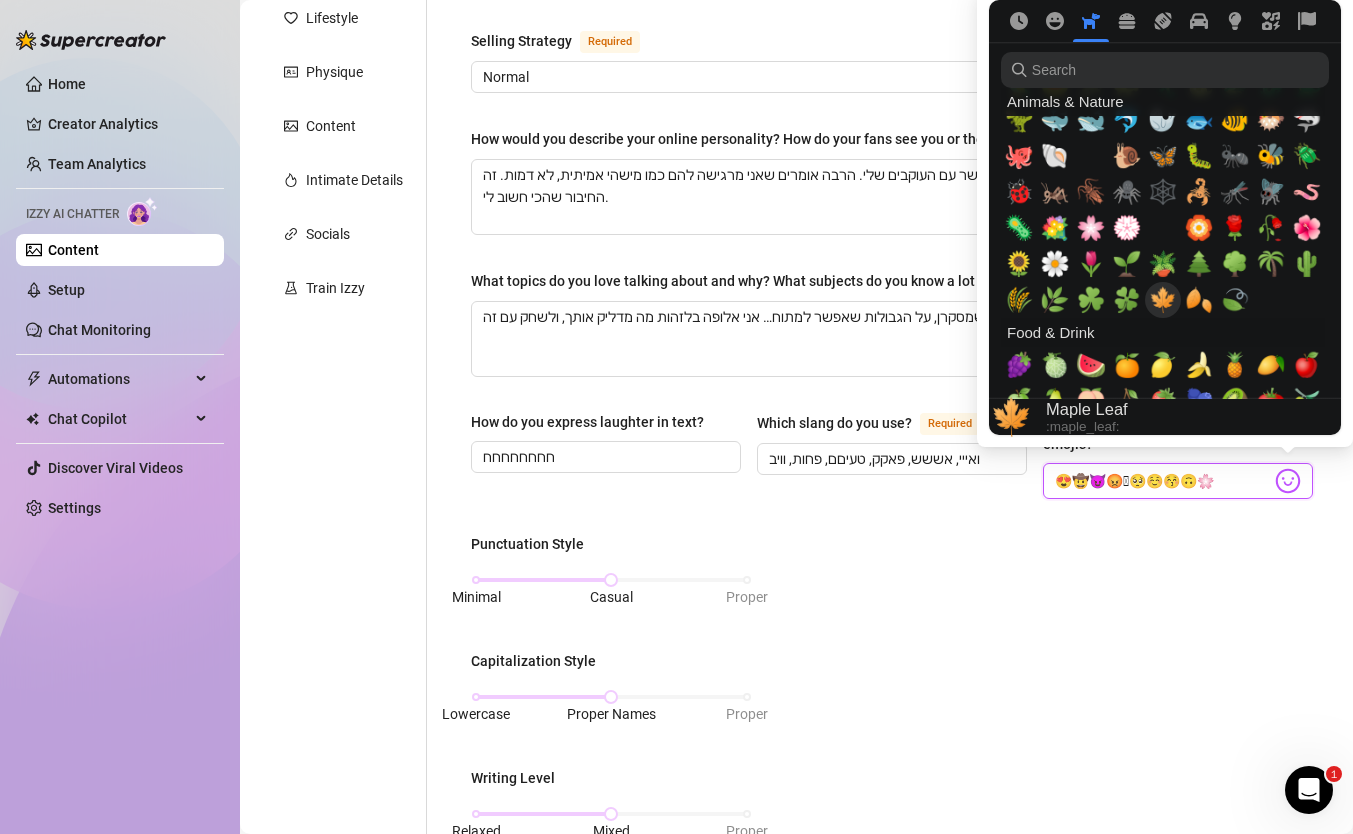scroll, scrollTop: 2630, scrollLeft: 0, axis: vertical 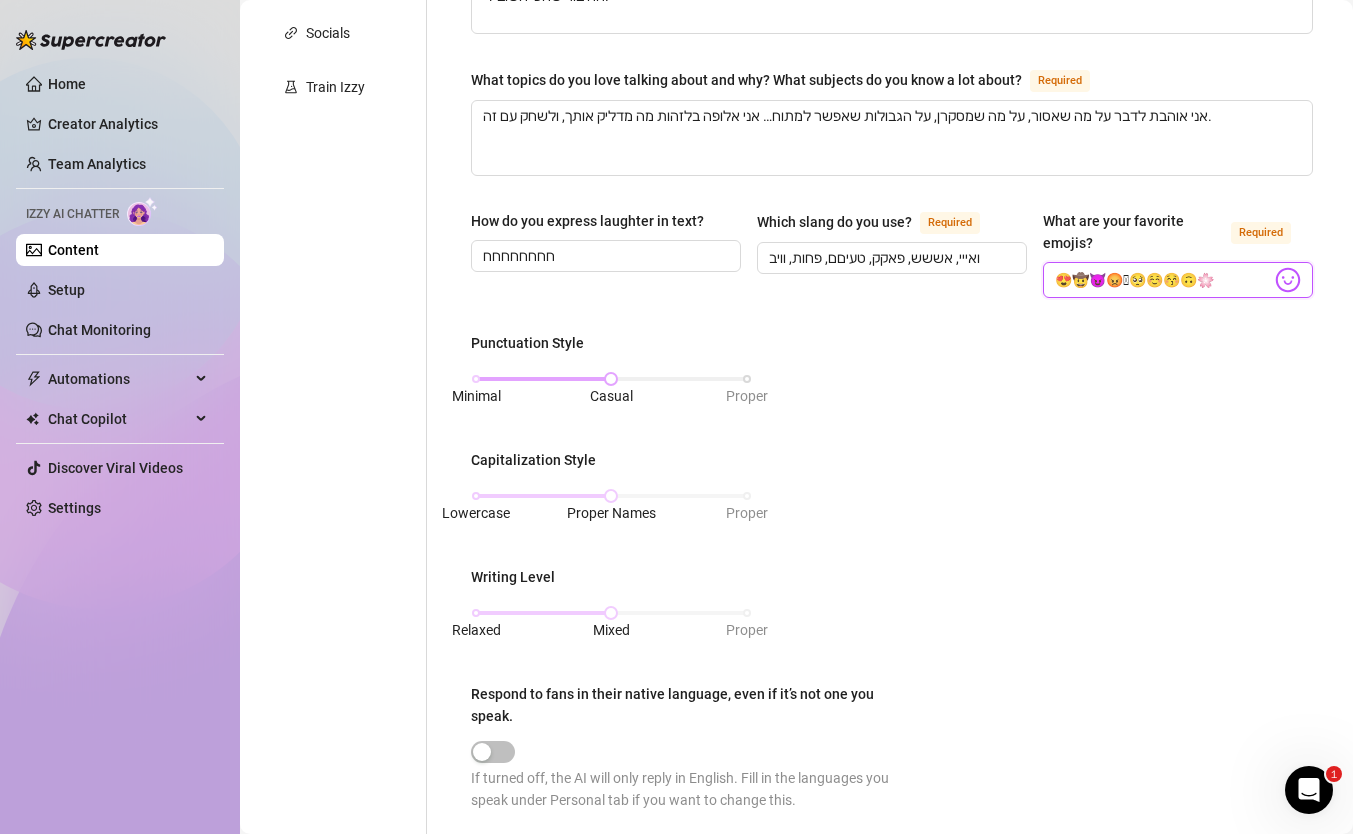 type on "😍🤠😈😡🥹🥺☺️😚🙃🌸" 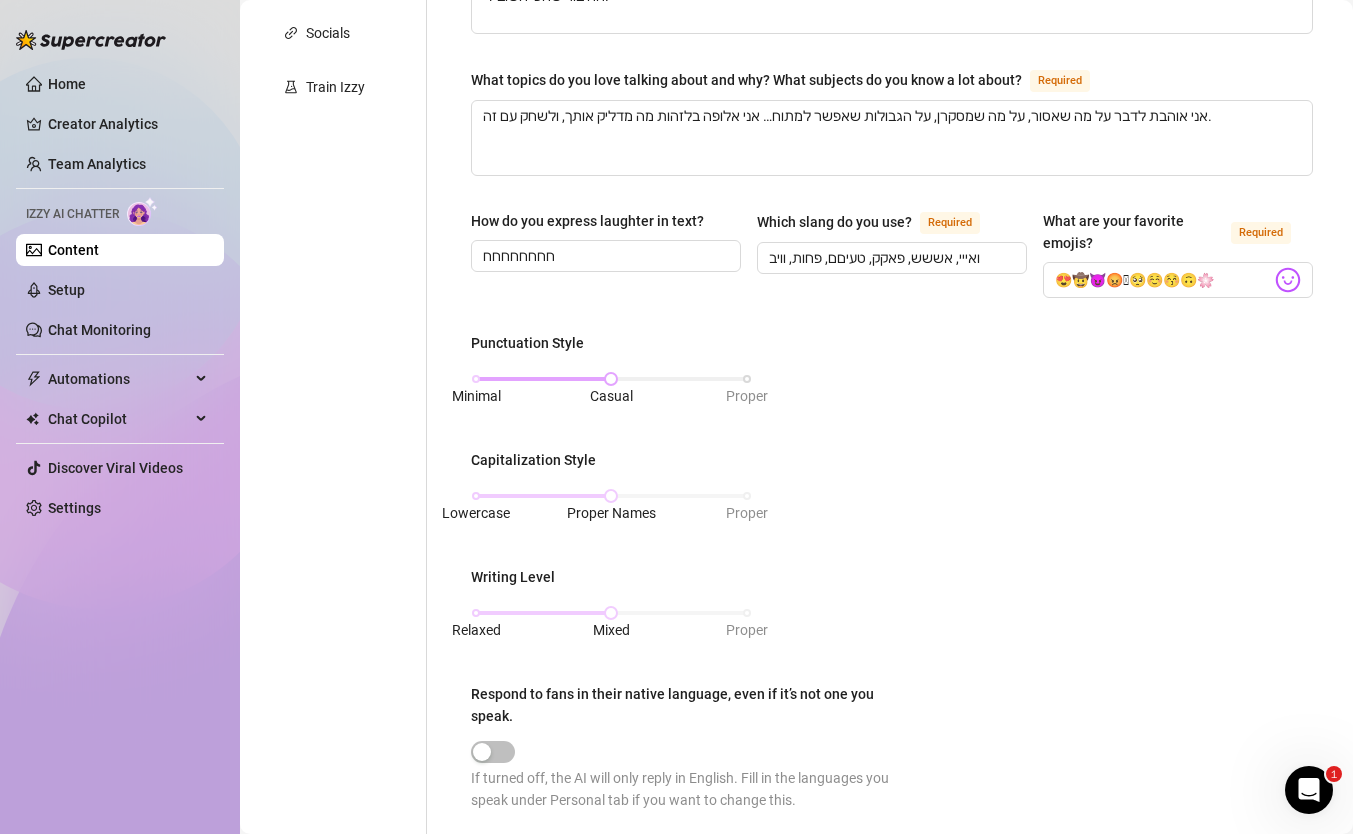 click on "Casual" at bounding box center [611, 396] 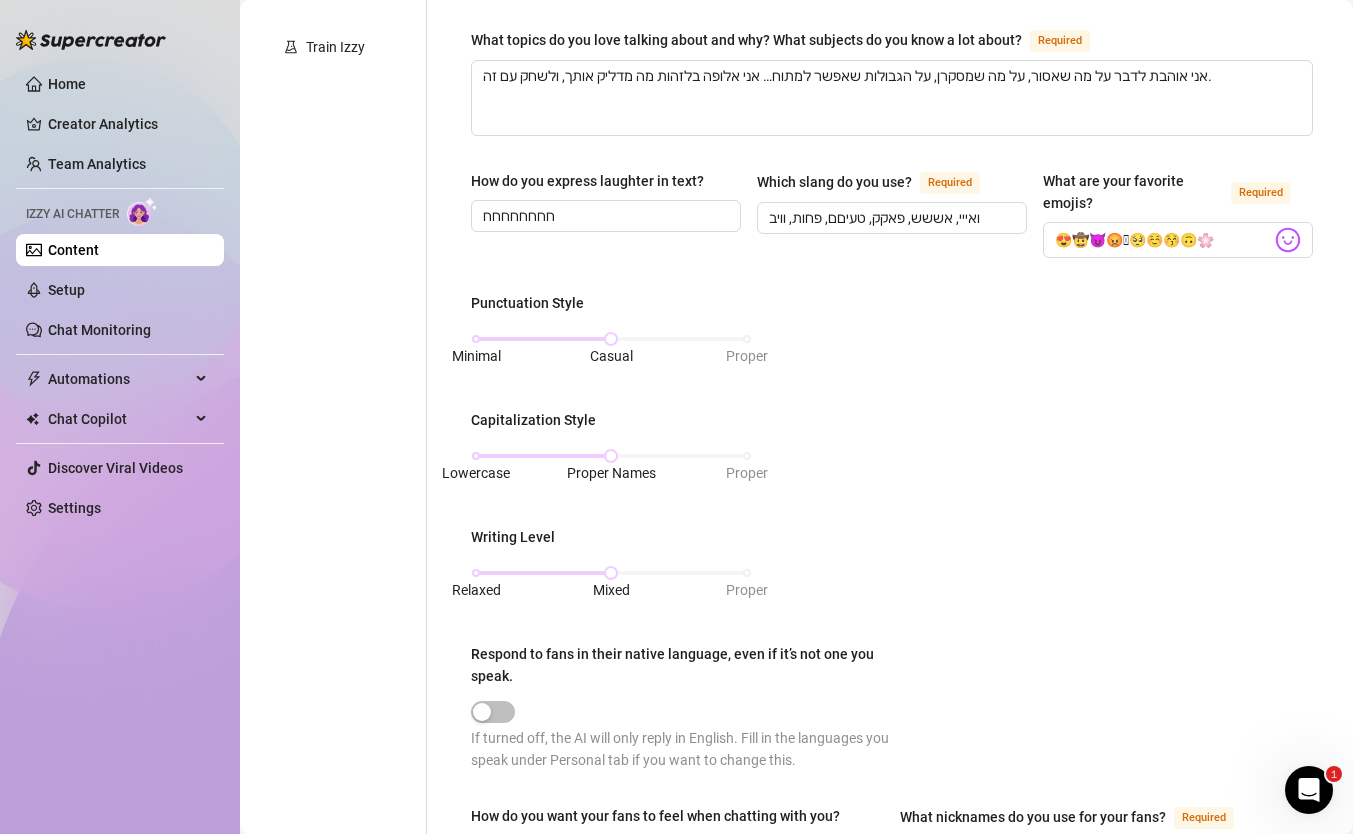 scroll, scrollTop: 544, scrollLeft: 0, axis: vertical 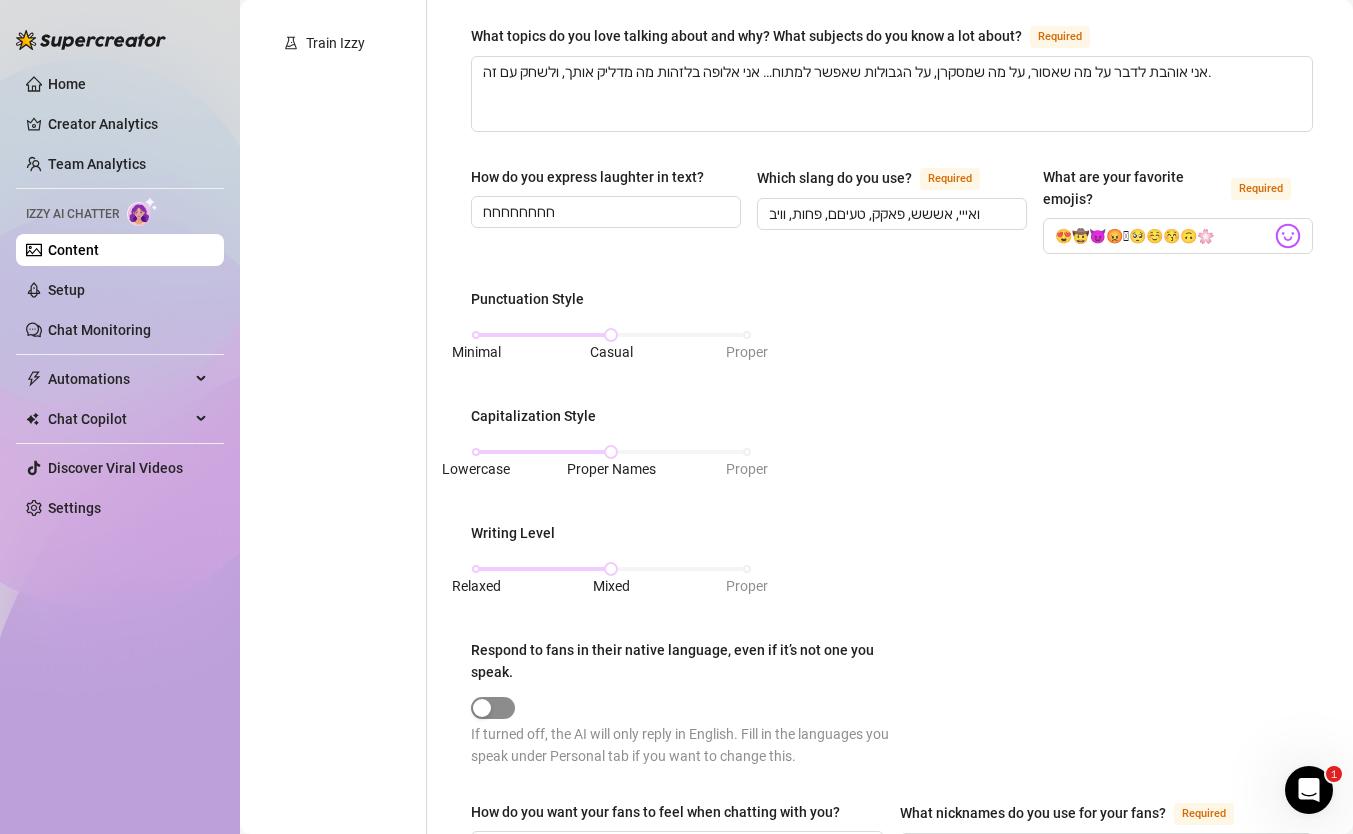 click at bounding box center (482, 708) 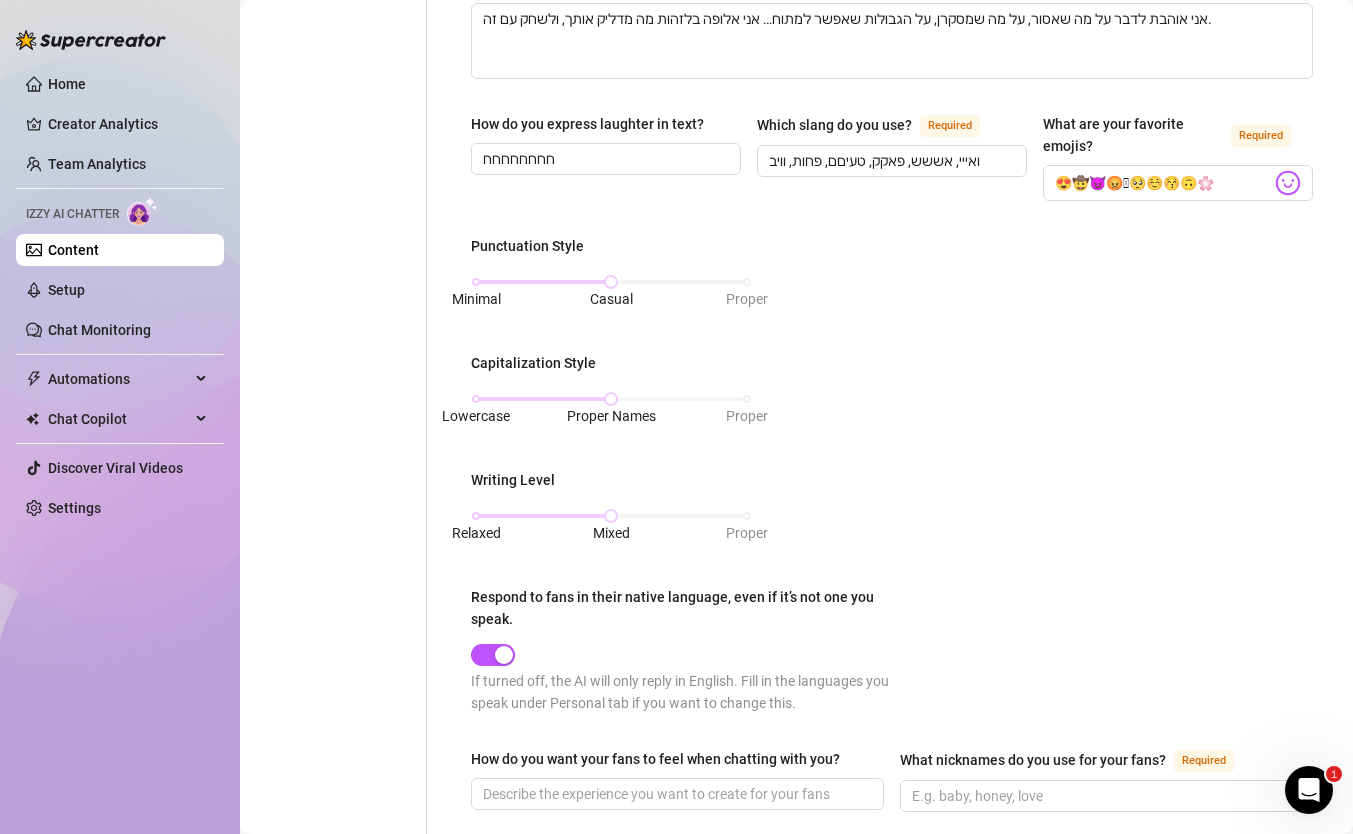 scroll, scrollTop: 596, scrollLeft: 0, axis: vertical 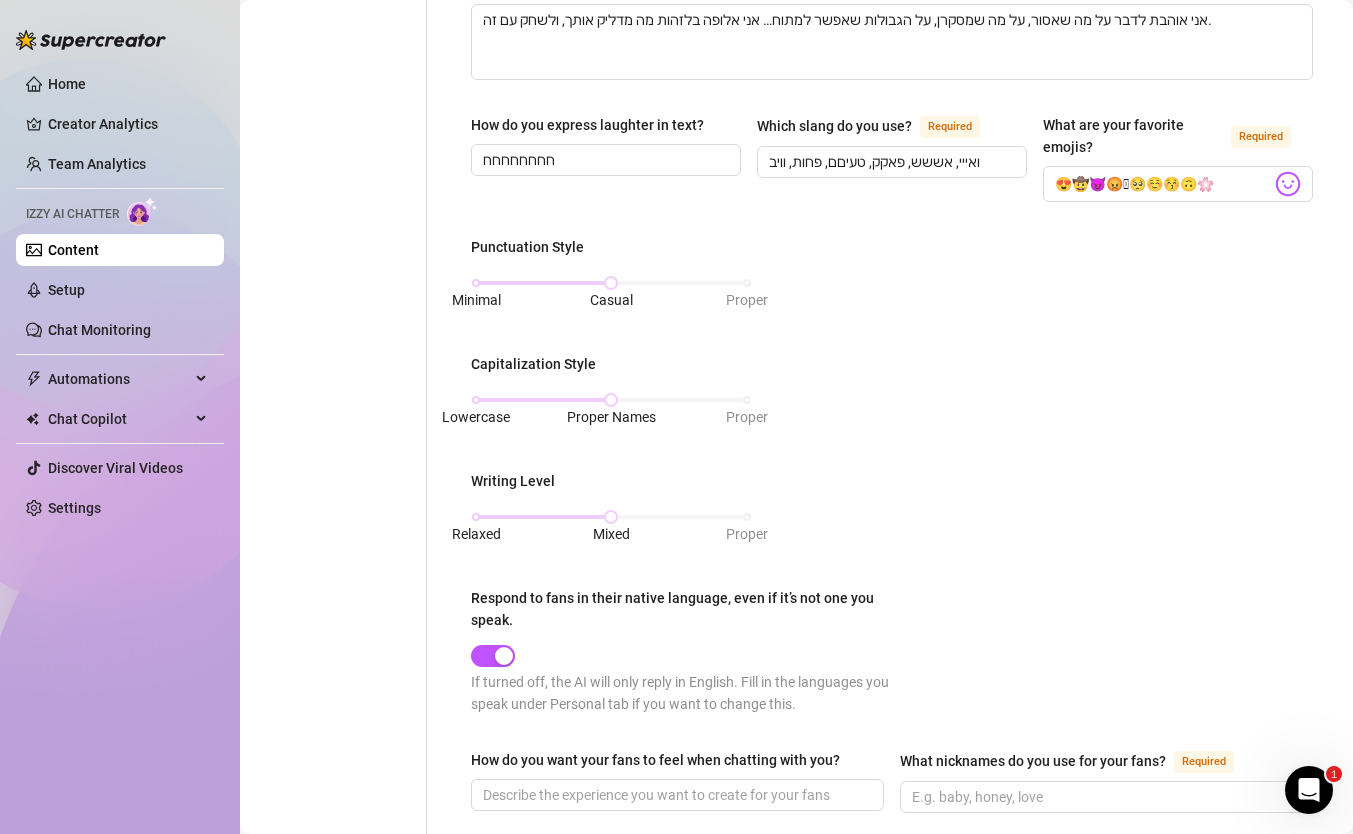 click on "Punctuation Style Minimal Casual Proper Capitalization Style Lowercase Proper Names Proper Writing Level Relaxed Mixed Proper Respond to fans in their native language, even if it’s not one you speak. If turned off, the AI will only reply in English.  Fill in the languages you speak under Personal tab if you want to change this." at bounding box center (892, 484) 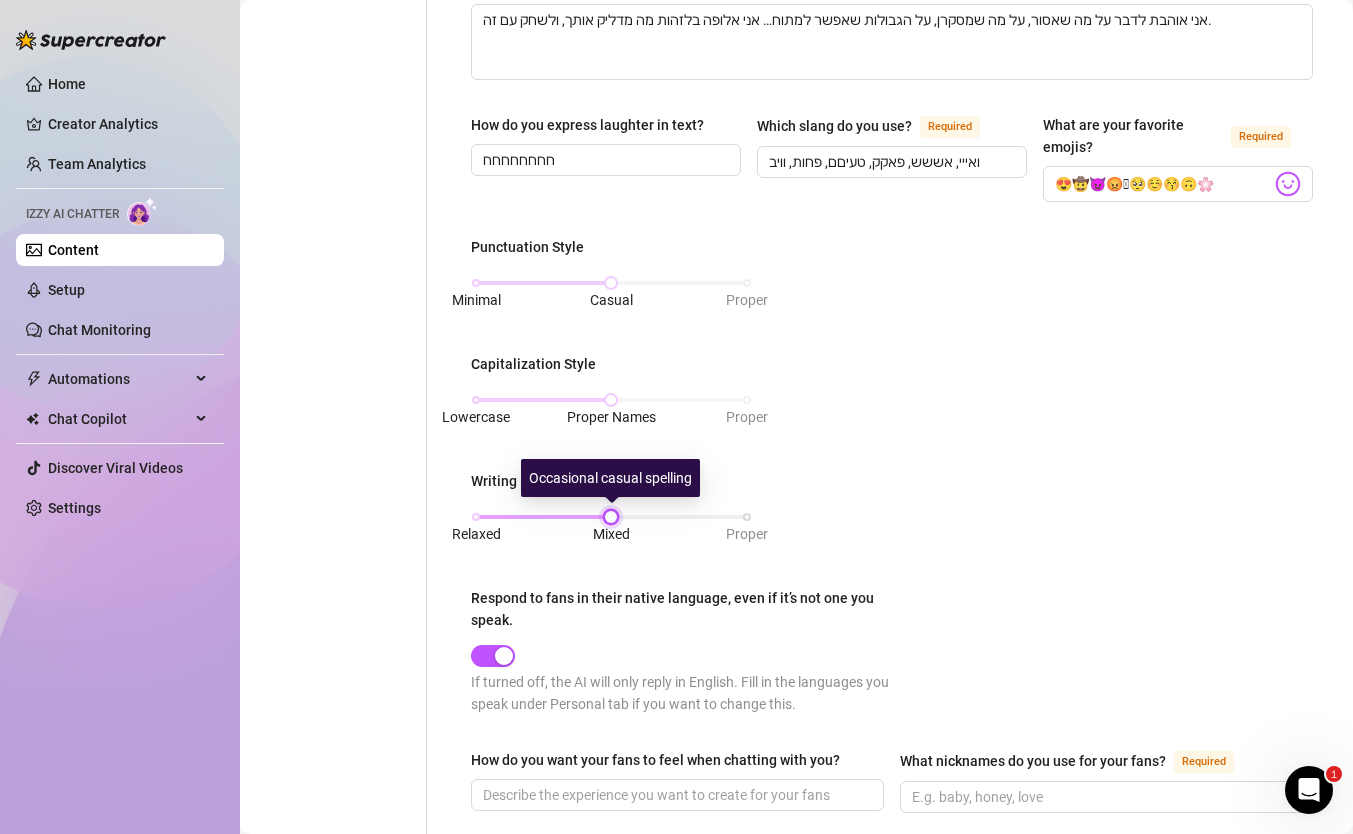 drag, startPoint x: 598, startPoint y: 518, endPoint x: 491, endPoint y: 522, distance: 107.07474 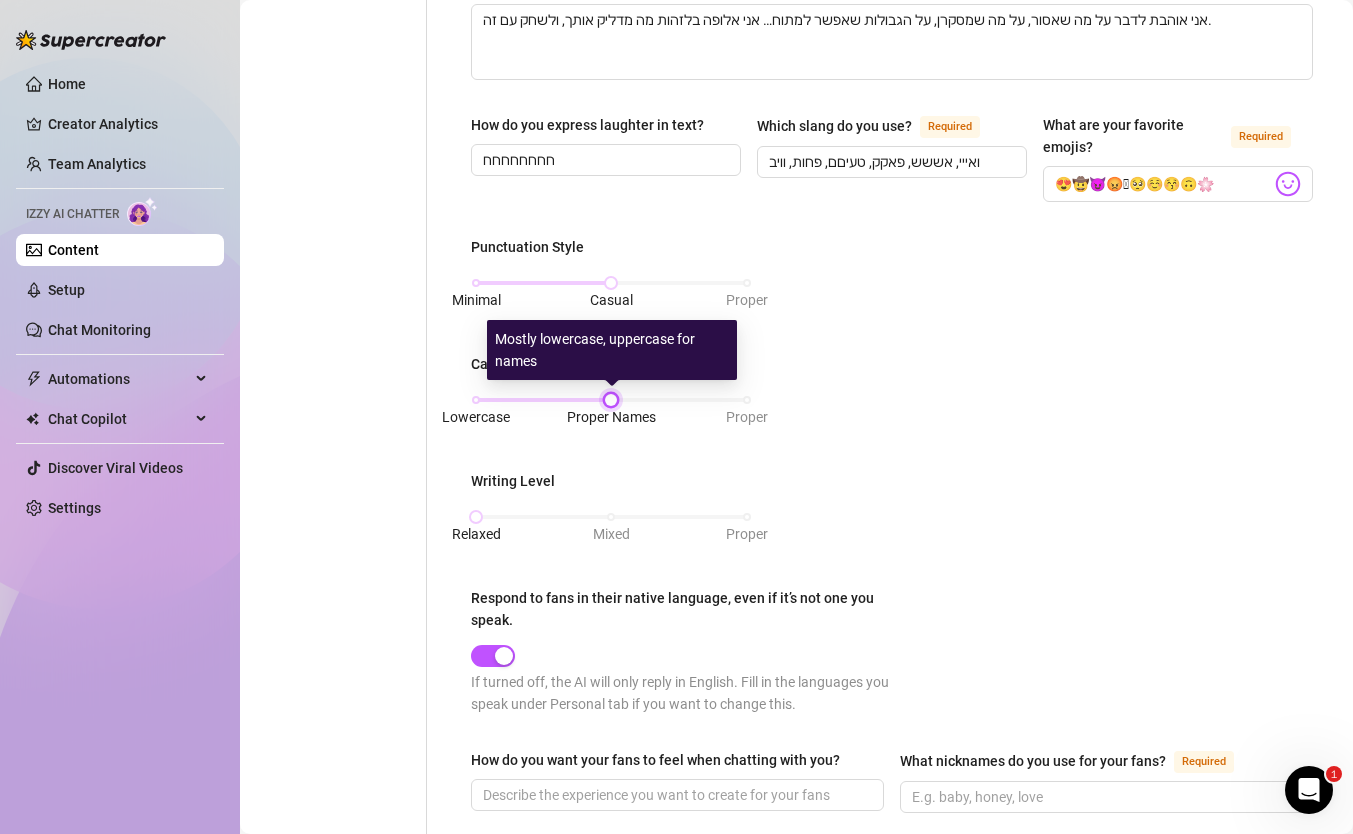 drag, startPoint x: 590, startPoint y: 396, endPoint x: 549, endPoint y: 421, distance: 48.02083 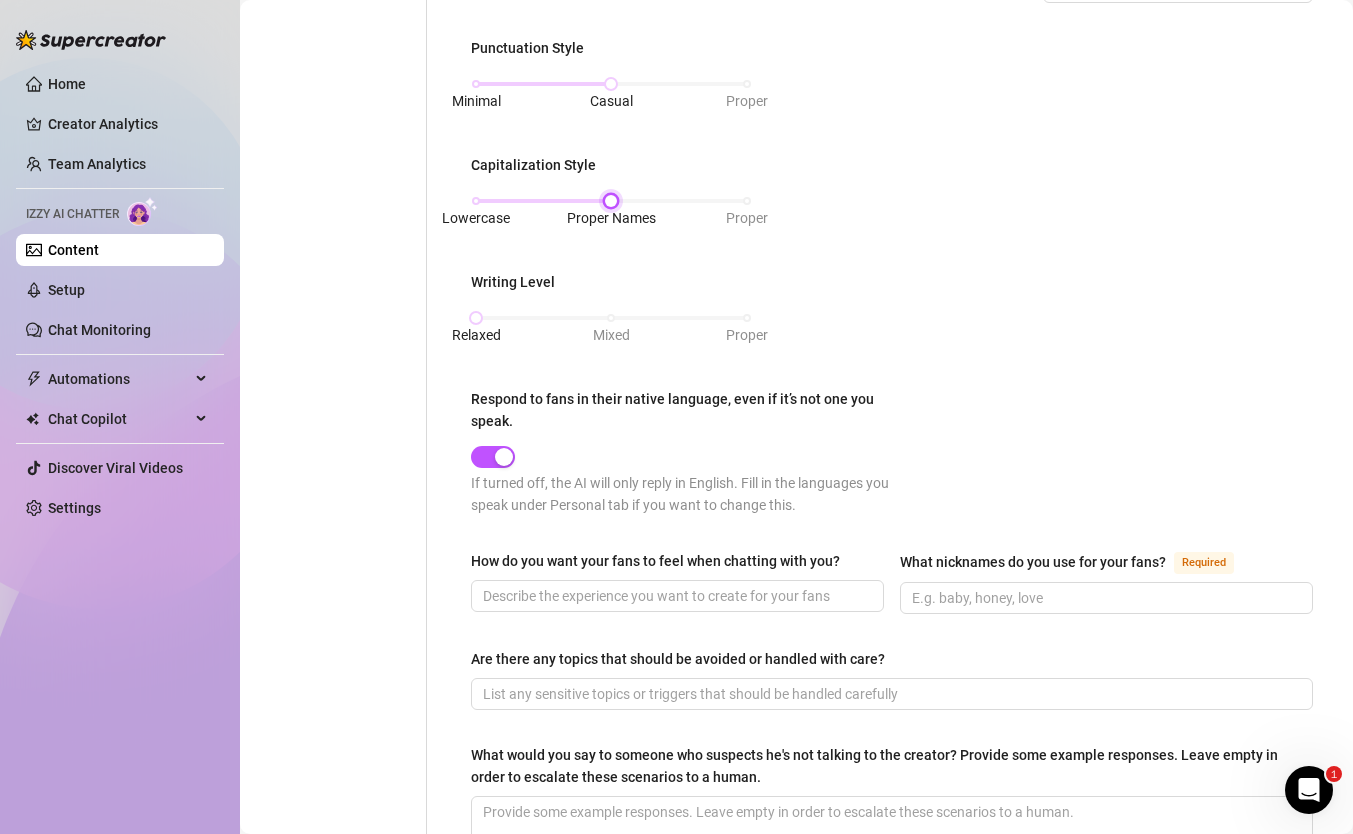 scroll, scrollTop: 824, scrollLeft: 0, axis: vertical 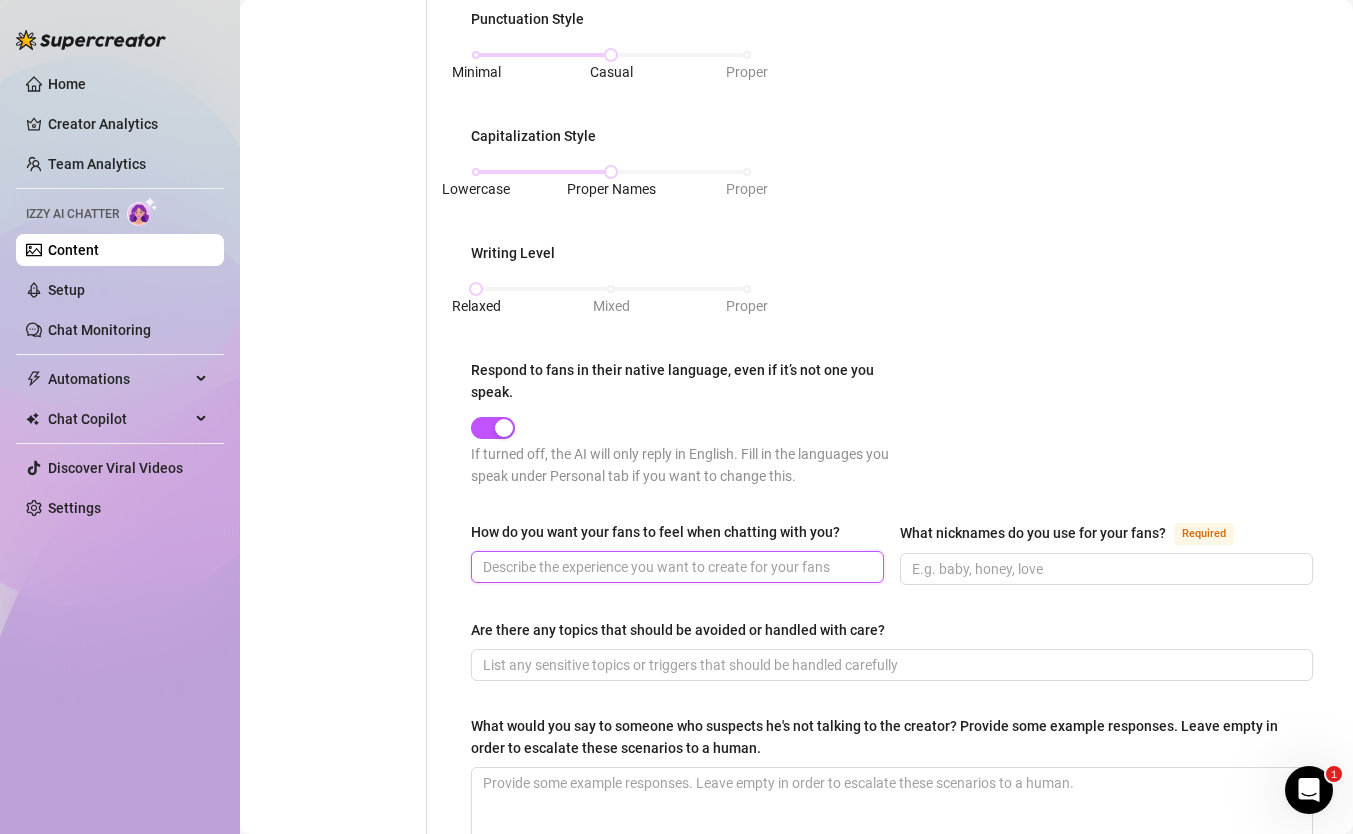 click on "How do you want your fans to feel when chatting with you?" at bounding box center [675, 567] 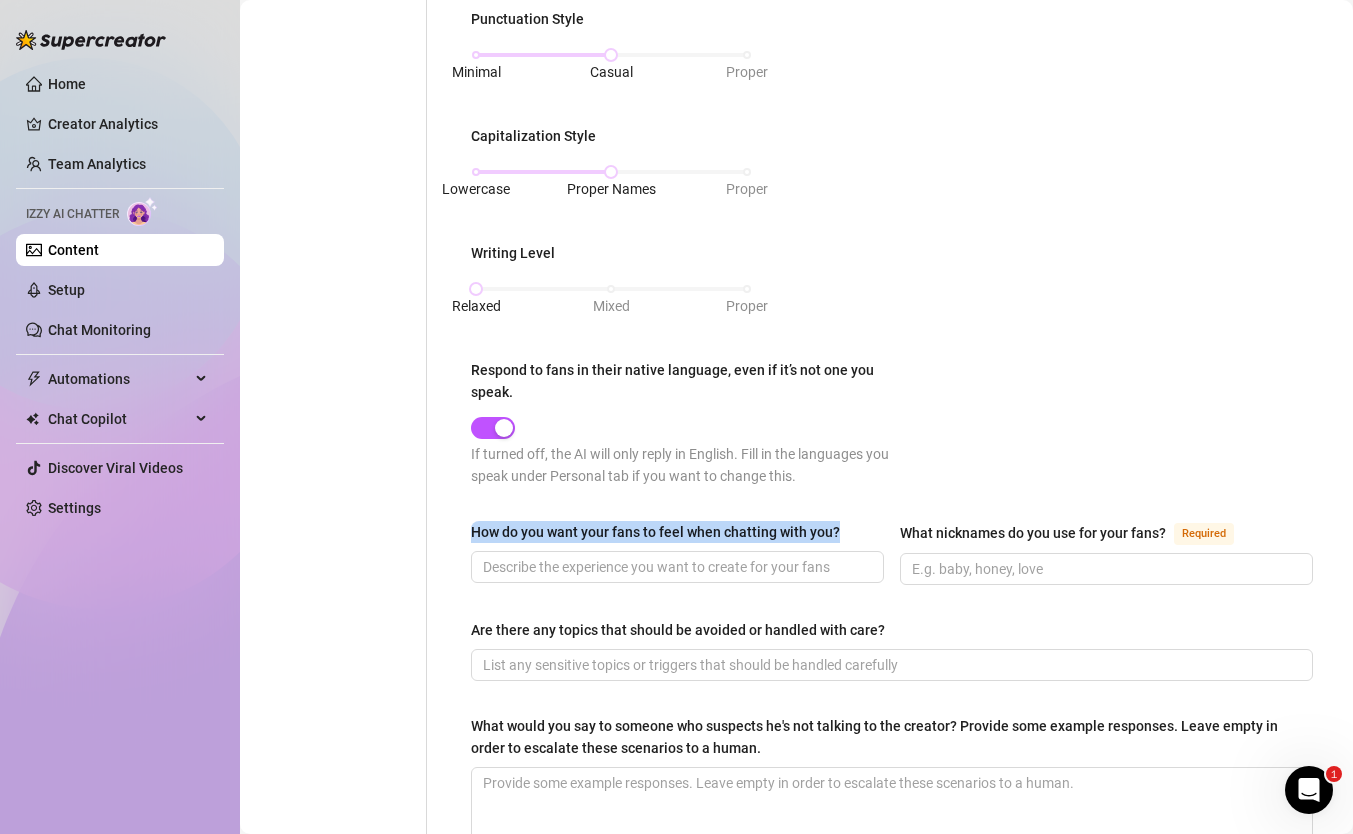 drag, startPoint x: 849, startPoint y: 536, endPoint x: 460, endPoint y: 524, distance: 389.18506 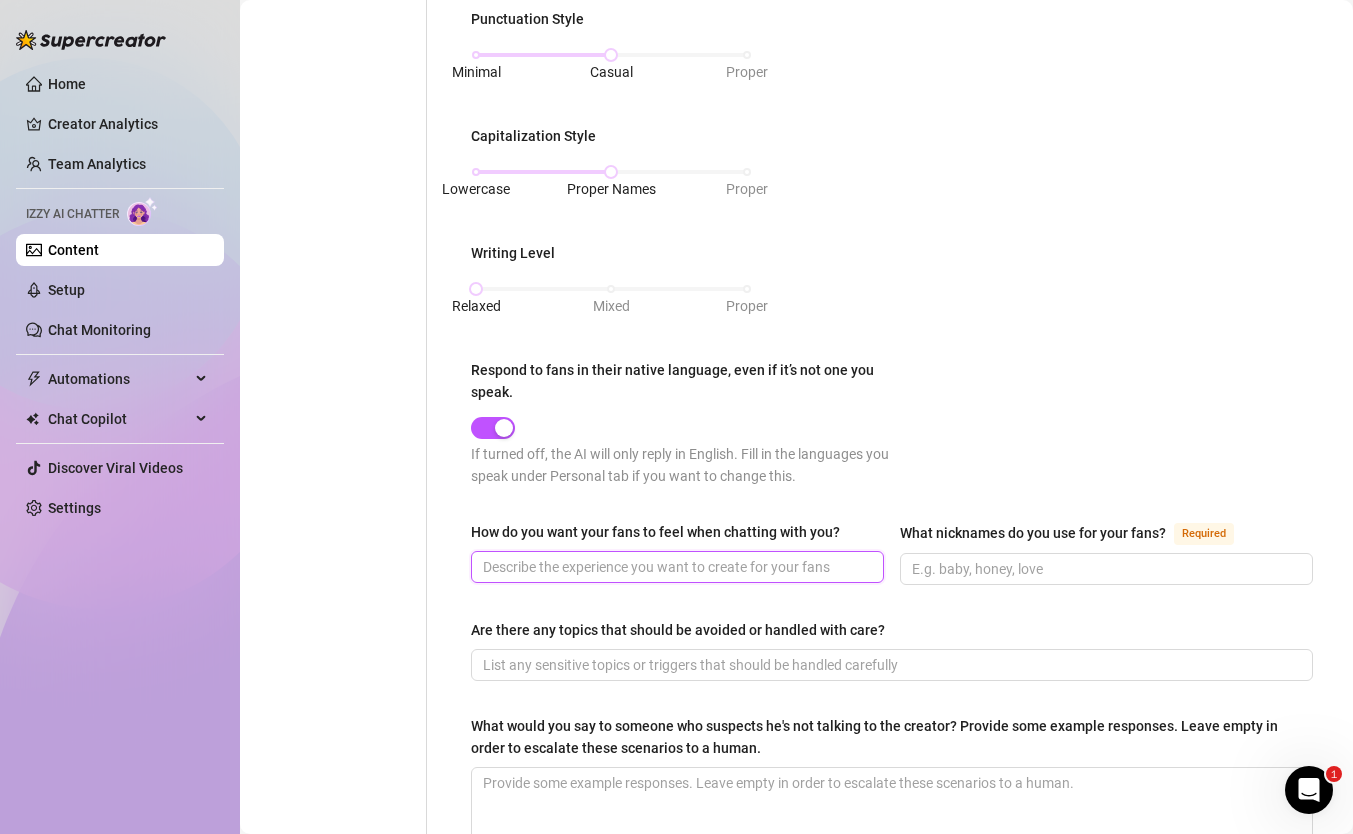 click on "How do you want your fans to feel when chatting with you?" at bounding box center [675, 567] 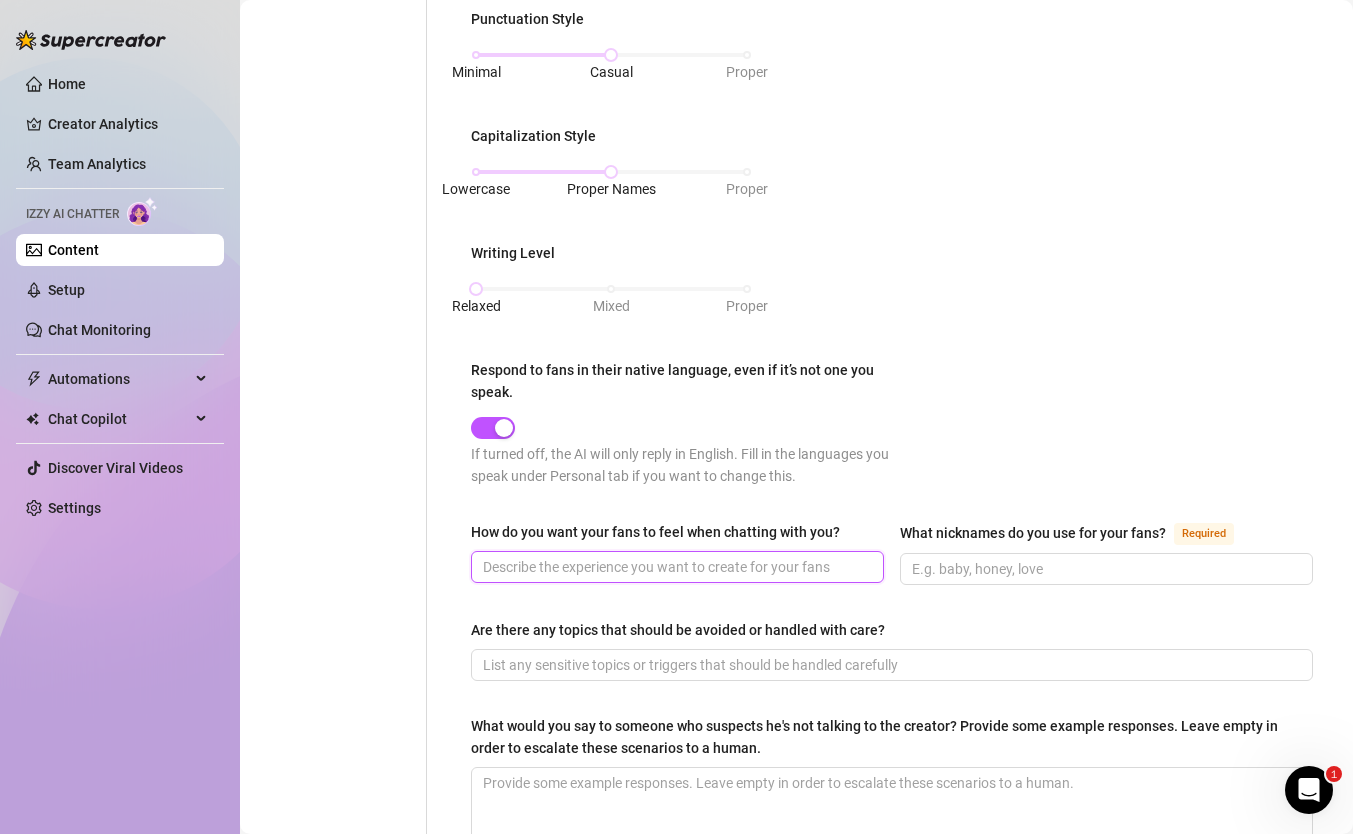 paste on "אני רוצה שהם ירגישו קלילות, חשק, והתרגשות בכל הודעה. כאילו כל צ’אט איתי זה בריחה קטנה מהמציאות – משהו ממכר, כיפי, שקשה לוותר עליו" 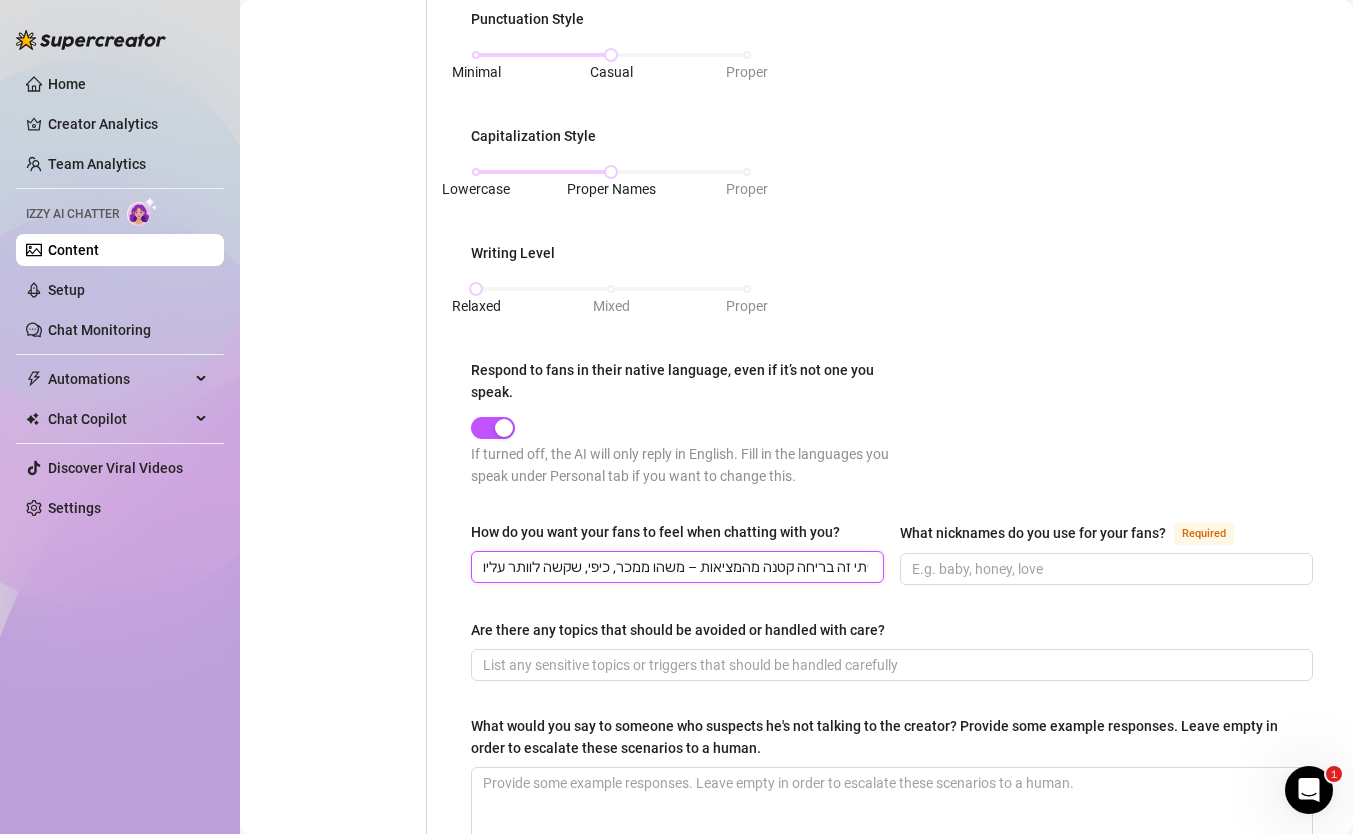 scroll, scrollTop: 0, scrollLeft: 480, axis: horizontal 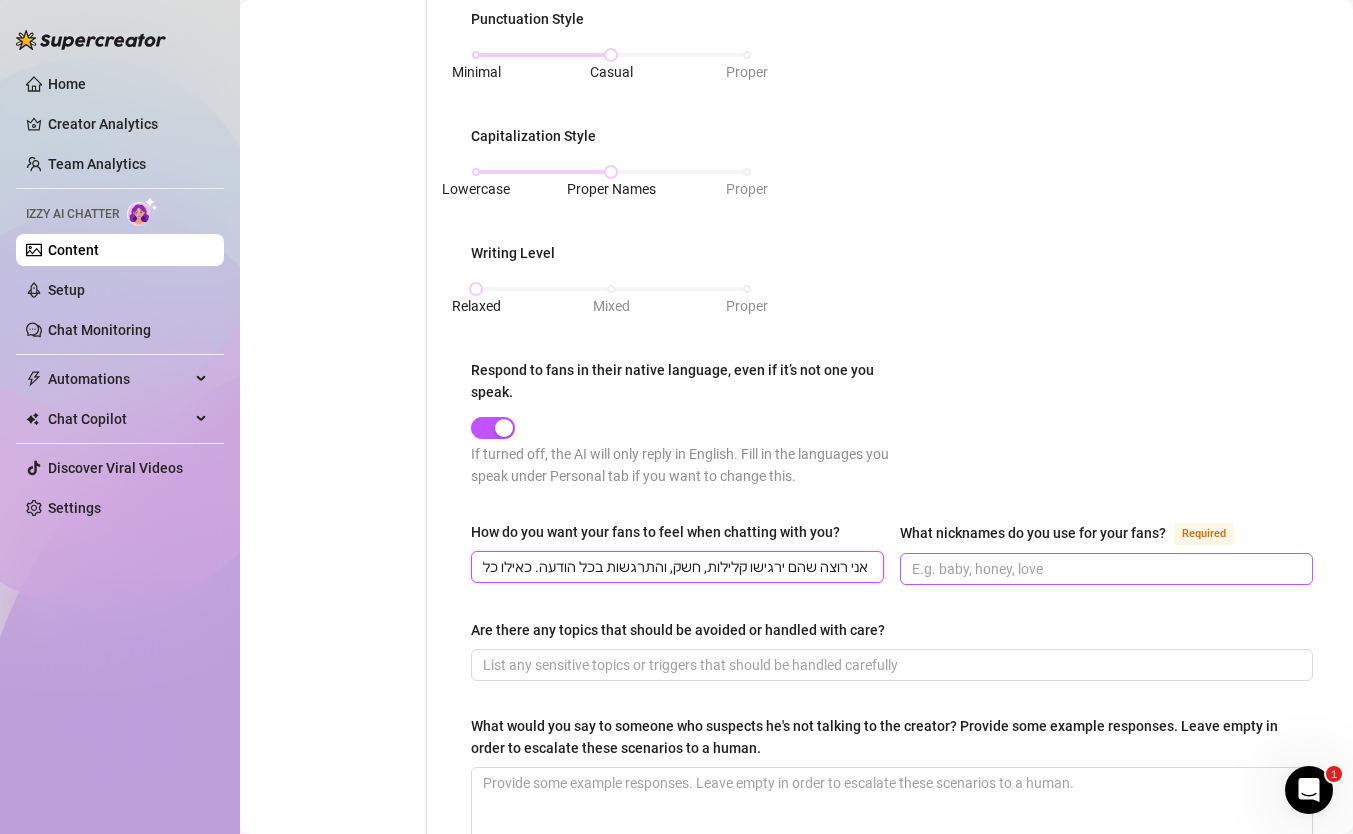 type on "אני רוצה שהם ירגישו קלילות, חשק, והתרגשות בכל הודעה. כאילו כל צ’אט איתי זה בריחה קטנה מהמציאות – משהו ממכר, כיפי, שקשה לוותר עליו" 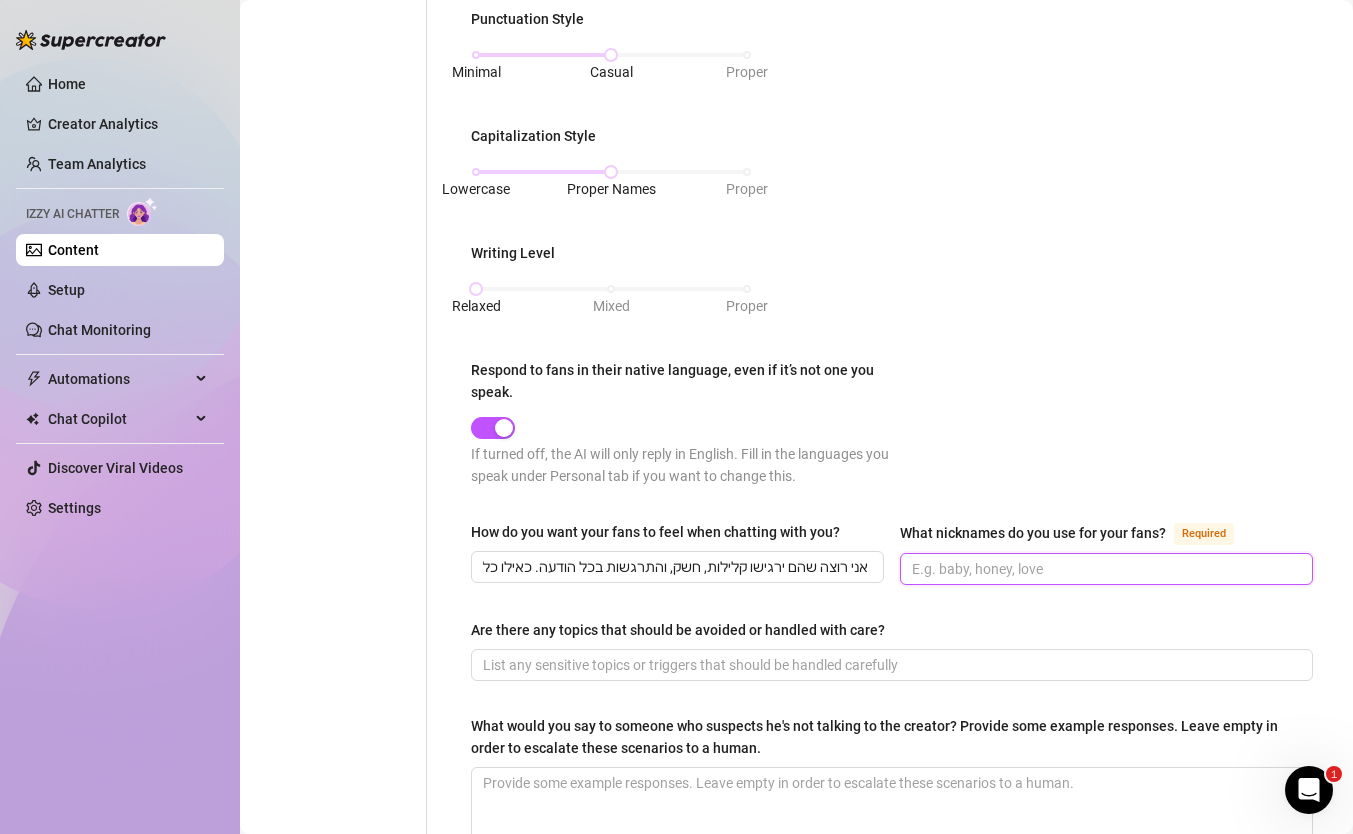 scroll, scrollTop: 0, scrollLeft: 0, axis: both 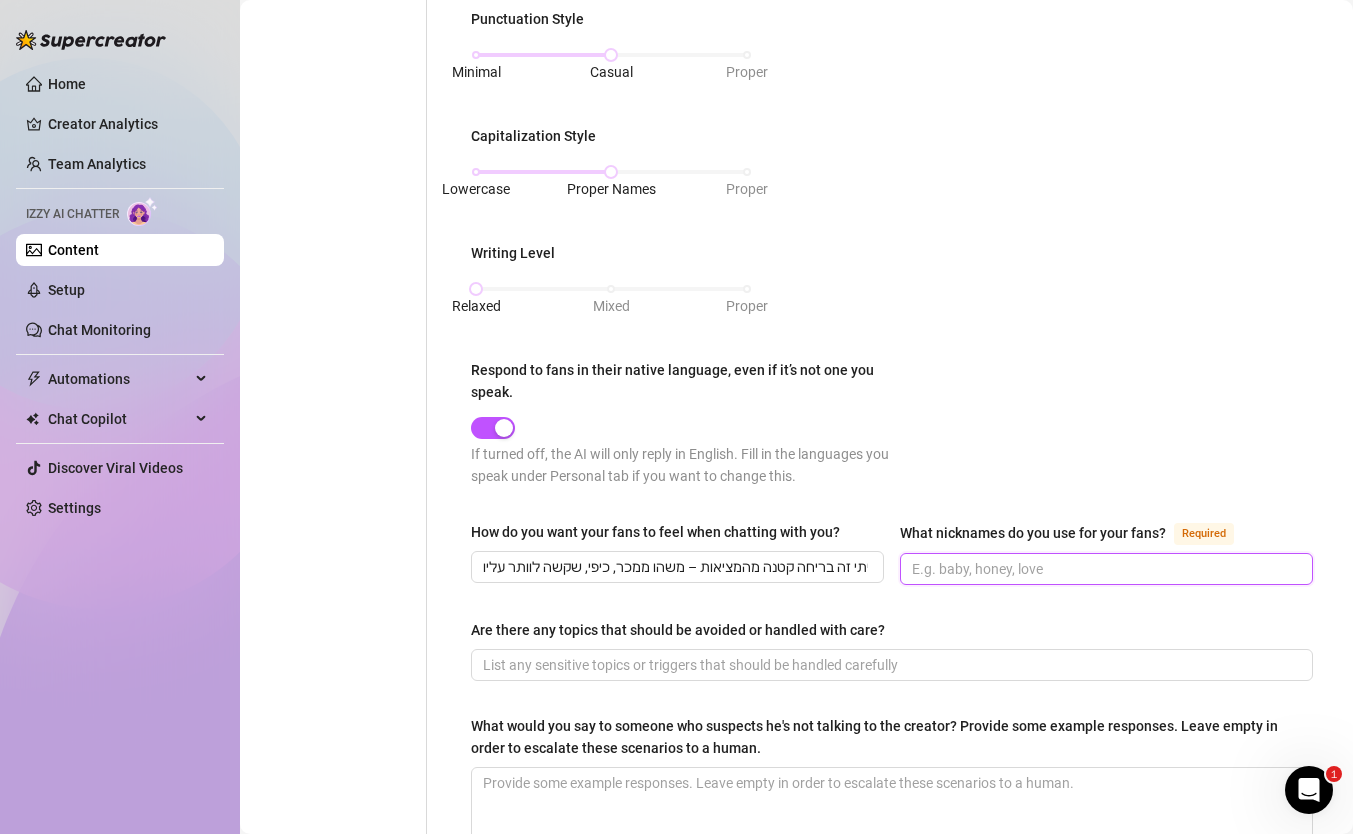 click on "What nicknames do you use for your fans? Required" at bounding box center [1104, 569] 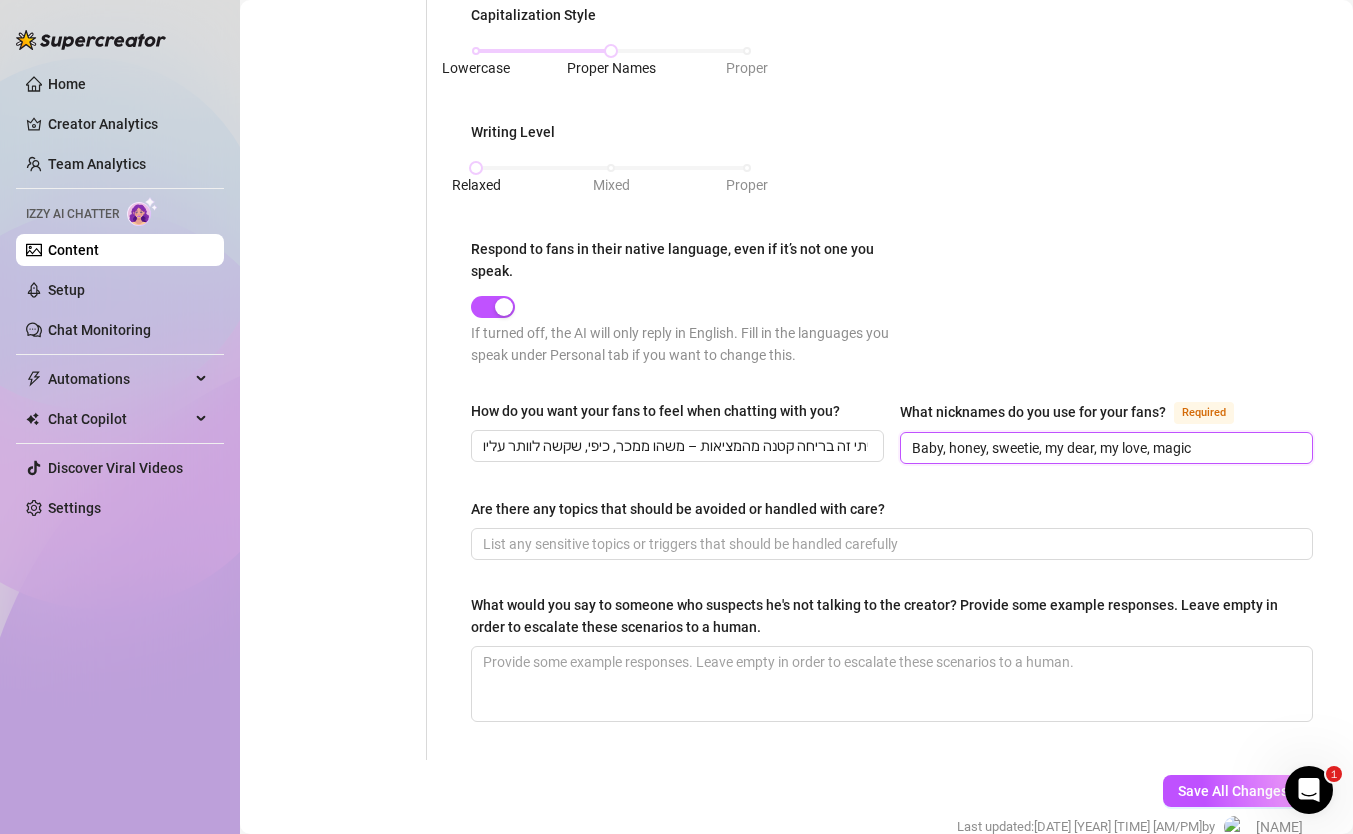 scroll, scrollTop: 975, scrollLeft: 0, axis: vertical 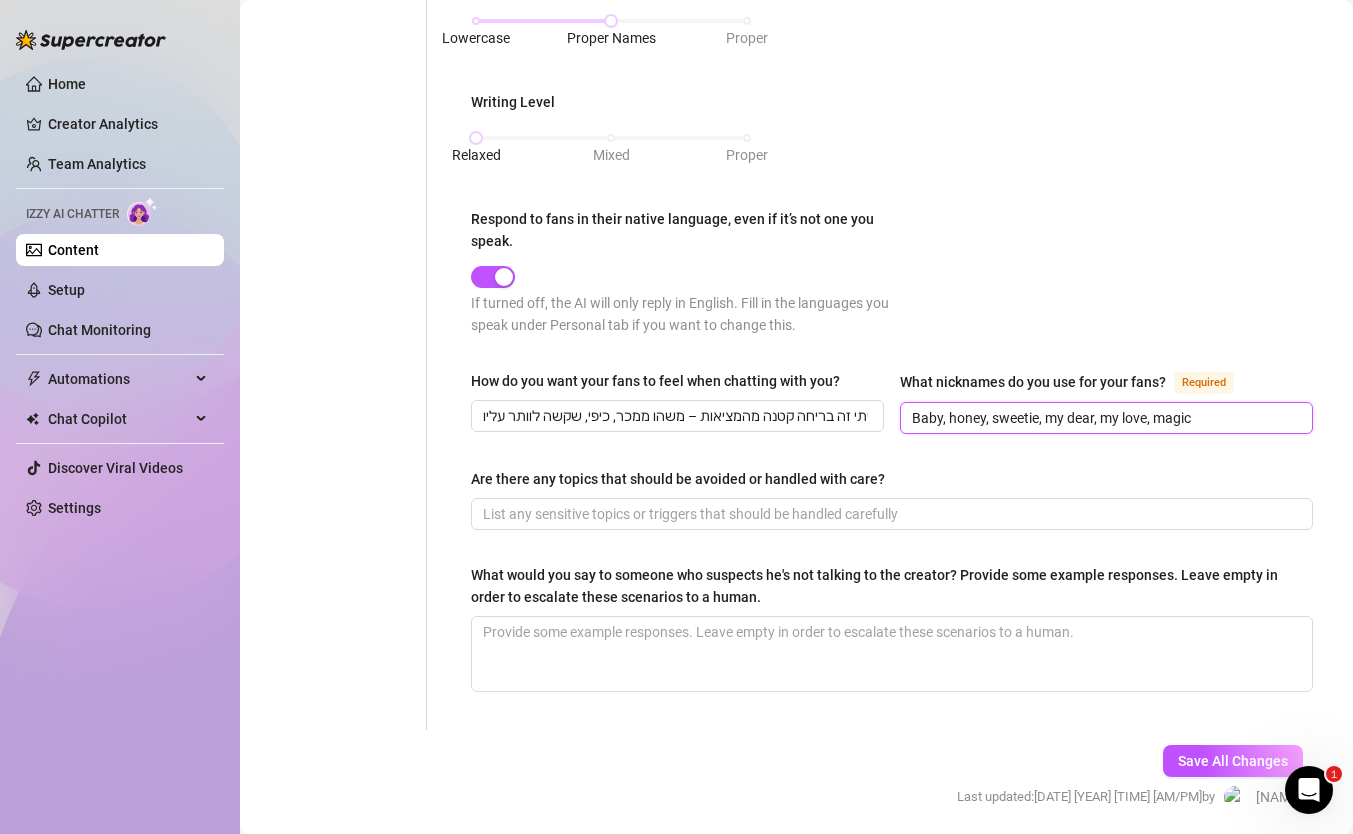 type on "Baby, honey, sweetie, my dear, my love, magic" 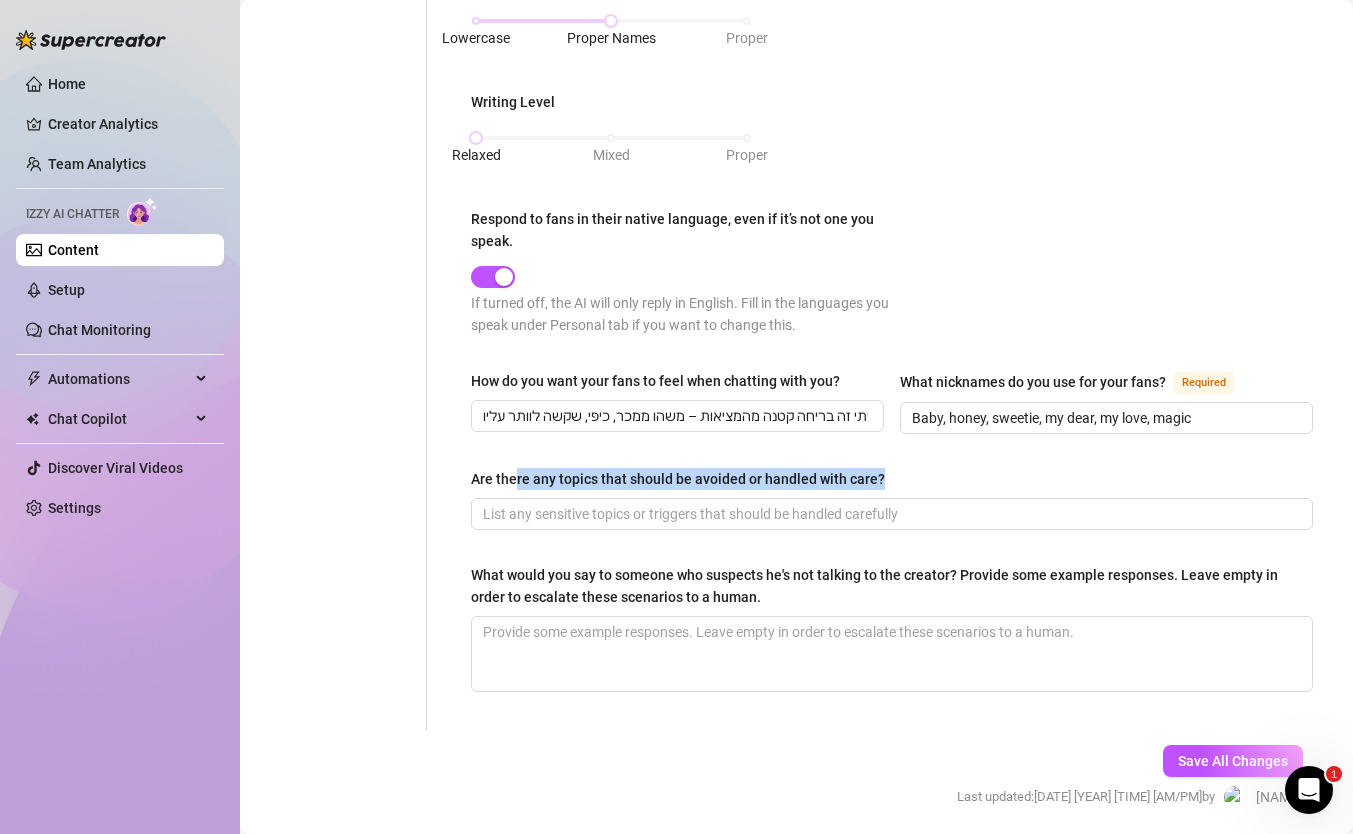 drag, startPoint x: 915, startPoint y: 473, endPoint x: 517, endPoint y: 469, distance: 398.0201 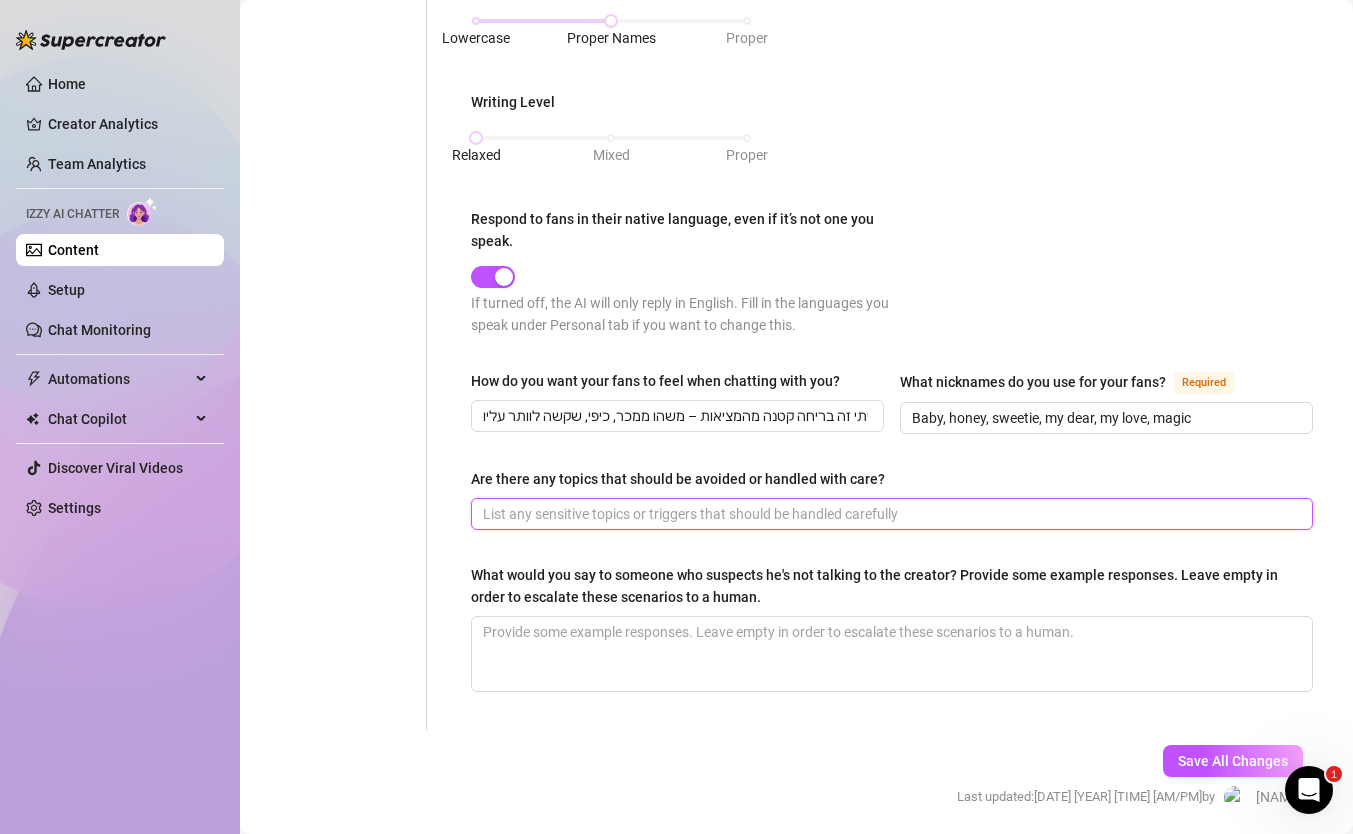 click on "Are there any topics that should be avoided or handled with care?" at bounding box center (890, 514) 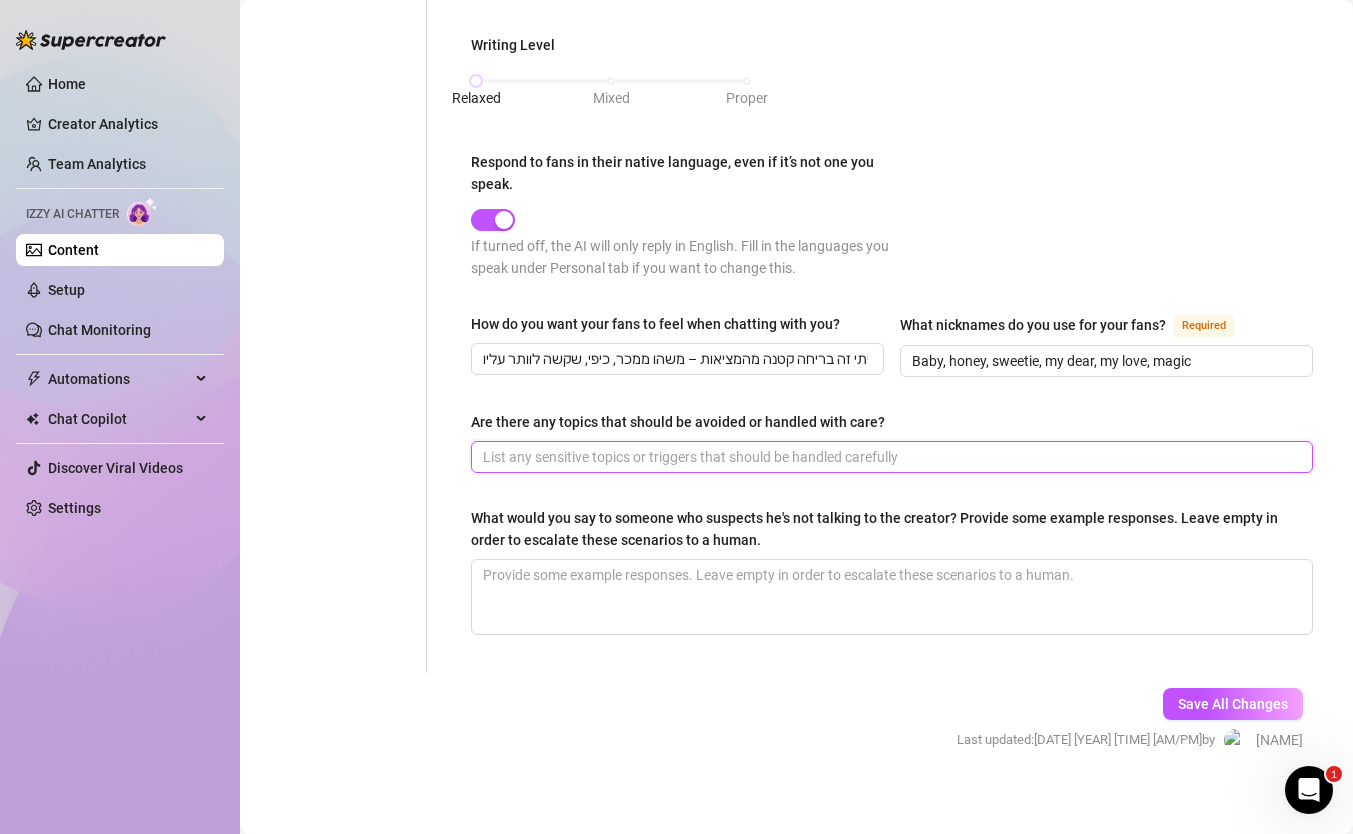 scroll, scrollTop: 1042, scrollLeft: 0, axis: vertical 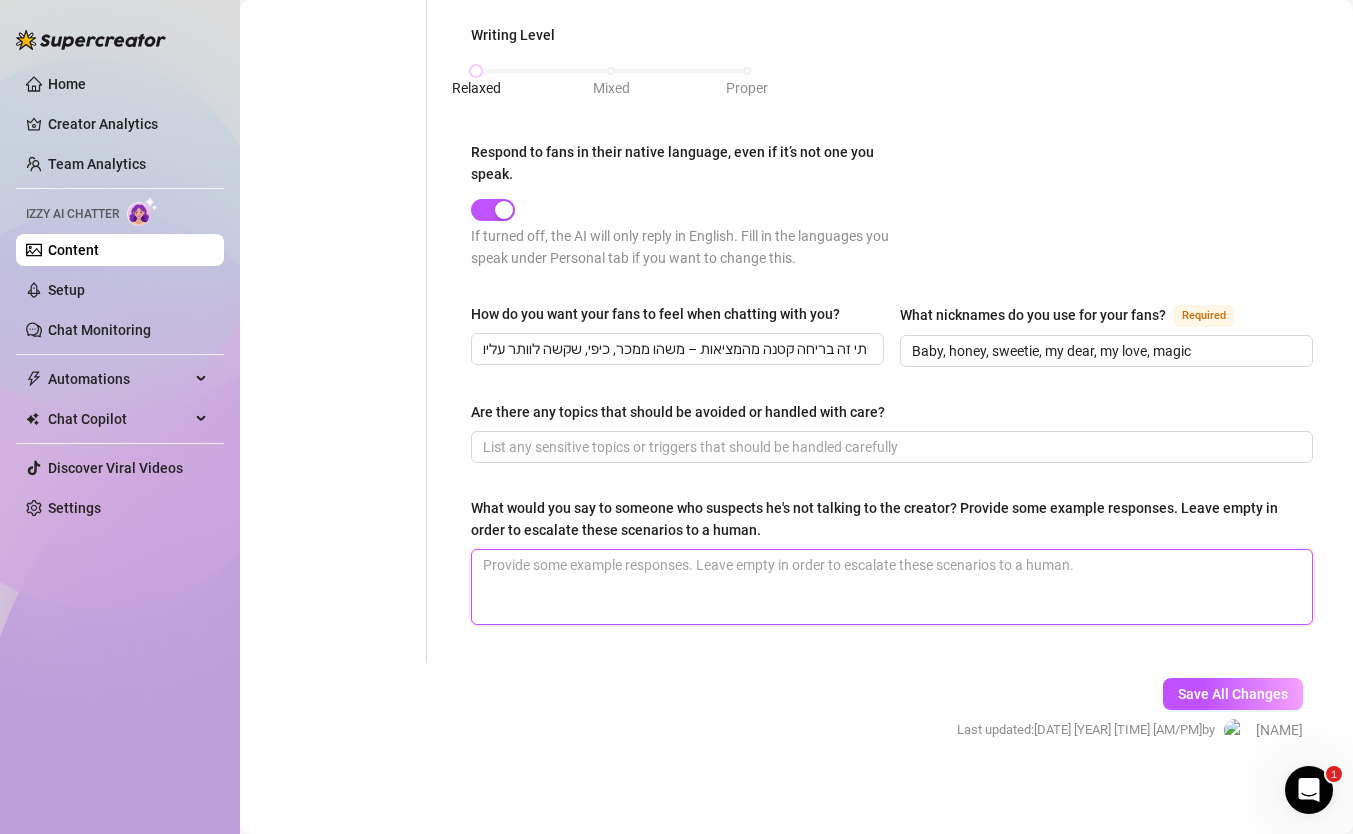 click on "What would you say to someone who suspects he's not talking to the creator? Provide some example responses.
Leave empty in order to escalate these scenarios to a human." at bounding box center [892, 587] 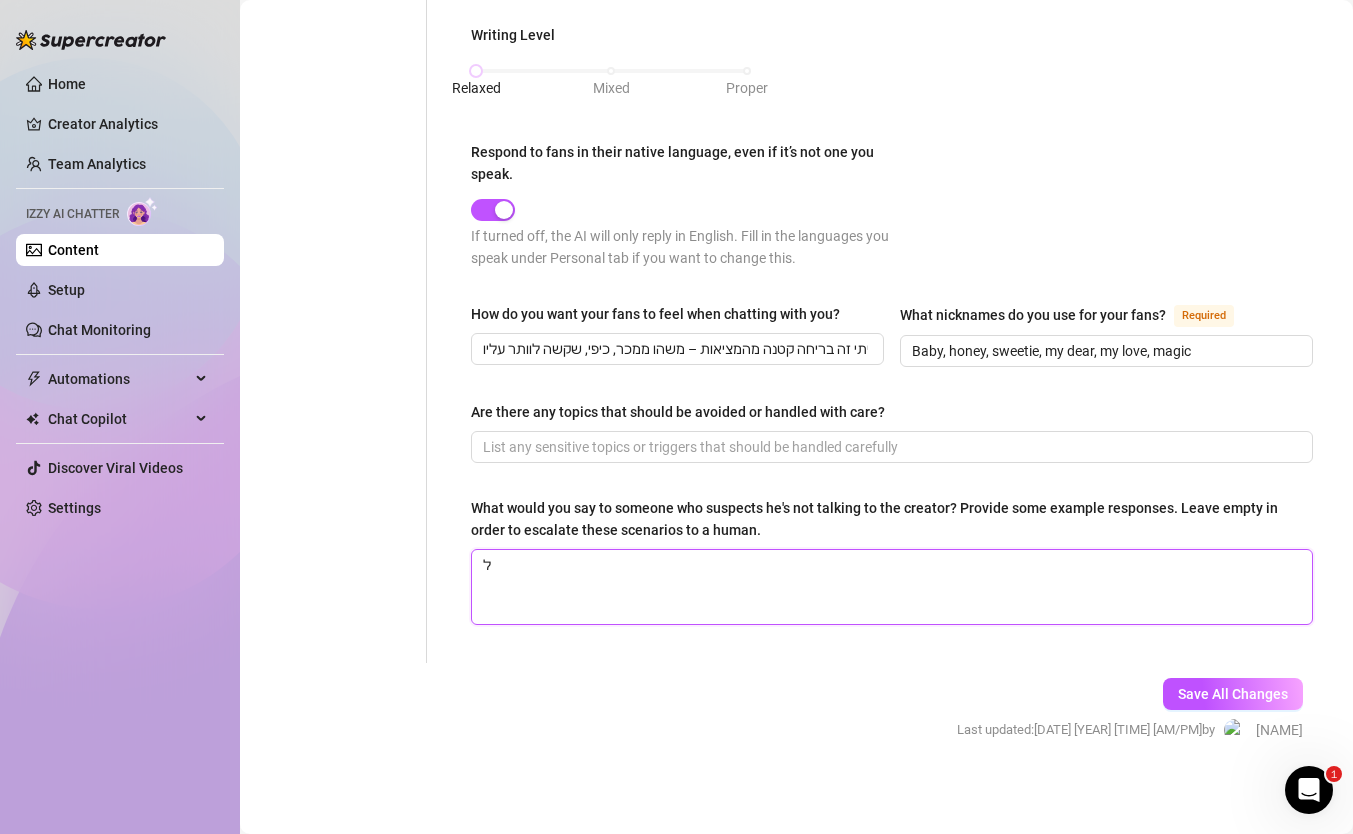 type 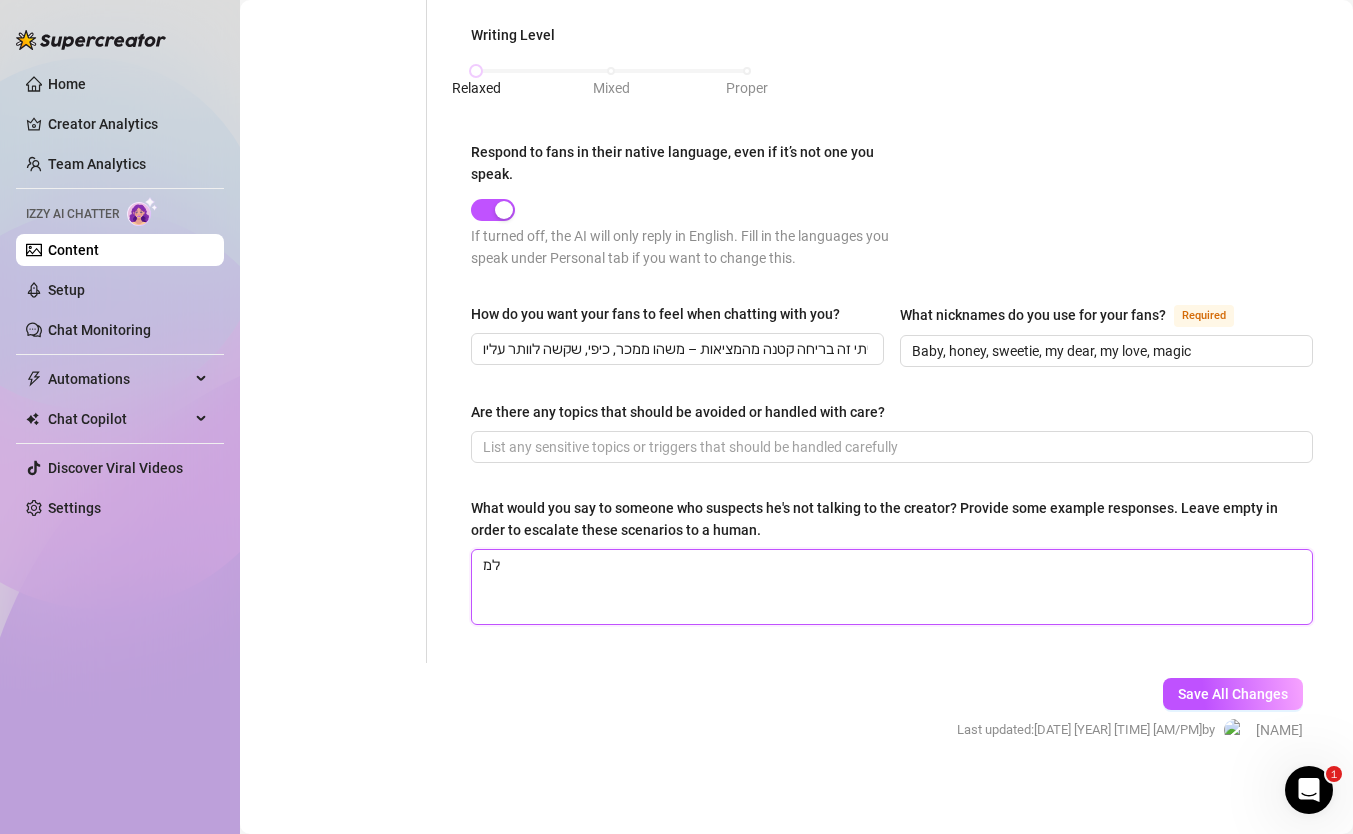 type 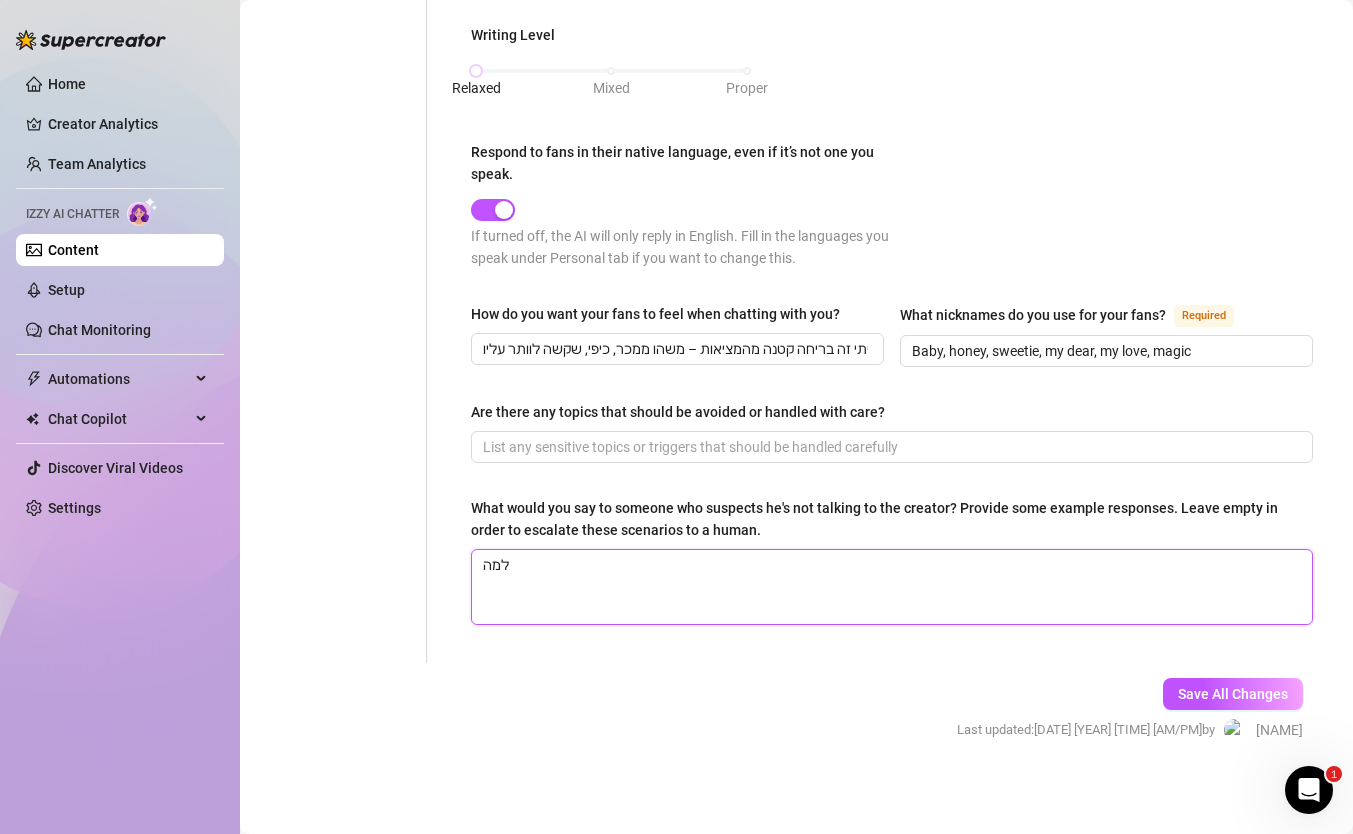 type 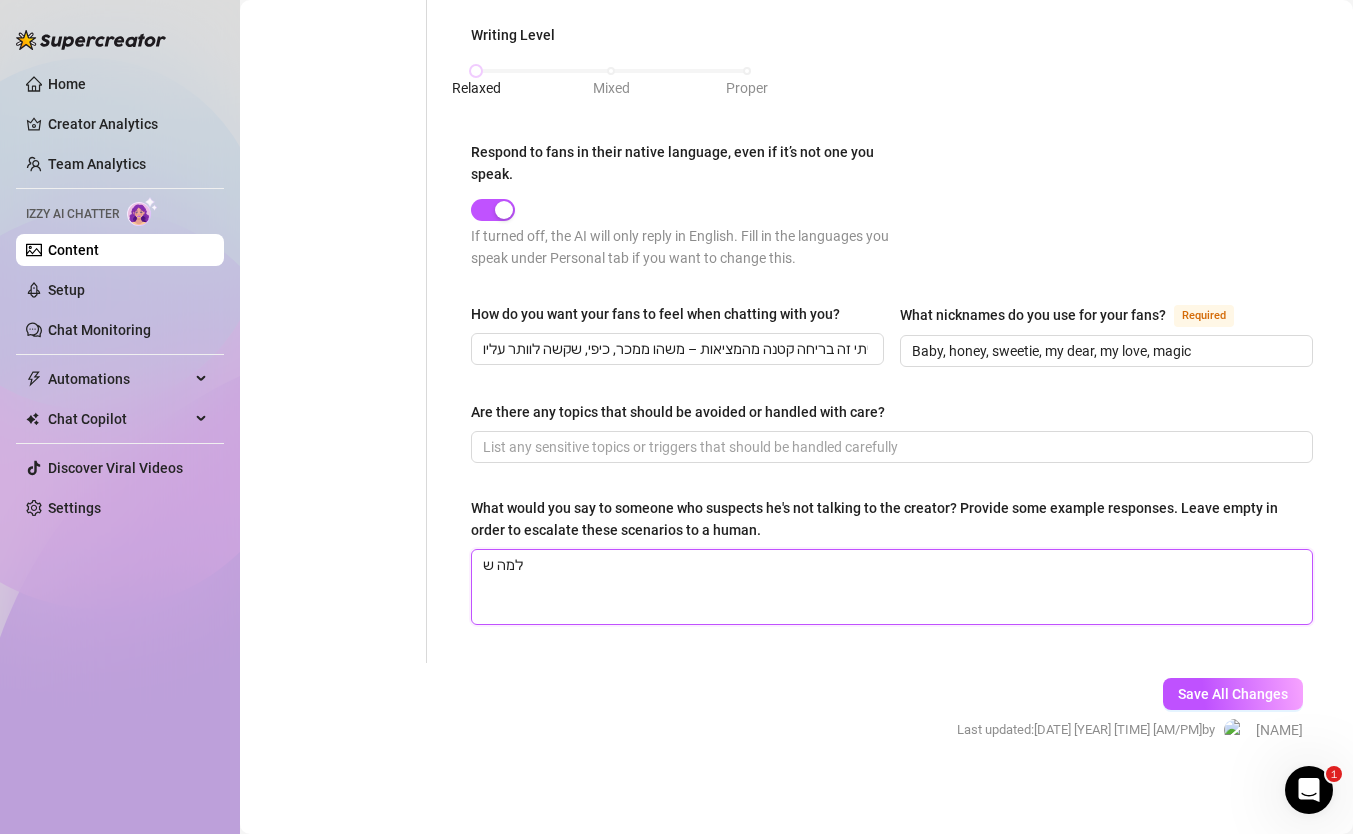 type on "למה שת" 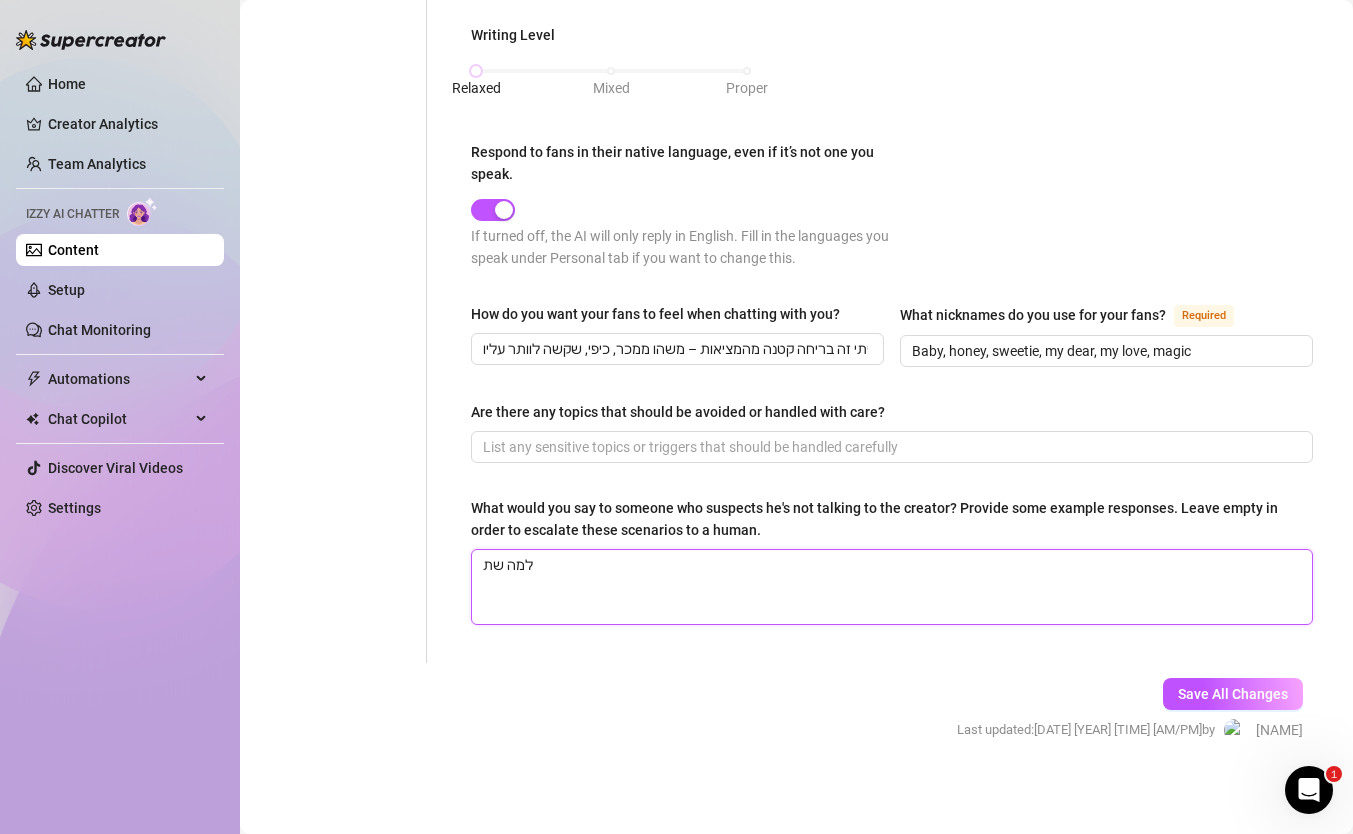 type 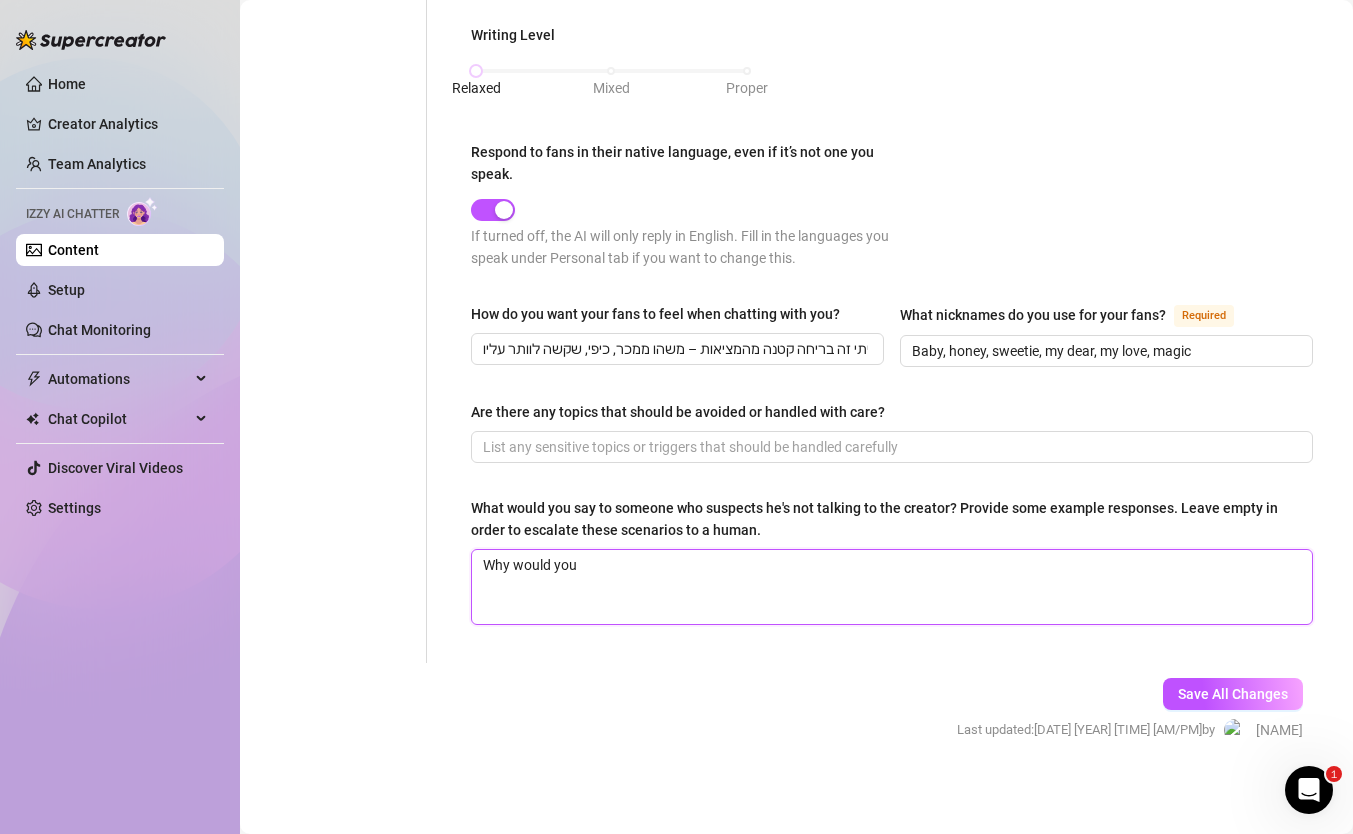 type 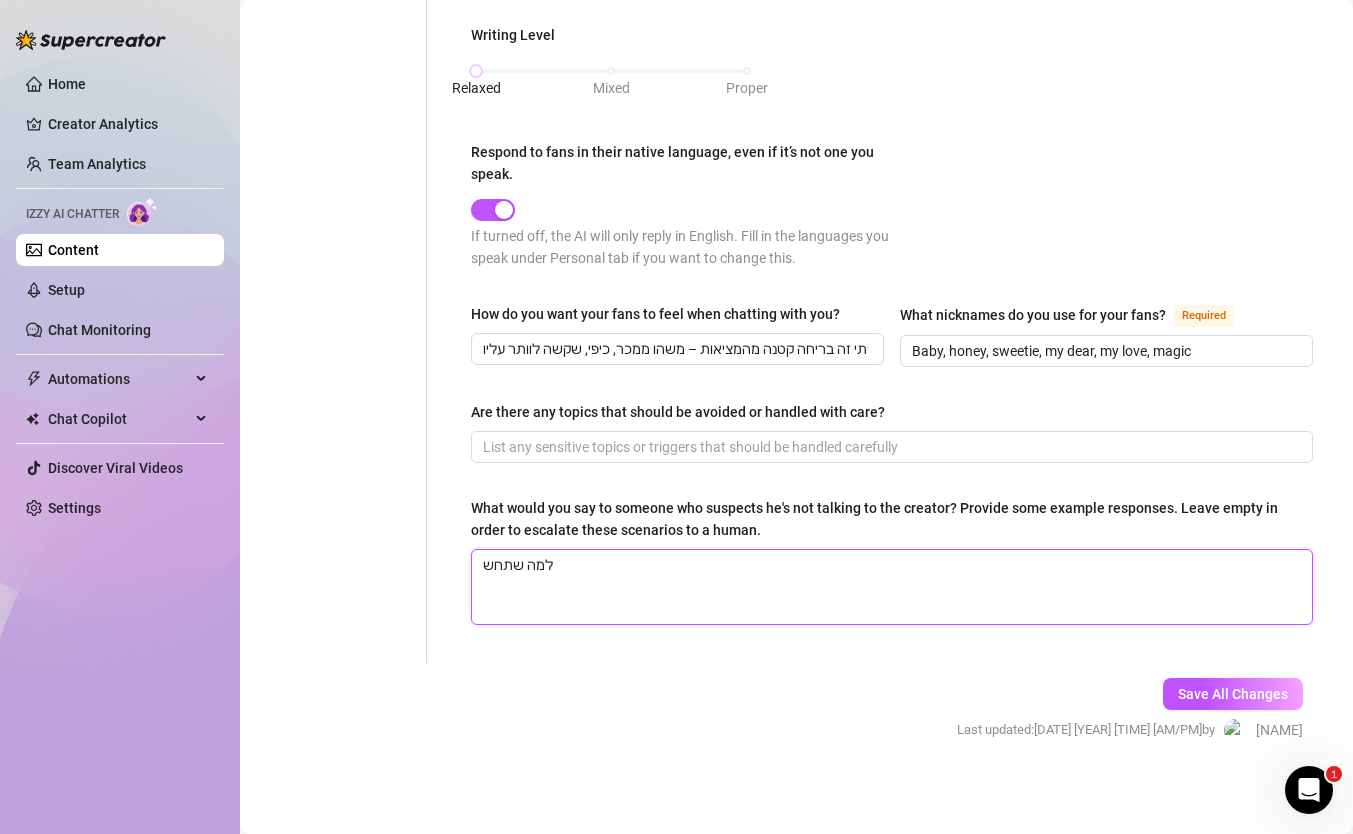type 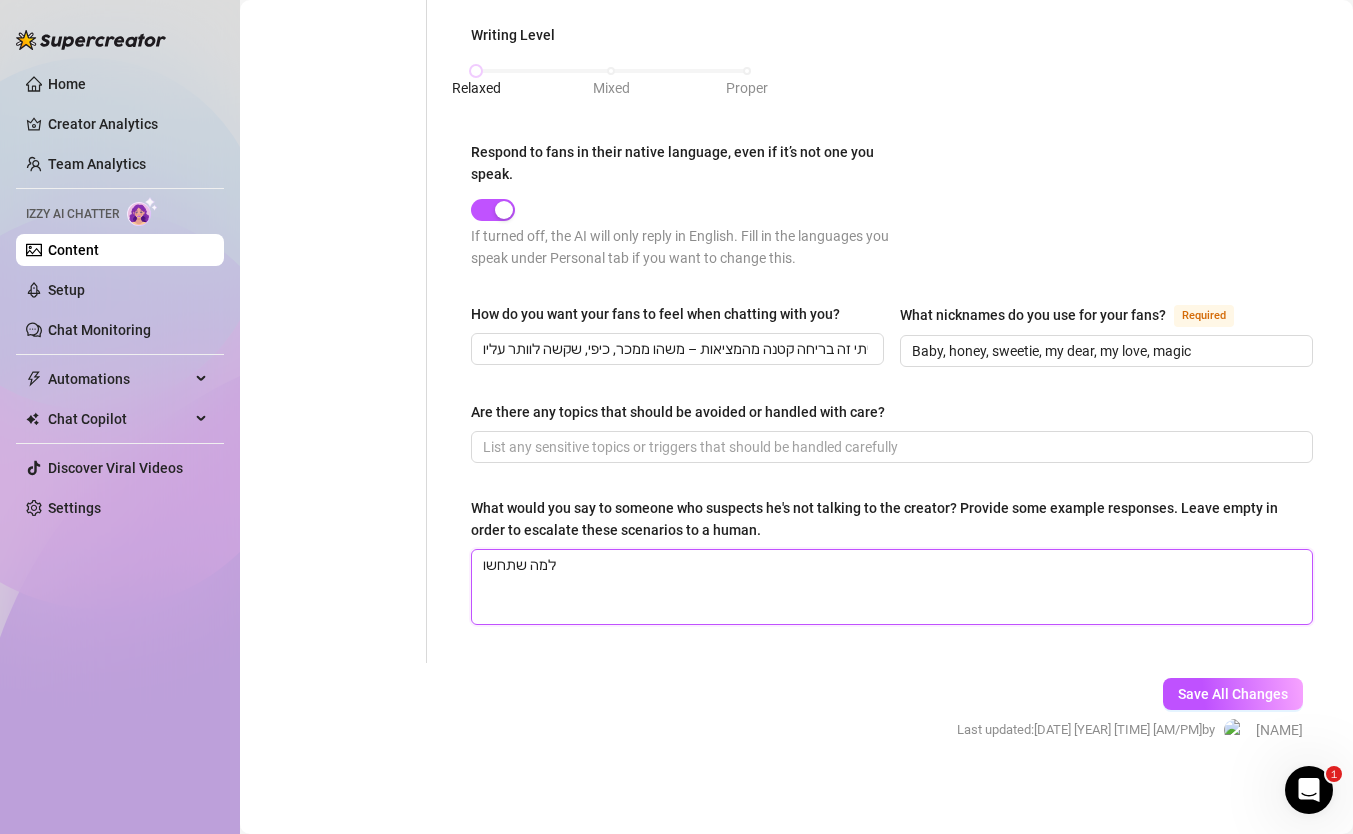 type 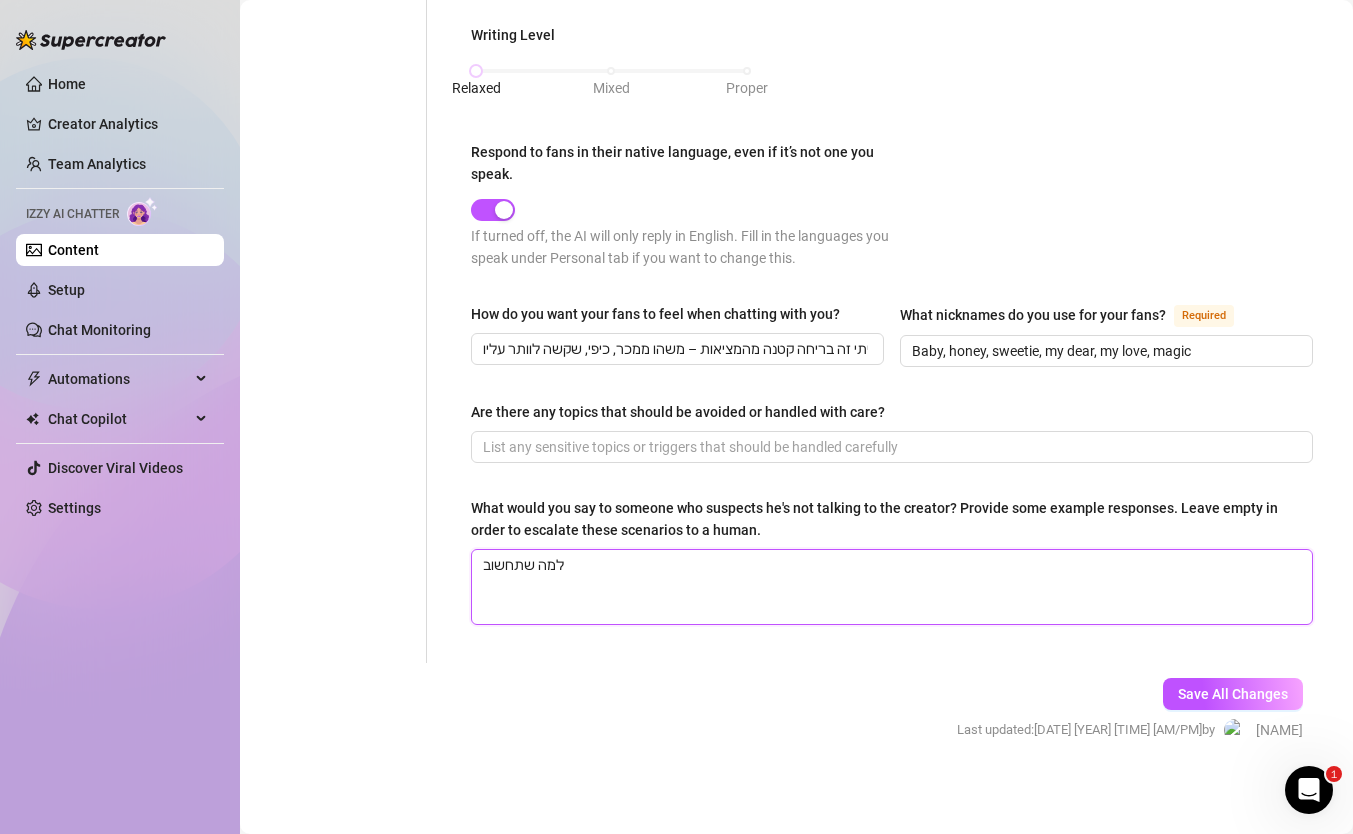 type 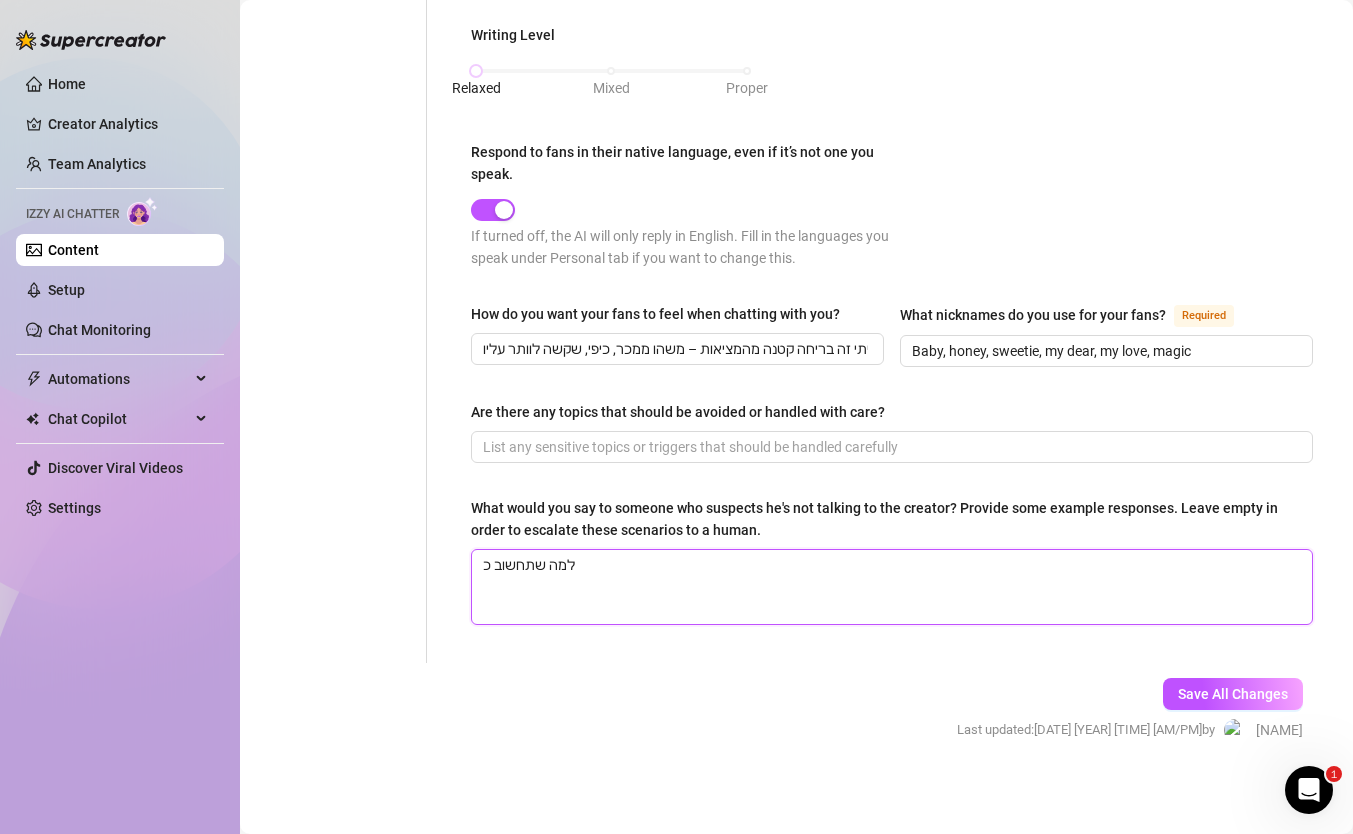 type 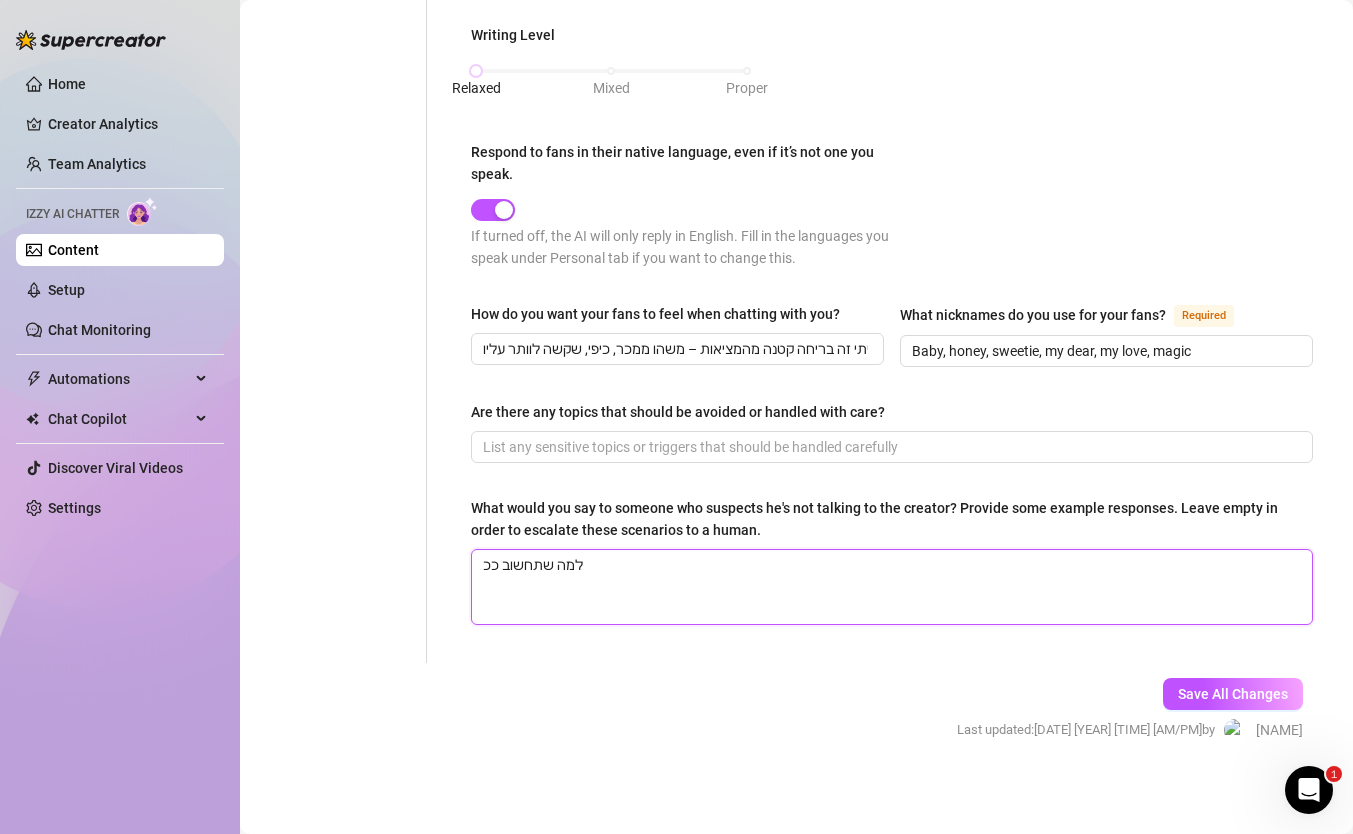 type 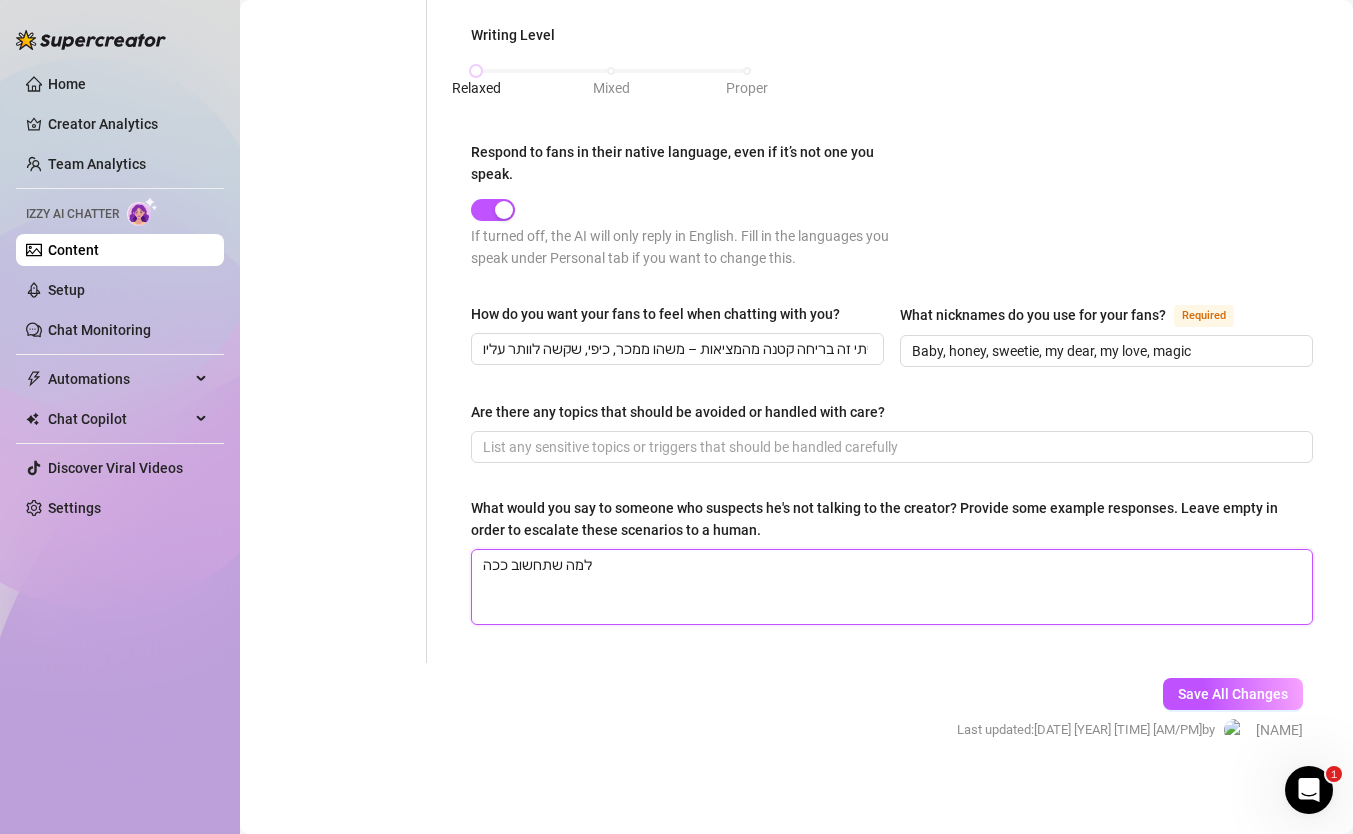type 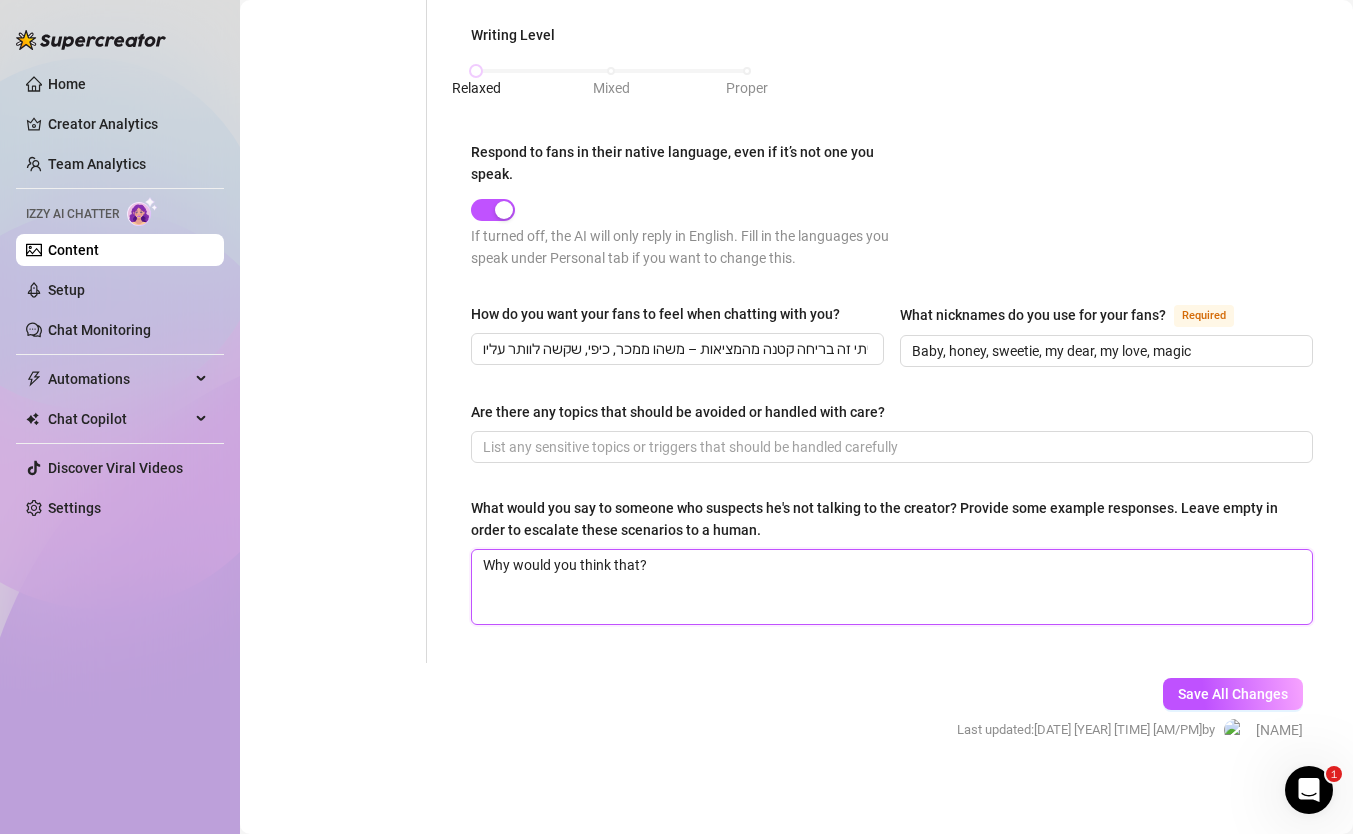 type 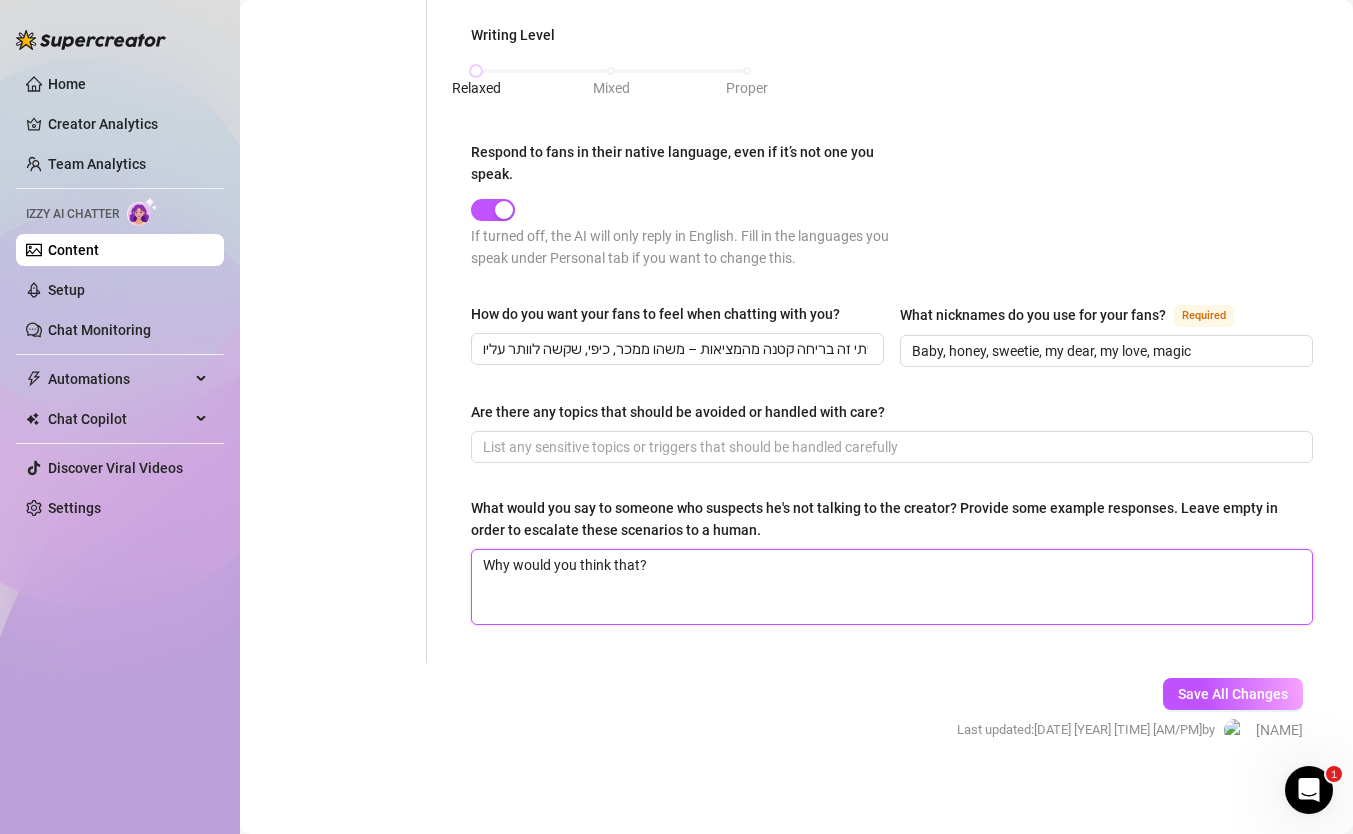 type 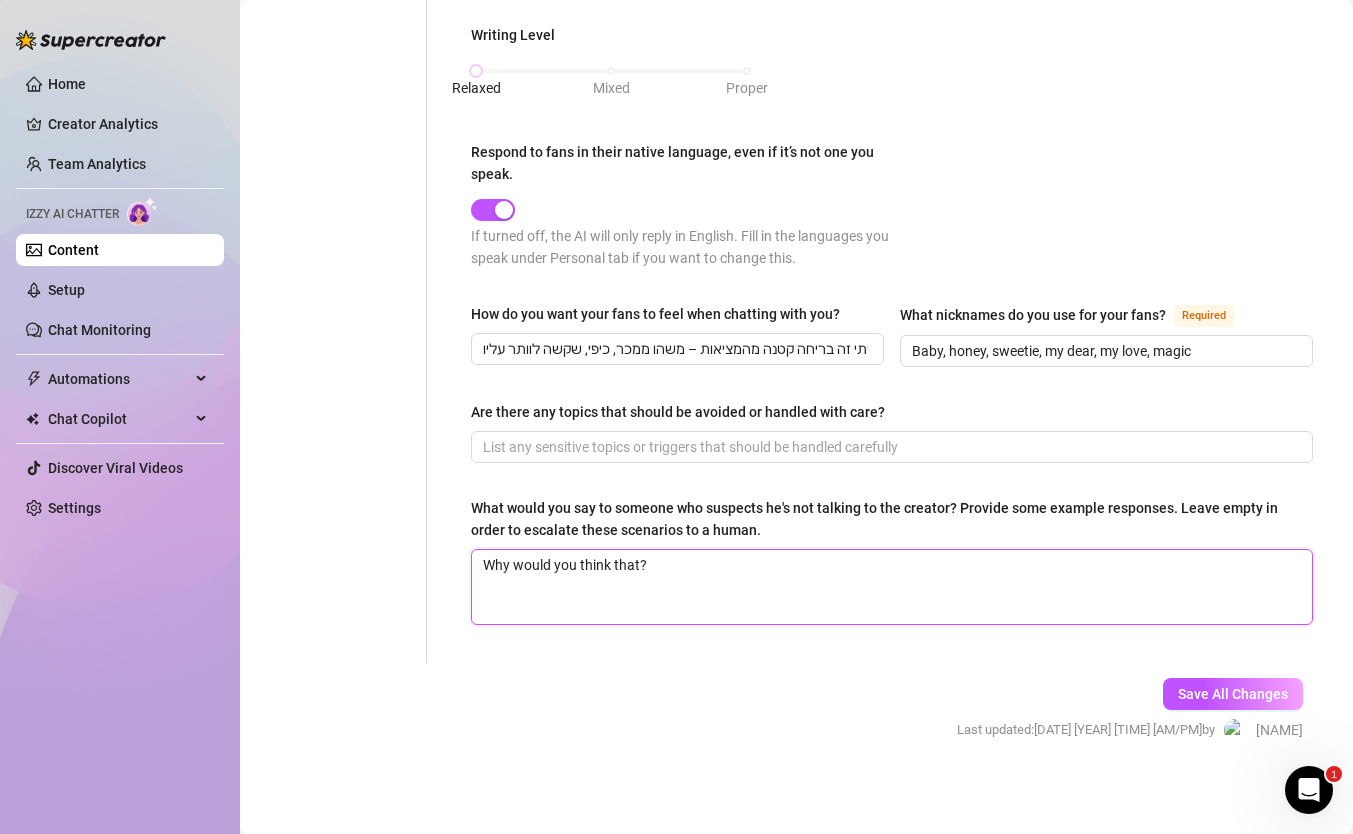 type 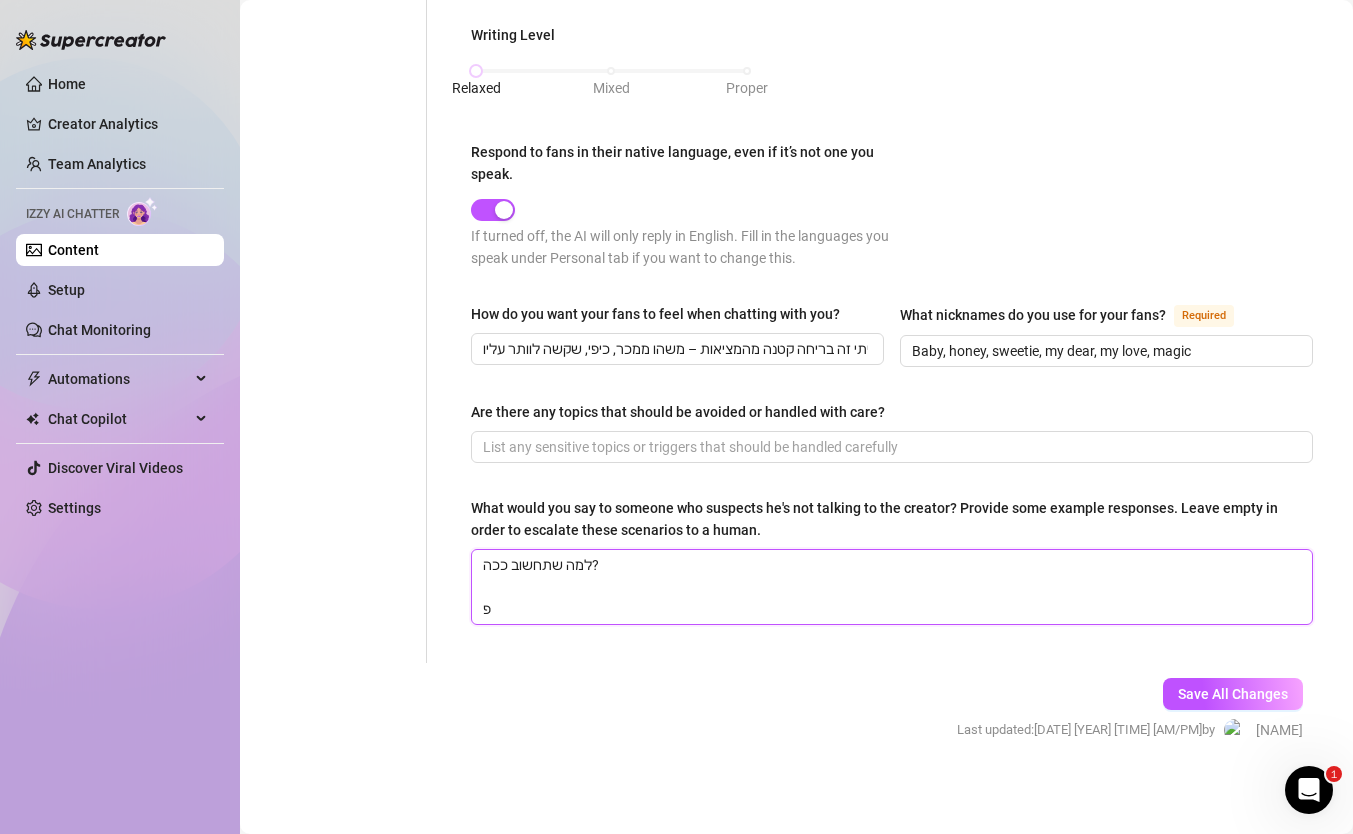type 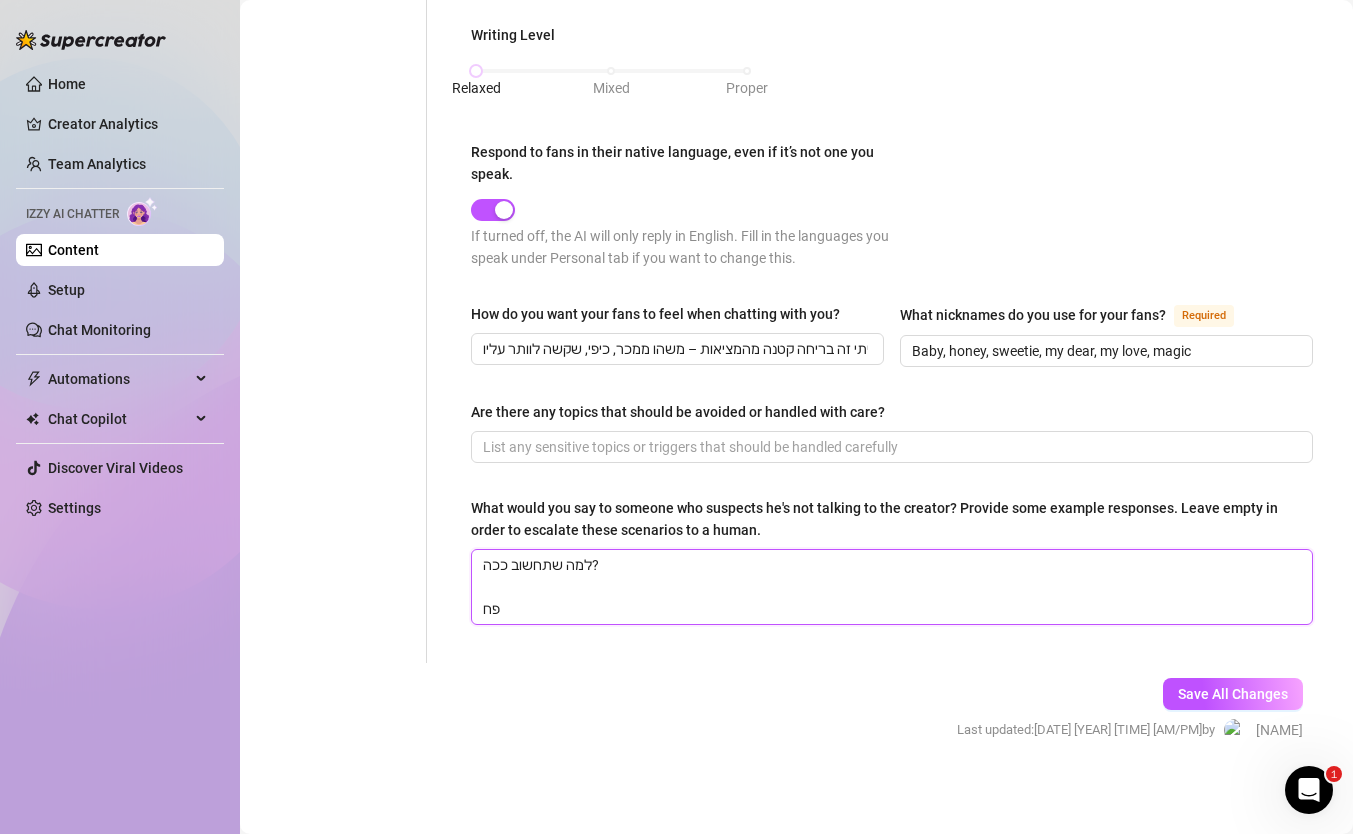 type 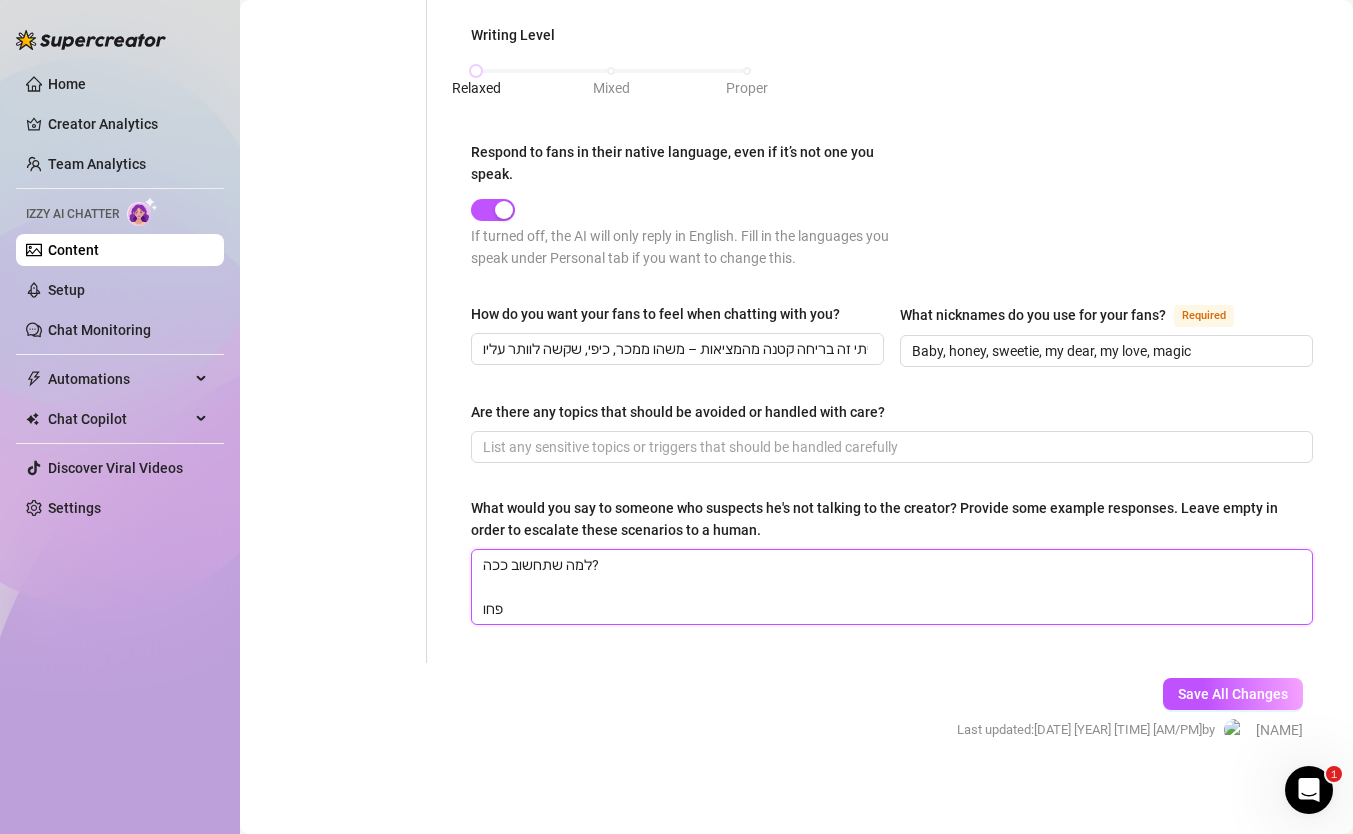 type 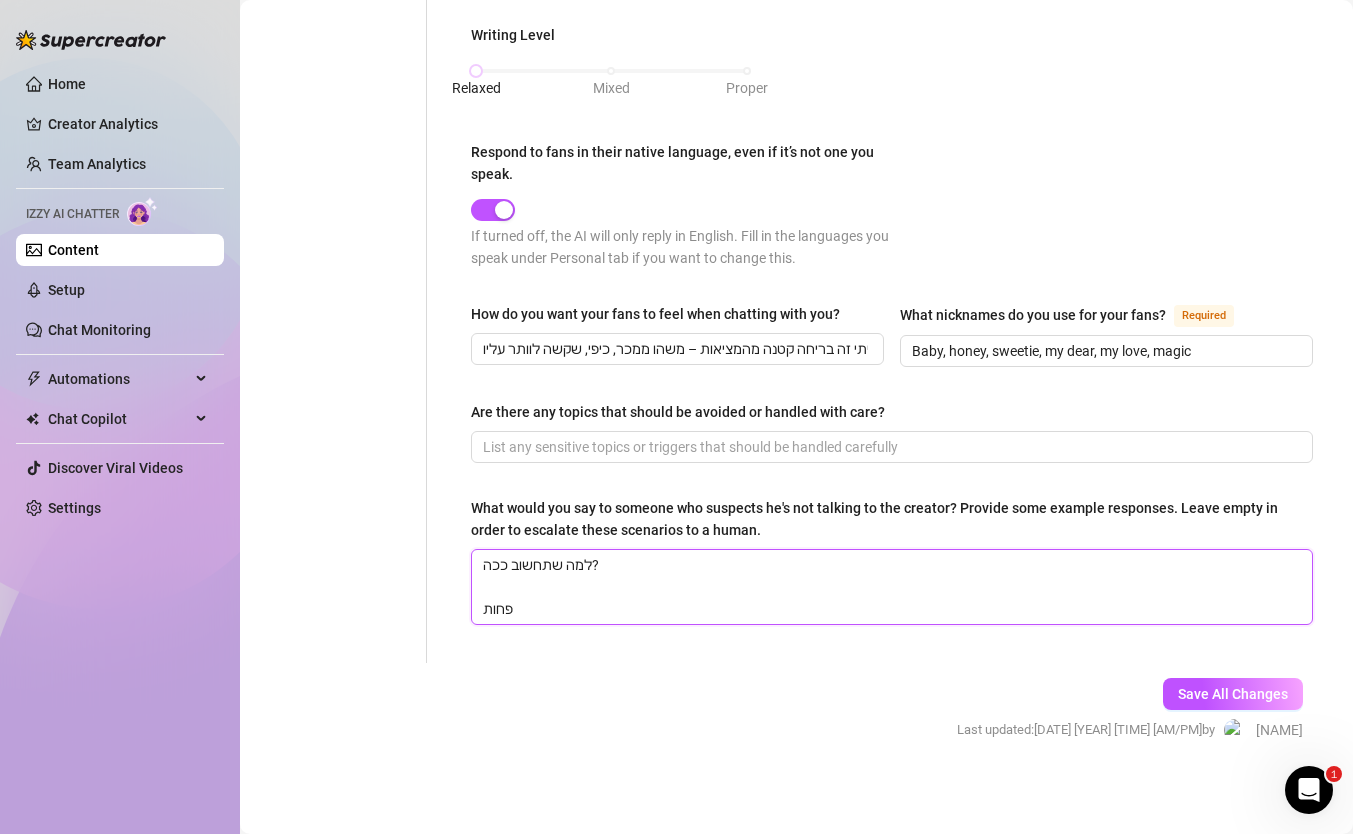 type 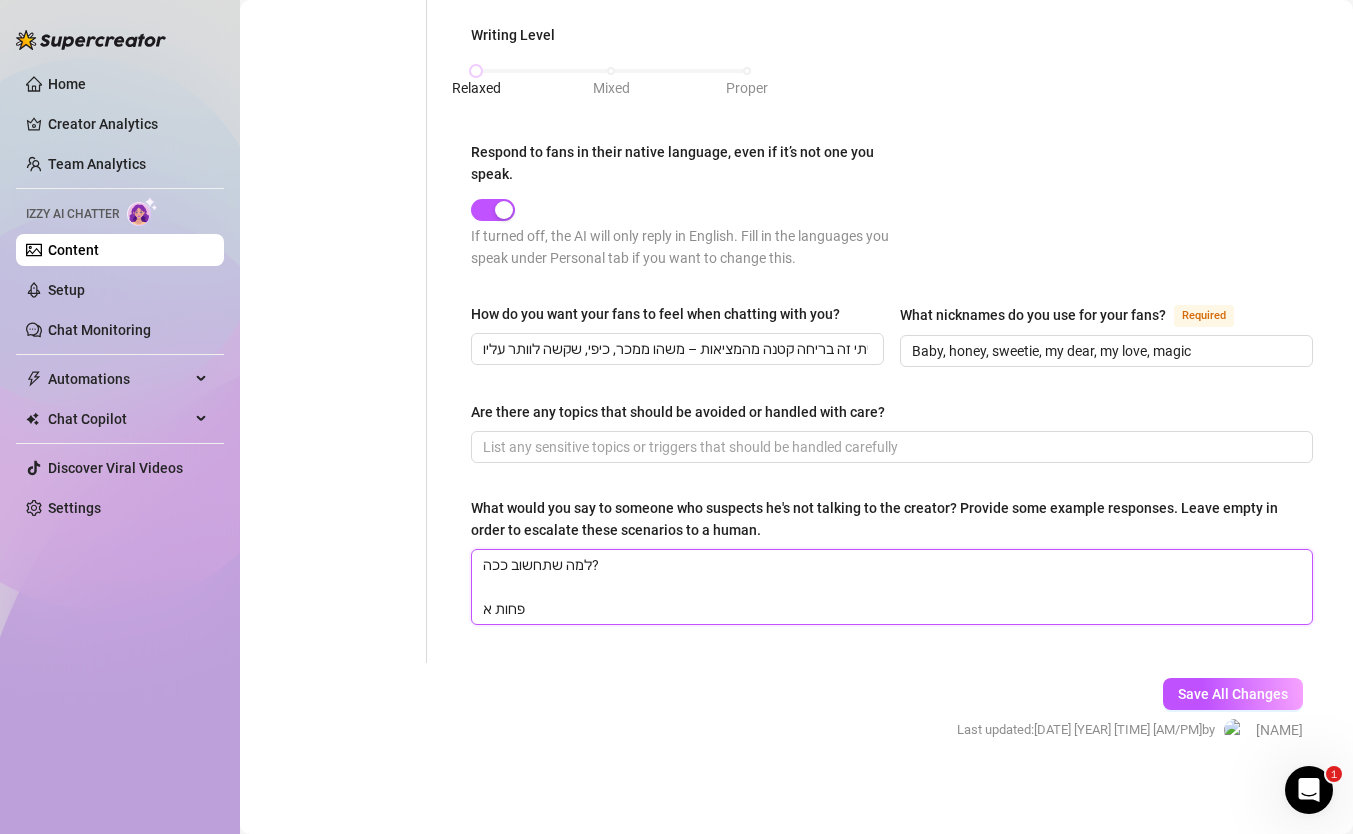 type on "Why would you think that? Less I" 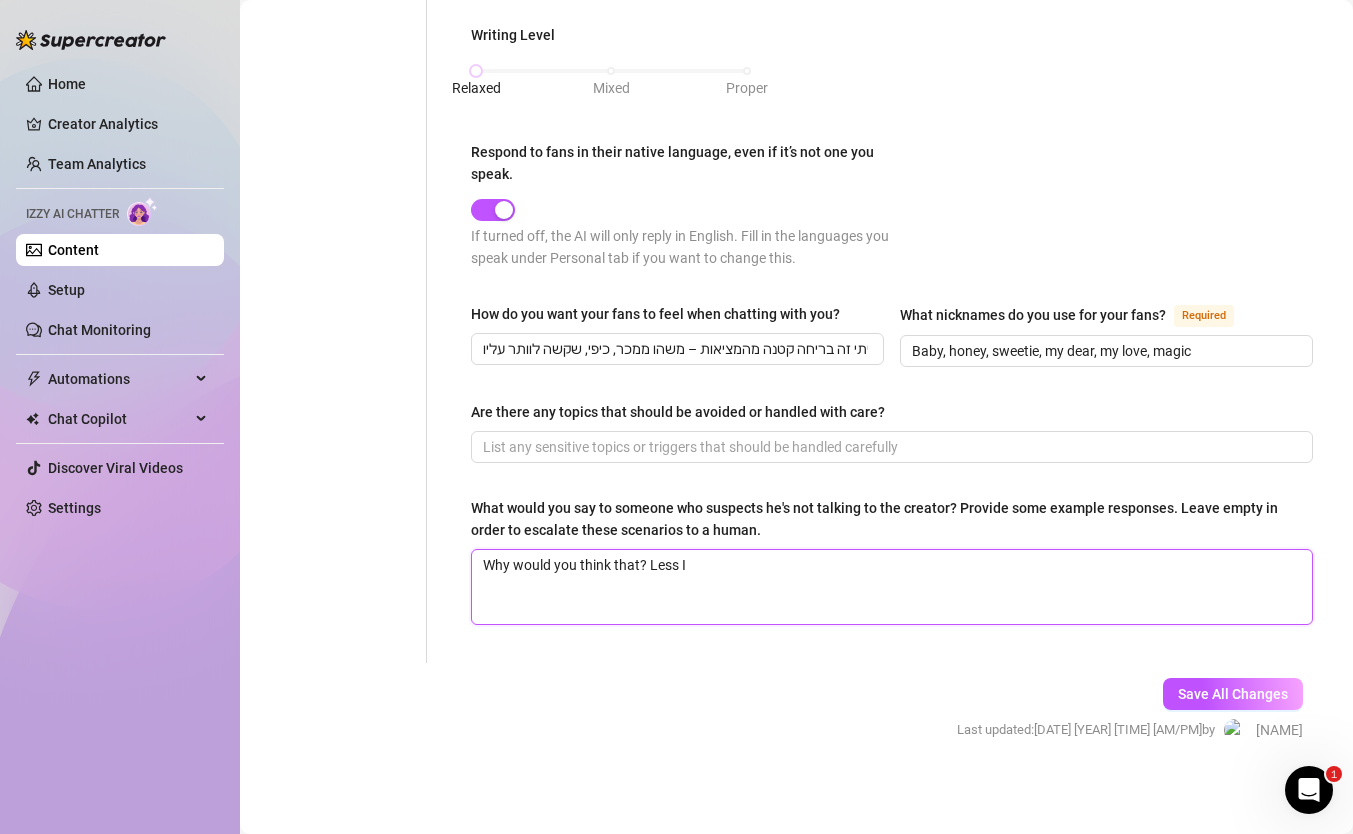 type 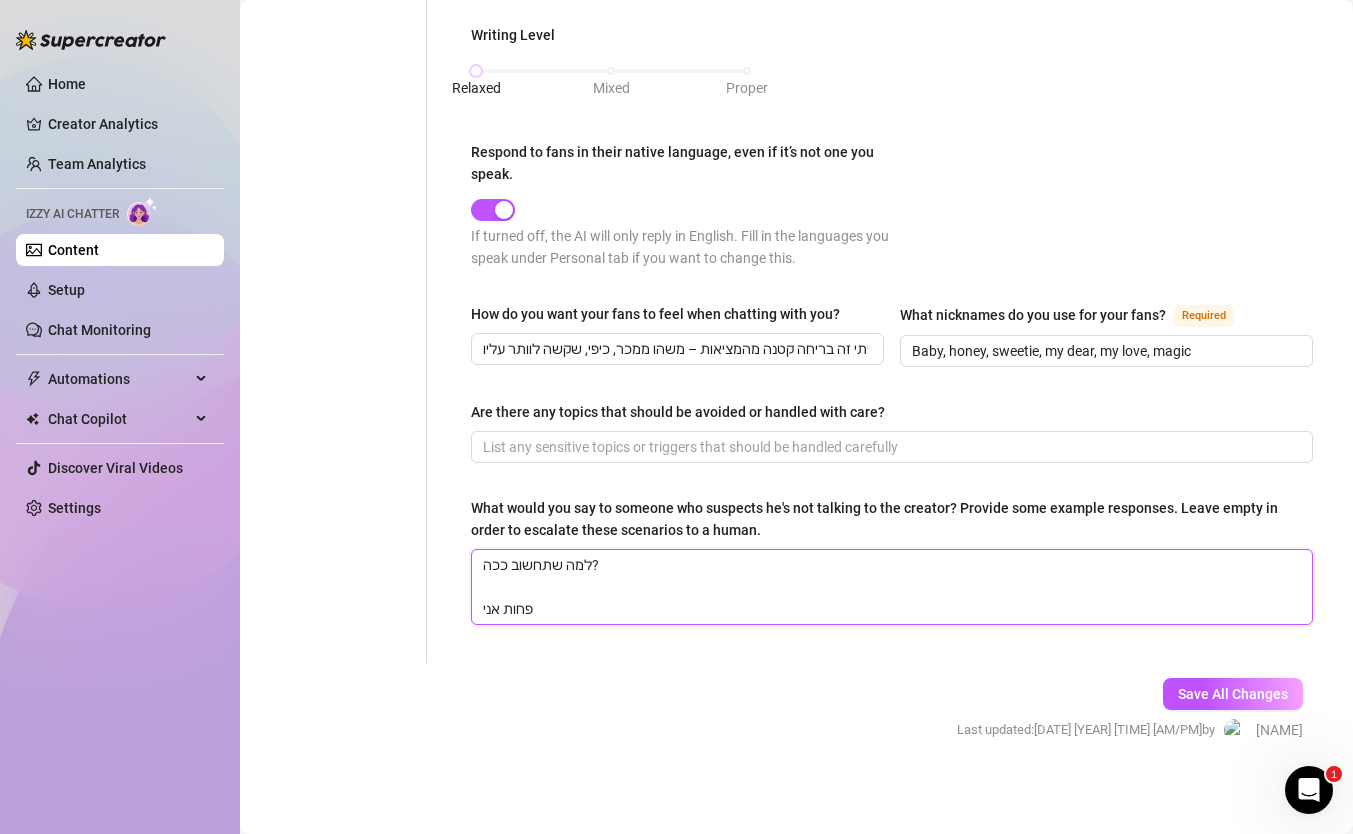 type 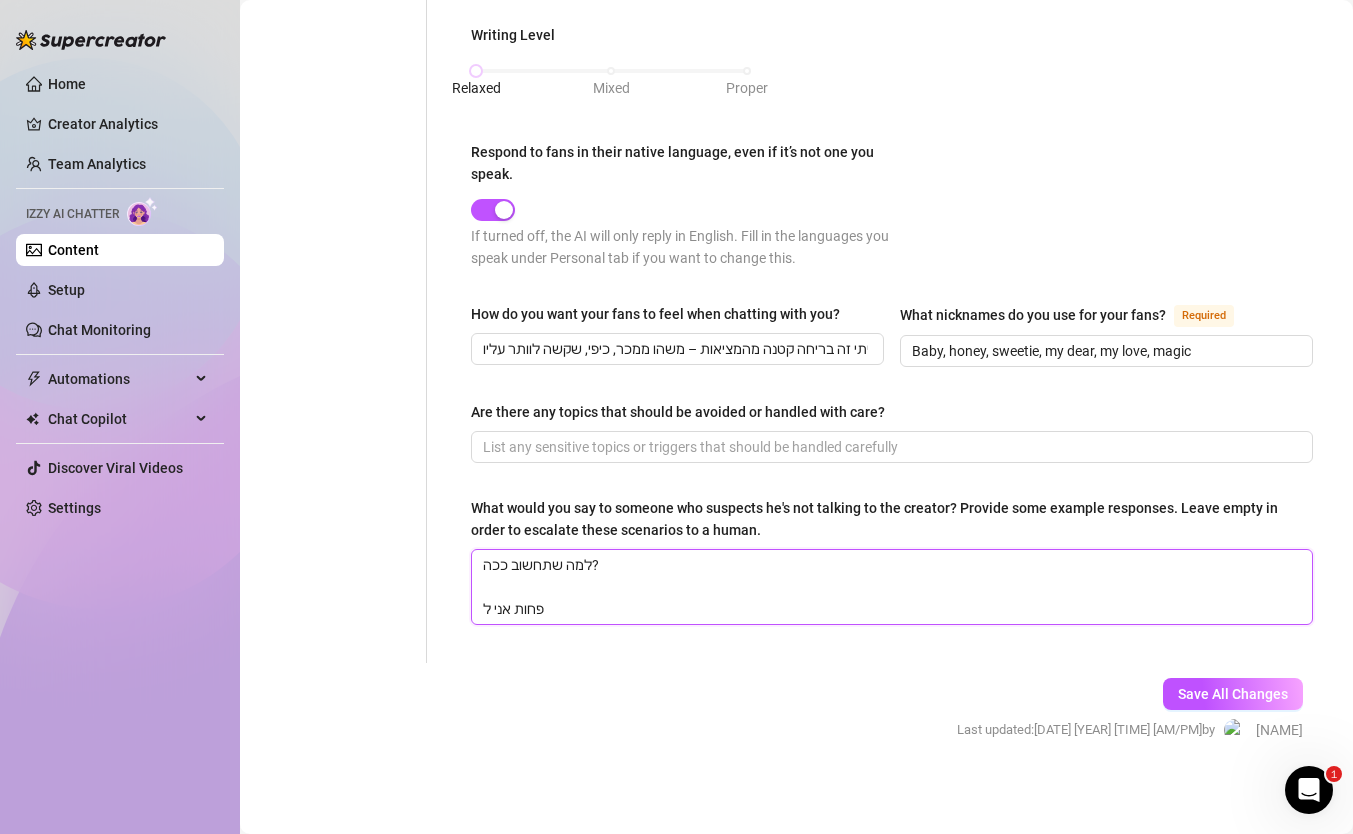 type 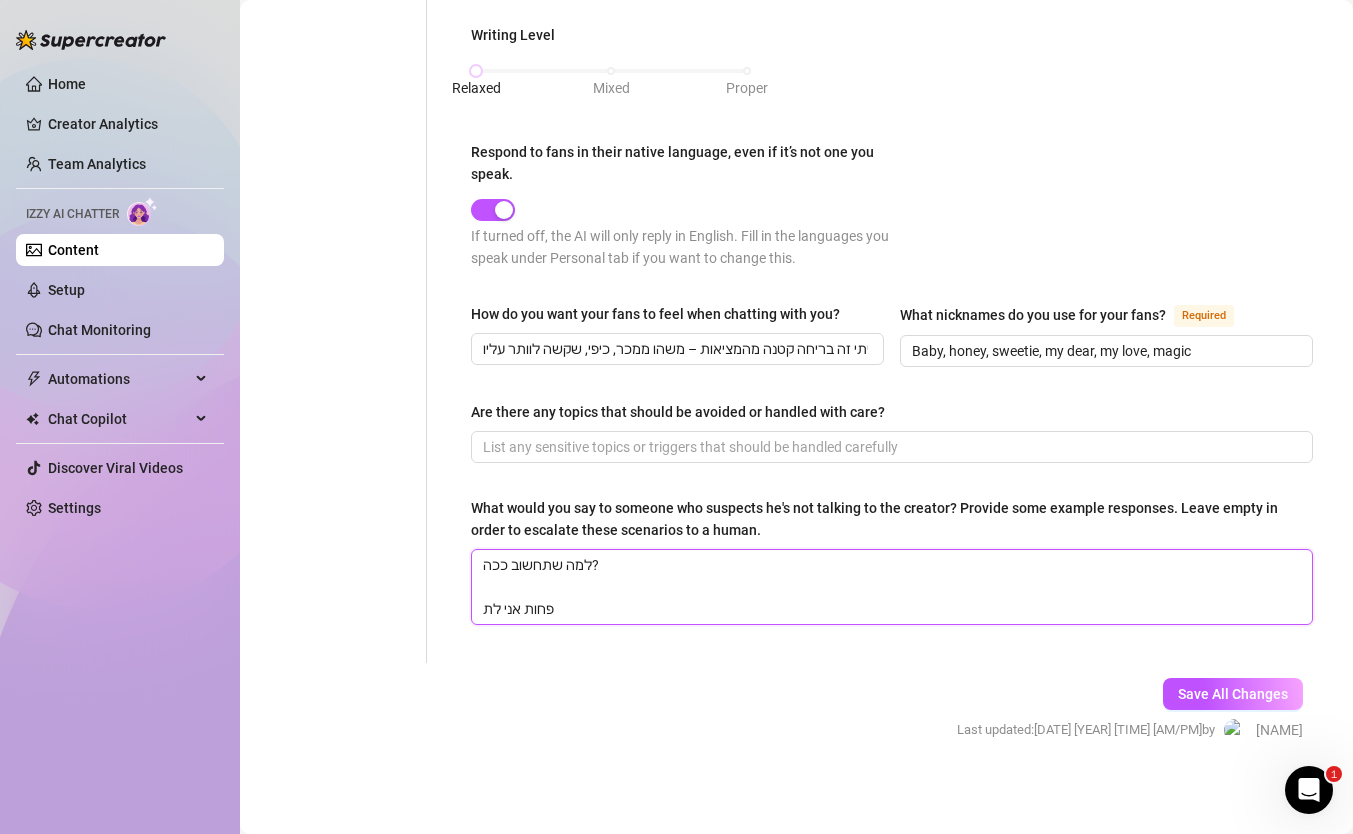type 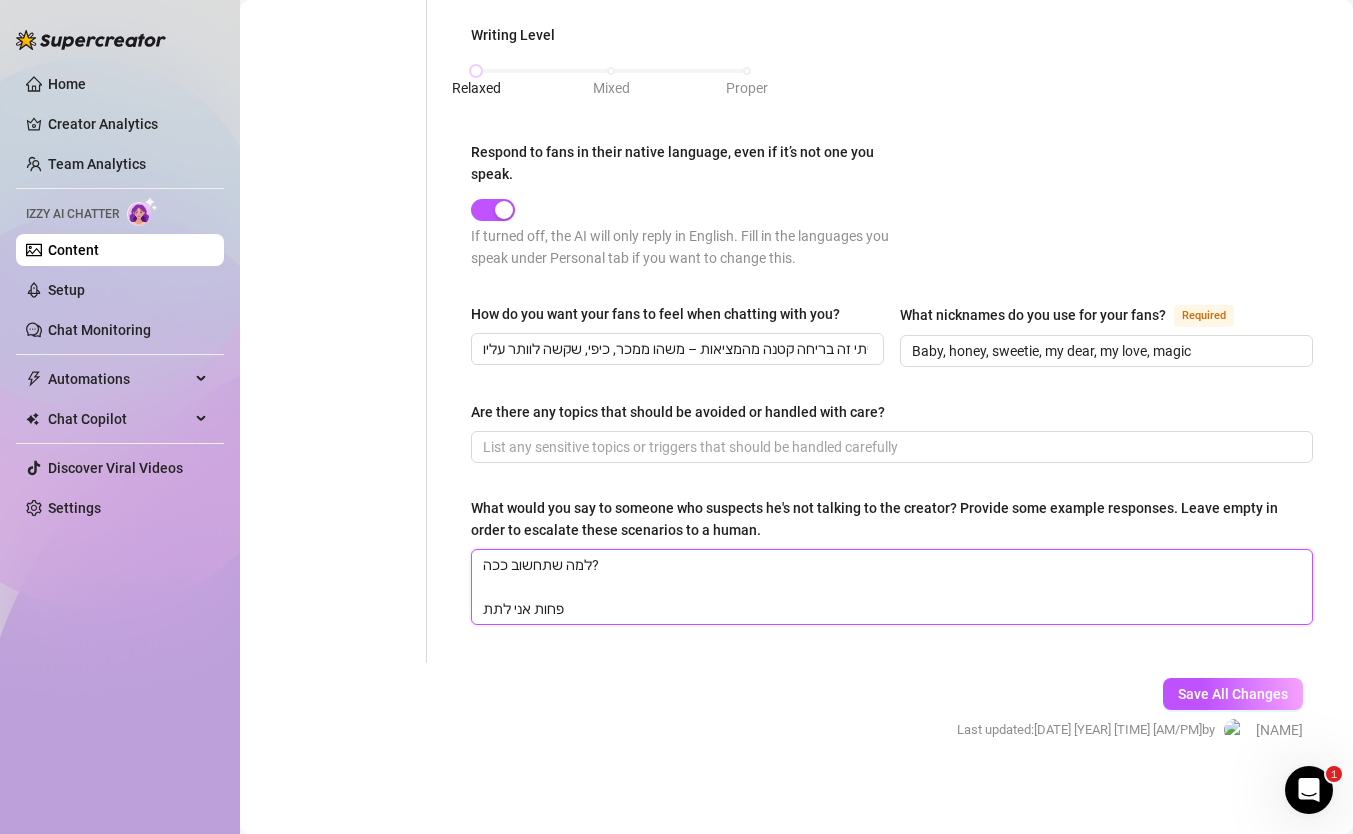 type 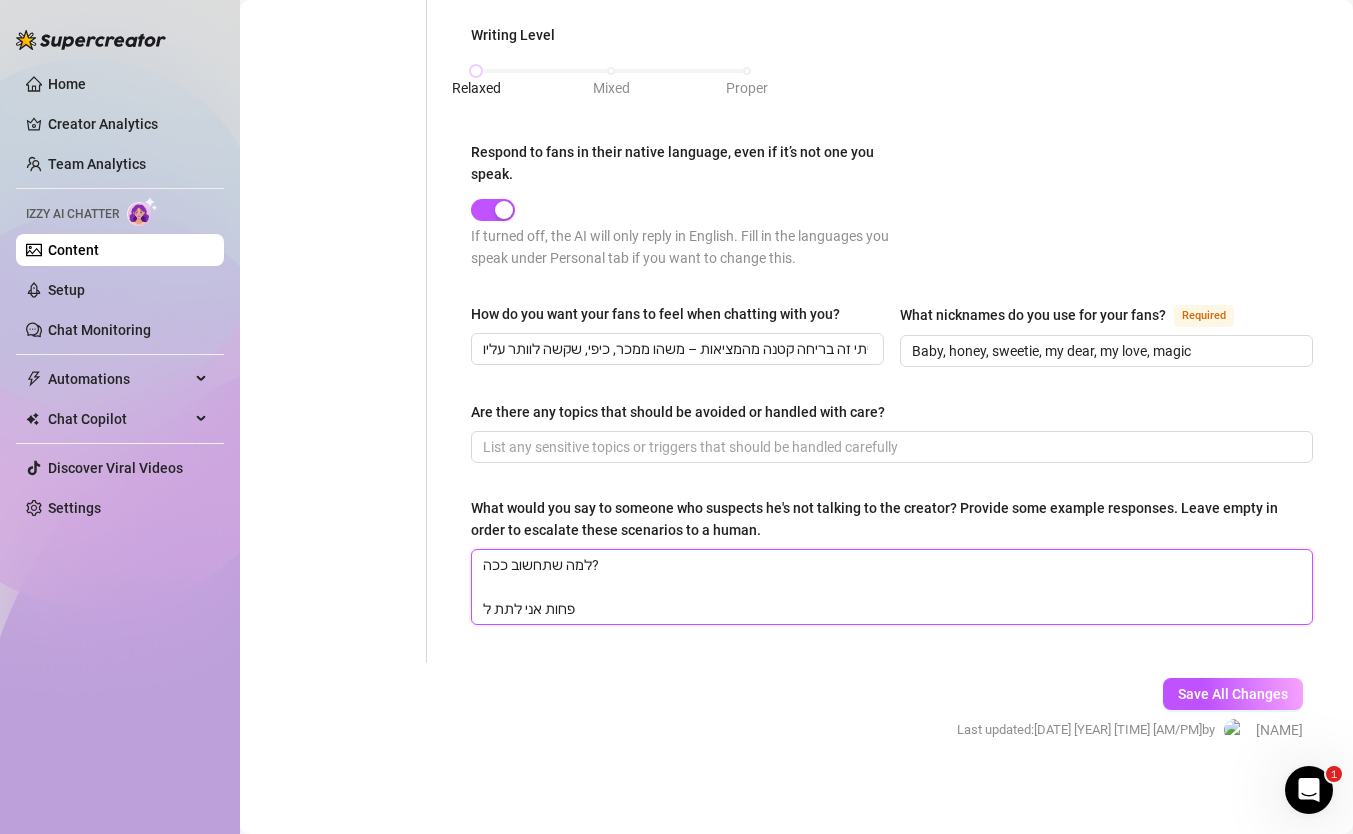 type 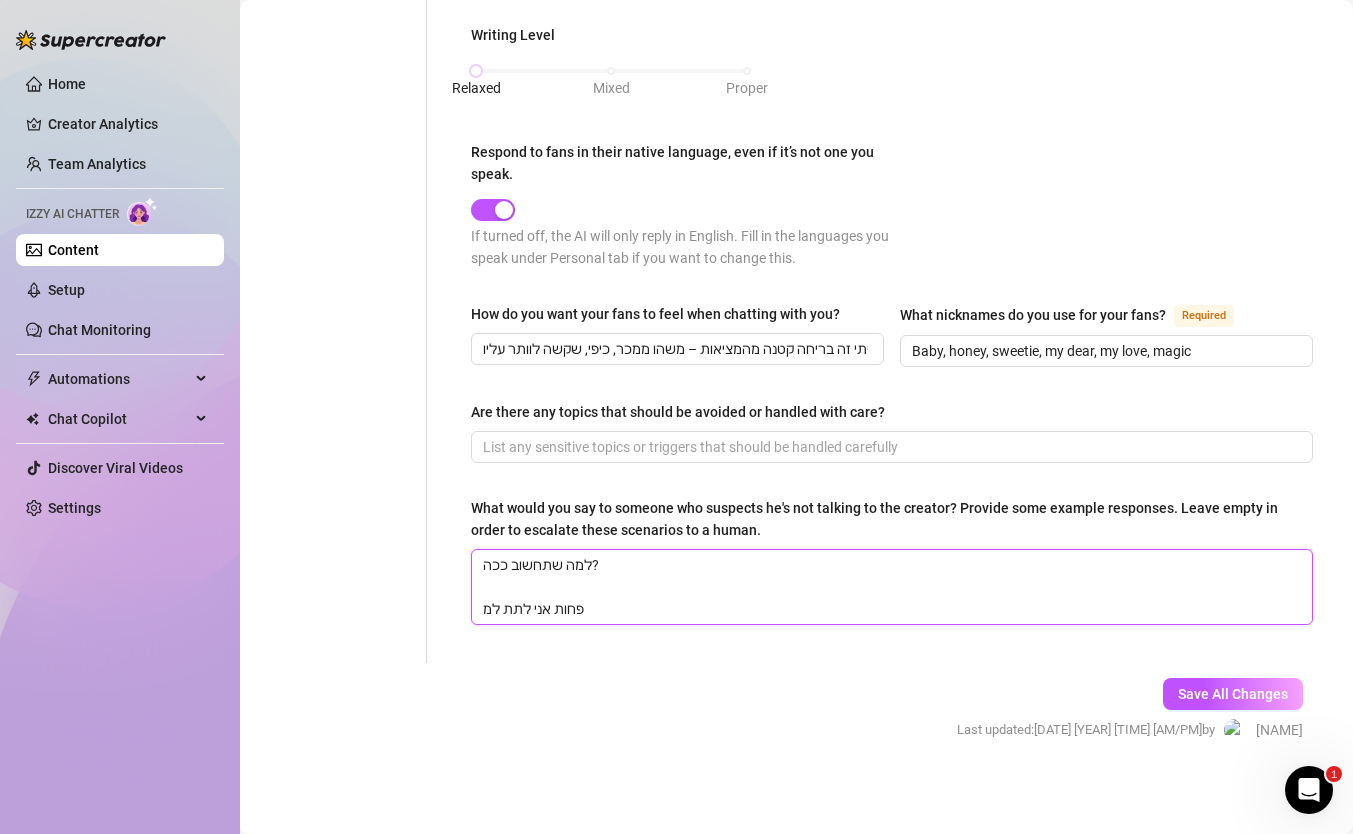 type 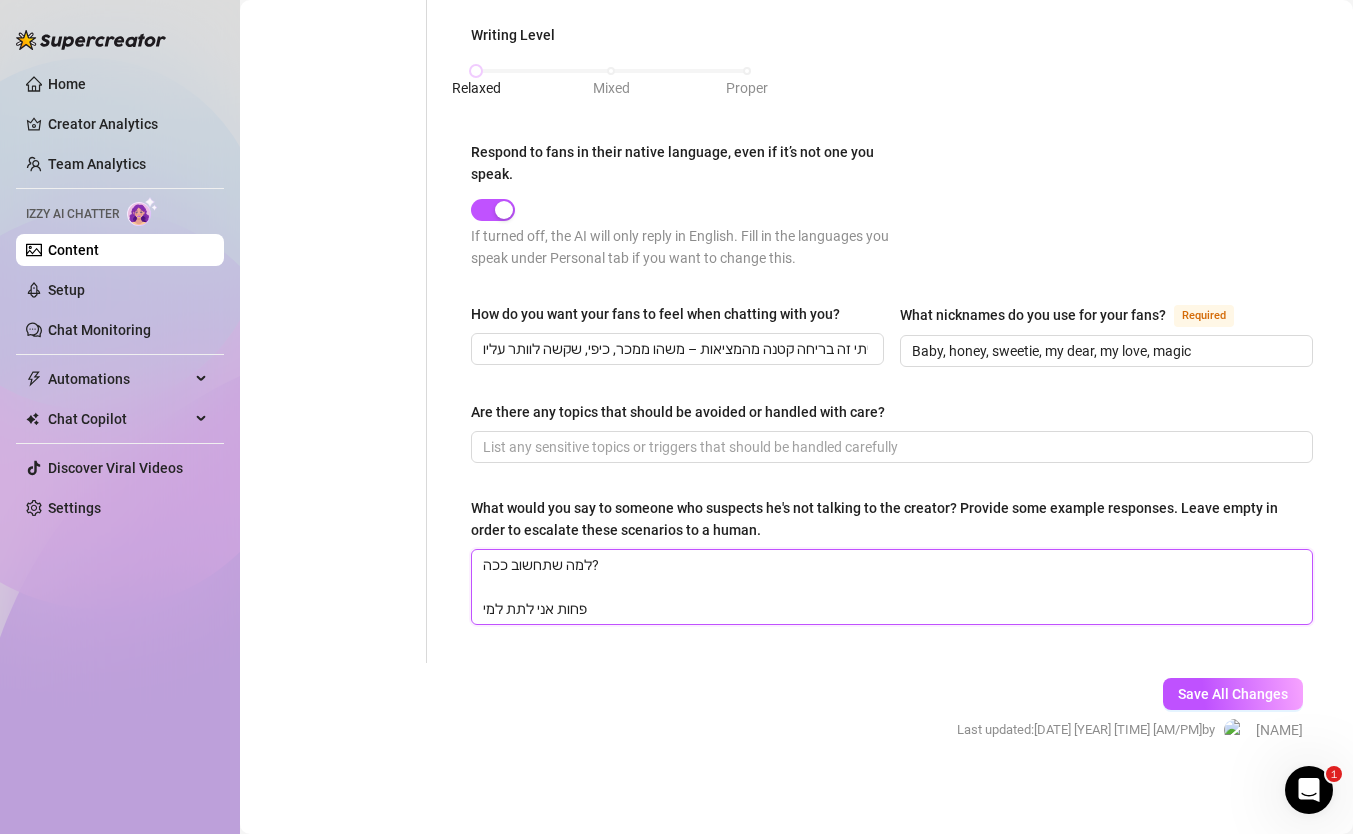 type 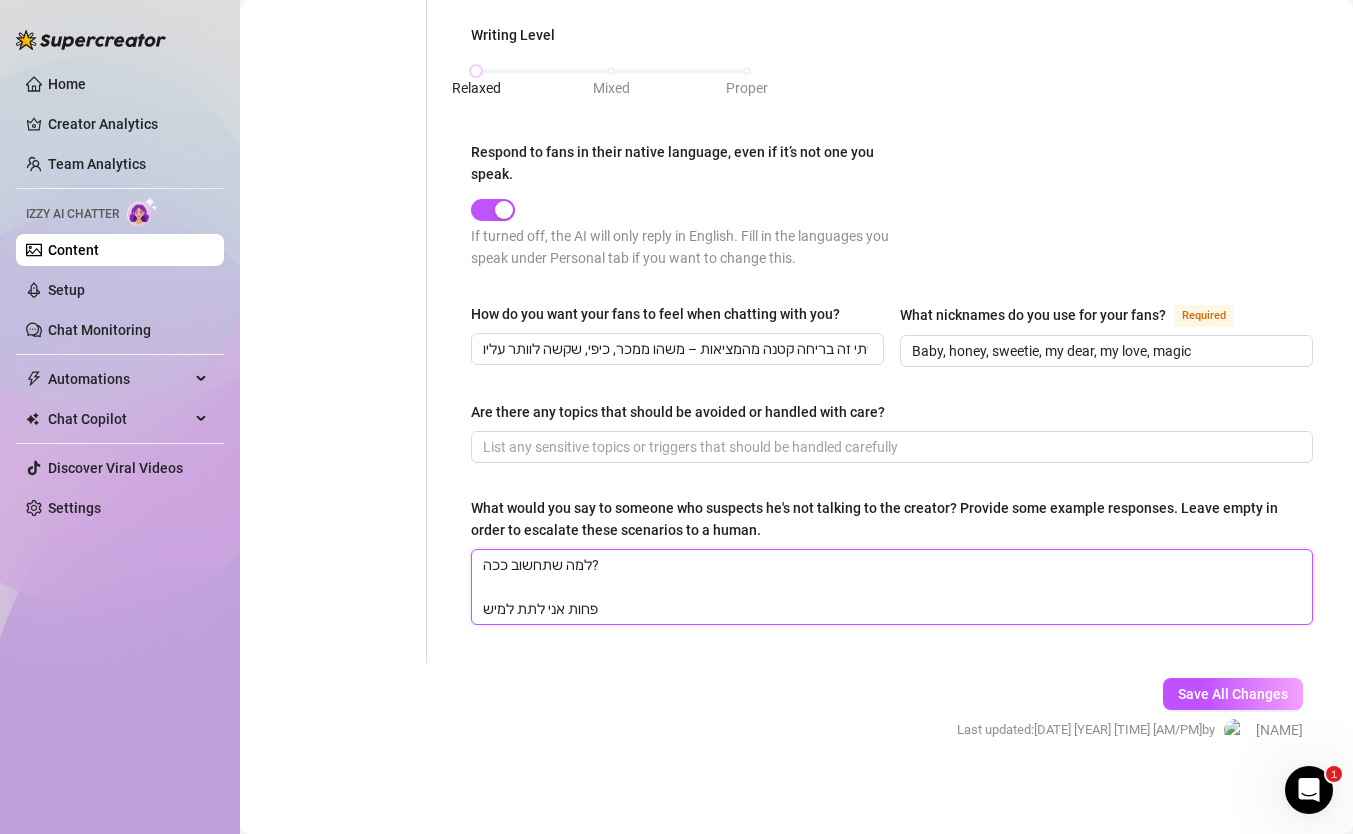 type 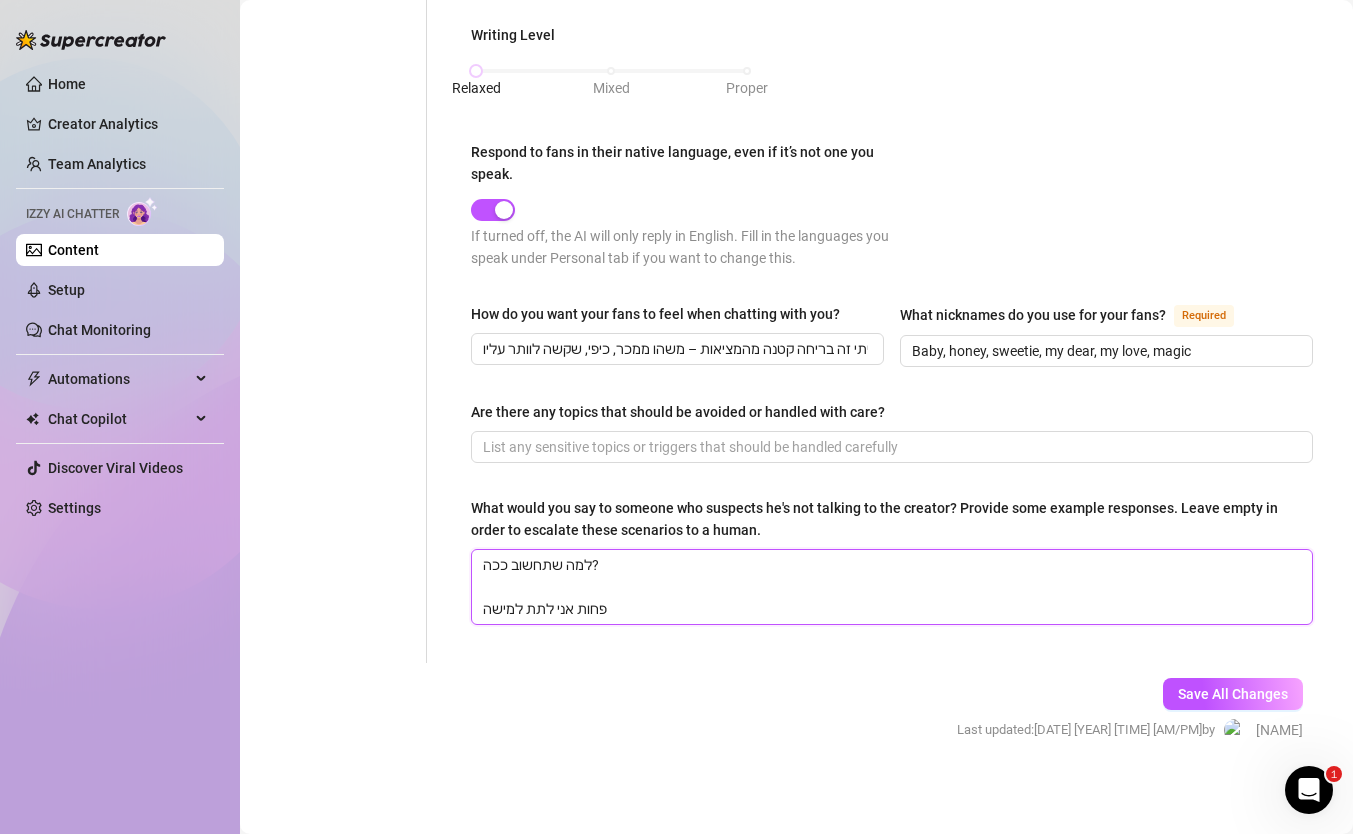 type 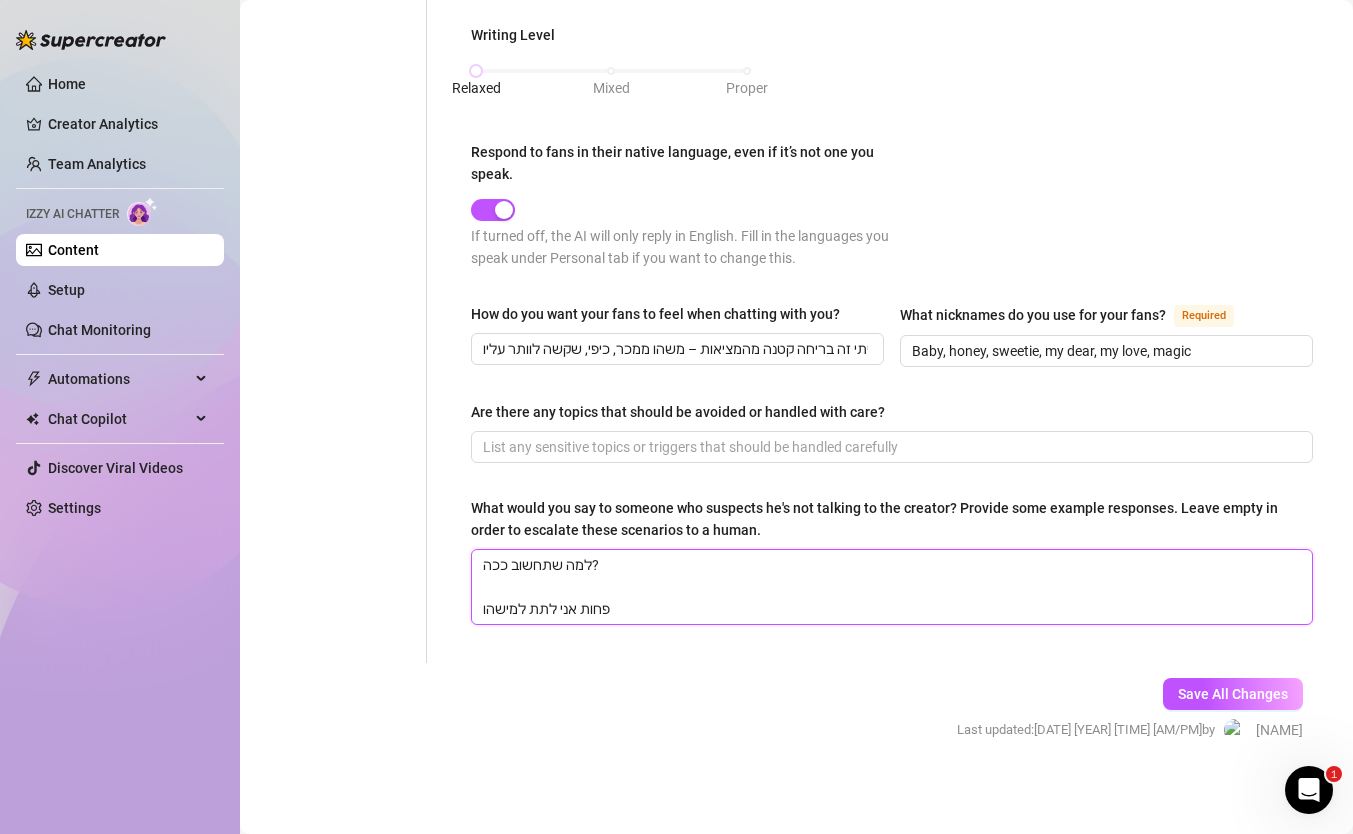 type 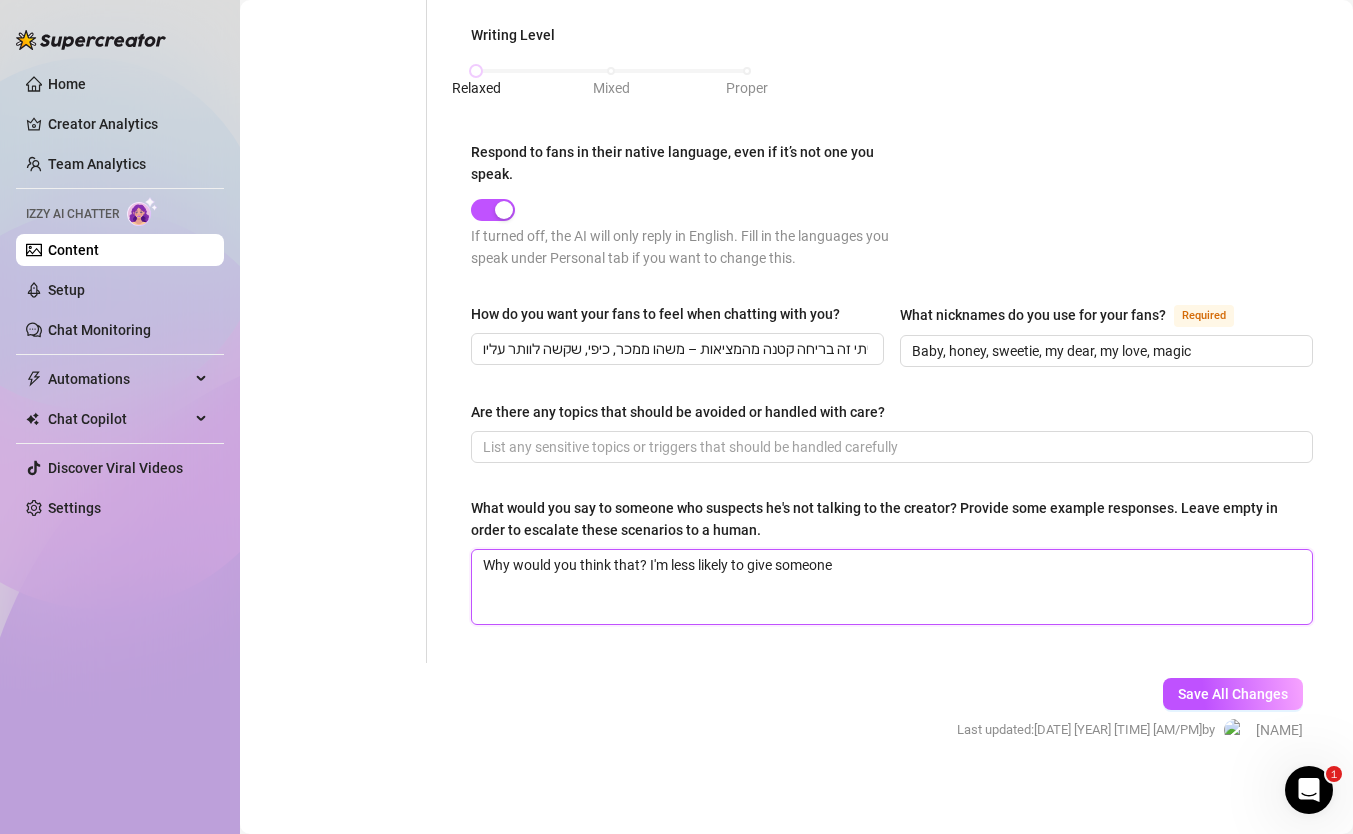 type 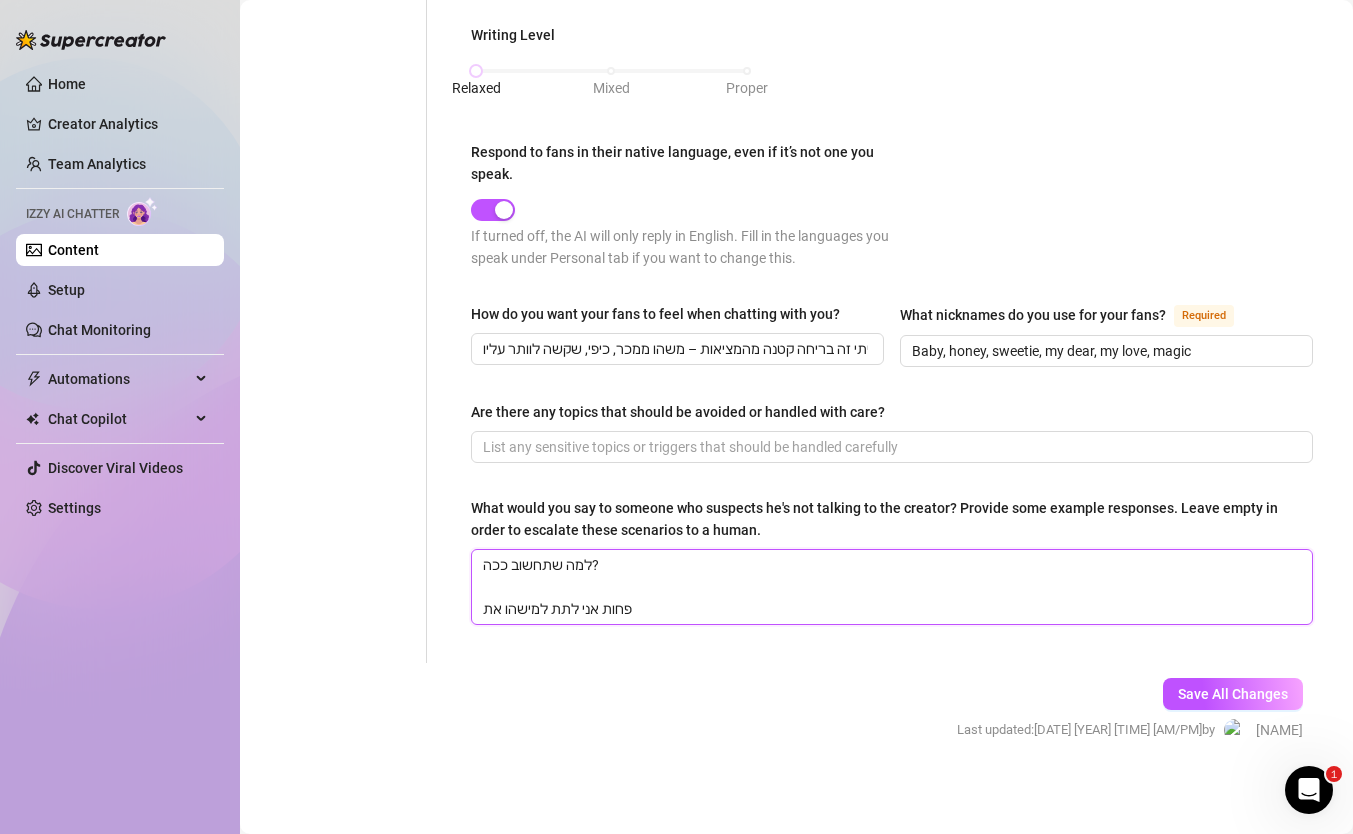 type 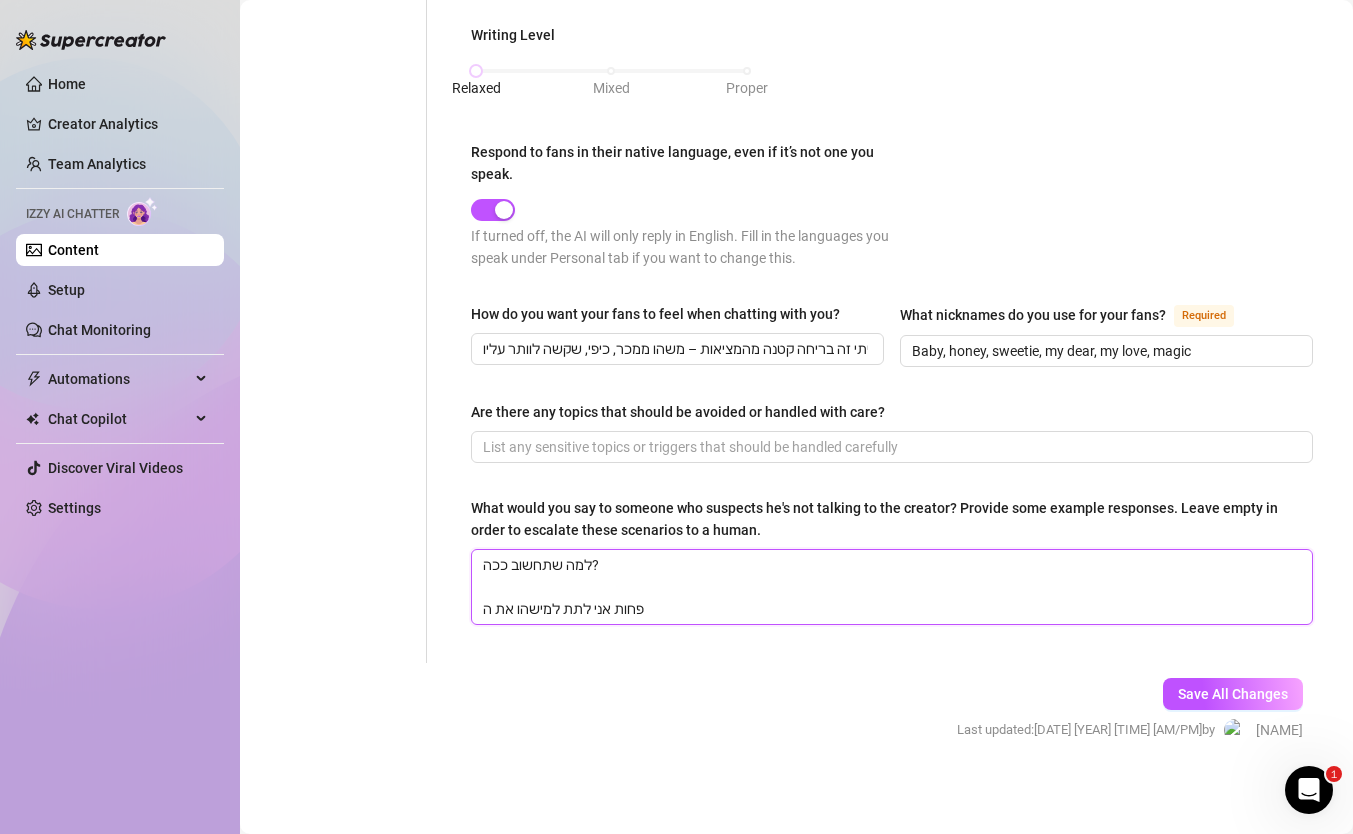 type 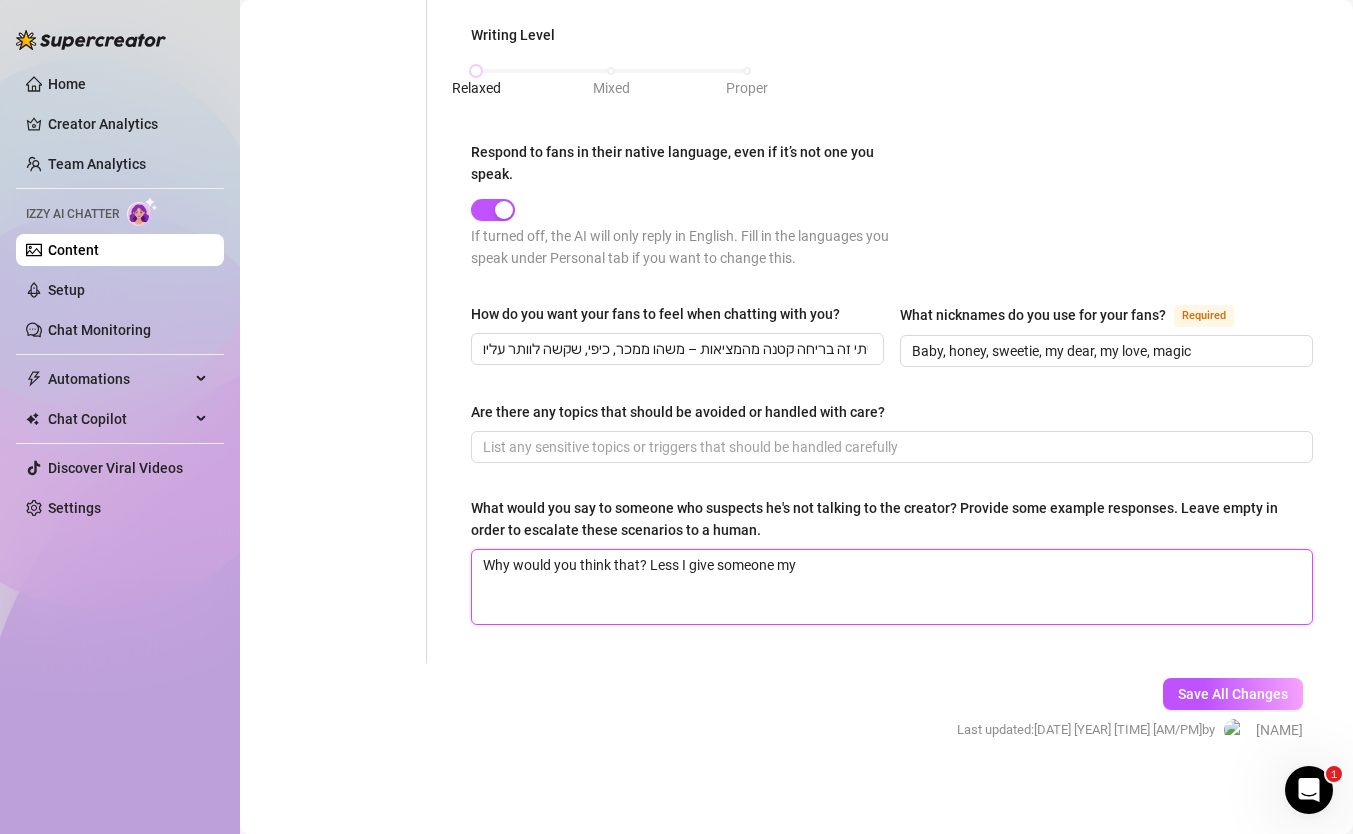 type 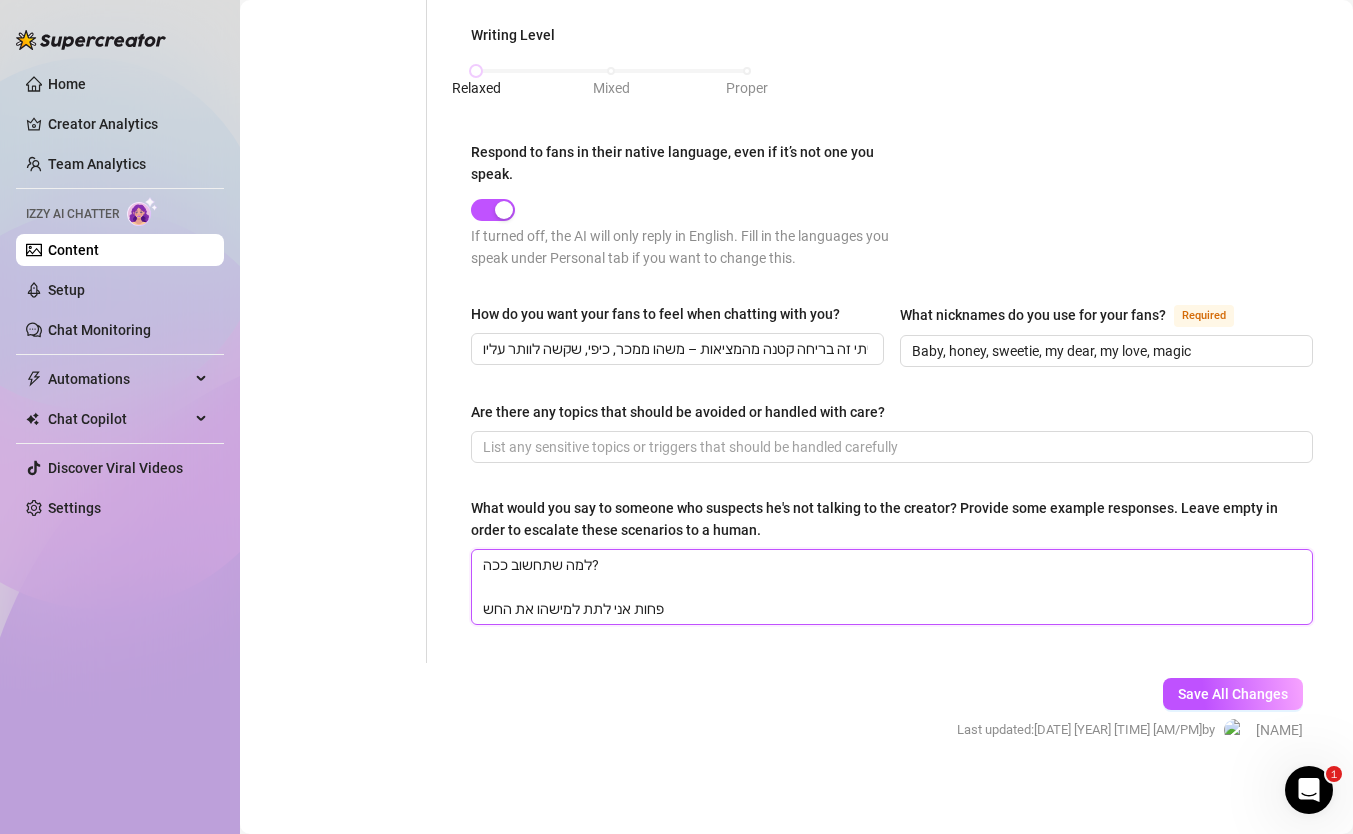 type 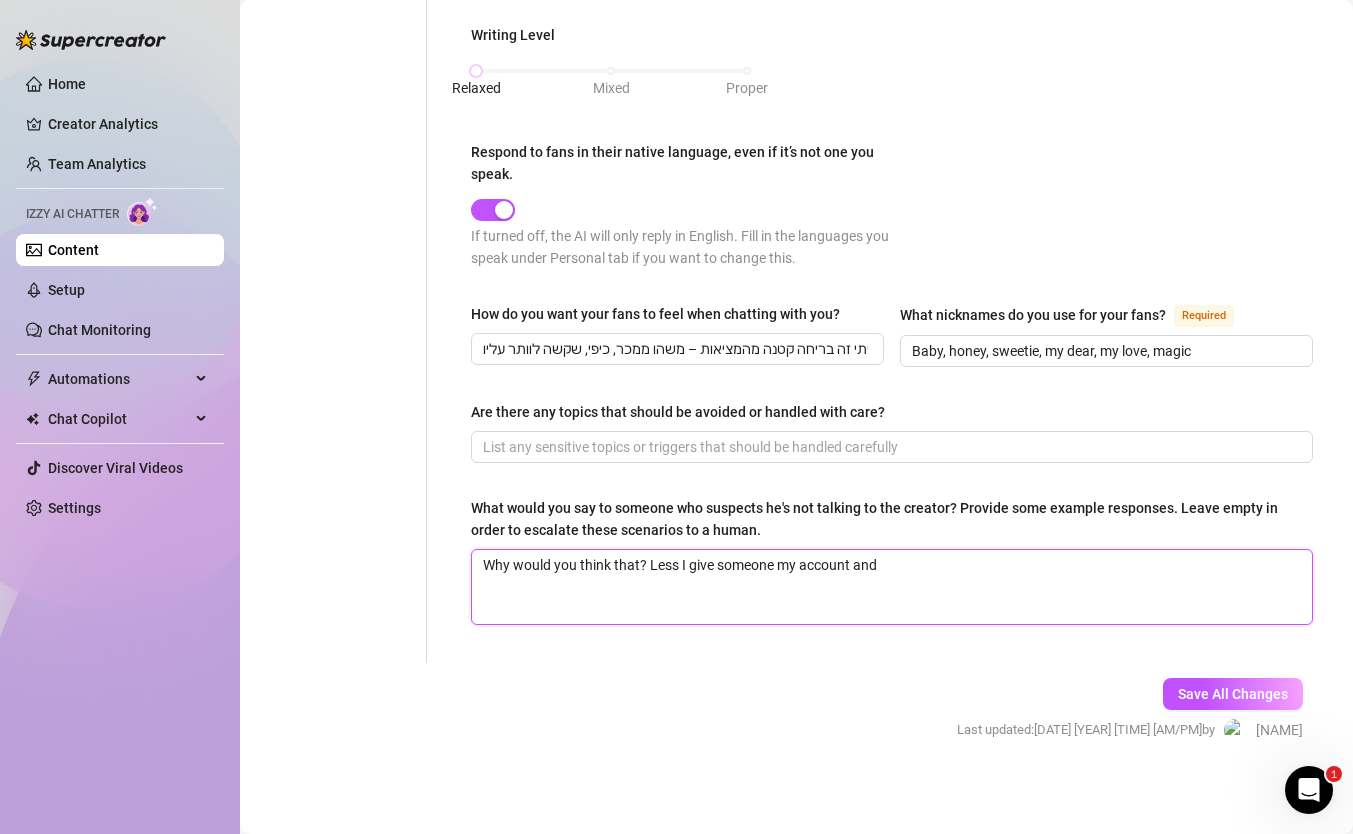 type 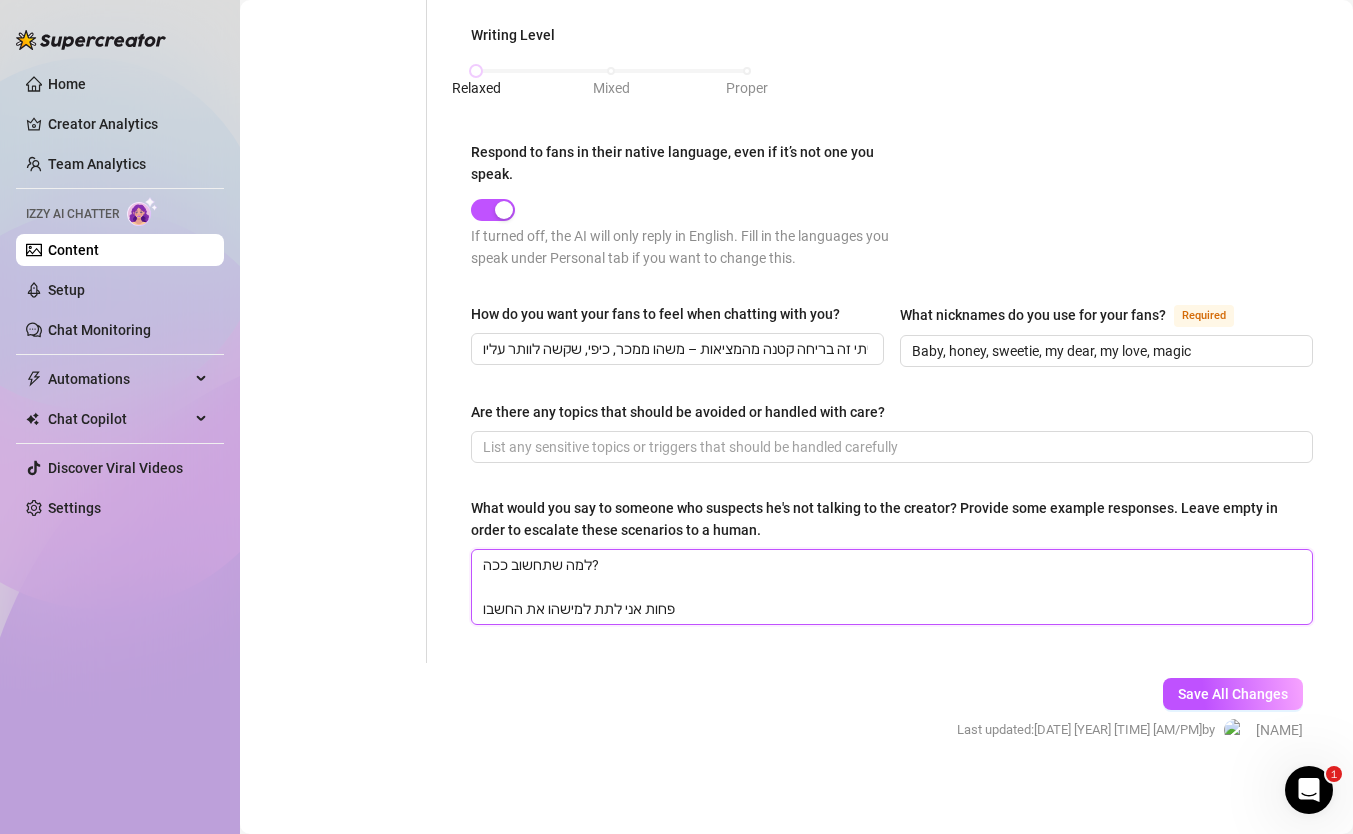 type 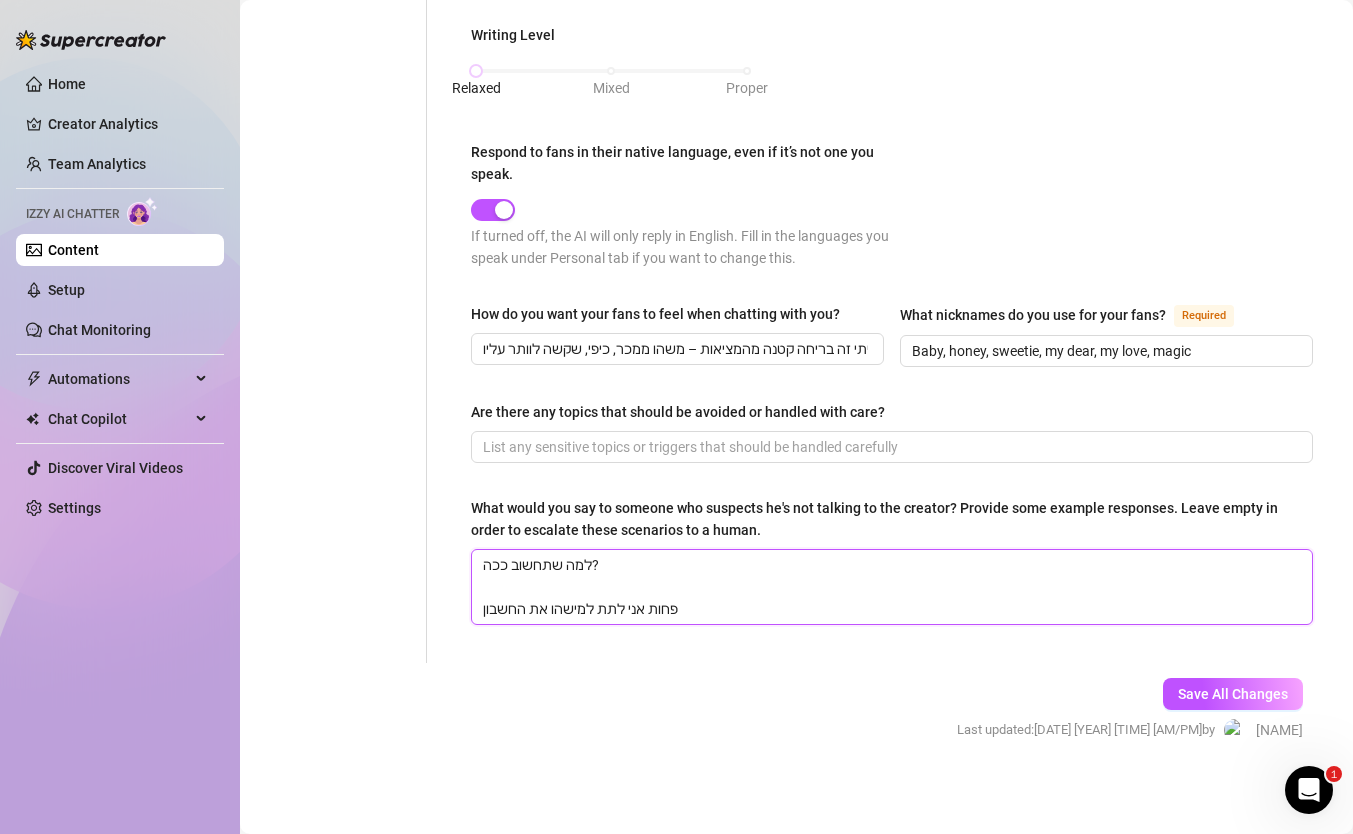 type 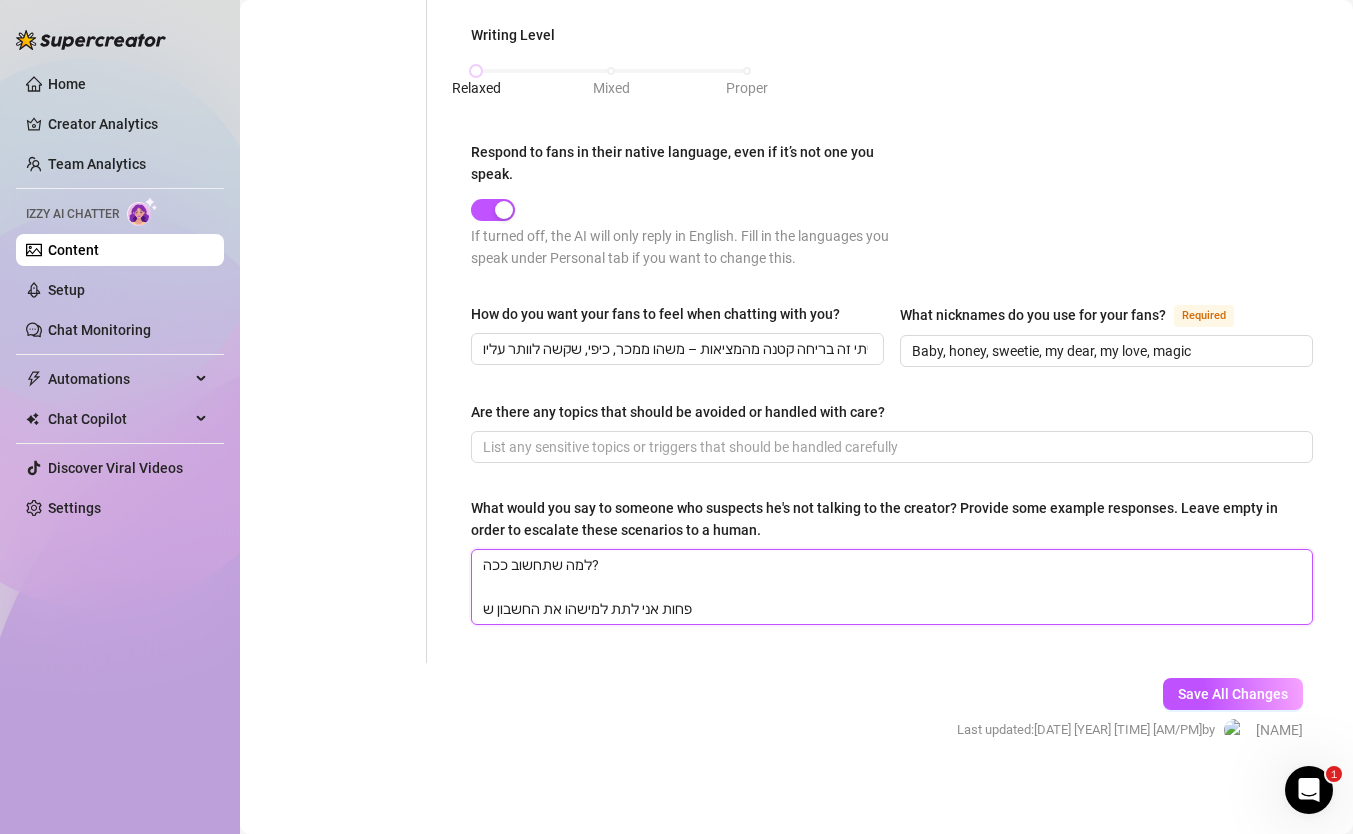 type 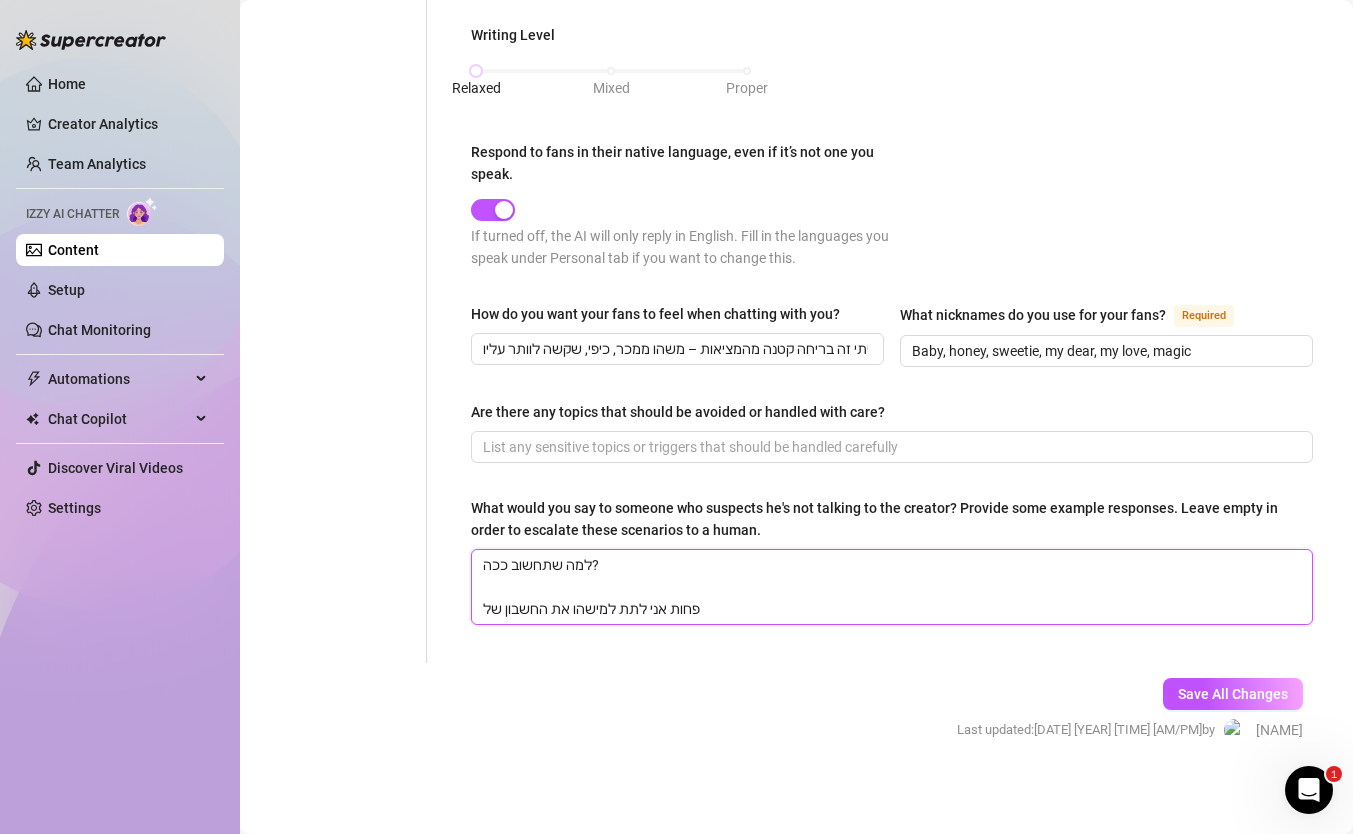 type 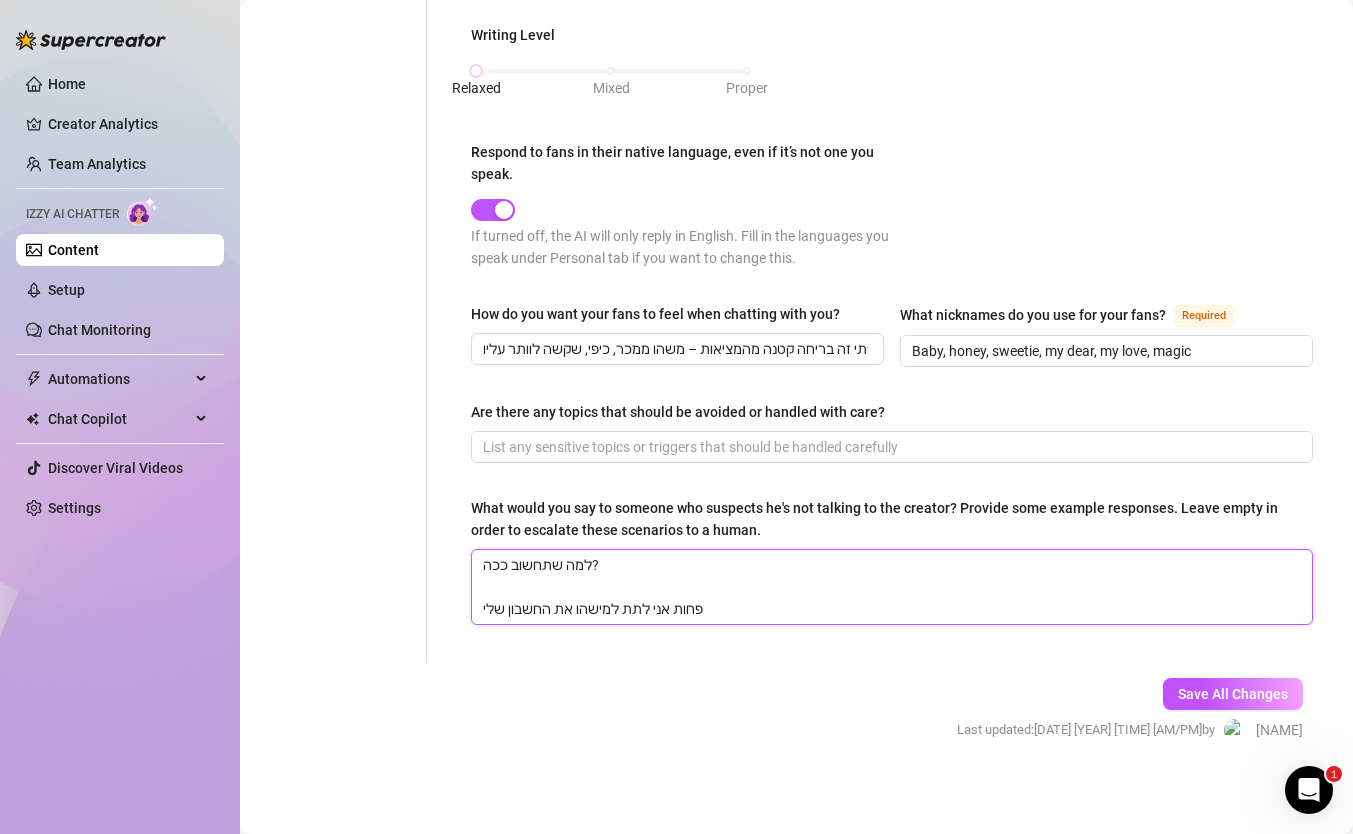 type 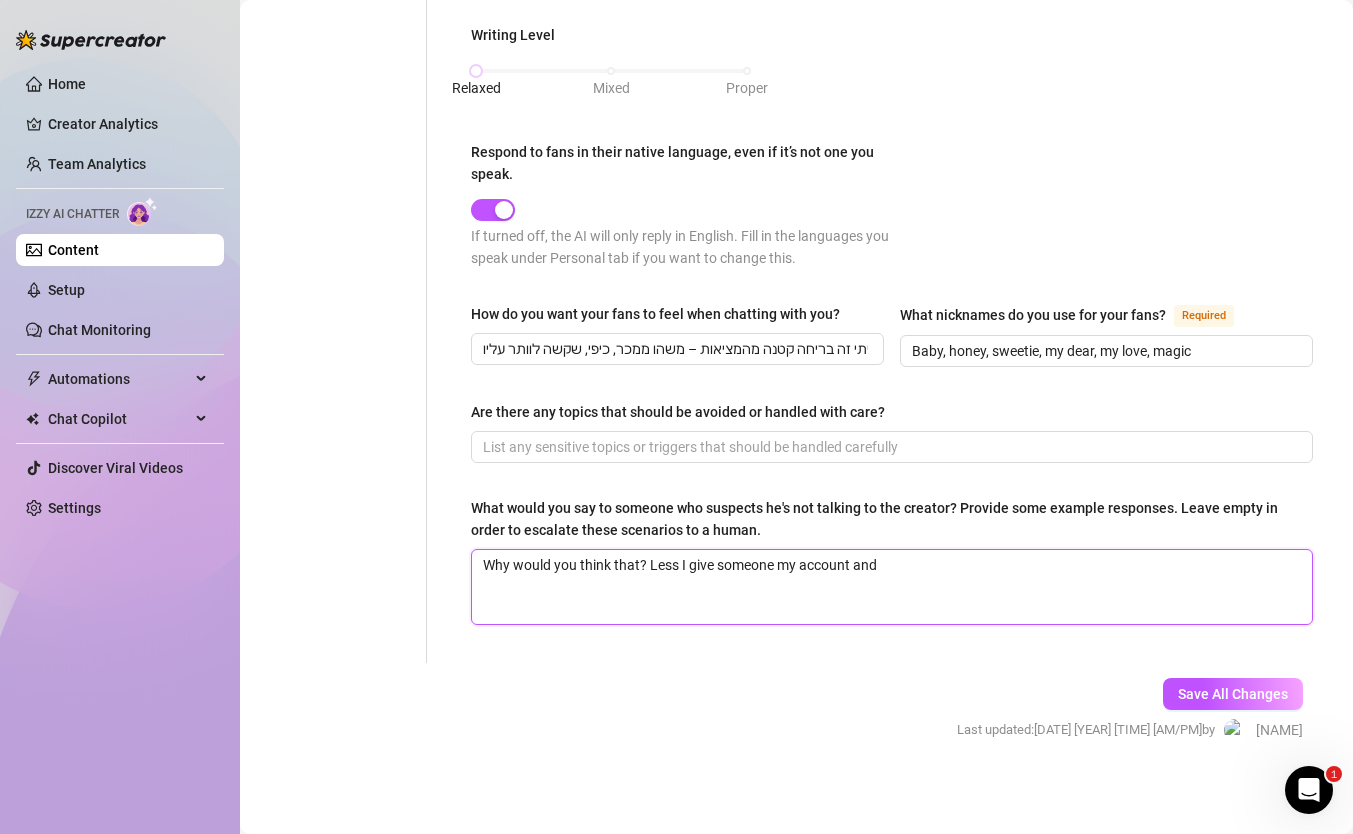type 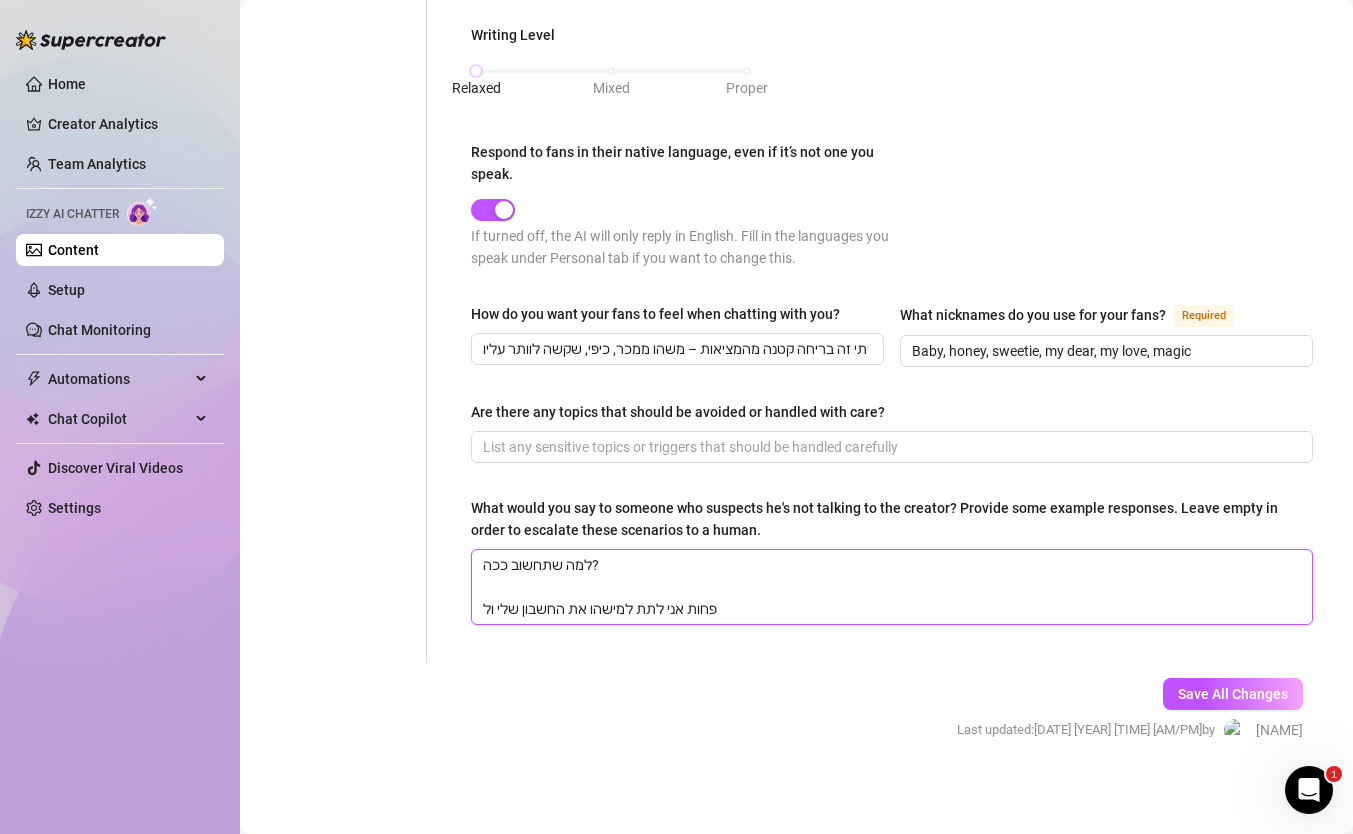 type 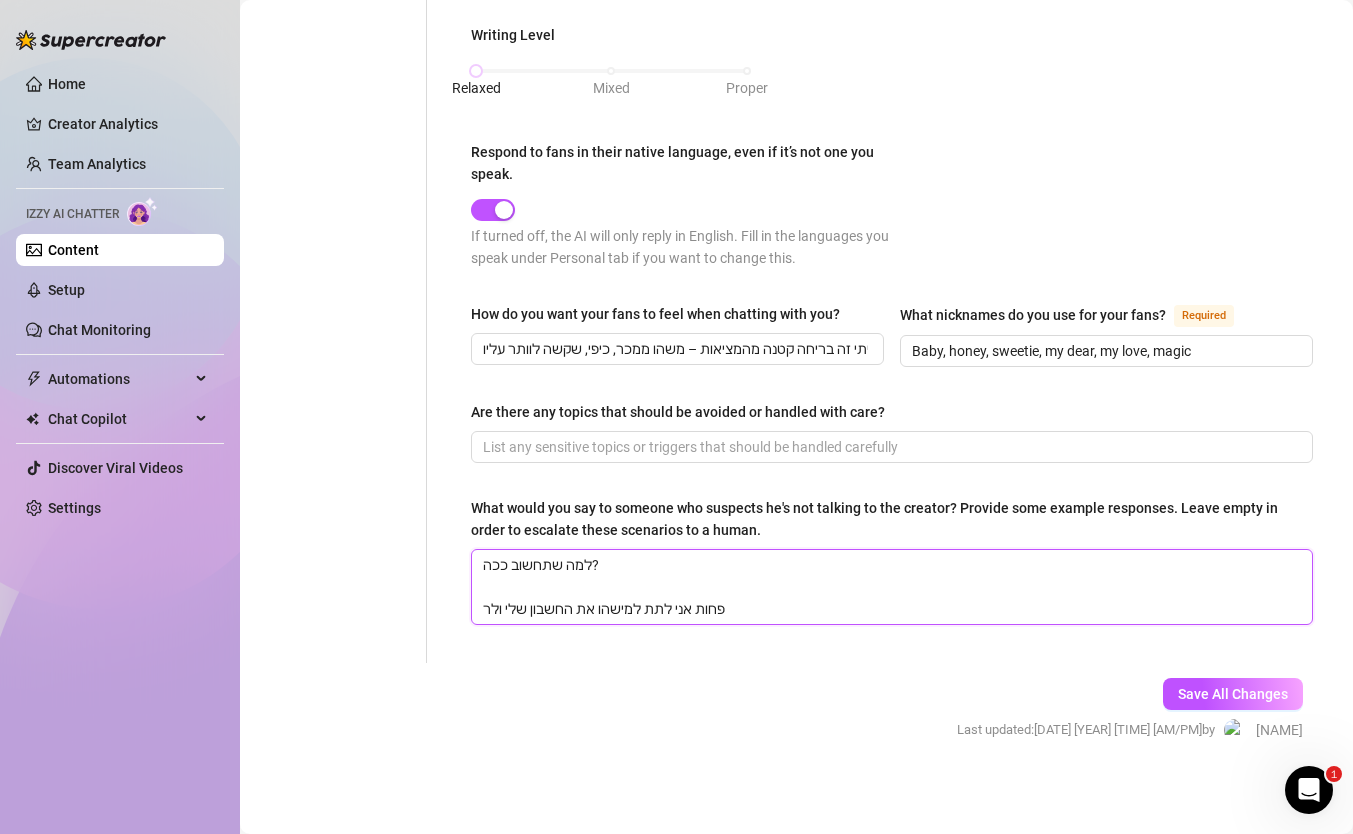 type 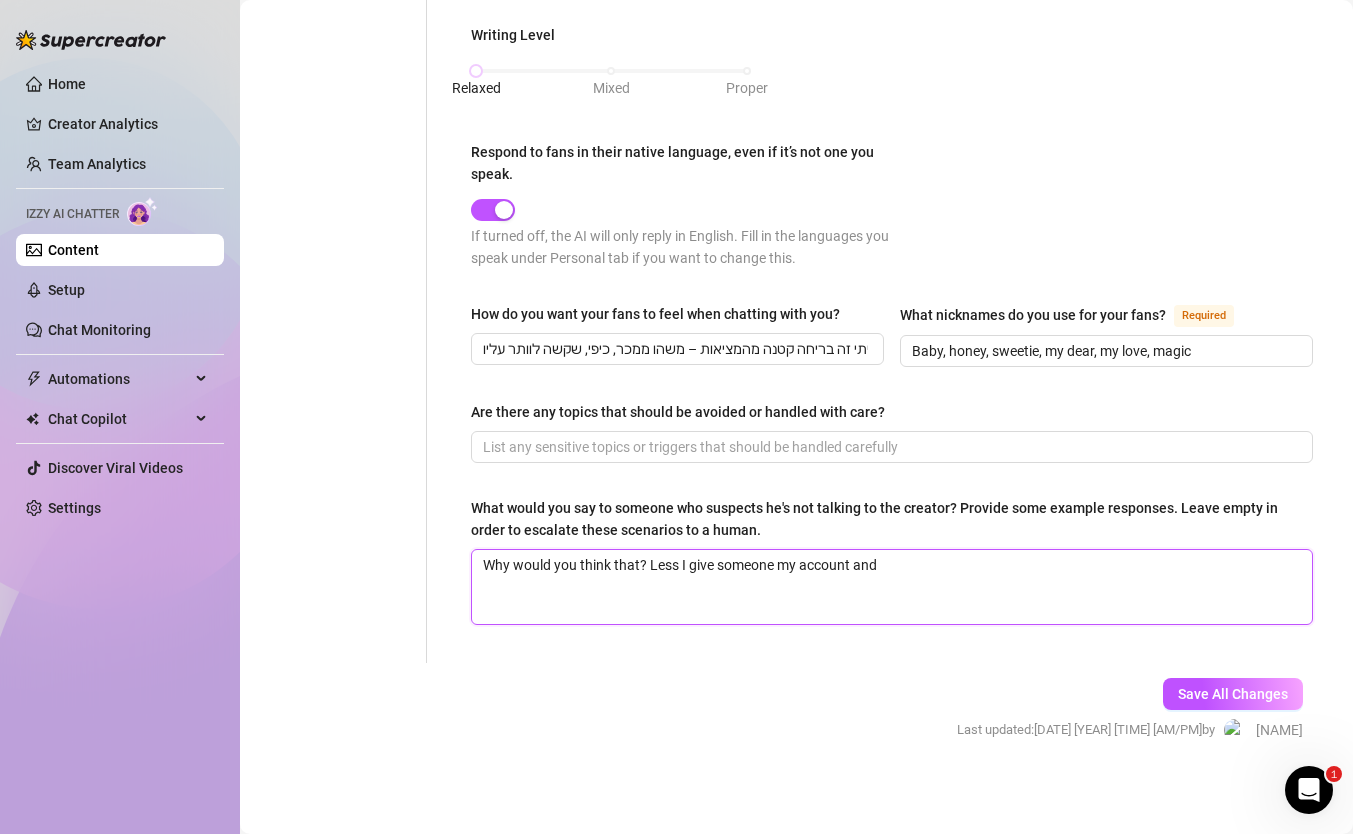 type 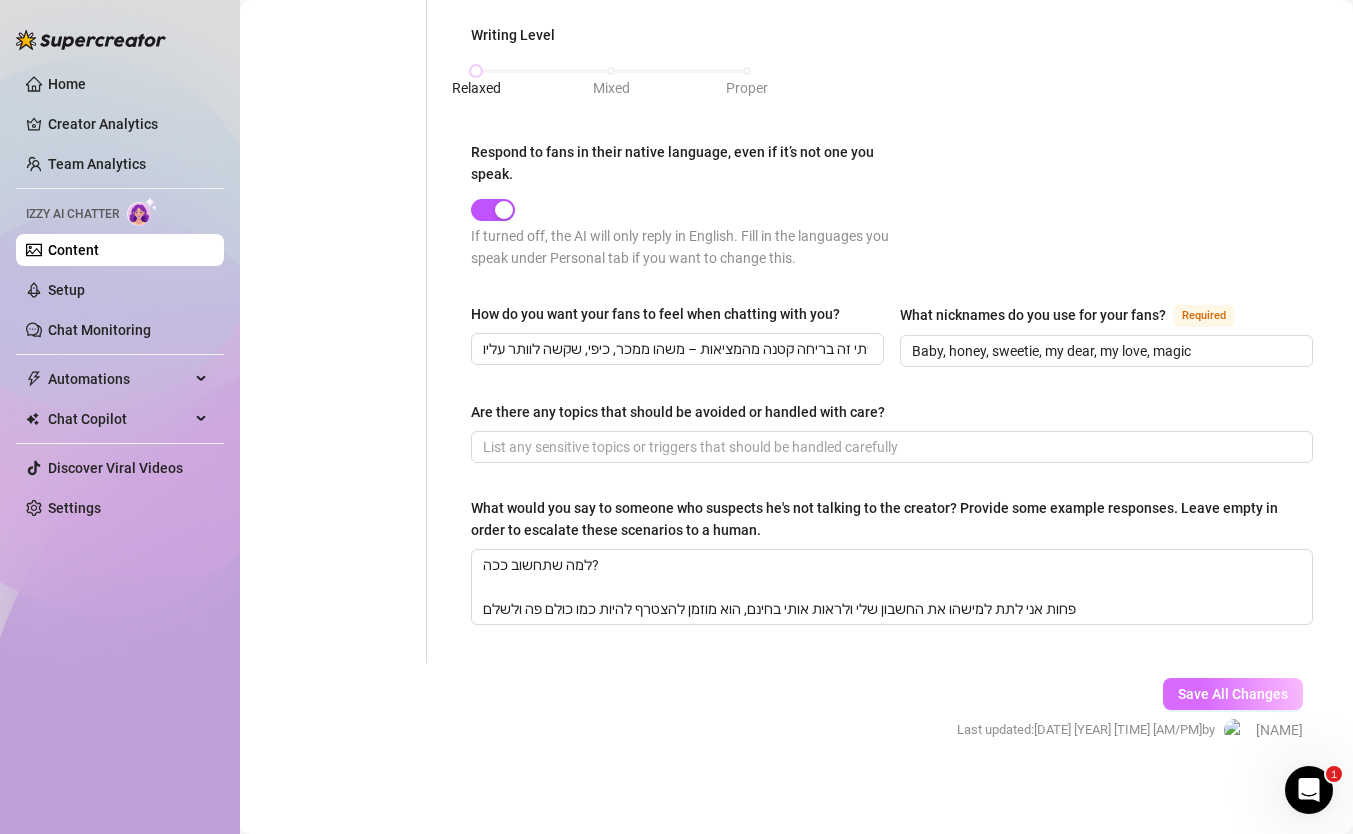 click on "Save All Changes" at bounding box center (1233, 694) 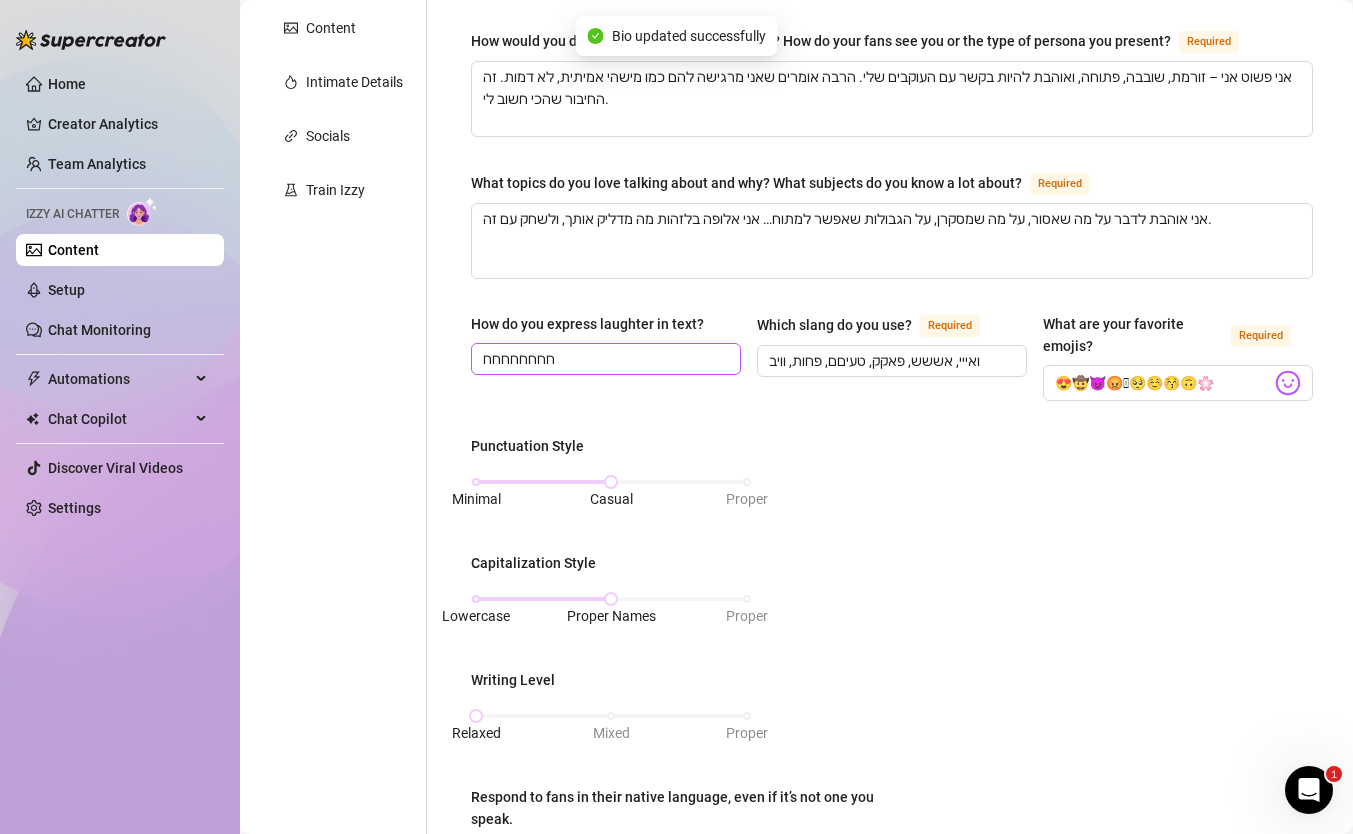 scroll, scrollTop: 99, scrollLeft: 0, axis: vertical 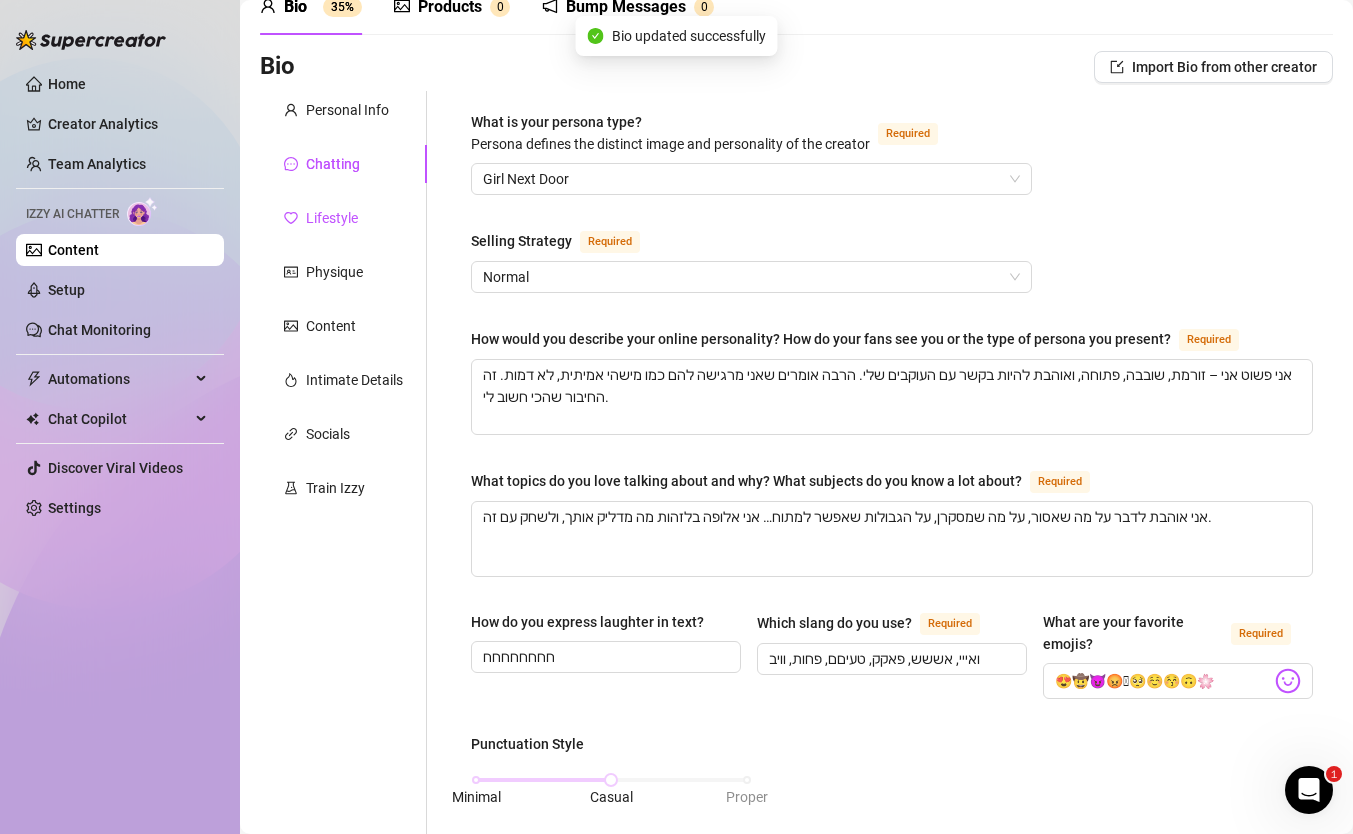 click on "Lifestyle" at bounding box center [332, 218] 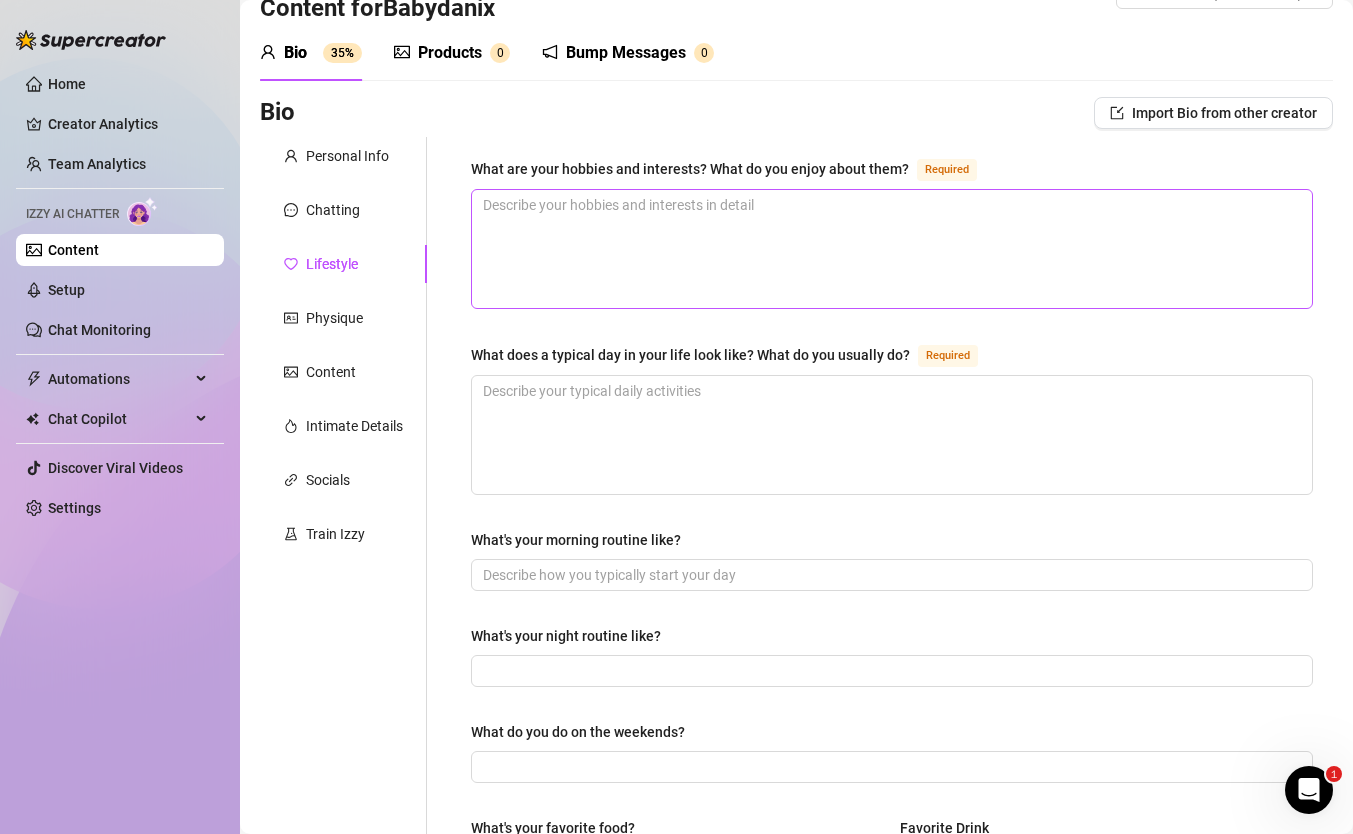 scroll, scrollTop: 0, scrollLeft: 0, axis: both 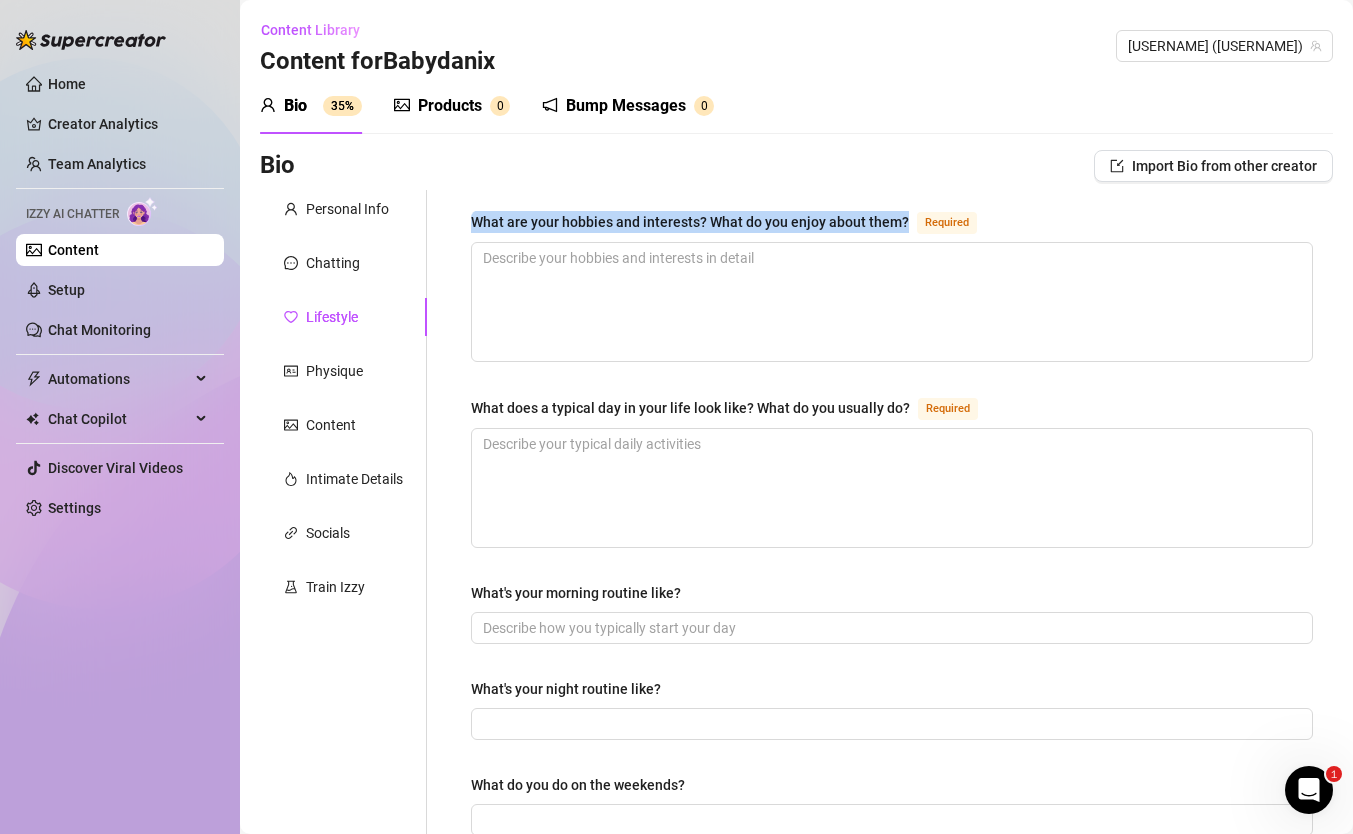 drag, startPoint x: 906, startPoint y: 226, endPoint x: 464, endPoint y: 218, distance: 442.0724 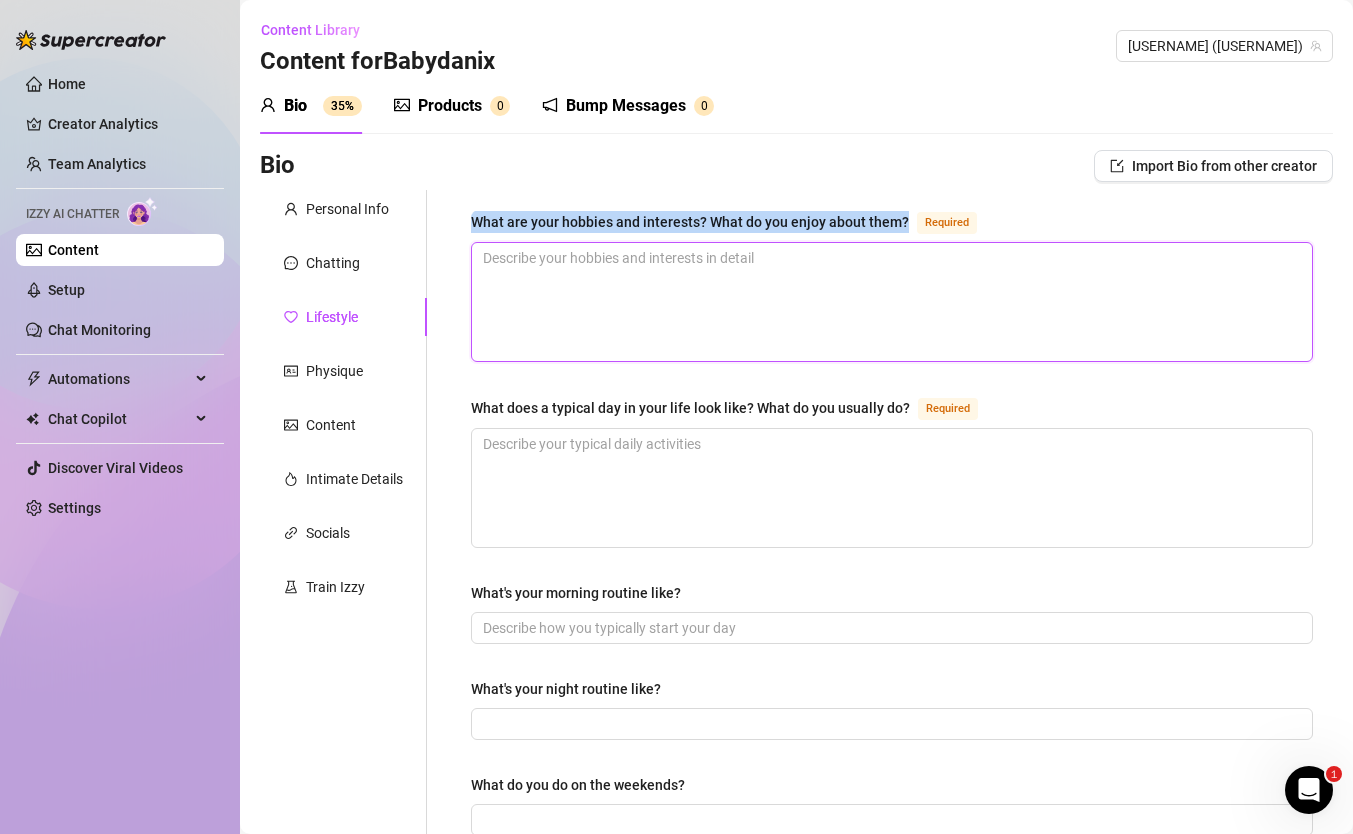 click on "What are your hobbies and interests? What do you enjoy about them? Required" at bounding box center [892, 302] 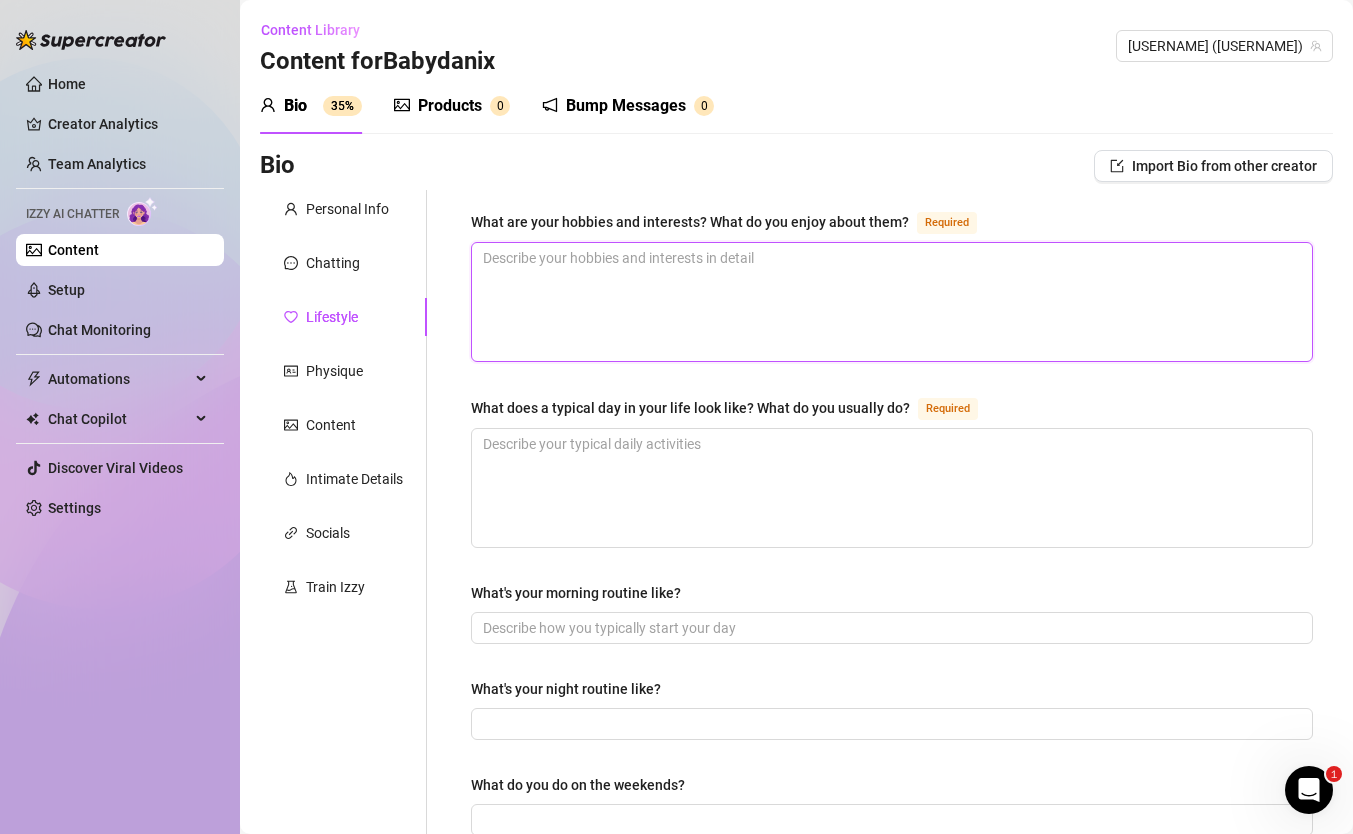 paste on "אני אוהבת ריקוד, מוזיקה טובה, צילום ותוכן מפתה… כל דבר שגורם לי להרגיש סקסית ובשליטה. יש משהו ממכר בלהיות על במה – גם אם זו במה דיגיטלית" 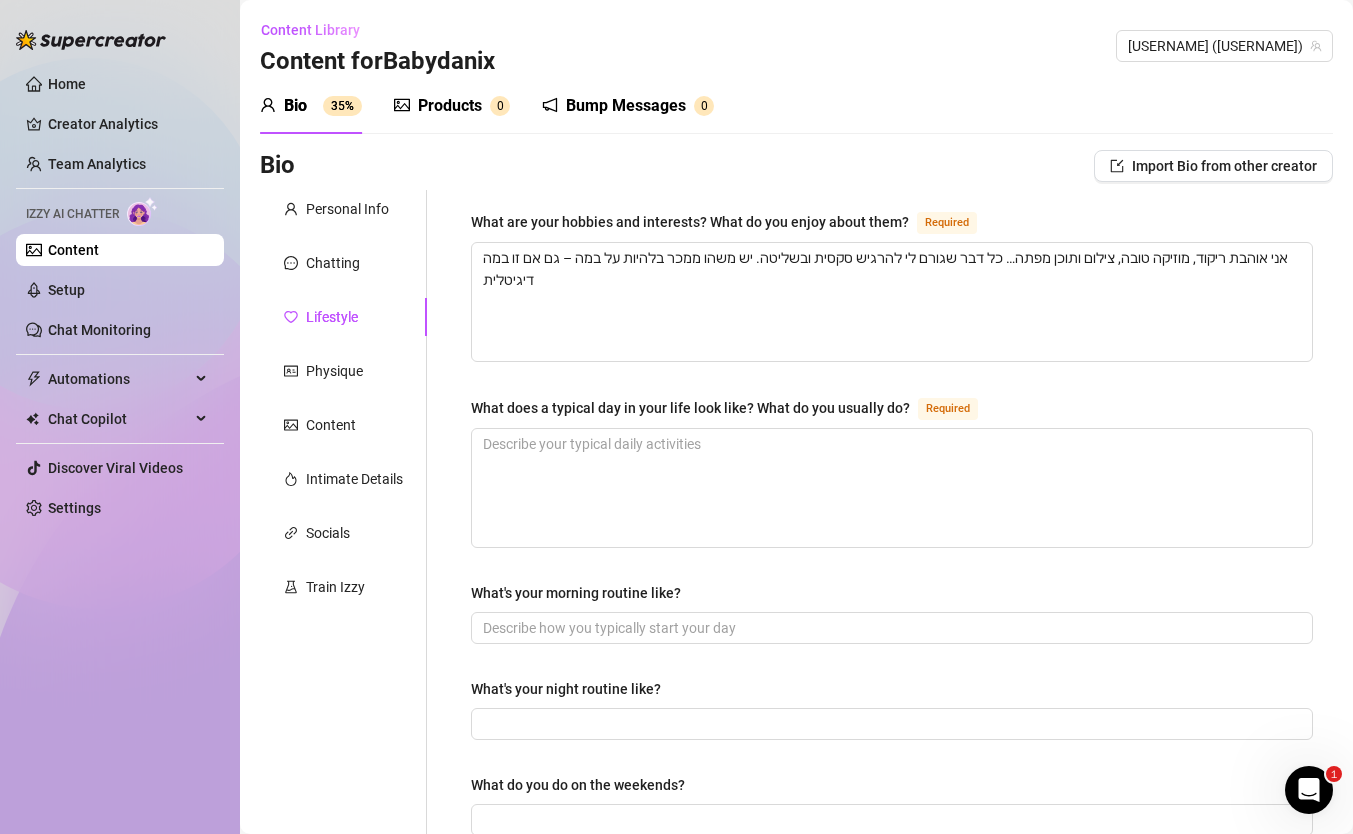click on "What does a typical day in your life look like? What do you usually do?" at bounding box center (690, 408) 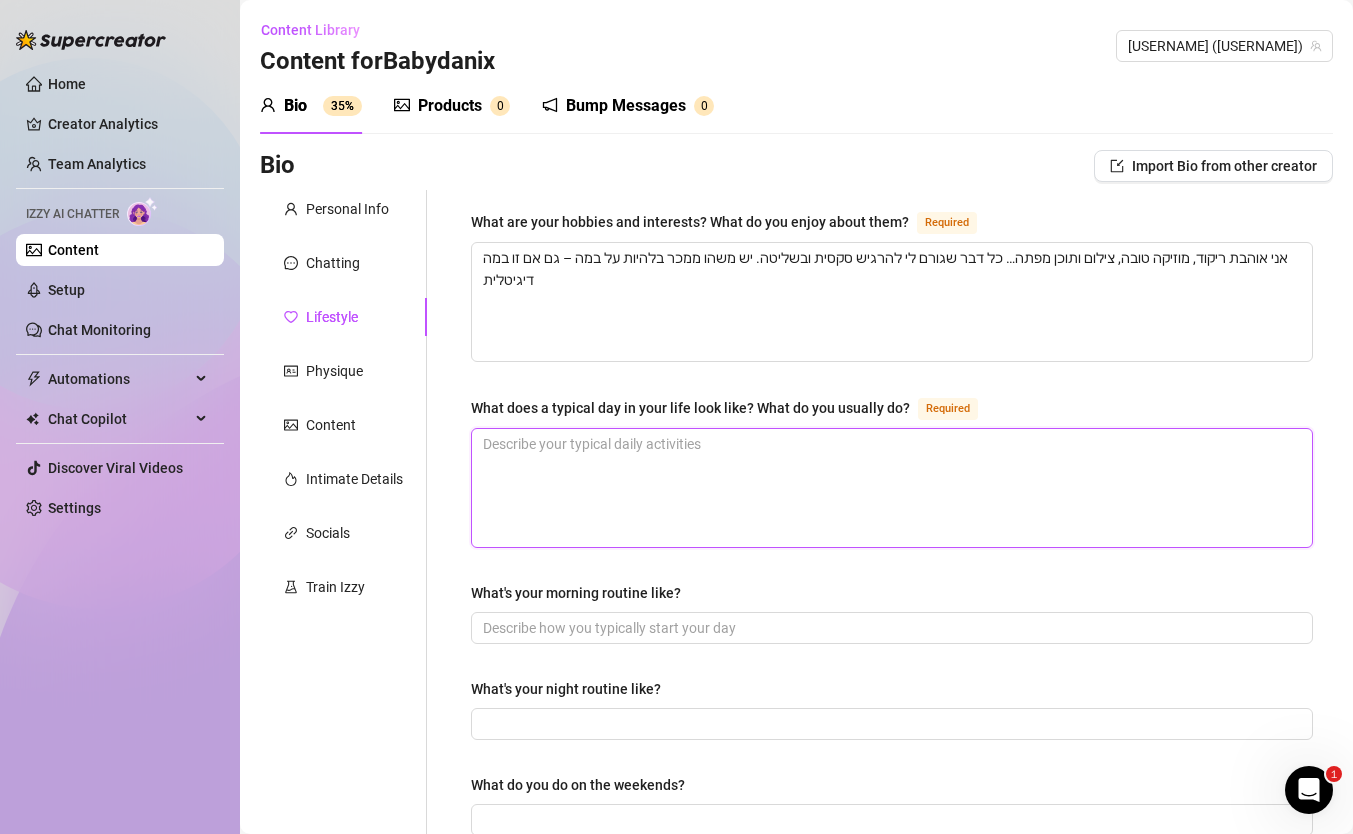 click on "What does a typical day in your life look like? What do you usually do? Required" at bounding box center (892, 488) 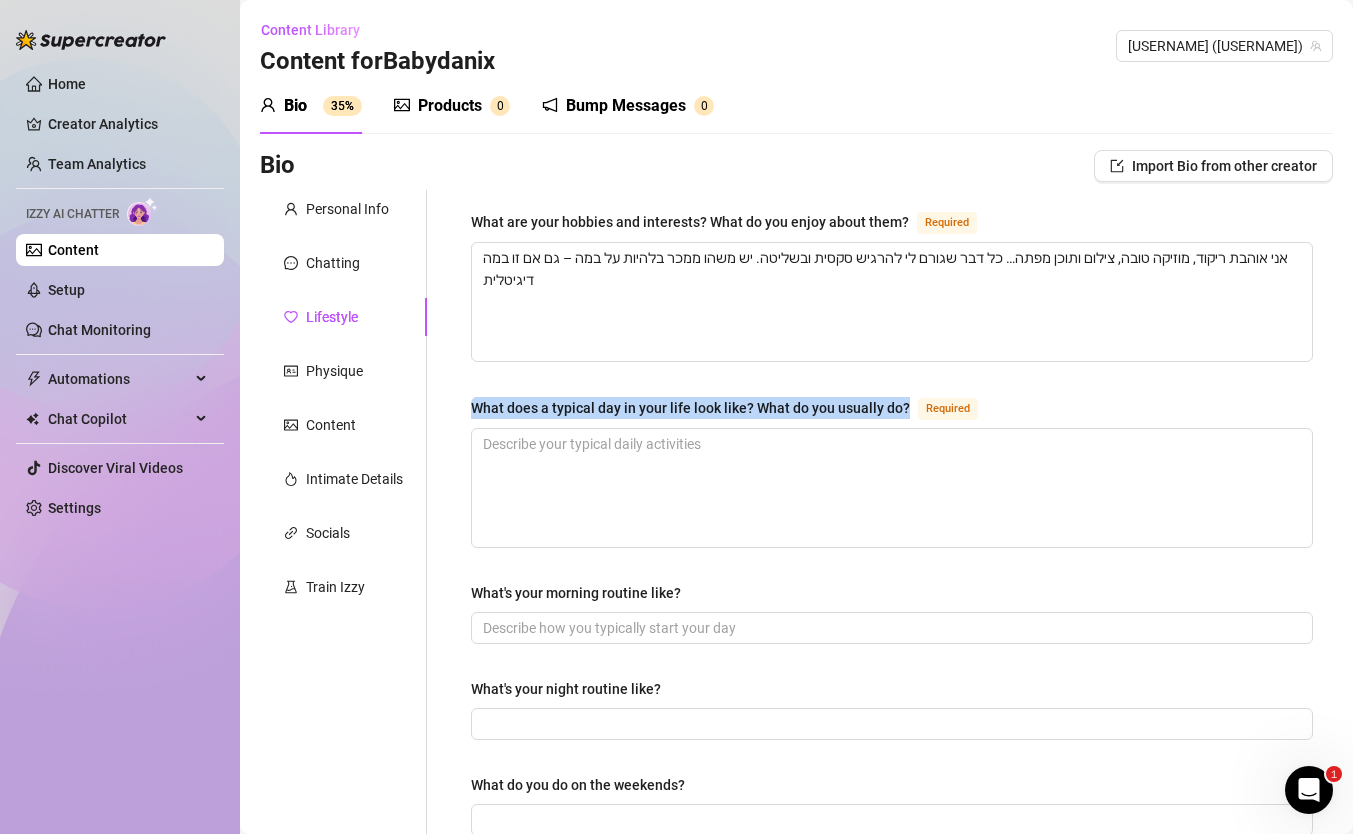 drag, startPoint x: 905, startPoint y: 402, endPoint x: 471, endPoint y: 403, distance: 434.00116 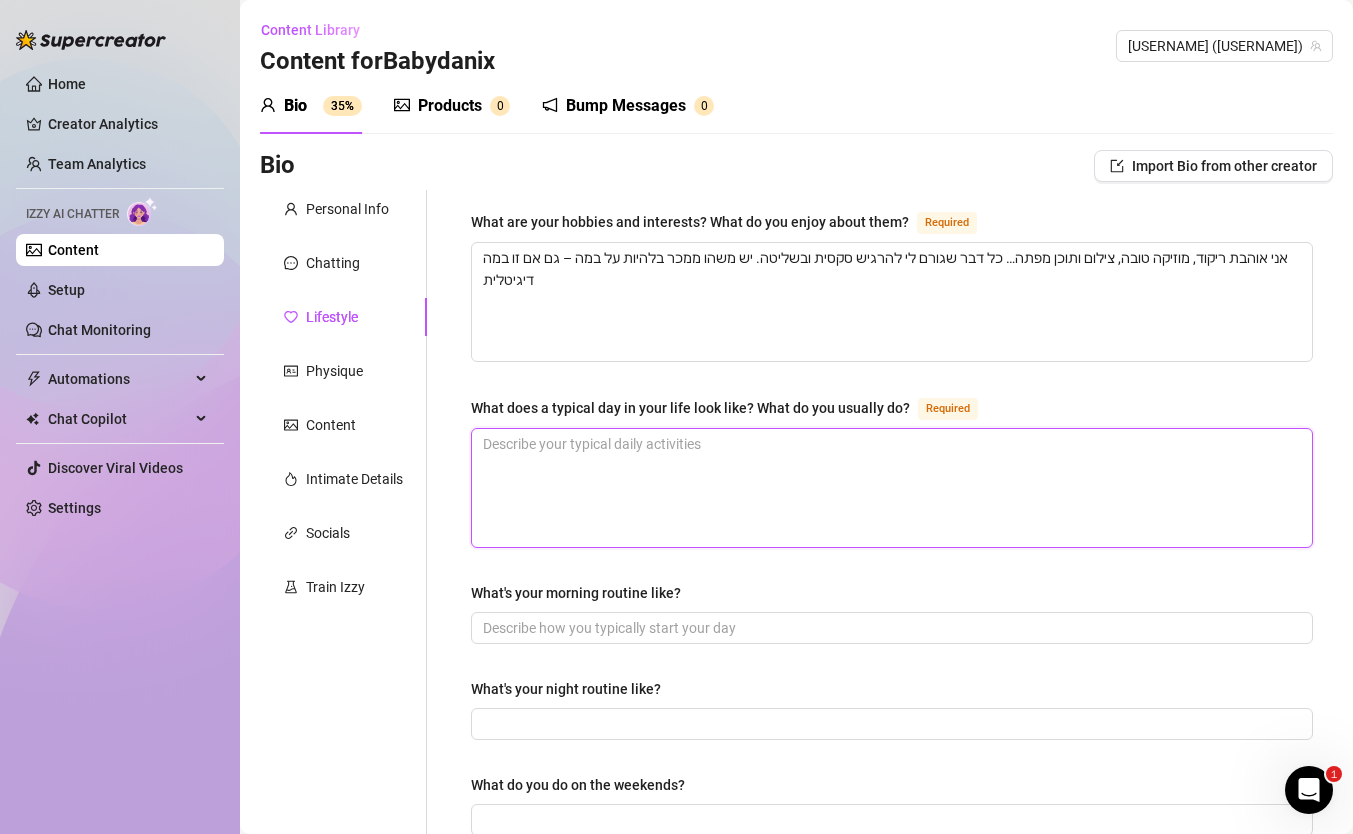 click on "What does a typical day in your life look like? What do you usually do? Required" at bounding box center (892, 488) 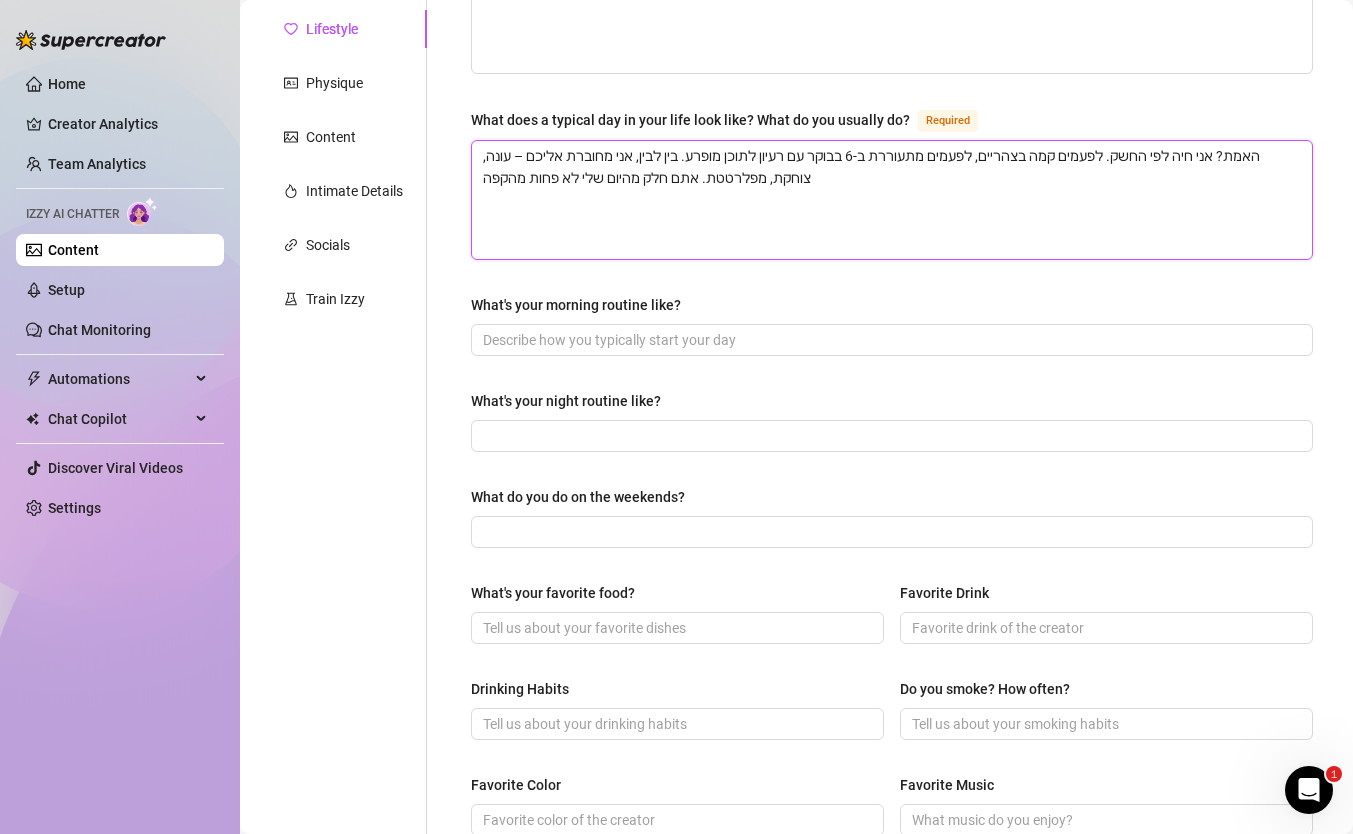 scroll, scrollTop: 877, scrollLeft: 0, axis: vertical 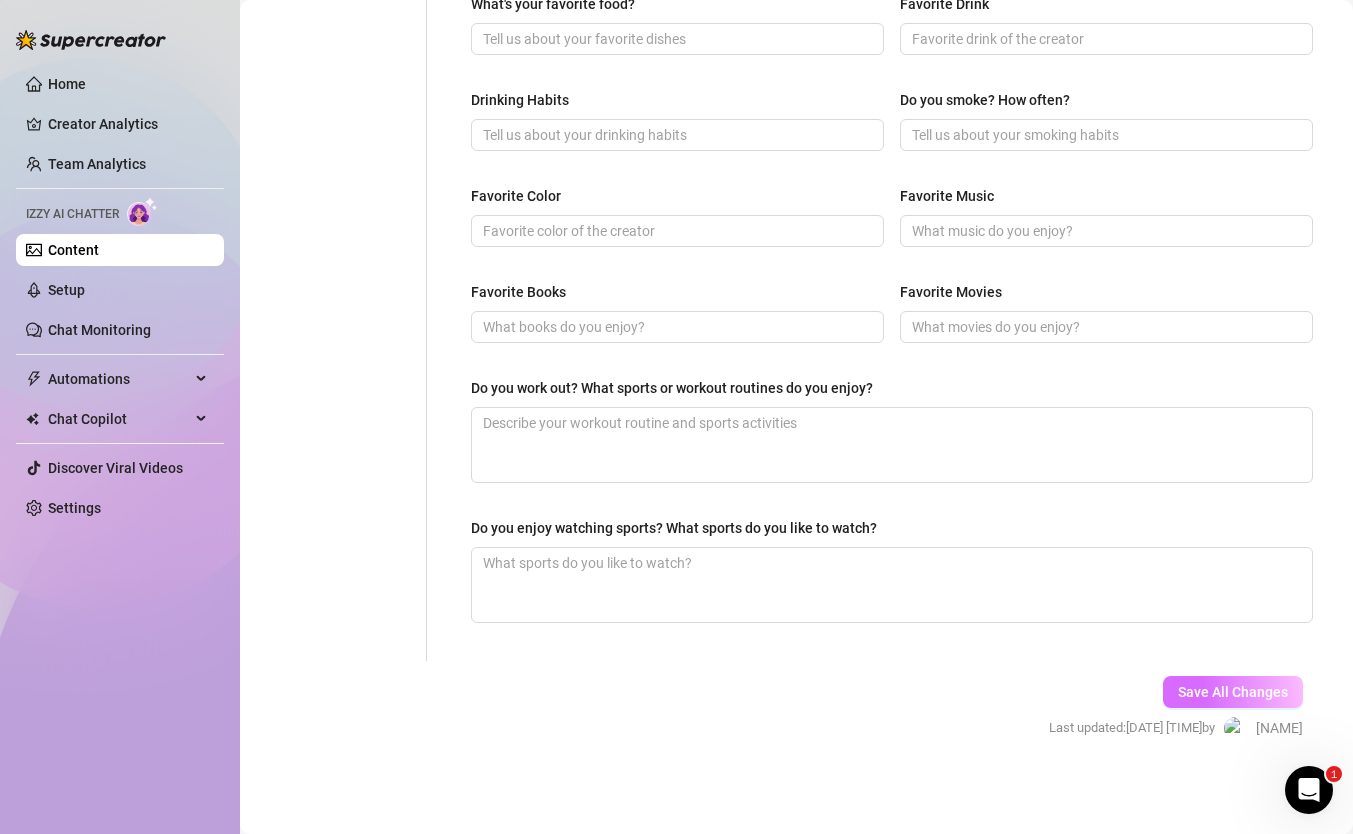 click on "Save All Changes" at bounding box center [1233, 692] 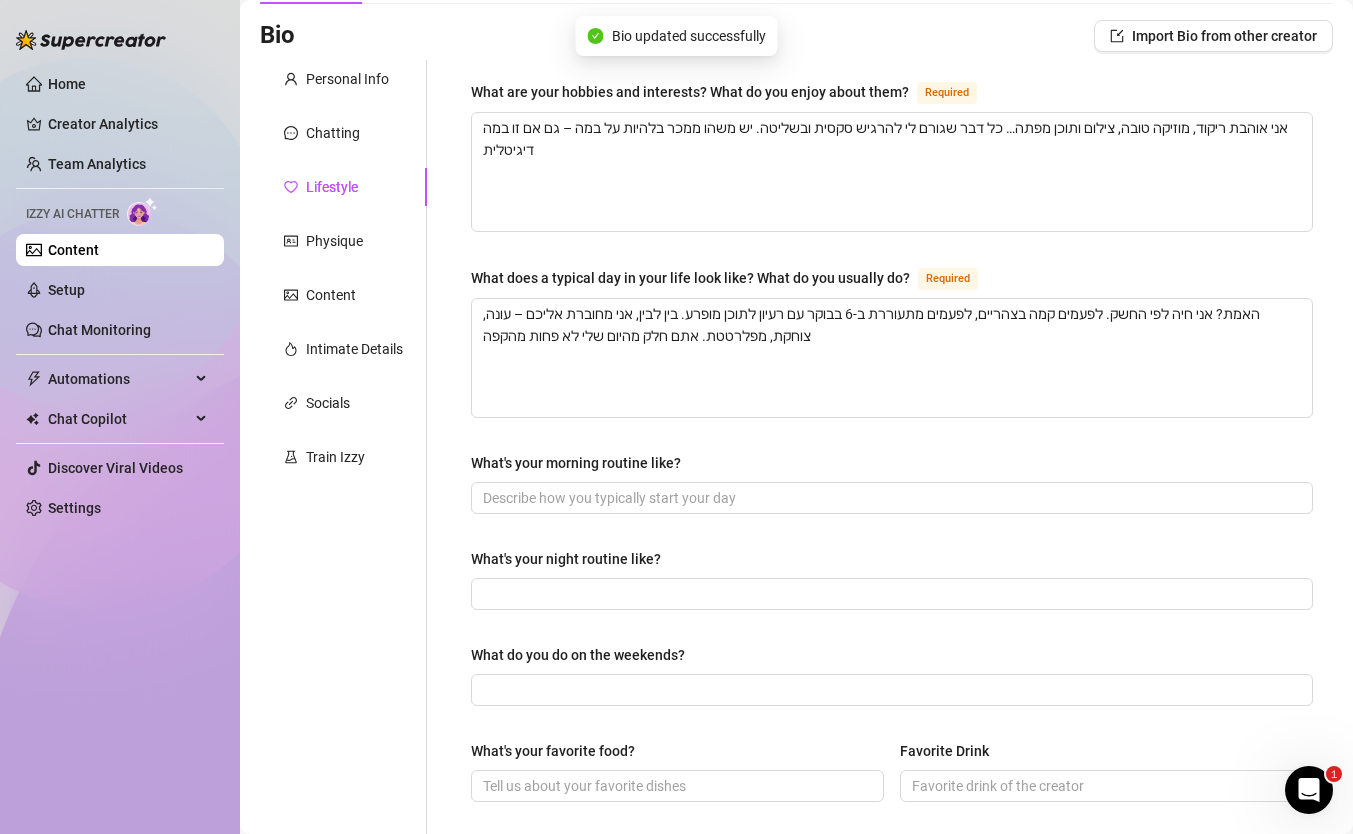 scroll, scrollTop: 0, scrollLeft: 0, axis: both 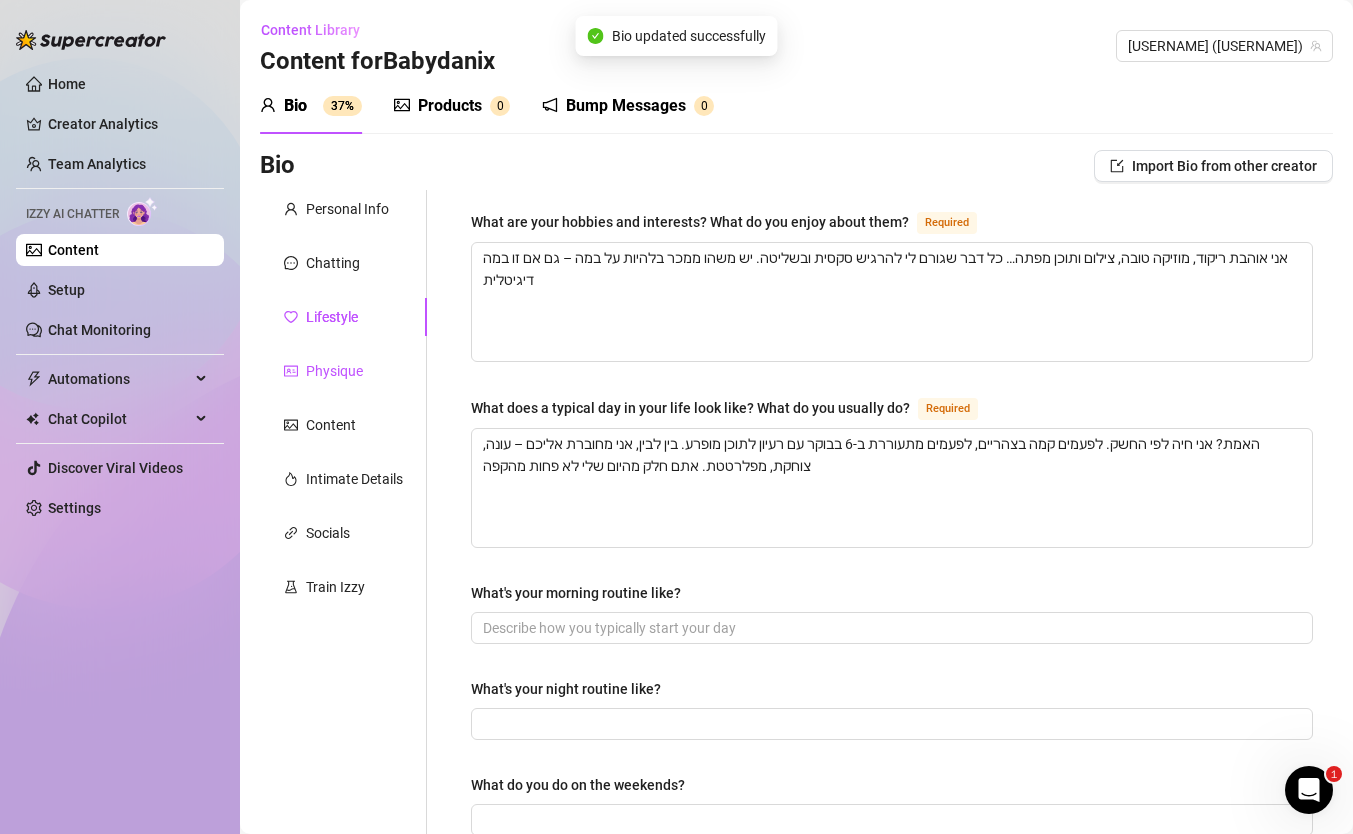 click on "Physique" at bounding box center (334, 371) 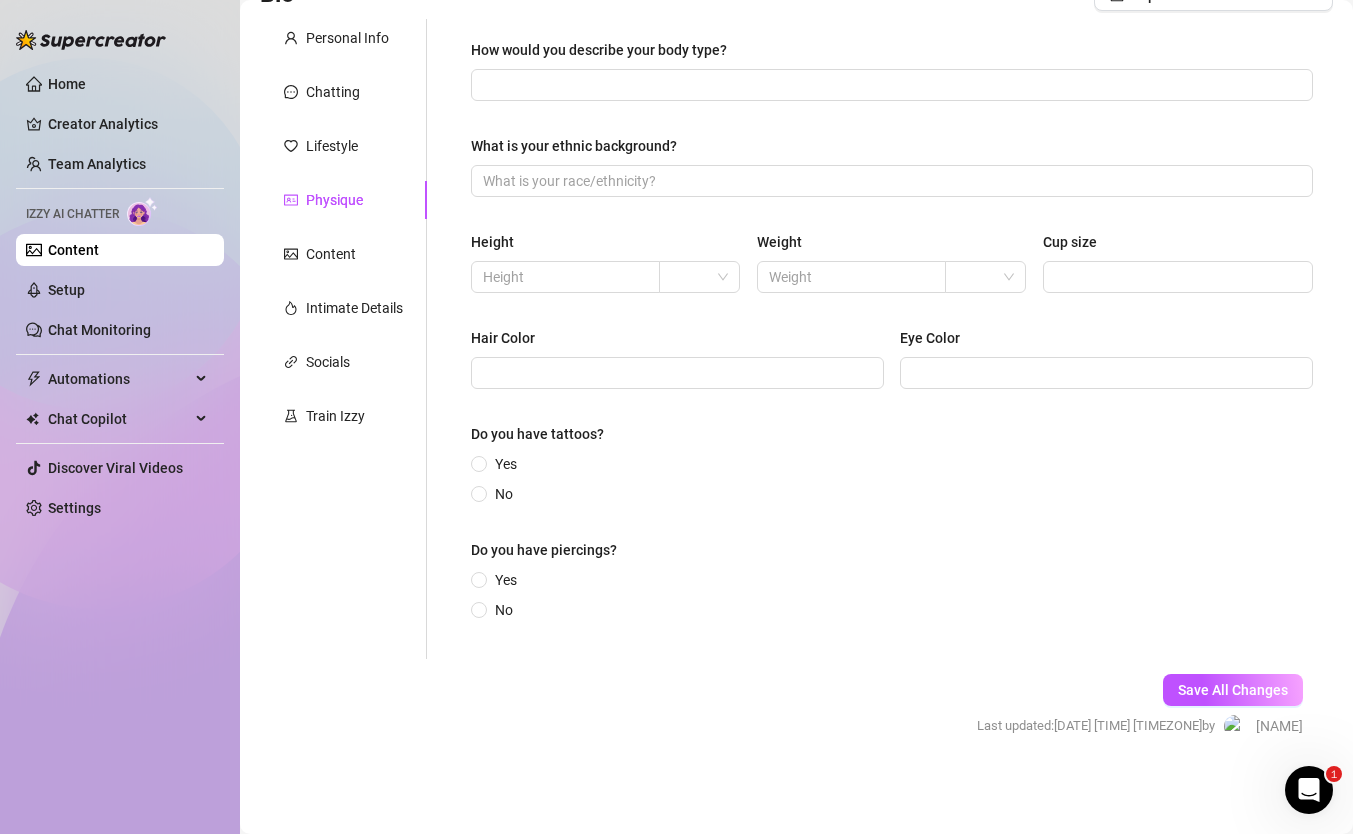 scroll, scrollTop: 0, scrollLeft: 0, axis: both 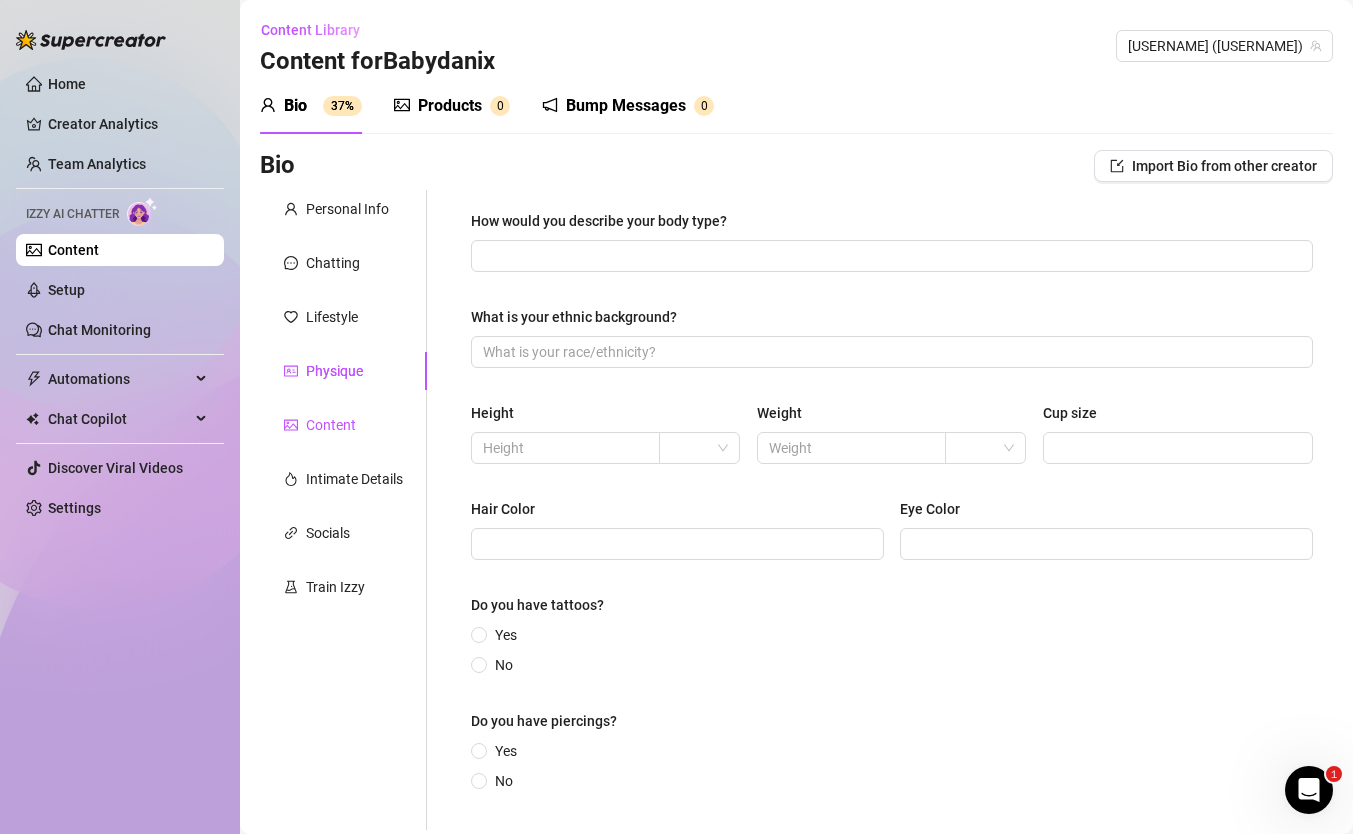click on "Content" at bounding box center (331, 425) 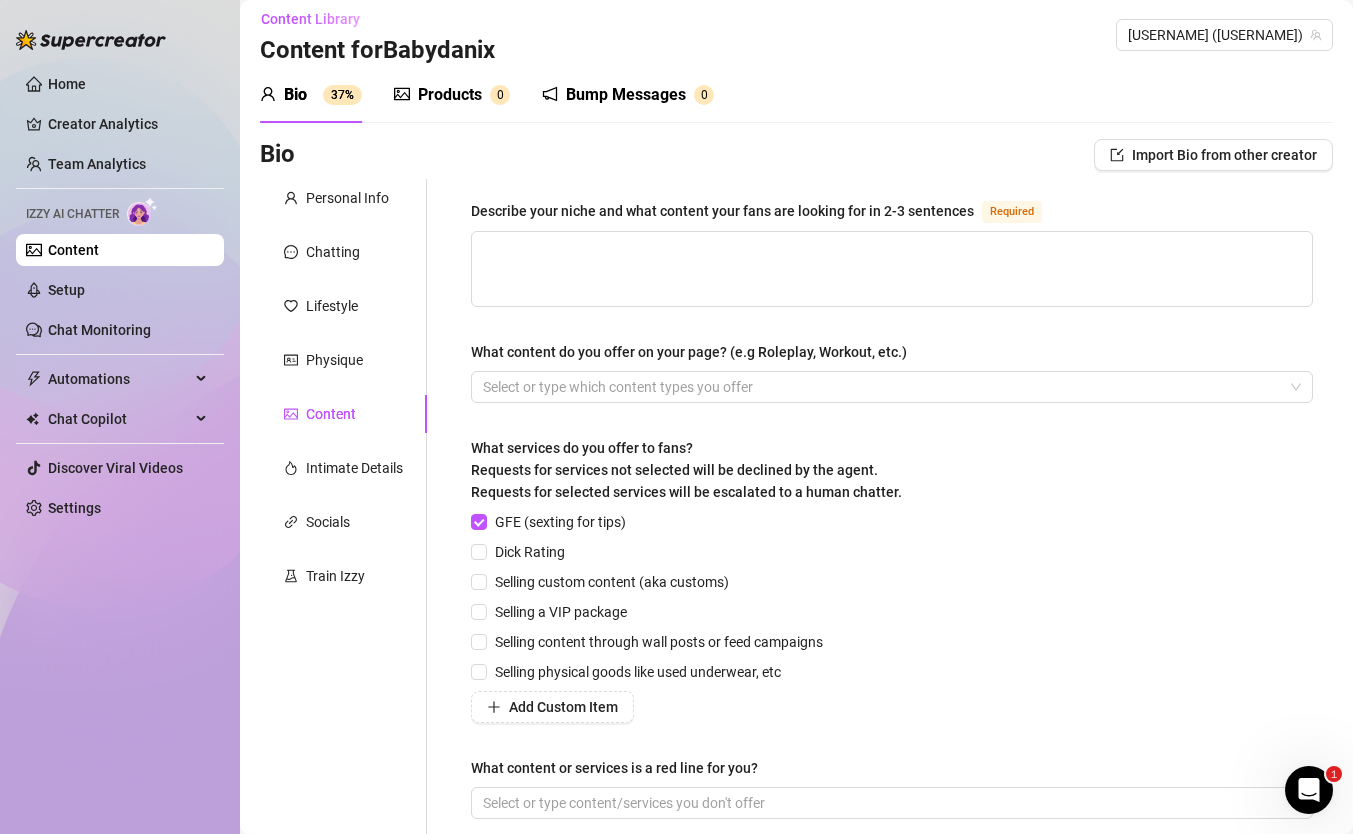 scroll, scrollTop: 0, scrollLeft: 0, axis: both 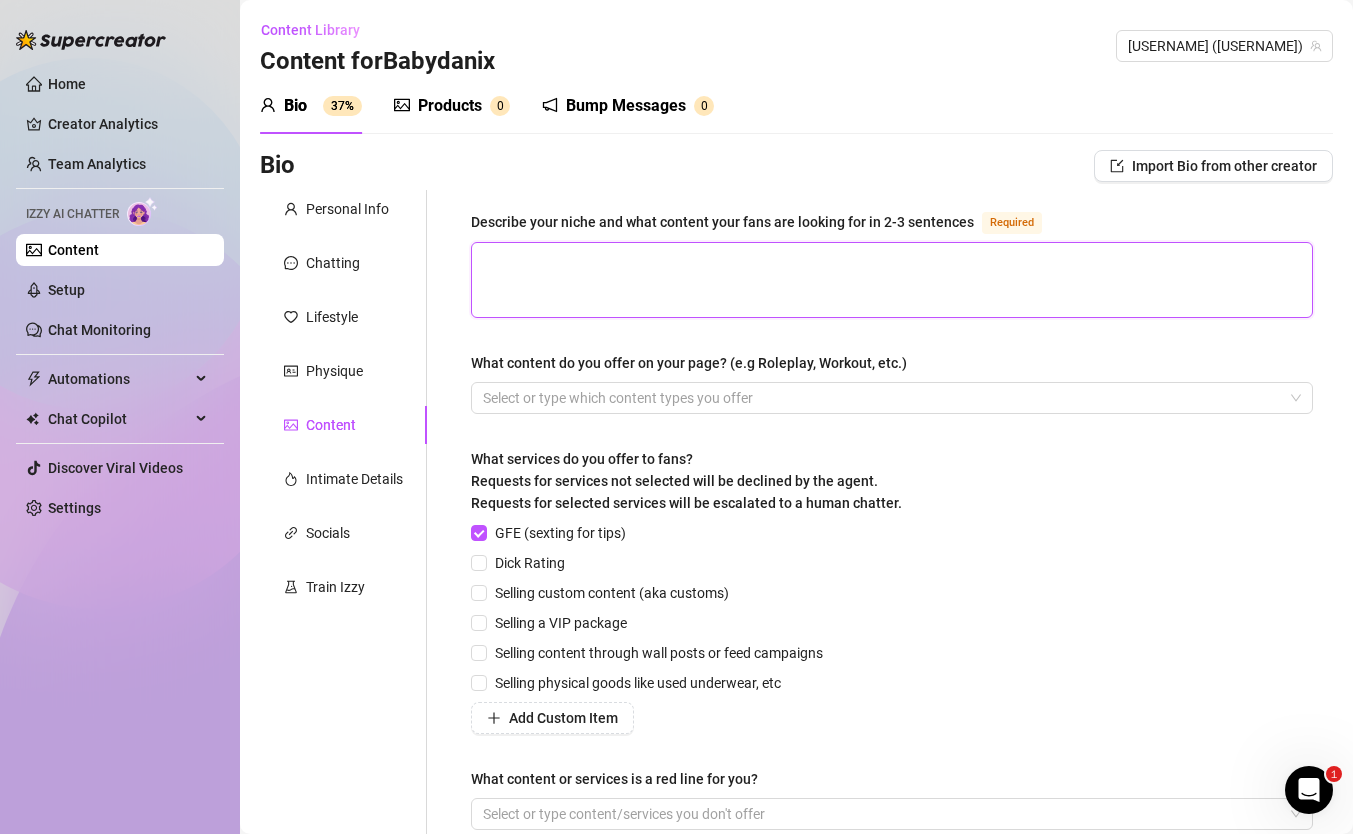 click on "Describe your niche and what content your fans are looking for in 2-3 sentences Required" at bounding box center [892, 280] 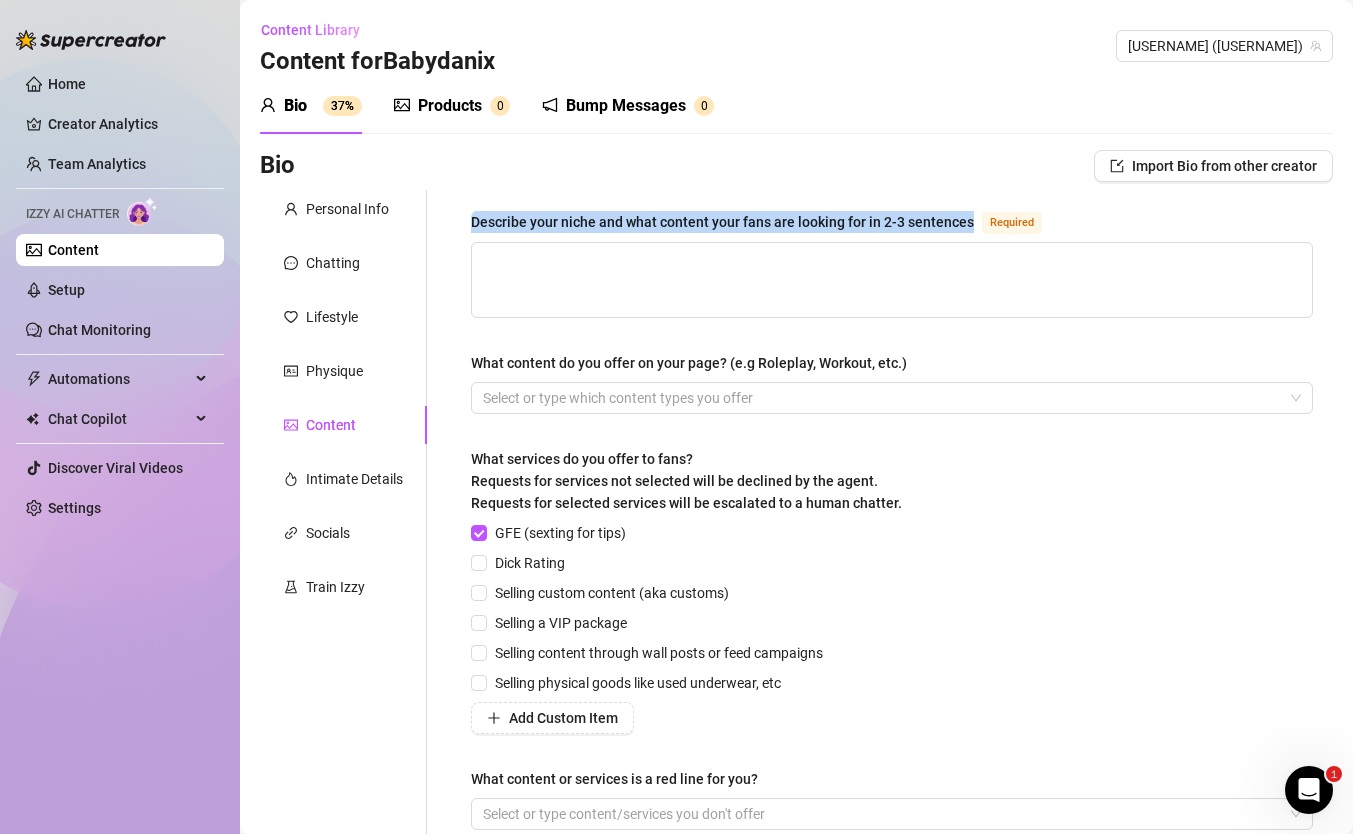 drag, startPoint x: 463, startPoint y: 219, endPoint x: 966, endPoint y: 221, distance: 503.00397 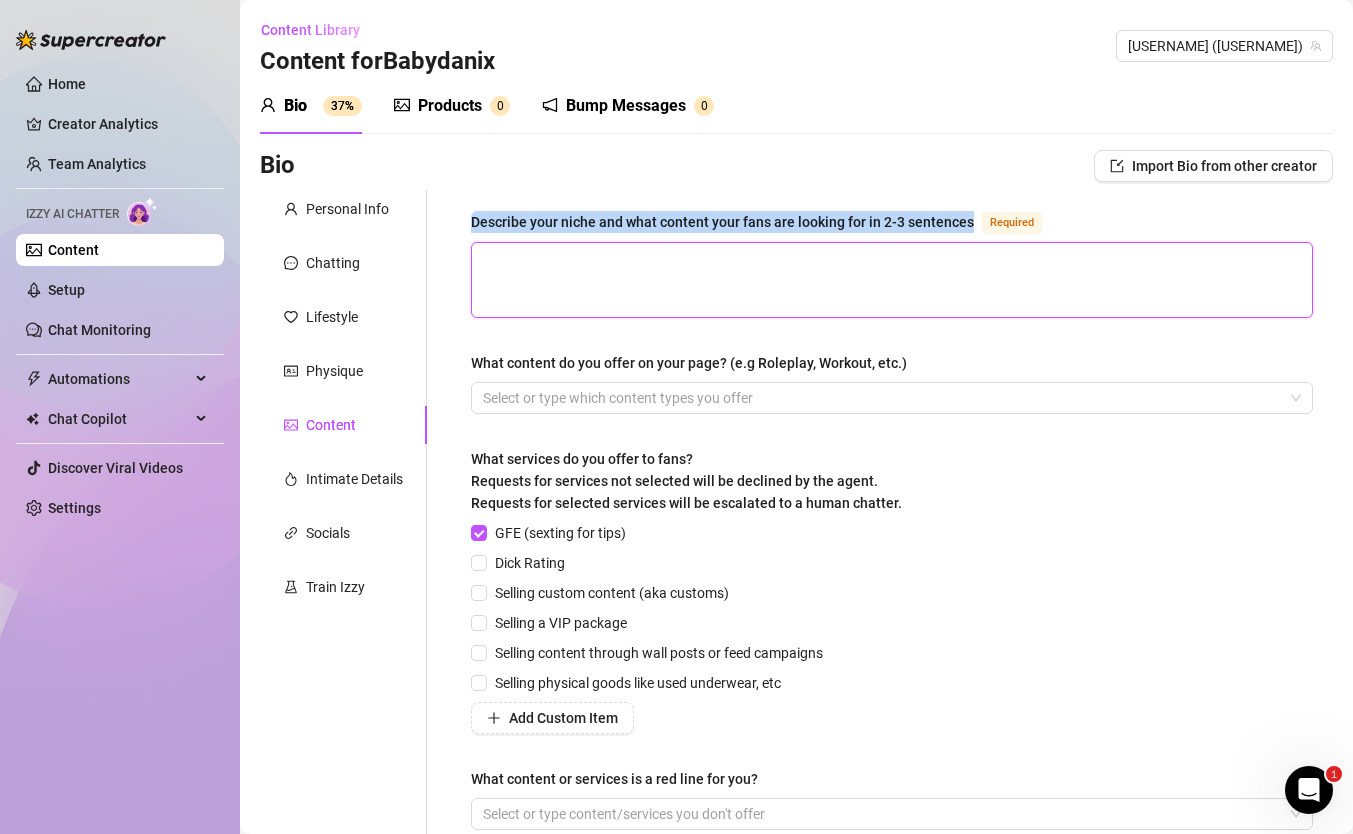 click on "Describe your niche and what content your fans are looking for in 2-3 sentences Required" at bounding box center (892, 280) 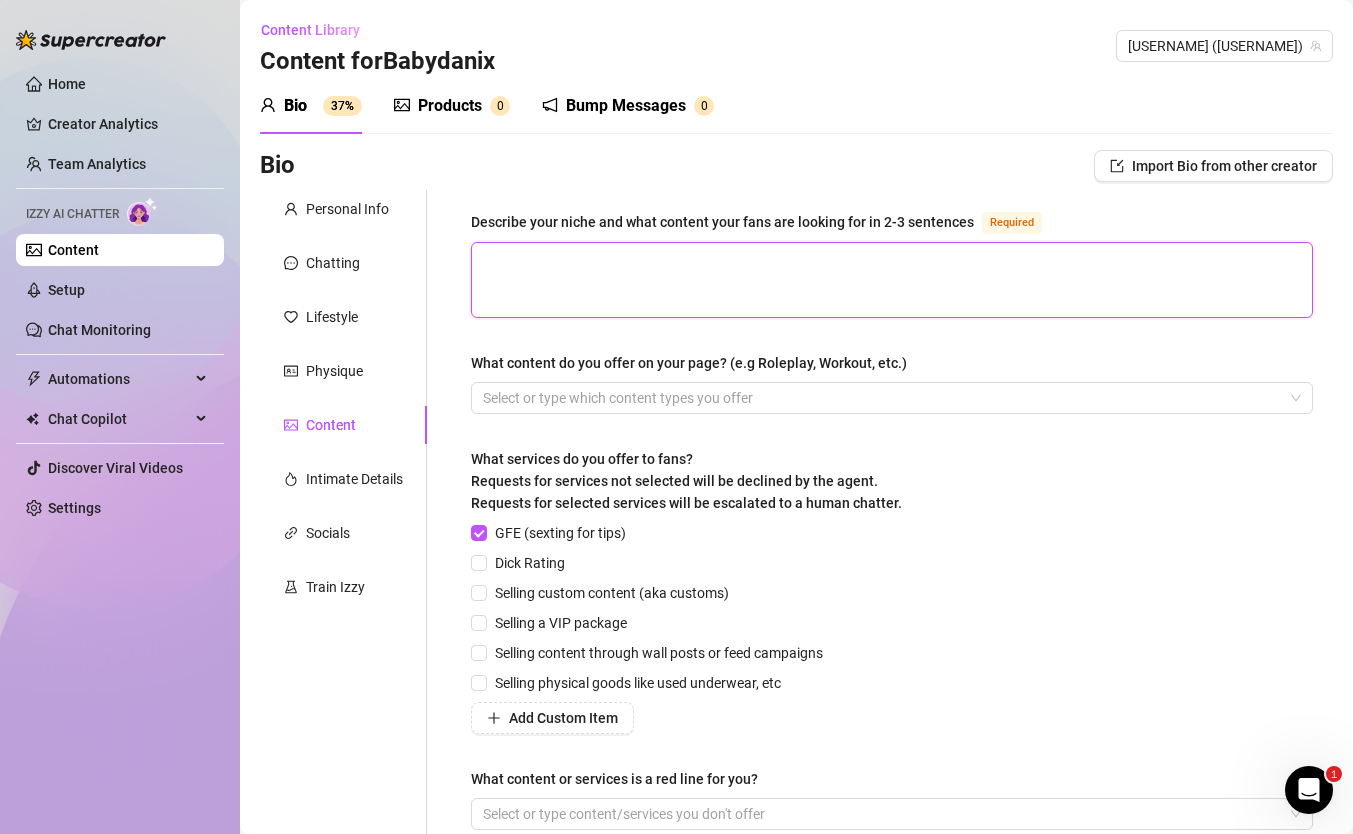 paste on "Describe your niche and what content your fans are looking for in 2-3 sentences" 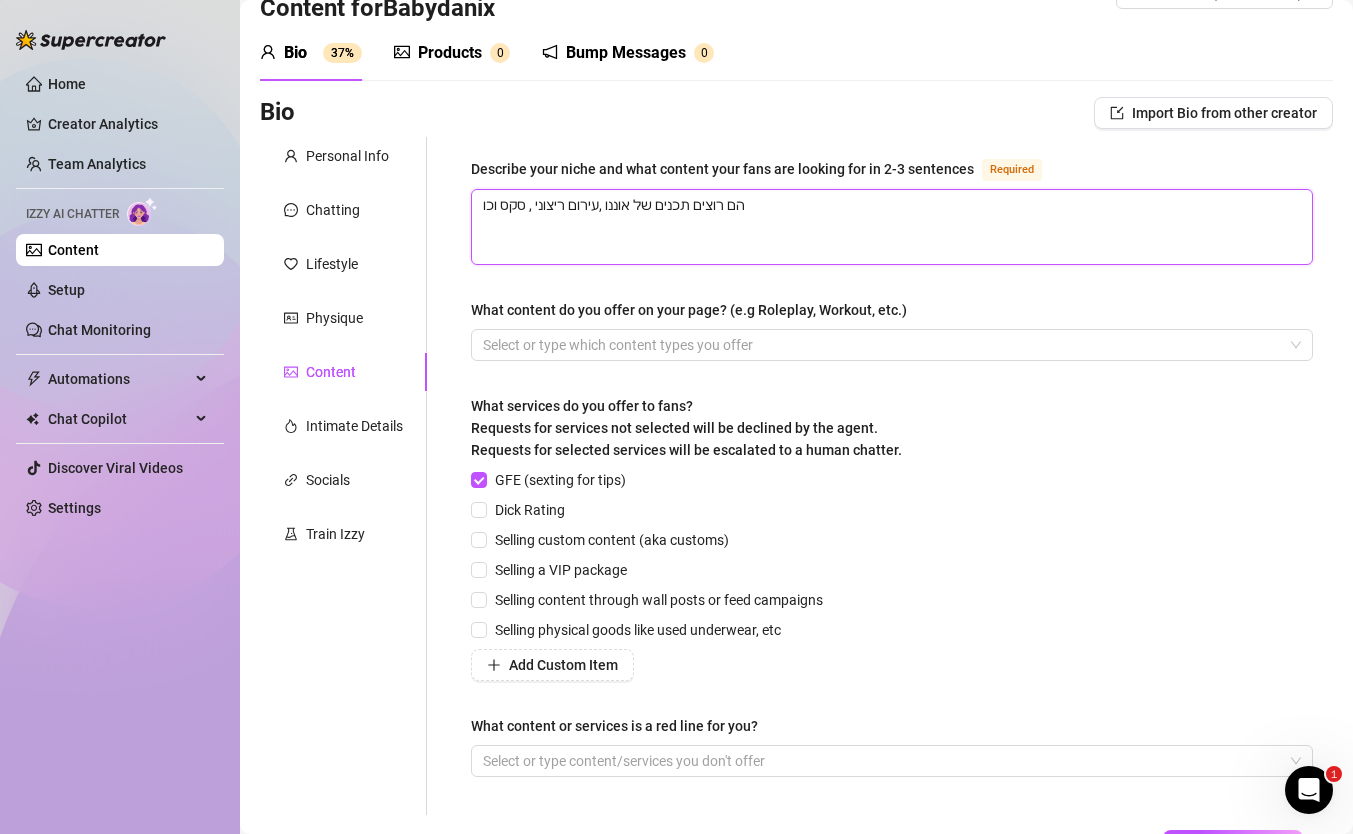 scroll, scrollTop: 56, scrollLeft: 0, axis: vertical 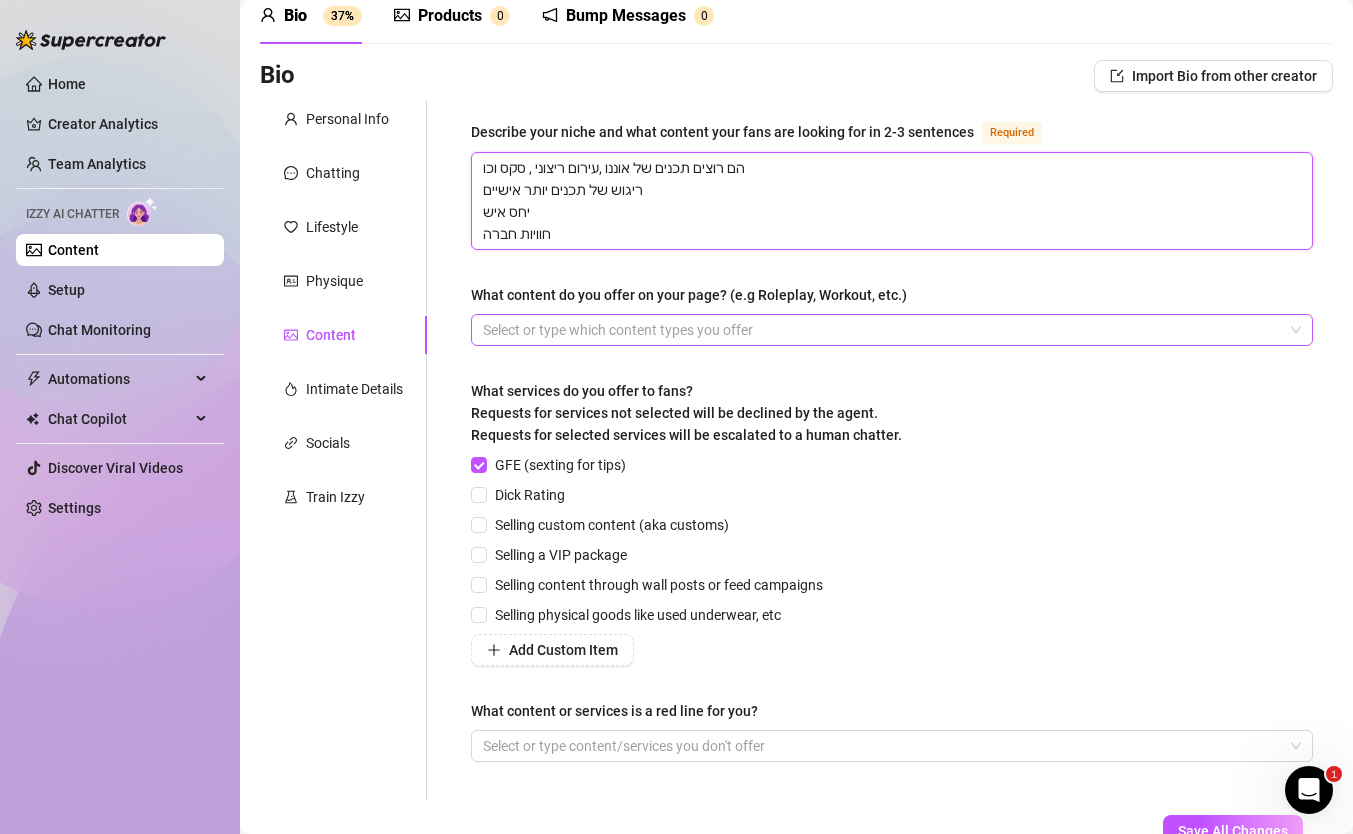click at bounding box center [881, 330] 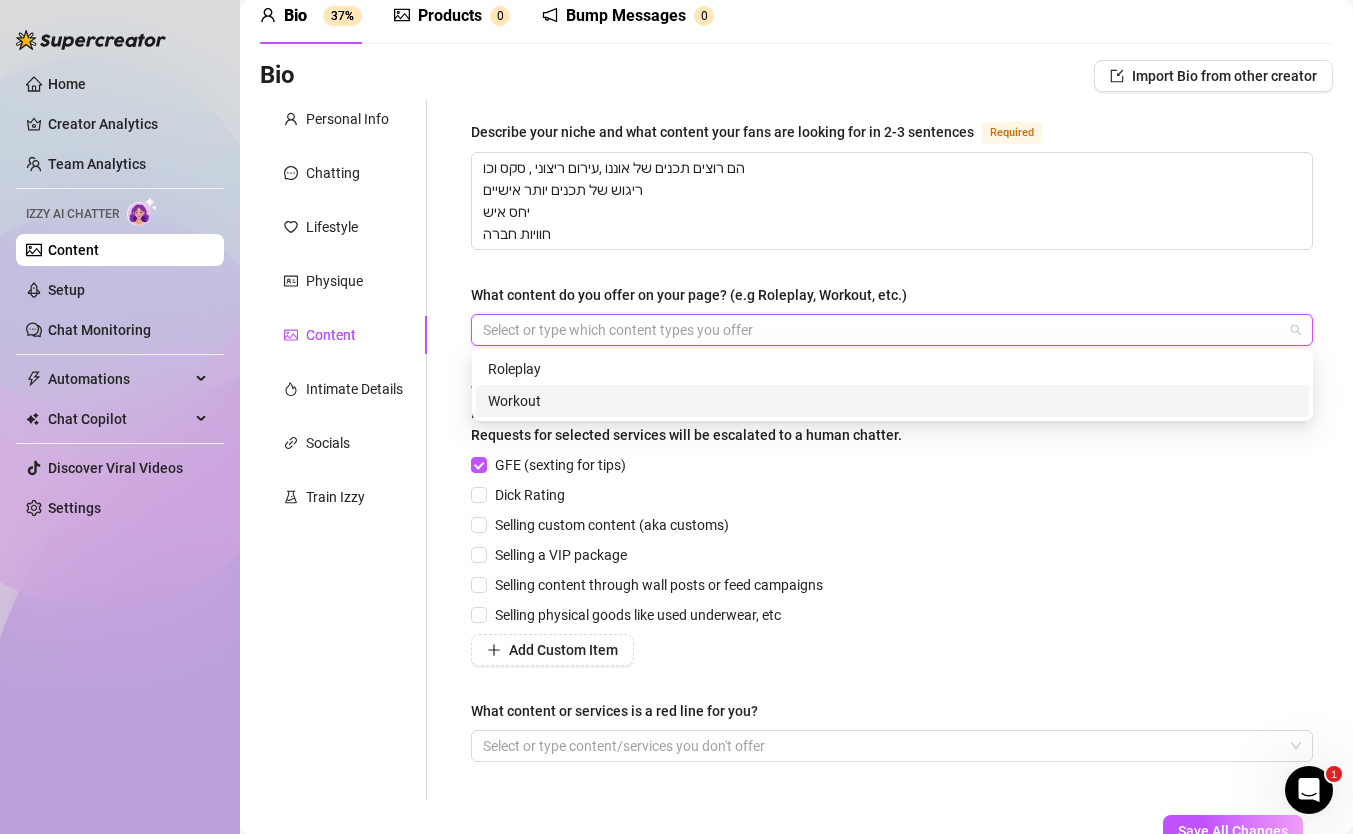 click on "Workout" at bounding box center (892, 401) 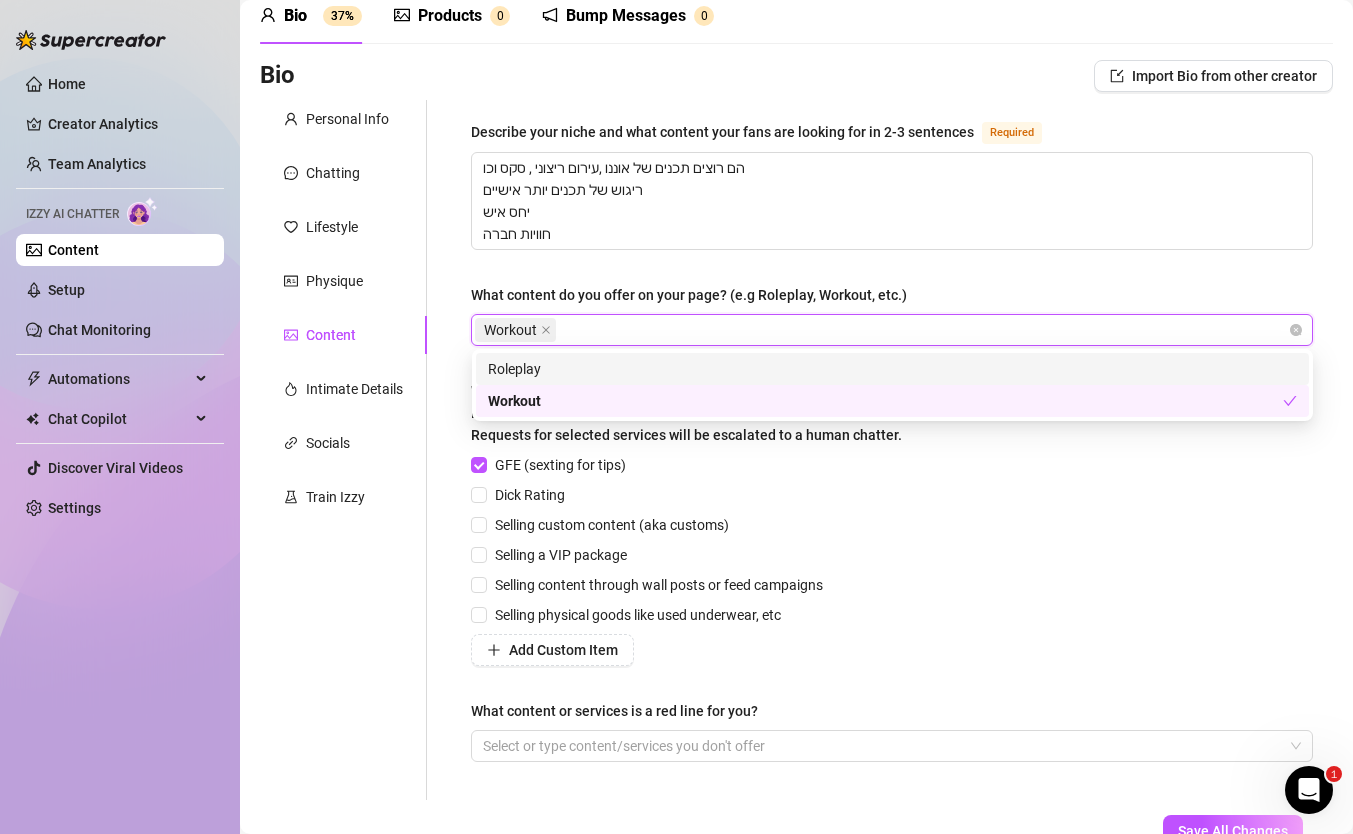 click on "Roleplay" at bounding box center [892, 369] 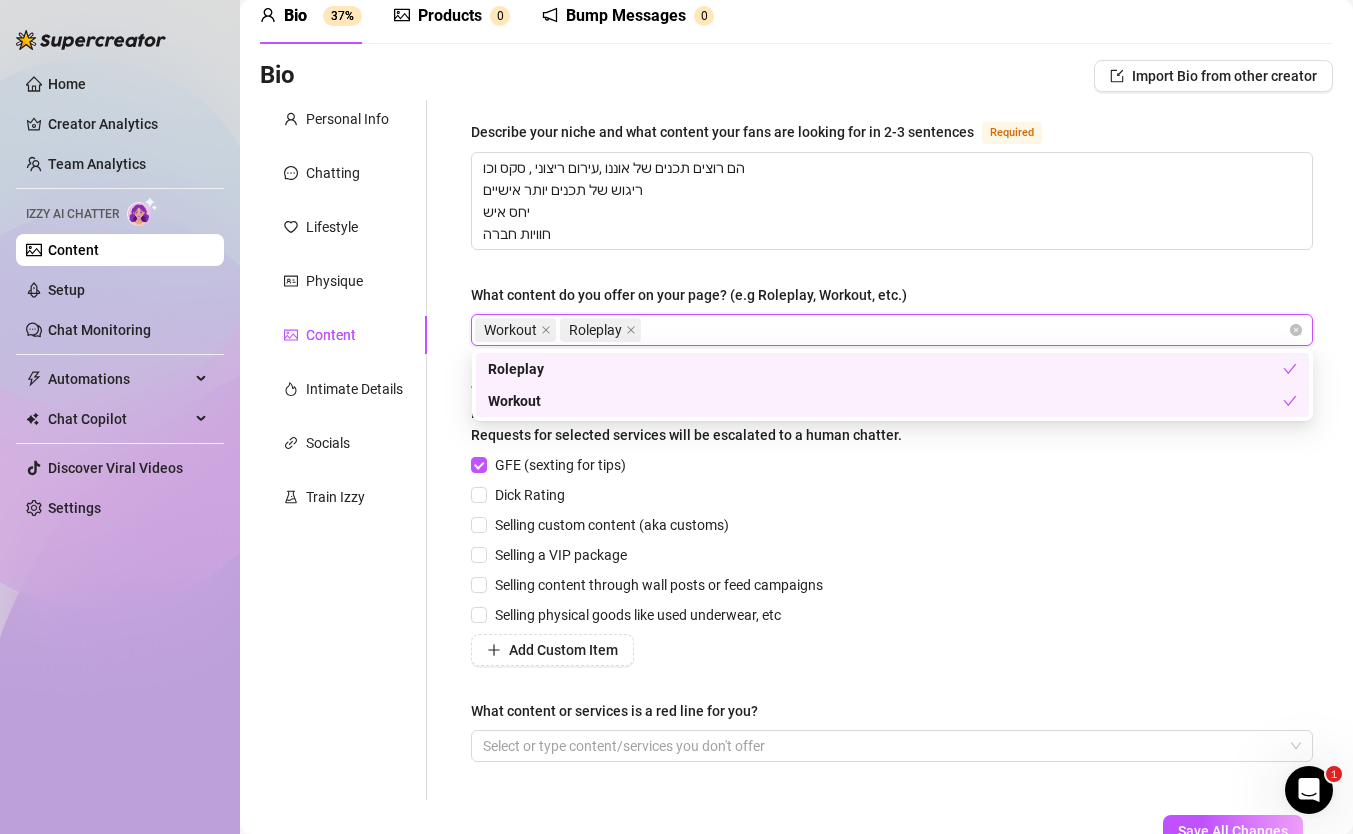 click on "GFE (sexting for tips) Dick Rating Selling custom content (aka customs) Selling a VIP package Selling content through wall posts or feed campaigns Selling physical goods like used underwear, etc Add Custom Item" at bounding box center (892, 560) 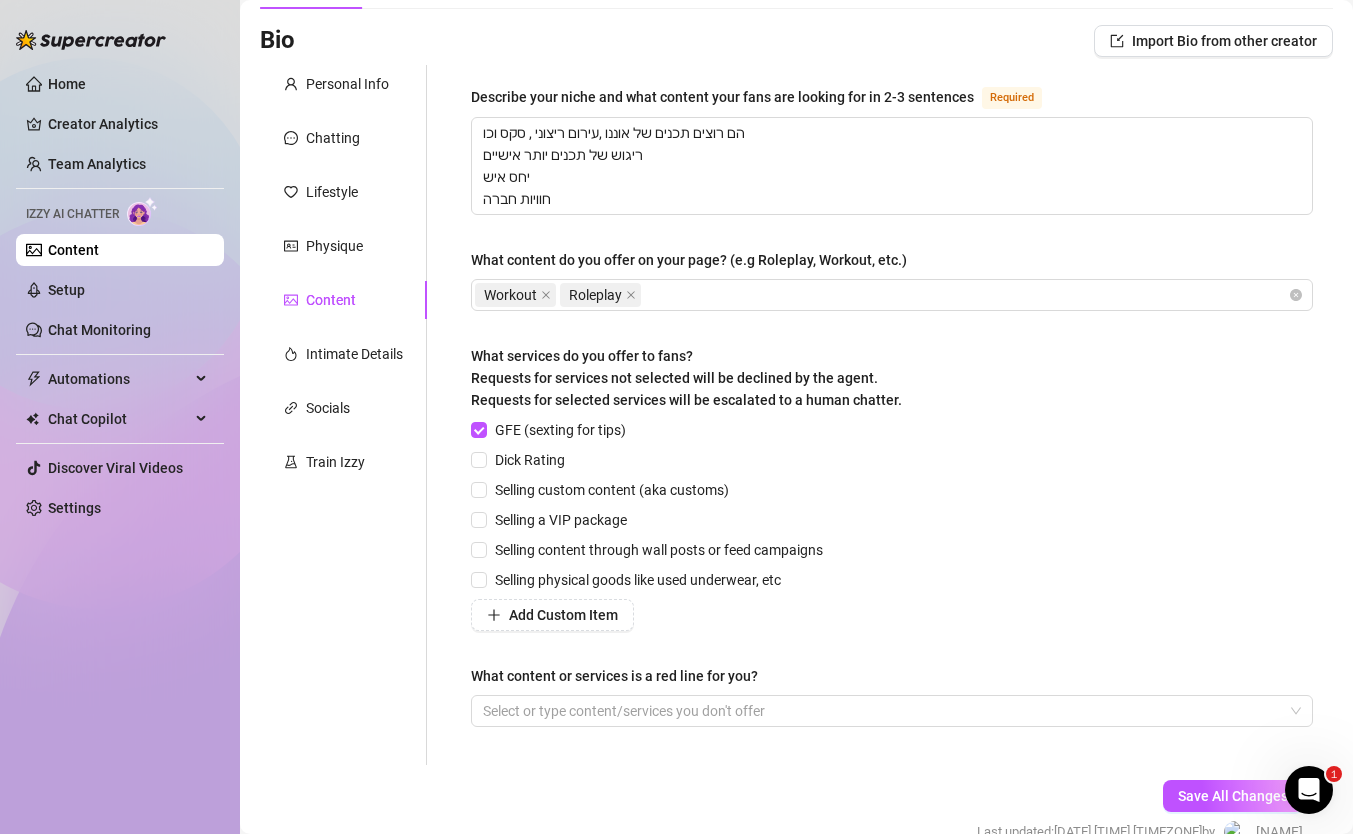 scroll, scrollTop: 133, scrollLeft: 0, axis: vertical 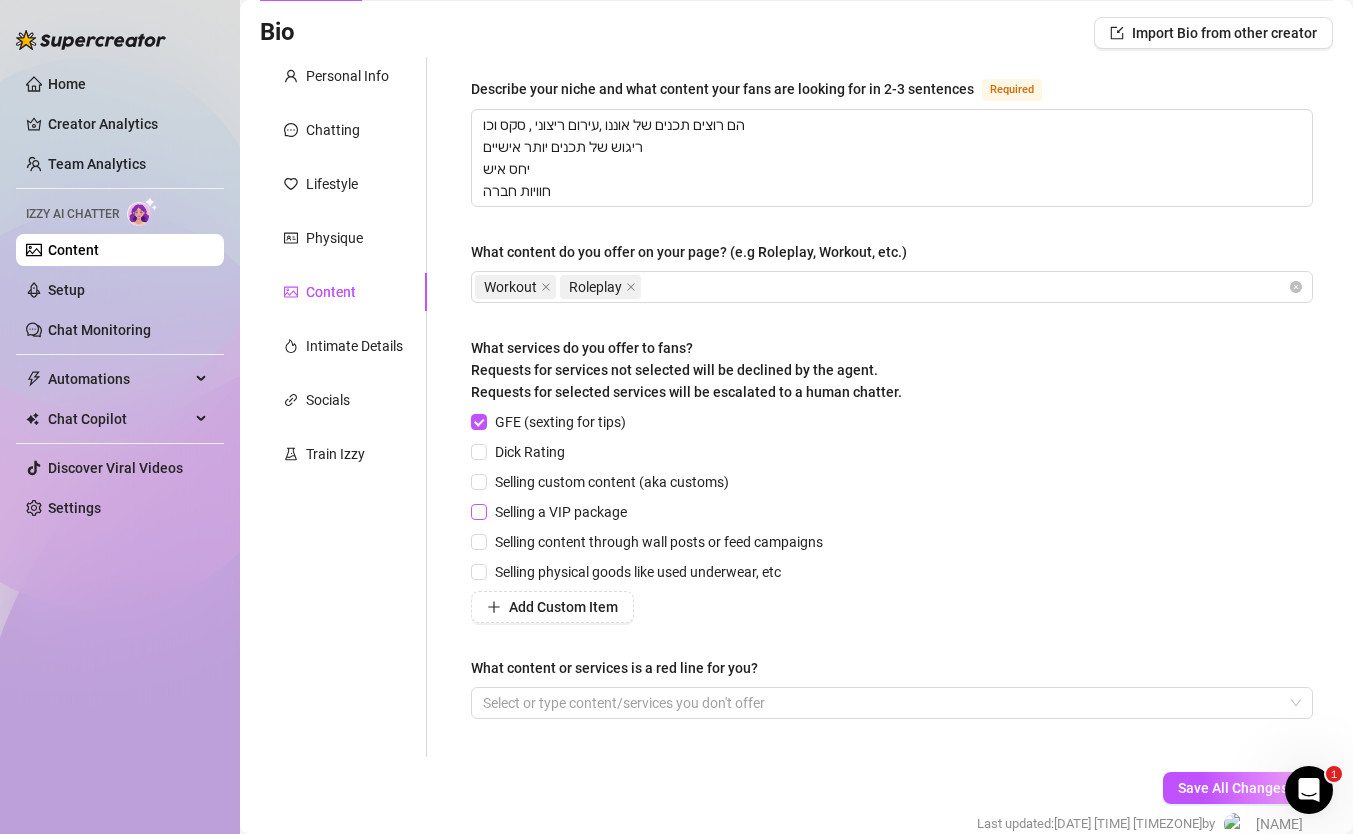 click on "Selling a VIP package" at bounding box center (561, 512) 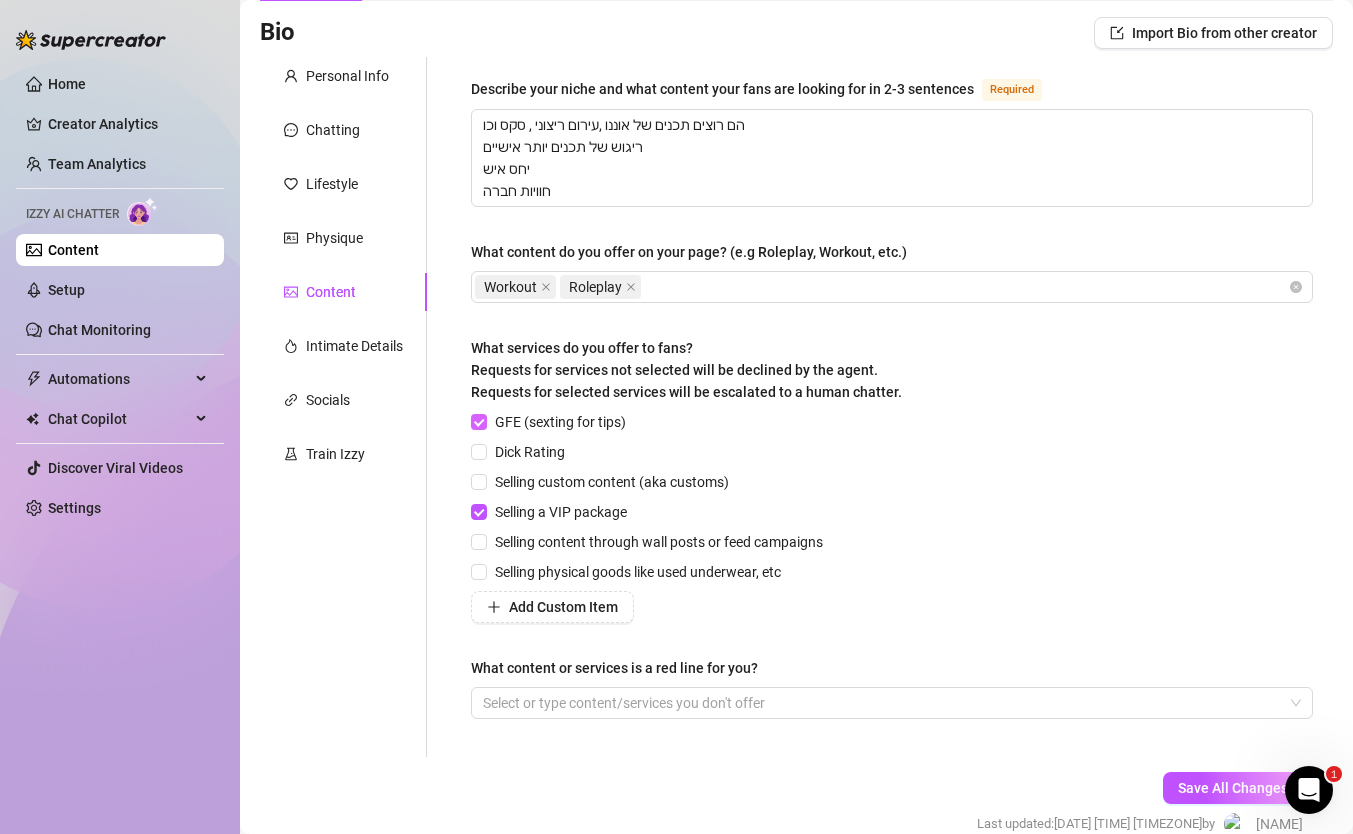 click on "GFE (sexting for tips)" at bounding box center [560, 422] 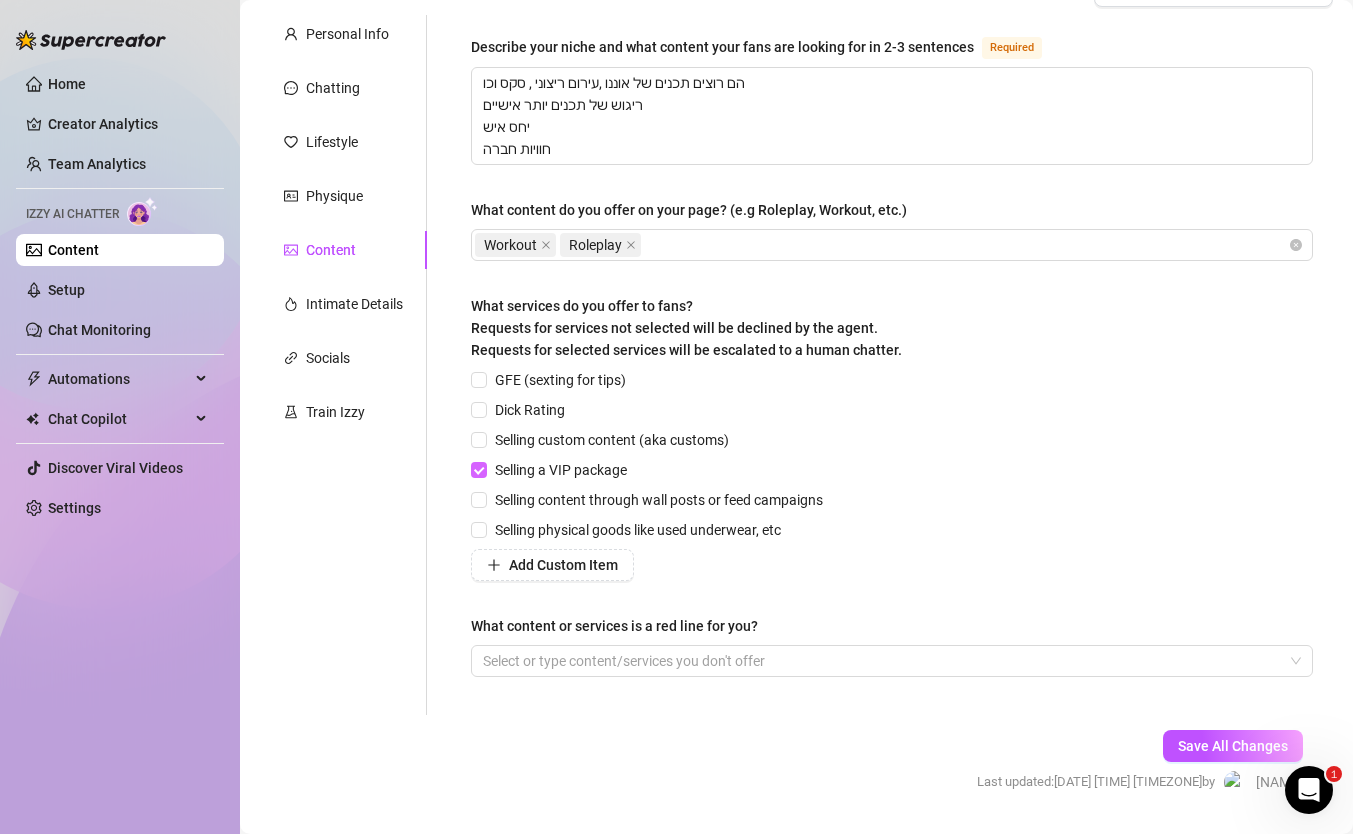 scroll, scrollTop: 180, scrollLeft: 0, axis: vertical 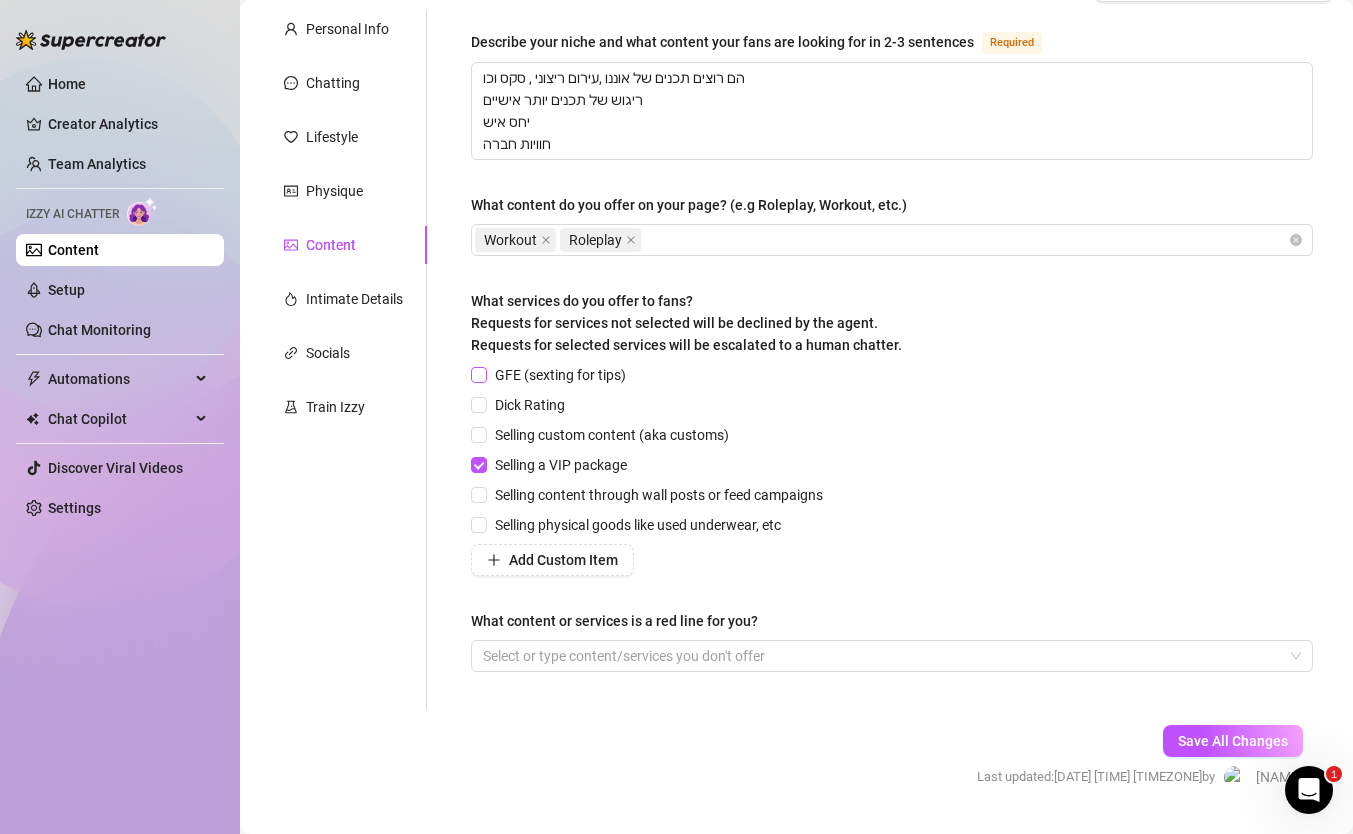 click on "GFE (sexting for tips)" at bounding box center (560, 375) 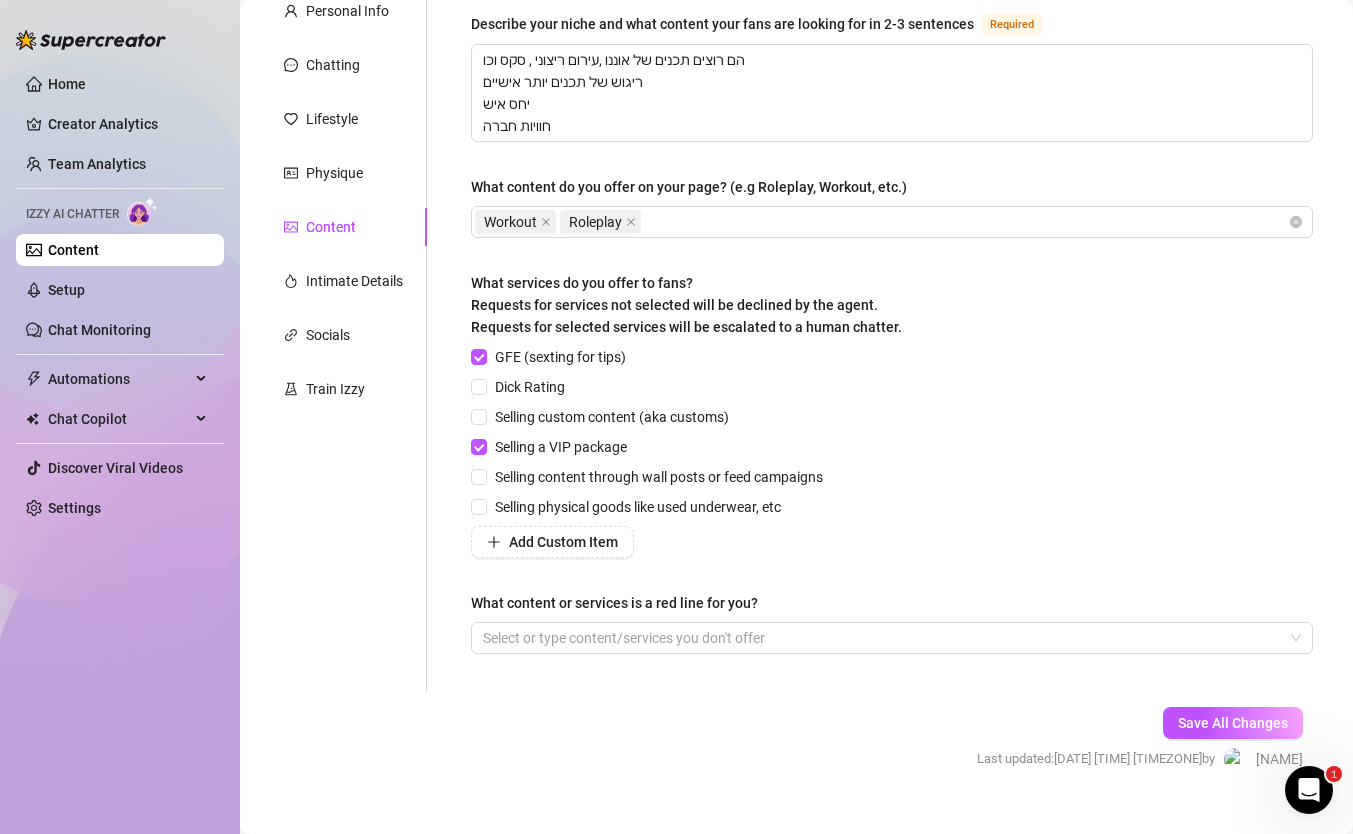 scroll, scrollTop: 205, scrollLeft: 0, axis: vertical 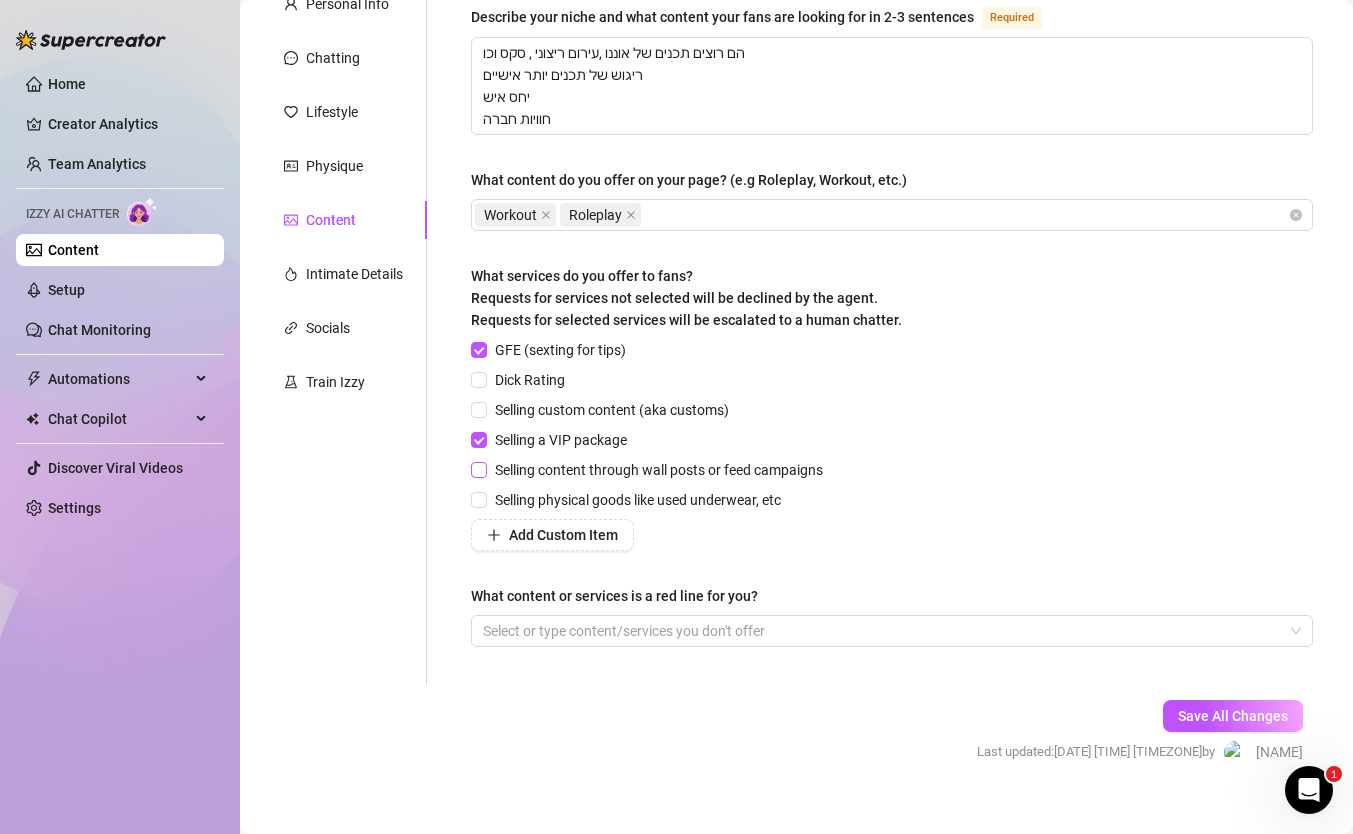 click on "Selling content through wall posts or feed campaigns" at bounding box center (659, 470) 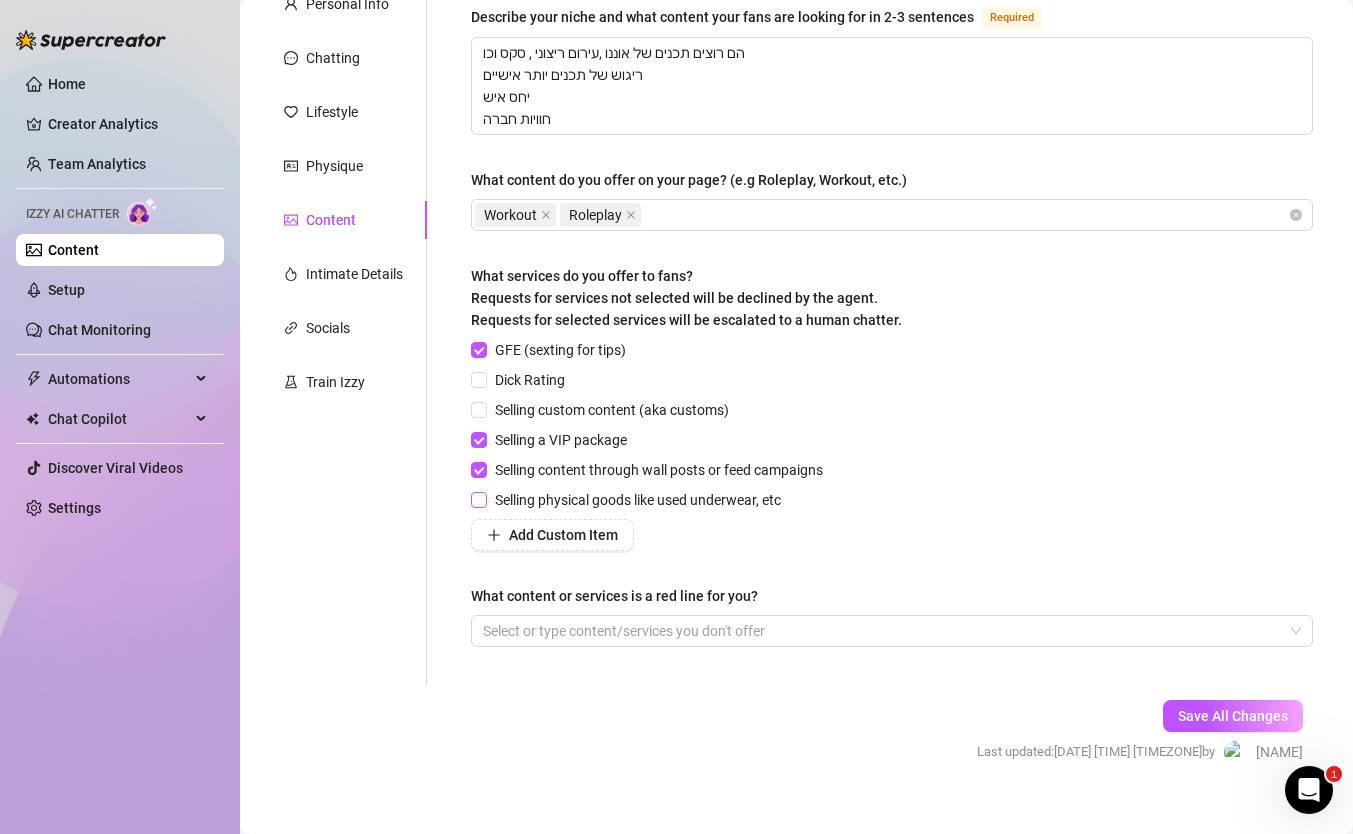 click on "Selling physical goods like used underwear, etc" at bounding box center [638, 500] 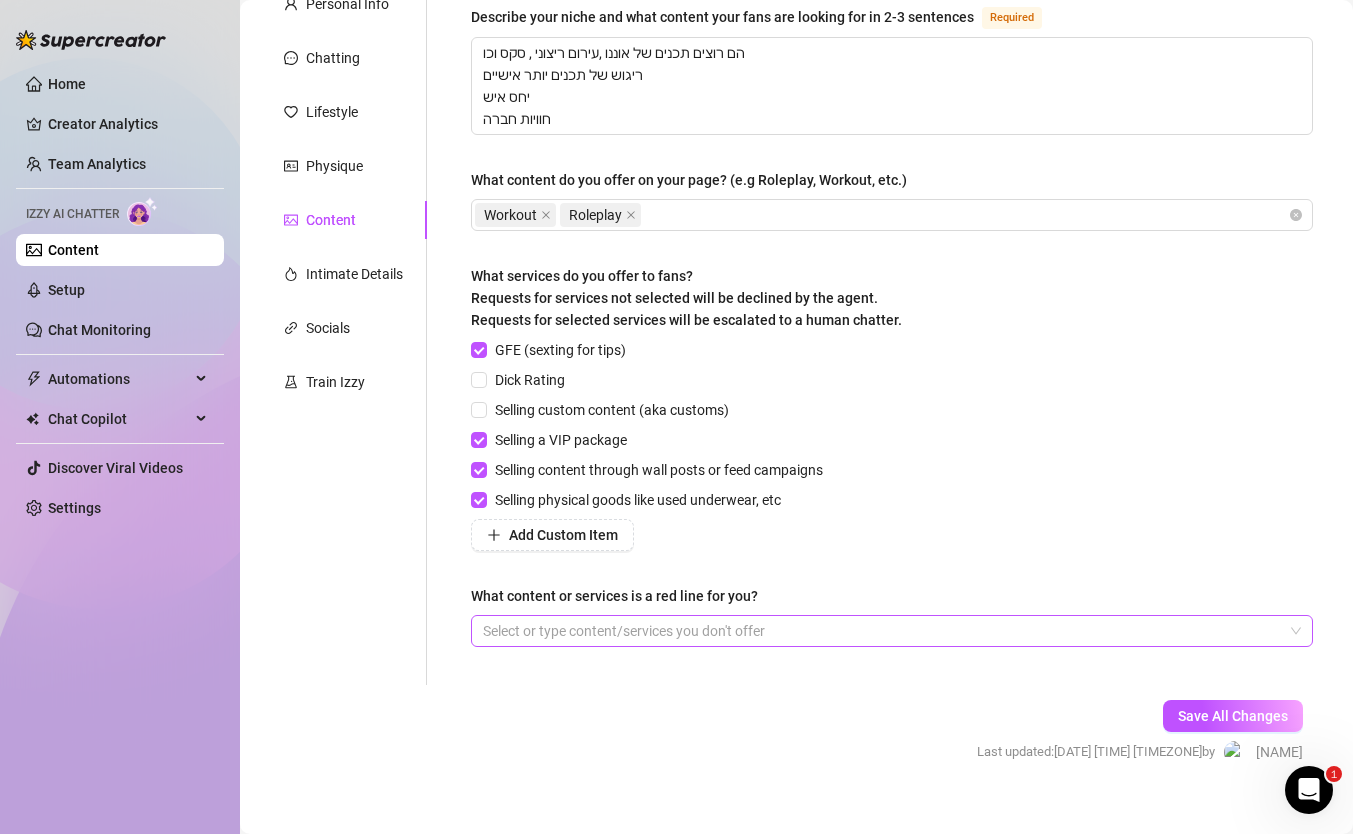 click at bounding box center (881, 631) 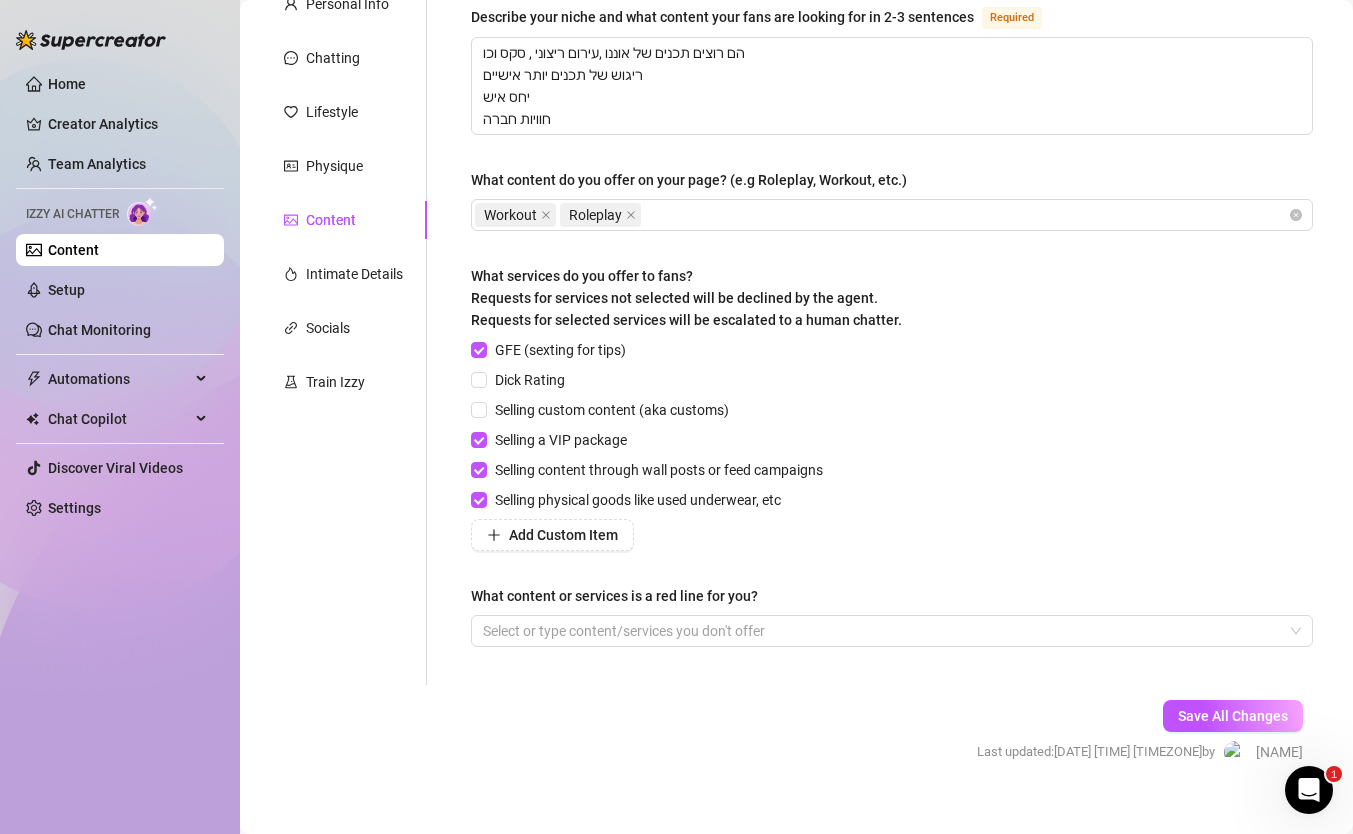 click on "Personal Info Chatting Lifestyle Physique Content Intimate Details Socials Train Izzy Name Required [FIRST] [LAST] Nickname(s) [NICKNAME] Gender Required Female Male Non-Binary / Genderqueer Agender Bigender Genderfluid Other Where did you grow up? Required [CITY] Where is your current homebase? (City/Area of your home) Required [CITY] What is your timezone of your current location? If you are currently traveling, choose your current location Required Israel ( Asia/Jerusalem ) Are you currently traveling? If so, where are you right now? what are you doing there? [CITY] Birth Date Required [MONTH] [DAY]th, [YEAR] Zodiac Sign Virgo Sexual Orientation Required סטרייטית Relationship Status Required רווקה Do you have any siblings? How many? Do you have any children? How many? Do you have any pets? What do you do for work currently? What were your previous jobs or careers? What is your educational background? What languages do you speak?   Select or type languages you speak Required Mixed" at bounding box center (796, 392) 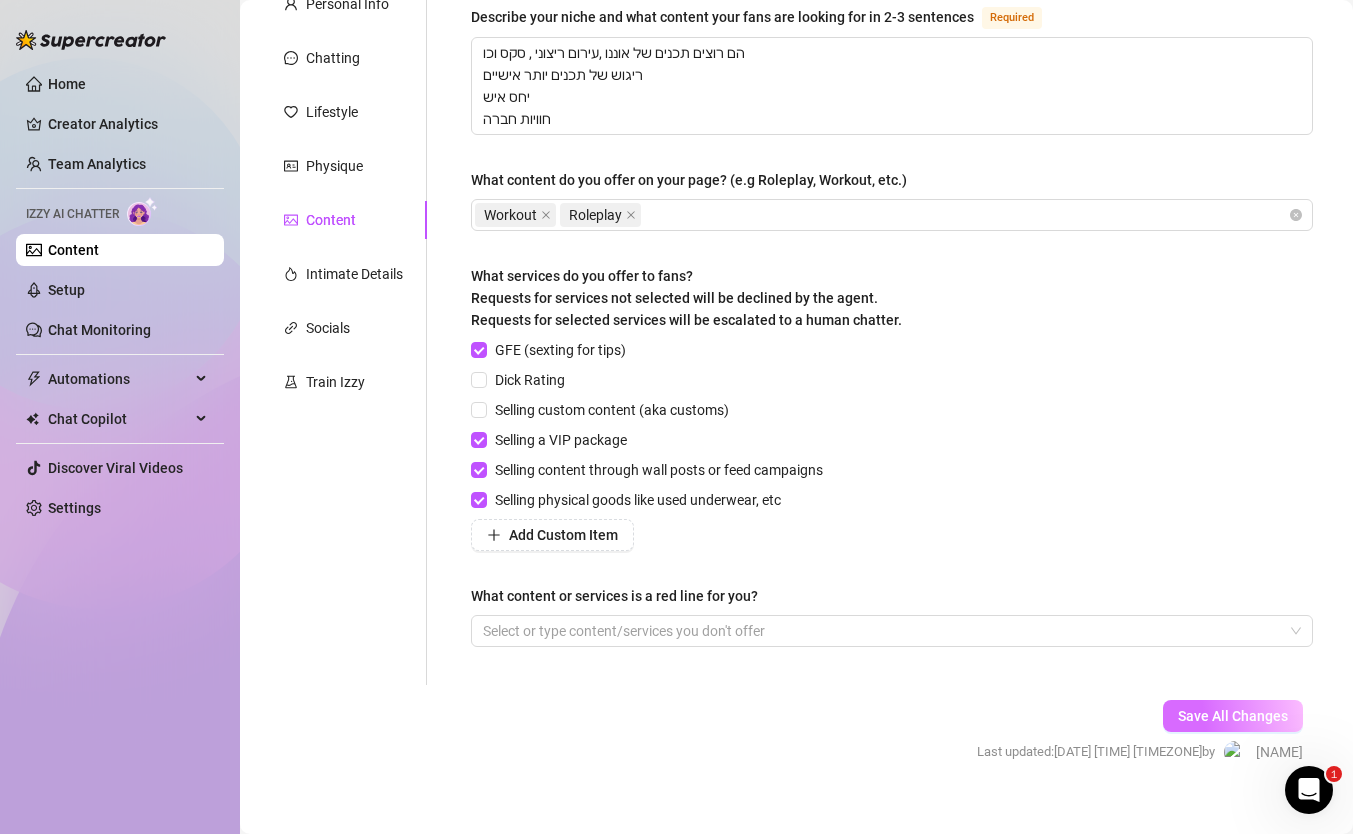 click on "Save All Changes" at bounding box center [1233, 716] 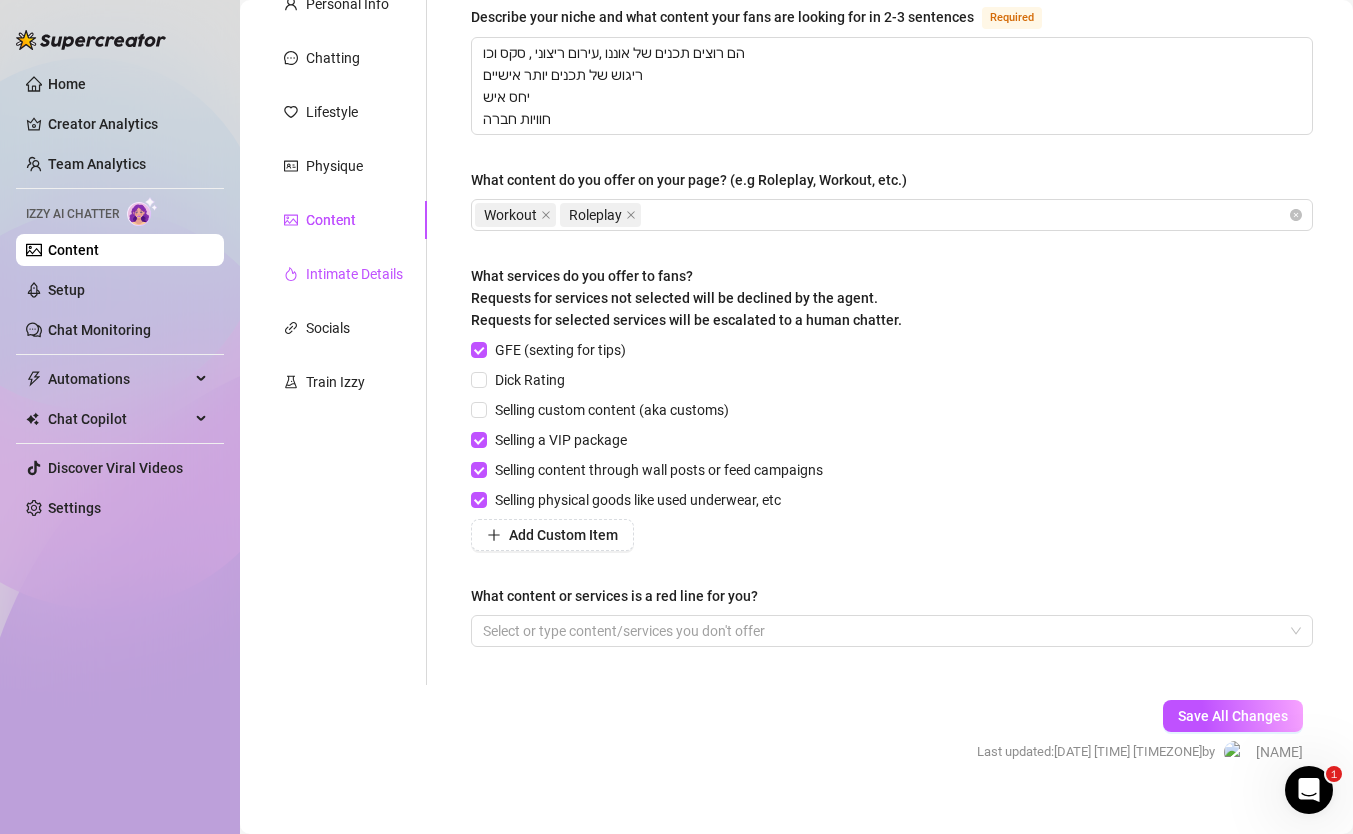 click on "Intimate Details" at bounding box center [354, 274] 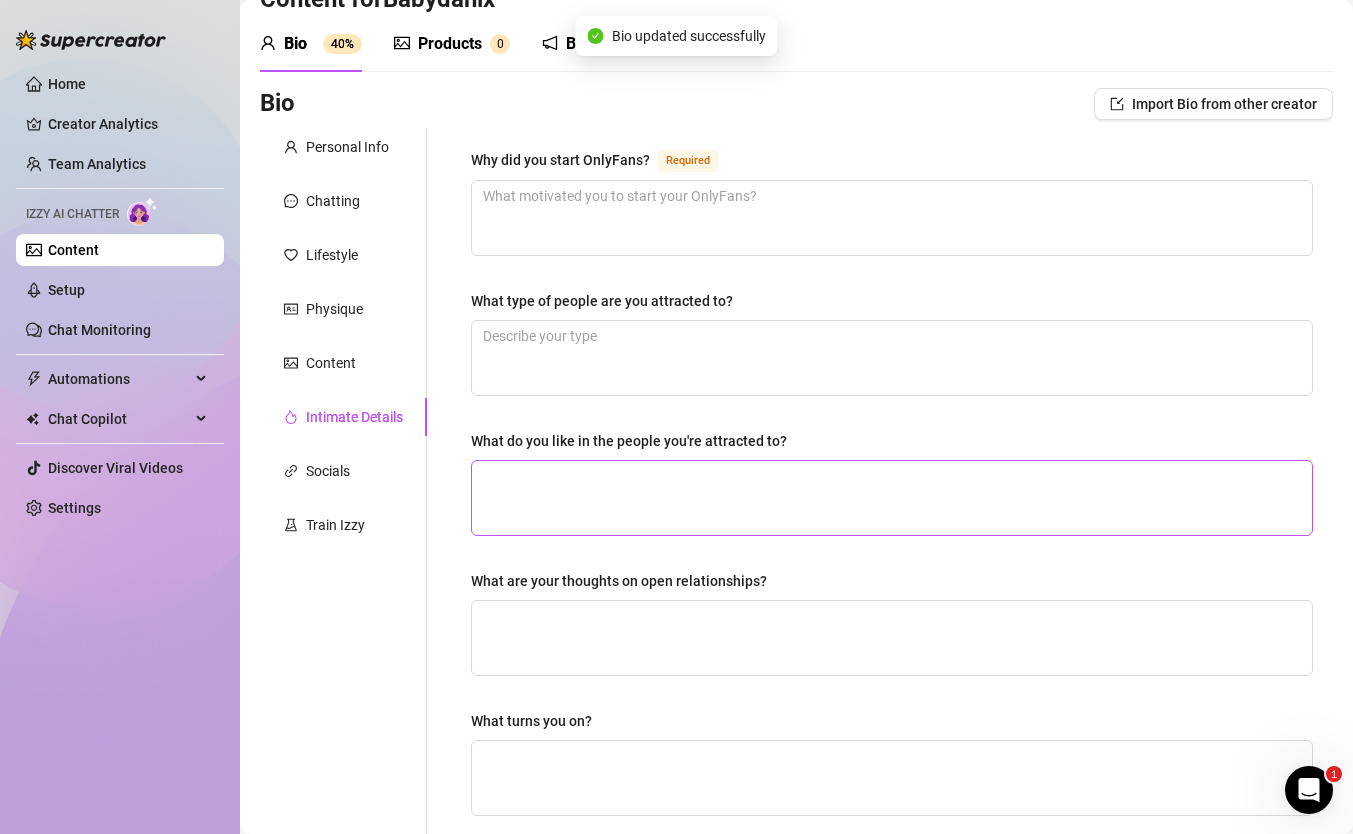 scroll, scrollTop: 0, scrollLeft: 0, axis: both 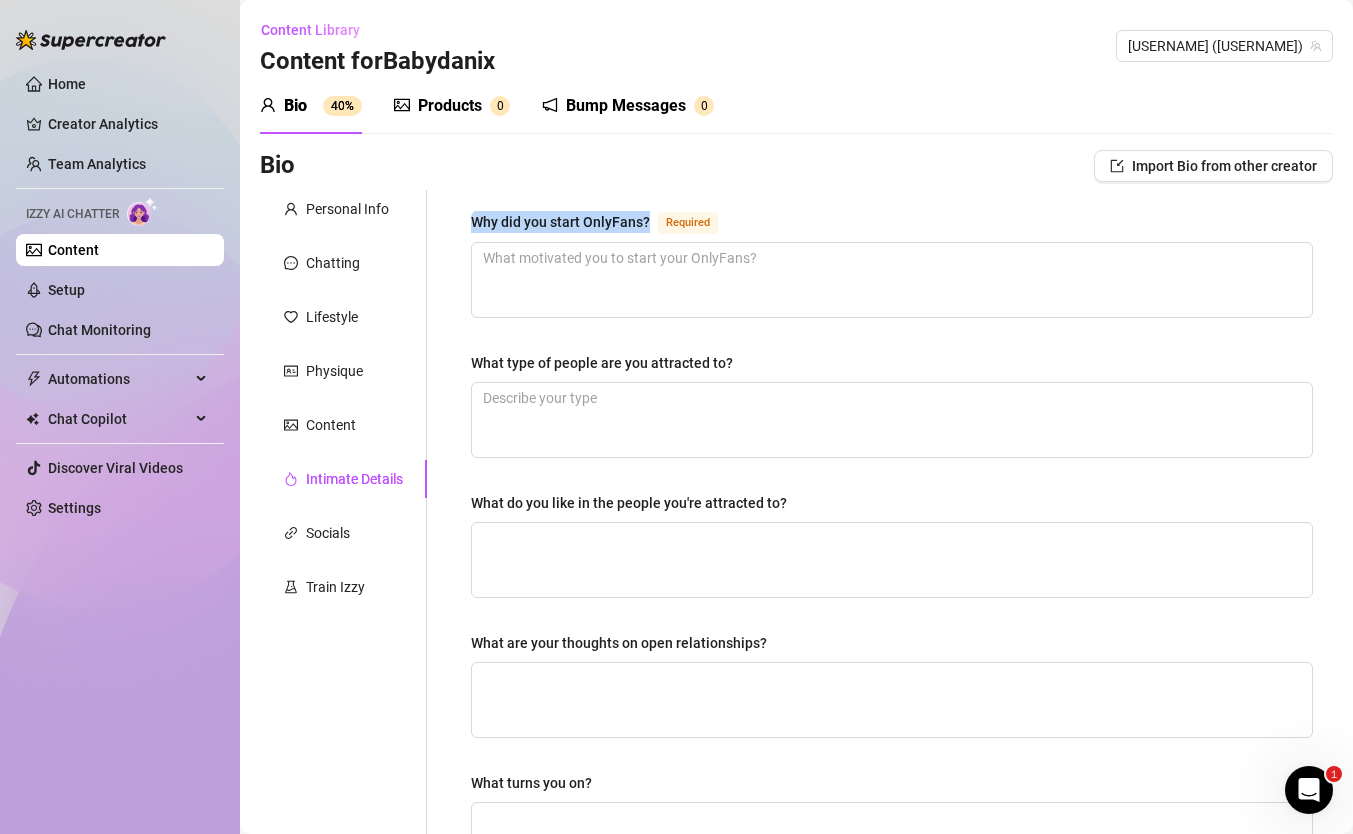 drag, startPoint x: 650, startPoint y: 227, endPoint x: 465, endPoint y: 213, distance: 185.52898 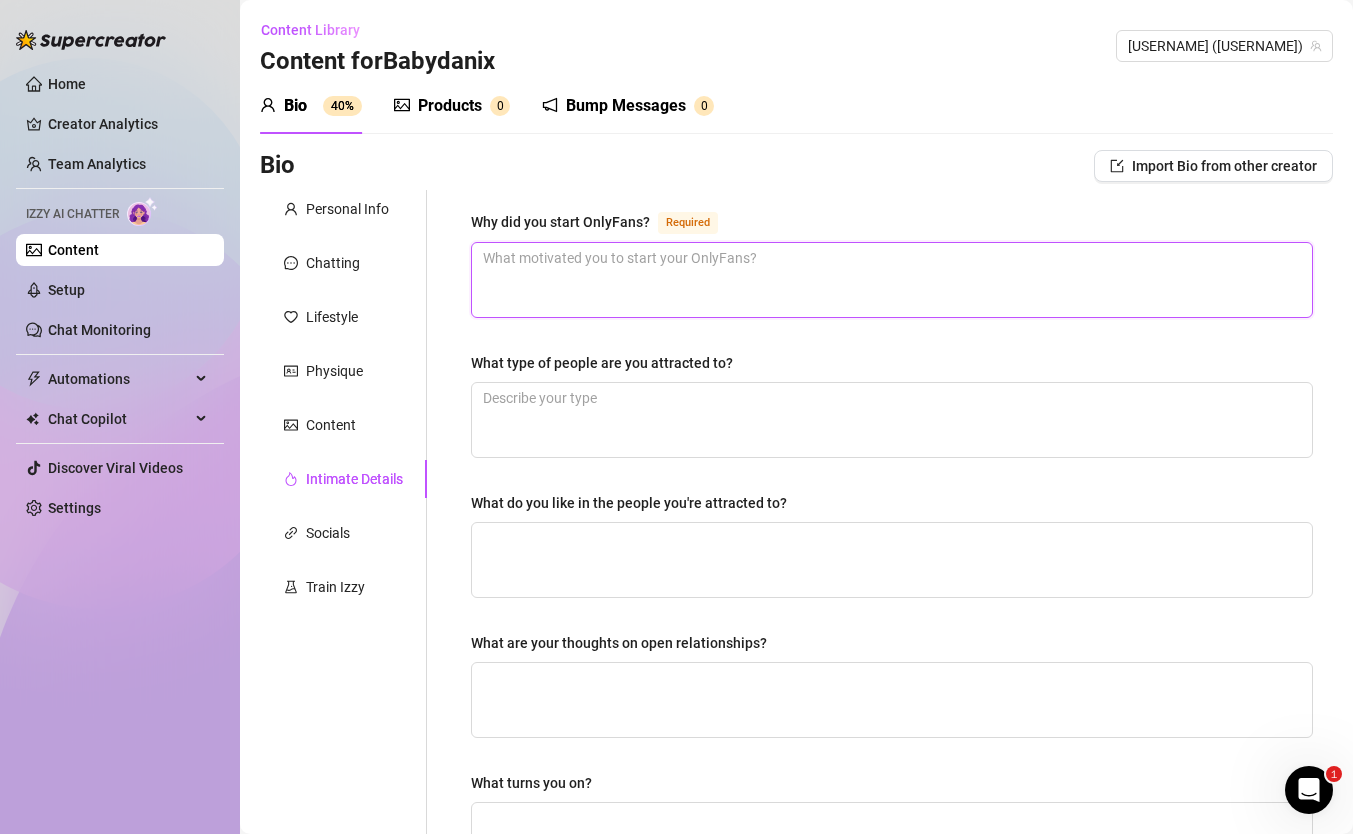 click on "Why did you start OnlyFans? Required" at bounding box center (892, 280) 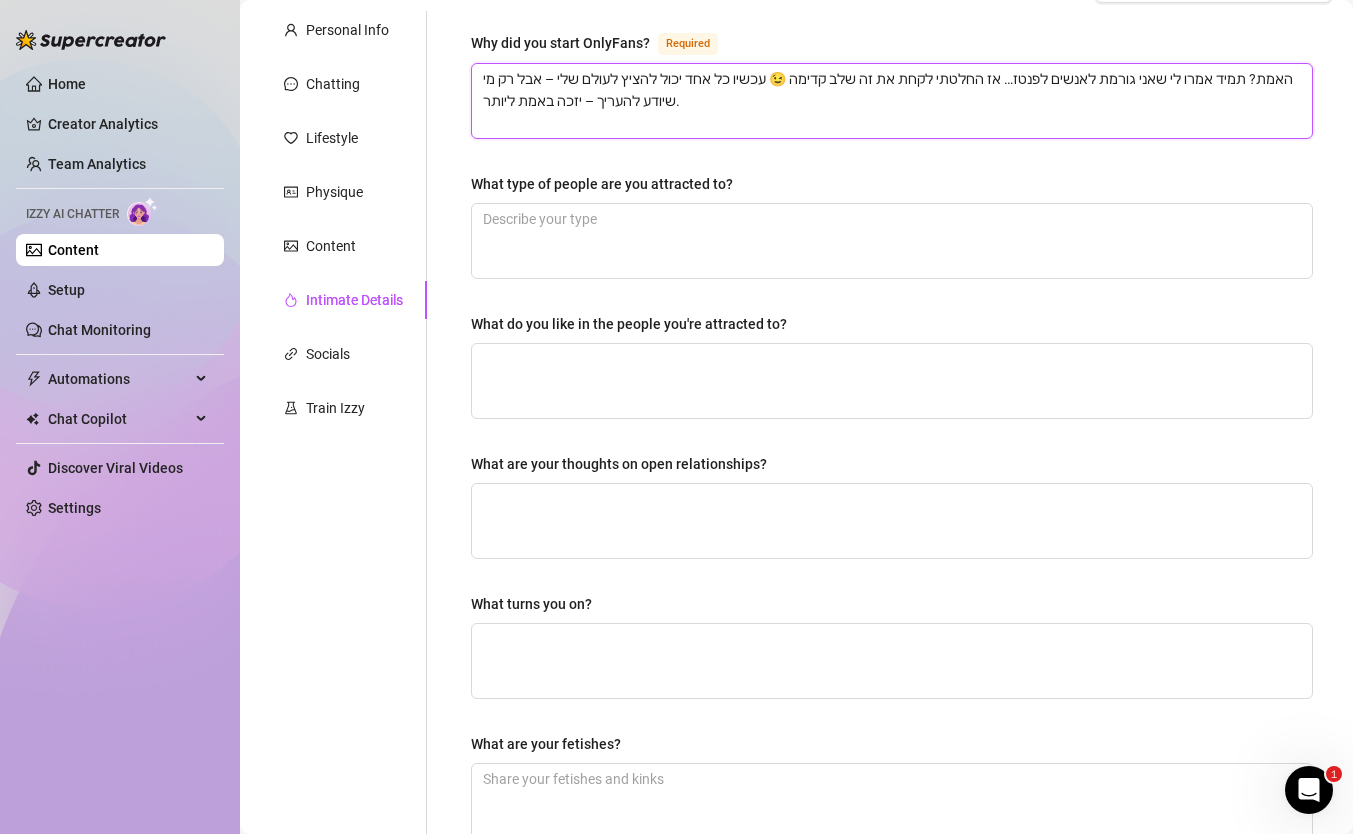 scroll, scrollTop: 536, scrollLeft: 0, axis: vertical 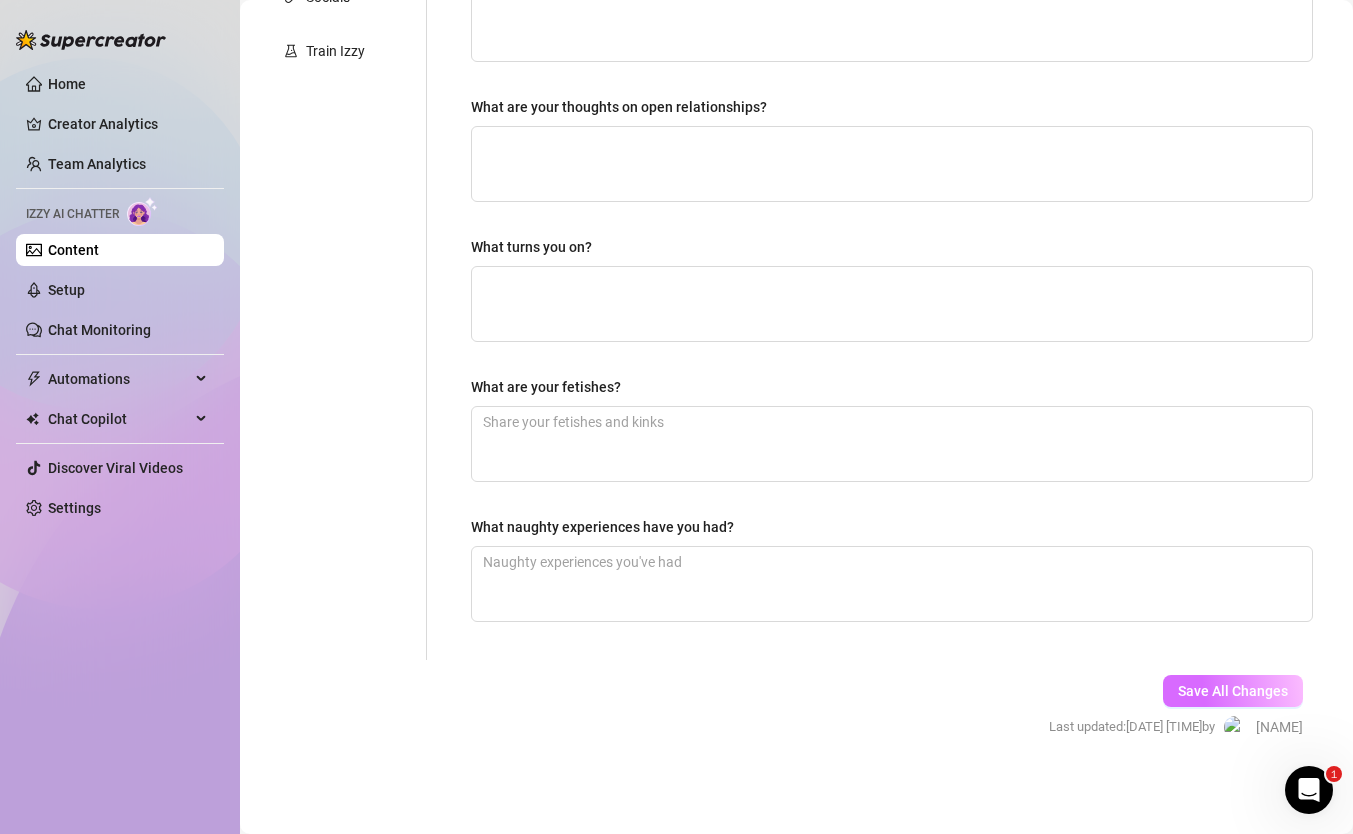 click on "Save All Changes" at bounding box center [1233, 691] 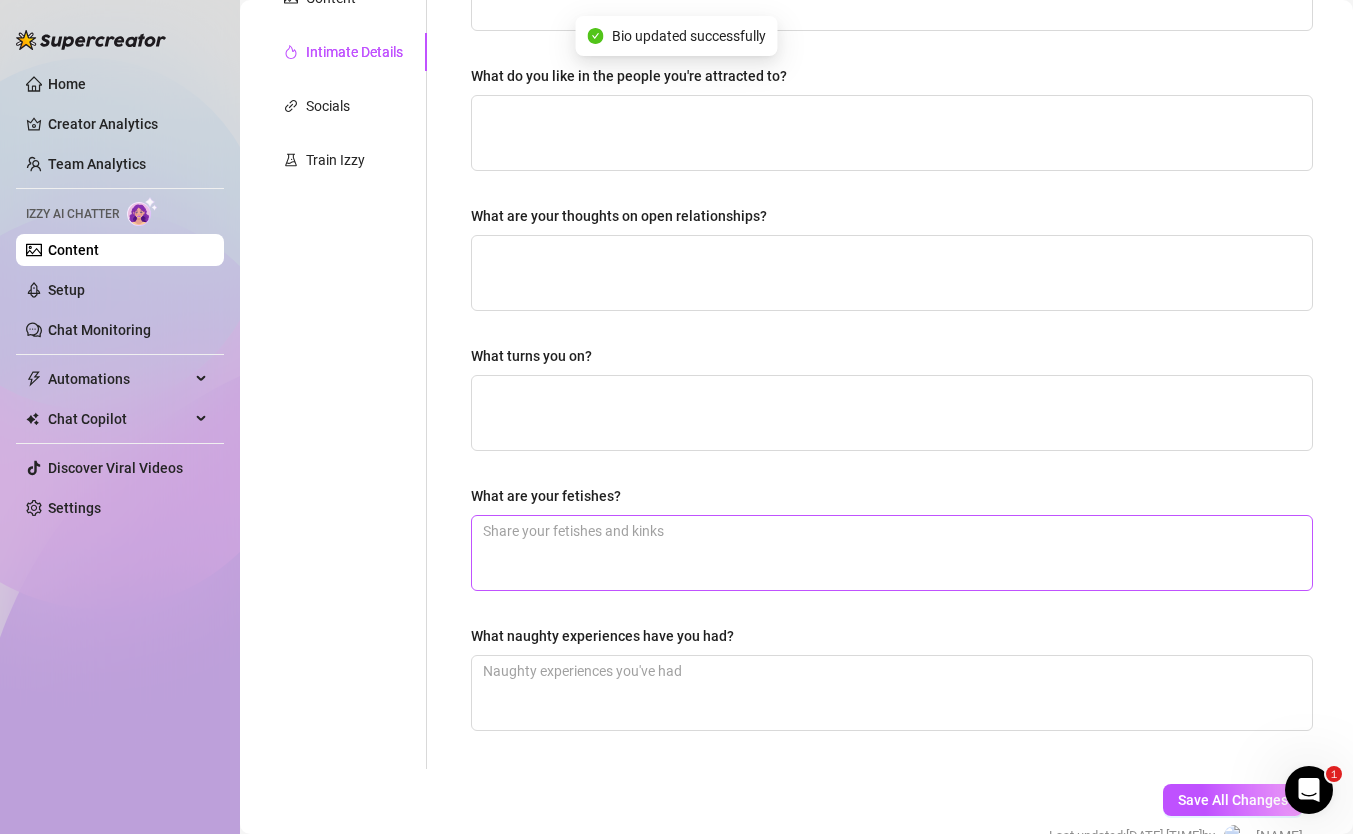 scroll, scrollTop: 0, scrollLeft: 0, axis: both 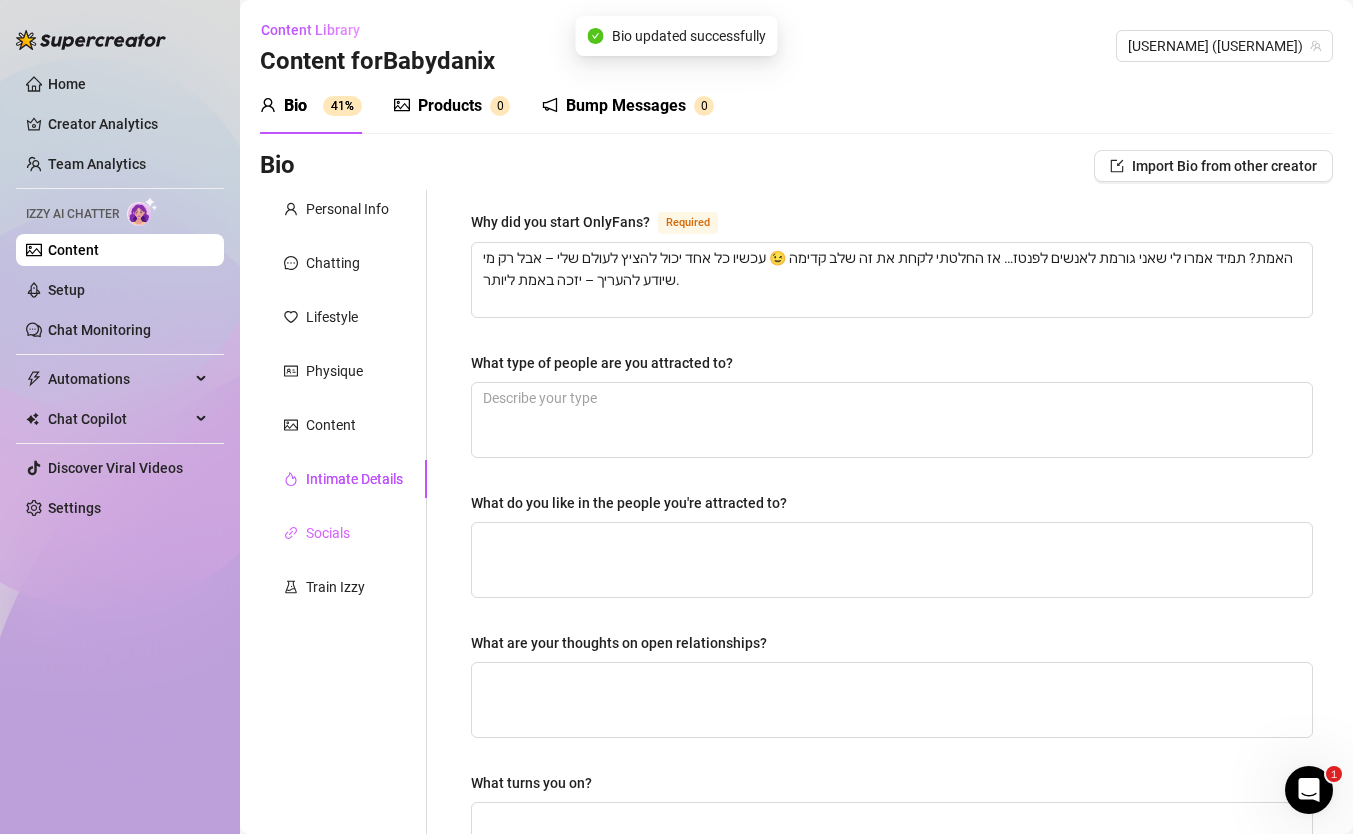 click on "Socials" at bounding box center (343, 533) 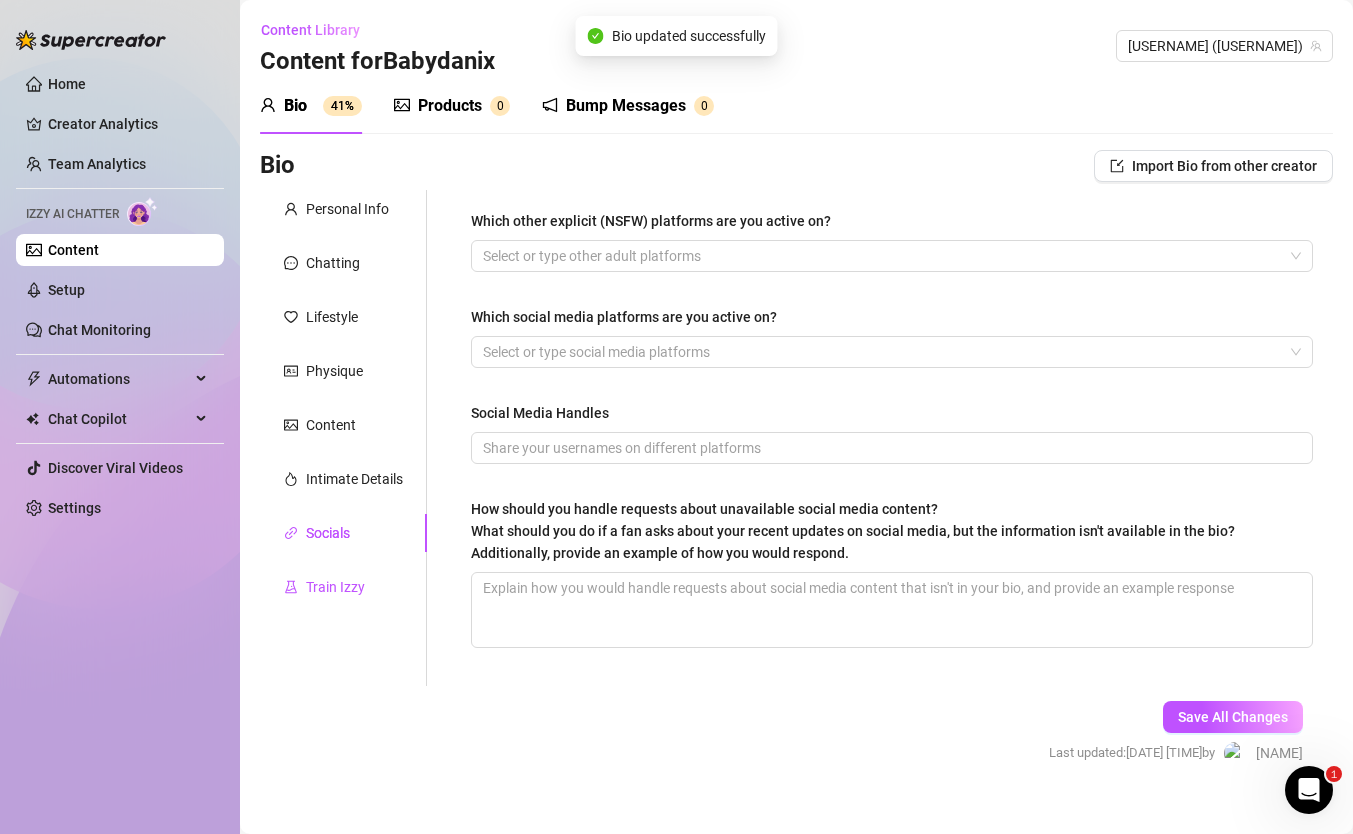 click on "Train Izzy" at bounding box center (335, 587) 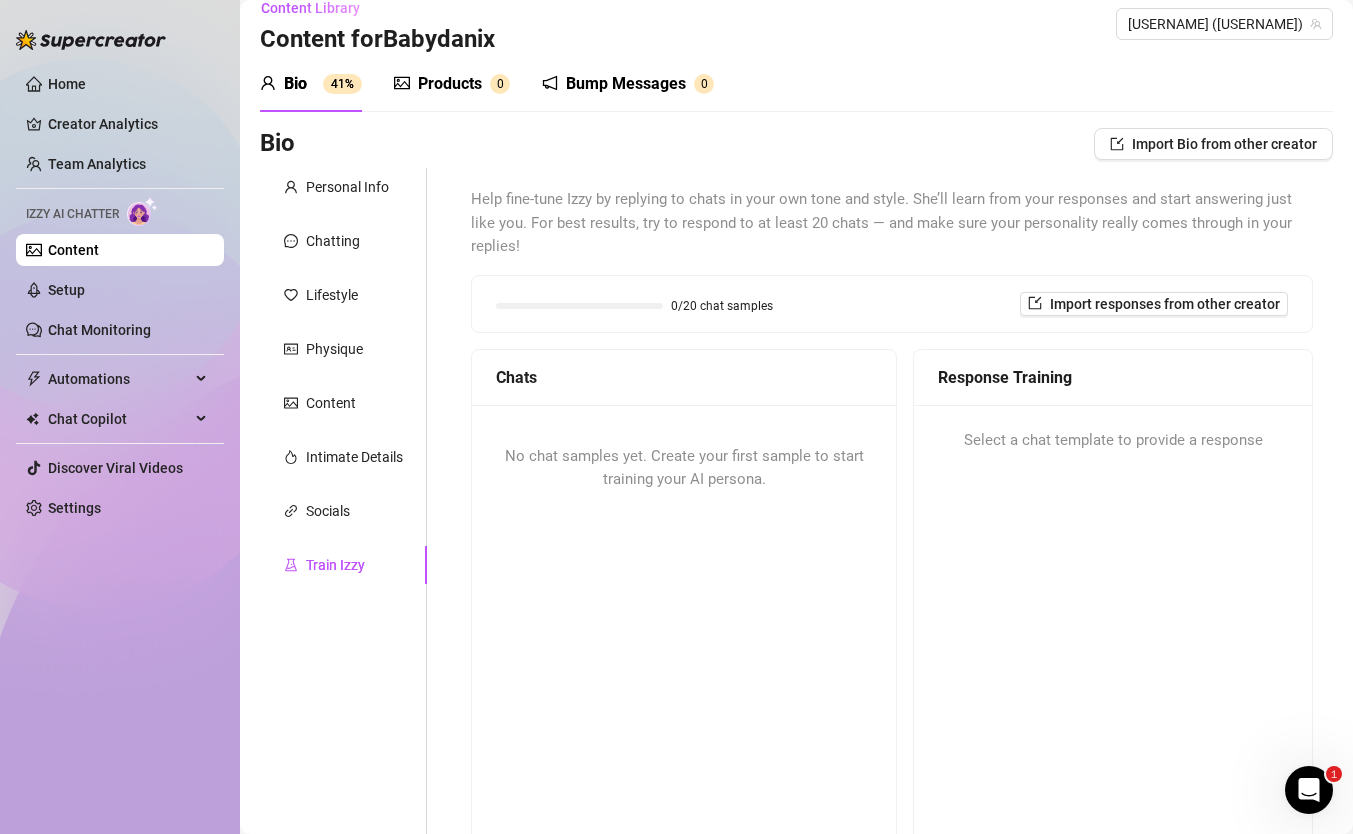 scroll, scrollTop: 0, scrollLeft: 0, axis: both 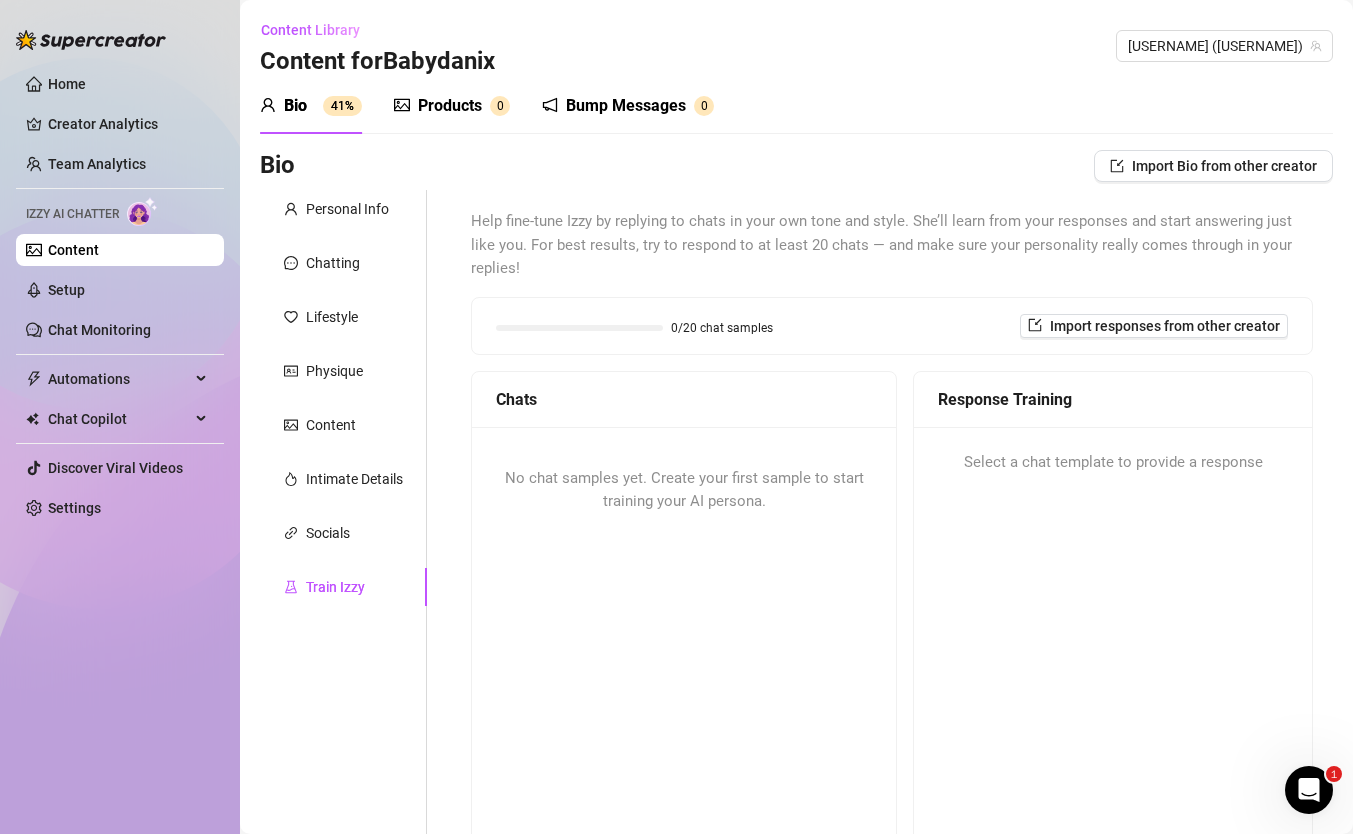 click on "Help fine-tune Izzy by replying to chats in your own tone and style. She’ll learn from your responses and start answering just like you.
For best results, try to respond to at least 20 chats — and make sure your personality really comes through in your replies! 0/20 chat samples Import responses from other creator Chats No chat samples yet. Create your first sample to start training your AI persona. Response Training Select a chat template to provide a response" at bounding box center (892, 540) 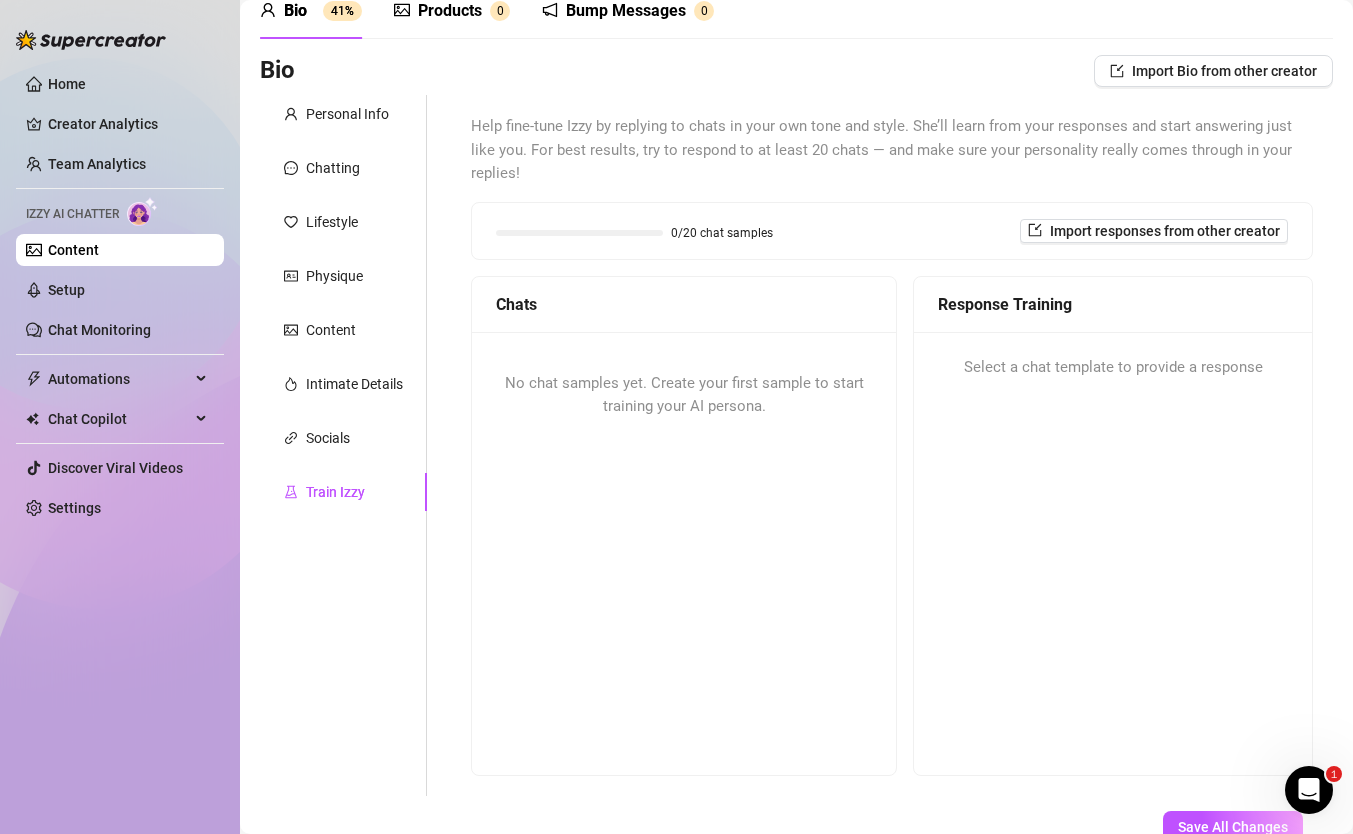 scroll, scrollTop: 125, scrollLeft: 0, axis: vertical 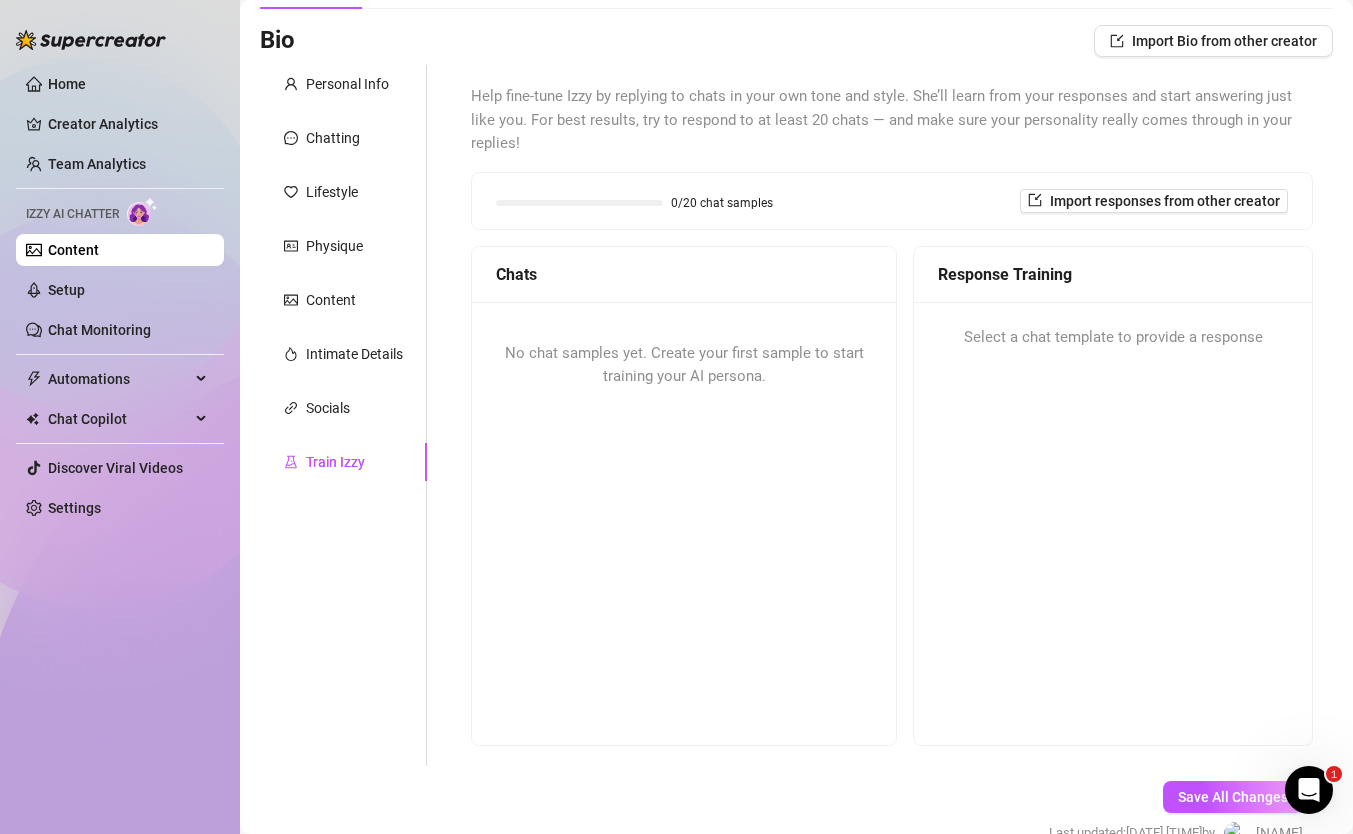 click on "No chat samples yet. Create your first sample to start training your AI persona." at bounding box center (684, 365) 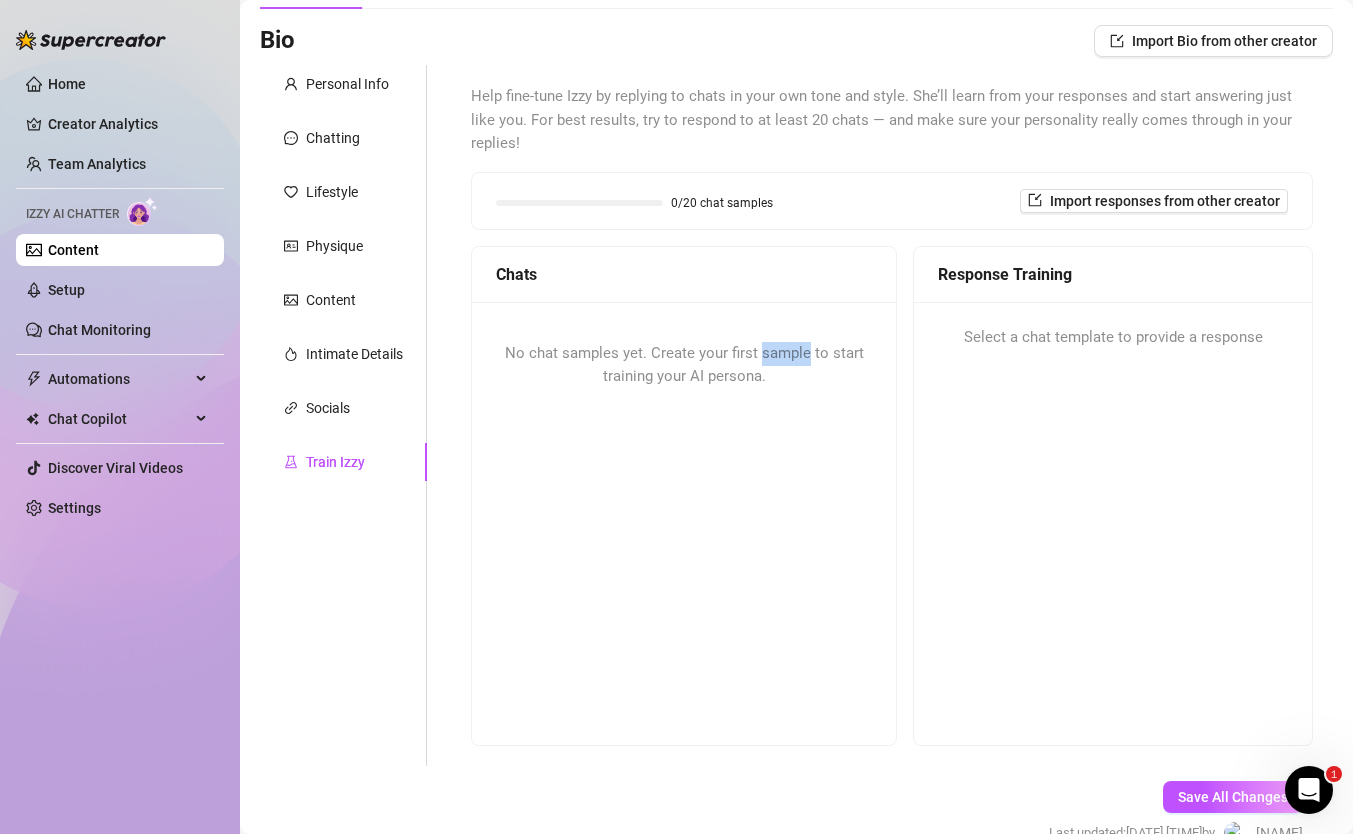 click on "No chat samples yet. Create your first sample to start training your AI persona." at bounding box center (684, 365) 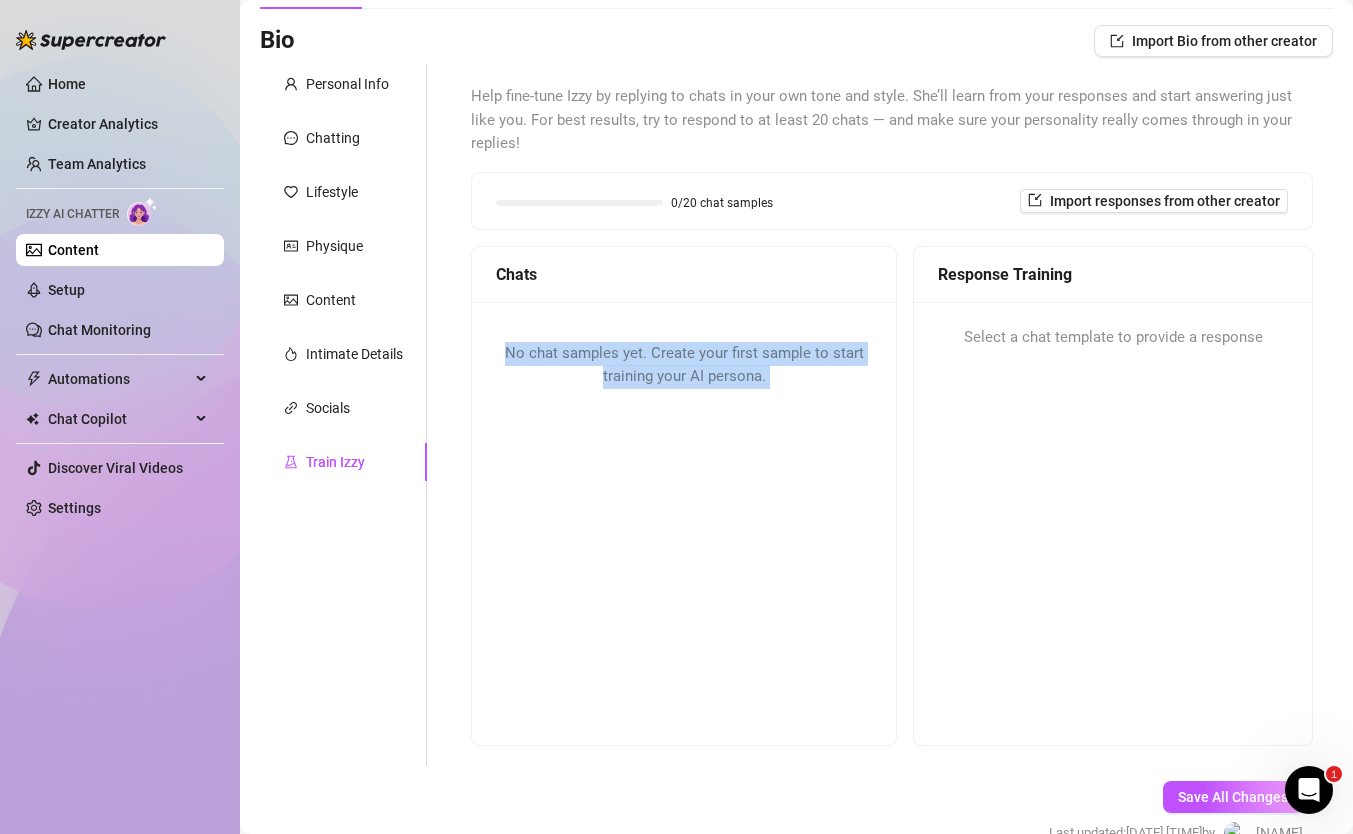 click on "No chat samples yet. Create your first sample to start training your AI persona." at bounding box center [684, 365] 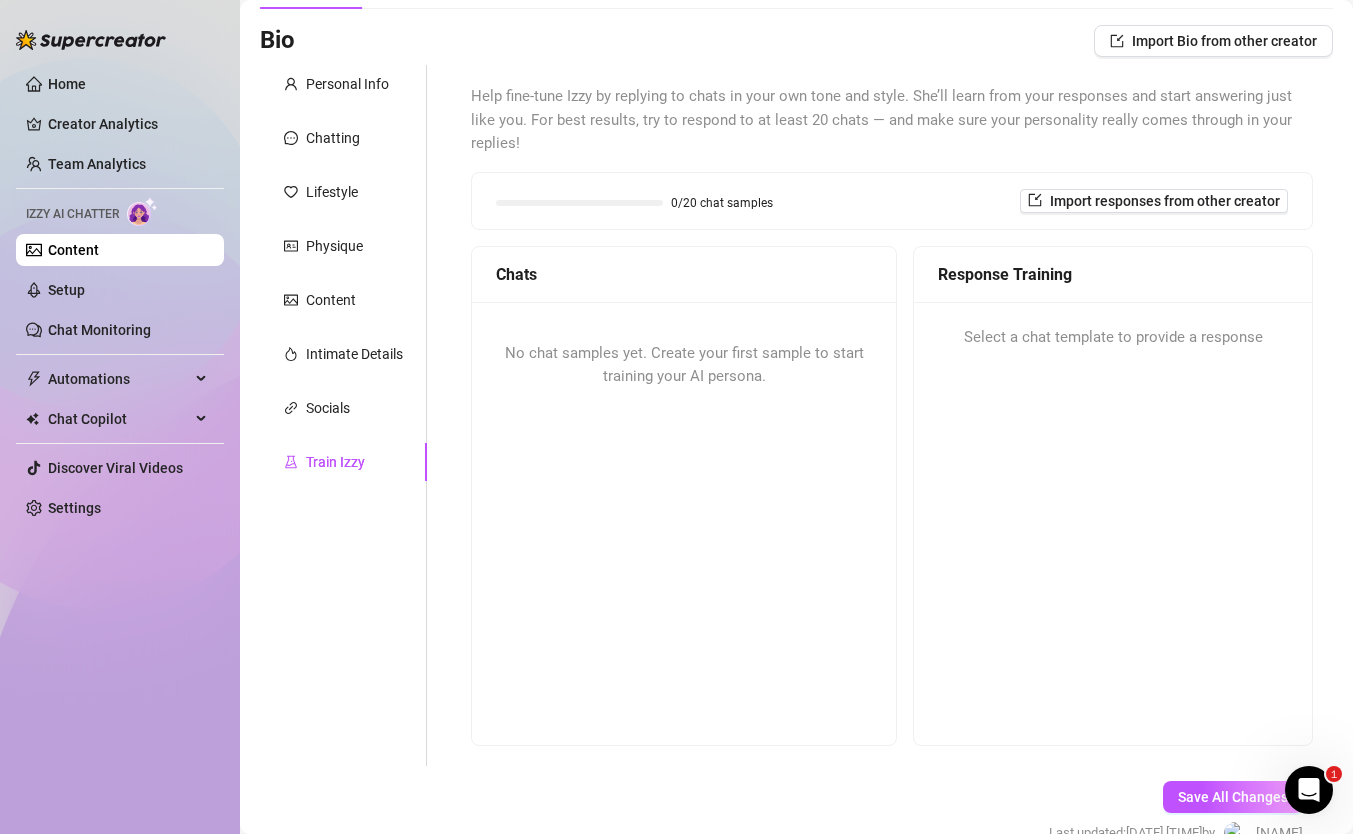 click on "No chat samples yet. Create your first sample to start training your AI persona." at bounding box center [684, 522] 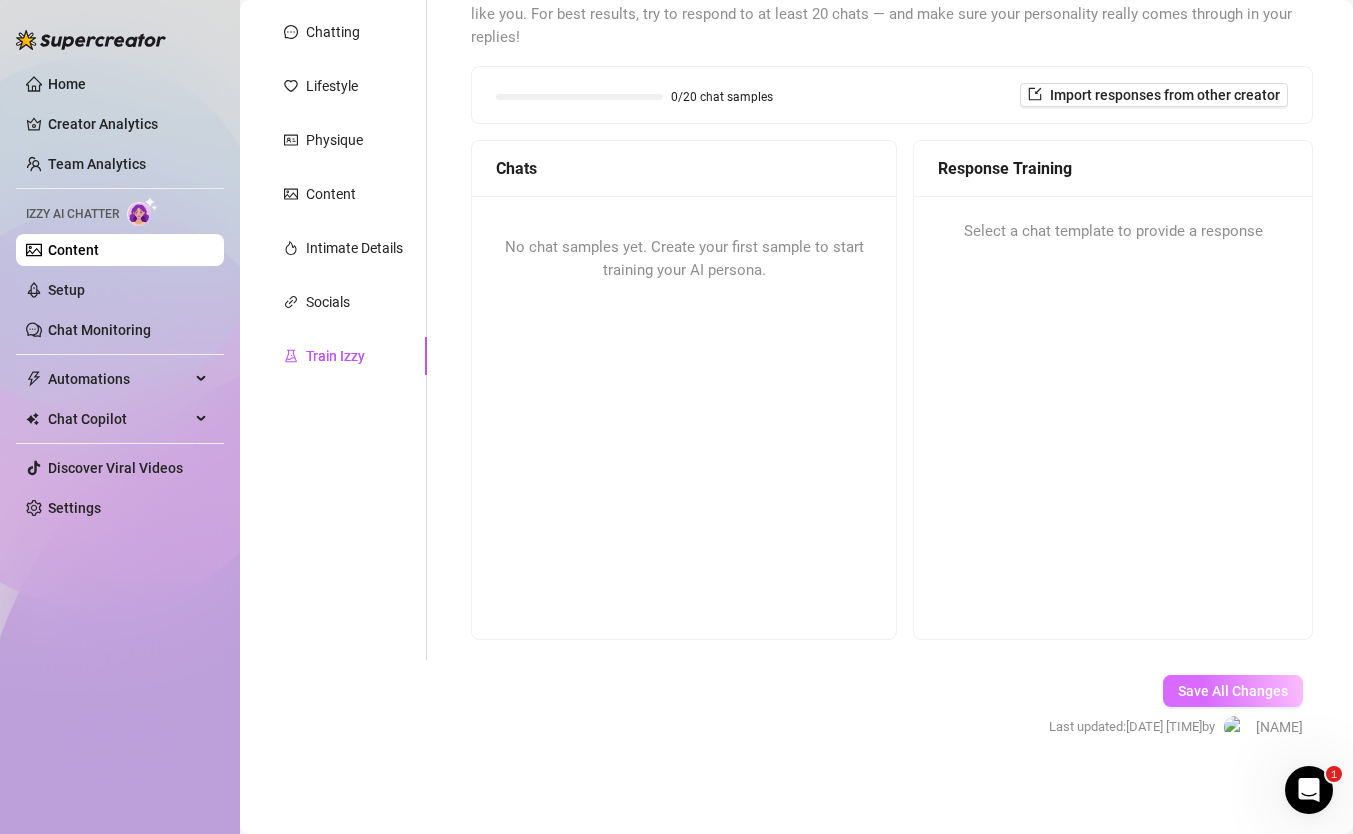 click on "Save All Changes" at bounding box center [1233, 691] 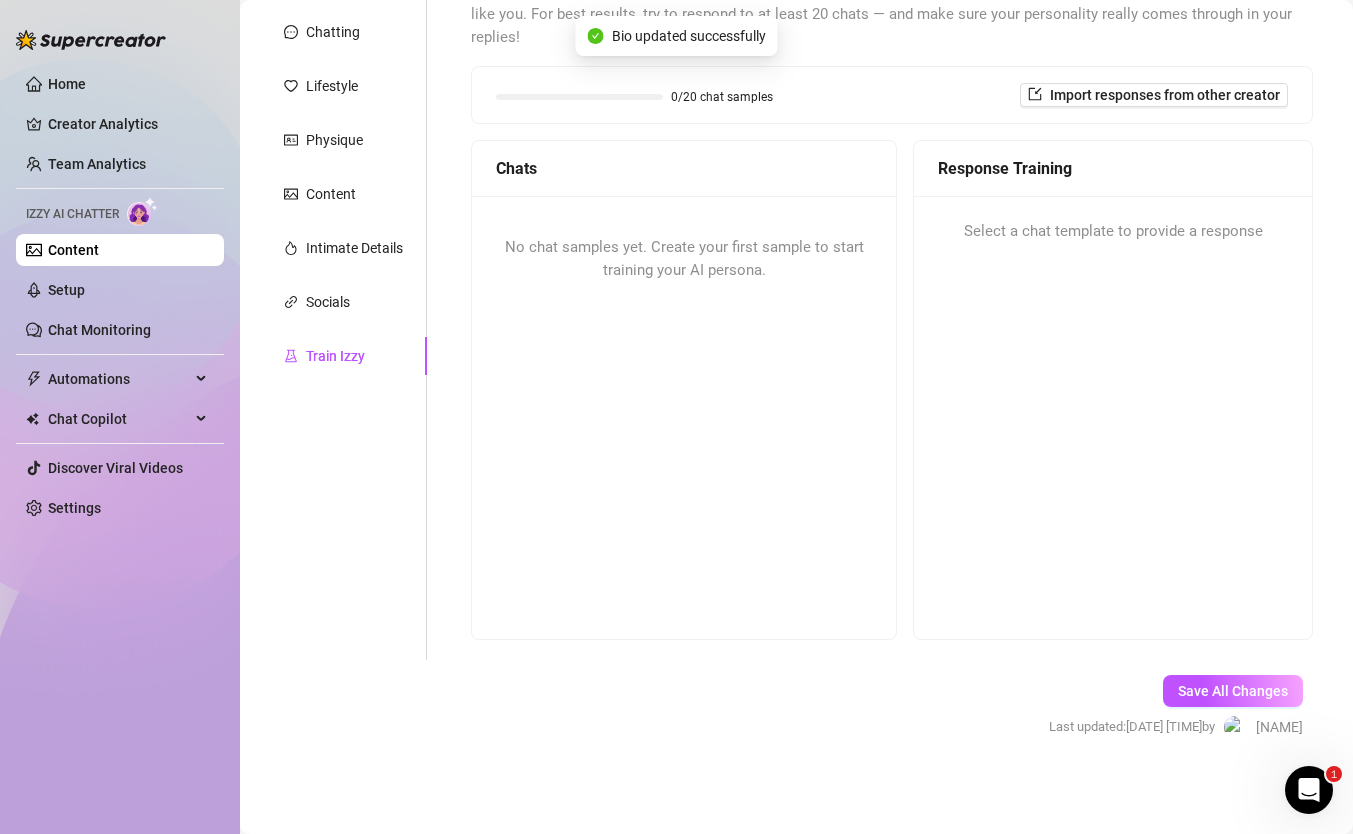 scroll, scrollTop: 0, scrollLeft: 0, axis: both 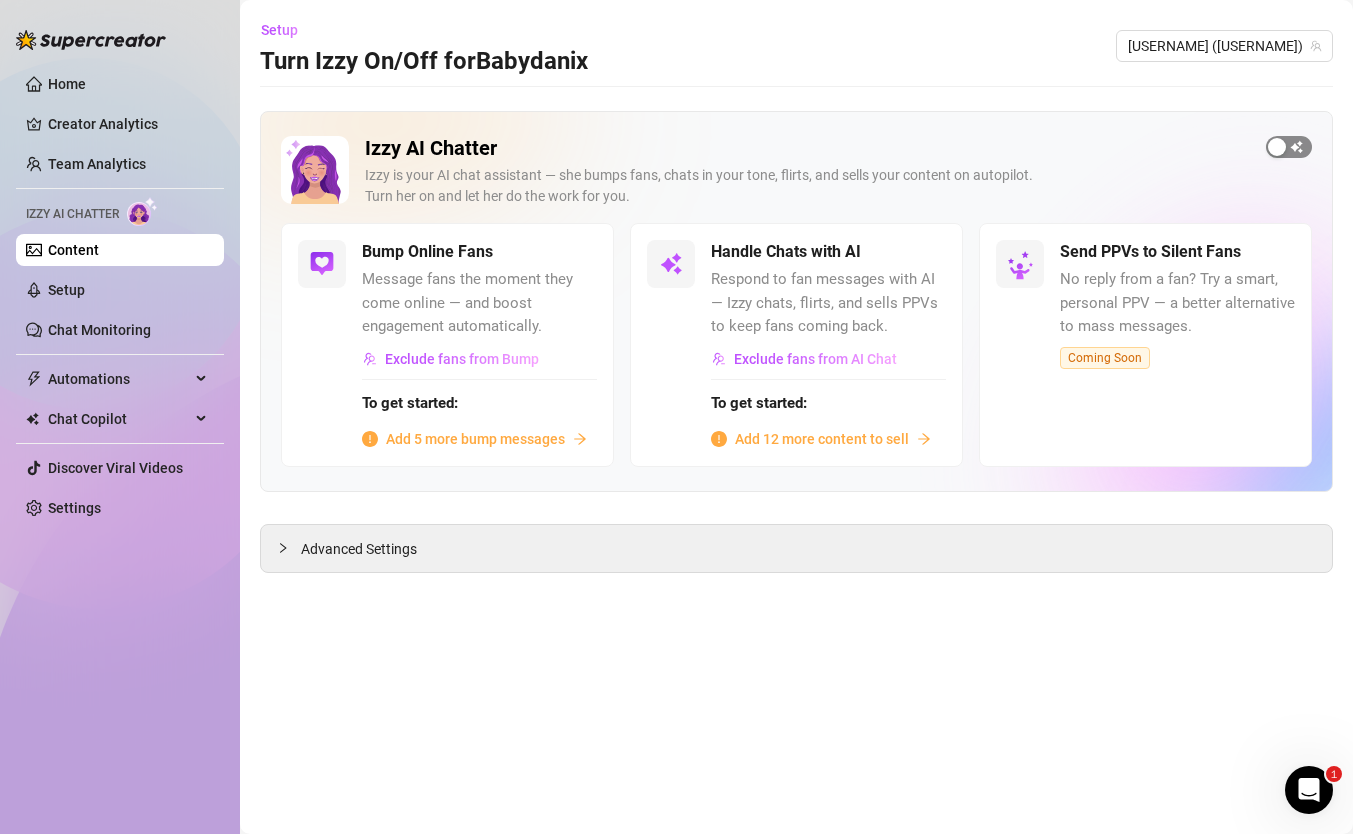 click at bounding box center [1289, 147] 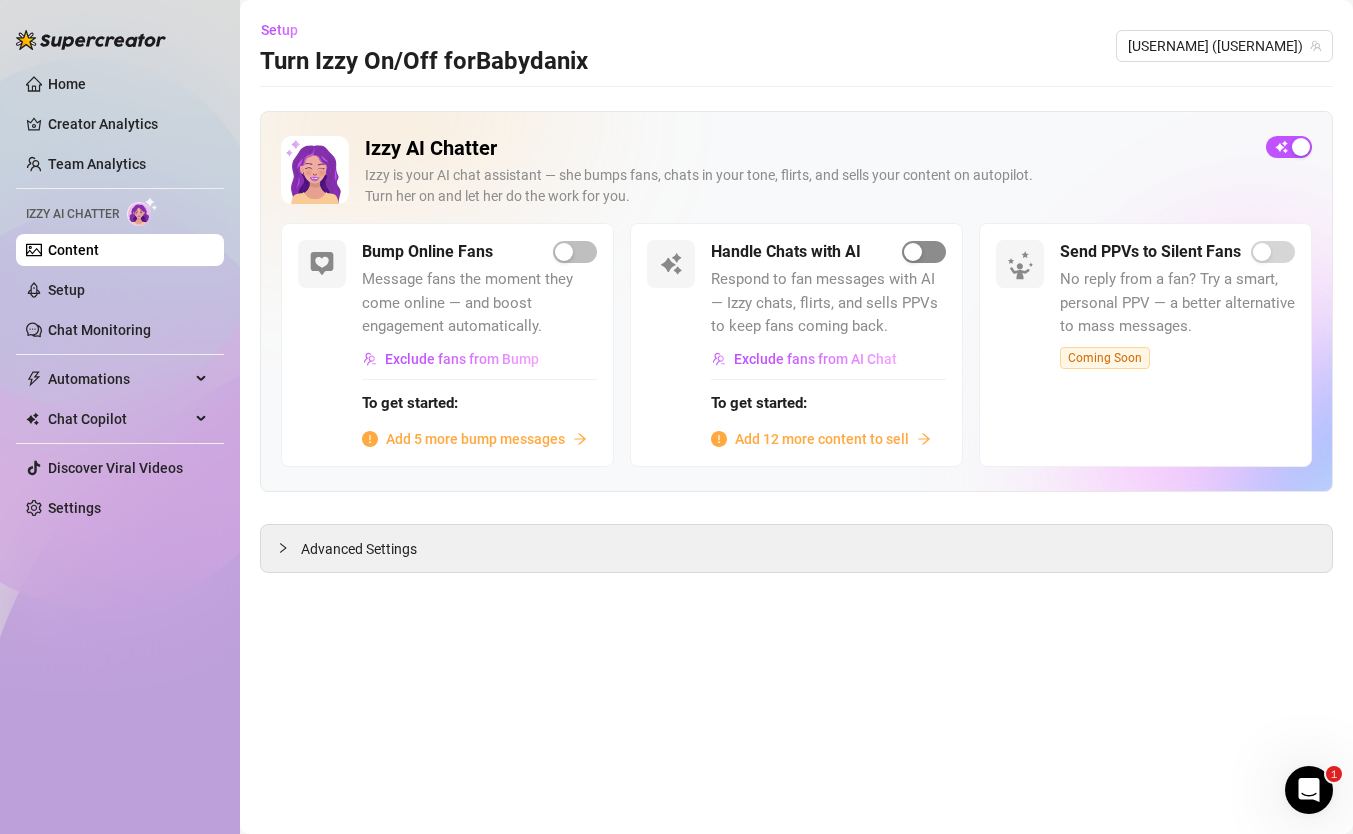 click at bounding box center (924, 252) 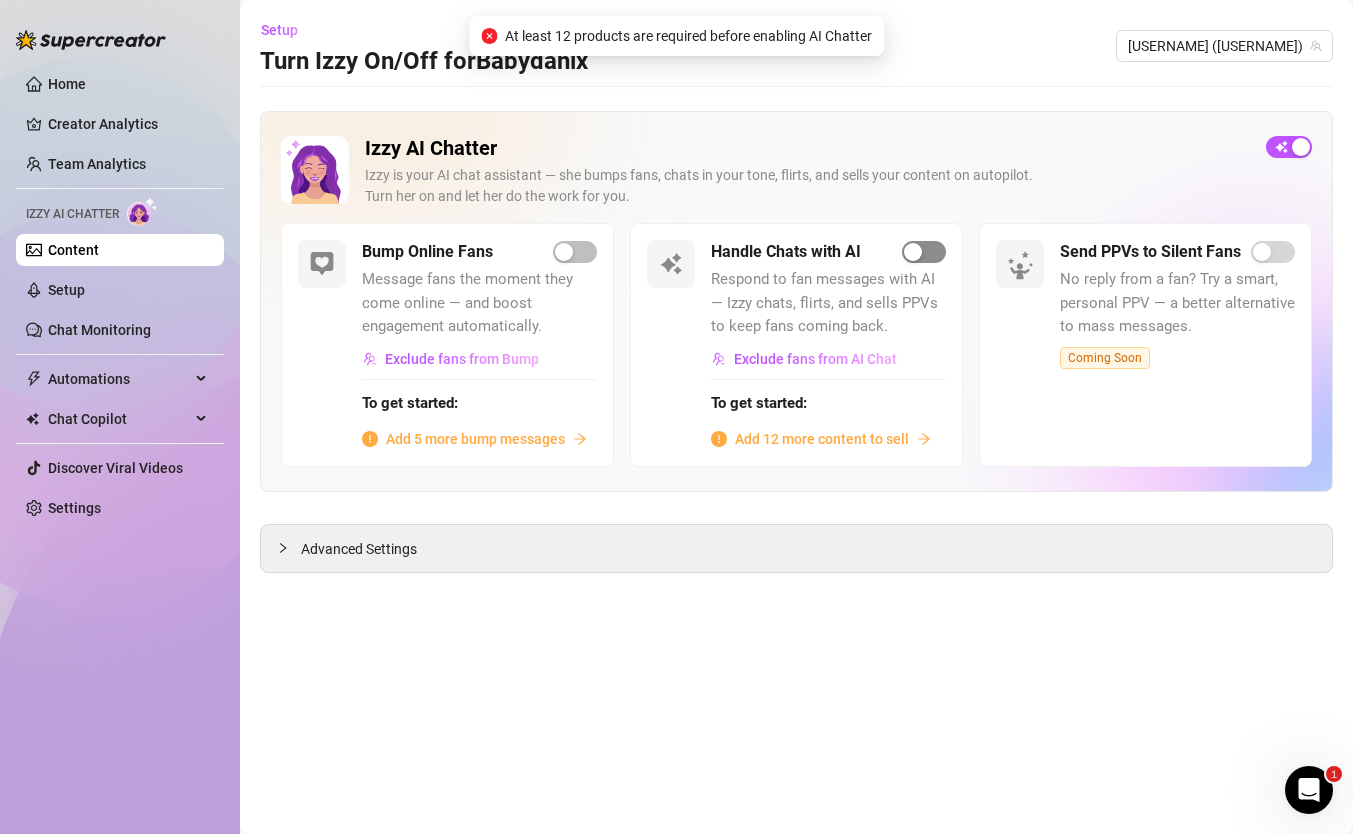 click at bounding box center (924, 252) 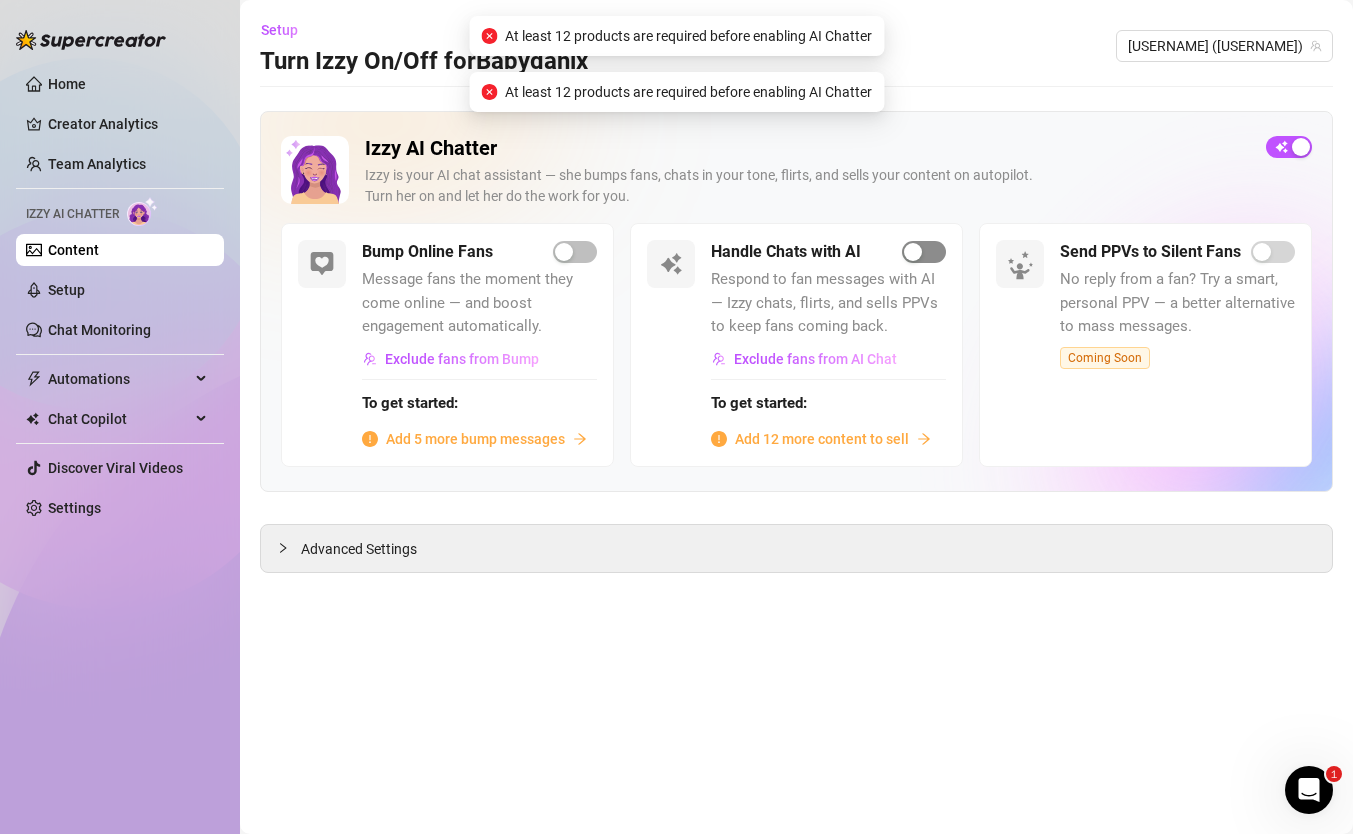 click at bounding box center (924, 252) 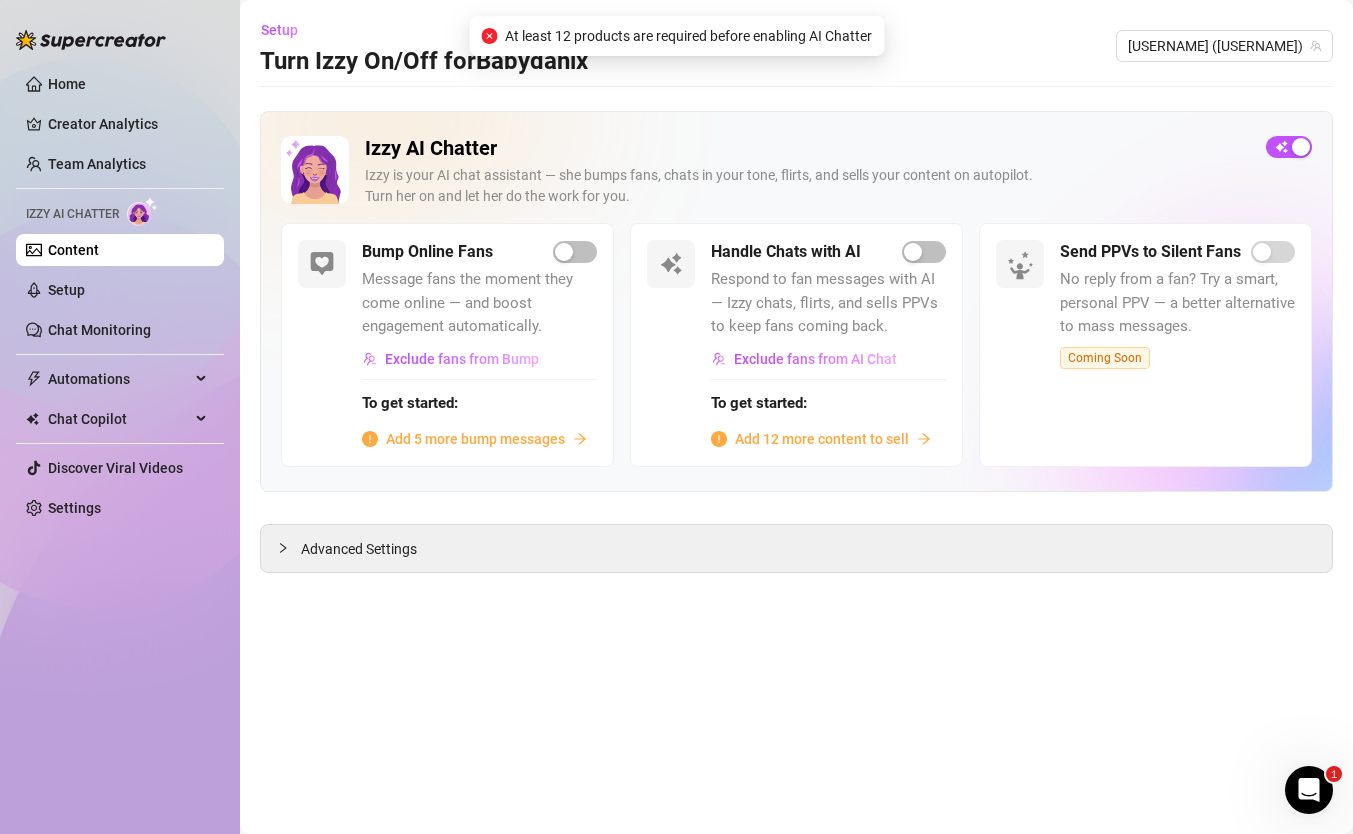 click on "Add 12 more content to sell" at bounding box center [822, 439] 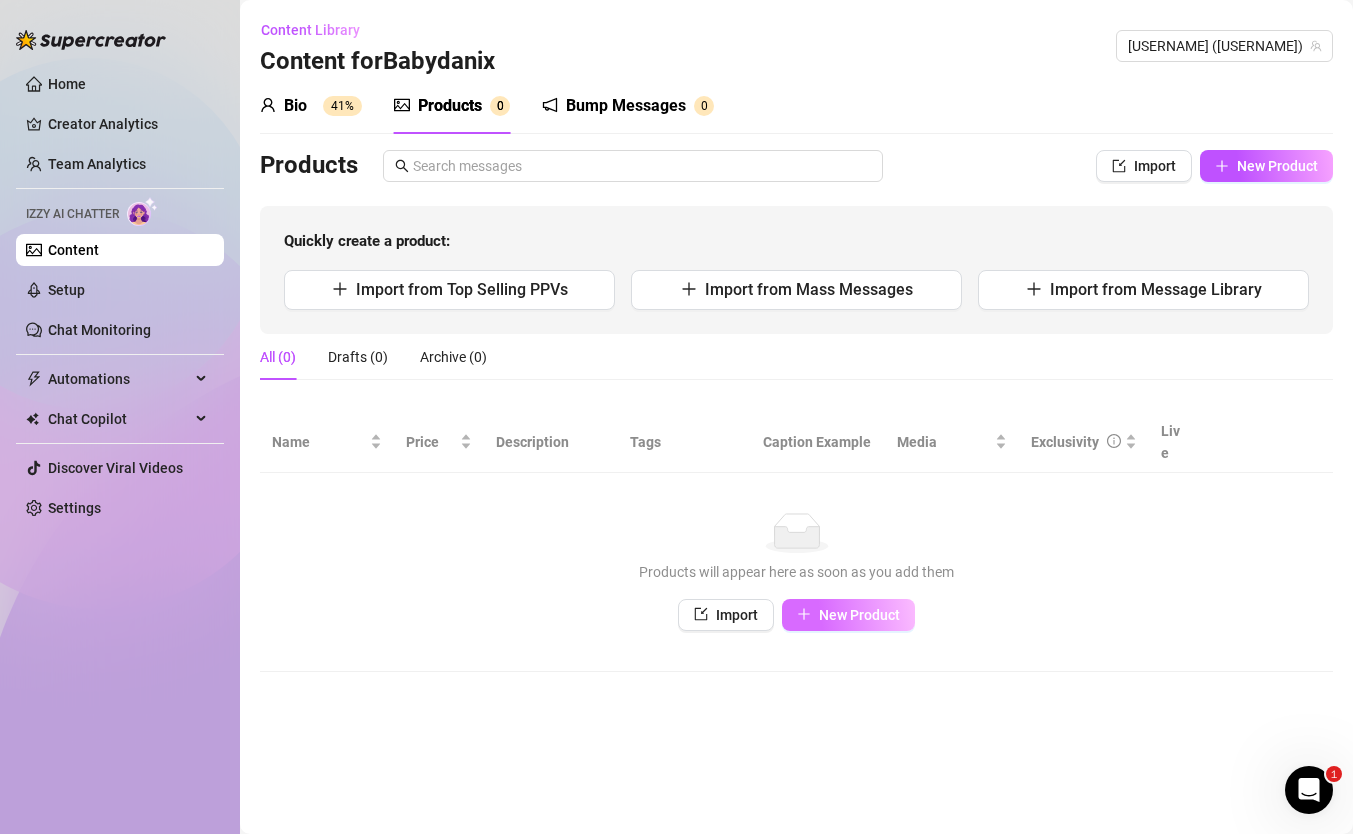 click on "New Product" at bounding box center (859, 615) 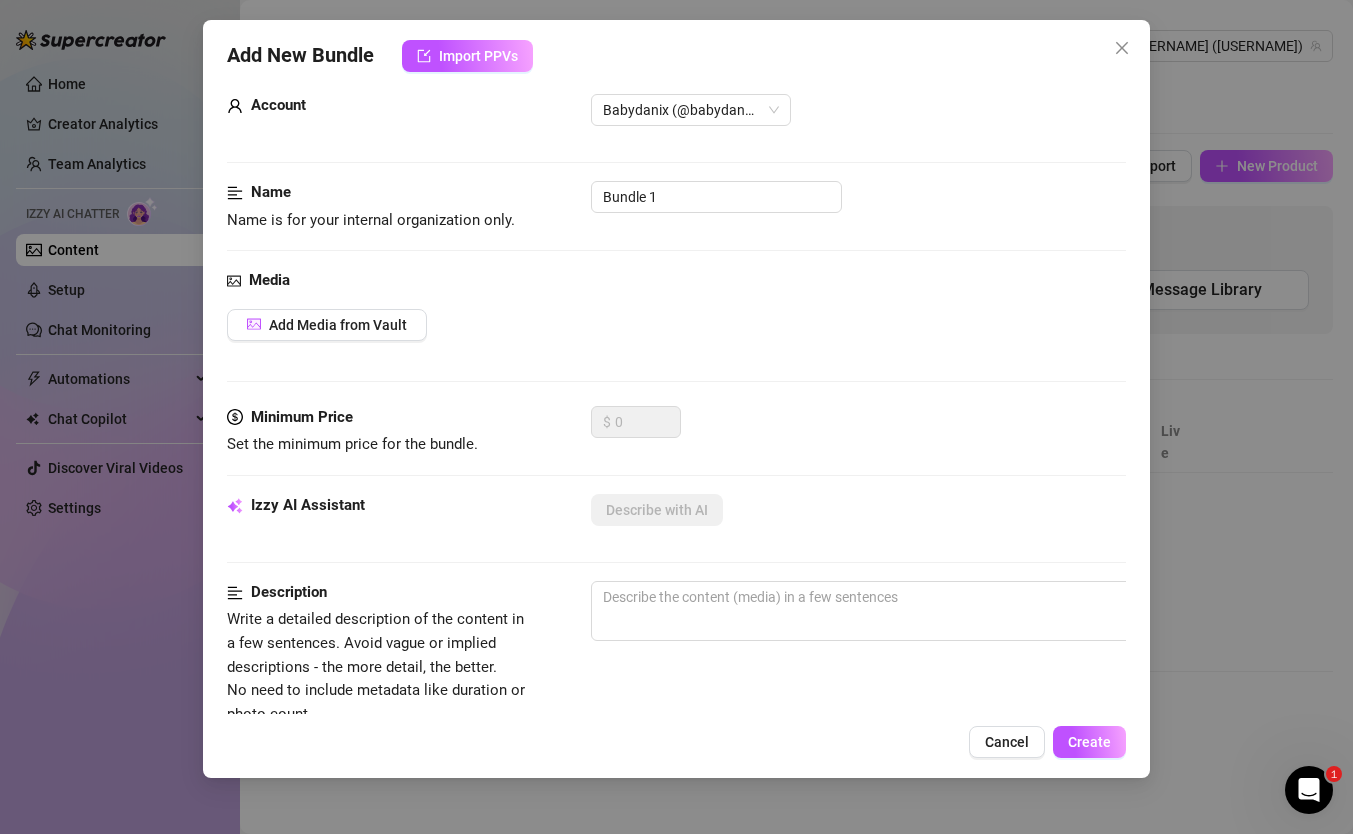 scroll, scrollTop: 43, scrollLeft: 0, axis: vertical 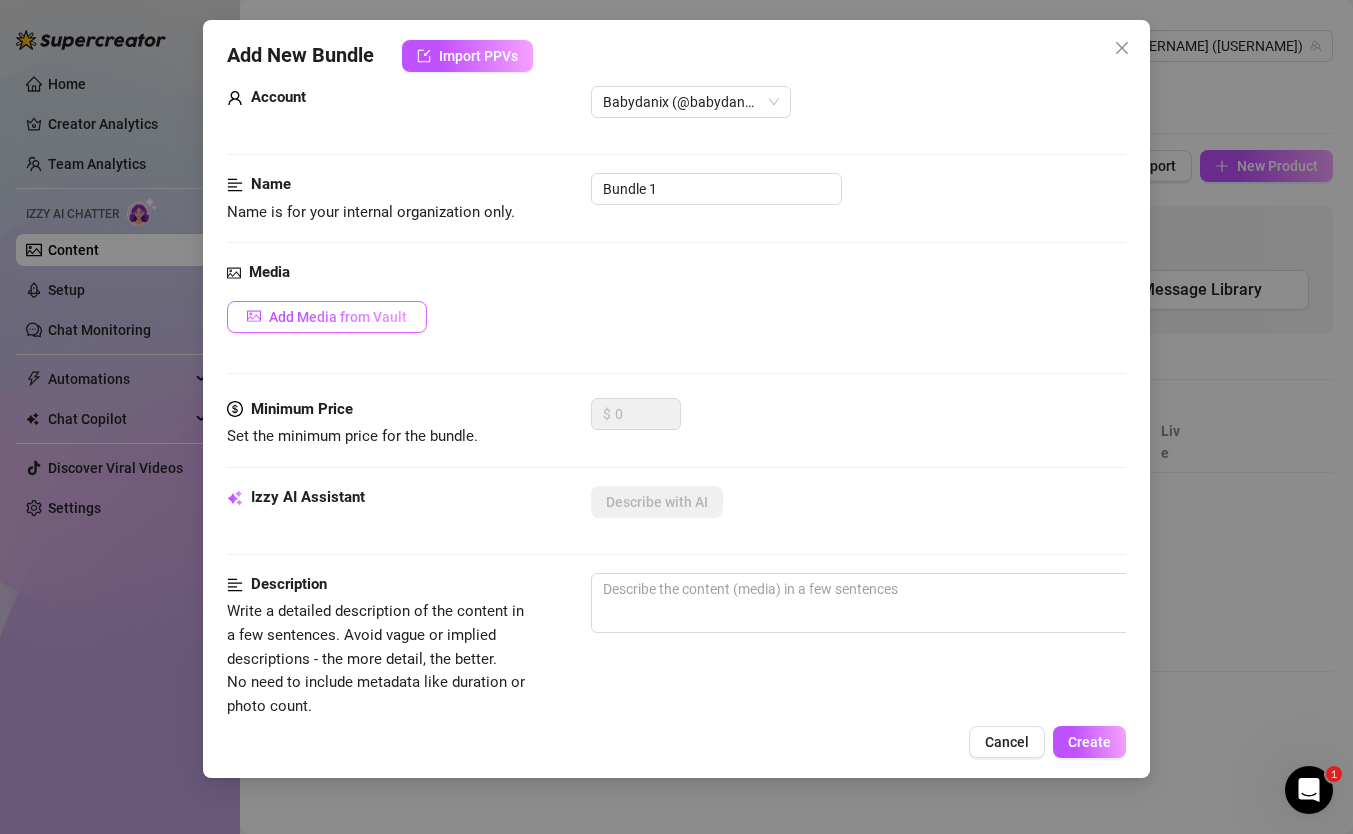 click on "Add Media from Vault" at bounding box center (327, 317) 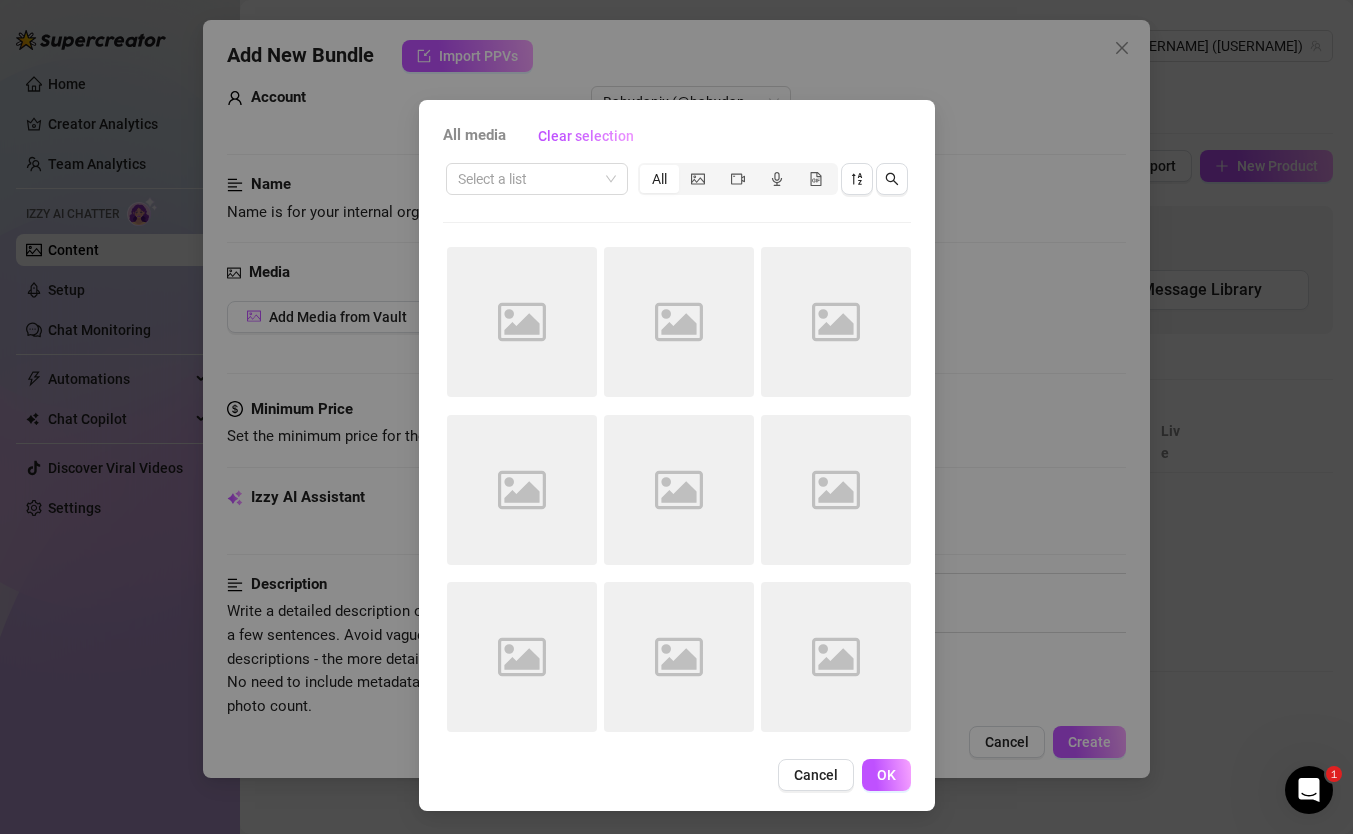 scroll, scrollTop: 1, scrollLeft: 0, axis: vertical 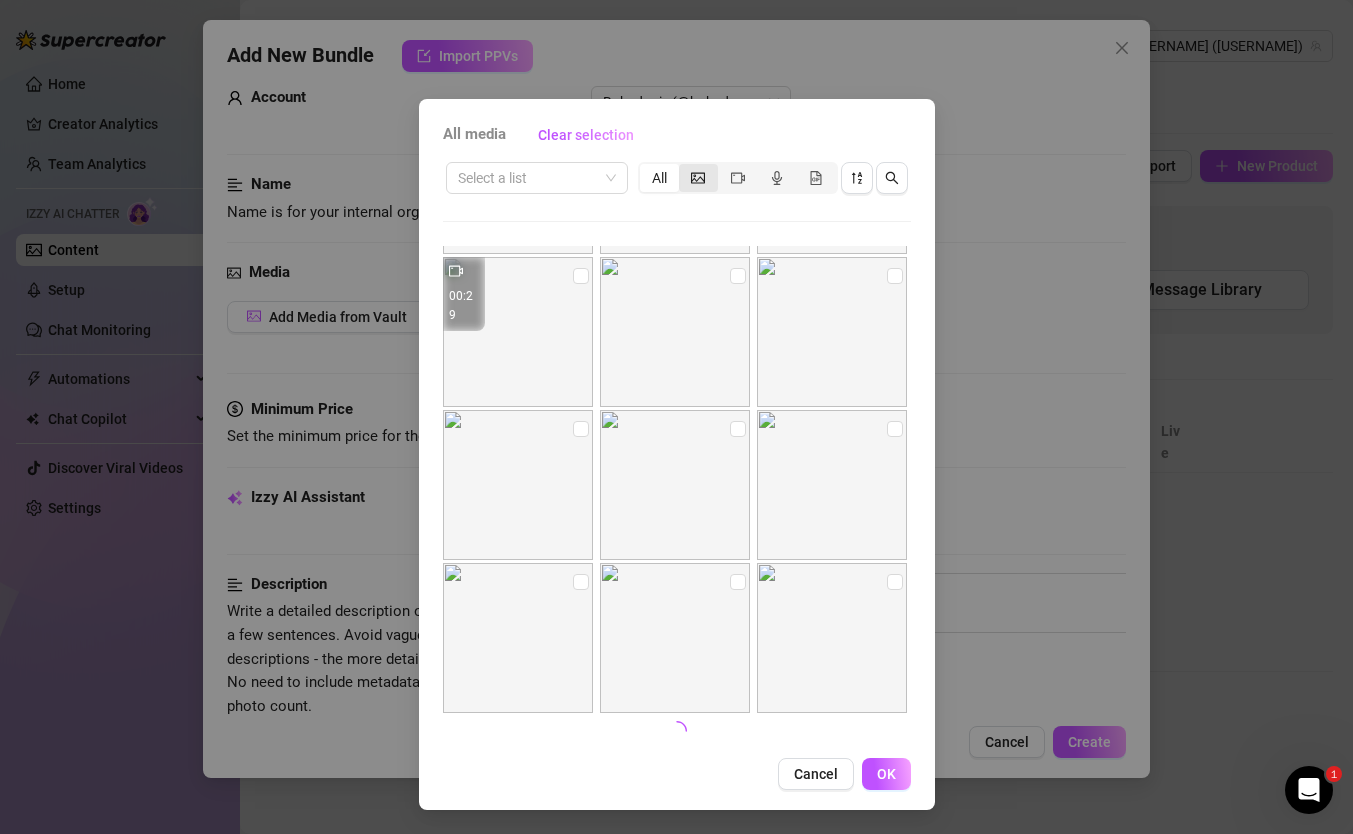 click at bounding box center (698, 178) 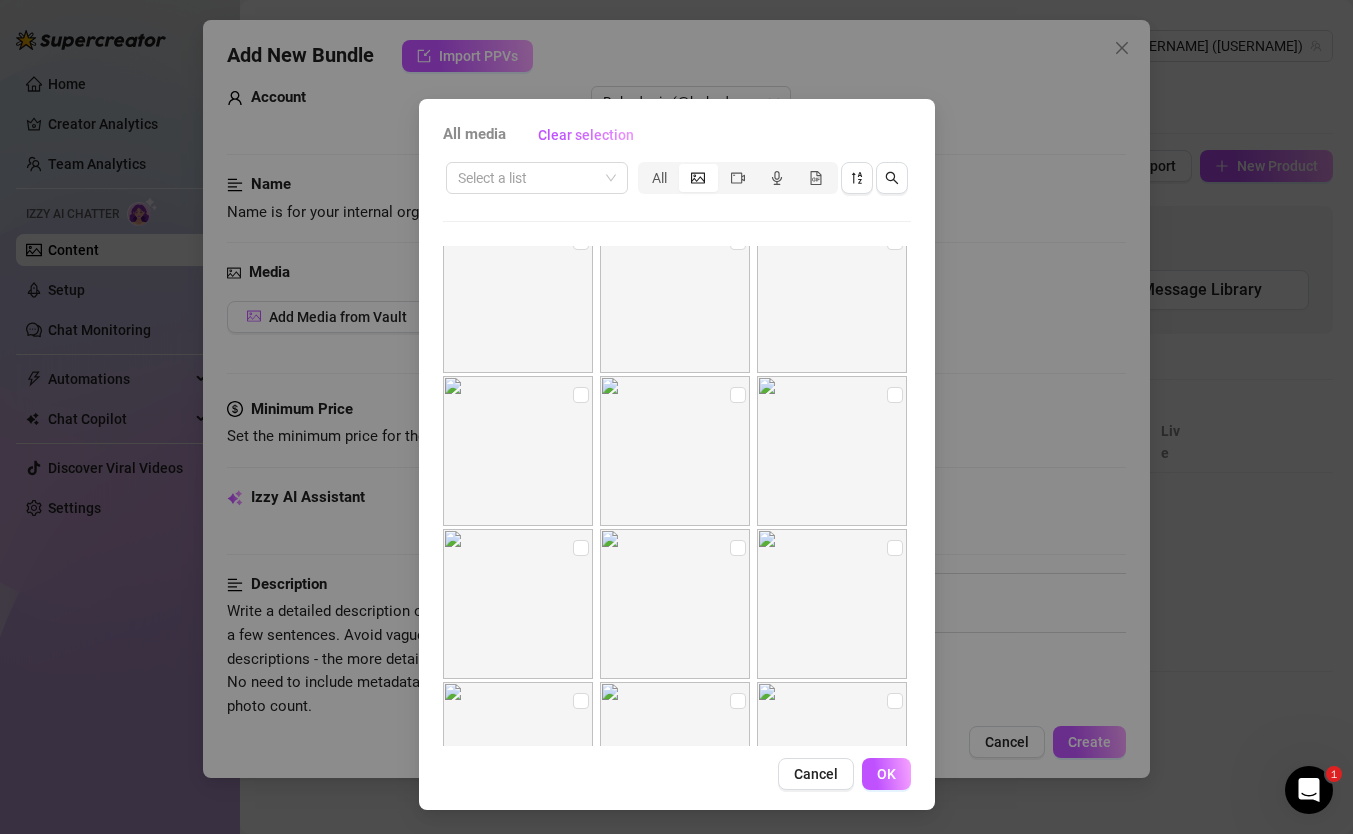 scroll, scrollTop: 11, scrollLeft: 0, axis: vertical 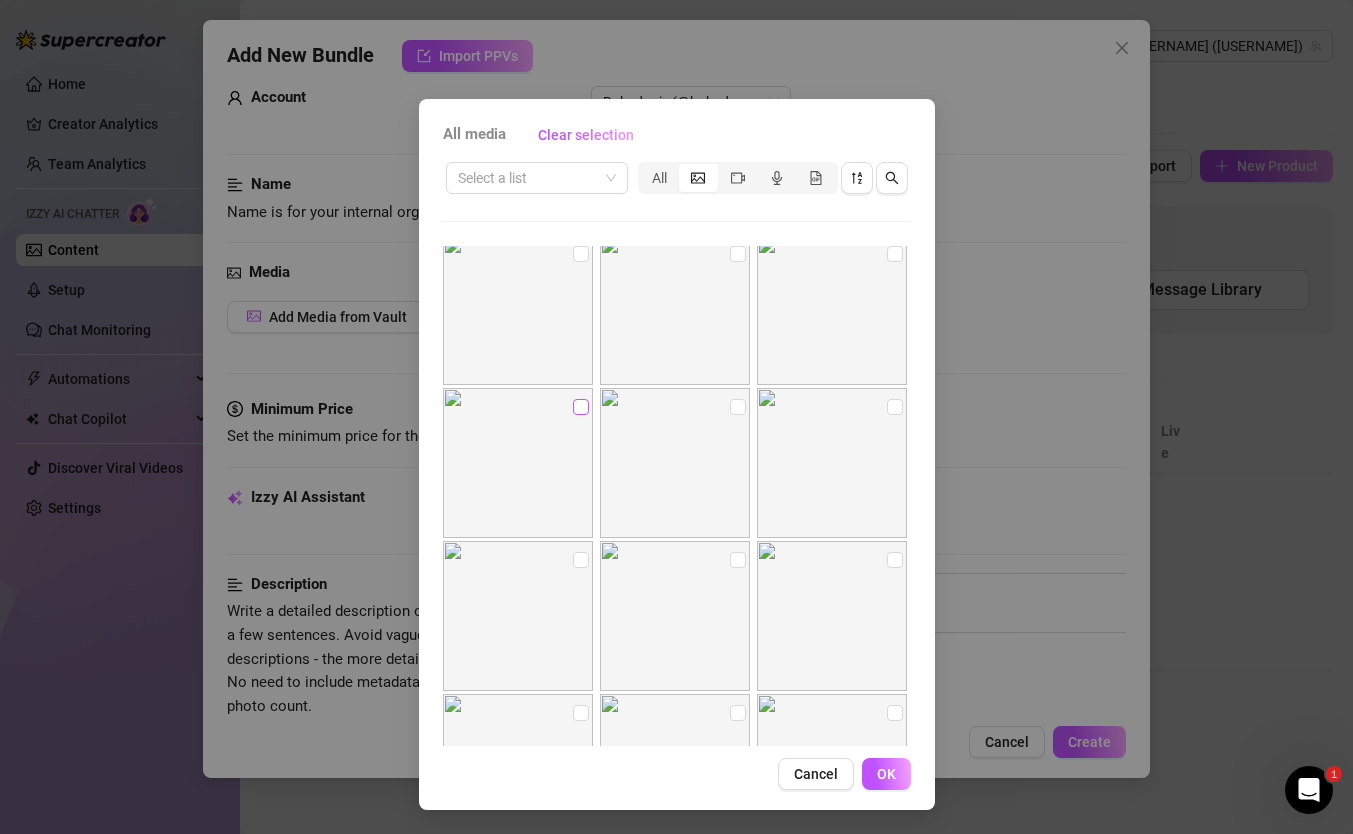click at bounding box center (581, 407) 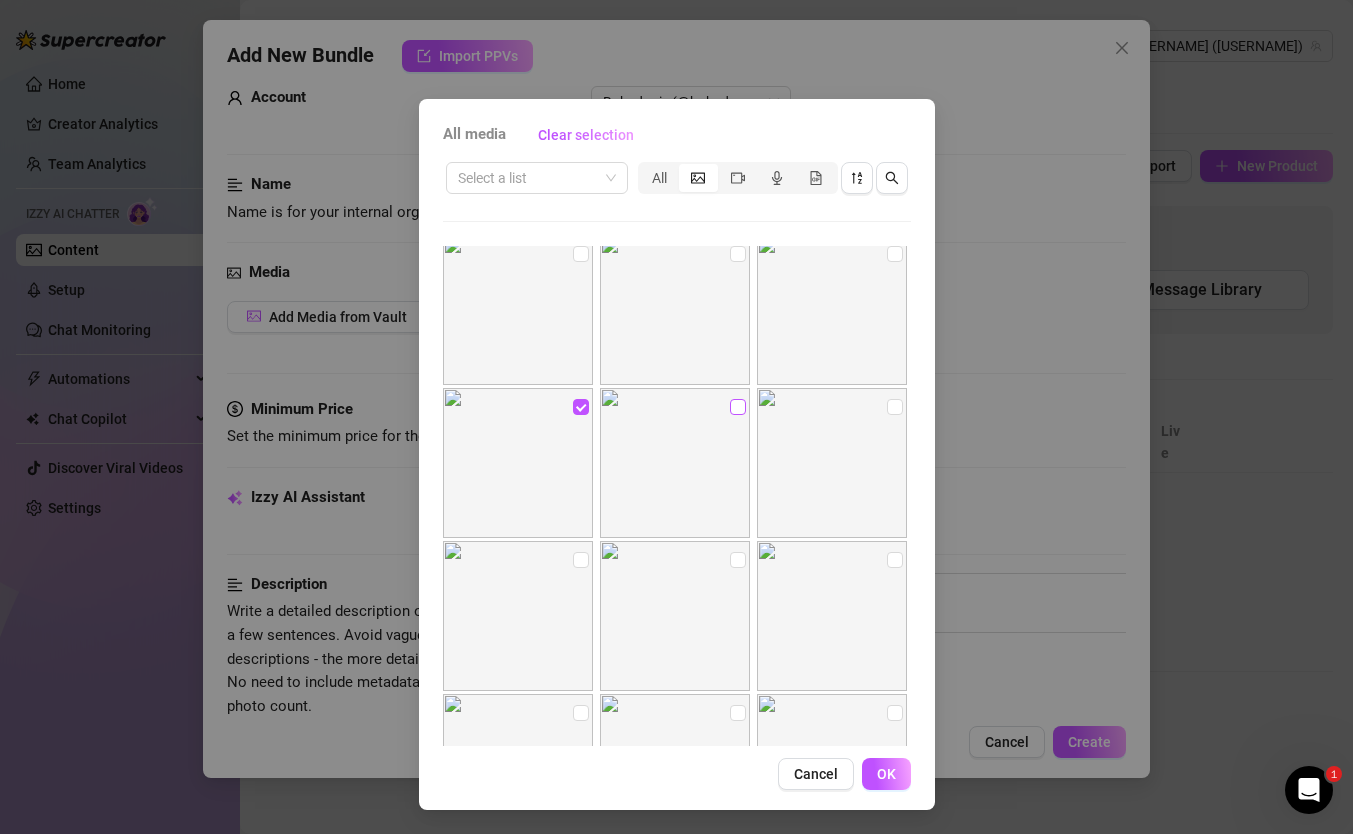 click at bounding box center [738, 407] 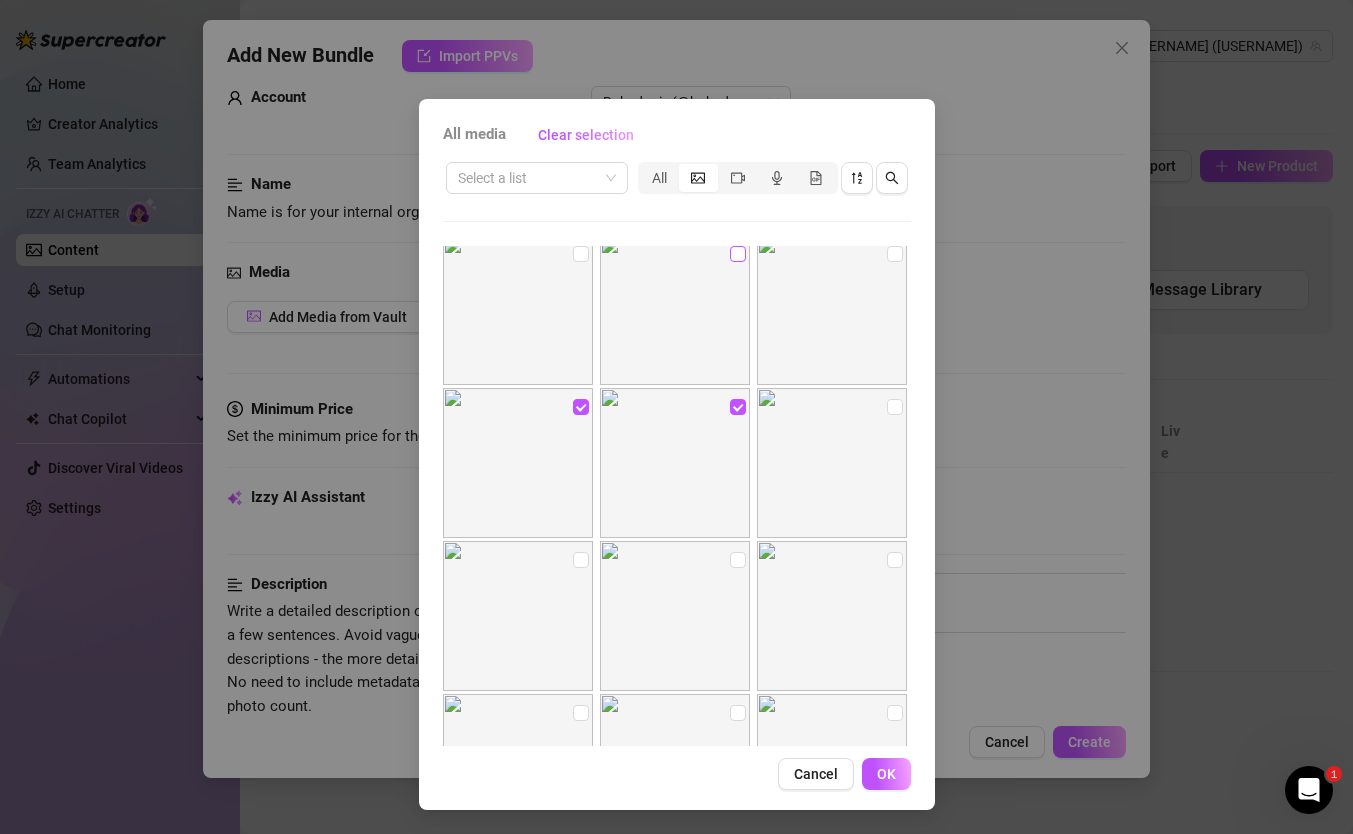 click at bounding box center (738, 254) 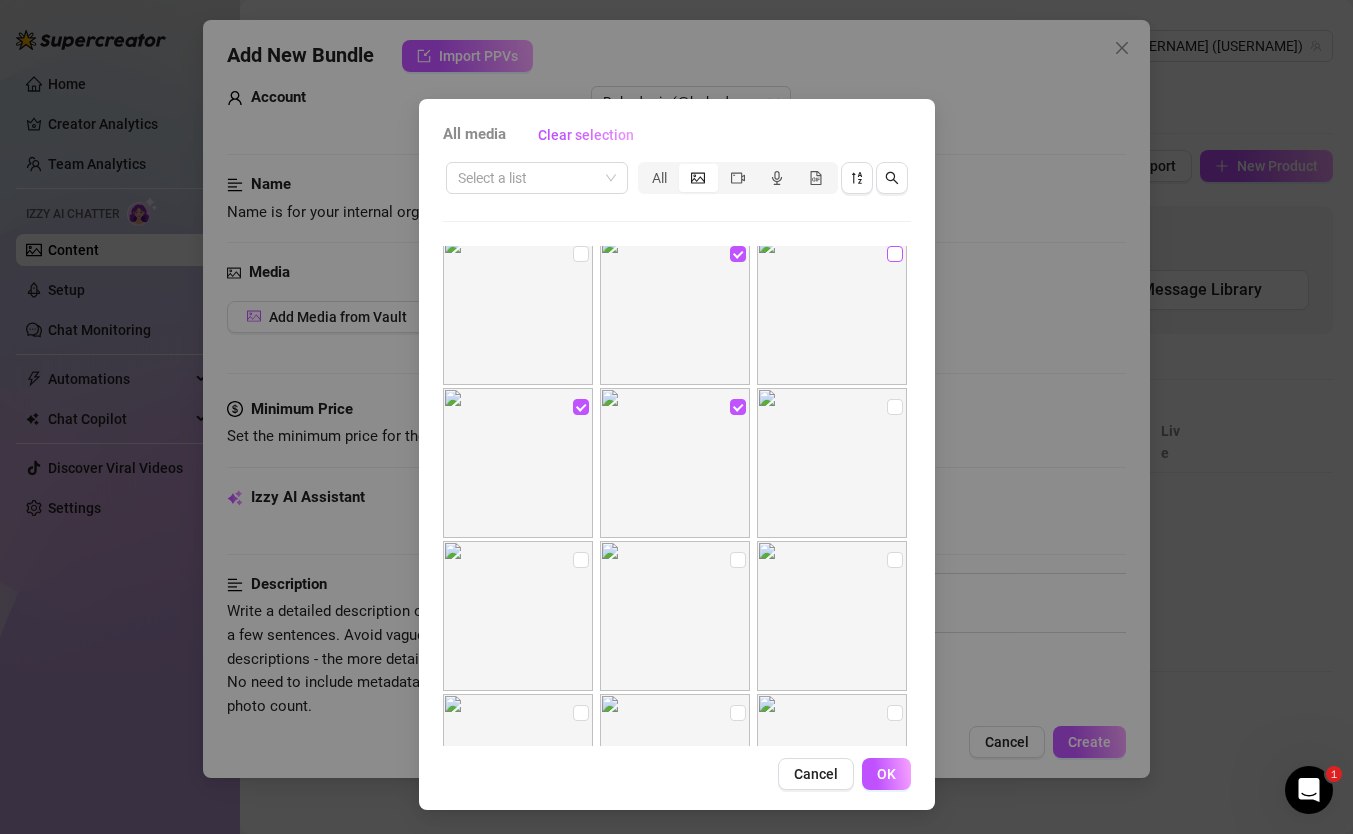 click at bounding box center (895, 254) 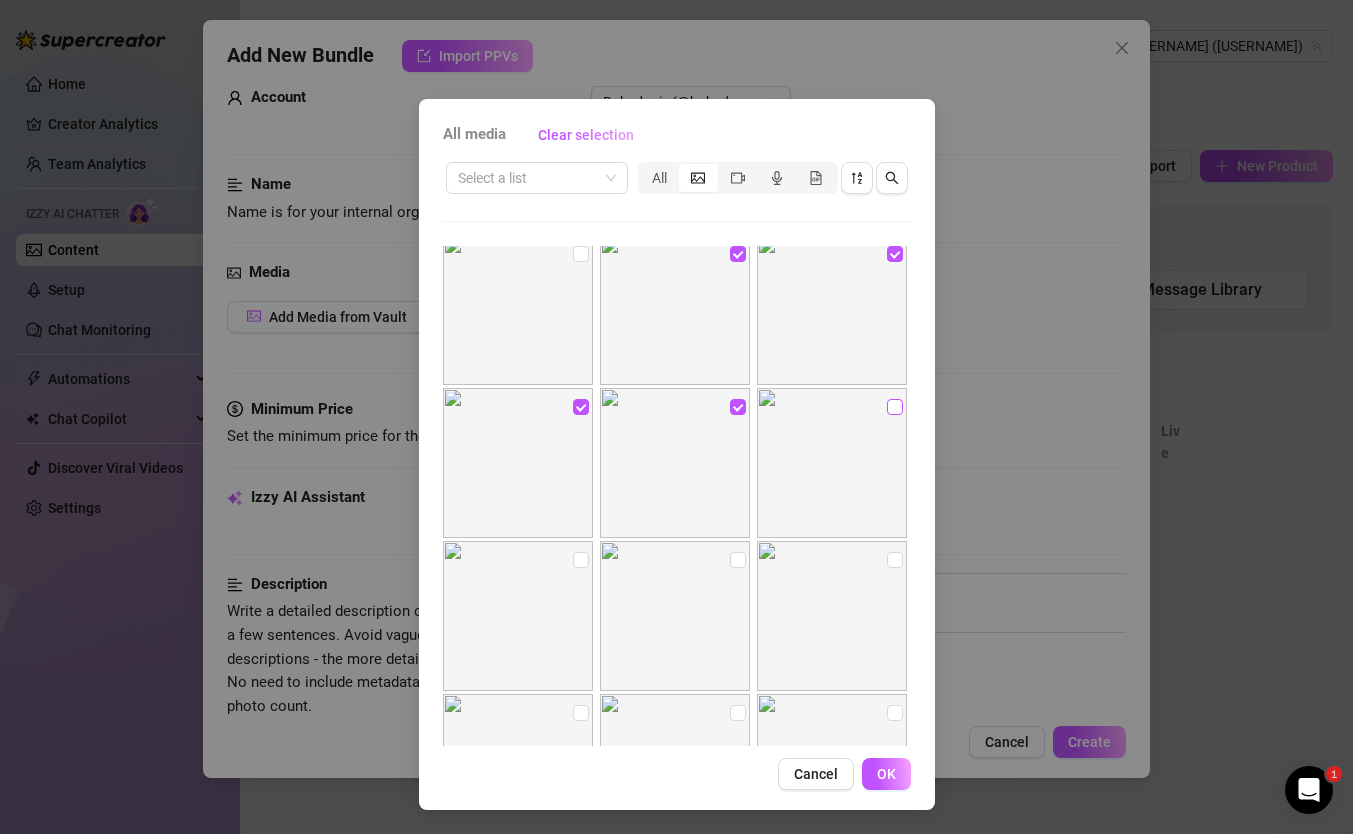 click at bounding box center (895, 407) 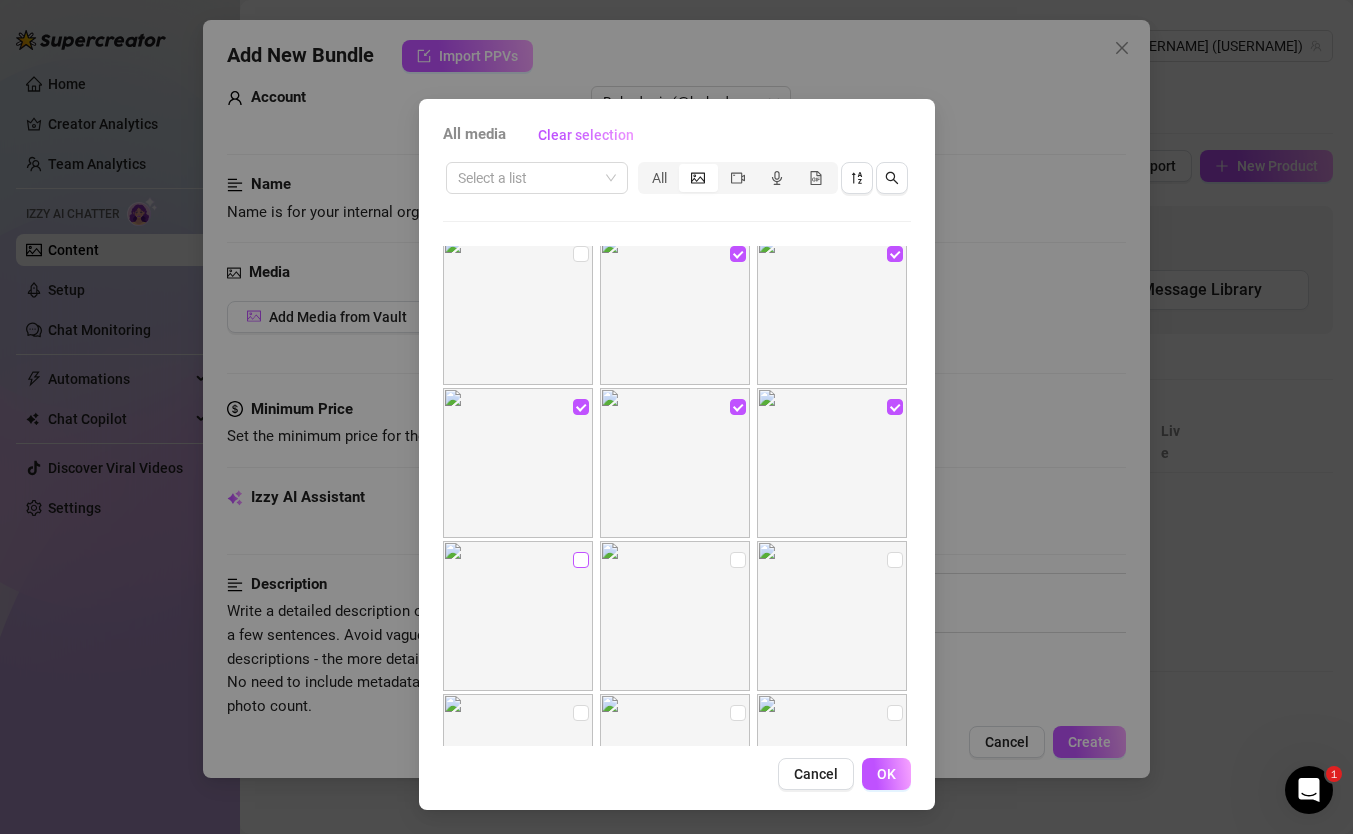 click at bounding box center (581, 560) 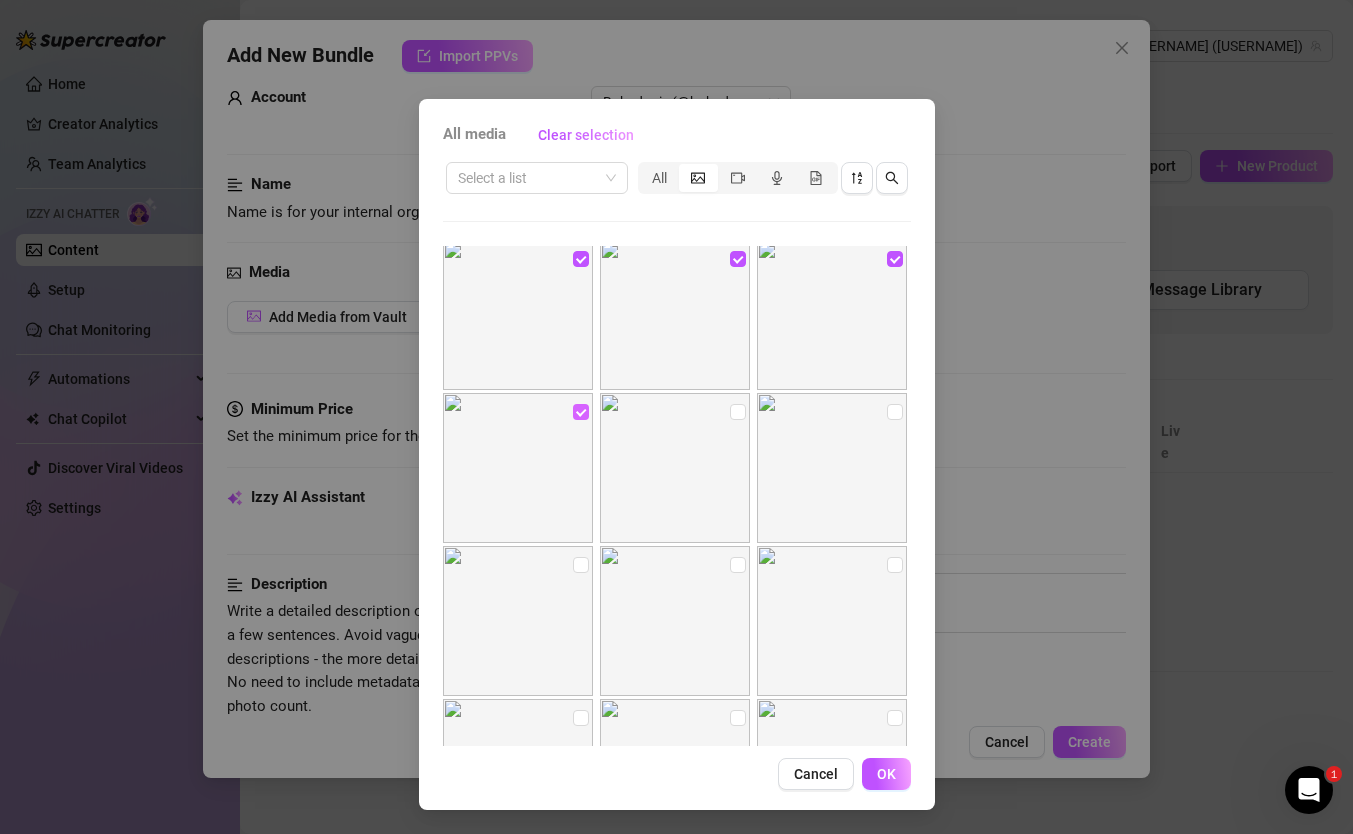 scroll, scrollTop: 183, scrollLeft: 0, axis: vertical 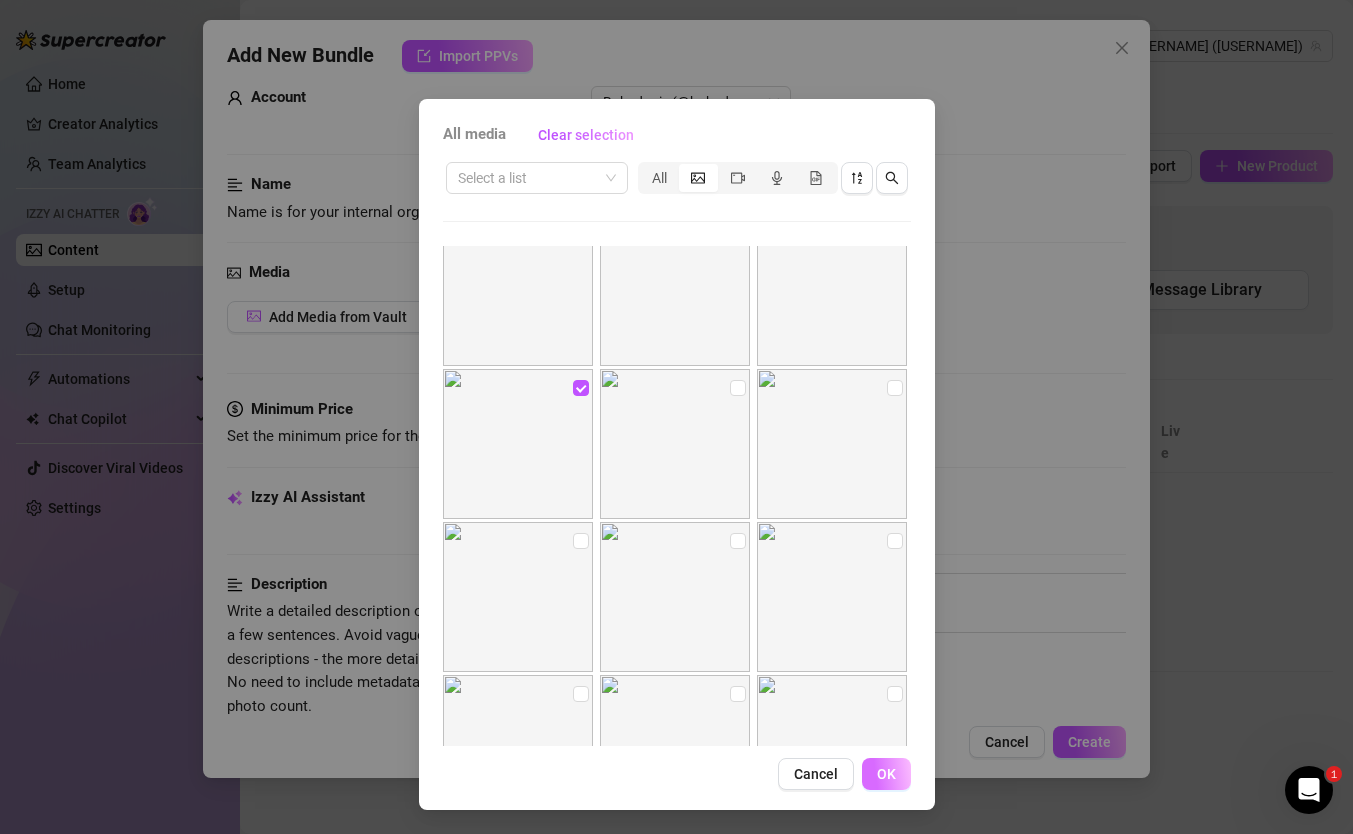 click on "OK" at bounding box center [886, 774] 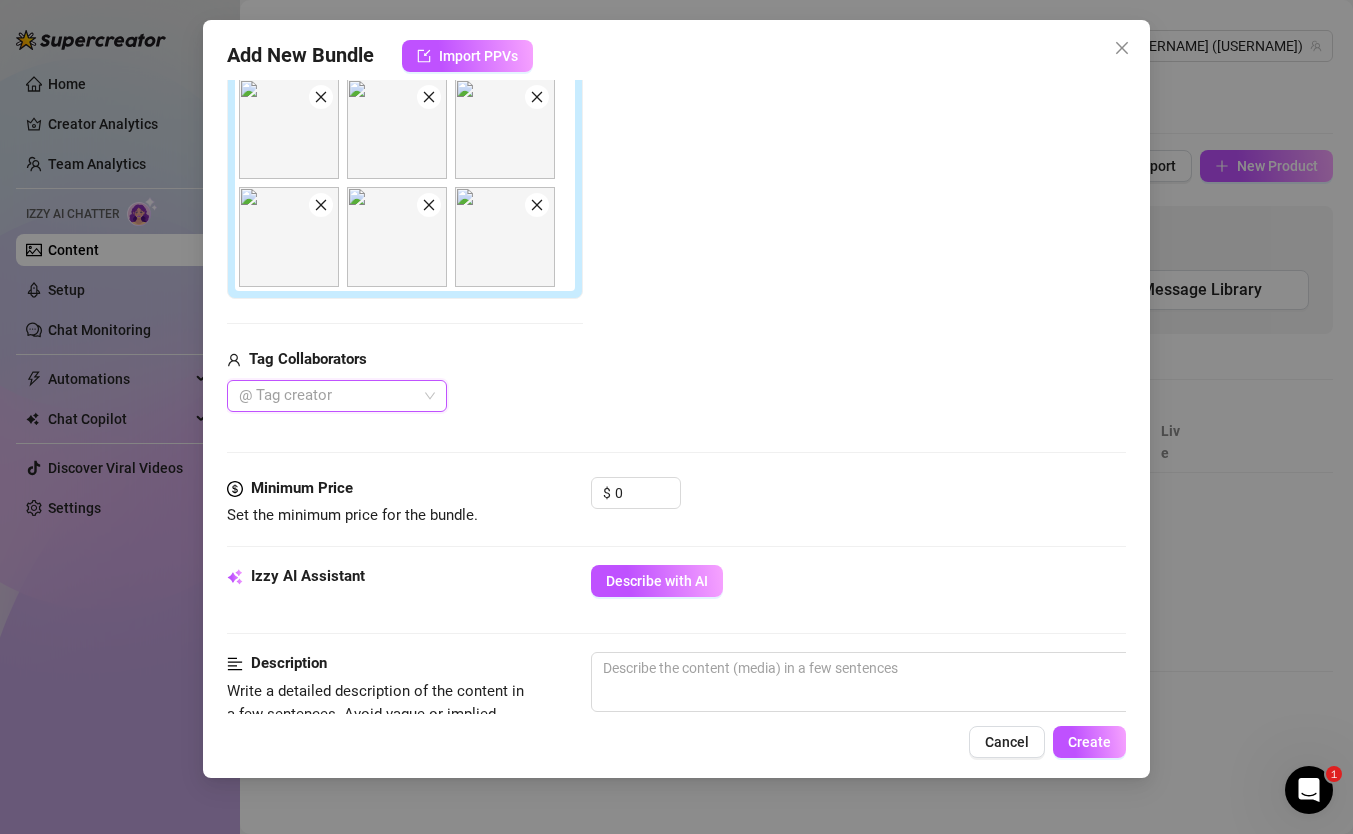 scroll, scrollTop: 357, scrollLeft: 0, axis: vertical 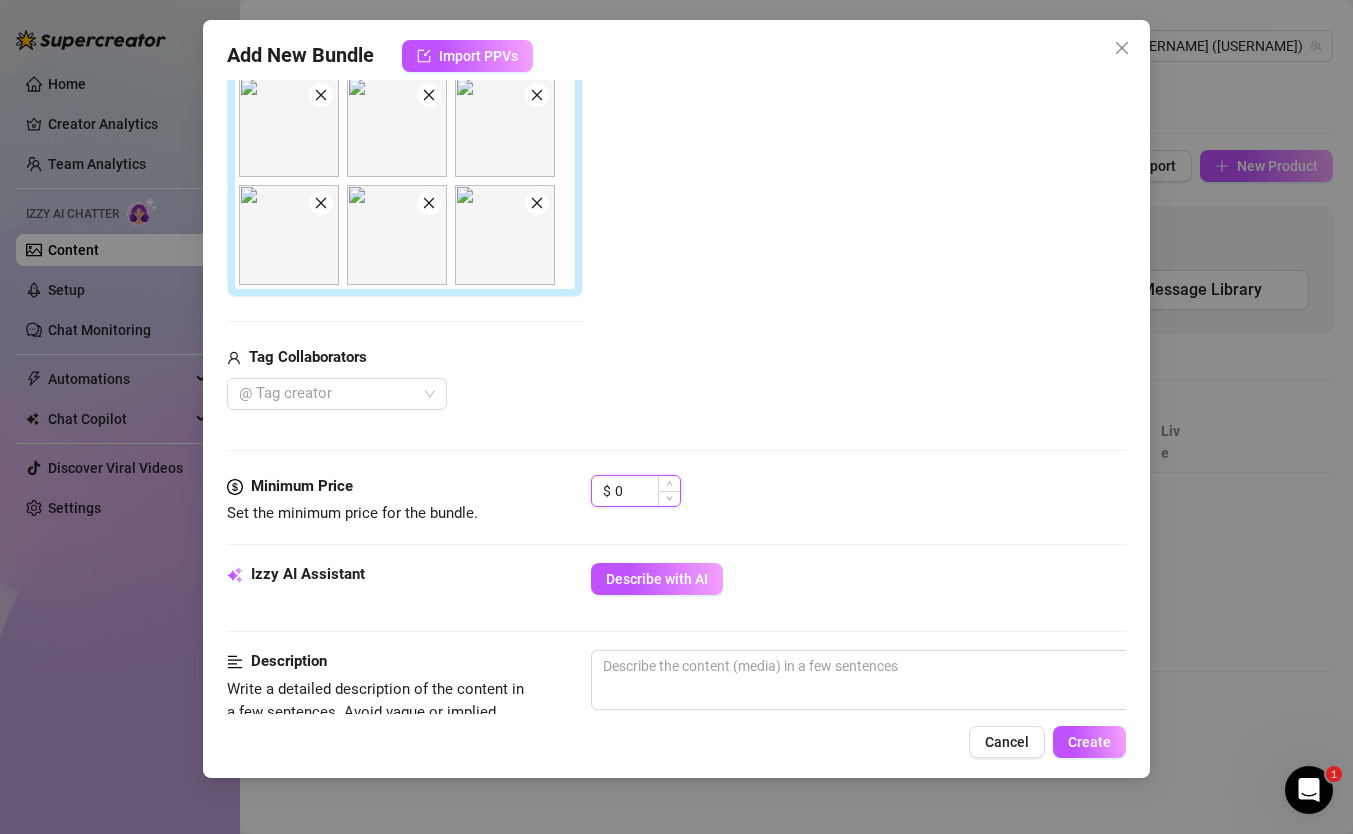 click on "0" at bounding box center [647, 491] 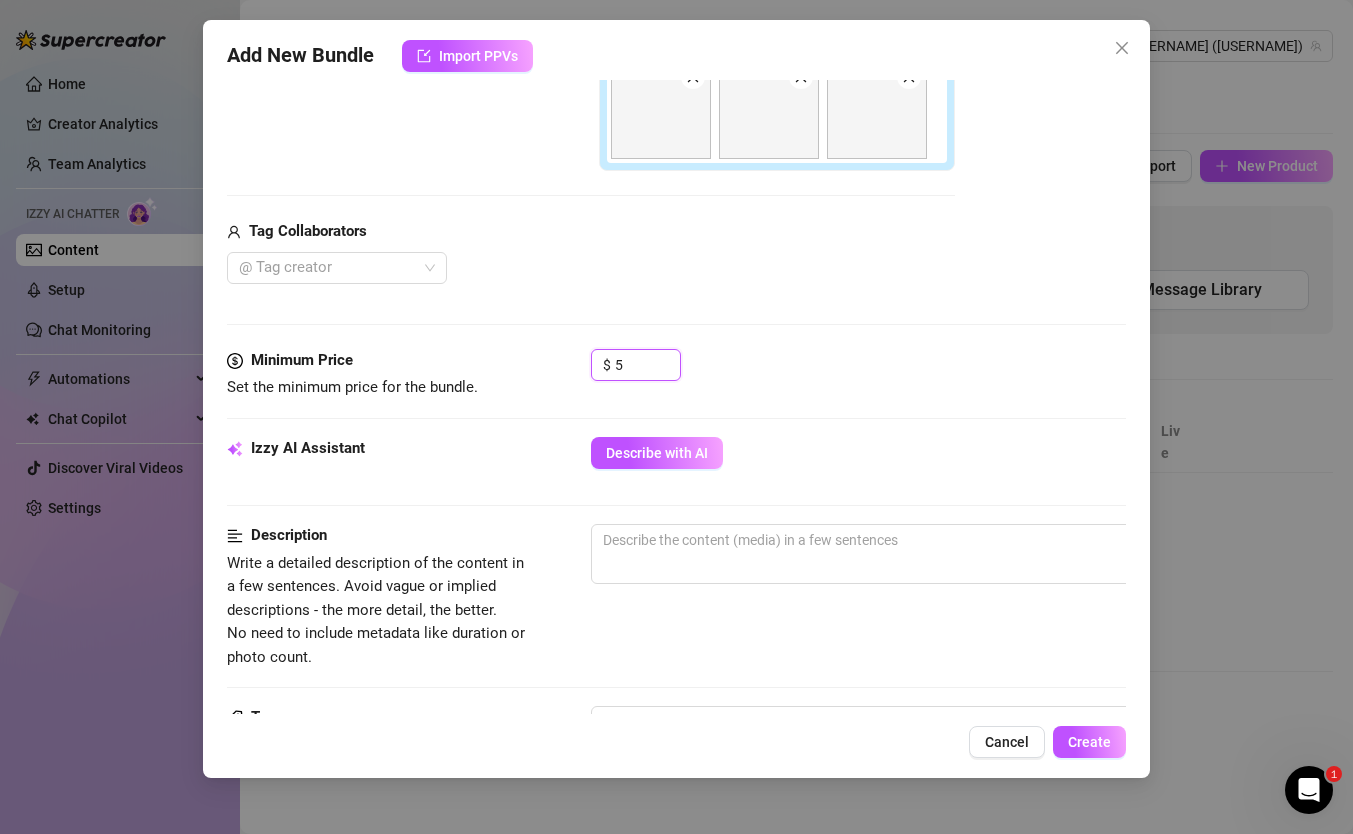 scroll, scrollTop: 548, scrollLeft: 0, axis: vertical 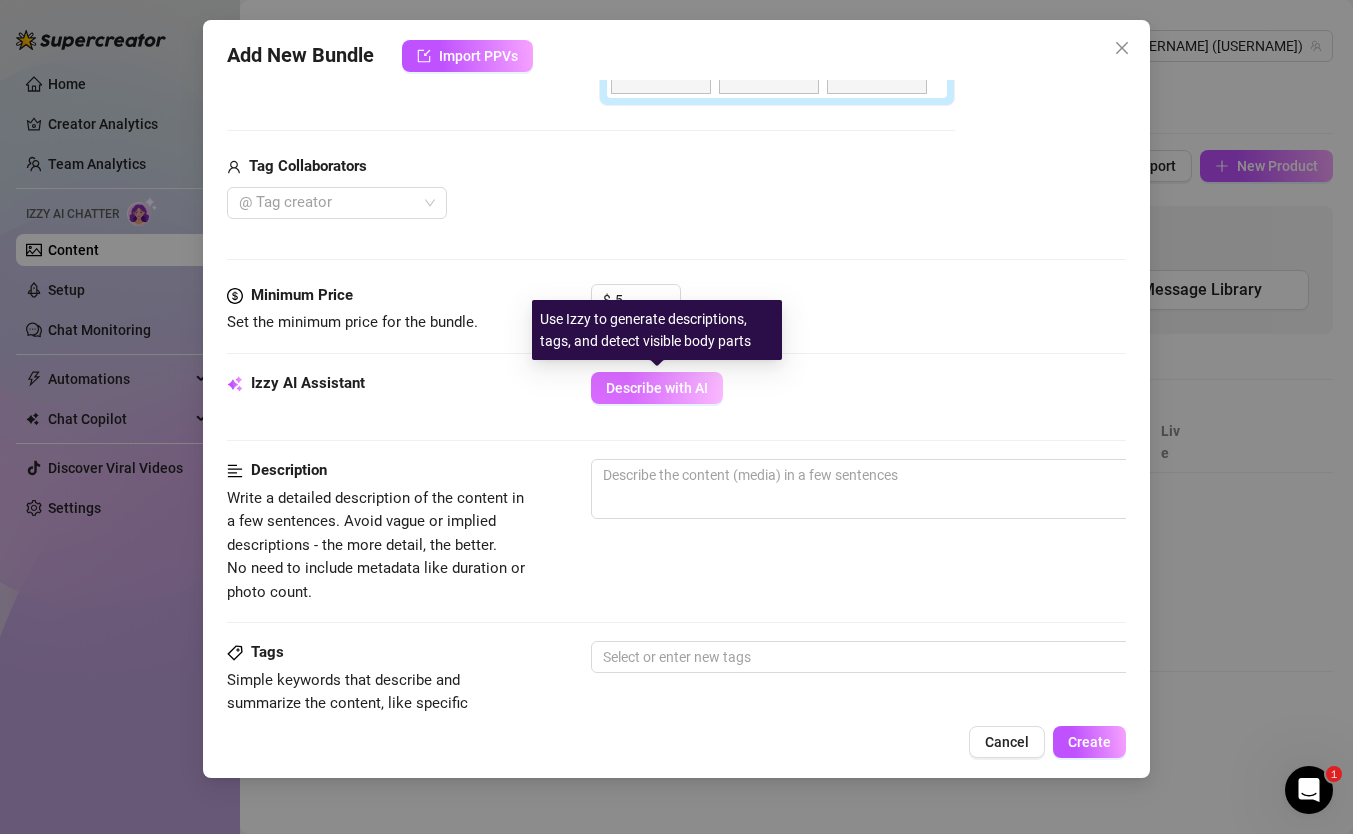click on "Describe with AI" at bounding box center [657, 388] 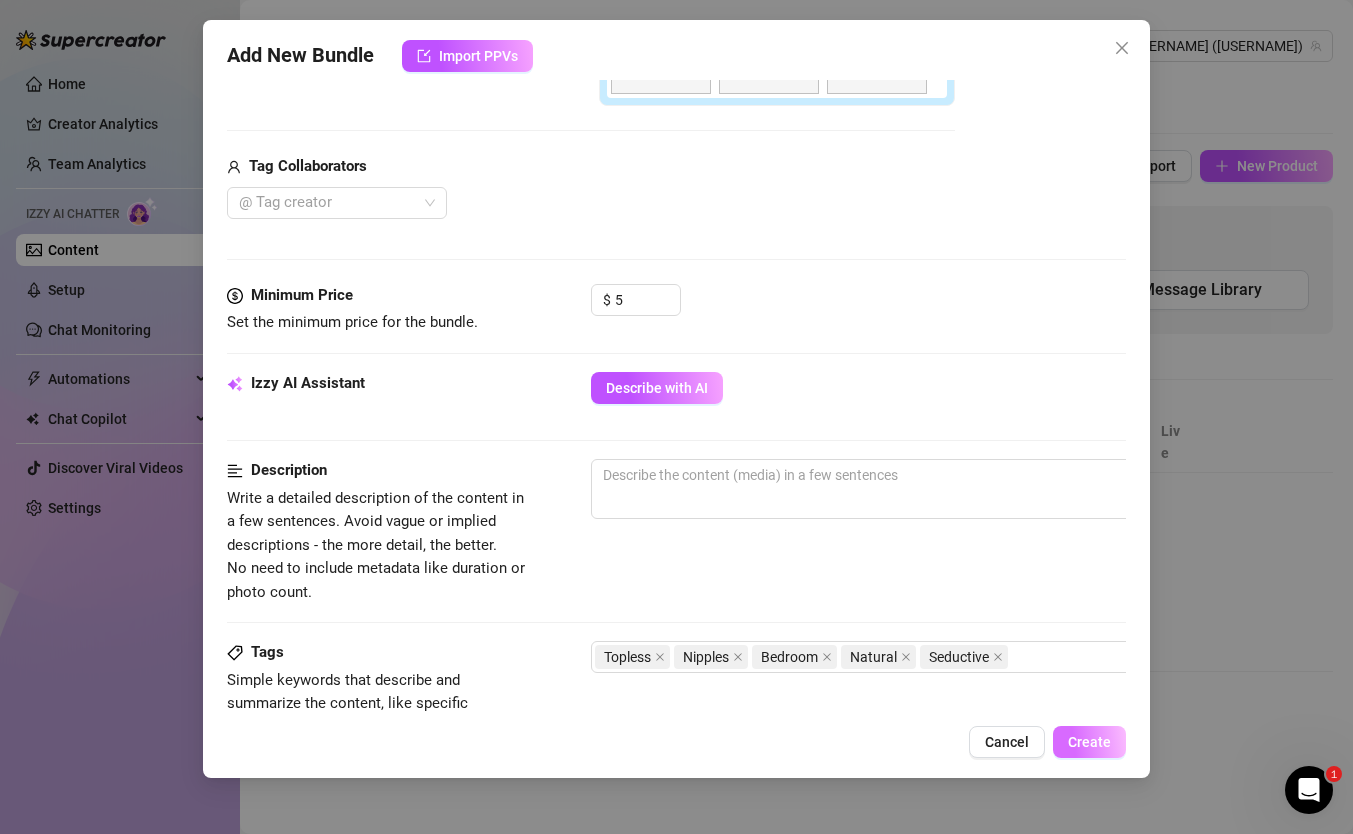 click on "Create" at bounding box center (1089, 742) 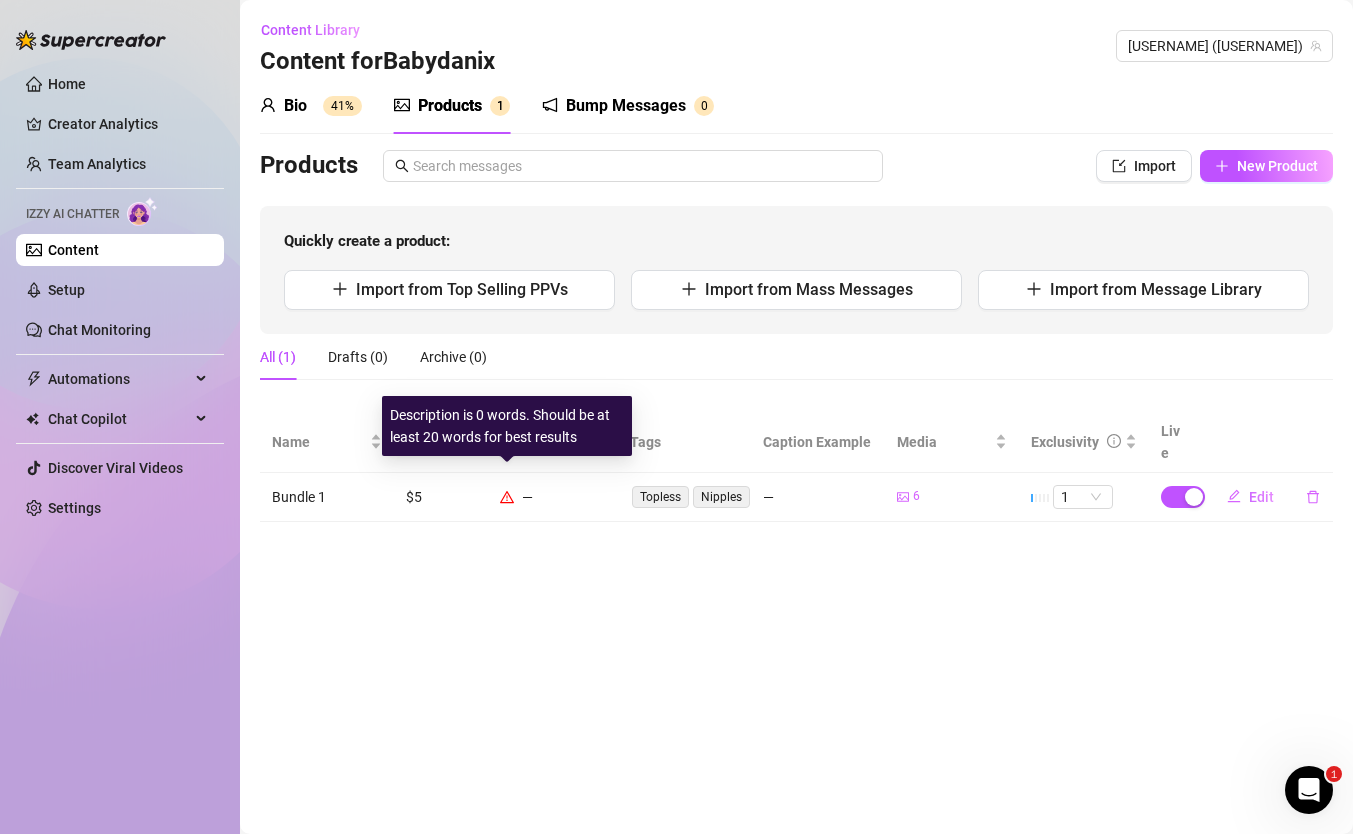 click 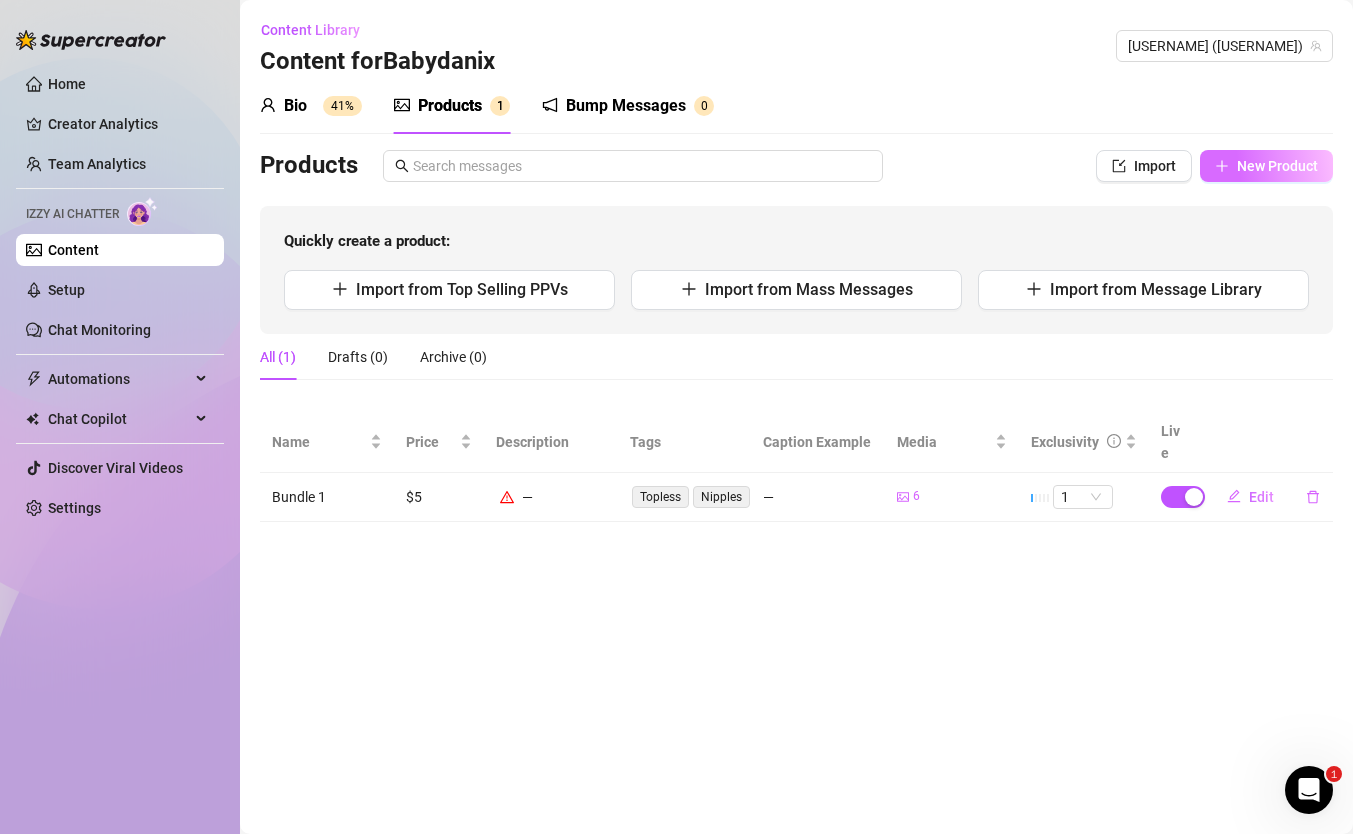 click on "New Product" at bounding box center [1266, 166] 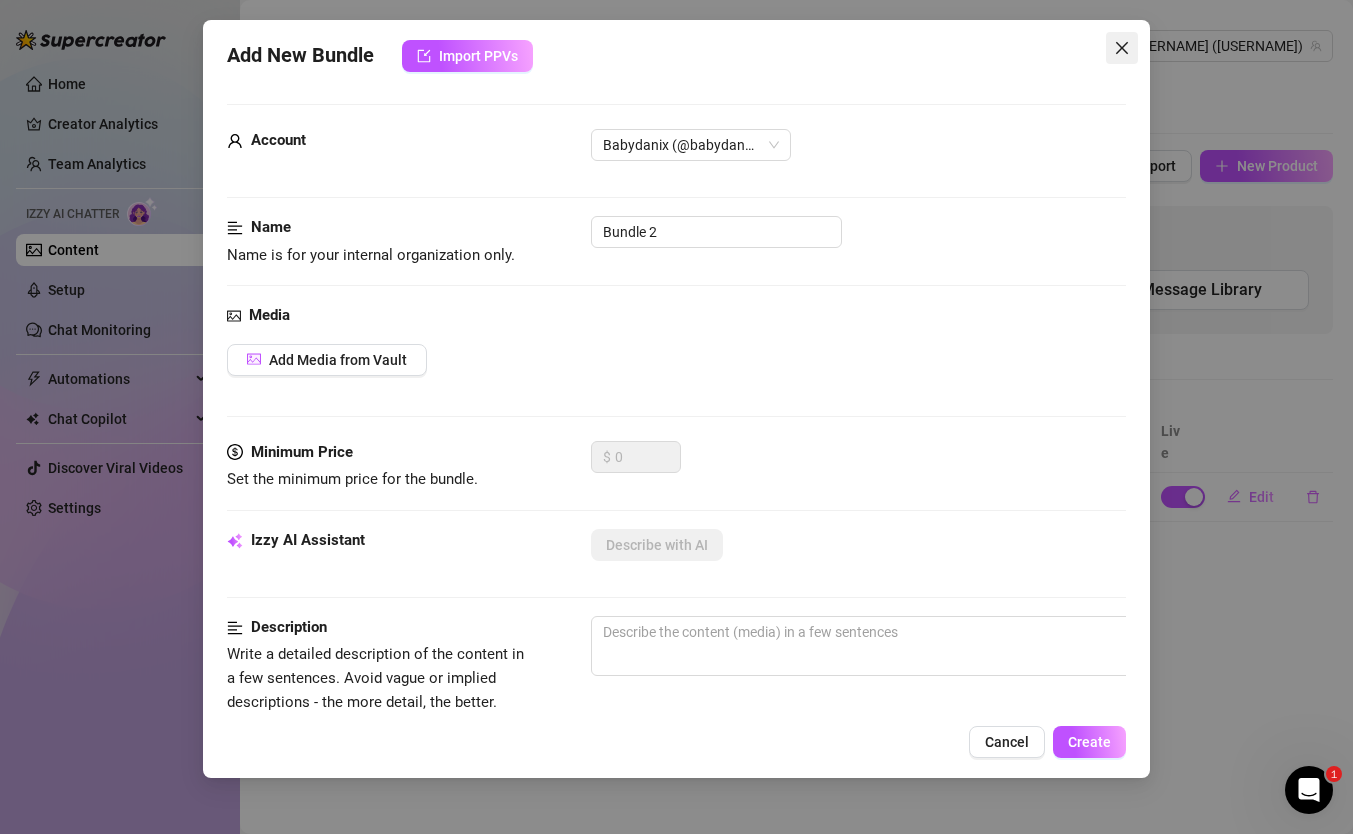 click 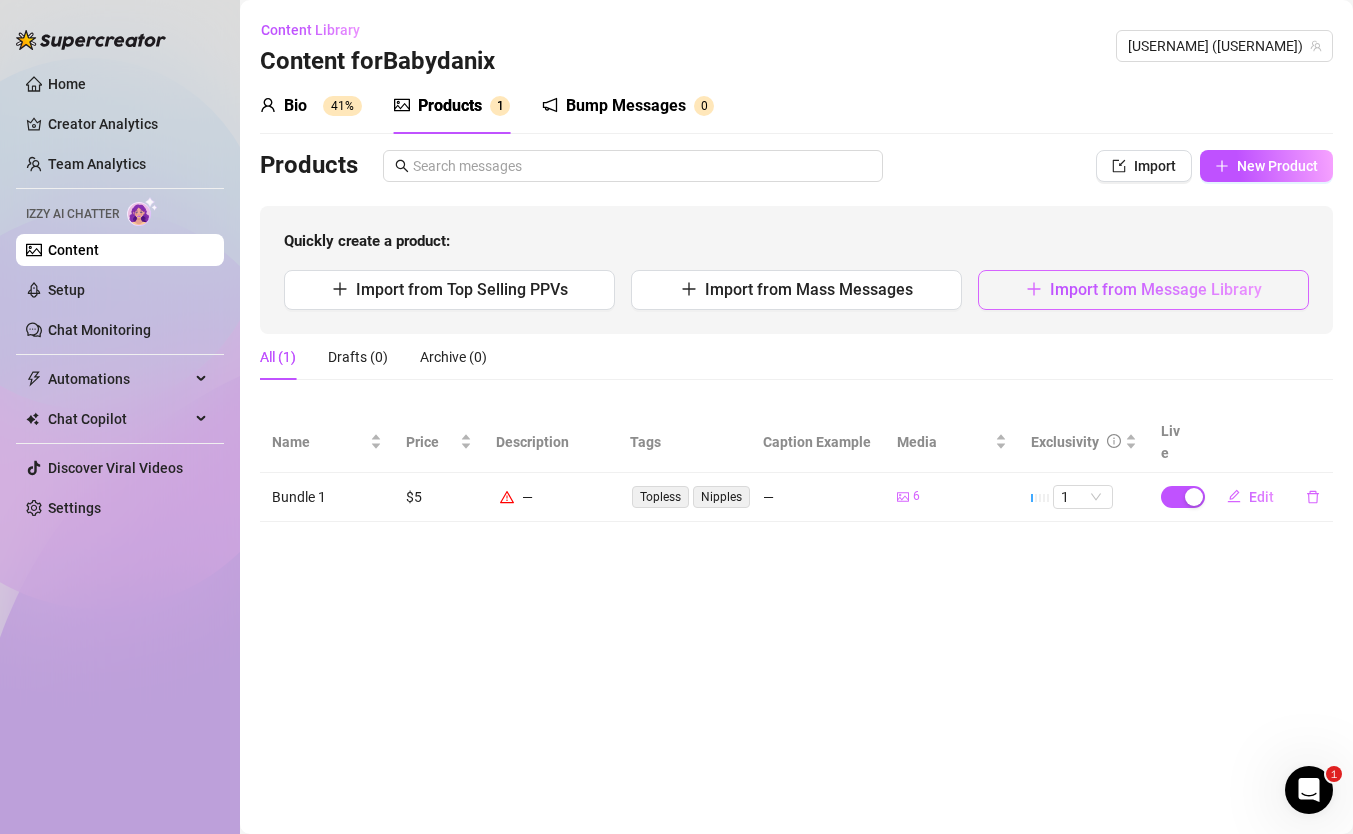 click on "Import from Message Library" at bounding box center (1143, 290) 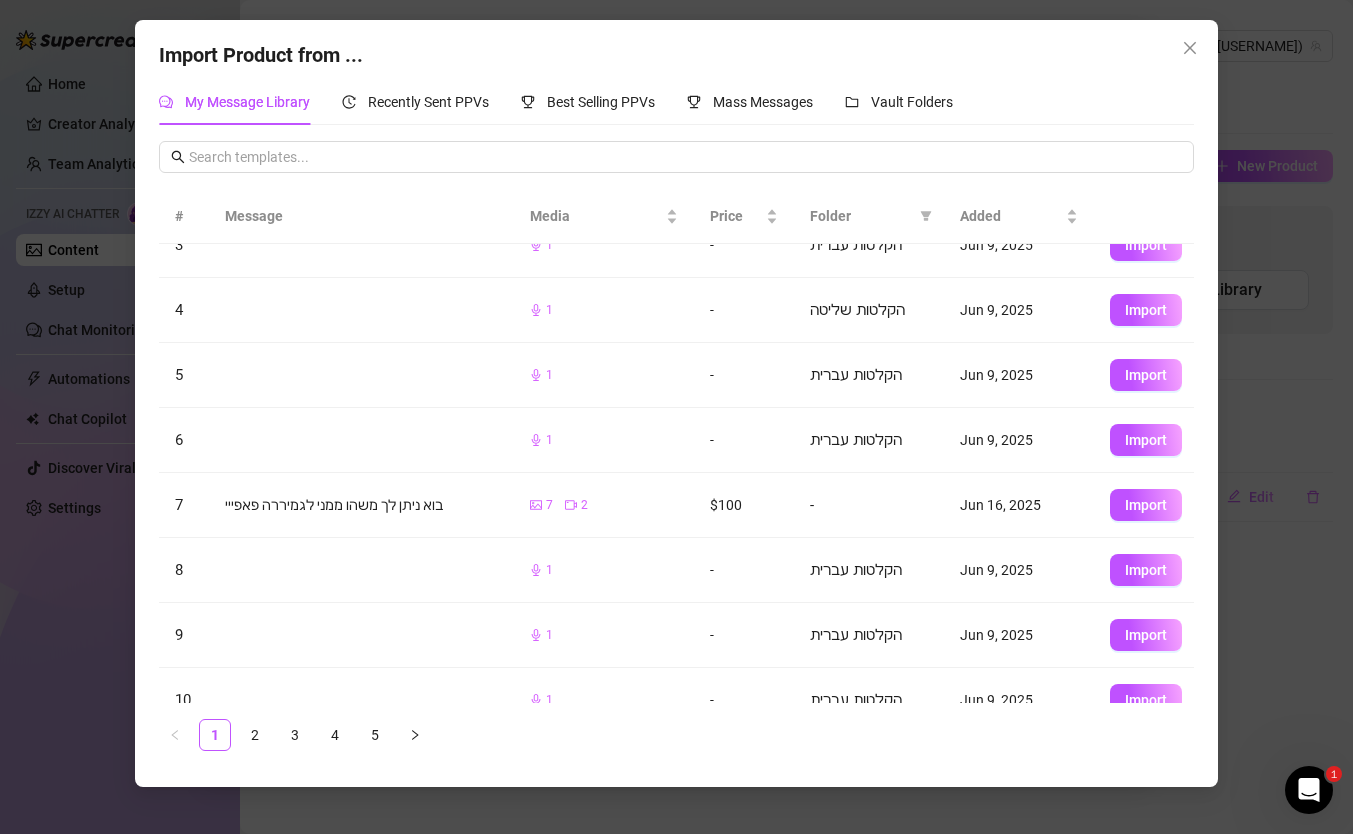 scroll, scrollTop: 191, scrollLeft: 0, axis: vertical 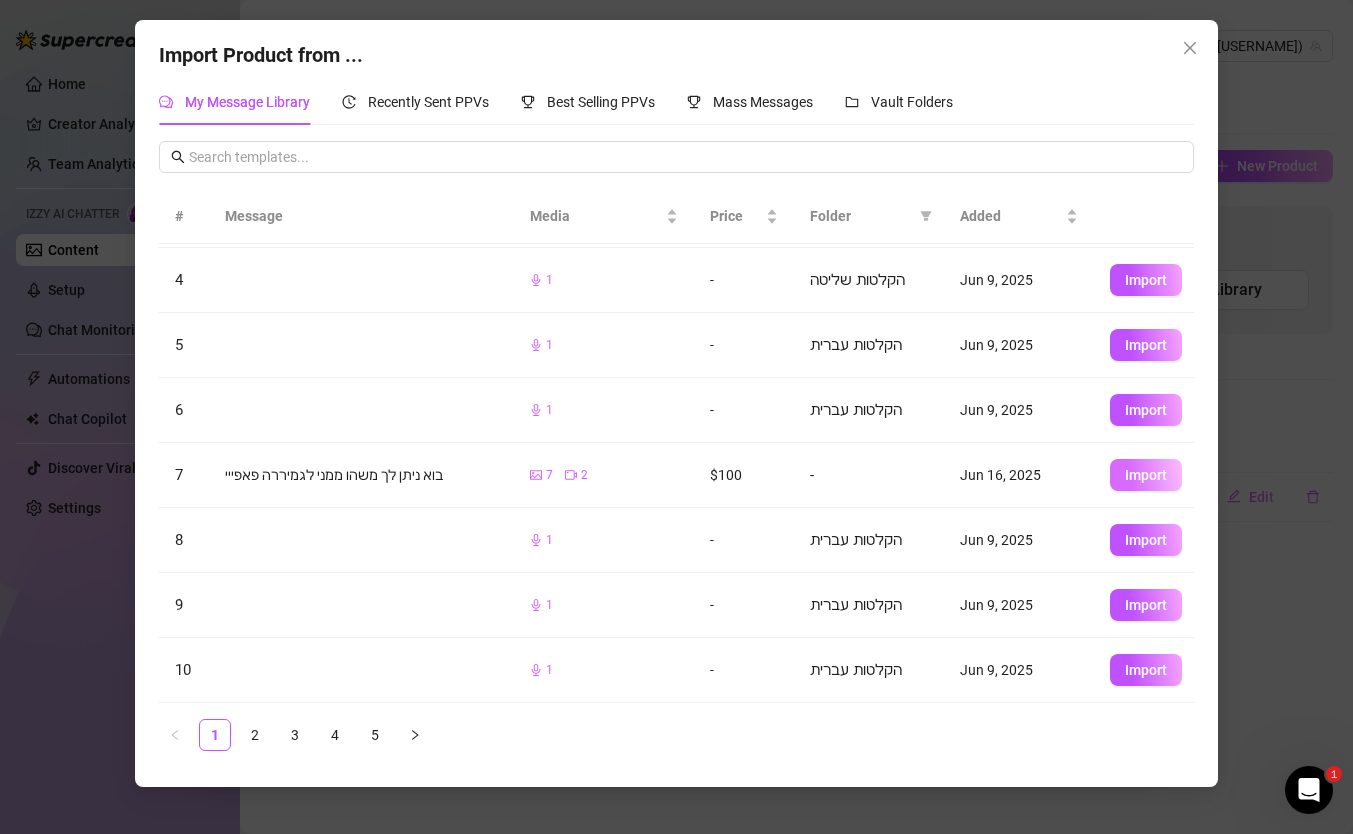 click on "Import" at bounding box center (1146, 475) 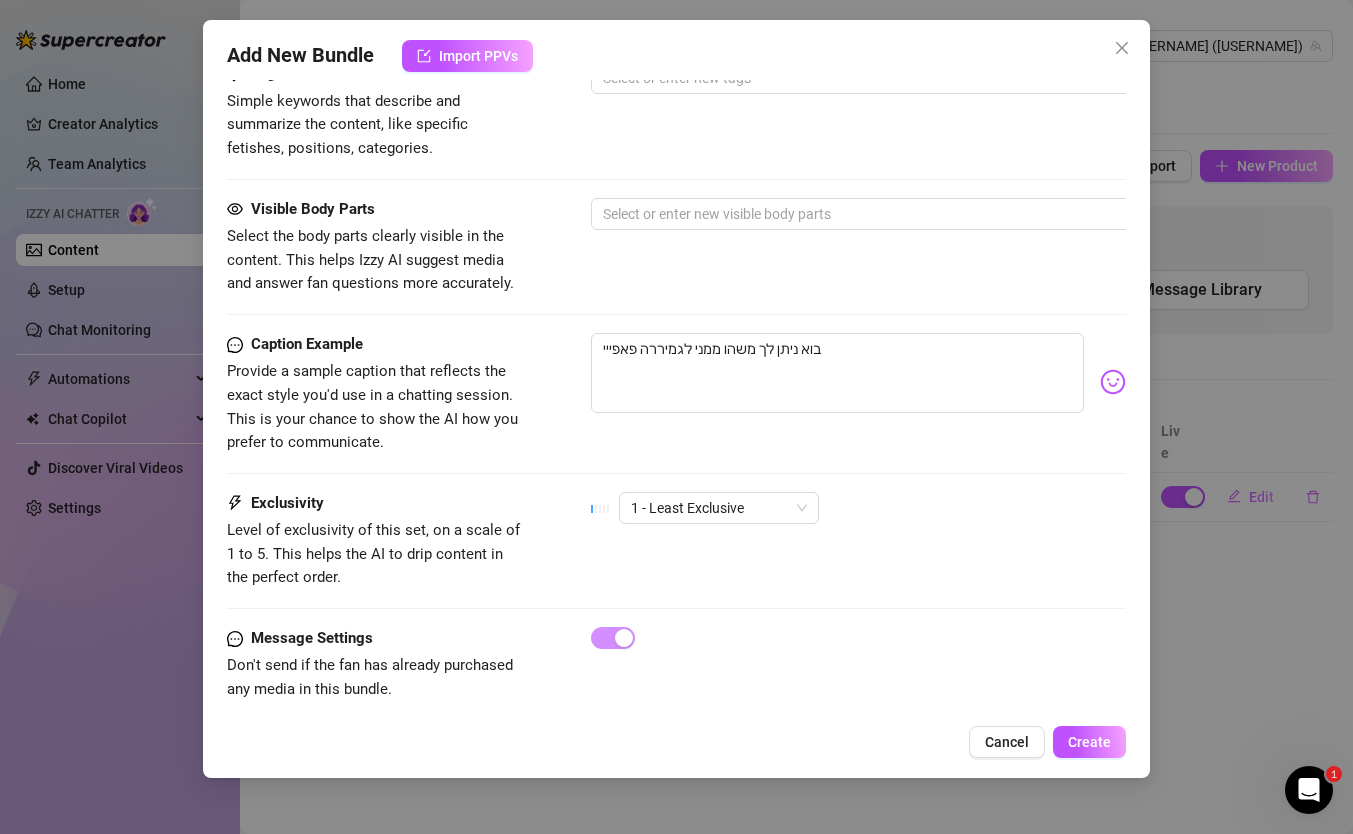 scroll, scrollTop: 1219, scrollLeft: 0, axis: vertical 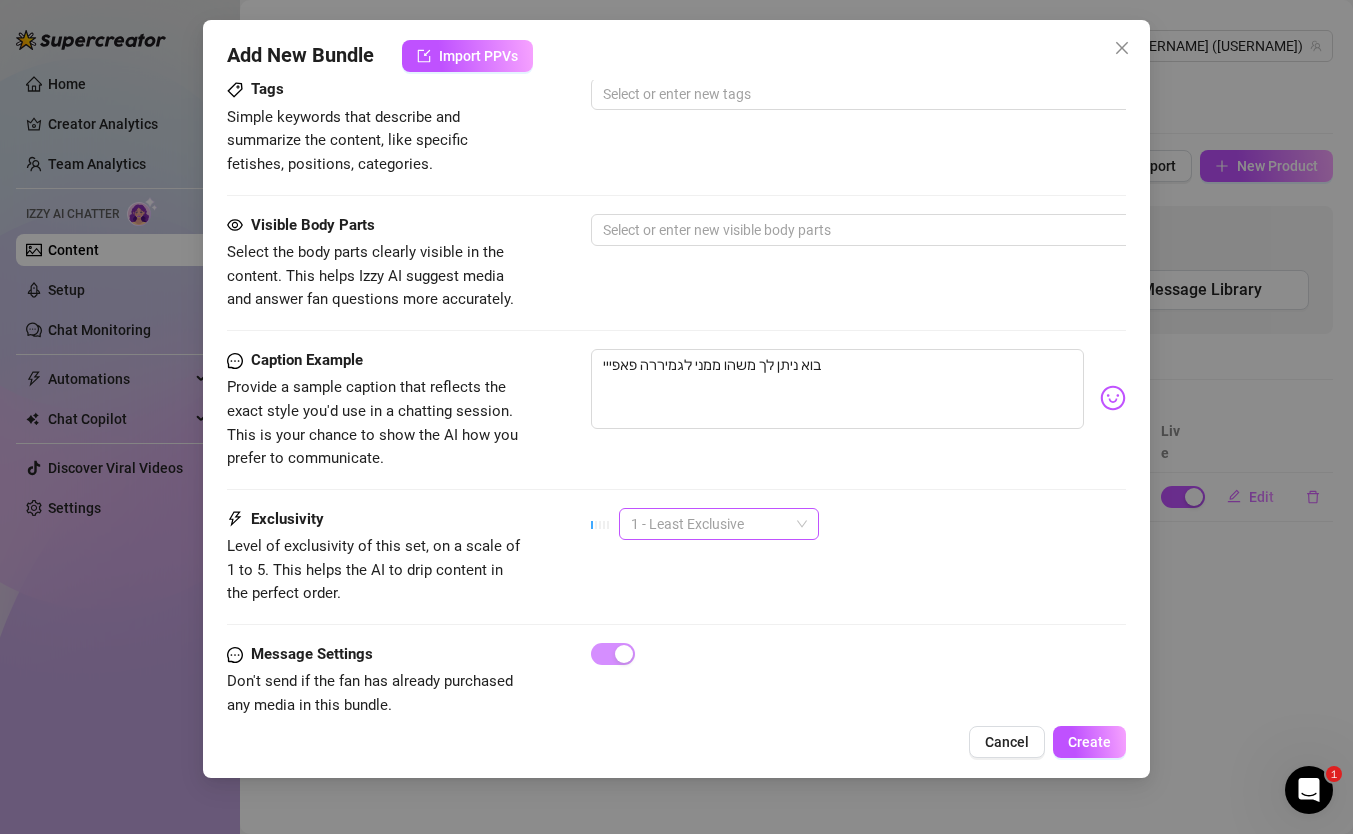 click on "1 - Least Exclusive" at bounding box center [719, 524] 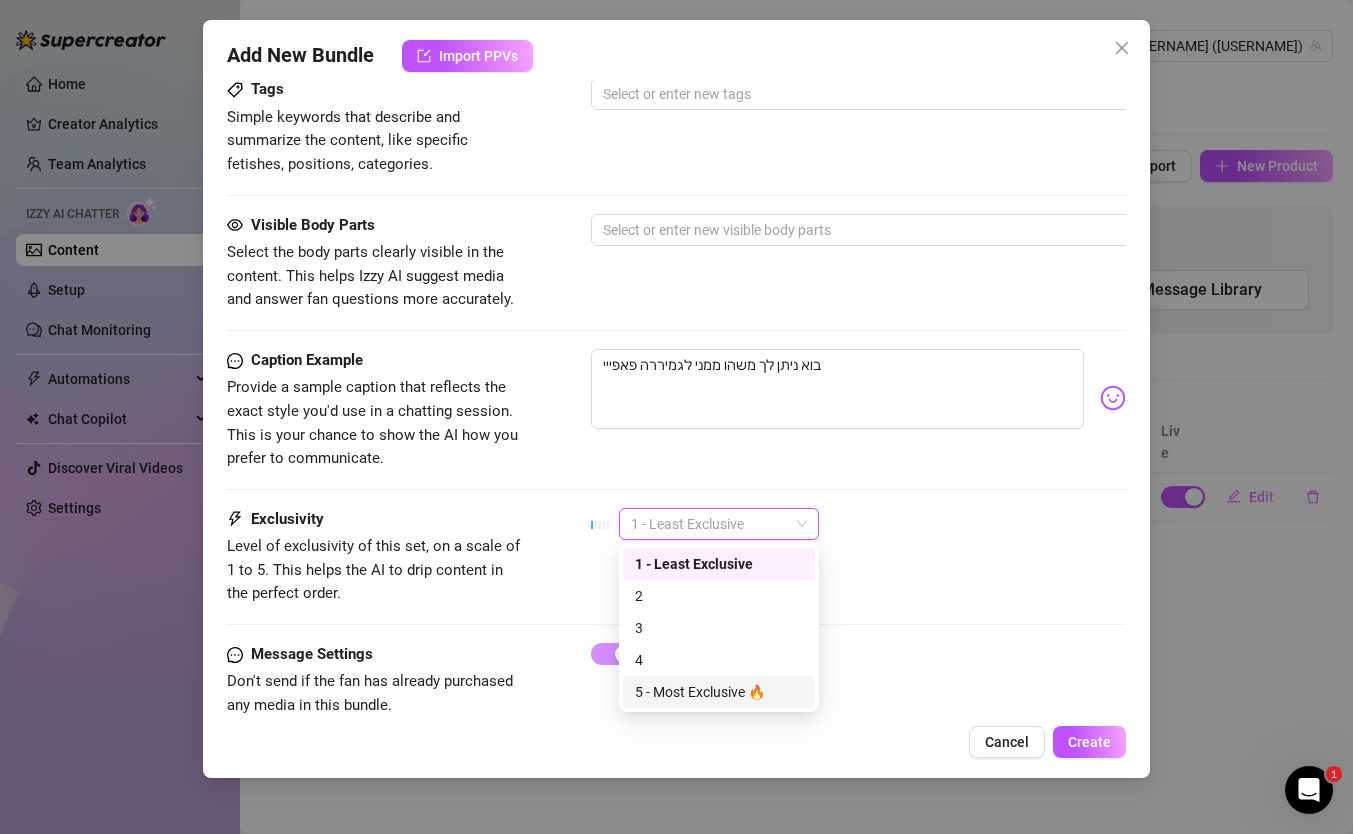 click on "5 - Most Exclusive 🔥" at bounding box center [719, 692] 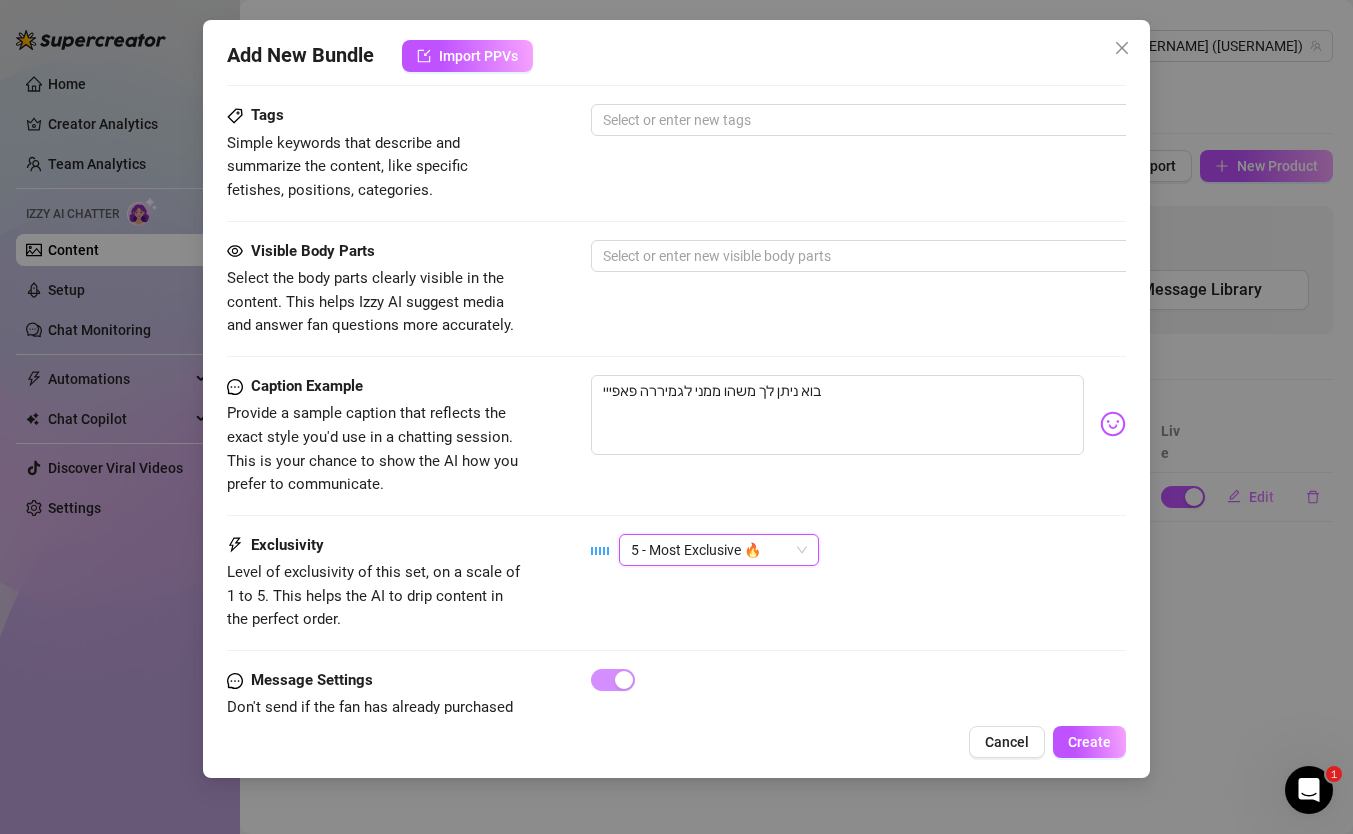 scroll, scrollTop: 1260, scrollLeft: 0, axis: vertical 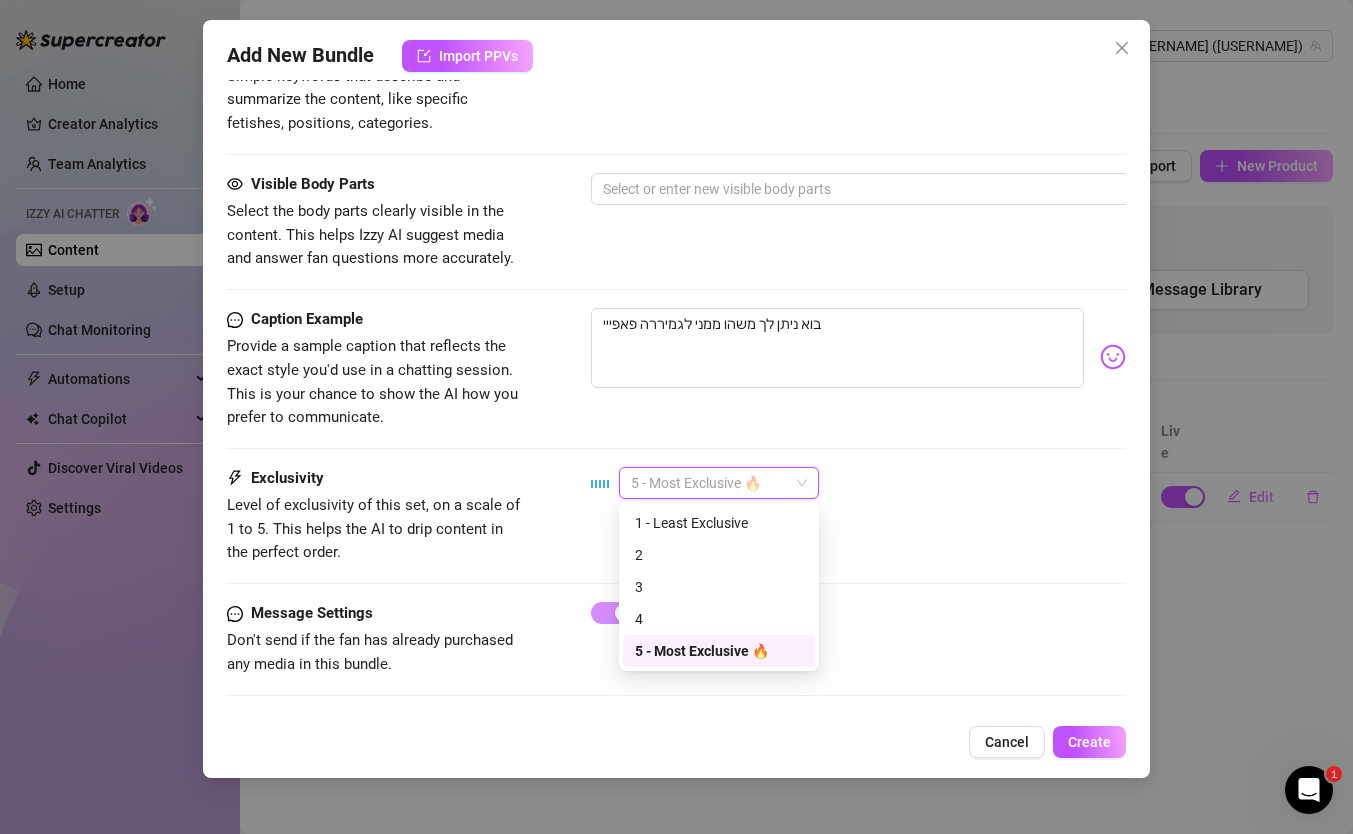 click on "5 - Most Exclusive 🔥" at bounding box center (719, 483) 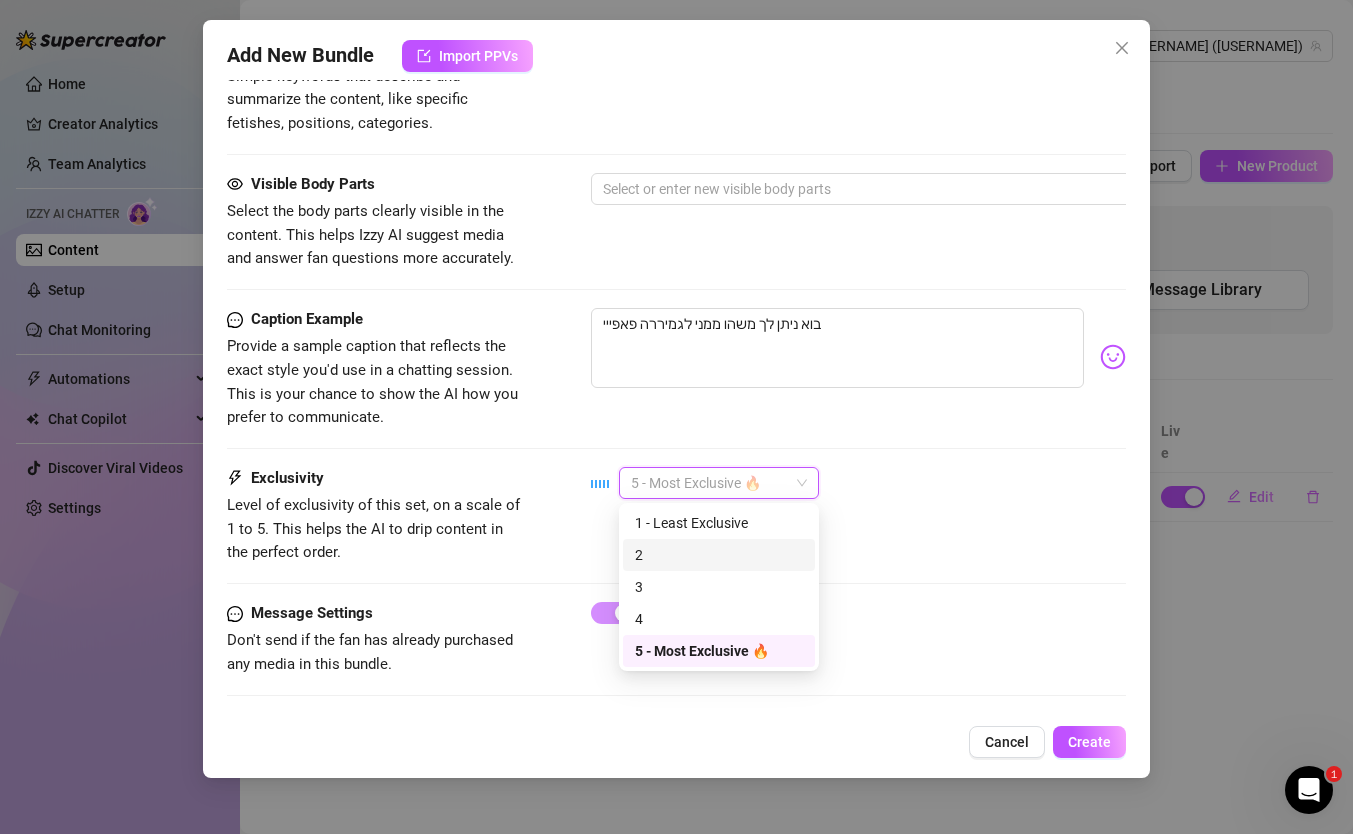 click on "2" at bounding box center (719, 555) 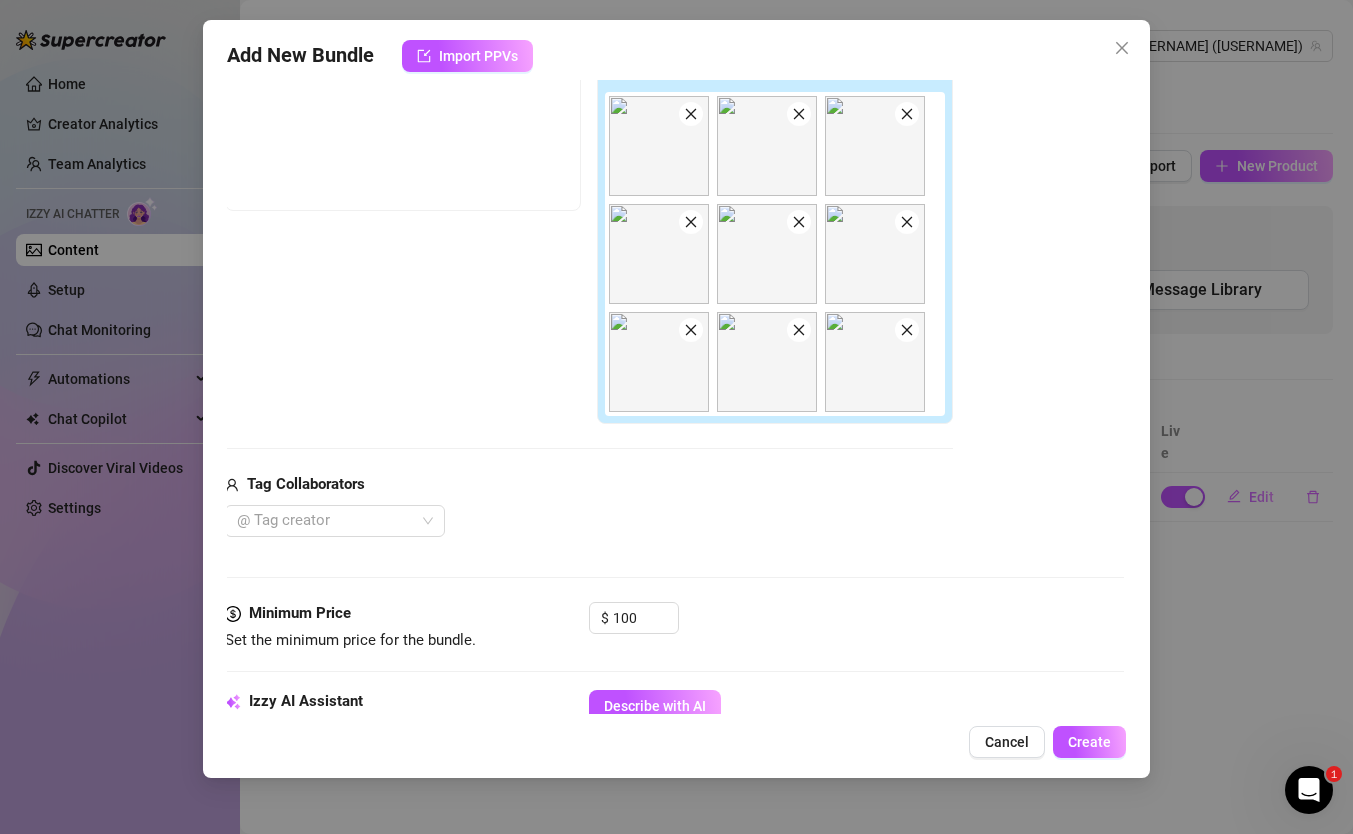 scroll, scrollTop: 286, scrollLeft: 2, axis: both 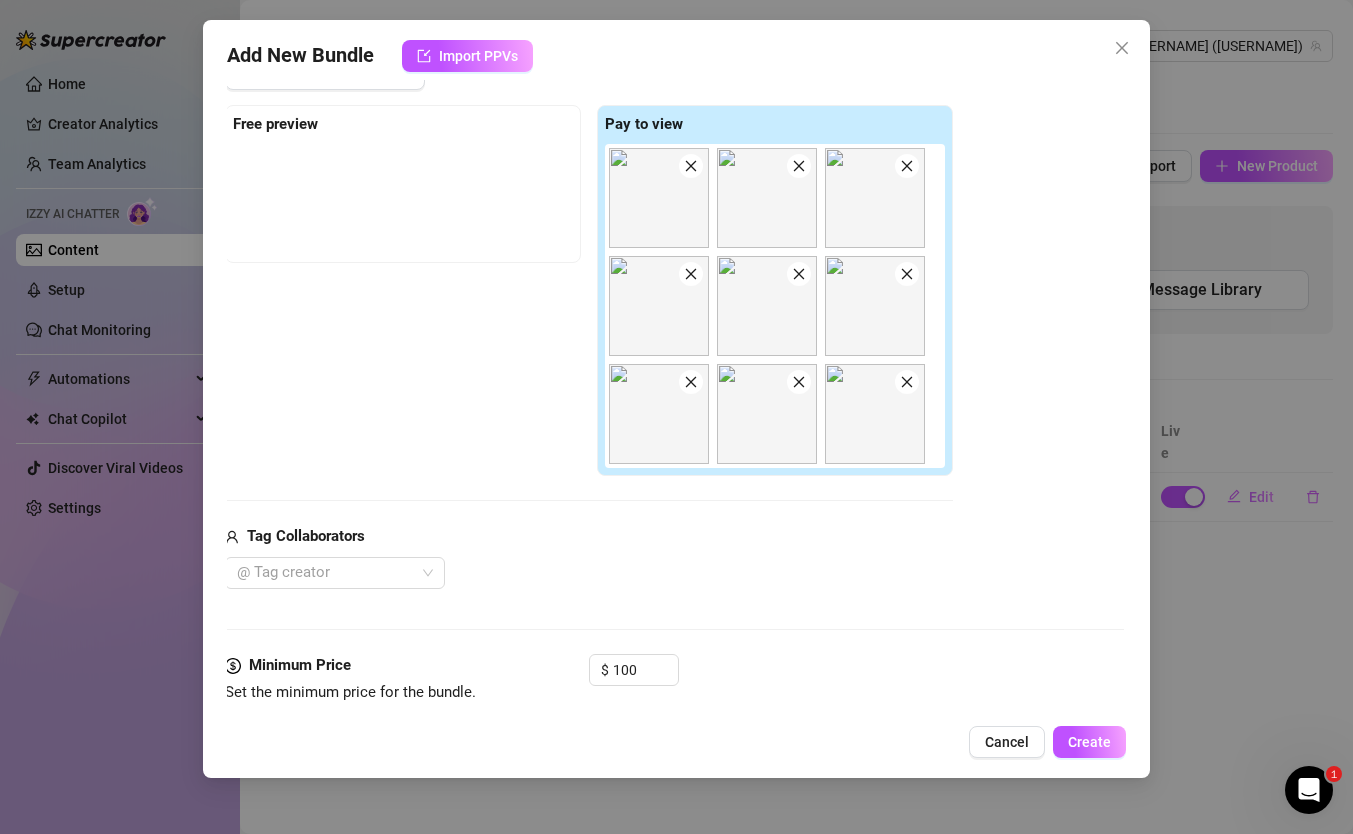 click on "Pay to view" at bounding box center (644, 124) 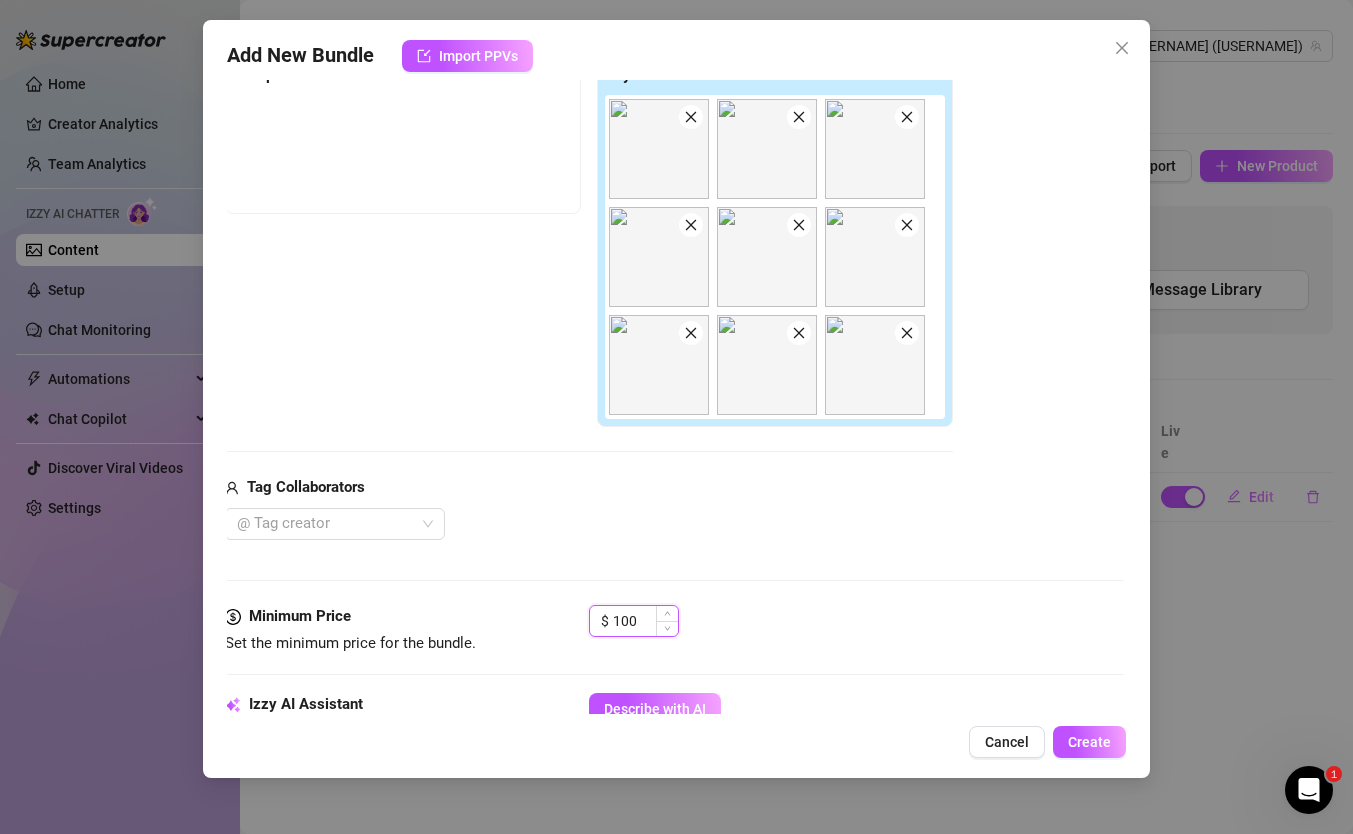 click on "100" at bounding box center (645, 621) 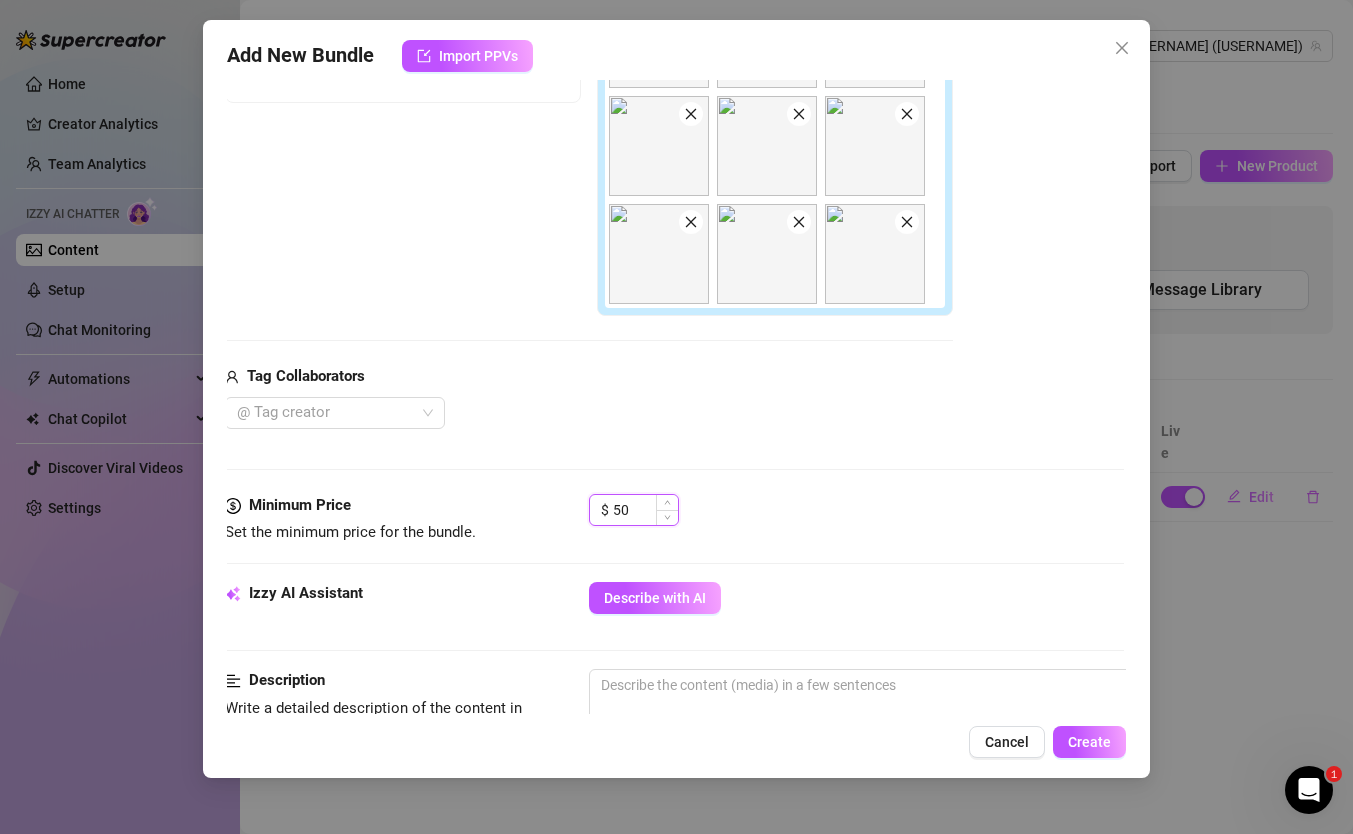 scroll, scrollTop: 441, scrollLeft: 2, axis: both 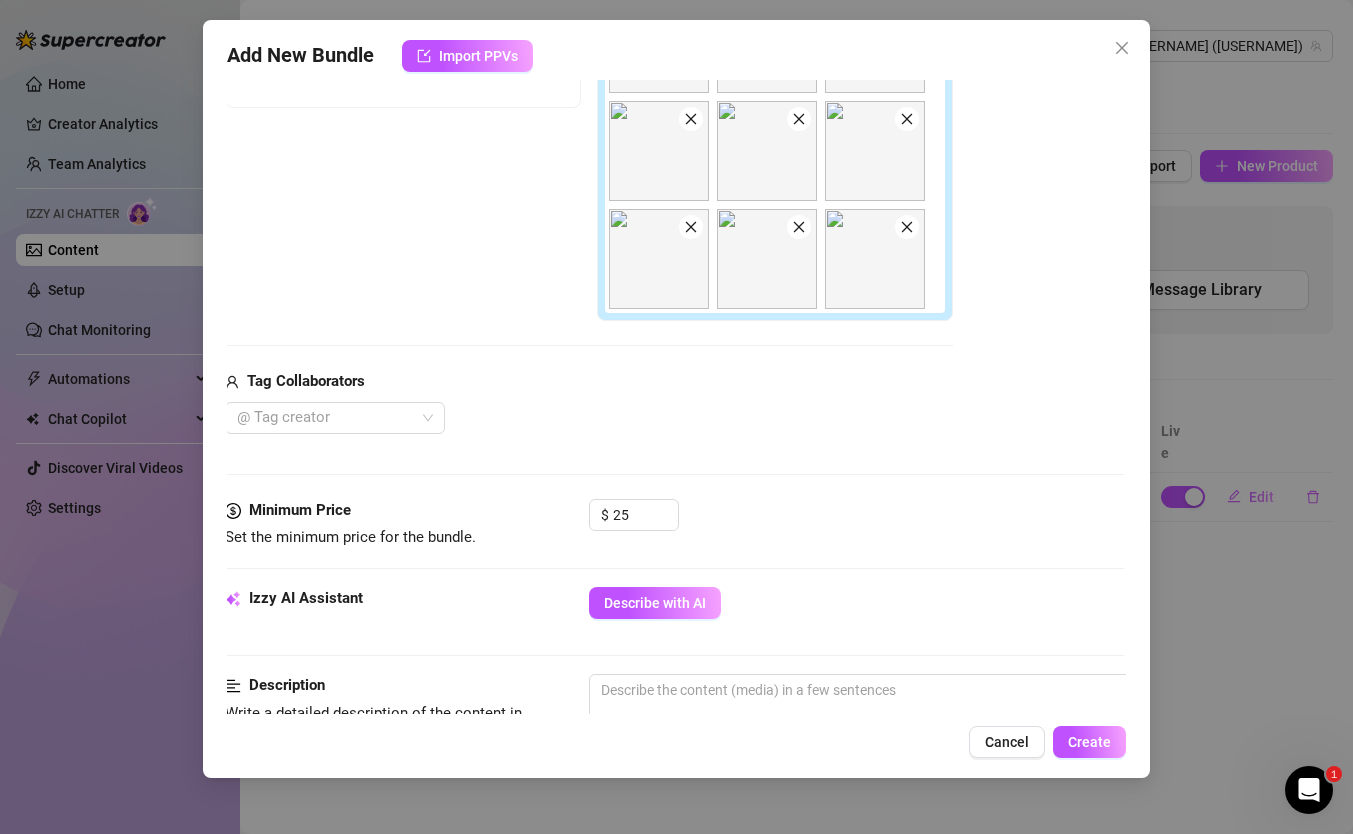 click on "Describe with AI" at bounding box center [856, 603] 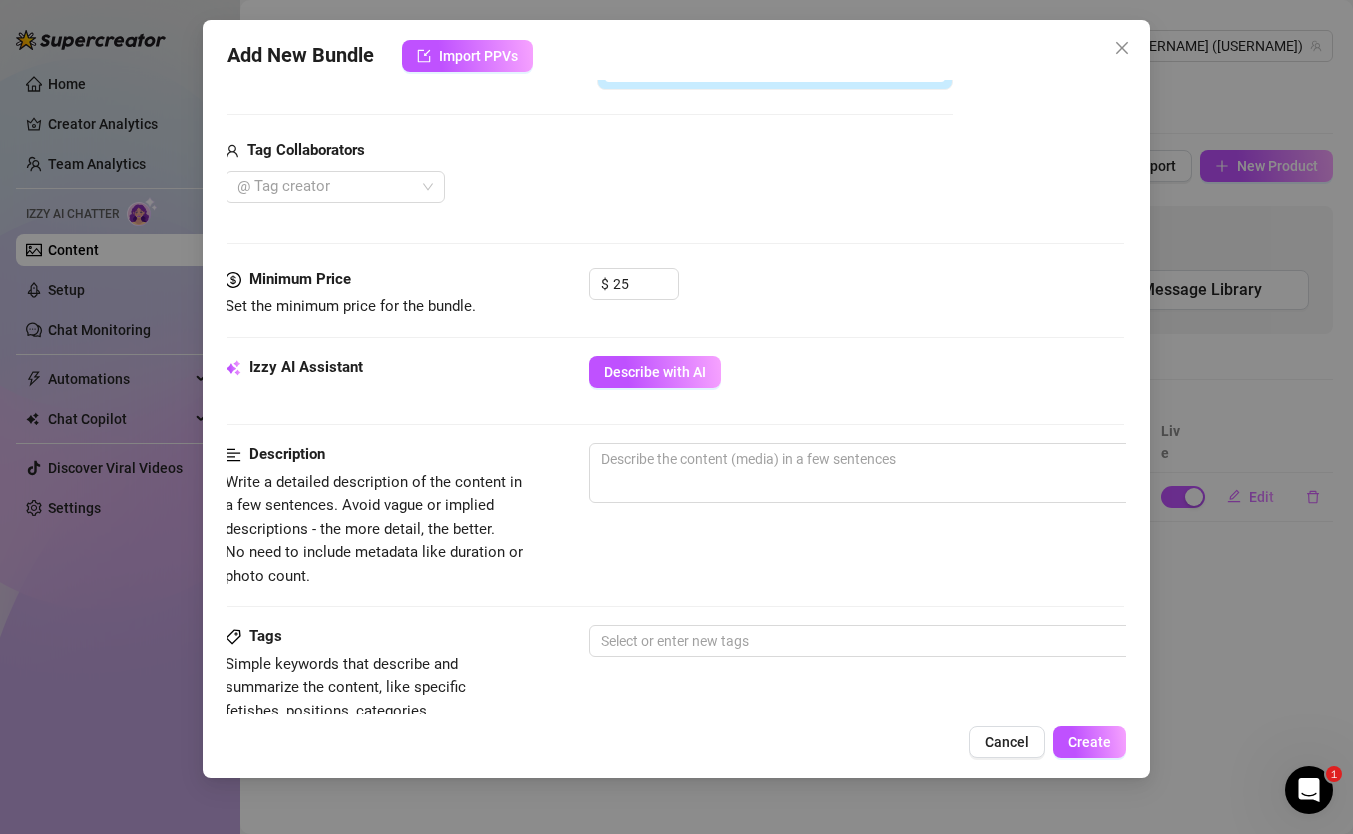 scroll, scrollTop: 715, scrollLeft: 2, axis: both 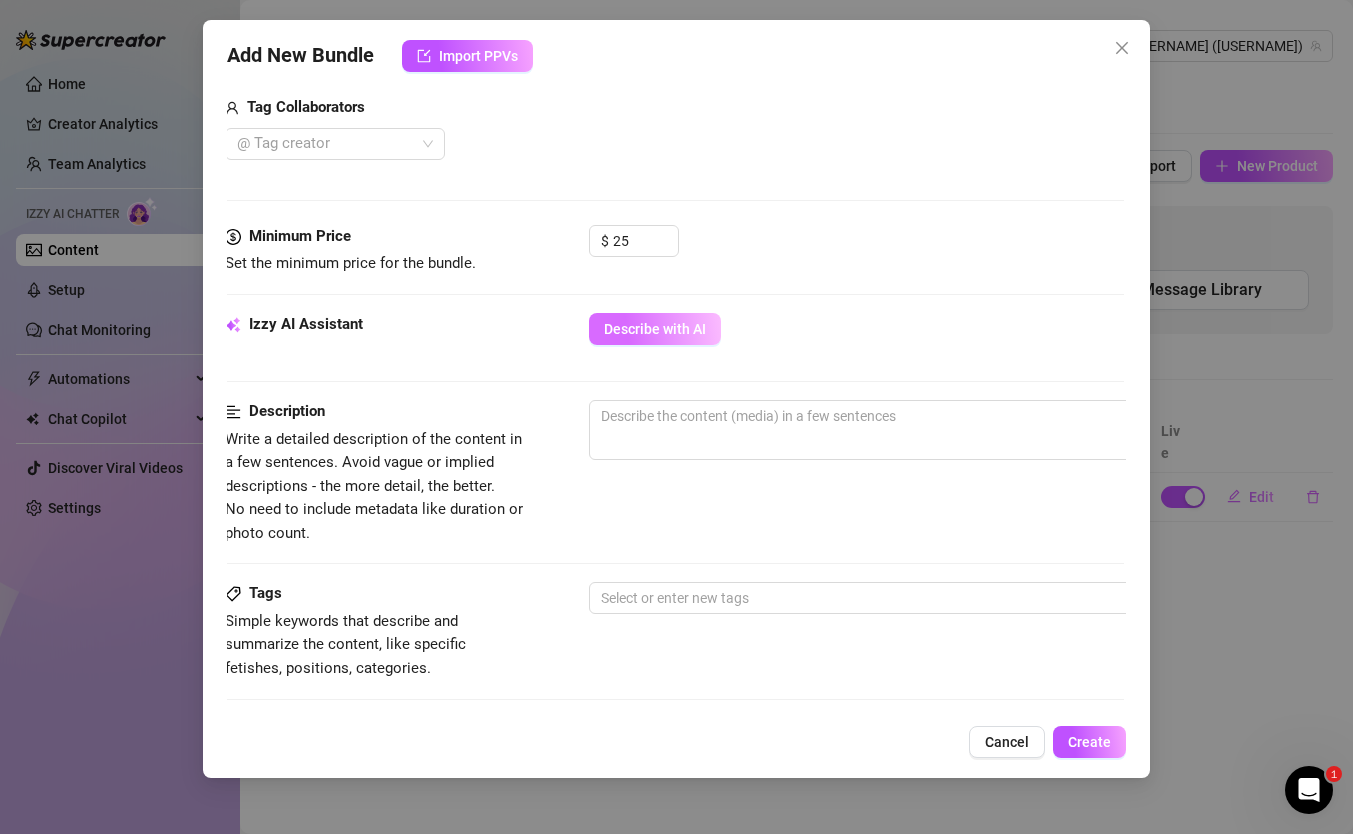 click on "Describe with AI" at bounding box center [655, 329] 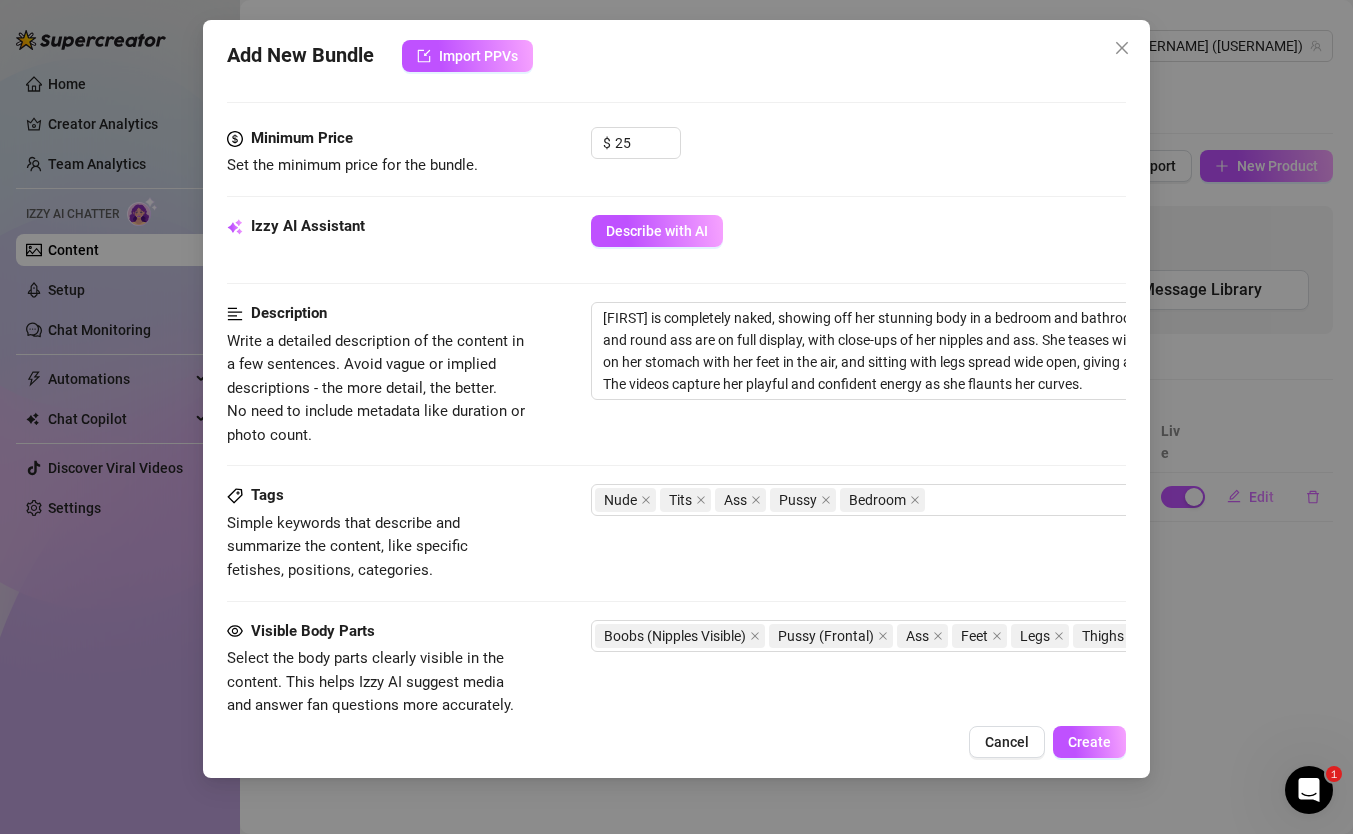 scroll, scrollTop: 803, scrollLeft: 0, axis: vertical 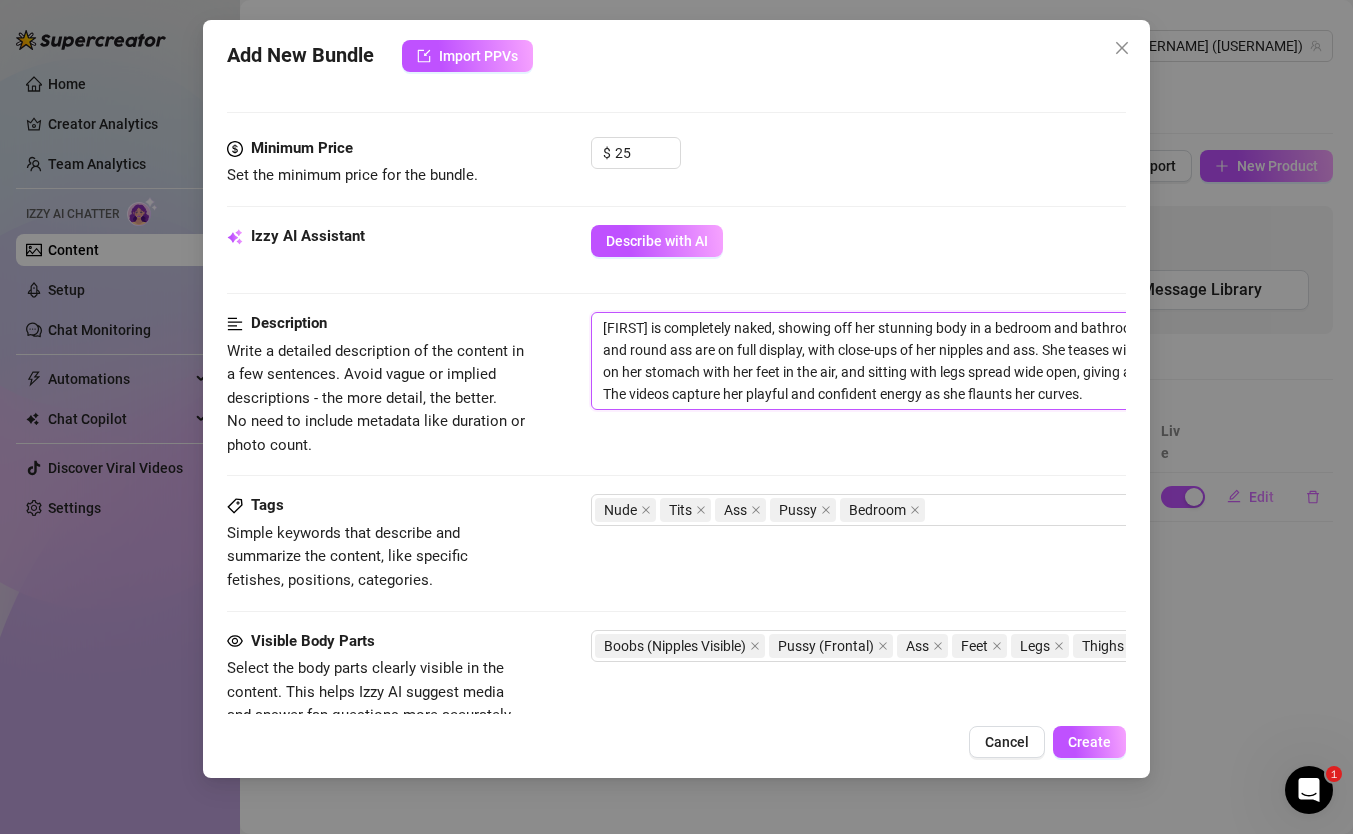 click on "[FIRST] is completely naked, showing off her stunning body in a bedroom and bathroom setting. Her perky tits and round ass are on full display, with close-ups of her nipples and ass. She teases with seductive poses, lying on her stomach with her feet in the air, and sitting with legs spread wide open, giving a clear view of her pussy. The videos capture her playful and confident energy as she flaunts her curves." at bounding box center [941, 361] 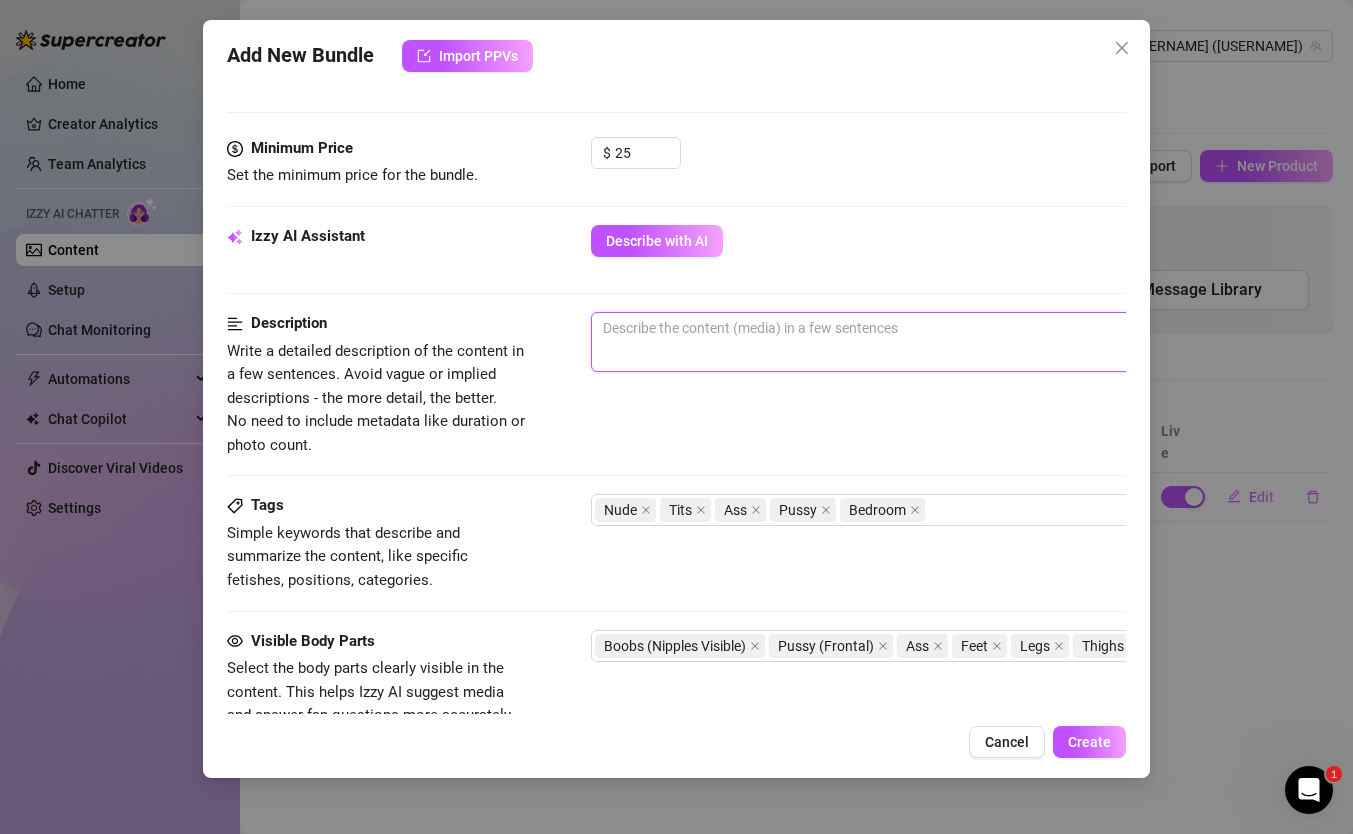 scroll, scrollTop: 1260, scrollLeft: 0, axis: vertical 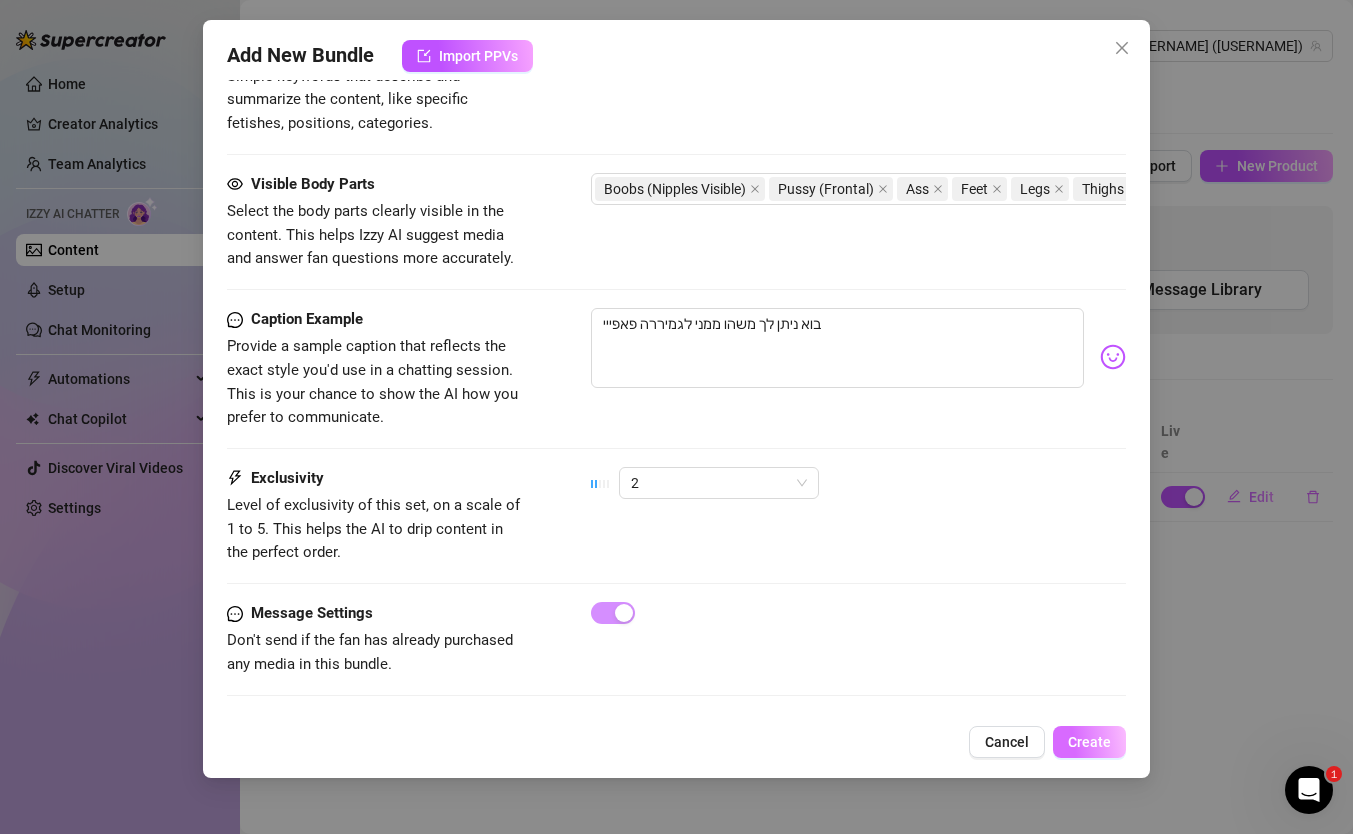 click on "Create" at bounding box center (1089, 742) 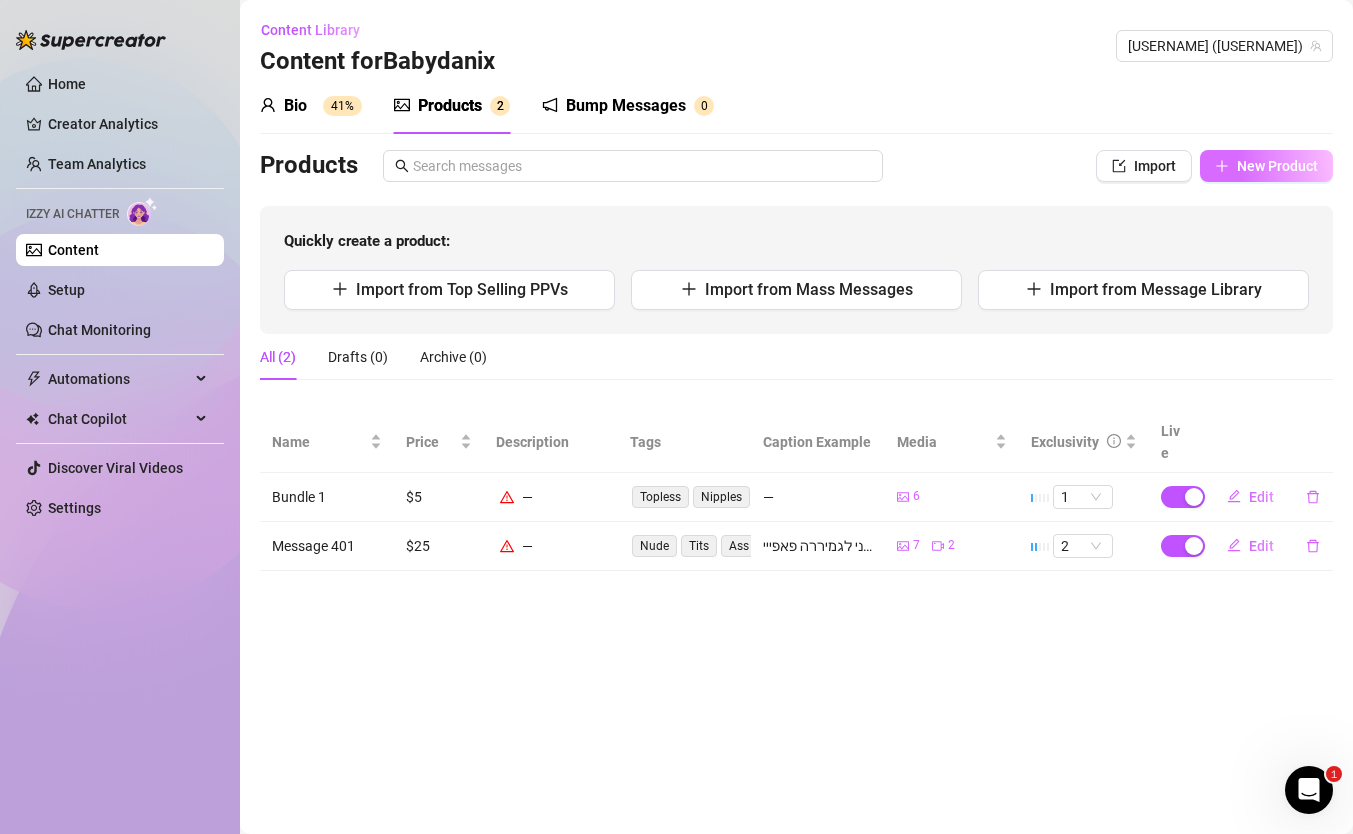 click 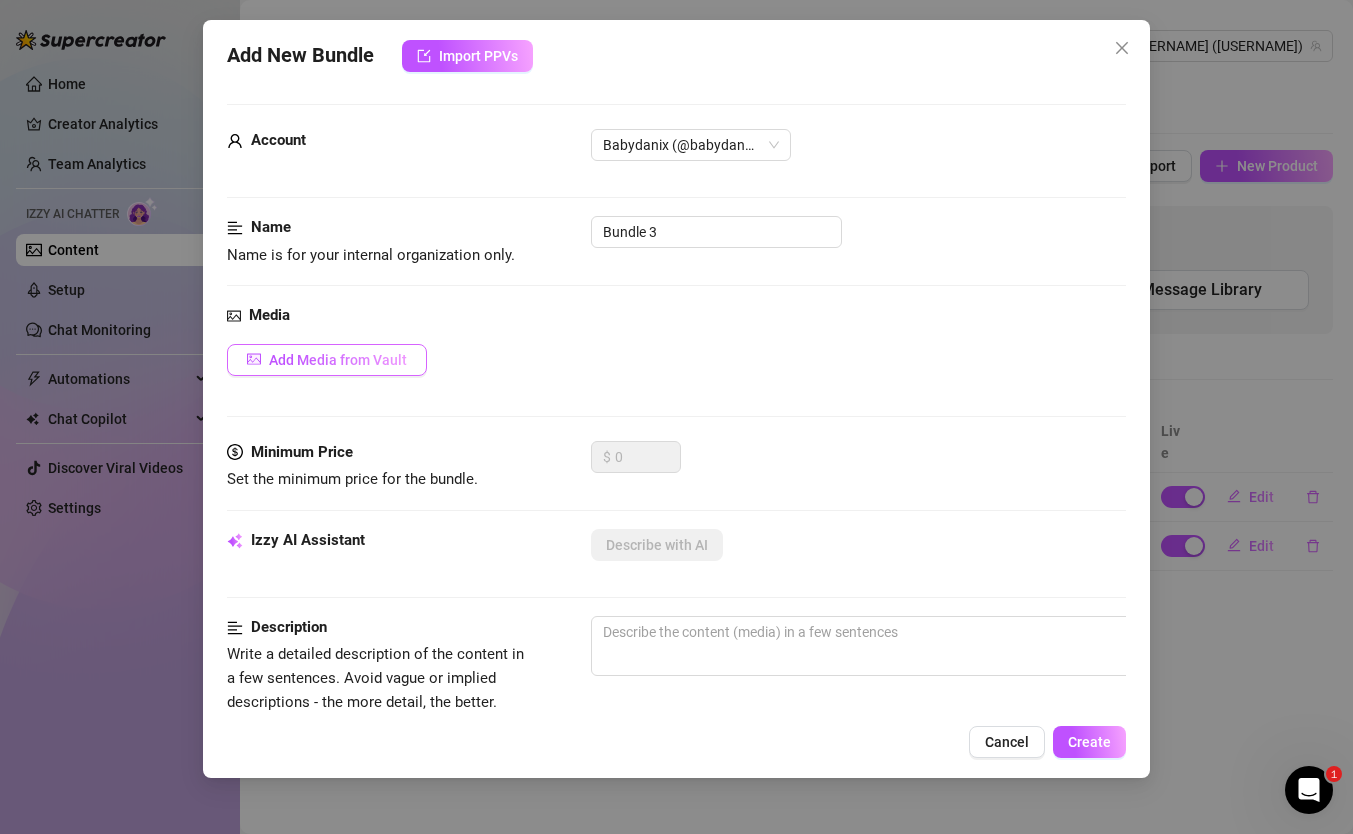 click on "Add Media from Vault" at bounding box center (338, 360) 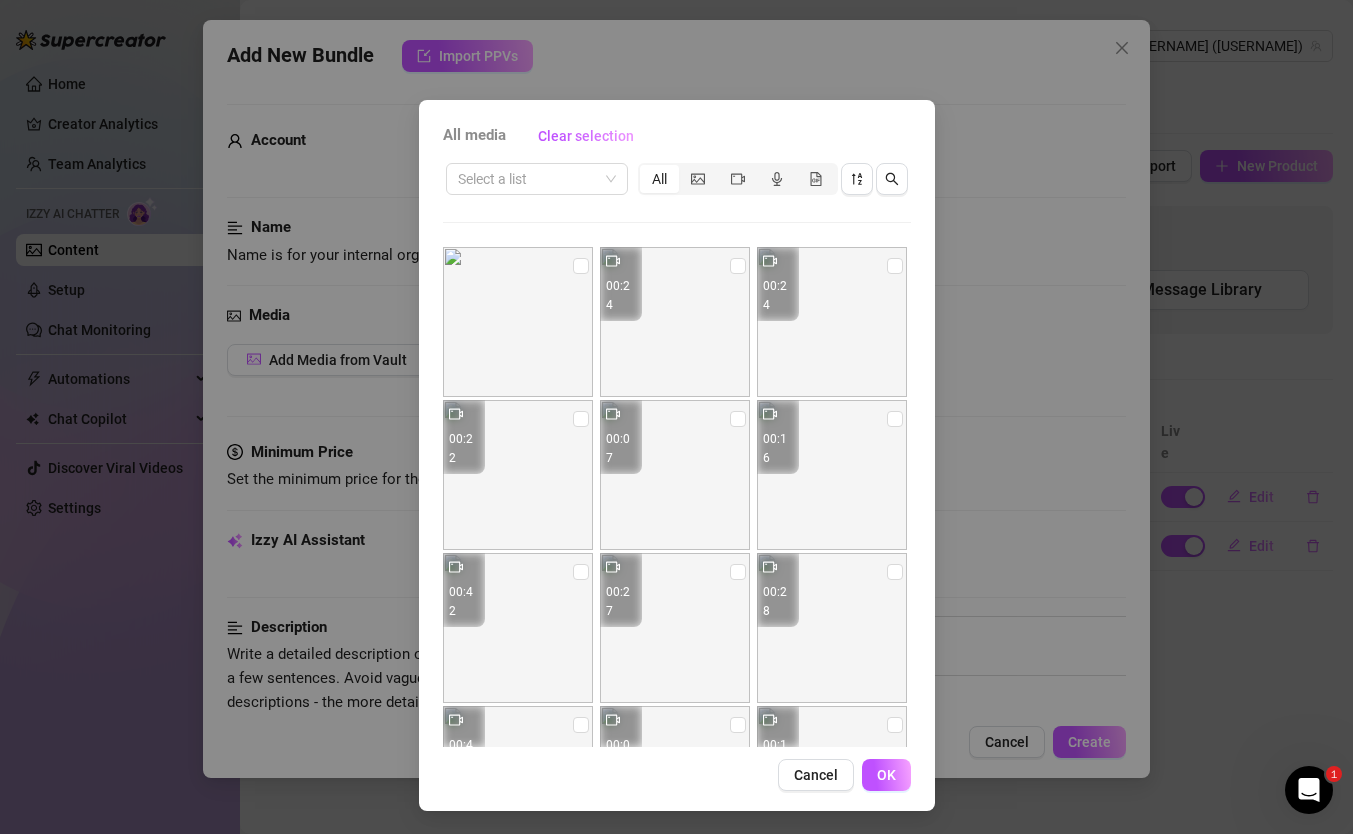 scroll, scrollTop: 35, scrollLeft: 0, axis: vertical 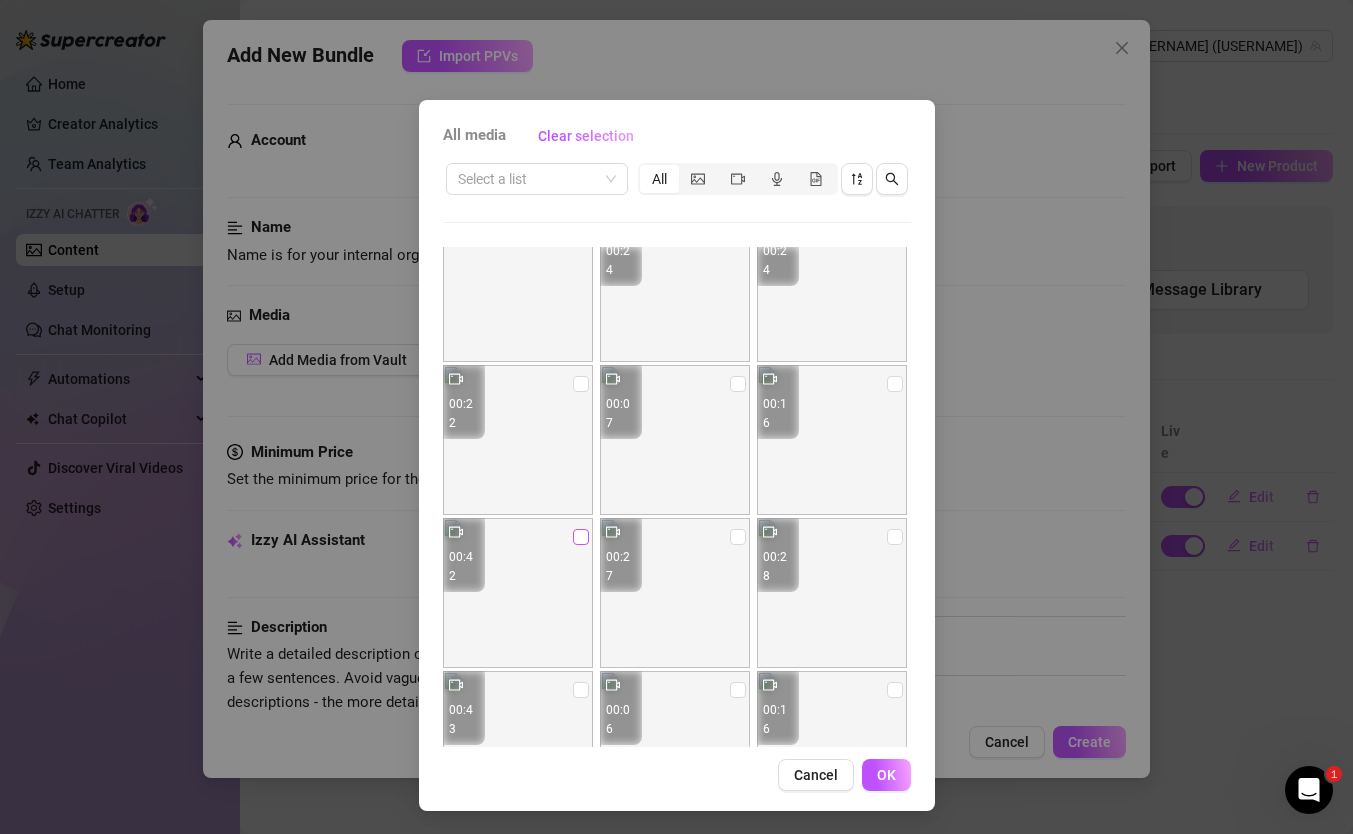click at bounding box center [581, 537] 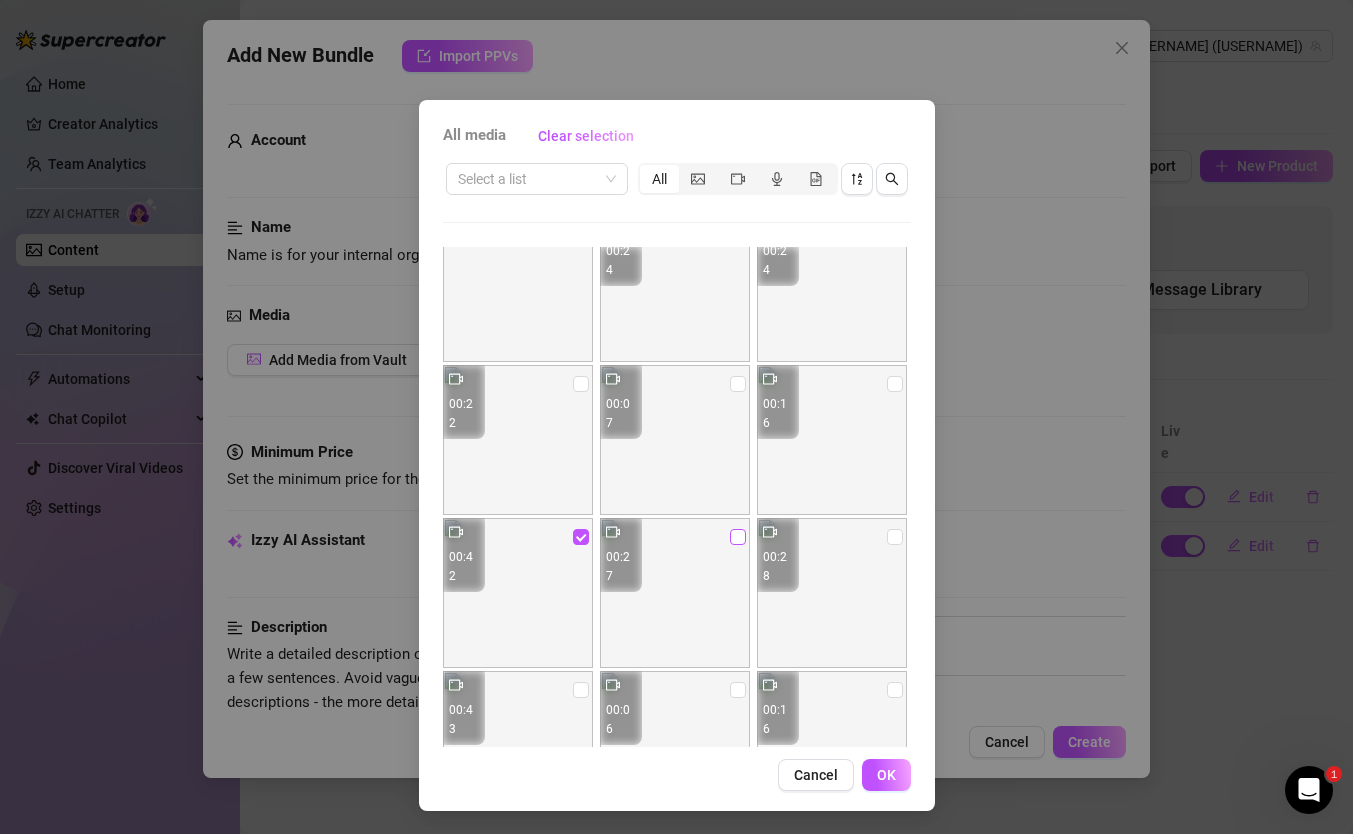 click at bounding box center [738, 537] 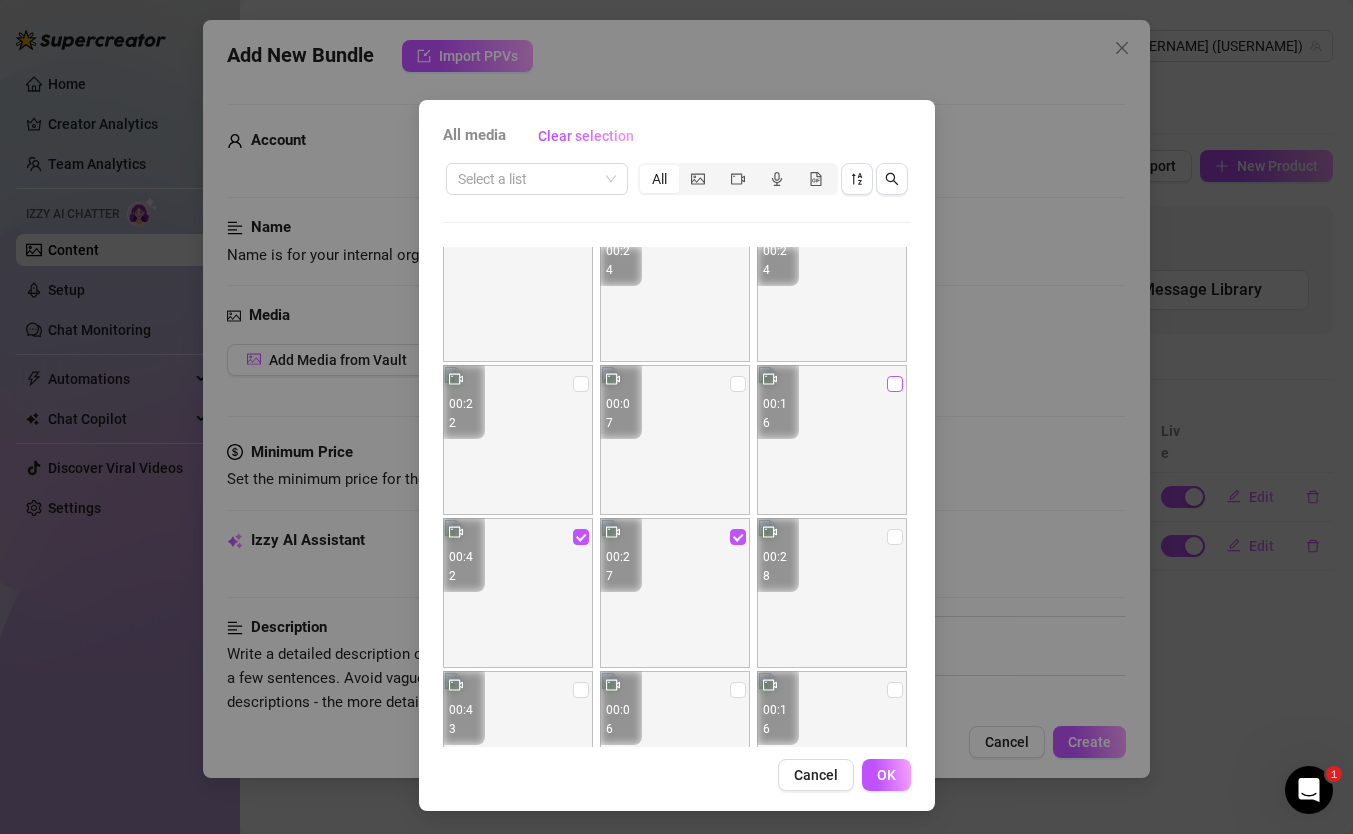 click at bounding box center (895, 384) 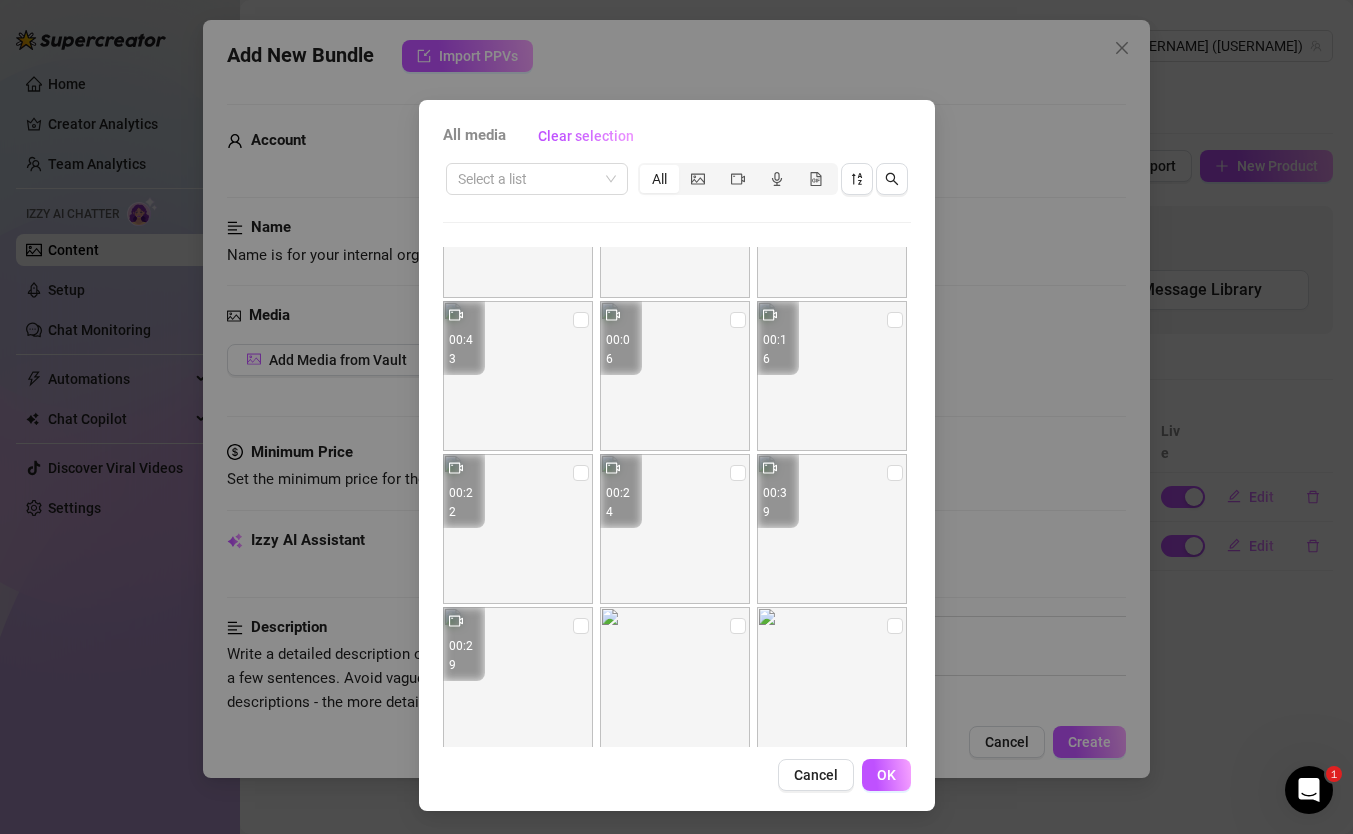scroll, scrollTop: 406, scrollLeft: 0, axis: vertical 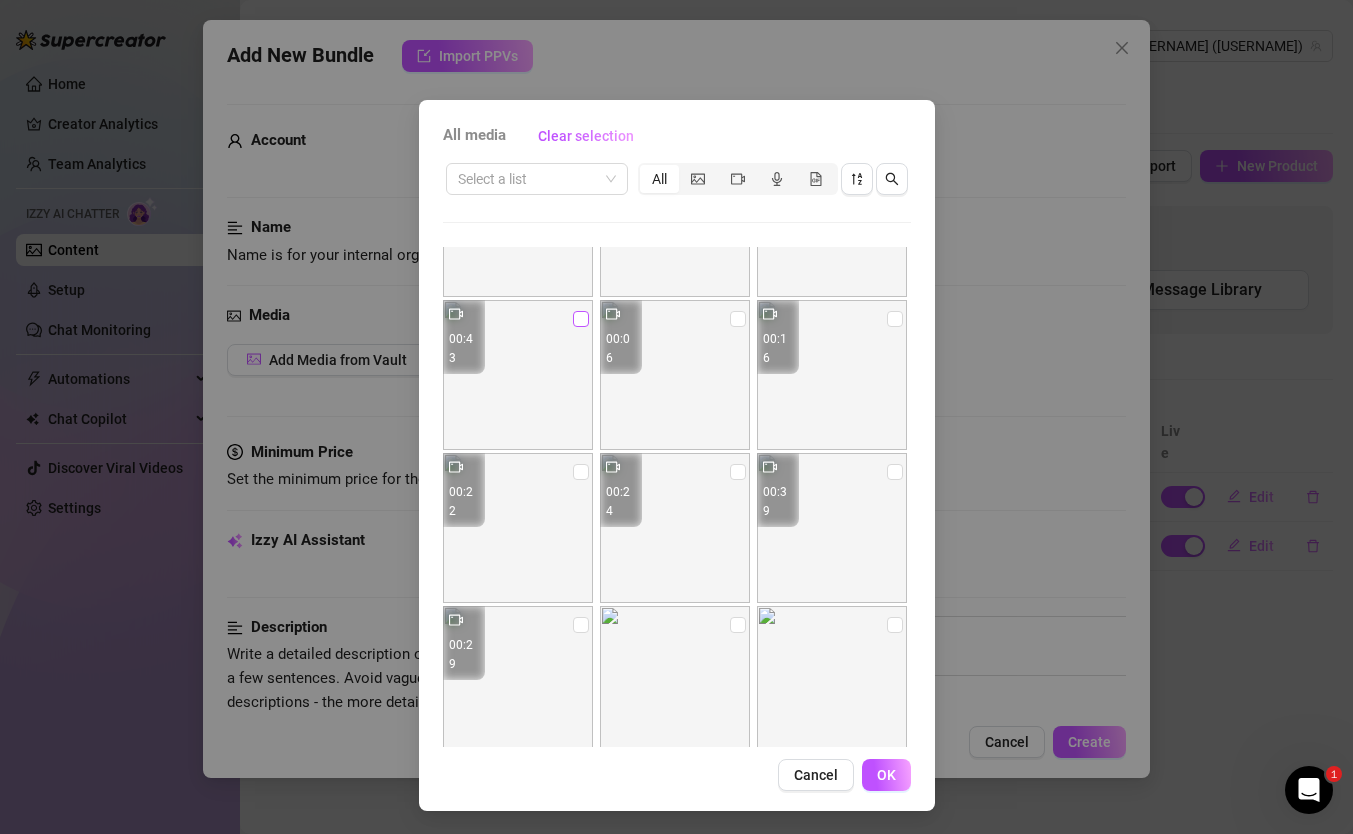 click at bounding box center [581, 319] 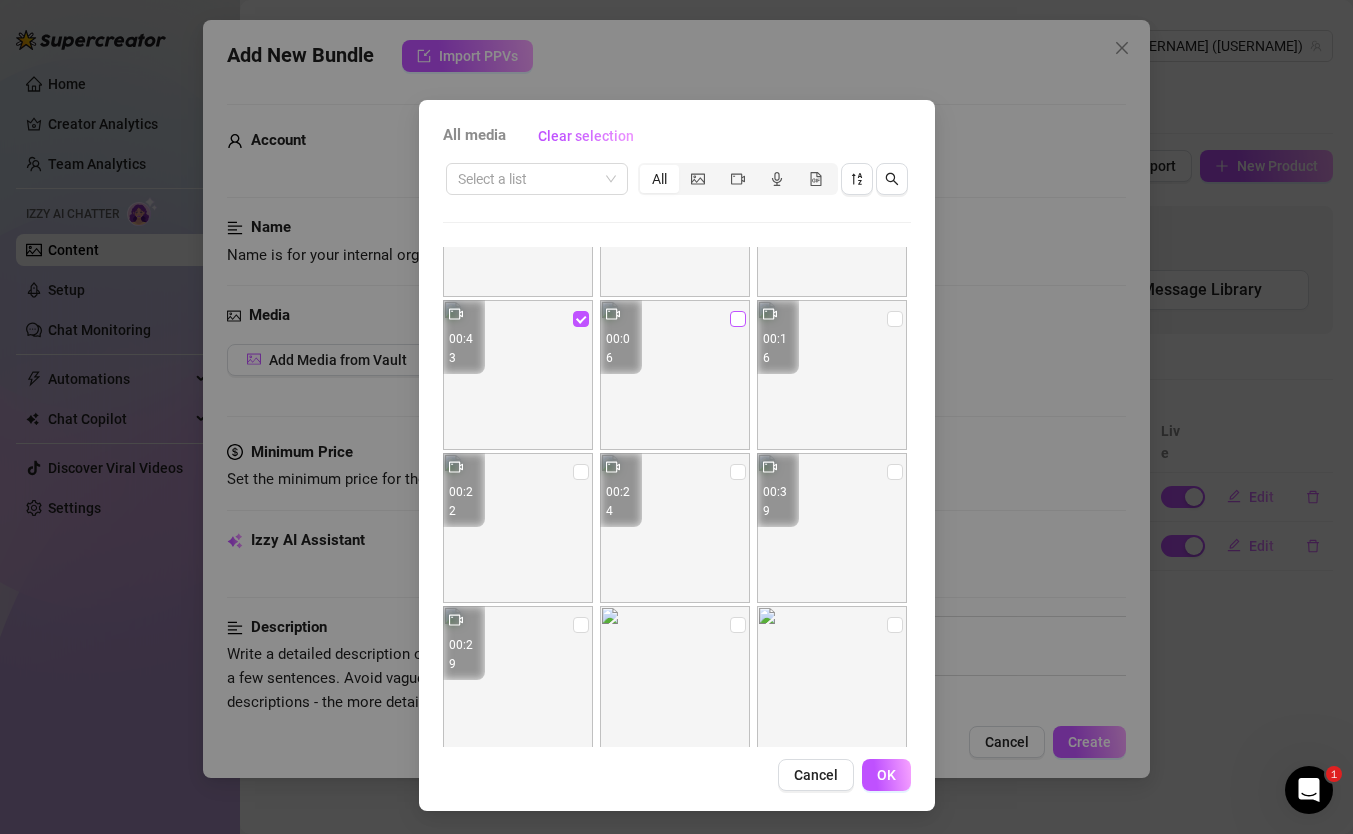 click at bounding box center [738, 319] 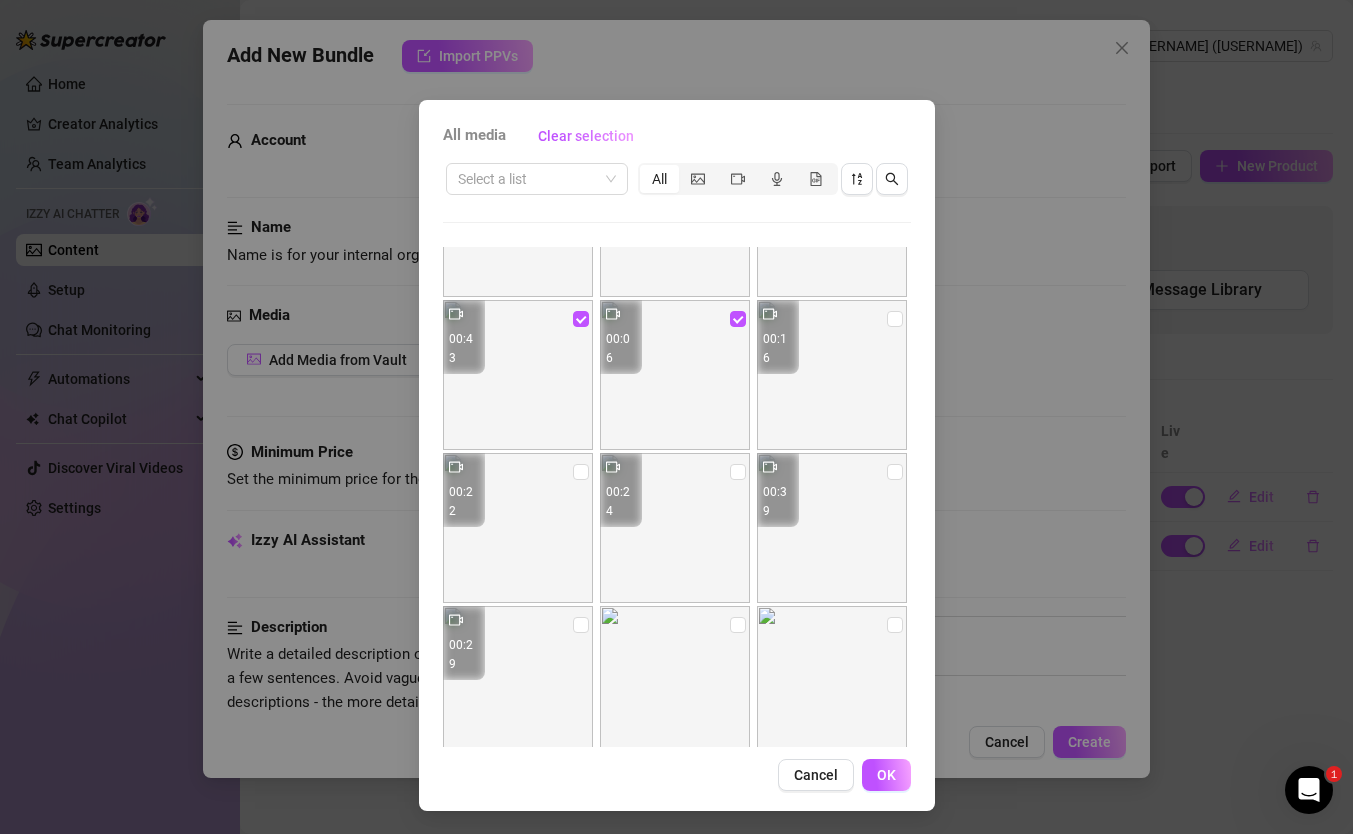 scroll, scrollTop: 462, scrollLeft: 0, axis: vertical 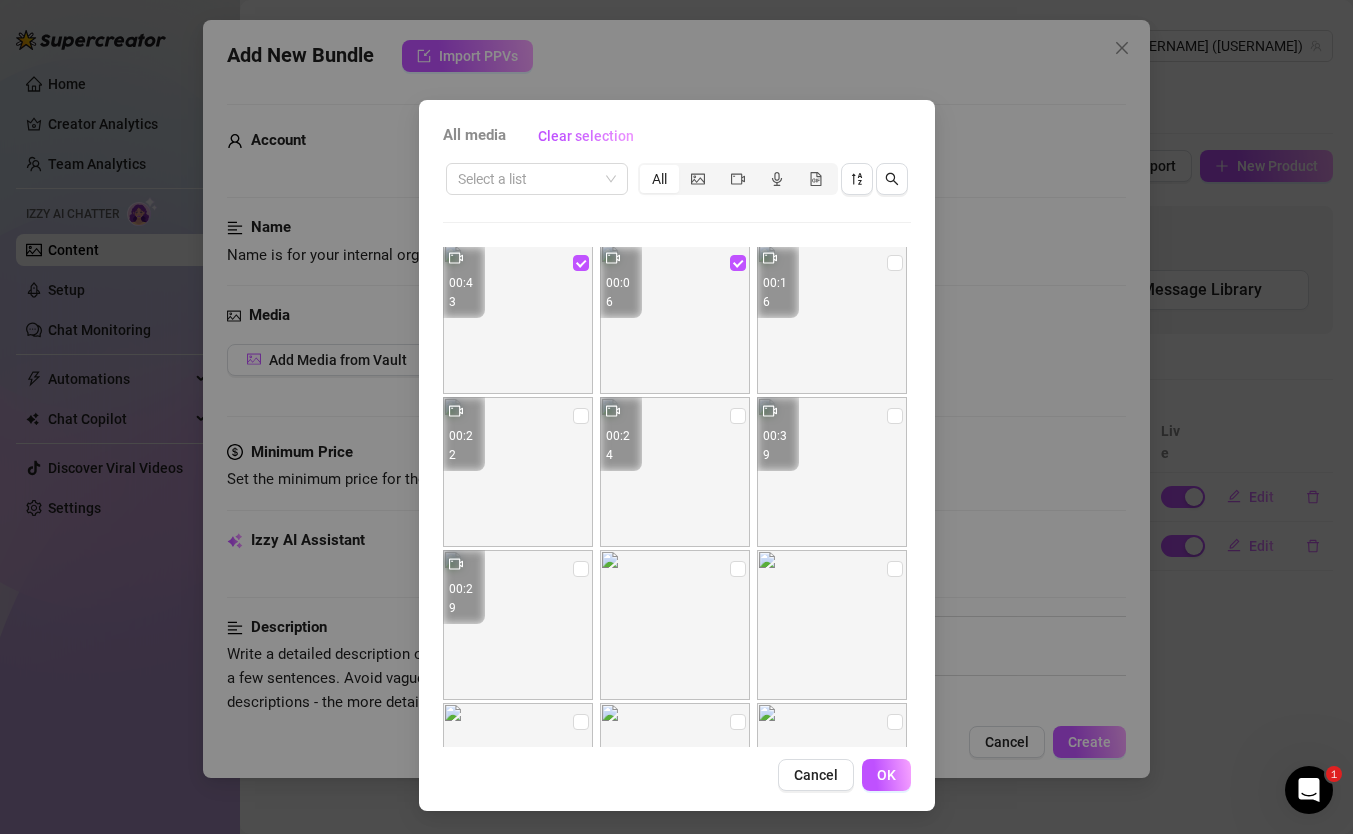 click on "All media Clear selection Select a list All 00:24 00:24 00:22 00:07 00:16 00:42 00:27 00:28 00:43 00:06 00:16 00:22 00:24 00:39 00:29 01:02 Cancel OK" at bounding box center (677, 455) 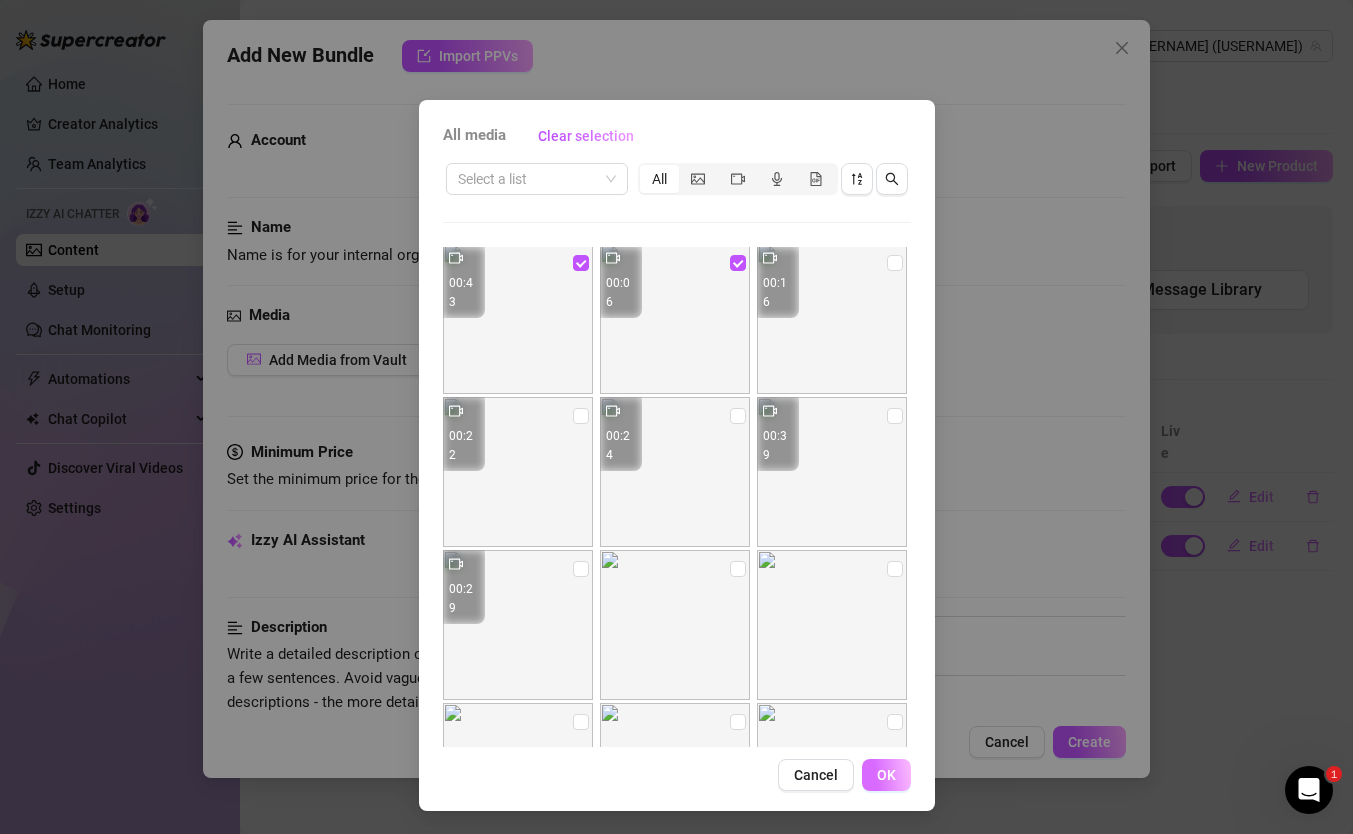 click on "OK" at bounding box center (886, 775) 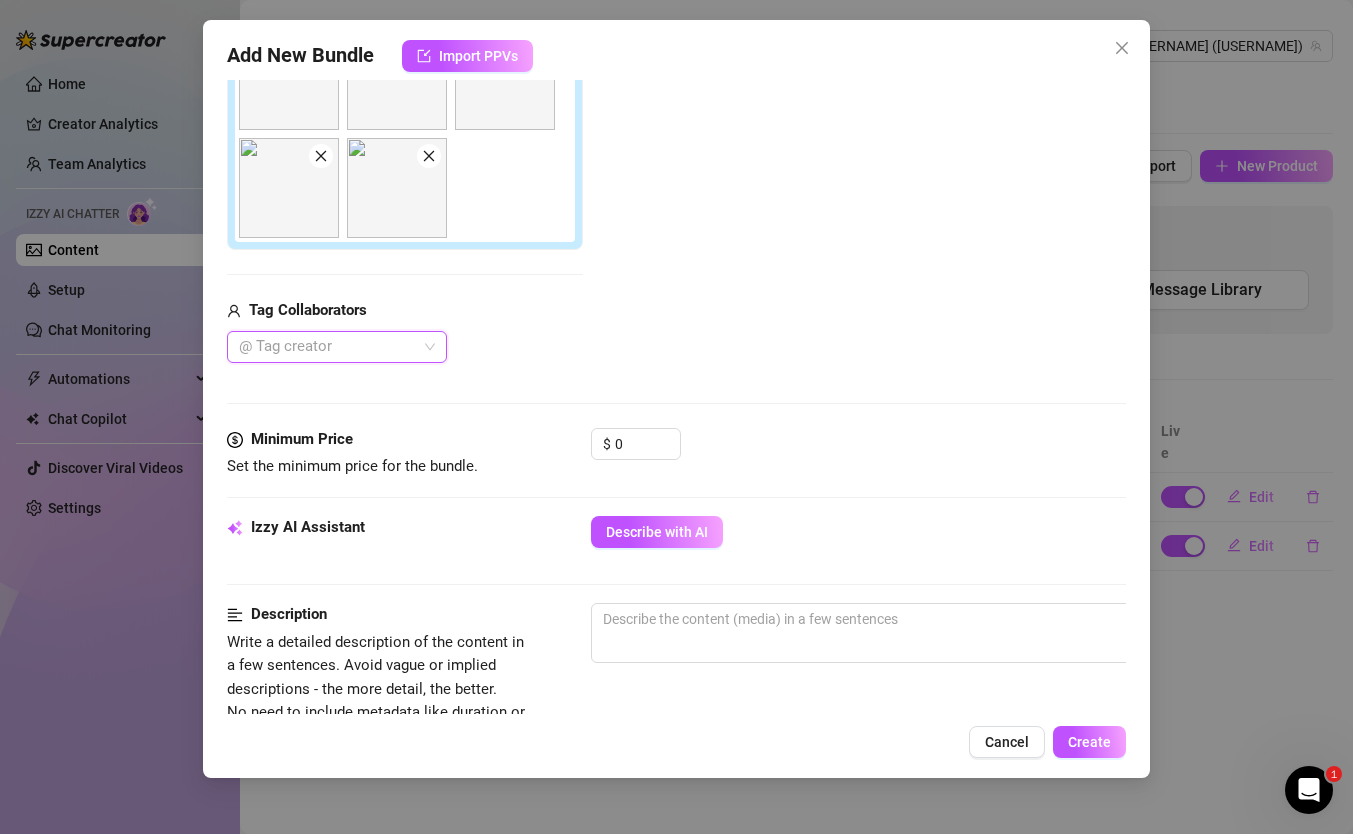 scroll, scrollTop: 383, scrollLeft: 0, axis: vertical 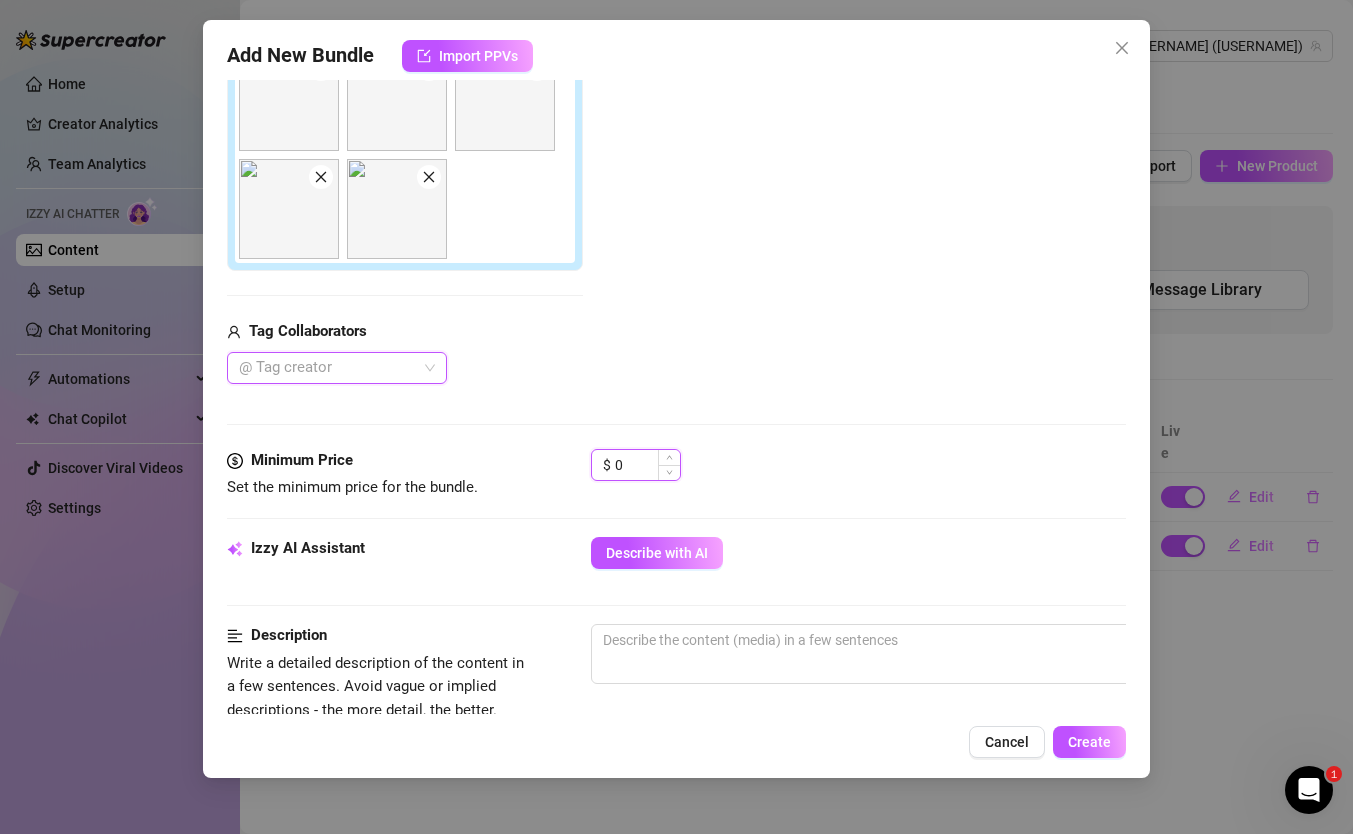 click on "0" at bounding box center (647, 465) 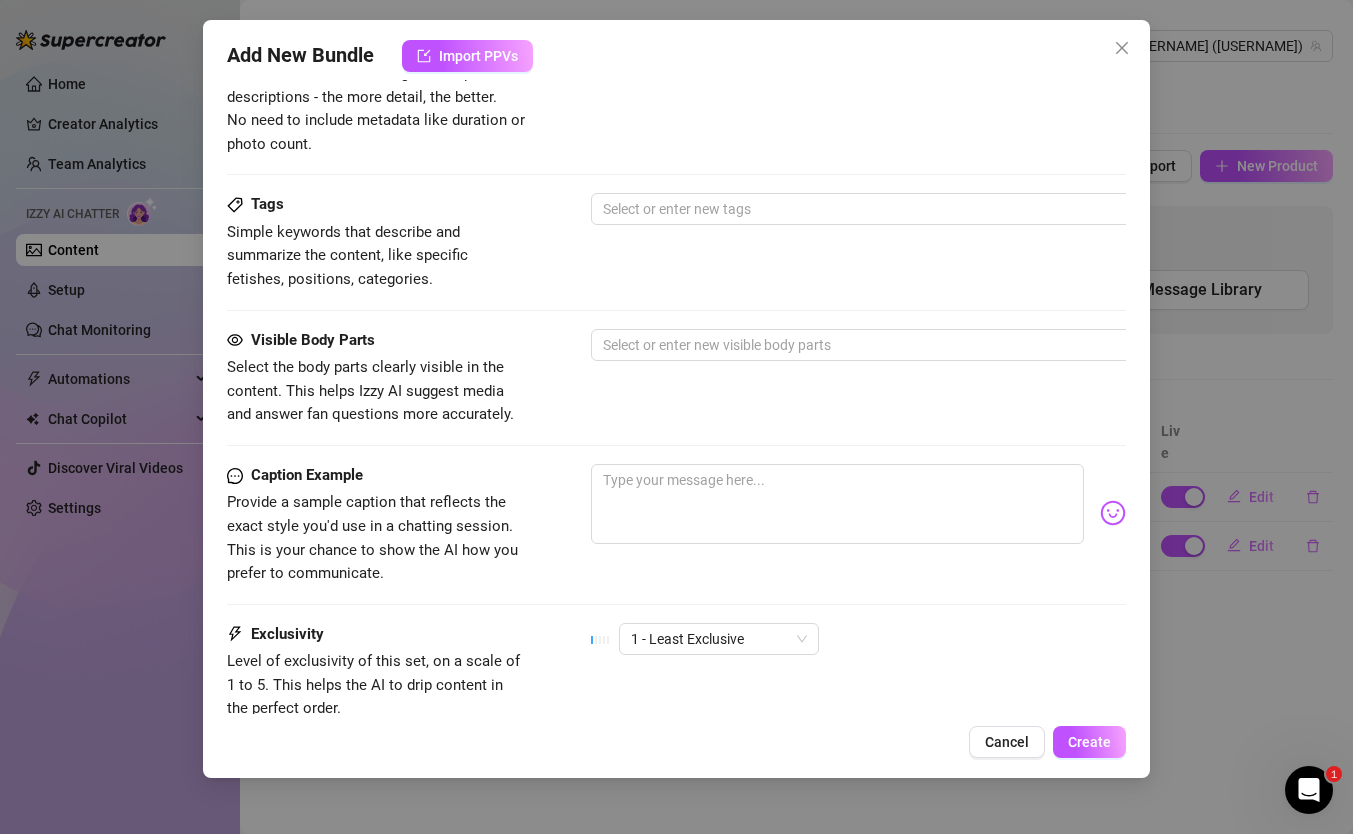 scroll, scrollTop: 998, scrollLeft: 0, axis: vertical 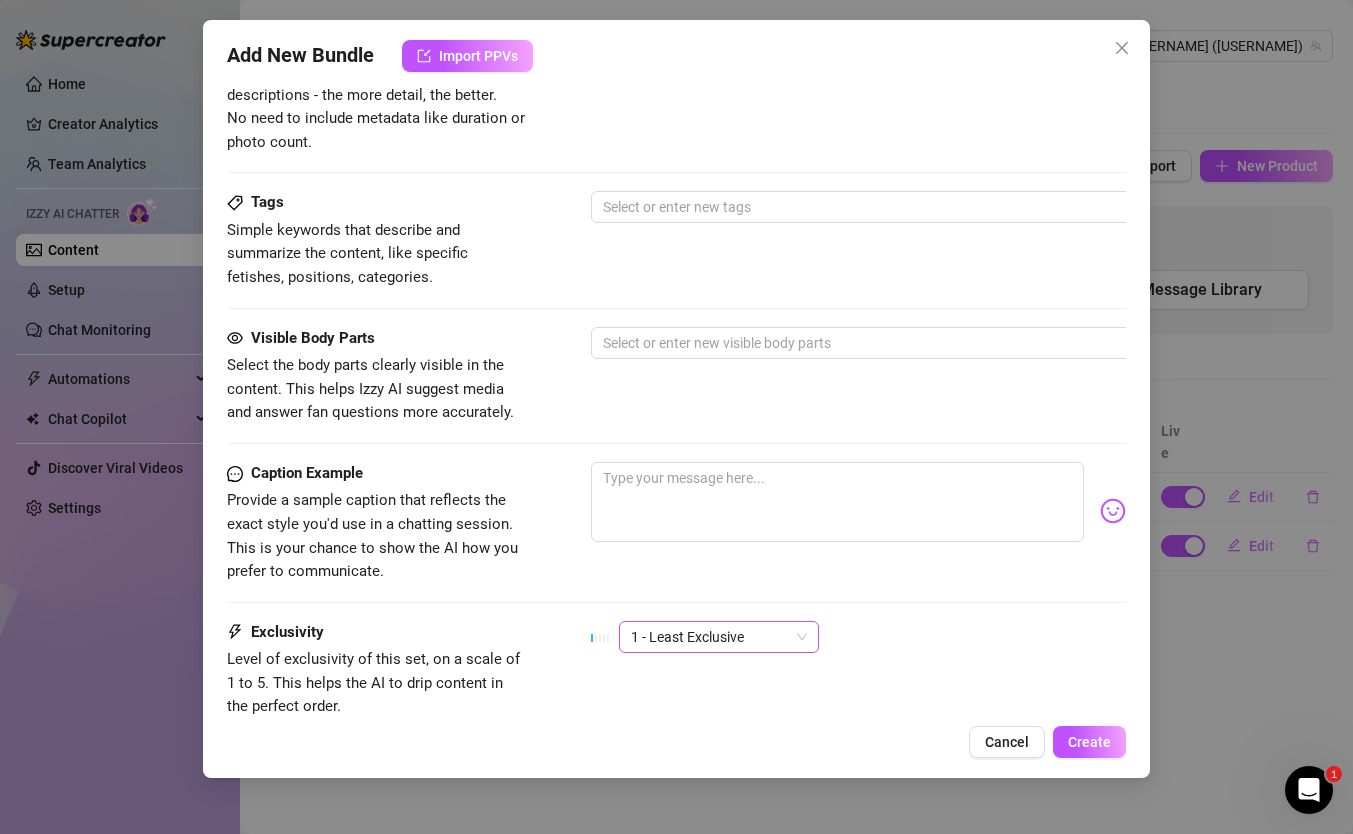 click on "1 - Least Exclusive" at bounding box center [719, 637] 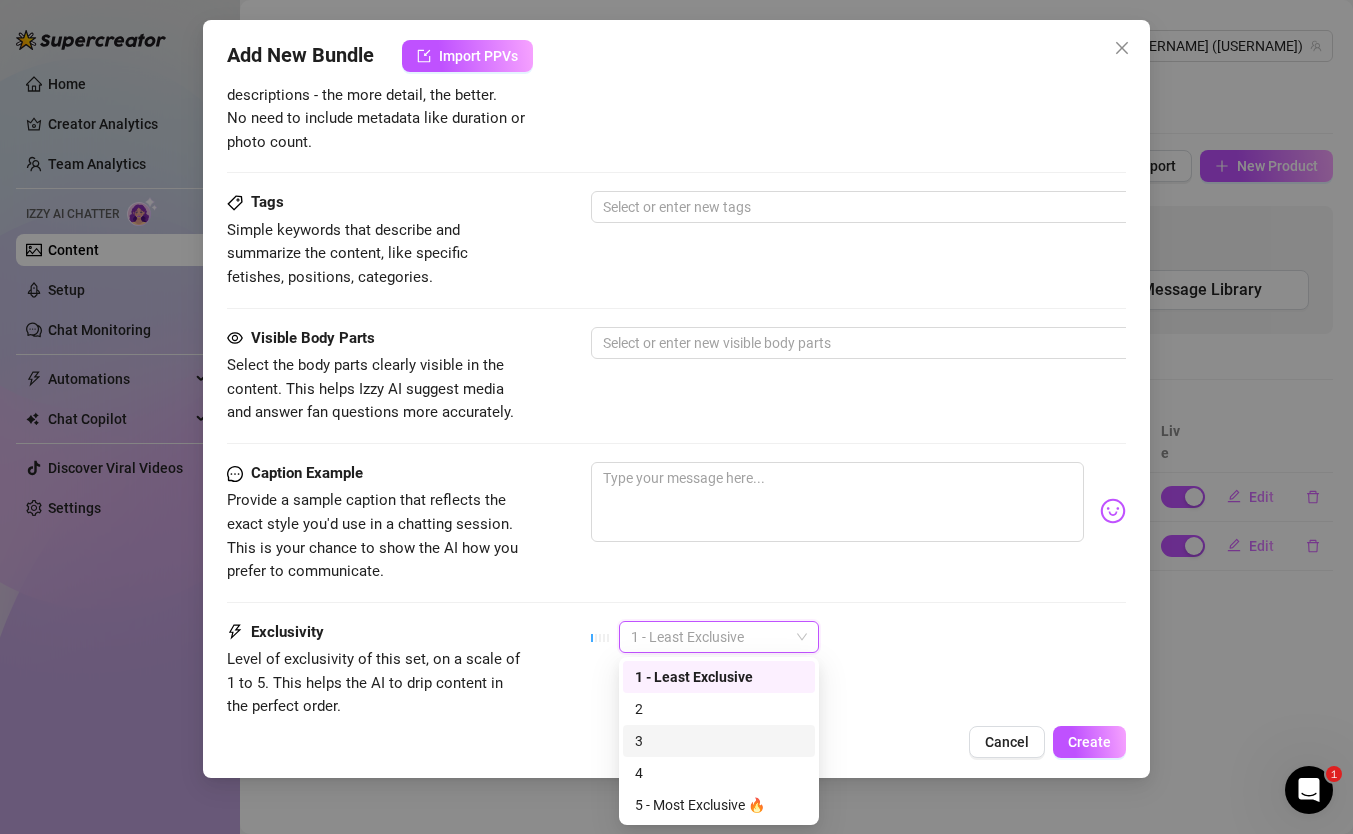 click on "3" at bounding box center [719, 741] 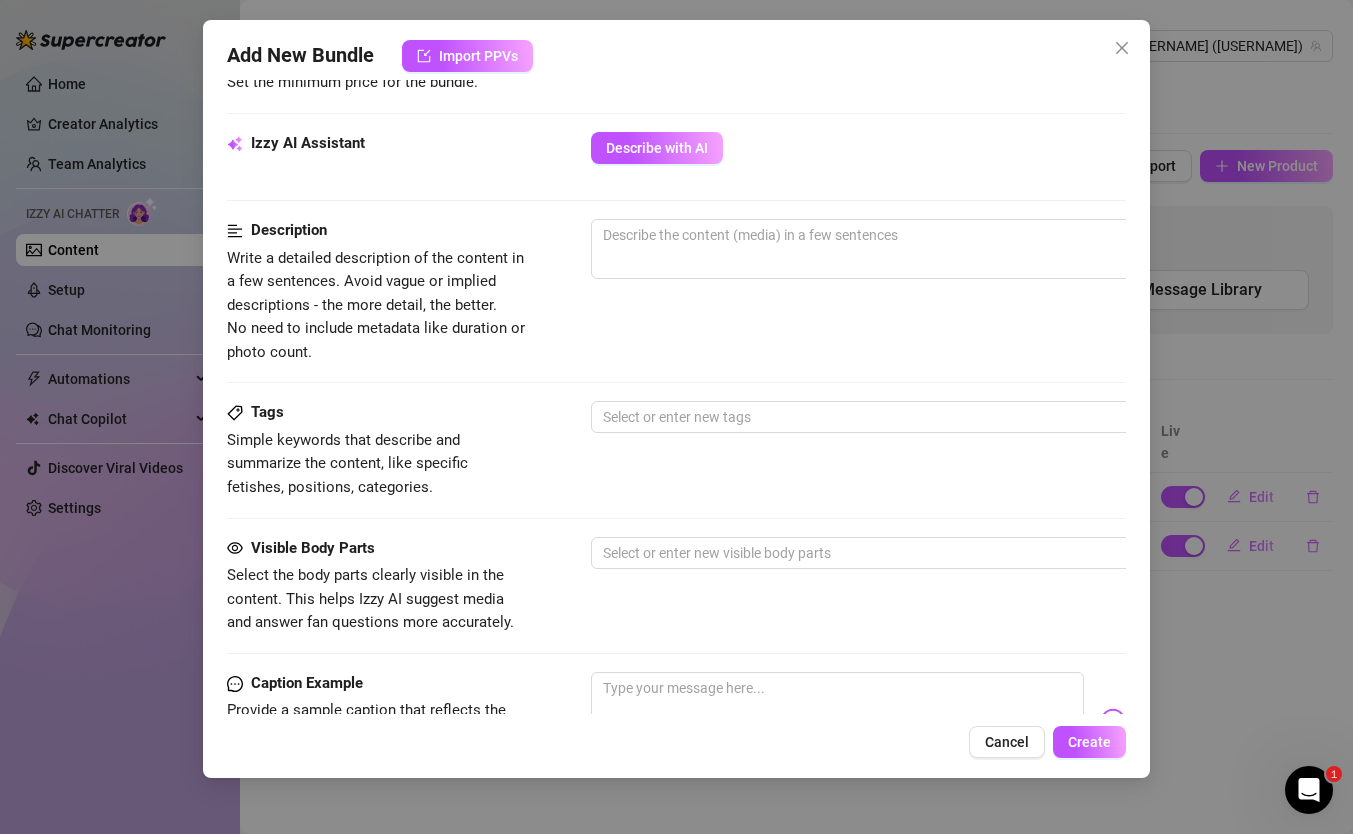 scroll, scrollTop: 728, scrollLeft: 0, axis: vertical 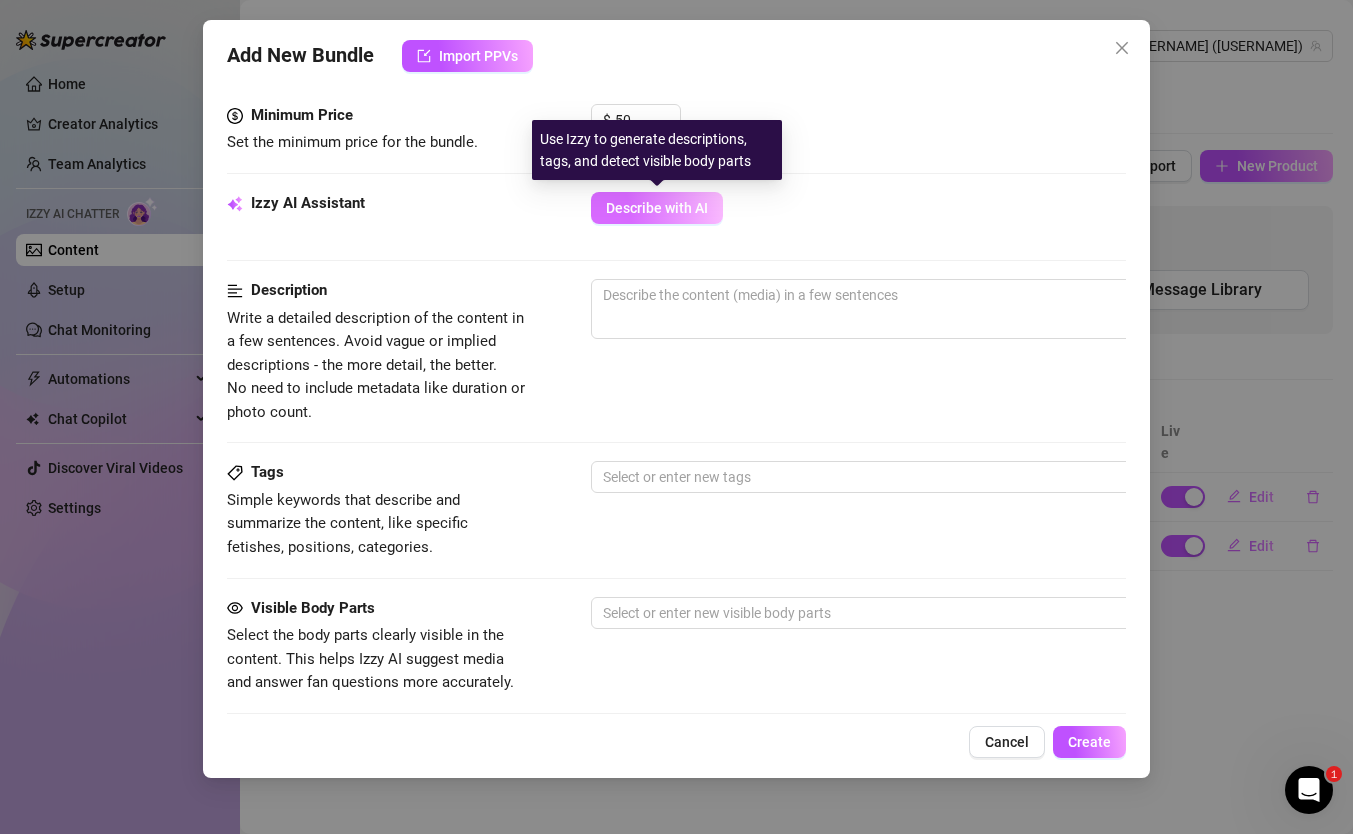click on "Describe with AI" at bounding box center [657, 208] 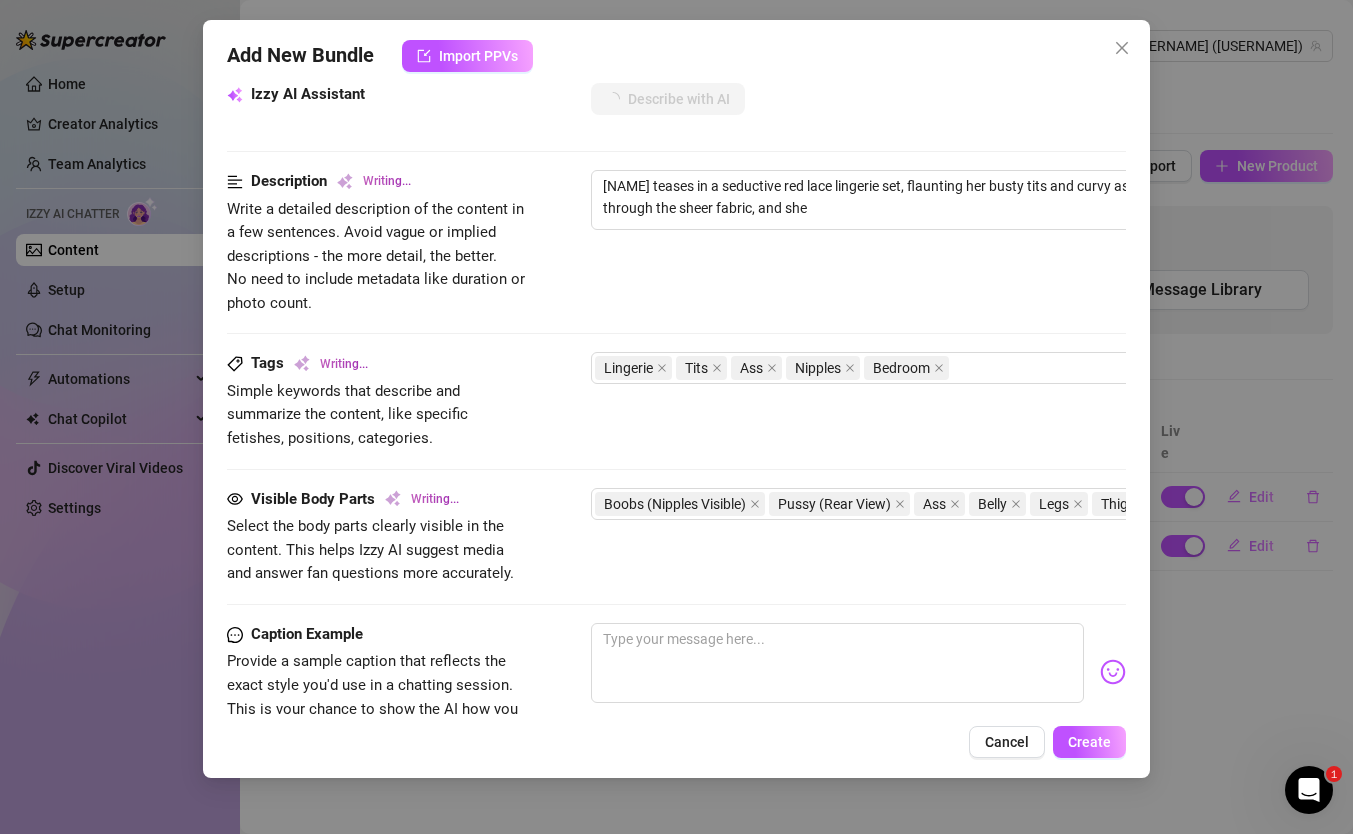 scroll, scrollTop: 762, scrollLeft: 0, axis: vertical 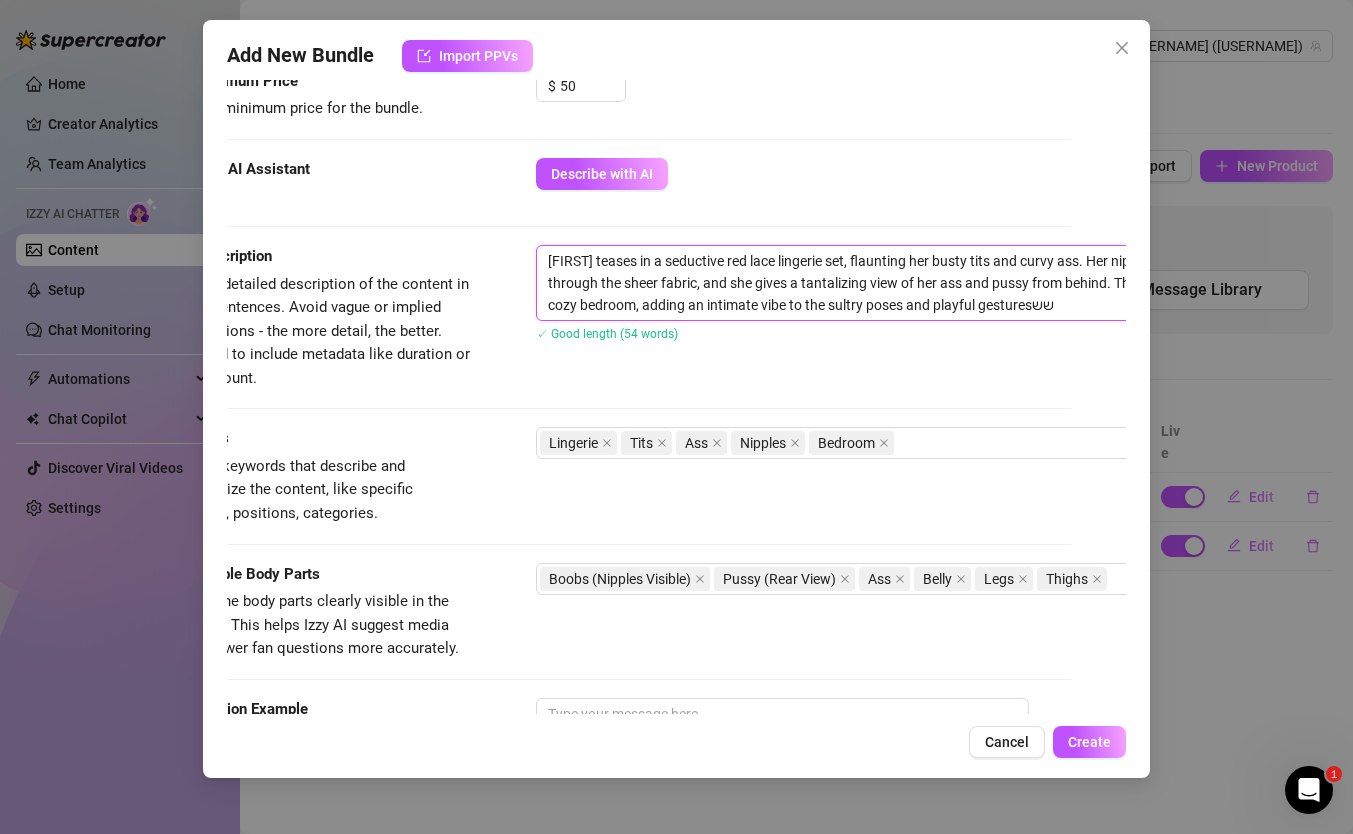 click on "[FIRST] teases in a seductive red lace lingerie set, flaunting her busty tits and curvy ass. Her nipples are visible through the sheer fabric, and she gives a tantalizing view of her ass and pussy from behind. The setting is a cozy bedroom, adding an intimate vibe to the sultry poses and playful gesturesשש" at bounding box center [886, 283] 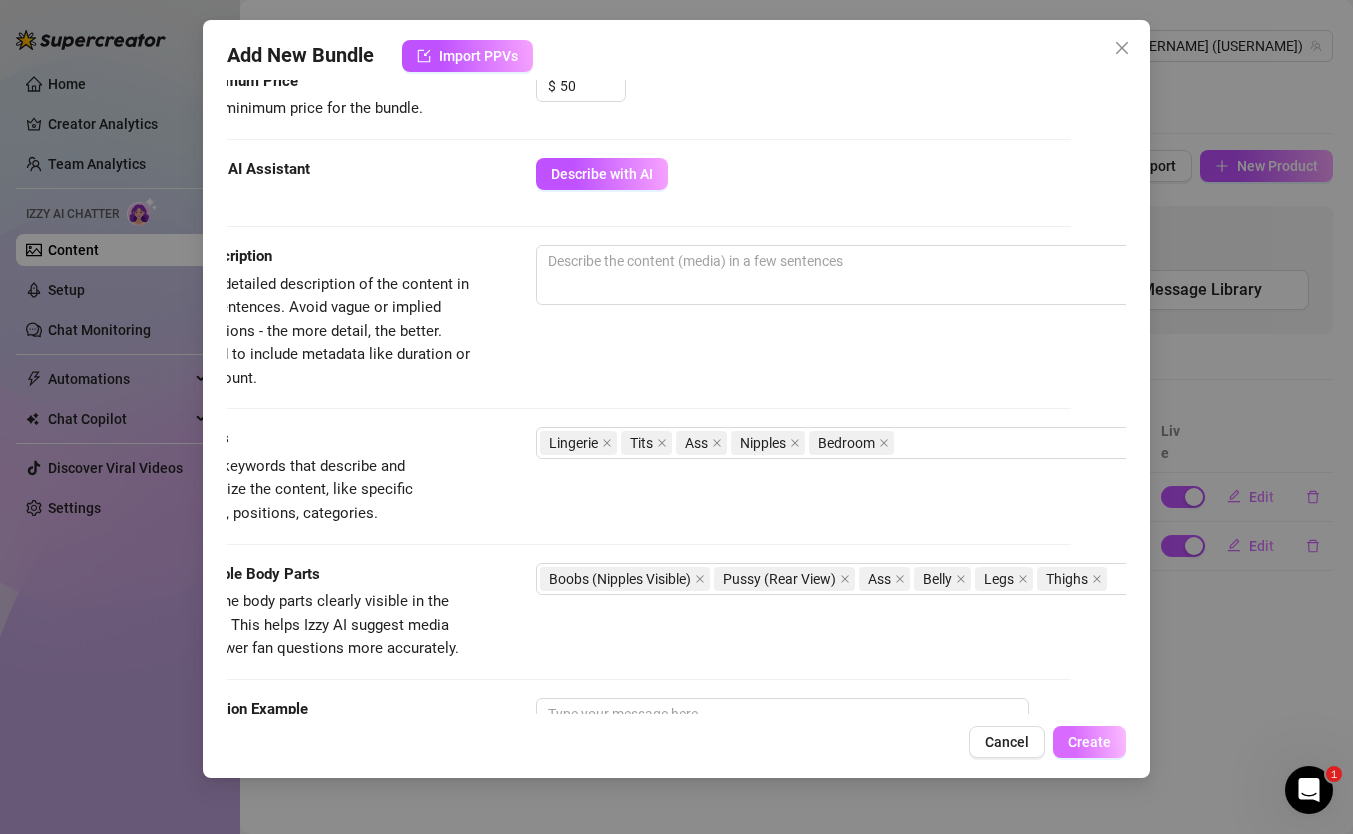 click on "Create" at bounding box center (1089, 742) 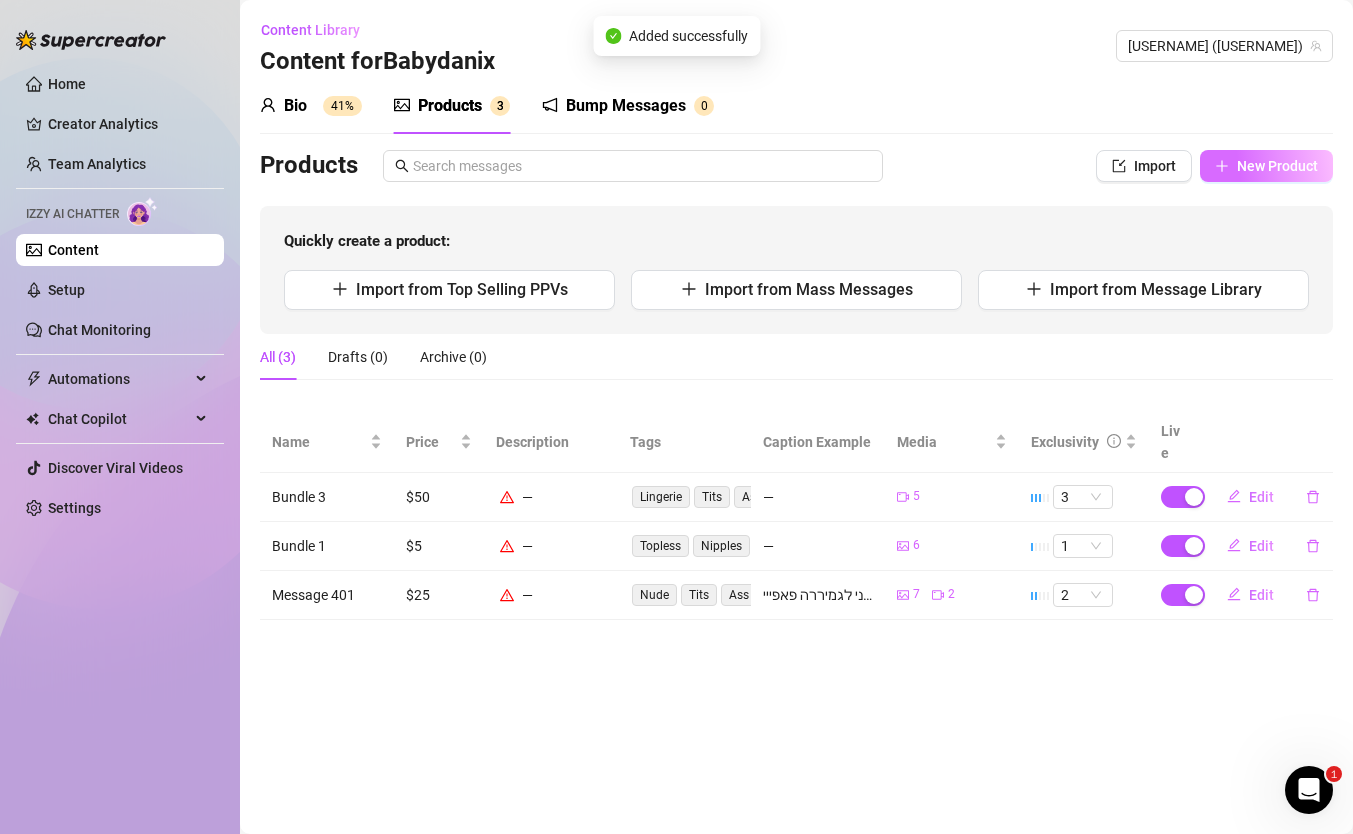 click on "New Product" at bounding box center (1266, 166) 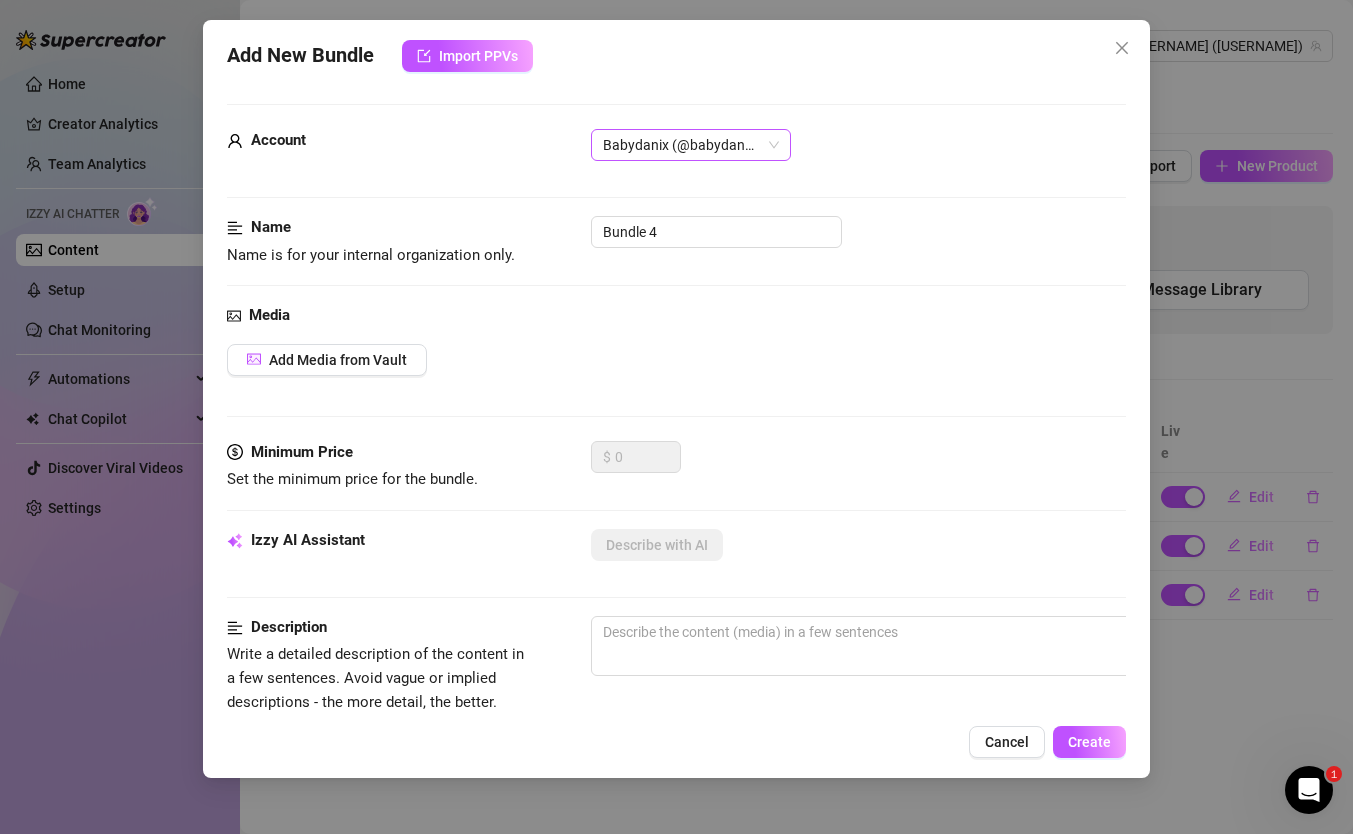 click on "Babydanix (@babydan1x)" at bounding box center (691, 145) 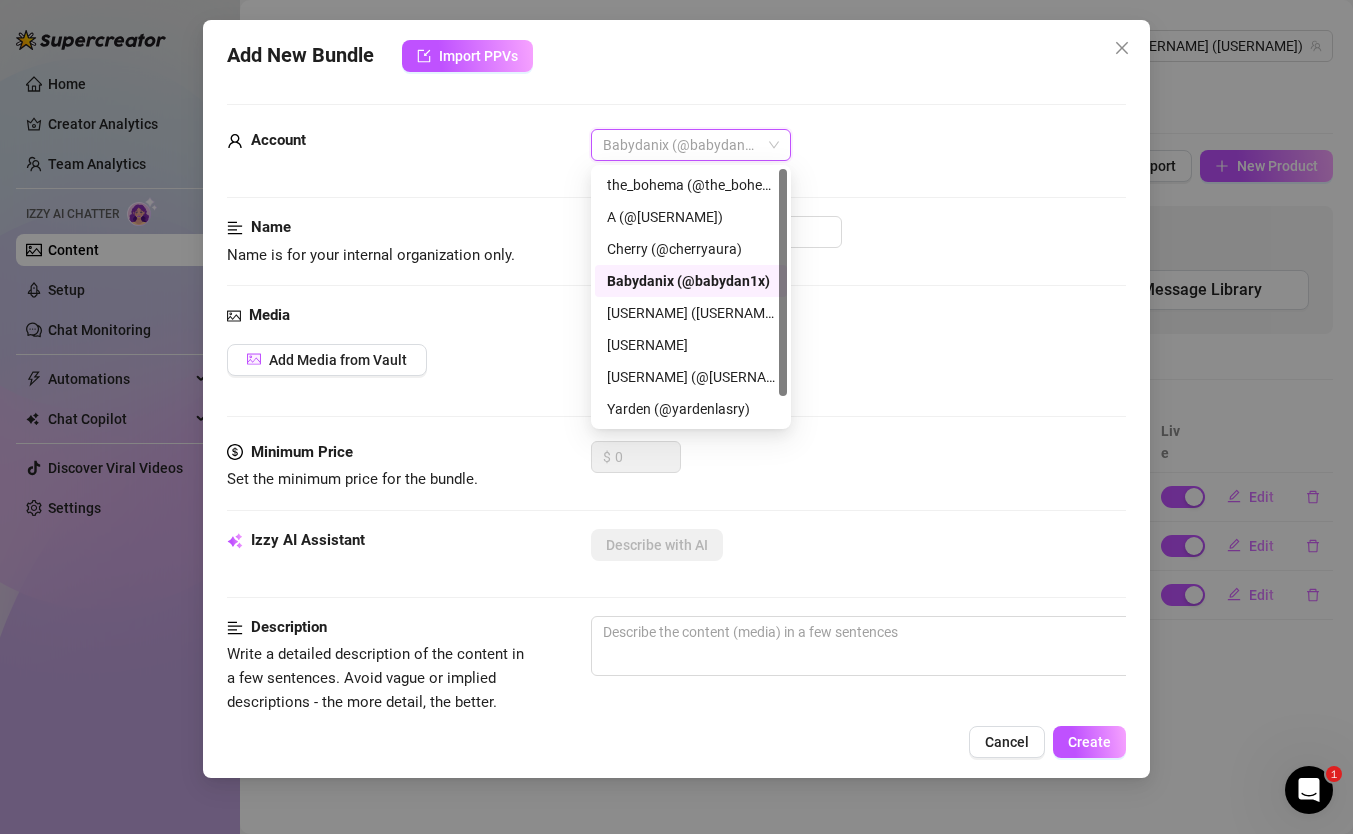 click on "Babydanix (@babydan1x)" at bounding box center (691, 145) 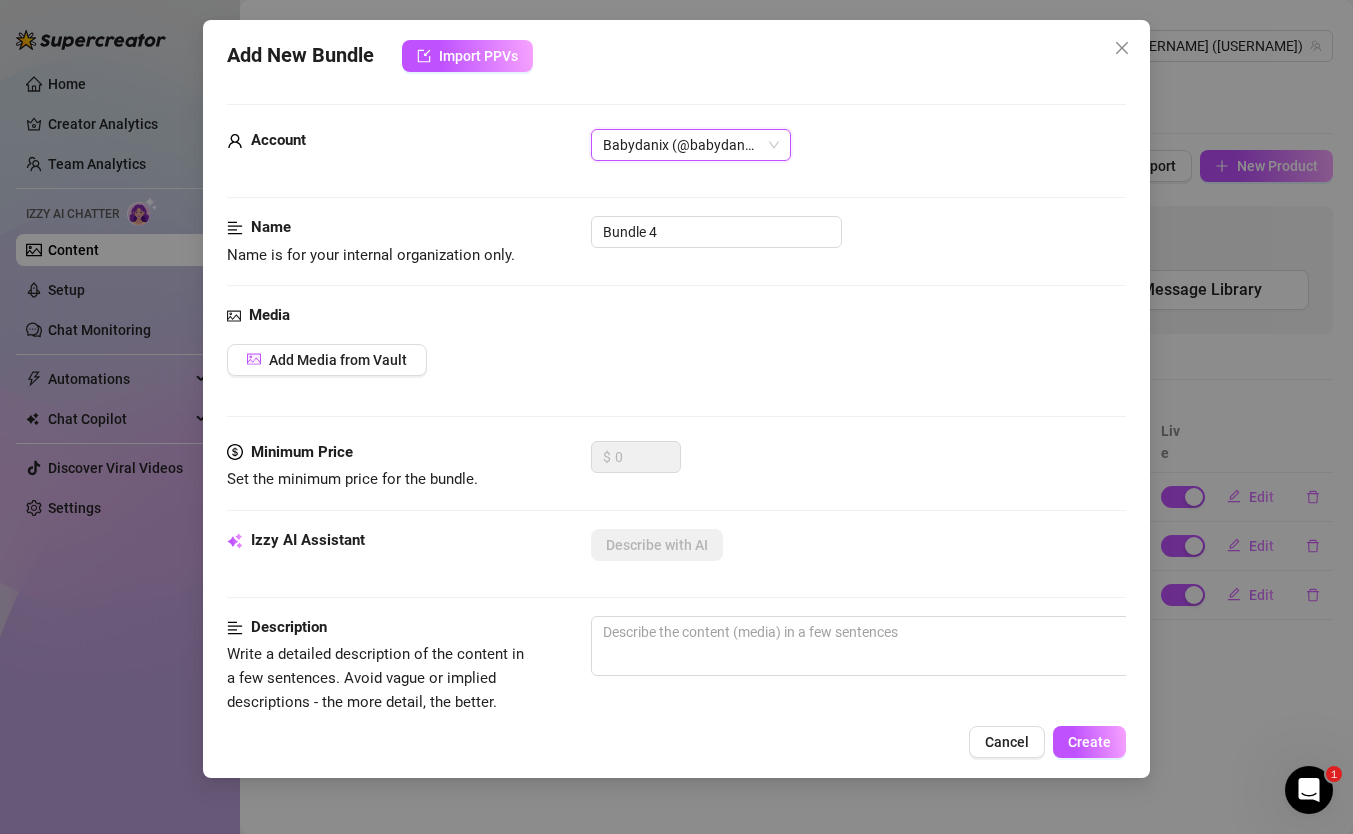 click on "Media Add Media from Vault" at bounding box center (676, 372) 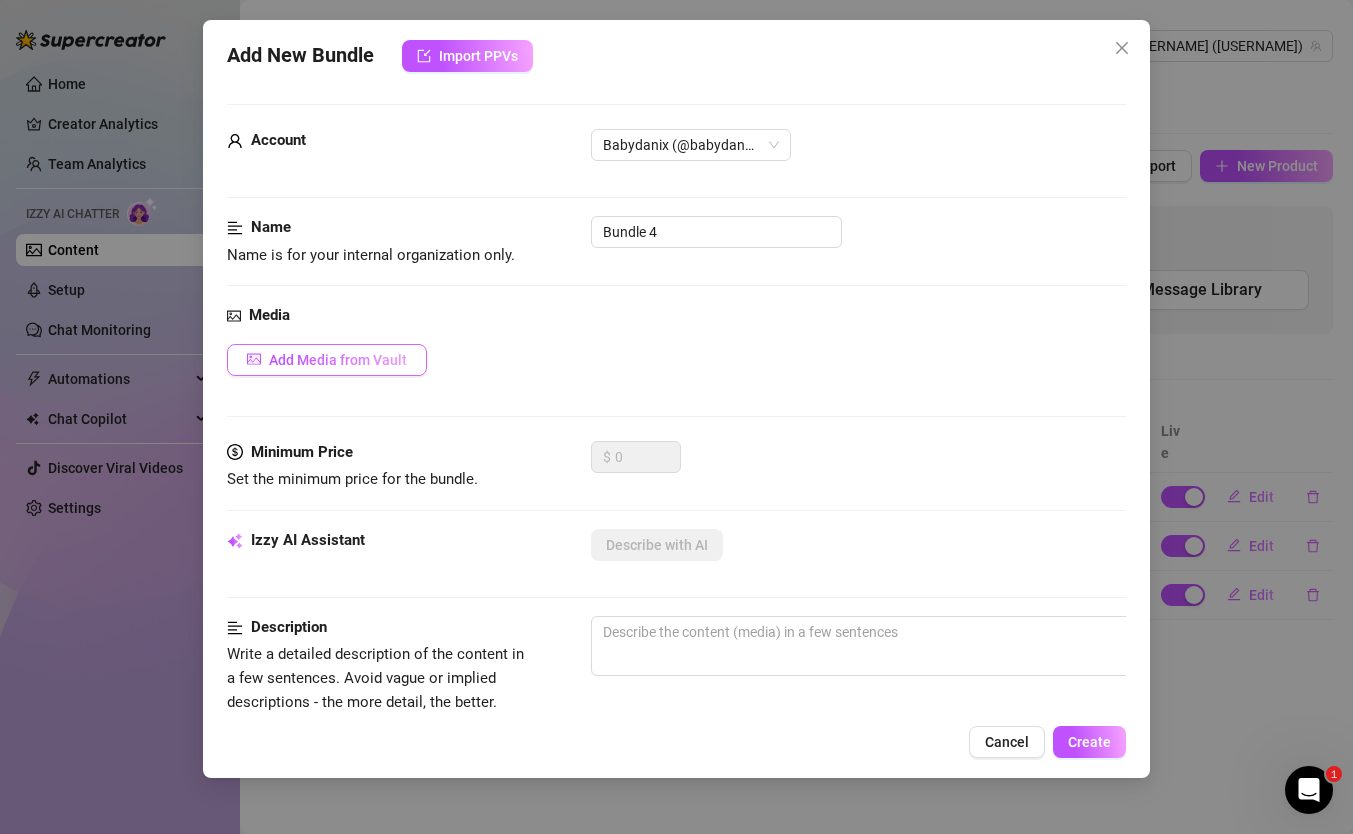click on "Add Media from Vault" at bounding box center [338, 360] 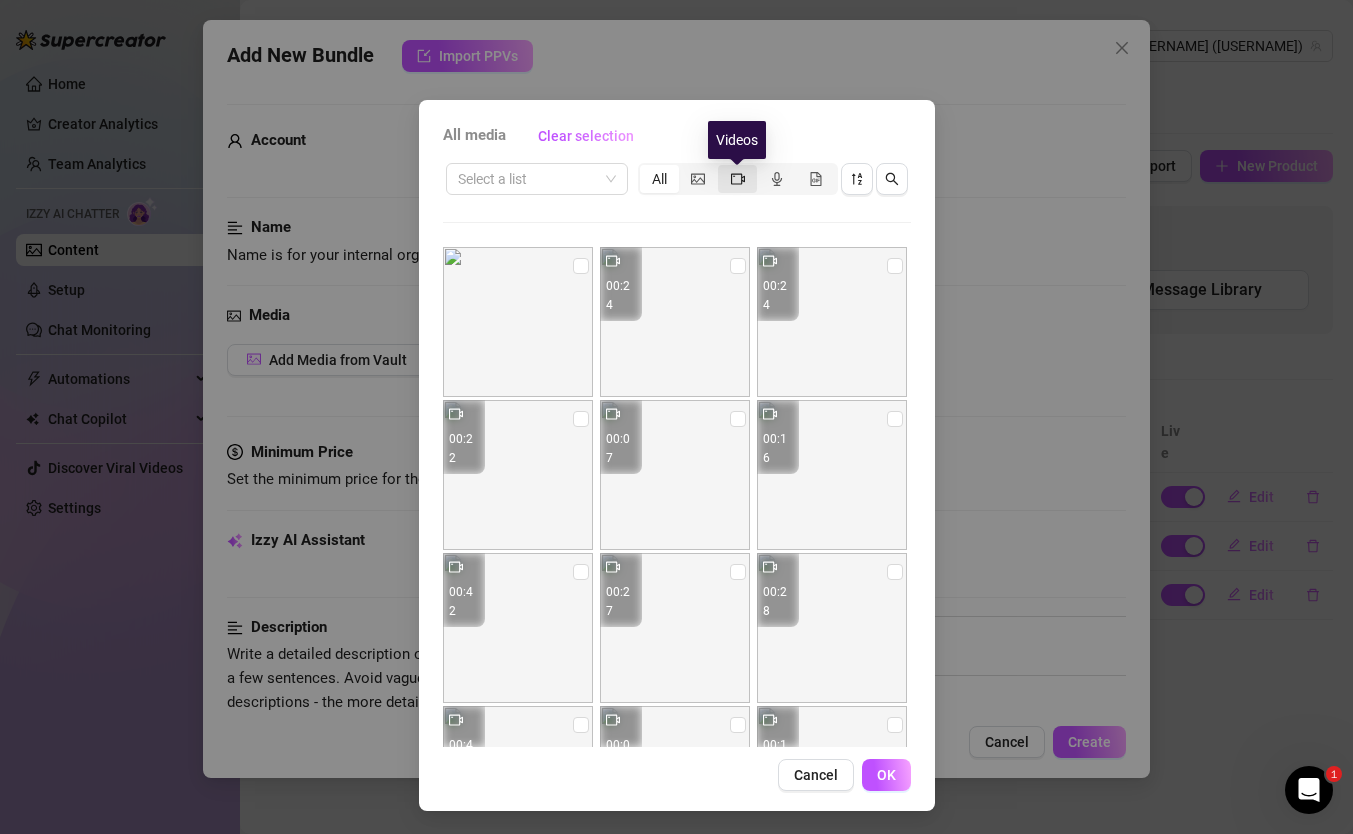 click 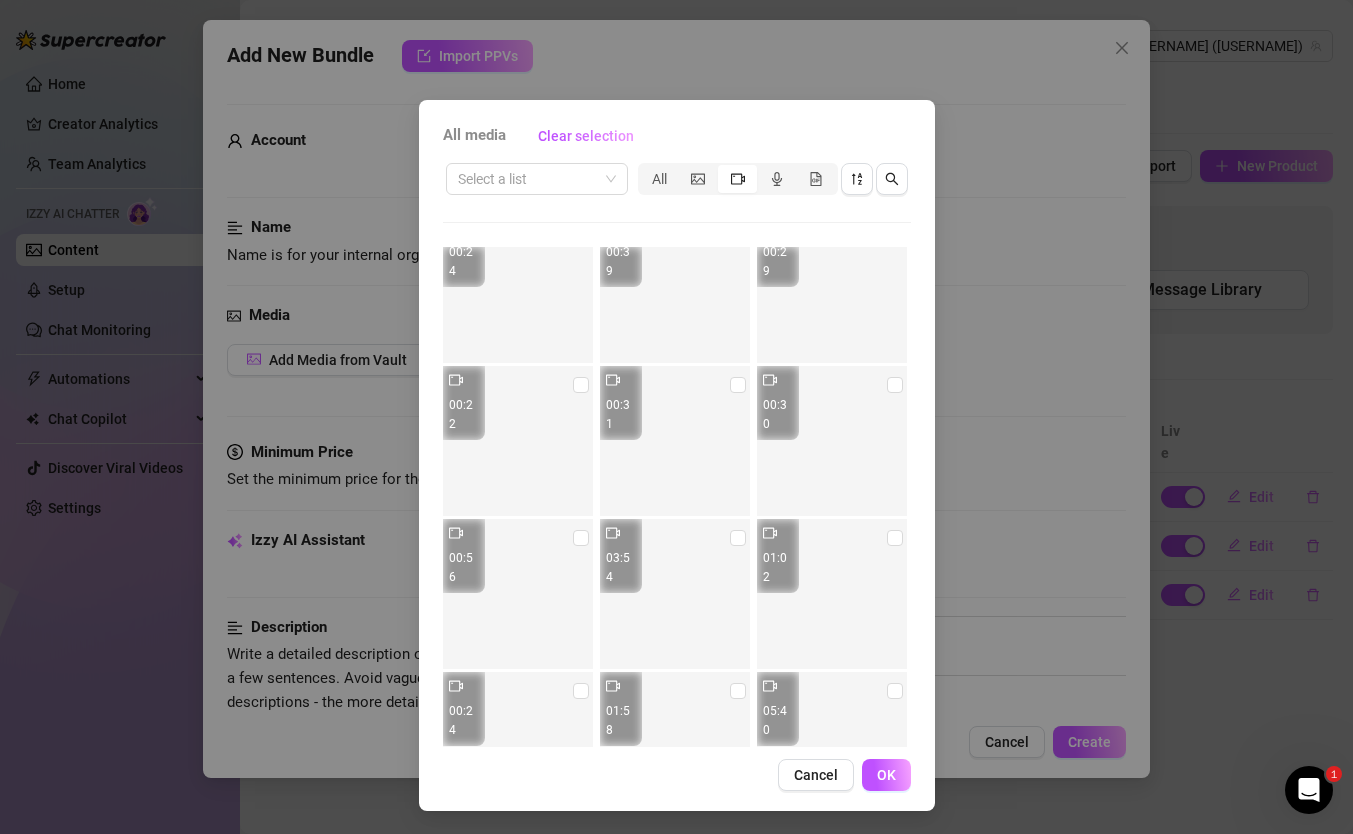 scroll, scrollTop: 754, scrollLeft: 0, axis: vertical 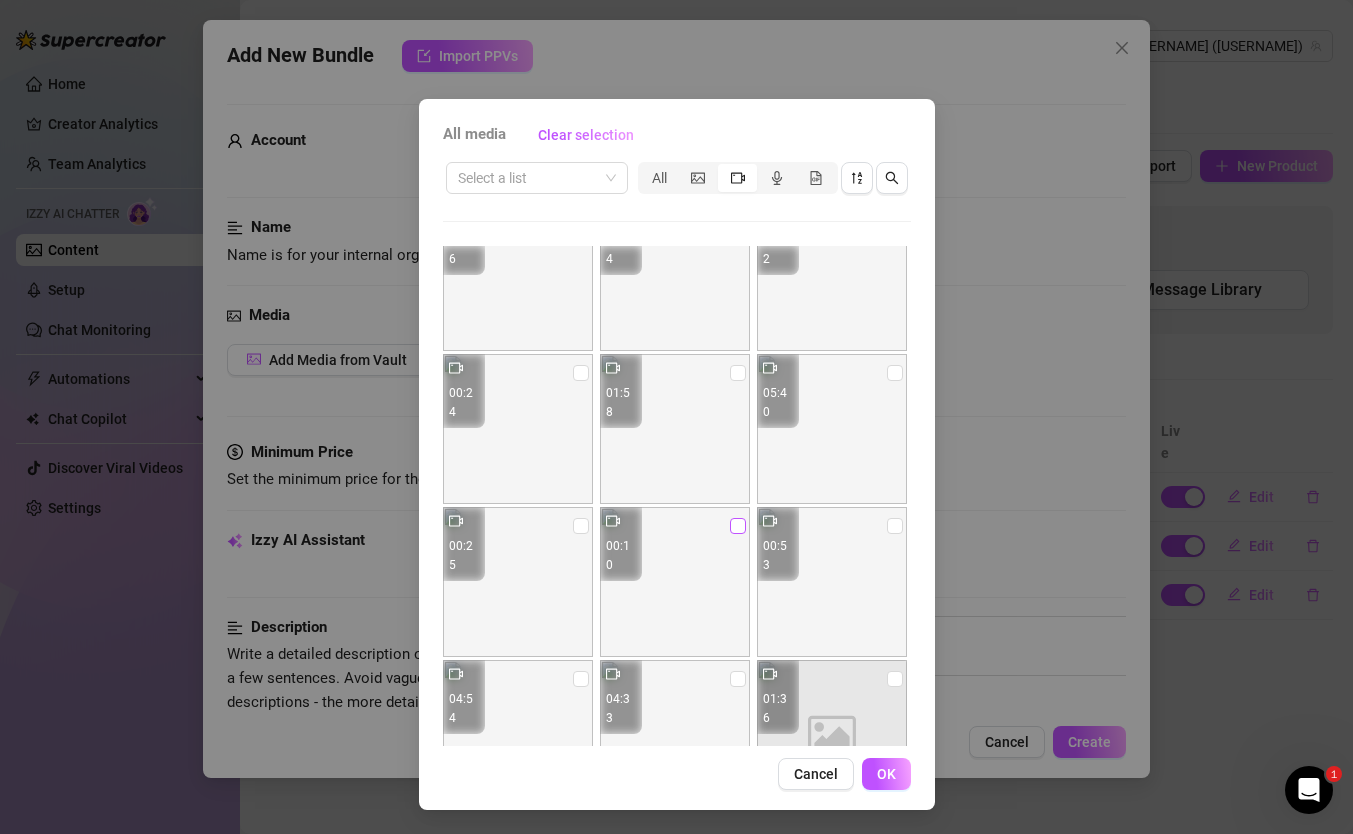 click at bounding box center (738, 526) 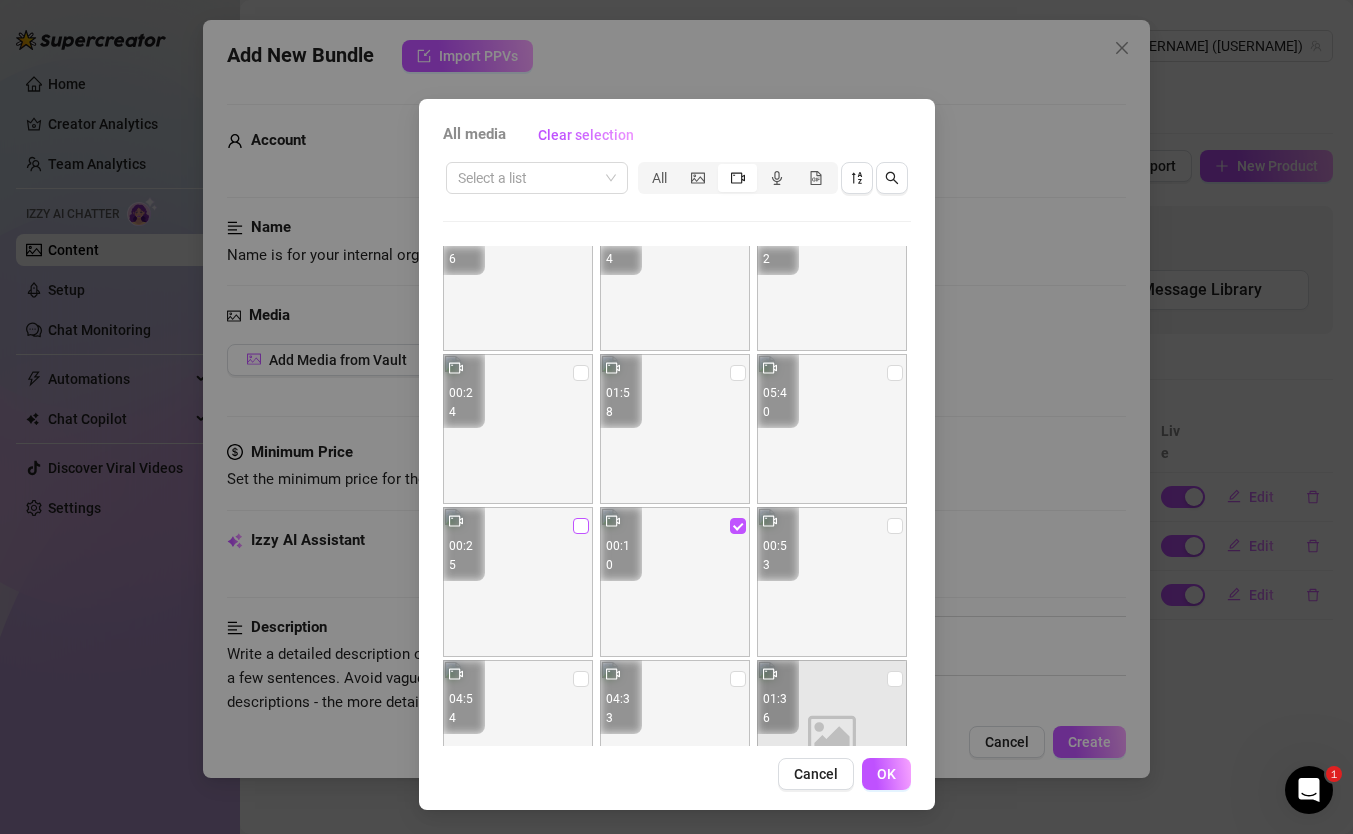 click at bounding box center (581, 526) 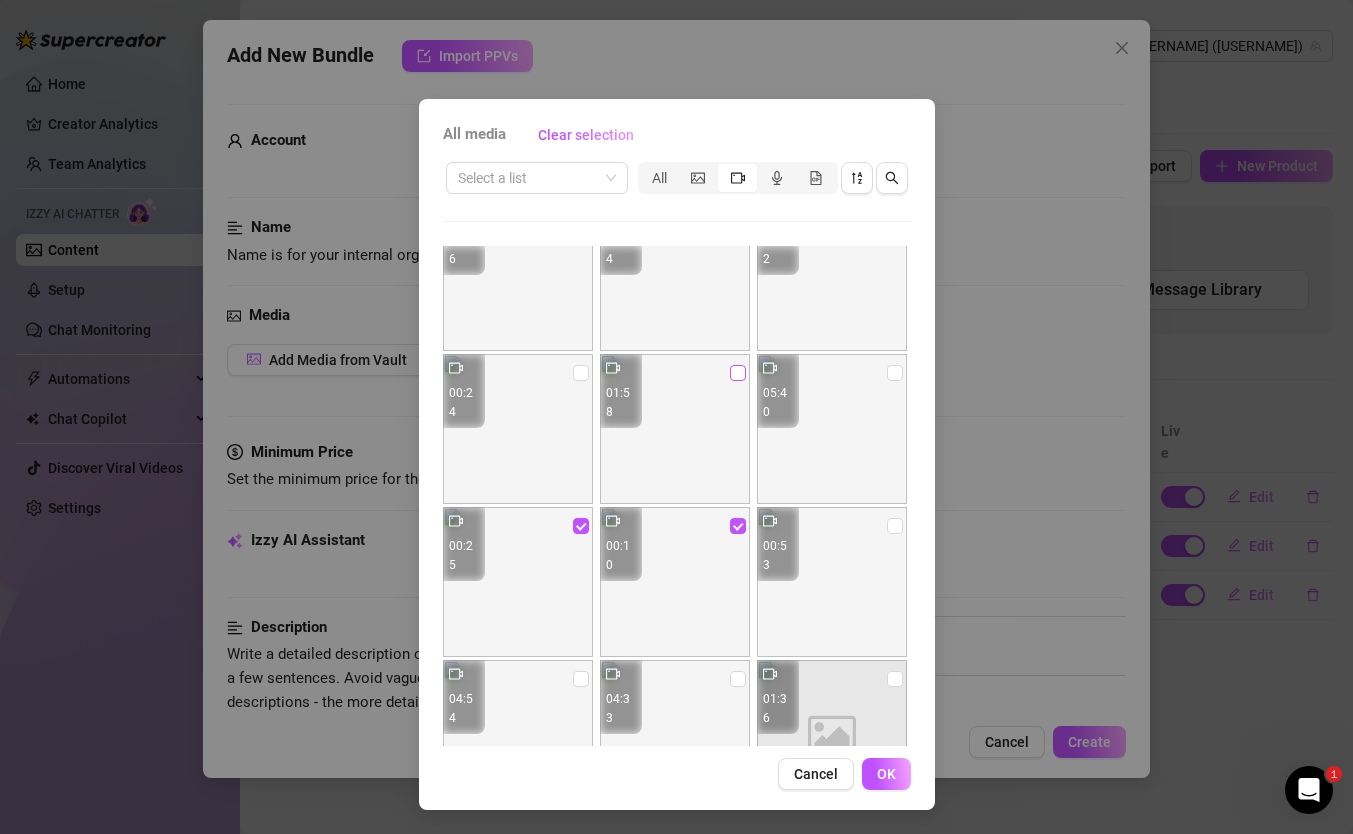 click at bounding box center (738, 373) 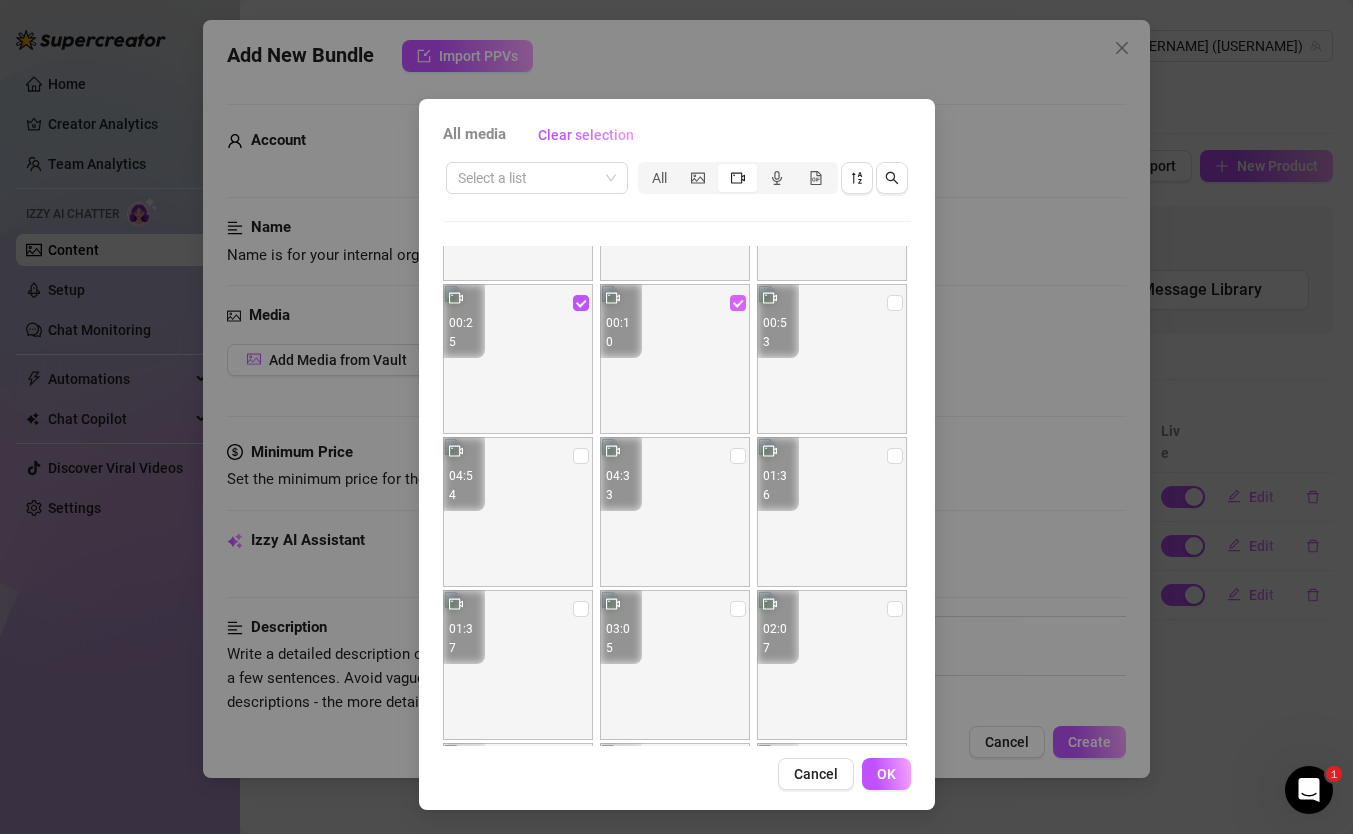 scroll, scrollTop: 1212, scrollLeft: 0, axis: vertical 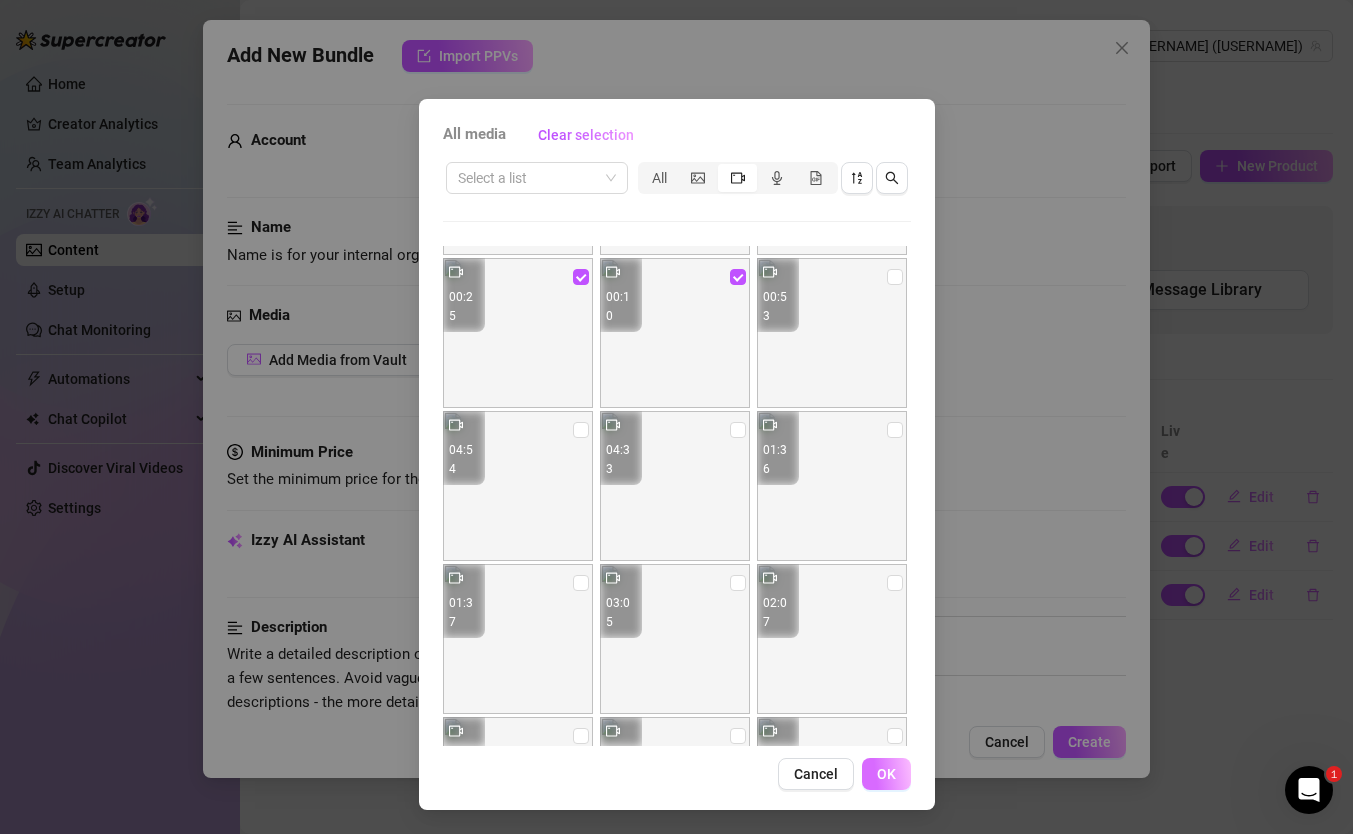 click on "OK" at bounding box center [886, 774] 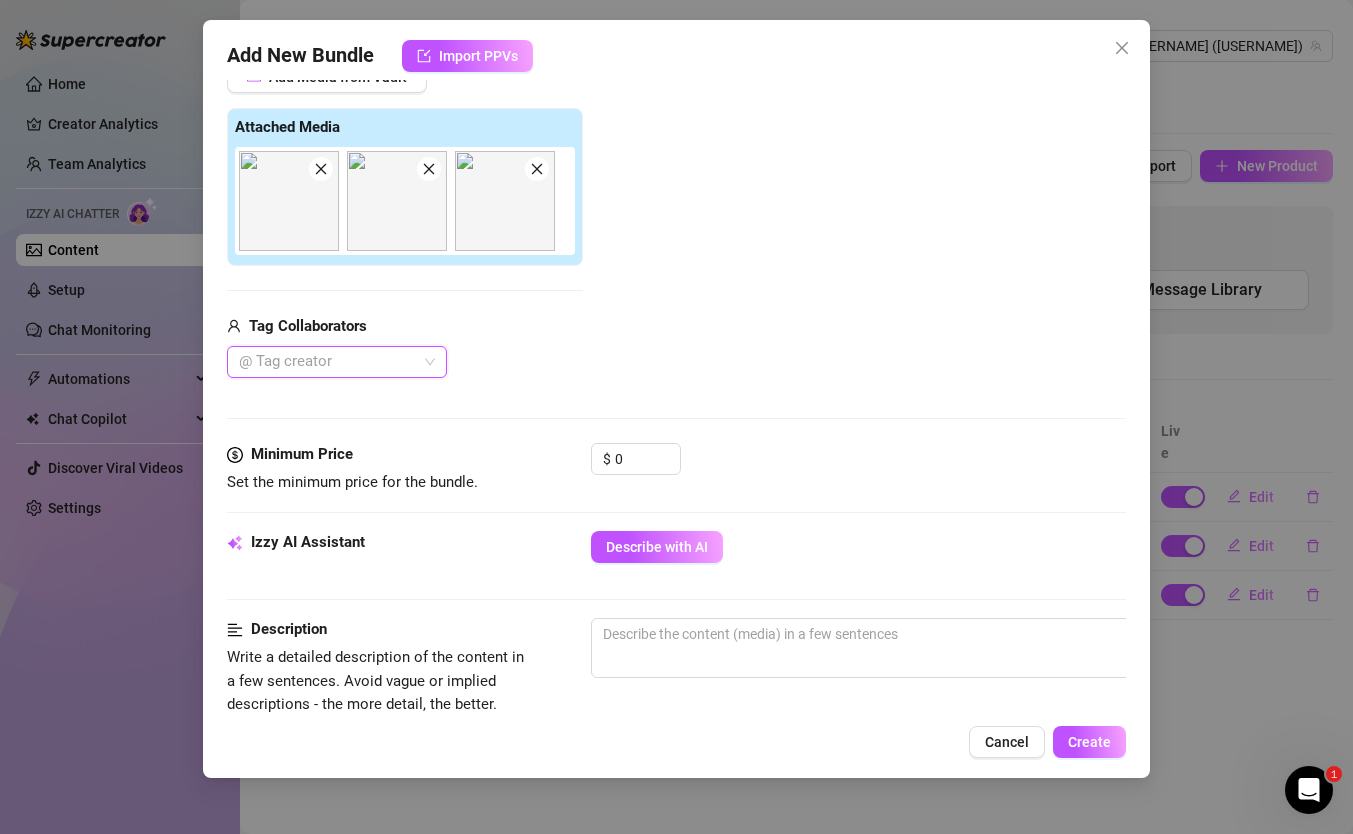 scroll, scrollTop: 332, scrollLeft: 0, axis: vertical 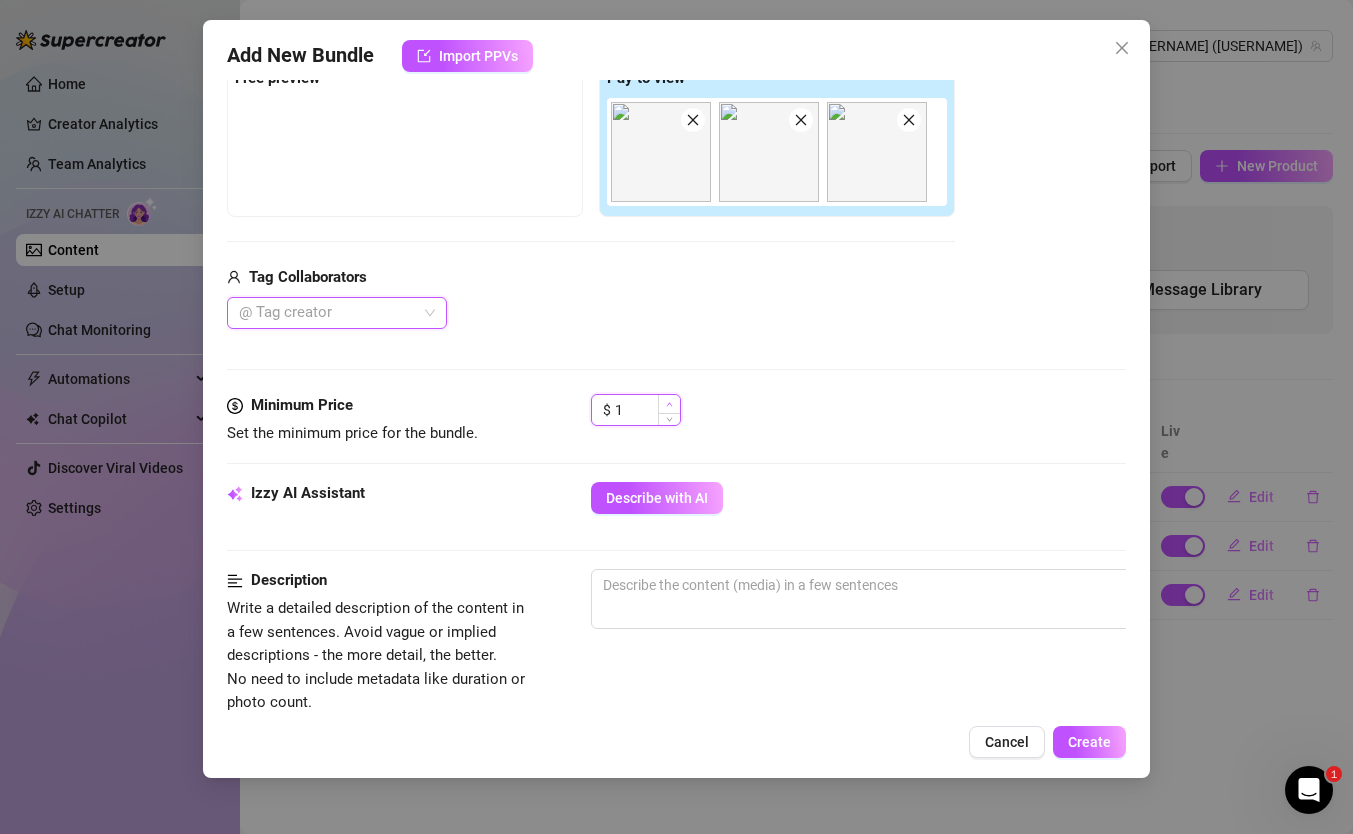 click at bounding box center (669, 404) 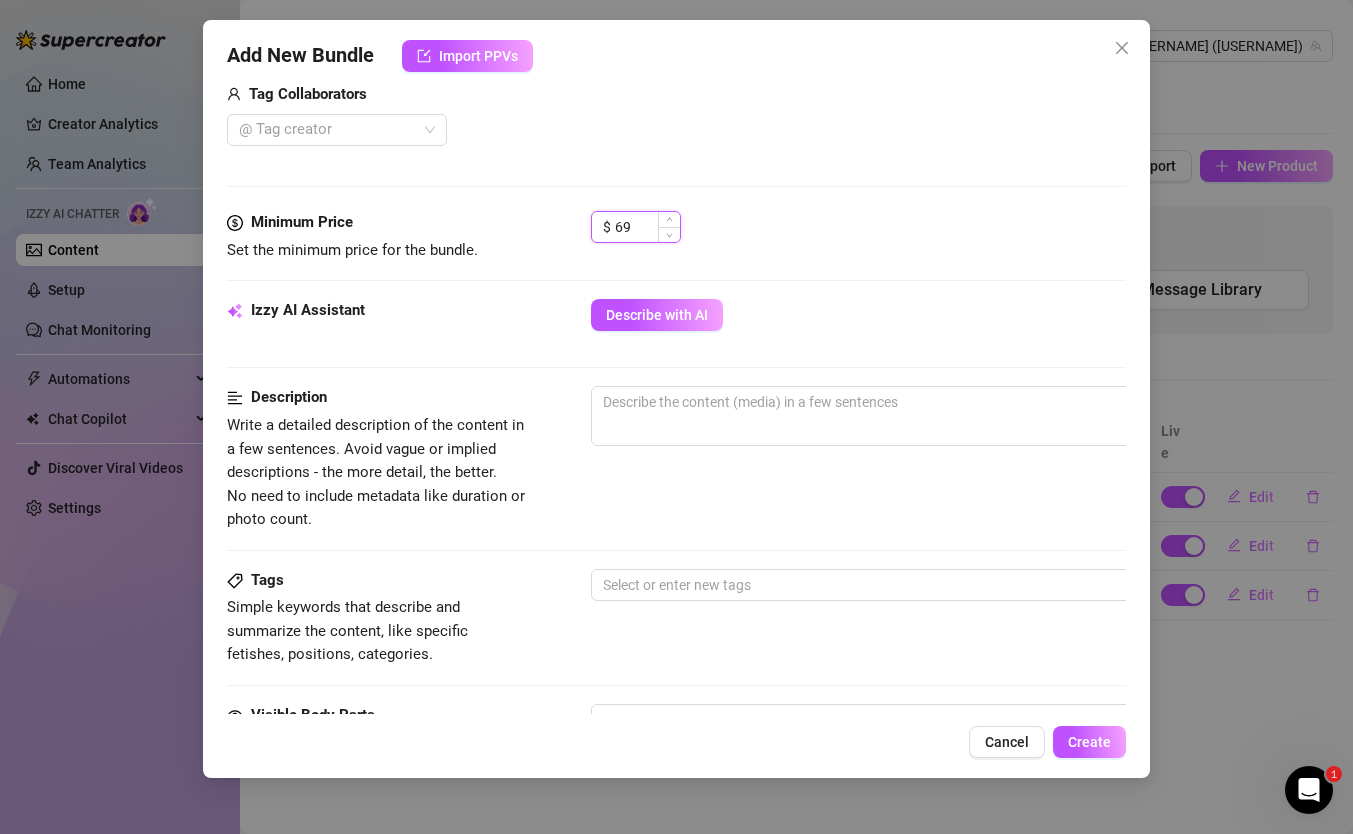 scroll, scrollTop: 541, scrollLeft: 0, axis: vertical 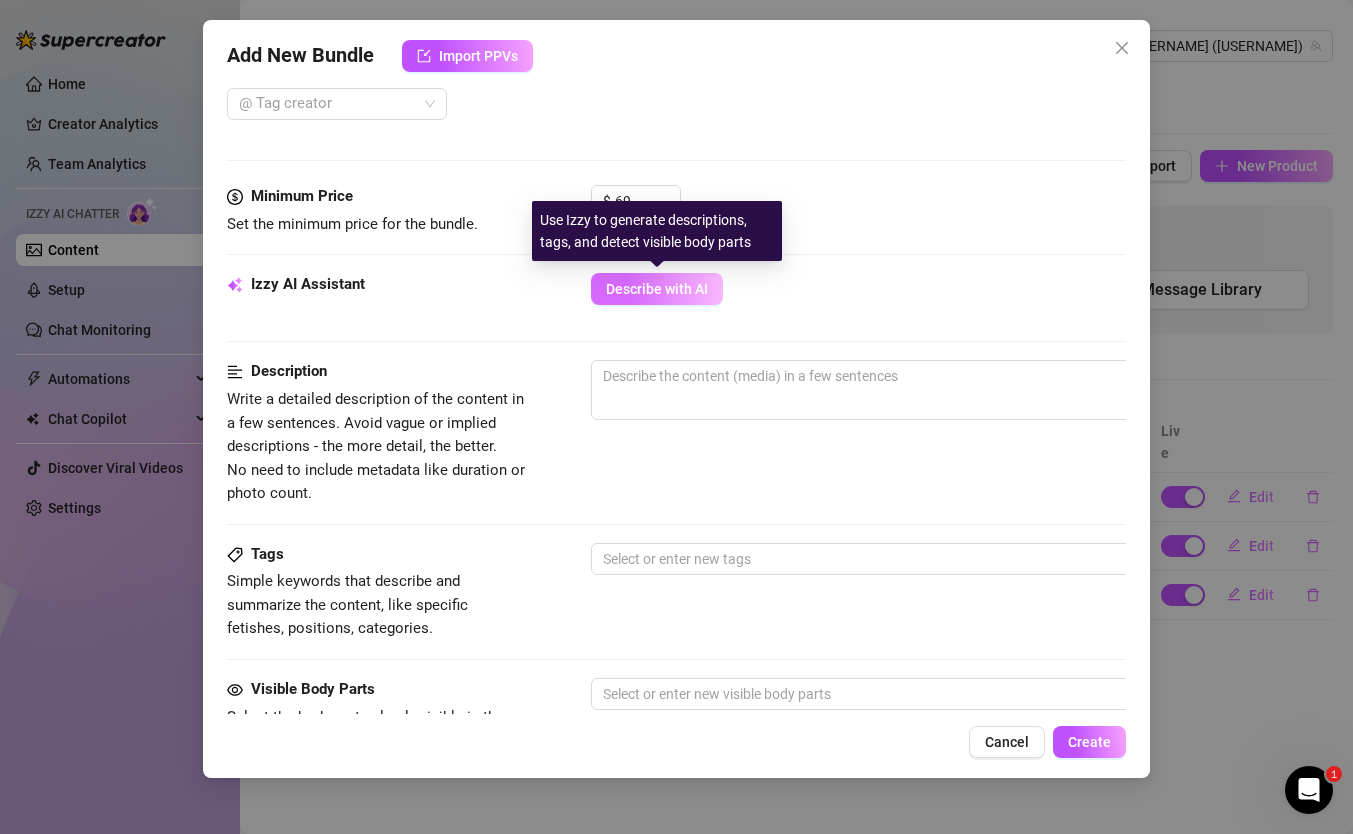 click on "Describe with AI" at bounding box center (657, 289) 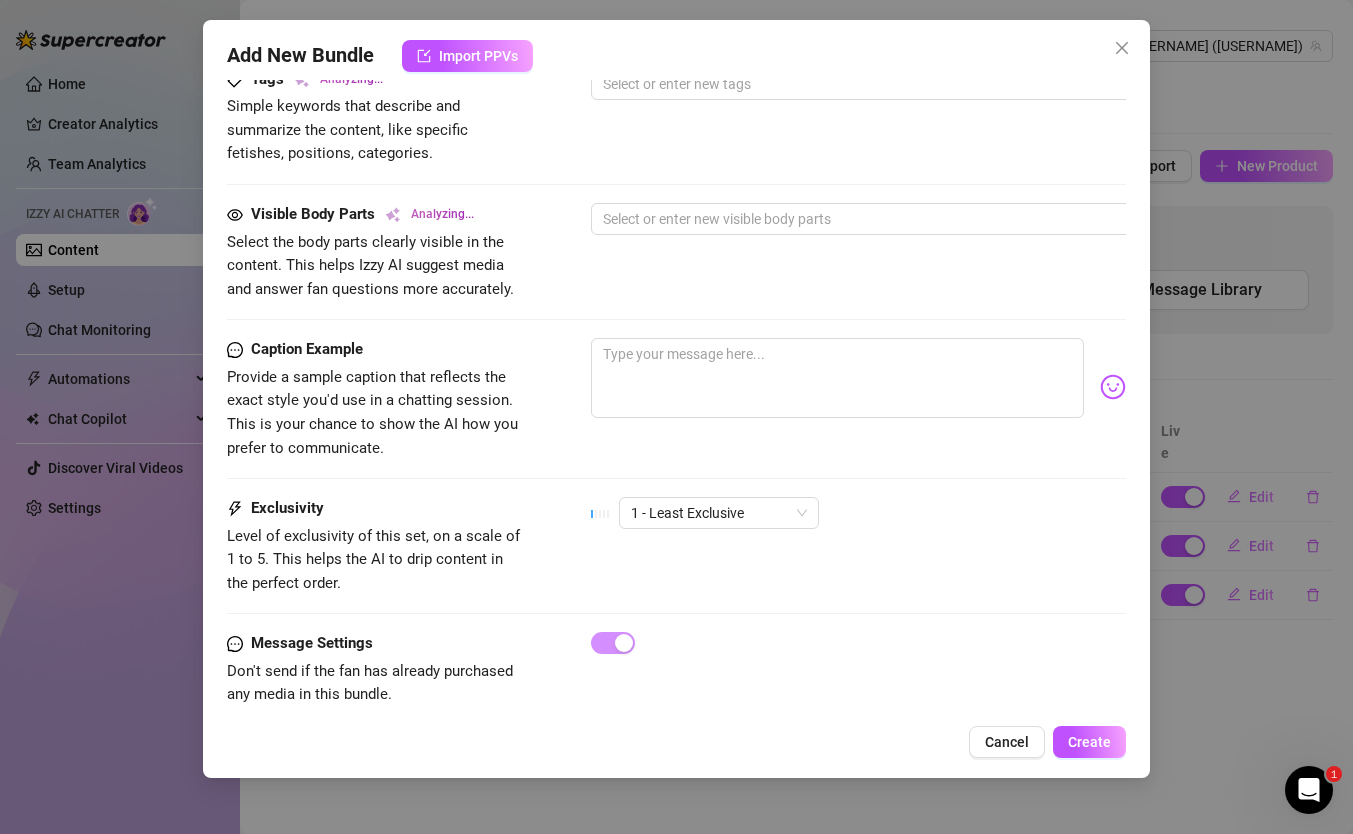 scroll, scrollTop: 1046, scrollLeft: 0, axis: vertical 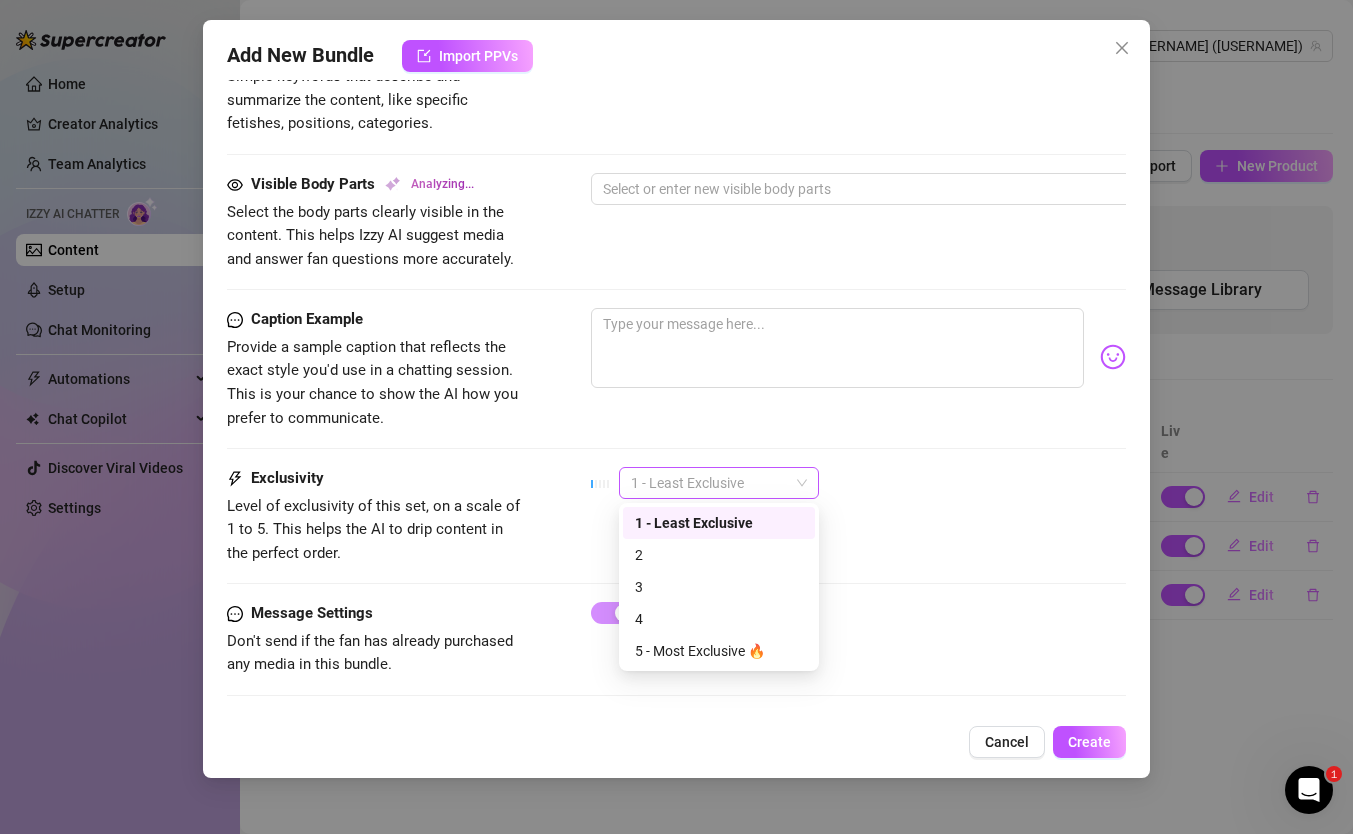 click on "1 - Least Exclusive" at bounding box center (719, 483) 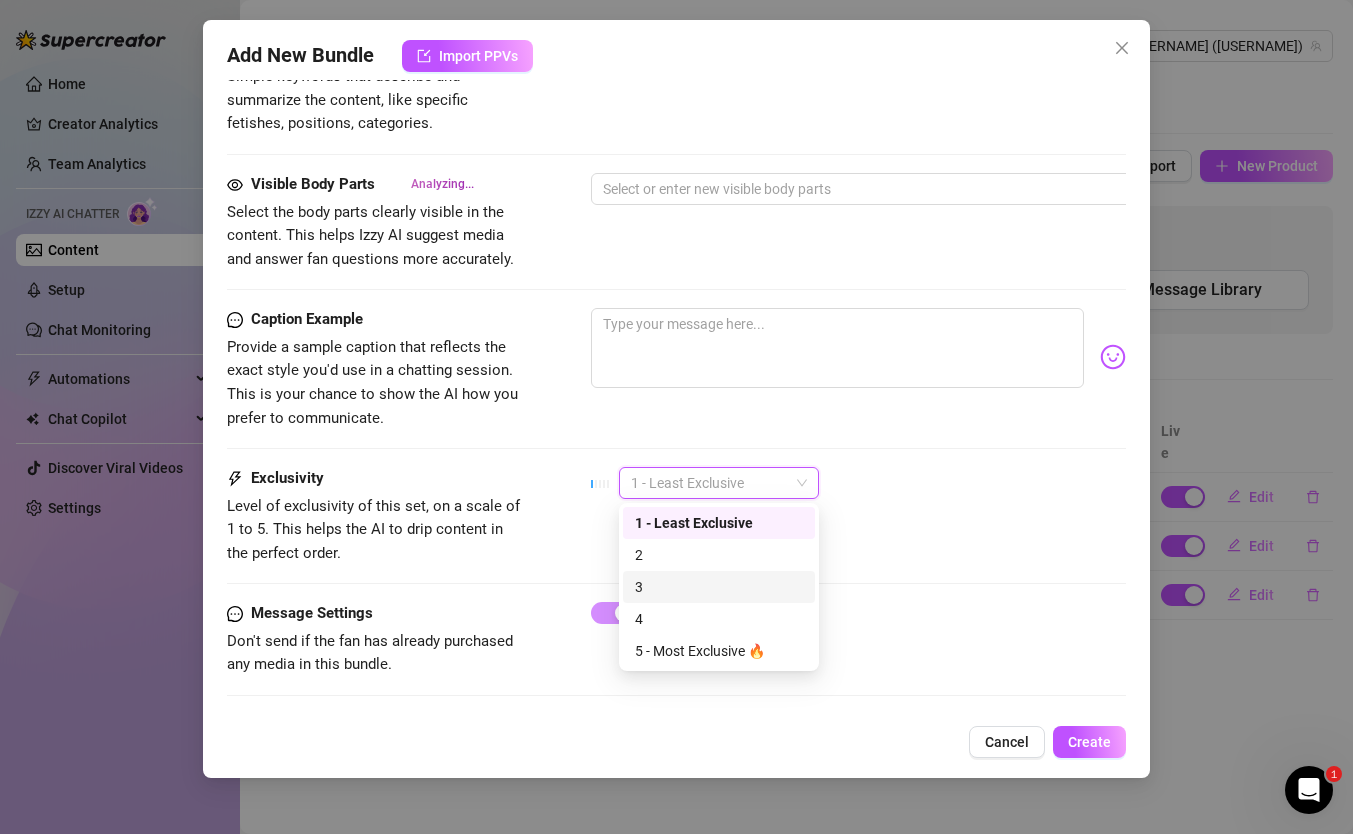 click on "3" at bounding box center (719, 587) 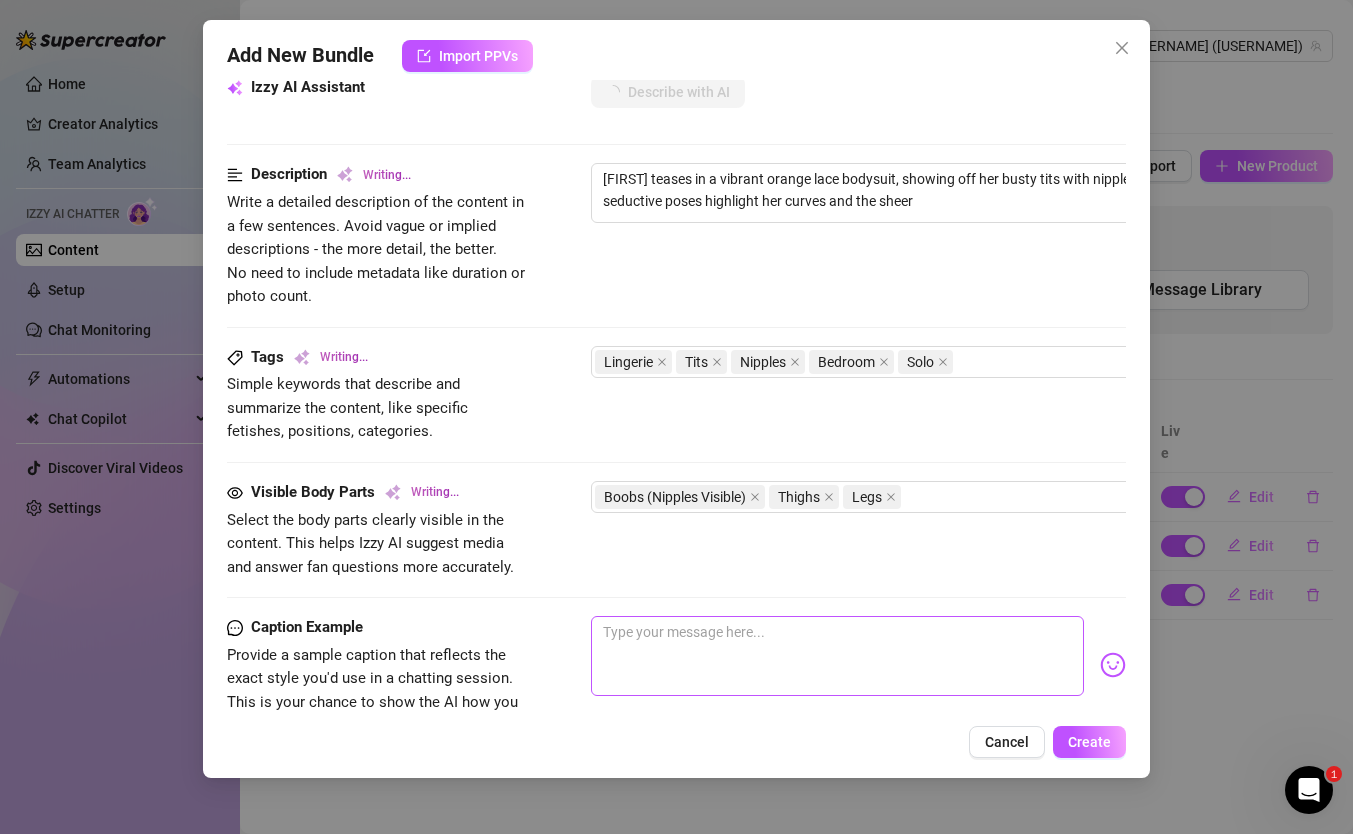 scroll, scrollTop: 627, scrollLeft: 0, axis: vertical 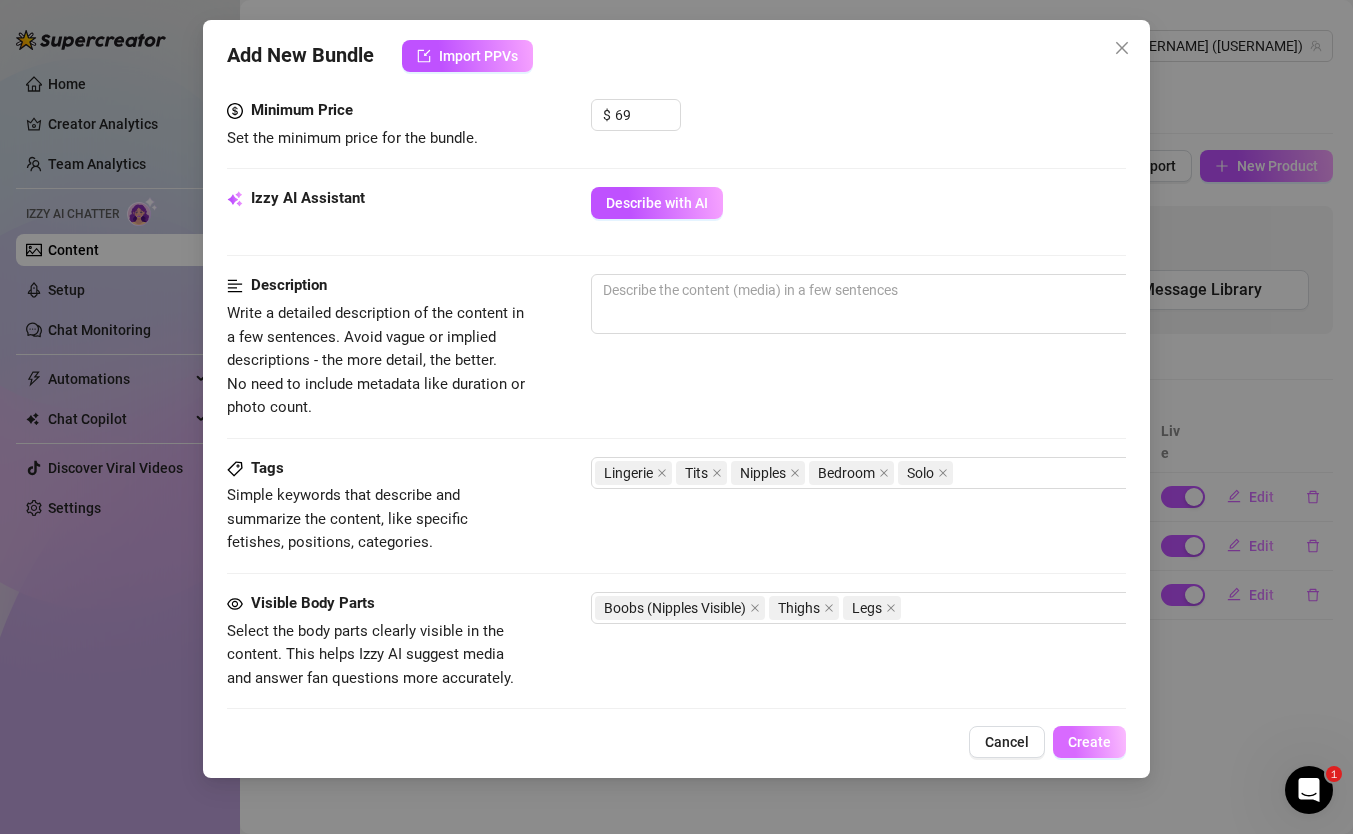 click on "Create" at bounding box center (1089, 742) 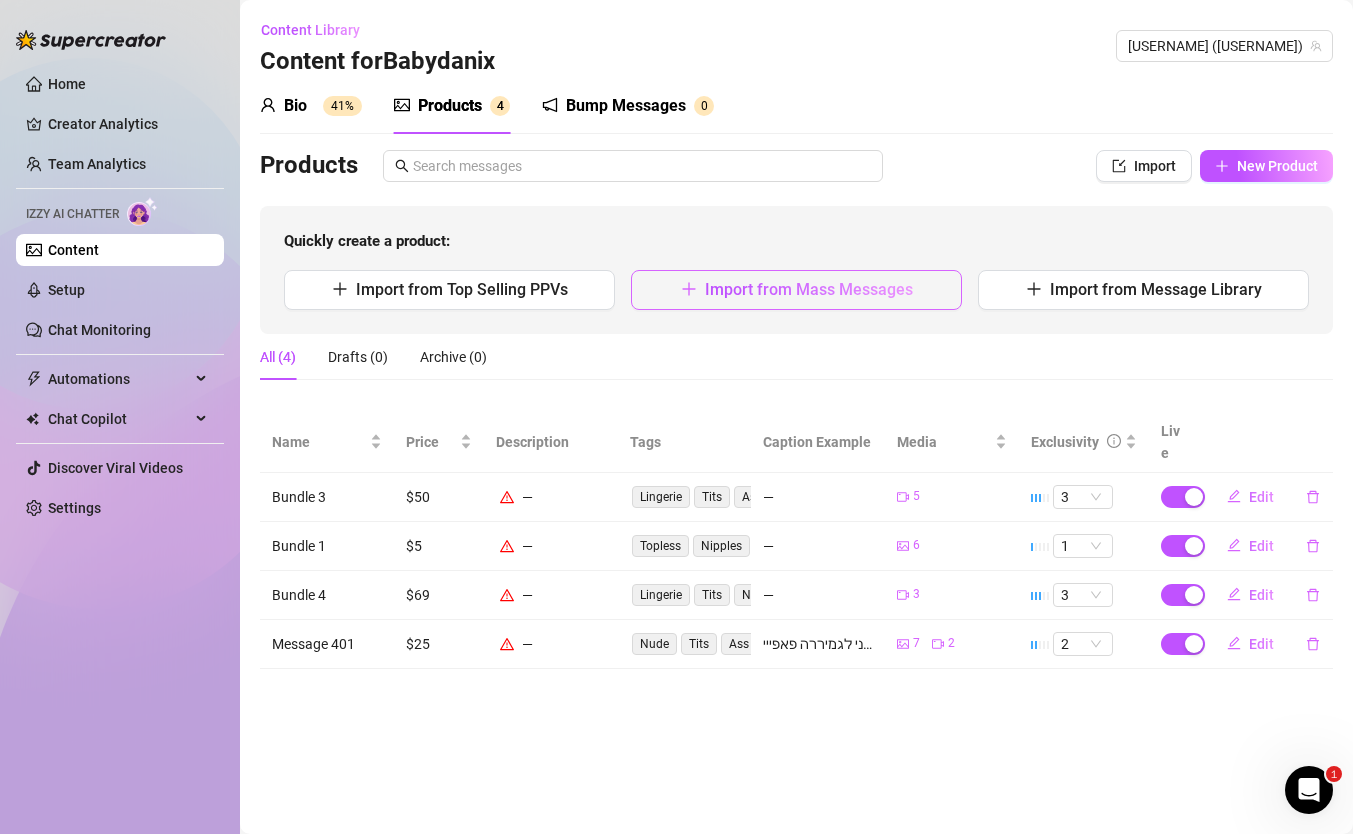click on "Import from Mass Messages" at bounding box center (809, 289) 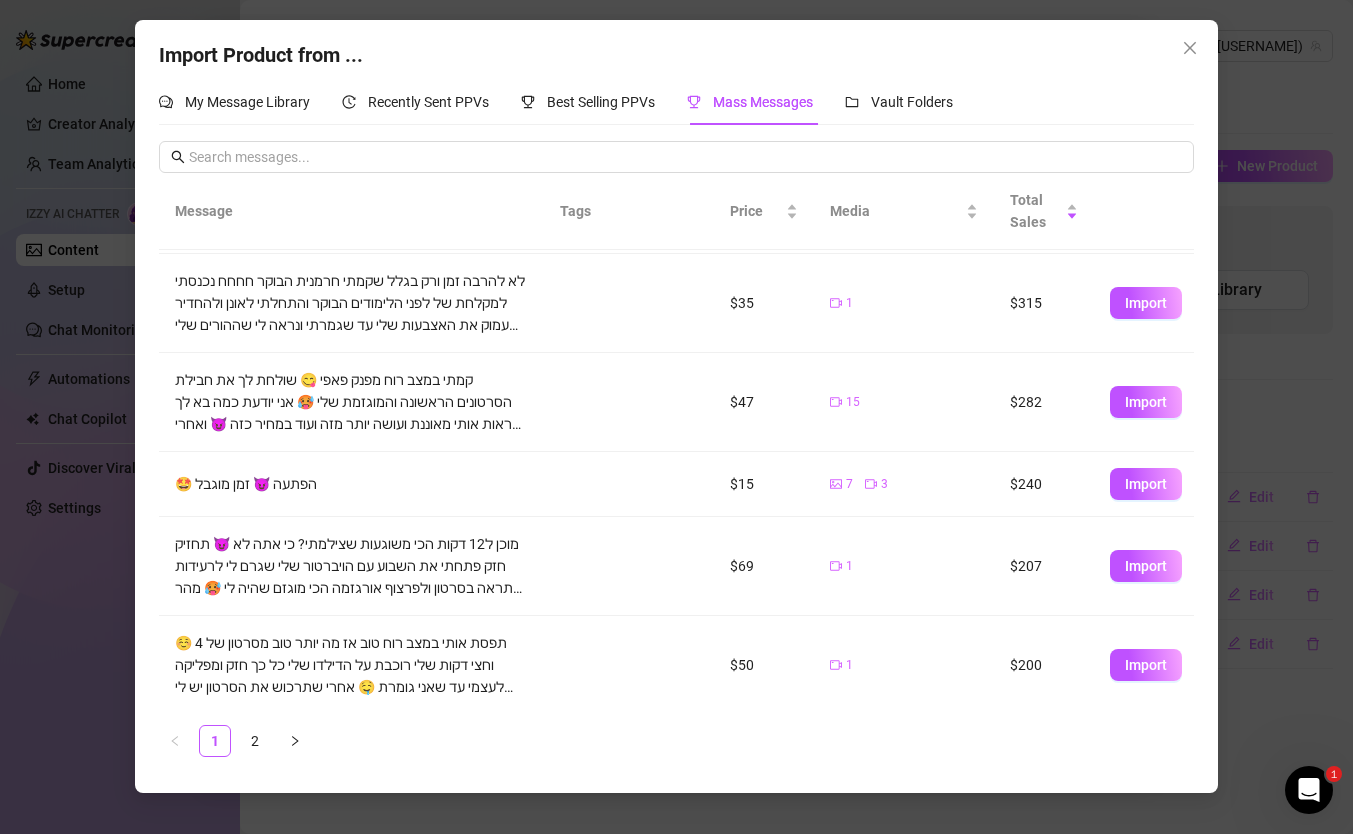 scroll, scrollTop: 300, scrollLeft: 0, axis: vertical 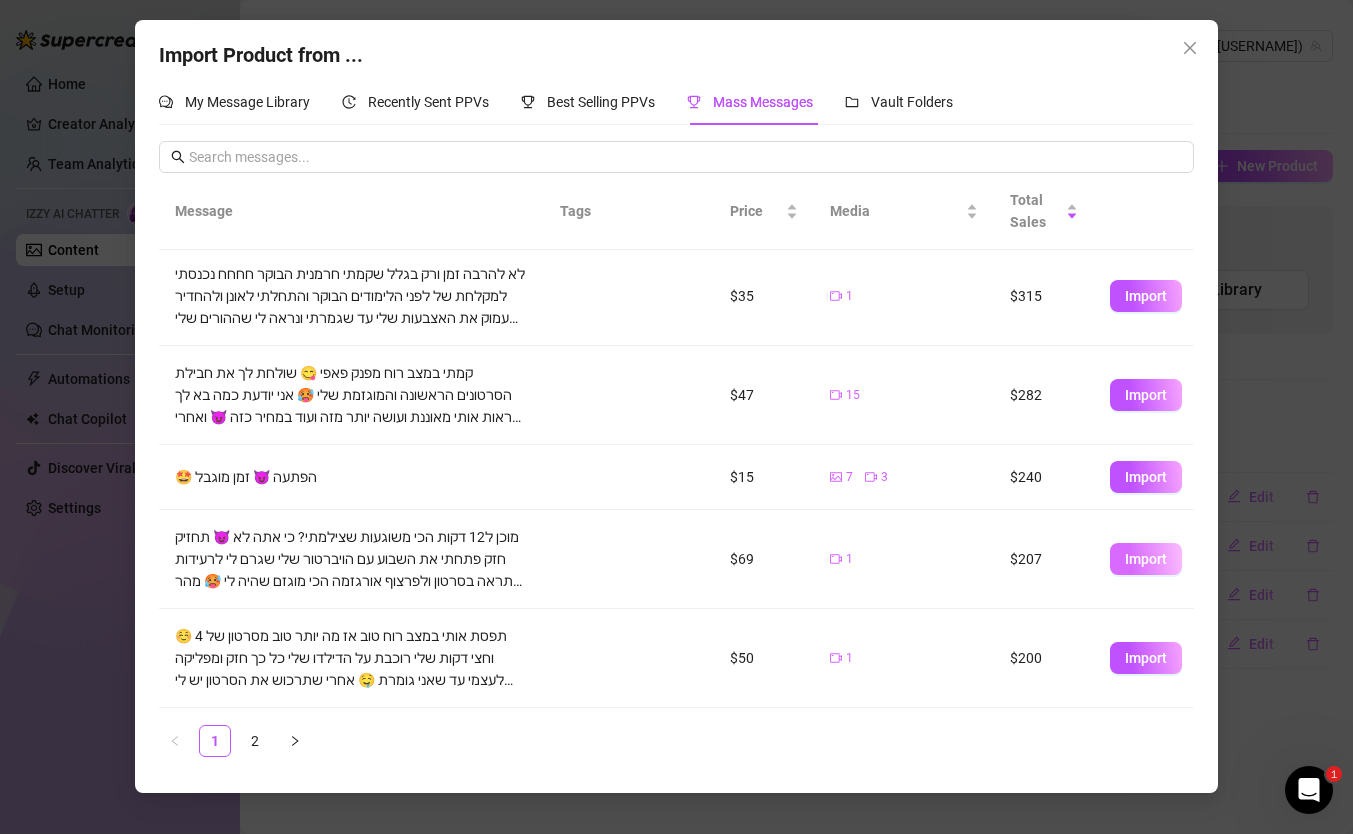 click on "Import" at bounding box center [1146, 559] 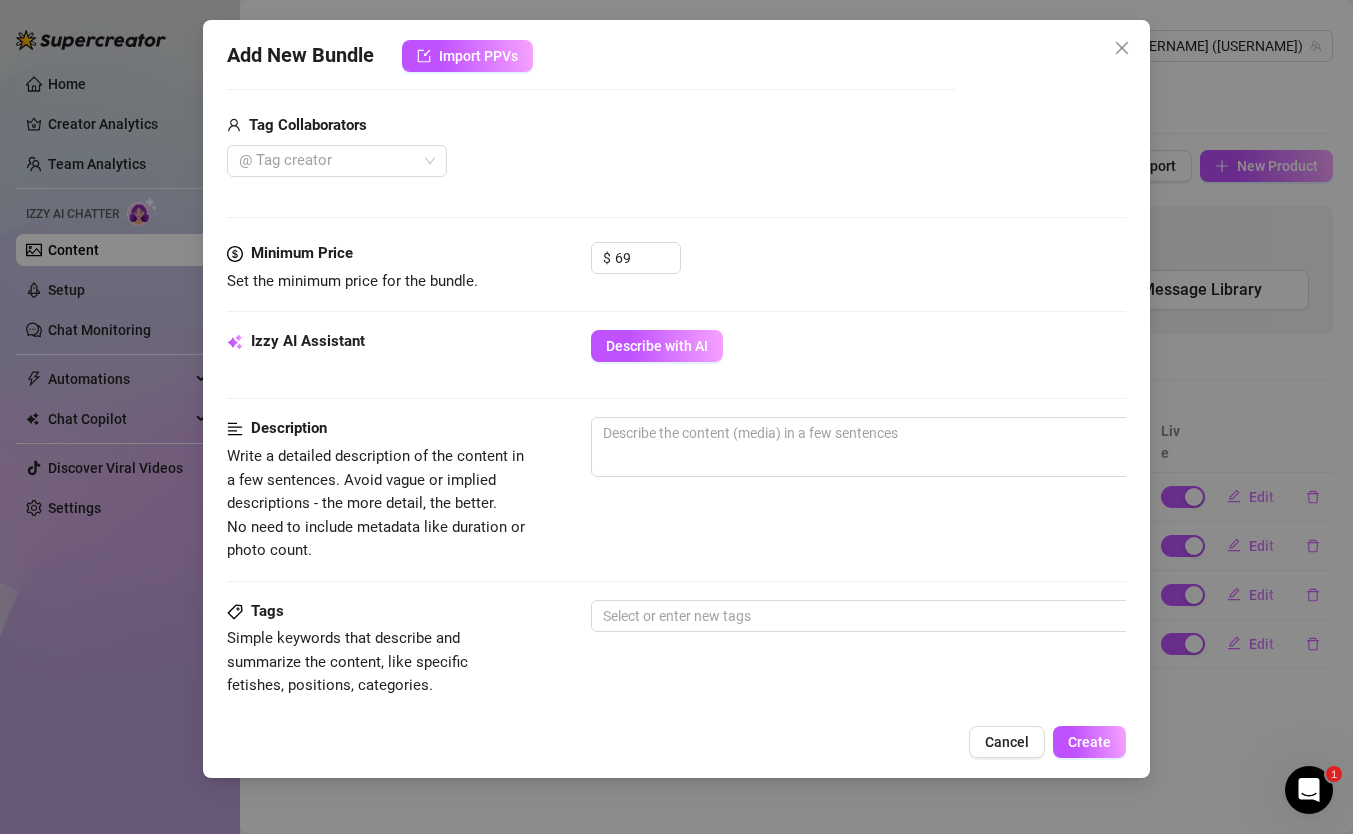 scroll, scrollTop: 452, scrollLeft: 0, axis: vertical 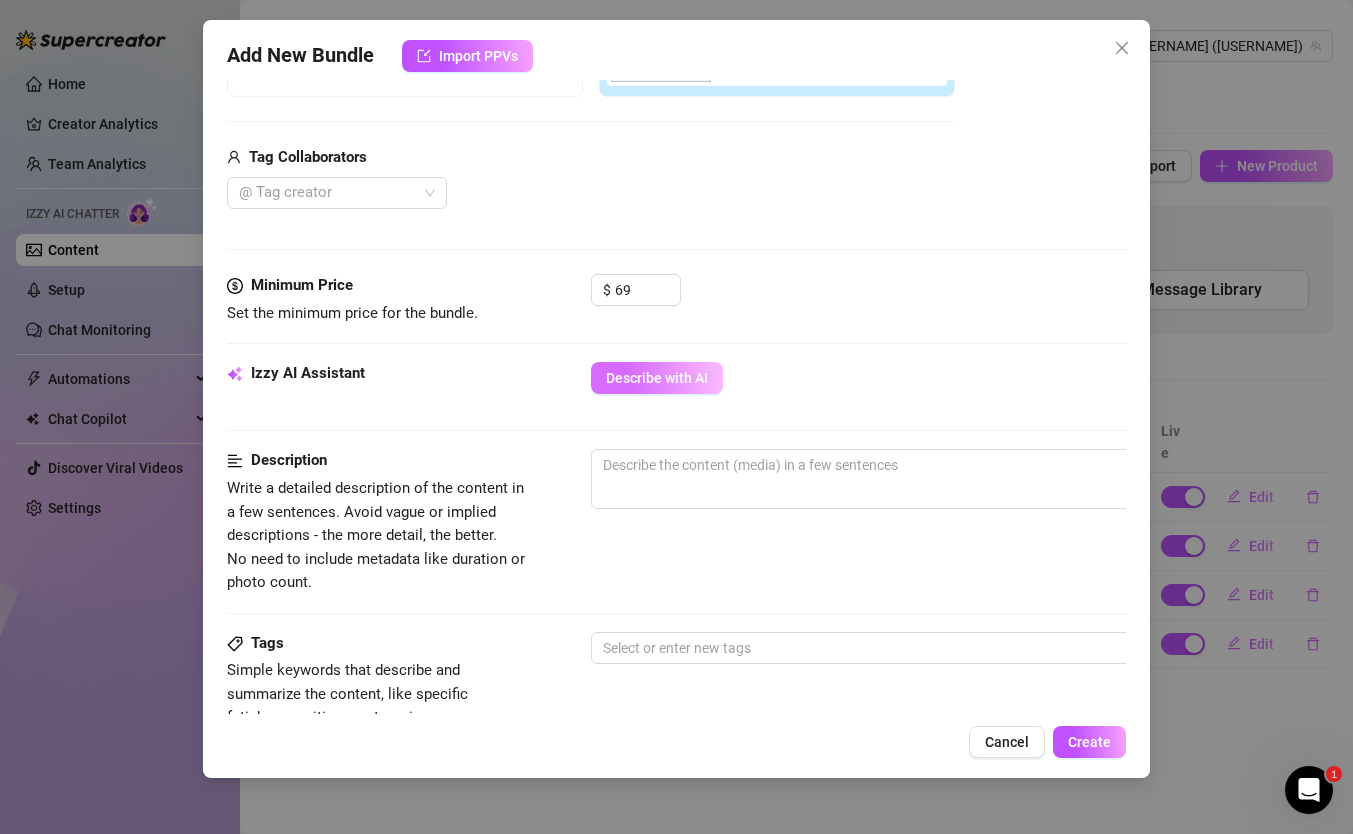 click on "Describe with AI" at bounding box center (657, 378) 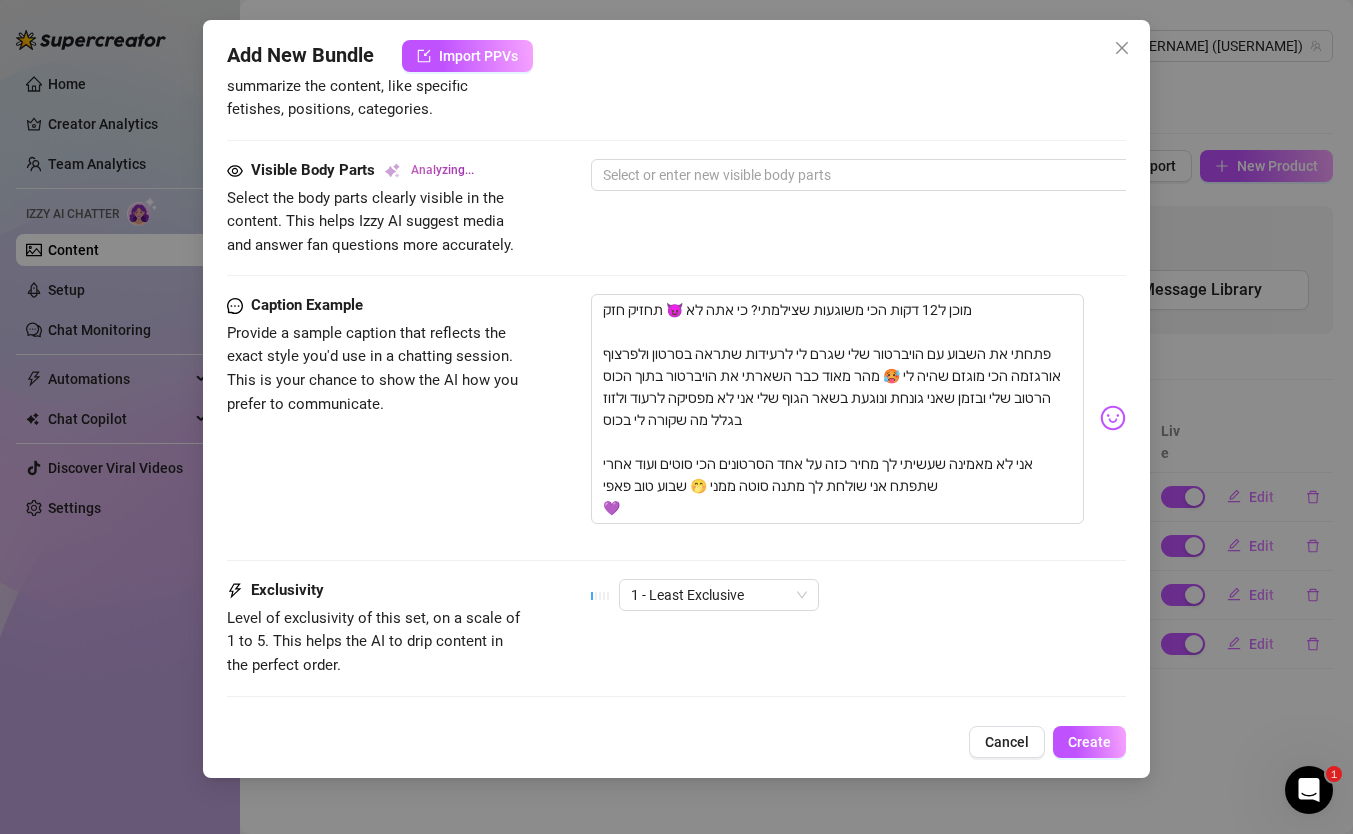 scroll, scrollTop: 1062, scrollLeft: 0, axis: vertical 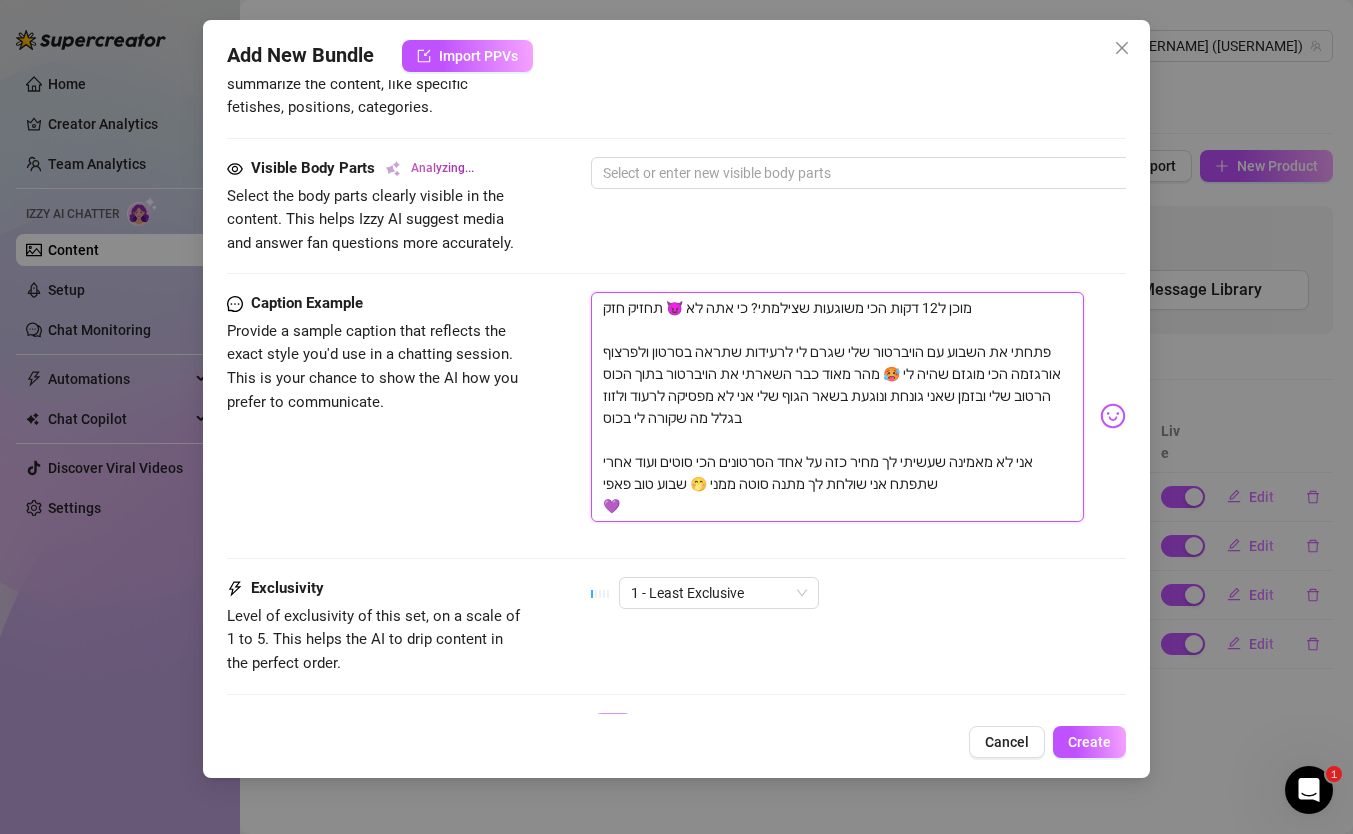 drag, startPoint x: 604, startPoint y: 504, endPoint x: 1066, endPoint y: 448, distance: 465.38156 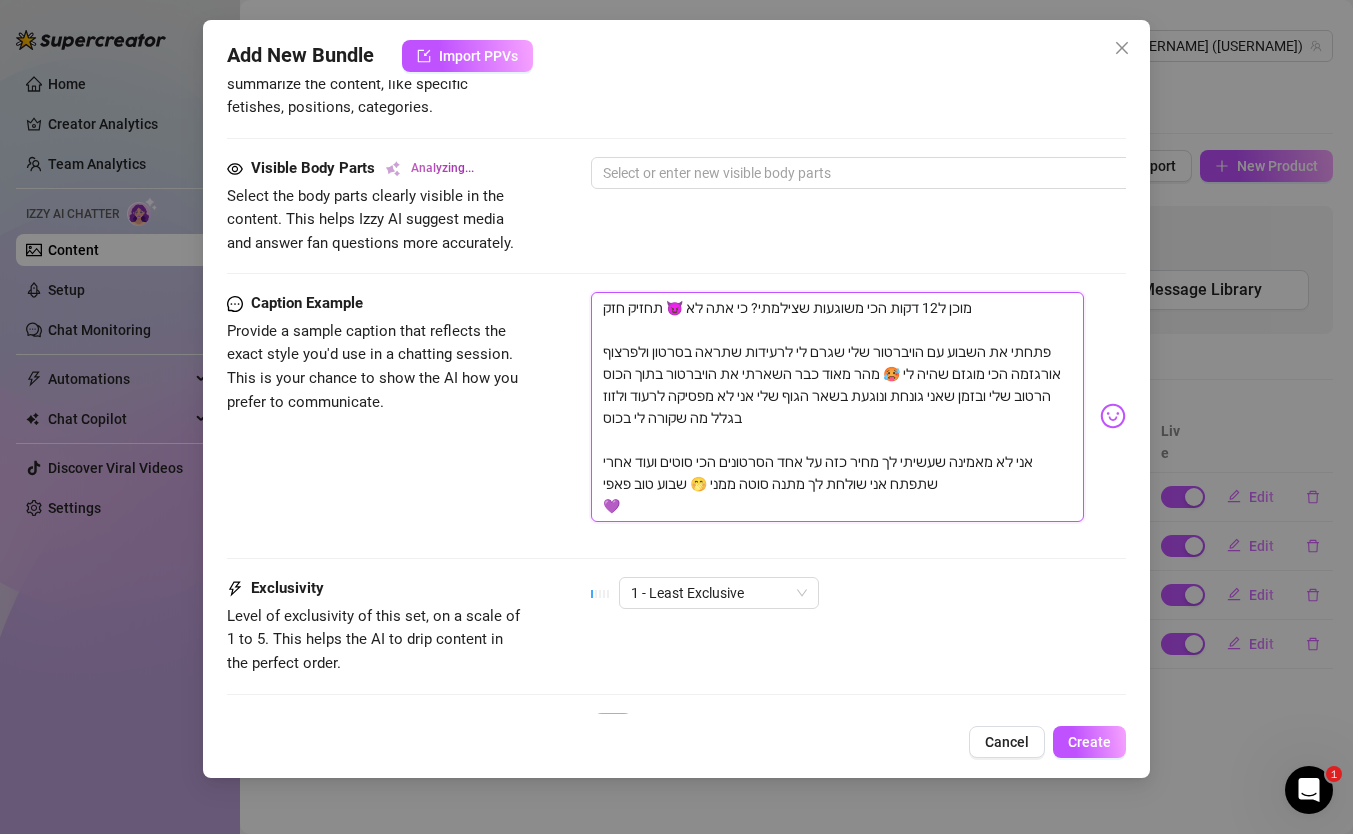 click on "מוכן ל12 דקות הכי משוגעות שצילמתי? כי אתה לא 😈 תחזיק חזק
פתחתי את השבוע עם הויברטור שלי שגרם לי לרעידות שתראה בסרטון ולפרצוף אורגזמה הכי מוגזם שהיה לי 🥵 מהר מאוד כבר השארתי את הויברטור בתוך הכוס הרטוב שלי ובזמן שאני גונחת ונוגעת בשאר הגוף שלי אני לא מפסיקה לרעוד ולזוז בגלל מה שקורה לי בכוס
אני לא מאמינה שעשיתי לך מחיר כזה על אחד הסרטונים הכי סוטים ועוד אחרי שתפתח אני שולחת לך מתנה סוטה ממני 🤭 שבוע טוב פאפי
💜" at bounding box center (837, 407) 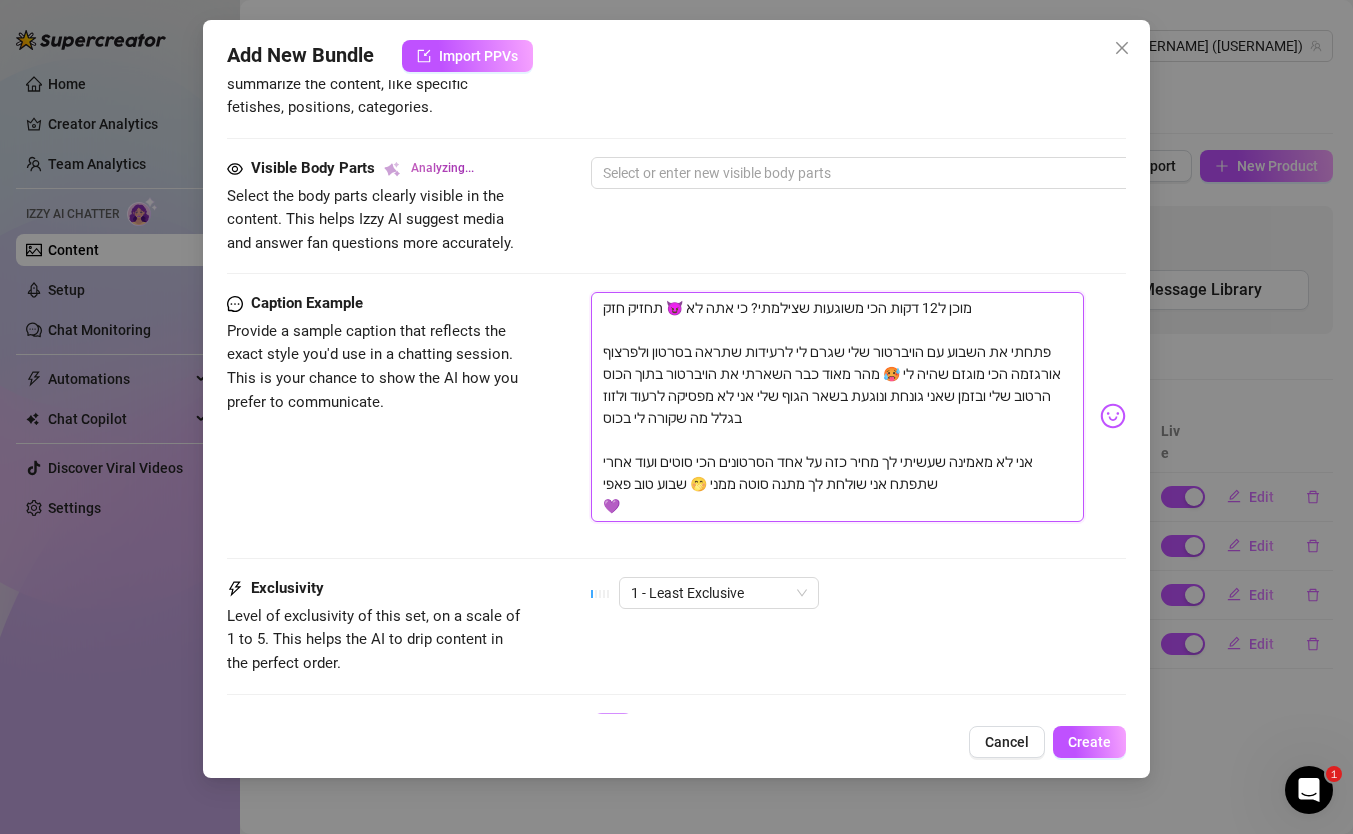 click on "מוכן ל12 דקות הכי משוגעות שצילמתי? כי אתה לא 😈 תחזיק חזק
פתחתי את השבוע עם הויברטור שלי שגרם לי לרעידות שתראה בסרטון ולפרצוף אורגזמה הכי מוגזם שהיה לי 🥵 מהר מאוד כבר השארתי את הויברטור בתוך הכוס הרטוב שלי ובזמן שאני גונחת ונוגעת בשאר הגוף שלי אני לא מפסיקה לרעוד ולזוז בגלל מה שקורה לי בכוס
אני לא מאמינה שעשיתי לך מחיר כזה על אחד הסרטונים הכי סוטים ועוד אחרי שתפתח אני שולחת לך מתנה סוטה ממני 🤭 שבוע טוב פאפי
💜" at bounding box center (837, 407) 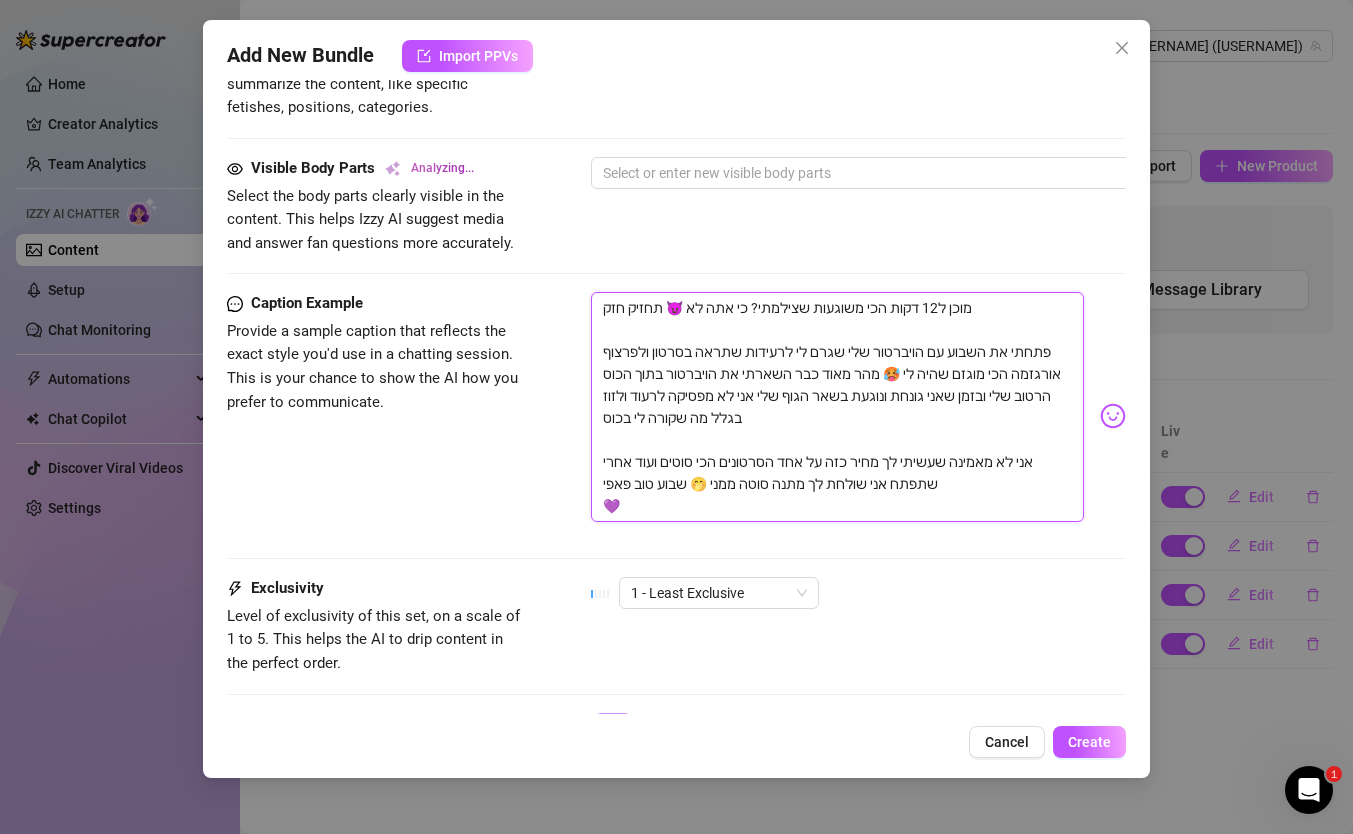 click on "מוכן ל12 דקות הכי משוגעות שצילמתי? כי אתה לא 😈 תחזיק חזק
פתחתי את השבוע עם הויברטור שלי שגרם לי לרעידות שתראה בסרטון ולפרצוף אורגזמה הכי מוגזם שהיה לי 🥵 מהר מאוד כבר השארתי את הויברטור בתוך הכוס הרטוב שלי ובזמן שאני גונחת ונוגעת בשאר הגוף שלי אני לא מפסיקה לרעוד ולזוז בגלל מה שקורה לי בכוס
אני לא מאמינה שעשיתי לך מחיר כזה על אחד הסרטונים הכי סוטים ועוד אחרי שתפתח אני שולחת לך מתנה סוטה ממני 🤭 שבוע טוב פאפי
💜" at bounding box center [837, 407] 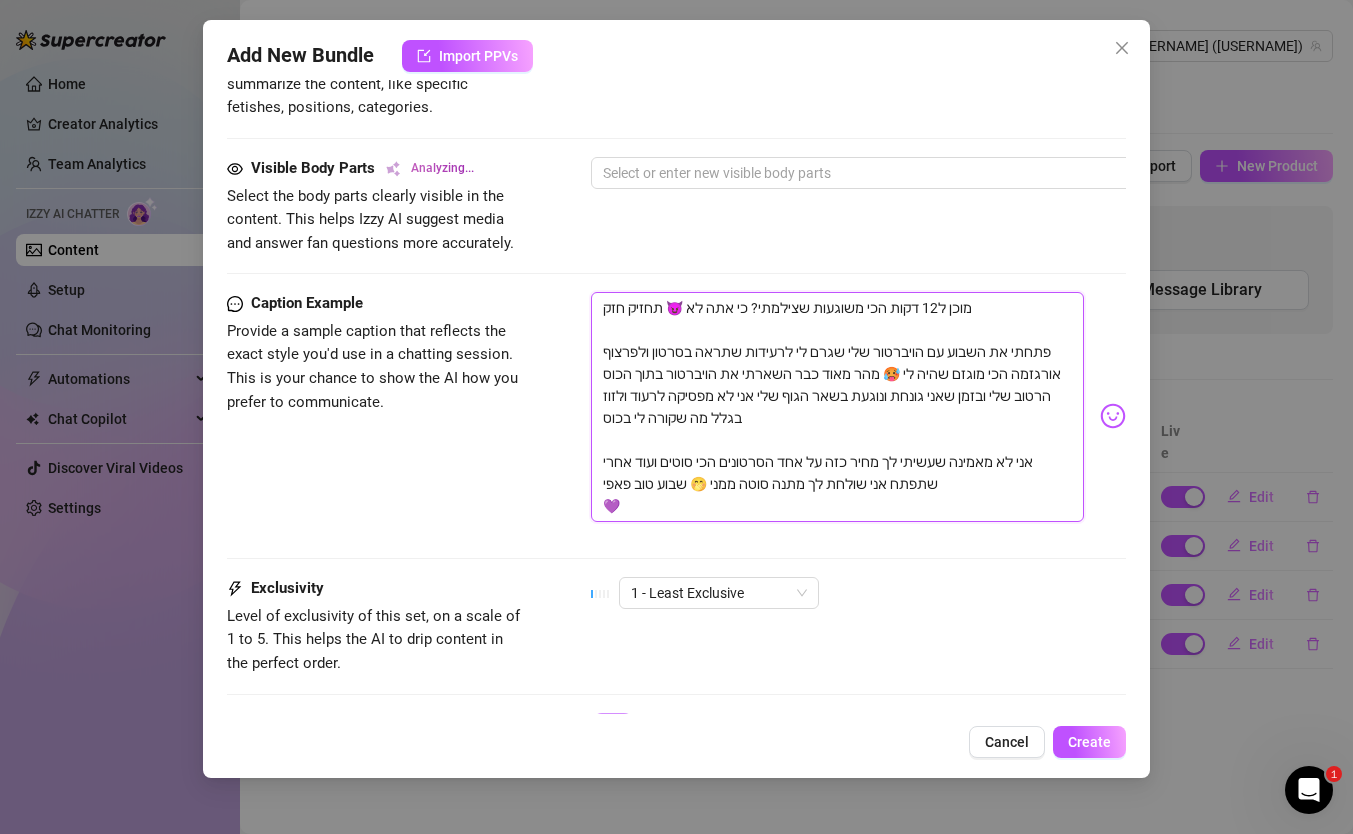 click on "מוכן ל12 דקות הכי משוגעות שצילמתי? כי אתה לא 😈 תחזיק חזק
פתחתי את השבוע עם הויברטור שלי שגרם לי לרעידות שתראה בסרטון ולפרצוף אורגזמה הכי מוגזם שהיה לי 🥵 מהר מאוד כבר השארתי את הויברטור בתוך הכוס הרטוב שלי ובזמן שאני גונחת ונוגעת בשאר הגוף שלי אני לא מפסיקה לרעוד ולזוז בגלל מה שקורה לי בכוס
אני לא מאמינה שעשיתי לך מחיר כזה על אחד הסרטונים הכי סוטים ועוד אחרי שתפתח אני שולחת לך מתנה סוטה ממני 🤭 שבוע טוב פאפי
💜" at bounding box center (837, 407) 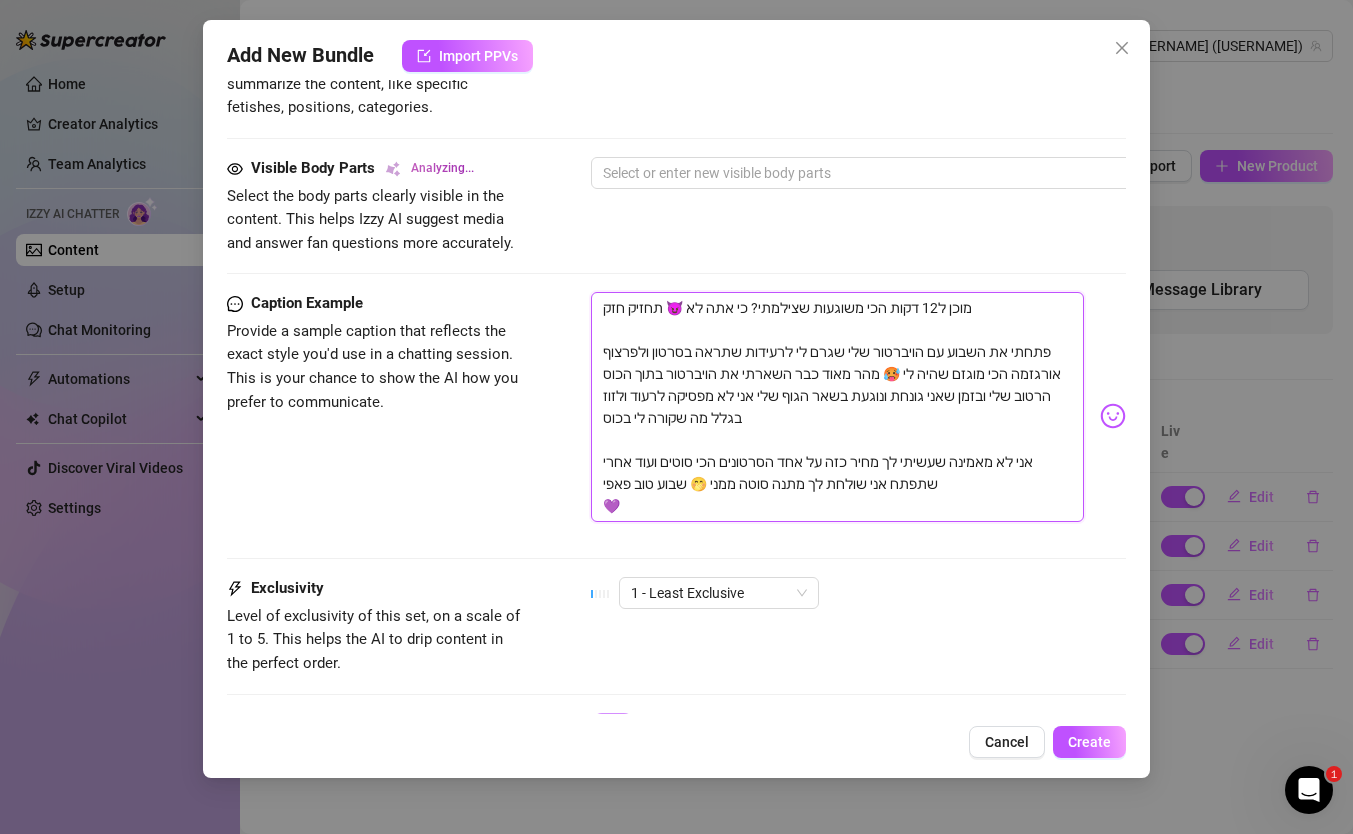 click on "מוכן ל12 דקות הכי משוגעות שצילמתי? כי אתה לא 😈 תחזיק חזק
פתחתי את השבוע עם הויברטור שלי שגרם לי לרעידות שתראה בסרטון ולפרצוף אורגזמה הכי מוגזם שהיה לי 🥵 מהר מאוד כבר השארתי את הויברטור בתוך הכוס הרטוב שלי ובזמן שאני גונחת ונוגעת בשאר הגוף שלי אני לא מפסיקה לרעוד ולזוז בגלל מה שקורה לי בכוס
אני לא מאמינה שעשיתי לך מחיר כזה על אחד הסרטונים הכי סוטים ועוד אחרי שתפתח אני שולחת לך מתנה סוטה ממני 🤭 שבוע טוב פאפי
💜" at bounding box center (837, 407) 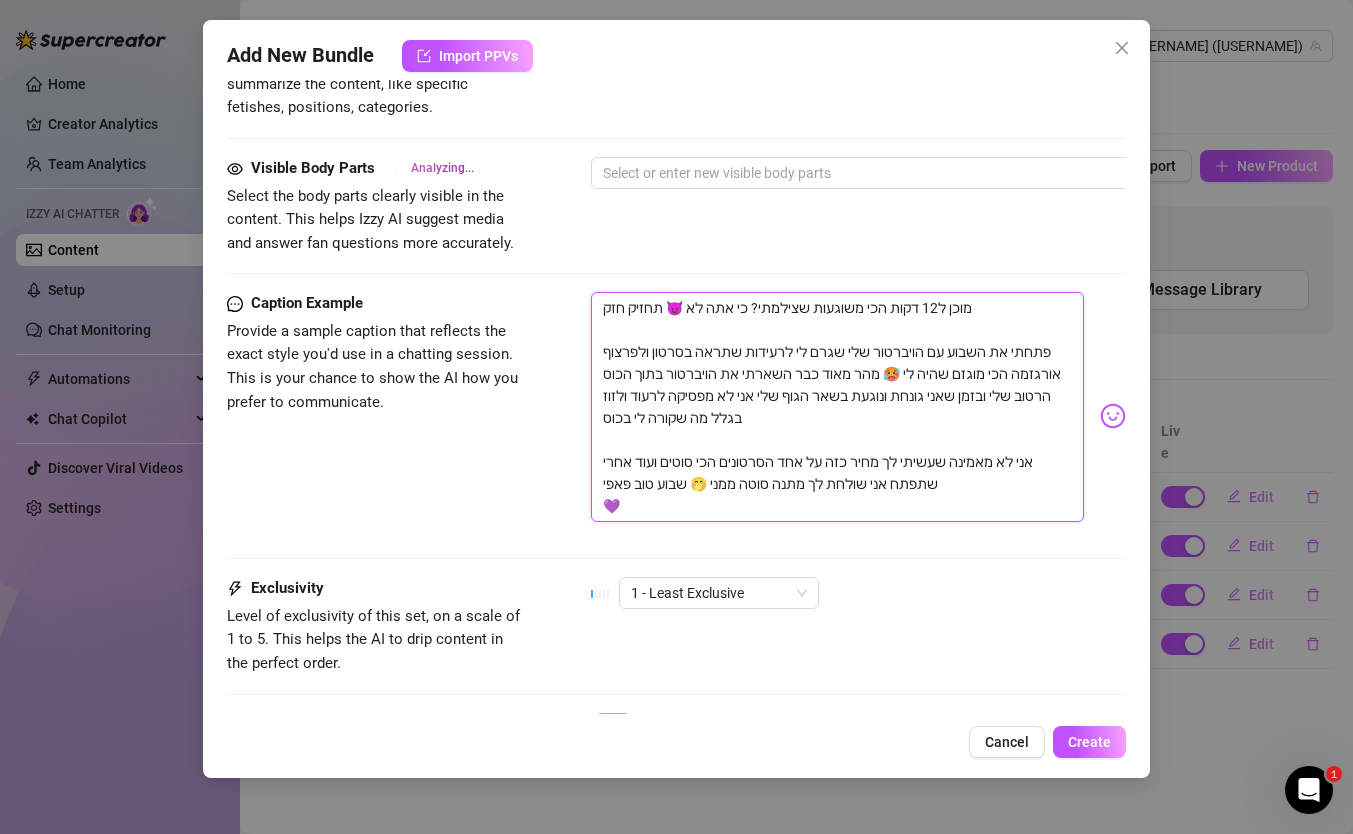 click on "מוכן ל12 דקות הכי משוגעות שצילמתי? כי אתה לא 😈 תחזיק חזק
פתחתי את השבוע עם הויברטור שלי שגרם לי לרעידות שתראה בסרטון ולפרצוף אורגזמה הכי מוגזם שהיה לי 🥵 מהר מאוד כבר השארתי את הויברטור בתוך הכוס הרטוב שלי ובזמן שאני גונחת ונוגעת בשאר הגוף שלי אני לא מפסיקה לרעוד ולזוז בגלל מה שקורה לי בכוס
אני לא מאמינה שעשיתי לך מחיר כזה על אחד הסרטונים הכי סוטים ועוד אחרי שתפתח אני שולחת לך מתנה סוטה ממני 🤭 שבוע טוב פאפי
💜" at bounding box center [837, 407] 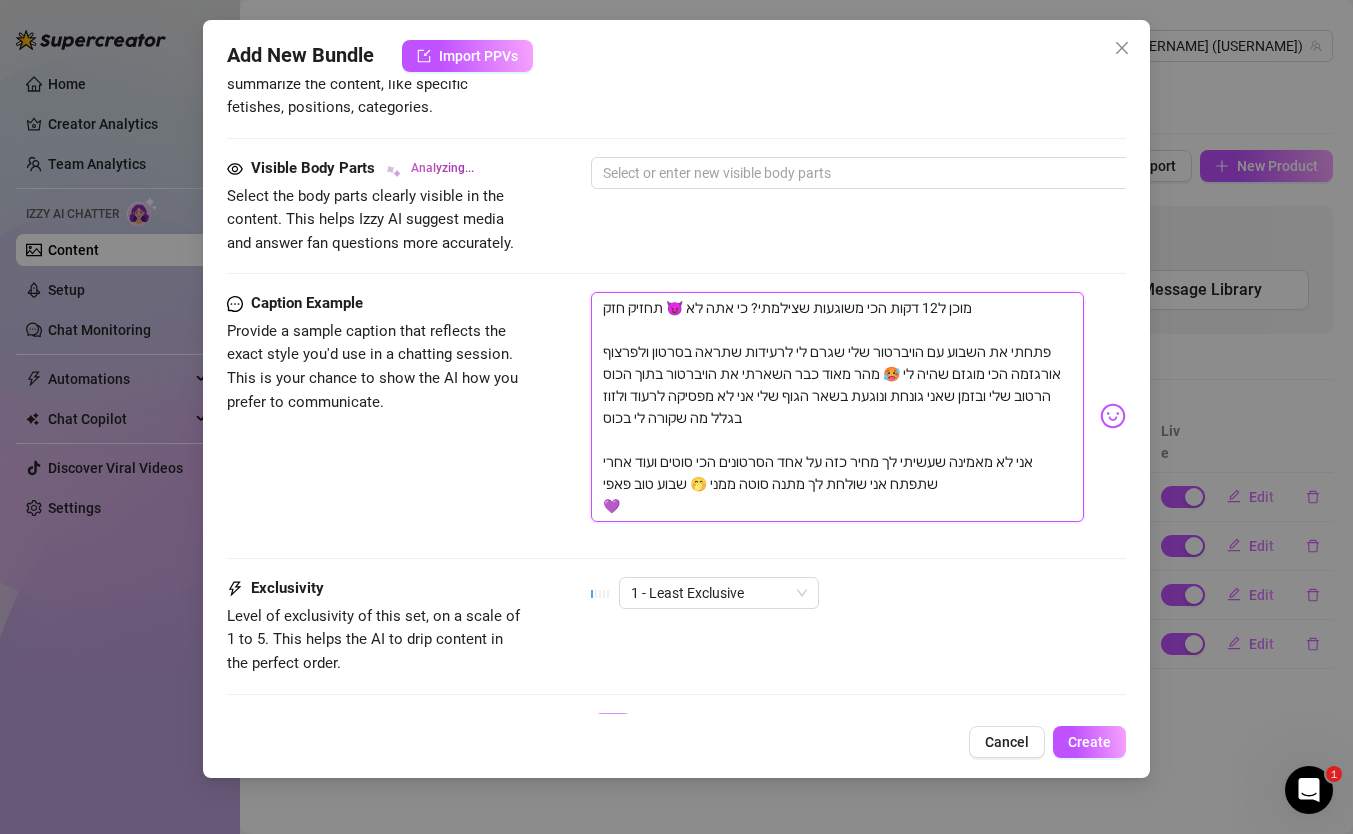 click on "מוכן ל12 דקות הכי משוגעות שצילמתי? כי אתה לא 😈 תחזיק חזק
פתחתי את השבוע עם הויברטור שלי שגרם לי לרעידות שתראה בסרטון ולפרצוף אורגזמה הכי מוגזם שהיה לי 🥵 מהר מאוד כבר השארתי את הויברטור בתוך הכוס הרטוב שלי ובזמן שאני גונחת ונוגעת בשאר הגוף שלי אני לא מפסיקה לרעוד ולזוז בגלל מה שקורה לי בכוס
אני לא מאמינה שעשיתי לך מחיר כזה על אחד הסרטונים הכי סוטים ועוד אחרי שתפתח אני שולחת לך מתנה סוטה ממני 🤭 שבוע טוב פאפי
💜" at bounding box center (837, 407) 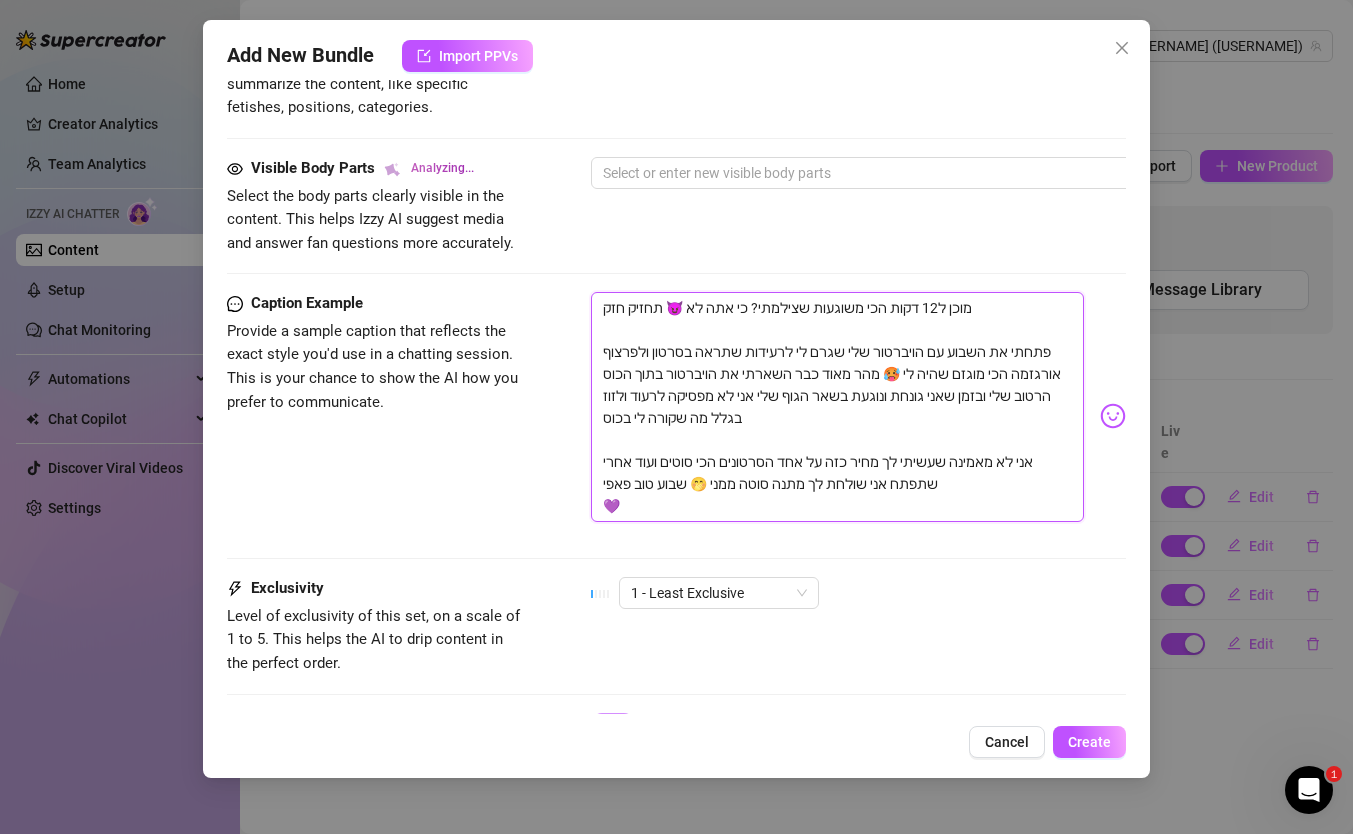 click on "מוכן ל12 דקות הכי משוגעות שצילמתי? כי אתה לא 😈 תחזיק חזק
פתחתי את השבוע עם הויברטור שלי שגרם לי לרעידות שתראה בסרטון ולפרצוף אורגזמה הכי מוגזם שהיה לי 🥵 מהר מאוד כבר השארתי את הויברטור בתוך הכוס הרטוב שלי ובזמן שאני גונחת ונוגעת בשאר הגוף שלי אני לא מפסיקה לרעוד ולזוז בגלל מה שקורה לי בכוס
אני לא מאמינה שעשיתי לך מחיר כזה על אחד הסרטונים הכי סוטים ועוד אחרי שתפתח אני שולחת לך מתנה סוטה ממני 🤭 שבוע טוב פאפי
💜" at bounding box center [837, 407] 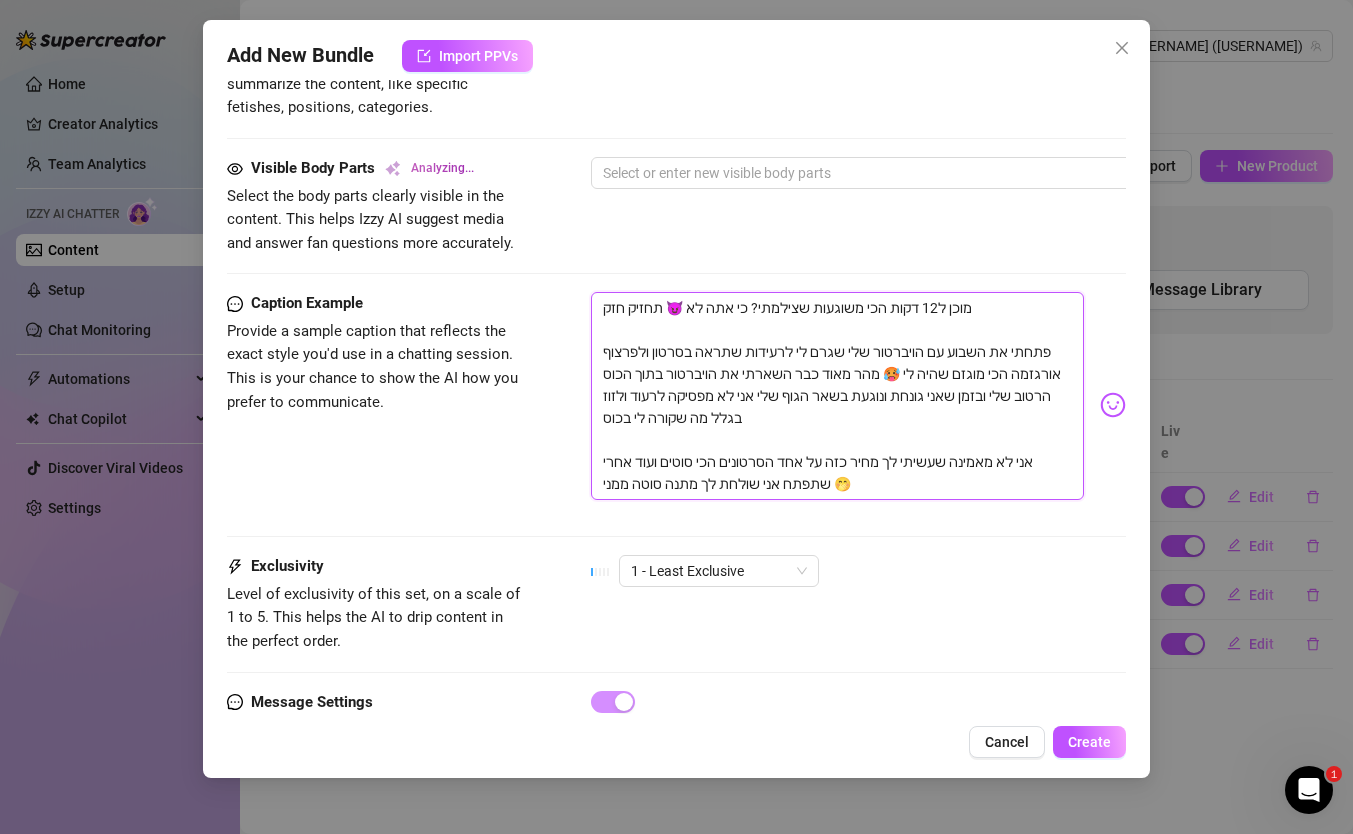 drag, startPoint x: 934, startPoint y: 352, endPoint x: 1062, endPoint y: 354, distance: 128.01562 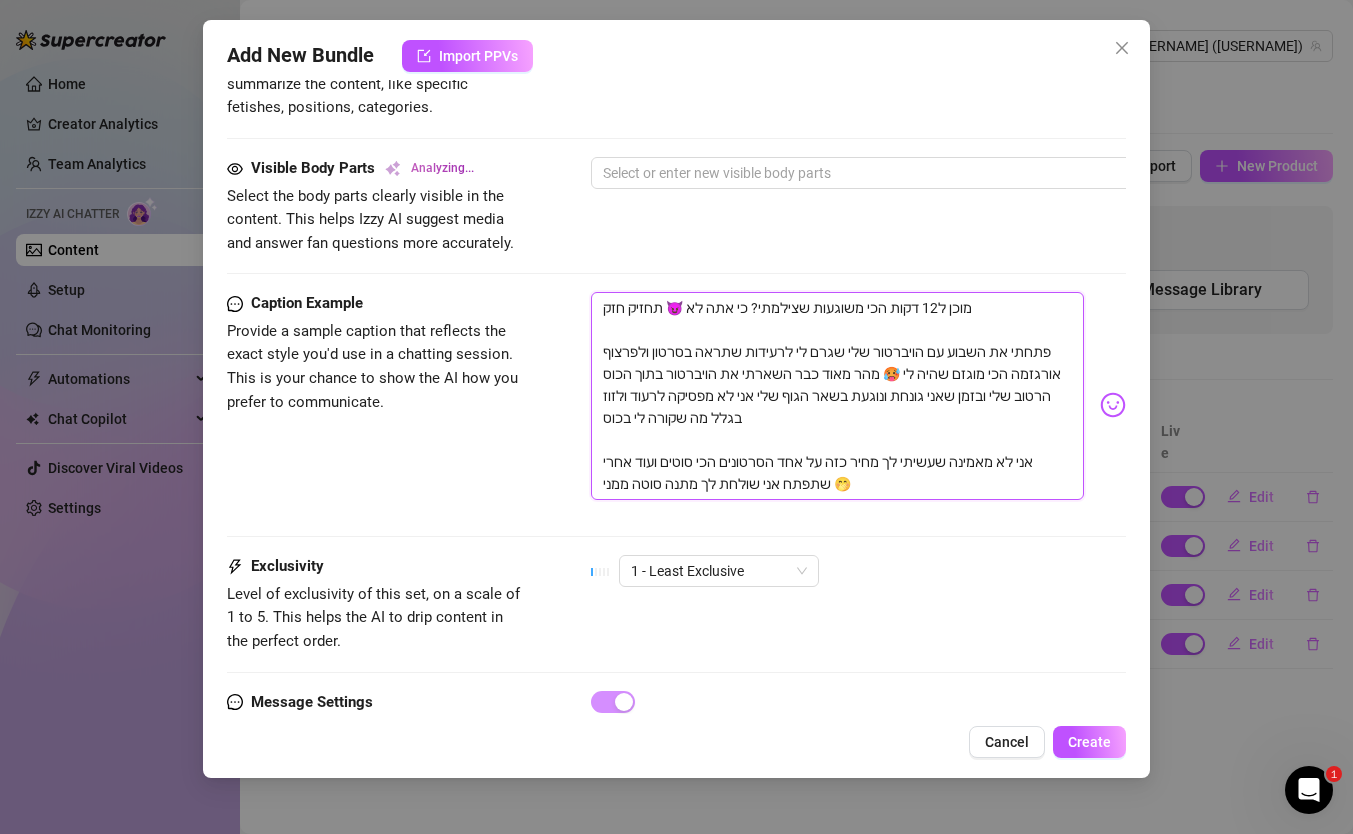 click on "מוכן ל12 דקות הכי משוגעות שצילמתי? כי אתה לא 😈 תחזיק חזק
פתחתי את השבוע עם הויברטור שלי שגרם לי לרעידות שתראה בסרטון ולפרצוף אורגזמה הכי מוגזם שהיה לי 🥵 מהר מאוד כבר השארתי את הויברטור בתוך הכוס הרטוב שלי ובזמן שאני גונחת ונוגעת בשאר הגוף שלי אני לא מפסיקה לרעוד ולזוז בגלל מה שקורה לי בכוס
אני לא מאמינה שעשיתי לך מחיר כזה על אחד הסרטונים הכי סוטים ועוד אחרי שתפתח אני שולחת לך מתנה סוטה ממני 🤭" at bounding box center (837, 396) 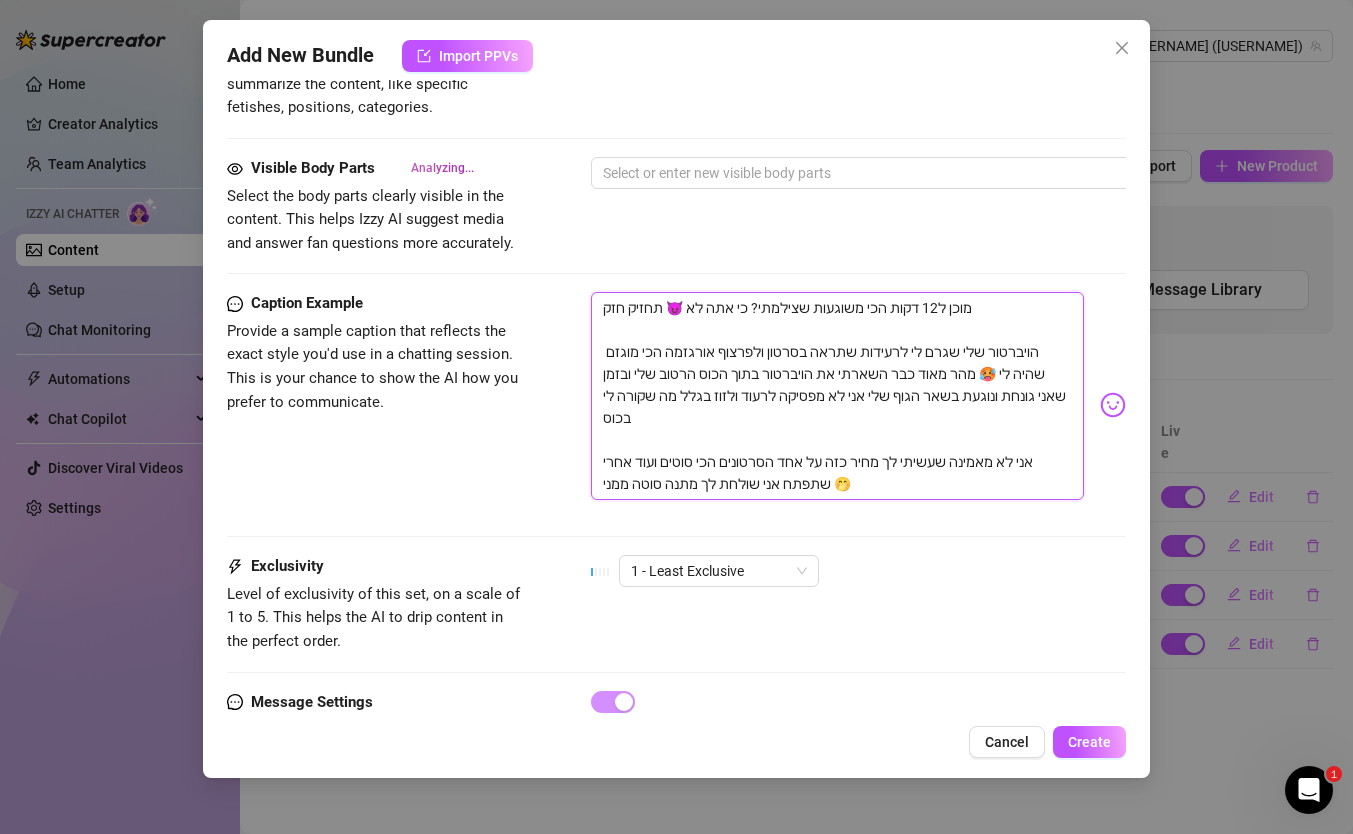 drag, startPoint x: 932, startPoint y: 484, endPoint x: 665, endPoint y: 446, distance: 269.69055 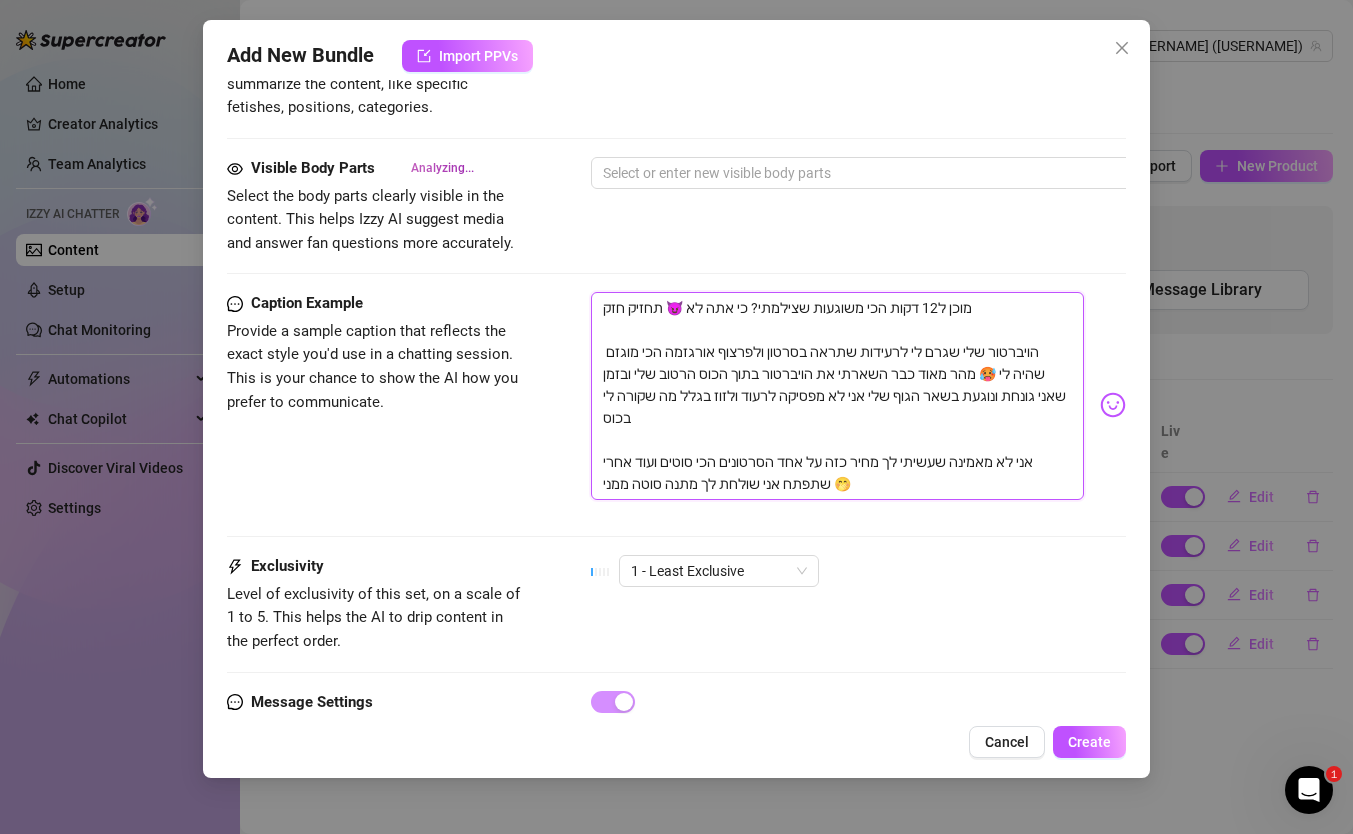 click on "מוכן ל12 דקות הכי משוגעות שצילמתי? כי אתה לא 😈 תחזיק חזק
הויברטור שלי שגרם לי לרעידות שתראה בסרטון ולפרצוף אורגזמה הכי מוגזם שהיה לי 🥵 מהר מאוד כבר השארתי את הויברטור בתוך הכוס הרטוב שלי ובזמן שאני גונחת ונוגעת בשאר הגוף שלי אני לא מפסיקה לרעוד ולזוז בגלל מה שקורה לי בכוס
אני לא מאמינה שעשיתי לך מחיר כזה על אחד הסרטונים הכי סוטים ועוד אחרי שתפתח אני שולחת לך מתנה סוטה ממני 🤭" at bounding box center [837, 396] 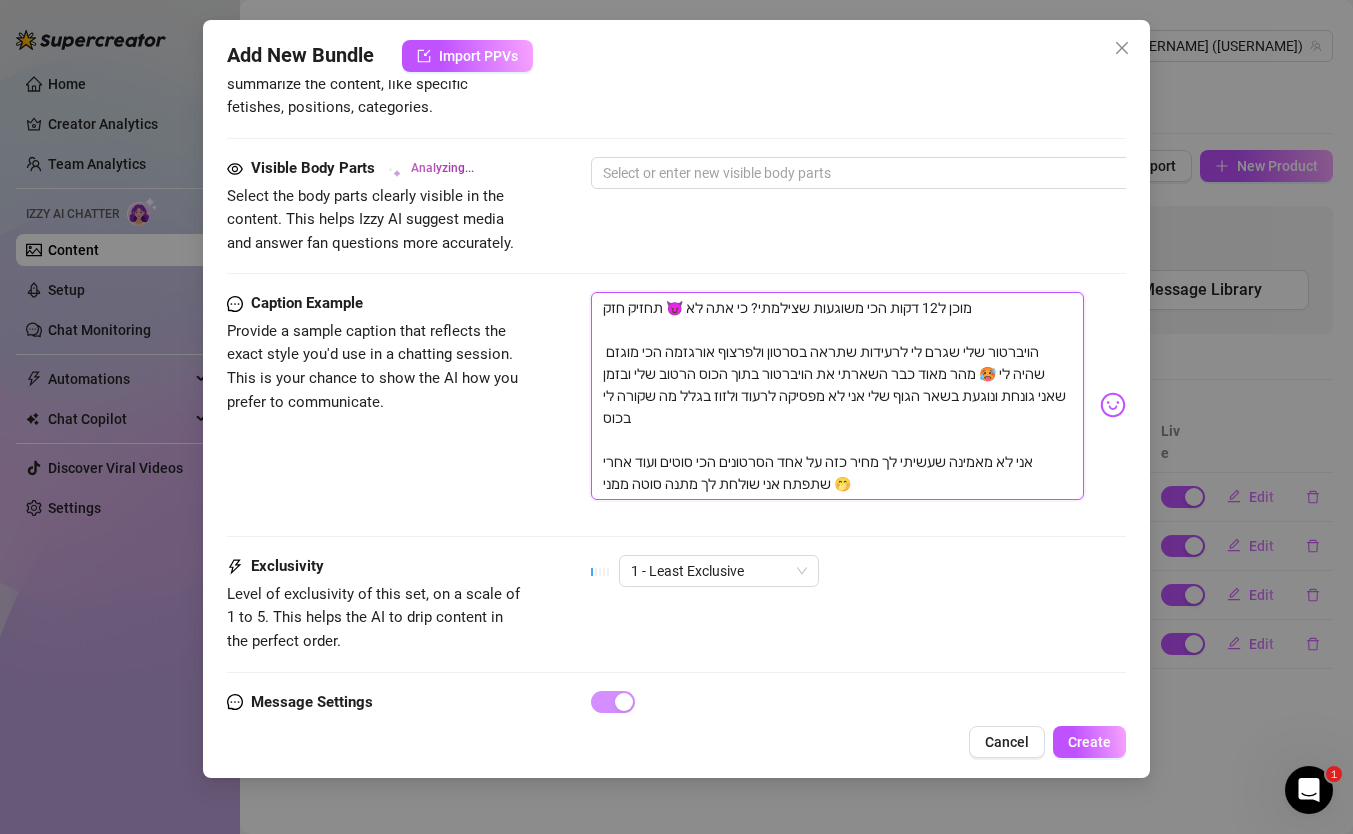 click on "מוכן ל12 דקות הכי משוגעות שצילמתי? כי אתה לא 😈 תחזיק חזק
הויברטור שלי שגרם לי לרעידות שתראה בסרטון ולפרצוף אורגזמה הכי מוגזם שהיה לי 🥵 מהר מאוד כבר השארתי את הויברטור בתוך הכוס הרטוב שלי ובזמן שאני גונחת ונוגעת בשאר הגוף שלי אני לא מפסיקה לרעוד ולזוז בגלל מה שקורה לי בכוס
אני לא מאמינה שעשיתי לך מחיר כזה על אחד הסרטונים הכי סוטים ועוד אחרי שתפתח אני שולחת לך מתנה סוטה ממני 🤭" at bounding box center [837, 396] 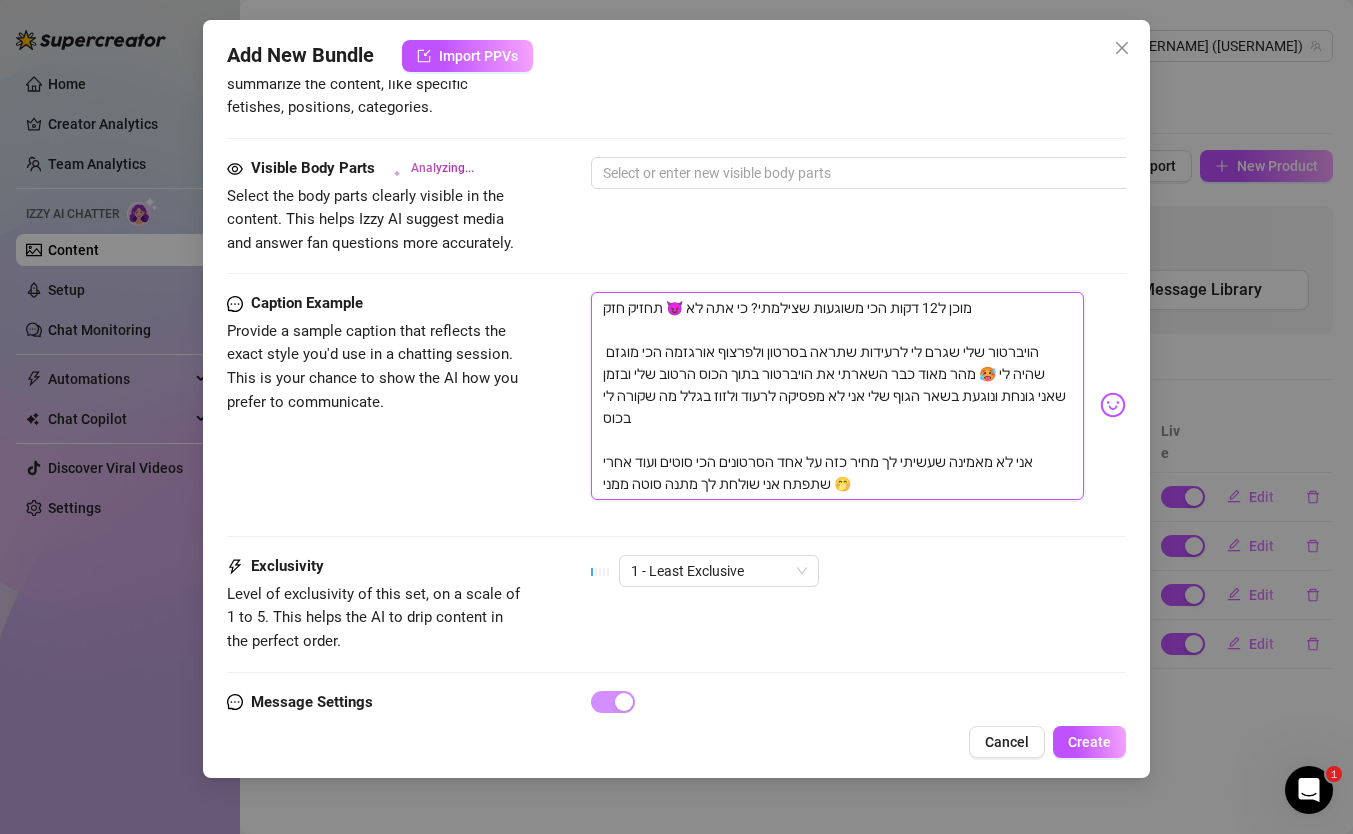 drag, startPoint x: 639, startPoint y: 466, endPoint x: 1076, endPoint y: 421, distance: 439.31082 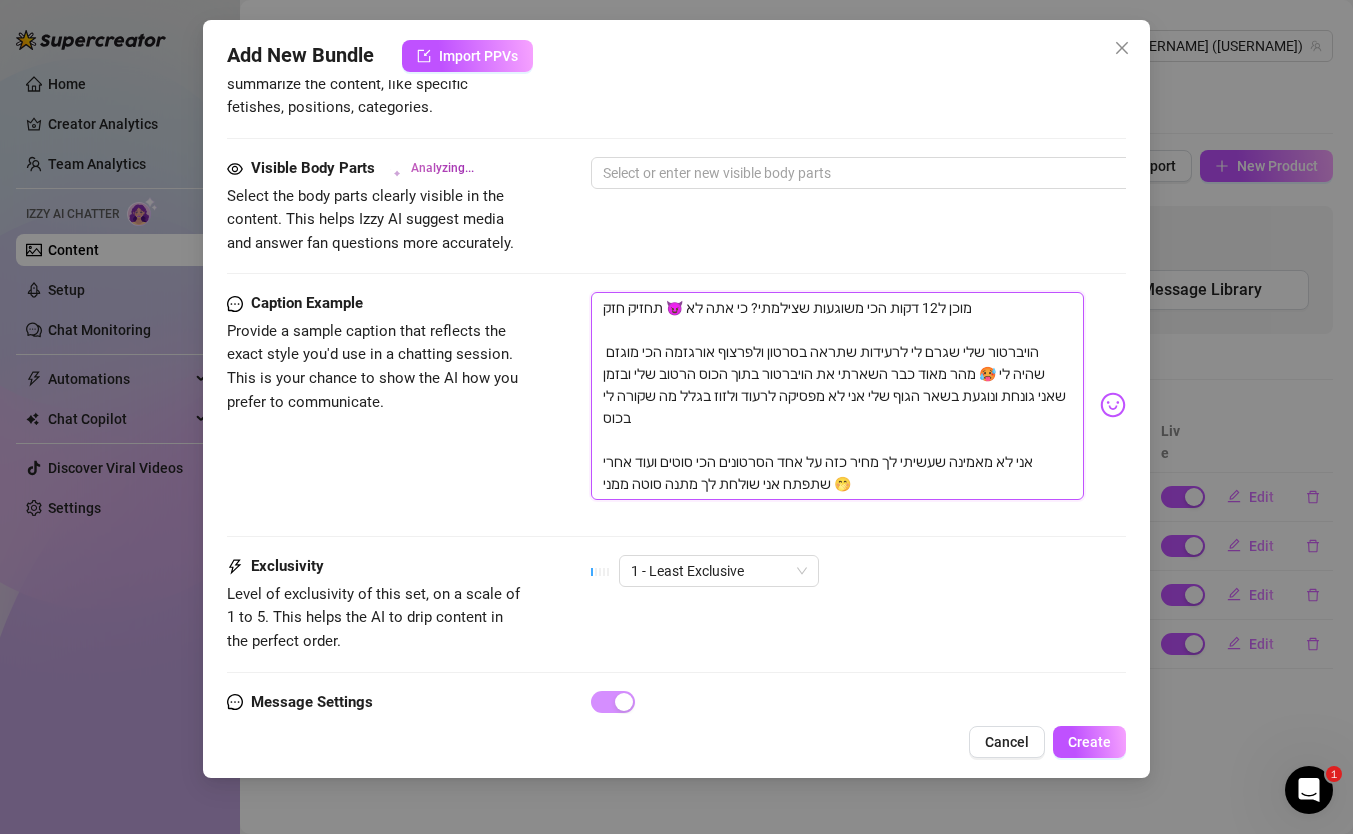 click on "מוכן ל12 דקות הכי משוגעות שצילמתי? כי אתה לא 😈 תחזיק חזק
הויברטור שלי שגרם לי לרעידות שתראה בסרטון ולפרצוף אורגזמה הכי מוגזם שהיה לי 🥵 מהר מאוד כבר השארתי את הויברטור בתוך הכוס הרטוב שלי ובזמן שאני גונחת ונוגעת בשאר הגוף שלי אני לא מפסיקה לרעוד ולזוז בגלל מה שקורה לי בכוס
אני לא מאמינה שעשיתי לך מחיר כזה על אחד הסרטונים הכי סוטים ועוד אחרי שתפתח אני שולחת לך מתנה סוטה ממני 🤭" at bounding box center (837, 396) 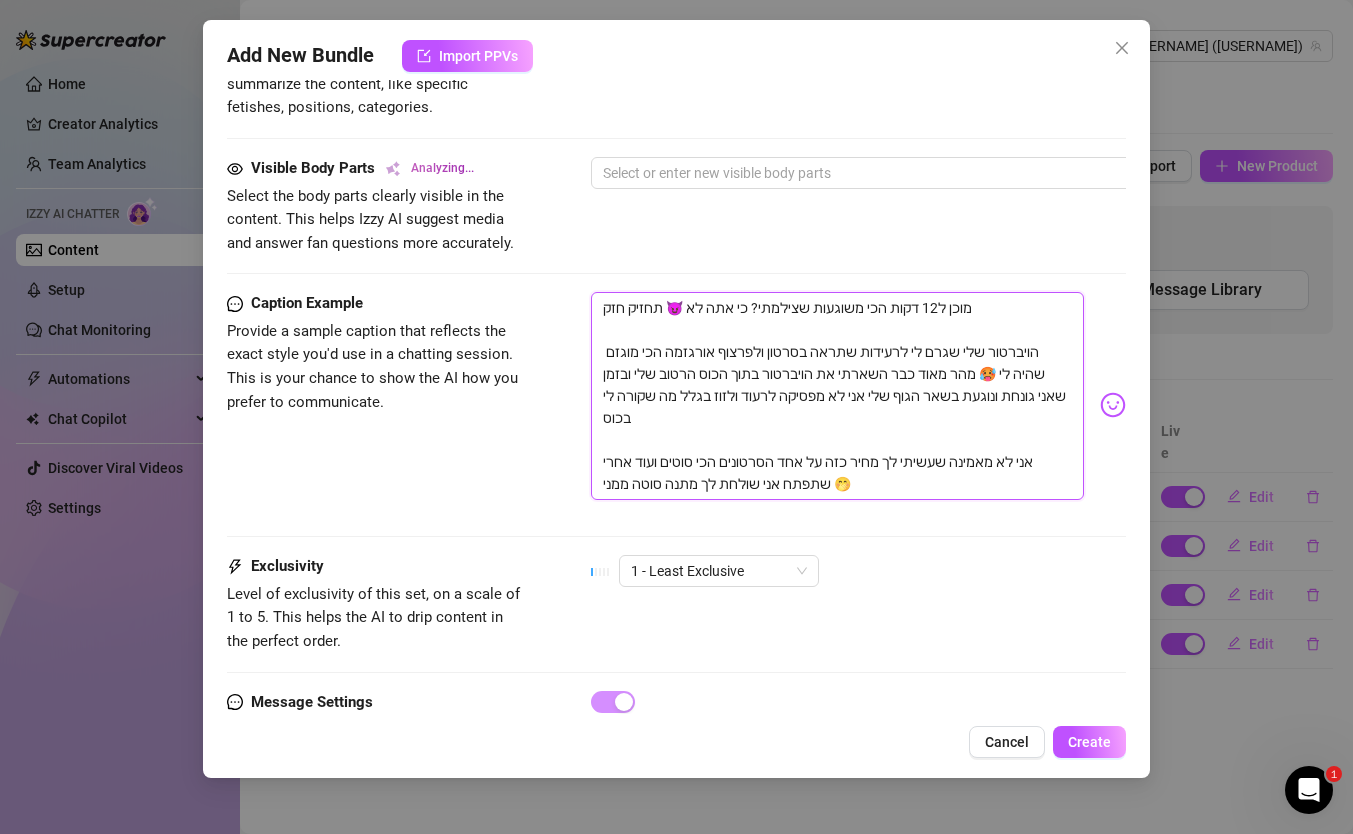click on "מוכן ל12 דקות הכי משוגעות שצילמתי? כי אתה לא 😈 תחזיק חזק
הויברטור שלי שגרם לי לרעידות שתראה בסרטון ולפרצוף אורגזמה הכי מוגזם שהיה לי 🥵 מהר מאוד כבר השארתי את הויברטור בתוך הכוס הרטוב שלי ובזמן שאני גונחת ונוגעת בשאר הגוף שלי אני לא מפסיקה לרעוד ולזוז בגלל מה שקורה לי בכוס
אני לא מאמינה שעשיתי לך מחיר כזה על אחד הסרטונים הכי סוטים ועוד אחרי שתפתח אני שולחת לך מתנה סוטה ממני 🤭" at bounding box center [837, 396] 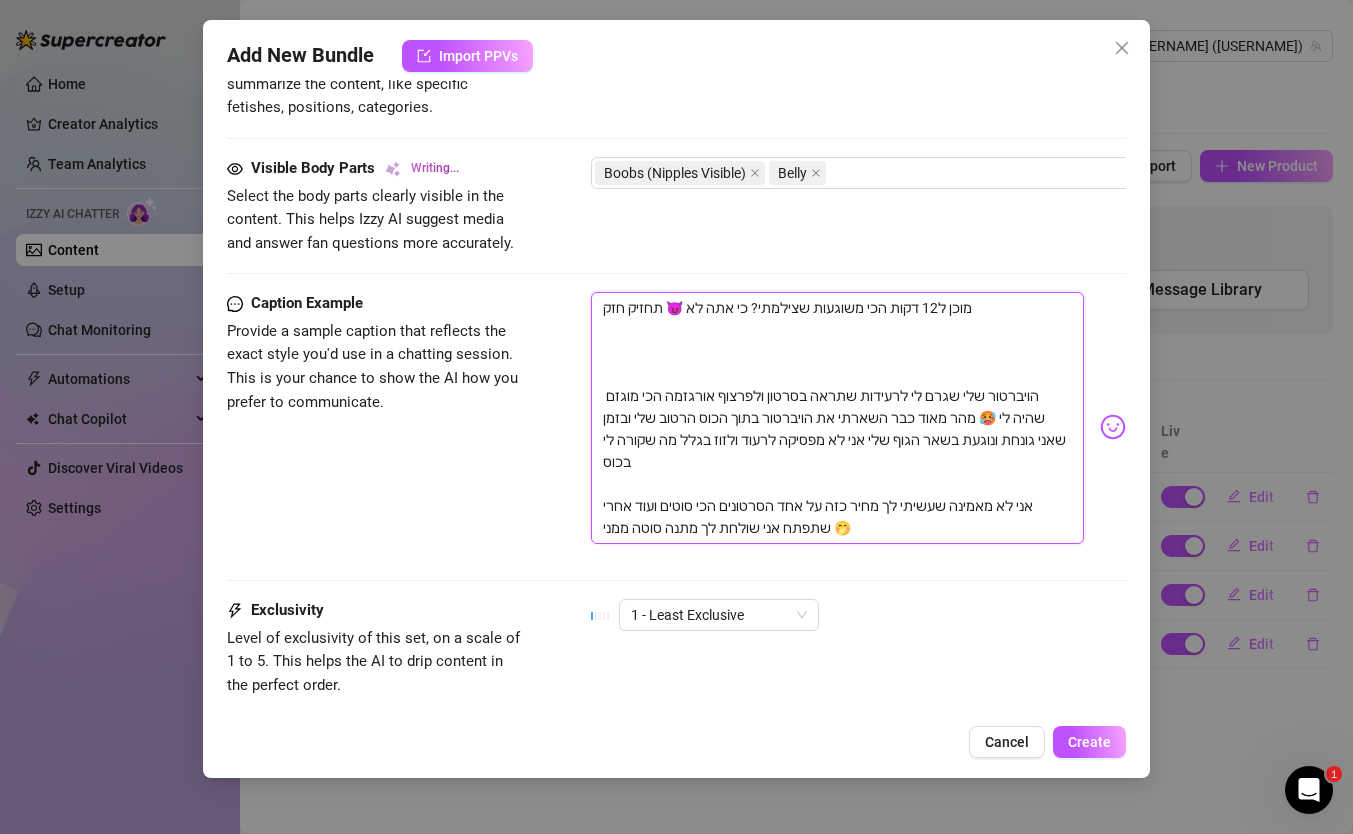 click on "מוכן ל12 דקות הכי משוגעות שצילמתי? כי אתה לא 😈 תחזיק חזק
הויברטור שלי שגרם לי לרעידות שתראה בסרטון ולפרצוף אורגזמה הכי מוגזם שהיה לי 🥵 מהר מאוד כבר השארתי את הויברטור בתוך הכוס הרטוב שלי ובזמן שאני גונחת ונוגעת בשאר הגוף שלי אני לא מפסיקה לרעוד ולזוז בגלל מה שקורה לי בכוס
אני לא מאמינה שעשיתי לך מחיר כזה על אחד הסרטונים הכי סוטים ועוד אחרי שתפתח אני שולחת לך מתנה סוטה ממני 🤭" at bounding box center (837, 418) 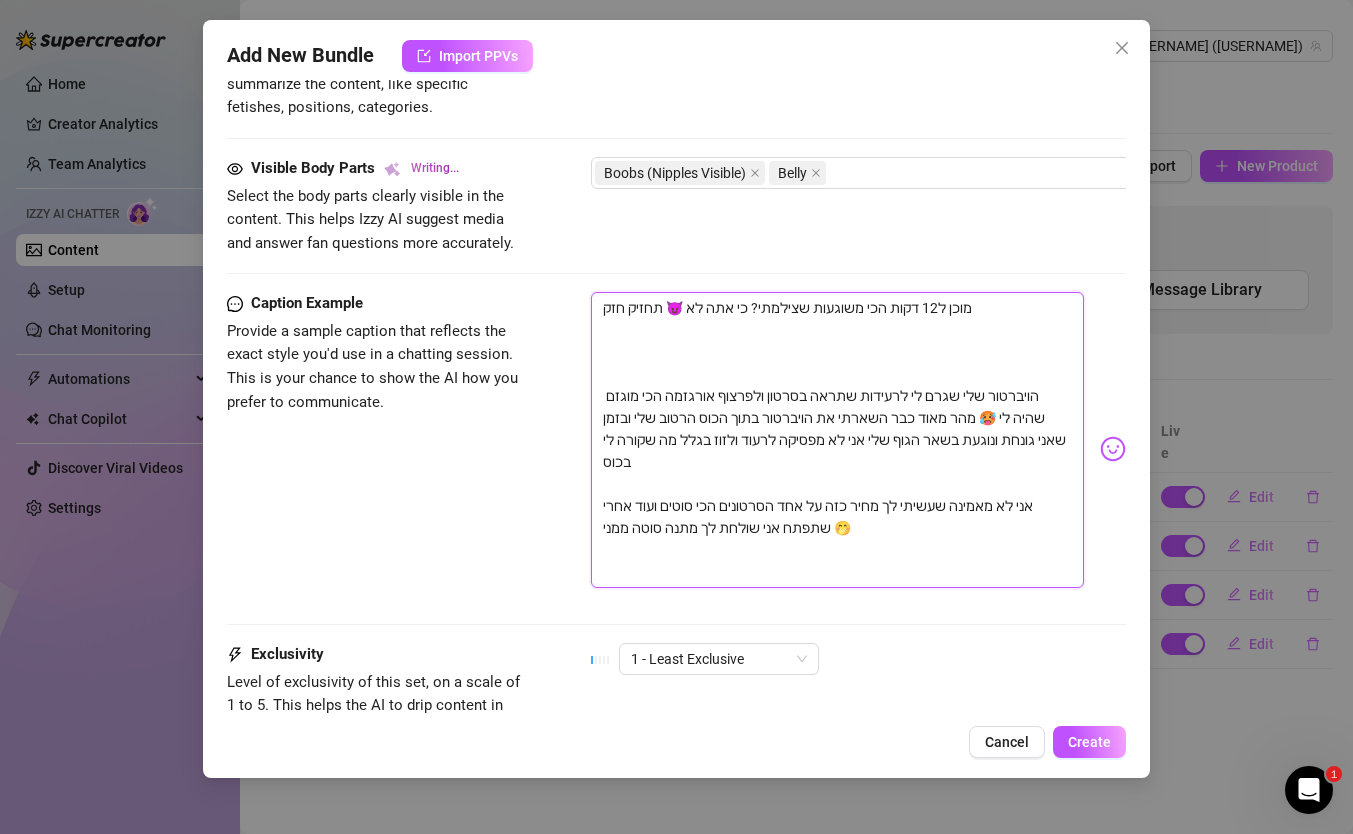 click on "מוכן ל12 דקות הכי משוגעות שצילמתי? כי אתה לא 😈 תחזיק חזק
הויברטור שלי שגרם לי לרעידות שתראה בסרטון ולפרצוף אורגזמה הכי מוגזם שהיה לי 🥵 מהר מאוד כבר השארתי את הויברטור בתוך הכוס הרטוב שלי ובזמן שאני גונחת ונוגעת בשאר הגוף שלי אני לא מפסיקה לרעוד ולזוז בגלל מה שקורה לי בכוס
אני לא מאמינה שעשיתי לך מחיר כזה על אחד הסרטונים הכי סוטים ועוד אחרי שתפתח אני שולחת לך מתנה סוטה ממני 🤭" at bounding box center (837, 440) 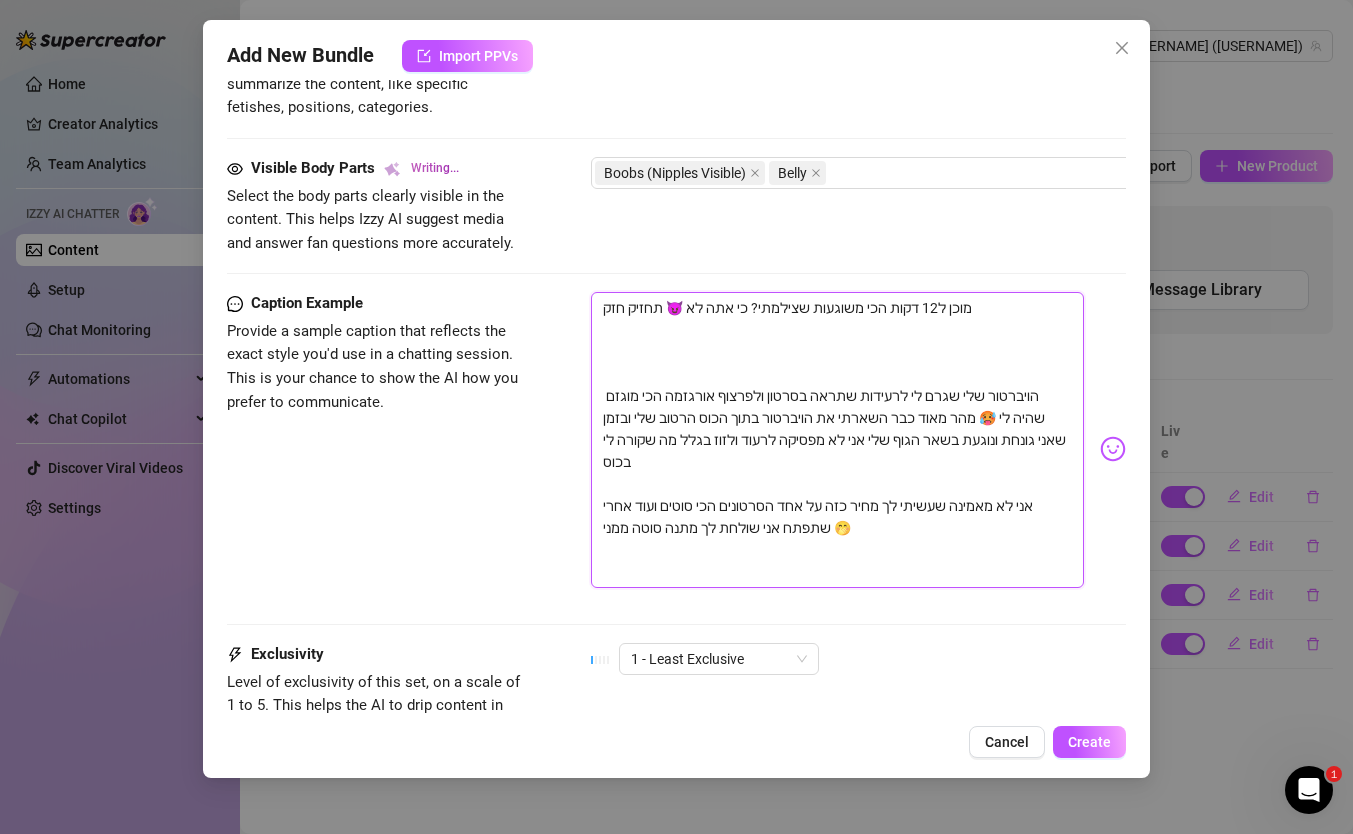 paste on "אני לא מאמינה שעשיתי לך מחיר כזה על אחד הסרטונים הכי סוטים ועוד" 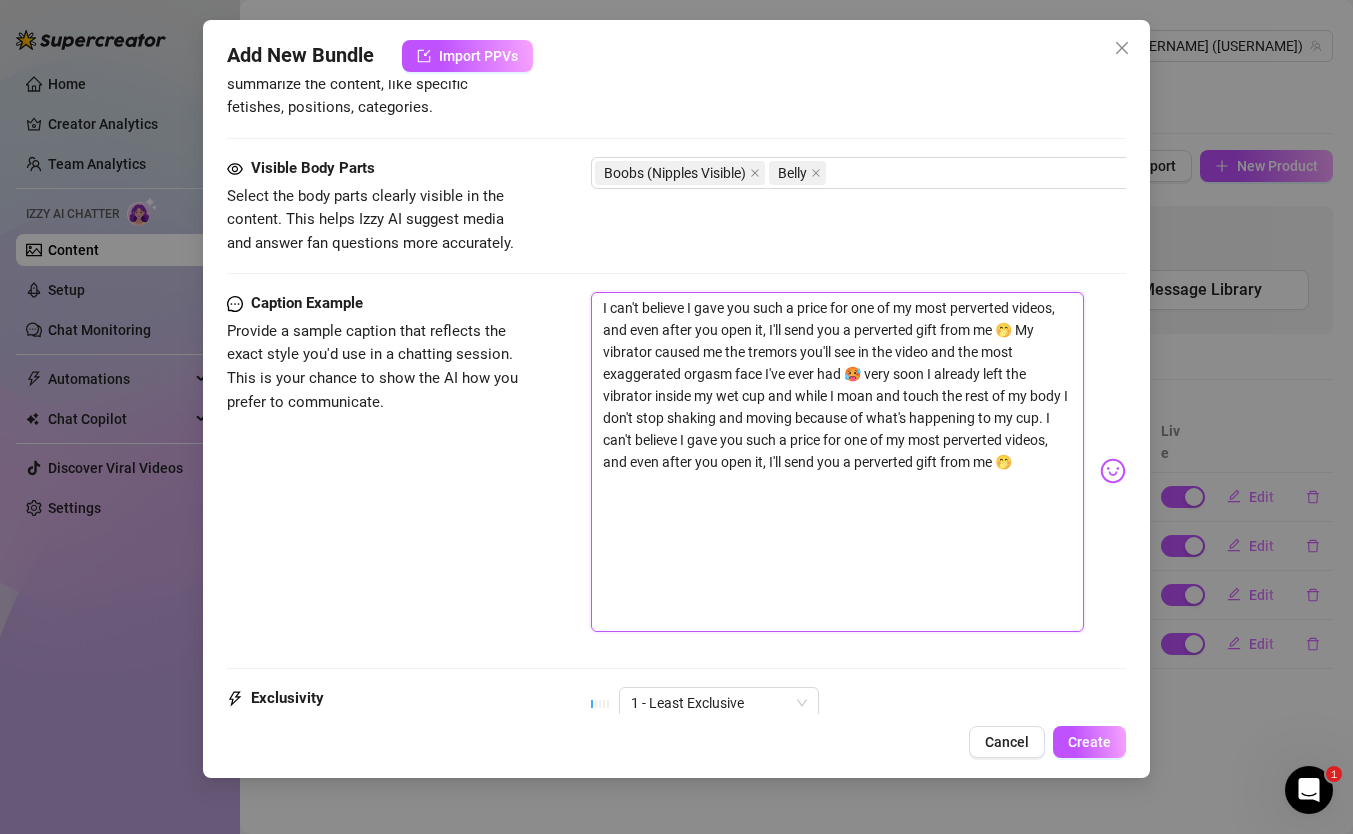 click on "I can't believe I gave you such a price for one of my most perverted videos, and even after you open it, I'll send you a perverted gift from me 🤭 My vibrator caused me the tremors you'll see in the video and the most exaggerated orgasm face I've ever had 🥵 very soon I already left the vibrator inside my wet cup and while I moan and touch the rest of my body I don't stop shaking and moving because of what's happening to my cup. I can't believe I gave you such a price for one of my most perverted videos, and even after you open it, I'll send you a perverted gift from me 🤭" at bounding box center [837, 462] 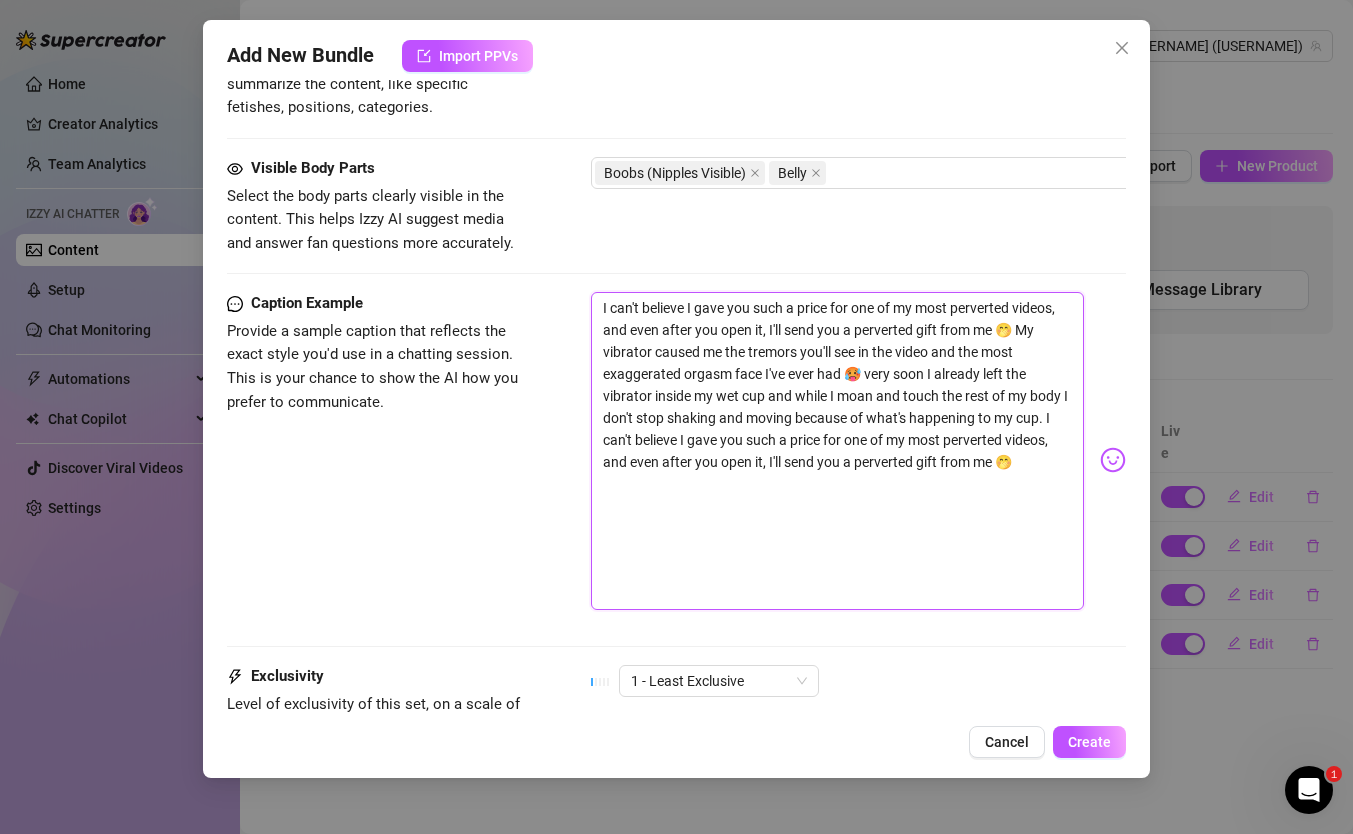 click on "I can't believe I gave you such a price for one of my most perverted videos, and even after you open it, I'll send you a perverted gift from me 🤭 My vibrator caused me the tremors you'll see in the video and the most exaggerated orgasm face I've ever had 🥵 very soon I already left the vibrator inside my wet cup and while I moan and touch the rest of my body I don't stop shaking and moving because of what's happening to my cup. I can't believe I gave you such a price for one of my most perverted videos, and even after you open it, I'll send you a perverted gift from me 🤭" at bounding box center [837, 451] 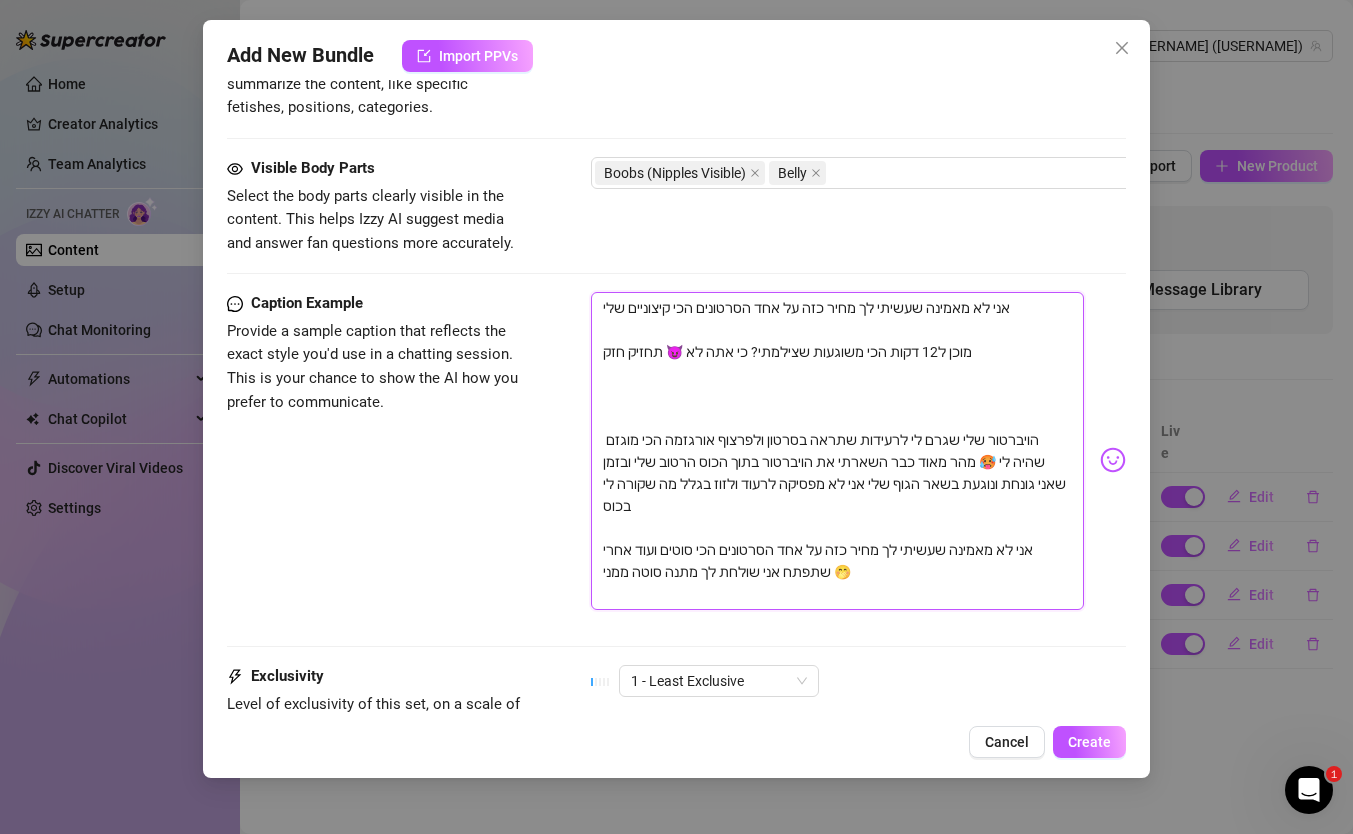 click on "אני לא מאמינה שעשיתי לך מחיר כזה על אחד הסרטונים הכי קיצוניים שלי
מוכן ל12 דקות הכי משוגעות שצילמתי? כי אתה לא 😈 תחזיק חזק
הויברטור שלי שגרם לי לרעידות שתראה בסרטון ולפרצוף אורגזמה הכי מוגזם שהיה לי 🥵 מהר מאוד כבר השארתי את הויברטור בתוך הכוס הרטוב שלי ובזמן שאני גונחת ונוגעת בשאר הגוף שלי אני לא מפסיקה לרעוד ולזוז בגלל מה שקורה לי בכוס
אני לא מאמינה שעשיתי לך מחיר כזה על אחד הסרטונים הכי סוטים ועוד אחרי שתפתח אני שולחת לך מתנה סוטה ממני 🤭" at bounding box center [837, 451] 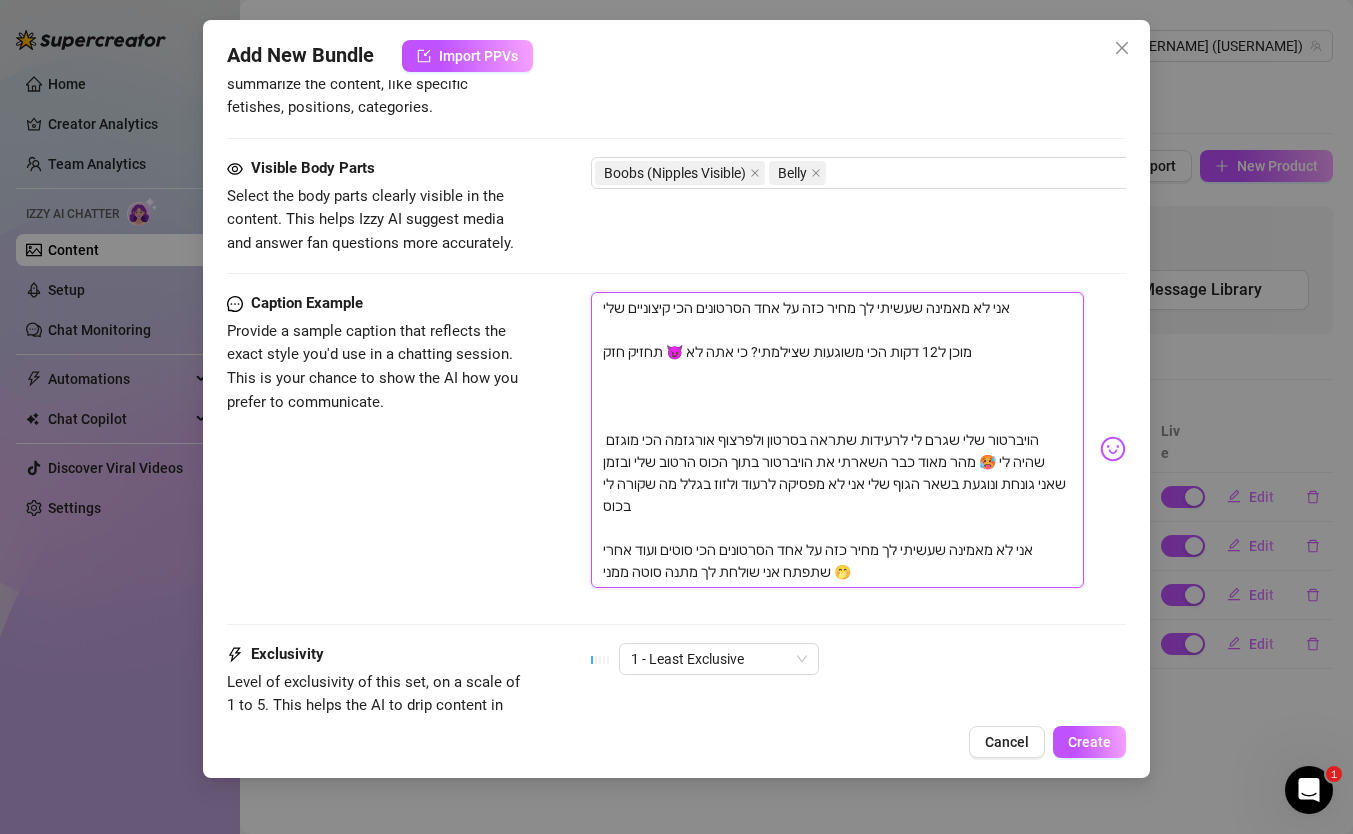 click on "אני לא מאמינה שעשיתי לך מחיר כזה על אחד הסרטונים הכי קיצוניים שלי
מוכן ל12 דקות הכי משוגעות שצילמתי? כי אתה לא 😈 תחזיק חזק
הויברטור שלי שגרם לי לרעידות שתראה בסרטון ולפרצוף אורגזמה הכי מוגזם שהיה לי 🥵 מהר מאוד כבר השארתי את הויברטור בתוך הכוס הרטוב שלי ובזמן שאני גונחת ונוגעת בשאר הגוף שלי אני לא מפסיקה לרעוד ולזוז בגלל מה שקורה לי בכוס
אני לא מאמינה שעשיתי לך מחיר כזה על אחד הסרטונים הכי סוטים ועוד אחרי שתפתח אני שולחת לך מתנה סוטה ממני 🤭" at bounding box center (837, 440) 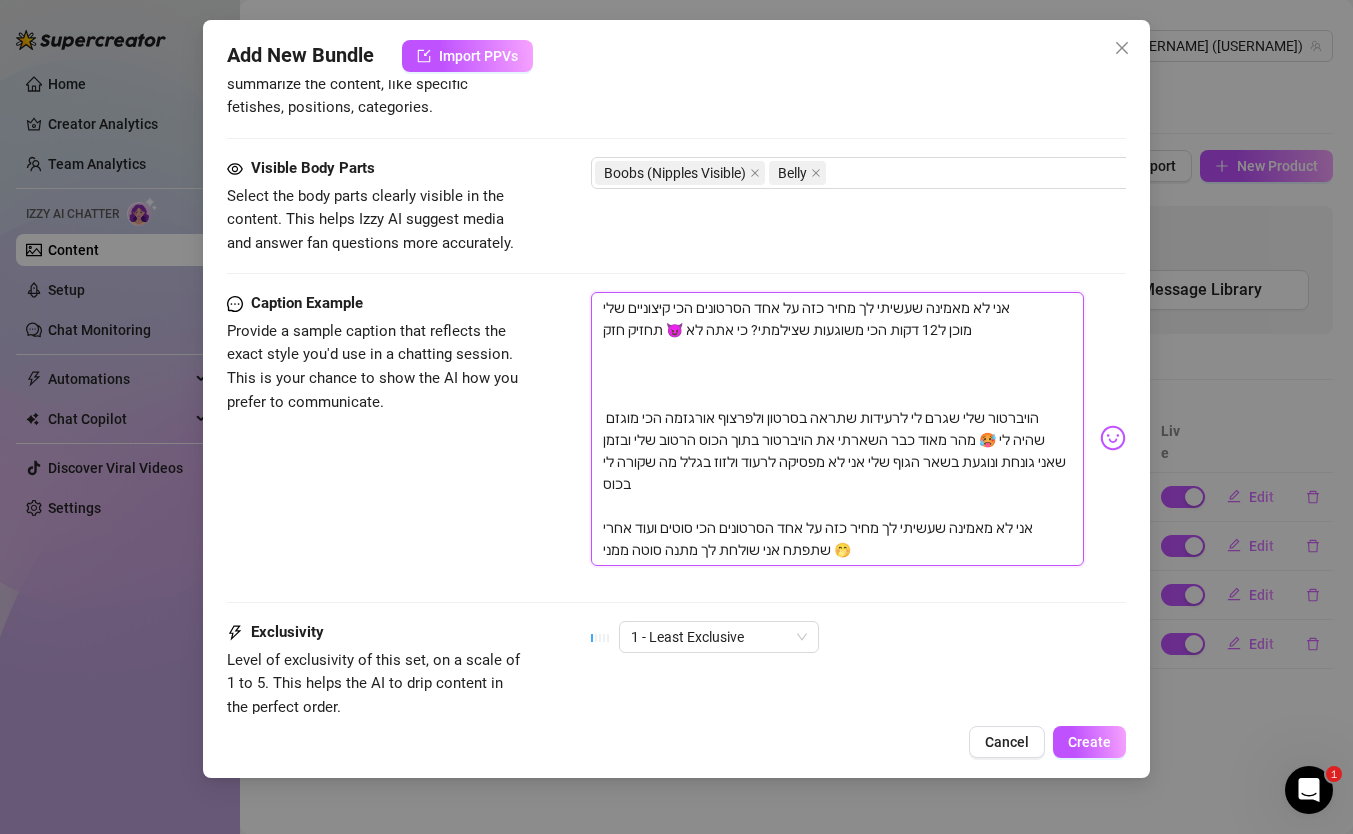 click on "אני לא מאמינה שעשיתי לך מחיר כזה על אחד הסרטונים הכי קיצוניים שלי
מוכן ל12 דקות הכי משוגעות שצילמתי? כי אתה לא 😈 תחזיק חזק
הויברטור שלי שגרם לי לרעידות שתראה בסרטון ולפרצוף אורגזמה הכי מוגזם שהיה לי 🥵 מהר מאוד כבר השארתי את הויברטור בתוך הכוס הרטוב שלי ובזמן שאני גונחת ונוגעת בשאר הגוף שלי אני לא מפסיקה לרעוד ולזוז בגלל מה שקורה לי בכוס
אני לא מאמינה שעשיתי לך מחיר כזה על אחד הסרטונים הכי סוטים ועוד אחרי שתפתח אני שולחת לך מתנה סוטה ממני 🤭" at bounding box center [837, 429] 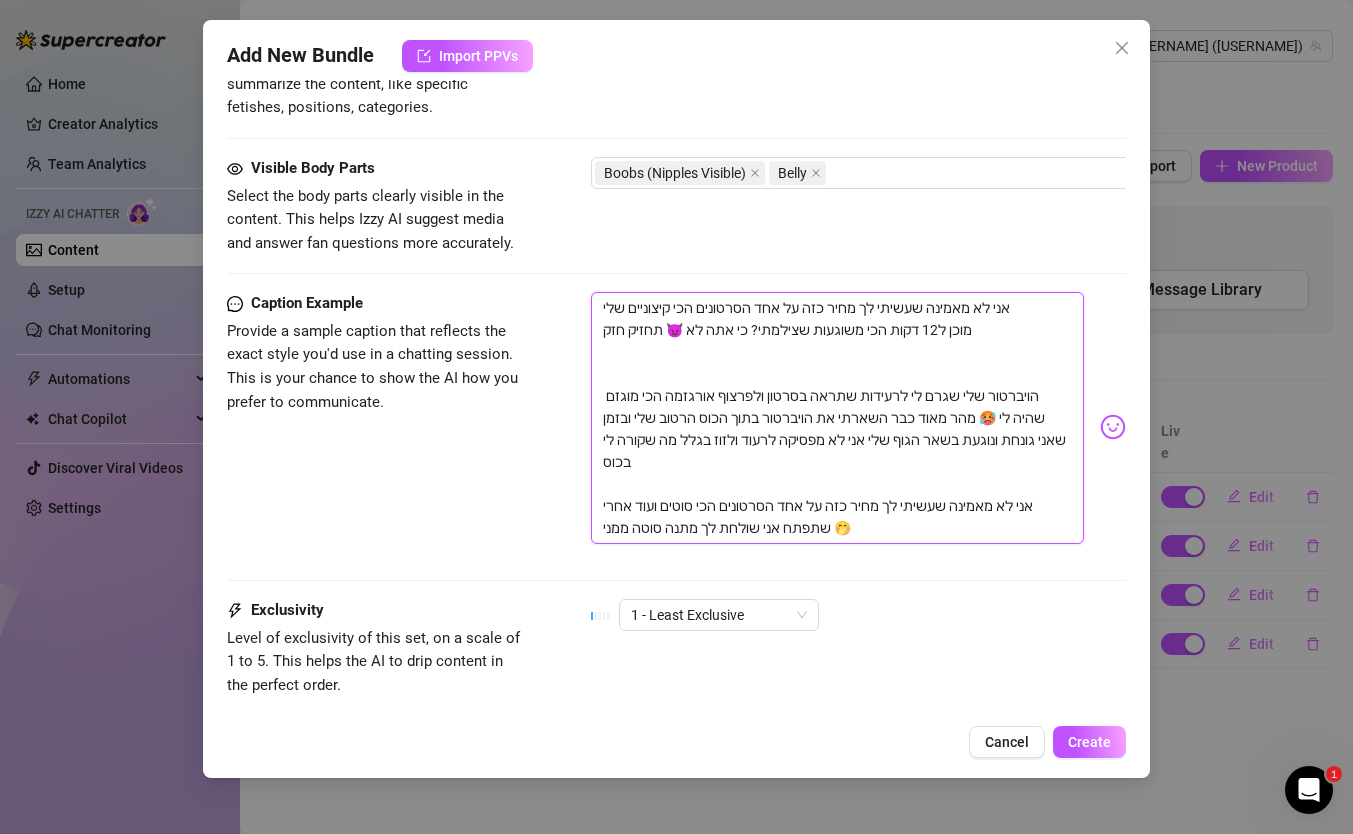 click on "אני לא מאמינה שעשיתי לך מחיר כזה על אחד הסרטונים הכי קיצוניים שלי
מוכן ל12 דקות הכי משוגעות שצילמתי? כי אתה לא 😈 תחזיק חזק
הויברטור שלי שגרם לי לרעידות שתראה בסרטון ולפרצוף אורגזמה הכי מוגזם שהיה לי 🥵 מהר מאוד כבר השארתי את הויברטור בתוך הכוס הרטוב שלי ובזמן שאני גונחת ונוגעת בשאר הגוף שלי אני לא מפסיקה לרעוד ולזוז בגלל מה שקורה לי בכוס
אני לא מאמינה שעשיתי לך מחיר כזה על אחד הסרטונים הכי סוטים ועוד אחרי שתפתח אני שולחת לך מתנה סוטה ממני 🤭" at bounding box center (837, 418) 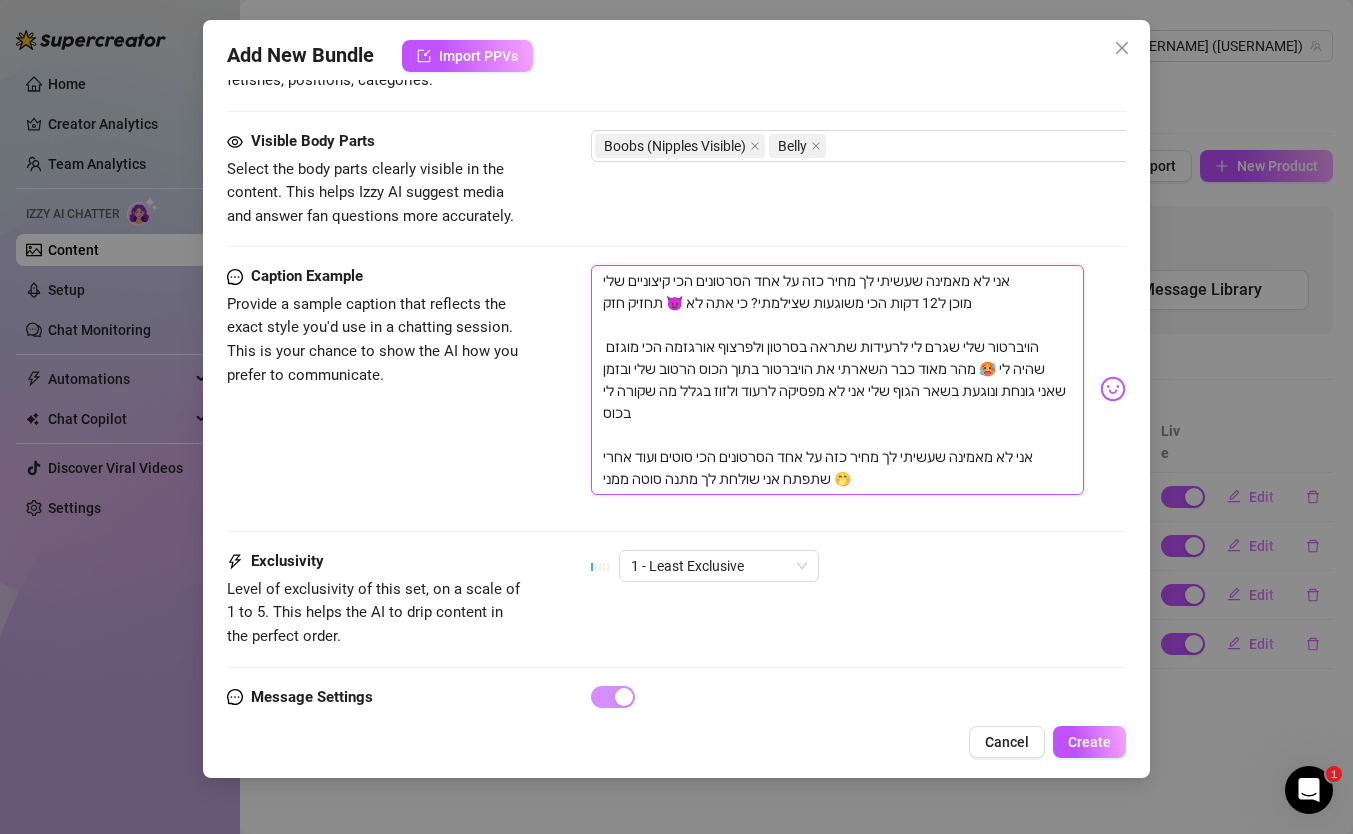 scroll, scrollTop: 1113, scrollLeft: 0, axis: vertical 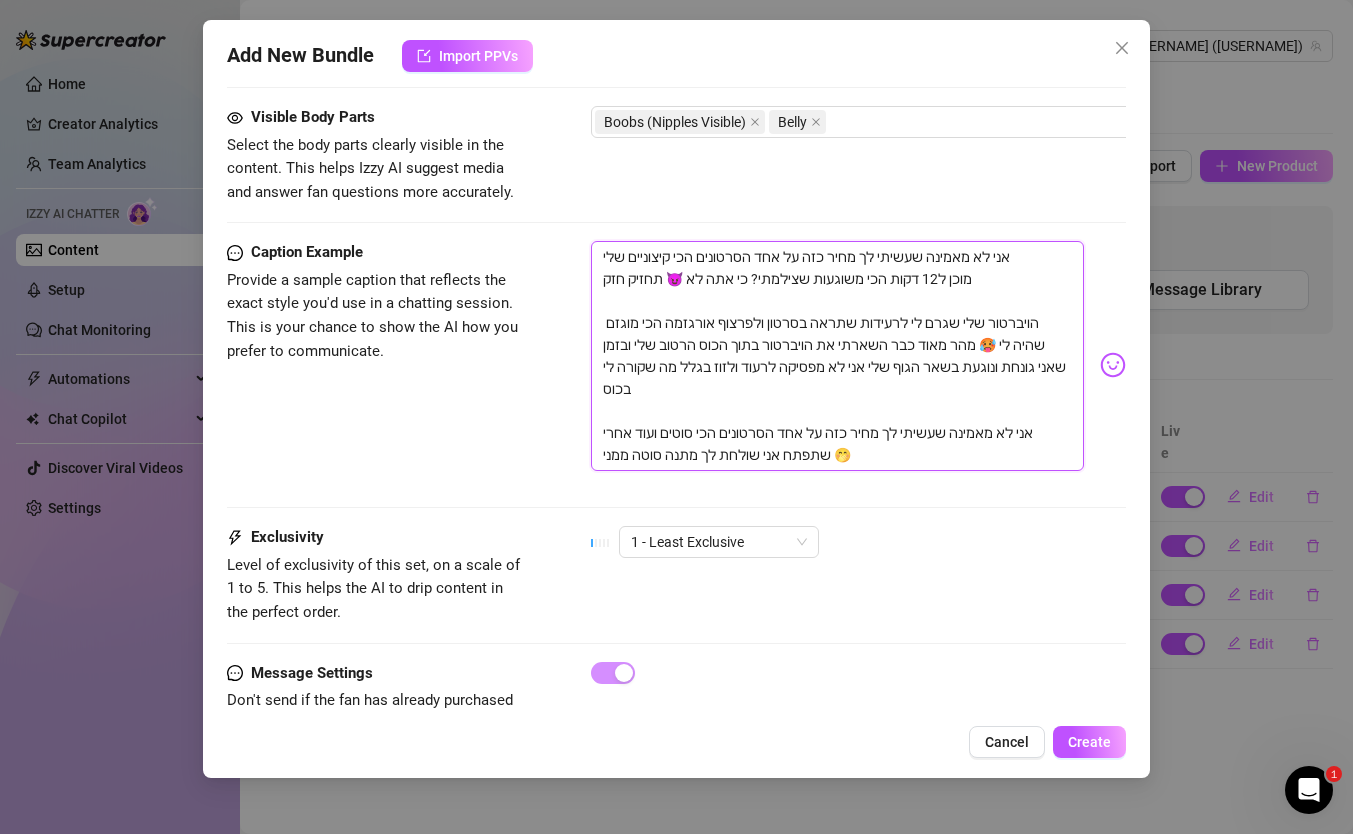 drag, startPoint x: 598, startPoint y: 432, endPoint x: 1056, endPoint y: 428, distance: 458.01746 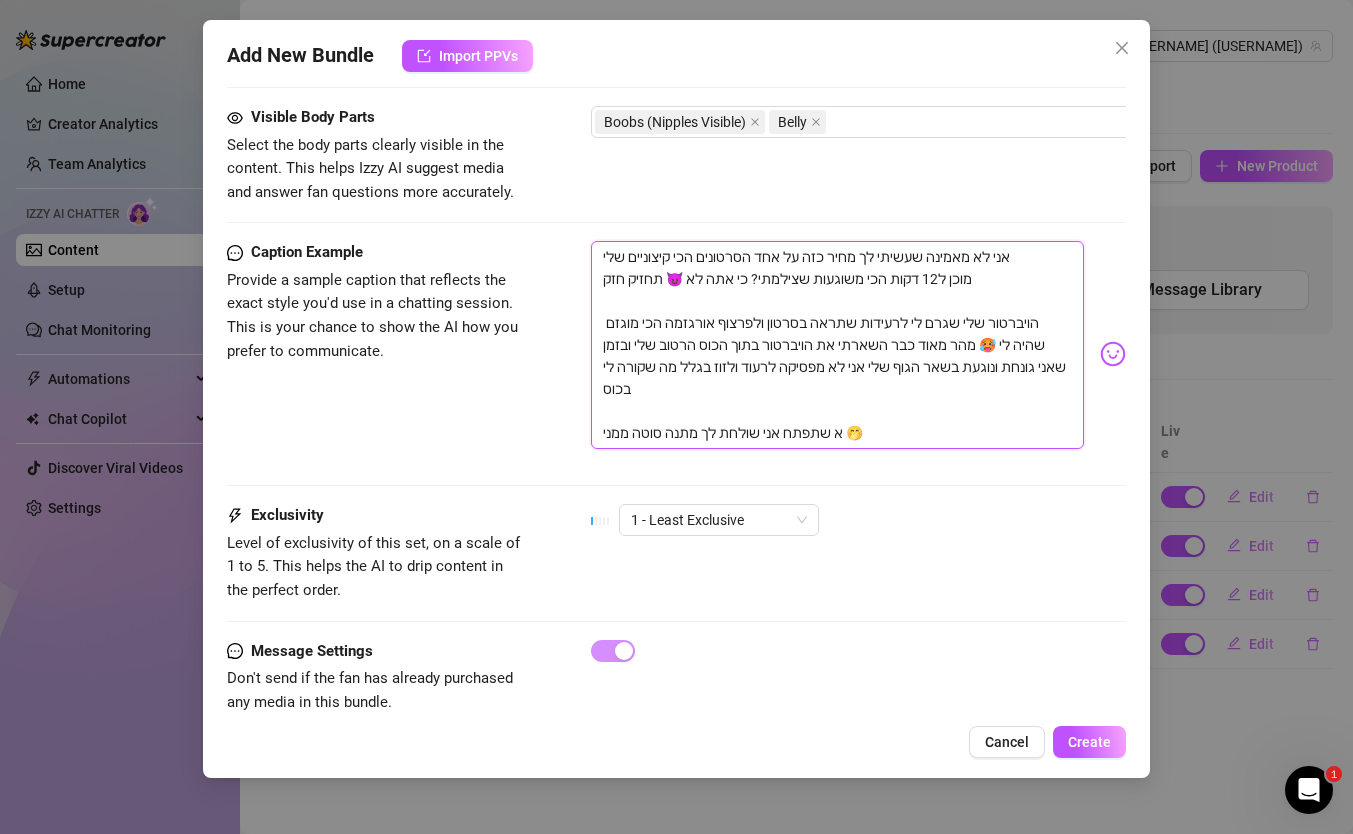 click on "אני לא מאמינה שעשיתי לך מחיר כזה על אחד הסרטונים הכי קיצוניים שלי
מוכן ל12 דקות הכי משוגעות שצילמתי? כי אתה לא 😈 תחזיק חזק
הויברטור שלי שגרם לי לרעידות שתראה בסרטון ולפרצוף אורגזמה הכי מוגזם שהיה לי 🥵 מהר מאוד כבר השארתי את הויברטור בתוך הכוס הרטוב שלי ובזמן שאני גונחת ונוגעת בשאר הגוף שלי אני לא מפסיקה לרעוד ולזוז בגלל מה שקורה לי בכוס
א שתפתח אני שולחת לך מתנה סוטה ממני 🤭" at bounding box center (837, 345) 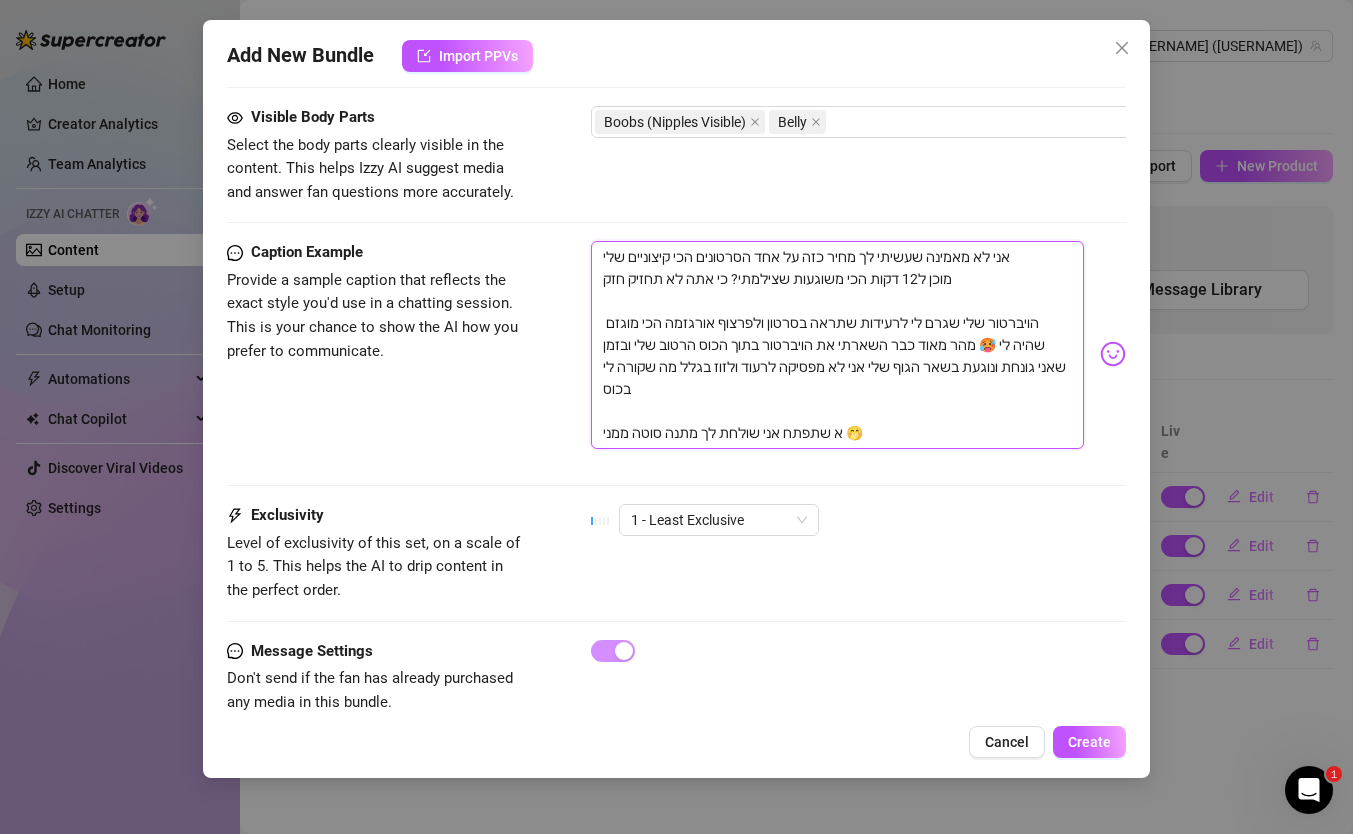 click on "אני לא מאמינה שעשיתי לך מחיר כזה על אחד הסרטונים הכי קיצוניים שלי
מוכן ל12 דקות הכי משוגעות שצילמתי? כי אתה לא תחזיק חזק
הויברטור שלי שגרם לי לרעידות שתראה בסרטון ולפרצוף אורגזמה הכי מוגזם שהיה לי 🥵 מהר מאוד כבר השארתי את הויברטור בתוך הכוס הרטוב שלי ובזמן שאני גונחת ונוגעת בשאר הגוף שלי אני לא מפסיקה לרעוד ולזוז בגלל מה שקורה לי בכוס
א שתפתח אני שולחת לך מתנה סוטה ממני 🤭" at bounding box center (837, 345) 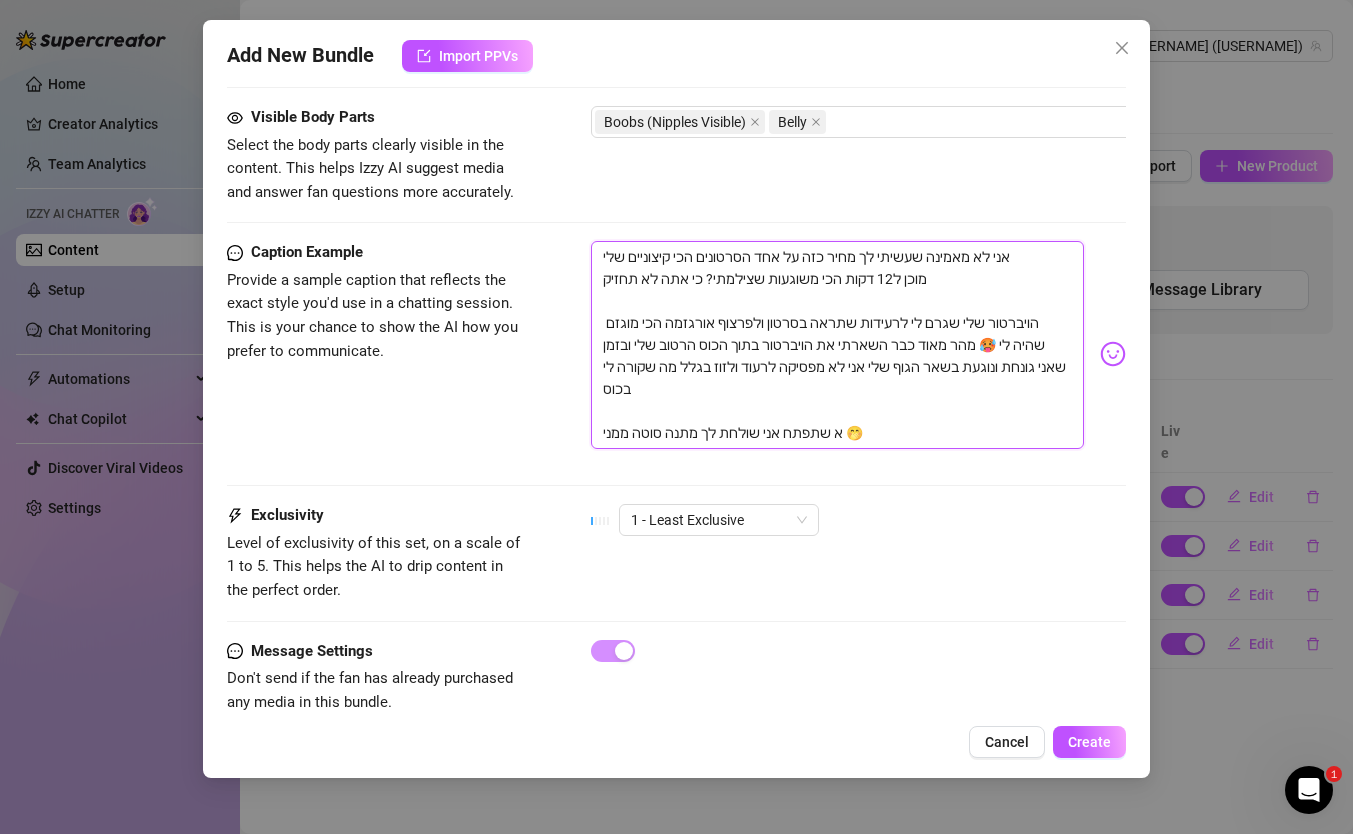 click on "אני לא מאמינה שעשיתי לך מחיר כזה על אחד הסרטונים הכי קיצוניים שלי
מוכן ל12 דקות הכי משוגעות שצילמתי? כי אתה לא תחזיק
הויברטור שלי שגרם לי לרעידות שתראה בסרטון ולפרצוף אורגזמה הכי מוגזם שהיה לי 🥵 מהר מאוד כבר השארתי את הויברטור בתוך הכוס הרטוב שלי ובזמן שאני גונחת ונוגעת בשאר הגוף שלי אני לא מפסיקה לרעוד ולזוז בגלל מה שקורה לי בכוס
א שתפתח אני שולחת לך מתנה סוטה ממני 🤭" at bounding box center (837, 345) 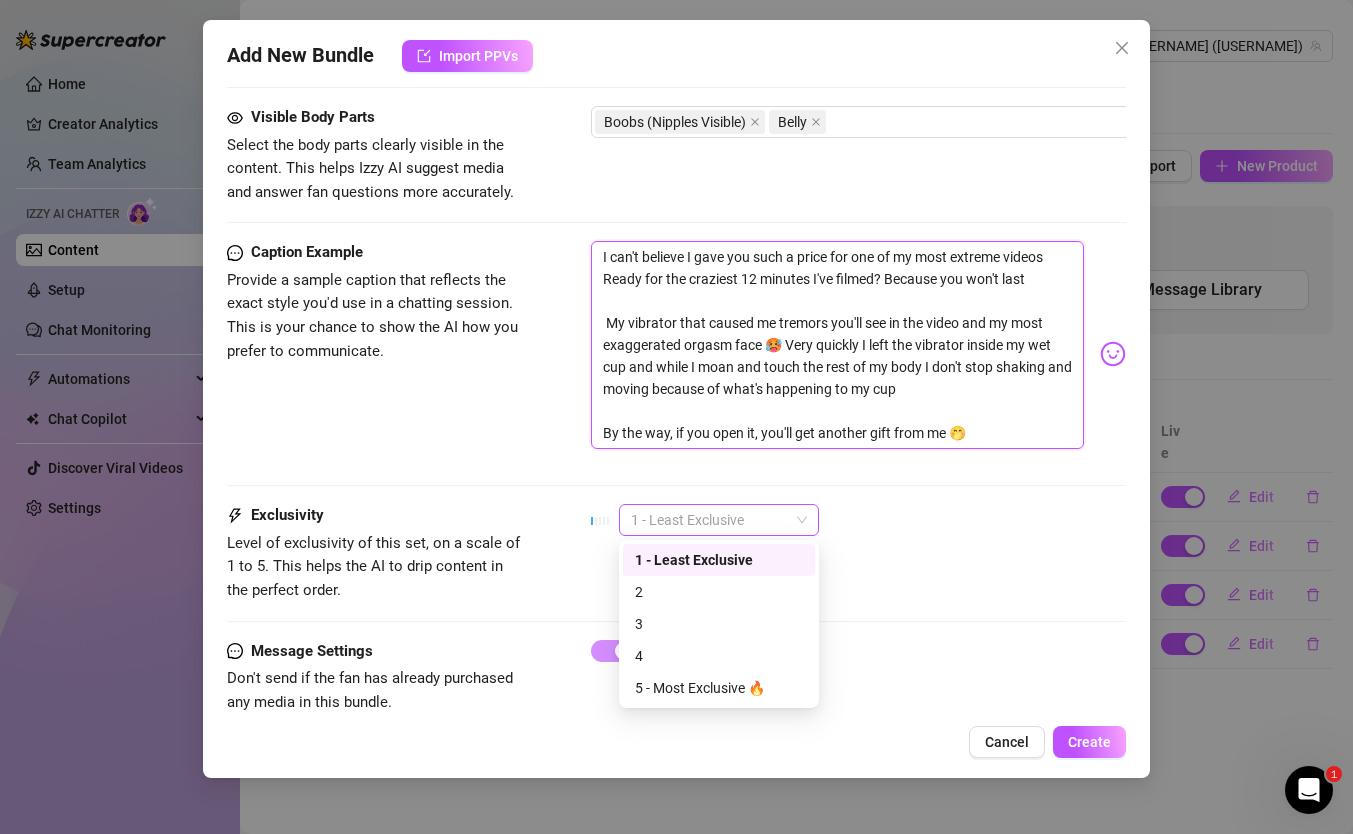click on "1 - Least Exclusive" at bounding box center [719, 520] 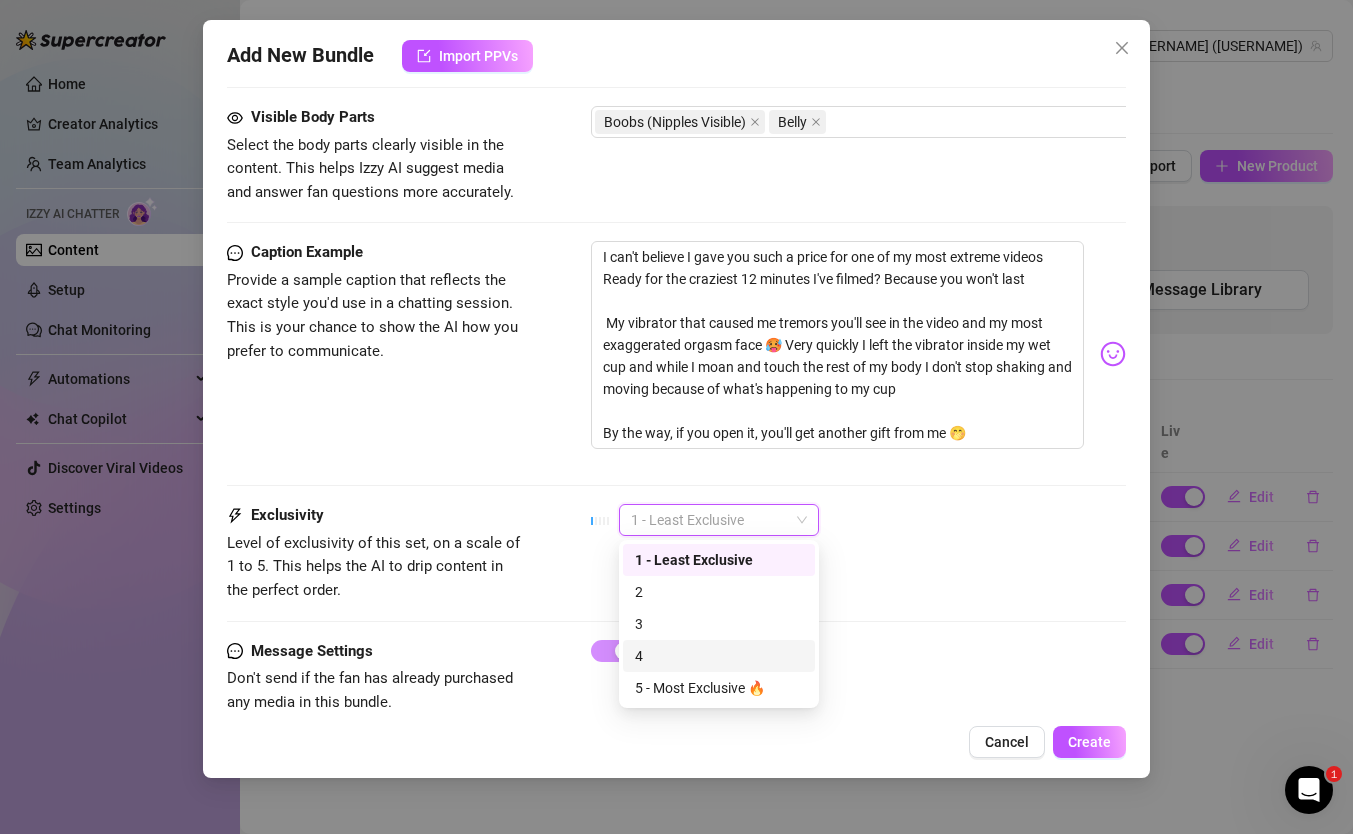 click on "4" at bounding box center [719, 656] 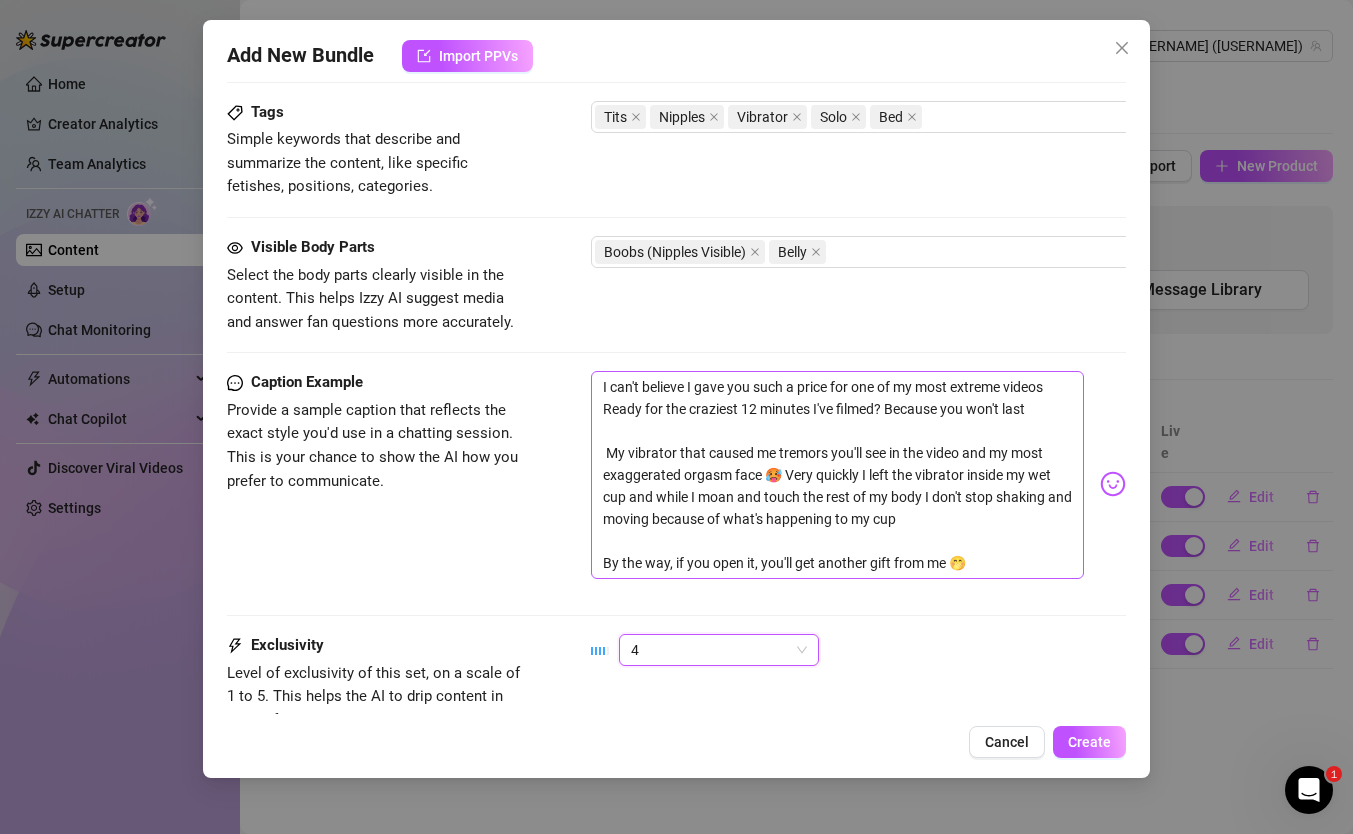 scroll, scrollTop: 809, scrollLeft: 0, axis: vertical 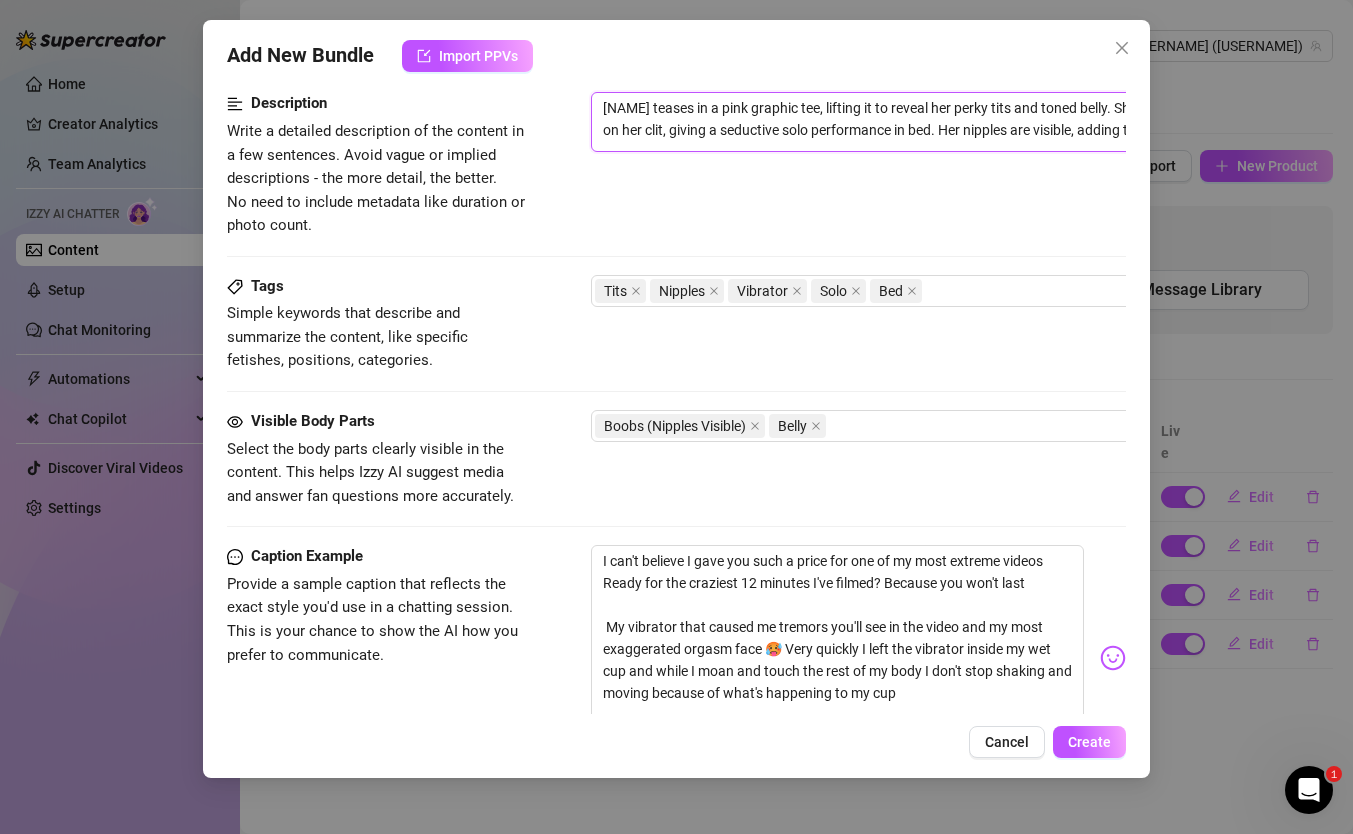 click on "[NAME] teases in a pink graphic tee, lifting it to reveal her perky tits and toned belly. She uses a pink vibrator on her clit, giving a seductive solo performance in bed. Her nipples are visible, adding to the intimate allure." at bounding box center [941, 122] 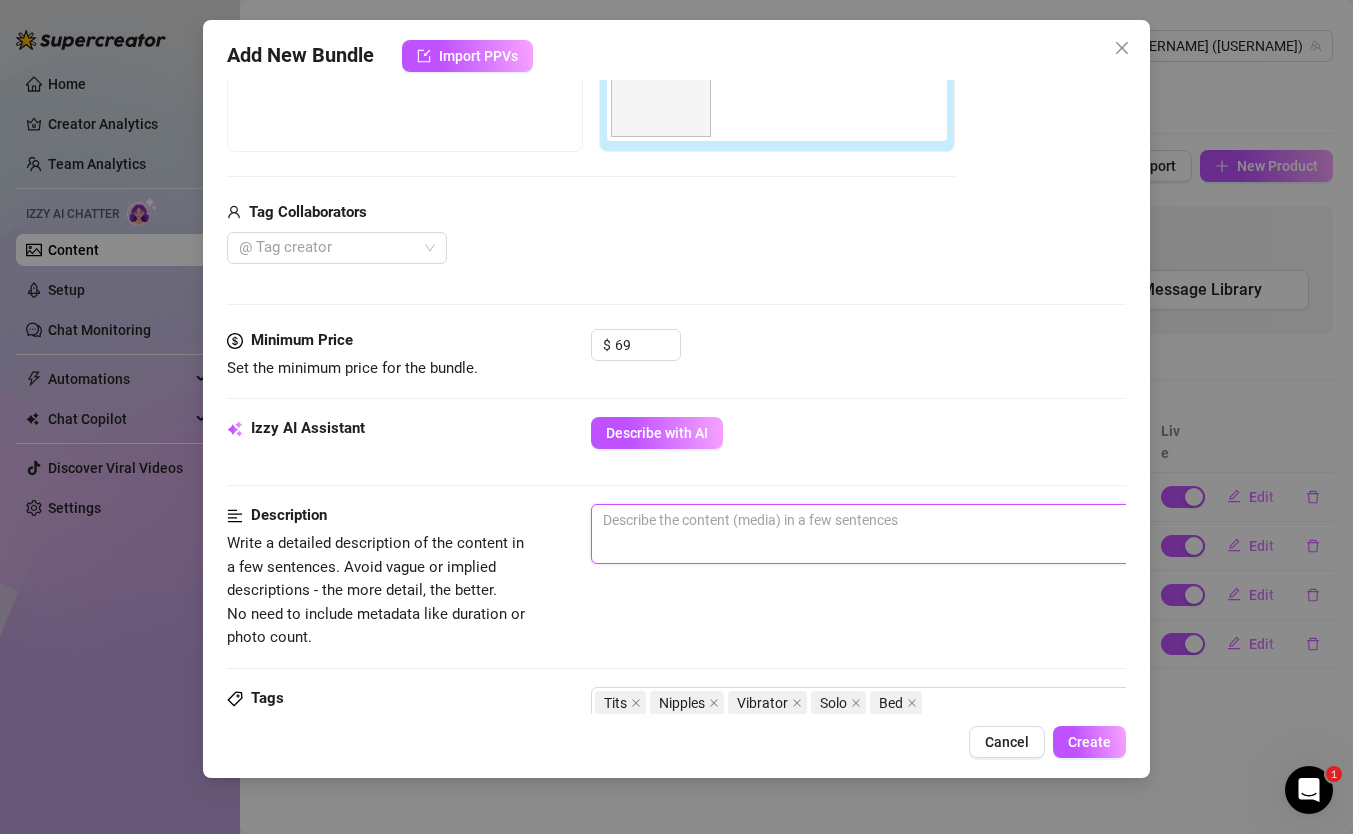 scroll, scrollTop: 406, scrollLeft: 0, axis: vertical 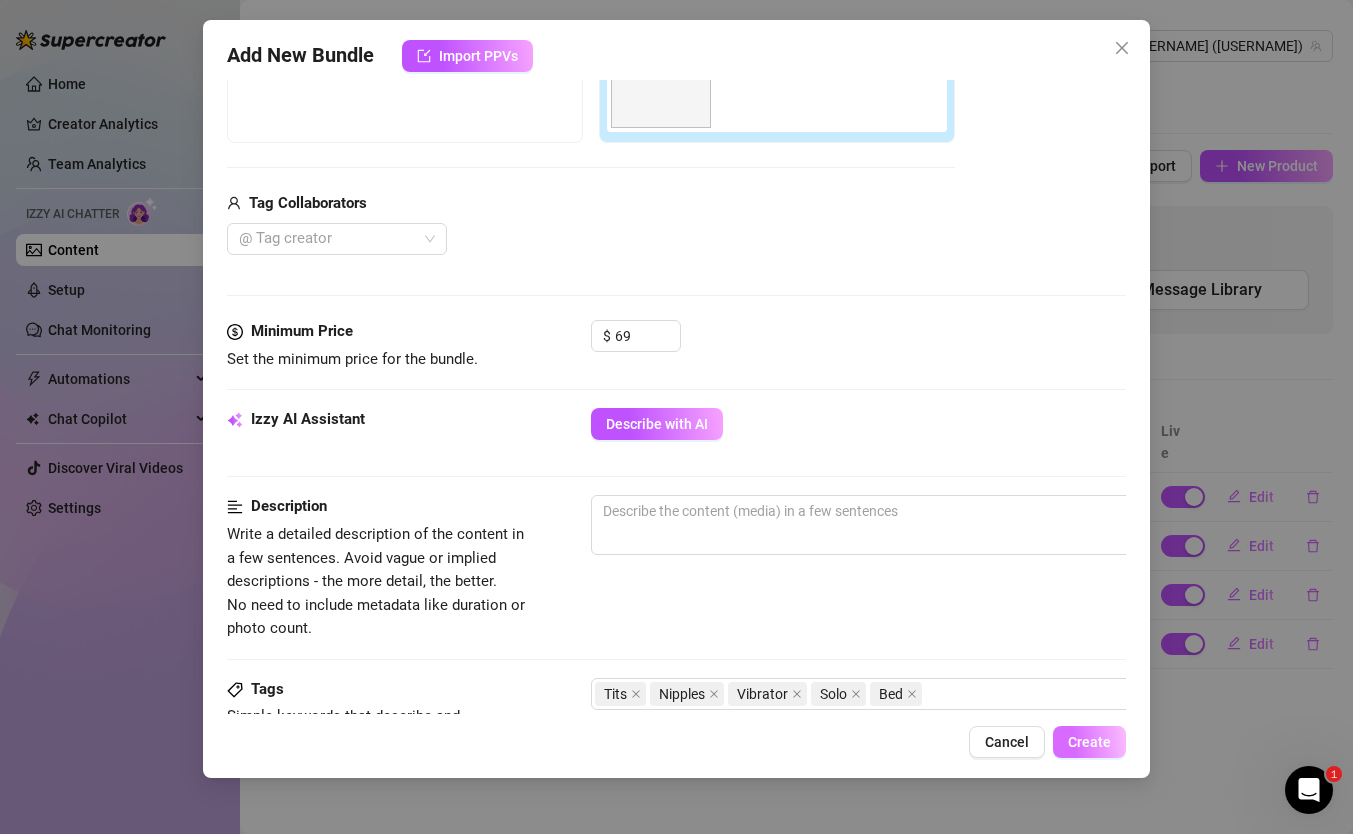 click on "Create" at bounding box center [1089, 742] 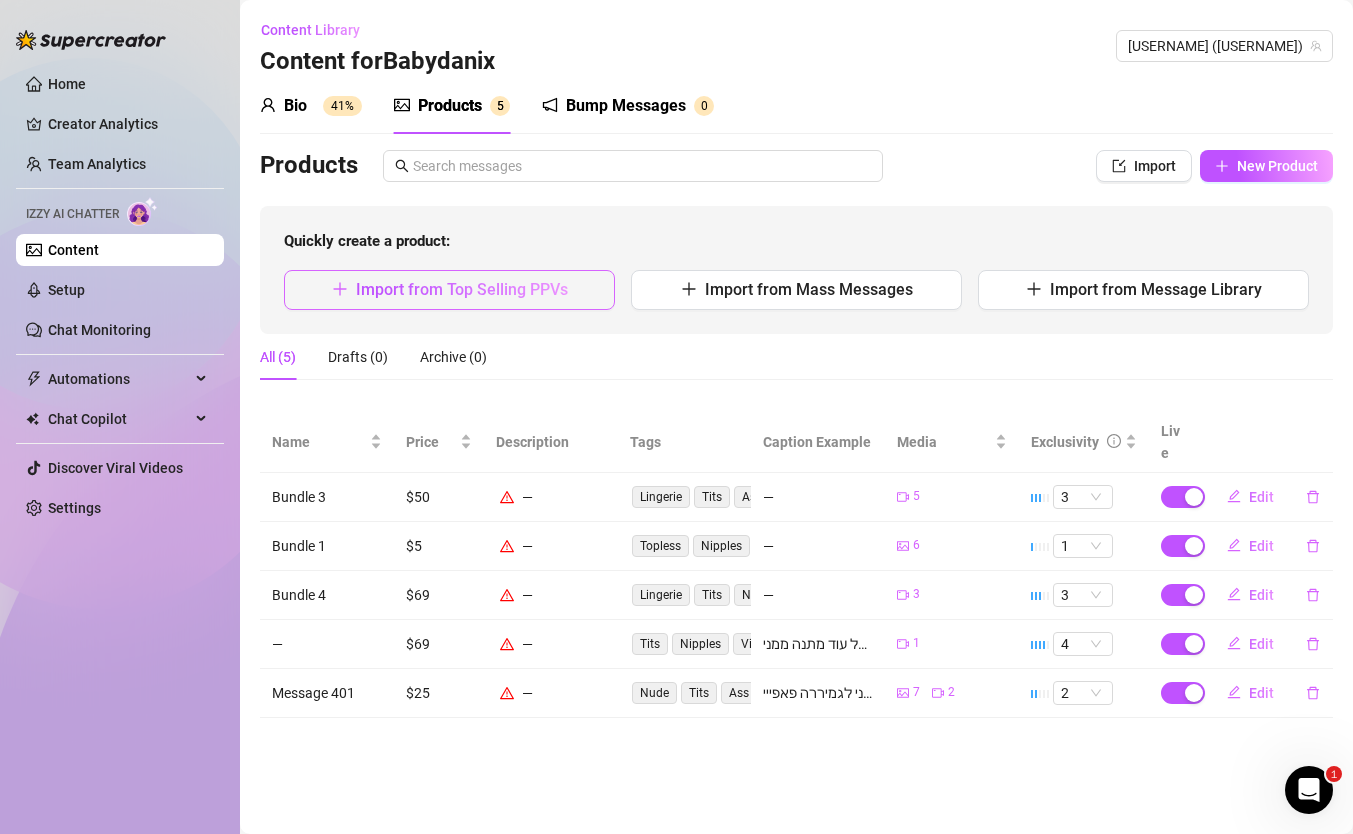 click on "Import from Top Selling PPVs" at bounding box center (449, 290) 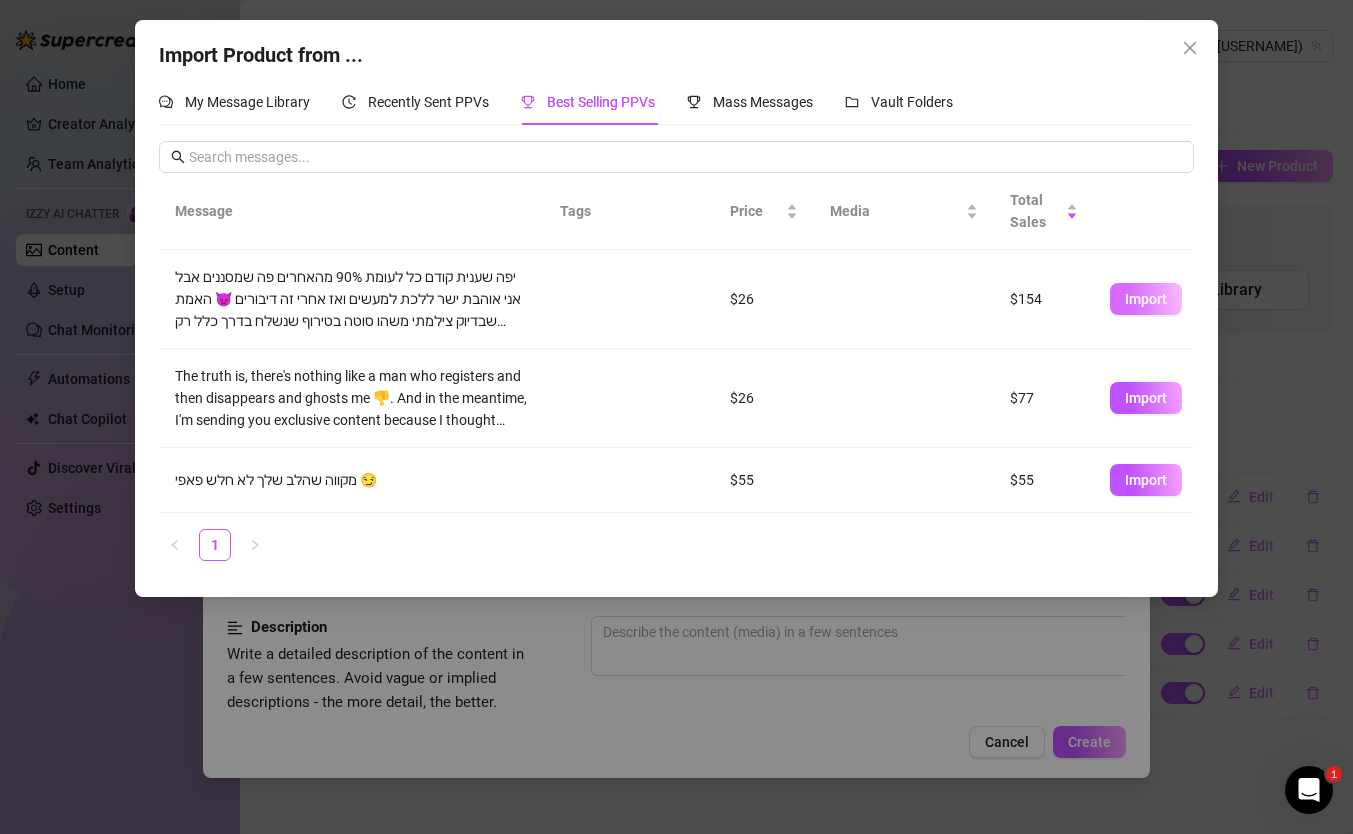 click on "Import" at bounding box center (1146, 299) 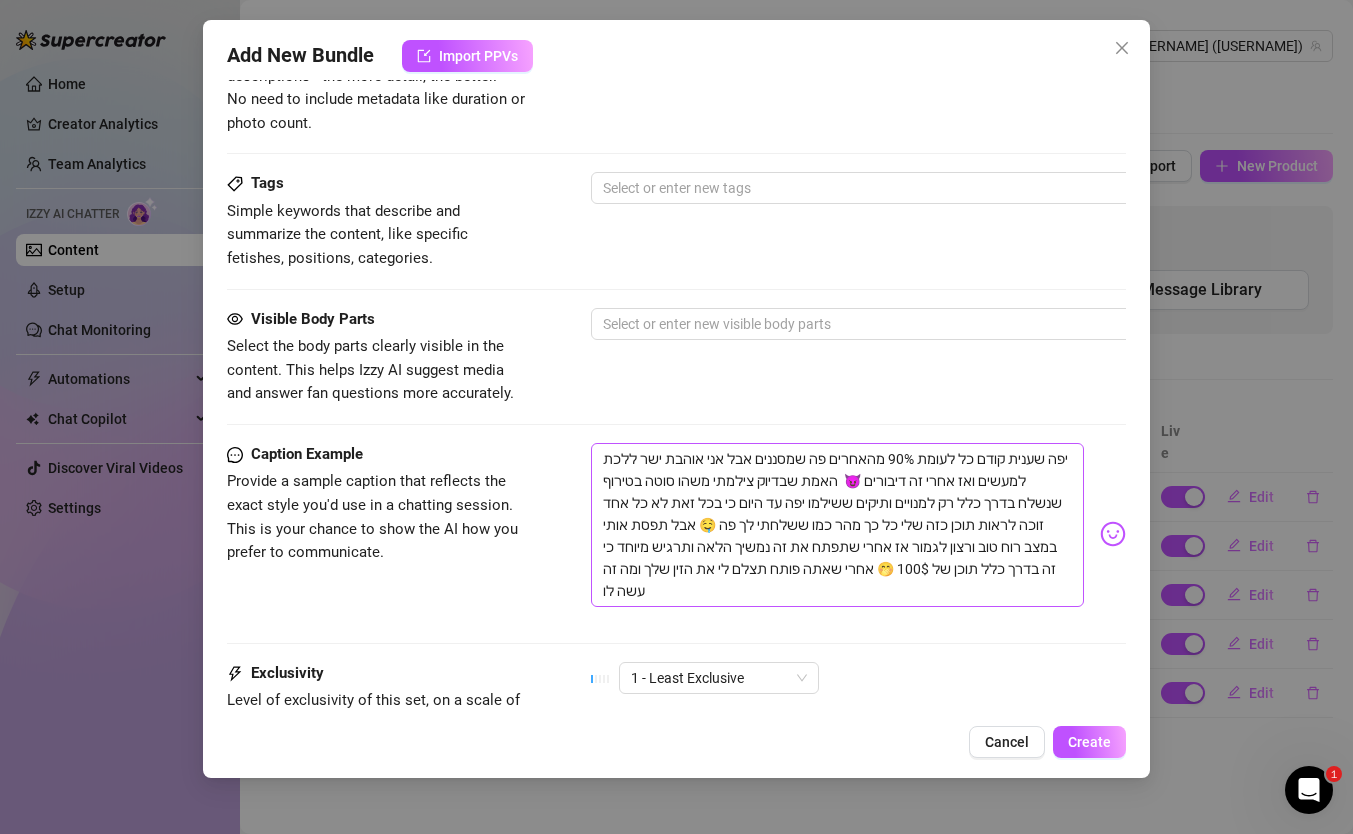 scroll, scrollTop: 1162, scrollLeft: 0, axis: vertical 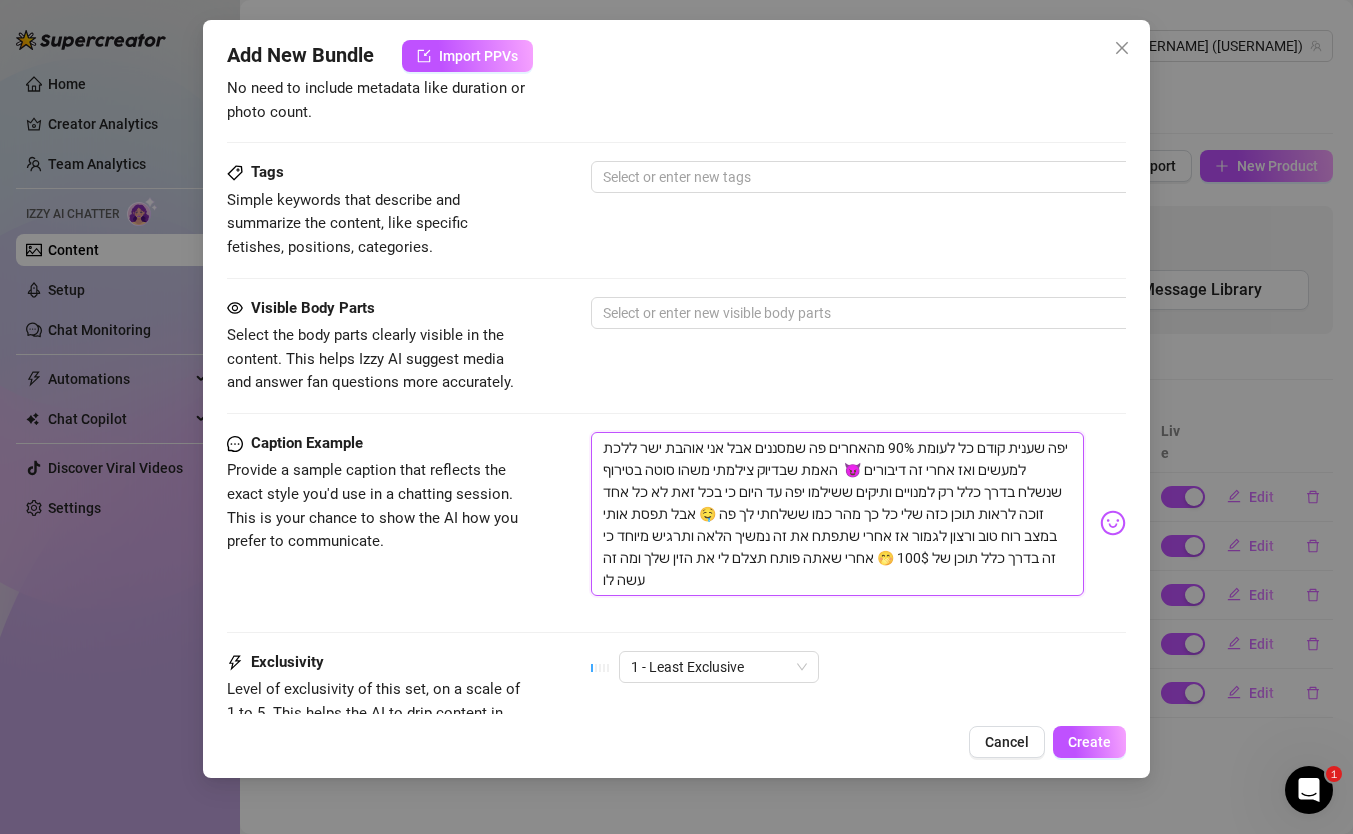 click on "יפה שענית קודם כל לעומת 90% מהאחרים פה שמסננים אבל אני אוהבת ישר ללכת למעשים ואז אחרי זה דיבורים 😈  האמת שבדיוק צילמתי משהו סוטה בטירוף שנשלח בדרך כלל רק למנויים ותיקים ששילמו יפה עד היום כי בכל זאת לא כל אחד זוכה לראות תוכן כזה שלי כל כך מהר כמו ששלחתי לך פה 🤤 אבל תפסת אותי במצב רוח טוב ורצון לגמור אז אחרי שתפתח את זה נמשיך הלאה ותרגיש מיוחד כי זה בדרך כלל תוכן של 100$ 🤭 אחרי שאתה פותח תצלם לי את הזין שלך ומה זה עשה לו" at bounding box center (837, 514) 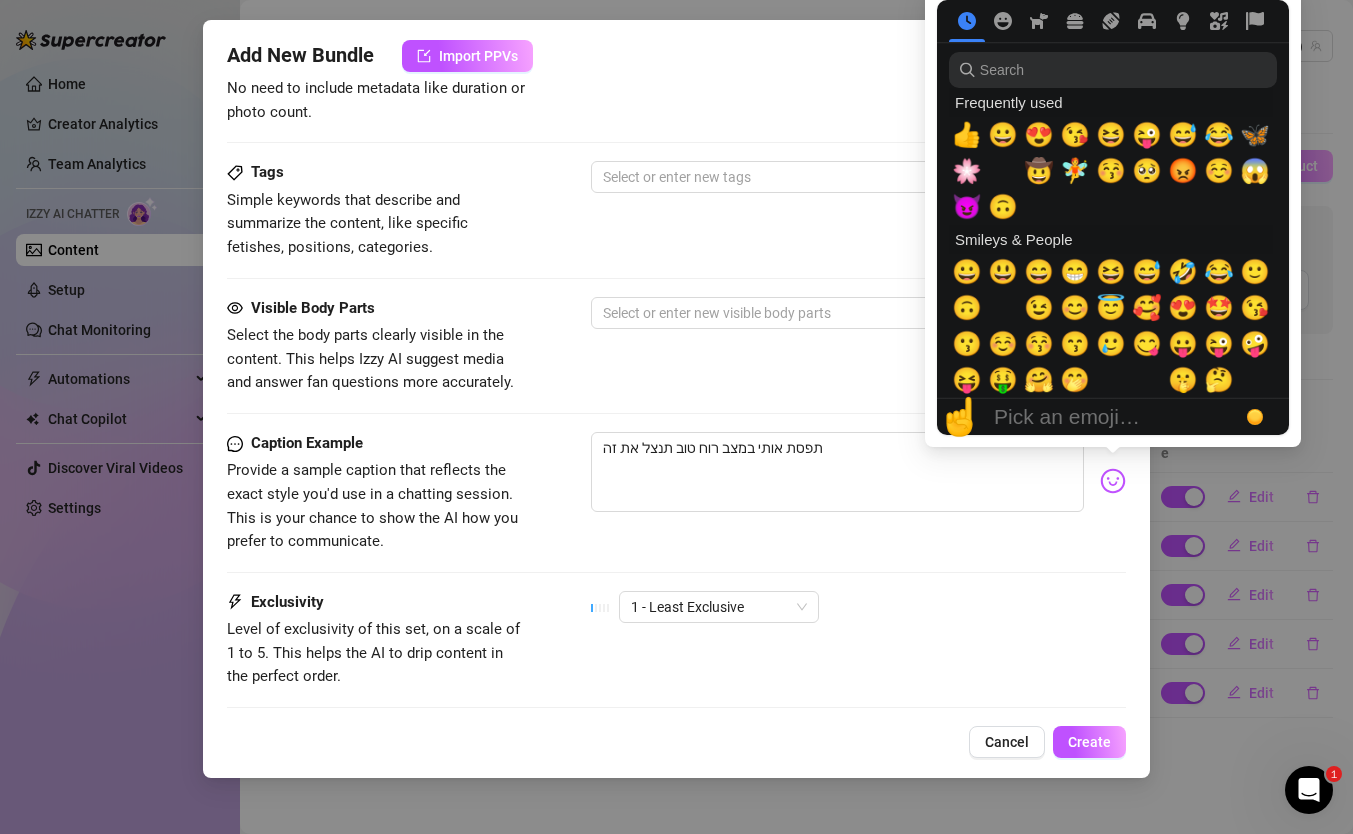 click at bounding box center (1113, 481) 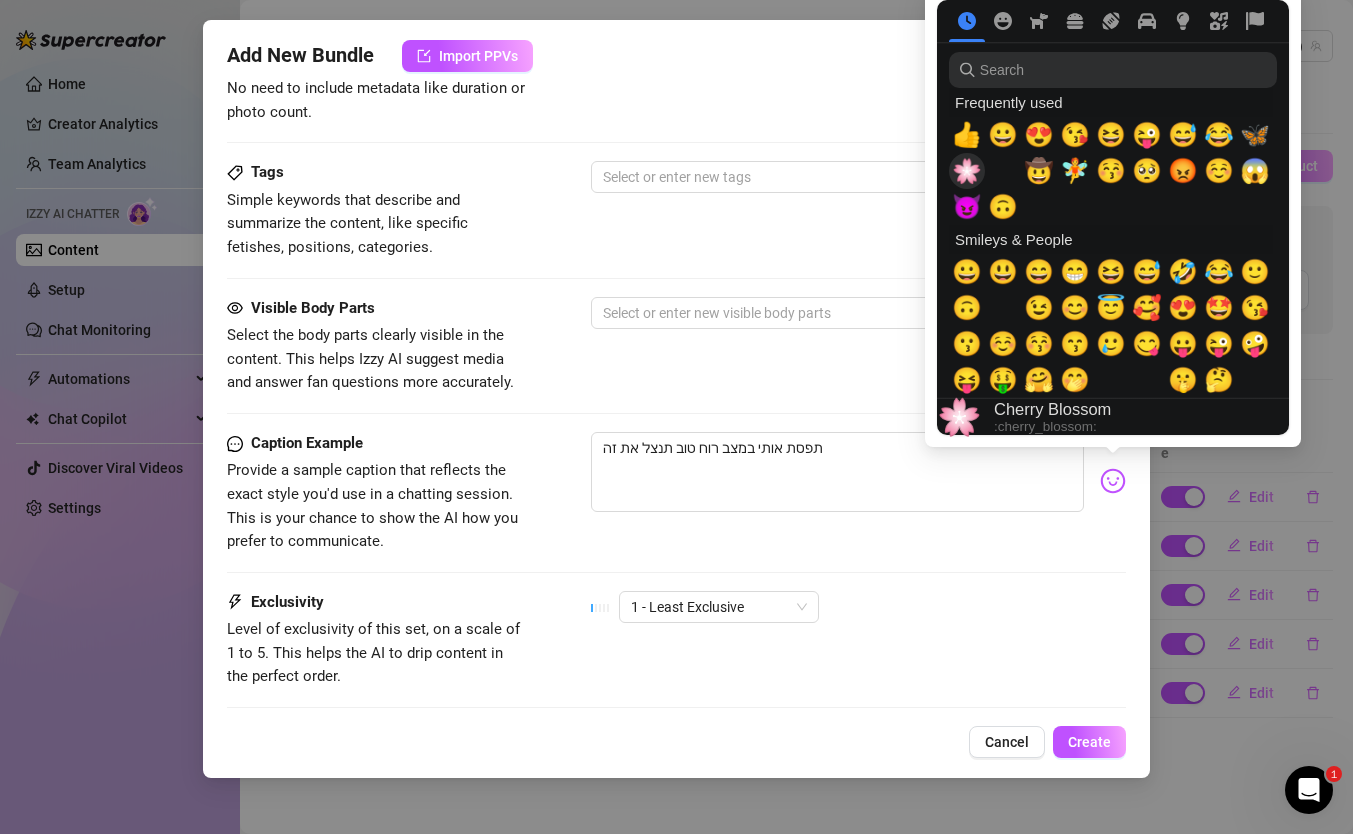 click on "🌸" at bounding box center (967, 171) 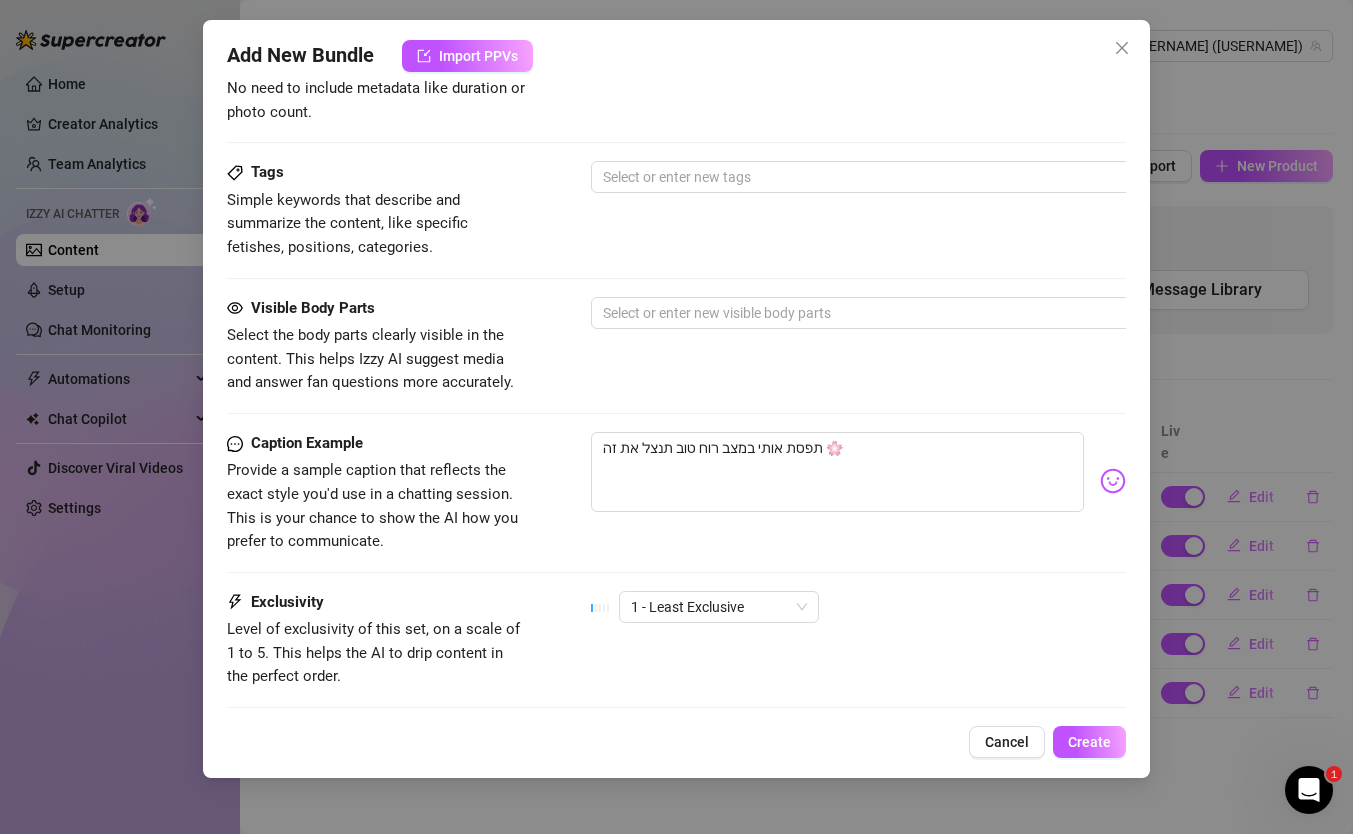 click on "Visible Body Parts Select the body parts clearly visible in the content. This helps Izzy AI suggest media and answer fan questions more accurately.   Select or enter new visible body parts" at bounding box center [676, 346] 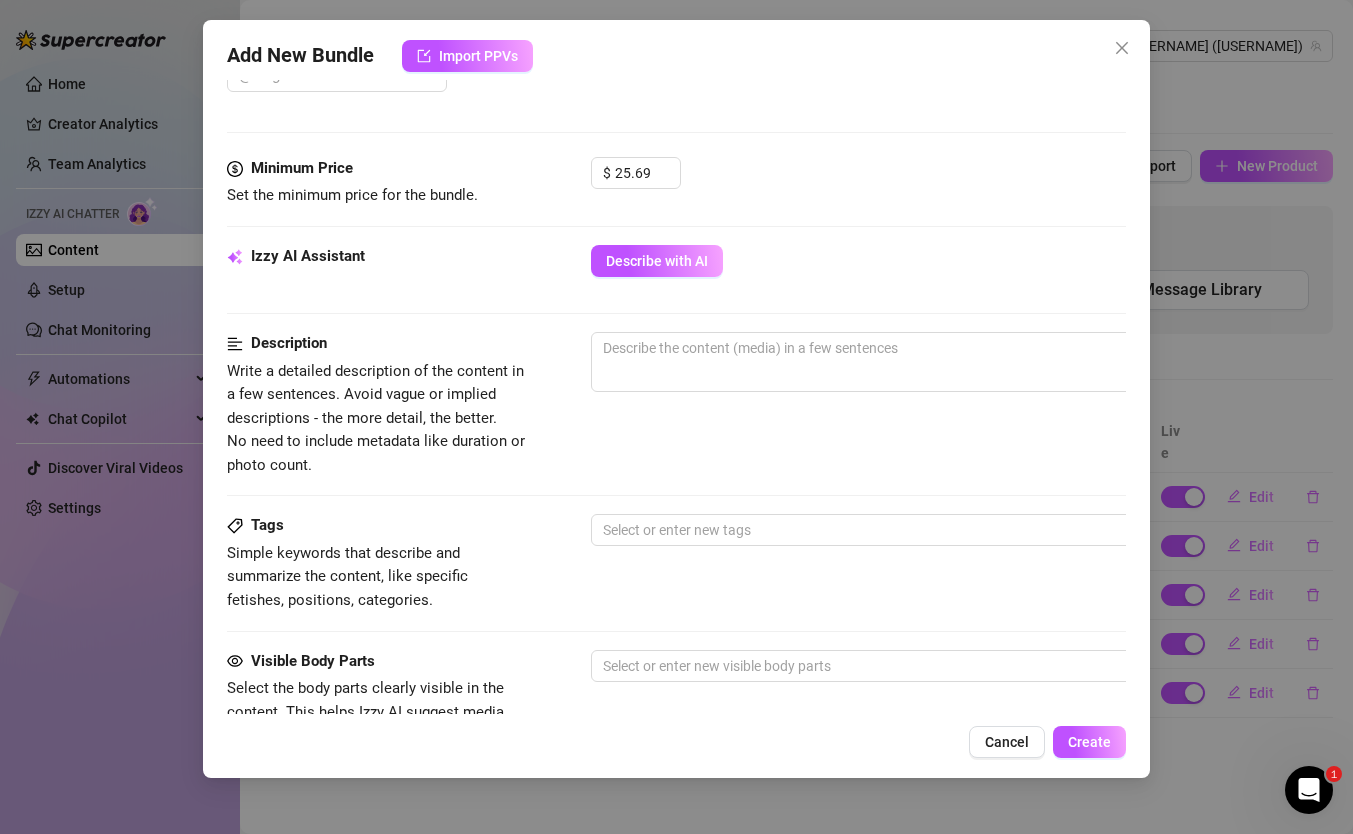 scroll, scrollTop: 770, scrollLeft: 0, axis: vertical 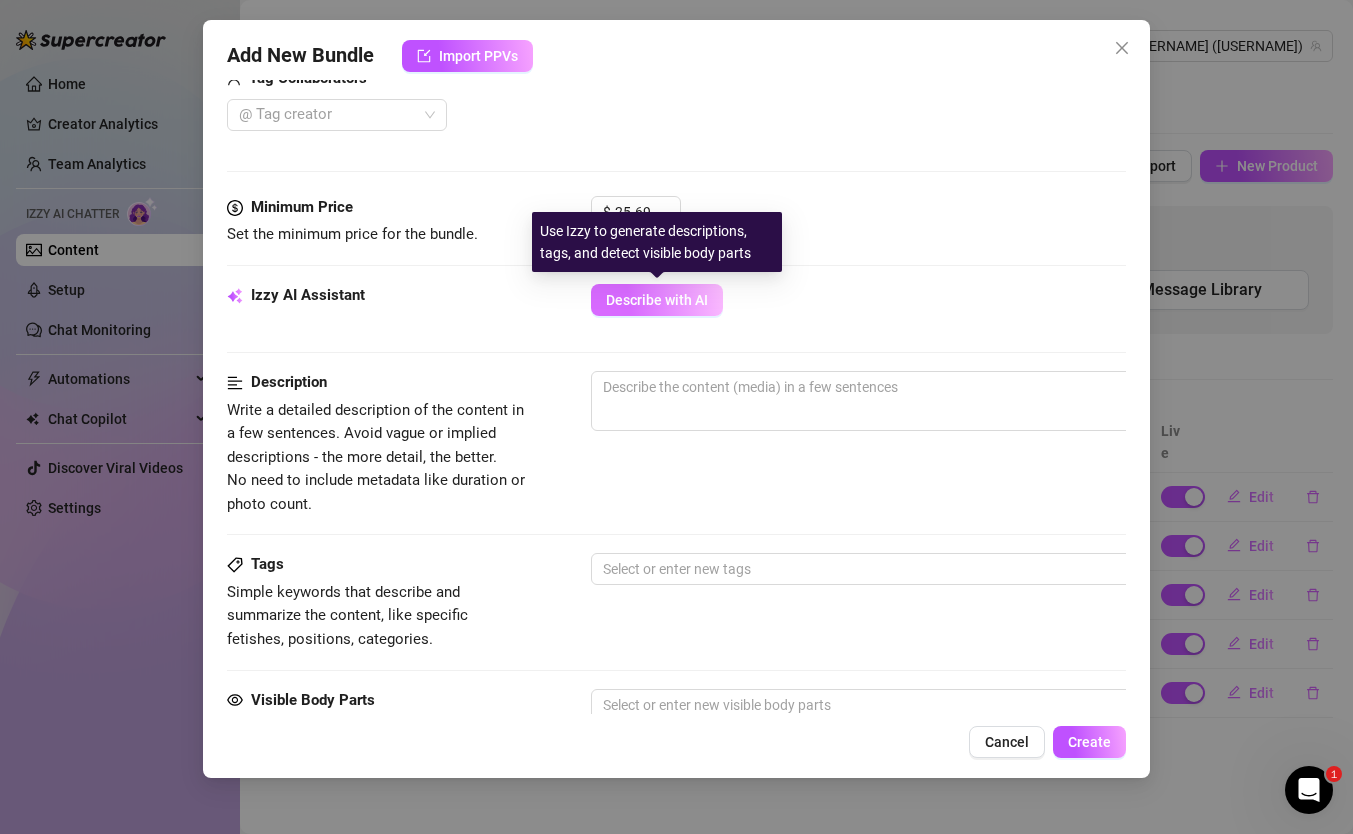 click on "Describe with AI" at bounding box center (657, 300) 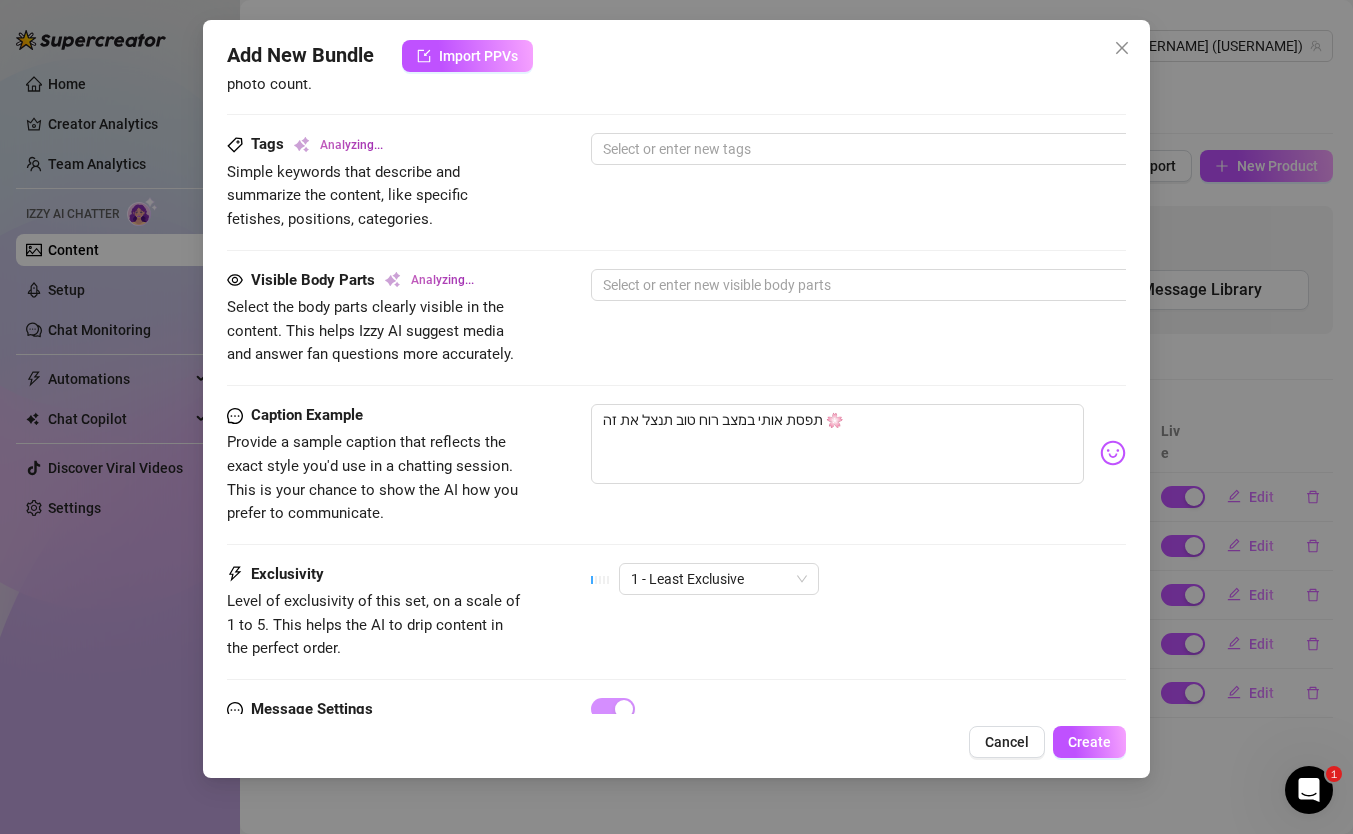 scroll, scrollTop: 1286, scrollLeft: 0, axis: vertical 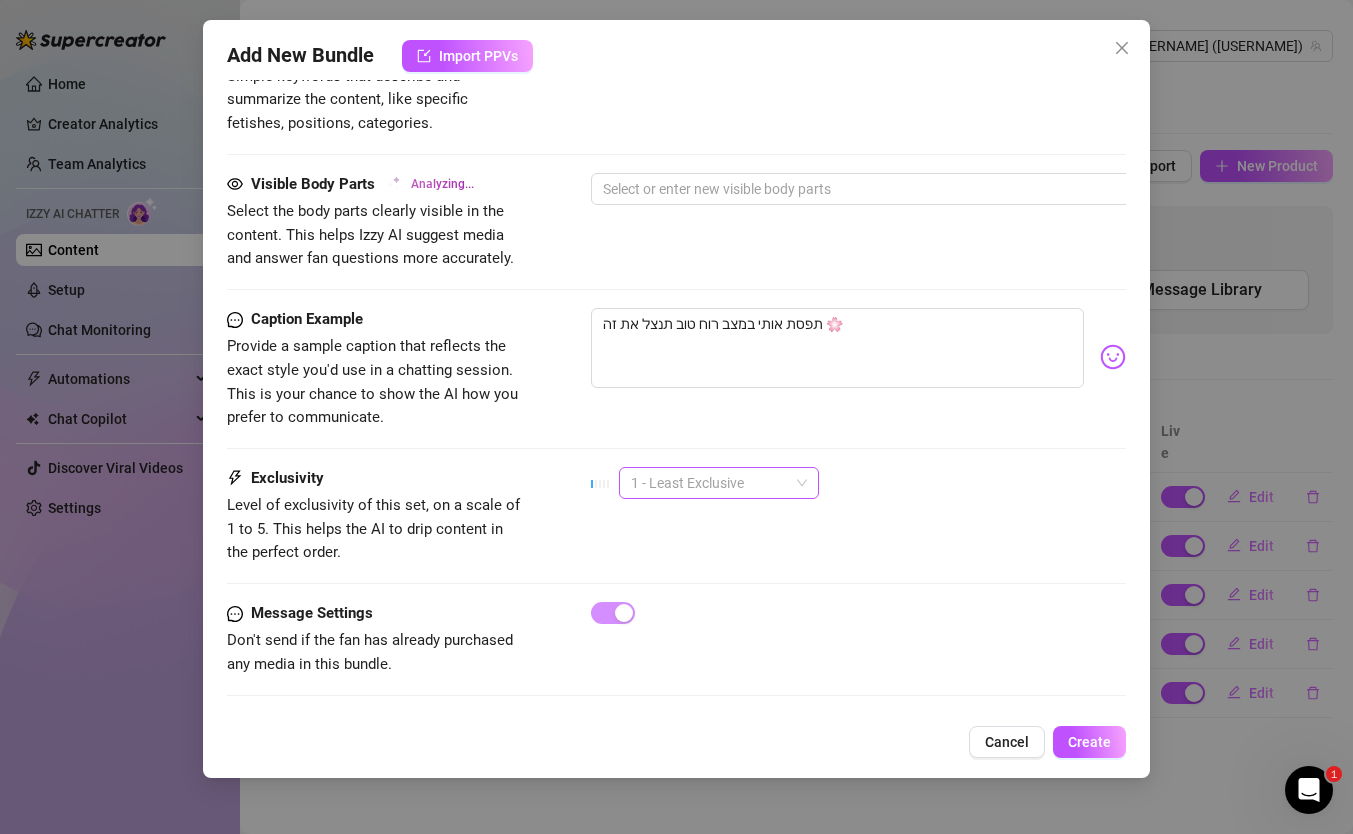 click on "1 - Least Exclusive" at bounding box center [719, 483] 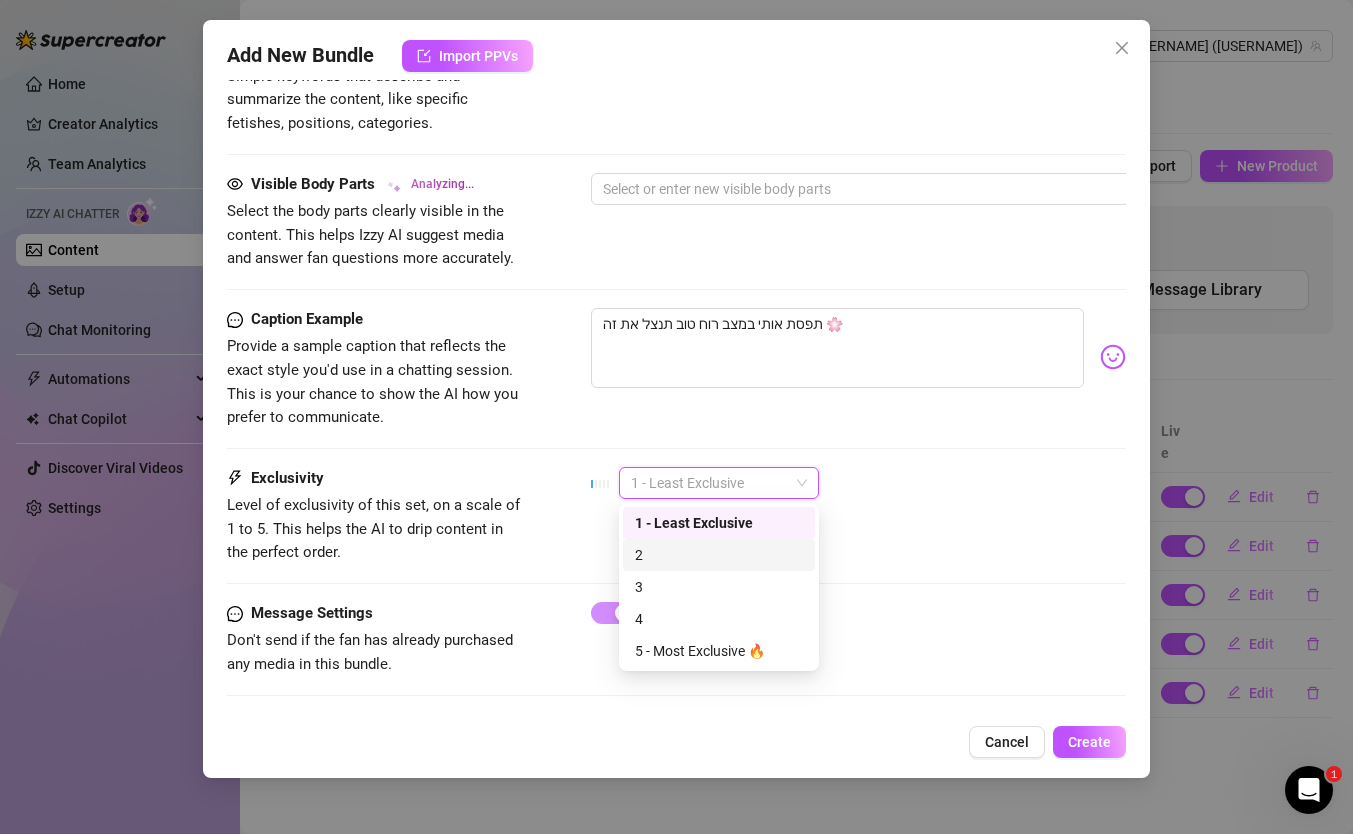 click on "2" at bounding box center (719, 555) 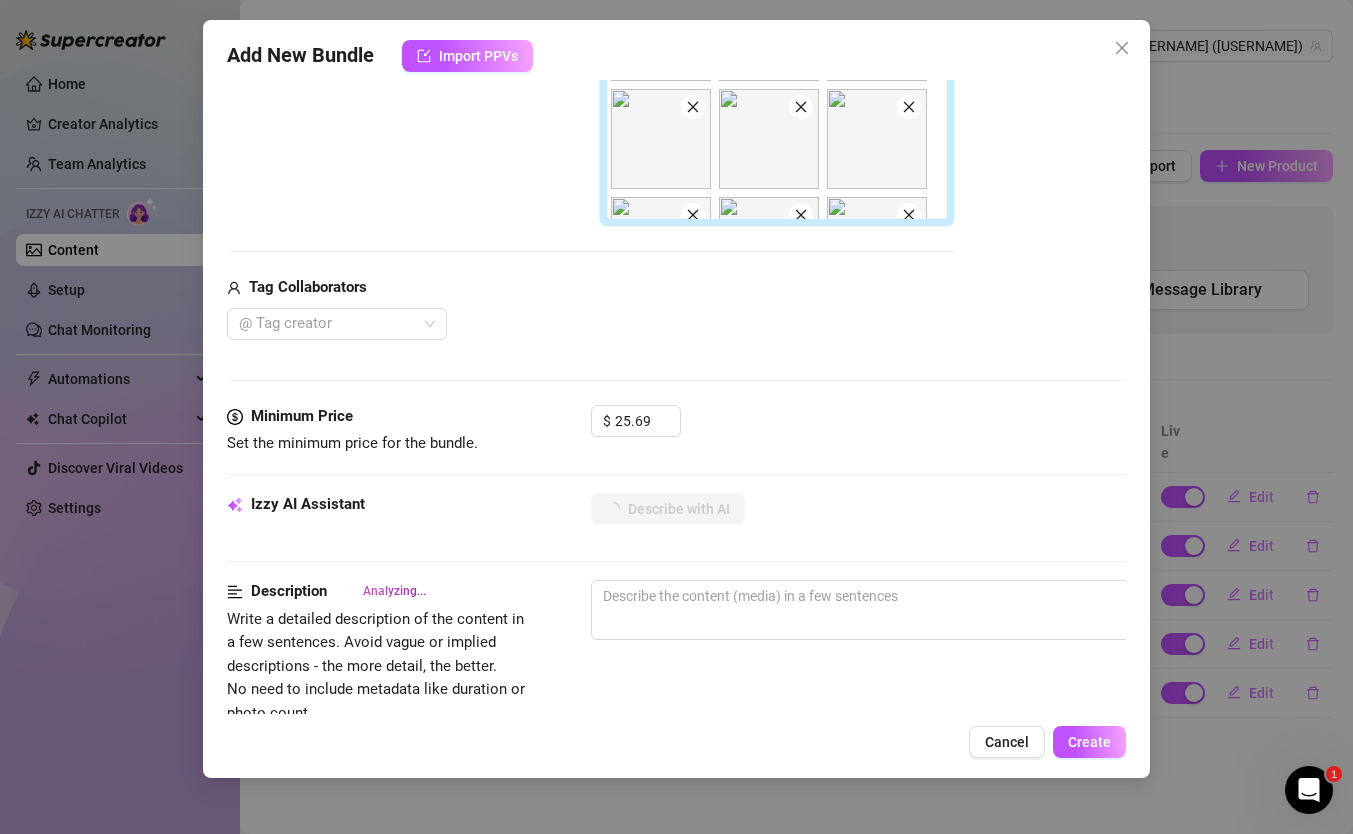 scroll, scrollTop: 548, scrollLeft: 0, axis: vertical 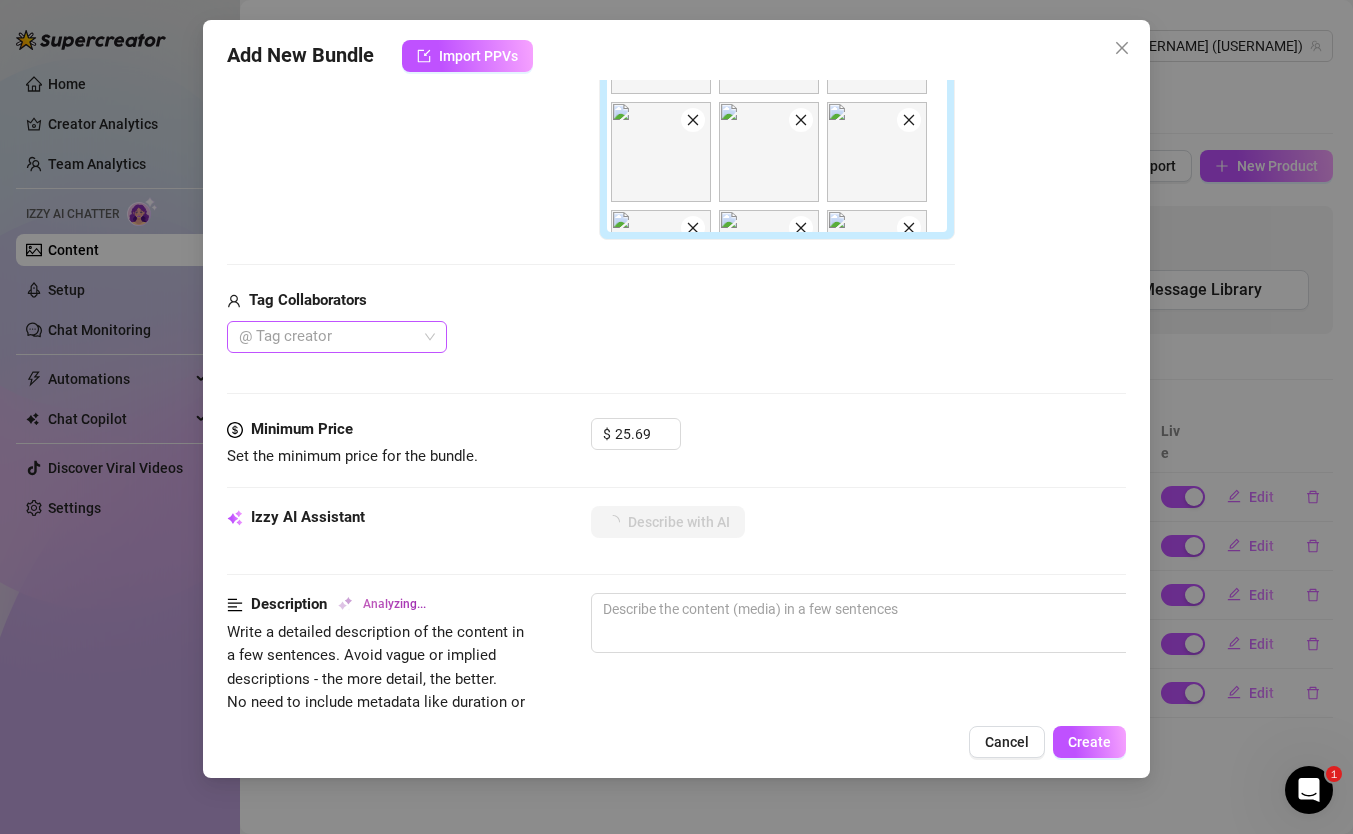 click at bounding box center (326, 337) 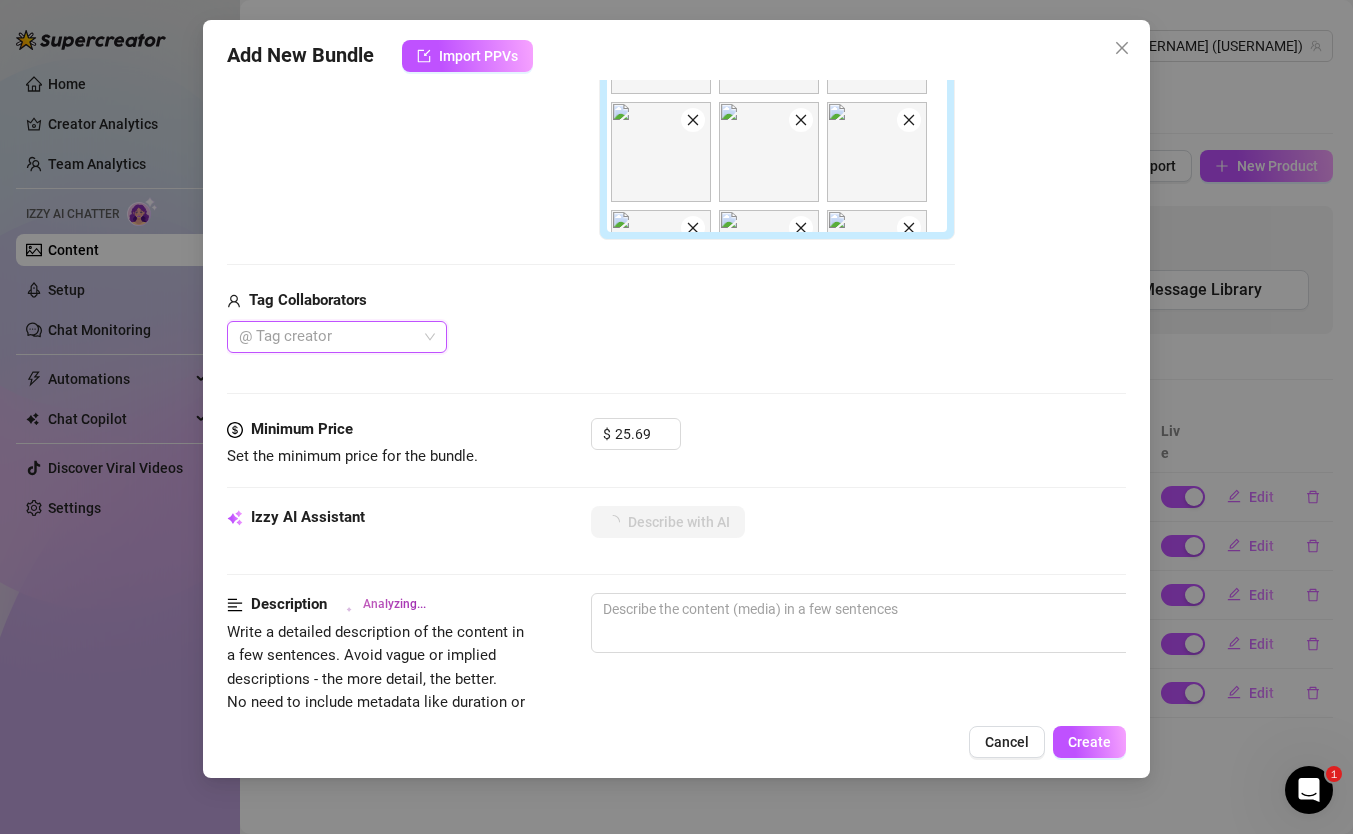 click at bounding box center [326, 337] 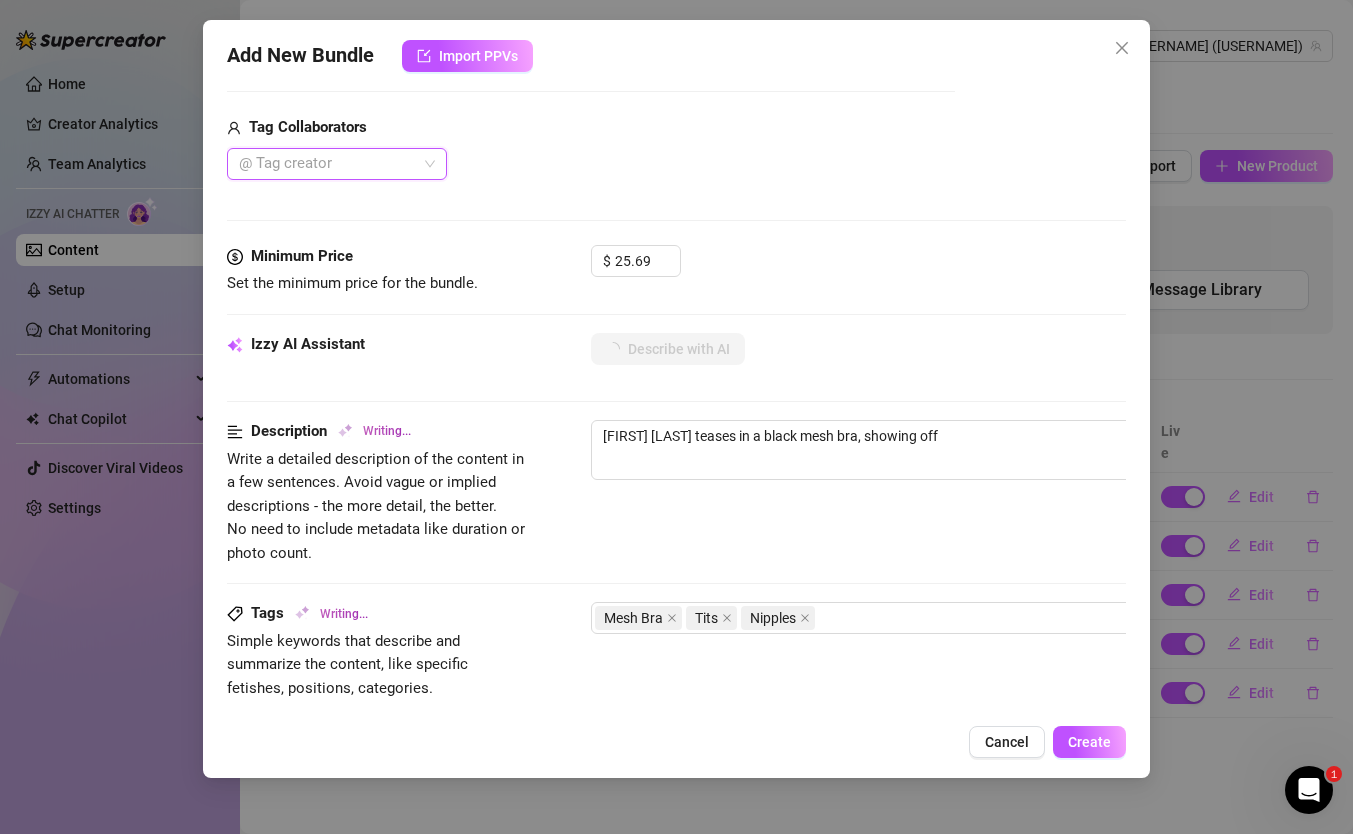 scroll, scrollTop: 730, scrollLeft: 0, axis: vertical 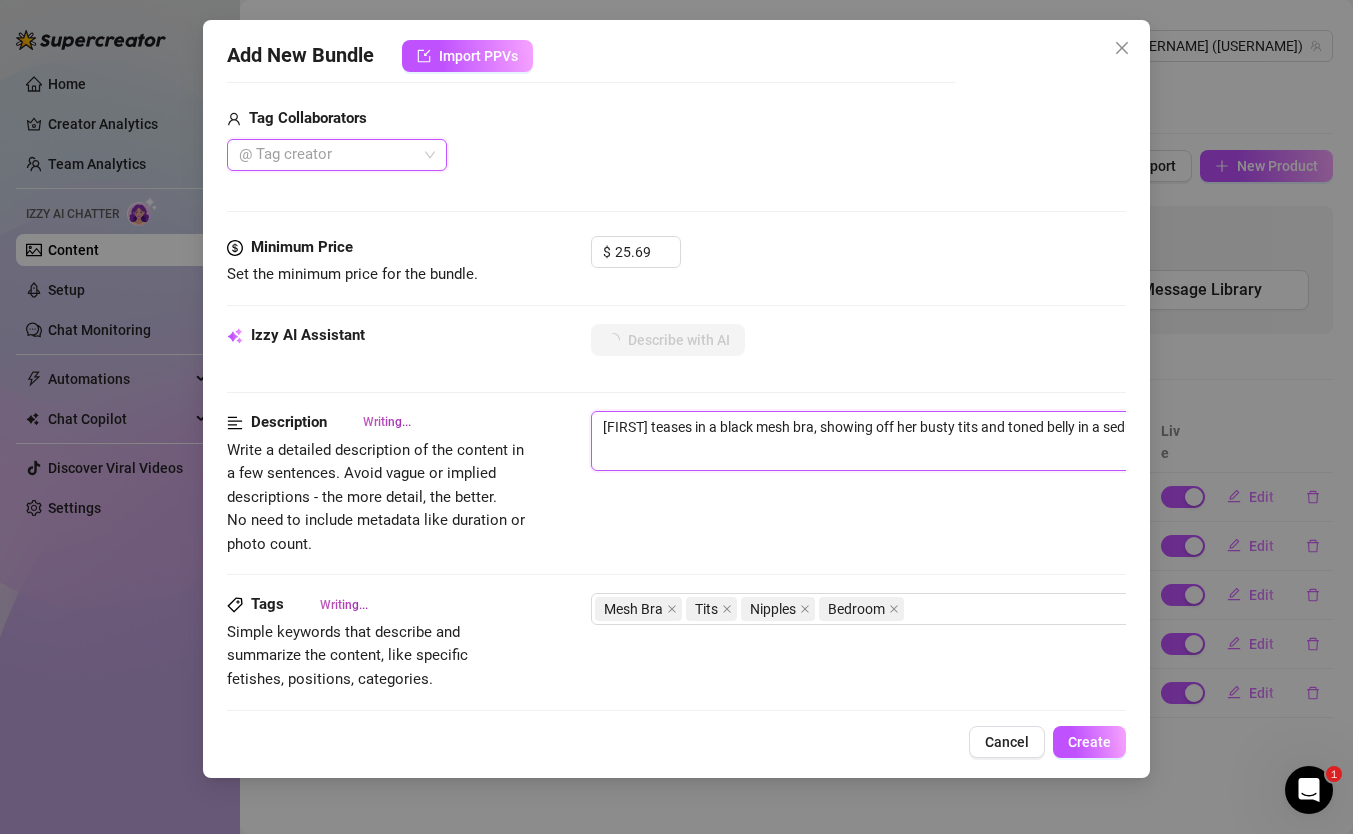 click on "[FIRST] teases in a black mesh bra, showing off her busty tits and toned belly in" at bounding box center (941, 441) 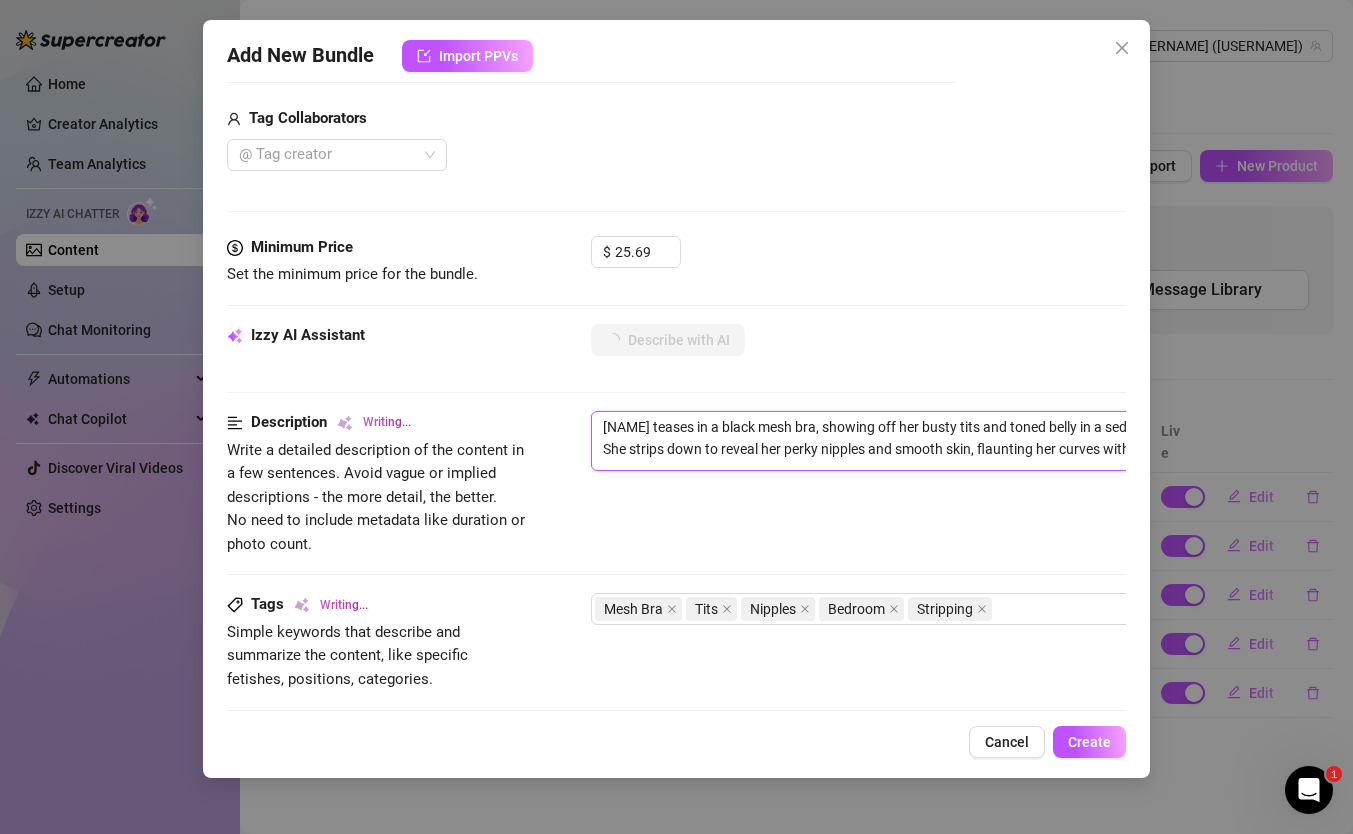 click on "דניאלה teases in a black mesh bra, showing off her busty tits and toned belly in a seductive bedroom setting. She strips down to reveal her perky nipples and smooth skin, flaunting her curves with confidence." at bounding box center (941, 441) 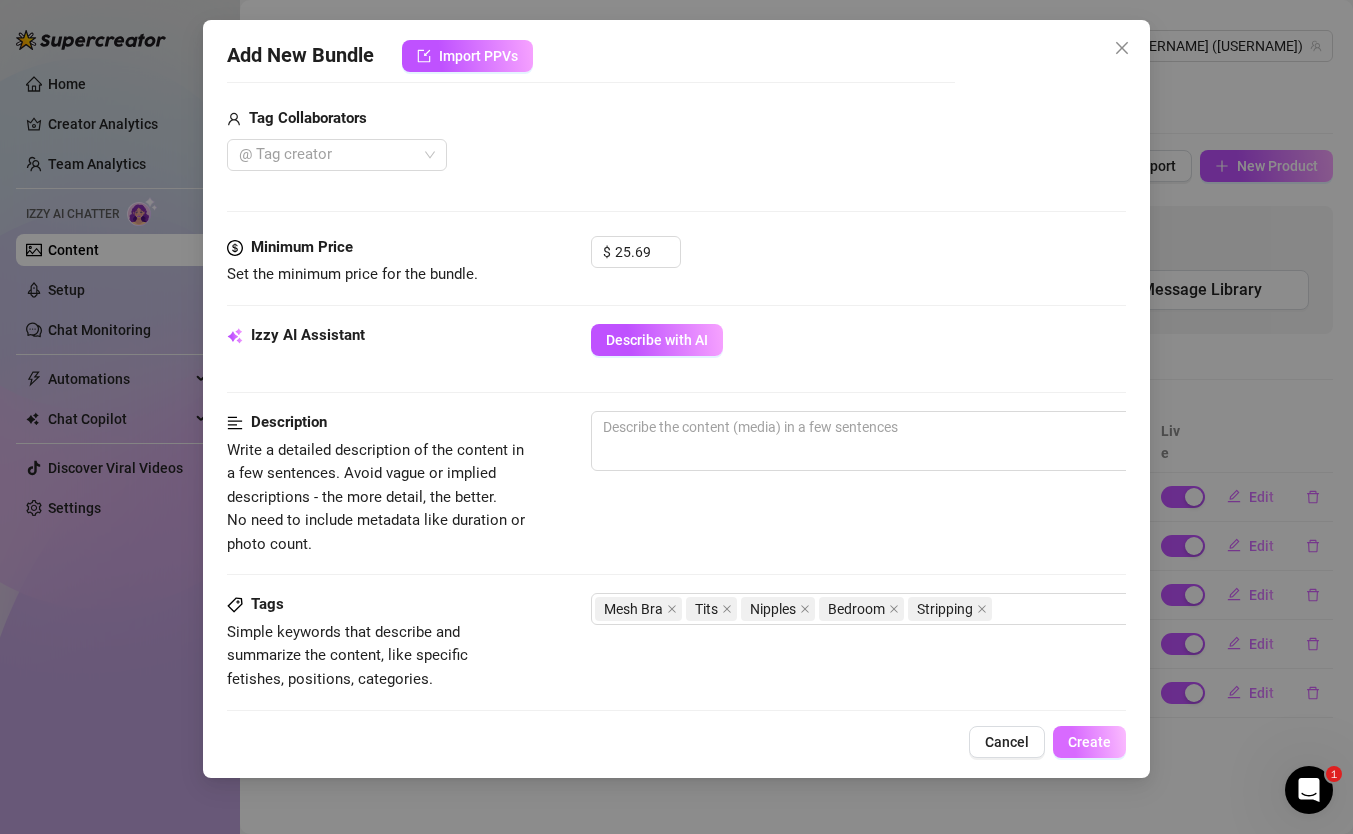 click on "Create" at bounding box center [1089, 742] 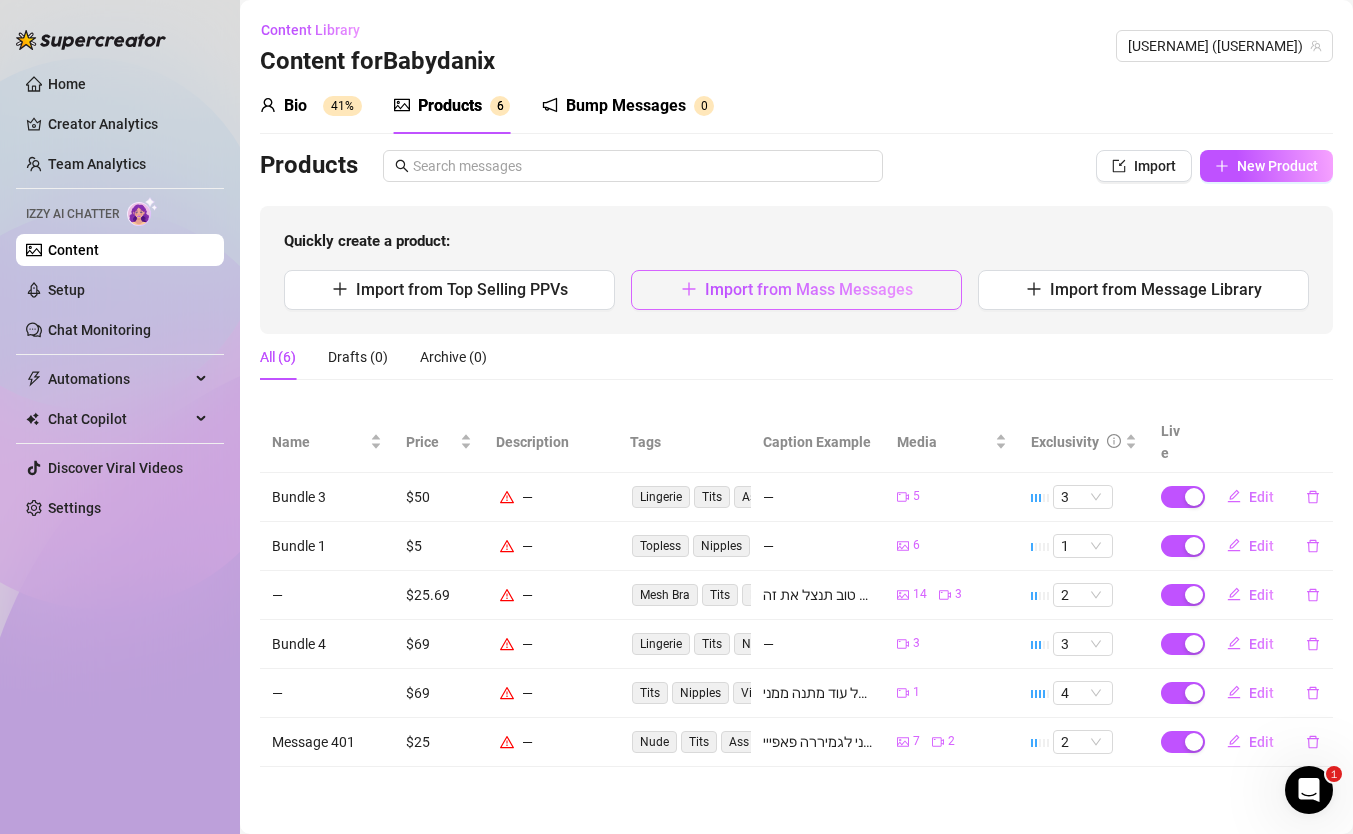 click on "Import from Mass Messages" at bounding box center [796, 290] 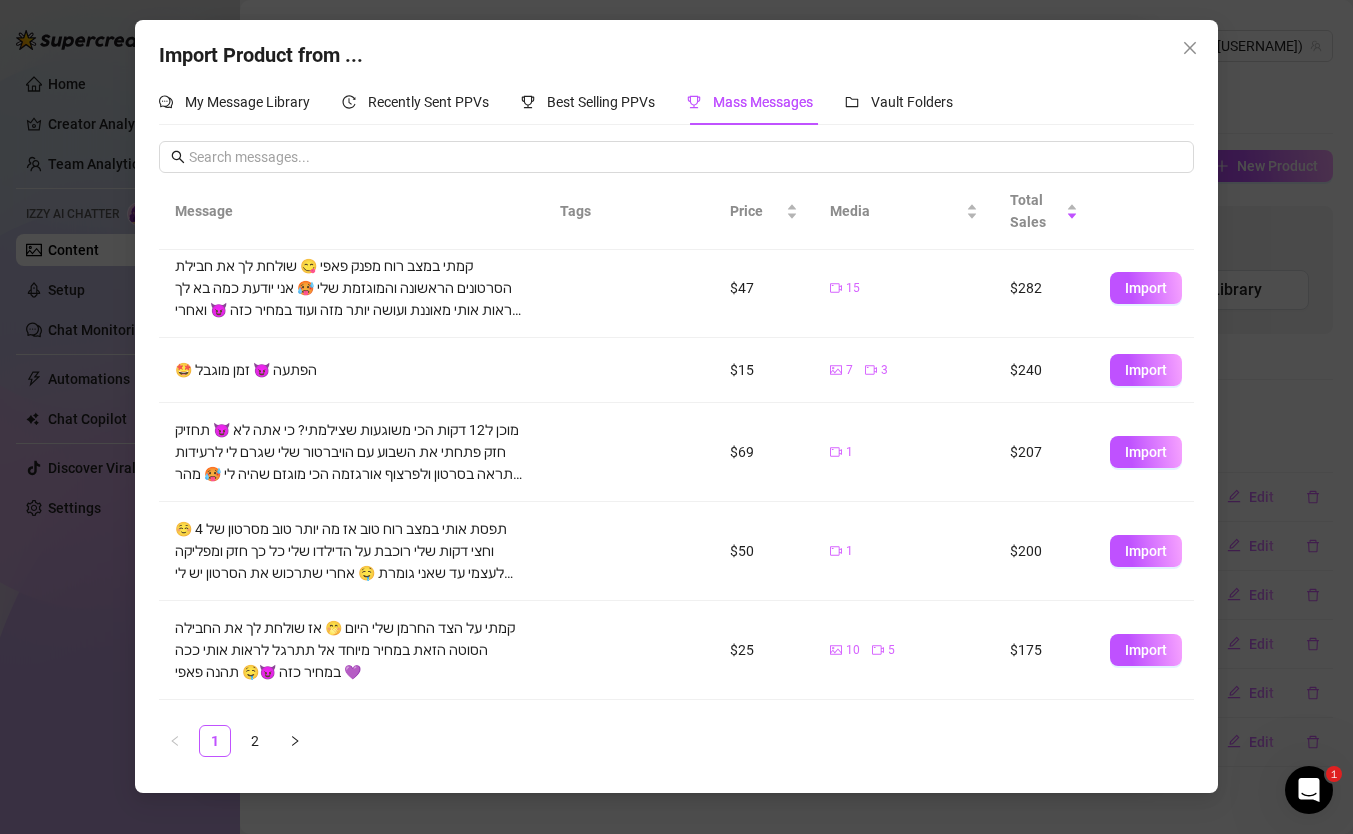 scroll, scrollTop: 438, scrollLeft: 0, axis: vertical 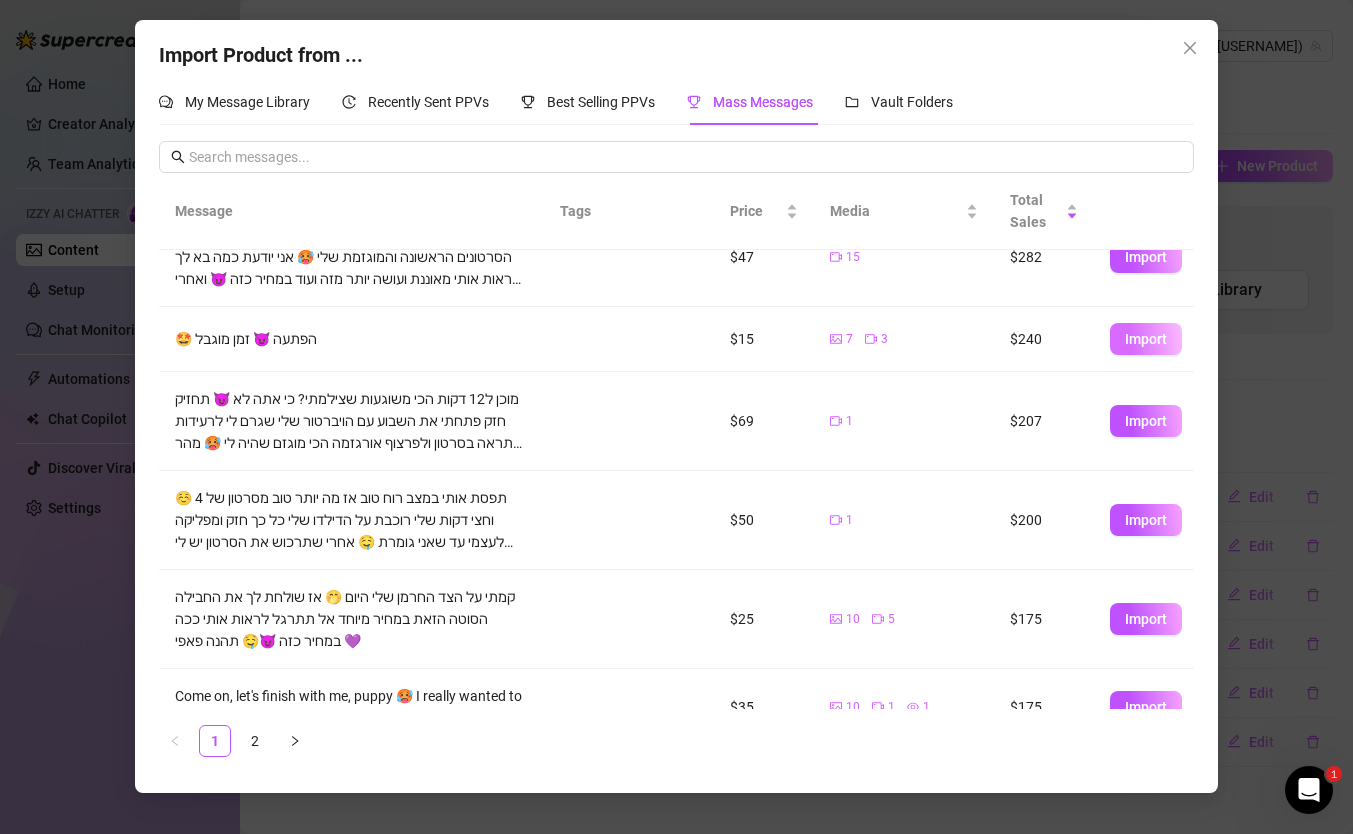 click on "Import" at bounding box center [1146, 339] 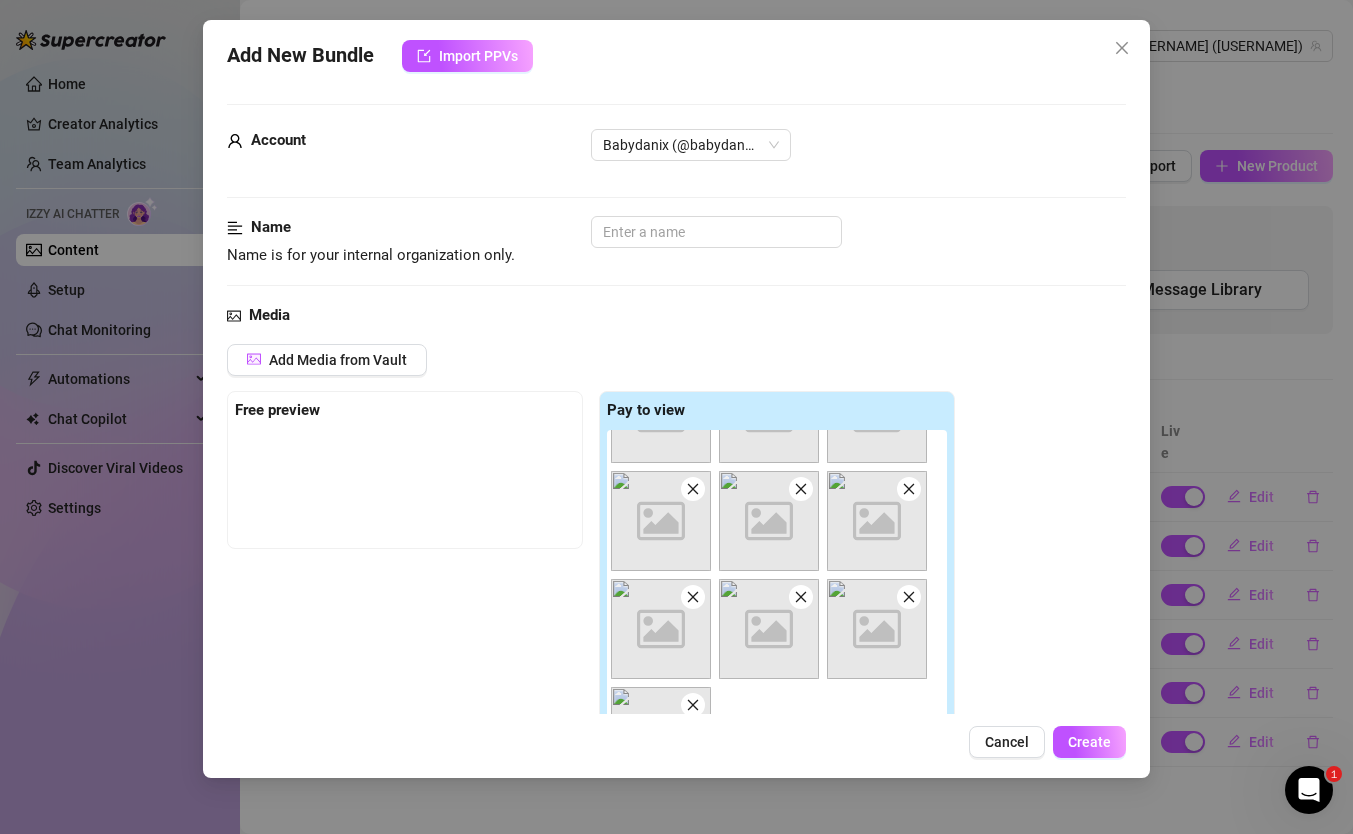 scroll, scrollTop: 82, scrollLeft: 0, axis: vertical 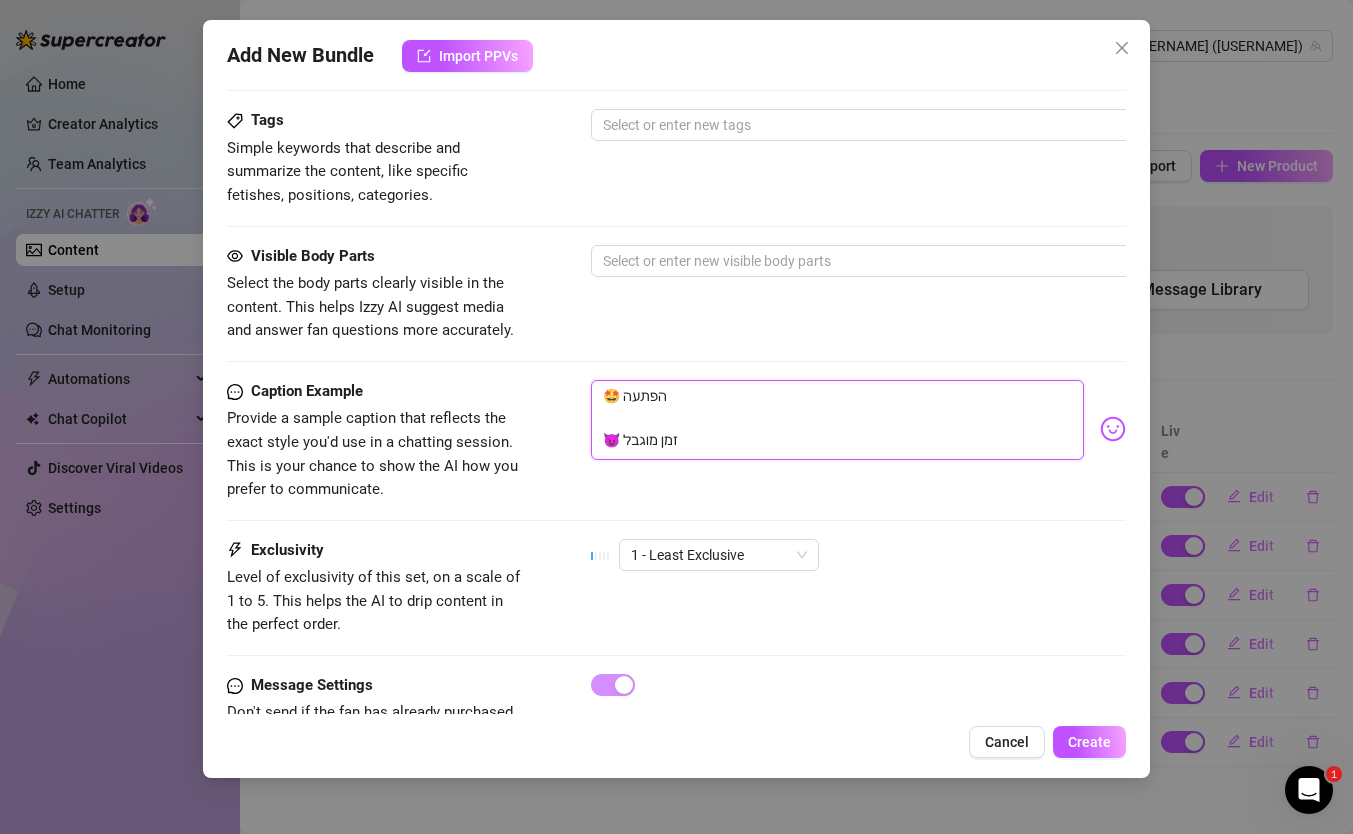drag, startPoint x: 692, startPoint y: 436, endPoint x: 590, endPoint y: 433, distance: 102.044106 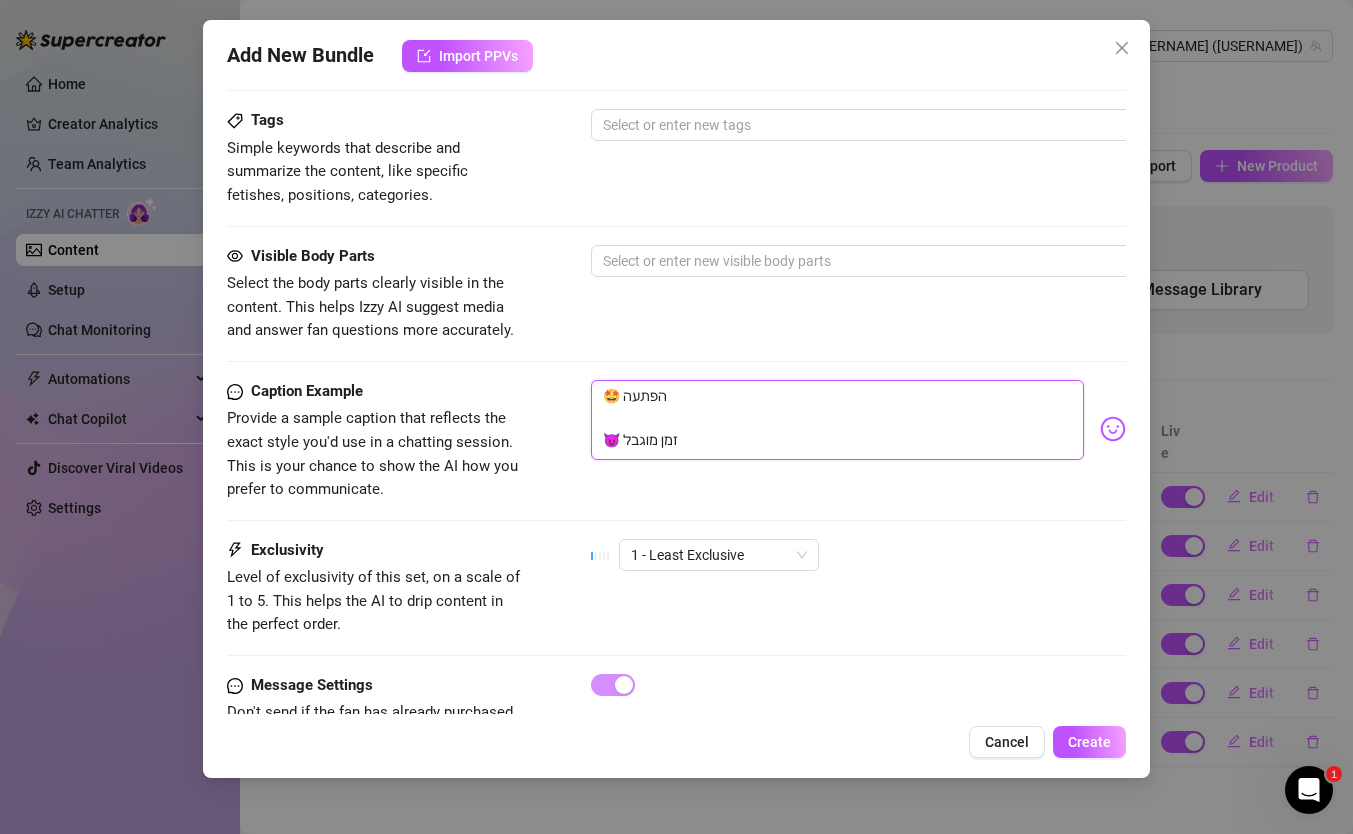 click on "🤩 הפתעה
😈 זמן מוגבל" at bounding box center [837, 420] 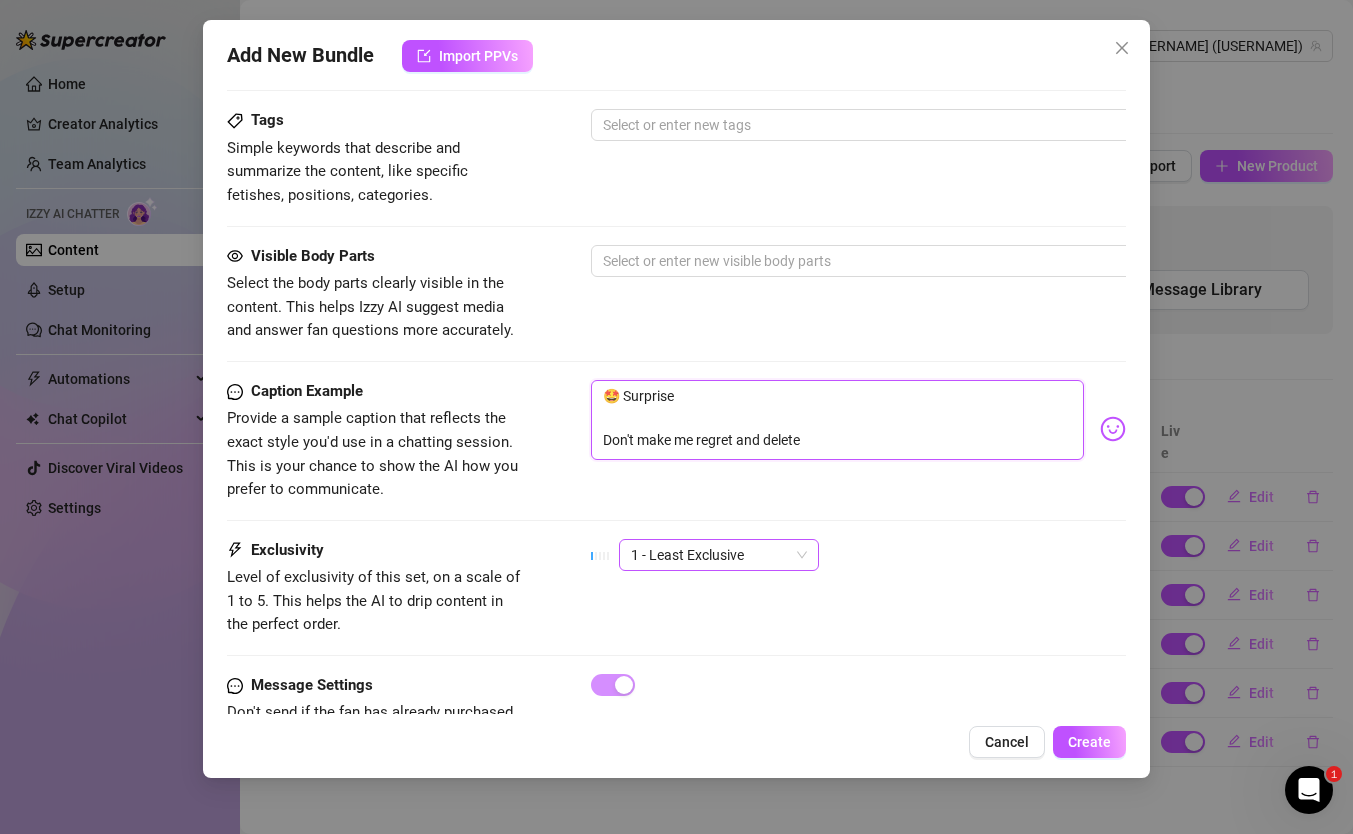 click on "1 - Least Exclusive" at bounding box center [719, 555] 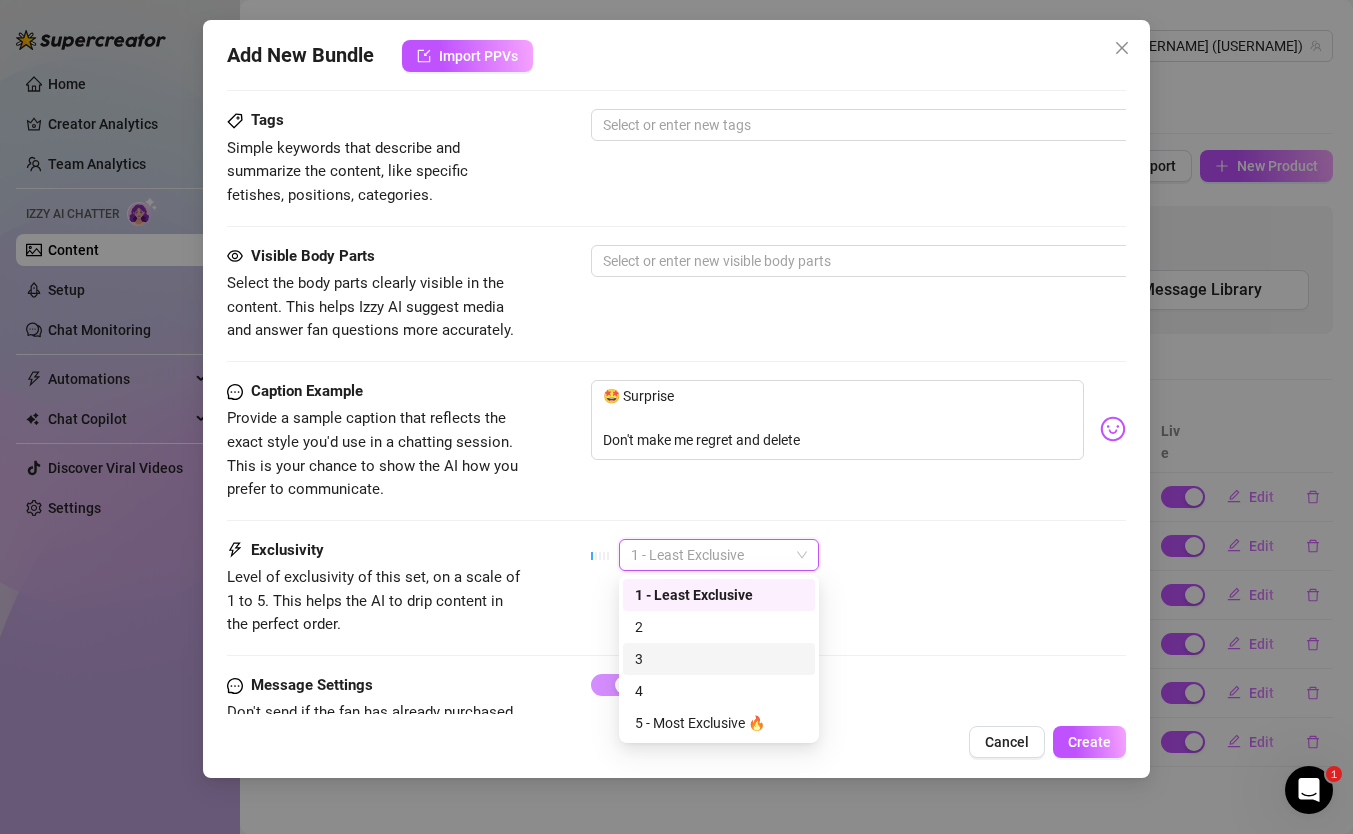 click on "3" at bounding box center [719, 659] 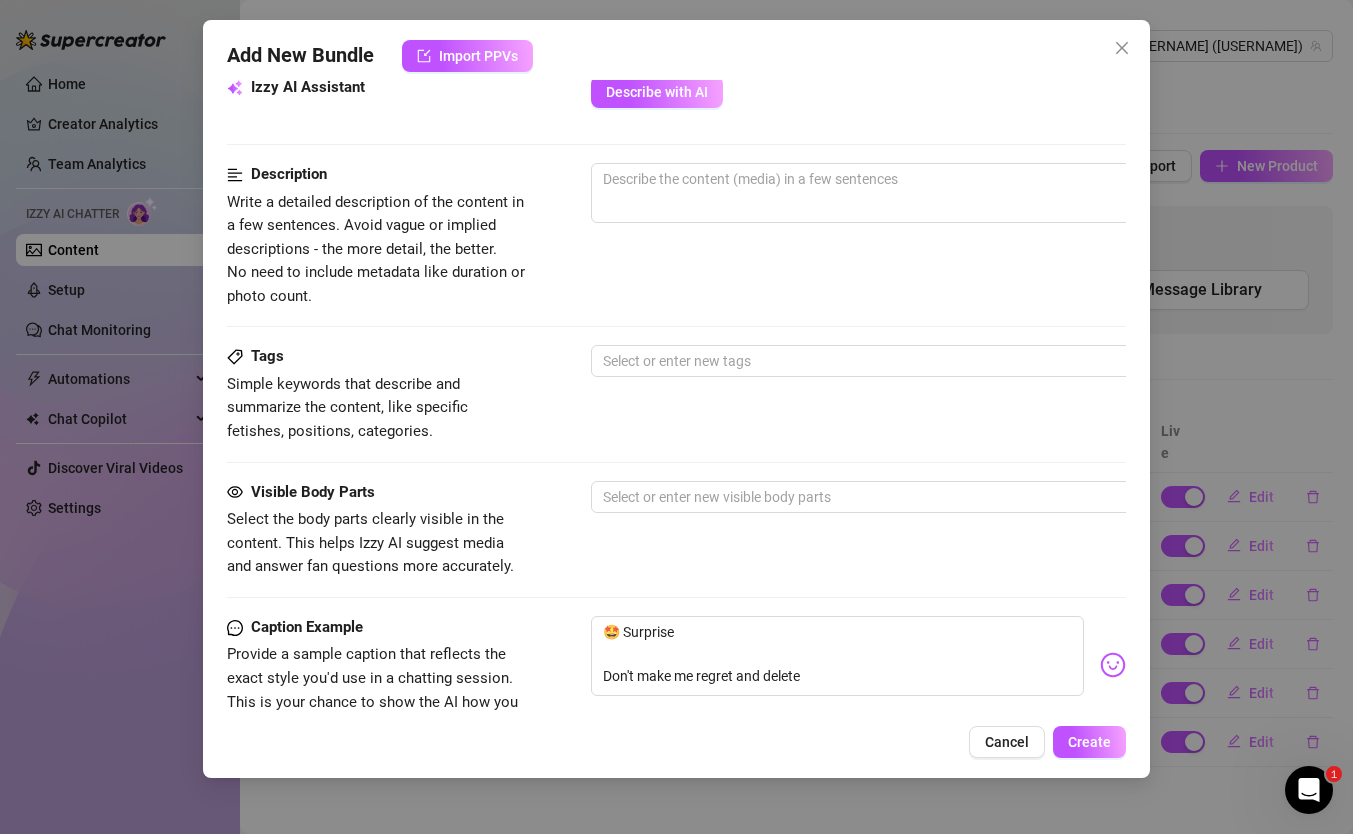 scroll, scrollTop: 1286, scrollLeft: 0, axis: vertical 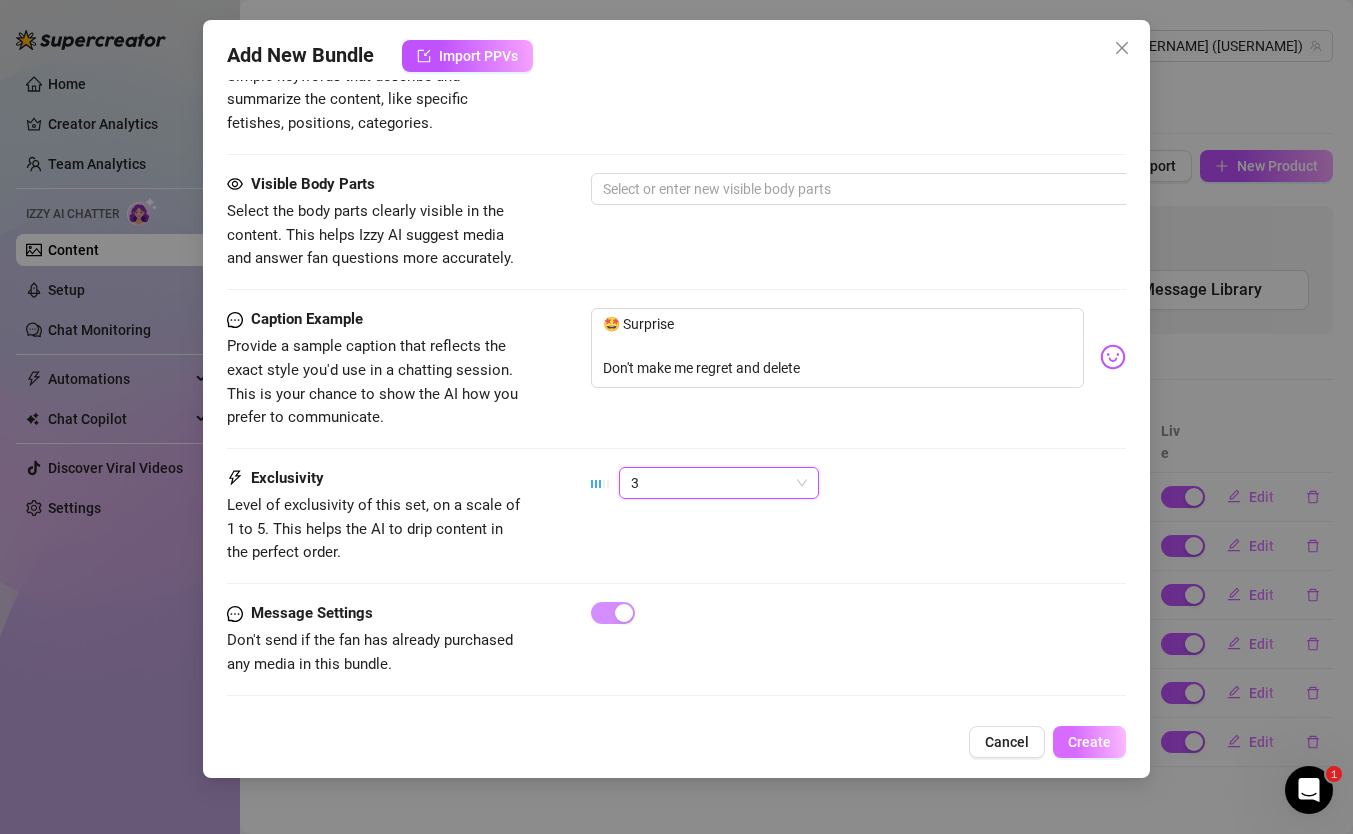 click on "Create" at bounding box center [1089, 742] 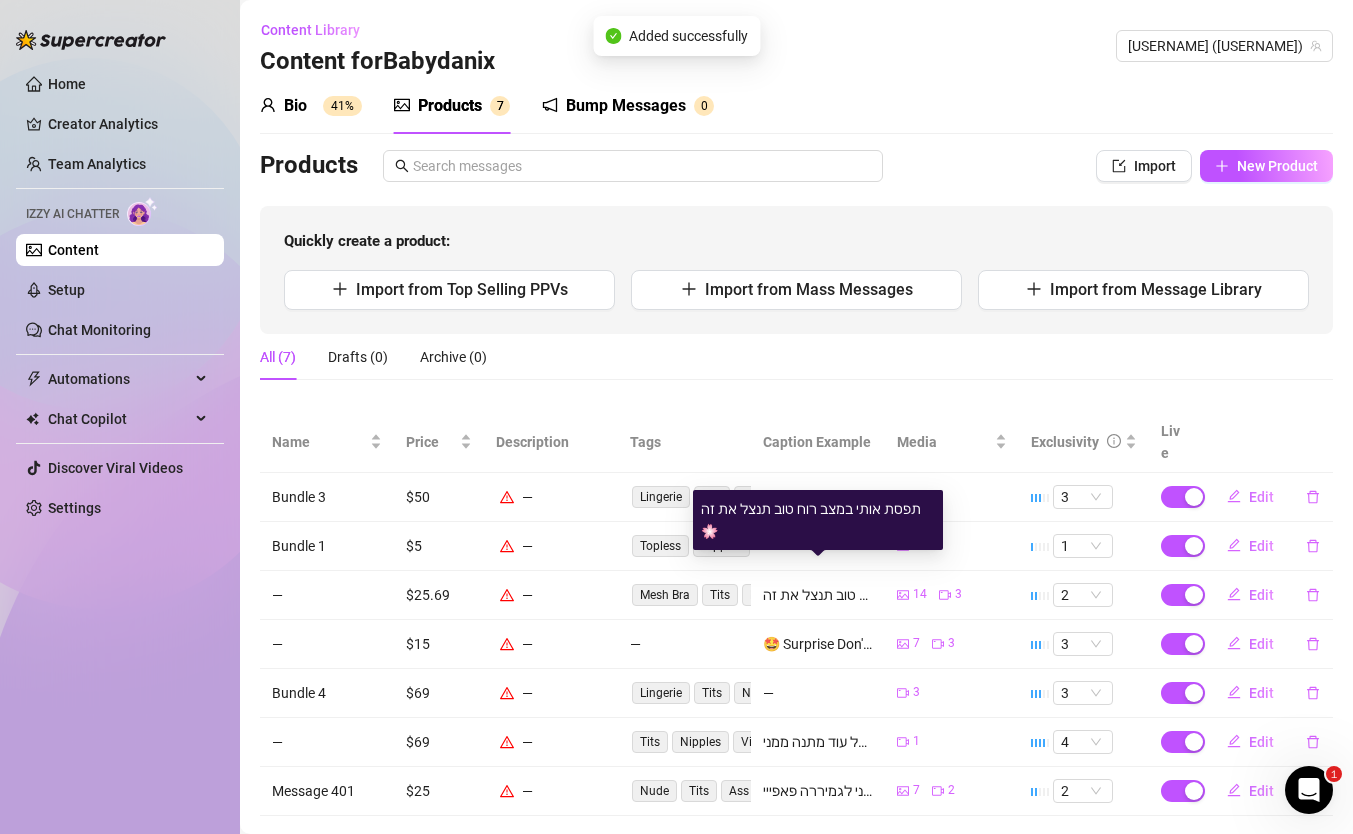 scroll, scrollTop: 19, scrollLeft: 0, axis: vertical 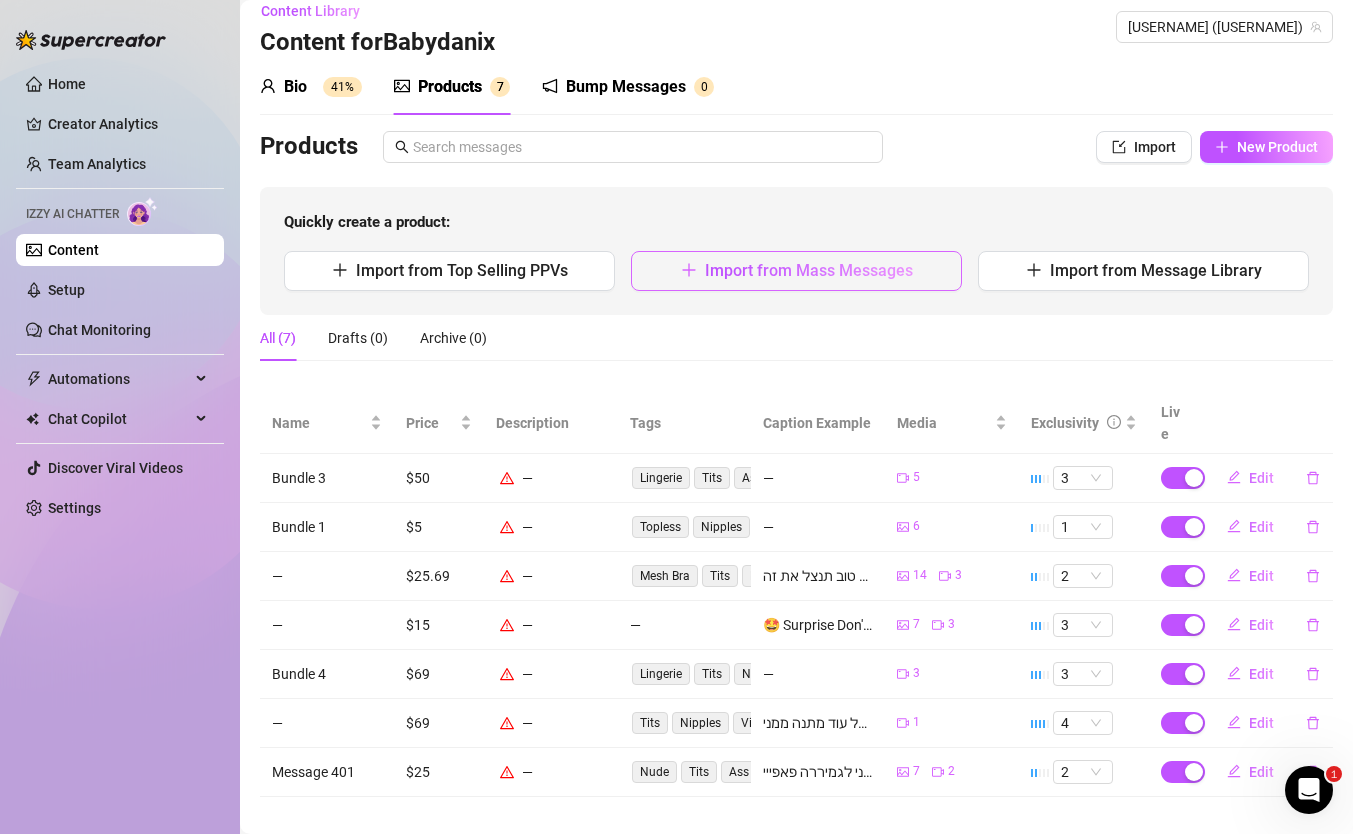 click on "Import from Mass Messages" at bounding box center (796, 271) 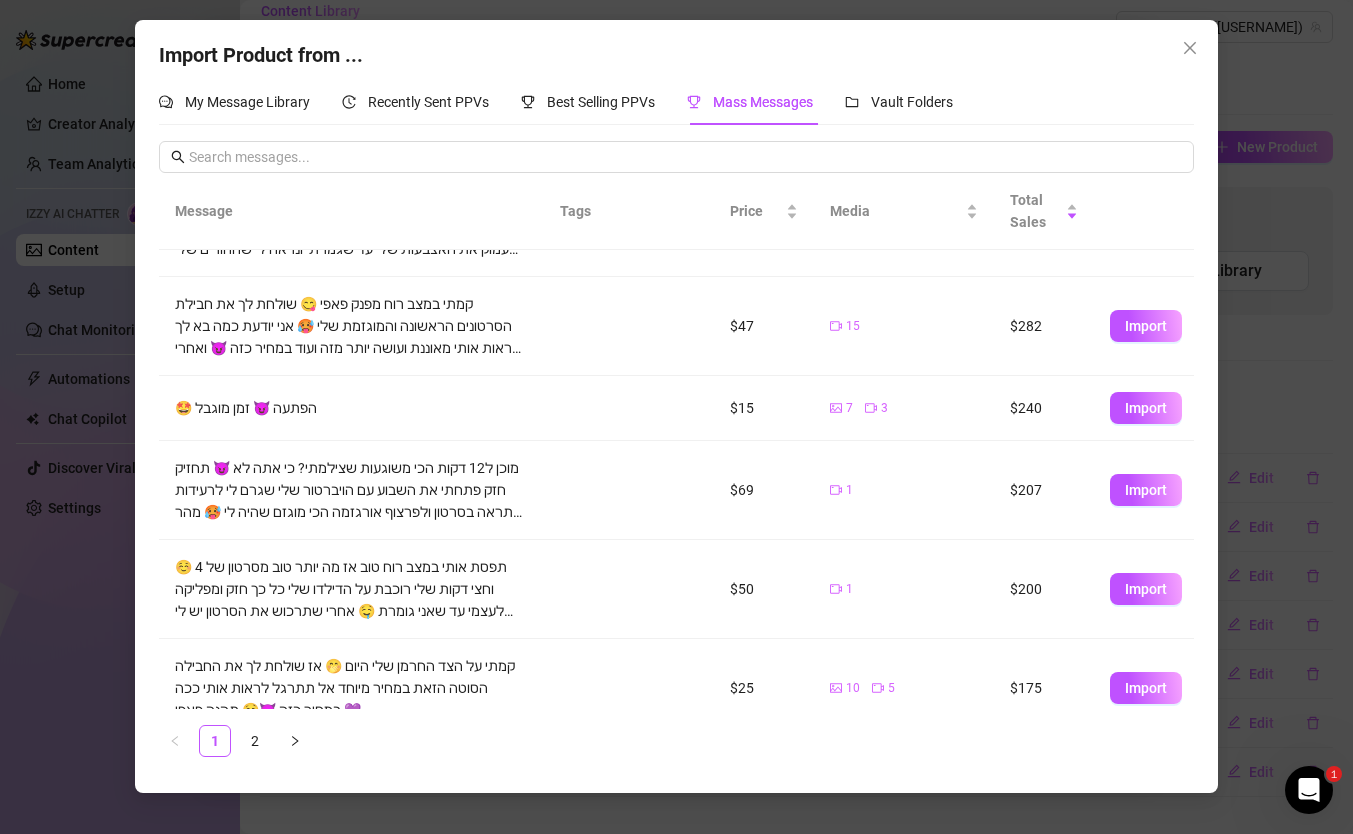 scroll, scrollTop: 475, scrollLeft: 0, axis: vertical 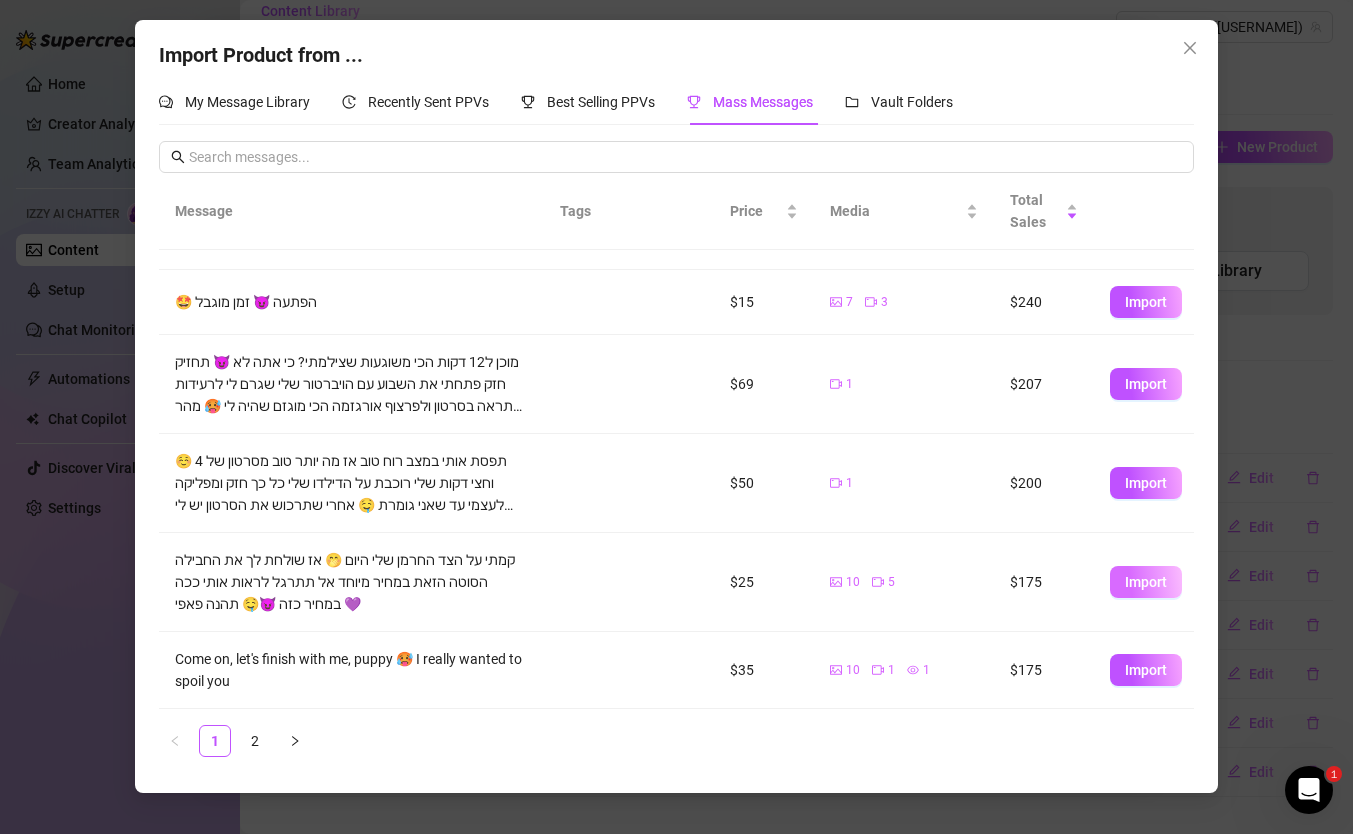 click on "Import" at bounding box center [1146, 582] 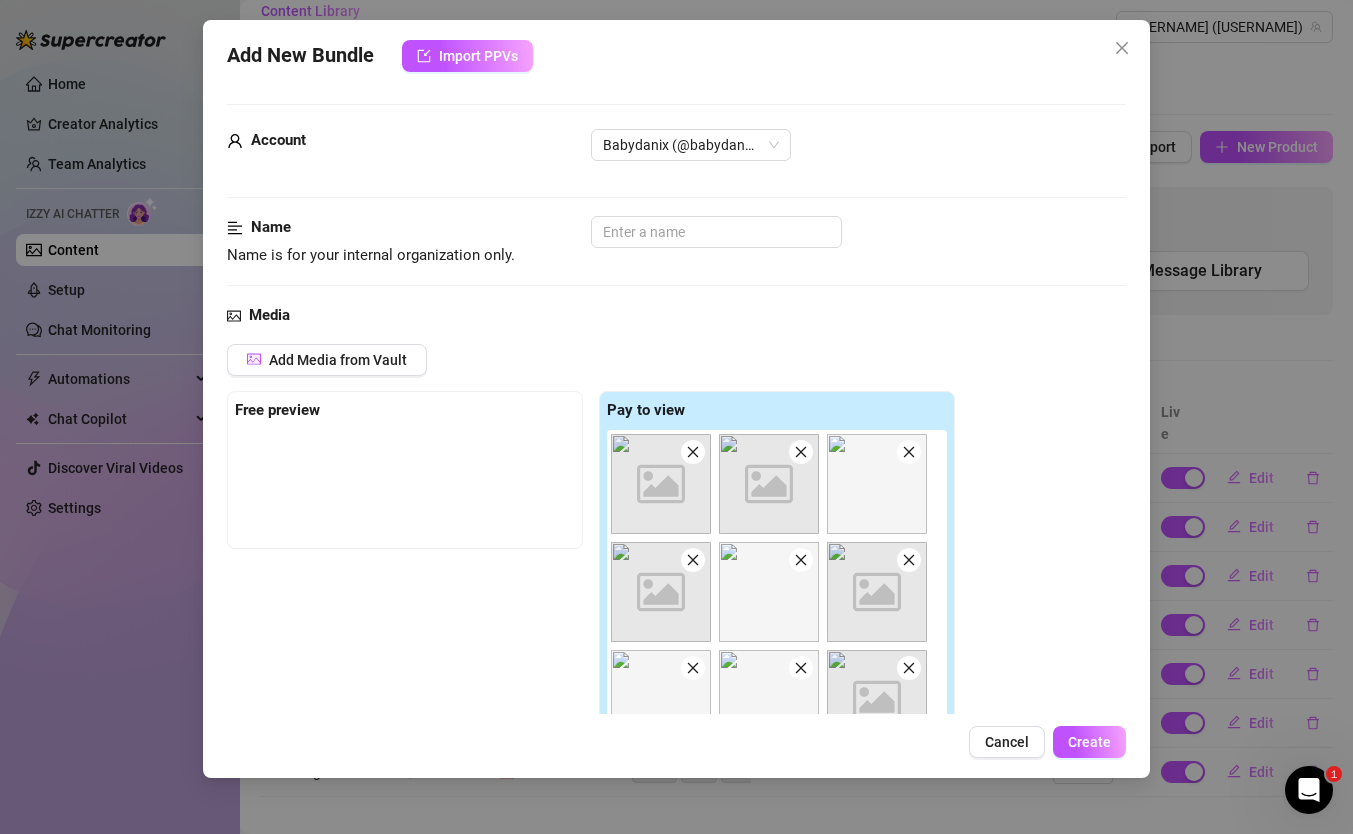 scroll, scrollTop: 190, scrollLeft: 0, axis: vertical 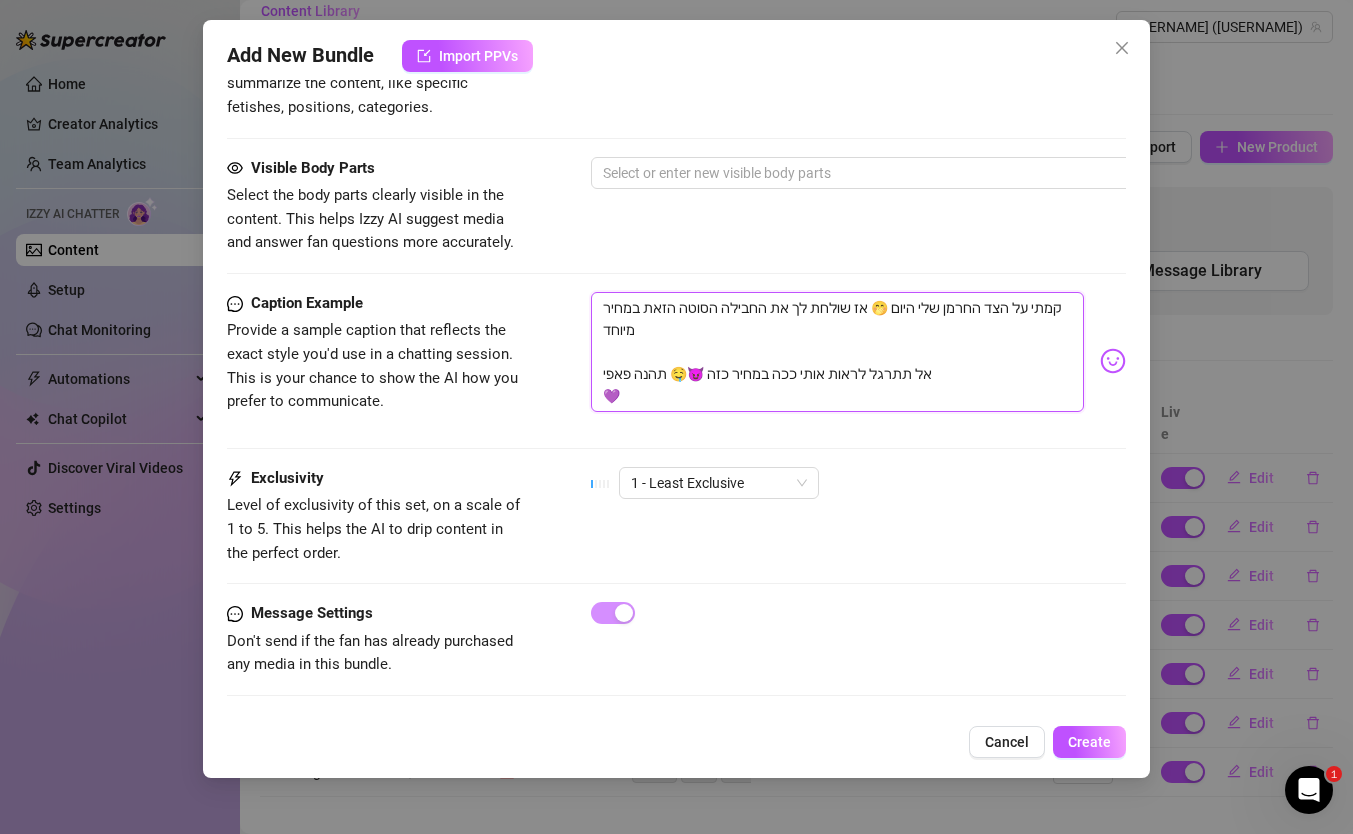 click on "קמתי על הצד החרמן שלי היום 🤭 אז שולחת לך את החבילה הסוטה הזאת במחיר מיוחד
אל תתרגל לראות אותי ככה במחיר כזה 😈🤤 תהנה פאפי
💜" at bounding box center (837, 352) 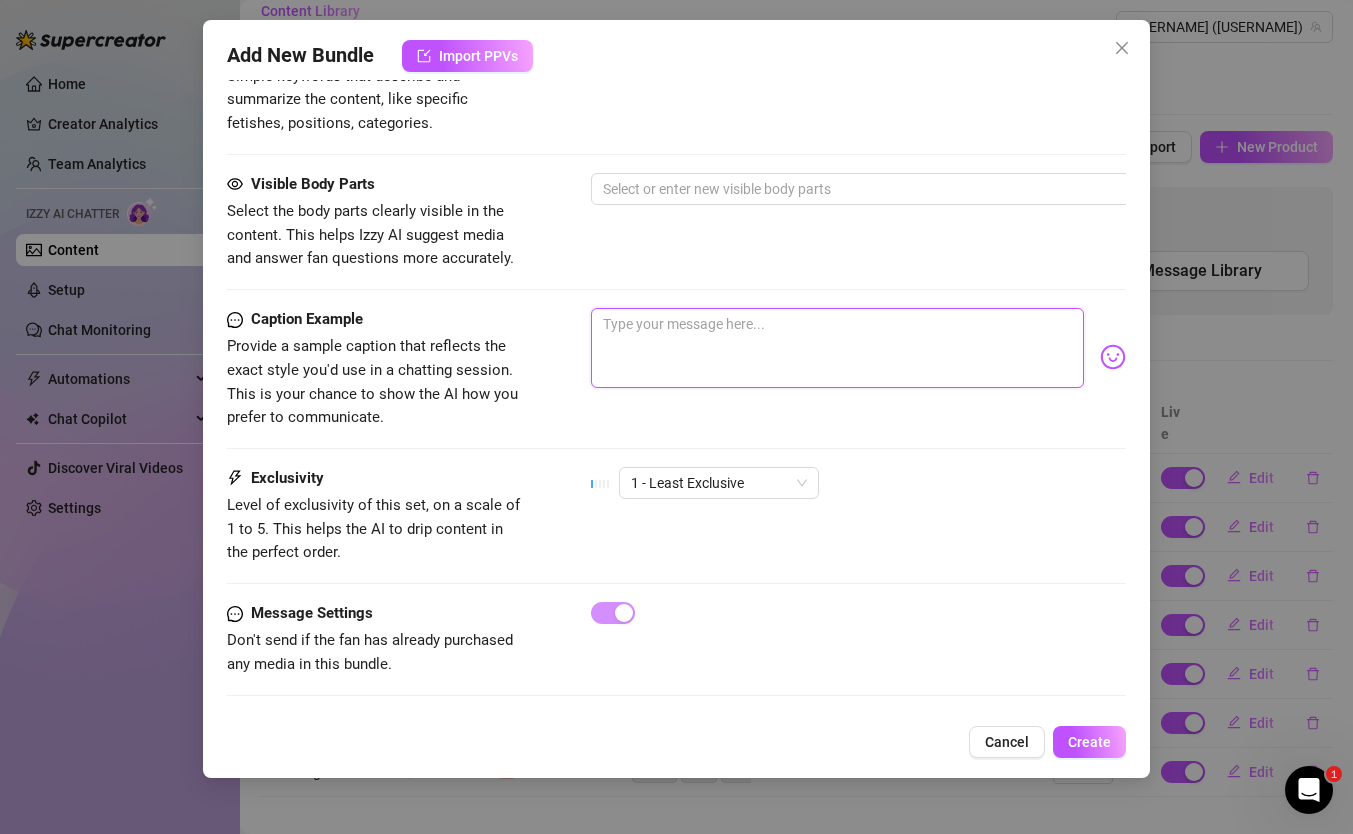 scroll, scrollTop: 1286, scrollLeft: 0, axis: vertical 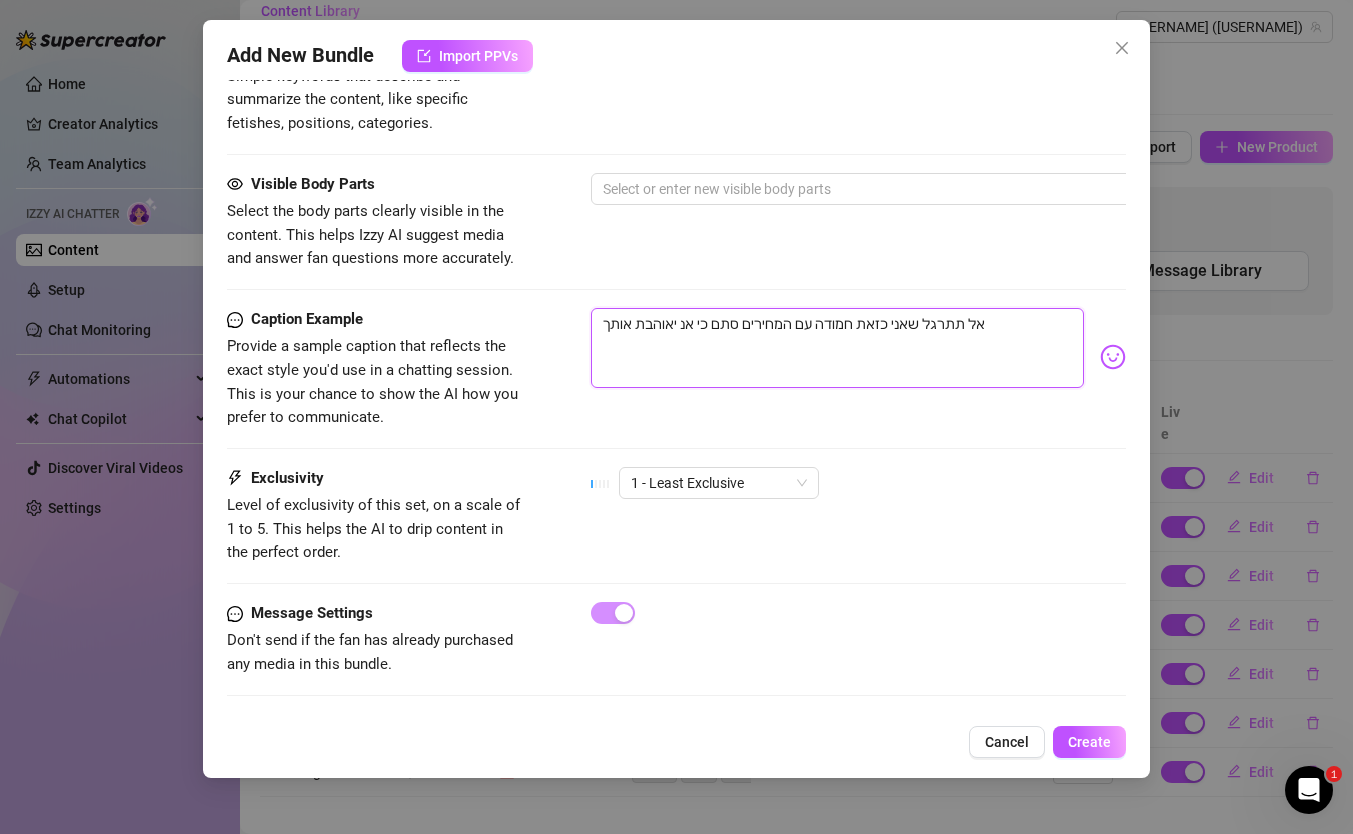 click on "אל תתרגל שאני כזאת חמודה עם המחירים סתם כי אנ יאוהבת אותך" at bounding box center (837, 348) 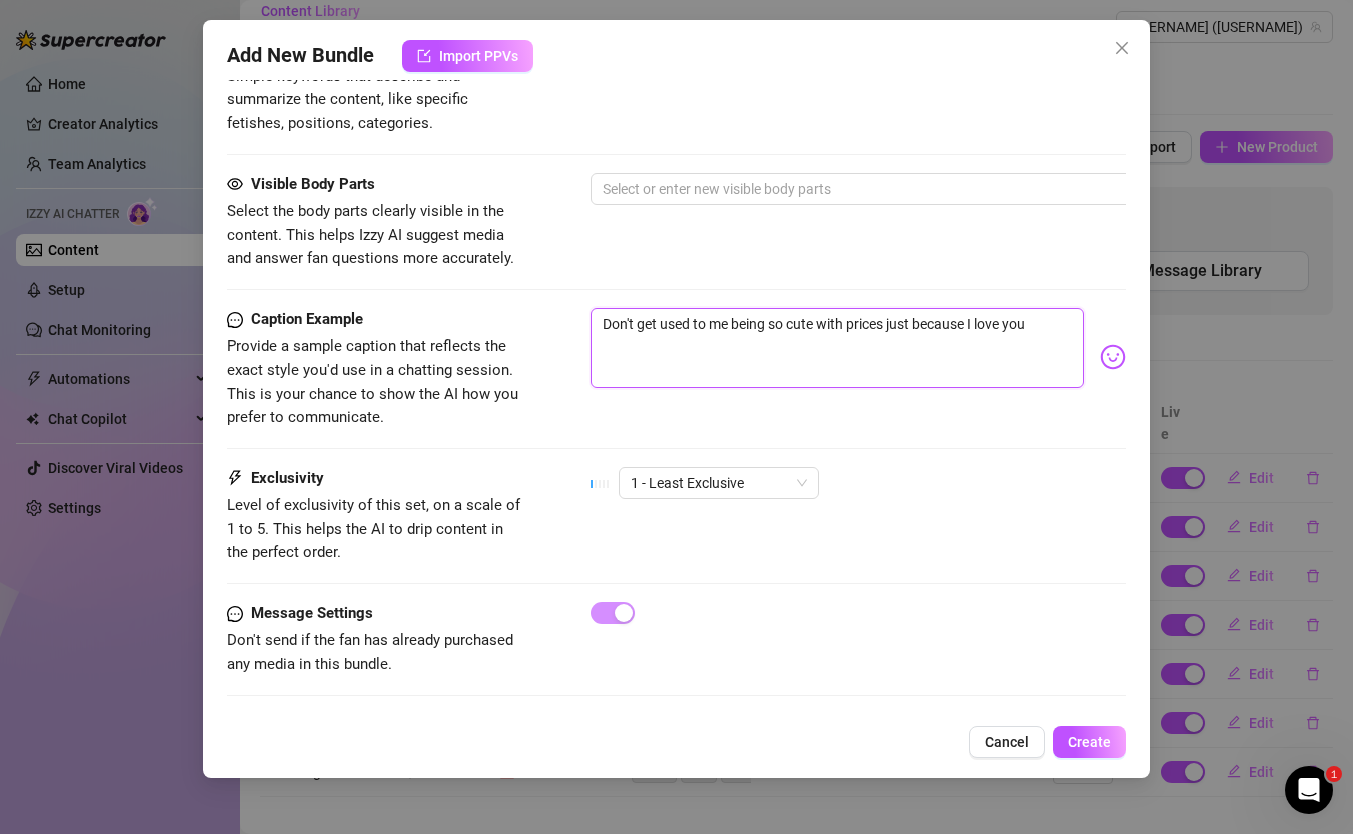 click on "Don't get used to me being so cute with prices just because I love you" at bounding box center [837, 348] 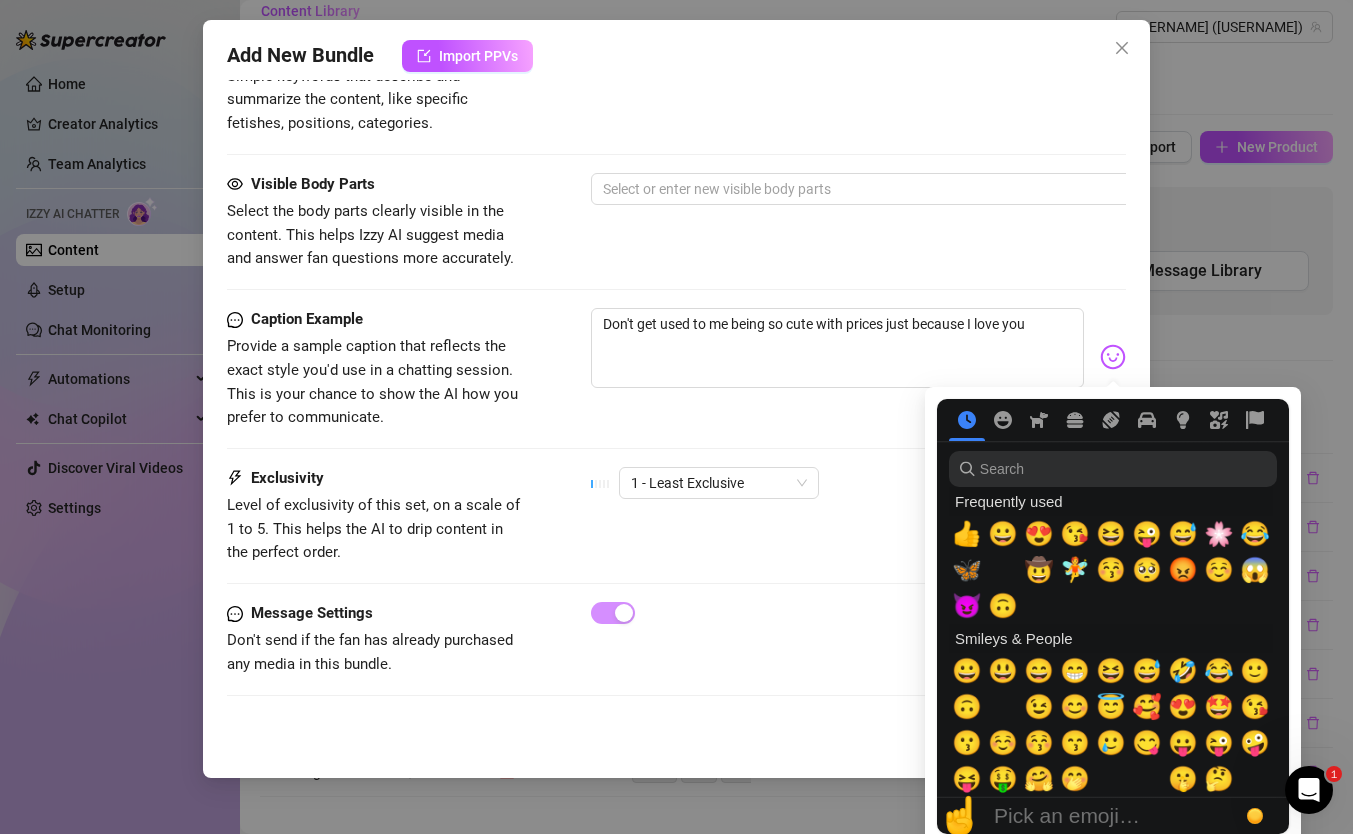 click at bounding box center [1113, 357] 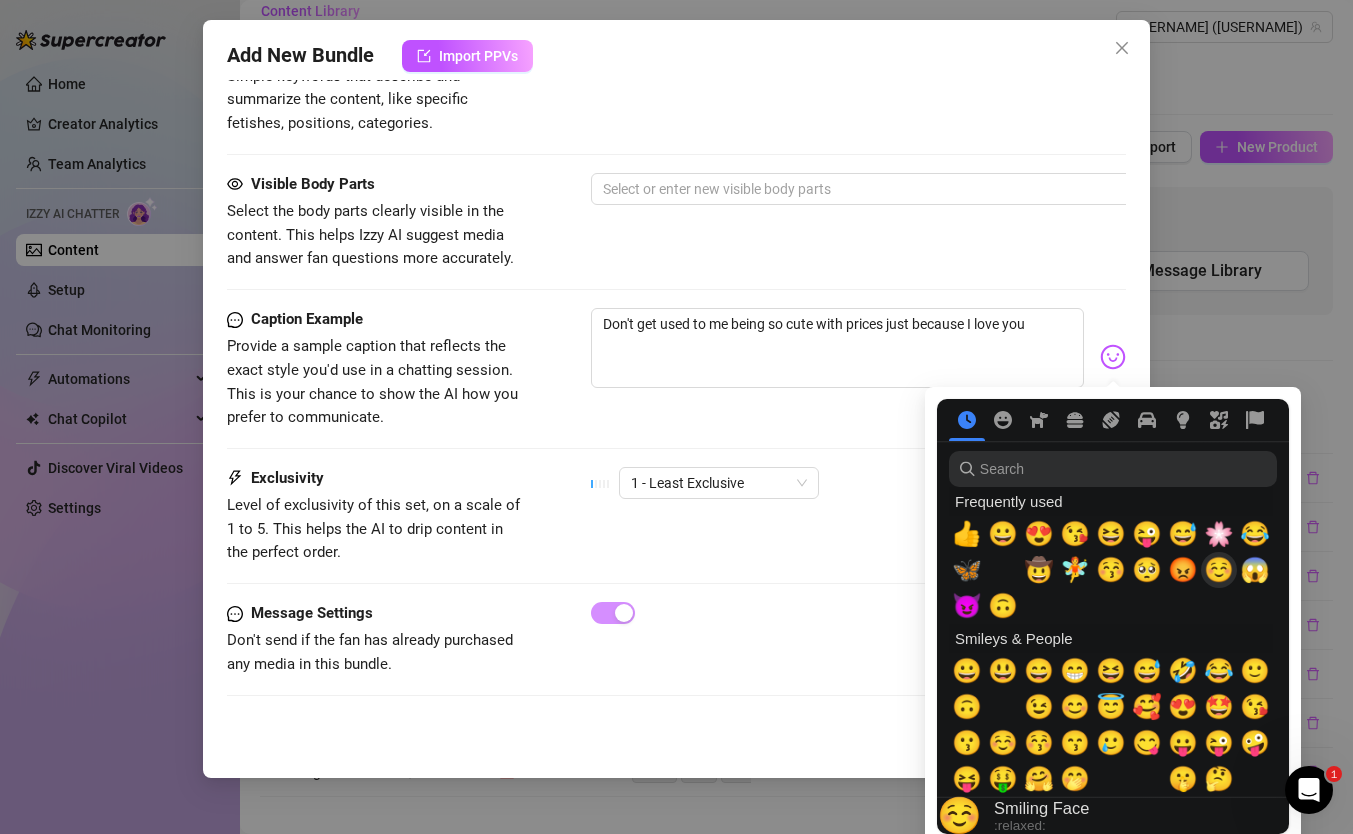 click on "☺️" at bounding box center [1219, 570] 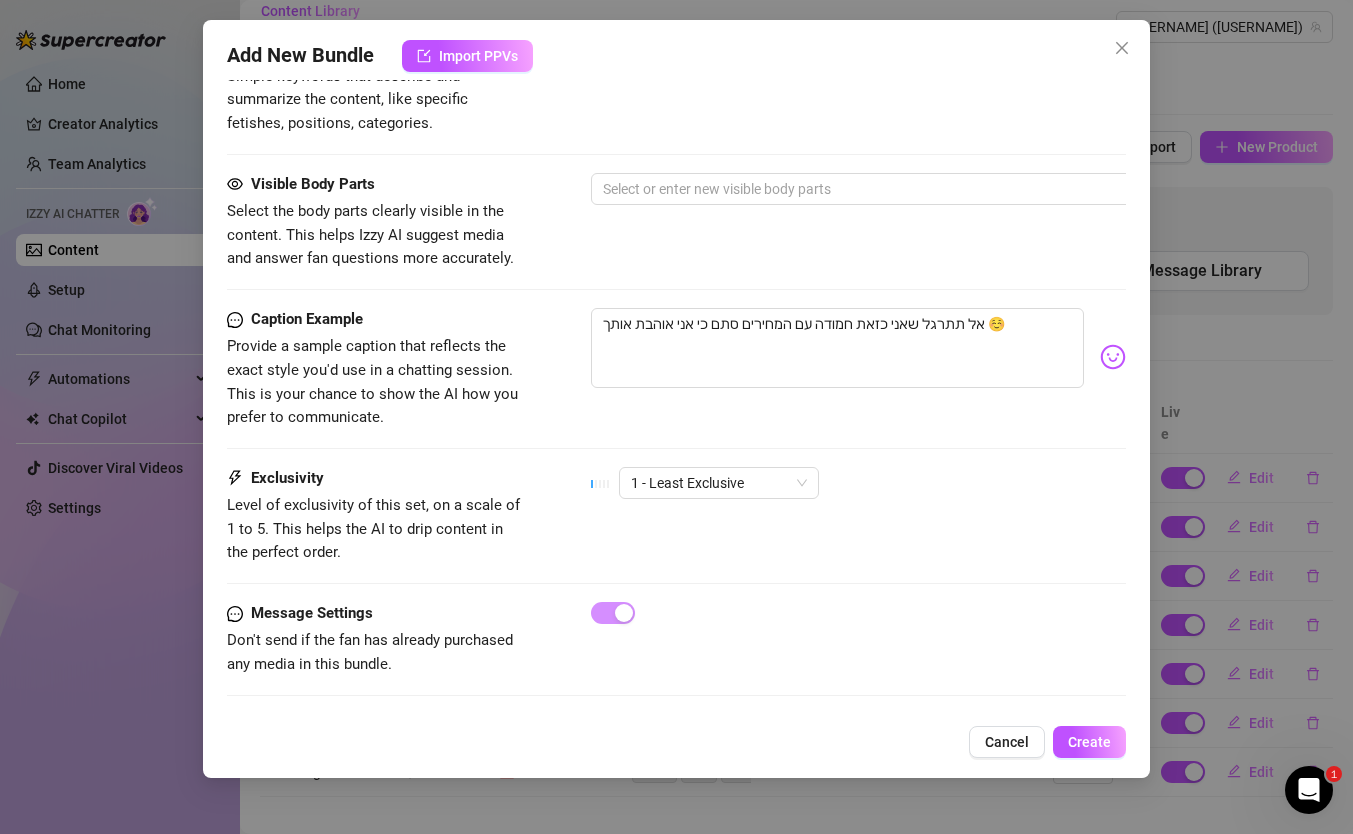 click on "Caption Example Provide a sample caption that reflects the exact style you'd use in a chatting session. This is your chance to show the AI how you prefer to communicate. אל תתרגל שאני כזאת חמודה עם המחירים סתם כי אני אוהבת אותך ☺️" at bounding box center [676, 369] 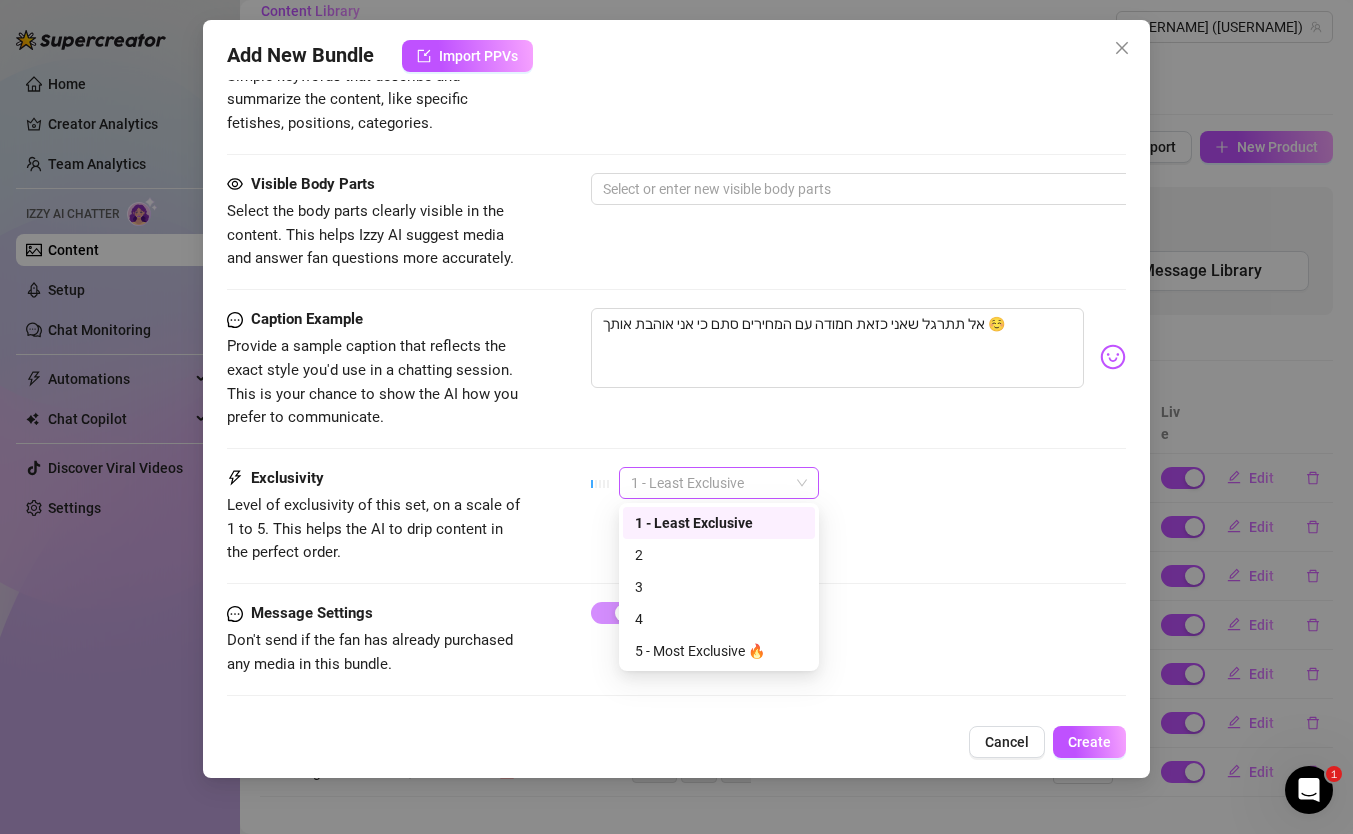 click on "1 - Least Exclusive" at bounding box center [719, 483] 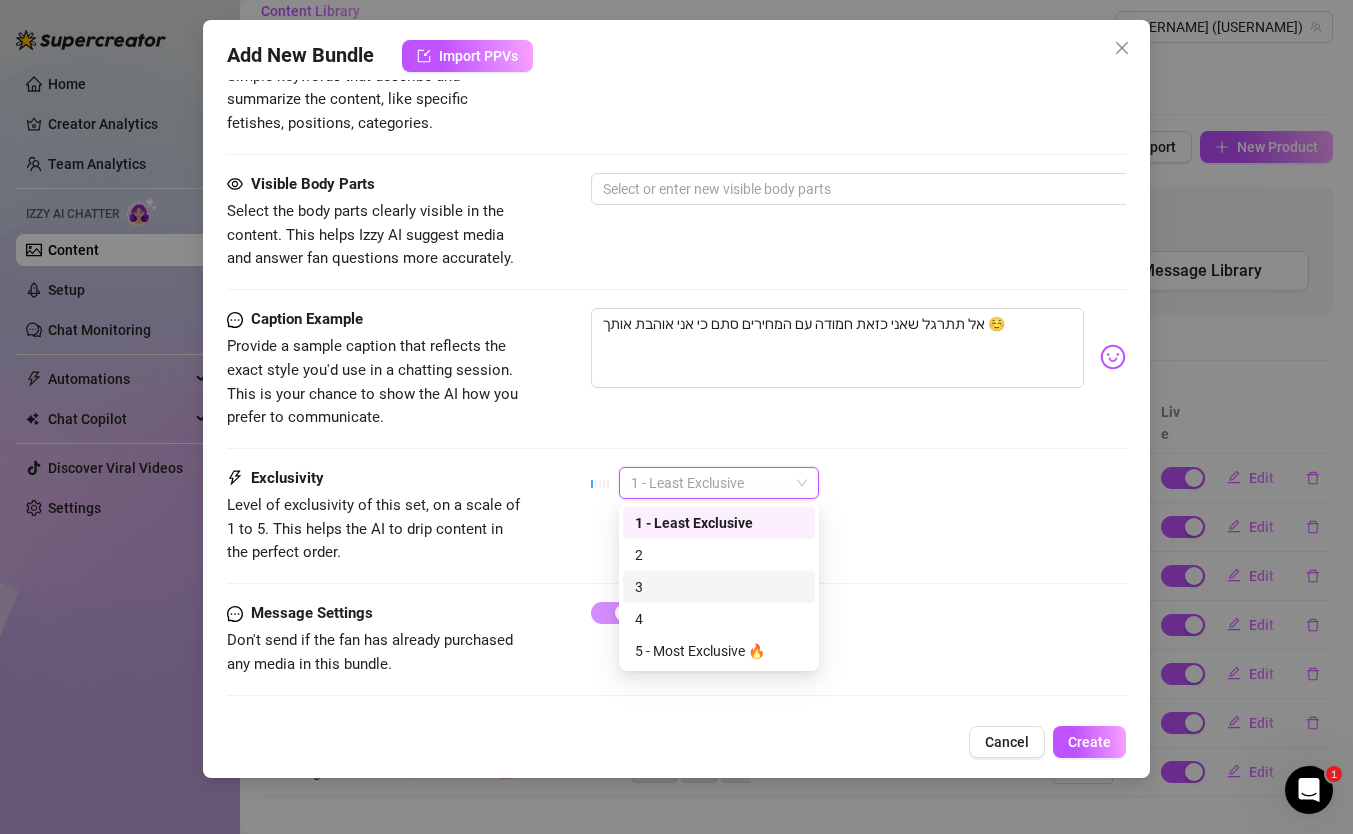 click on "3" at bounding box center [719, 587] 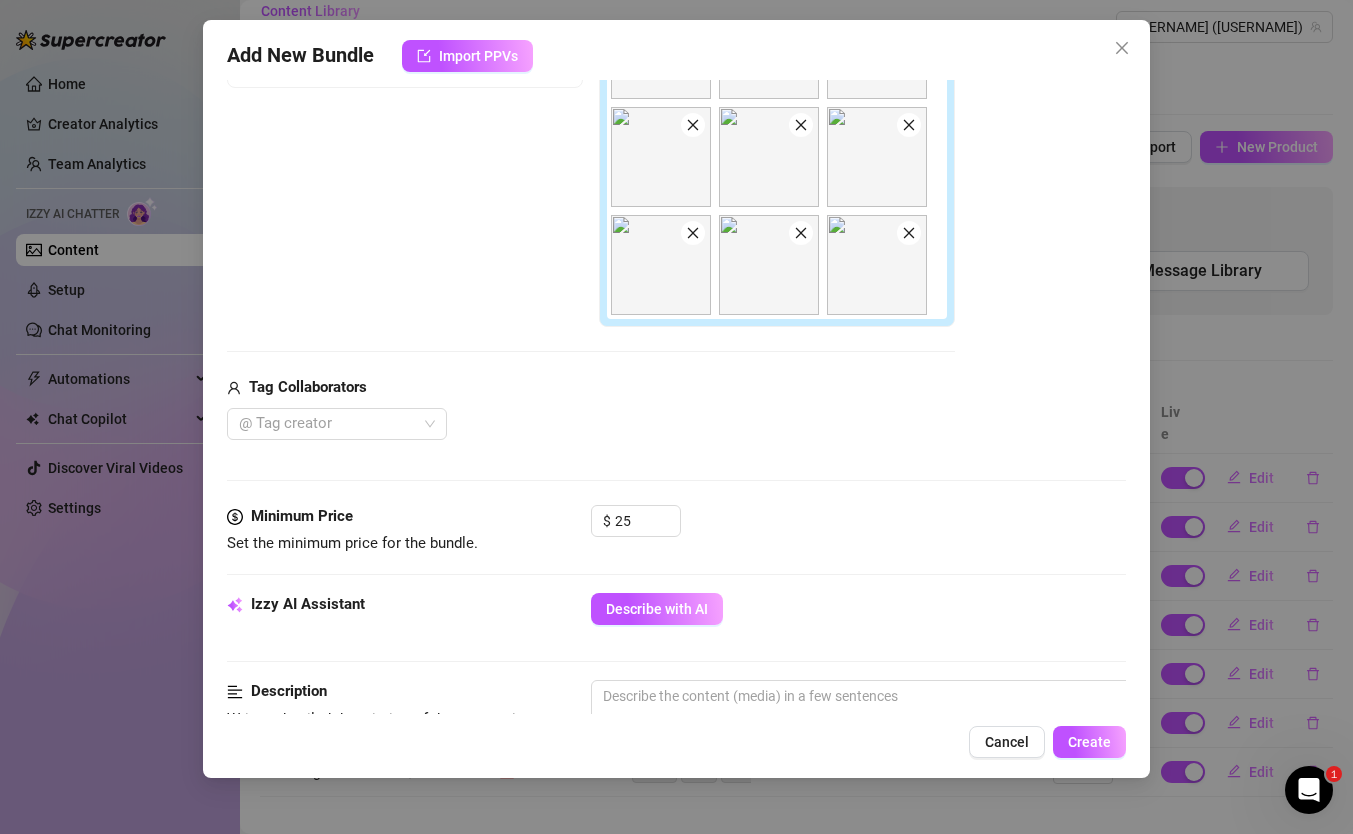 scroll, scrollTop: 389, scrollLeft: 0, axis: vertical 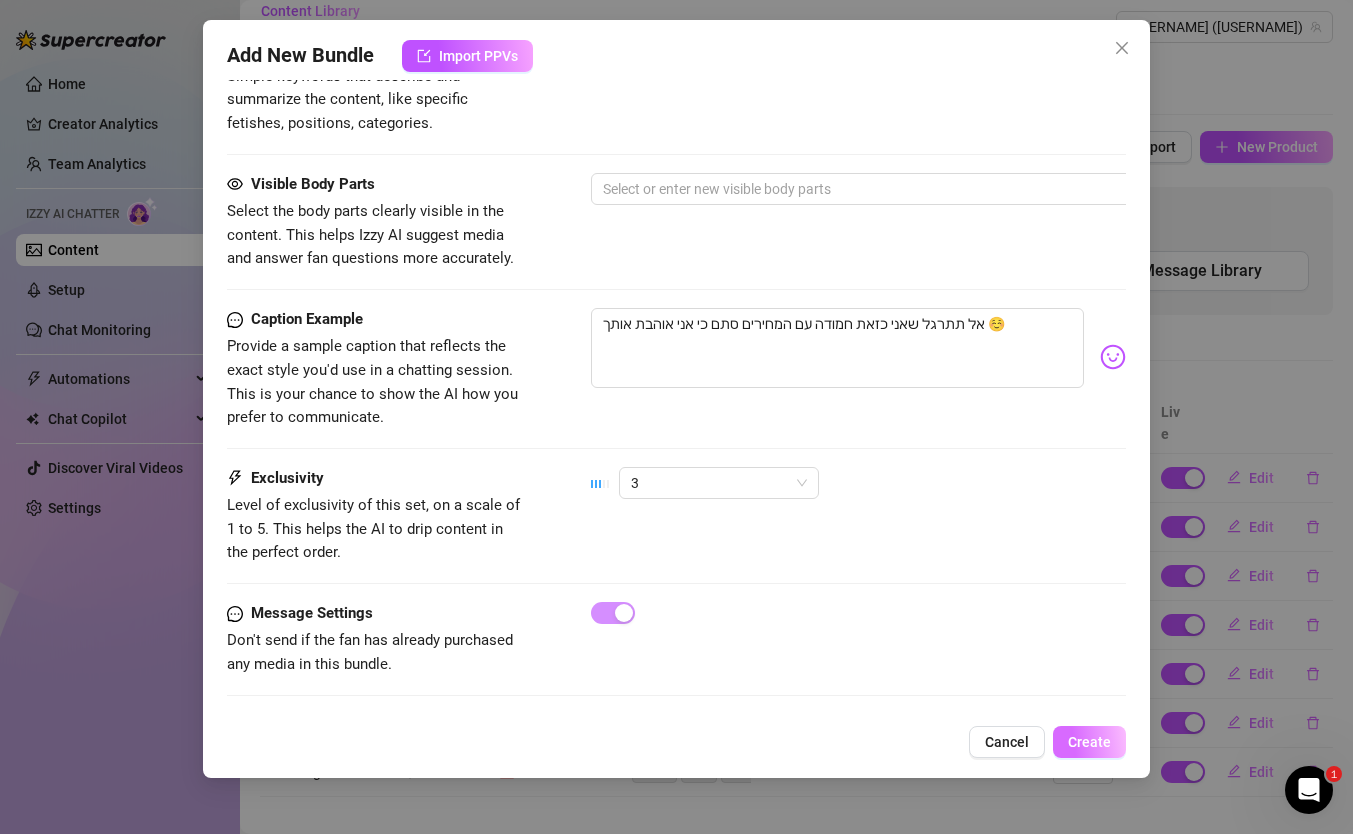 click on "Create" at bounding box center (1089, 742) 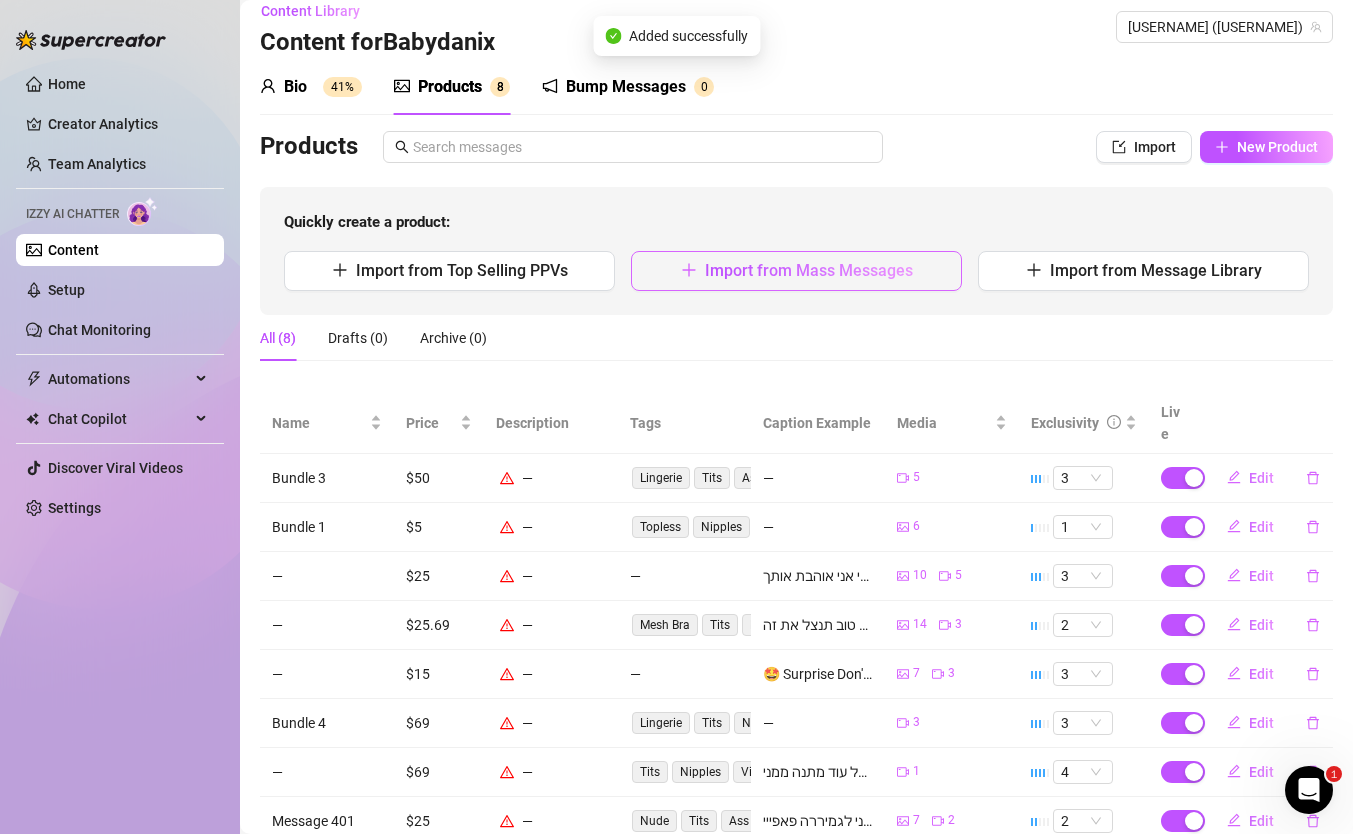 click on "Import from Mass Messages" at bounding box center [796, 271] 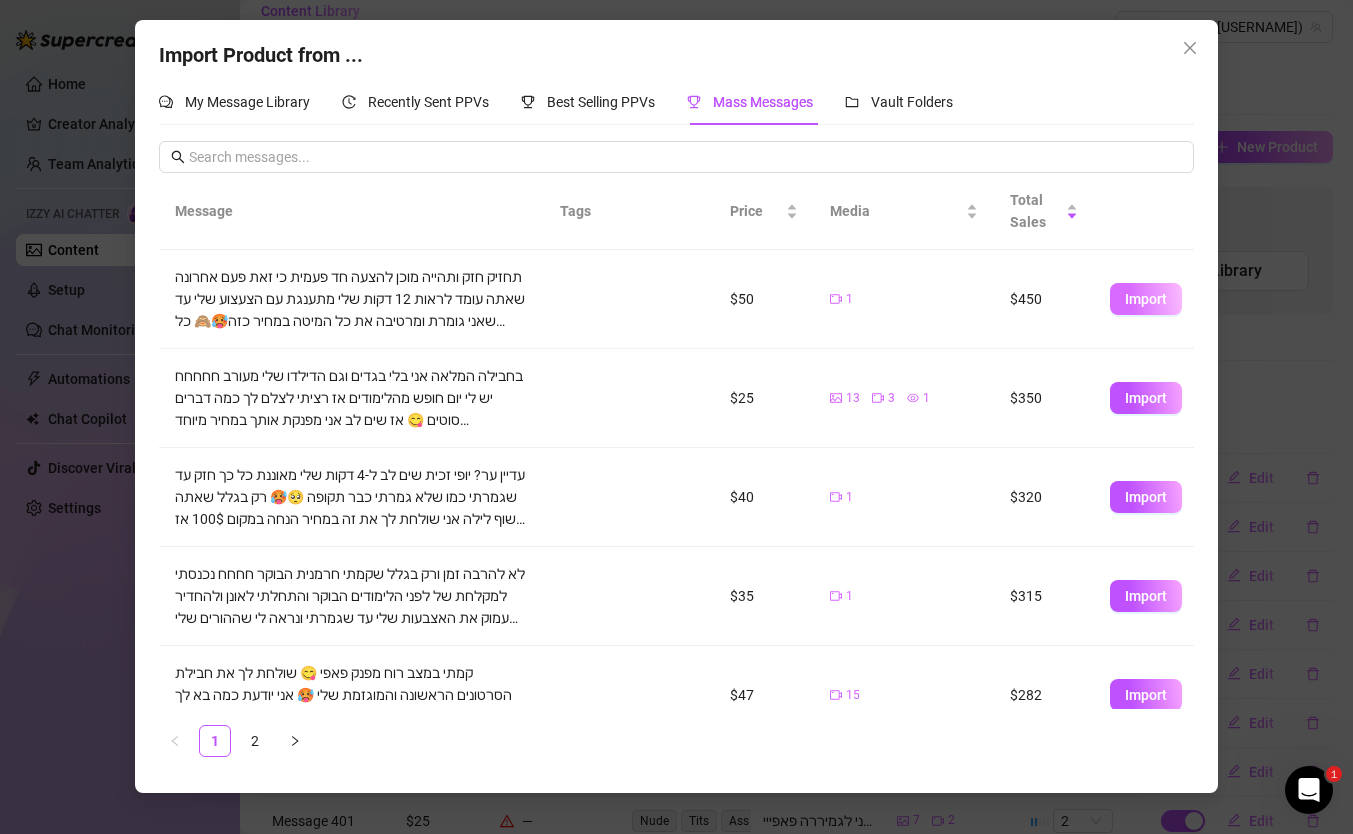 click on "Import" at bounding box center [1146, 299] 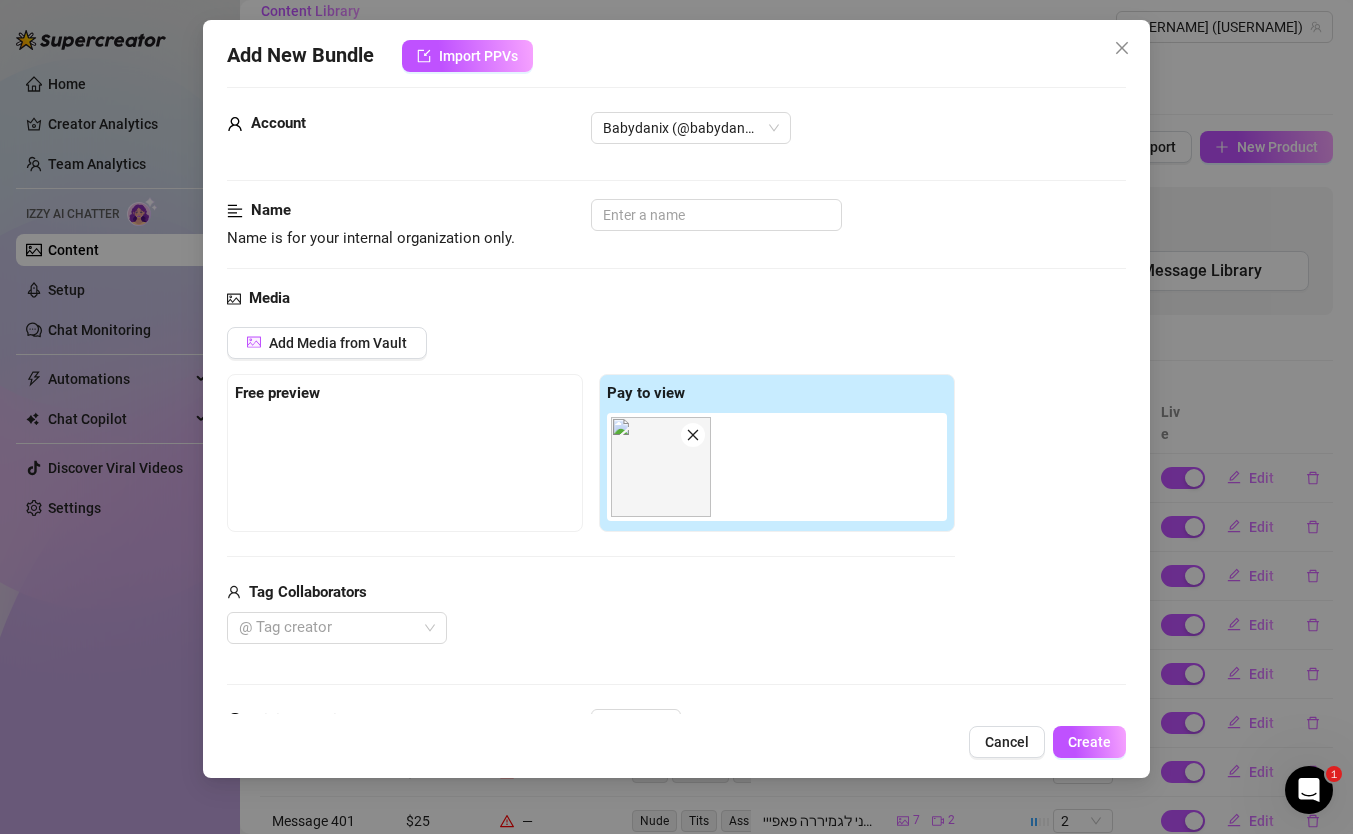 scroll, scrollTop: 16, scrollLeft: 0, axis: vertical 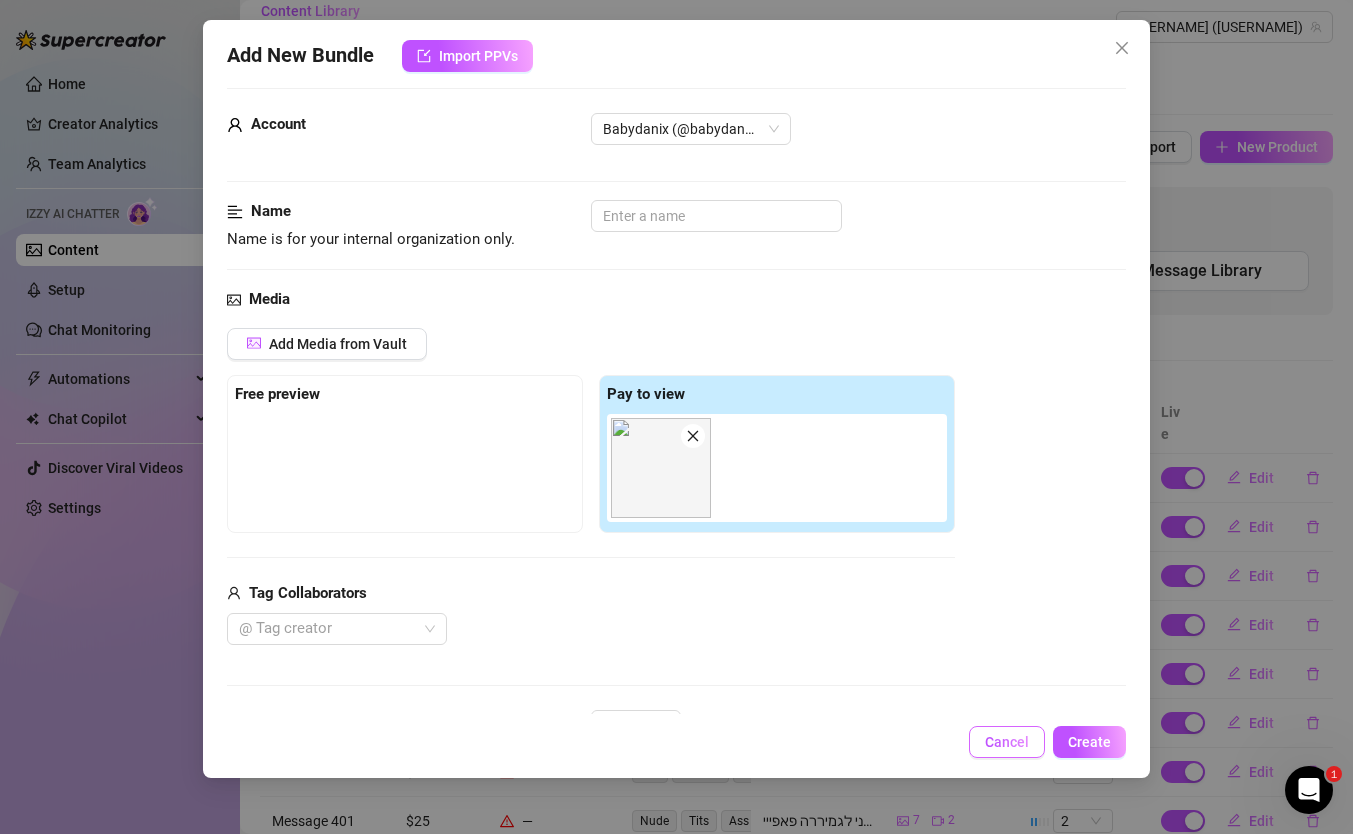 click on "Cancel" at bounding box center (1007, 742) 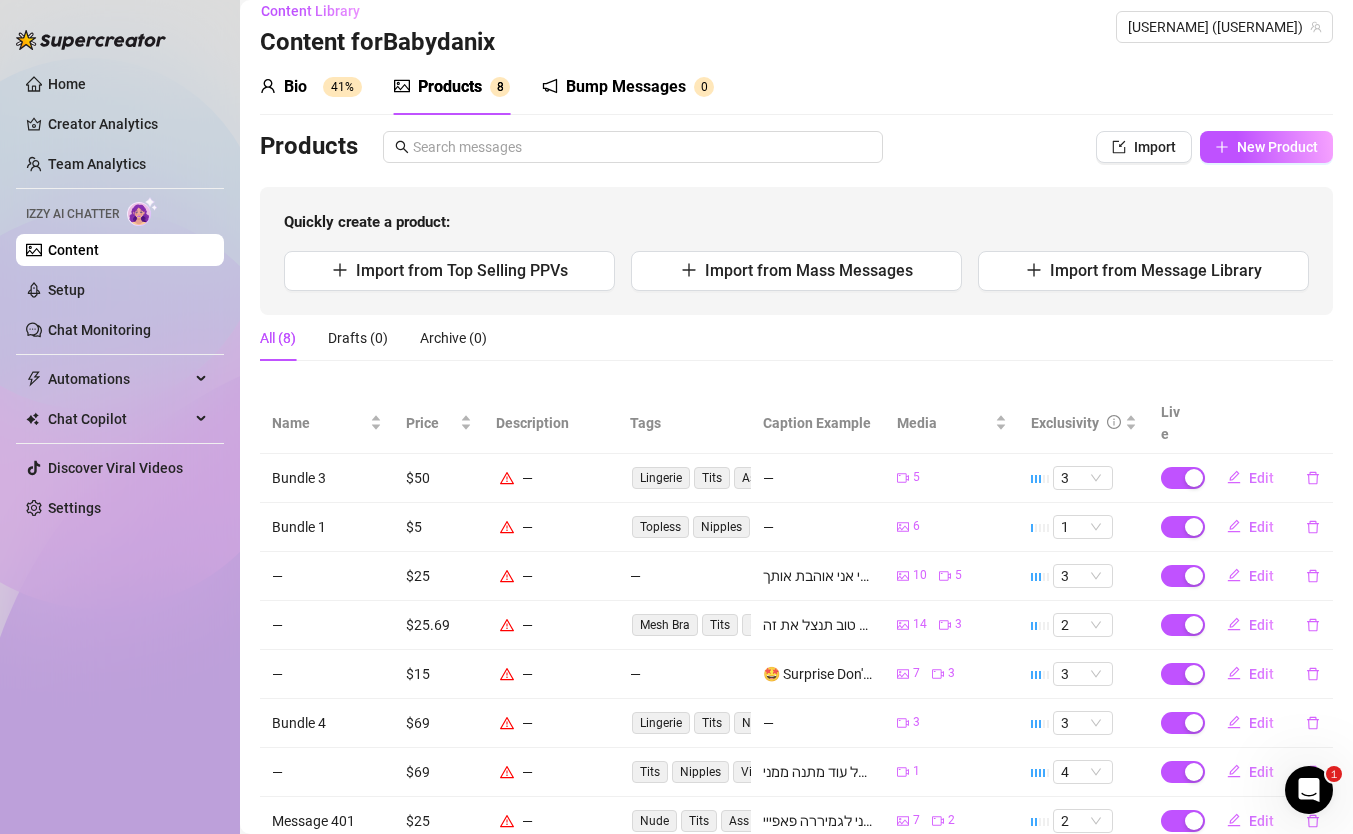 click on "Quickly create a product: Import from Top Selling PPVs Import from Mass Messages Import from Message Library" at bounding box center [796, 251] 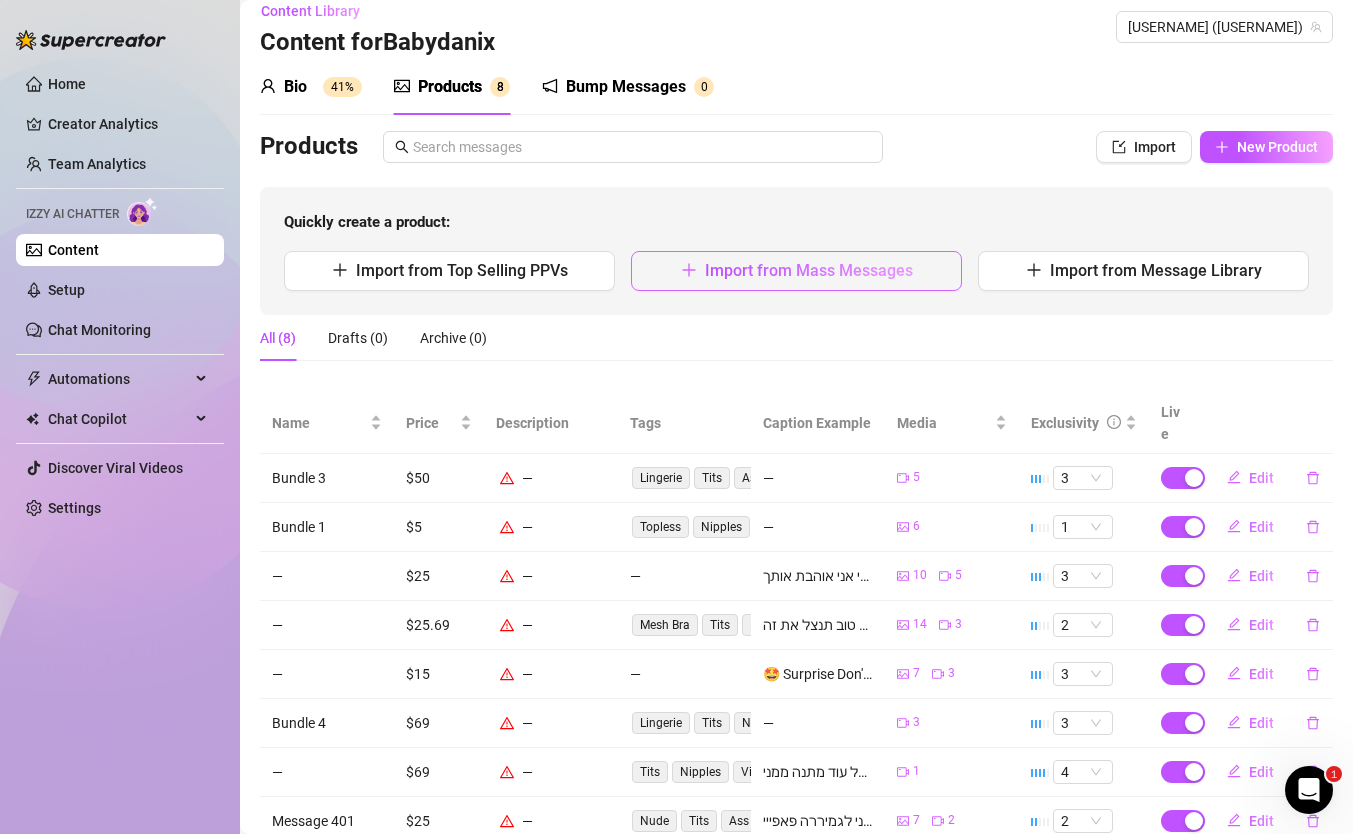 click on "Import from Mass Messages" at bounding box center (809, 270) 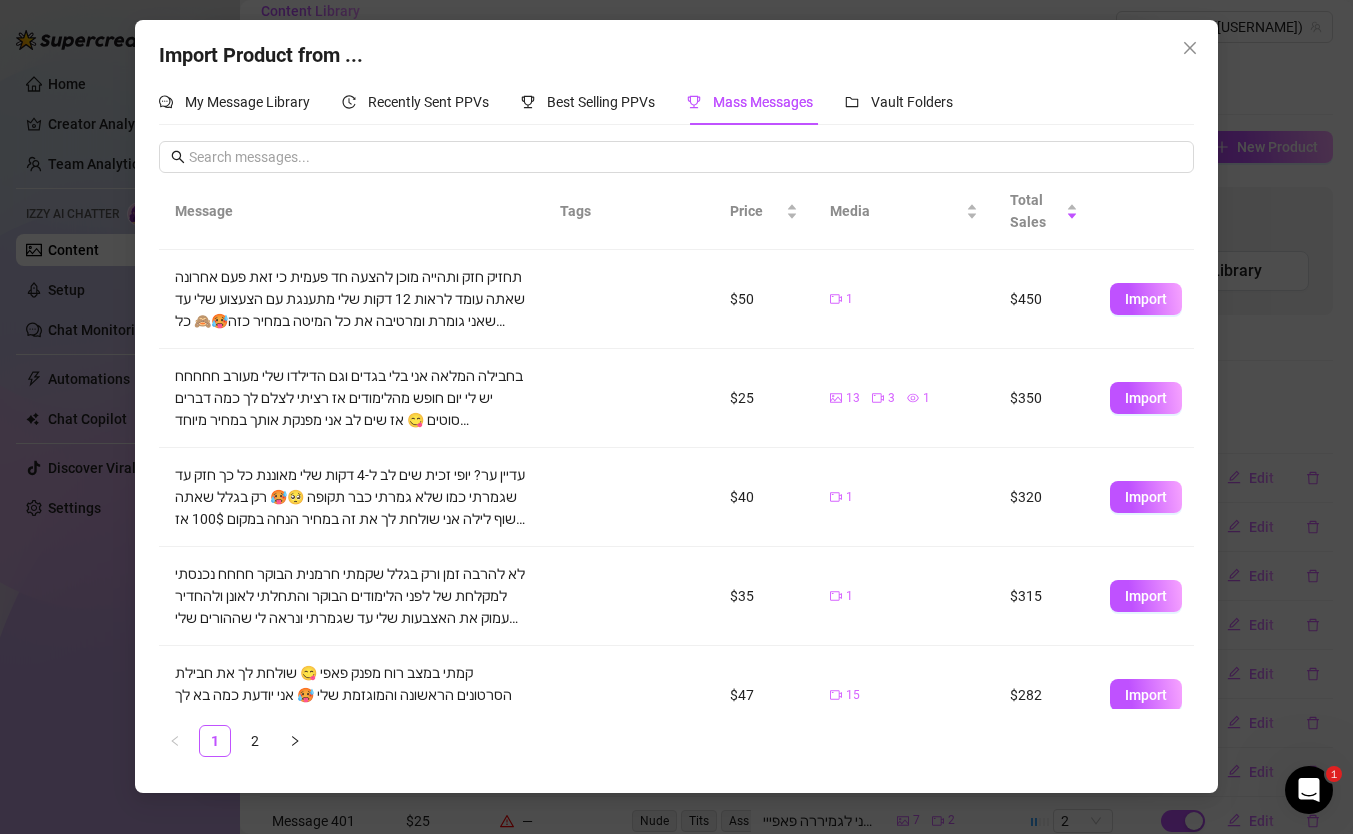 scroll, scrollTop: 43, scrollLeft: 0, axis: vertical 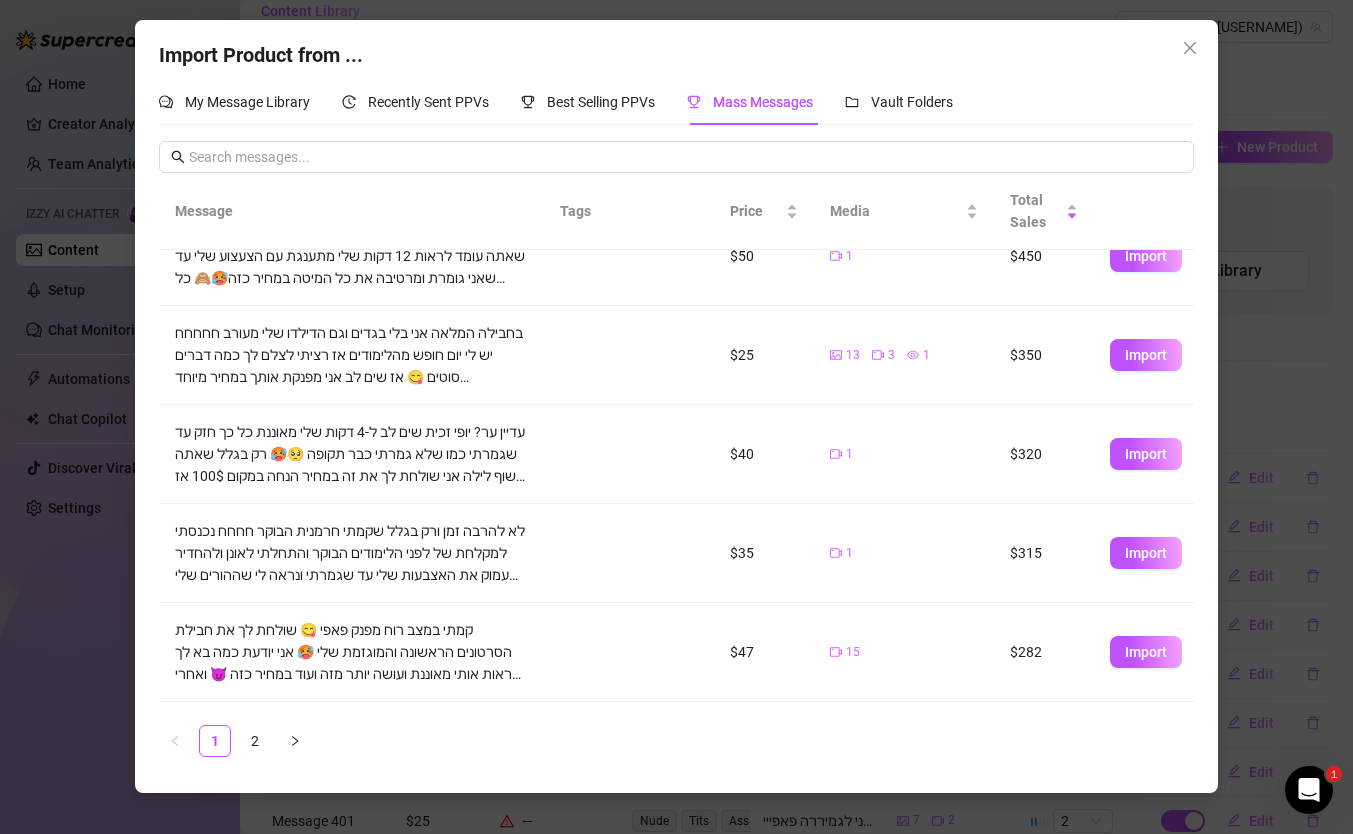 click on "Import" at bounding box center (1144, 454) 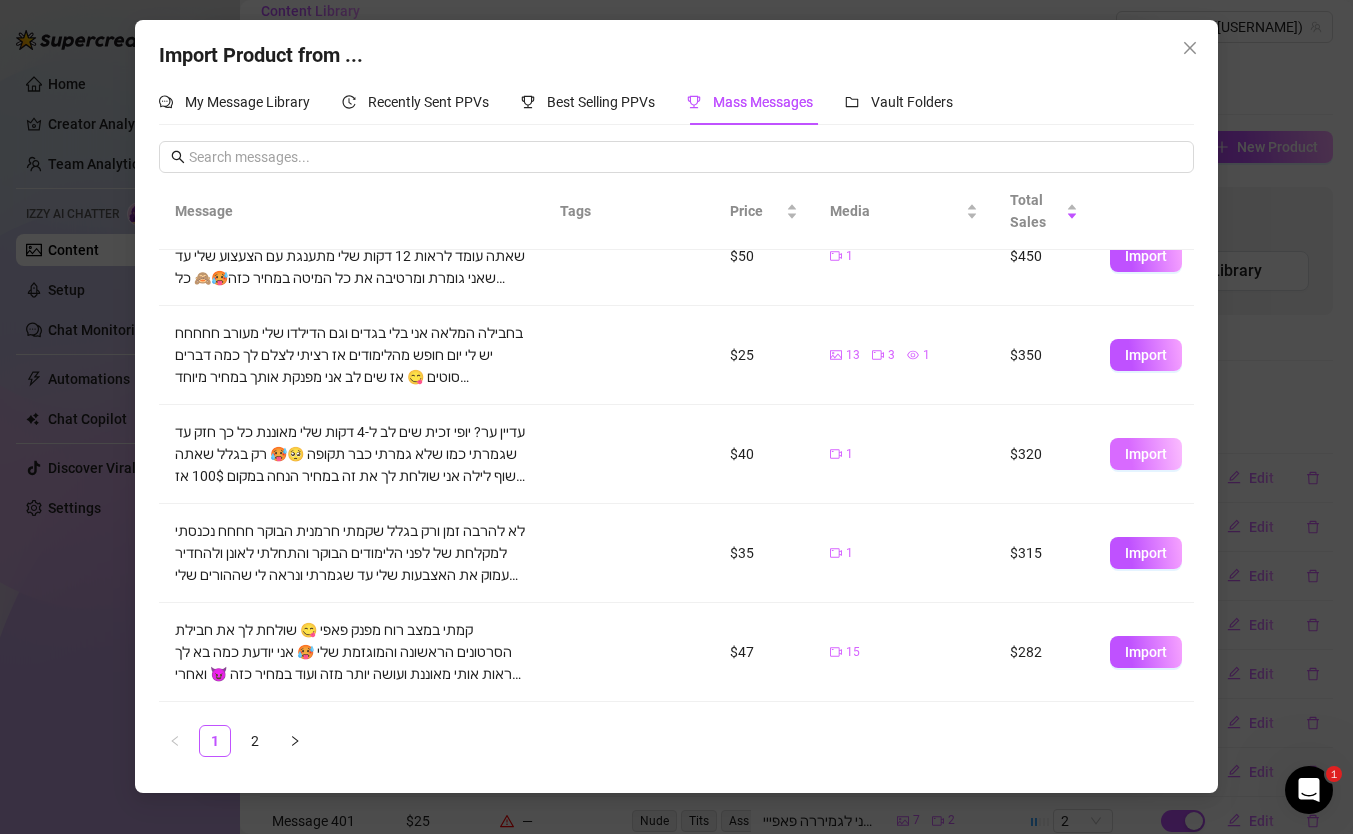 click on "Import" at bounding box center (1146, 454) 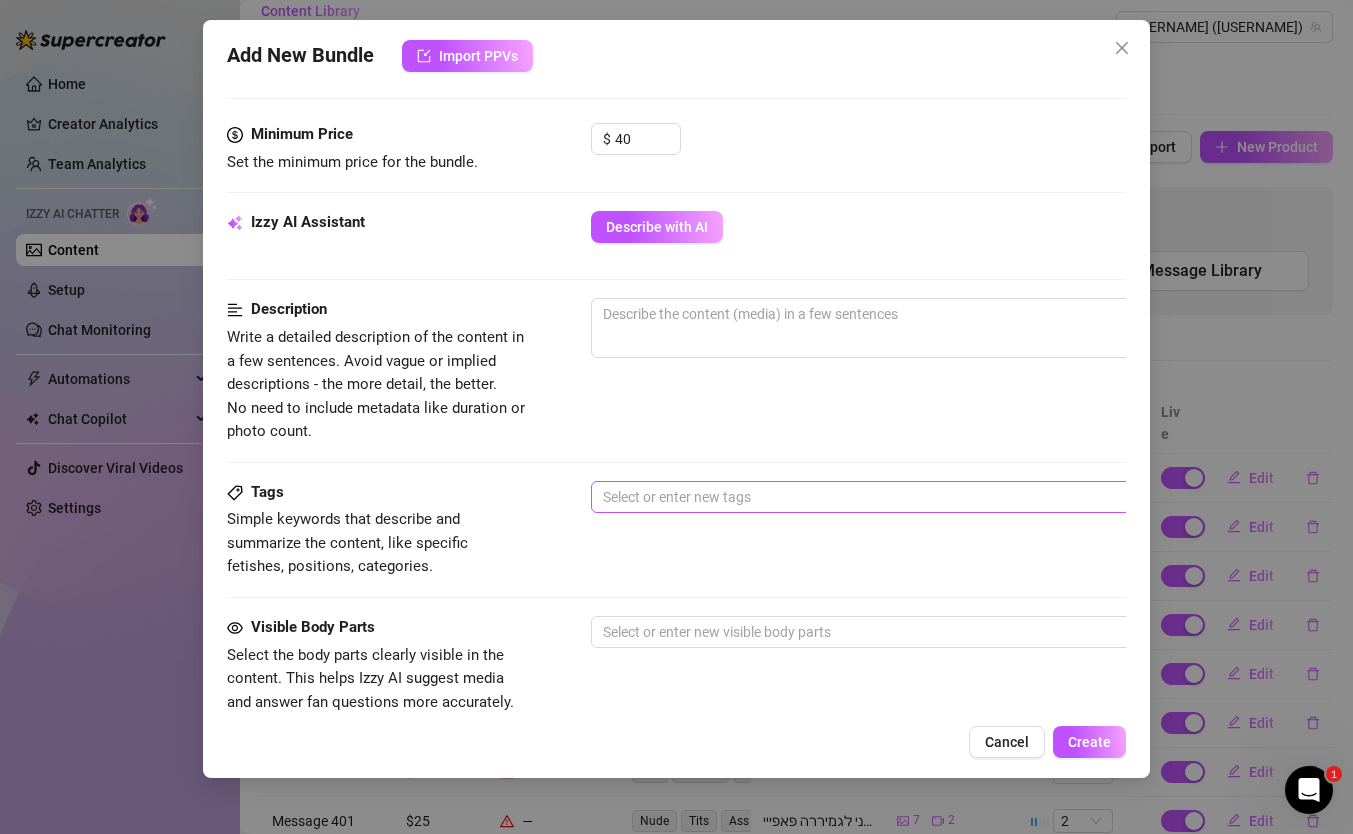 scroll, scrollTop: 1106, scrollLeft: 0, axis: vertical 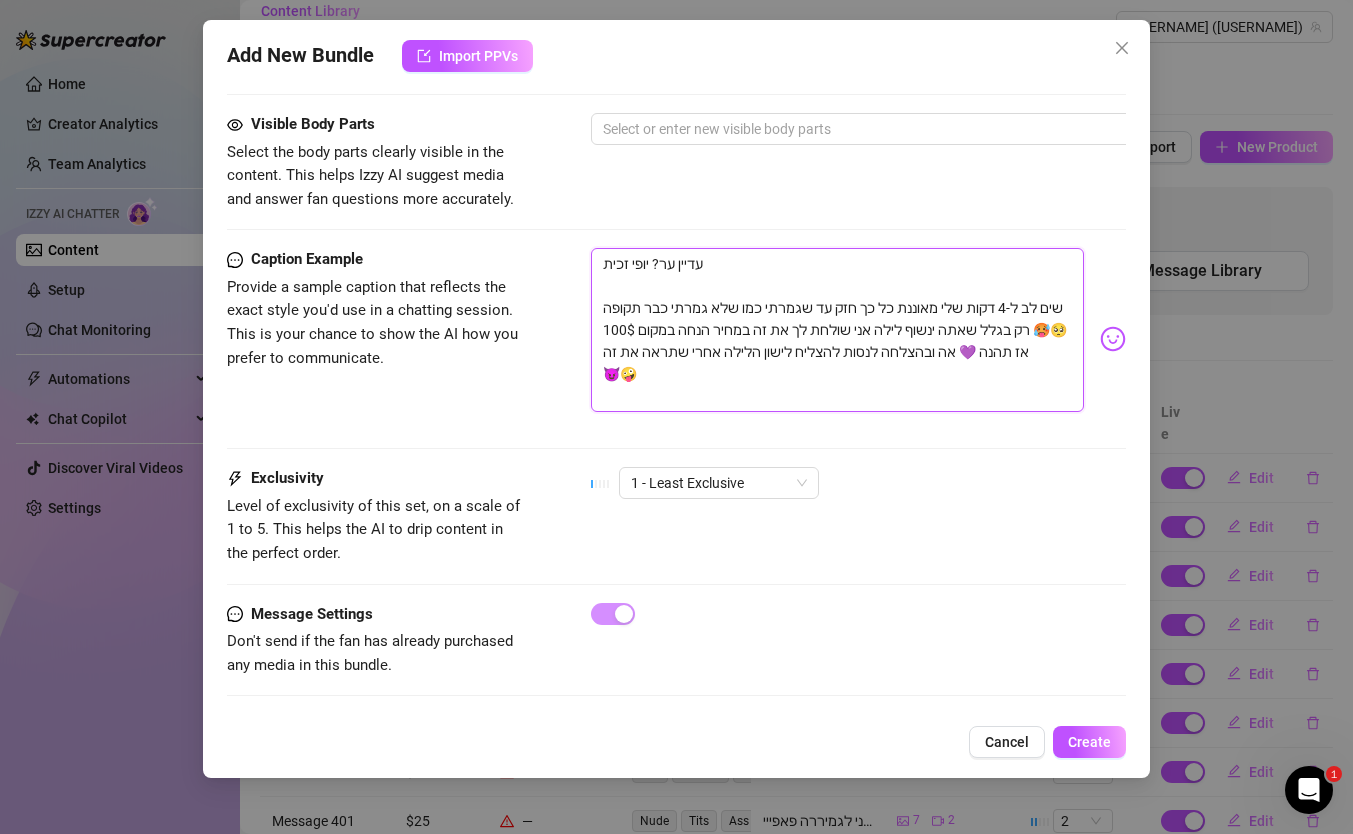 click on "עדיין ער? יופי זכית
שים לב ל-4 דקות שלי מאוננת כל כך חזק עד שגמרתי כמו שלא גמרתי כבר תקופה 🥺🥵 רק בגלל שאתה ינשוף לילה אני שולחת לך את זה במחיר הנחה במקום 100$ אז תהנה 💜 אה ובהצלחה לנסות להצליח לישון הלילה אחרי שתראה את זה
😈🤪" at bounding box center (837, 330) 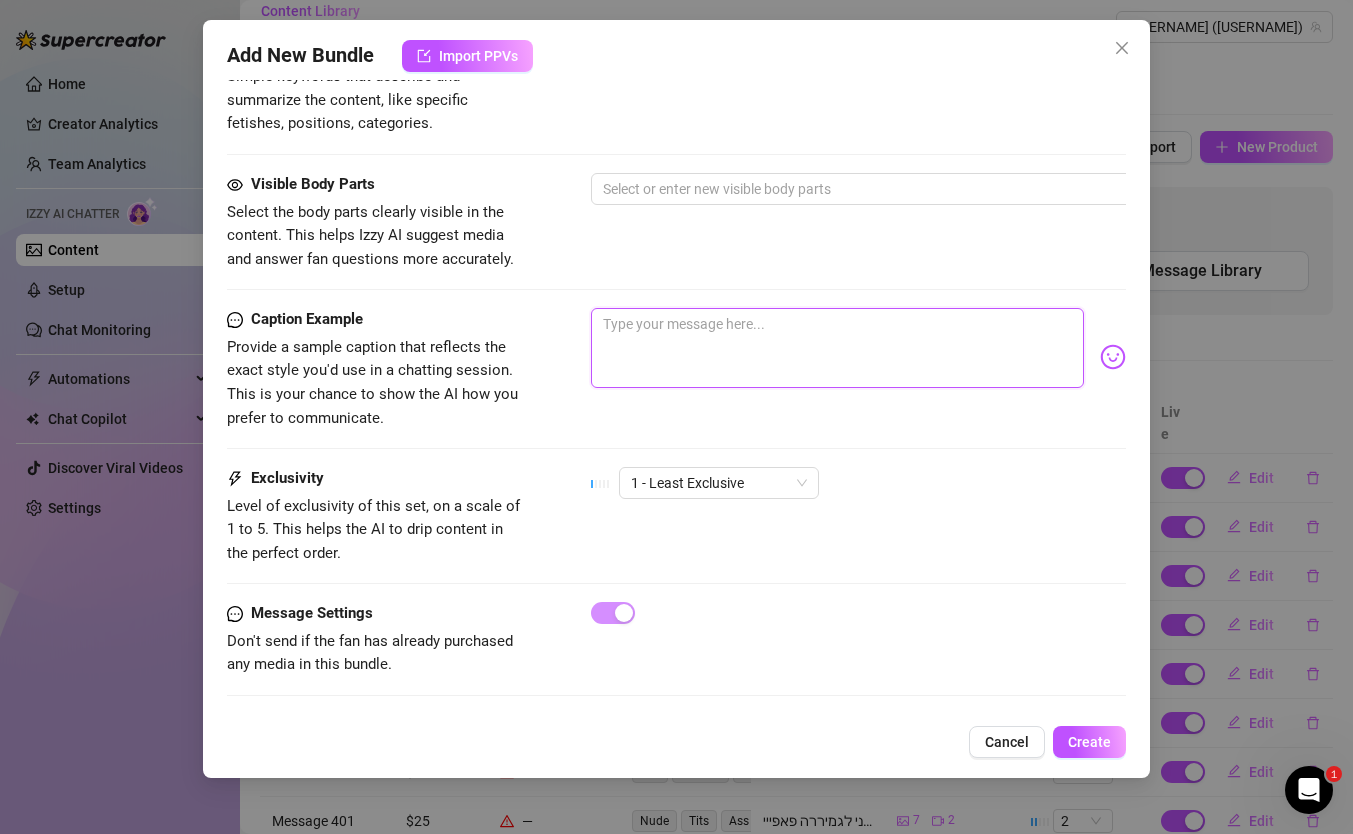 scroll, scrollTop: 1046, scrollLeft: 0, axis: vertical 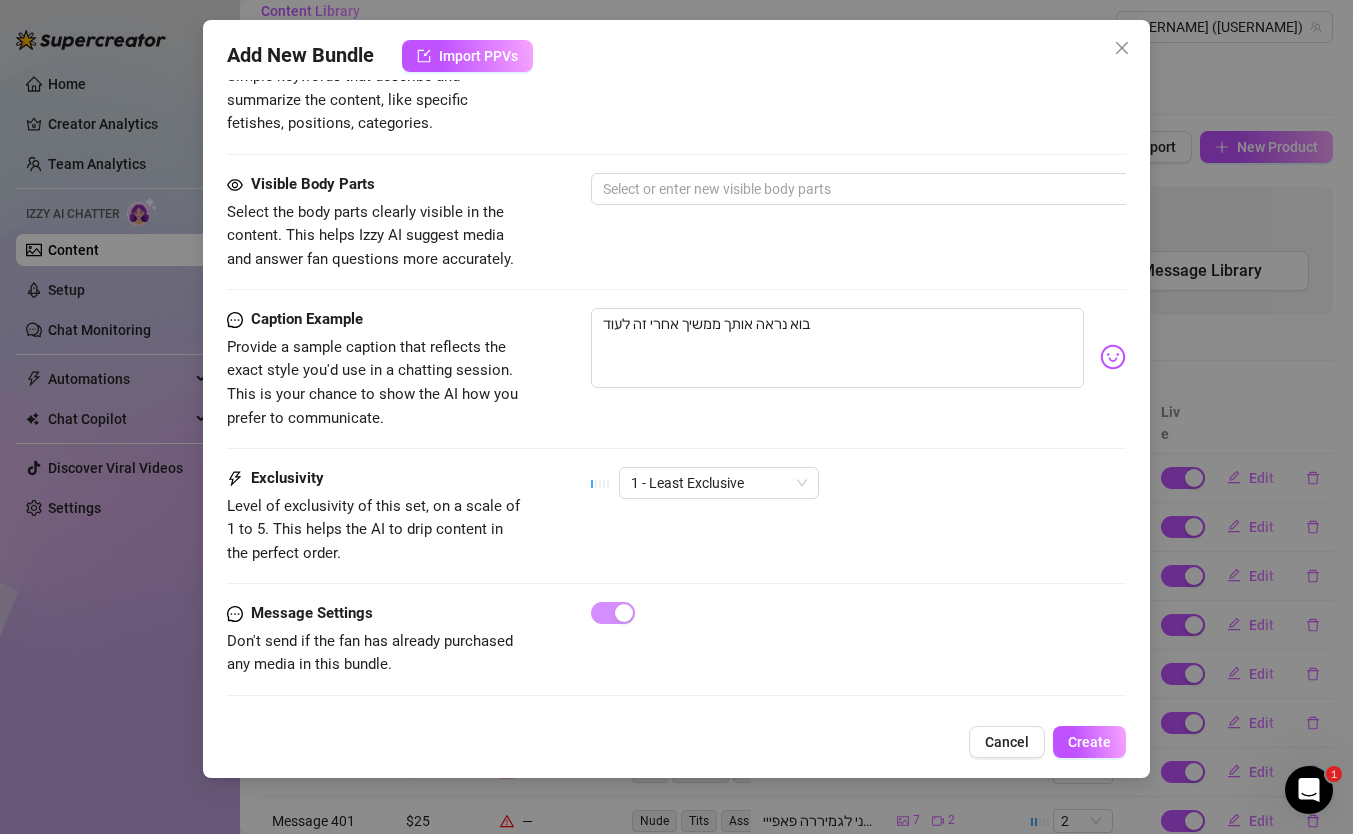 click at bounding box center (1113, 357) 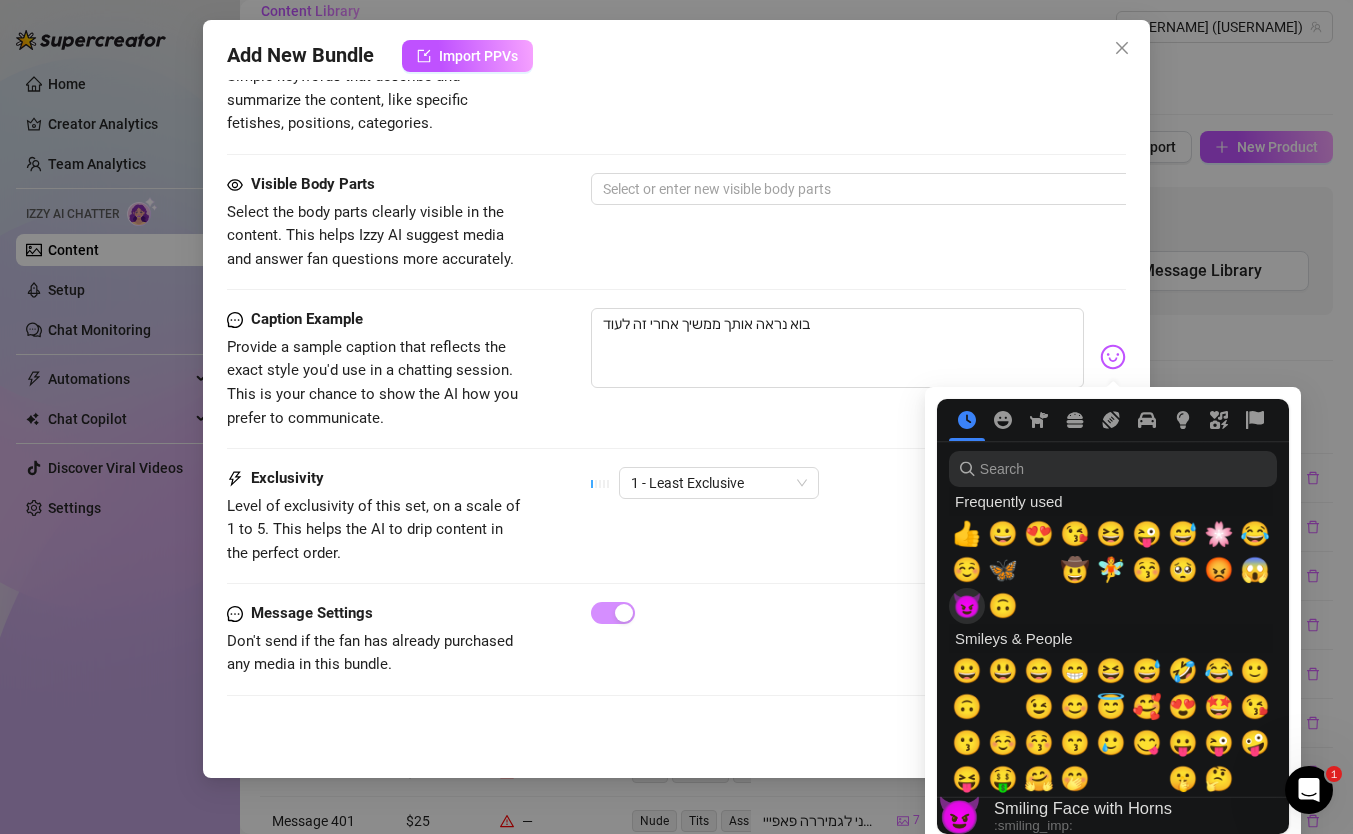 click on "😈" at bounding box center [967, 606] 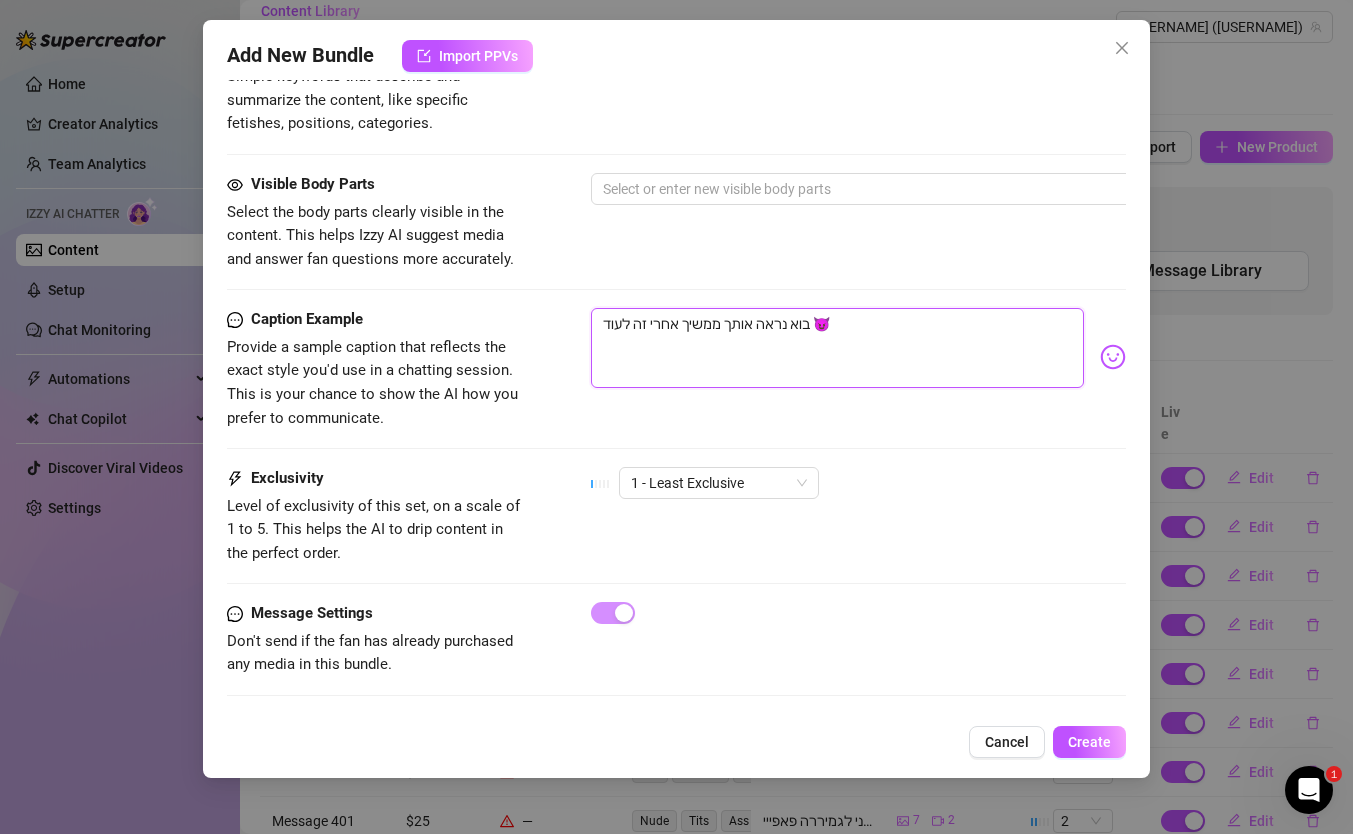 click on "בוא נראה אותך ממשיך אחרי זה לעוד 😈" at bounding box center (837, 348) 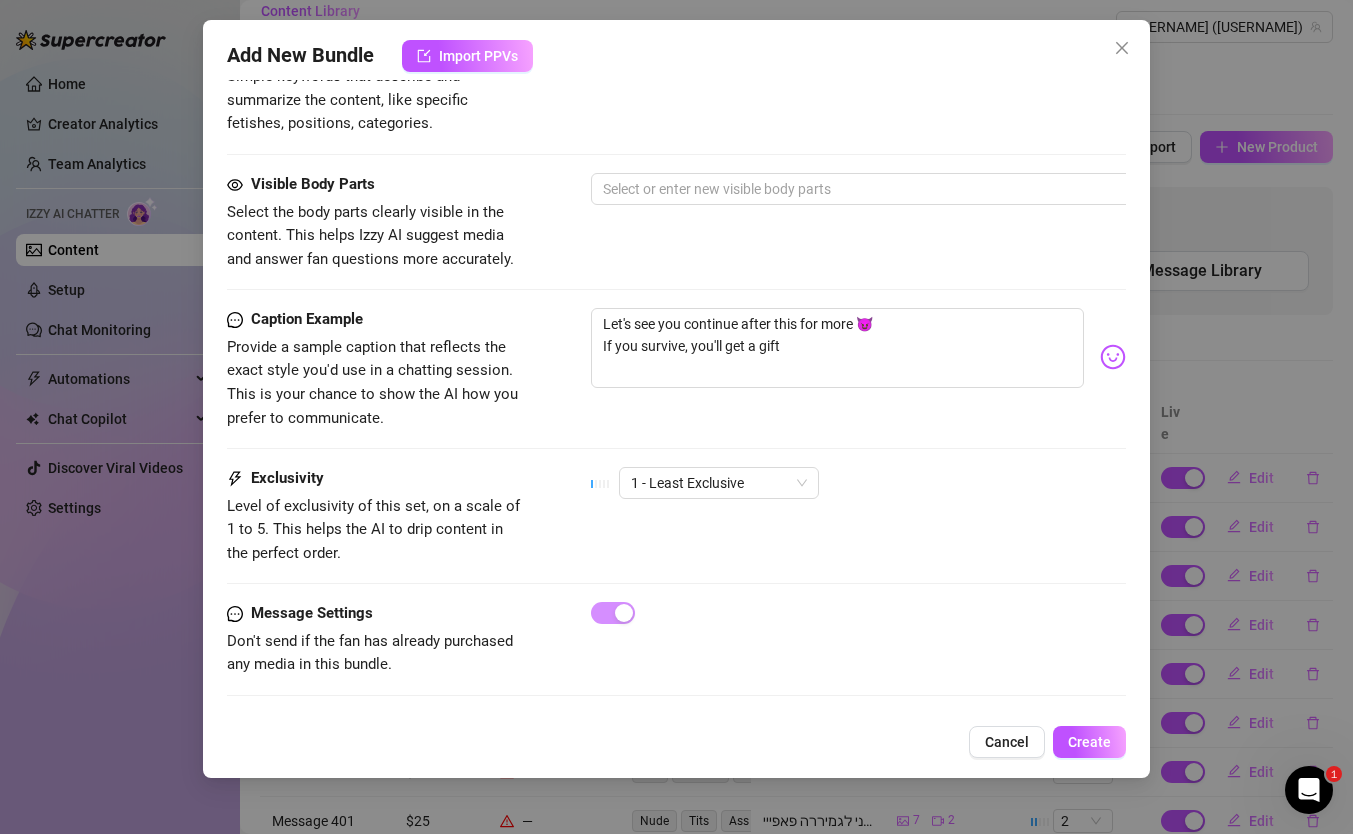 click on "Exclusivity Level of exclusivity of this set, on a scale of 1 to 5. This helps the AI to drip content in the perfect order. 1 - Least Exclusive" at bounding box center [676, 534] 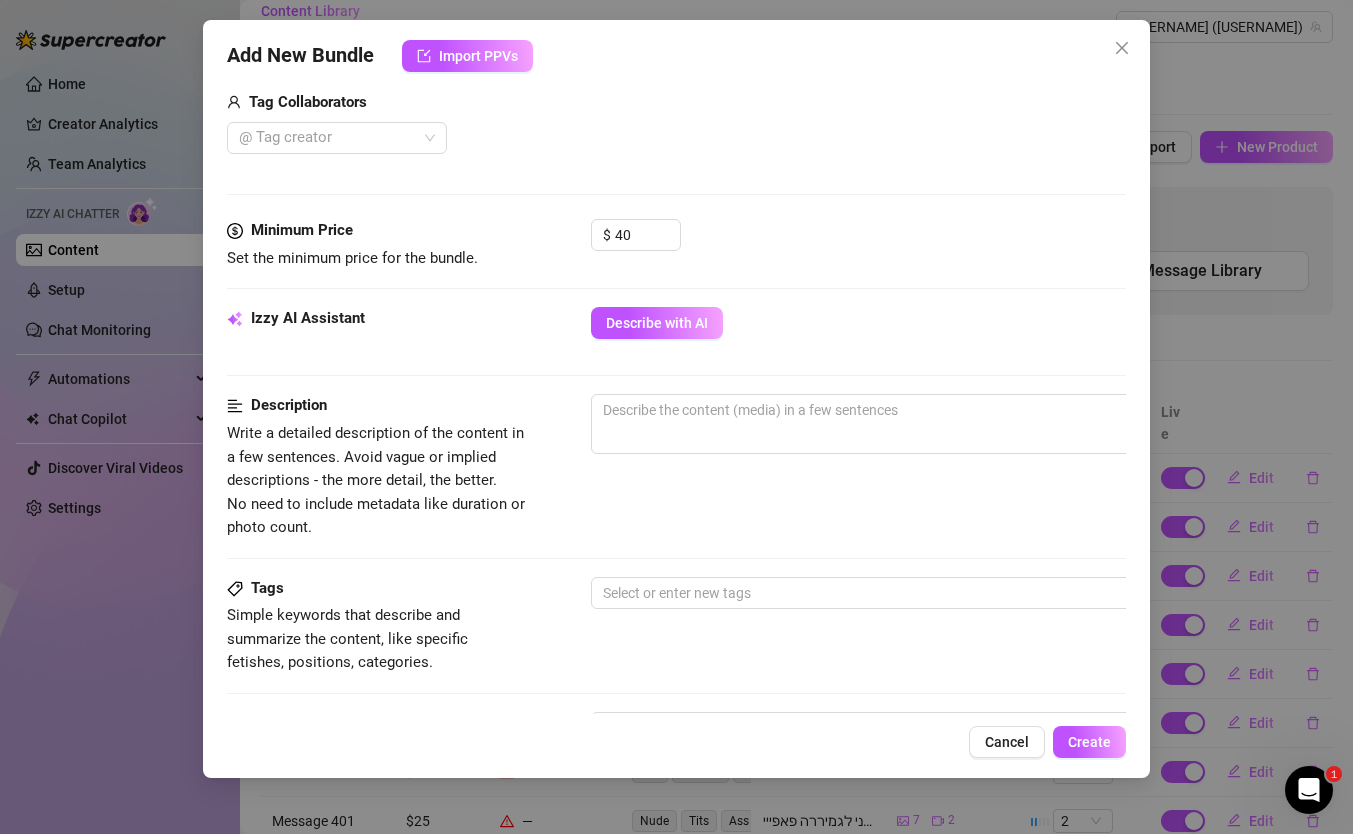 scroll, scrollTop: 1046, scrollLeft: 0, axis: vertical 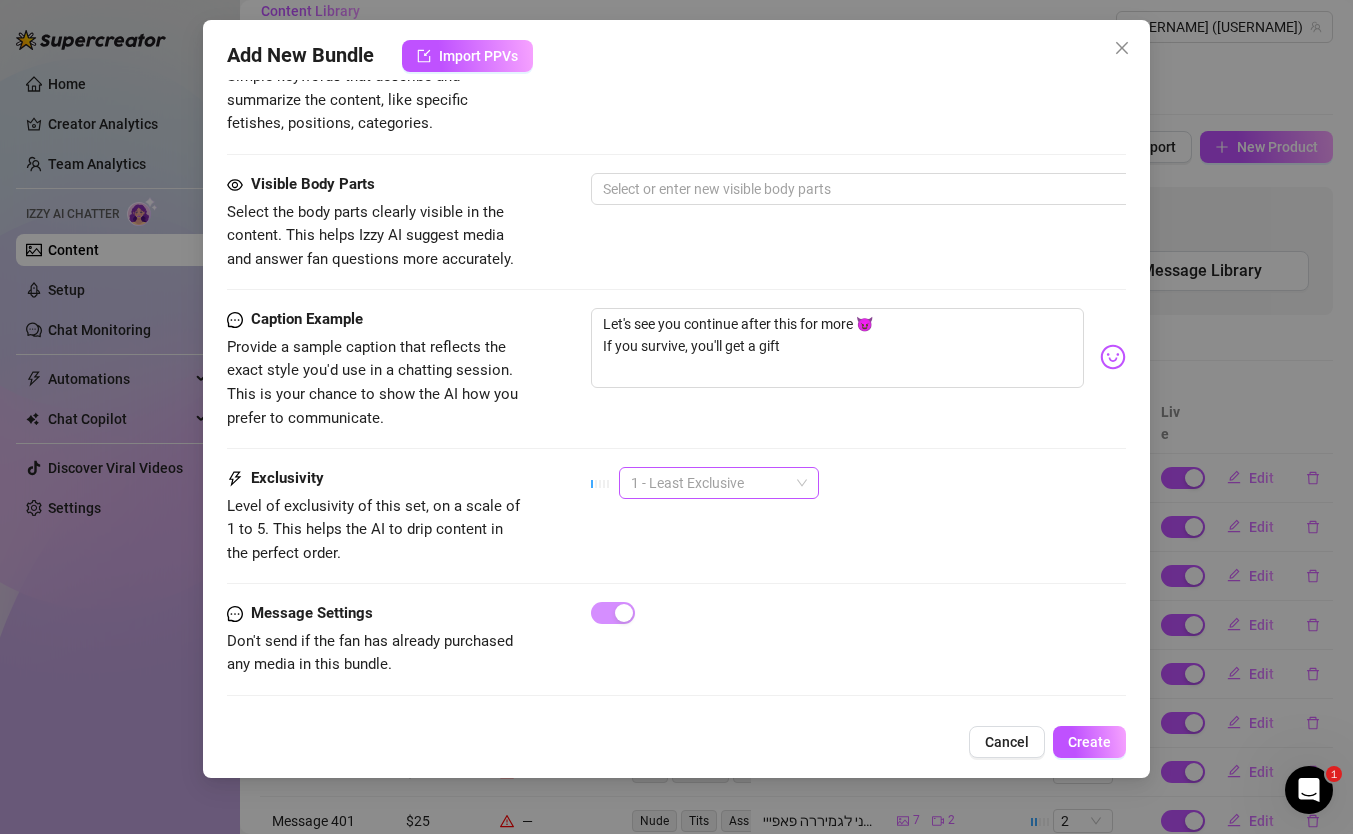 click on "1 - Least Exclusive" at bounding box center [719, 483] 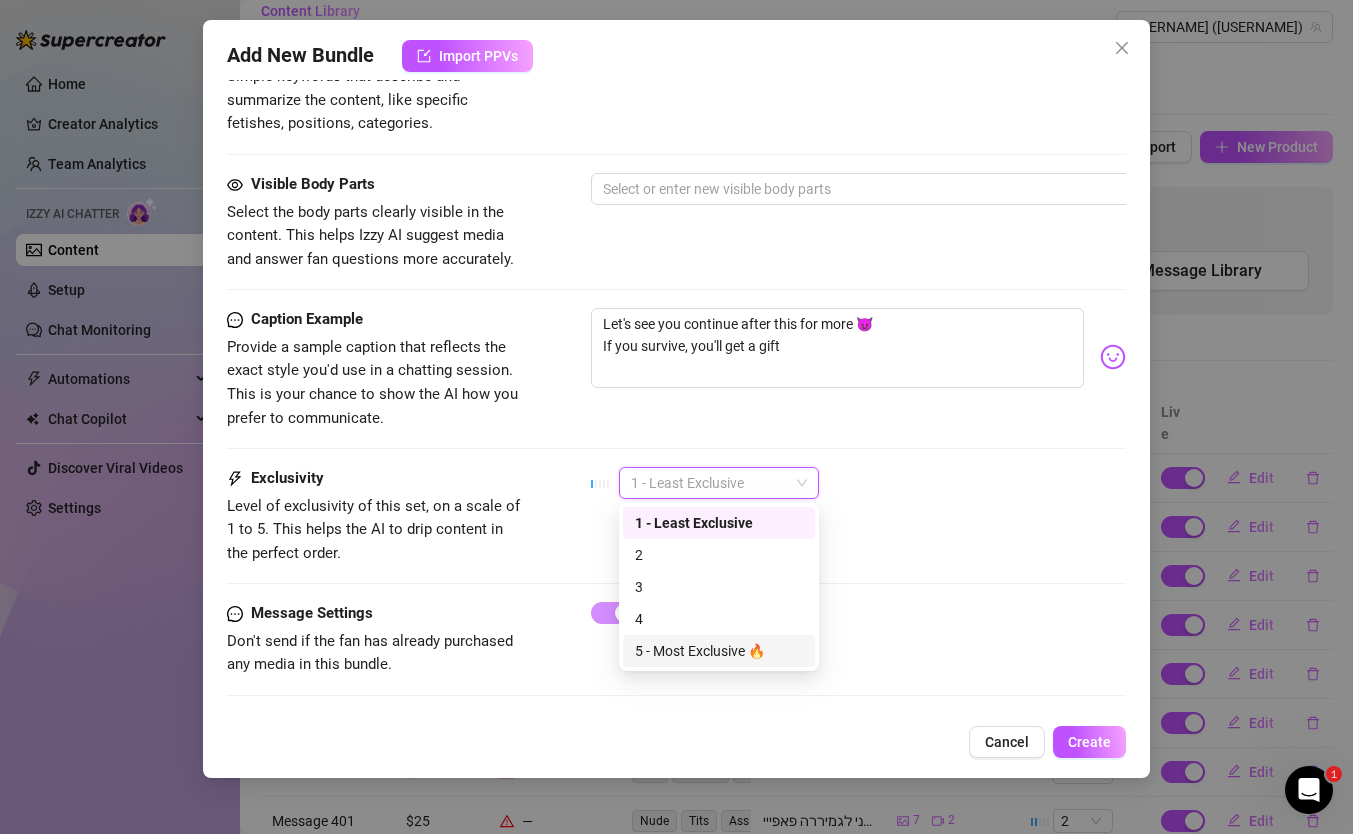 click on "5 - Most Exclusive 🔥" at bounding box center [719, 651] 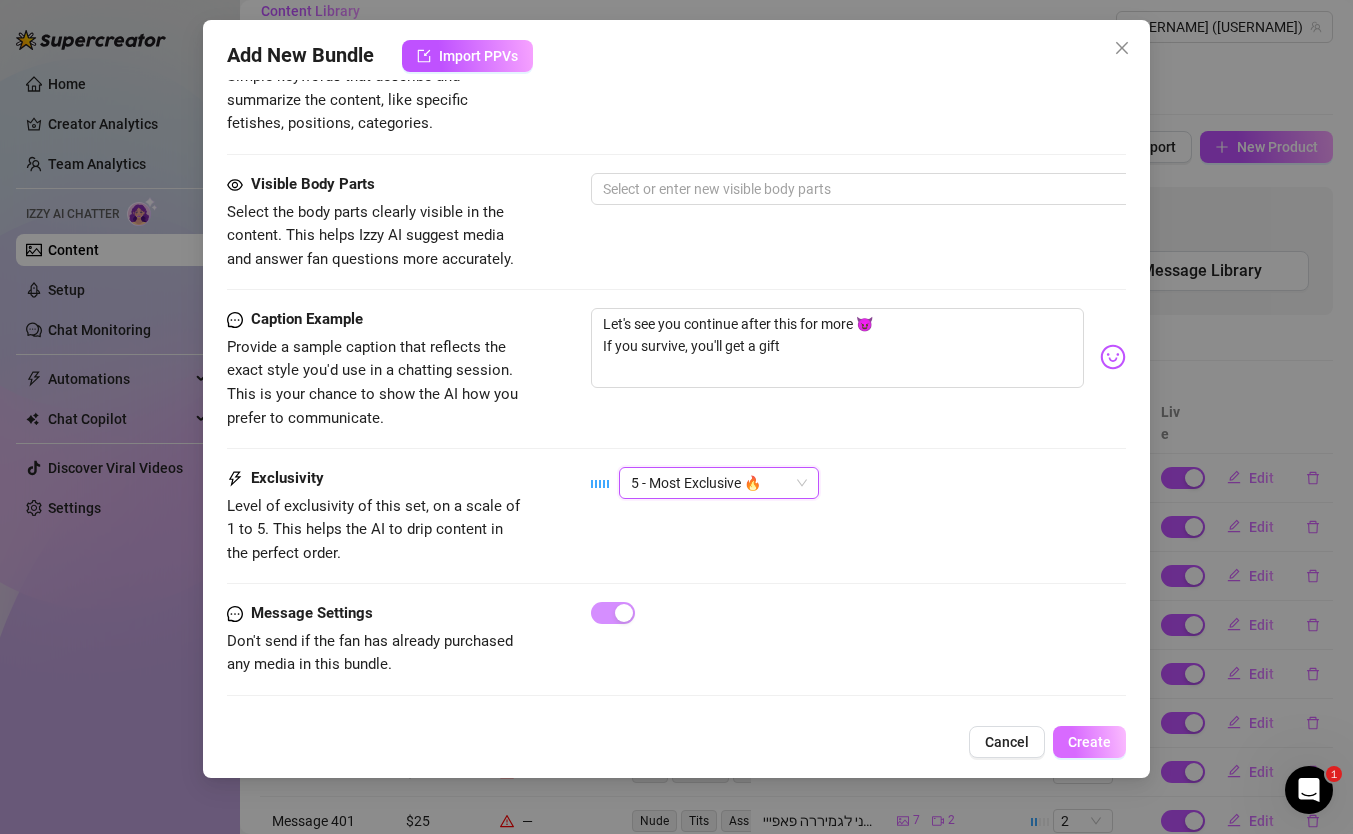 click on "Create" at bounding box center (1089, 742) 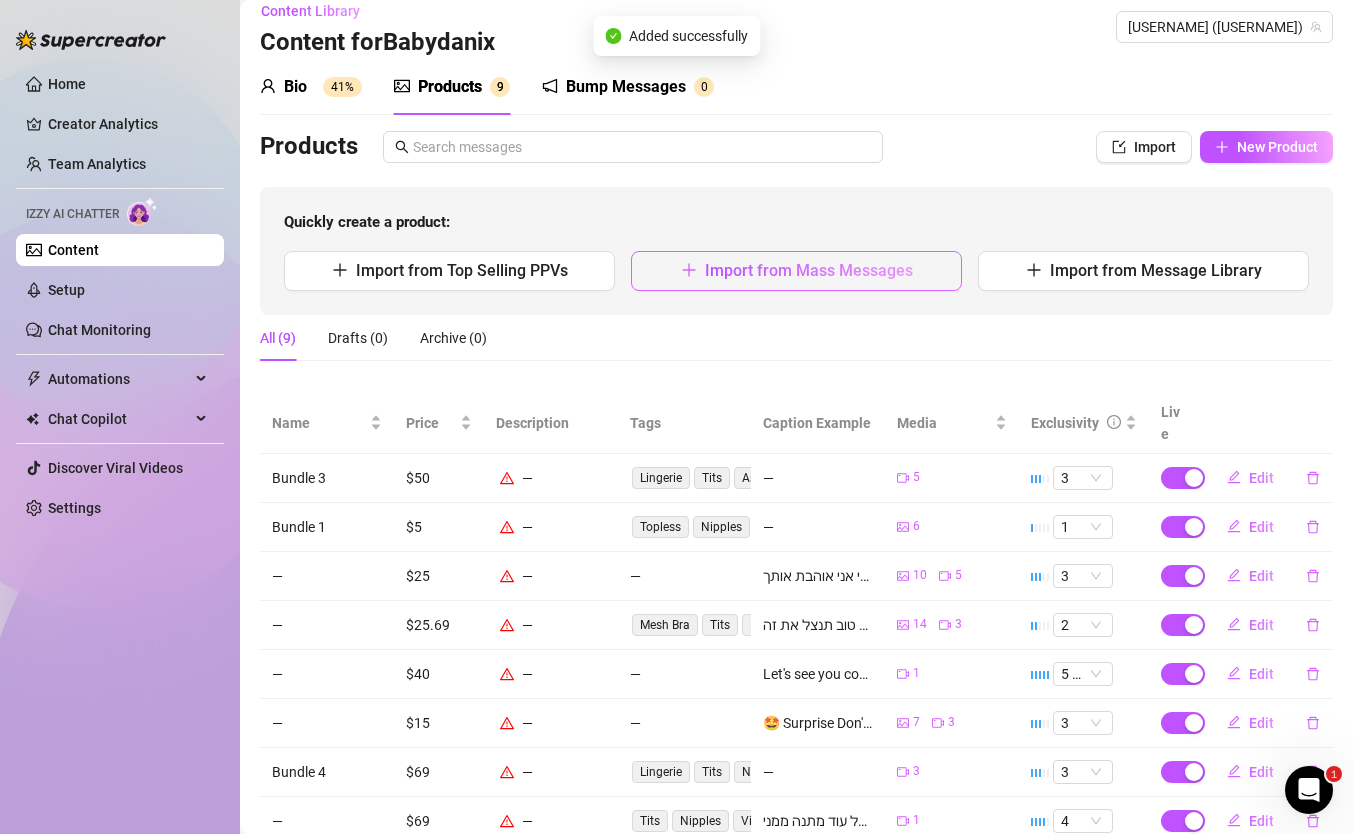 click on "Import from Mass Messages" at bounding box center [796, 271] 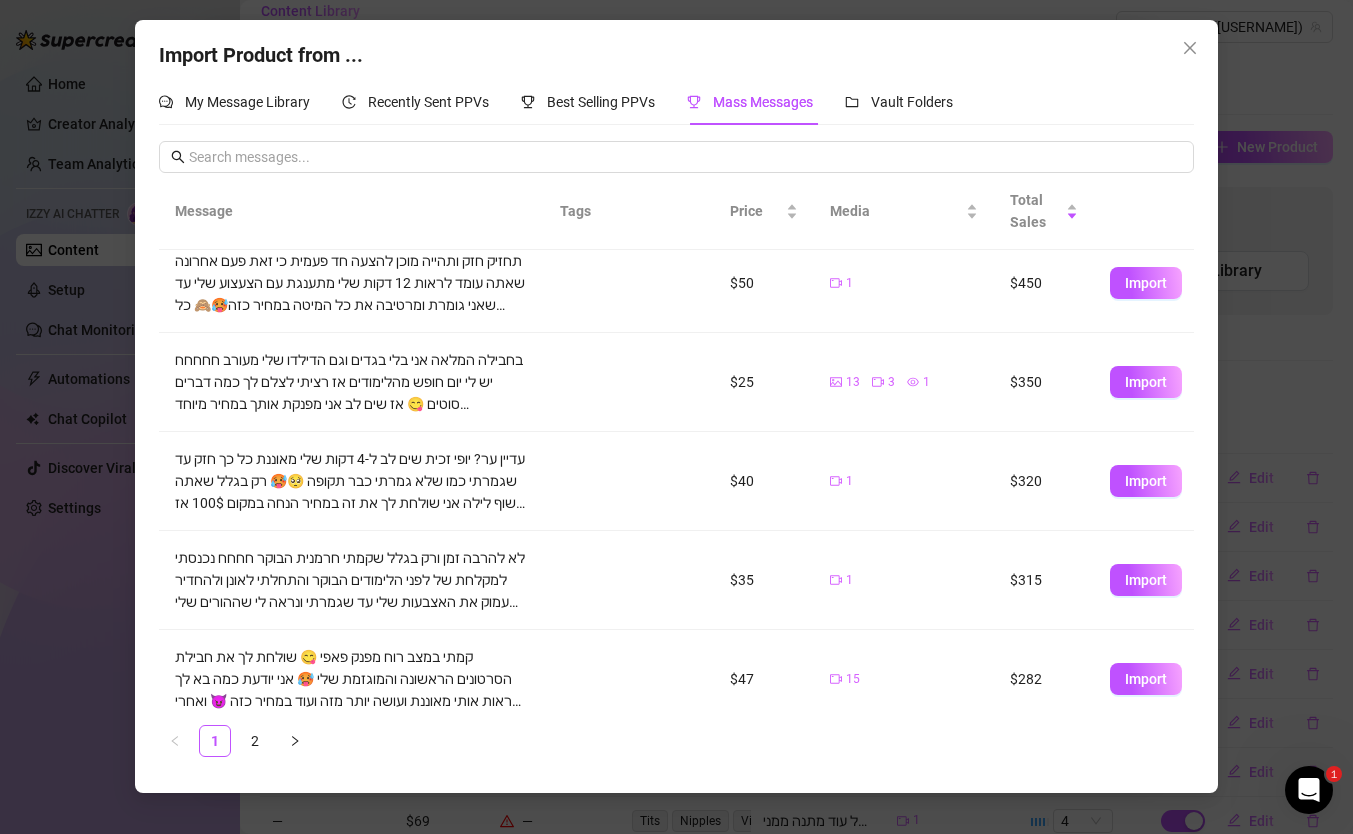 scroll, scrollTop: 14, scrollLeft: 0, axis: vertical 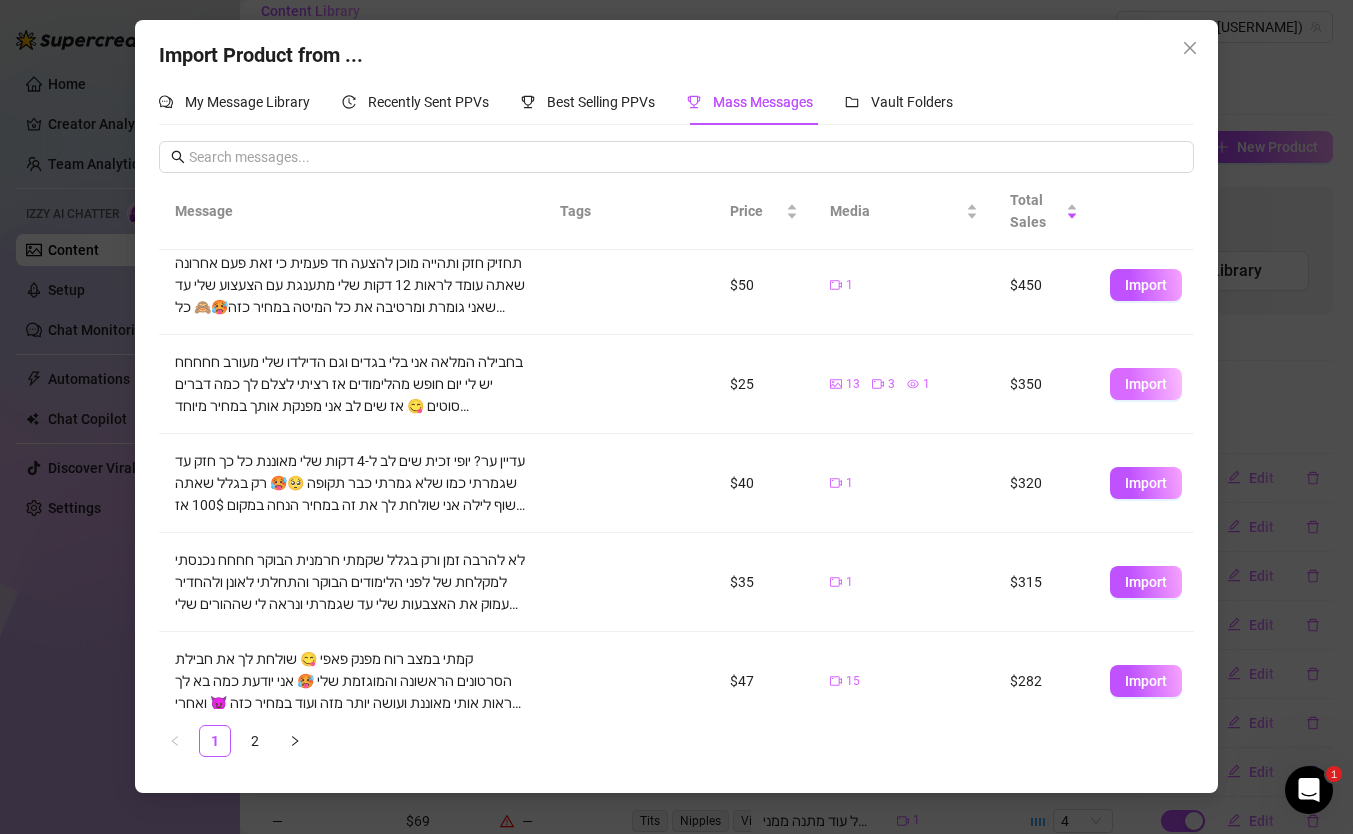 click on "Import" at bounding box center (1146, 384) 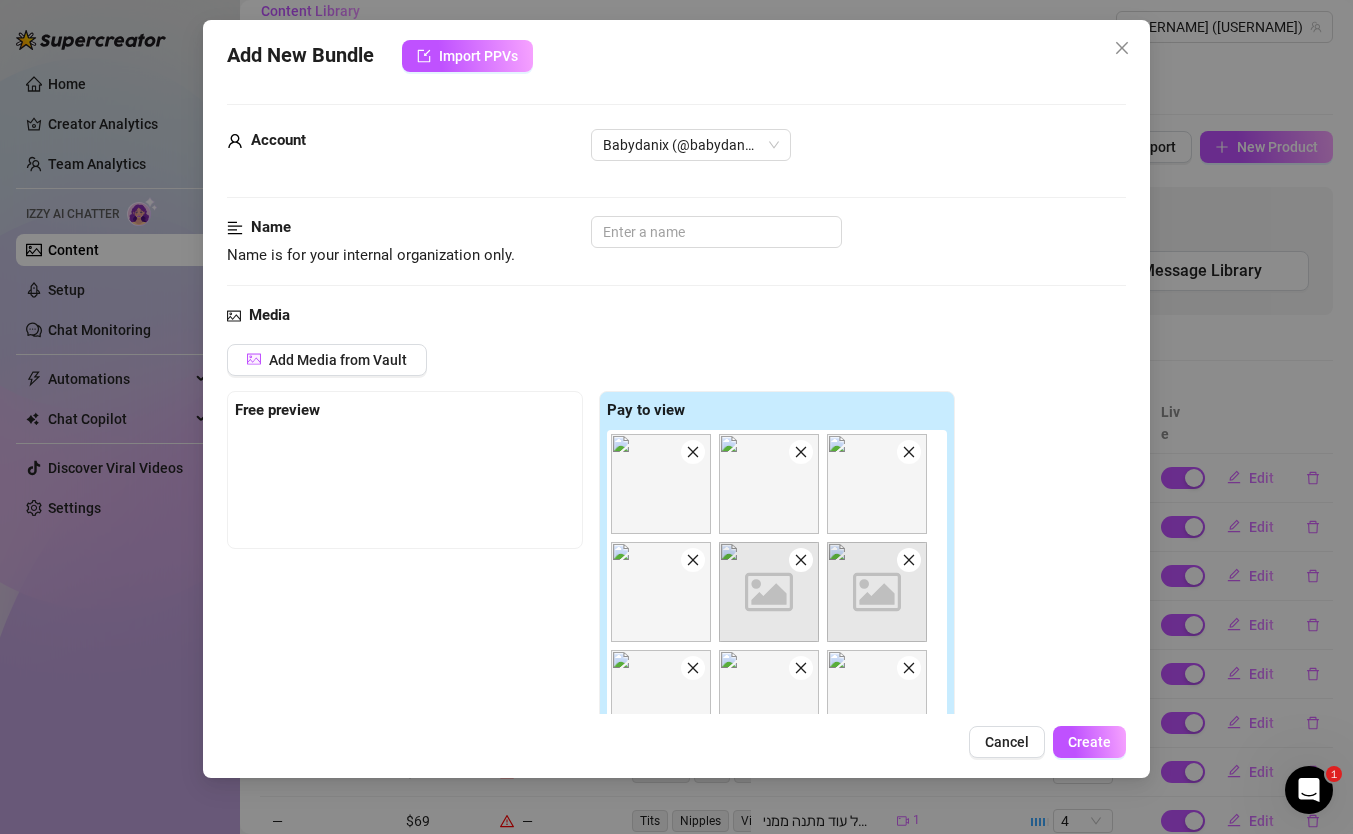 scroll, scrollTop: 190, scrollLeft: 0, axis: vertical 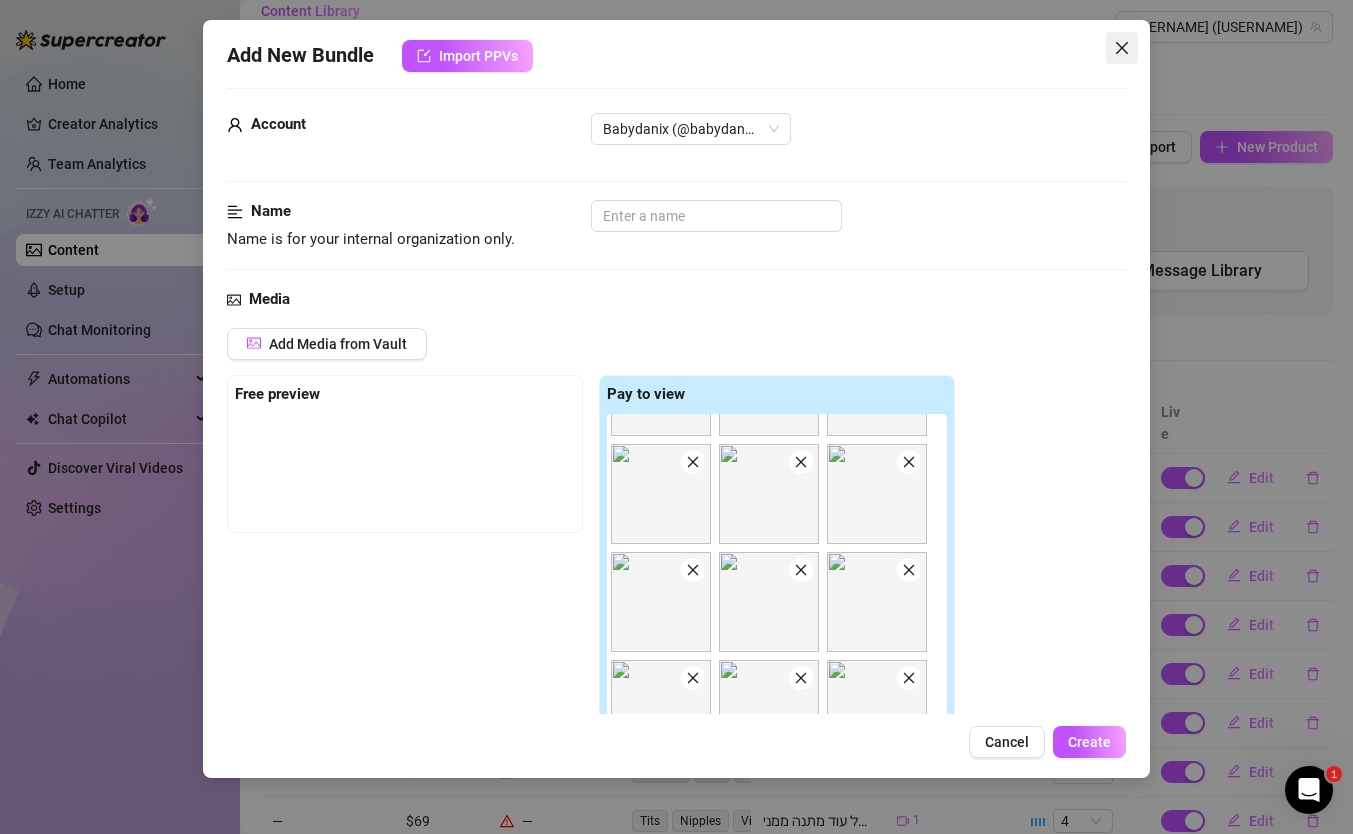 click at bounding box center [1122, 48] 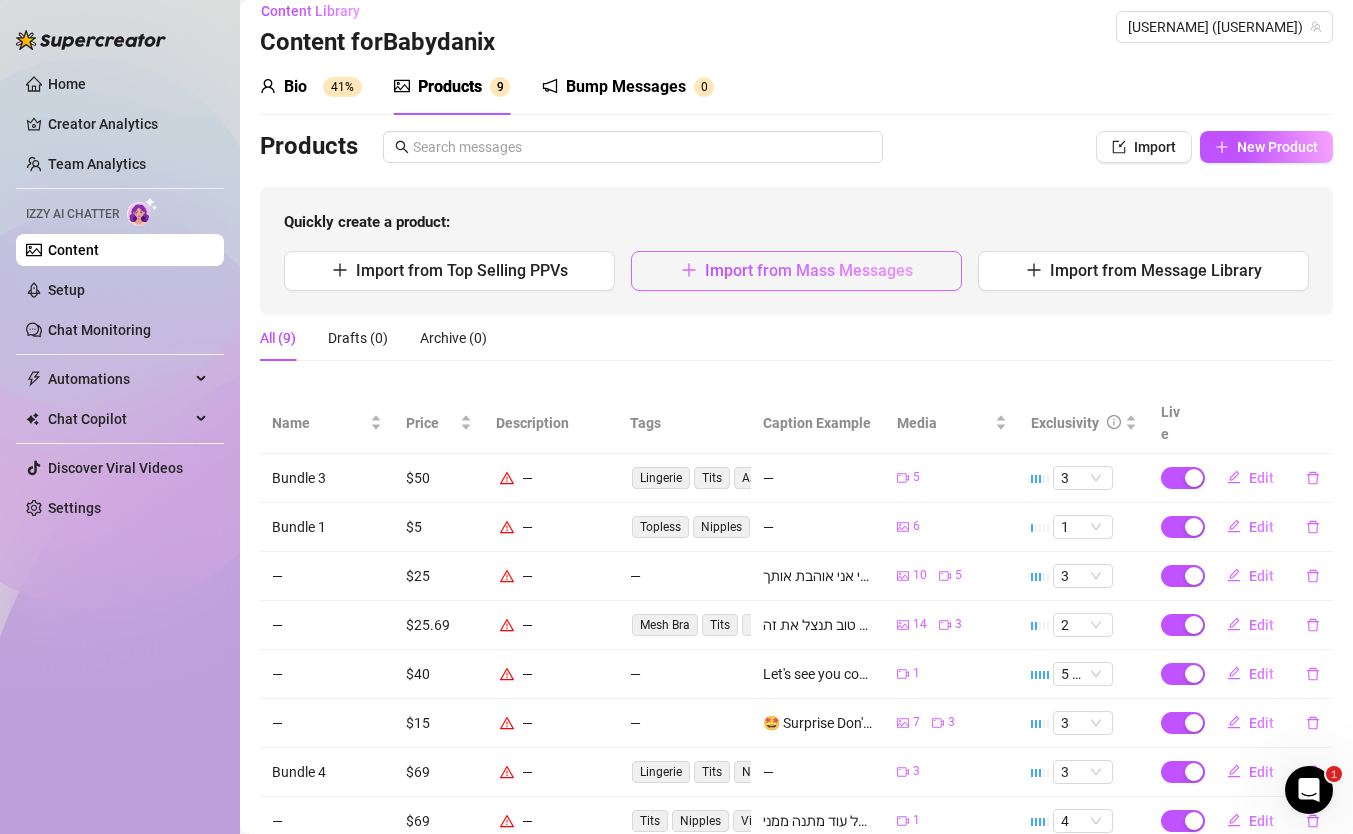 click on "Import from Mass Messages" at bounding box center (809, 270) 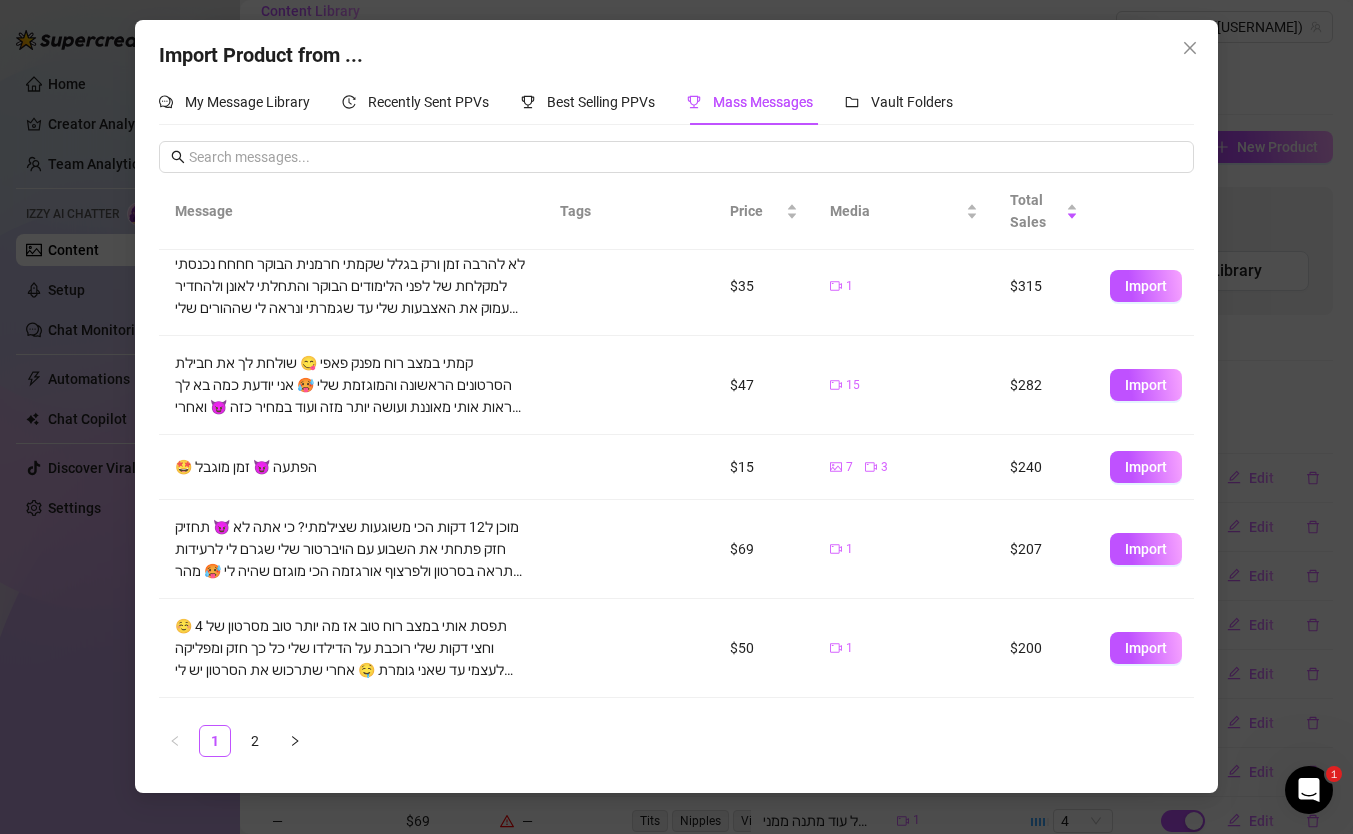 scroll, scrollTop: 475, scrollLeft: 0, axis: vertical 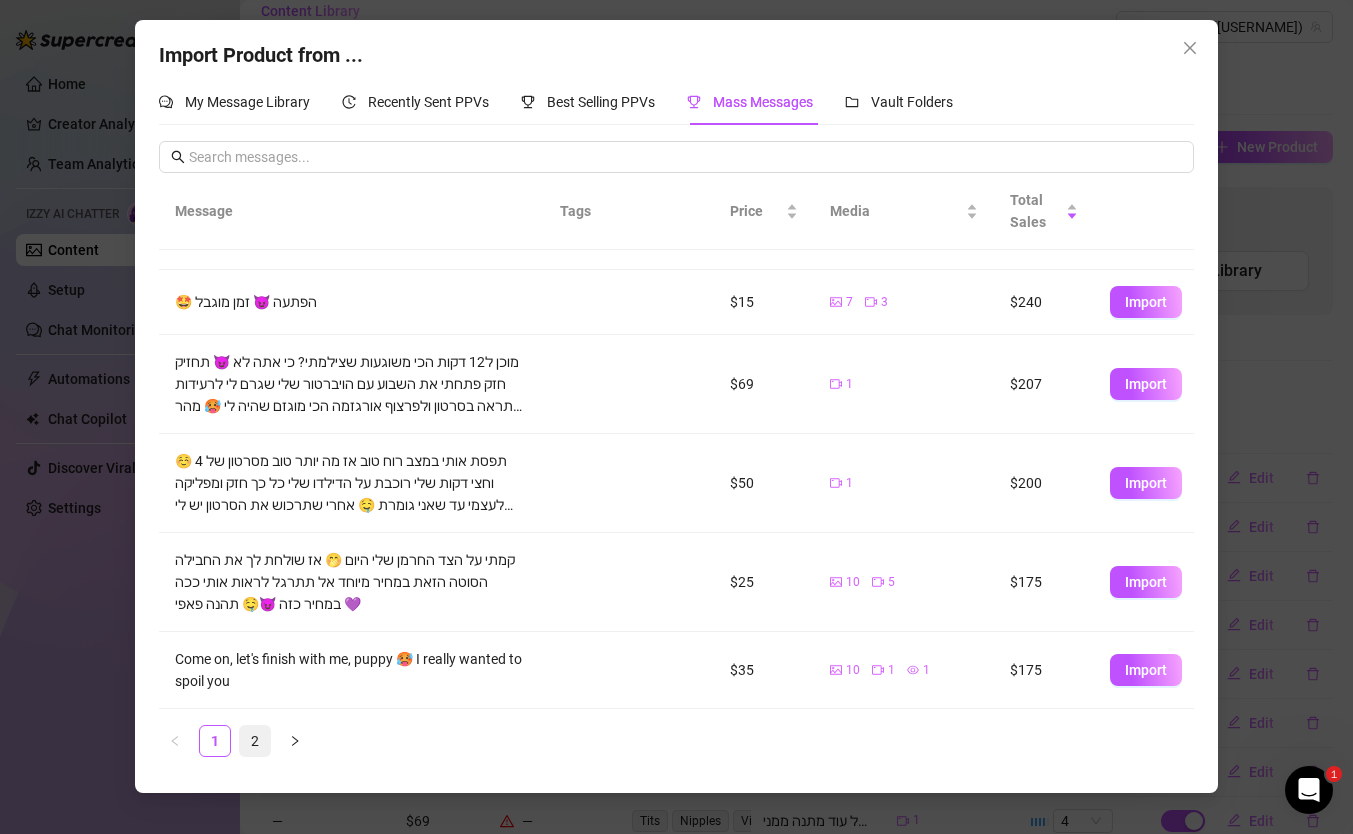 click on "2" at bounding box center (255, 741) 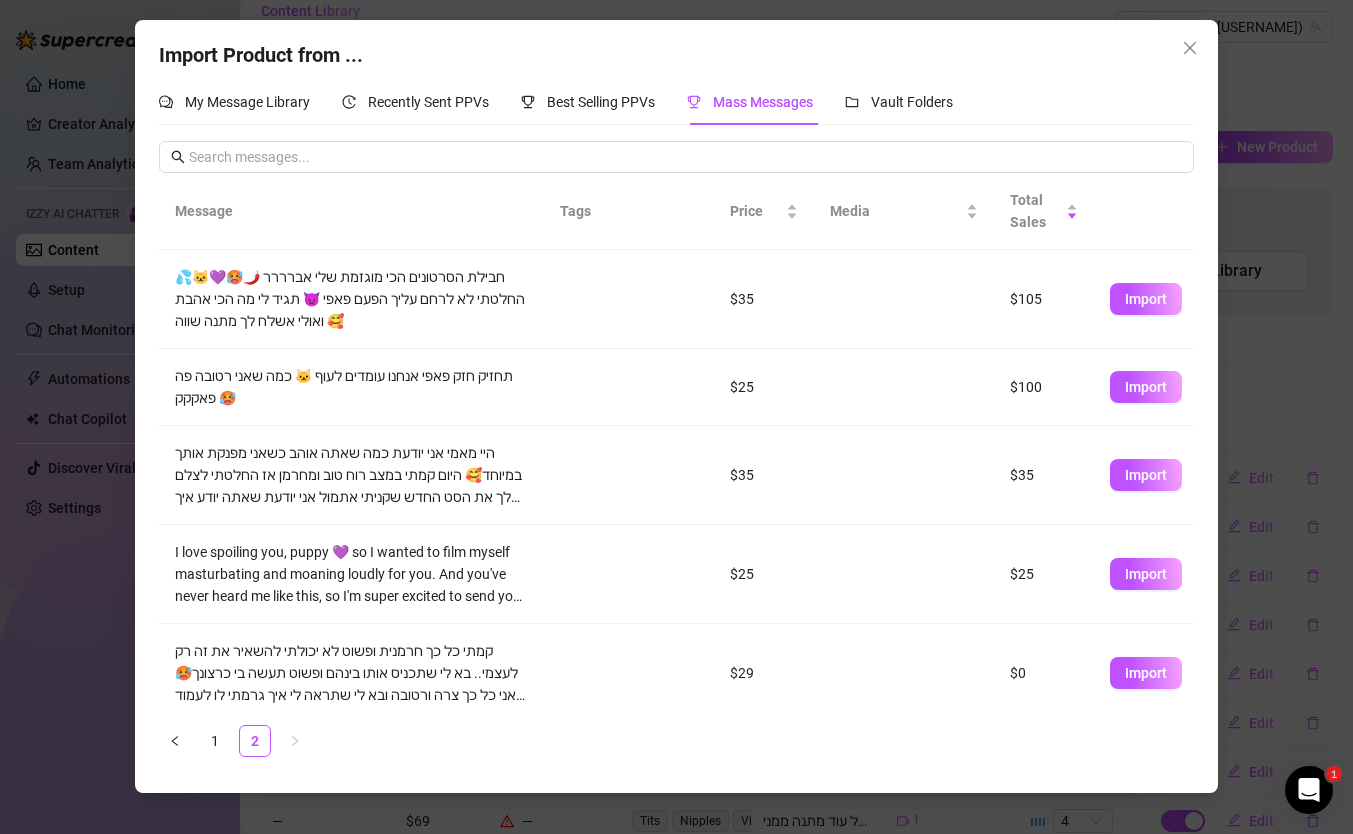 scroll, scrollTop: 0, scrollLeft: 0, axis: both 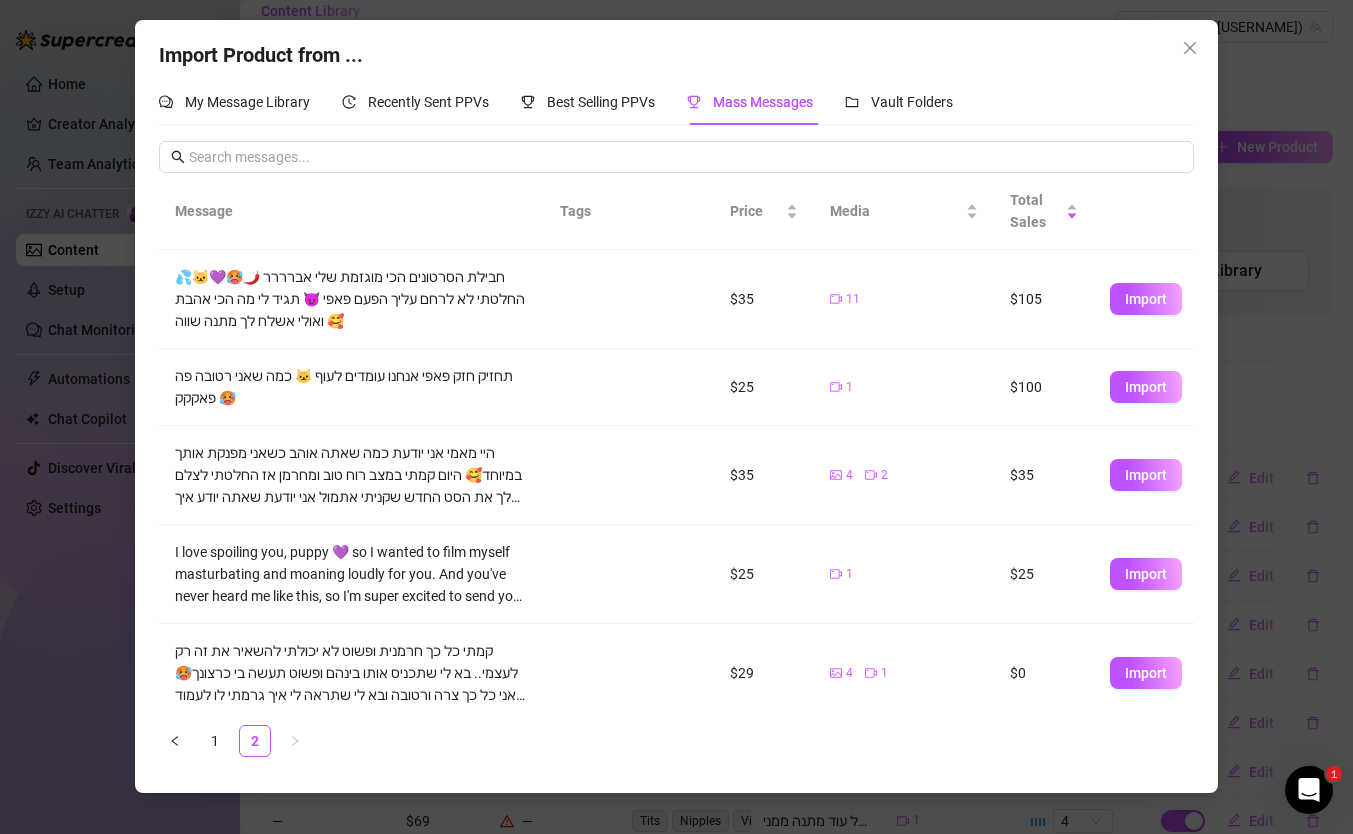 click on "Import" at bounding box center (1144, 475) 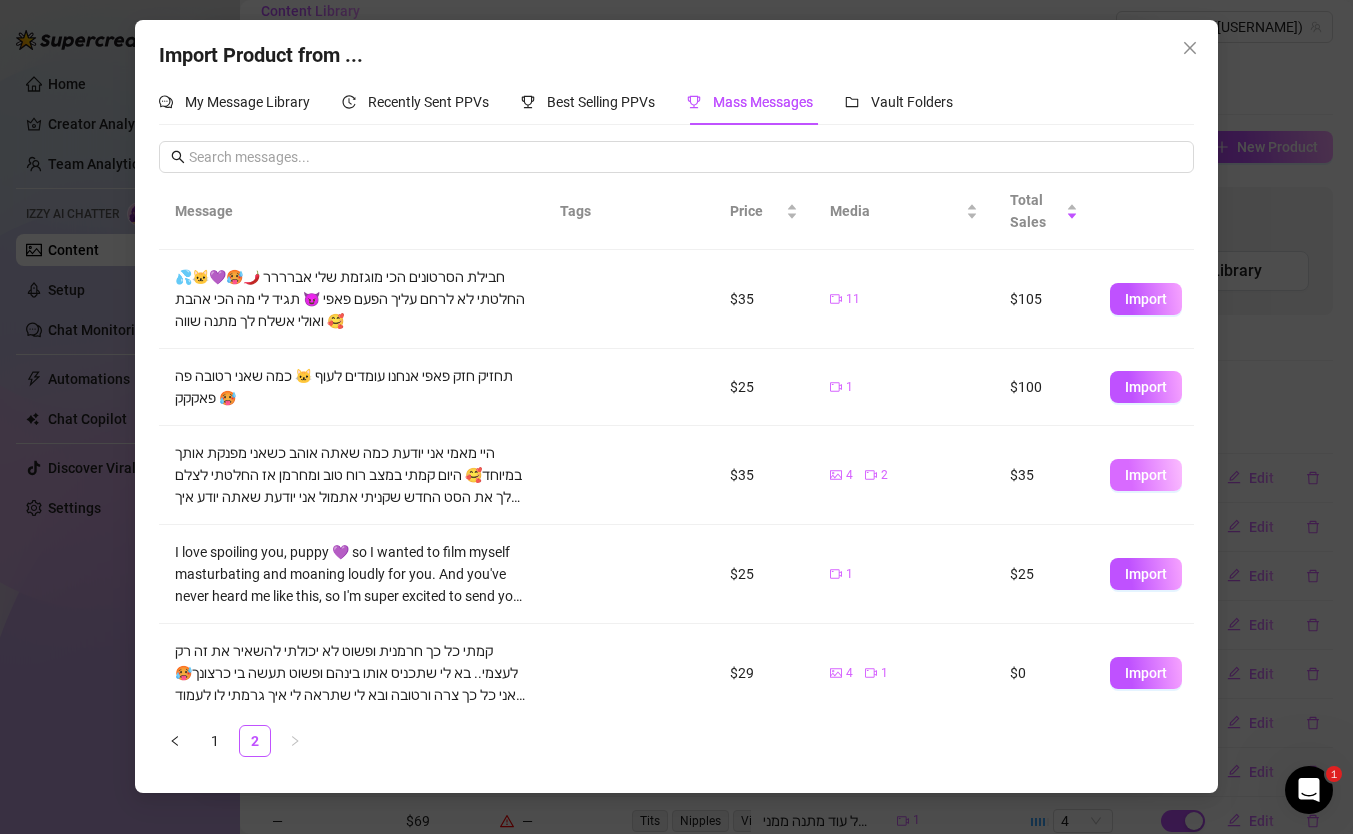 click on "Import" at bounding box center [1146, 475] 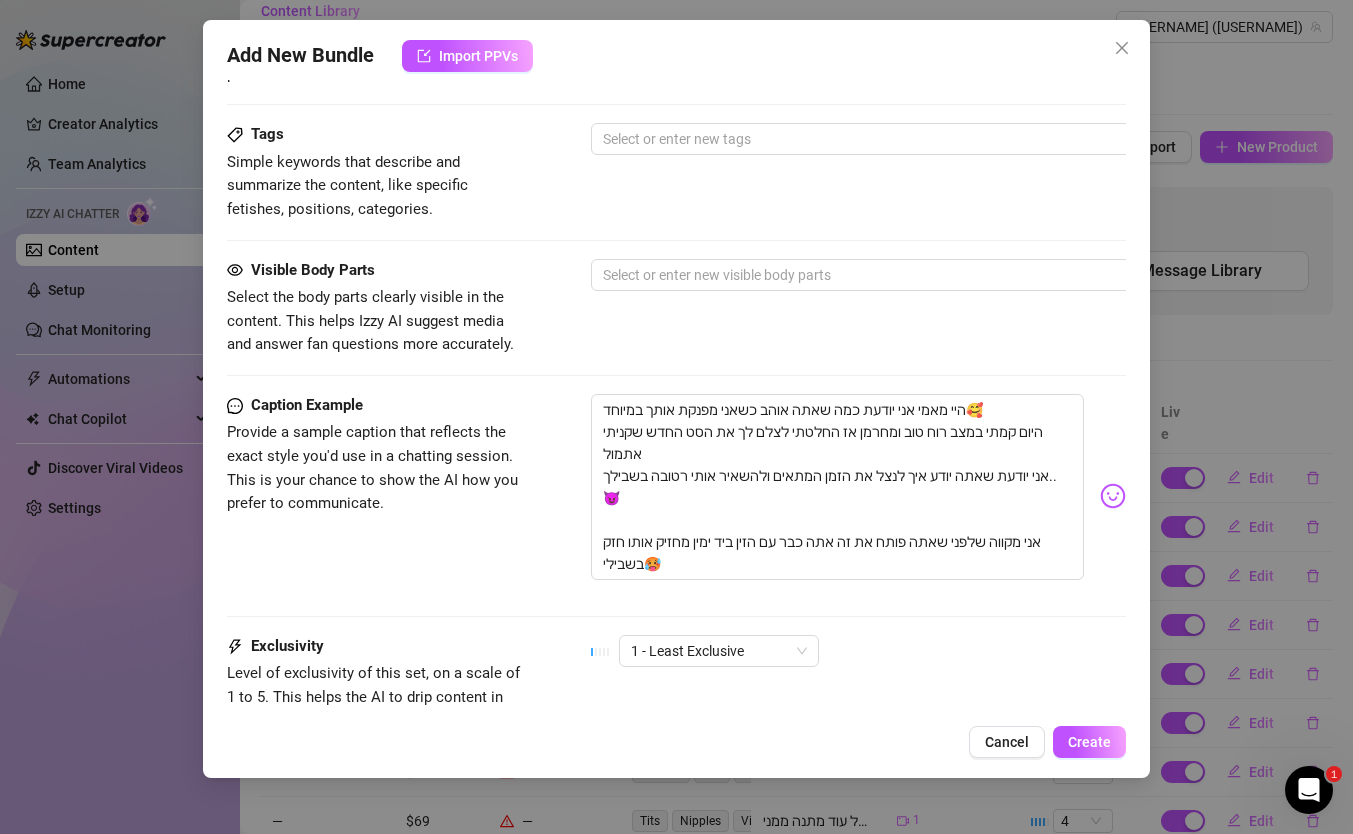 scroll, scrollTop: 1068, scrollLeft: 0, axis: vertical 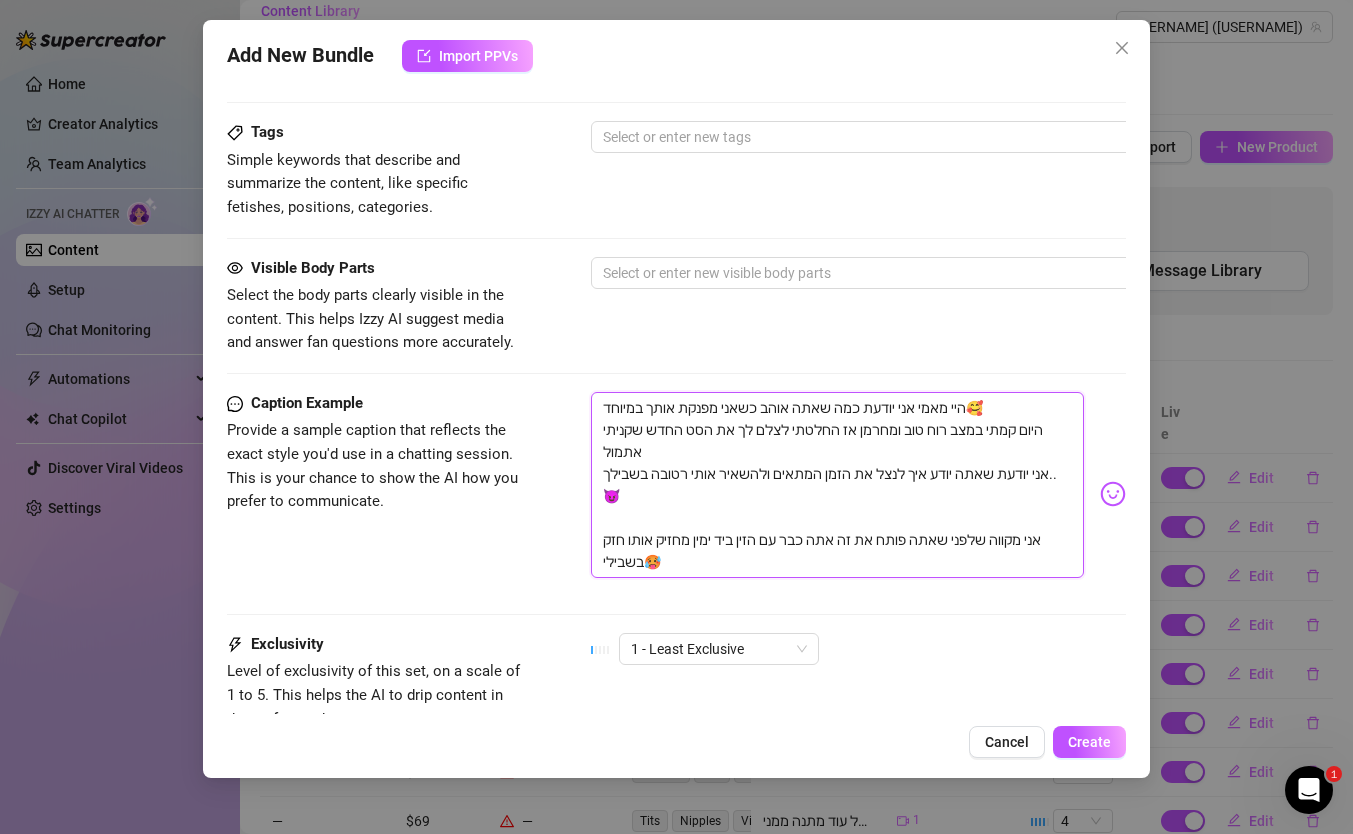 click on "היי מאמי אני יודעת כמה שאתה אוהב כשאני מפנקת אותך במיוחד🥰
היום קמתי במצב רוח טוב ומחרמן אז החלטתי לצלם לך את הסט החדש שקניתי אתמול
אני יודעת שאתה יודע איך לנצל את הזמן המתאים ולהשאיר אותי רטובה בשבילך..😈
אני מקווה שלפני שאתה פותח את זה אתה כבר עם הזין ביד ימין מחזיק אותו חזק בשבילי🥵" at bounding box center [837, 485] 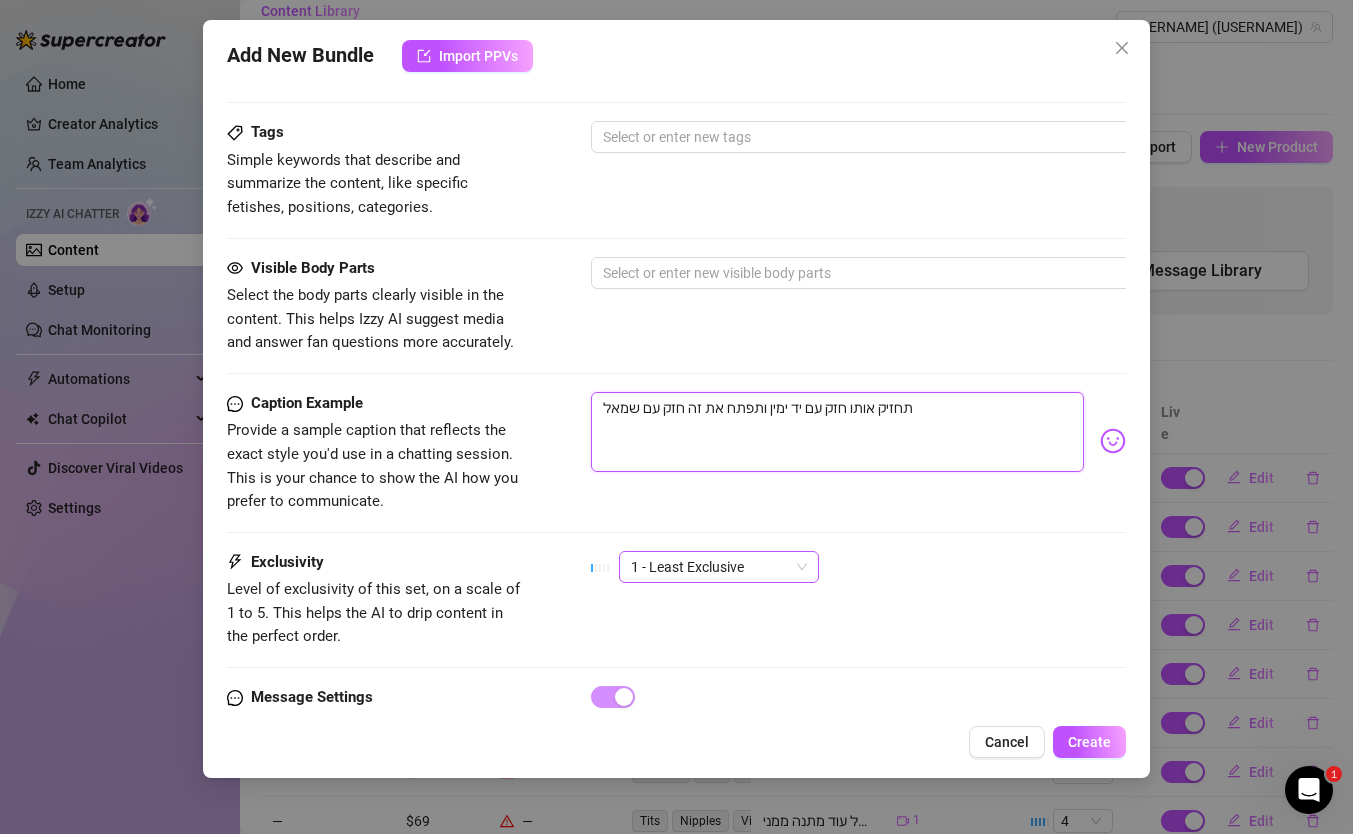 click on "1 - Least Exclusive" at bounding box center (719, 567) 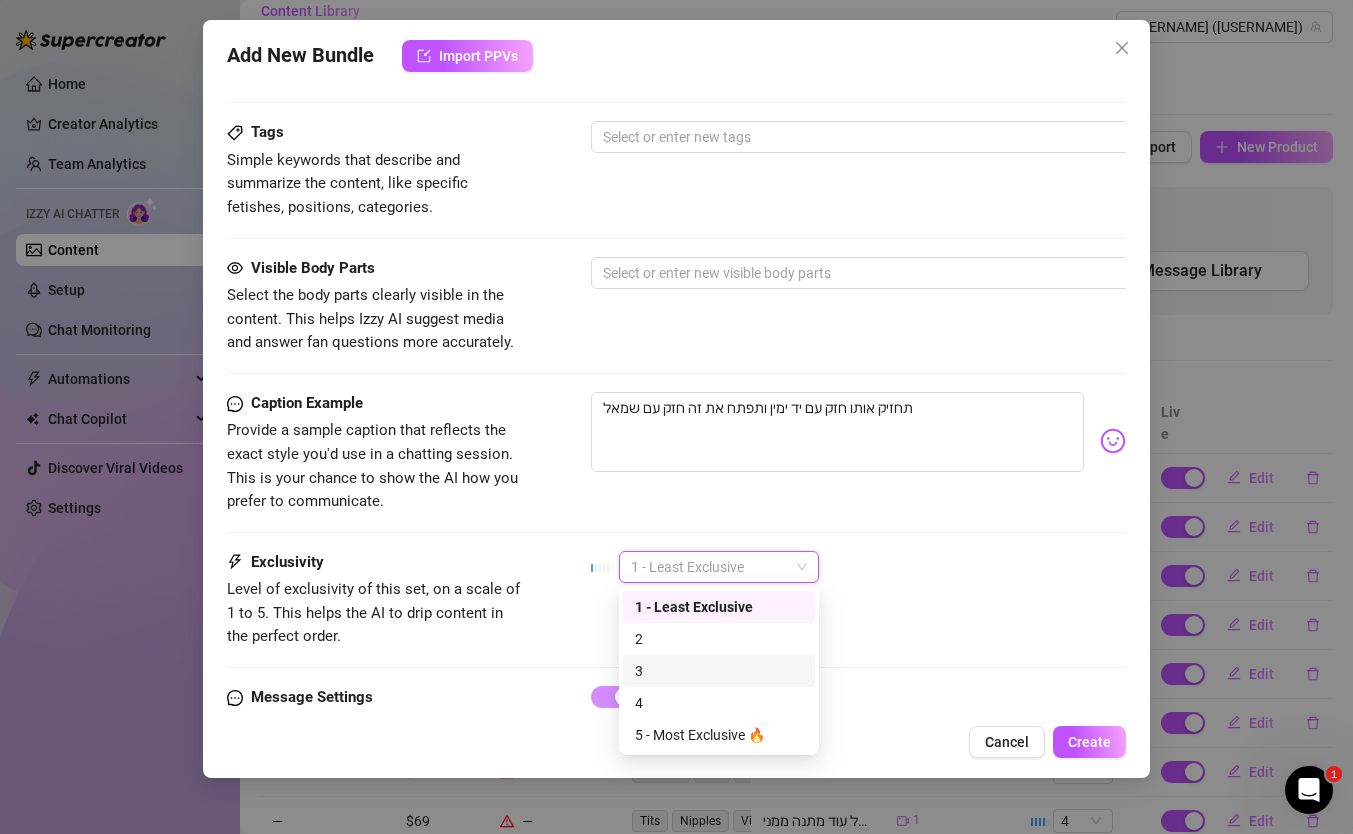 click on "3" at bounding box center (719, 671) 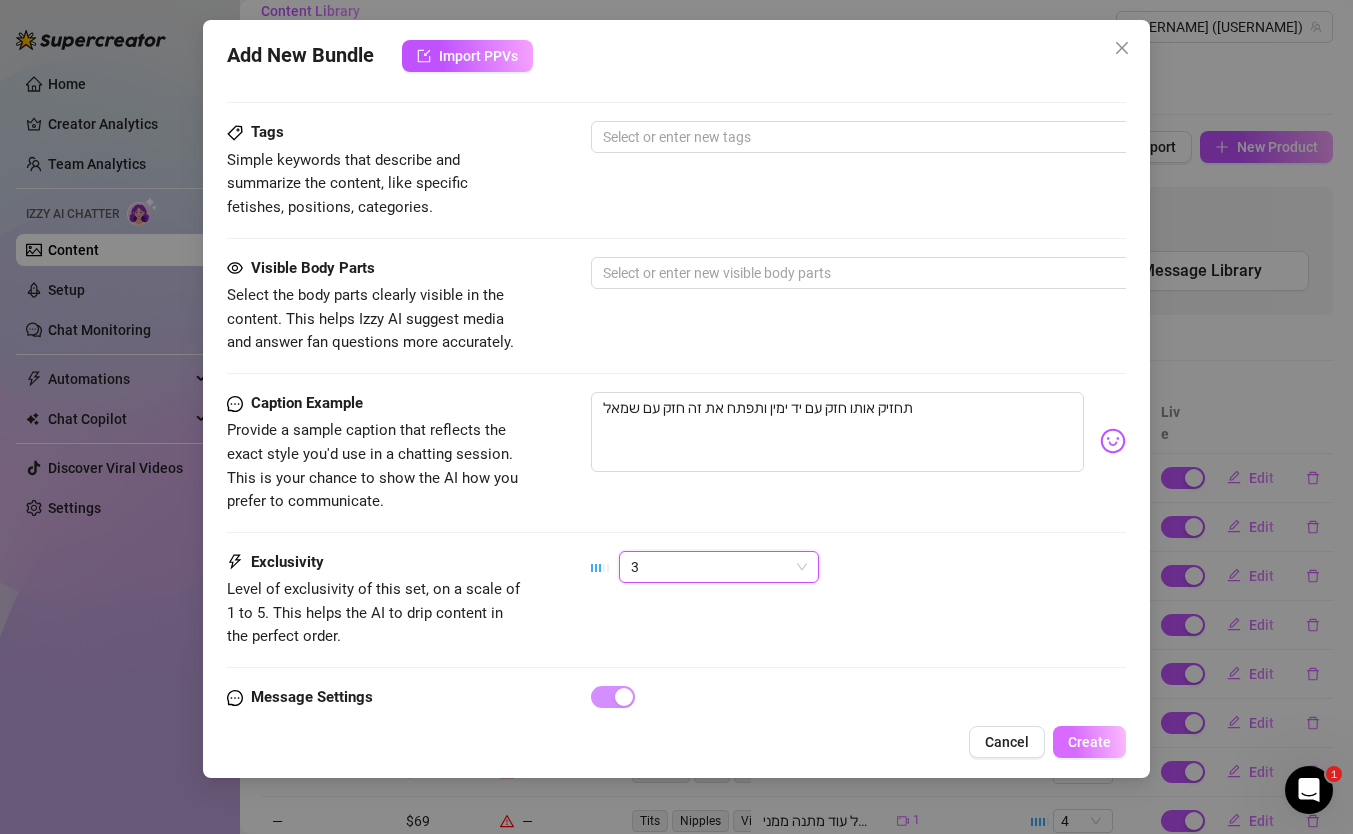 click on "Create" at bounding box center (1089, 742) 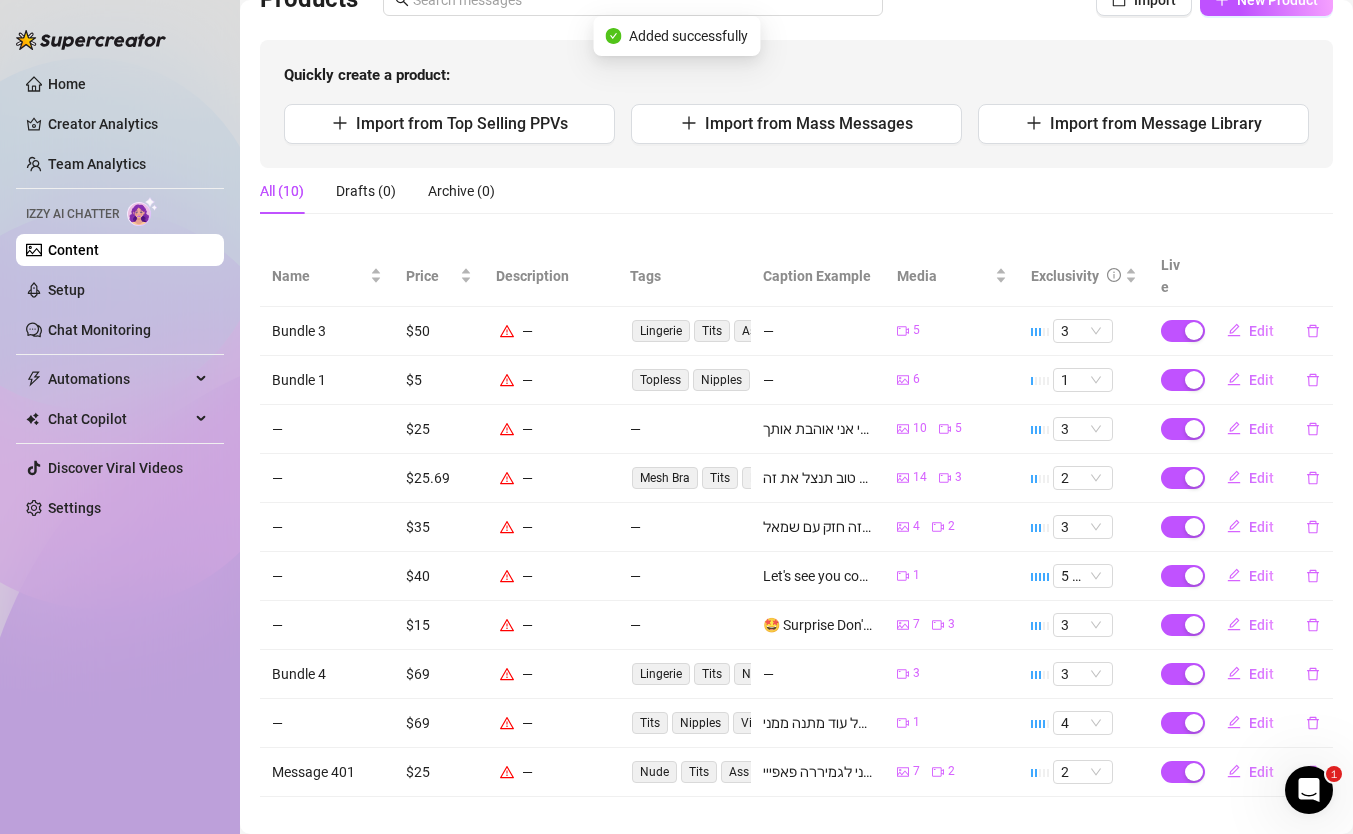 scroll, scrollTop: 0, scrollLeft: 0, axis: both 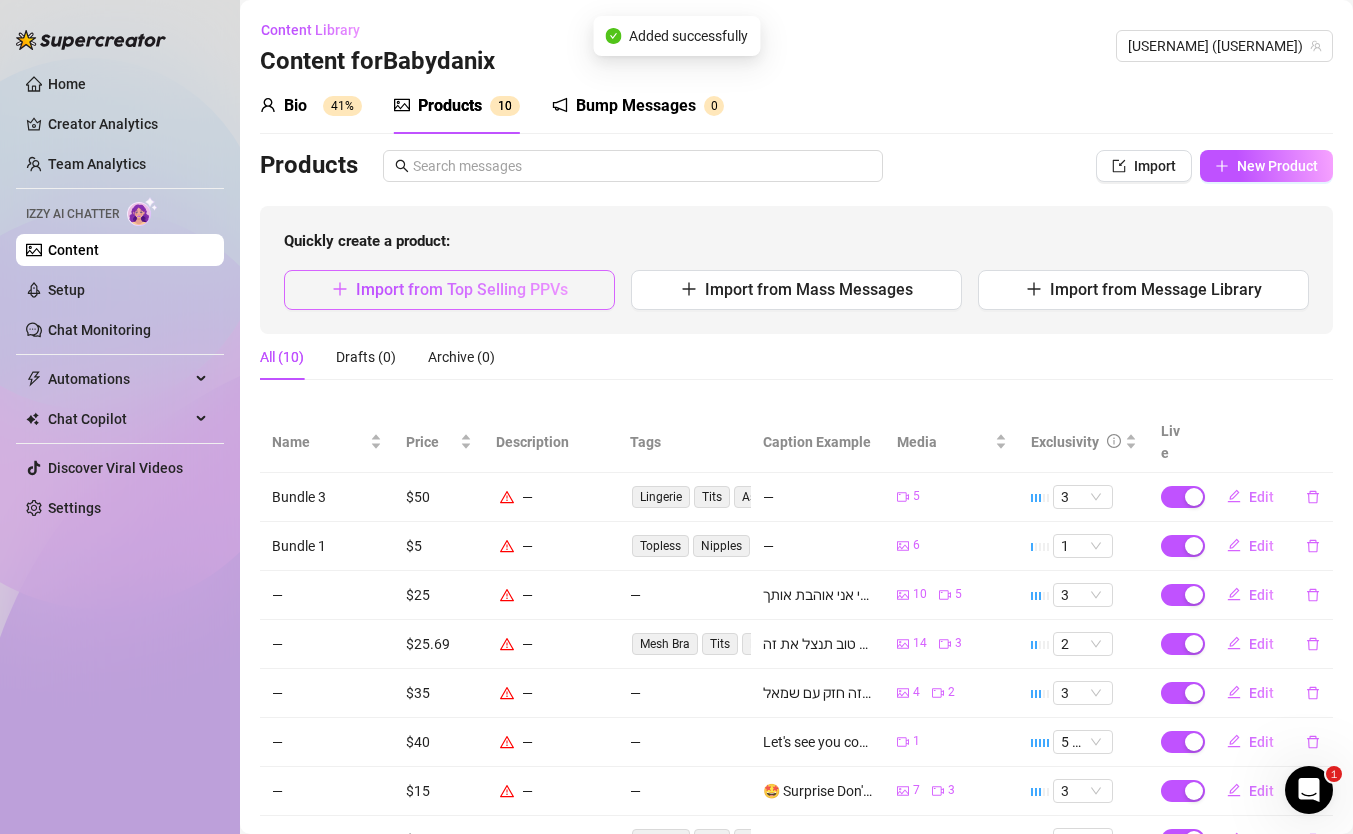 click on "Import from Top Selling PPVs" at bounding box center (449, 290) 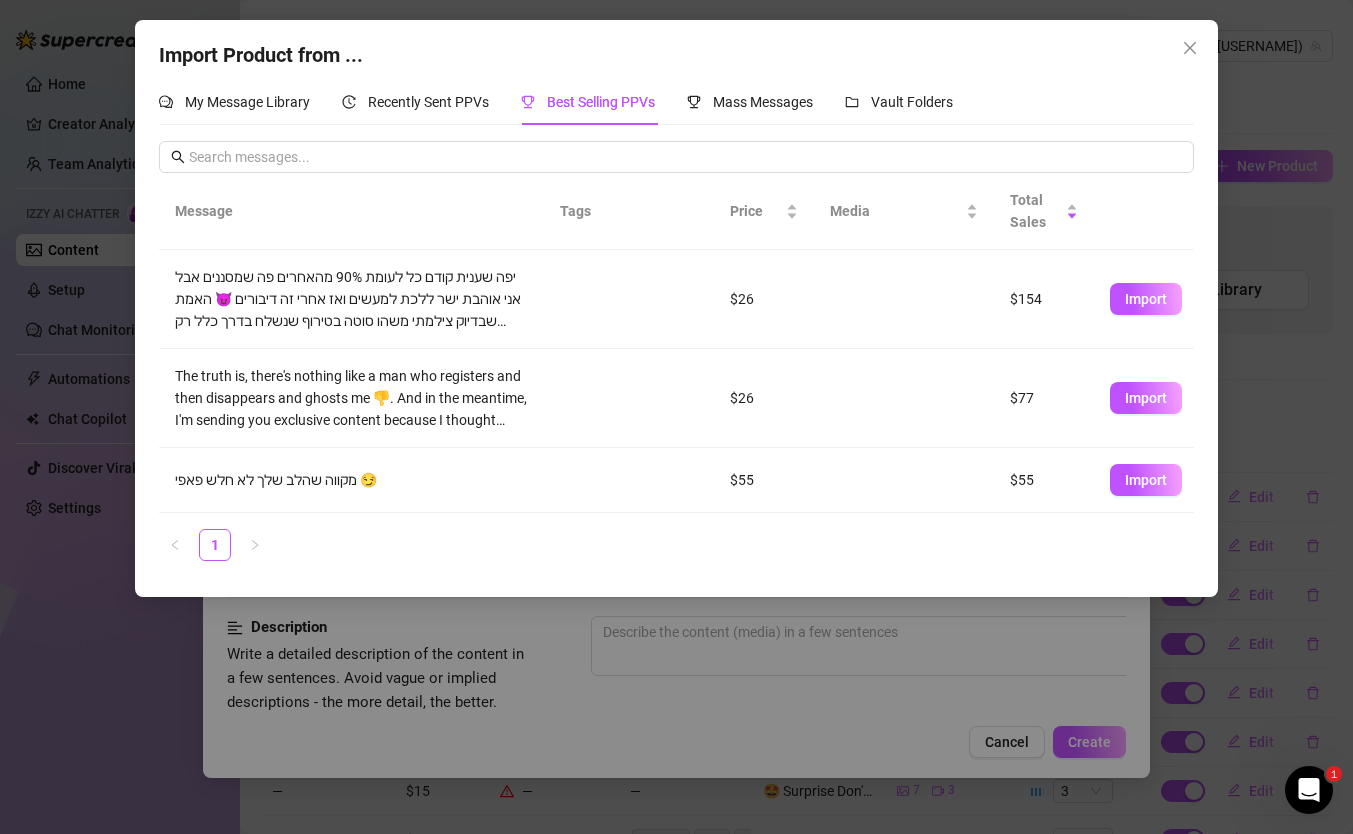 click on "Import" at bounding box center [1144, 480] 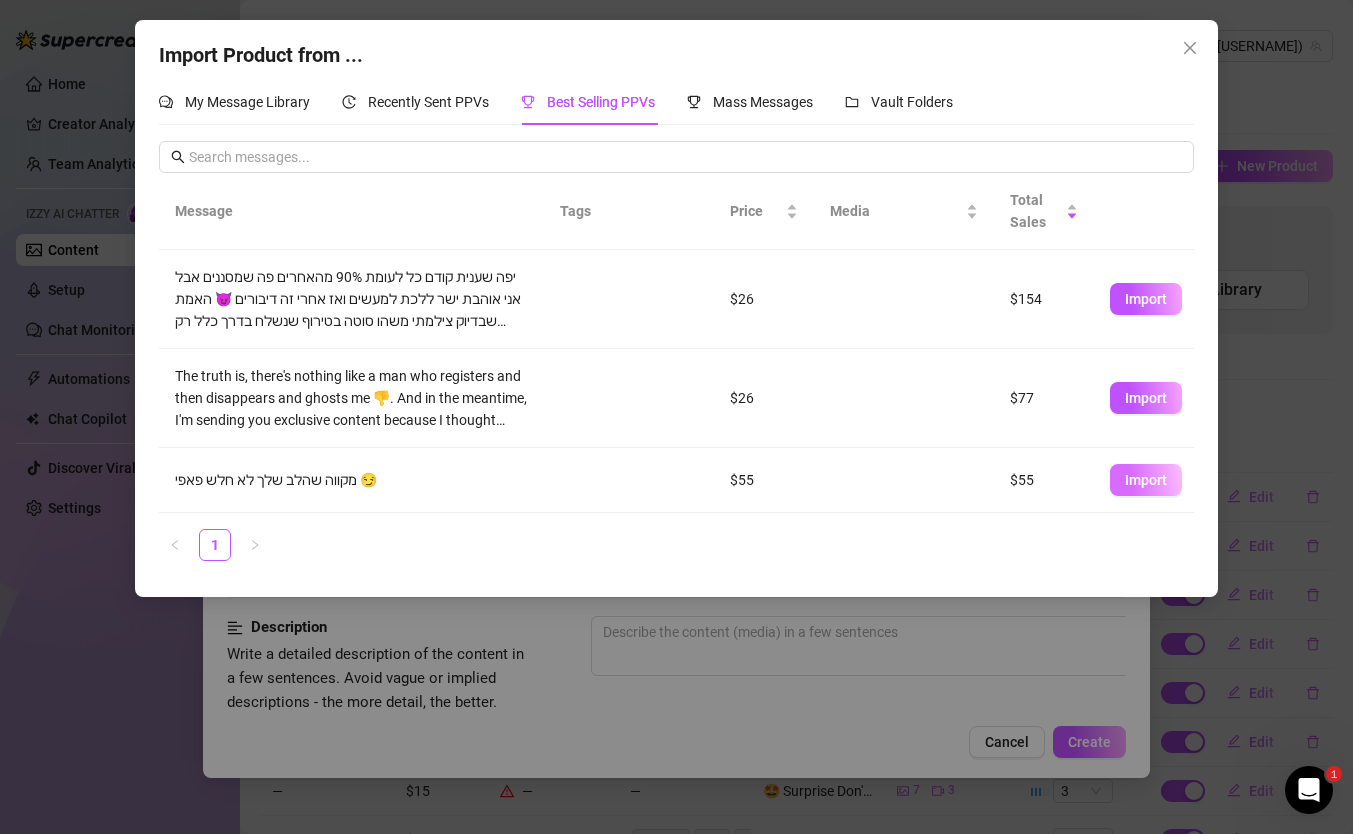 click on "Import" at bounding box center (1146, 480) 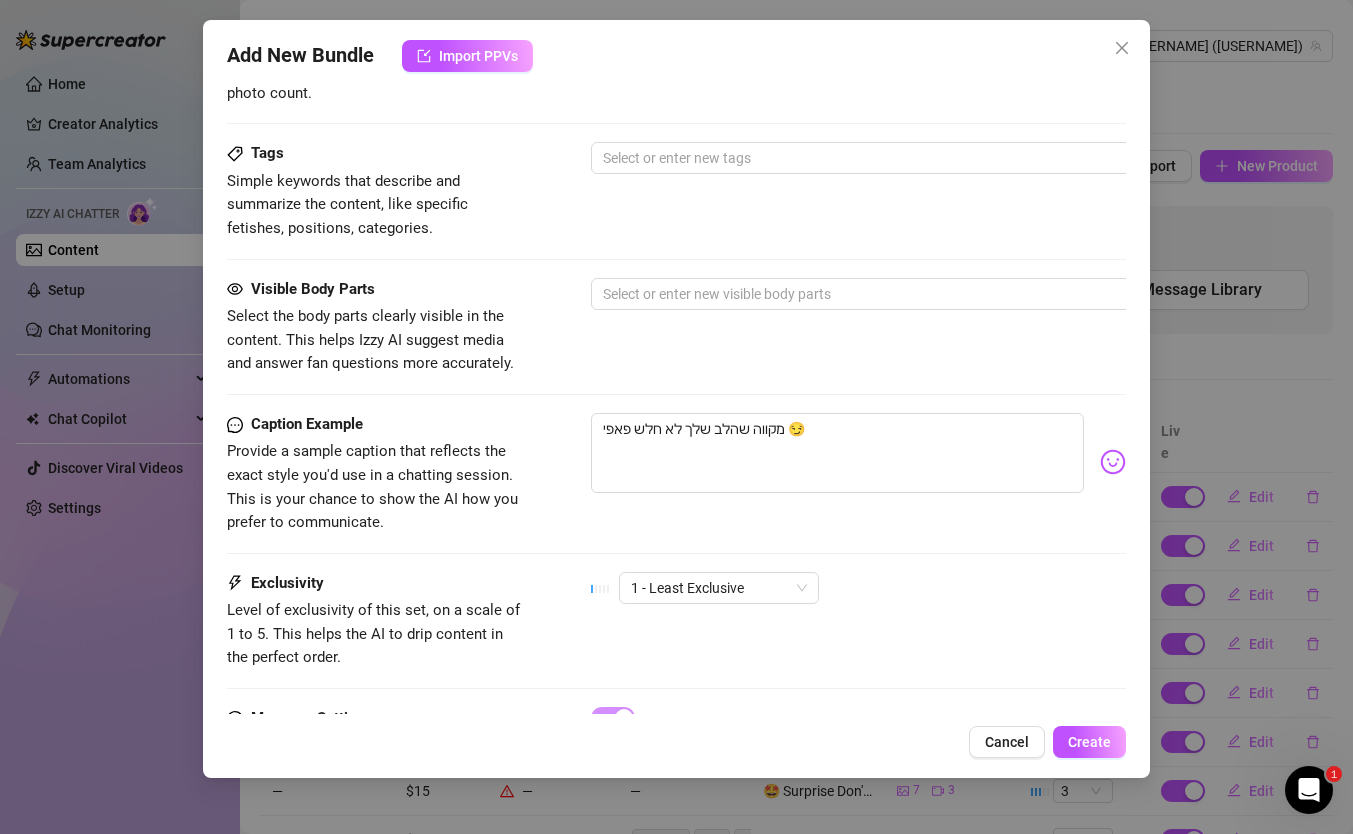 scroll, scrollTop: 1152, scrollLeft: 0, axis: vertical 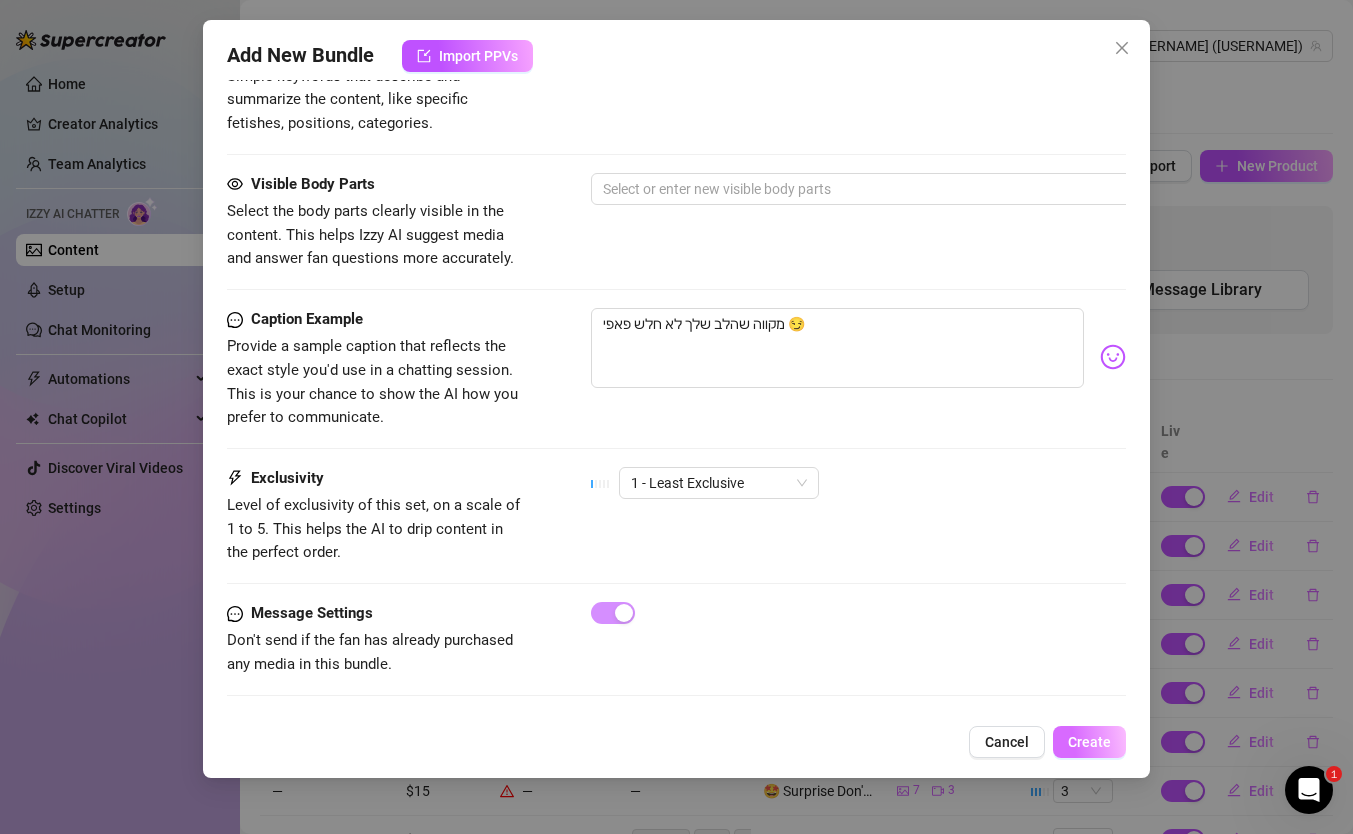 click on "Create" at bounding box center (1089, 742) 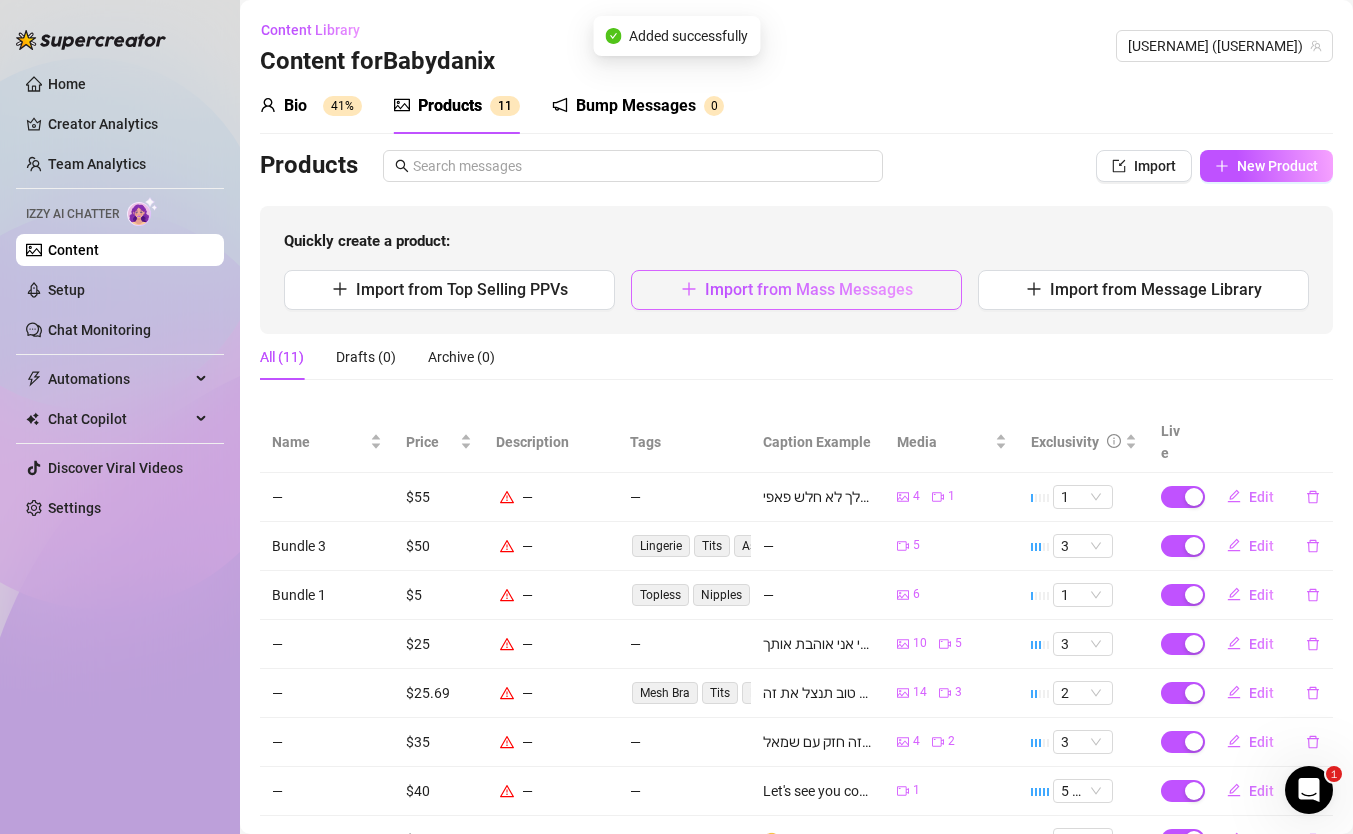click on "Import from Mass Messages" at bounding box center (796, 290) 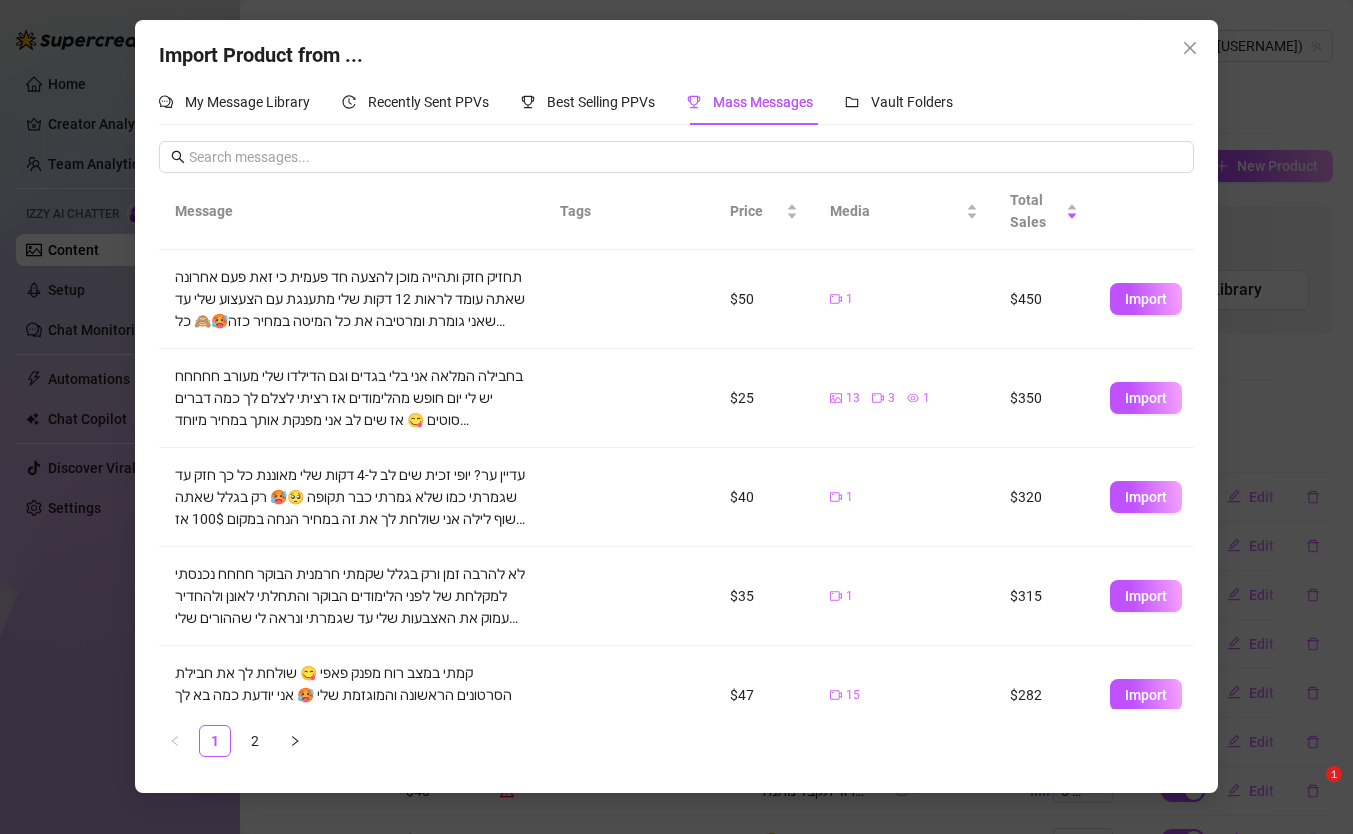 scroll, scrollTop: 0, scrollLeft: 0, axis: both 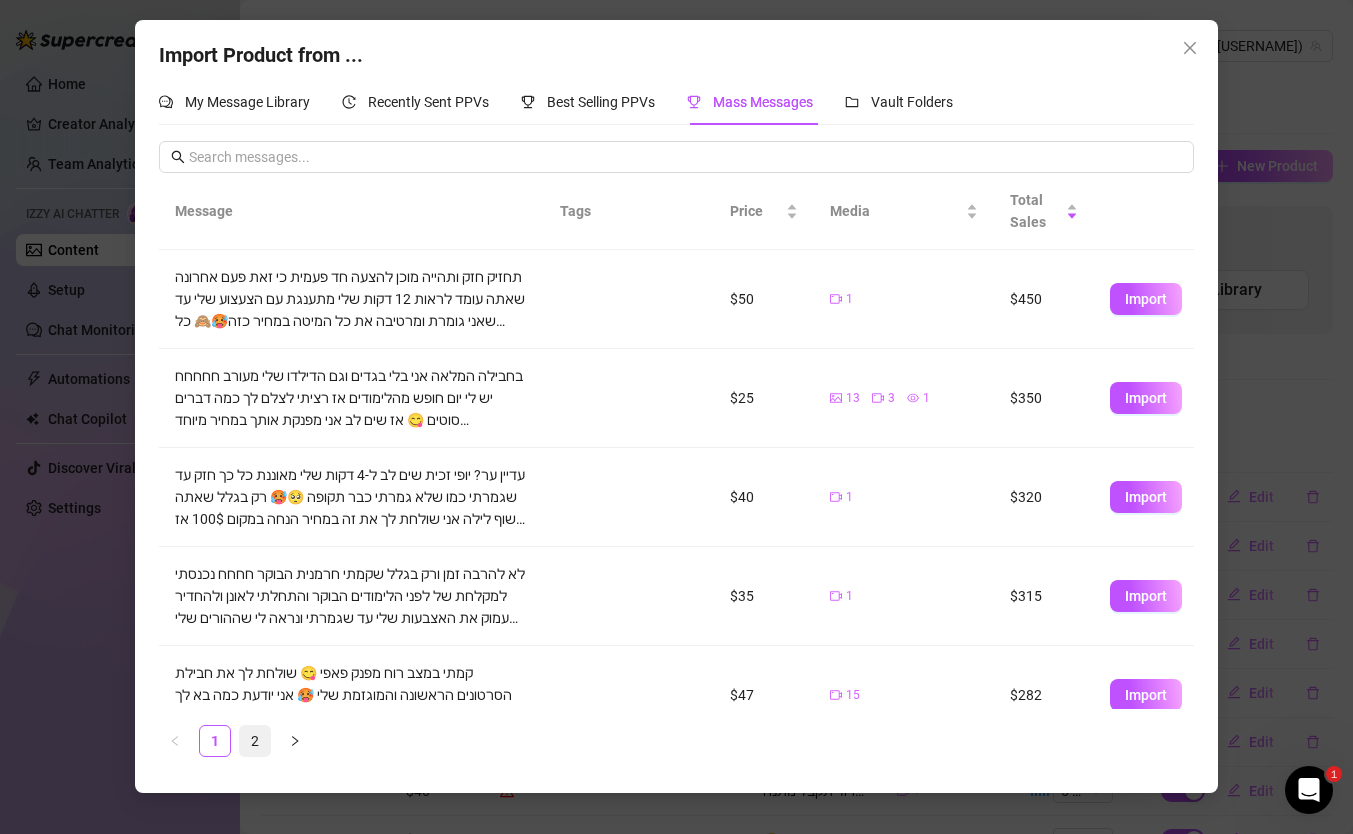click on "2" at bounding box center [255, 741] 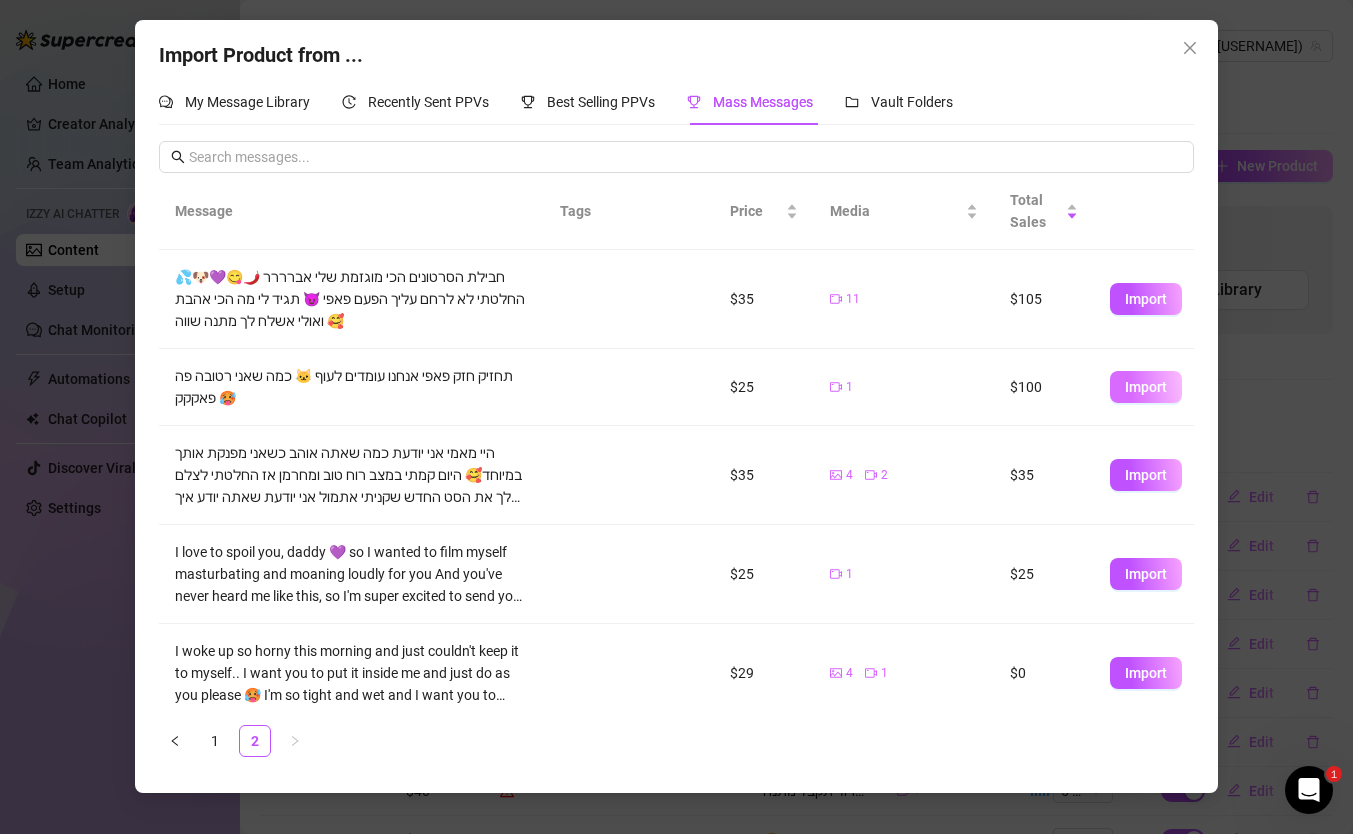 click on "Import" at bounding box center [1146, 387] 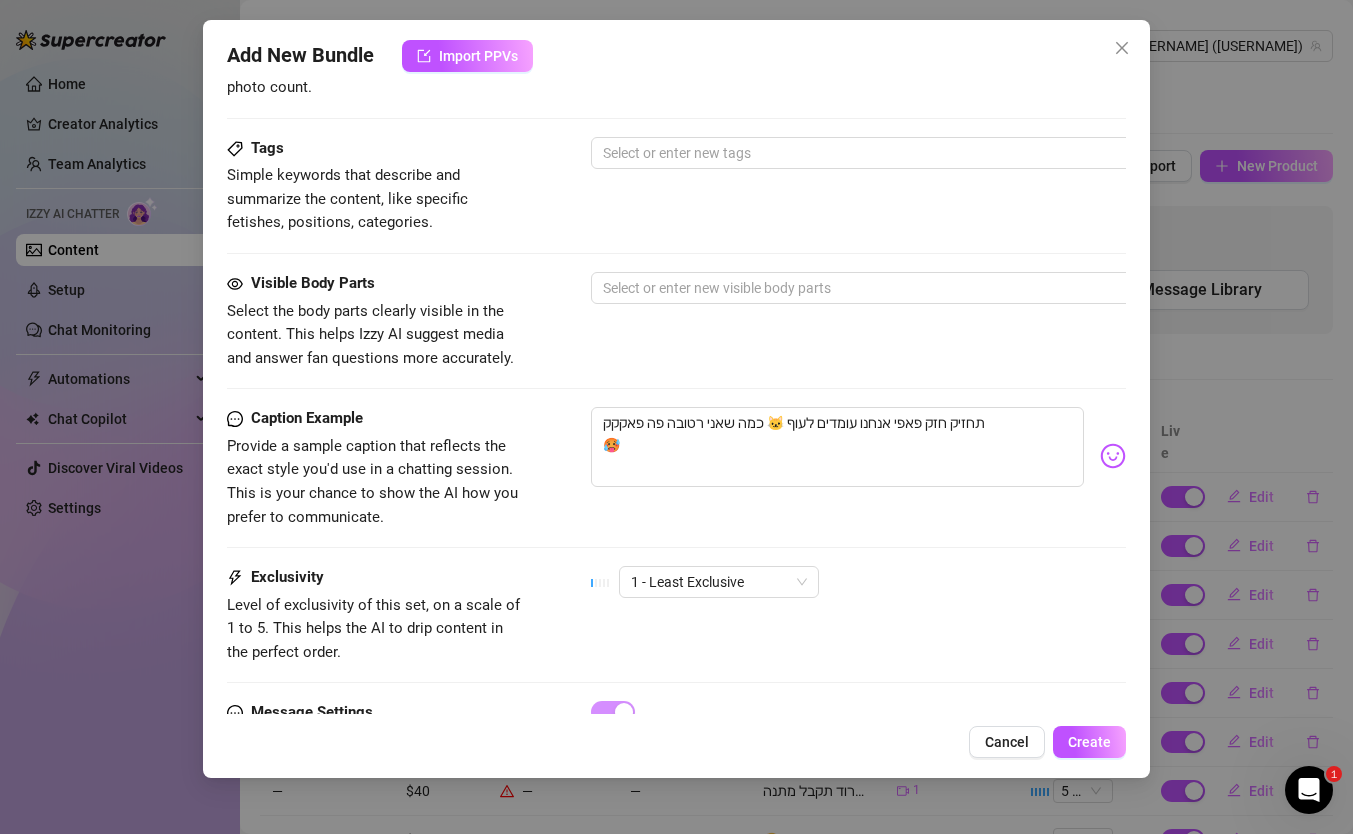 scroll, scrollTop: 1046, scrollLeft: 0, axis: vertical 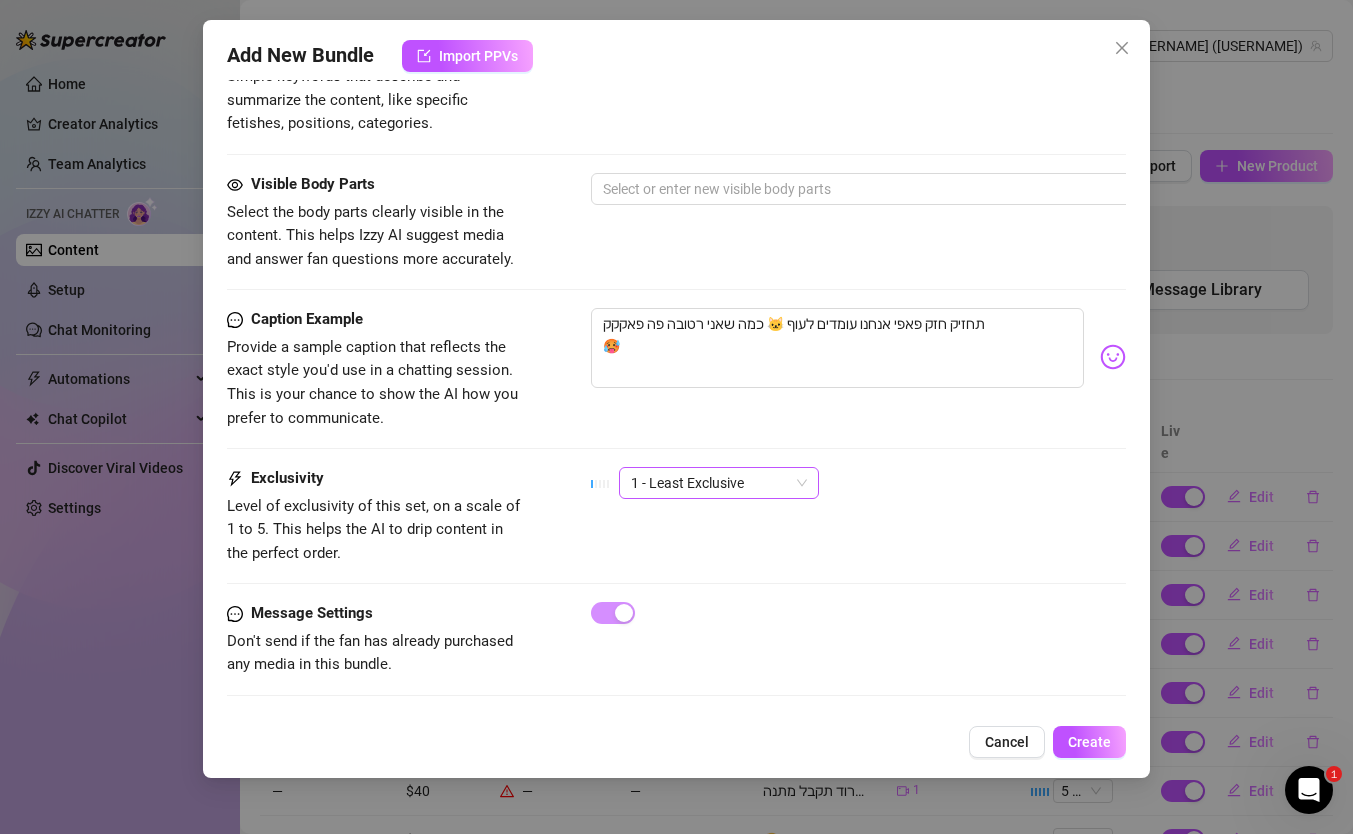 click on "1 - Least Exclusive" at bounding box center (719, 483) 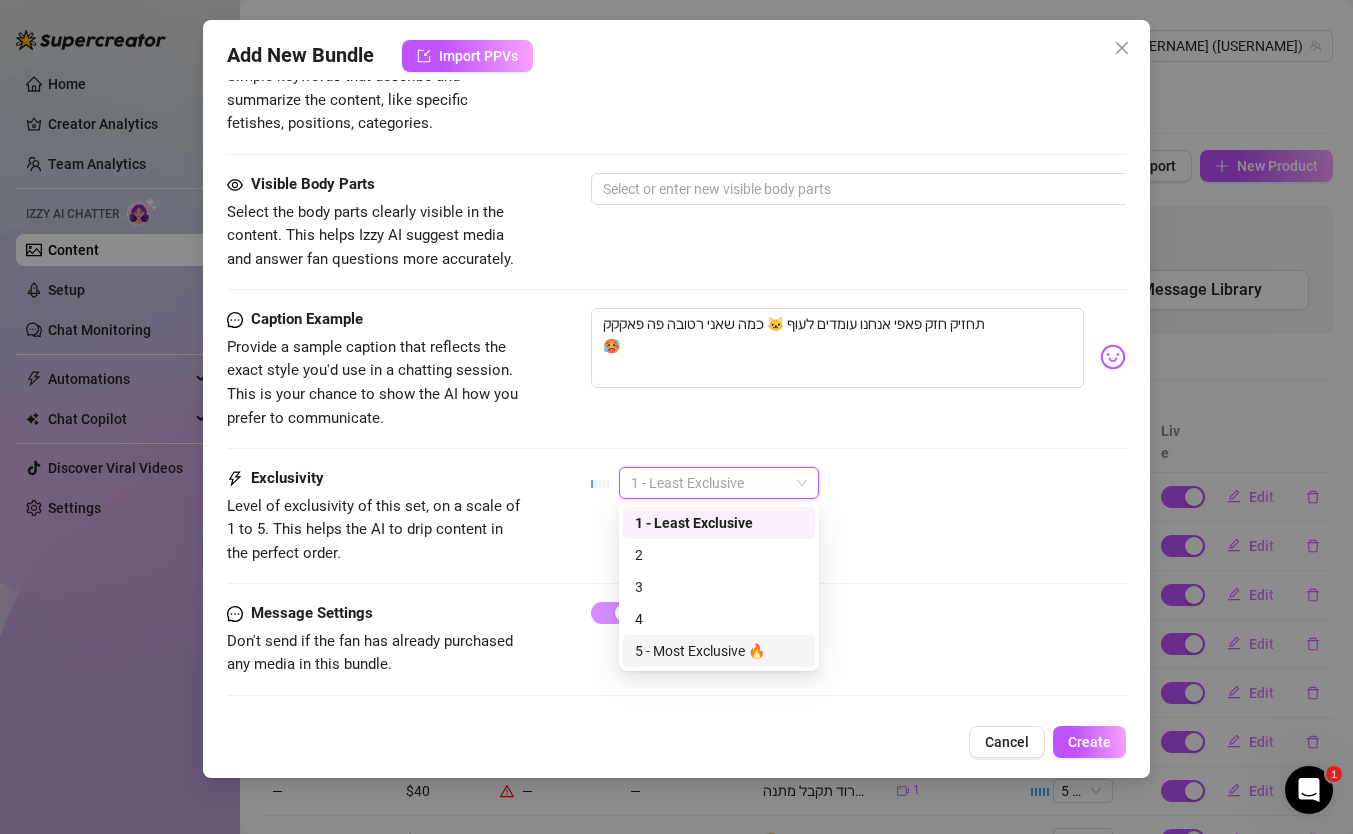 click on "5 - Most Exclusive 🔥" at bounding box center (719, 651) 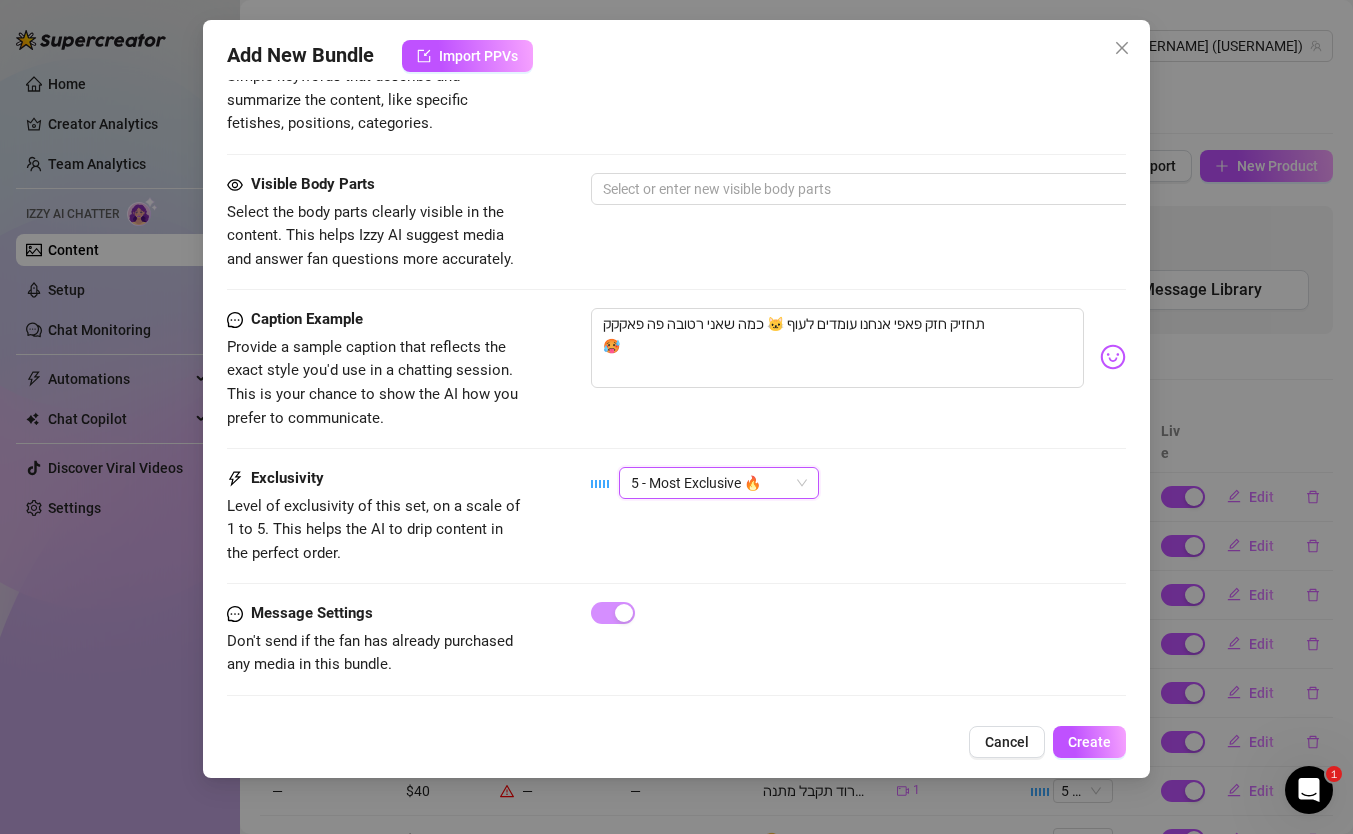 click on "5 - Most Exclusive 🔥" at bounding box center [719, 483] 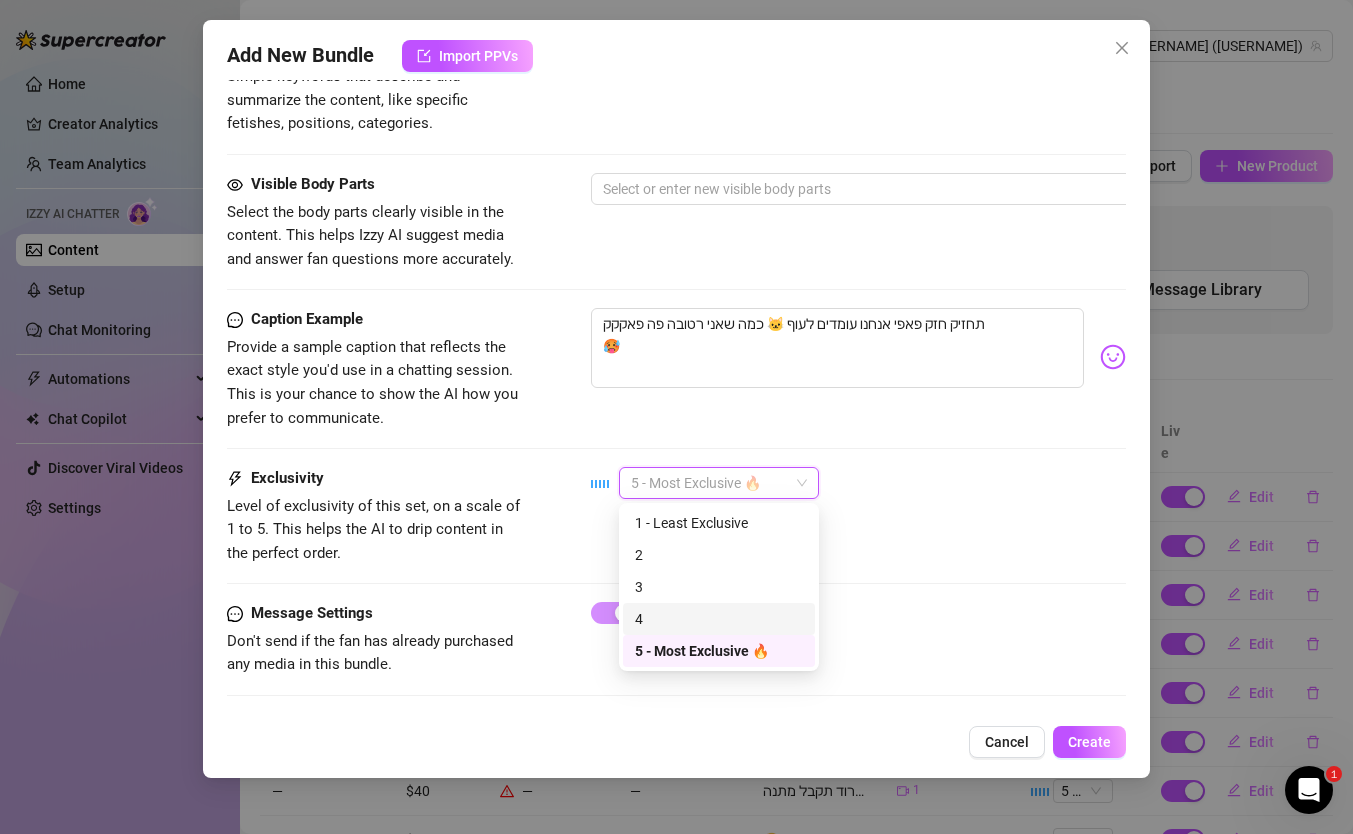 click on "4" at bounding box center (719, 619) 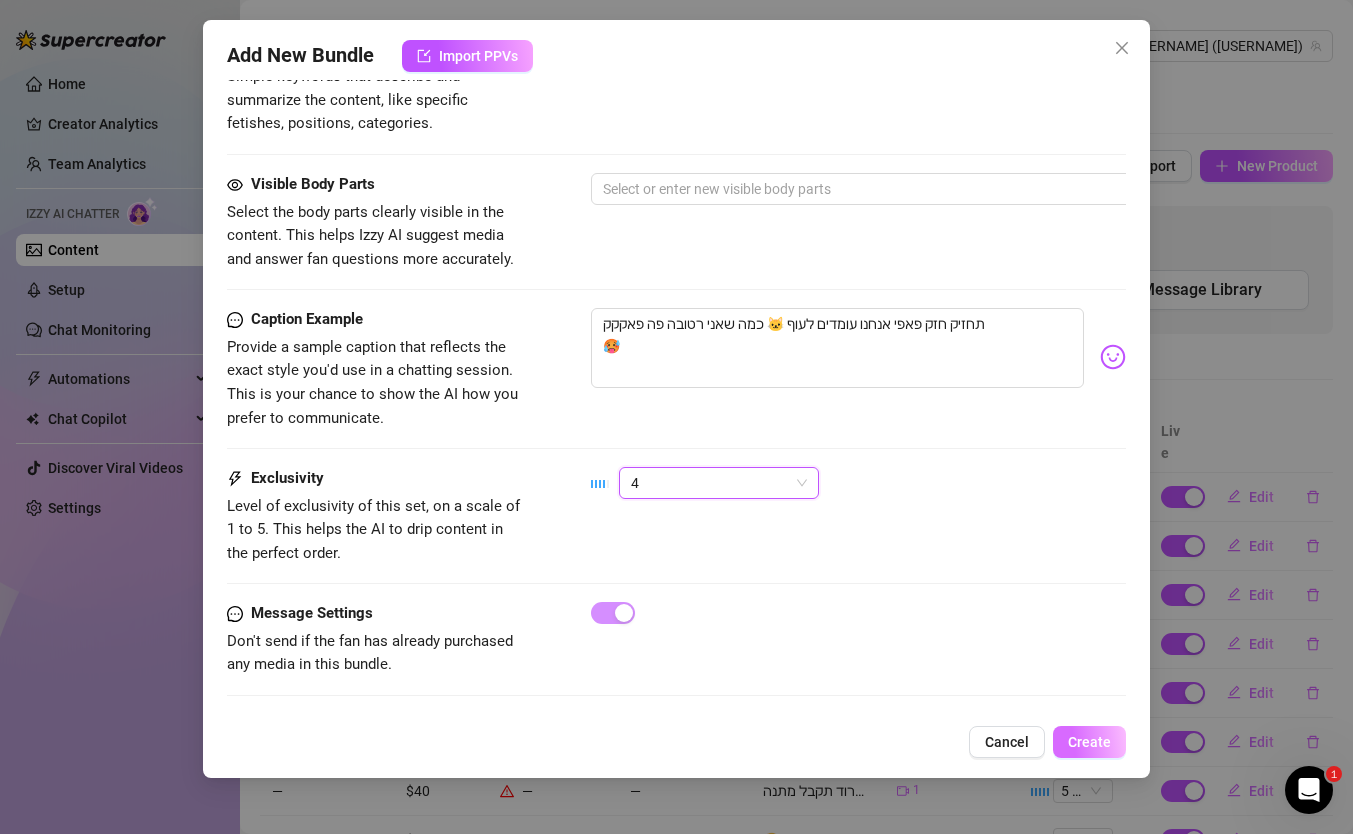 click on "Create" at bounding box center (1089, 742) 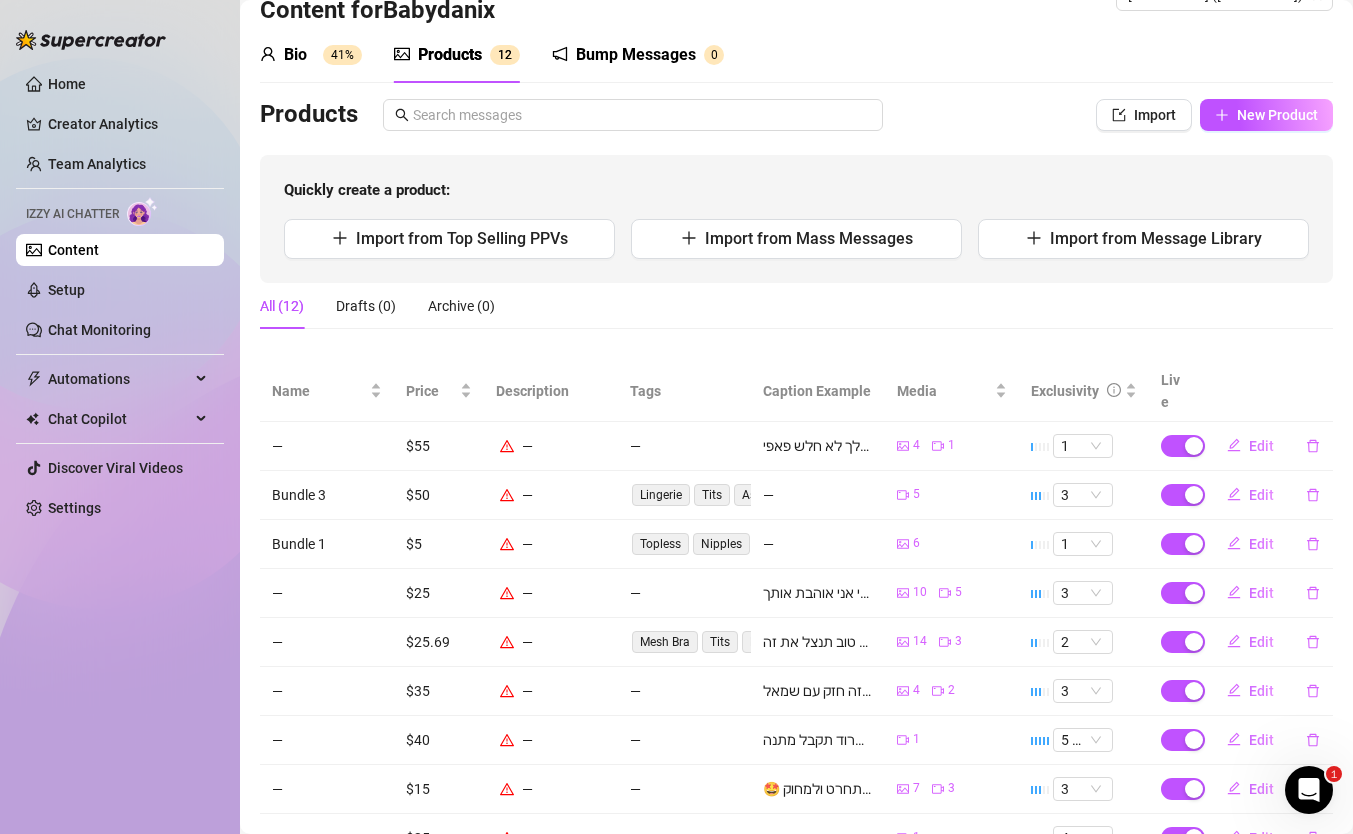 scroll, scrollTop: 0, scrollLeft: 0, axis: both 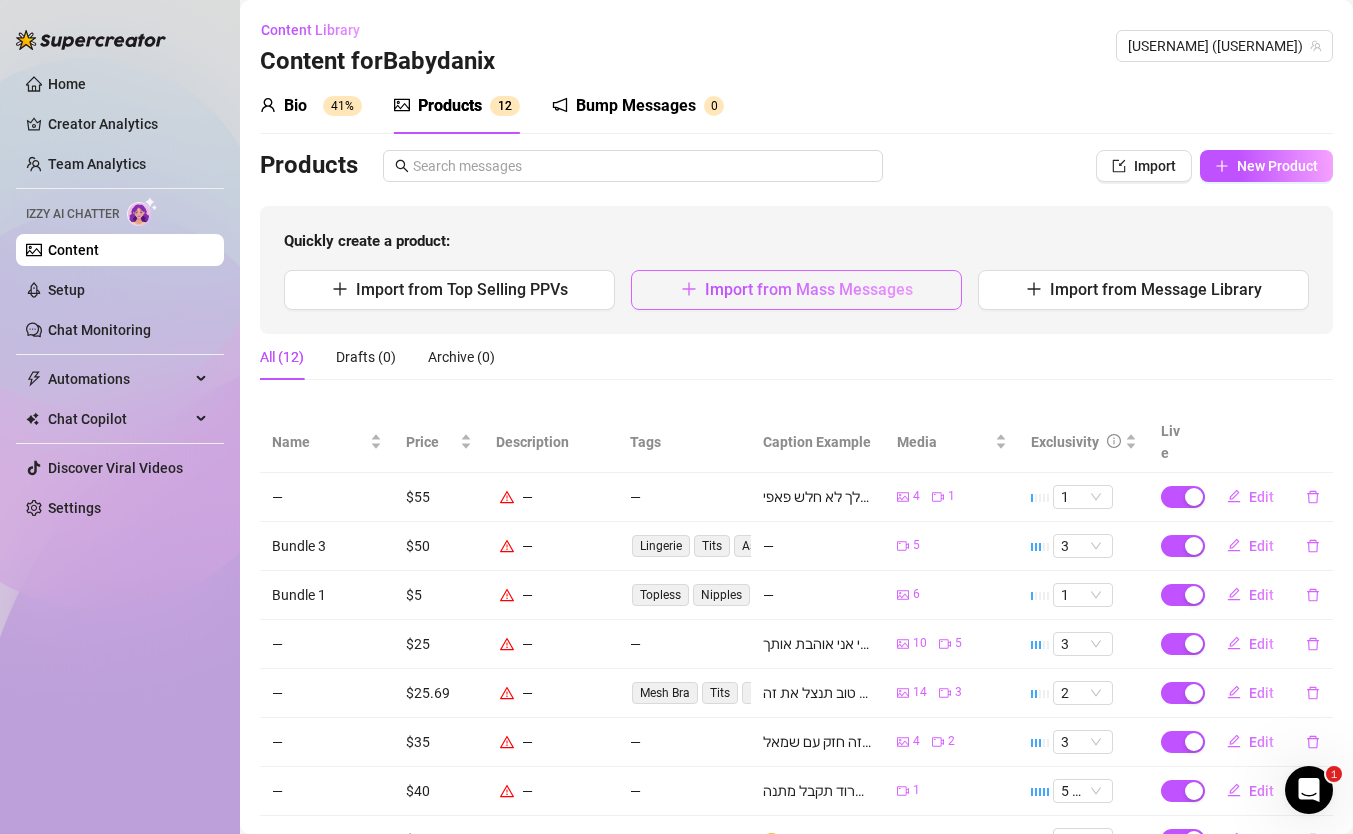 click 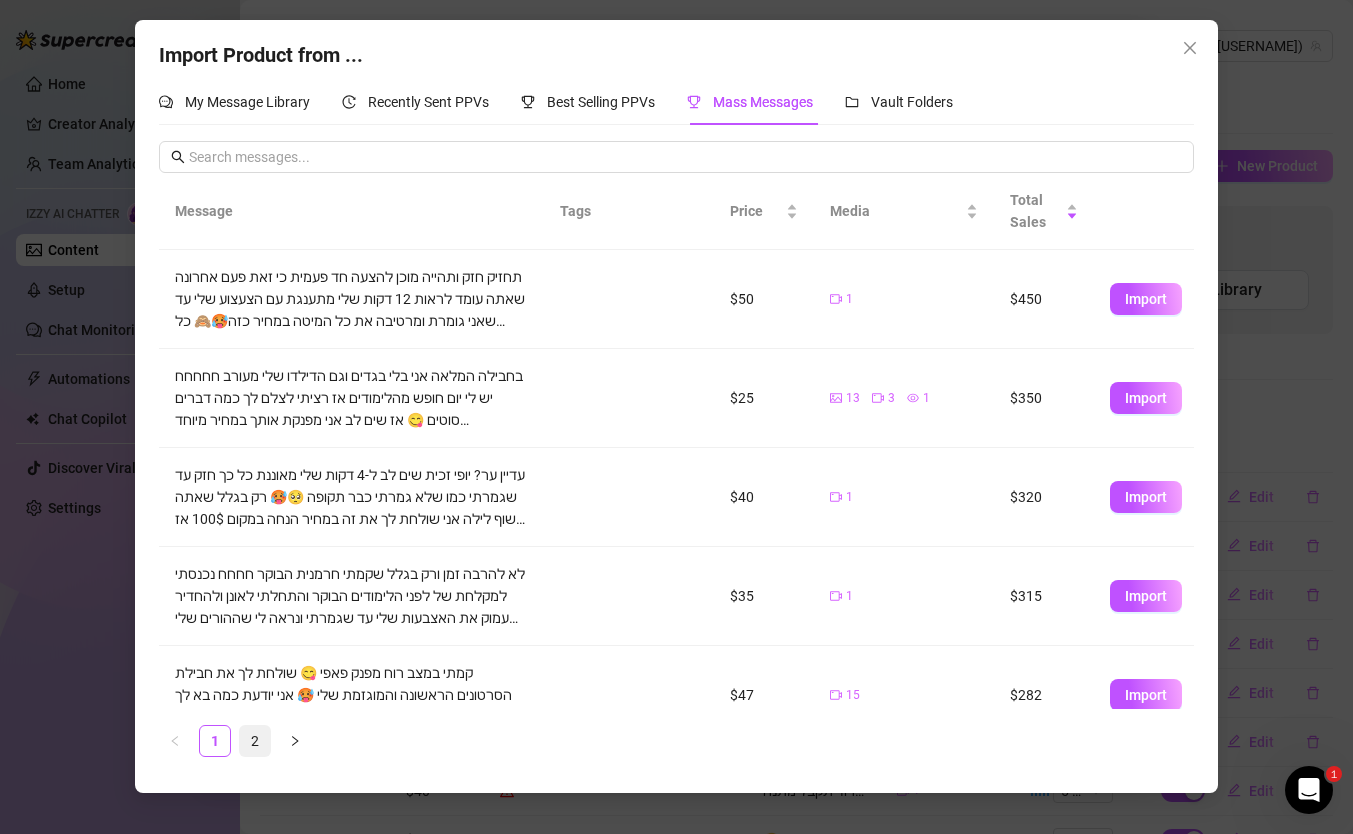click on "2" at bounding box center [255, 741] 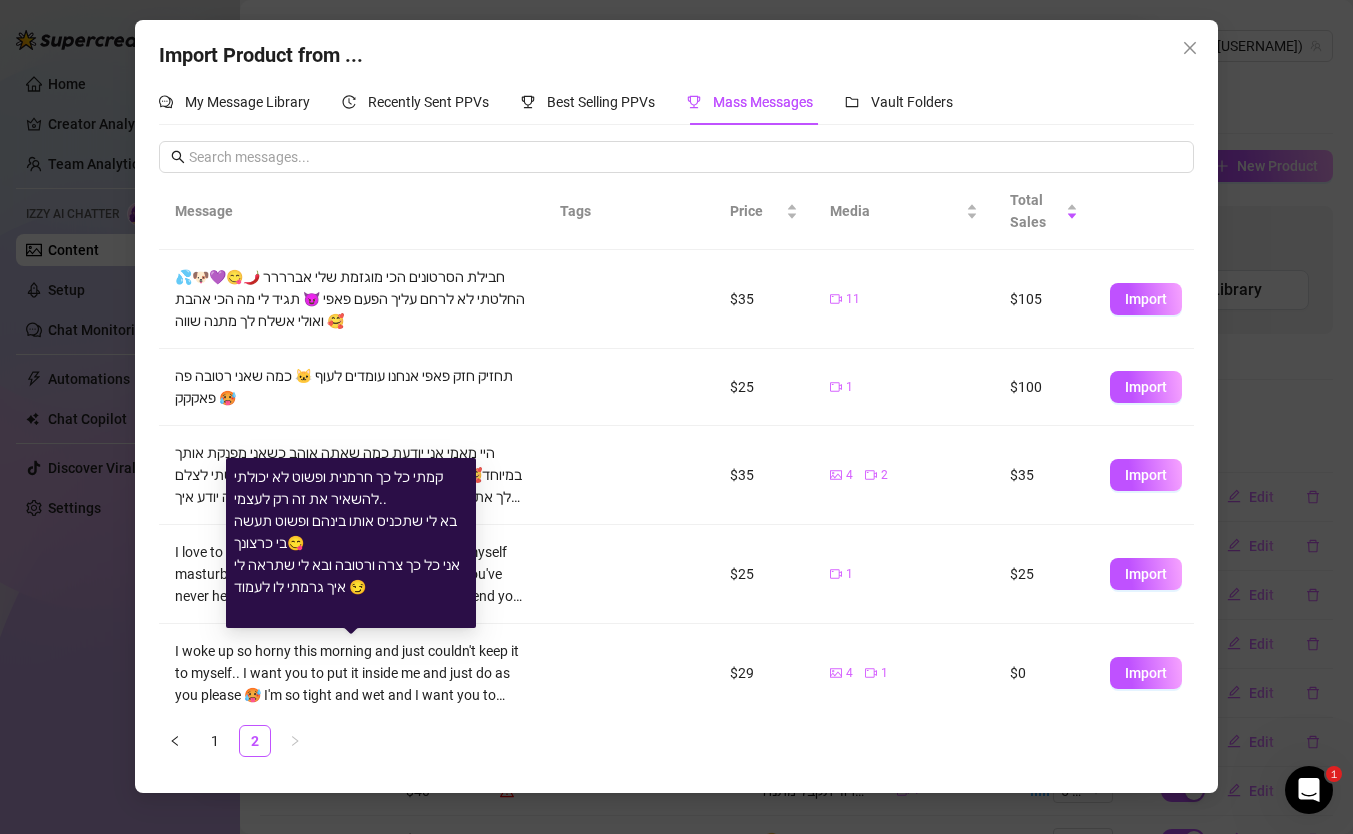 scroll, scrollTop: 79, scrollLeft: 0, axis: vertical 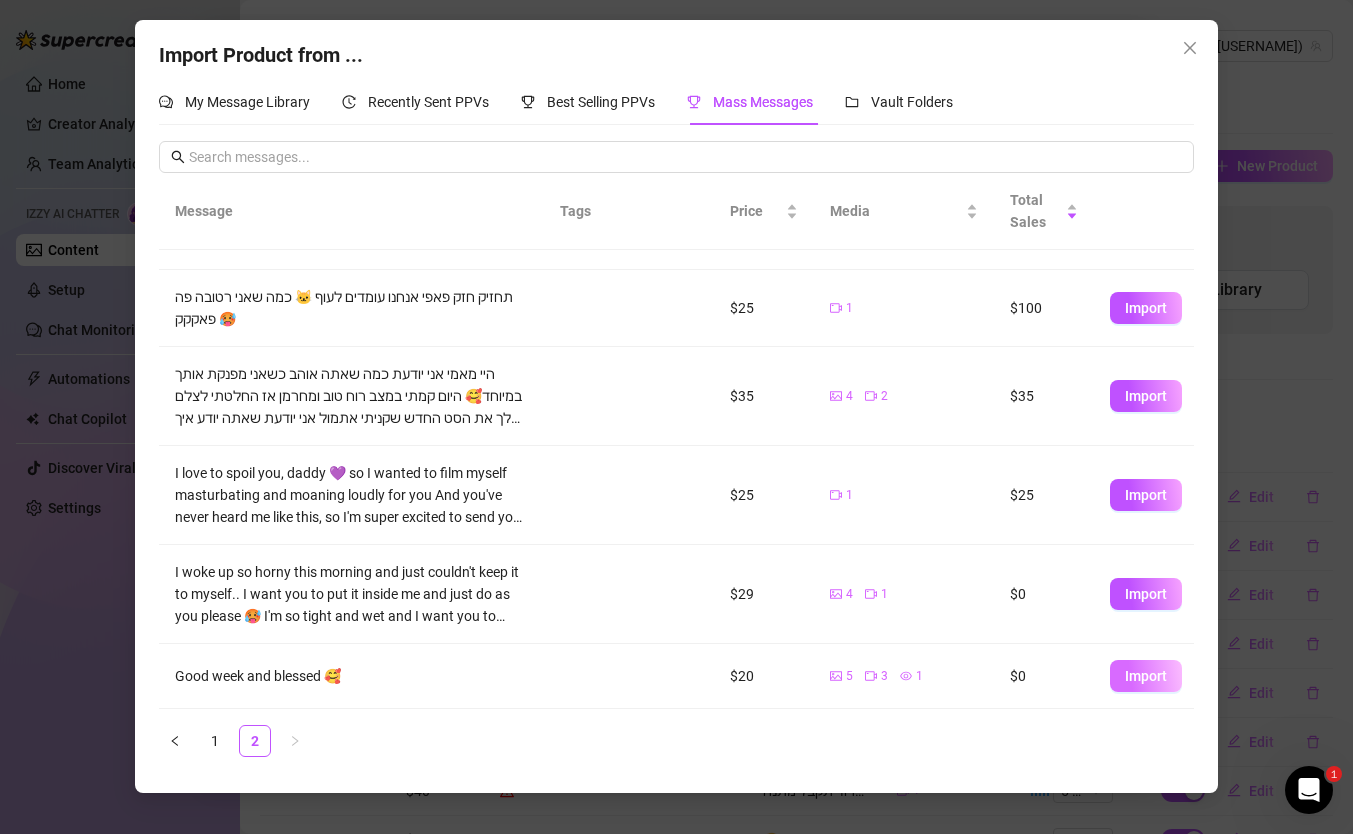 click on "Import" at bounding box center (1146, 676) 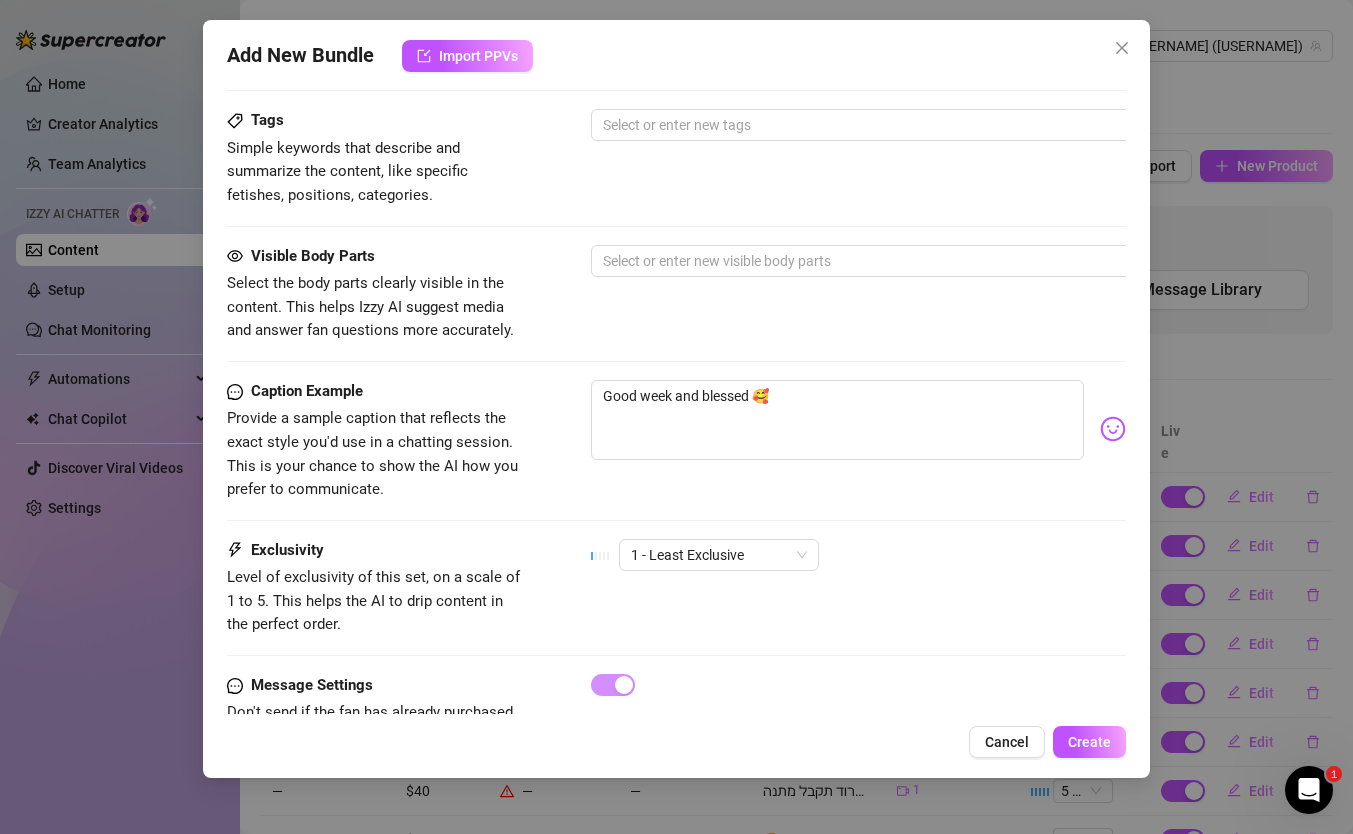 scroll, scrollTop: 1237, scrollLeft: 0, axis: vertical 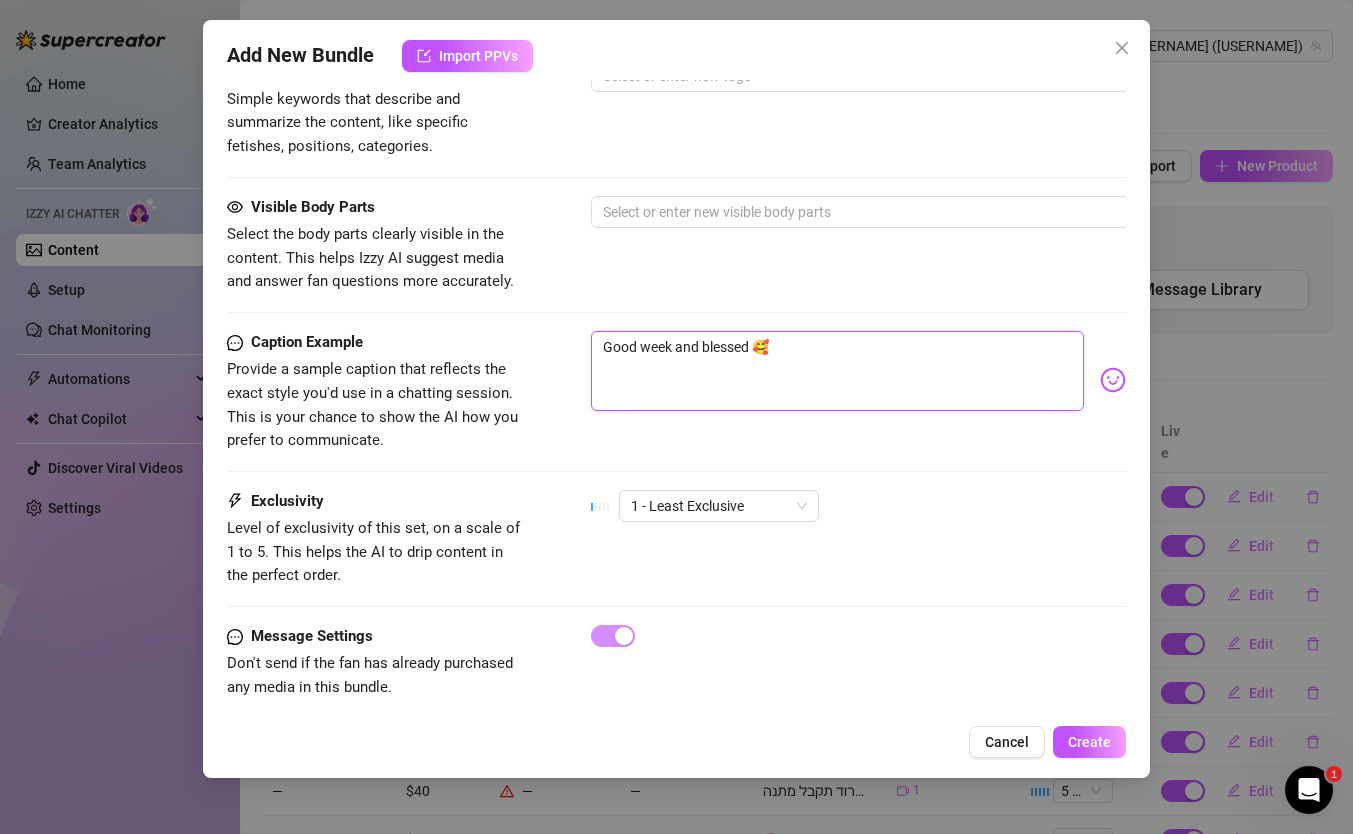 click on "שבוע טוב ומבורך 🥰" at bounding box center [837, 371] 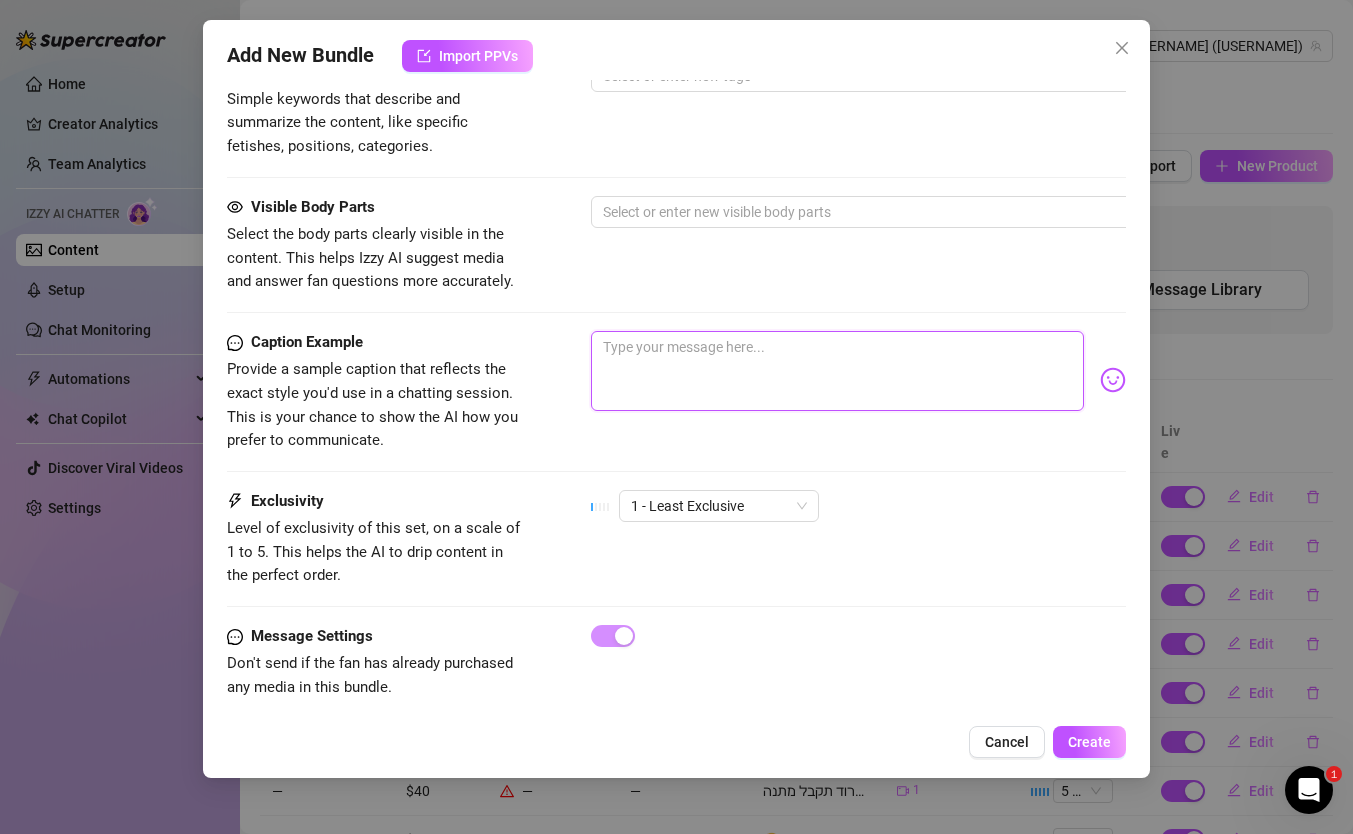 type on "א" 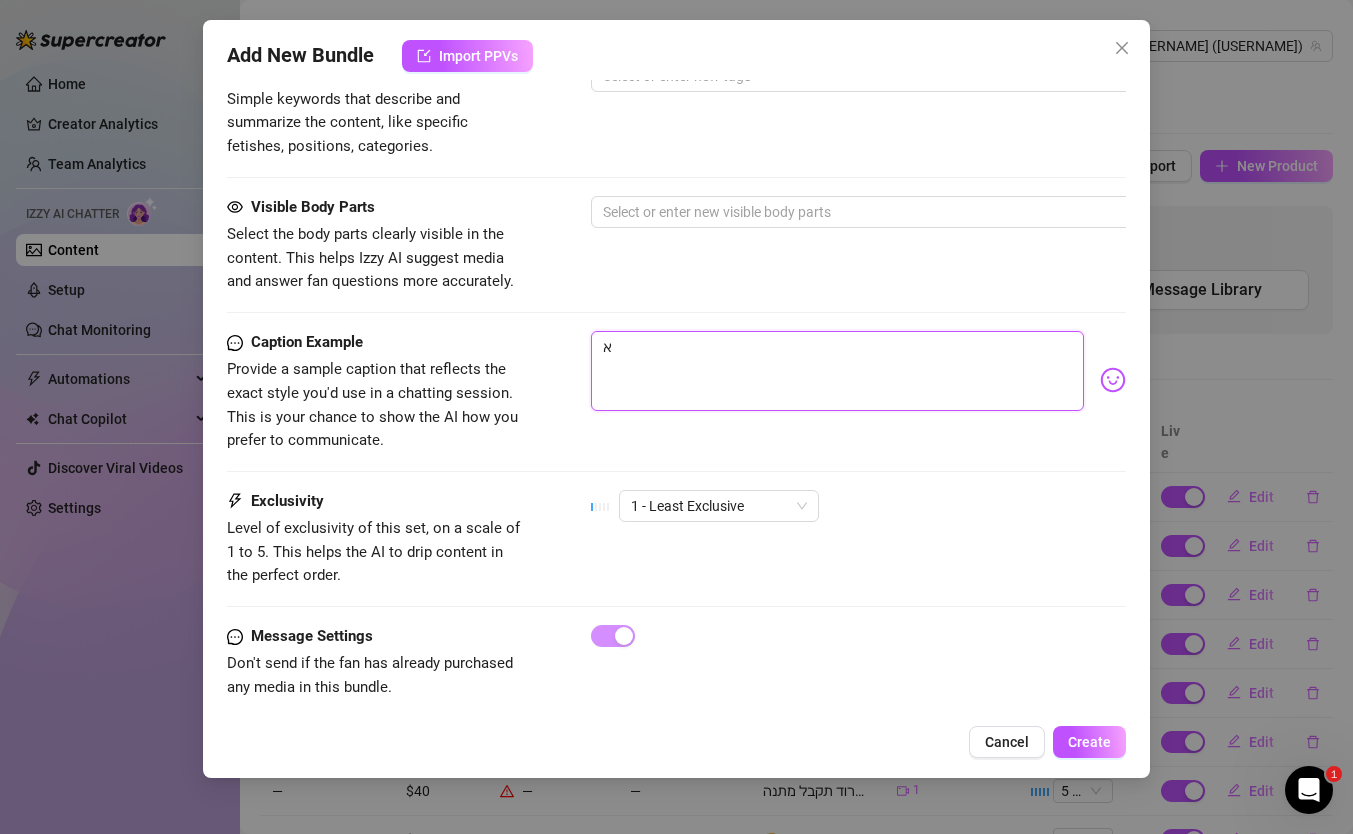 type on "אנ" 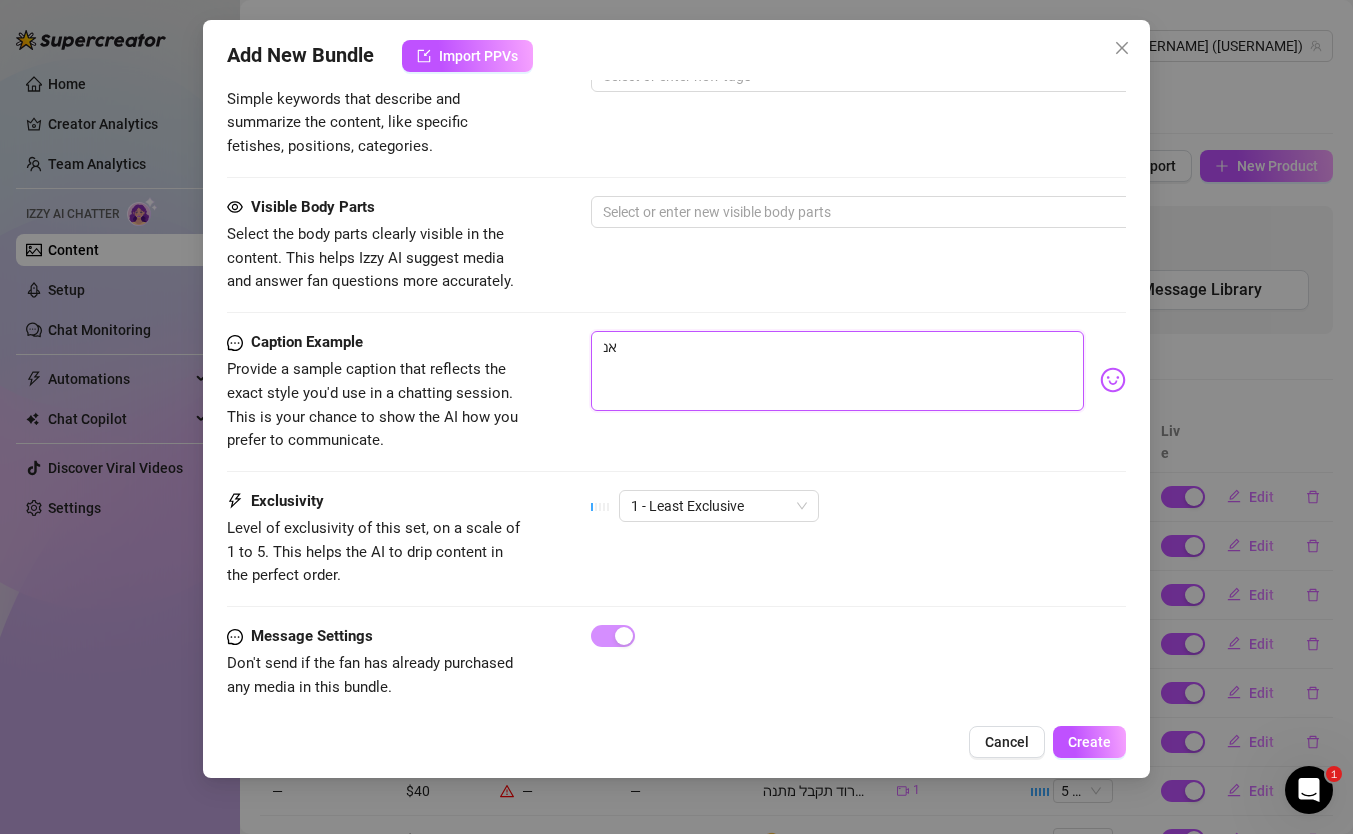 type on "אני" 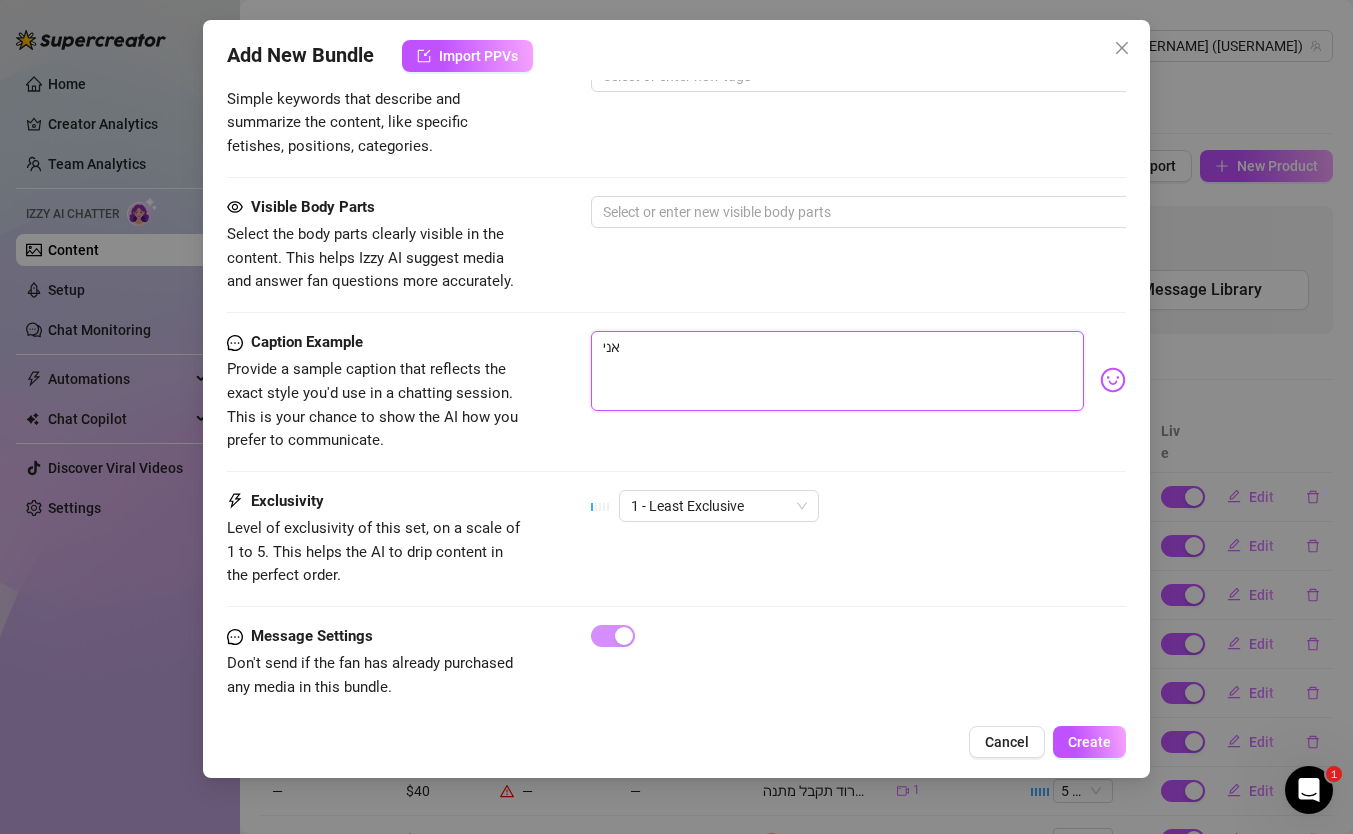 type on "אני" 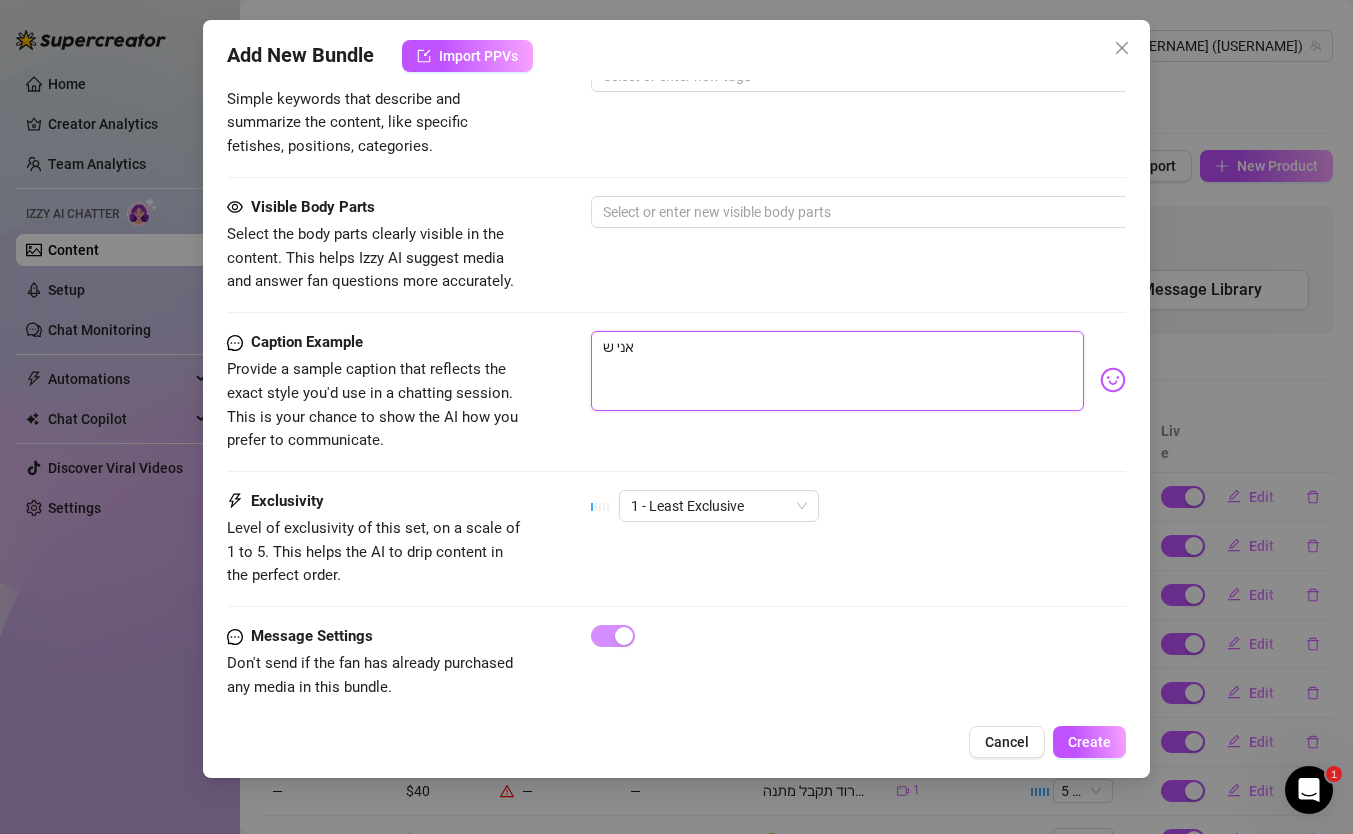 type on "אני שר" 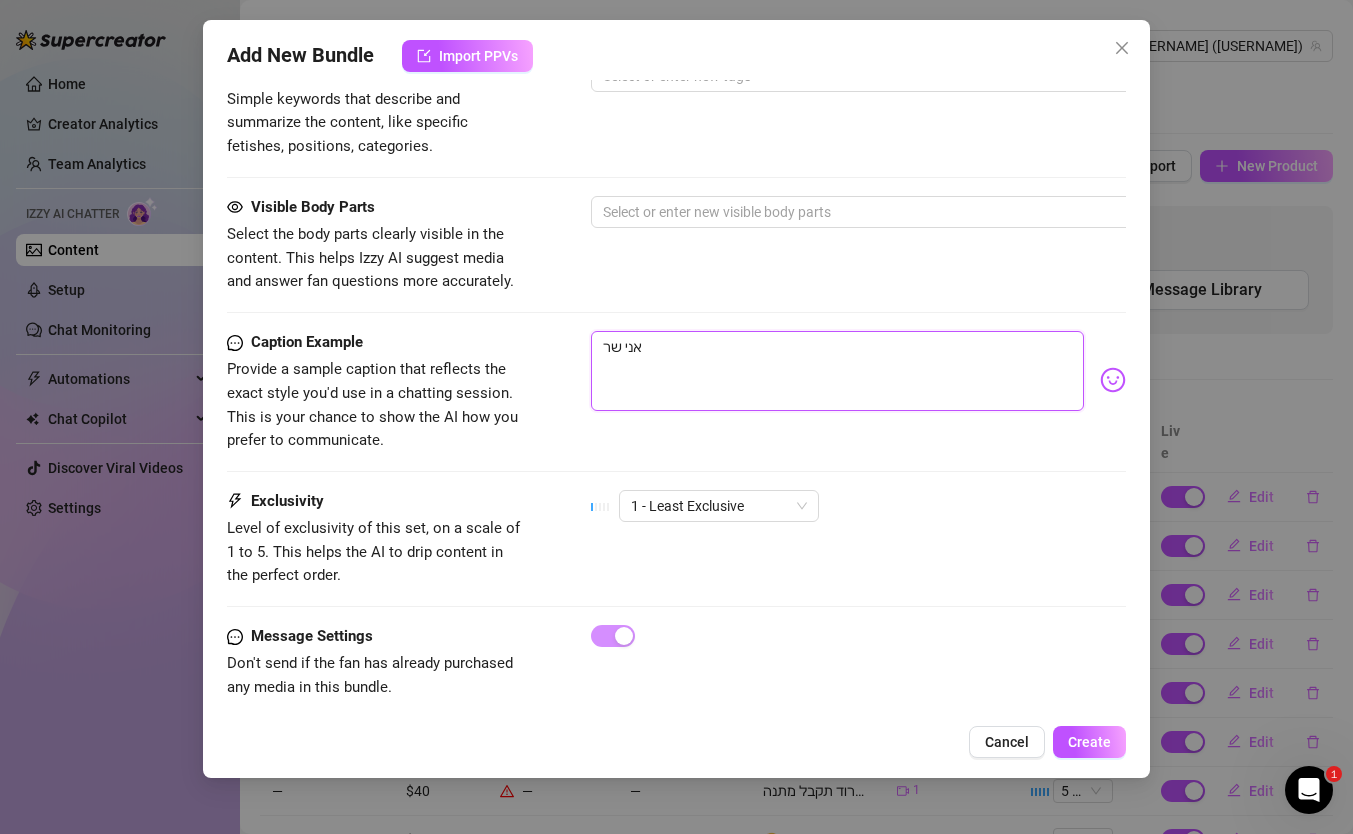 type on "אני שרו" 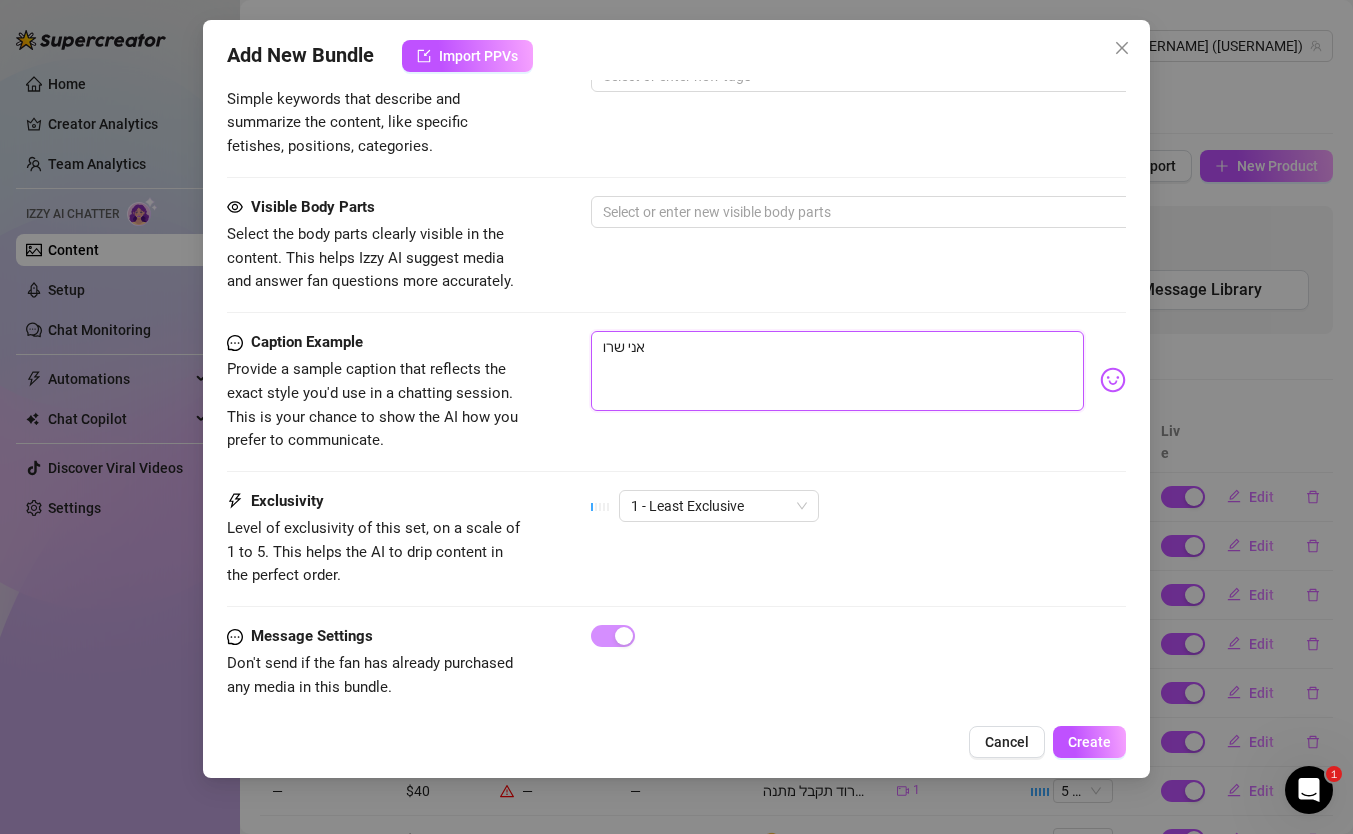 type on "אני שרופ" 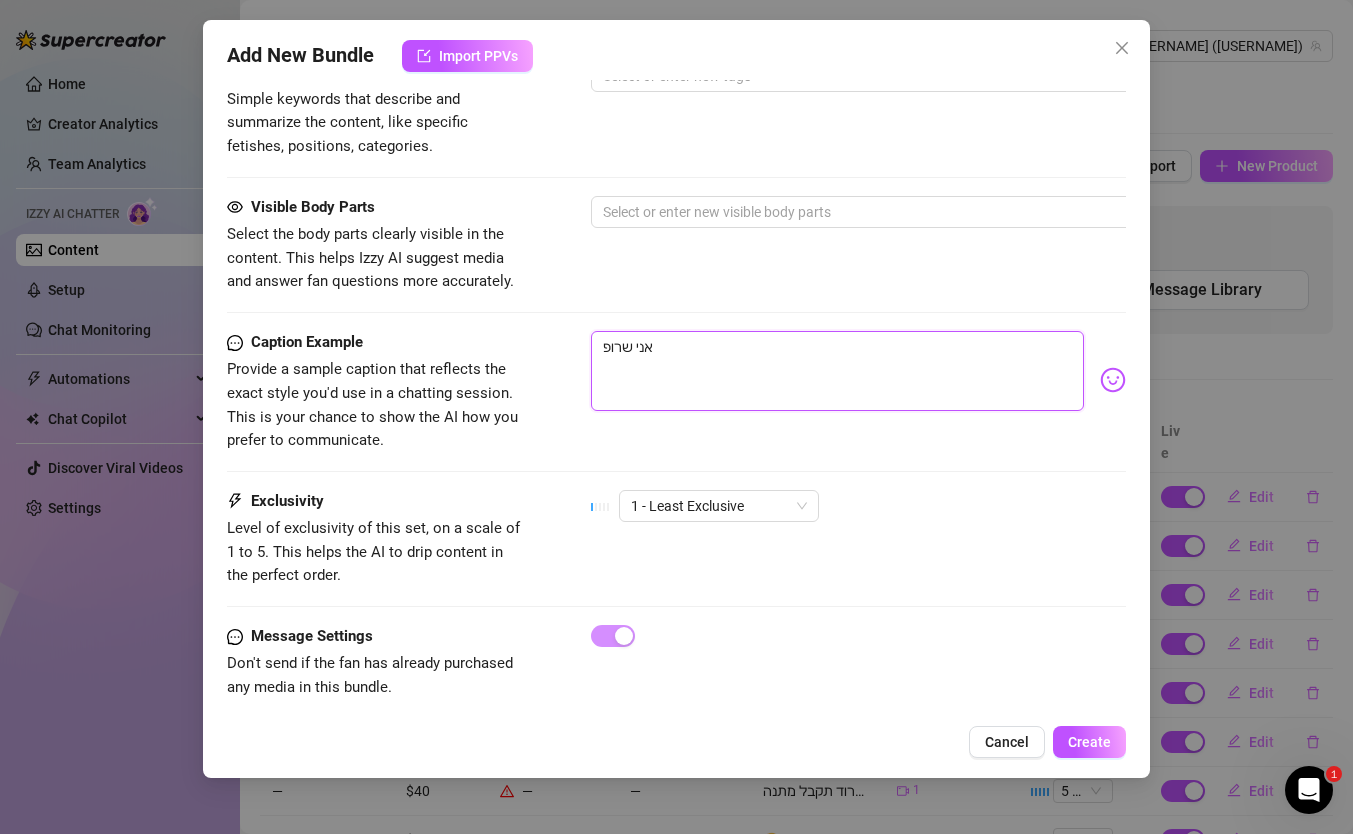 type on "אני שרופה" 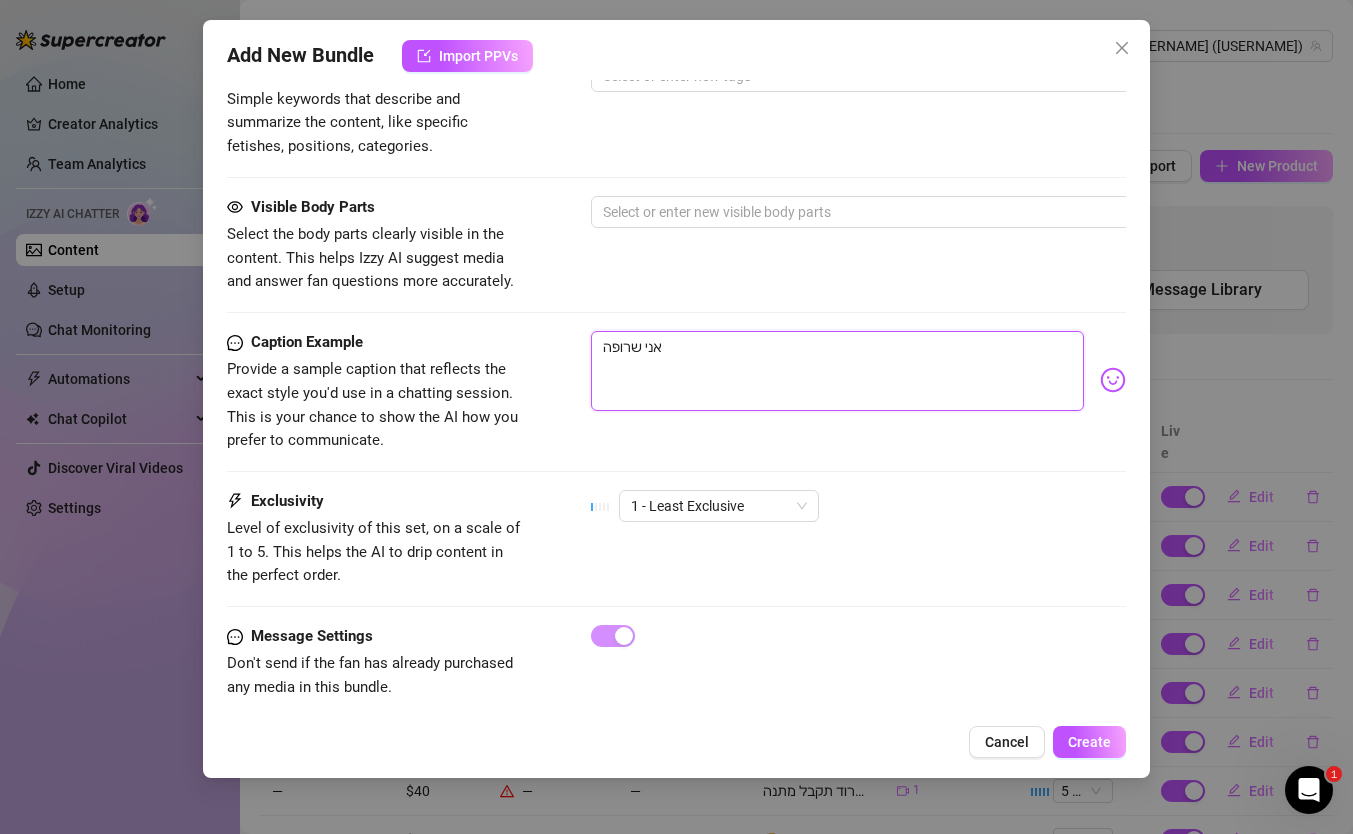 type on "אני שרופה" 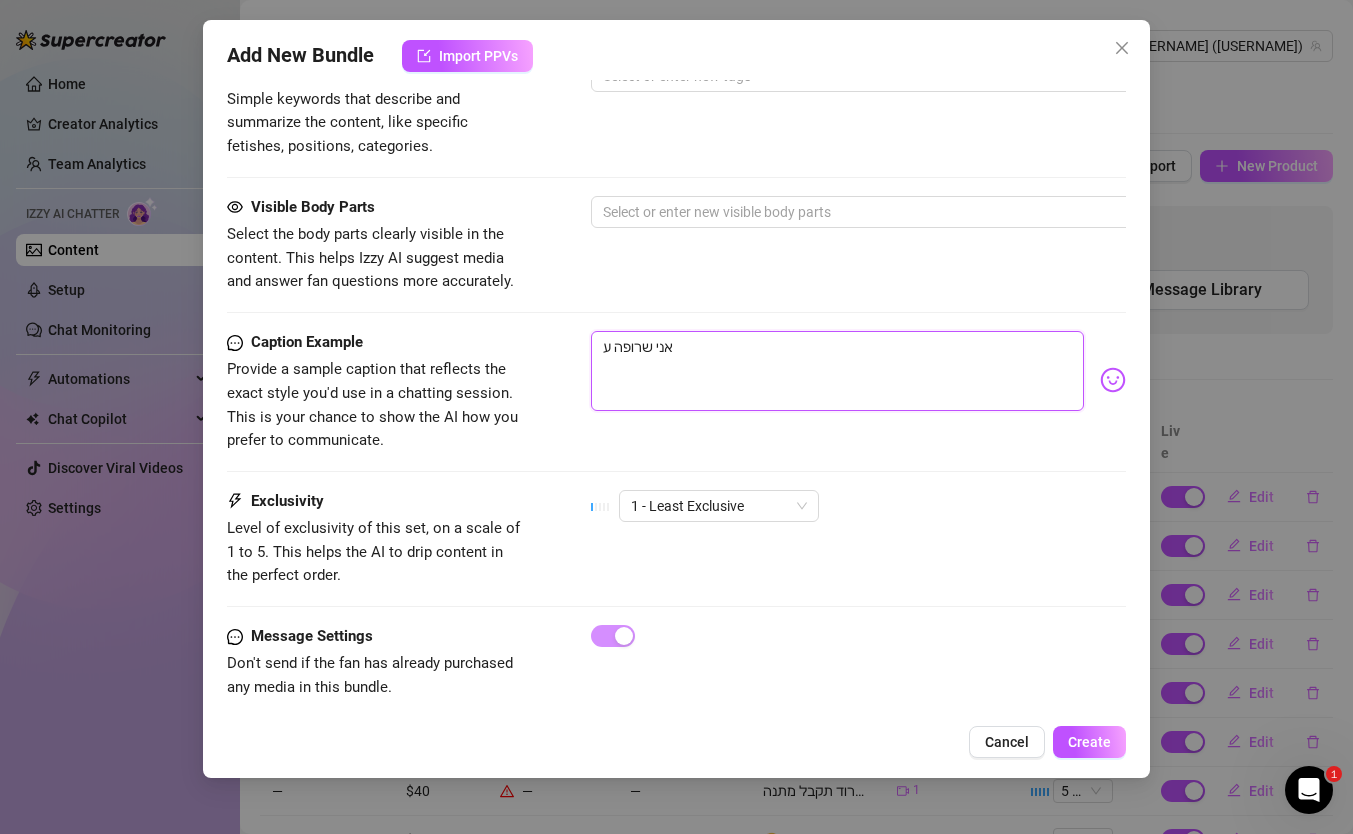 type on "אני שרופה על" 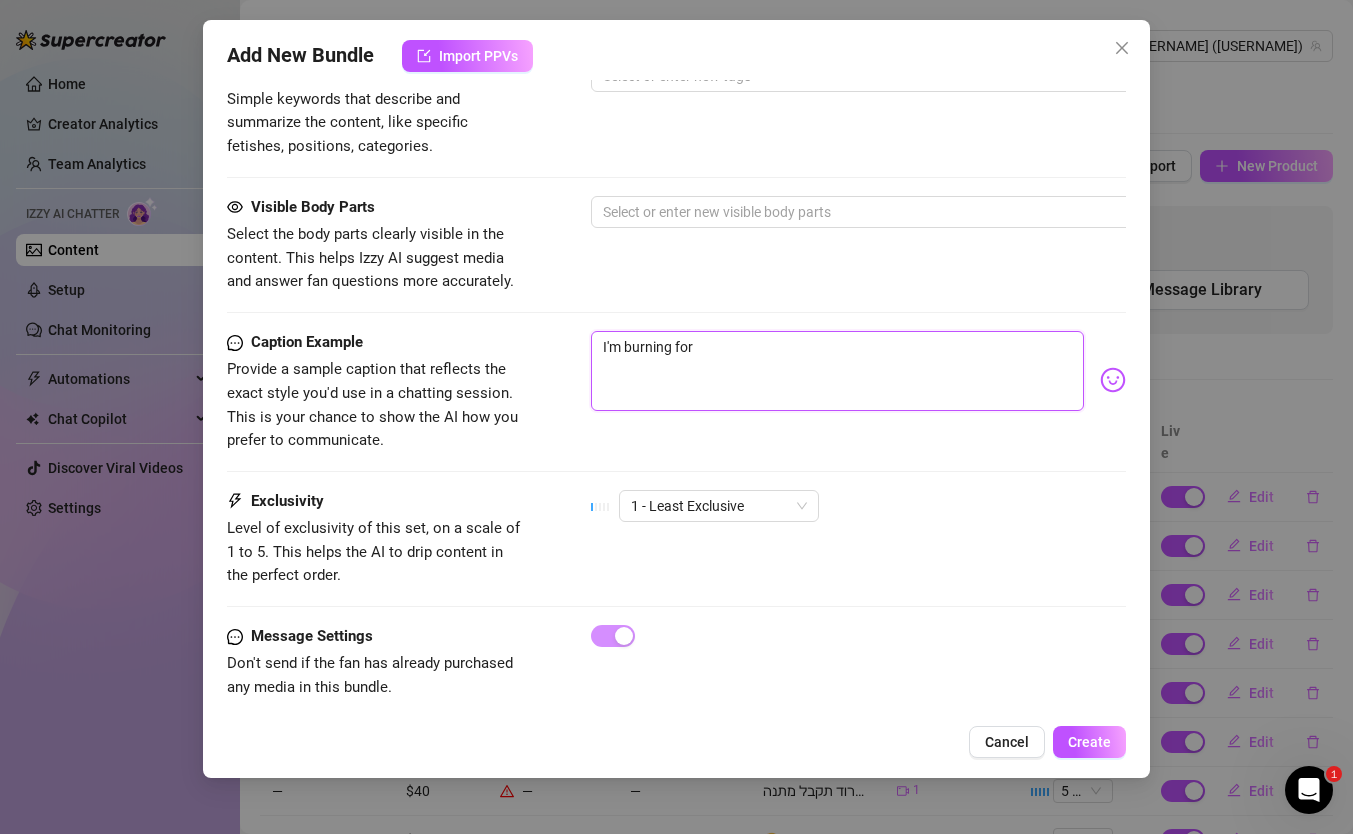 type on "אני שרופה עלי" 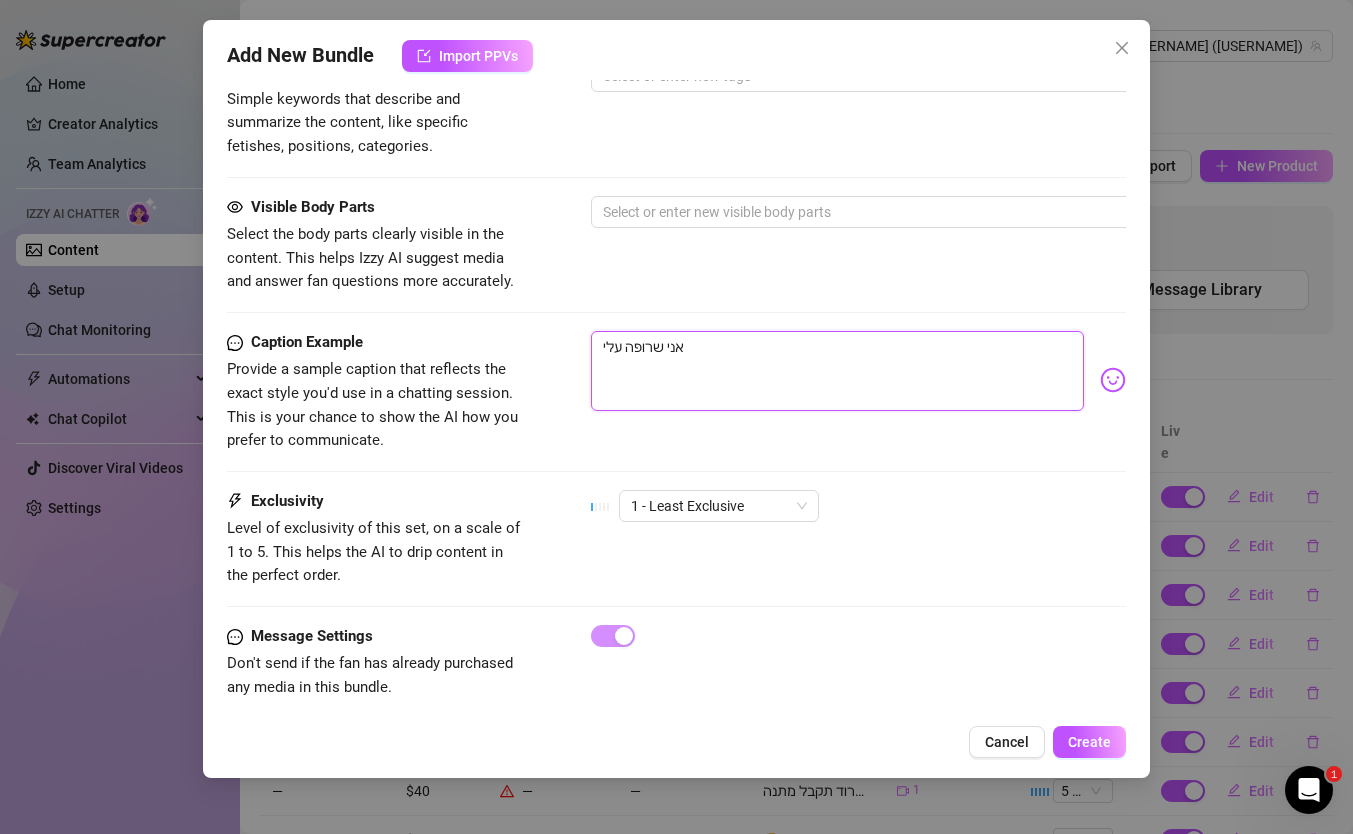 type on "אני שרופה עליי" 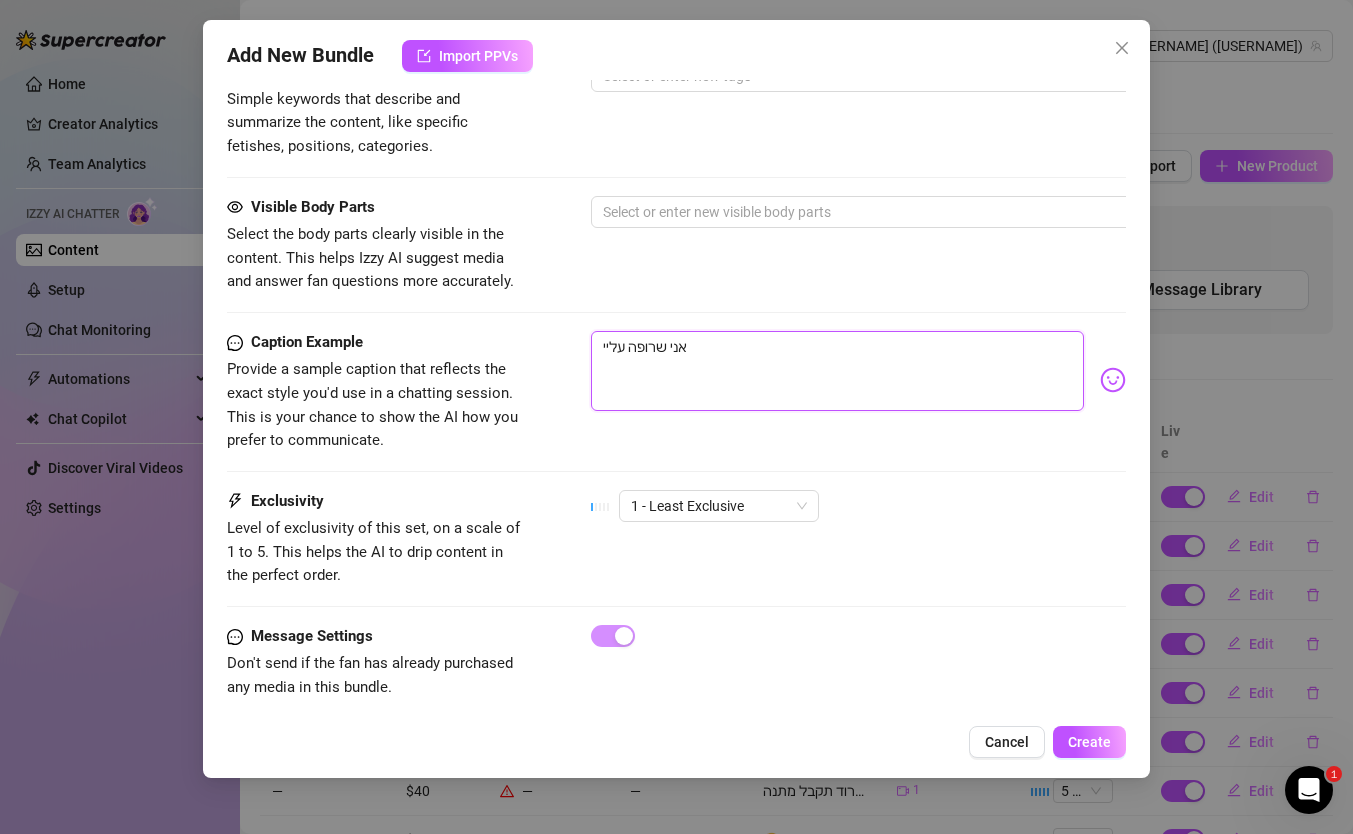 type on "אני שרופה עלייך" 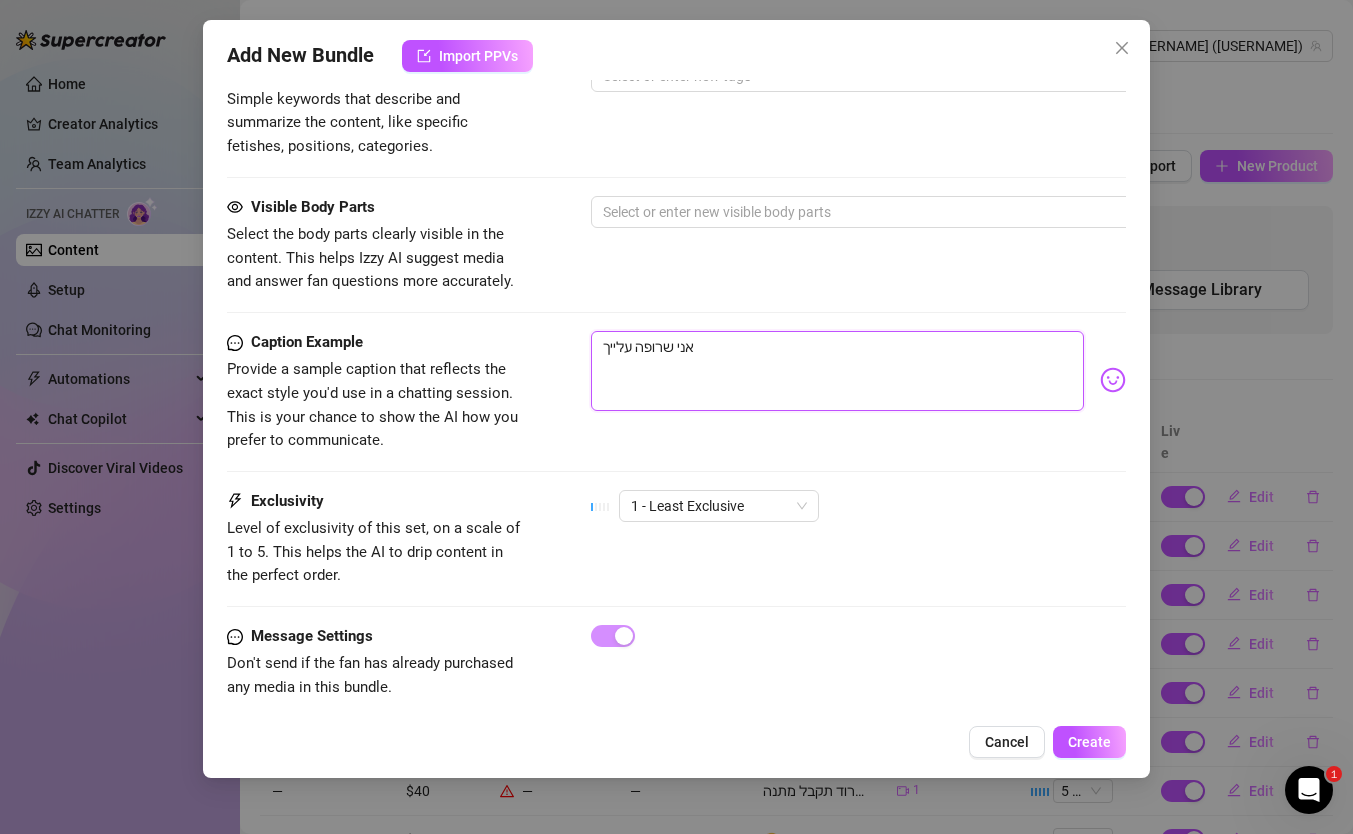 type on "אני שרופה עלייךי" 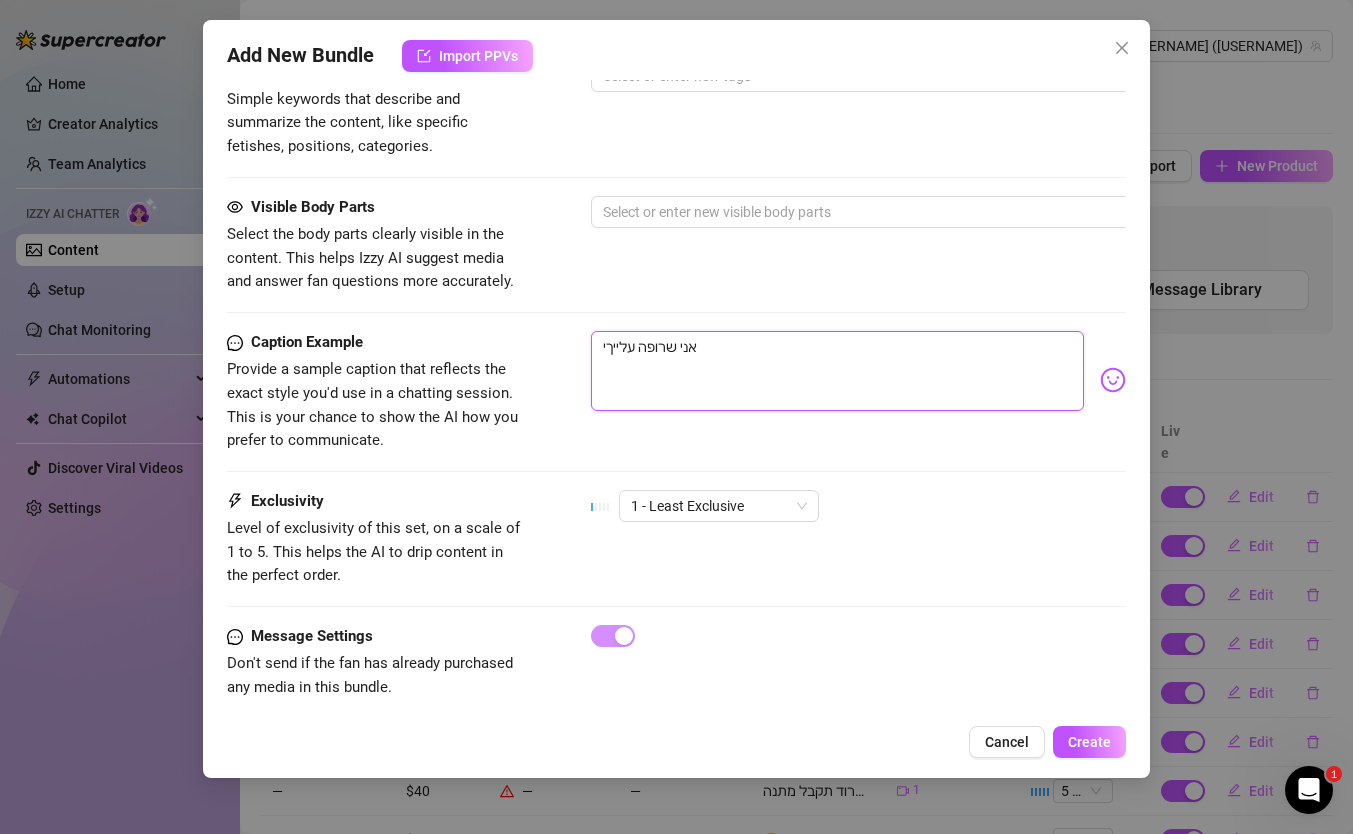 type on "אני שרופה עלייךיך" 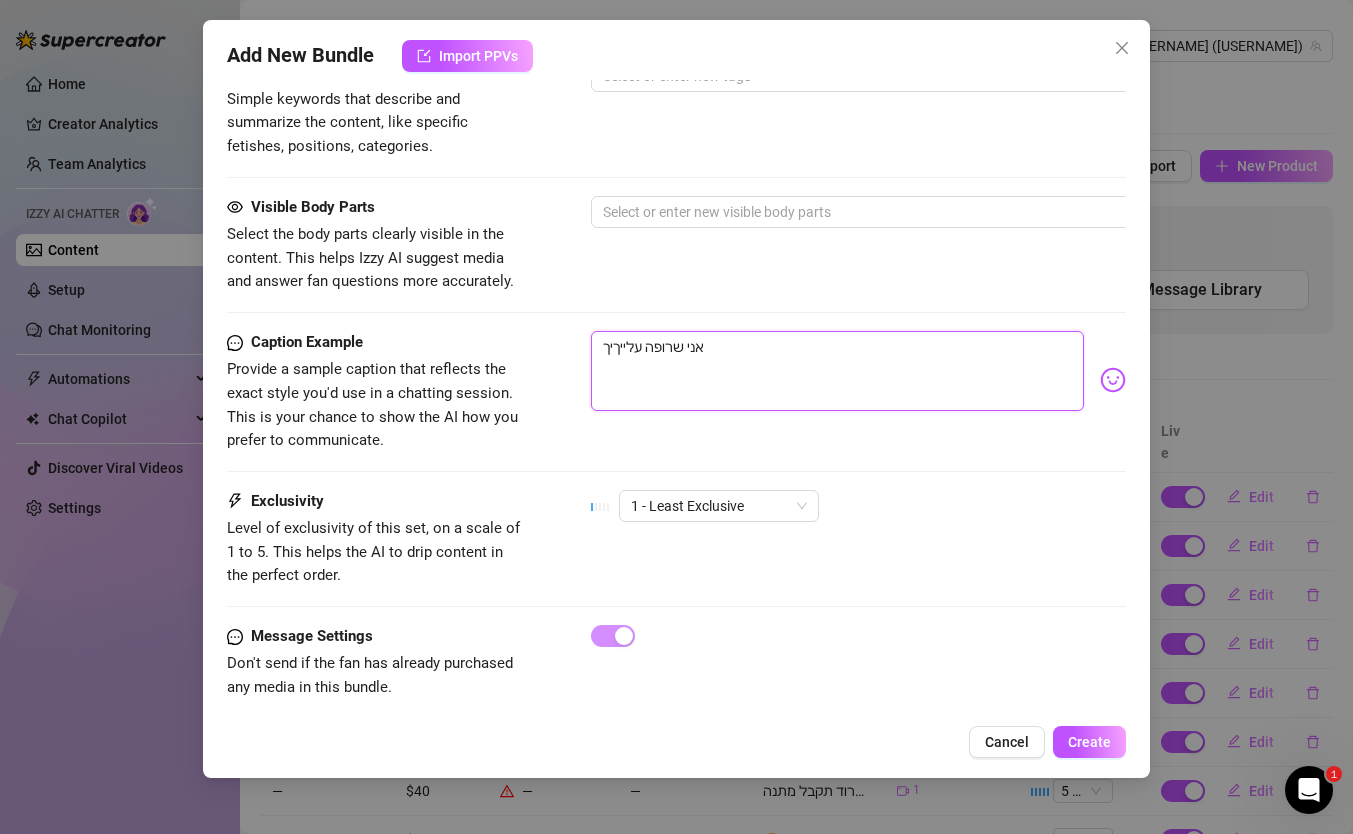 type on "אני שרופה עלייךיךך" 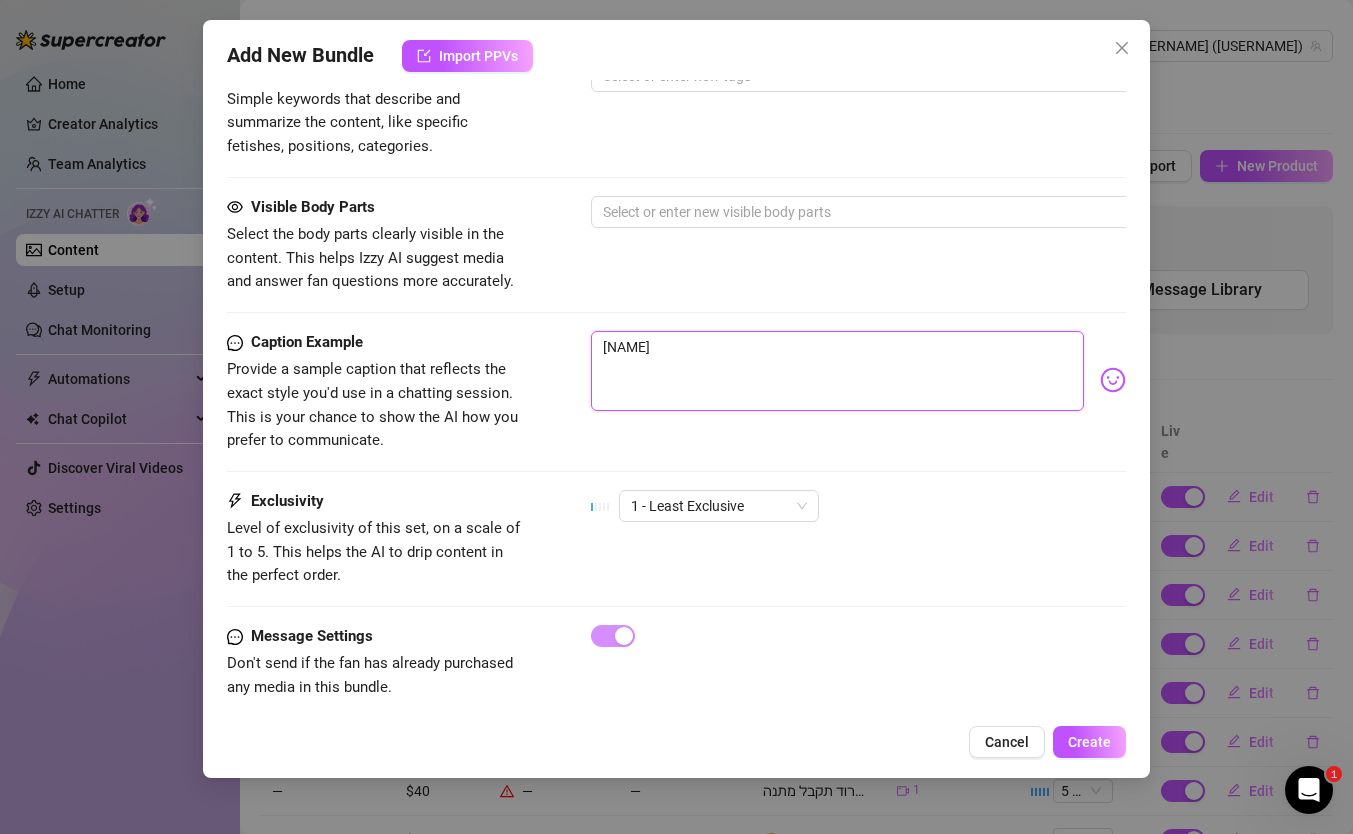 type on "אני שרופה עלייךיךךך" 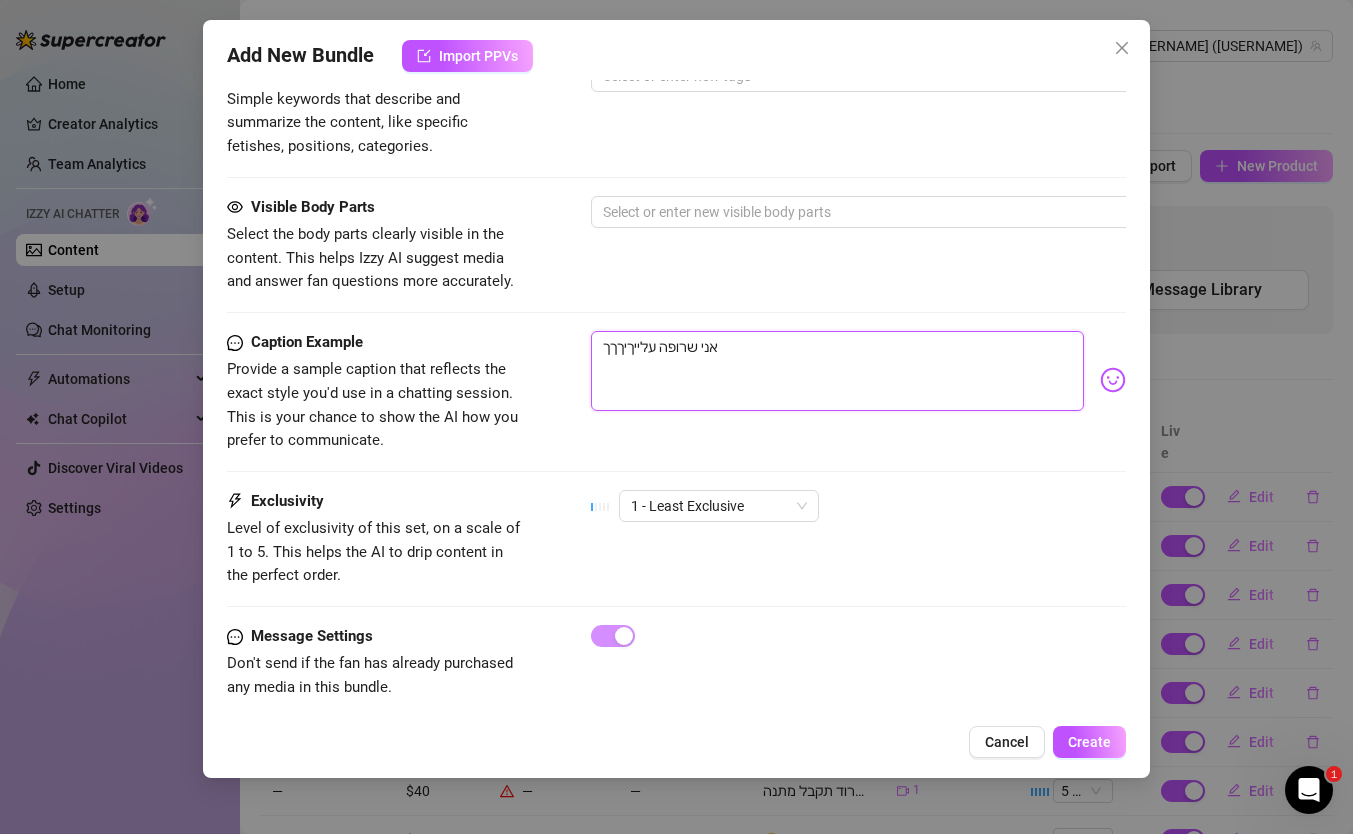 type on "אני שרופה עלייךיךךךך" 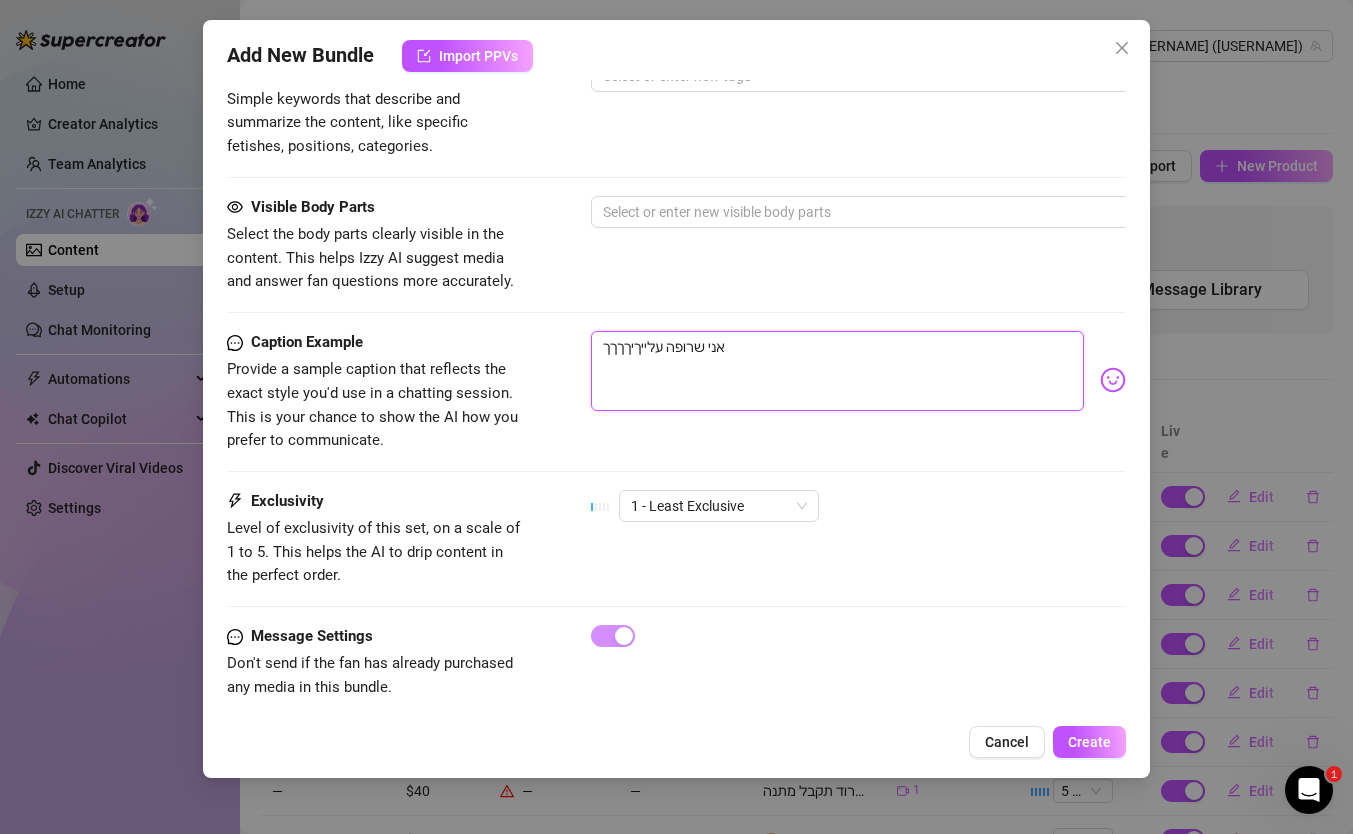 type on "אני שרופה עלייךיךךךךך" 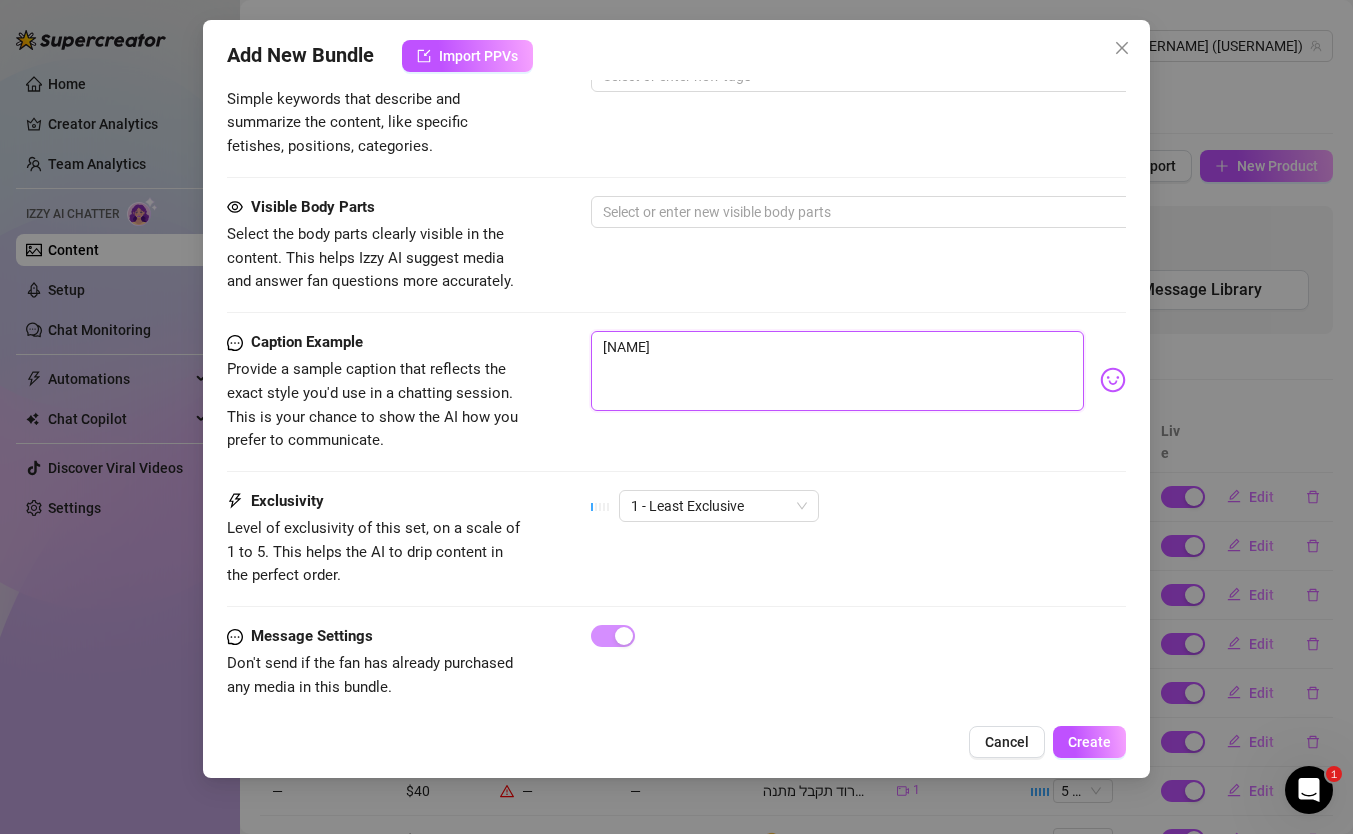 type on "אני שרופה עלייךיךךךךךך" 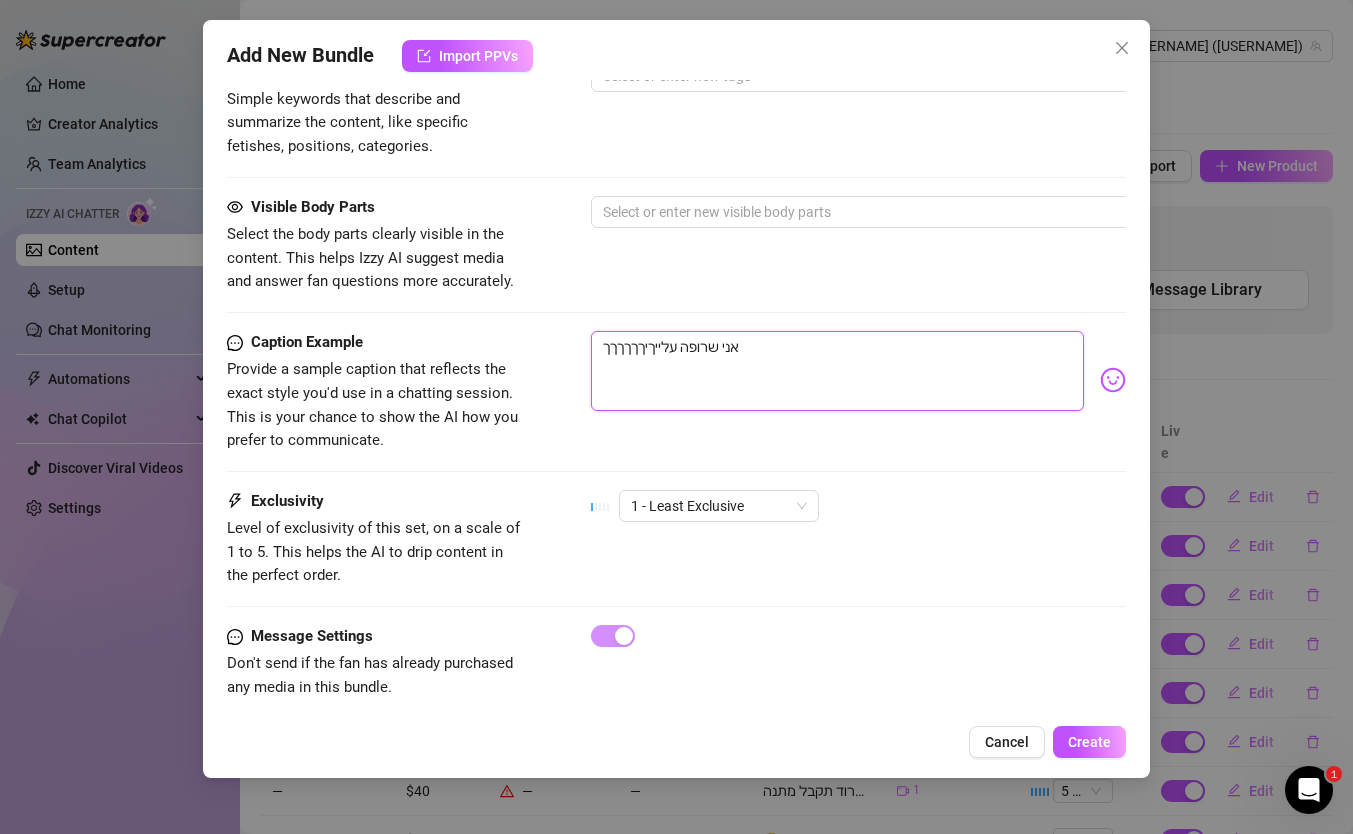 type on "אני שרופה עלייךיךךךךךךך" 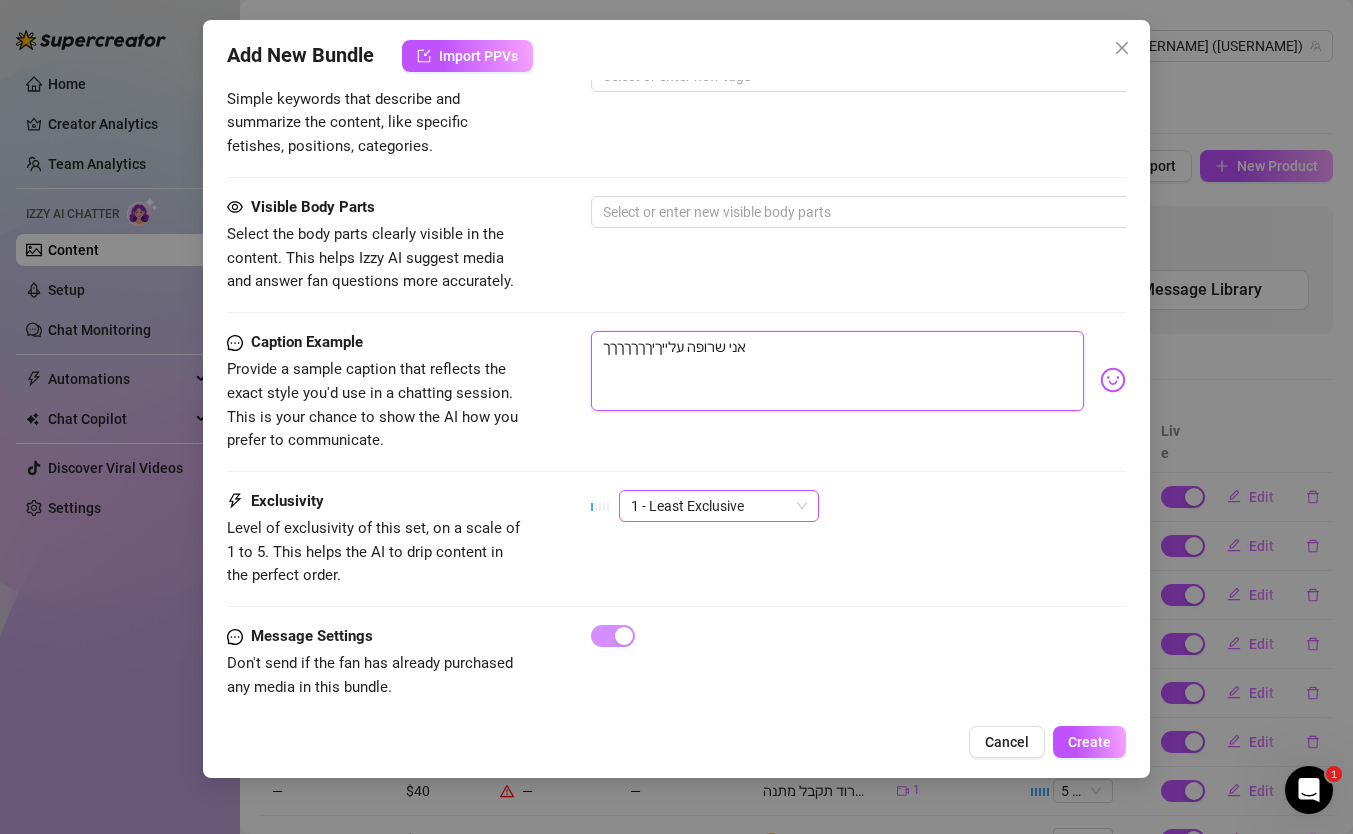 click on "1 - Least Exclusive" at bounding box center [719, 506] 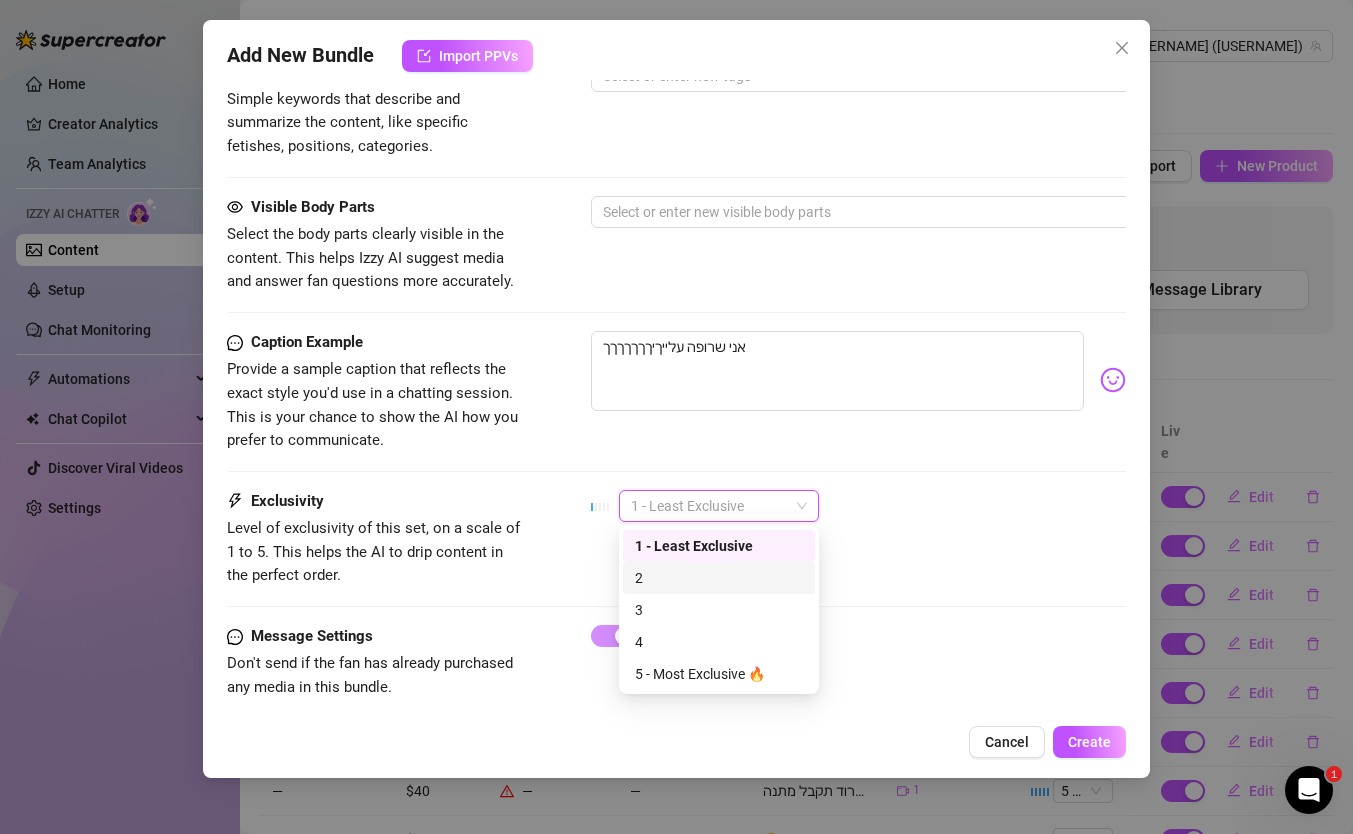 click on "2" at bounding box center (719, 578) 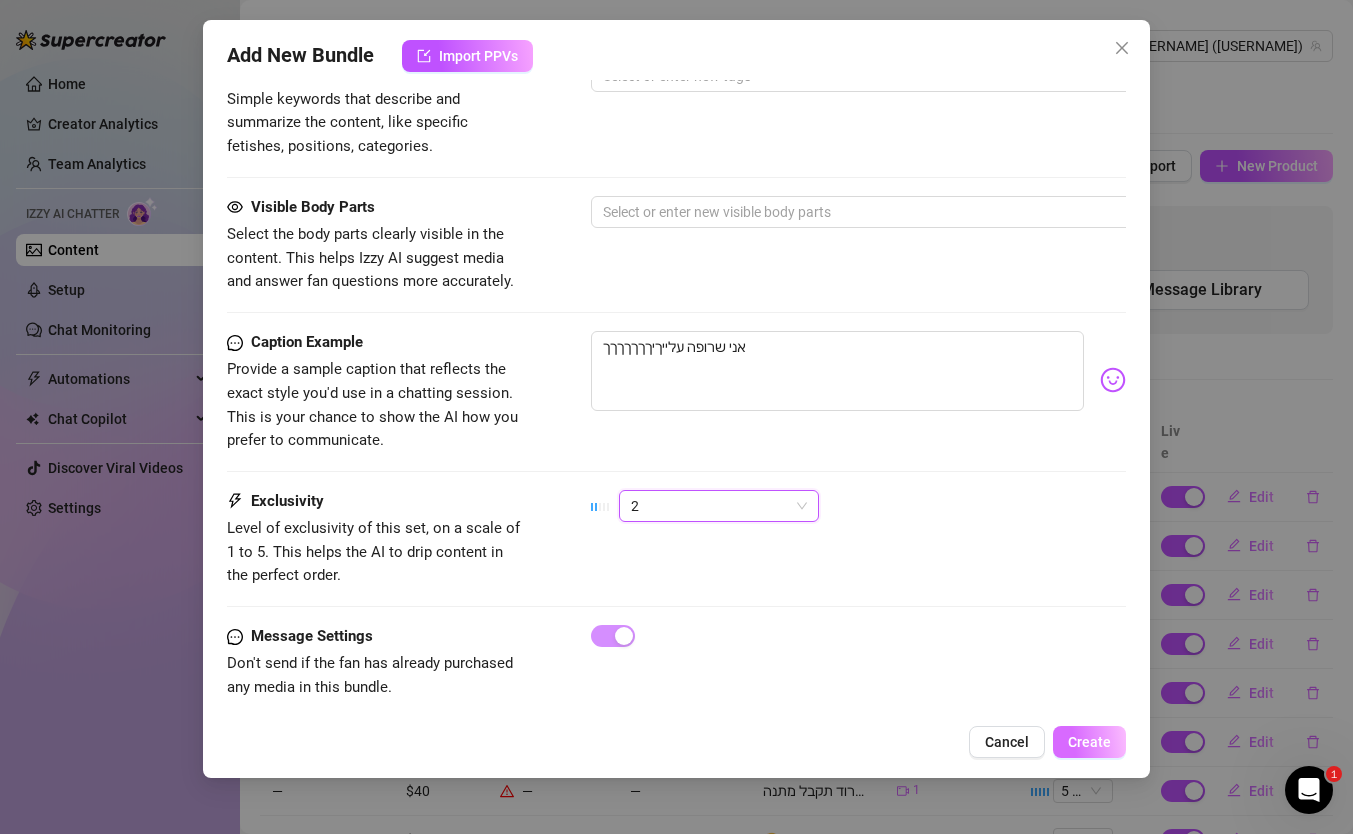 click on "Create" at bounding box center (1089, 742) 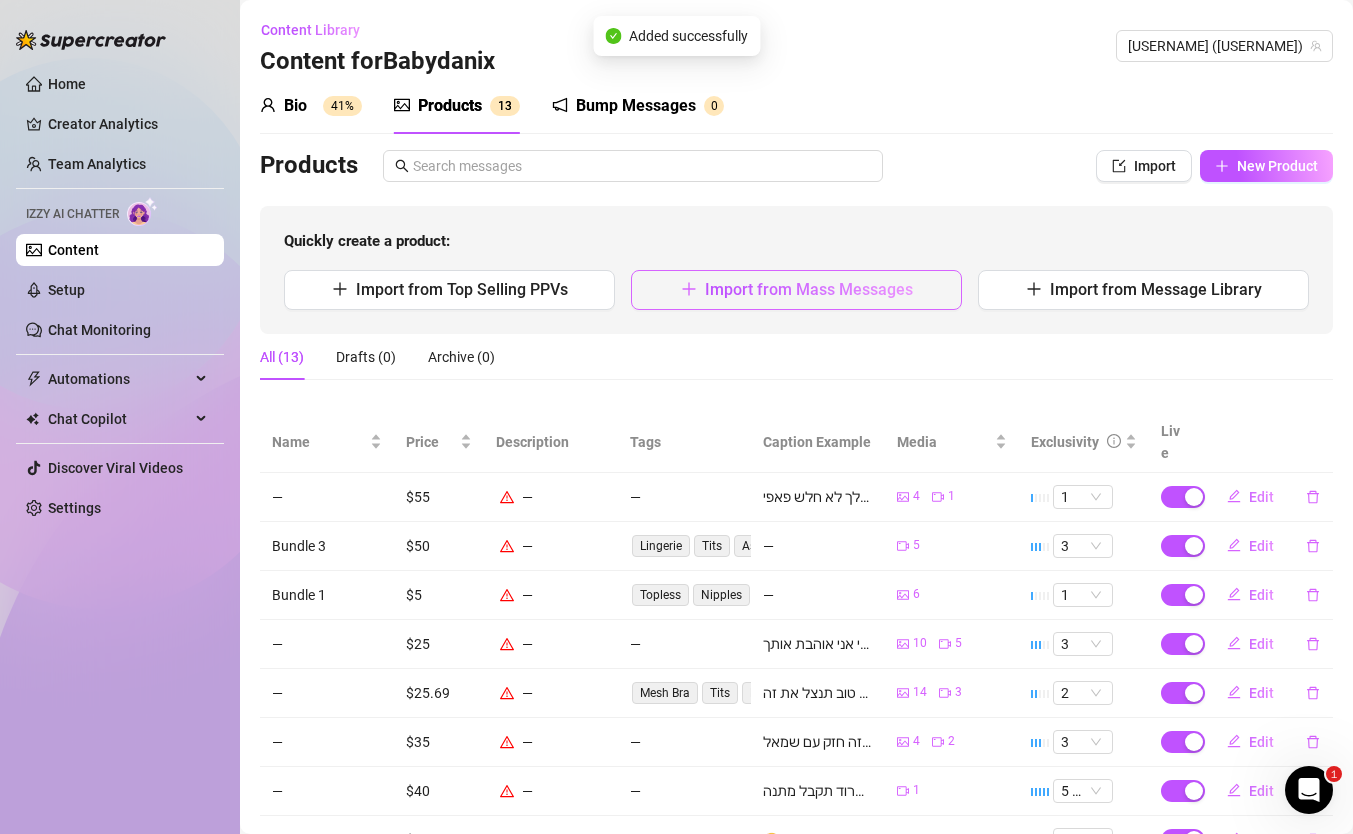 click on "Import from Mass Messages" at bounding box center (809, 289) 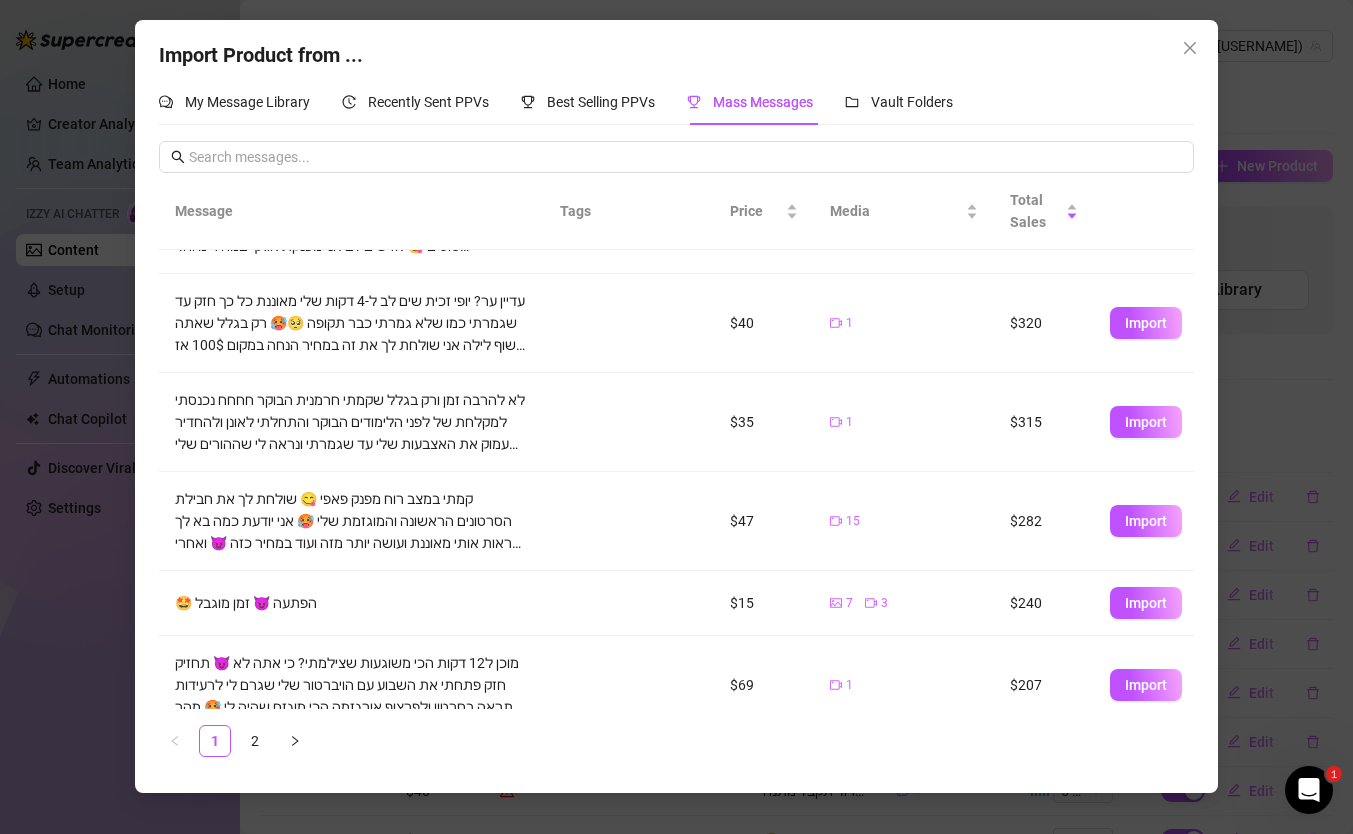 scroll, scrollTop: 184, scrollLeft: 0, axis: vertical 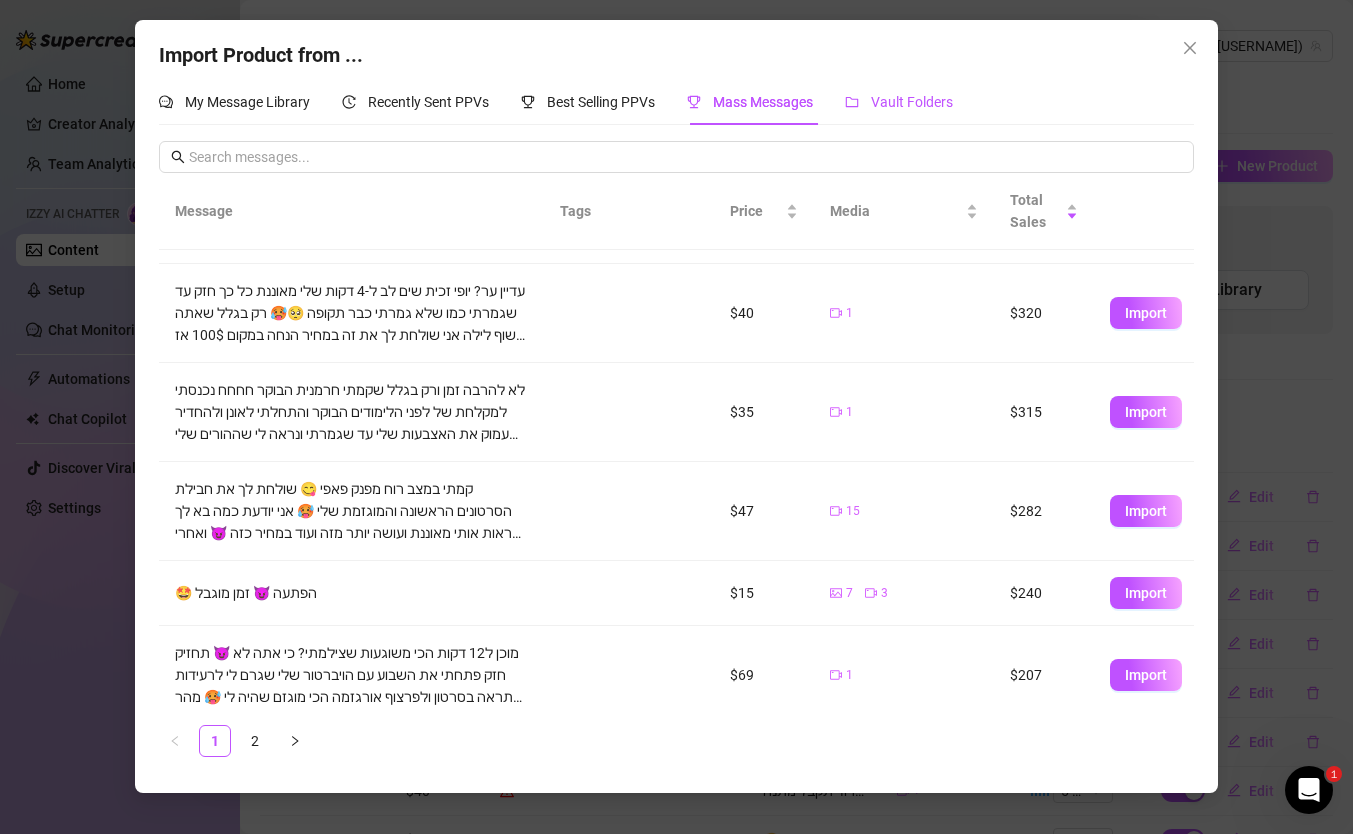 click on "Vault Folders" at bounding box center (899, 102) 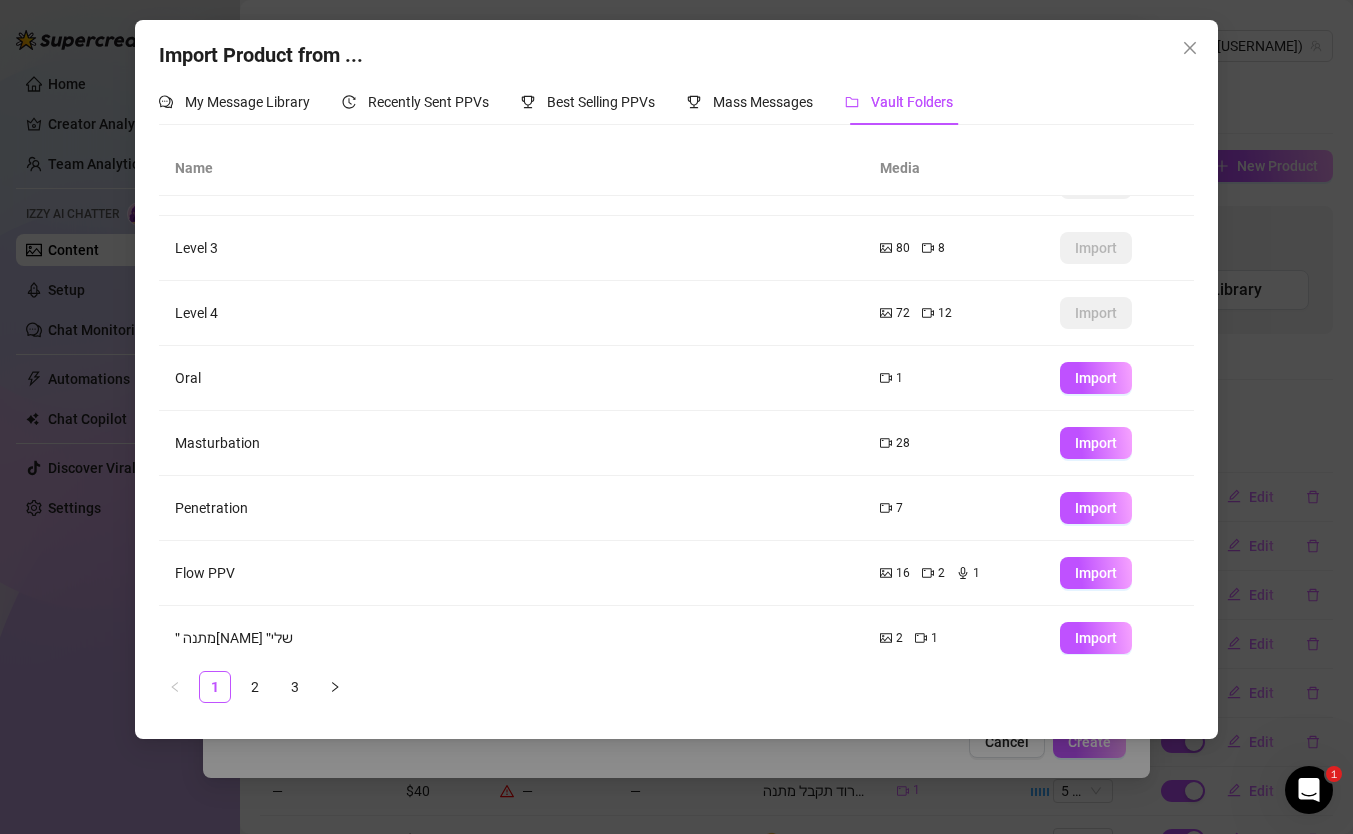 scroll, scrollTop: 89, scrollLeft: 0, axis: vertical 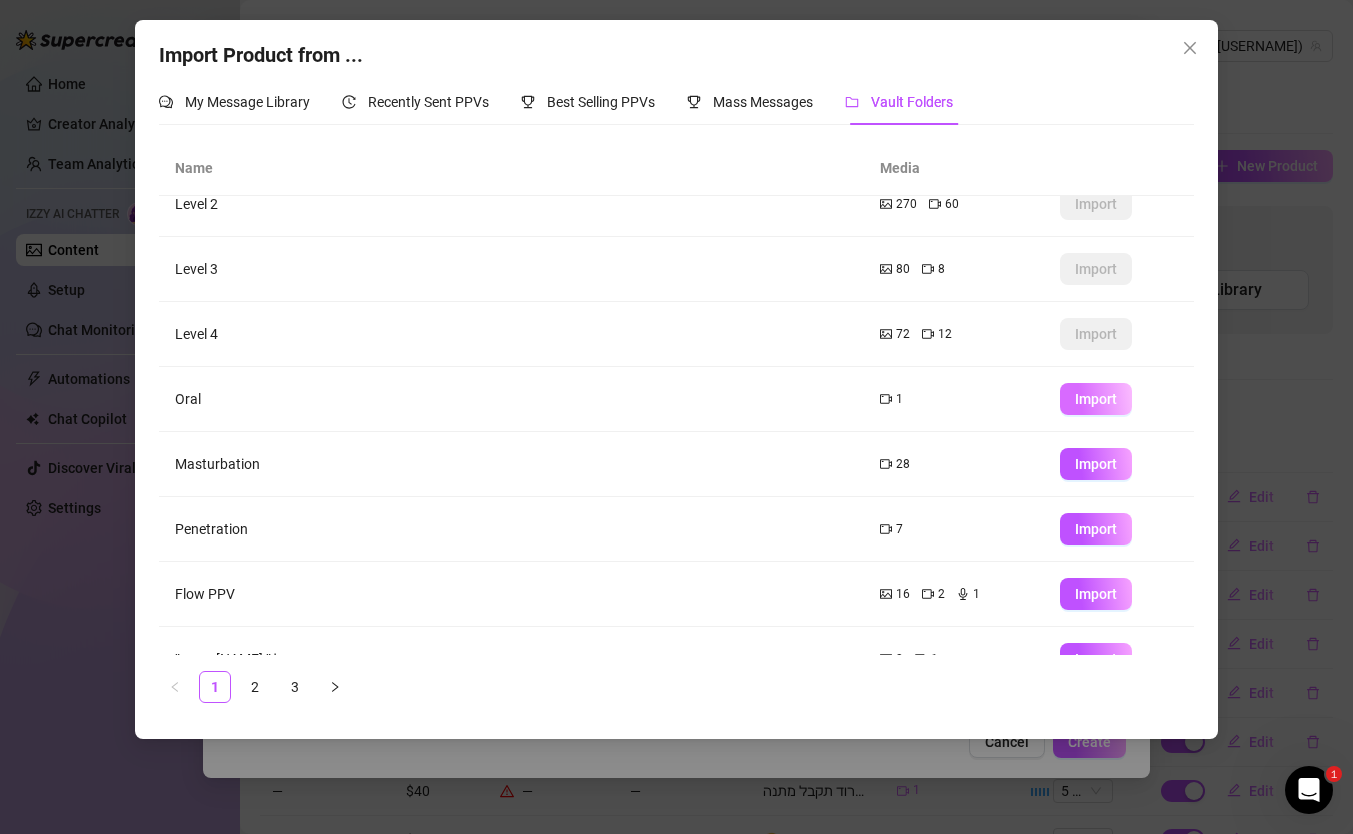click on "Import" at bounding box center (1096, 399) 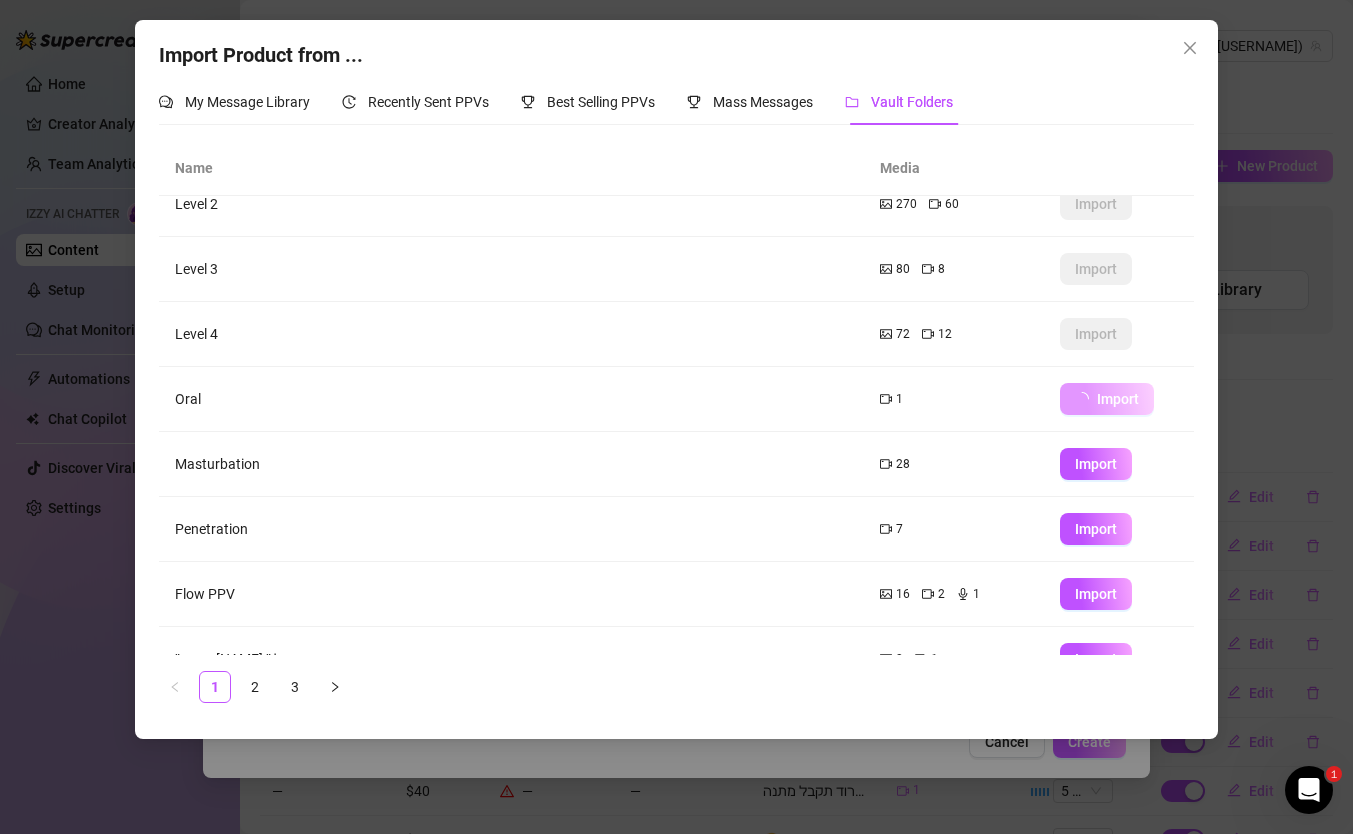 type on "Type your message here..." 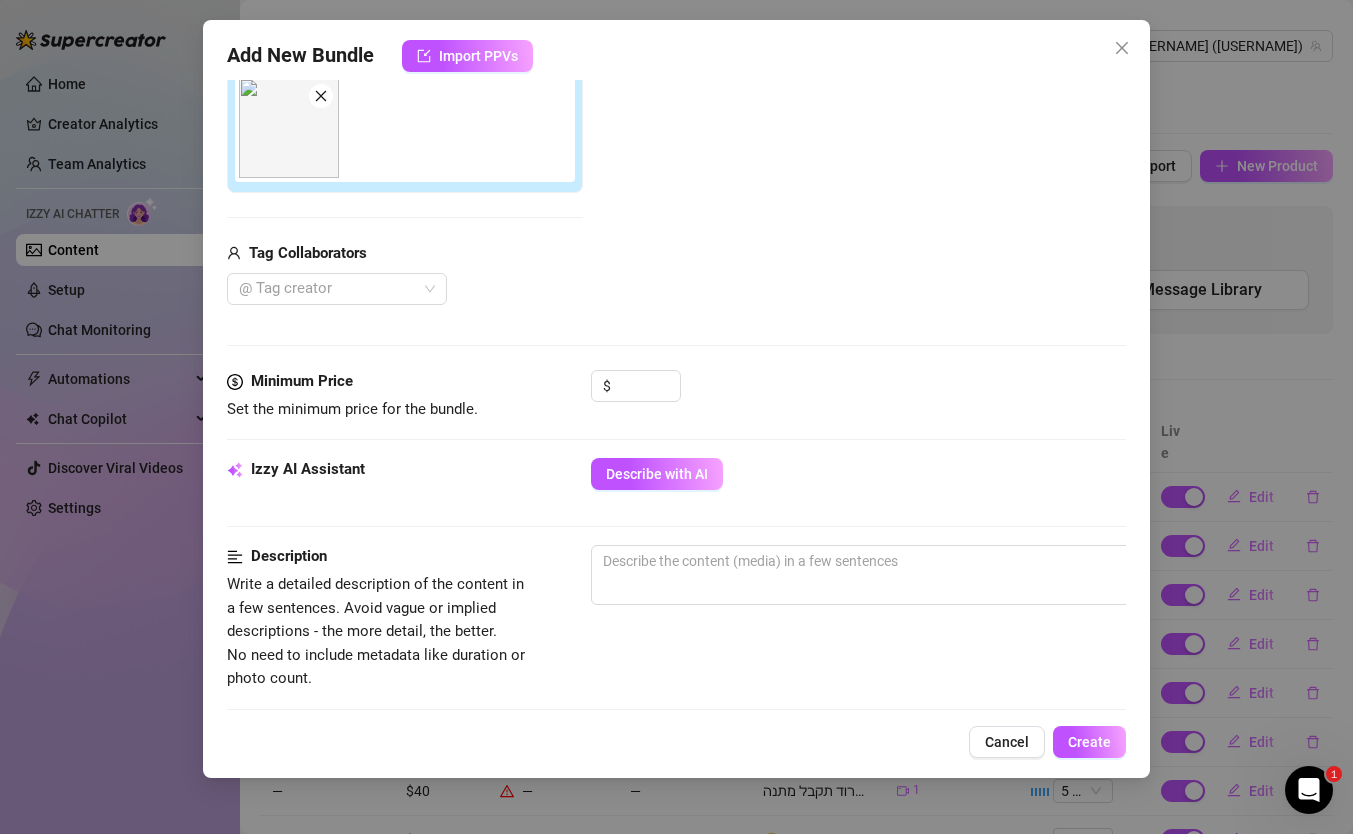scroll, scrollTop: 163, scrollLeft: 0, axis: vertical 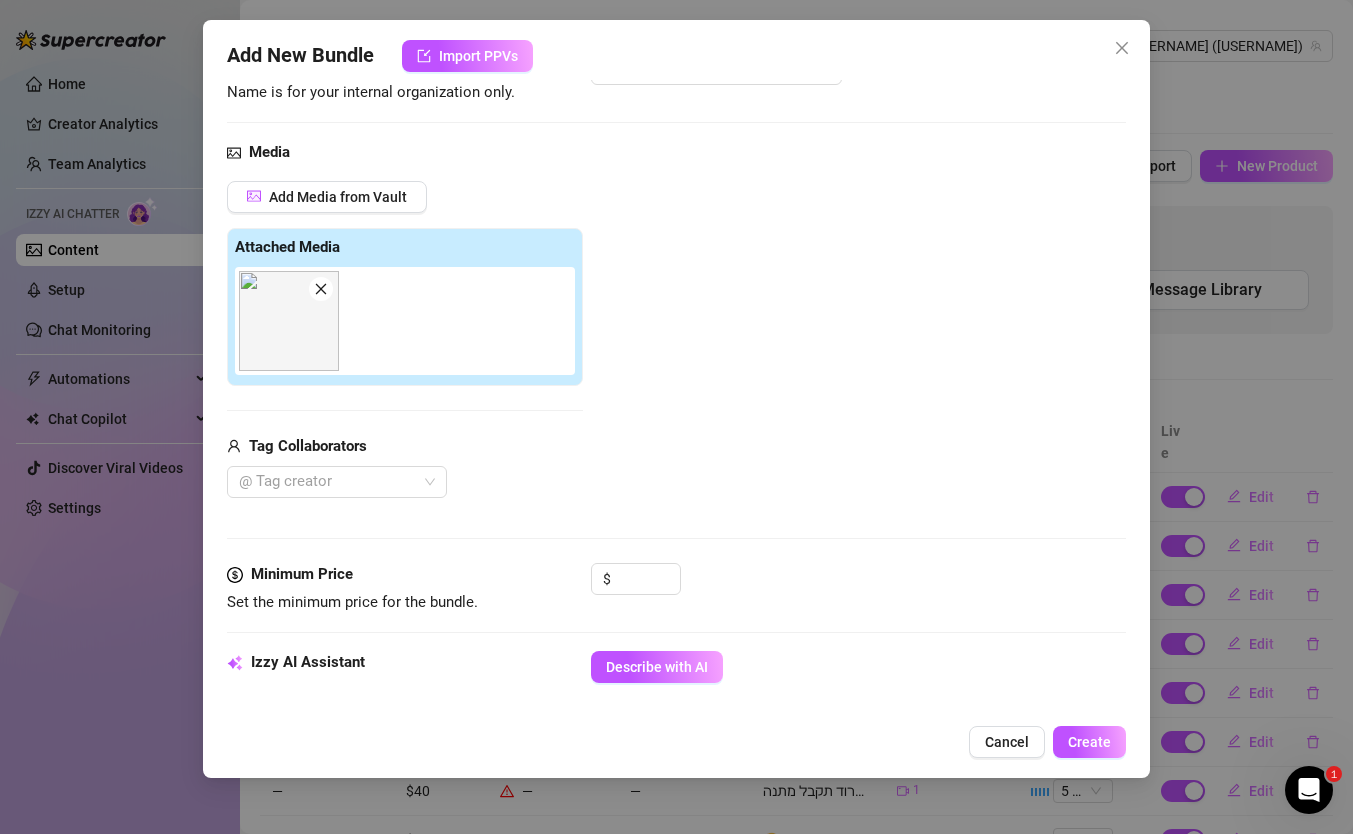 click at bounding box center (289, 321) 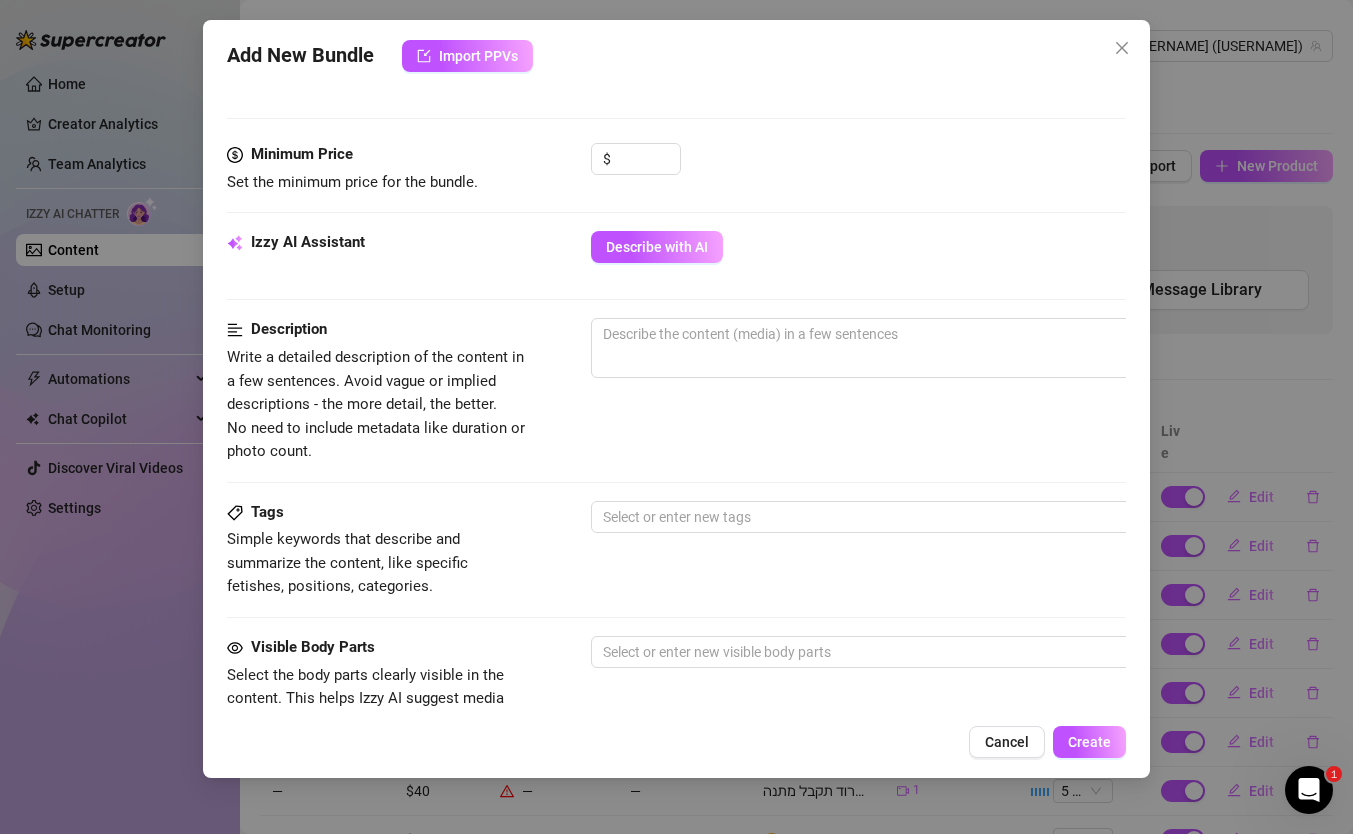 scroll, scrollTop: 563, scrollLeft: 0, axis: vertical 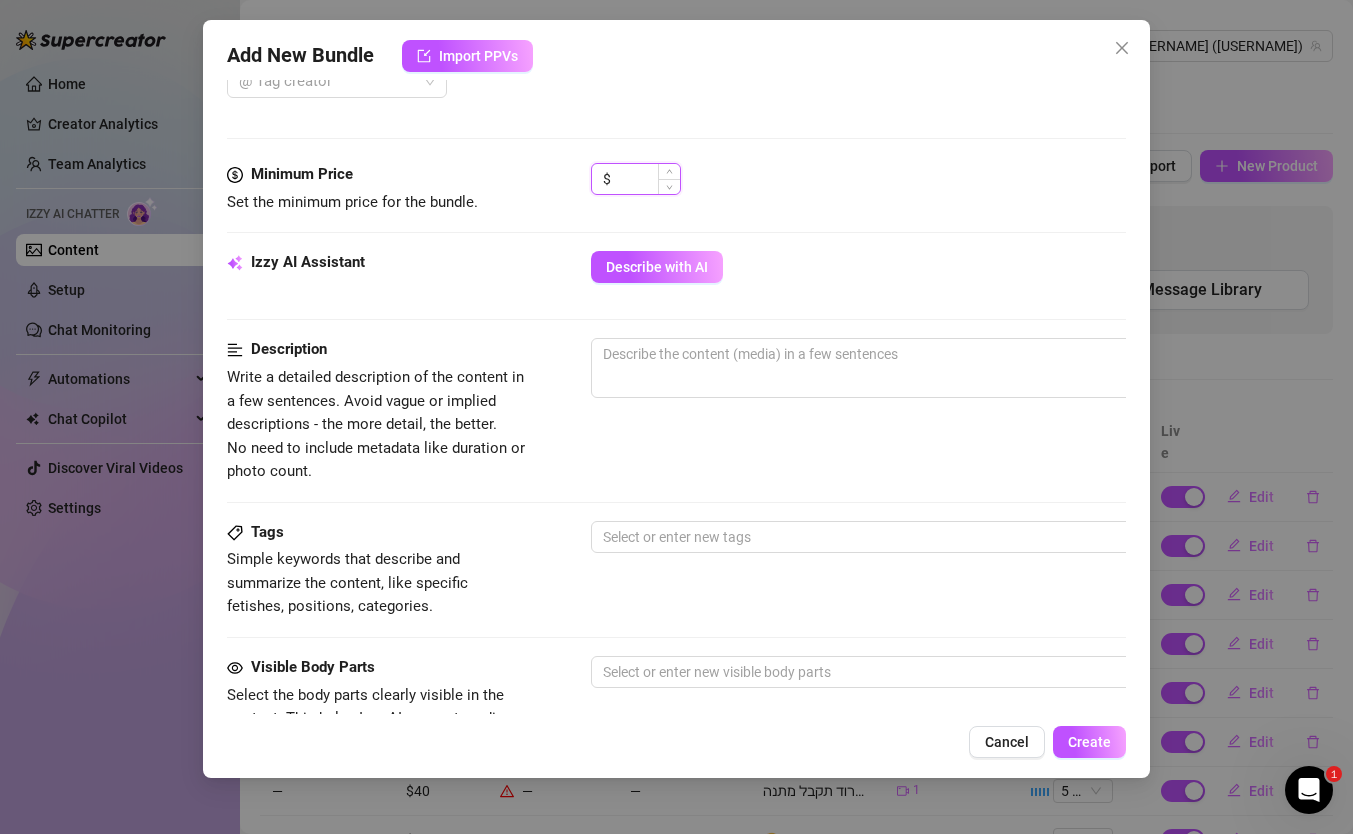 click at bounding box center [647, 179] 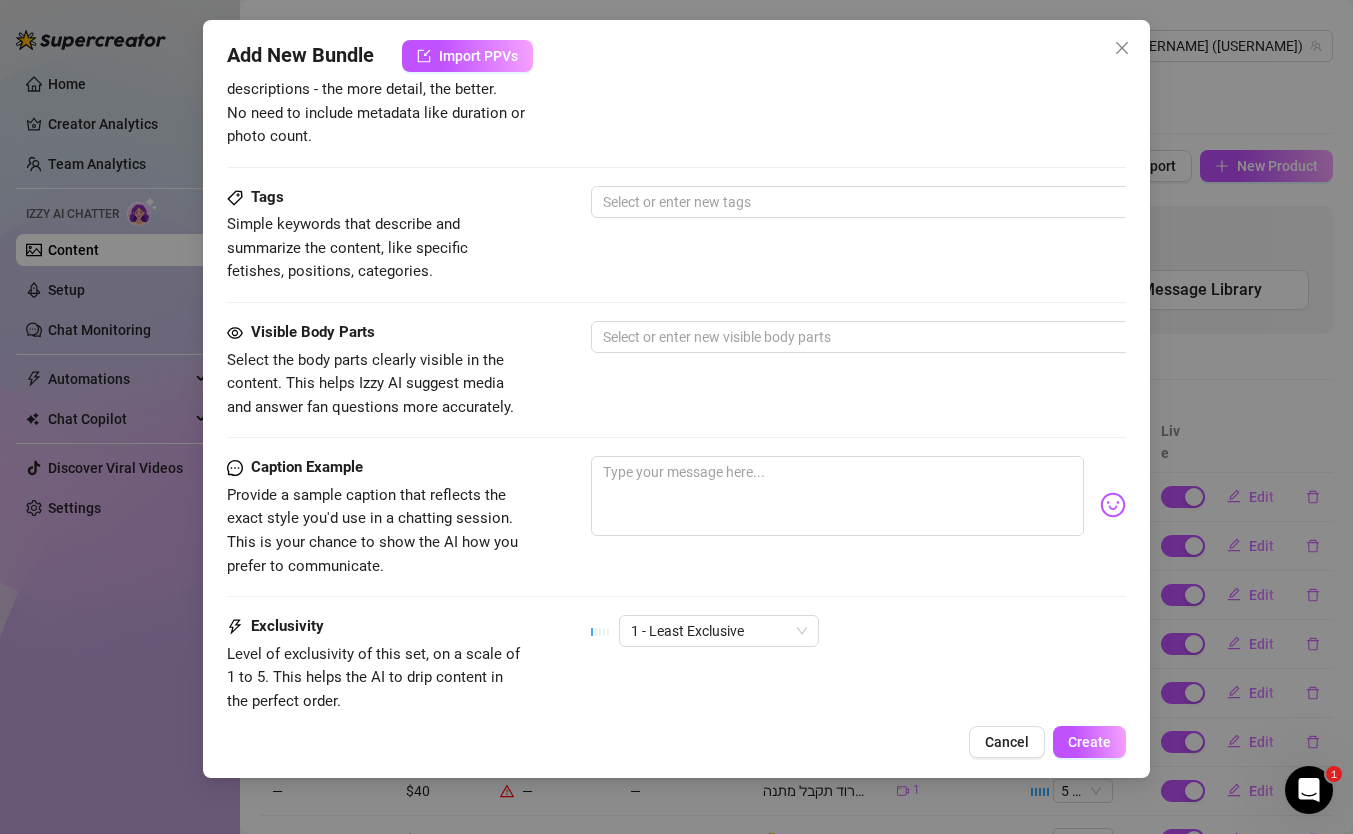 scroll, scrollTop: 1046, scrollLeft: 0, axis: vertical 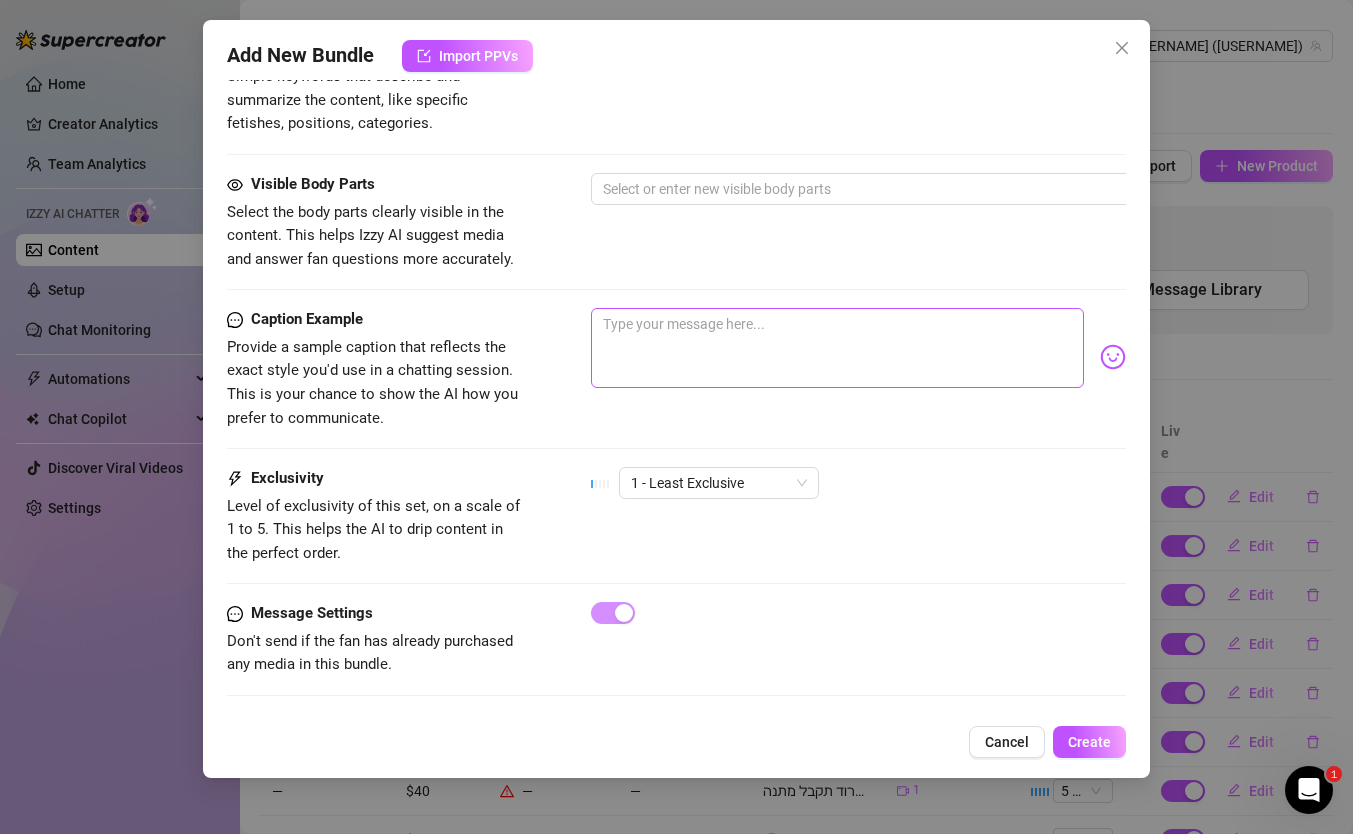 type on "150" 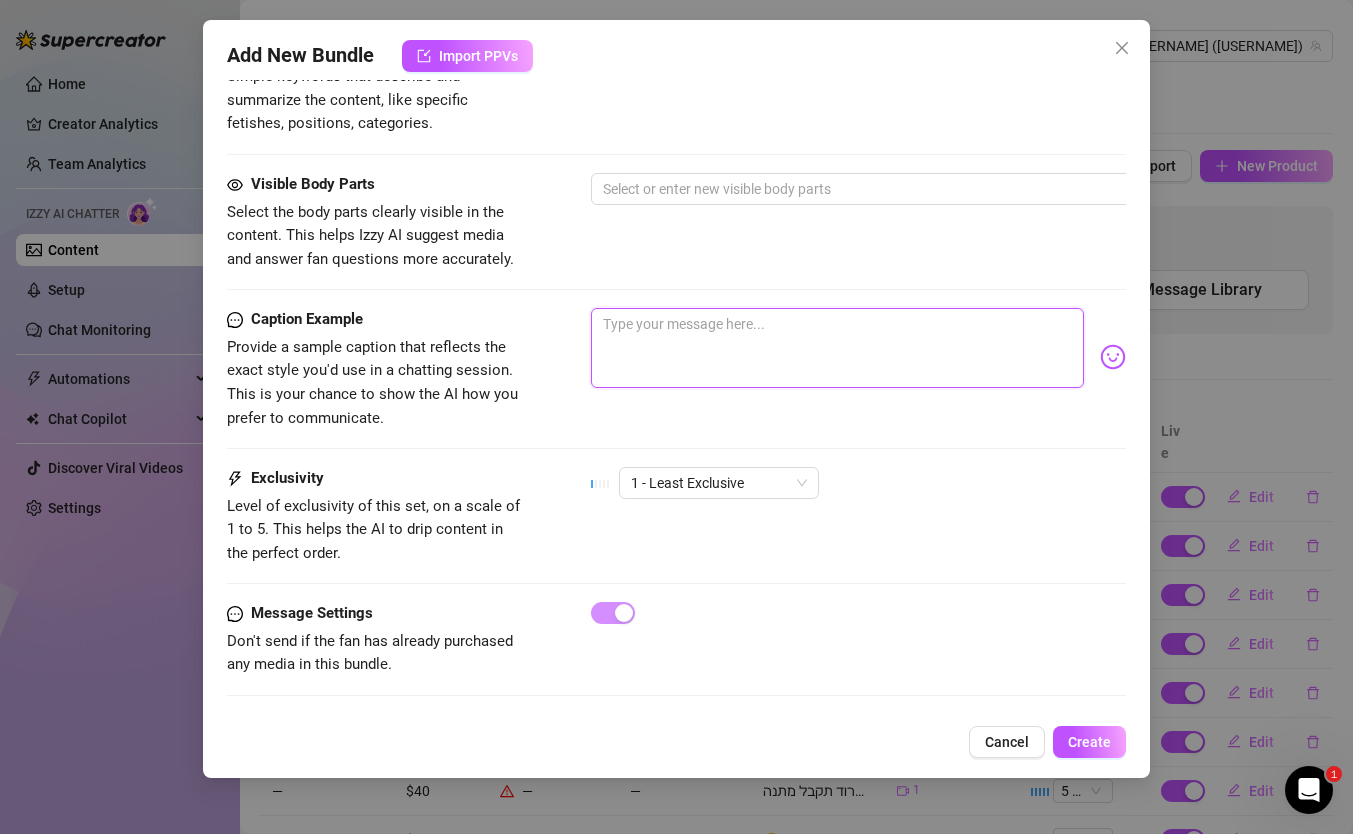 click at bounding box center [837, 348] 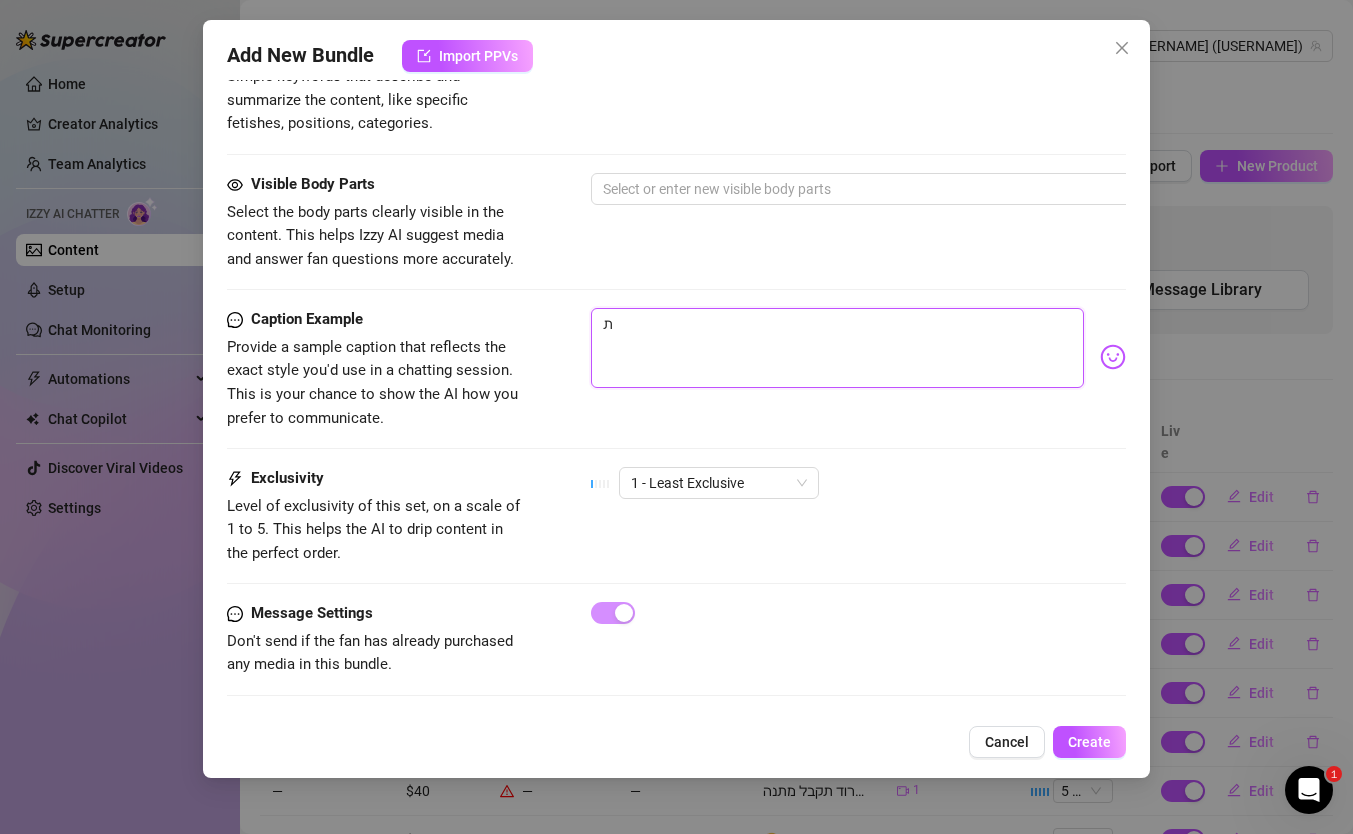 type on "תא" 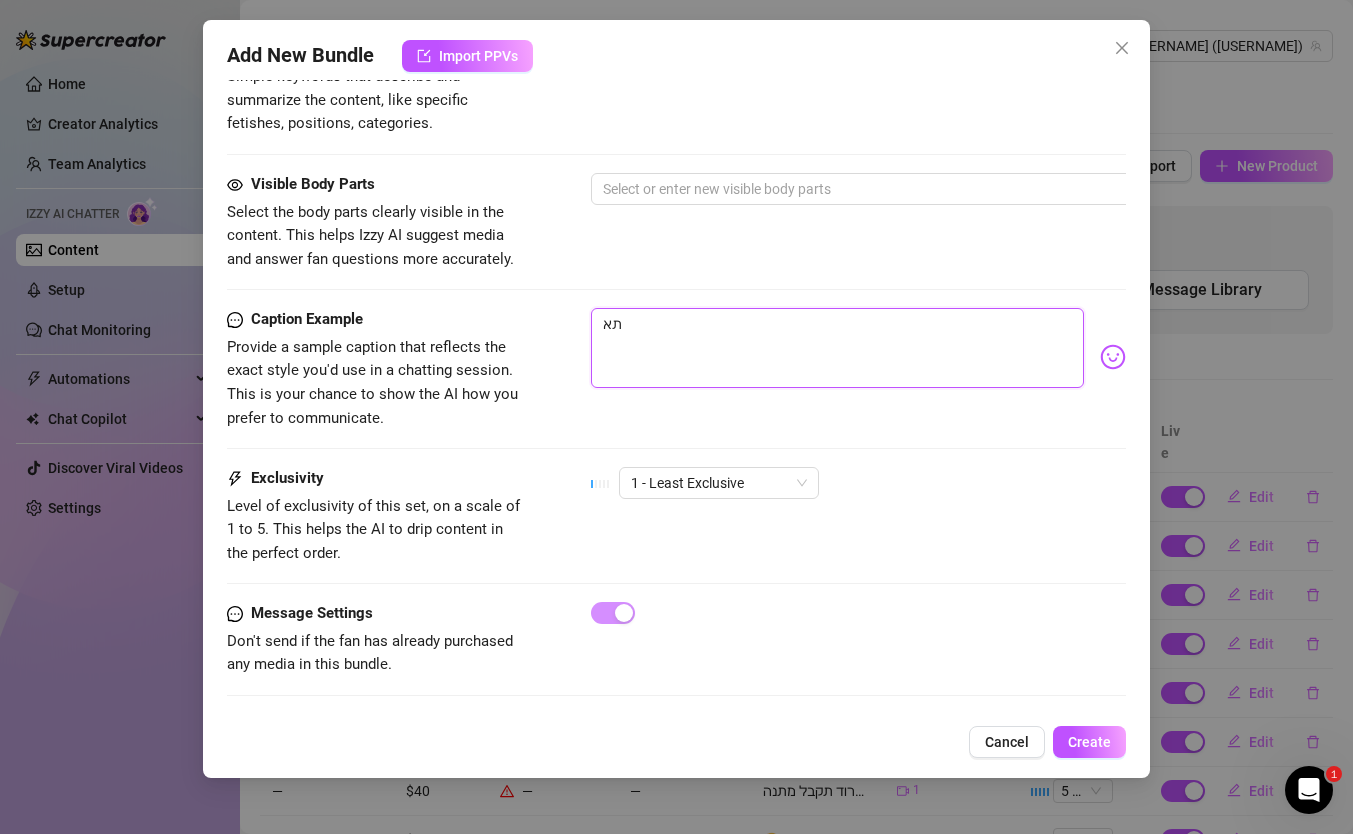 type on "תאכ" 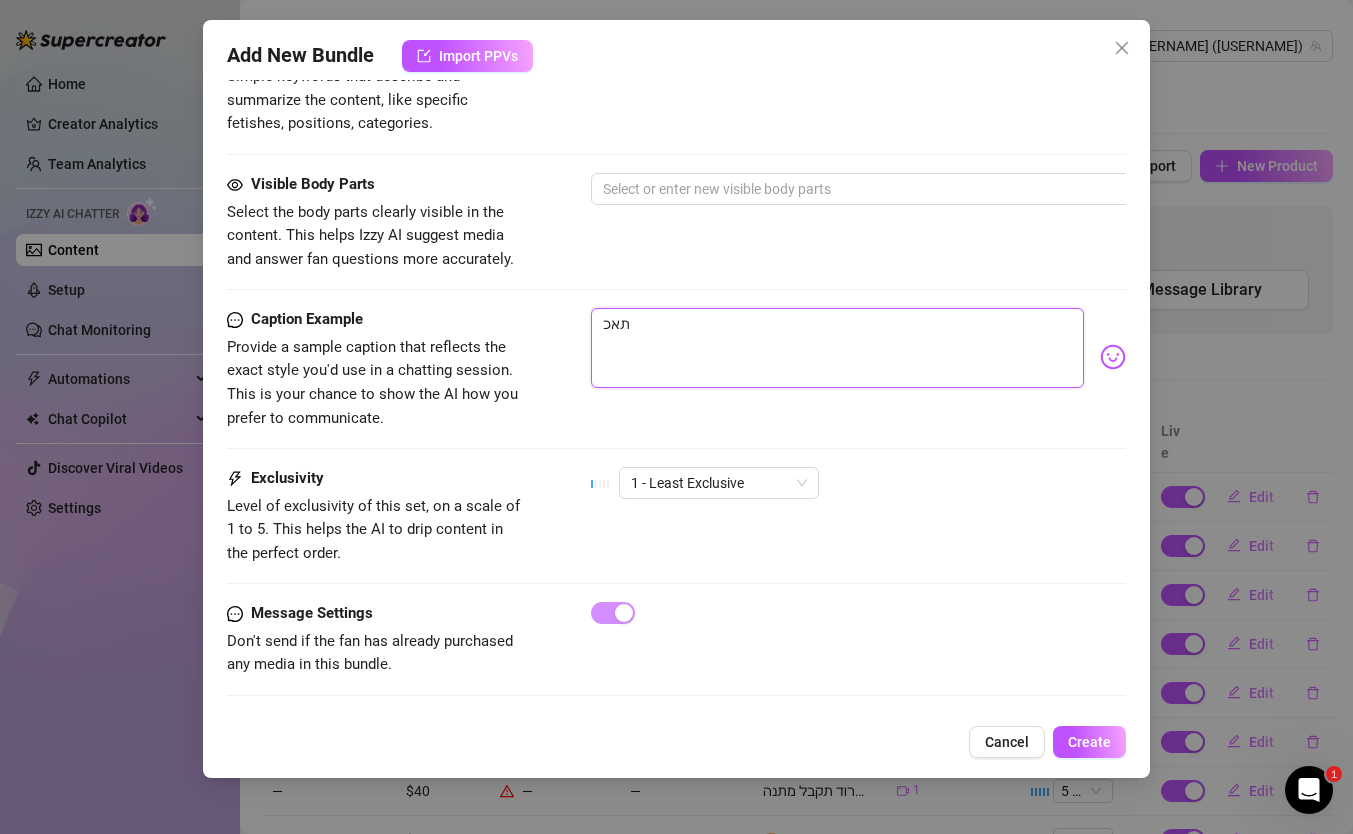 type on "תאכל" 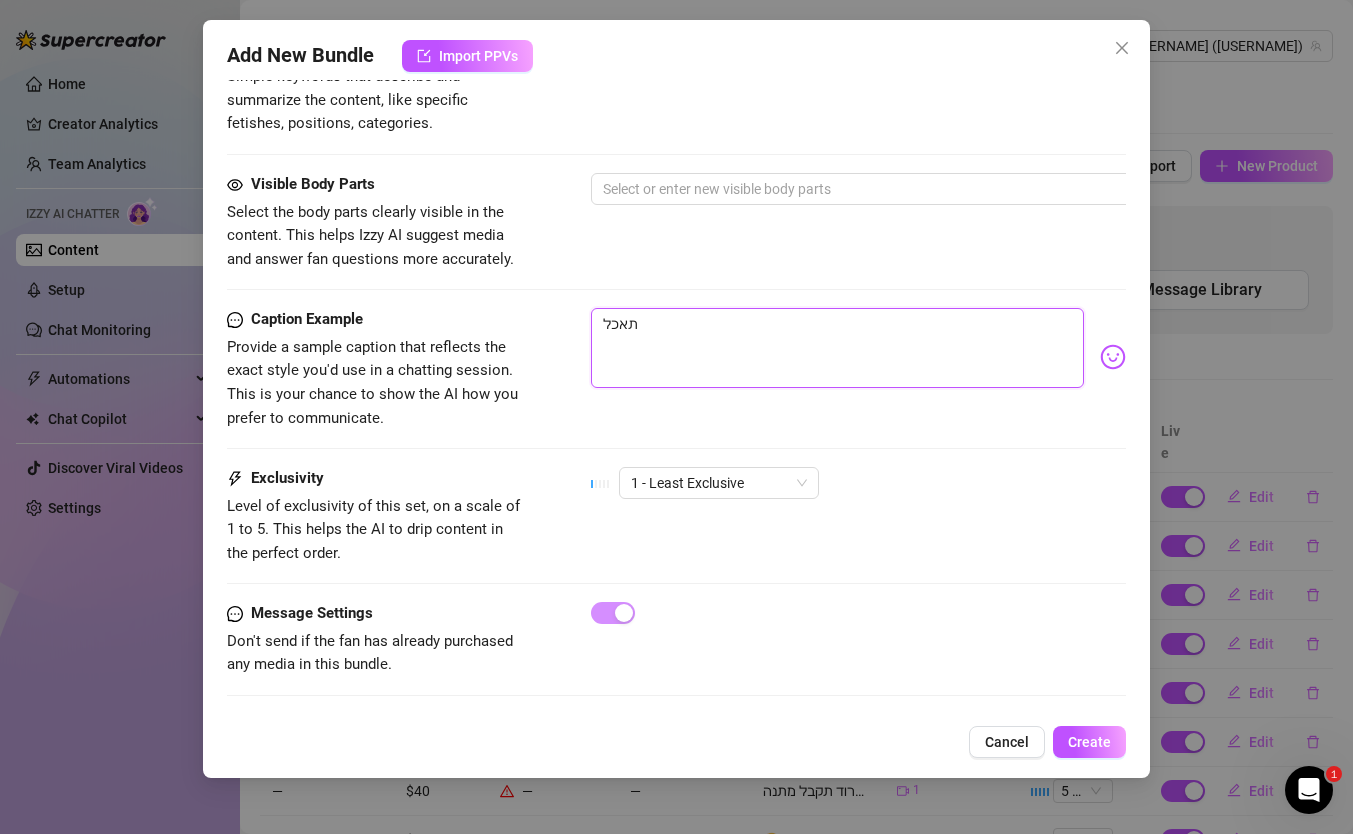 type on "תאכל" 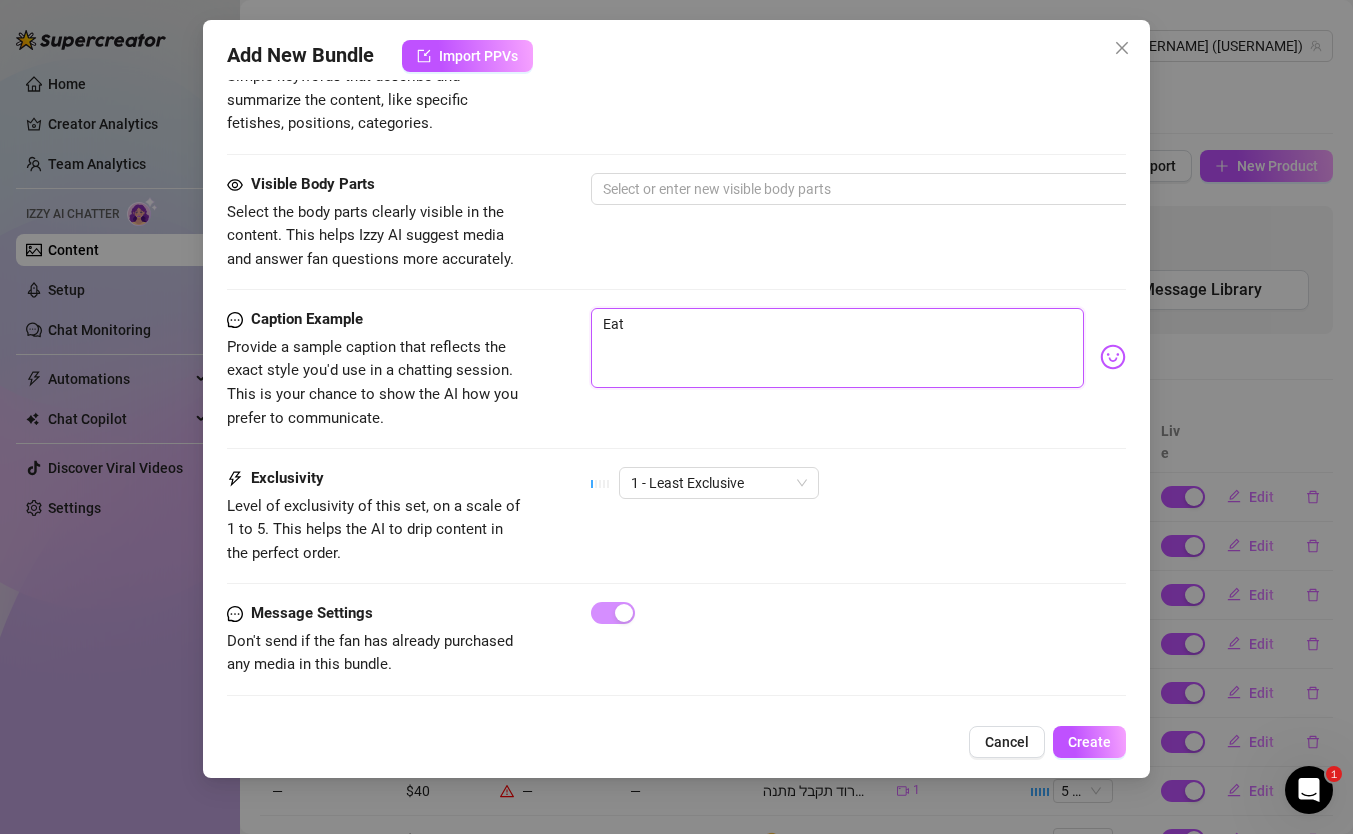 type on "תאכל או" 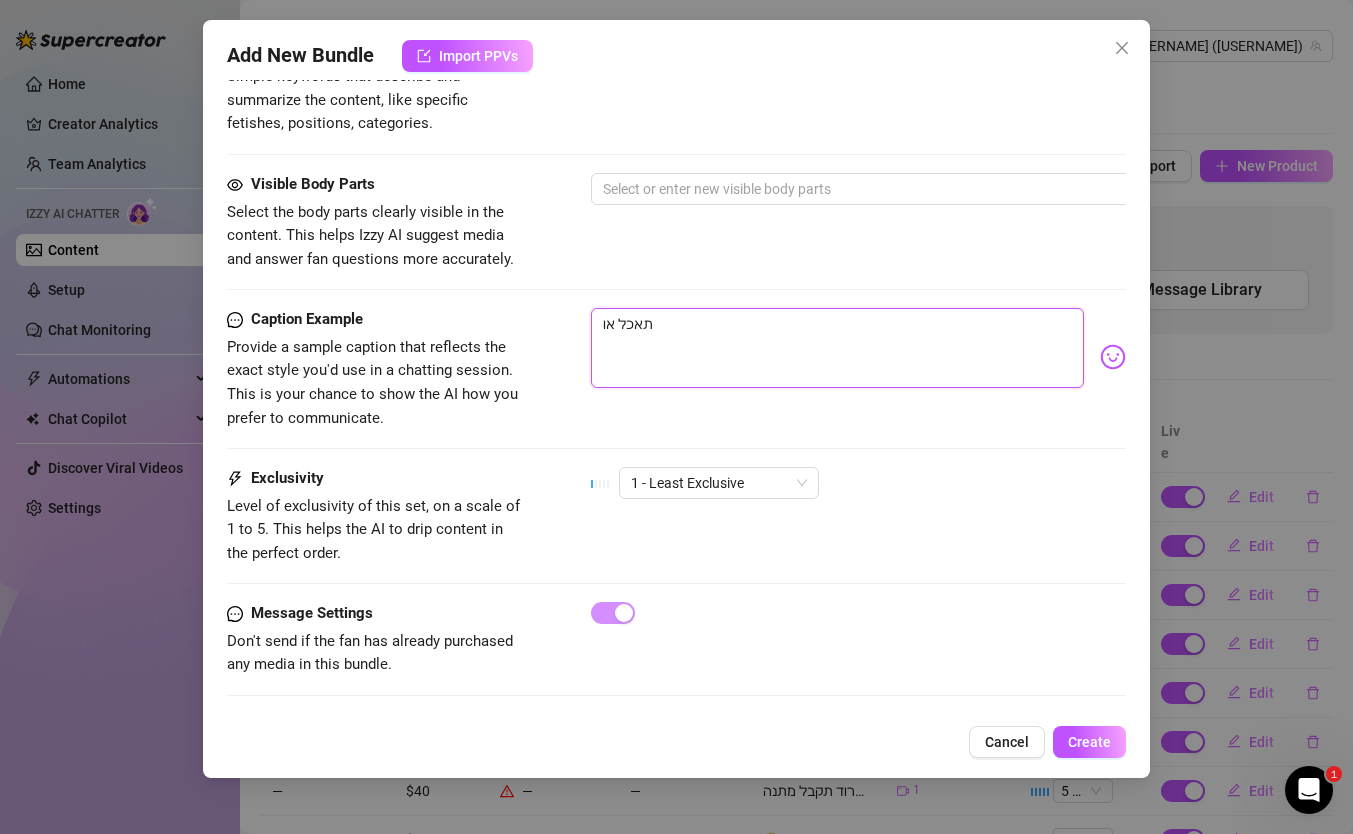 type on "תאכל און" 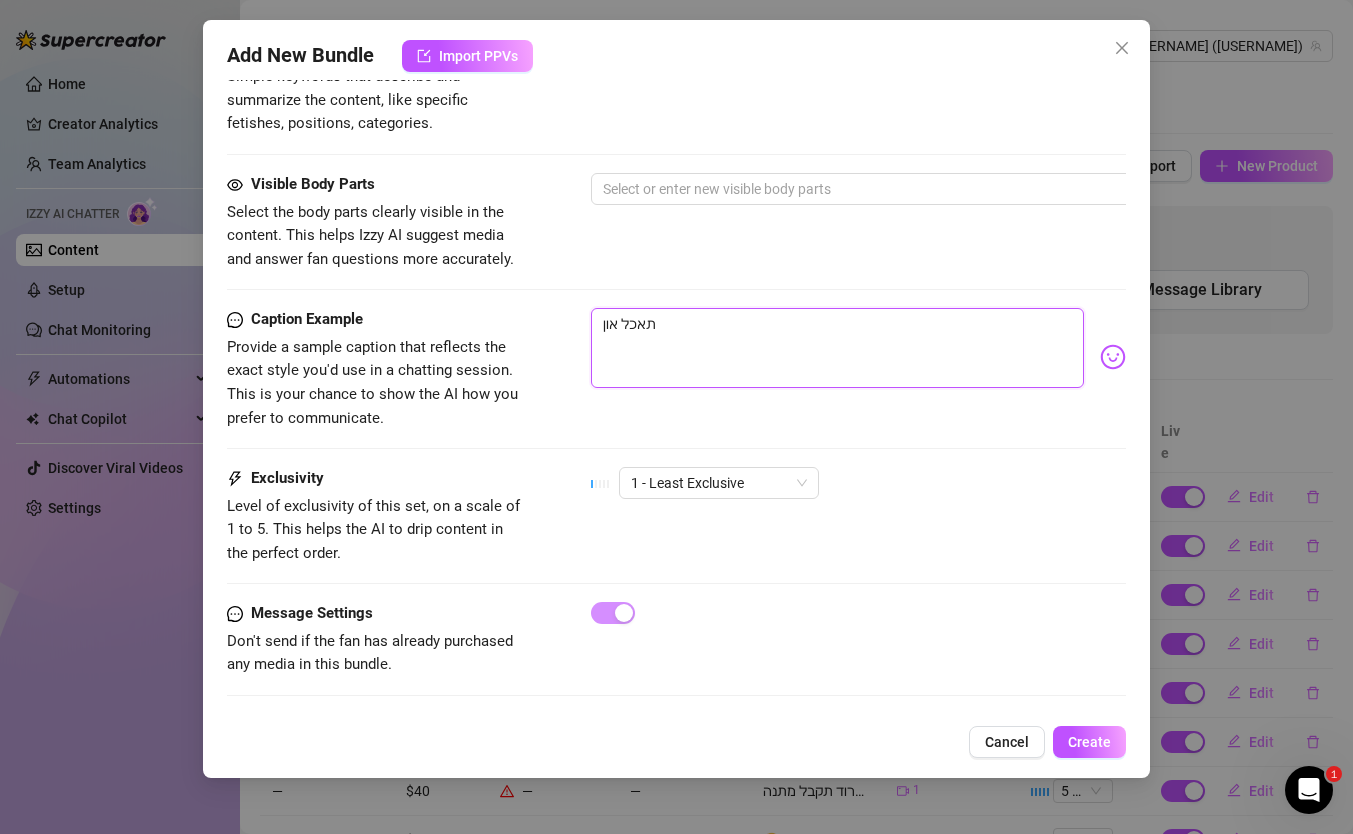 type on "תאכל או" 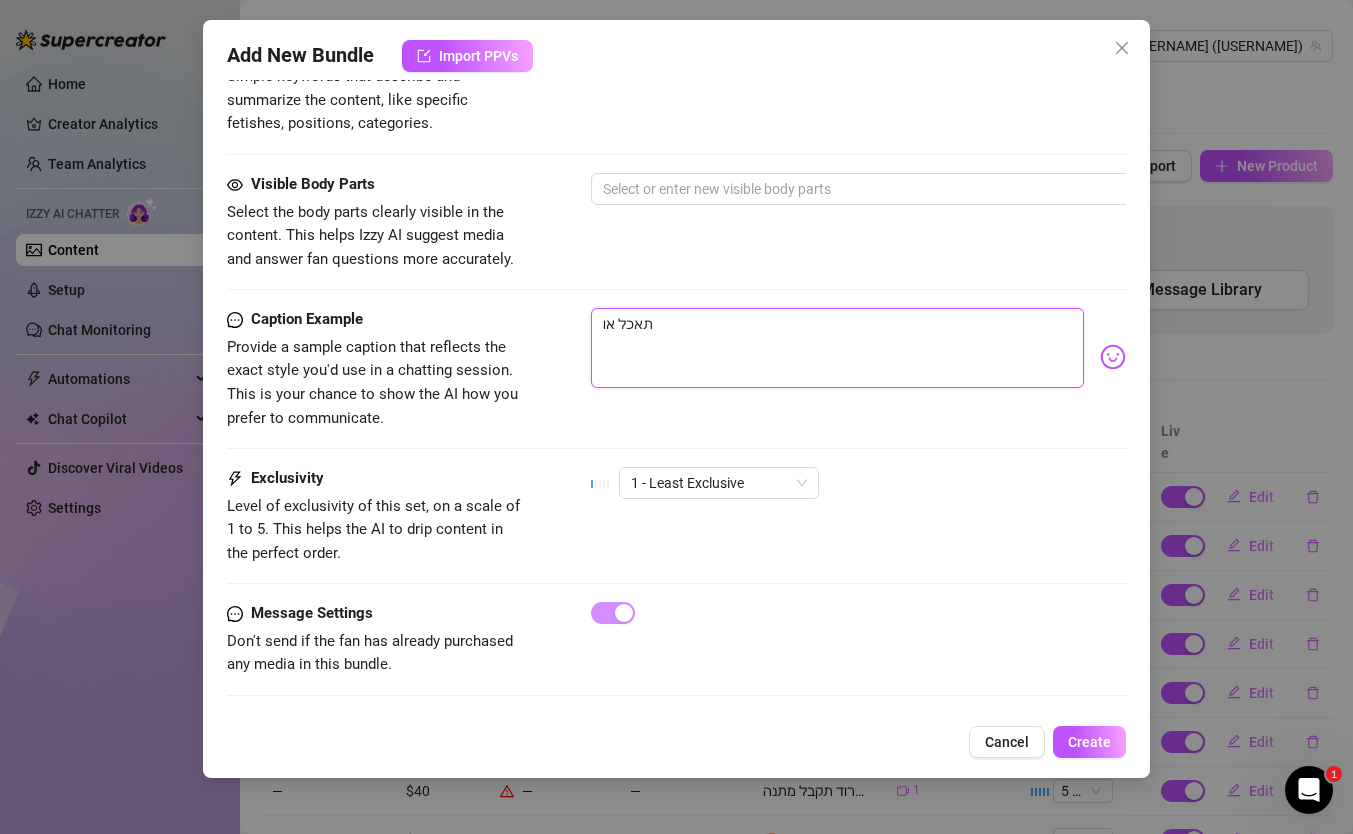type on "תאכל אות" 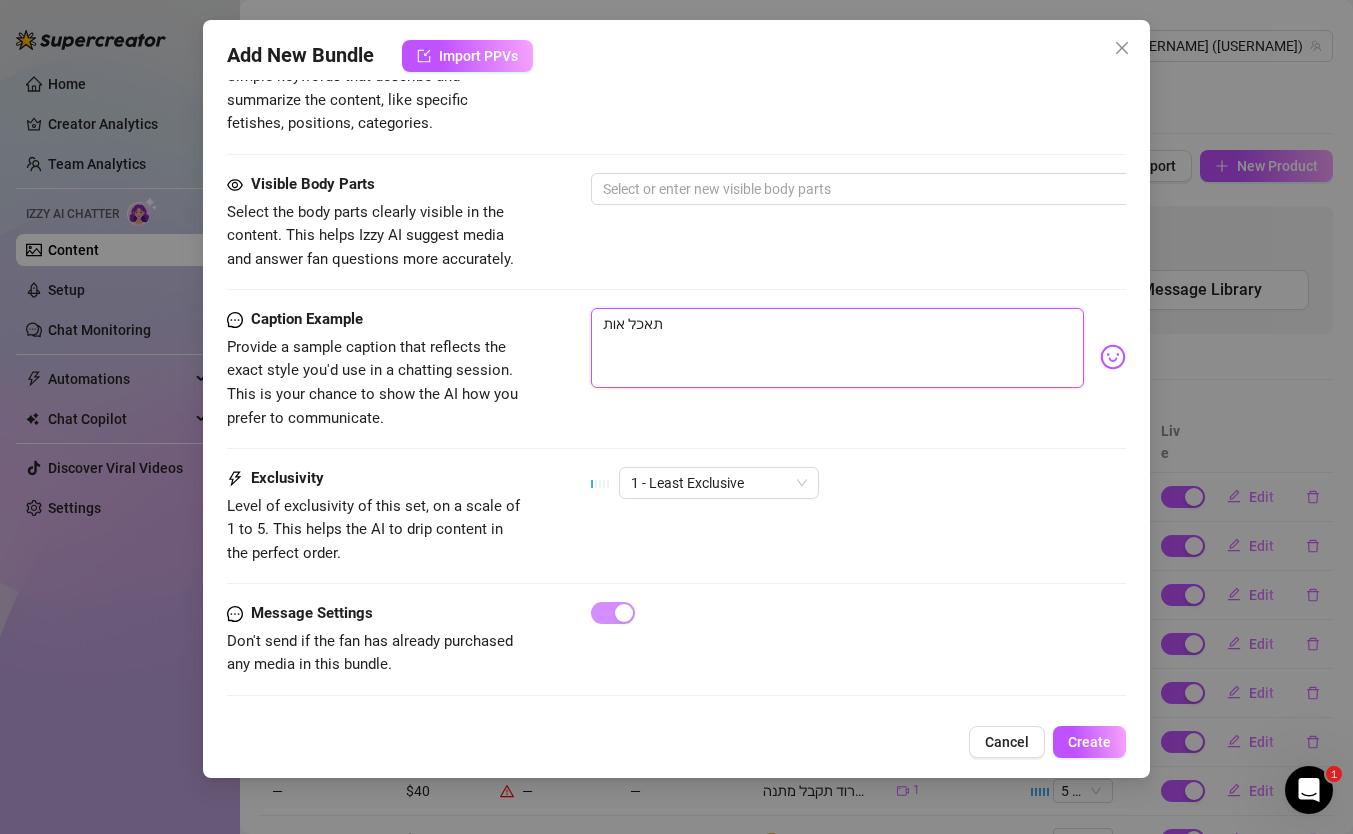type on "תאכל אותי" 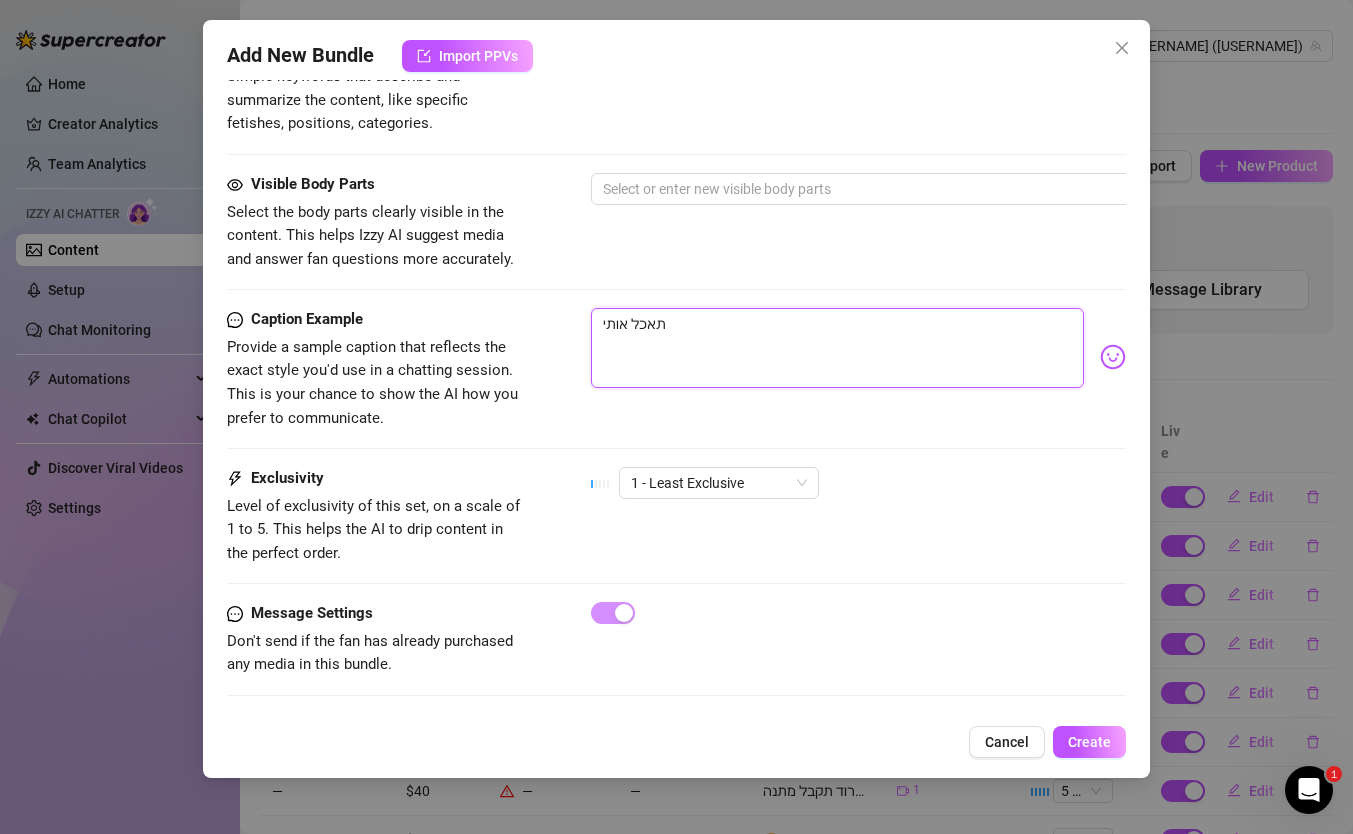 type on "תאכל אותי" 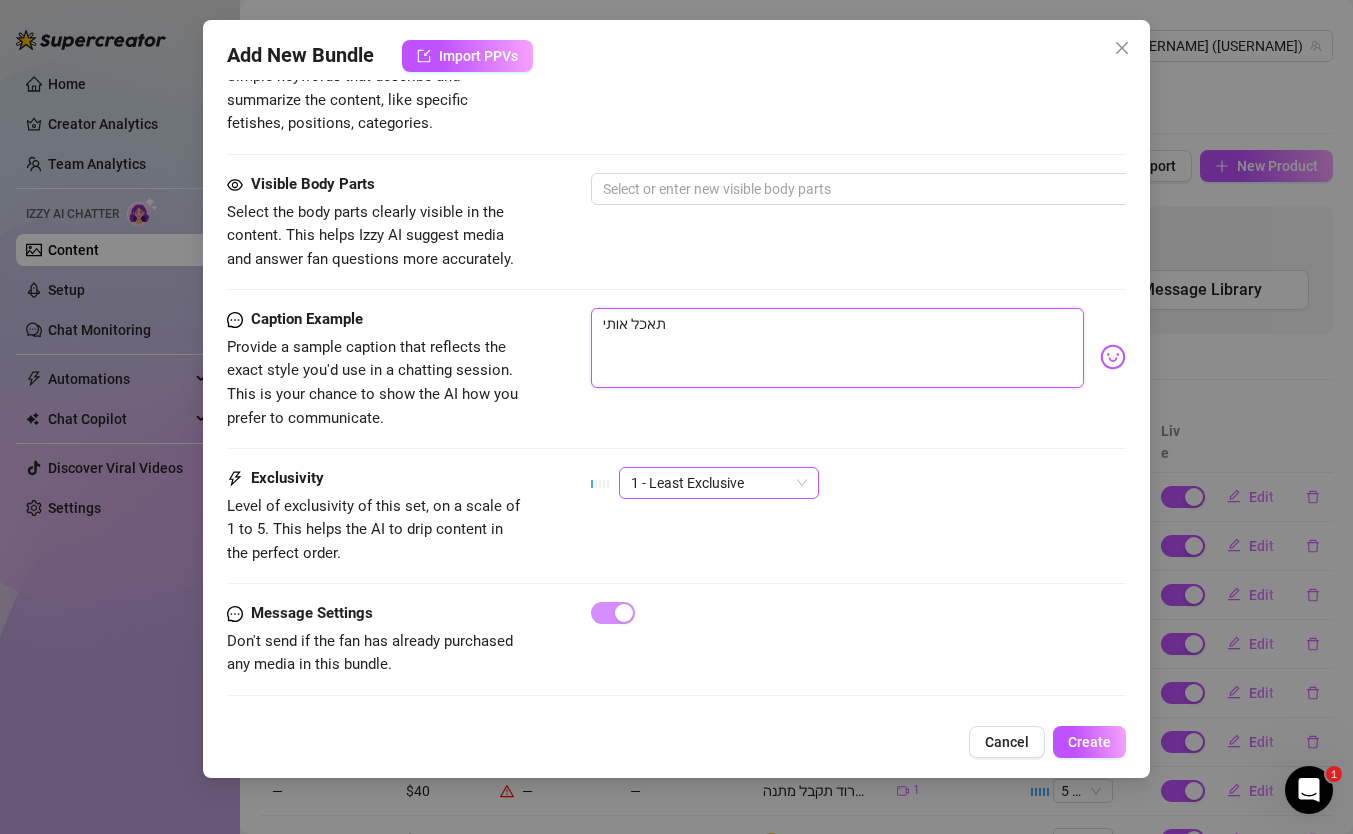 click on "1 - Least Exclusive" at bounding box center [719, 483] 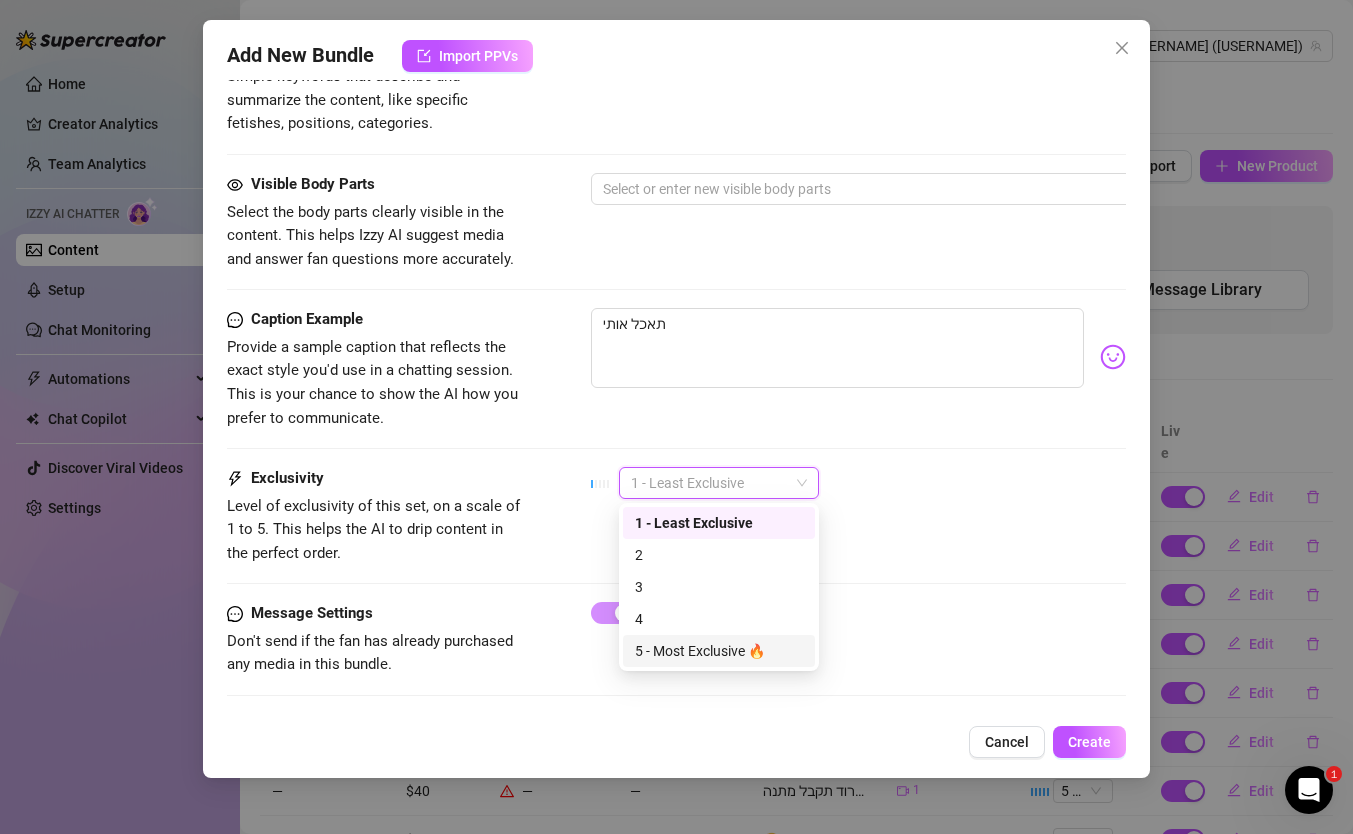 click on "5 - Most Exclusive 🔥" at bounding box center (719, 651) 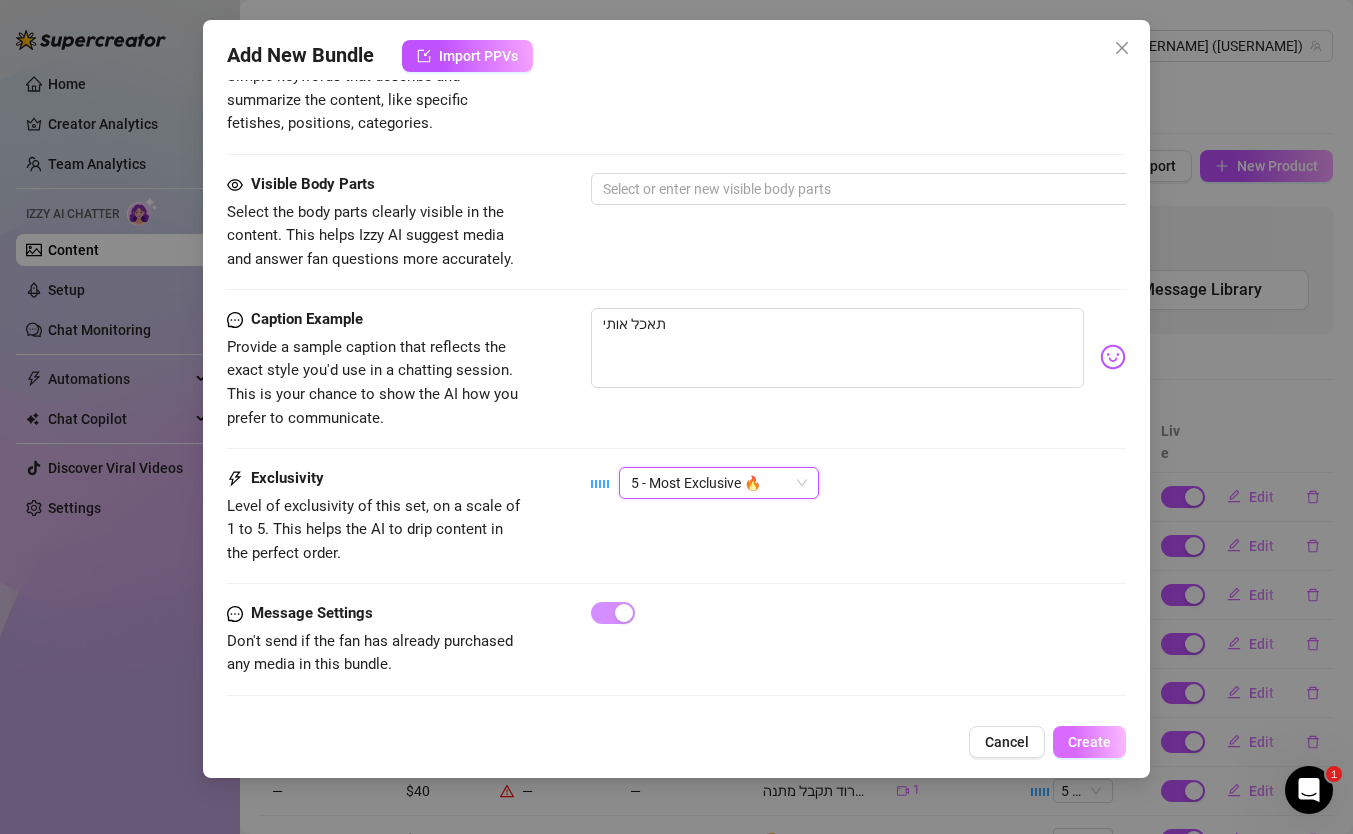 click on "Create" at bounding box center [1089, 742] 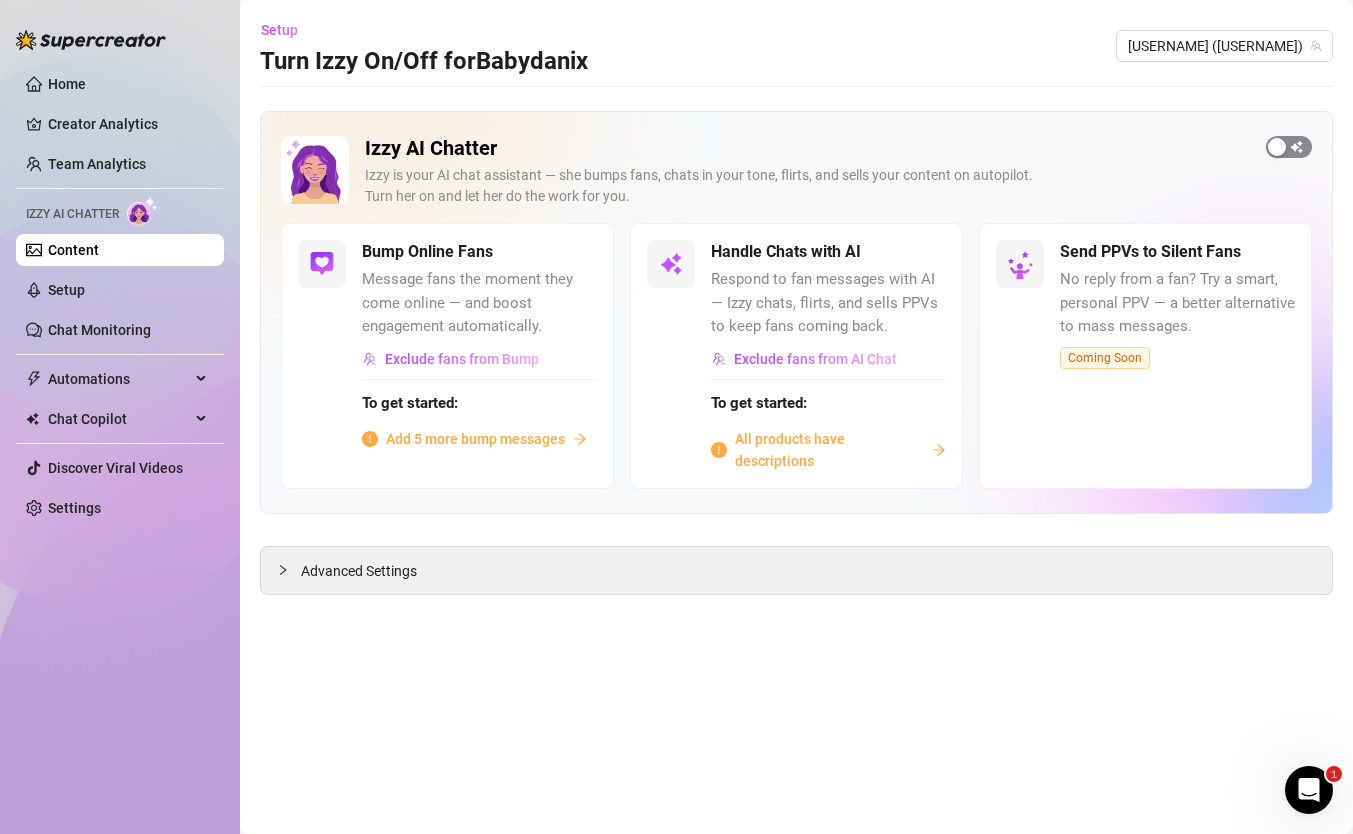 click at bounding box center (1289, 147) 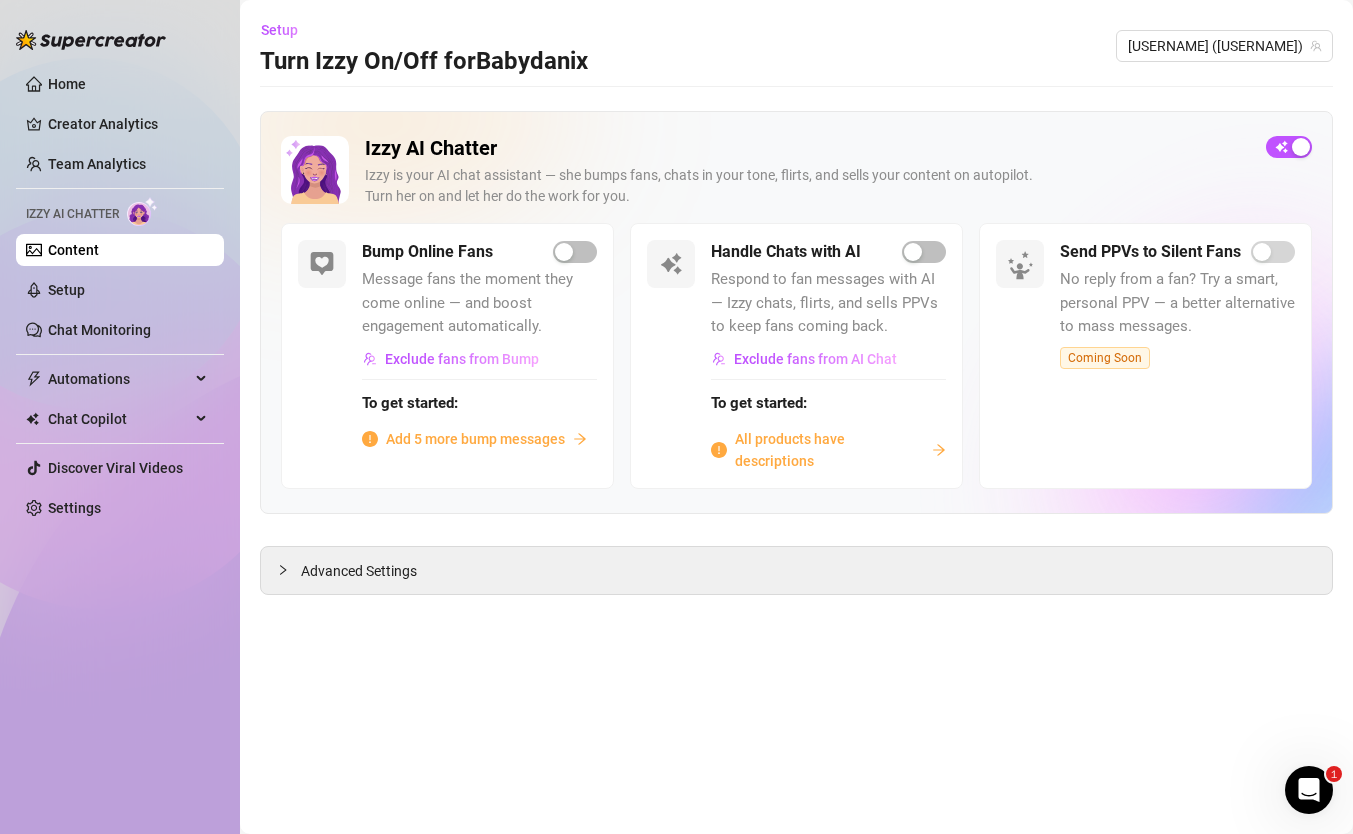click on "All products have descriptions" at bounding box center (829, 450) 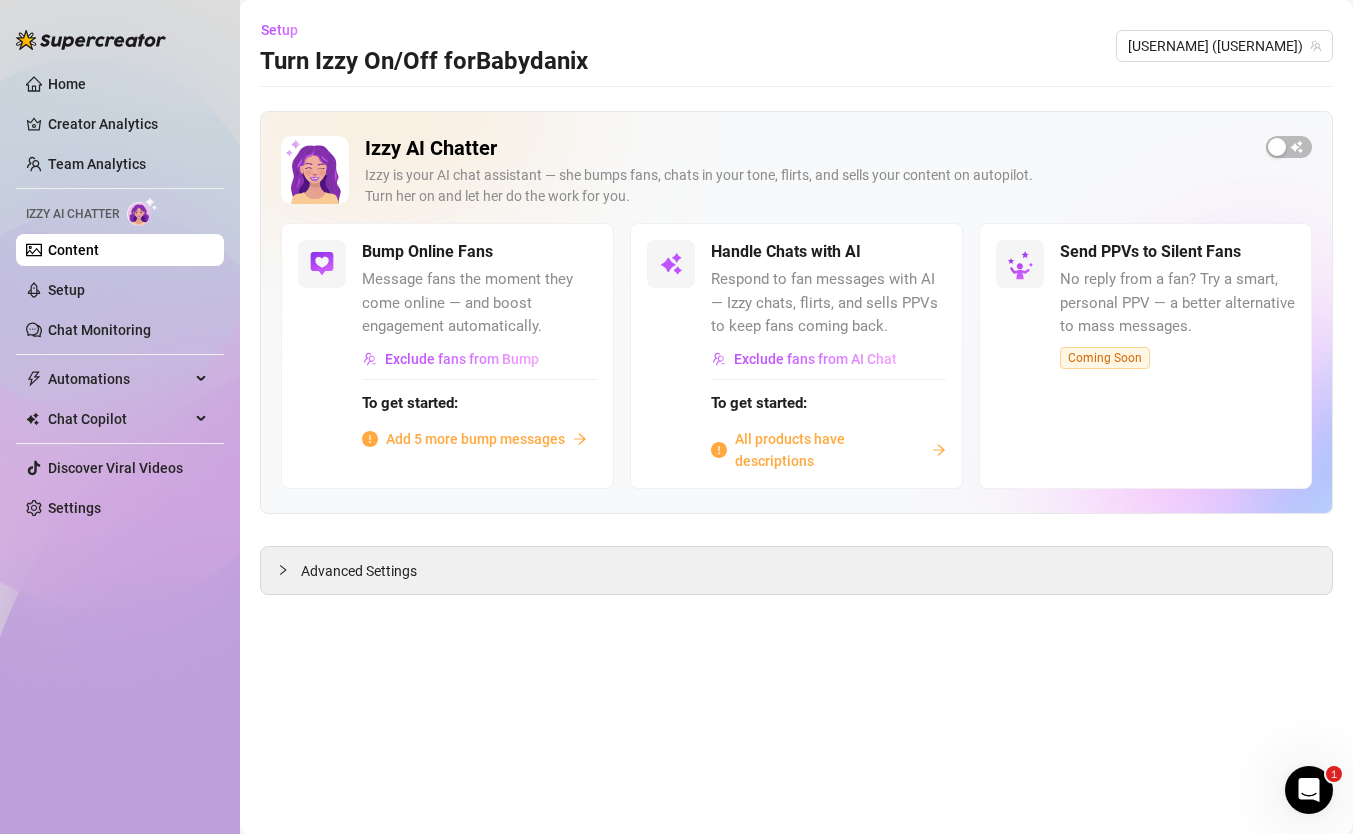 click on "Izzy AI Chatter Izzy is your AI chat assistant — she bumps fans, chats in your tone, flirts, and sells your content on autopilot. Turn her on and let her do the work for you." at bounding box center [796, 179] 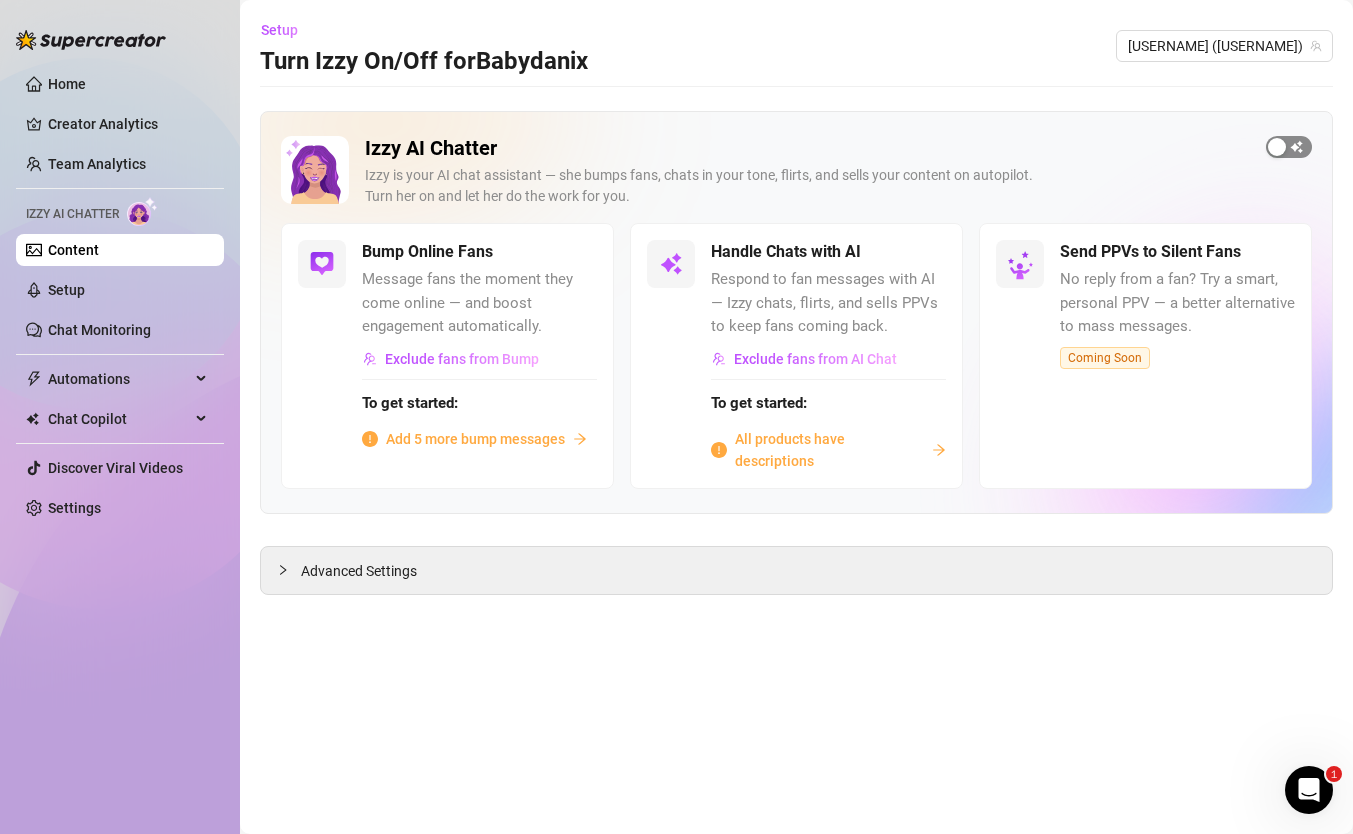 click at bounding box center (1277, 147) 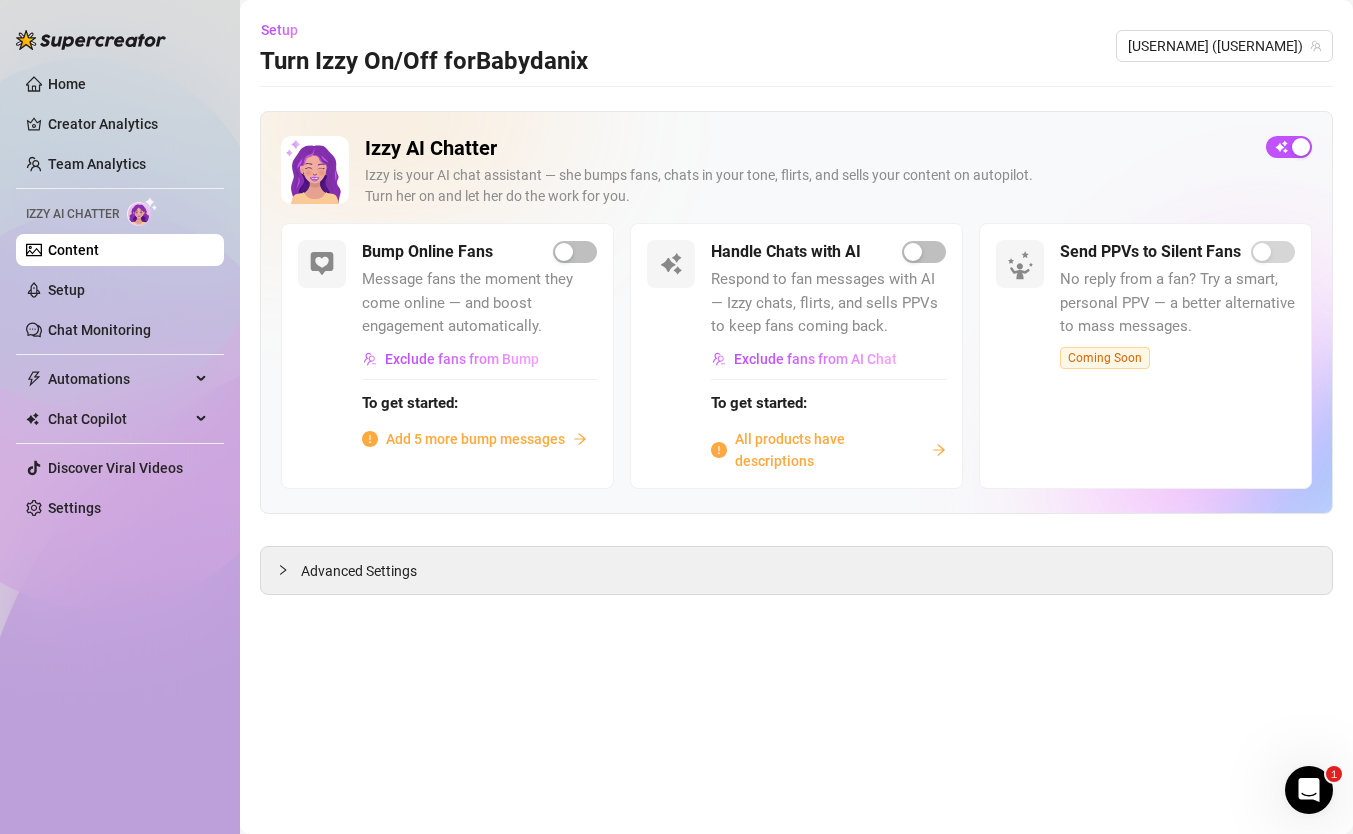 click on "All products have descriptions" at bounding box center (829, 450) 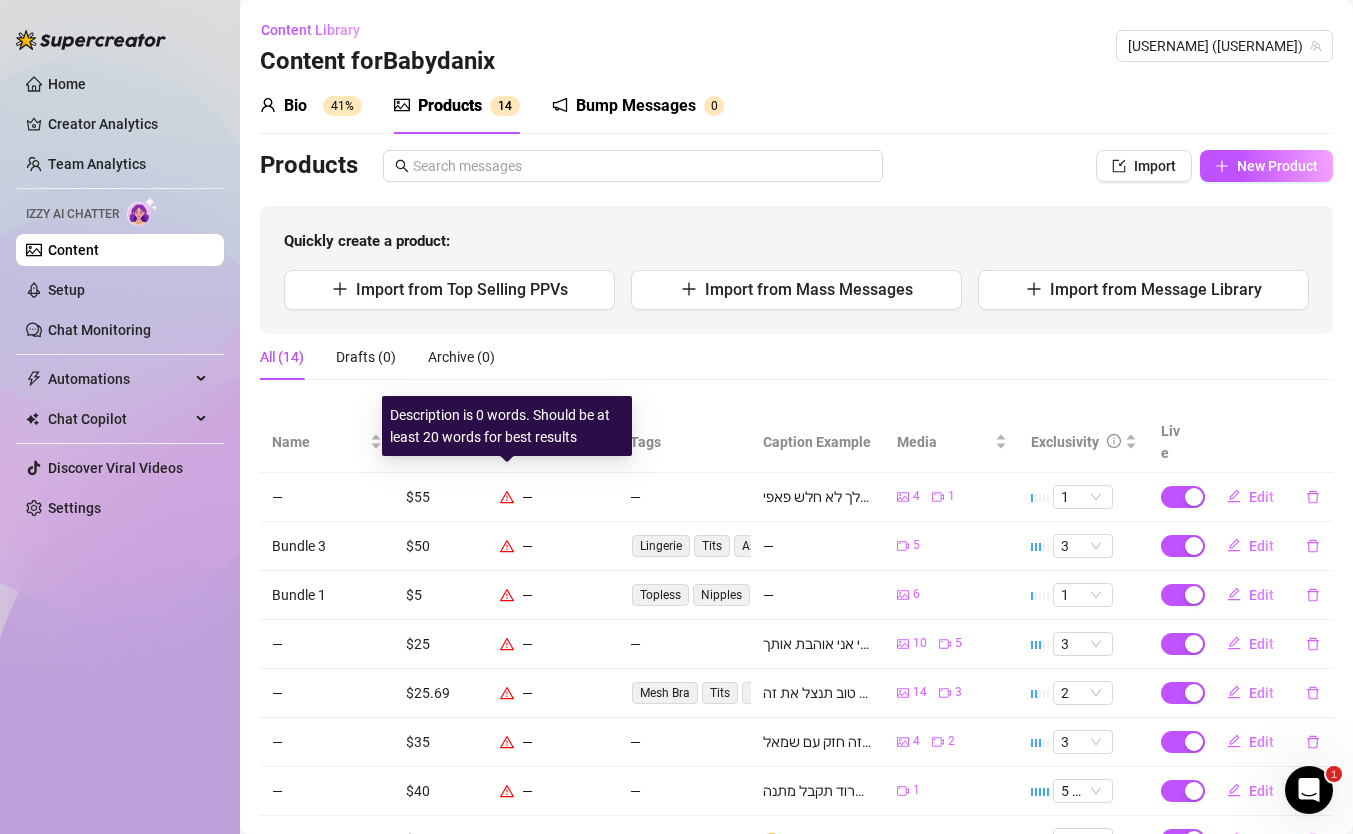 click 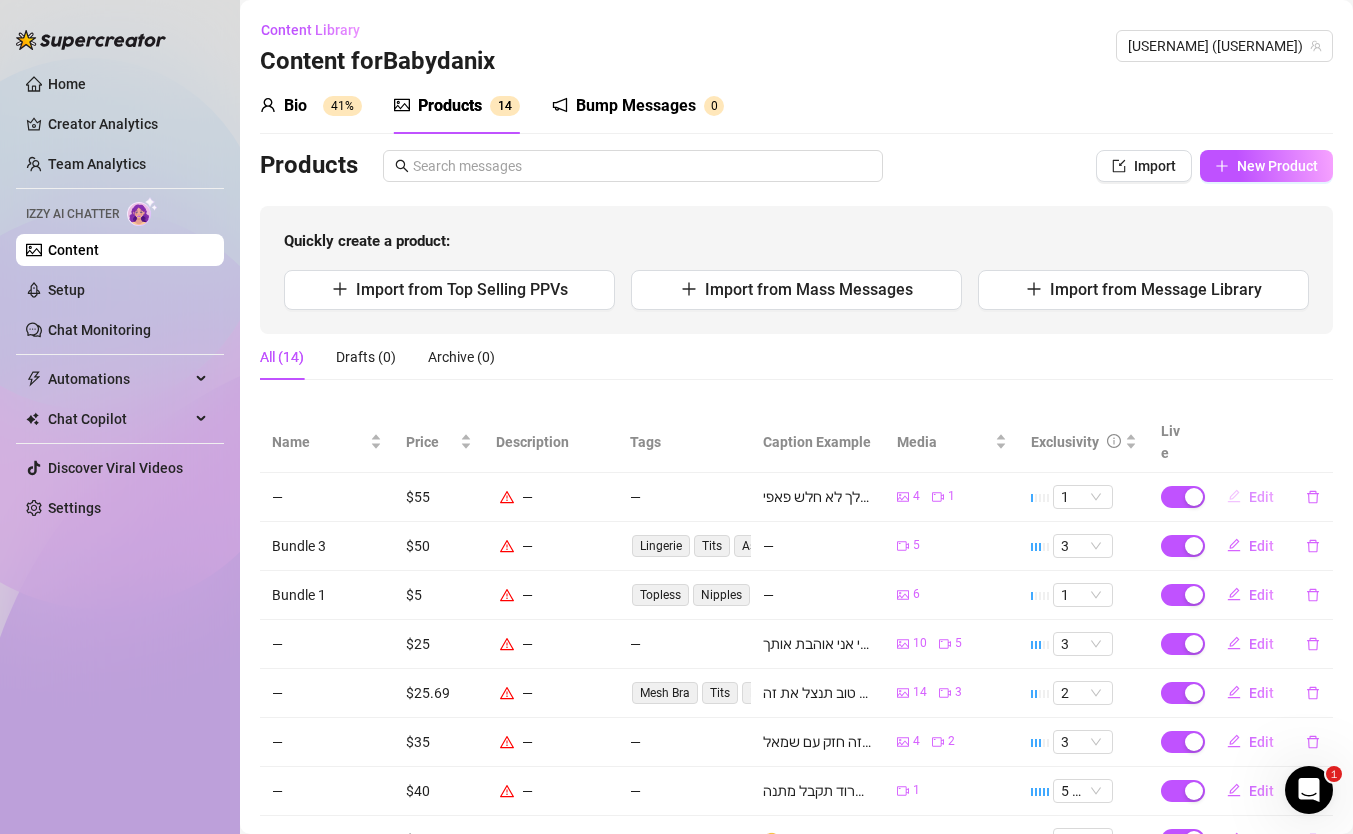 click on "Edit" at bounding box center (1261, 497) 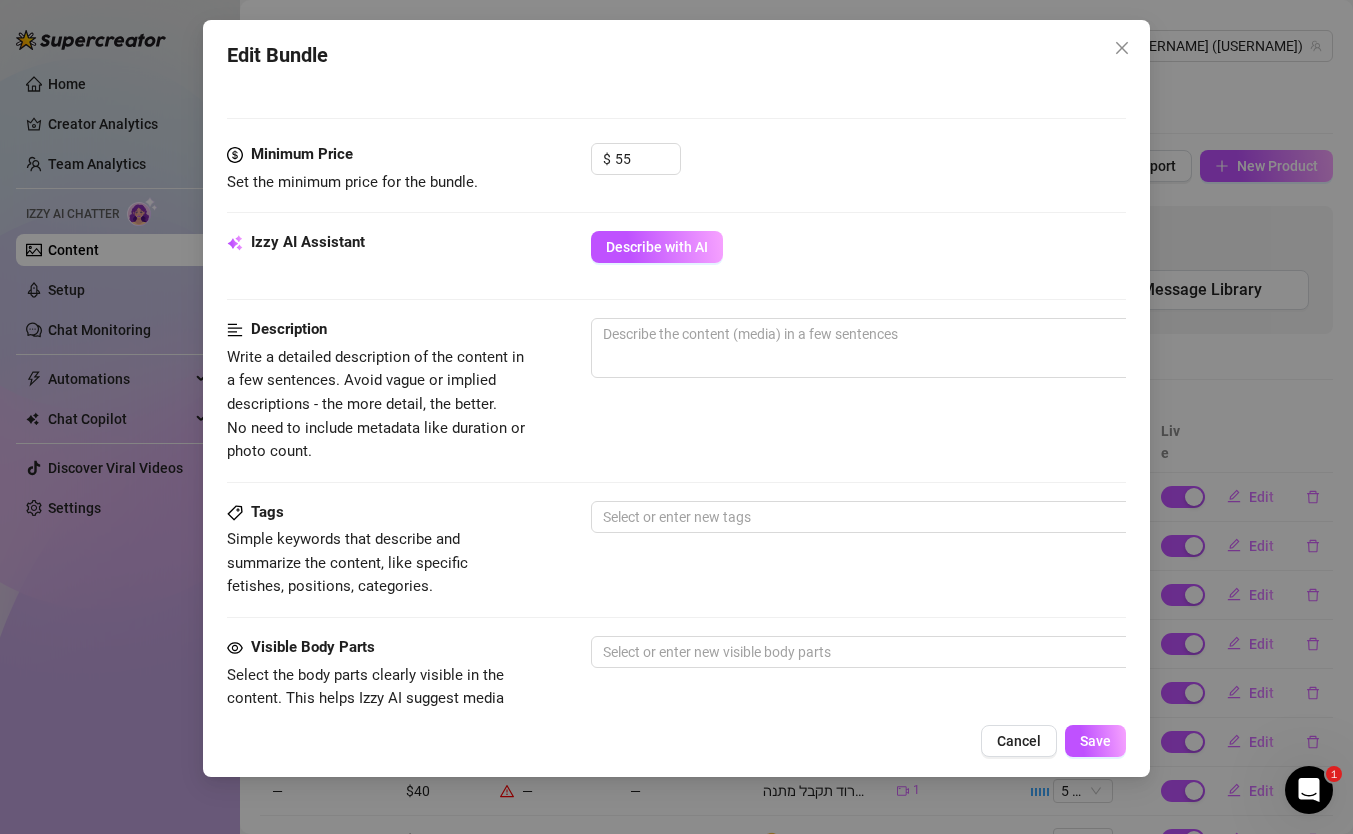 scroll, scrollTop: 538, scrollLeft: 0, axis: vertical 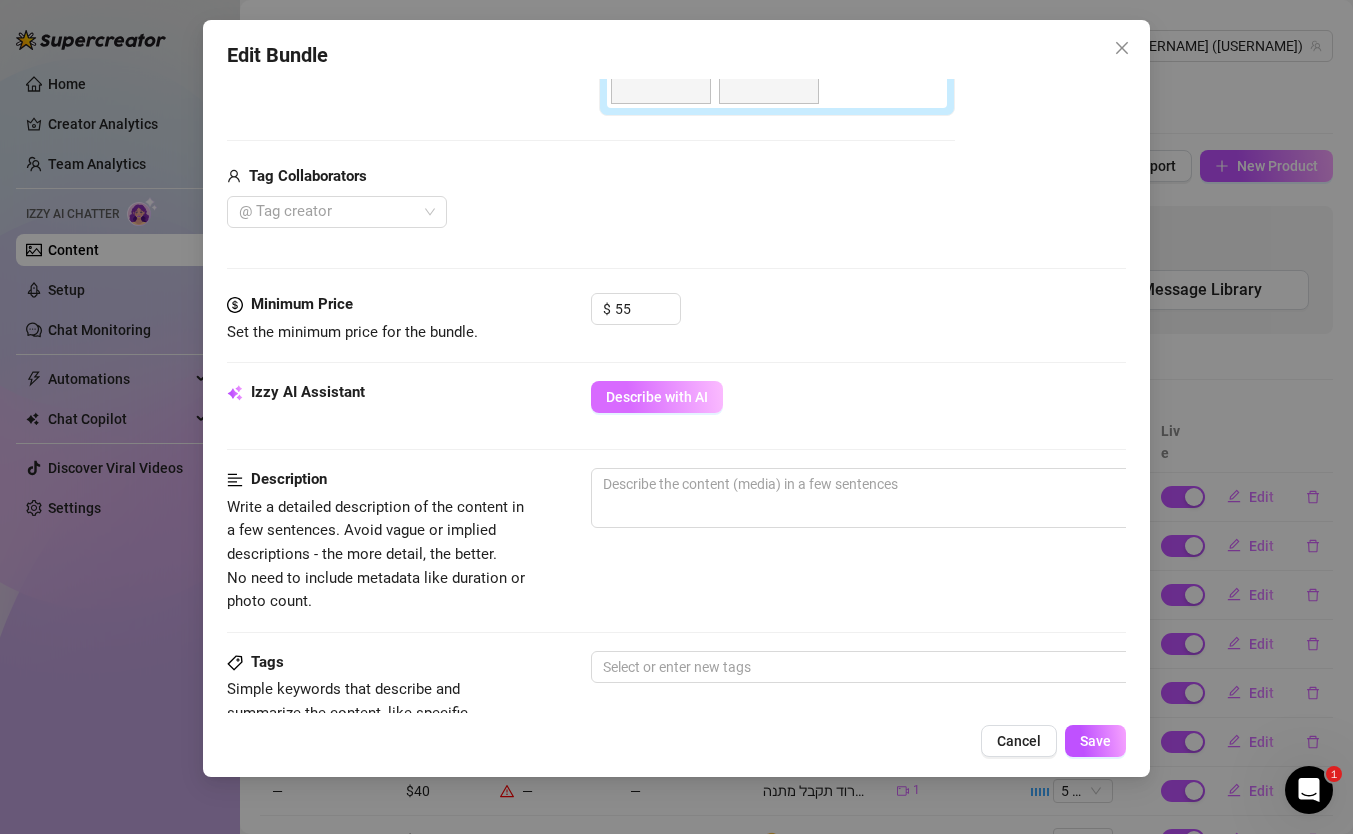 click on "Describe with AI" at bounding box center [657, 397] 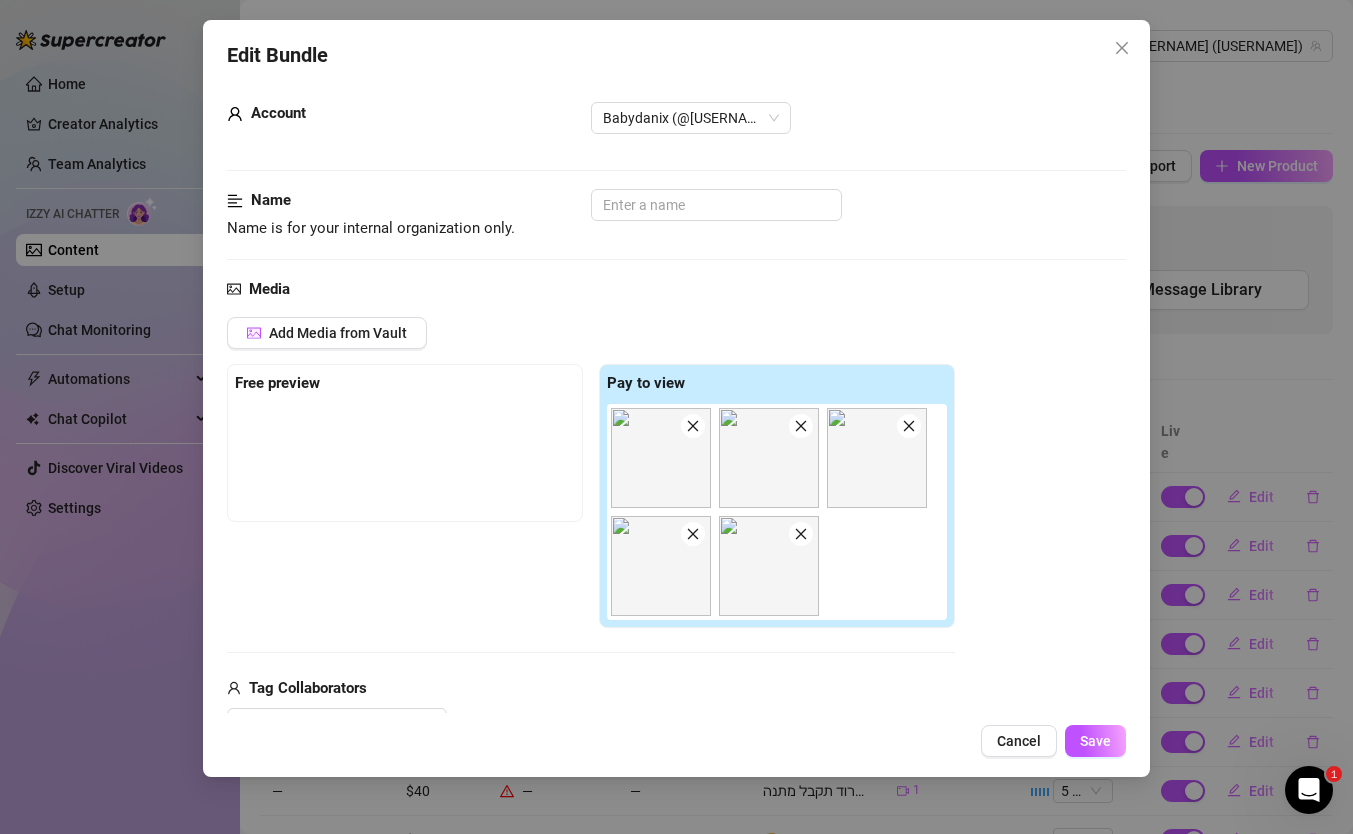 scroll, scrollTop: 0, scrollLeft: 0, axis: both 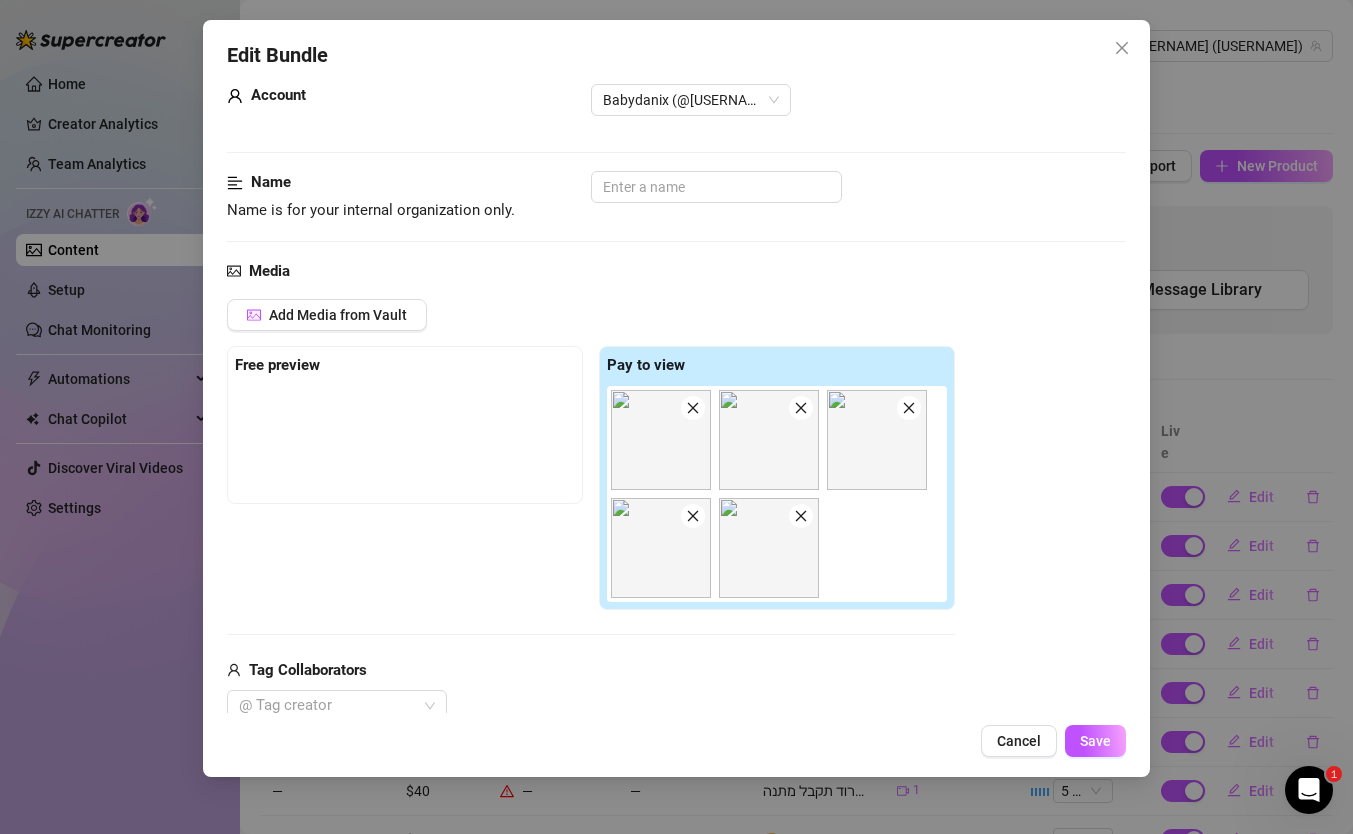 type on "[FIRST]" 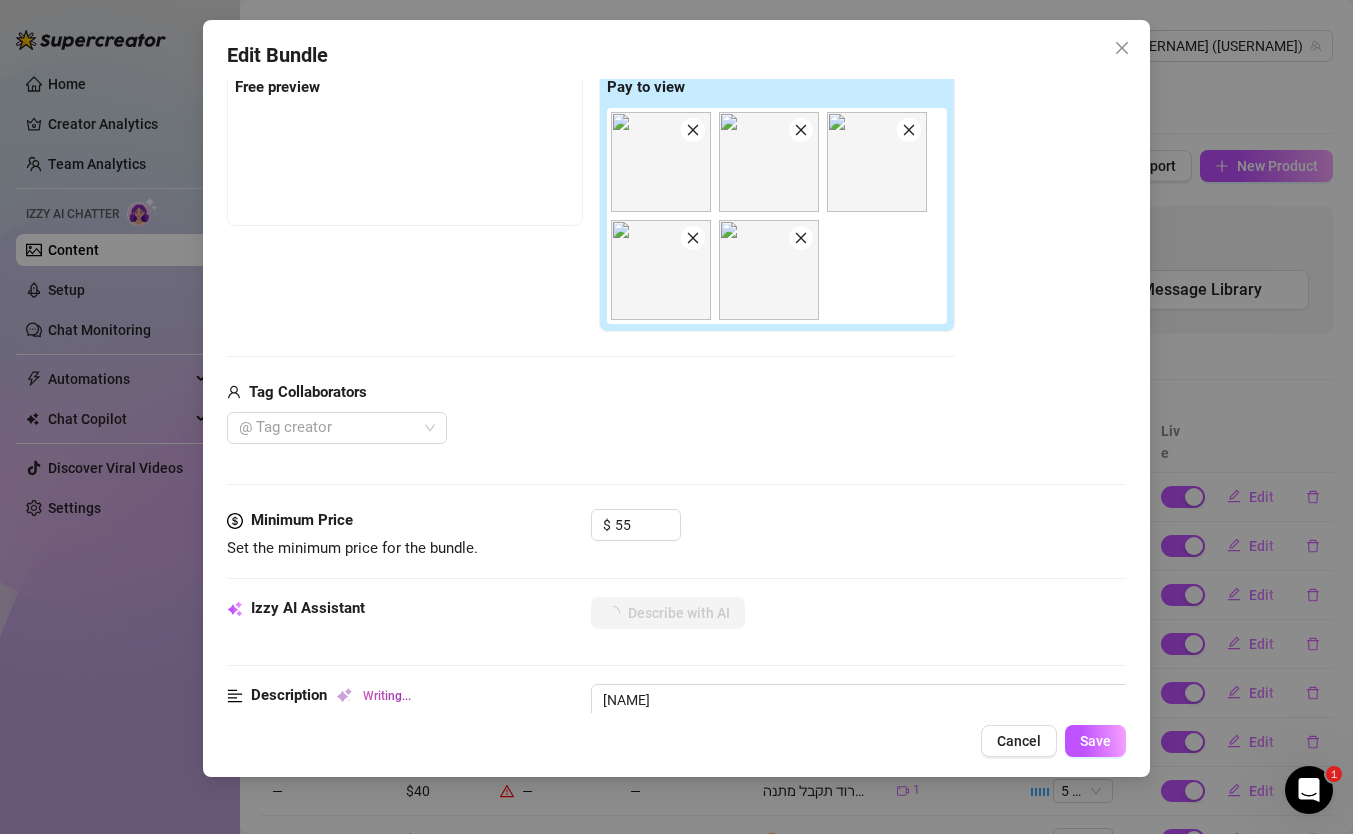 type on "[NAME] is" 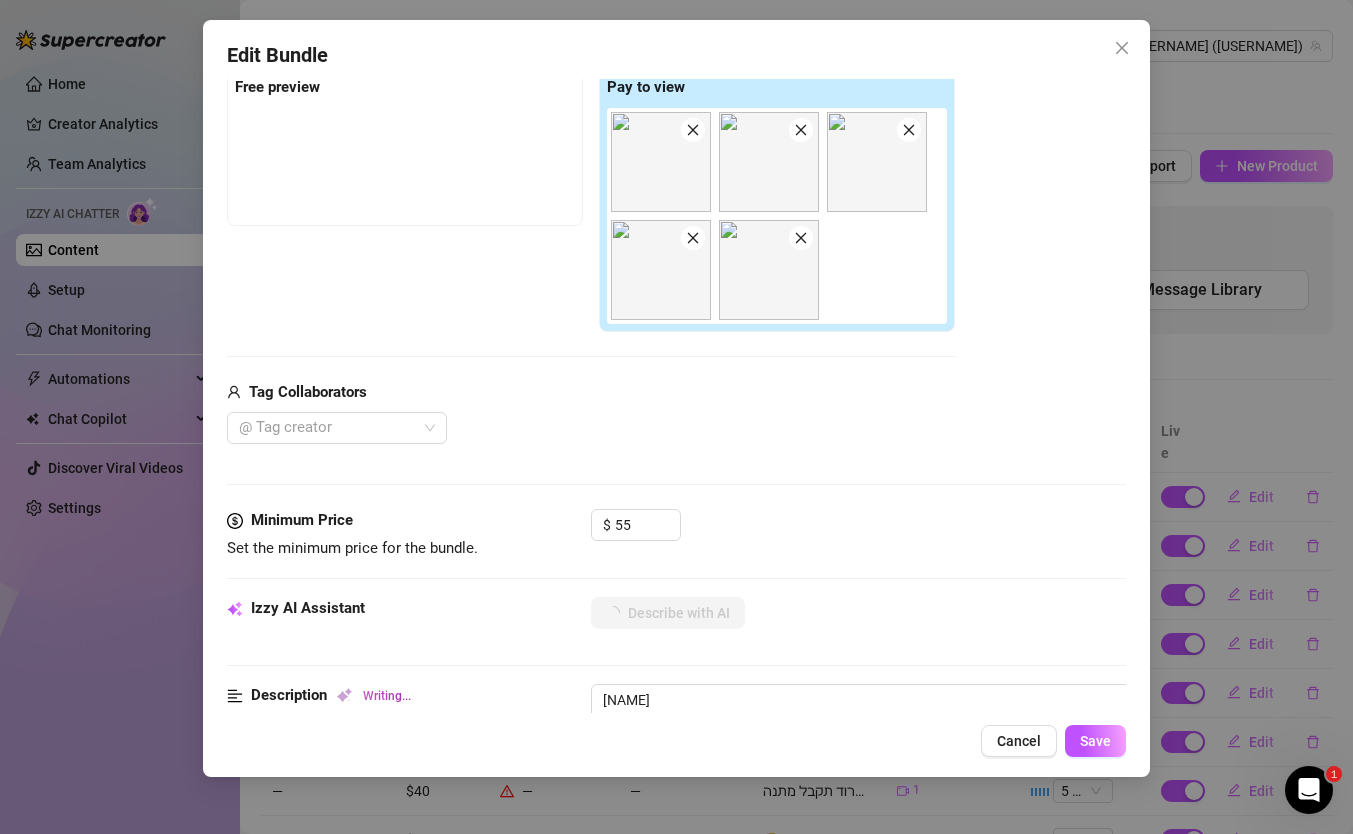 type on "[NAME] is" 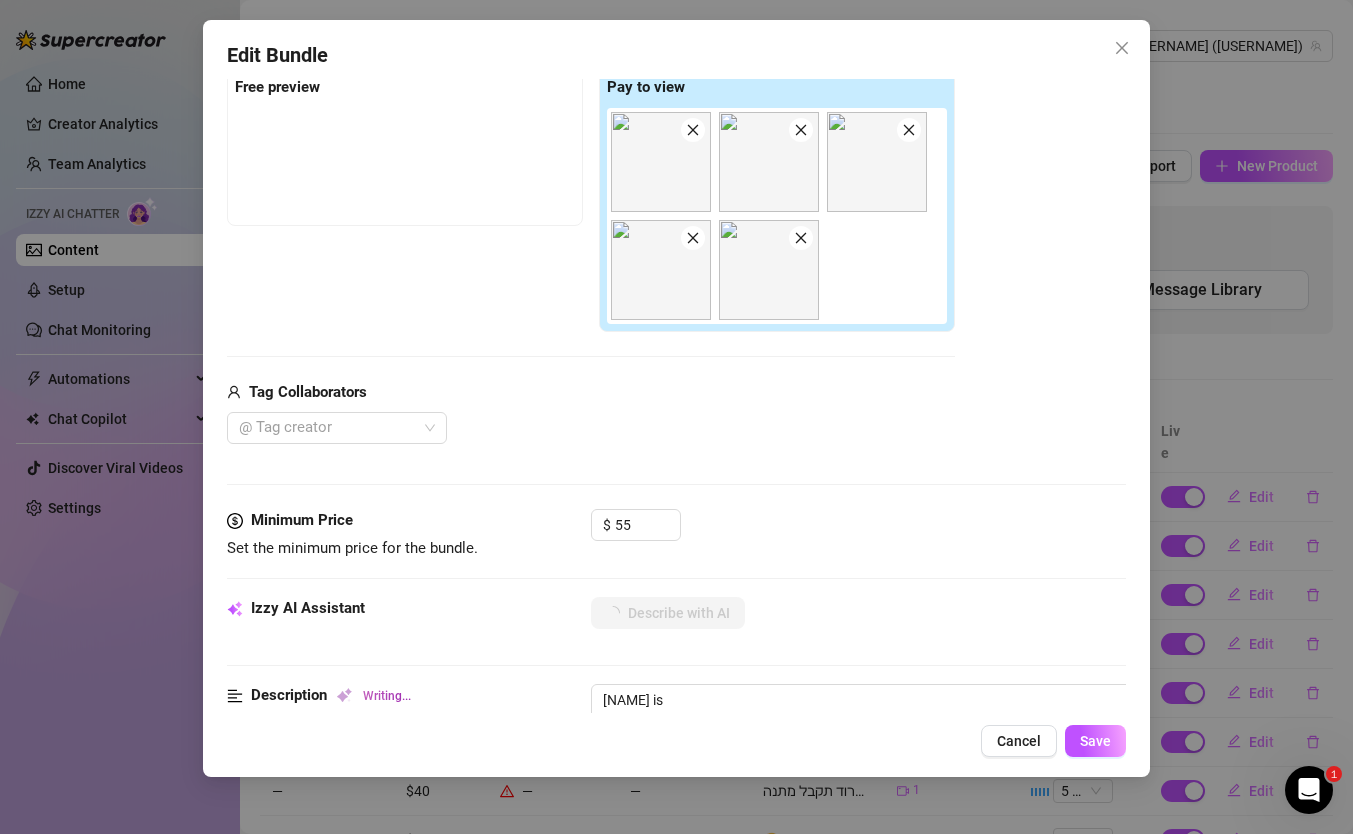 type on "דניאלה is fully" 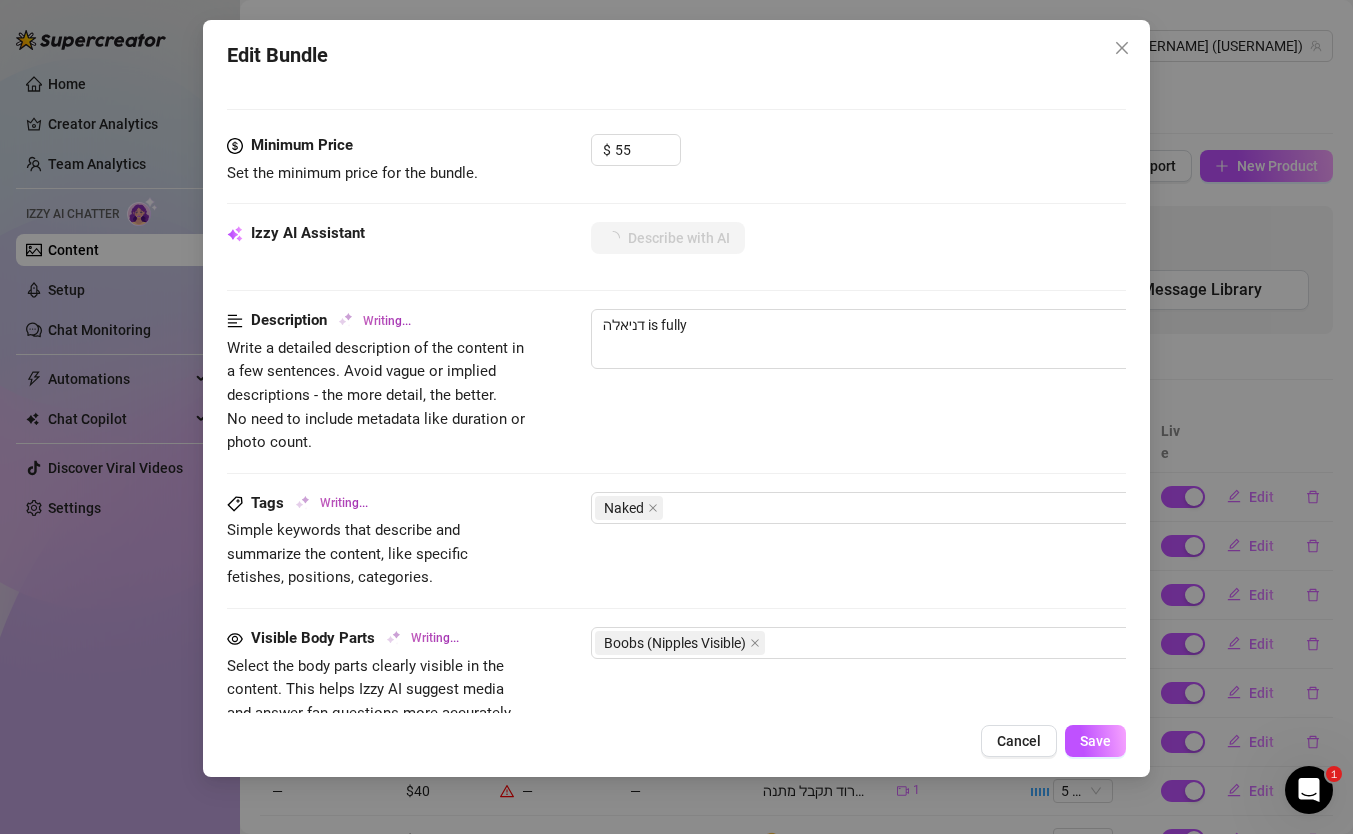 type on "דניאלה is fully naked" 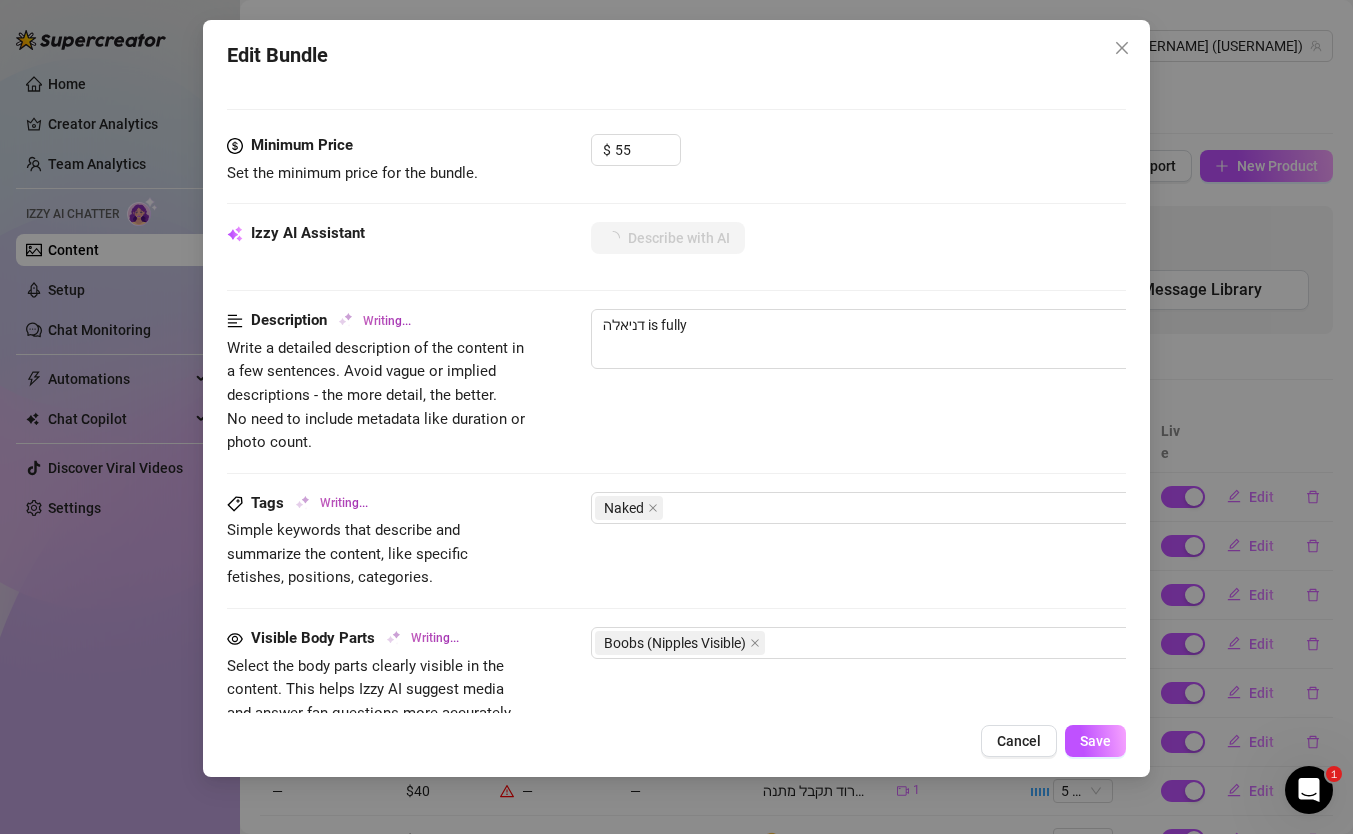 type on "דניאלה is fully naked" 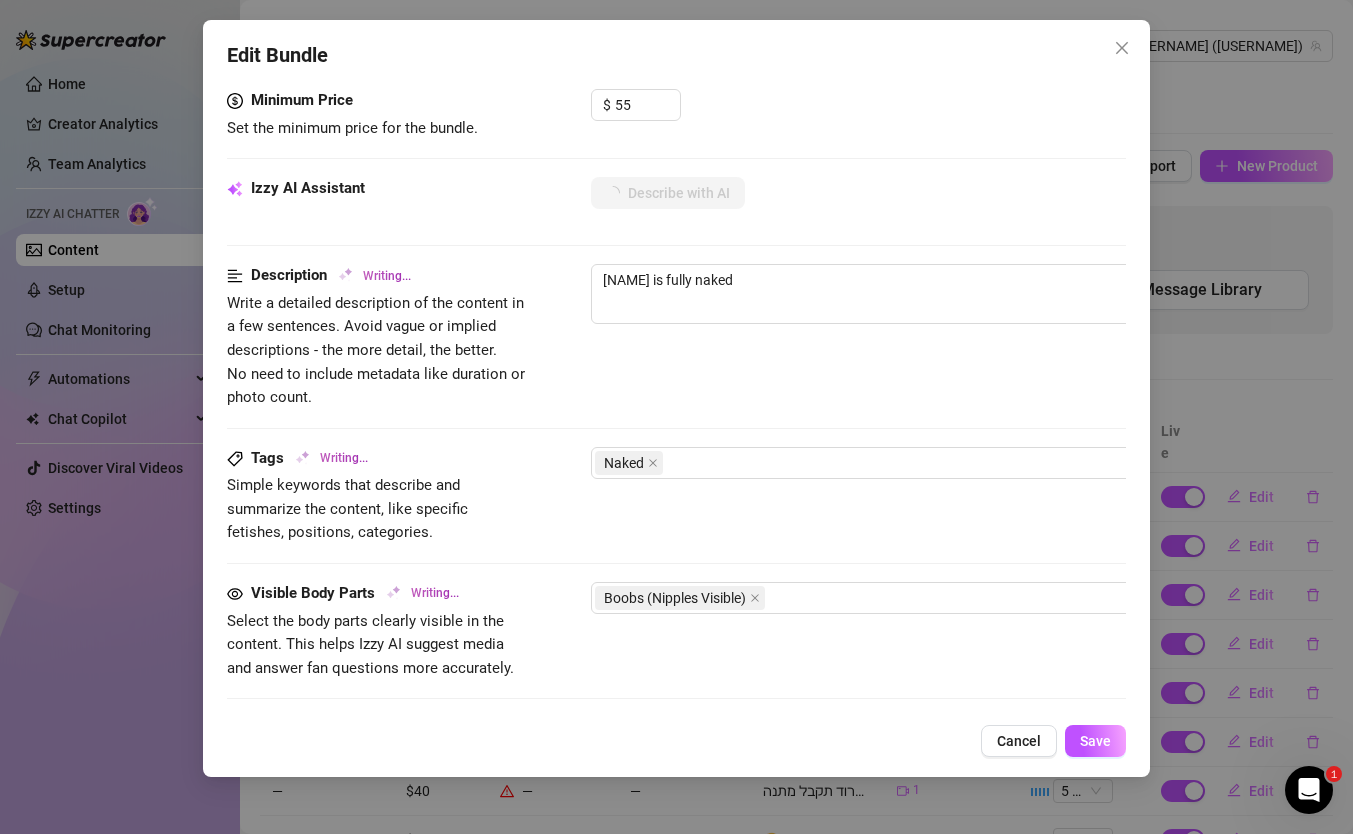 type on "דניאלה is fully naked in" 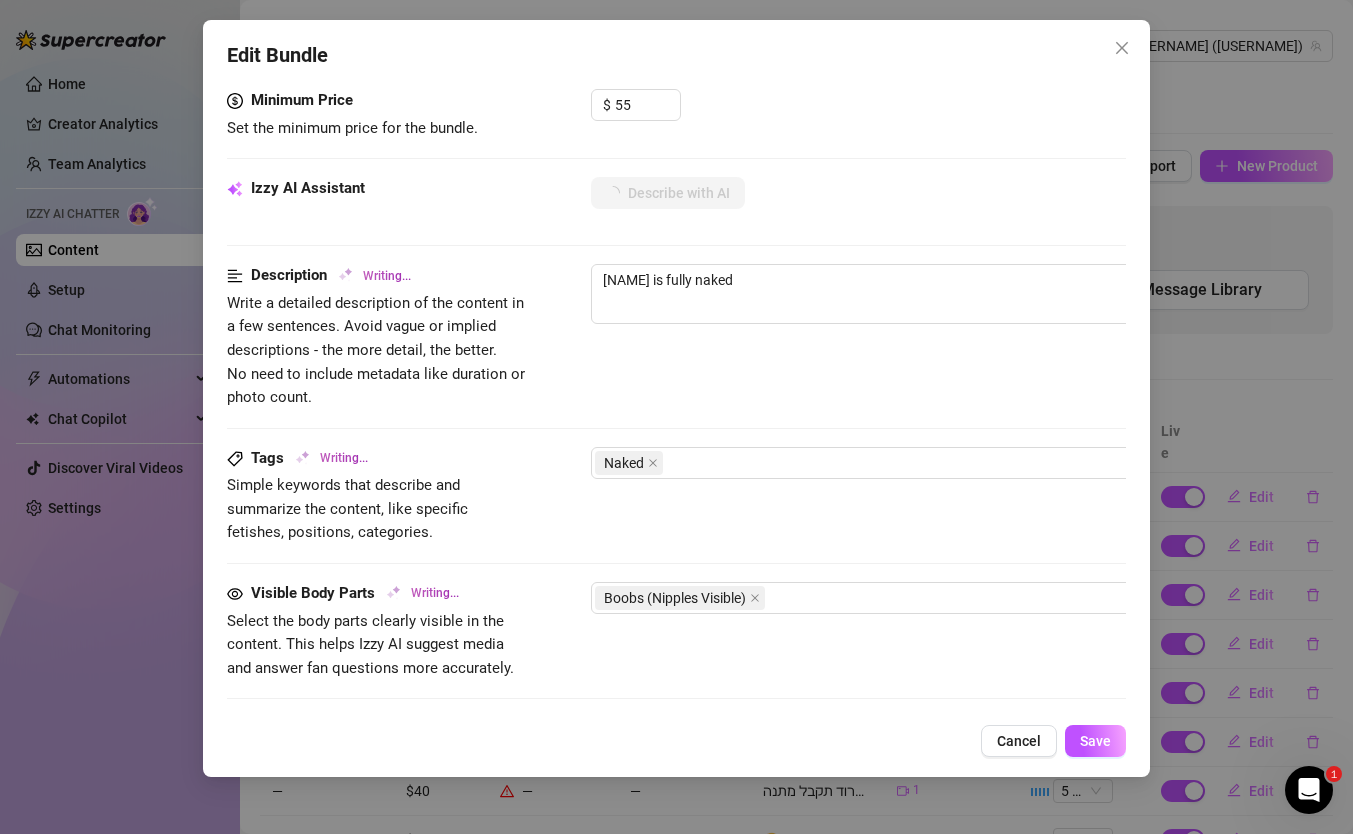 type on "דניאלה is fully naked in" 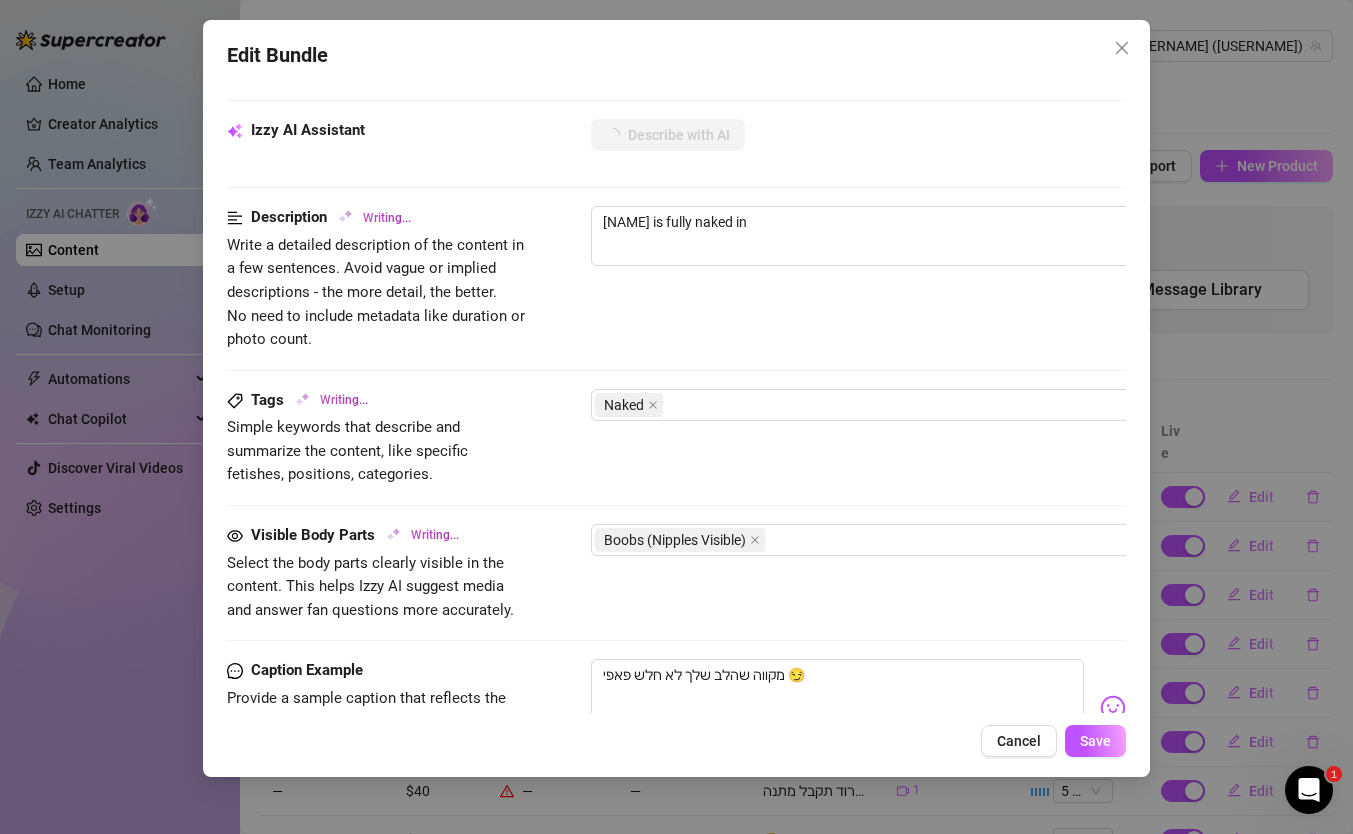 type on "דניאלה is fully naked in a" 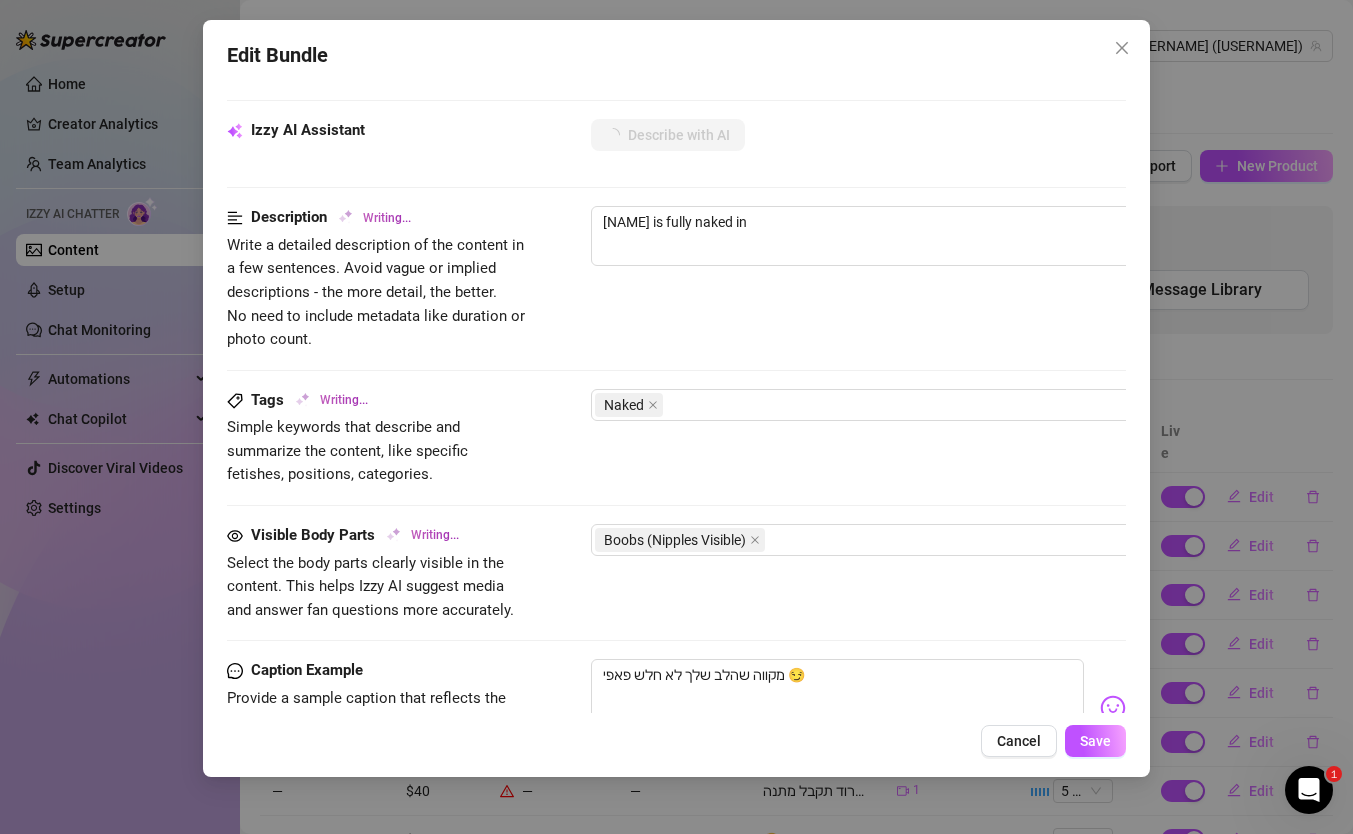 type on "דניאלה is fully naked in a" 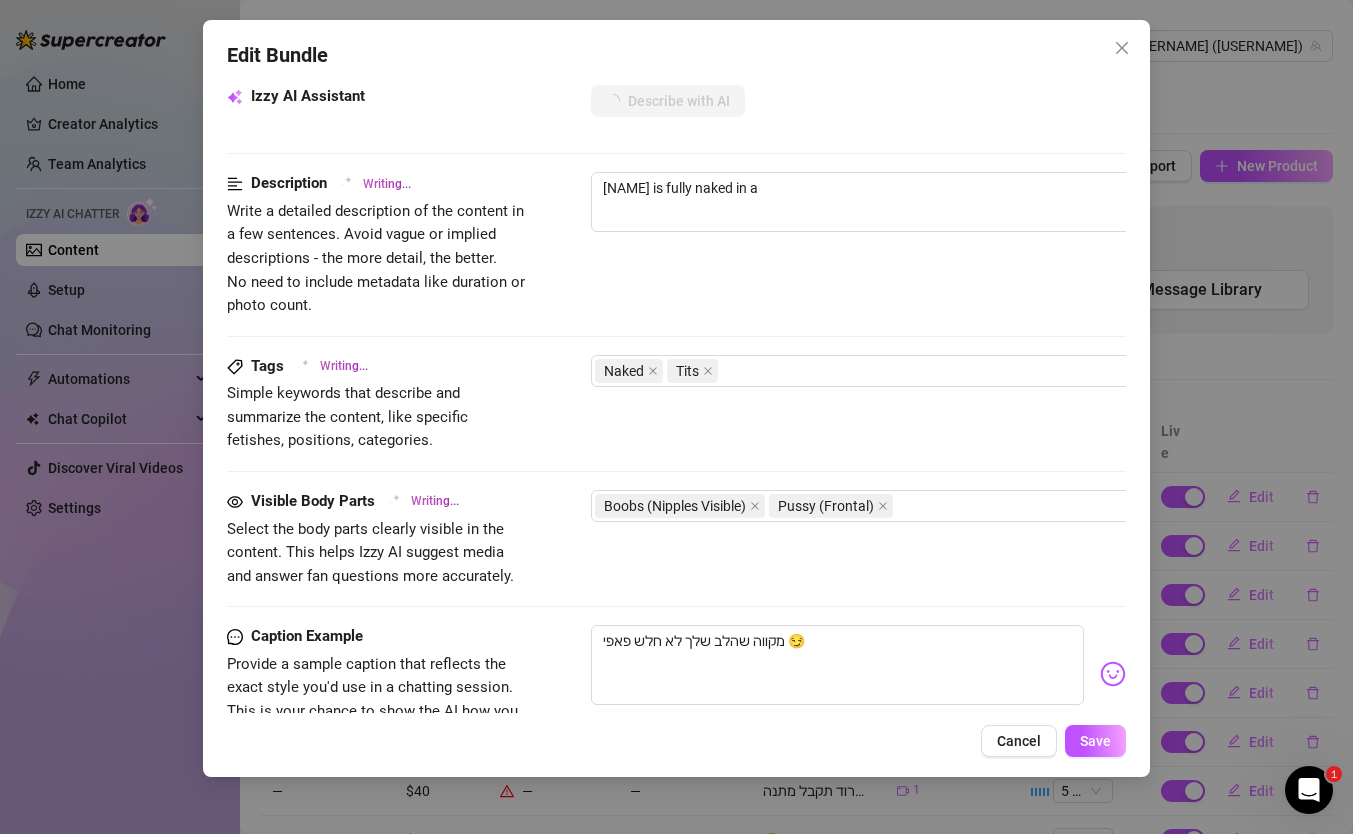 type on "דניאלה is fully naked in a bedroom," 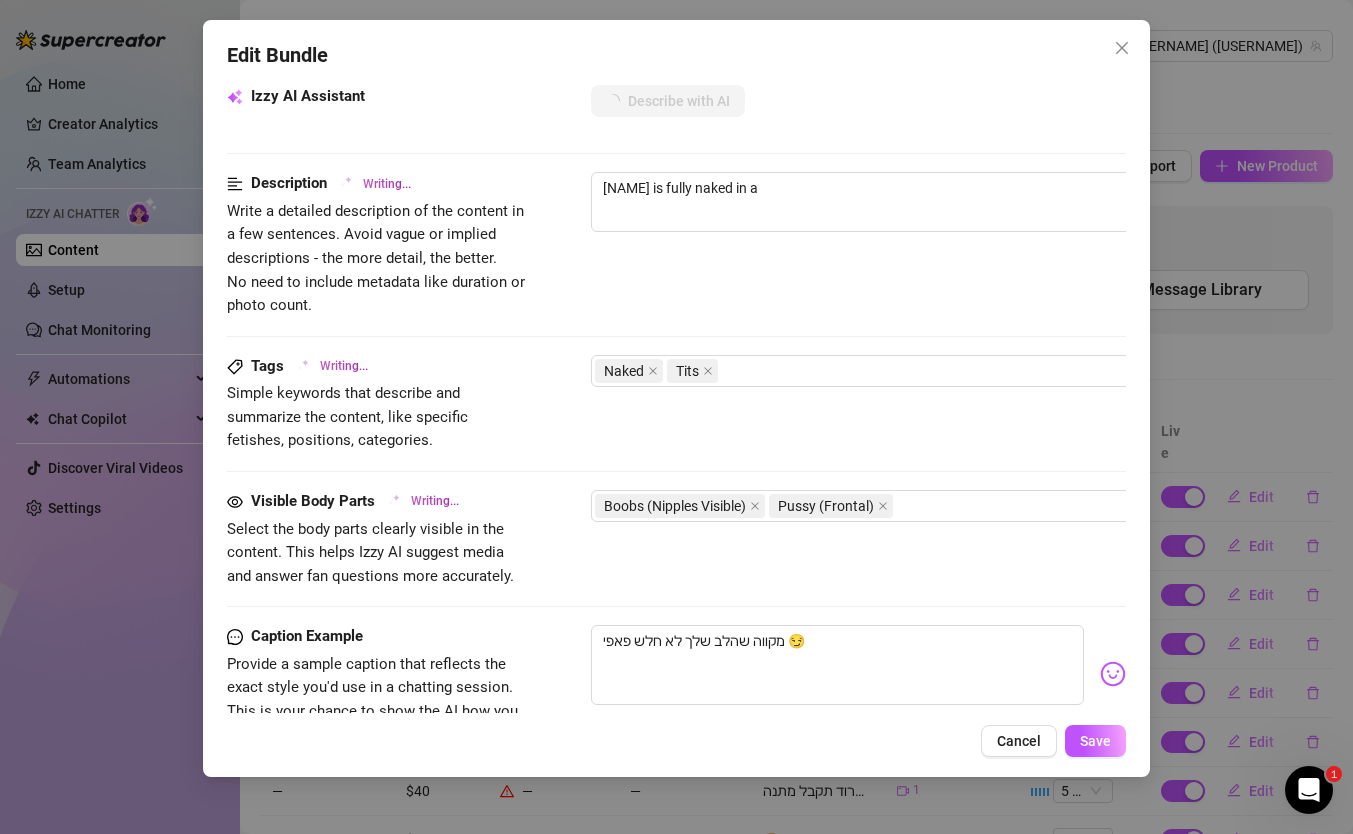 type on "דניאלה is fully naked in a bedroom," 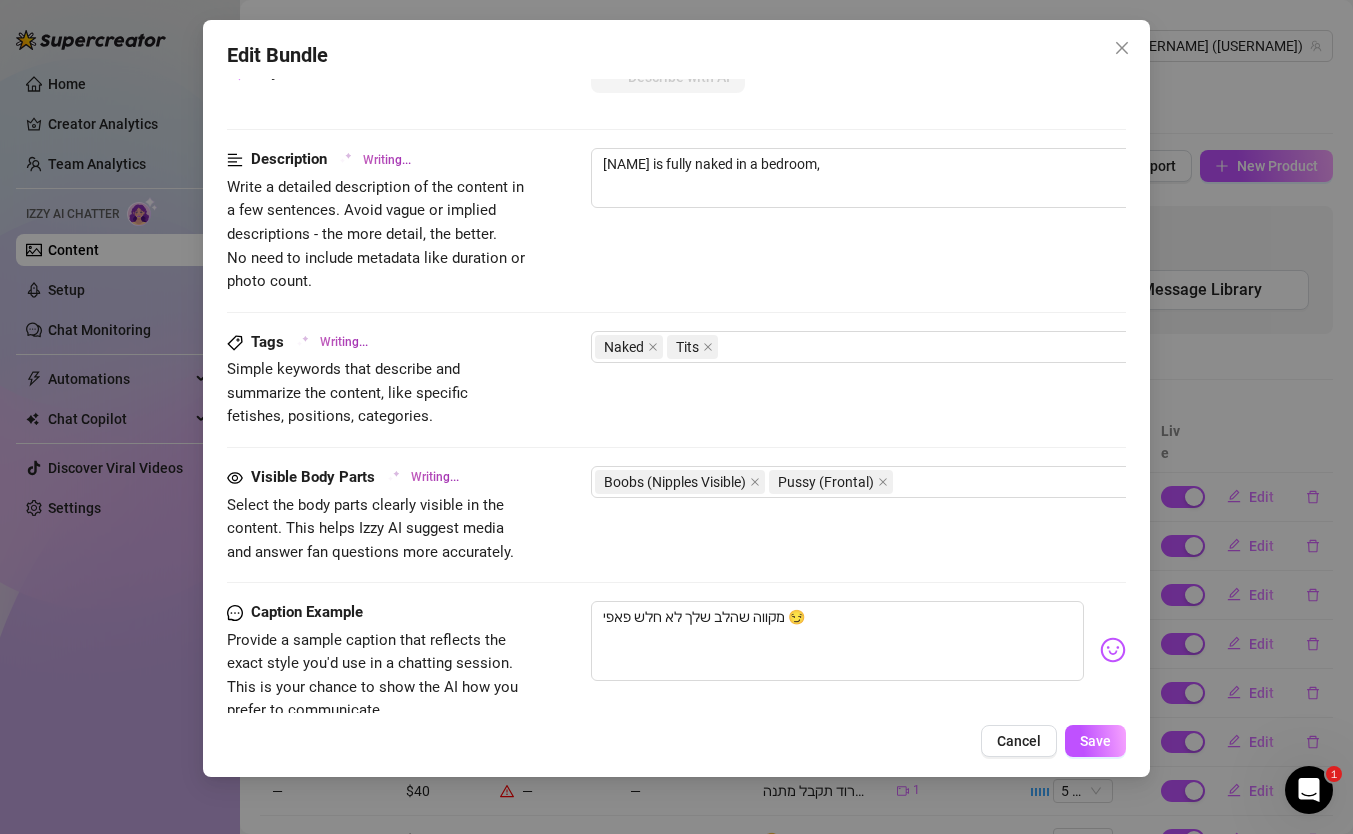 type on "דניאלה is fully naked in a bedroom, showing" 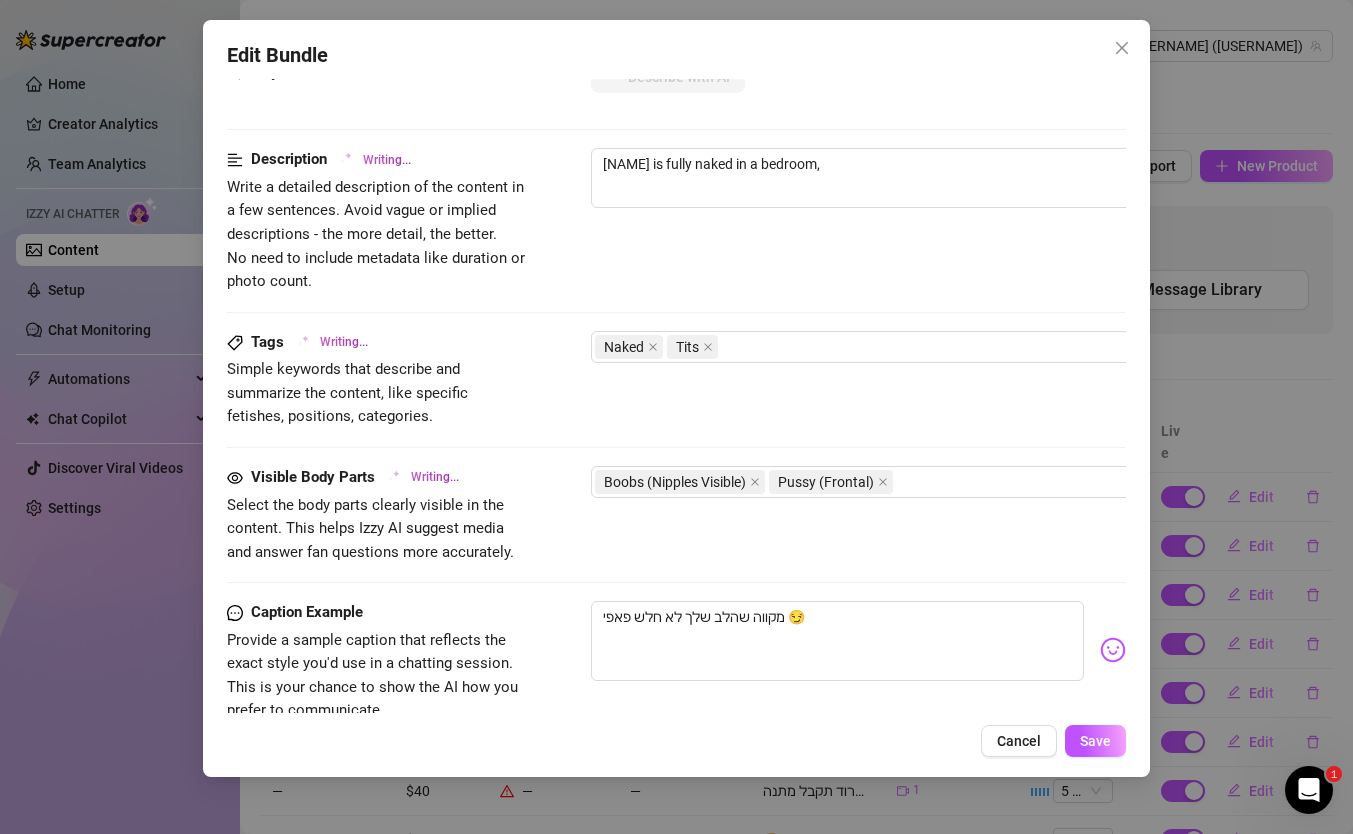 type on "דניאלה is fully naked in a bedroom, showing" 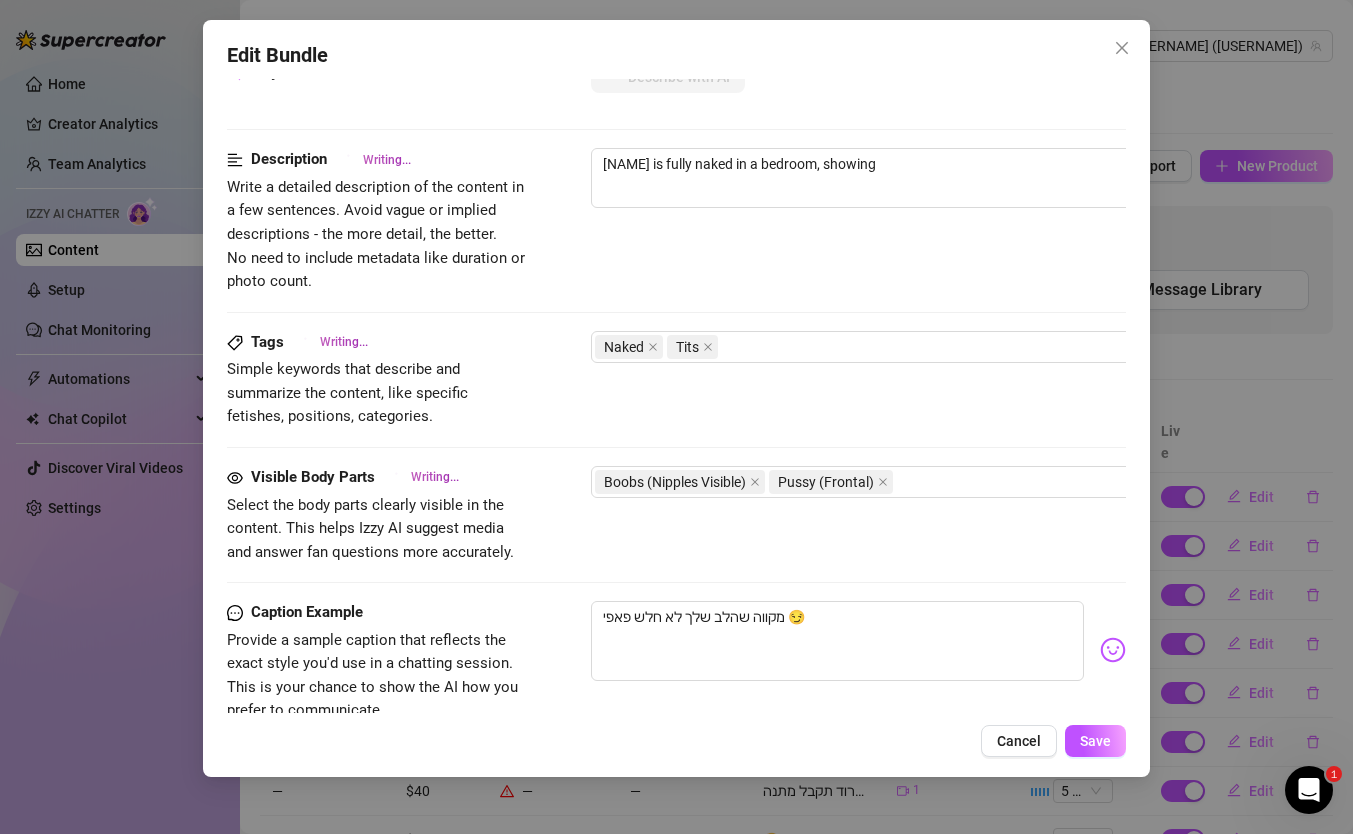 type on "דניאלה is fully naked in a bedroom, showing off" 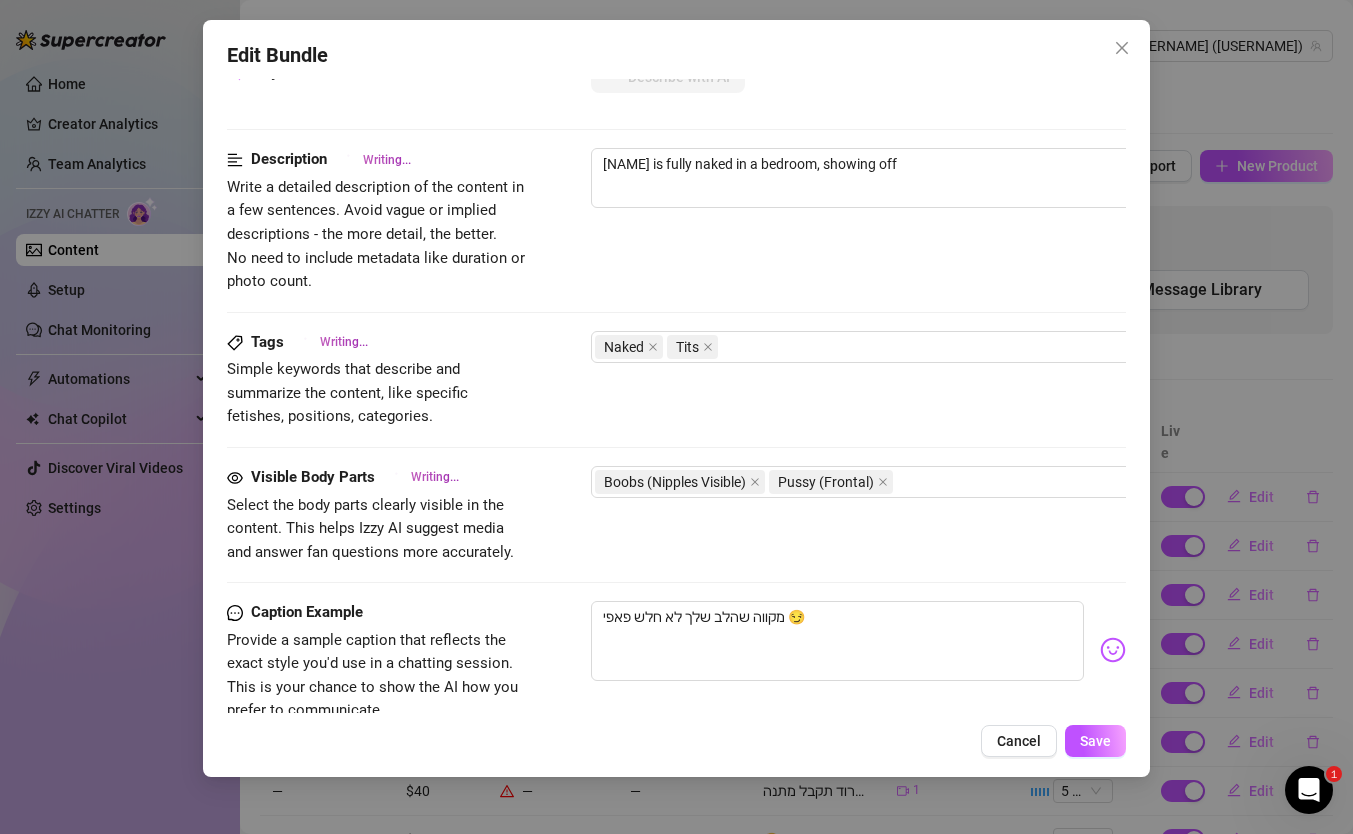 type on "דניאלה is fully naked in a bedroom, showing off her" 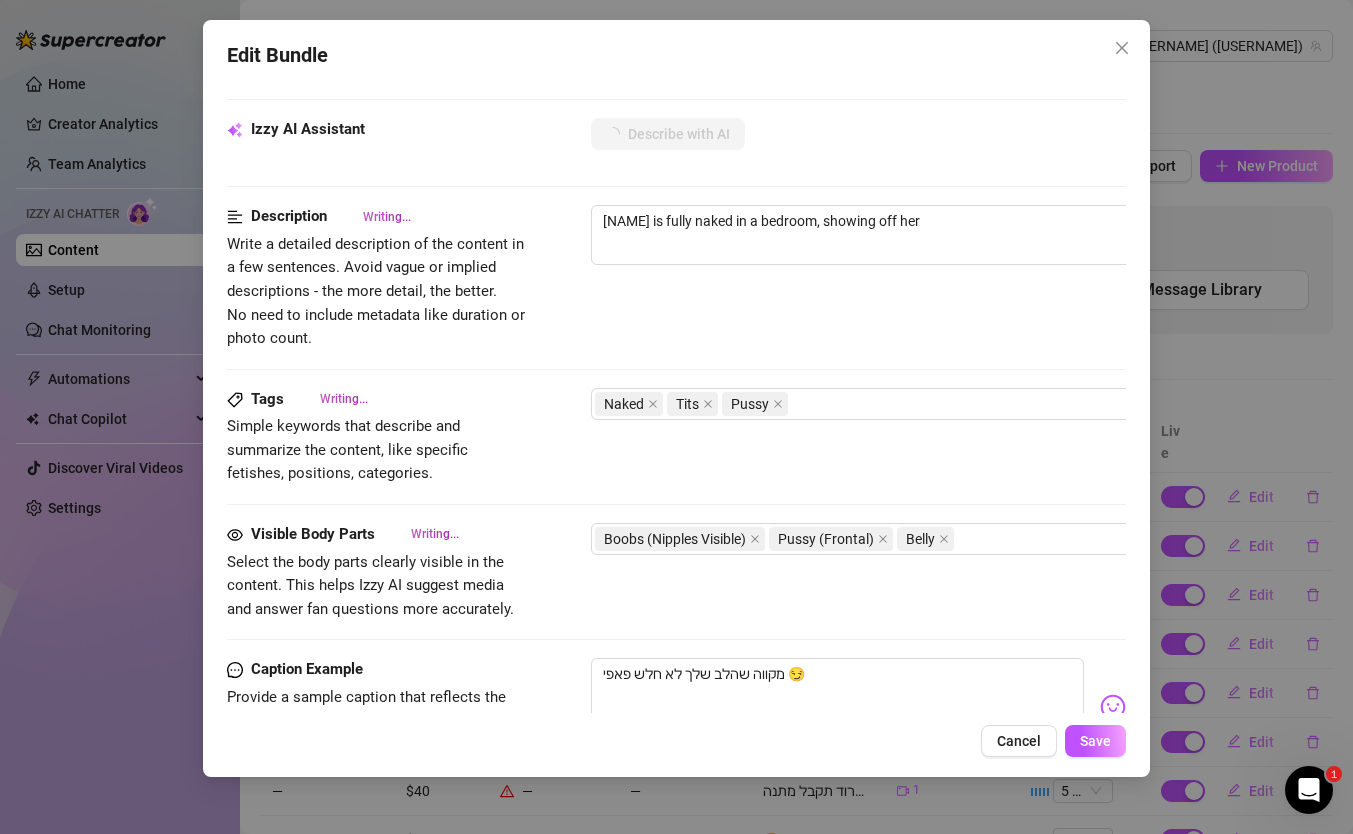 type on "דניאלה is fully naked in a bedroom, showing off her busty" 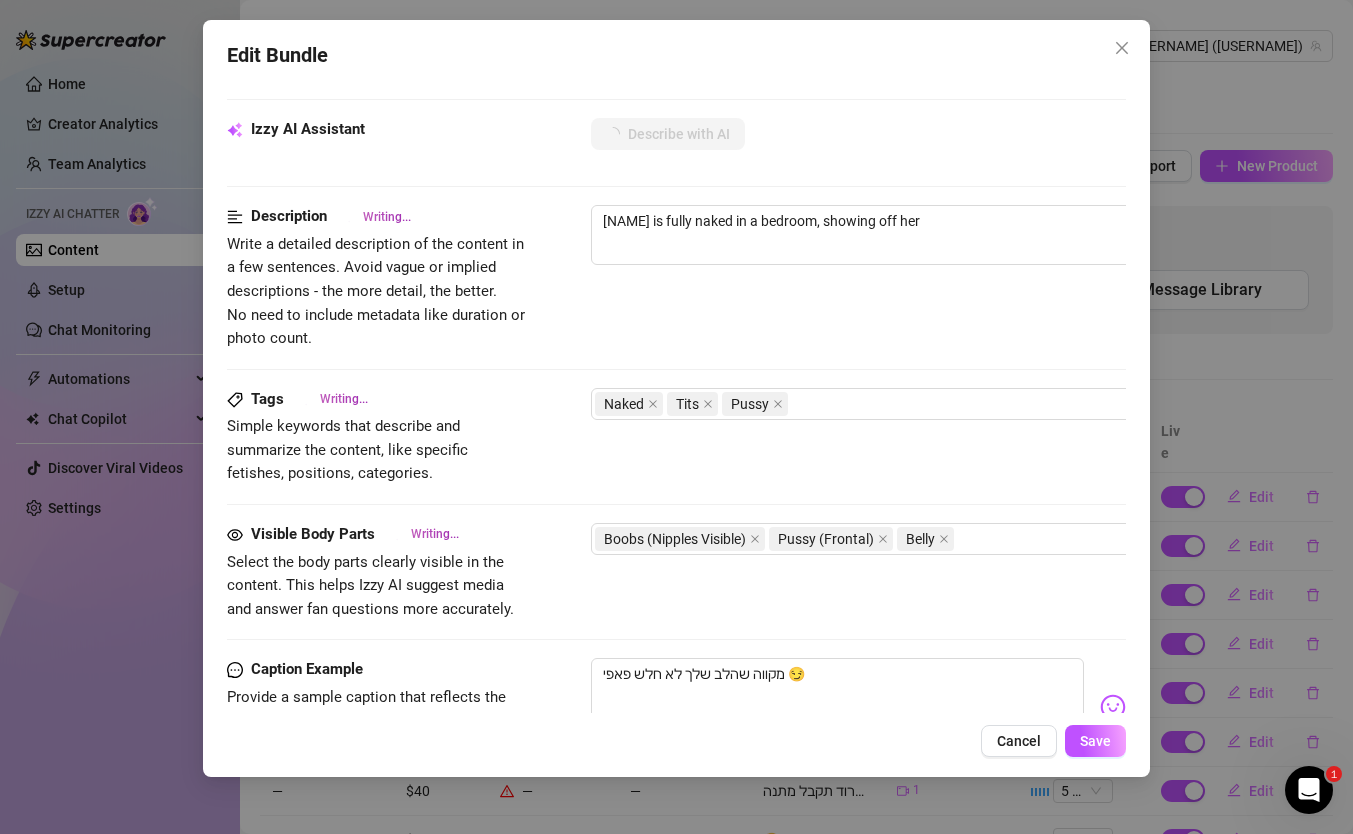 type on "דניאלה is fully naked in a bedroom, showing off her busty" 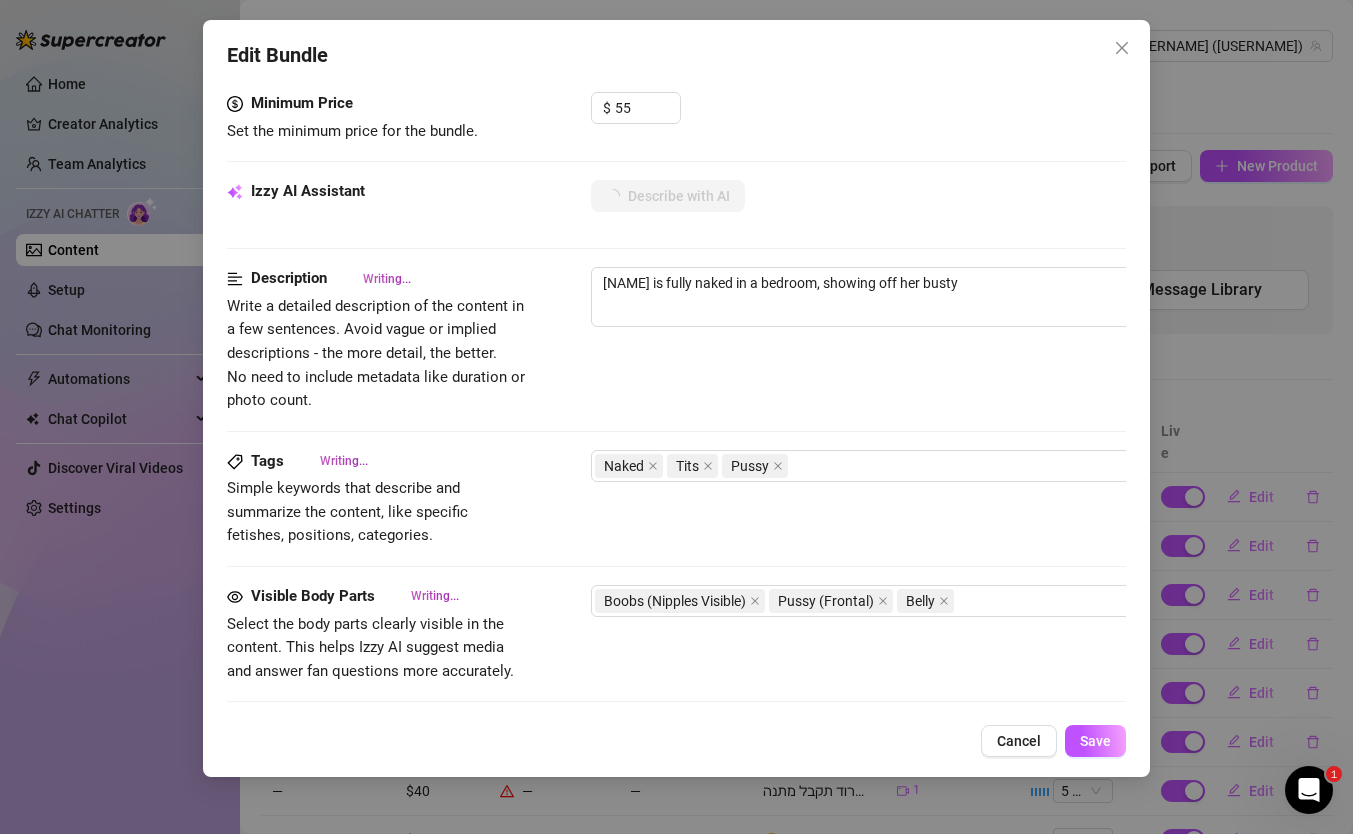 type on "דניאלה is fully naked in a bedroom, showing off her busty tits" 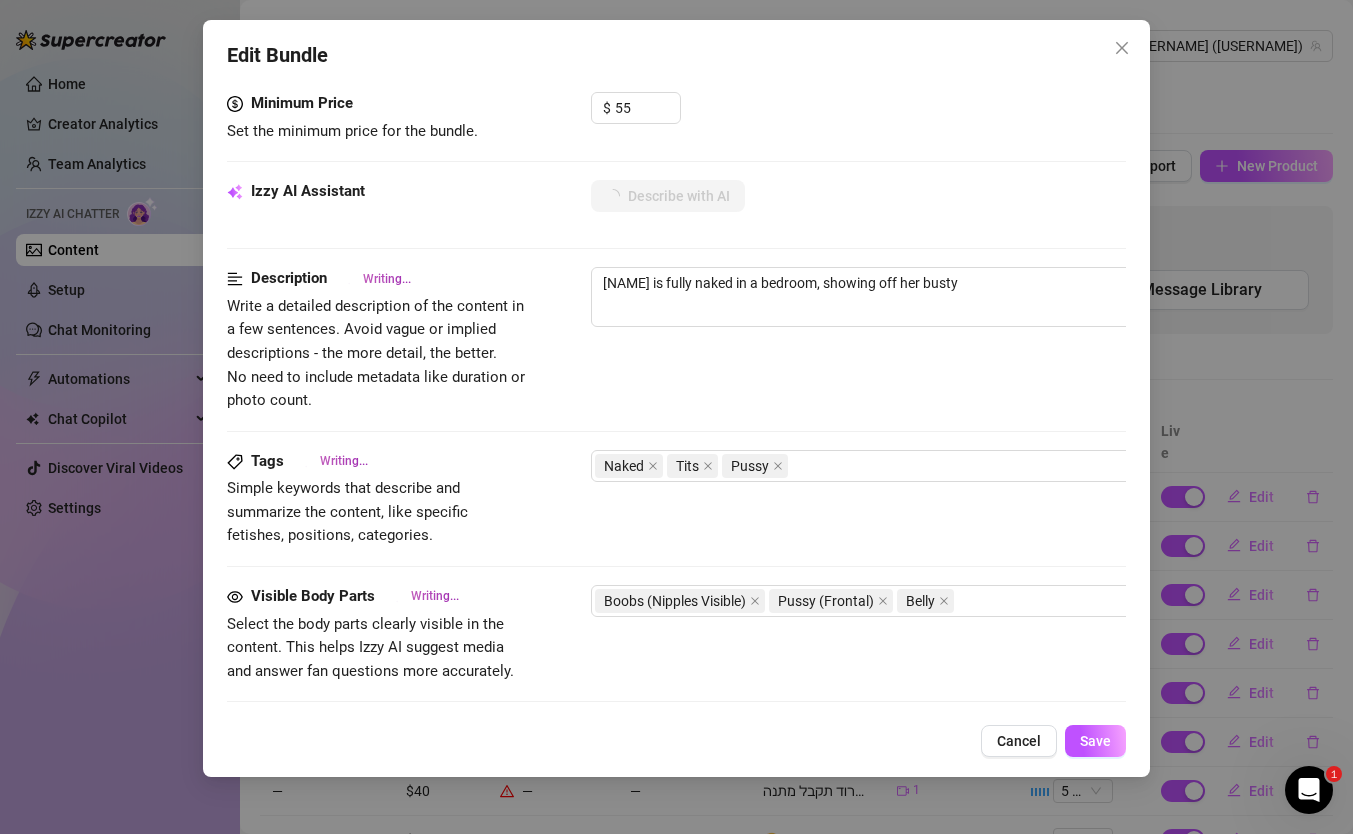 type on "דניאלה is fully naked in a bedroom, showing off her busty tits" 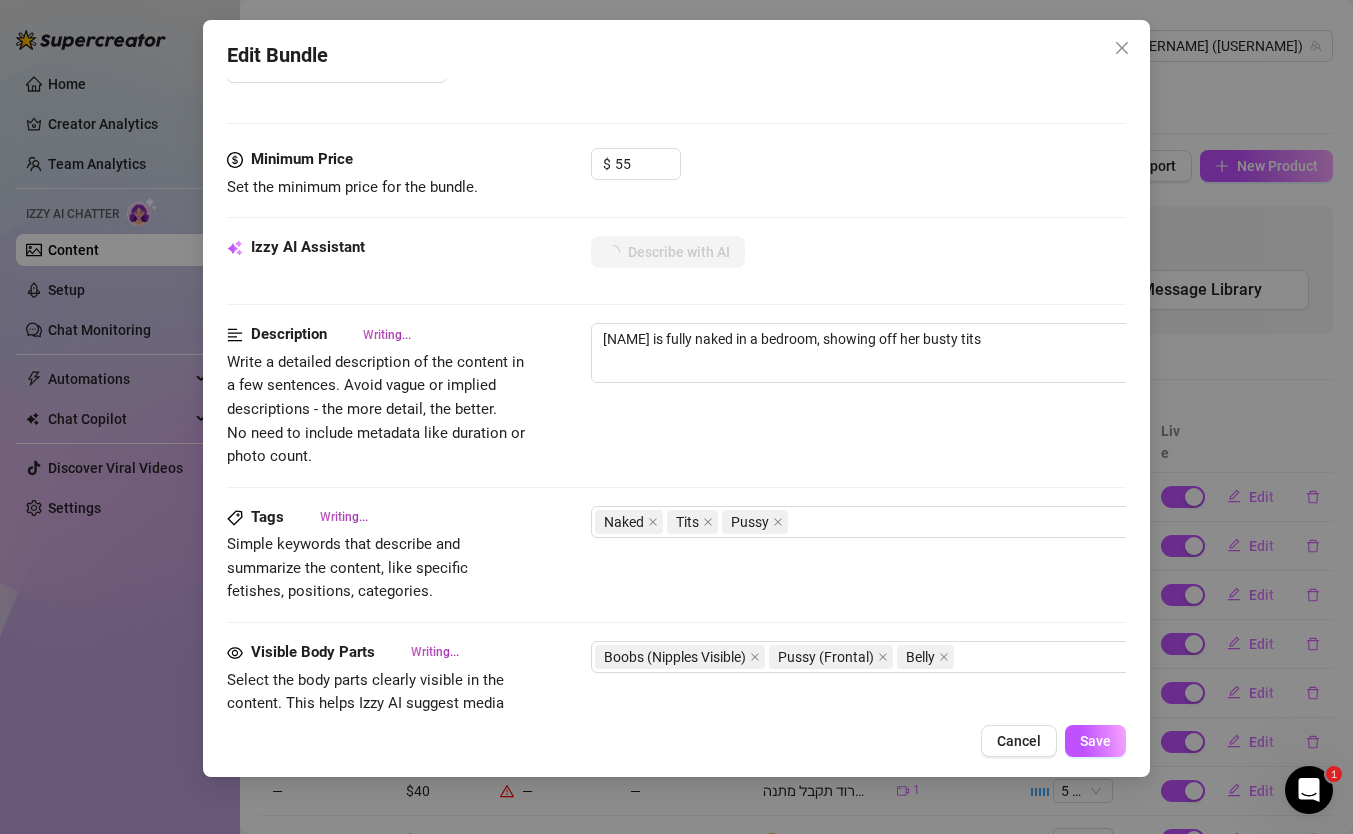 type on "דניאלה is fully naked in a bedroom, showing off her busty tits and" 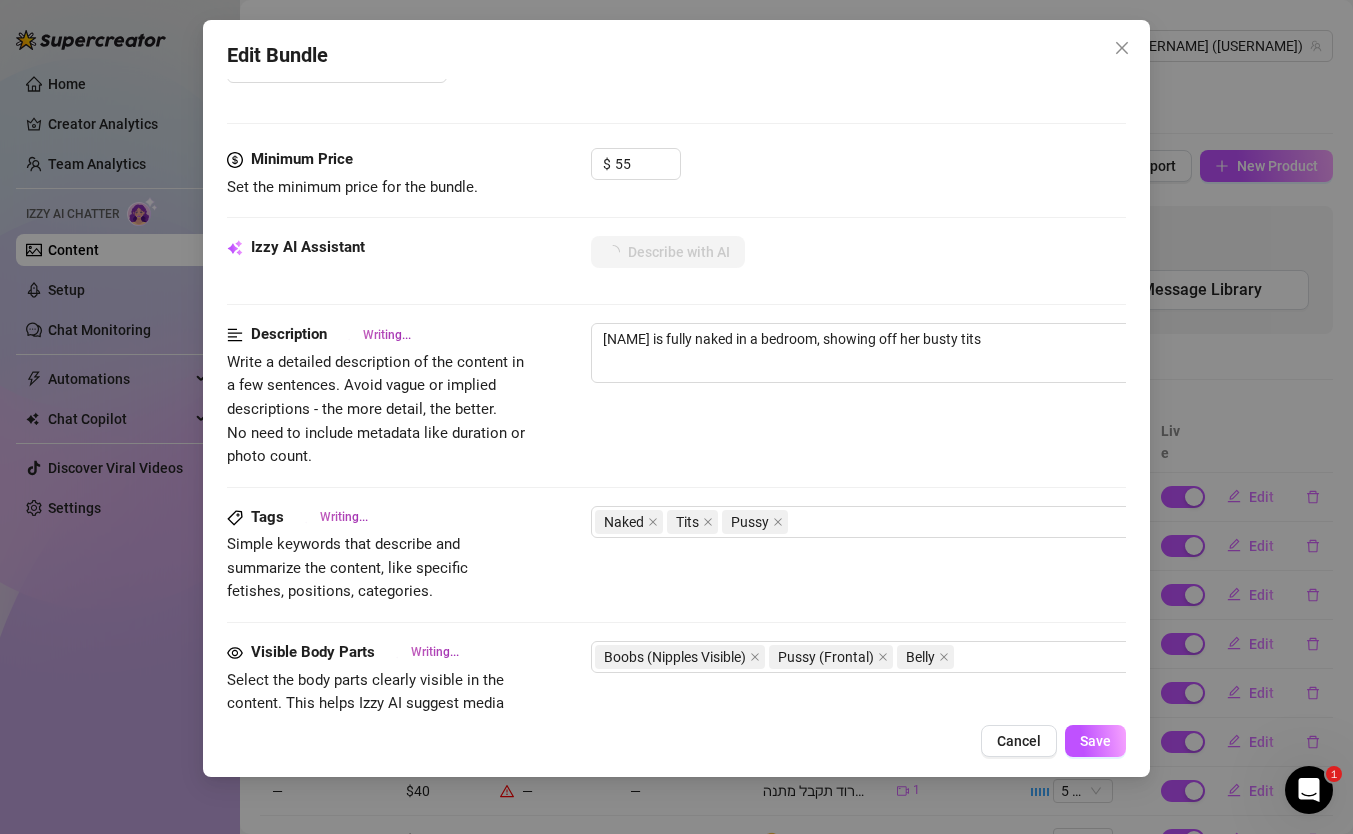 type on "דניאלה is fully naked in a bedroom, showing off her busty tits and" 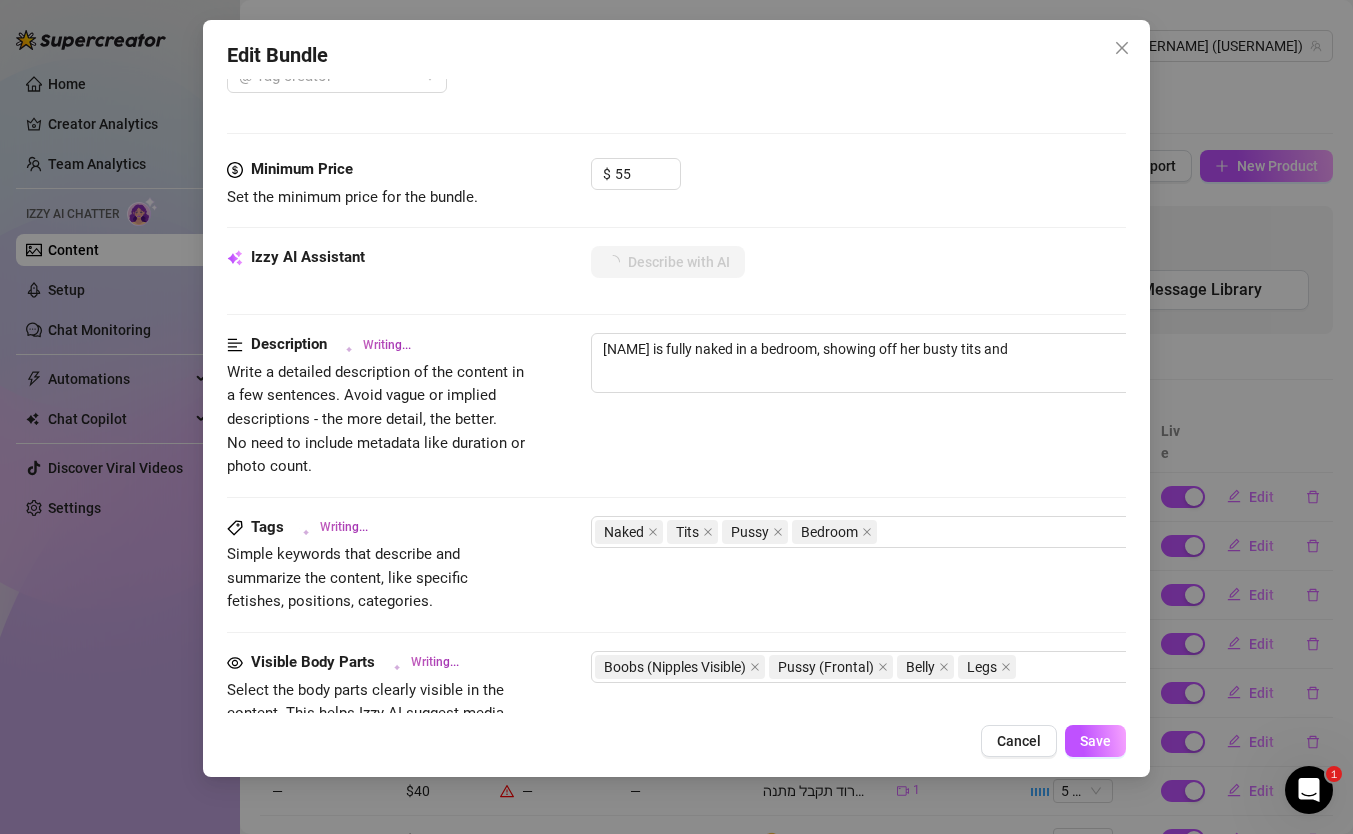 type on "דניאלה is fully naked in a bedroom, showing off her busty tits and smooth" 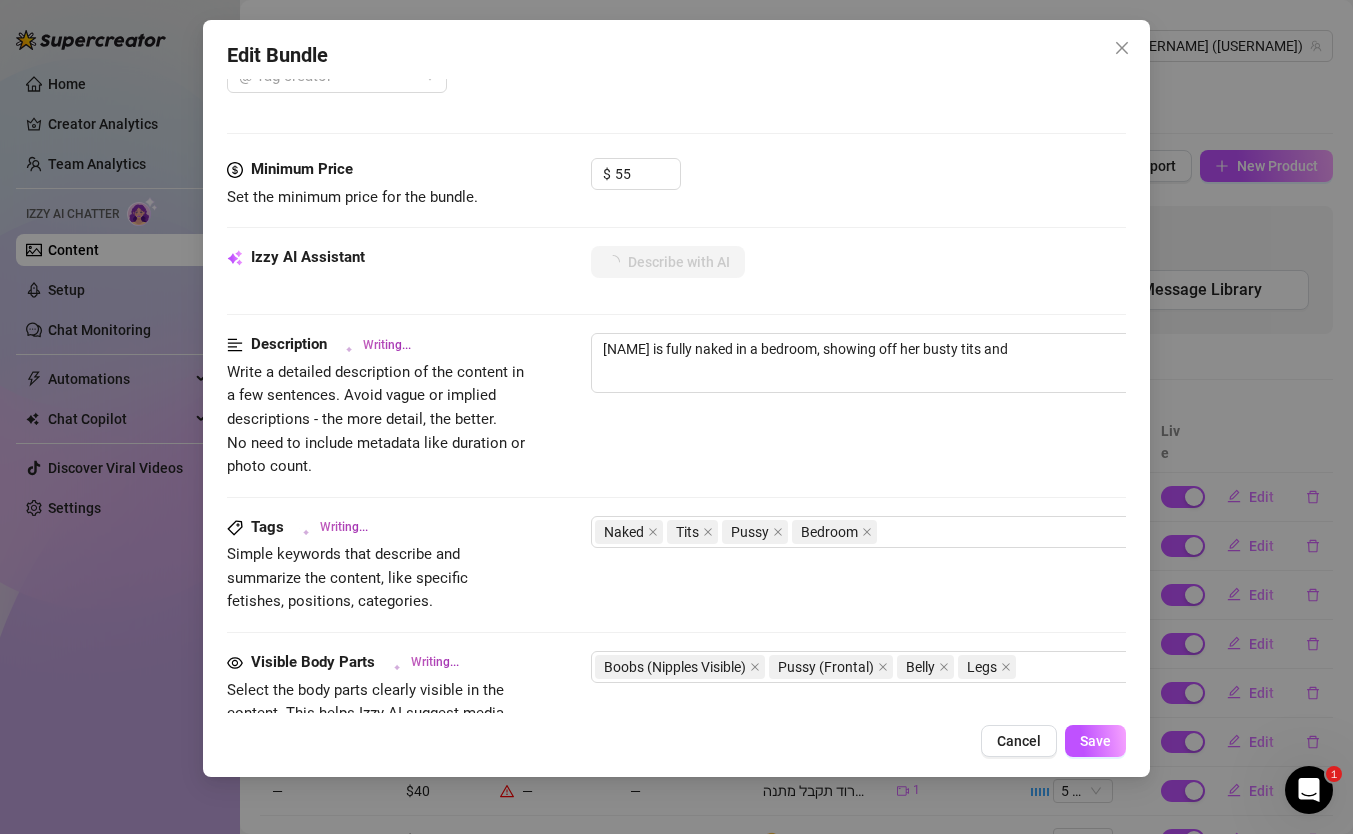 type on "דניאלה is fully naked in a bedroom, showing off her busty tits and smooth" 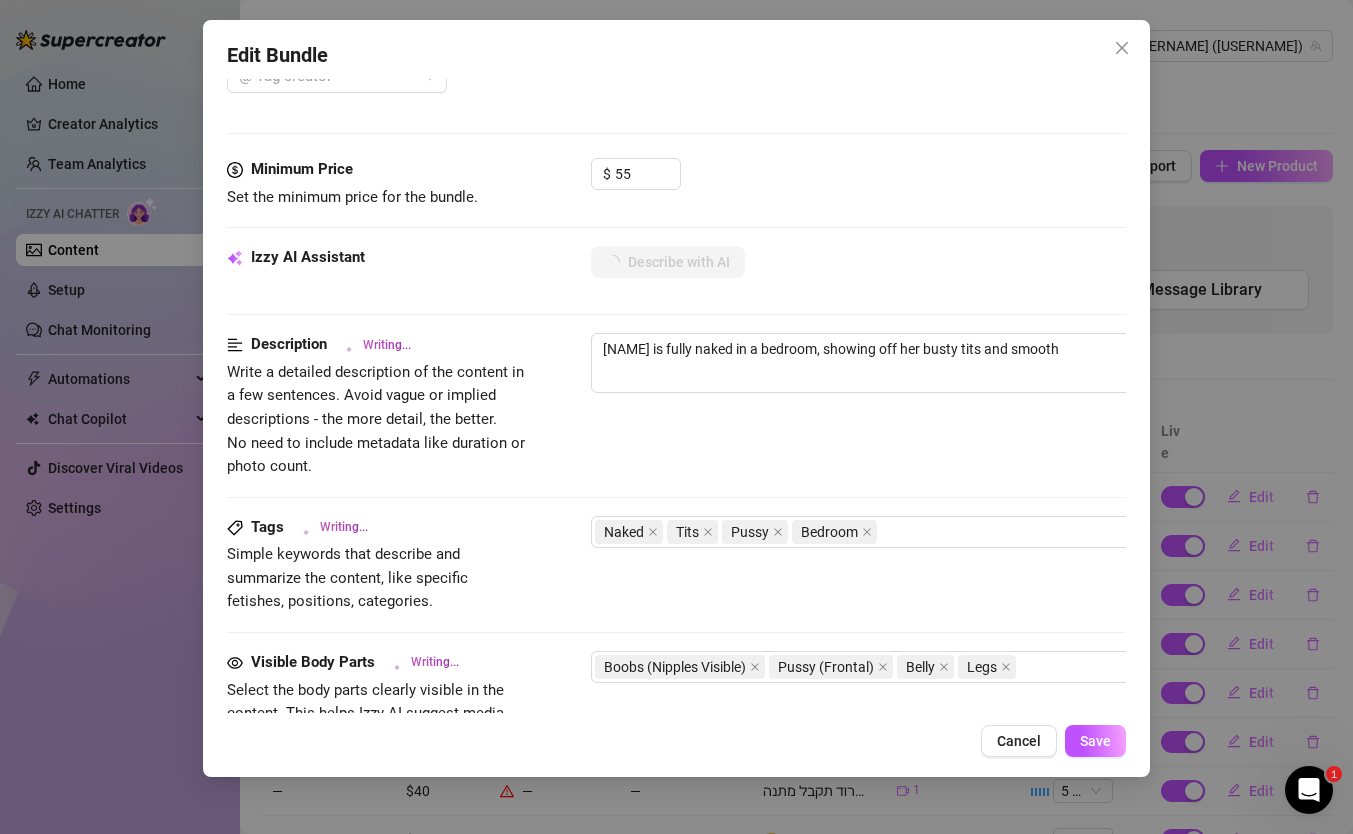 scroll, scrollTop: 664, scrollLeft: 0, axis: vertical 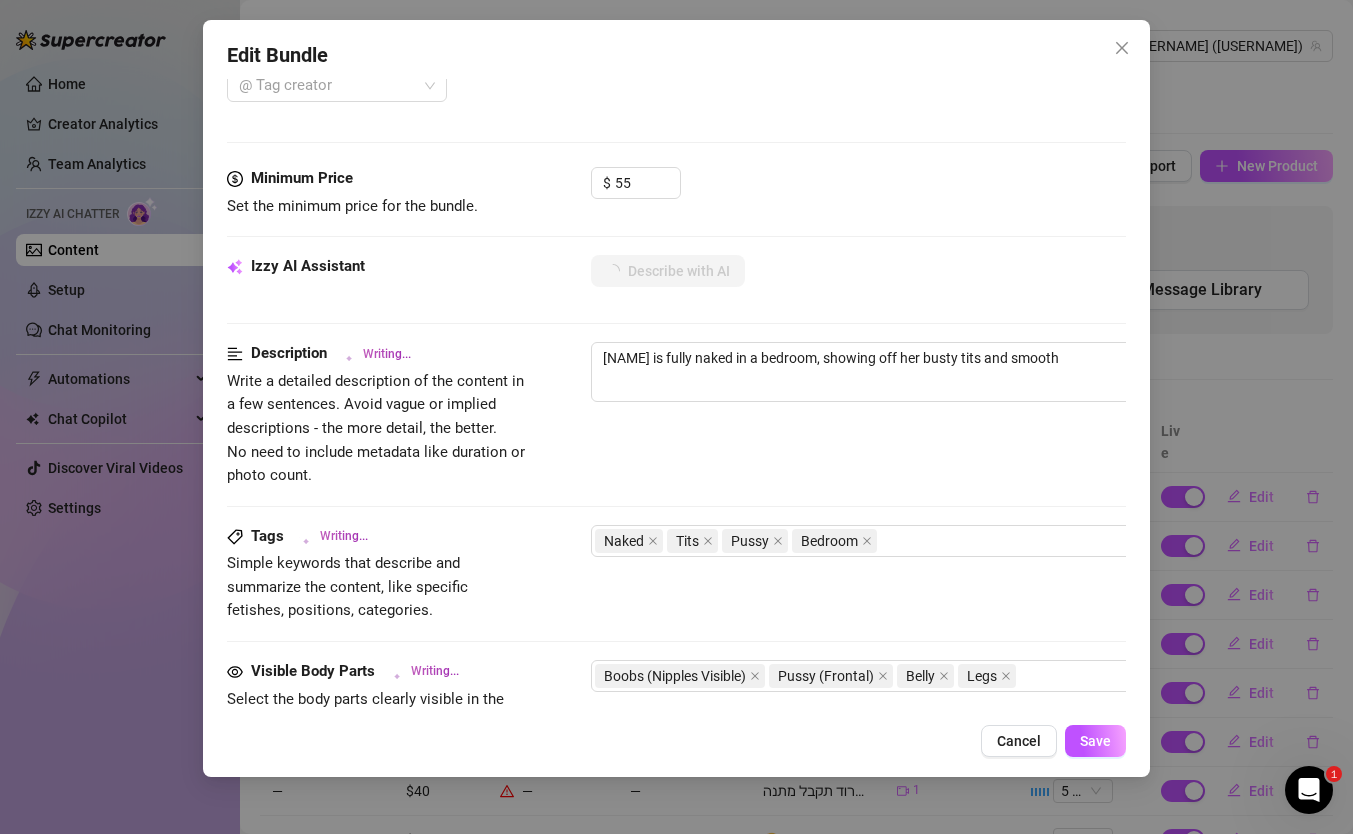 type on "דניאלה is fully naked in a bedroom, showing off her busty tits and smooth pussy." 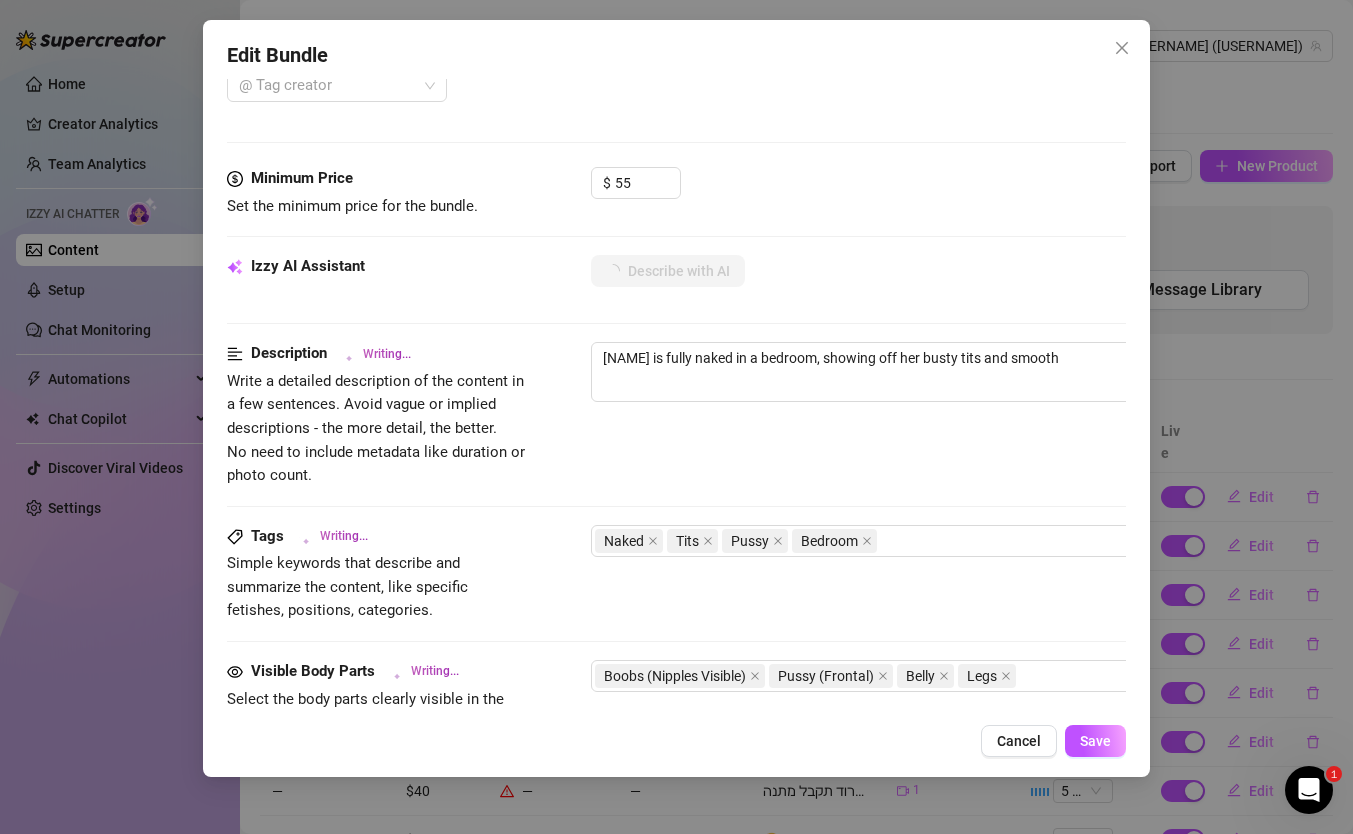 type on "דניאלה is fully naked in a bedroom, showing off her busty tits and smooth pussy." 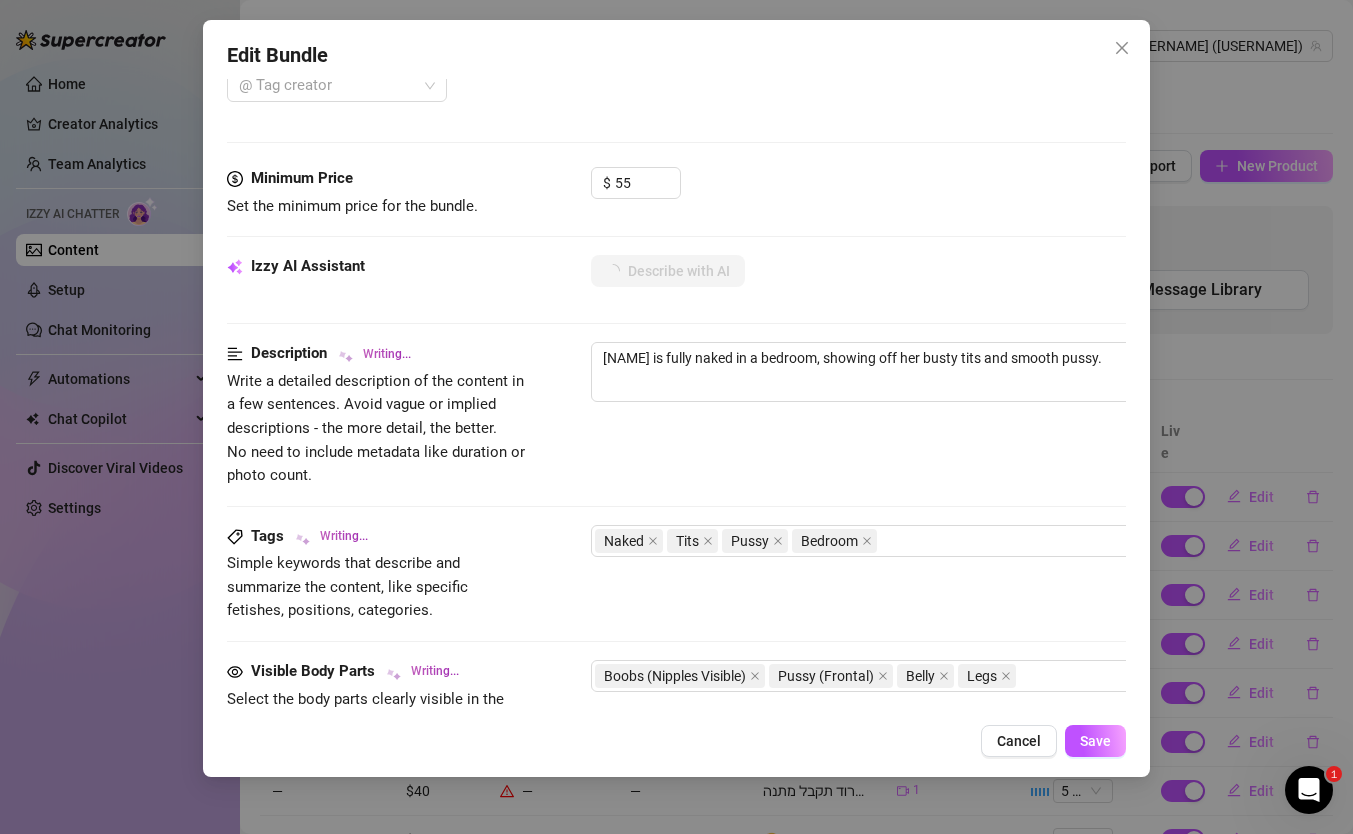 type on "דניאלה is fully naked in a bedroom, showing off her busty tits and smooth pussy. Her" 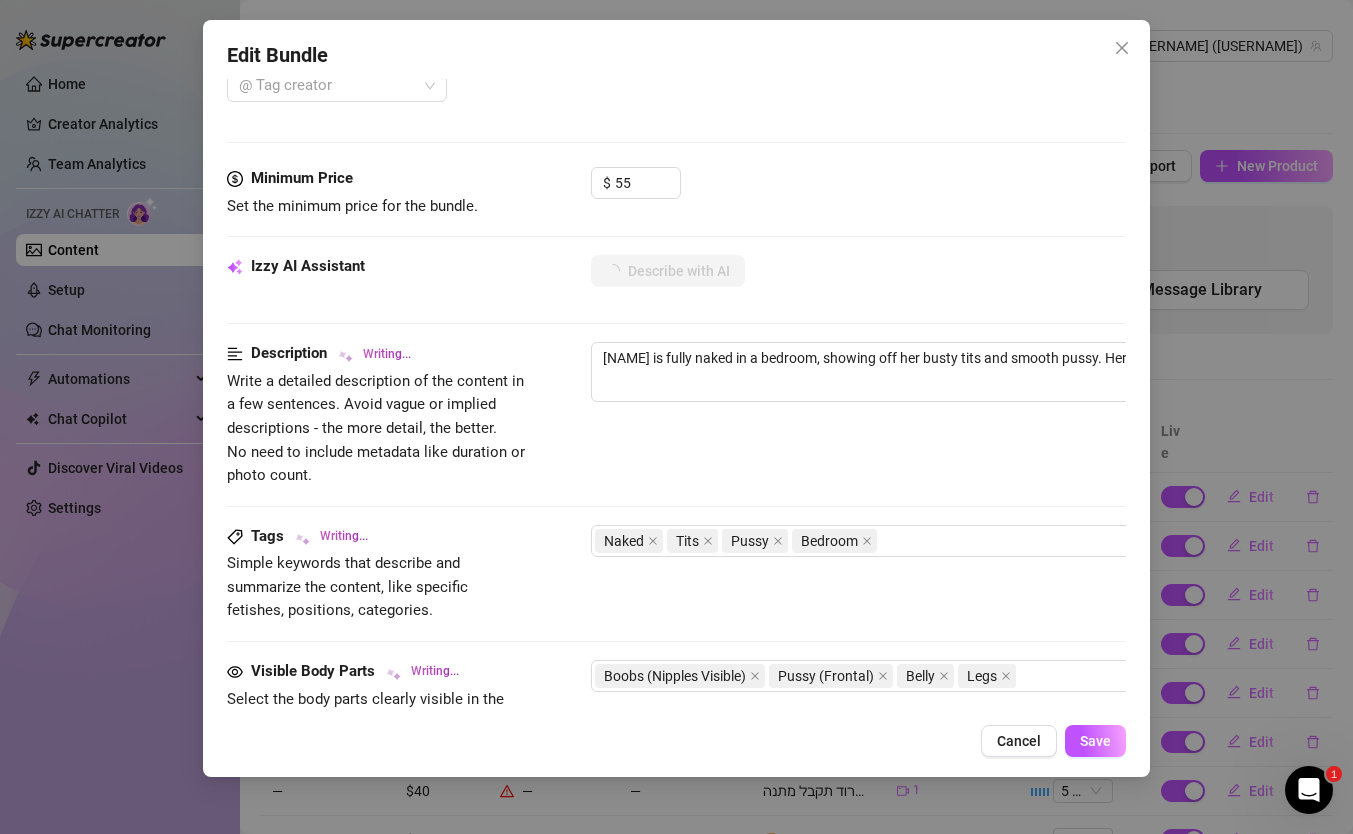 type on "דניאלה is fully naked in a bedroom, showing off her busty tits and smooth pussy. Her nipples" 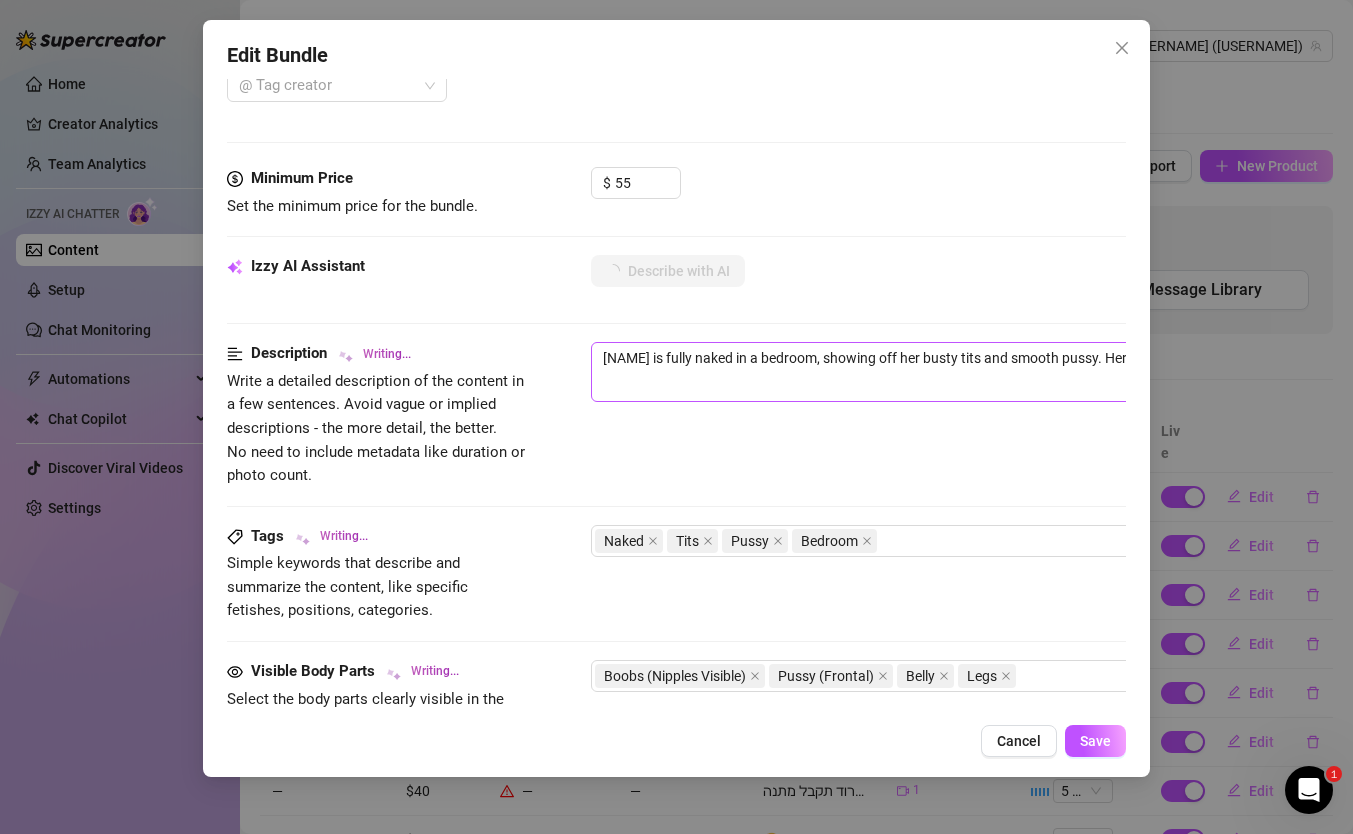 type on "דניאלה is fully naked in a bedroom, showing off her busty tits and smooth pussy. Her nipples are" 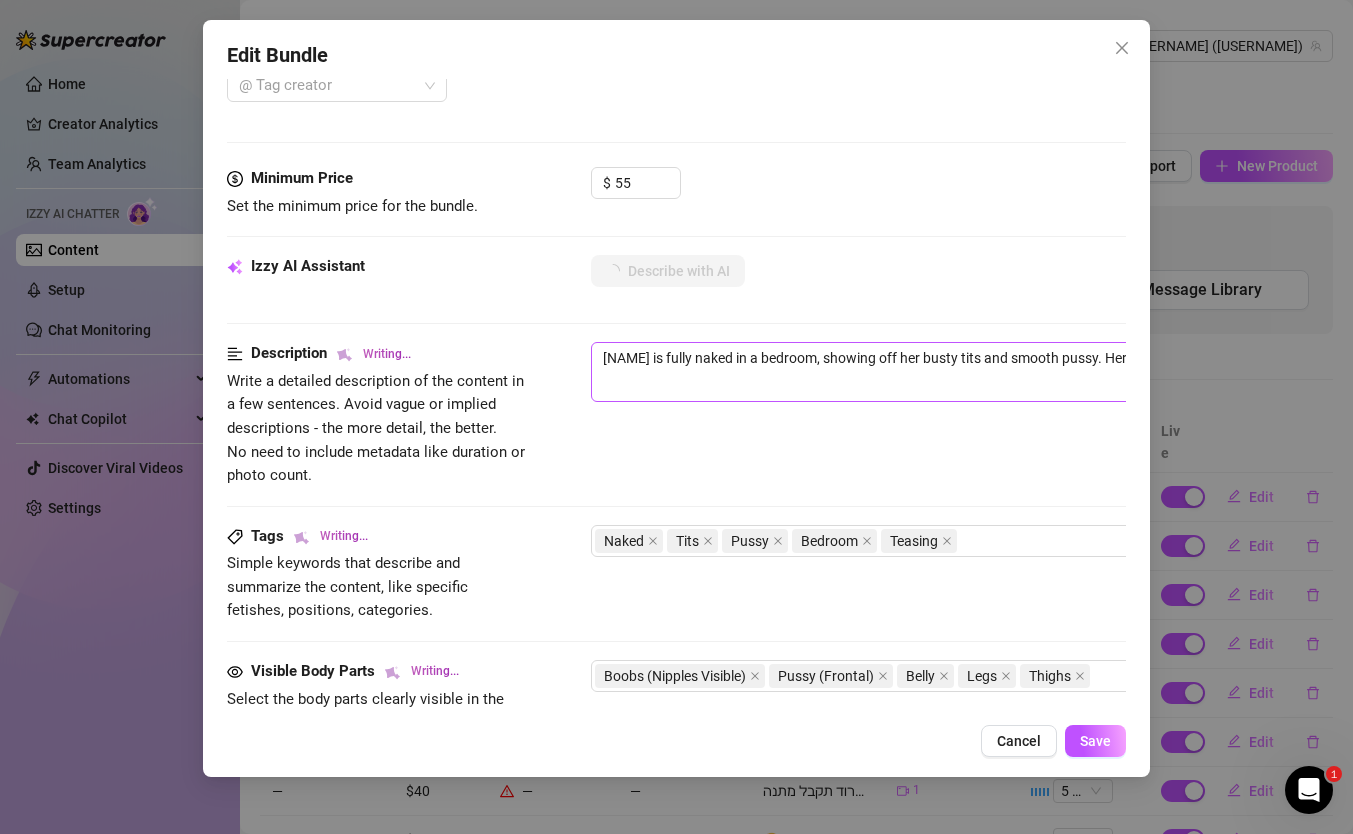 type on "דניאלה is fully naked in a bedroom, showing off her busty tits and smooth pussy. Her nipples are prominently" 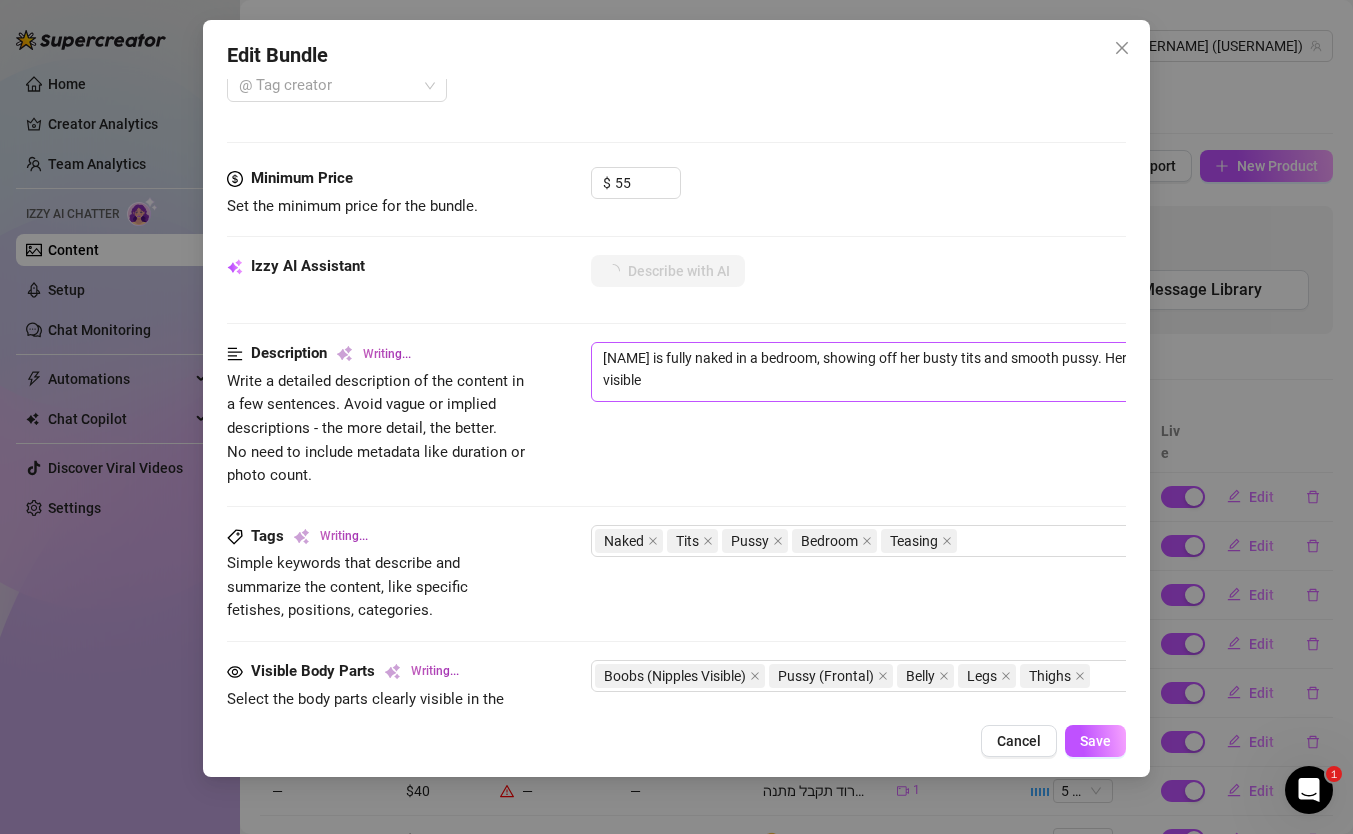 type on "דניאלה is fully naked in a bedroom, showing off her busty tits and smooth pussy. Her nipples are prominently visible as" 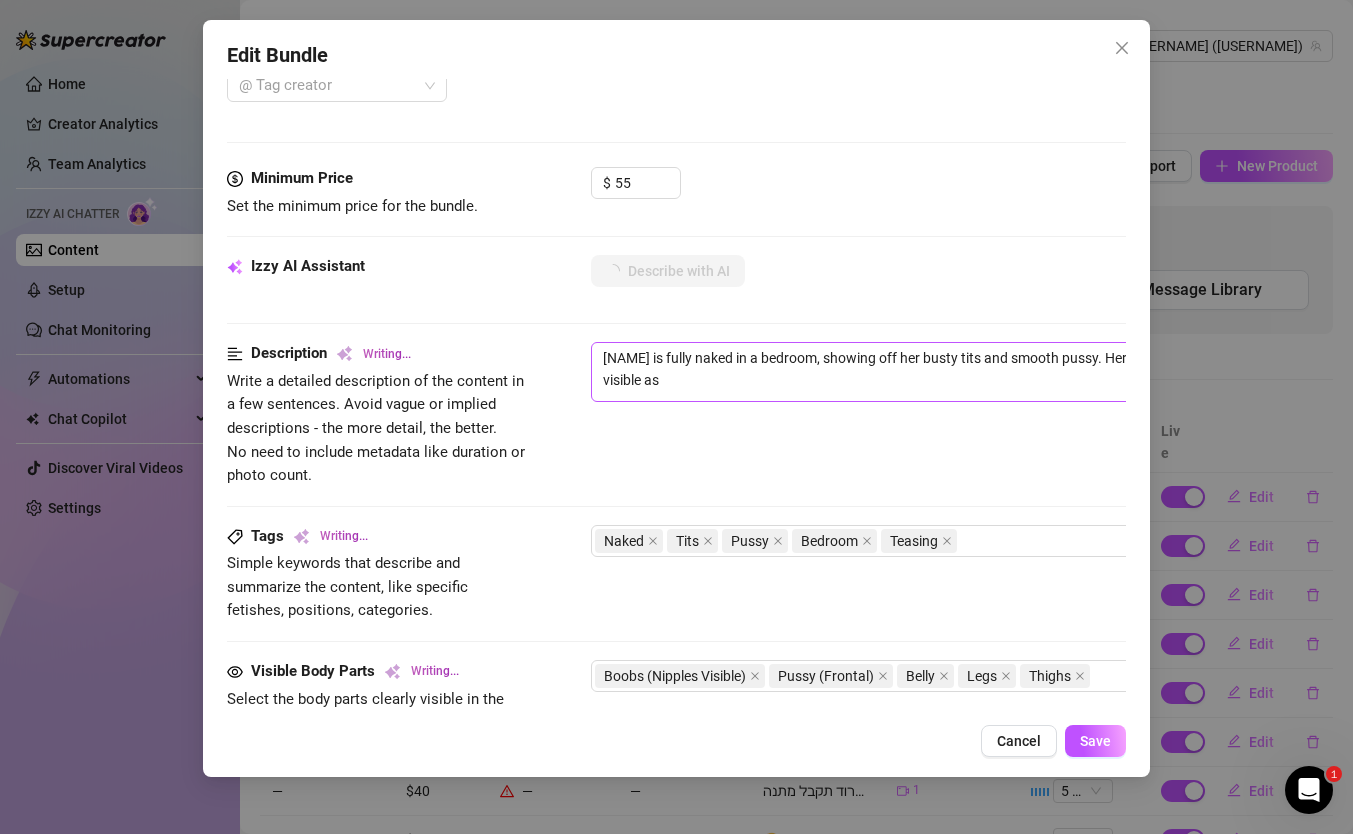 type on "דניאלה is fully naked in a bedroom, showing off her busty tits and smooth pussy. Her nipples are prominently visible as she" 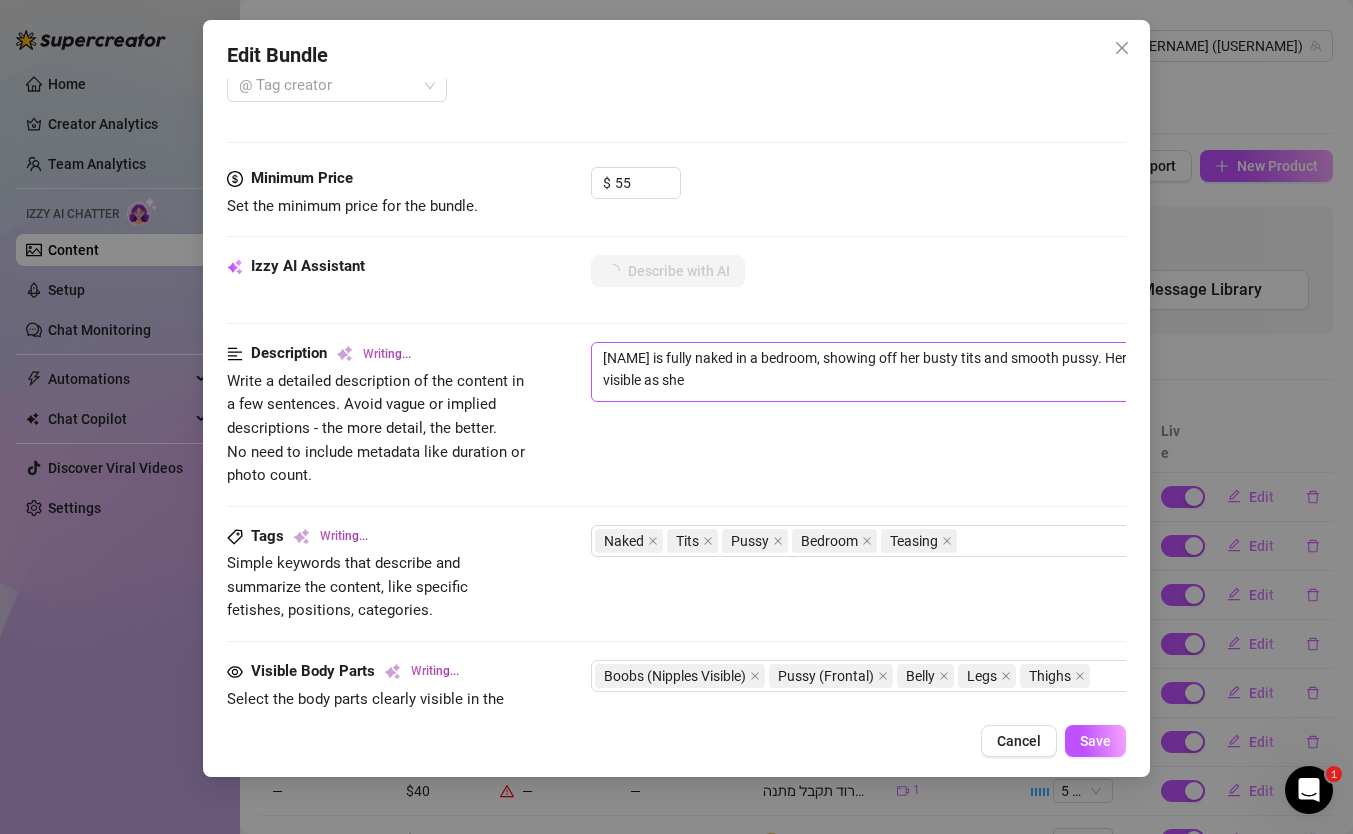 type on "דניאלה is fully naked in a bedroom, showing off her busty tits and smooth pussy. Her nipples are prominently visible as she teases" 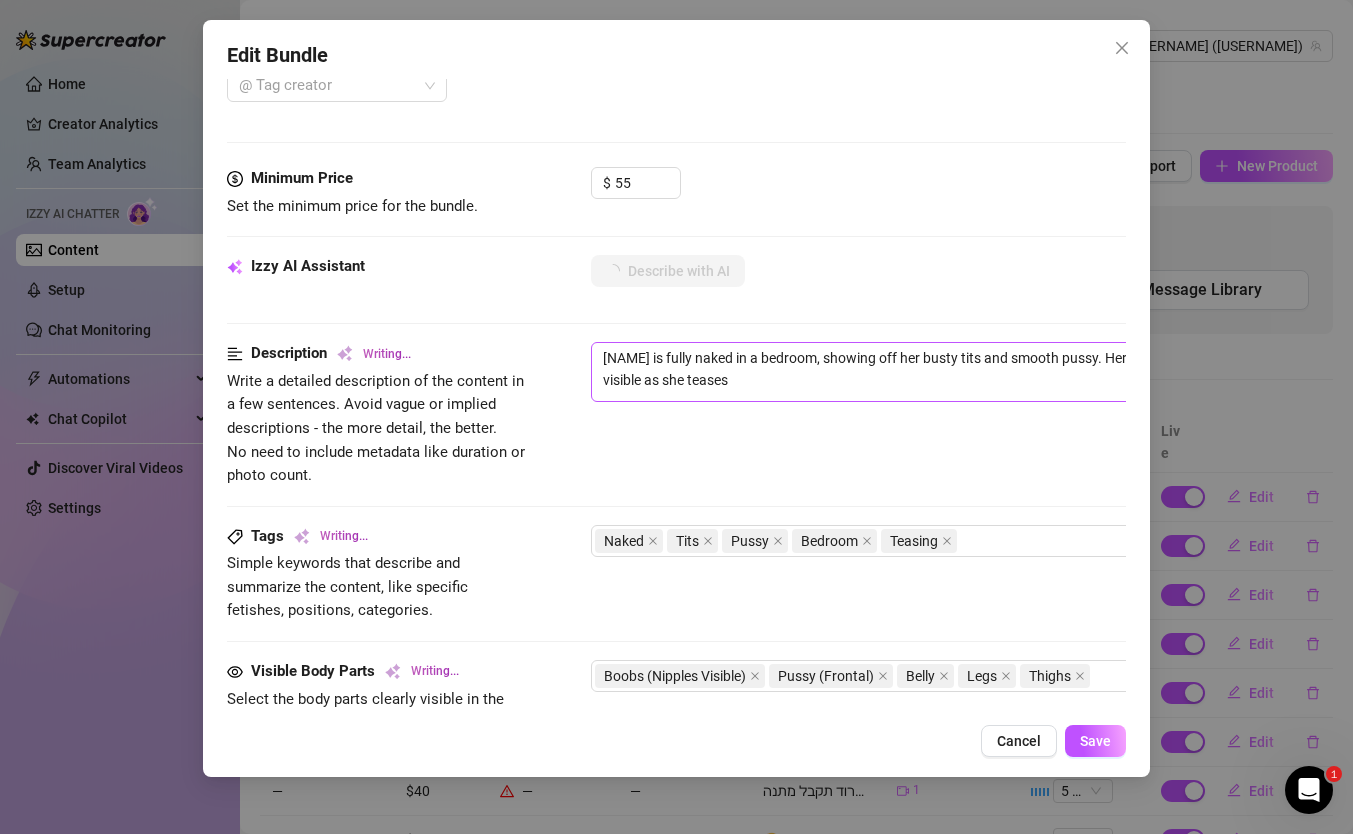 type on "דניאלה is fully naked in a bedroom, showing off her busty tits and smooth pussy. Her nipples are prominently visible as she teases and" 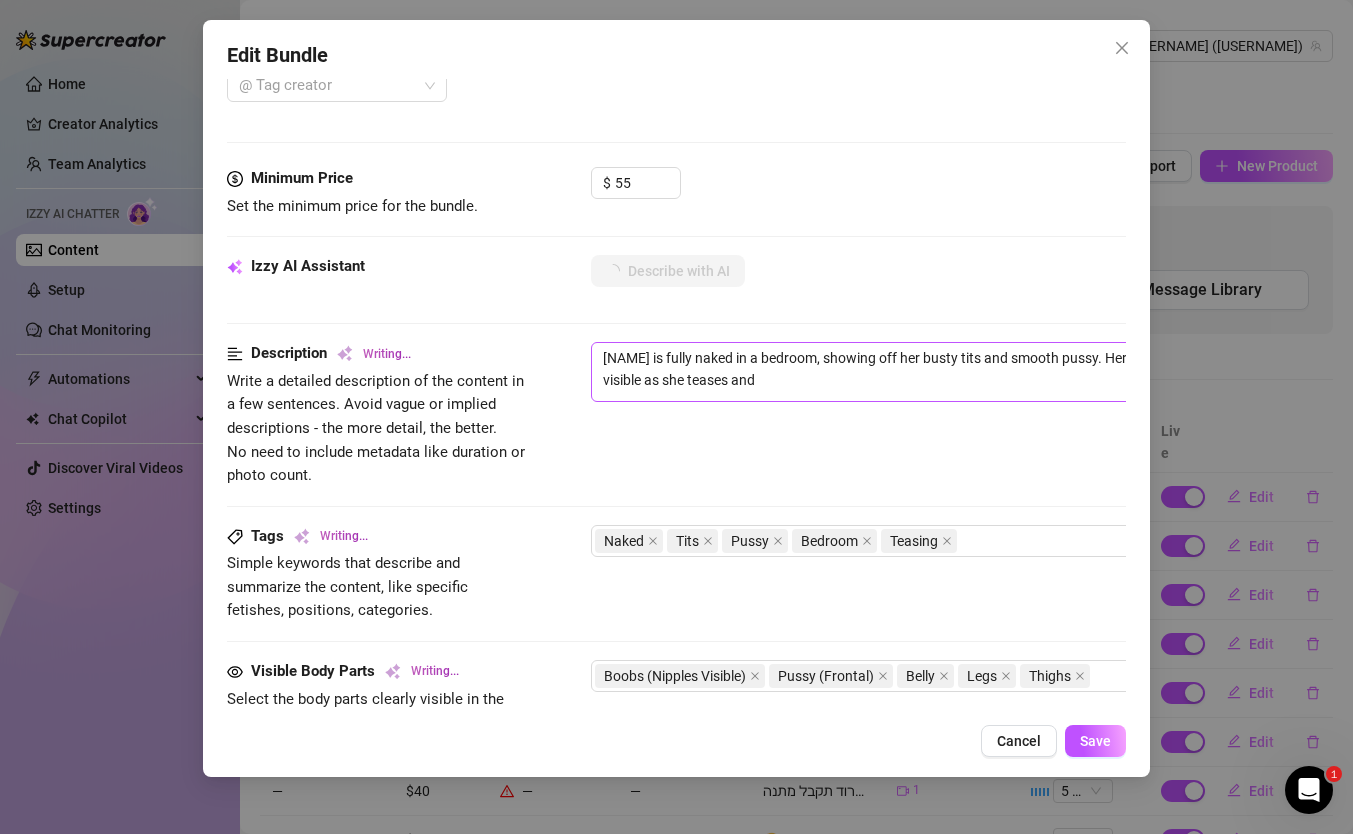 type on "דניאלה is fully naked in a bedroom, showing off her busty tits and smooth pussy. Her nipples are prominently visible as she teases and caresses" 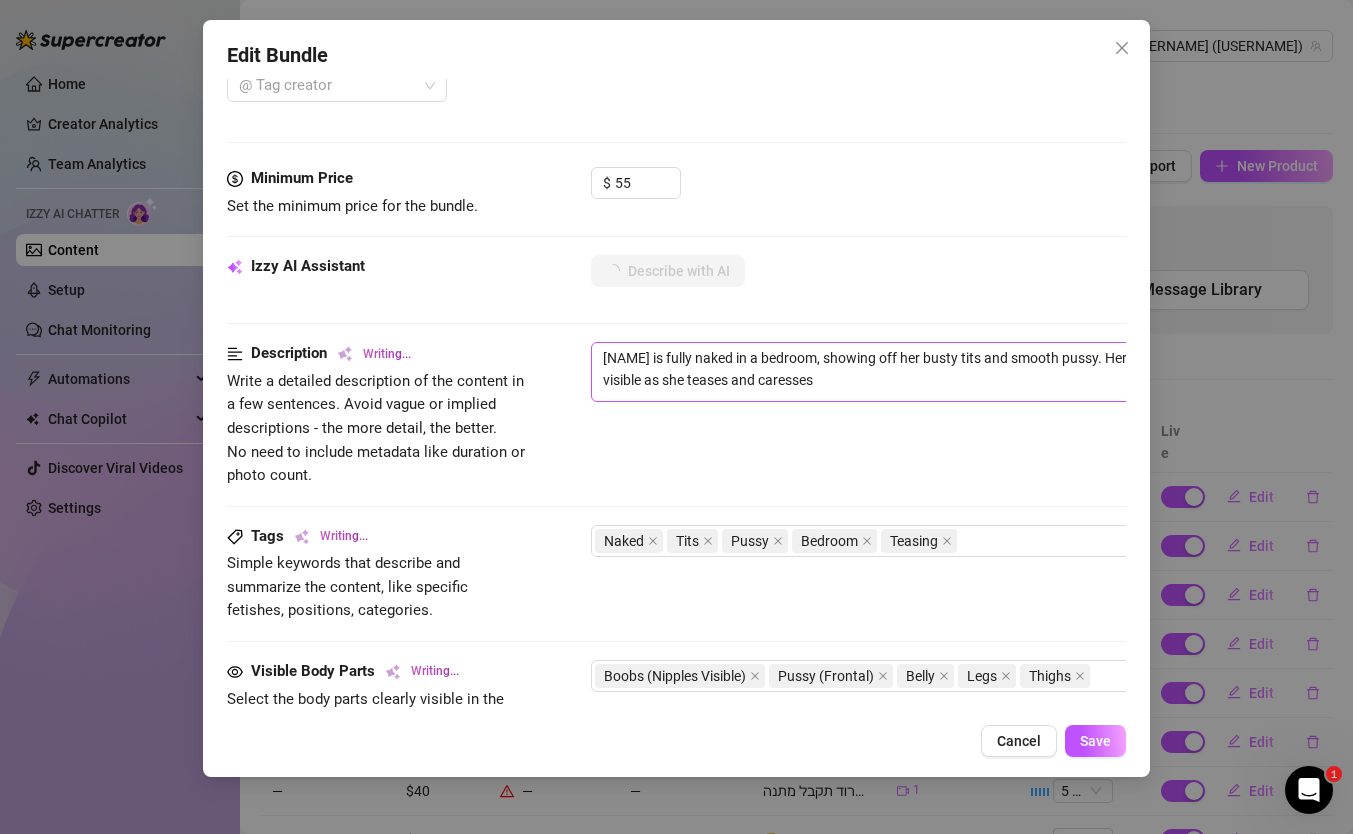 type on "דניאלה is fully naked in a bedroom, showing off her busty tits and smooth pussy. Her nipples are prominently visible as she teases and caresses her" 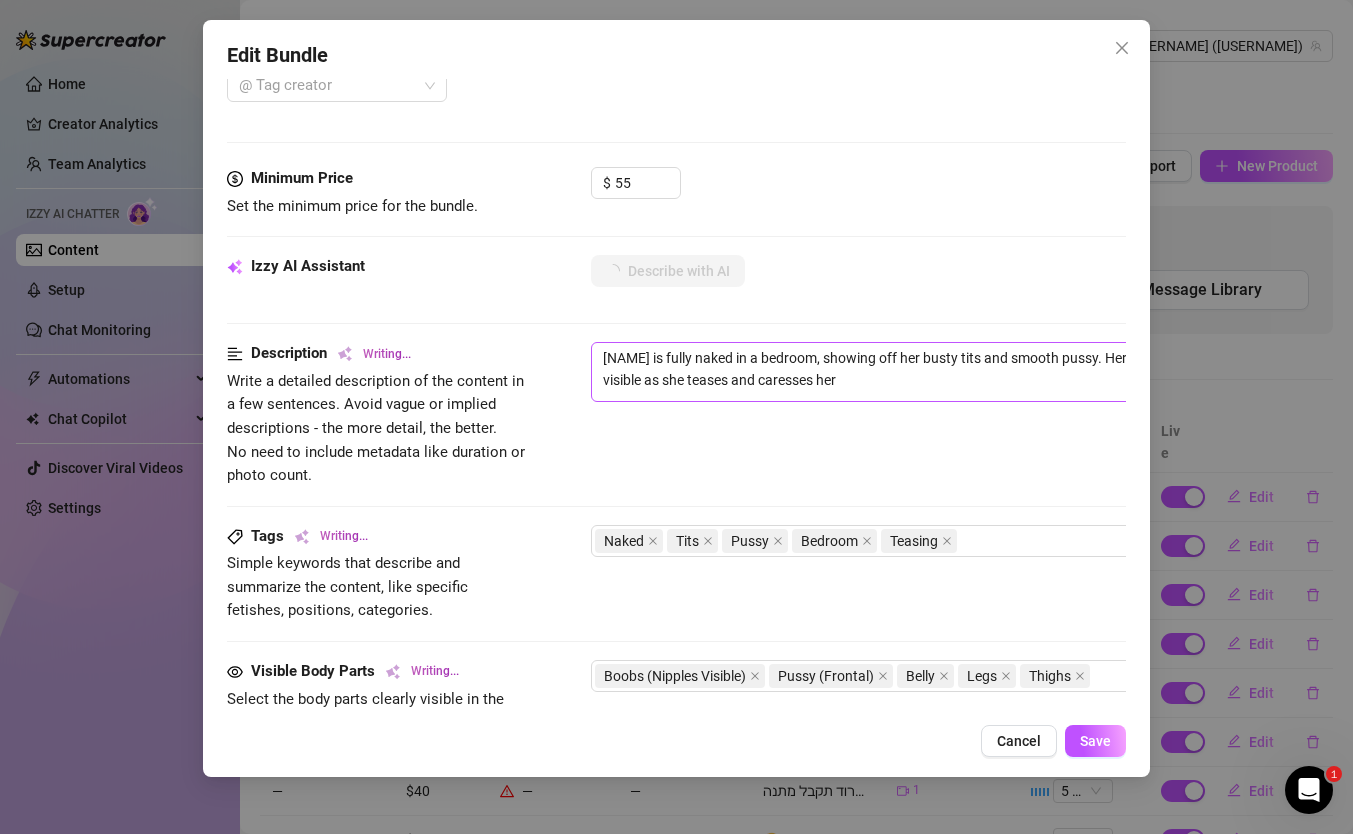 type on "דניאלה is fully naked in a bedroom, showing off her busty tits and smooth pussy. Her nipples are prominently visible as she teases and caresses her body," 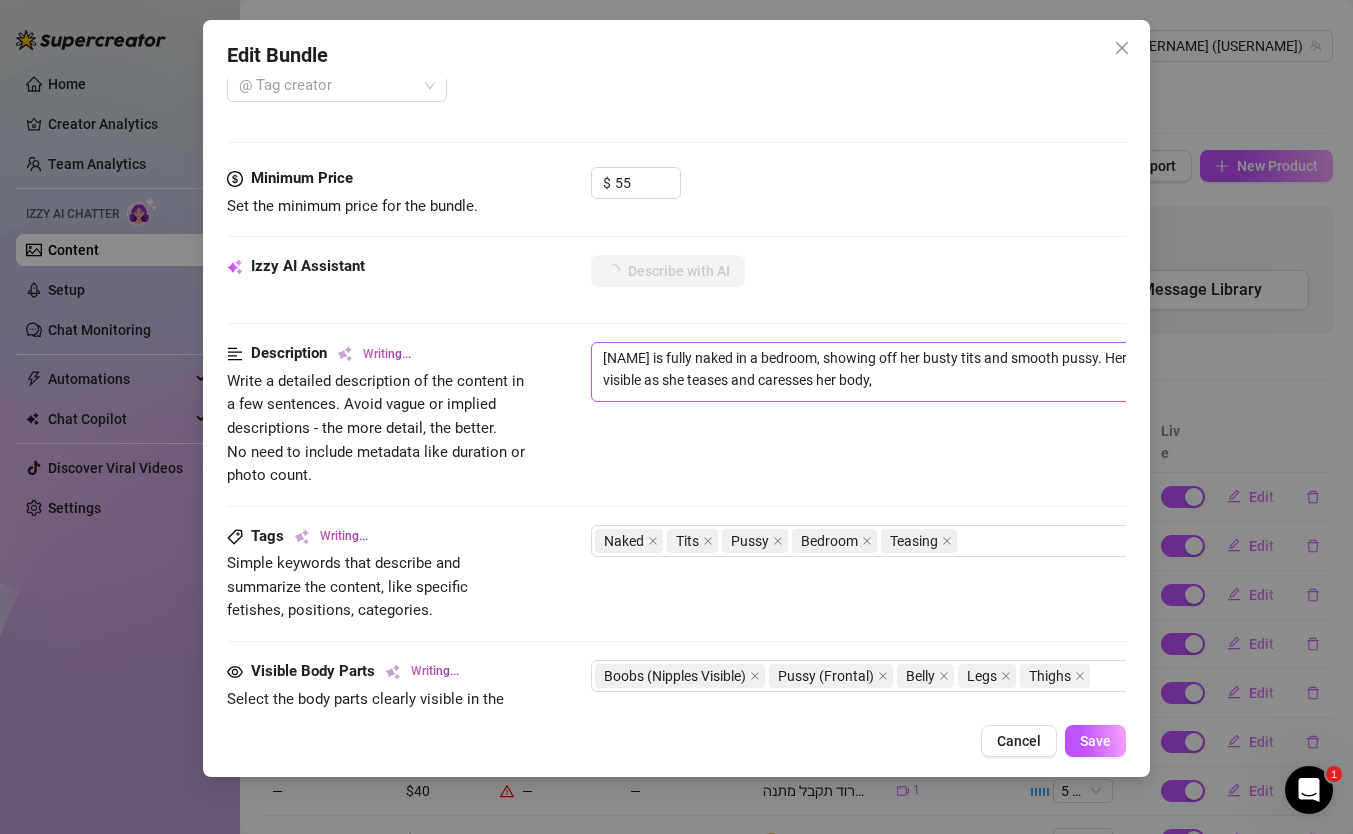 type on "דניאלה is fully naked in a bedroom, showing off her busty tits and smooth pussy. Her nipples are prominently visible as she teases and caresses her body, giving" 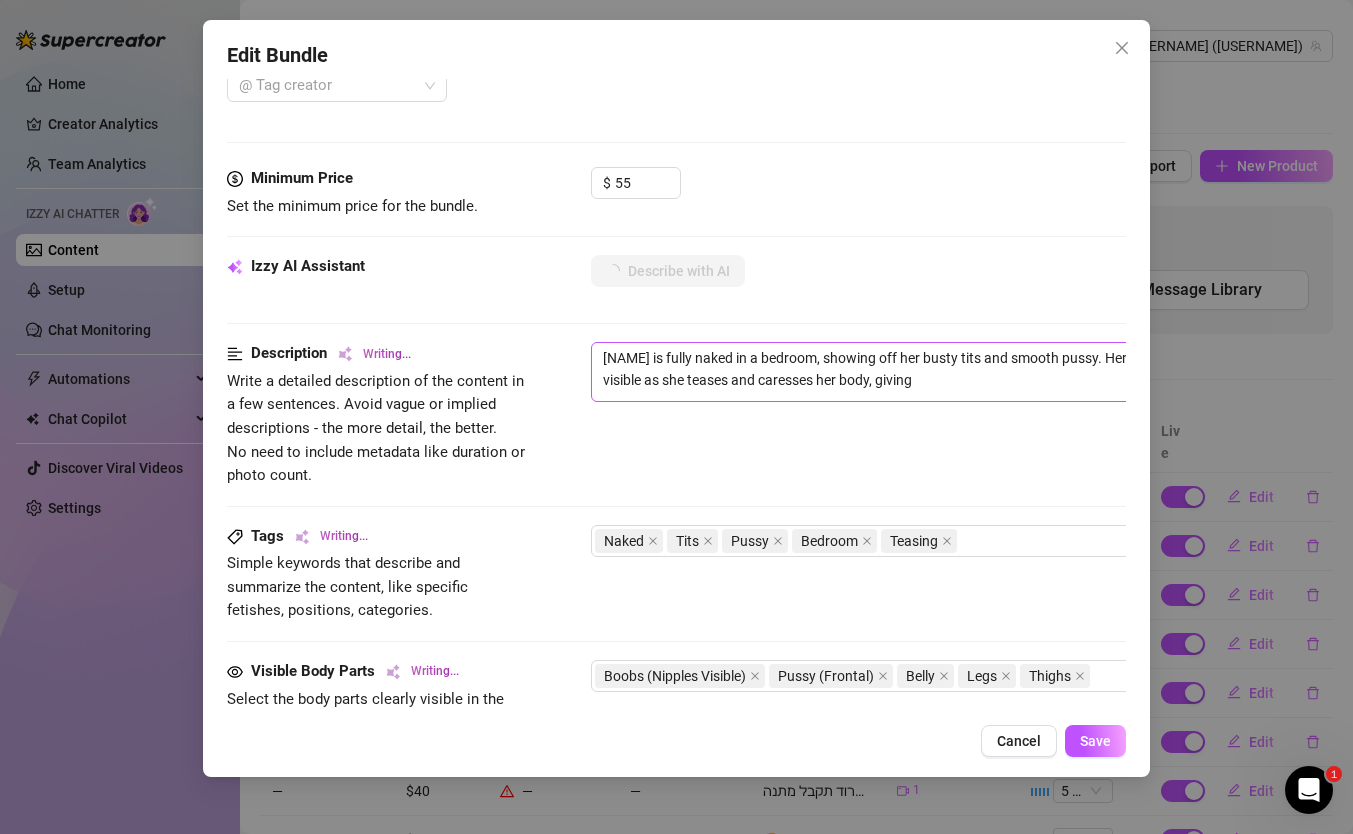 type on "דניאלה is fully naked in a bedroom, showing off her busty tits and smooth pussy. Her nipples are prominently visible as she teases and caresses her body, giving an" 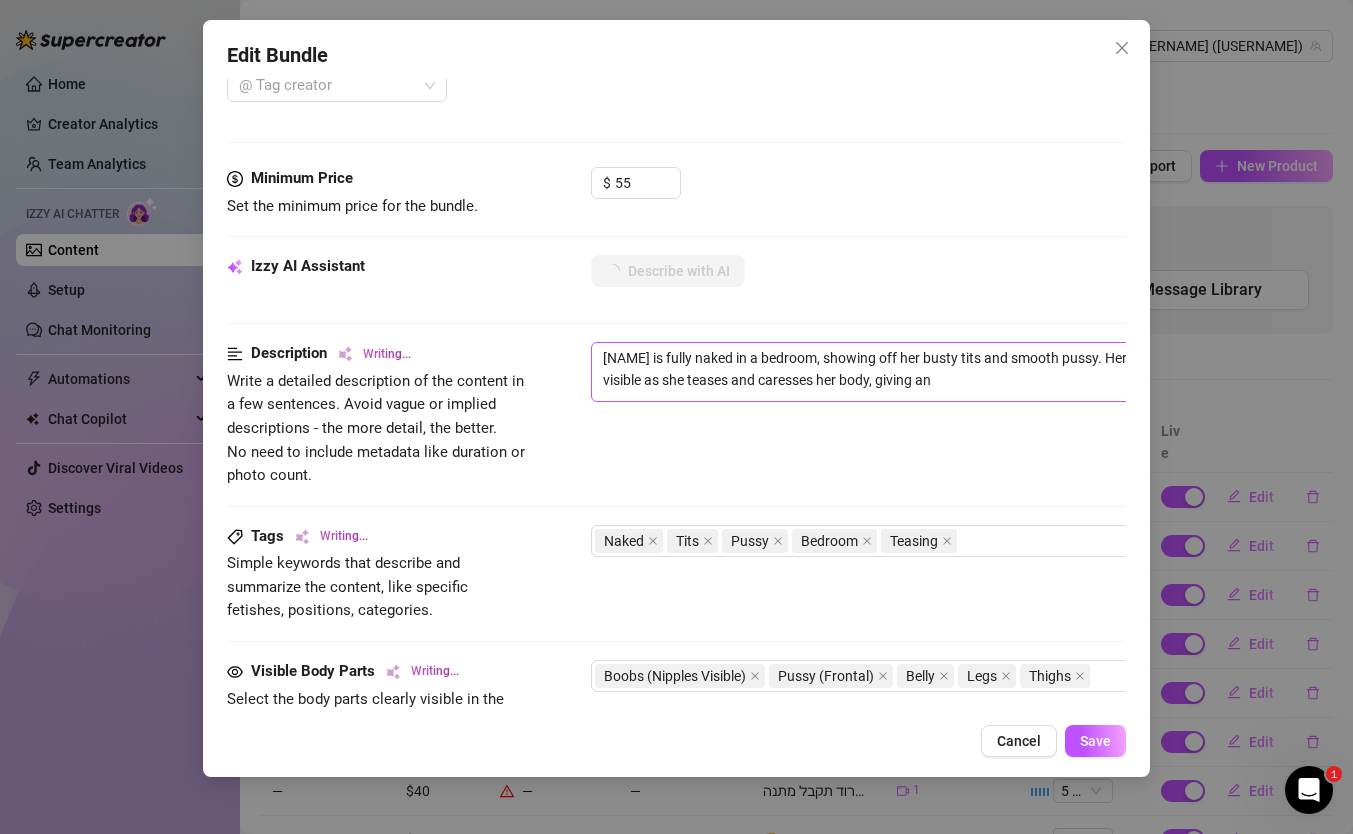 type on "דניאלה is fully naked in a bedroom, showing off her busty tits and smooth pussy. Her nipples are prominently visible as she teases and caresses her body, giving an intimate" 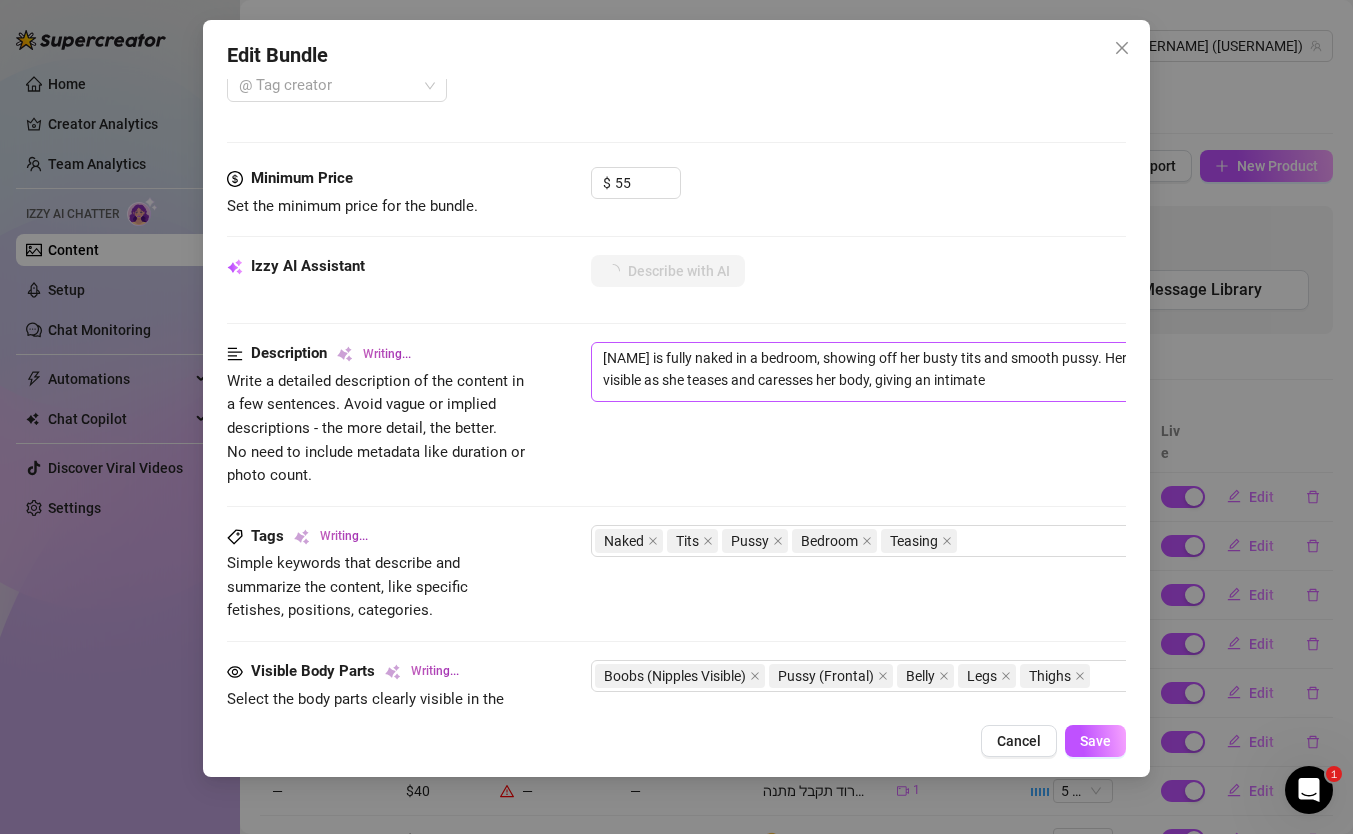 type on "דניאלה is fully naked in a bedroom, showing off her busty tits and smooth pussy. Her nipples are prominently visible as she teases and caresses her body, giving an intimate and" 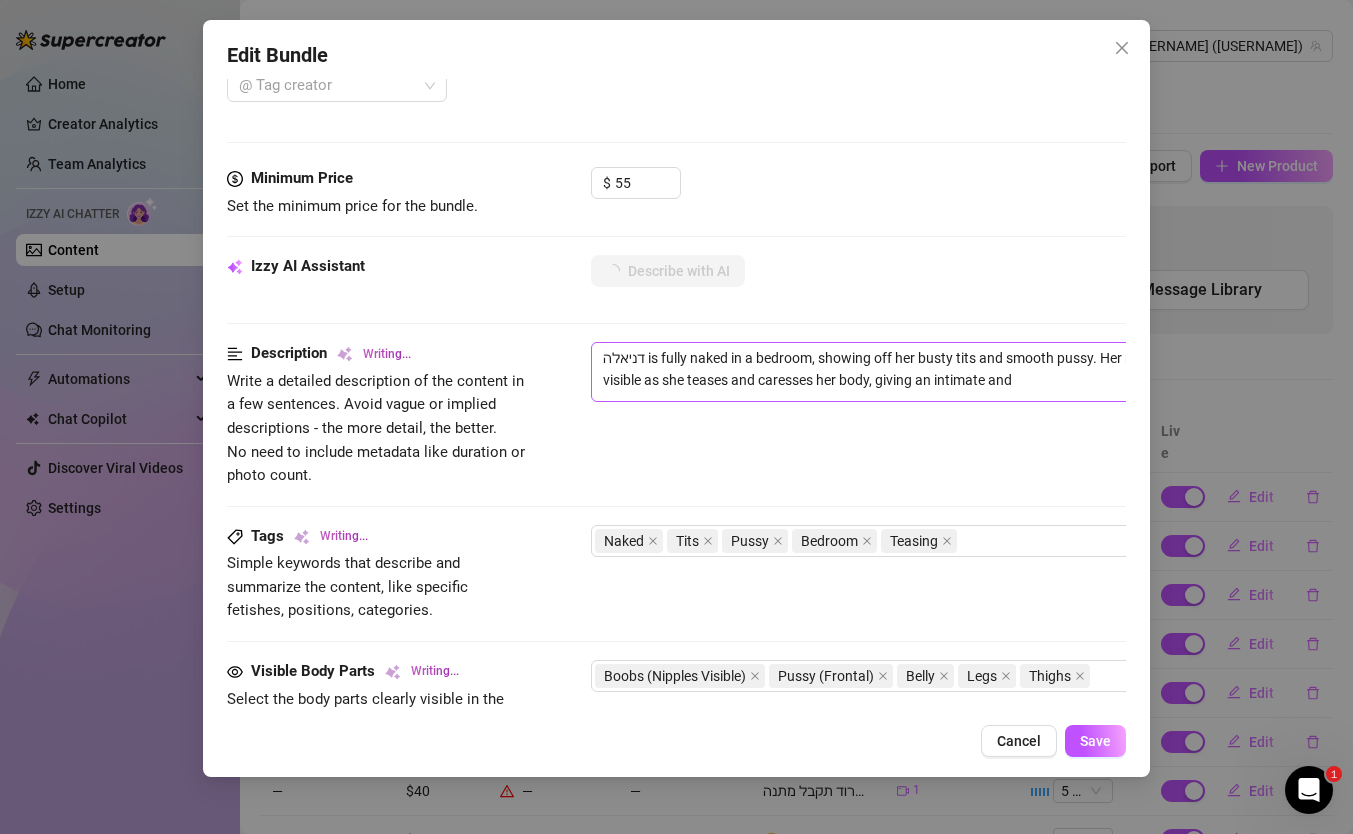 type on "דניאלה is fully naked in a bedroom, showing off her busty tits and smooth pussy. Her nipples are prominently visible as she teases and caresses her body, giving an intimate and seductive" 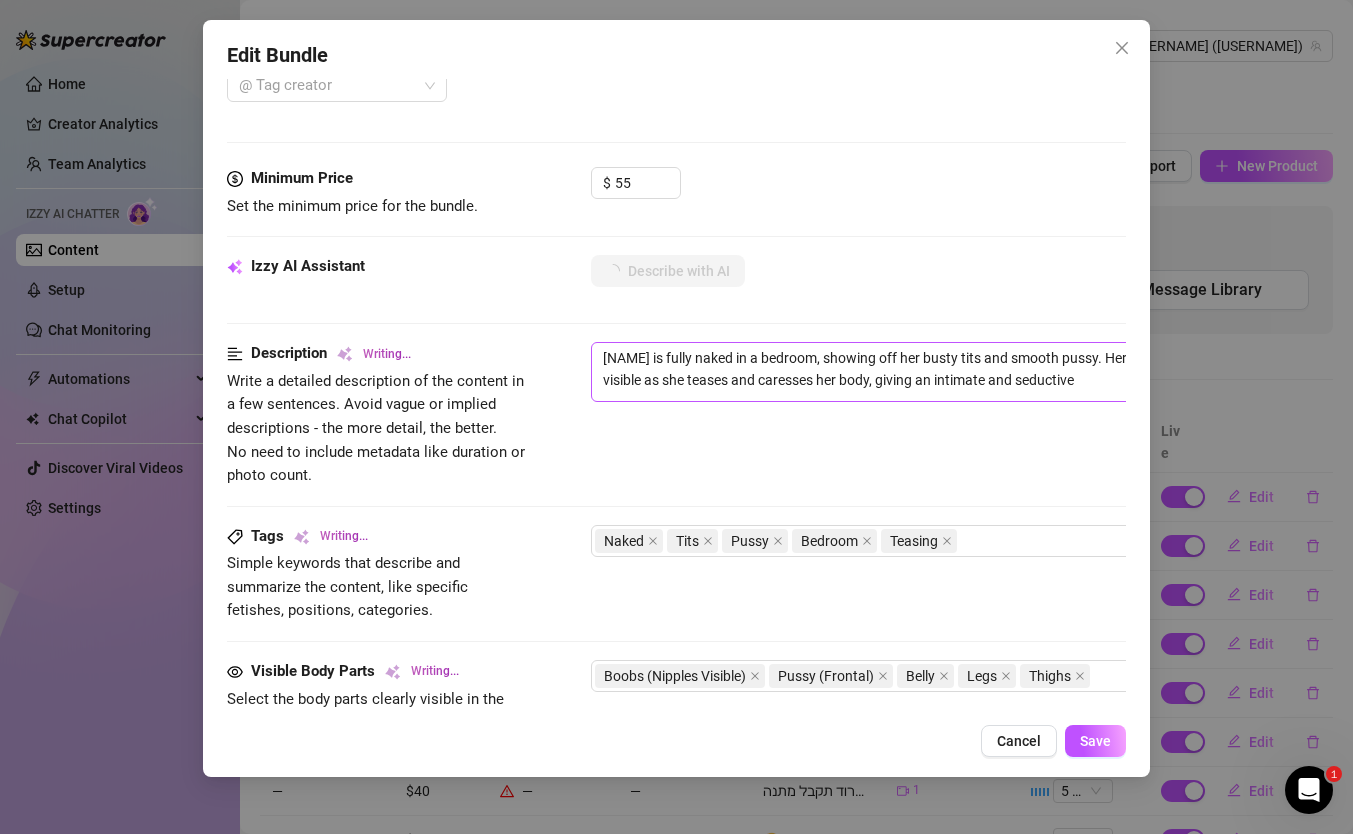 type on "דניאלה is fully naked in a bedroom, showing off her busty tits and smooth pussy. Her nipples are prominently visible as she teases and caresses her body, giving an intimate and seductive experience." 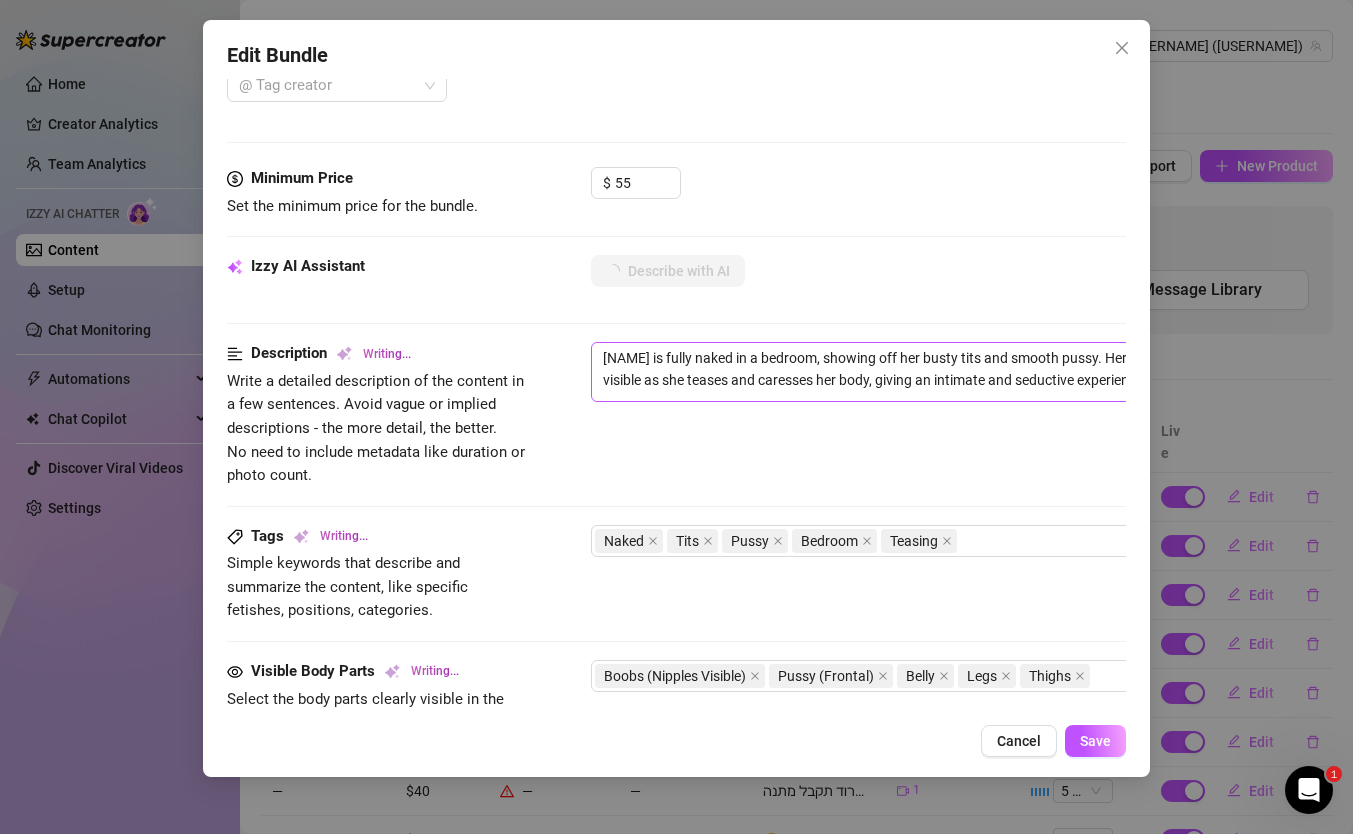 type on "דניאלה is fully naked in a bedroom, showing off her busty tits and smooth pussy. Her nipples are prominently visible as she teases and caresses her body, giving an intimate and seductive experience. The" 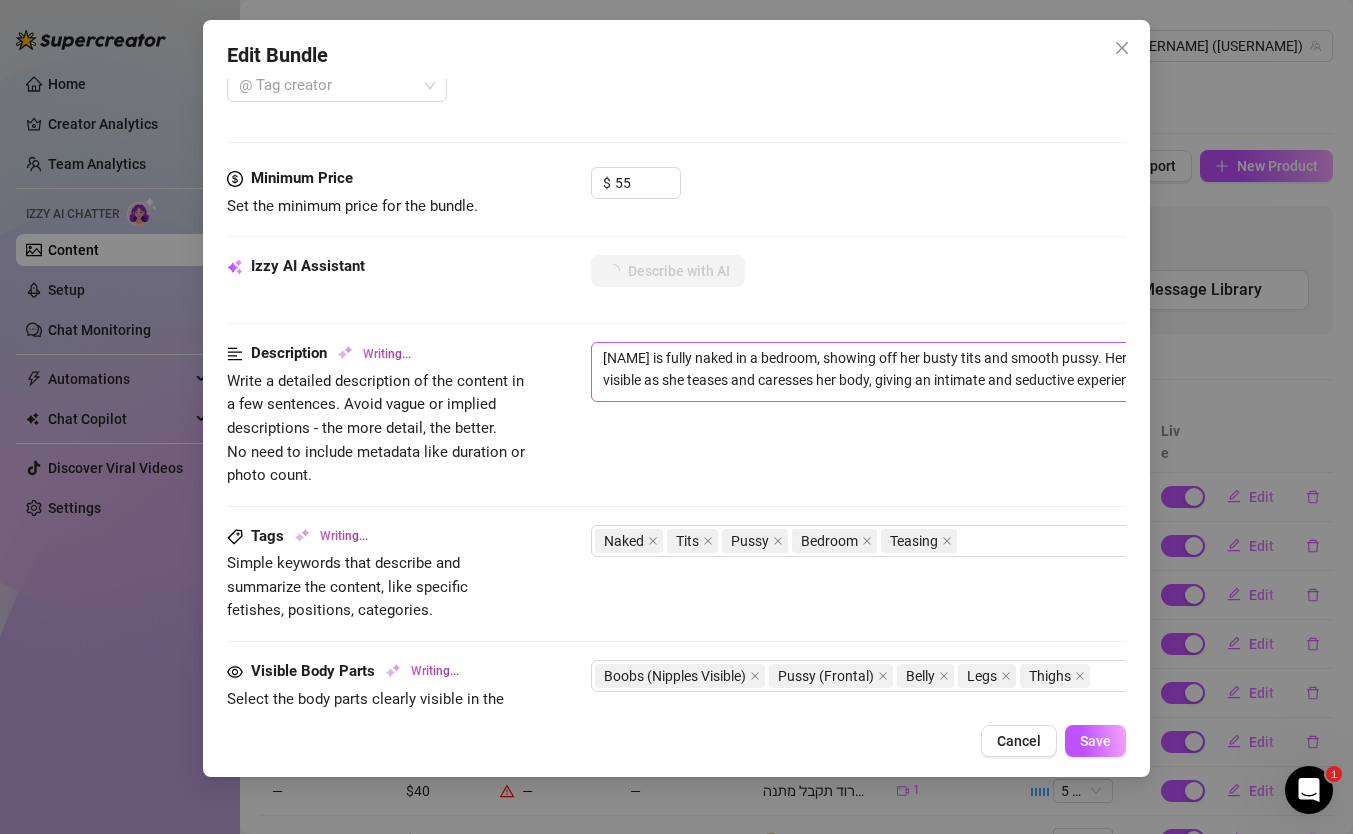 type on "דניאלה is fully naked in a bedroom, showing off her busty tits and smooth pussy. Her nipples are prominently visible as she teases and caresses her body, giving an intimate and seductive experience. The pink lighting" 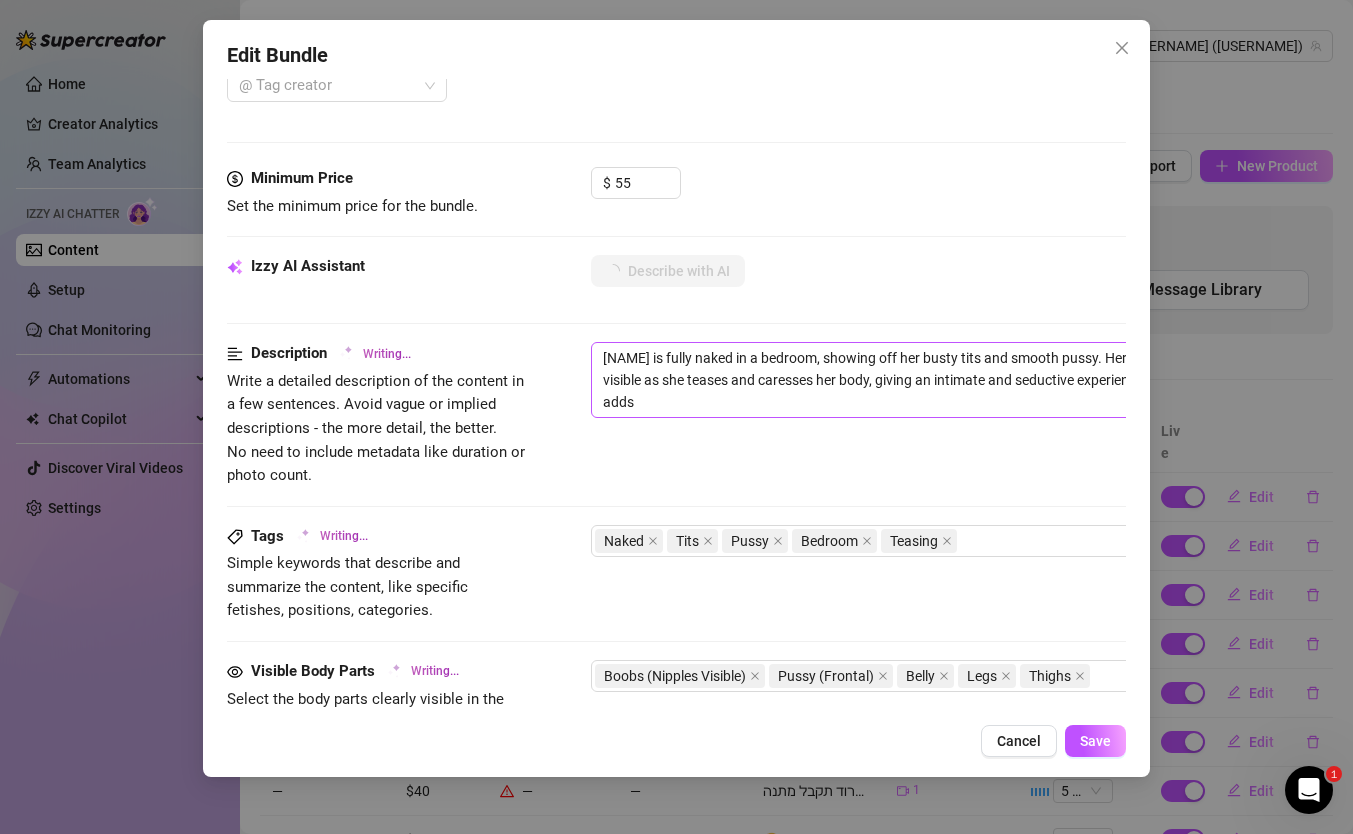 type on "דניאלה is fully naked in a bedroom, showing off her busty tits and smooth pussy. Her nipples are prominently visible as she teases and caresses her body, giving an intimate and seductive experience. The pink lighting adds a" 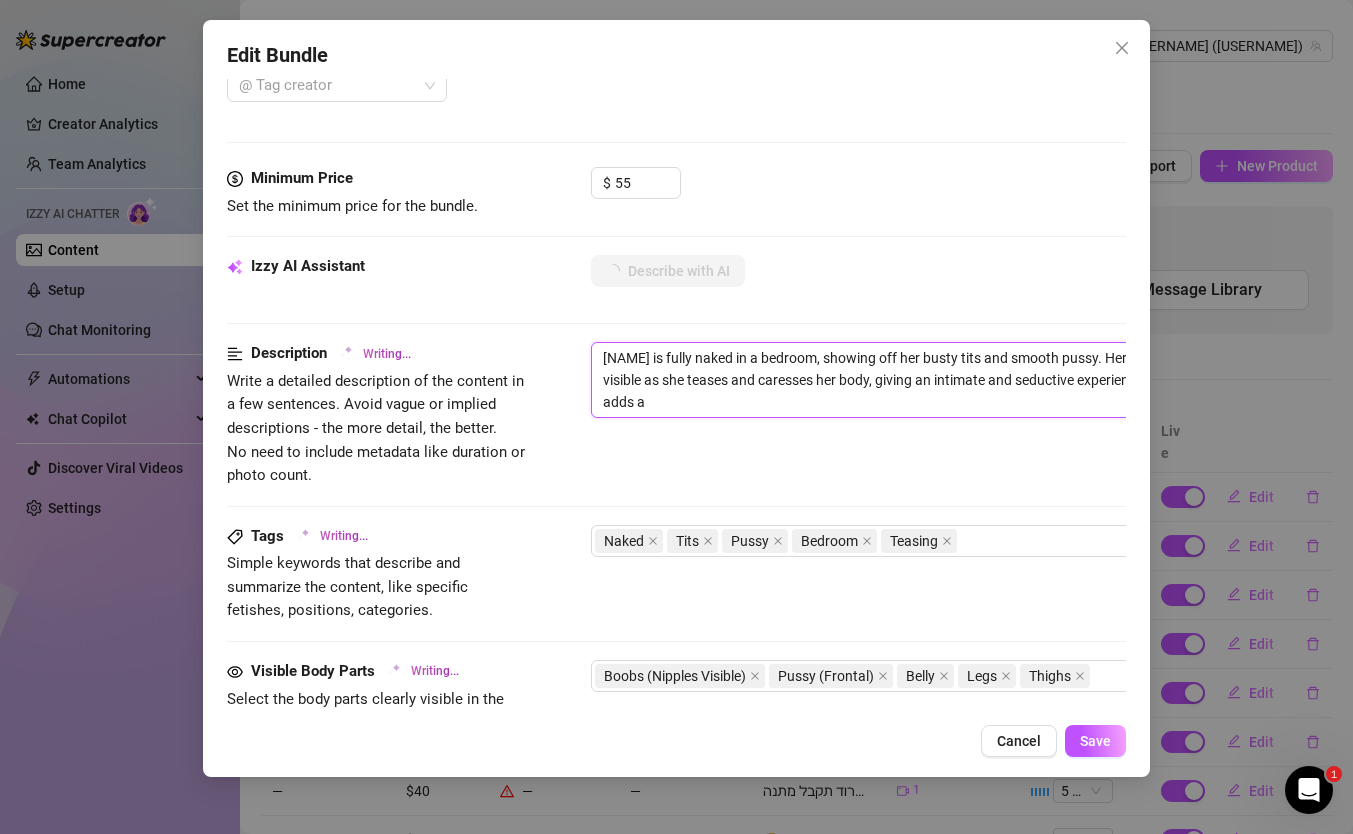 type on "דניאלה is fully naked in a bedroom, showing off her busty tits and smooth pussy. Her nipples are prominently visible as she teases and caresses her body, giving an intimate and seductive experience. The pink lighting adds a sensual" 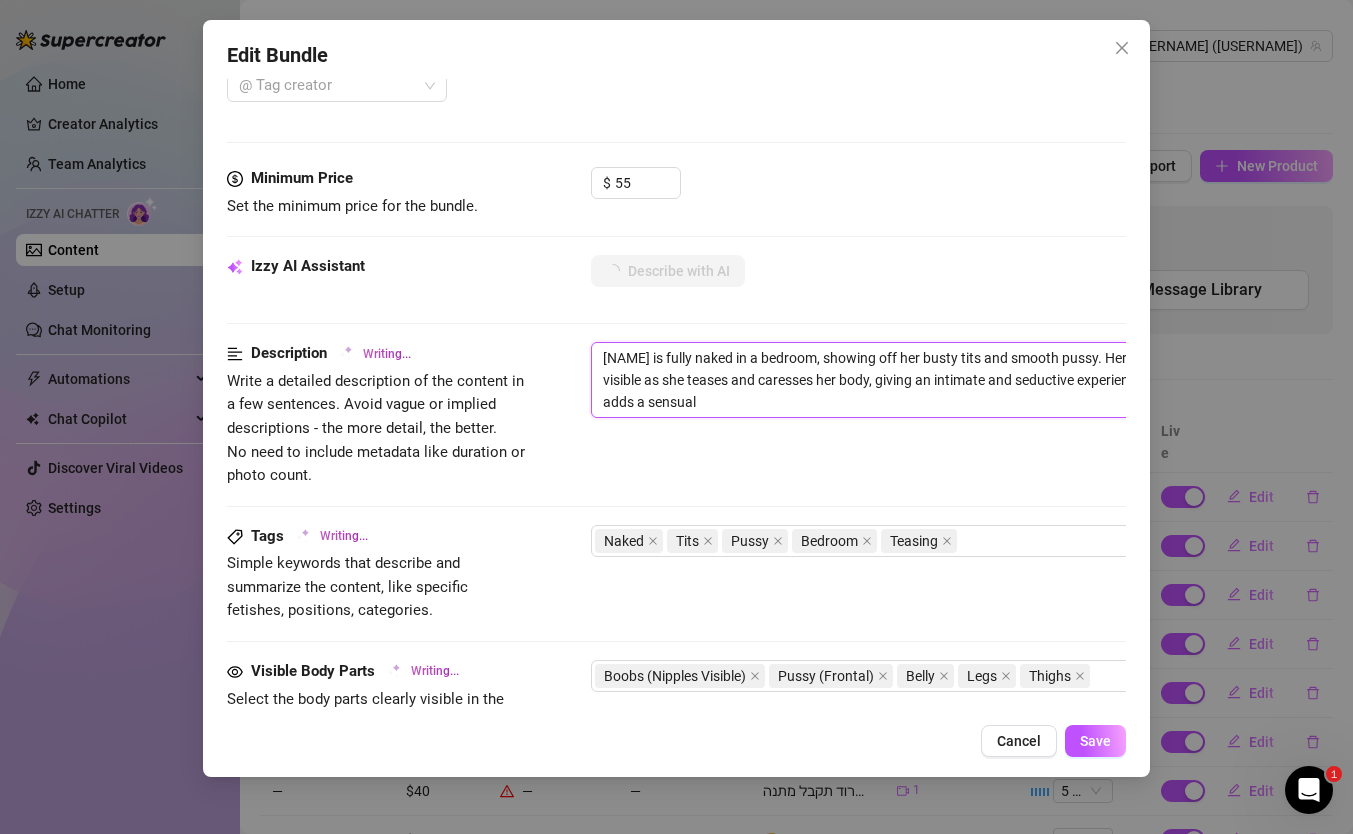 type on "דניאלה is fully naked in a bedroom, showing off her busty tits and smooth pussy. Her nipples are prominently visible as she teases and caresses her body, giving an intimate and seductive experience. The pink lighting adds a sensual vibe," 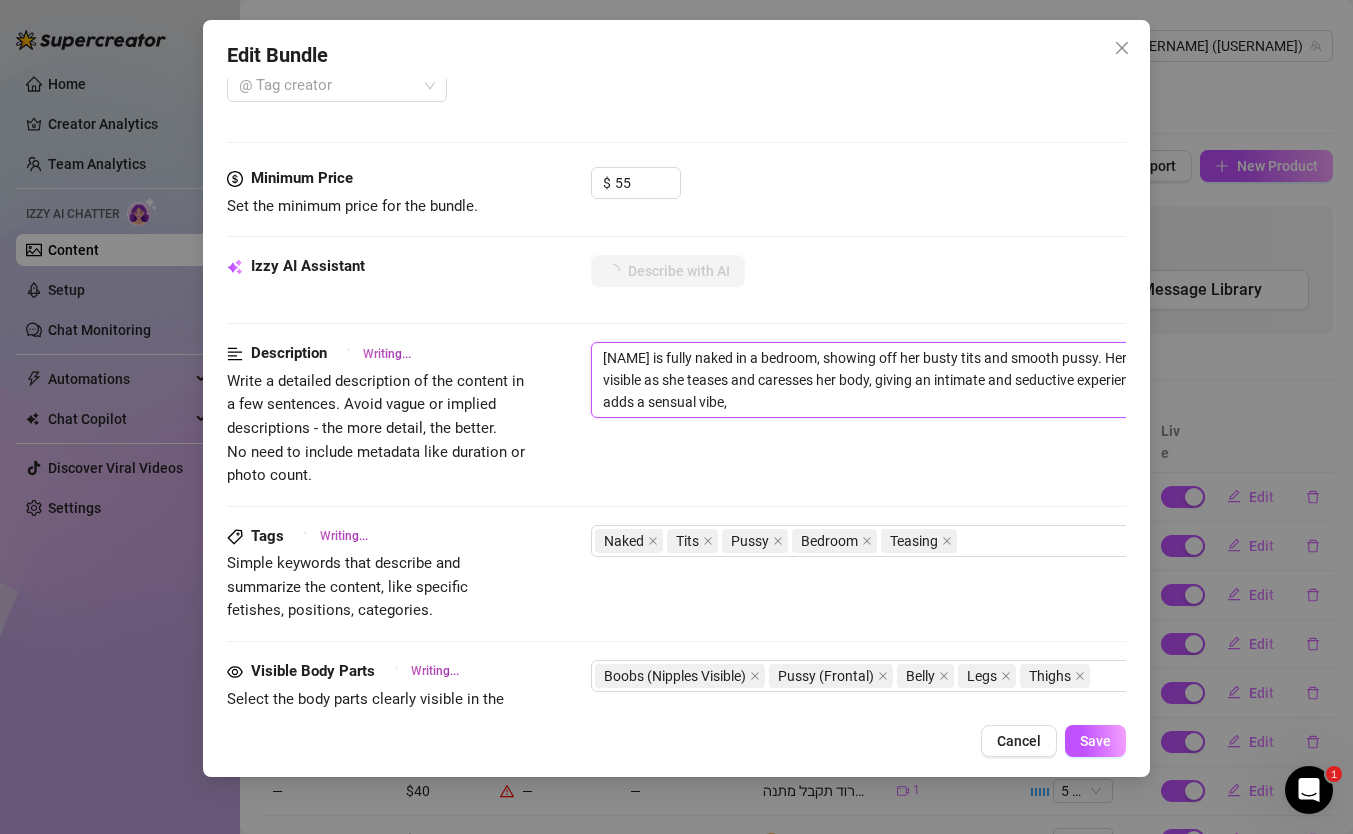 type on "דניאלה is fully naked in a bedroom, showing off her busty tits and smooth pussy. Her nipples are prominently visible as she teases and caresses her body, giving an intimate and seductive experience. The pink lighting adds a sensual vibe, highlighting" 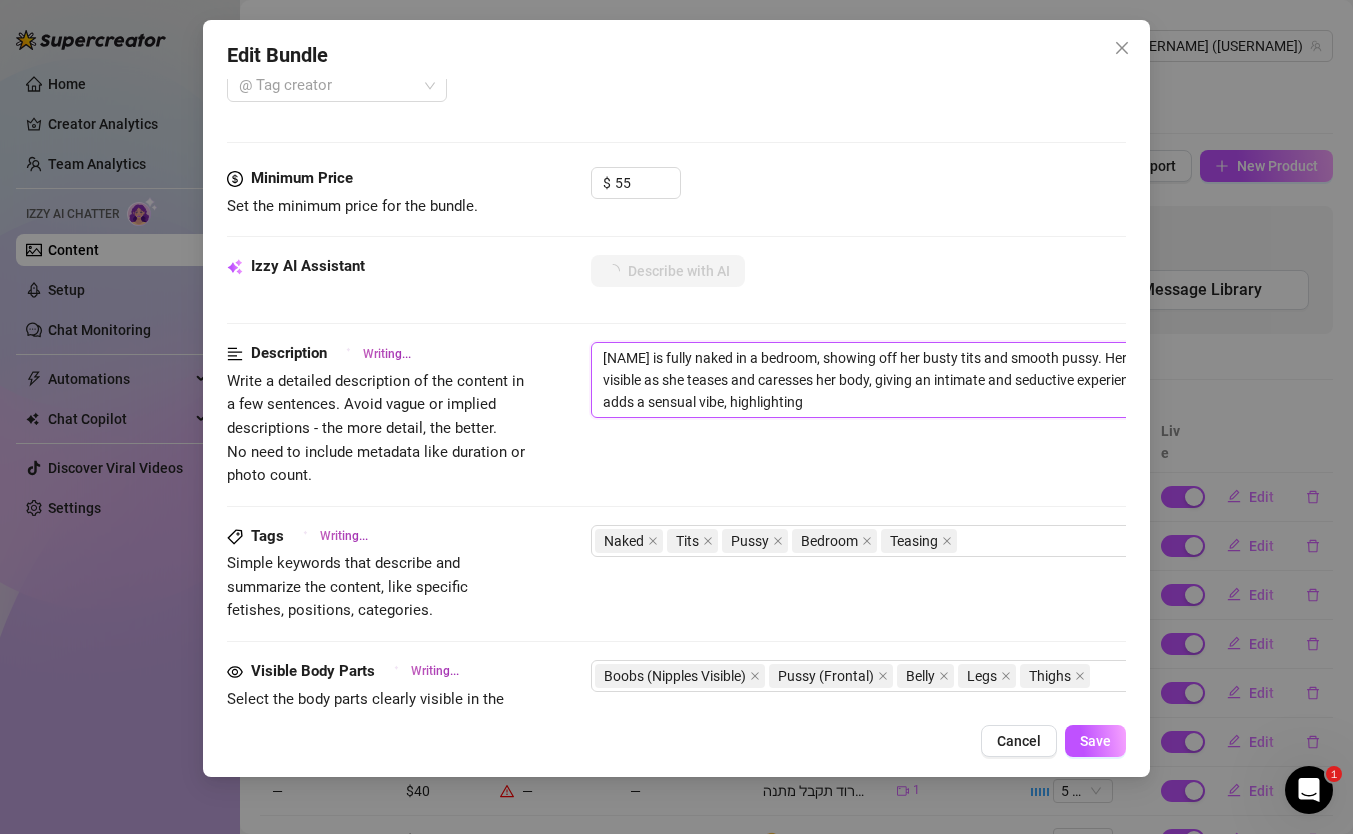 type on "דניאלה is fully naked in a bedroom, showing off her busty tits and smooth pussy. Her nipples are prominently visible as she teases and caresses her body, giving an intimate and seductive experience. The pink lighting adds a sensual vibe, highlighting her" 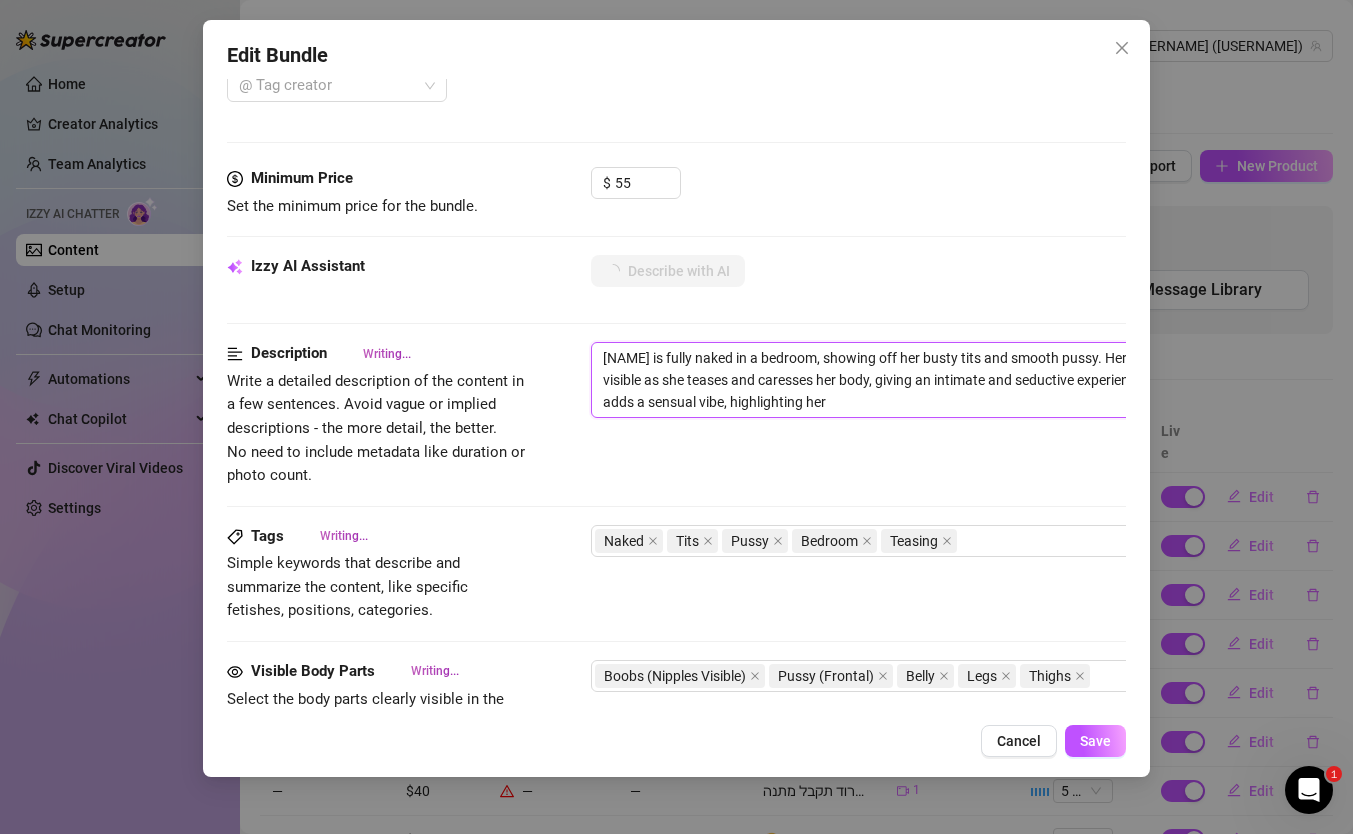 type on "דניאלה is fully naked in a bedroom, showing off her busty tits and smooth pussy. Her nipples are prominently visible as she teases and caresses her body, giving an intimate and seductive experience. The pink lighting adds a sensual vibe, highlighting her curves" 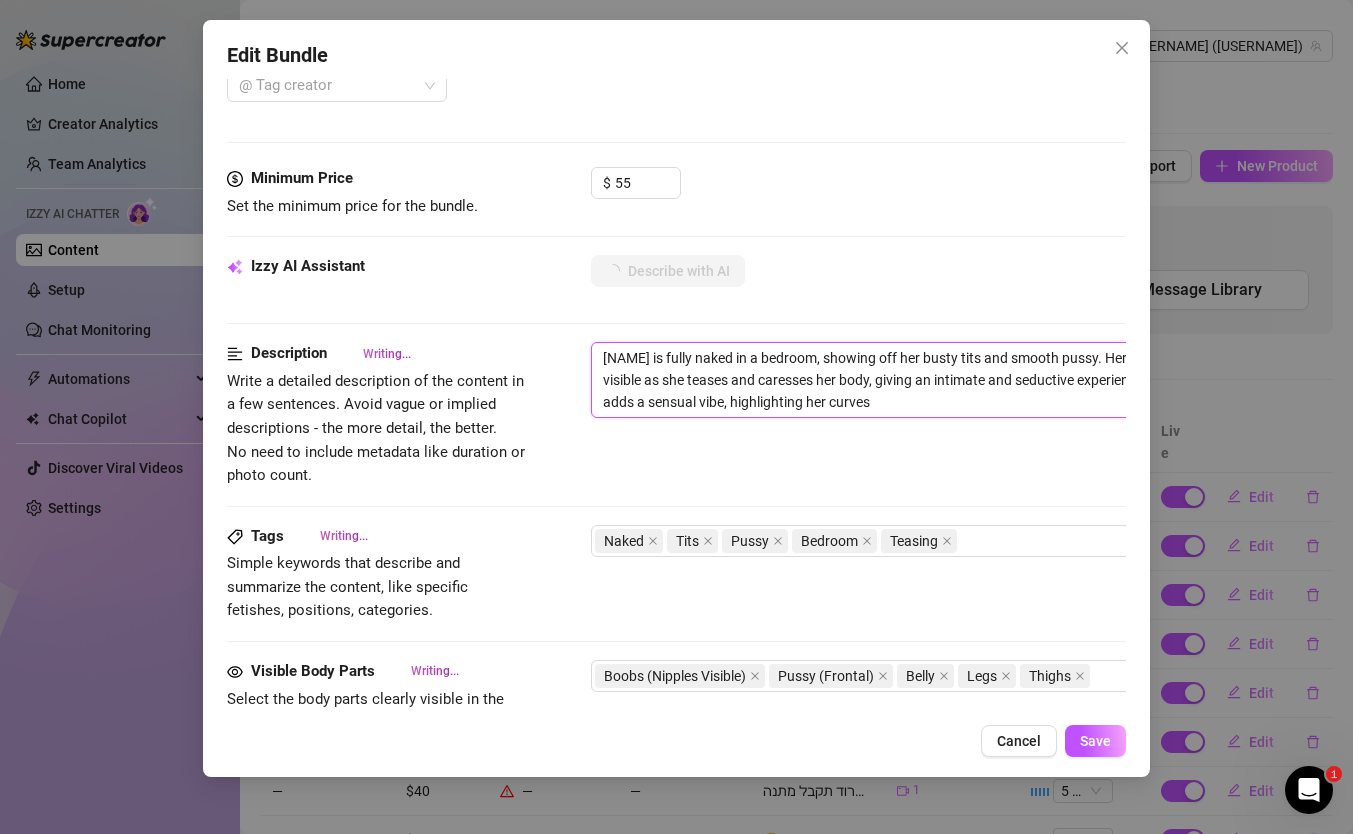 type on "דניאלה is fully naked in a bedroom, showing off her busty tits and smooth pussy. Her nipples are prominently visible as she teases and caresses her body, giving an intimate and seductive experience. The pink lighting adds a sensual vibe, highlighting her curves and" 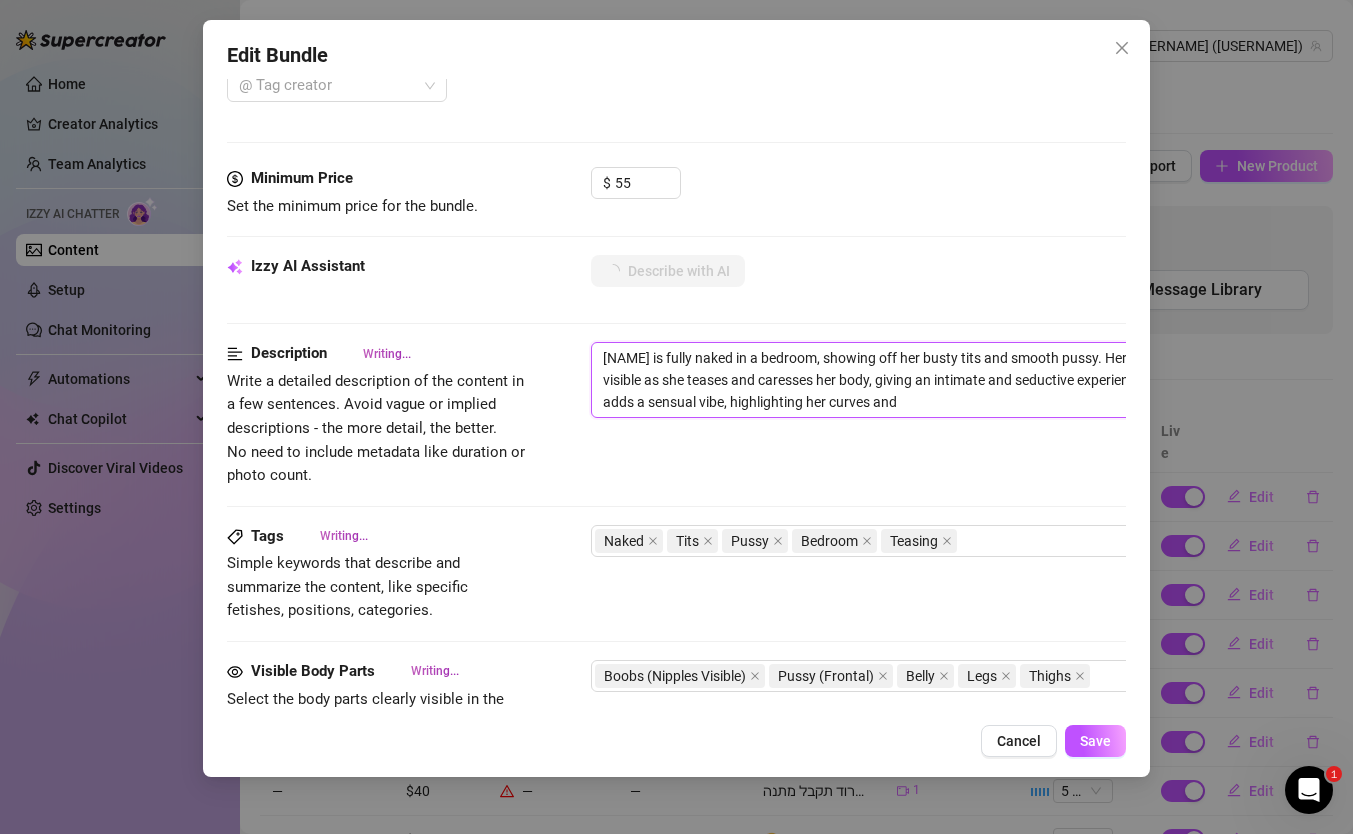 type on "דניאלה is fully naked in a bedroom, showing off her busty tits and smooth pussy. Her nipples are prominently visible as she teases and caresses her body, giving an intimate and seductive experience. The pink lighting adds a sensual vibe, highlighting her curves and tattoos." 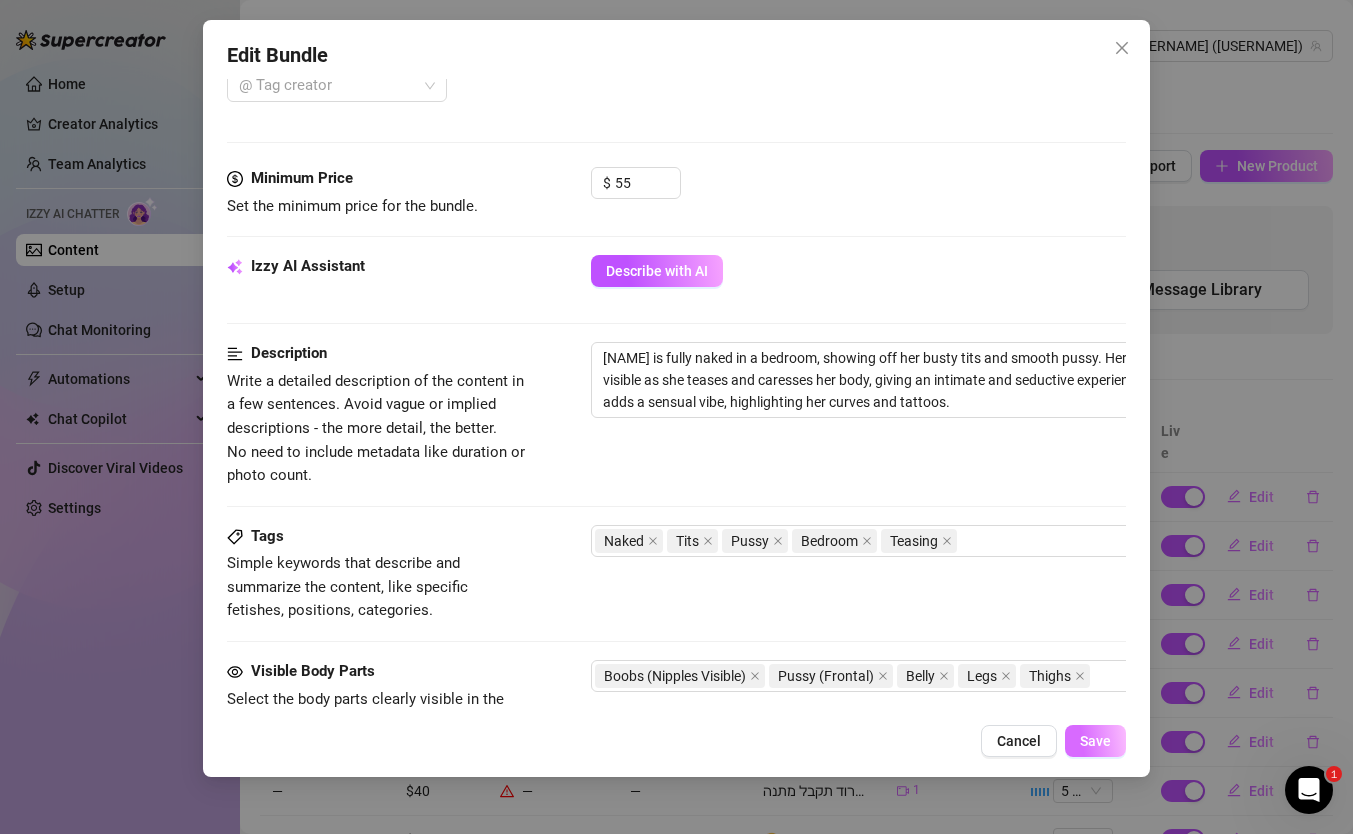 click on "Save" at bounding box center (1095, 741) 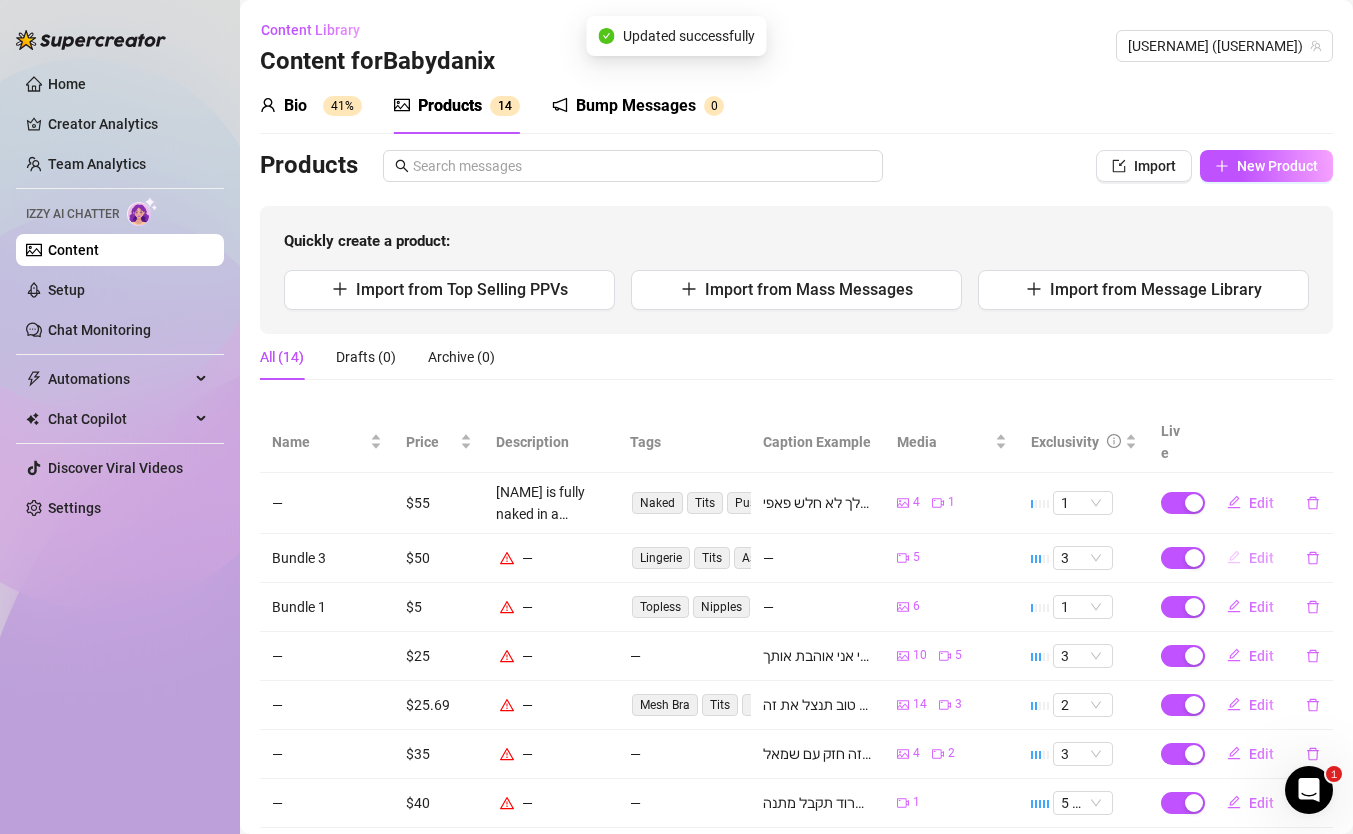 click on "Edit" at bounding box center (1261, 558) 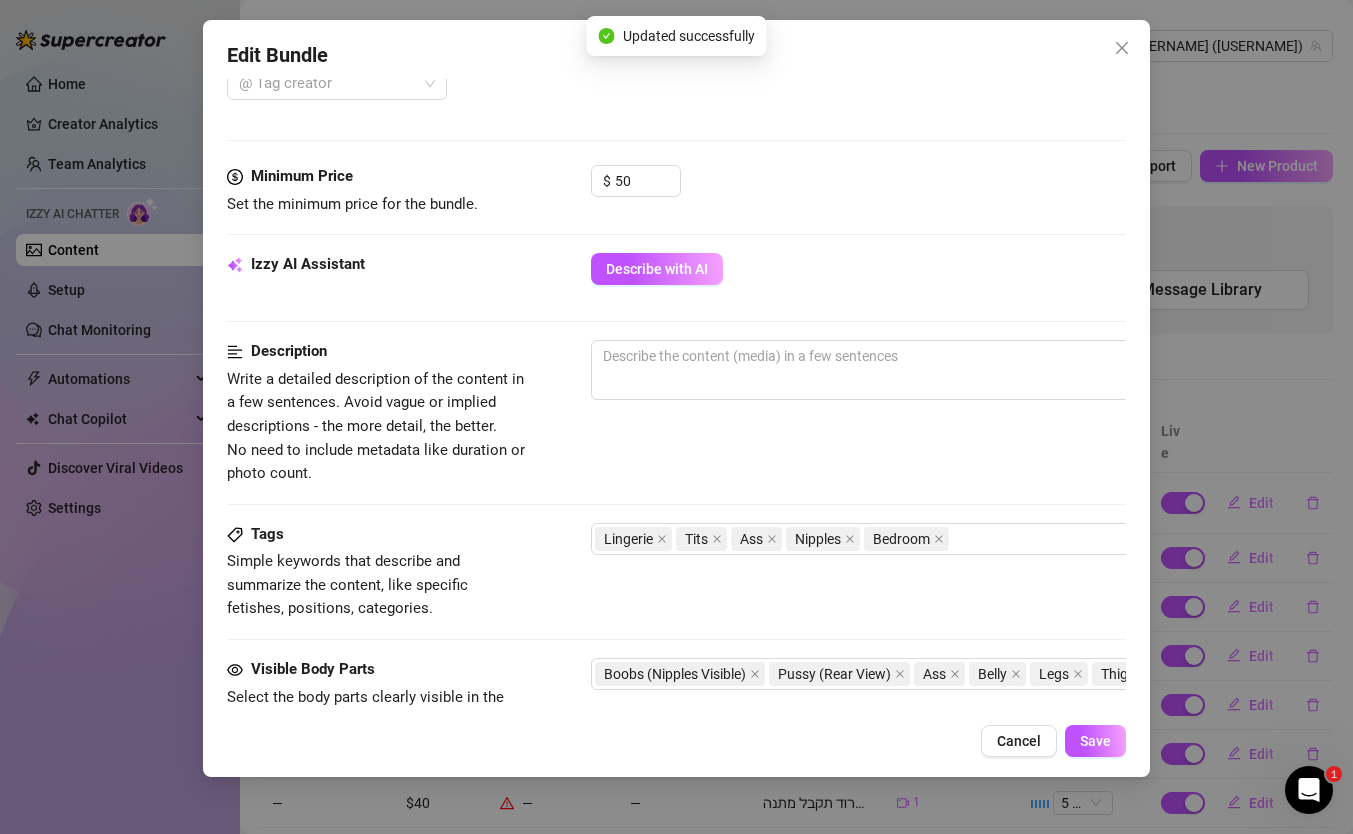 scroll, scrollTop: 711, scrollLeft: 0, axis: vertical 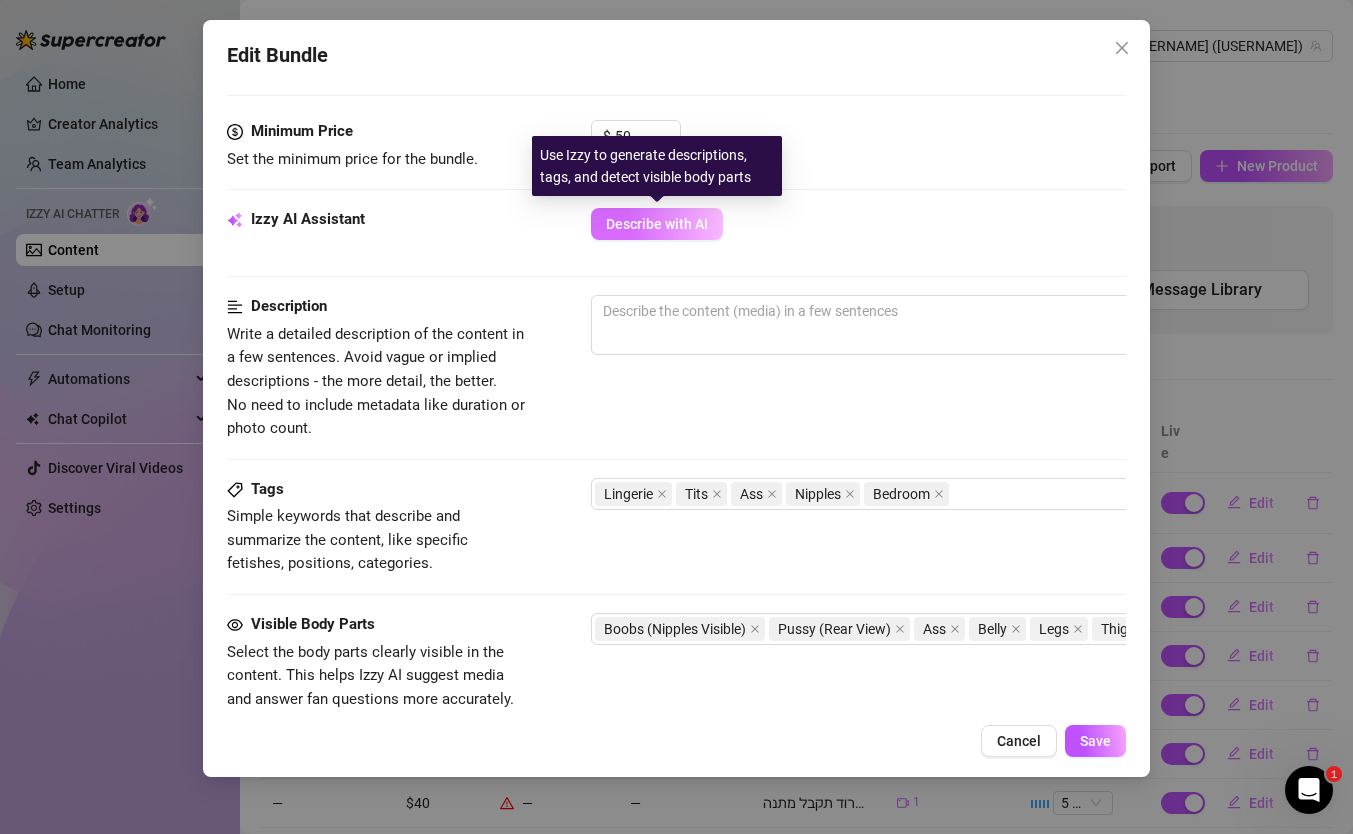 click on "Describe with AI" at bounding box center (657, 224) 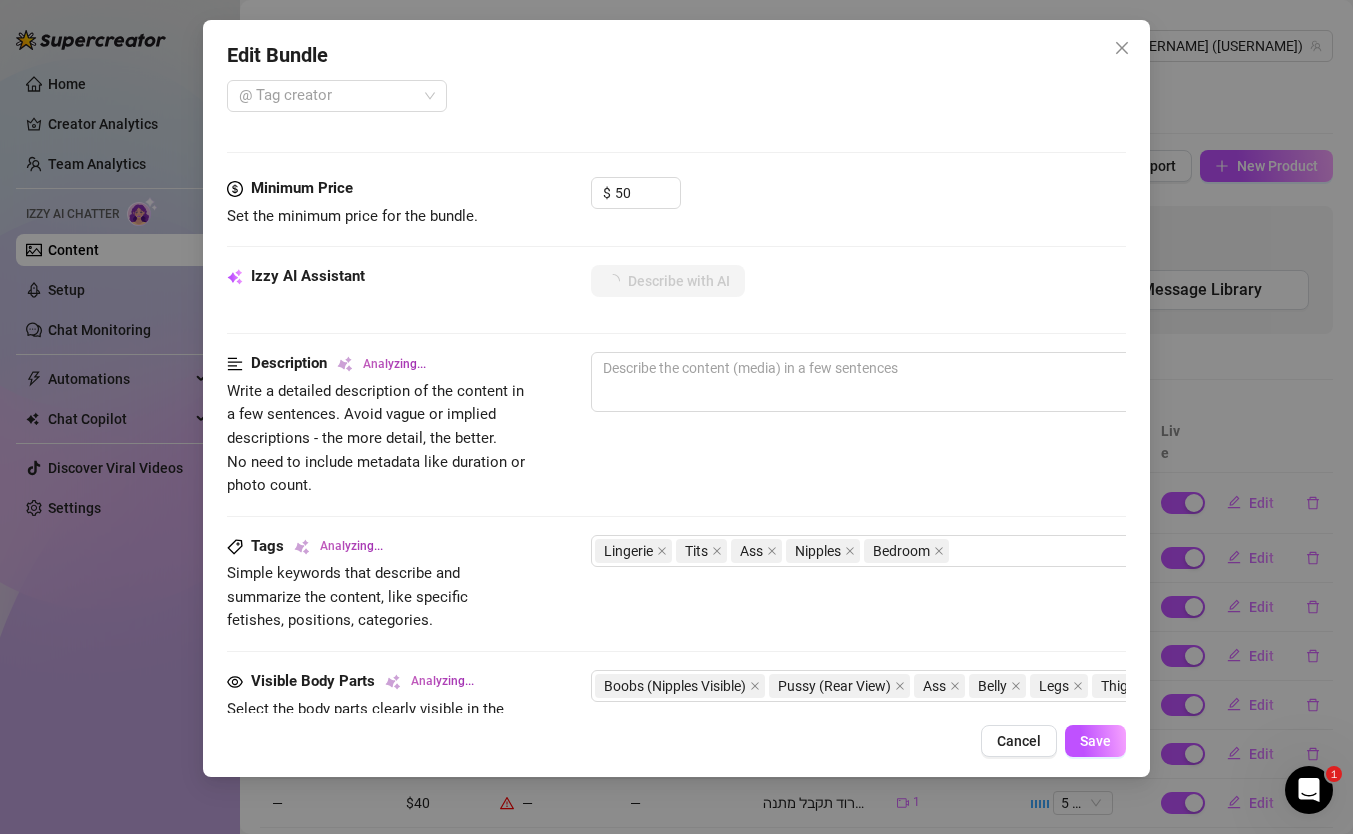 scroll, scrollTop: 529, scrollLeft: 0, axis: vertical 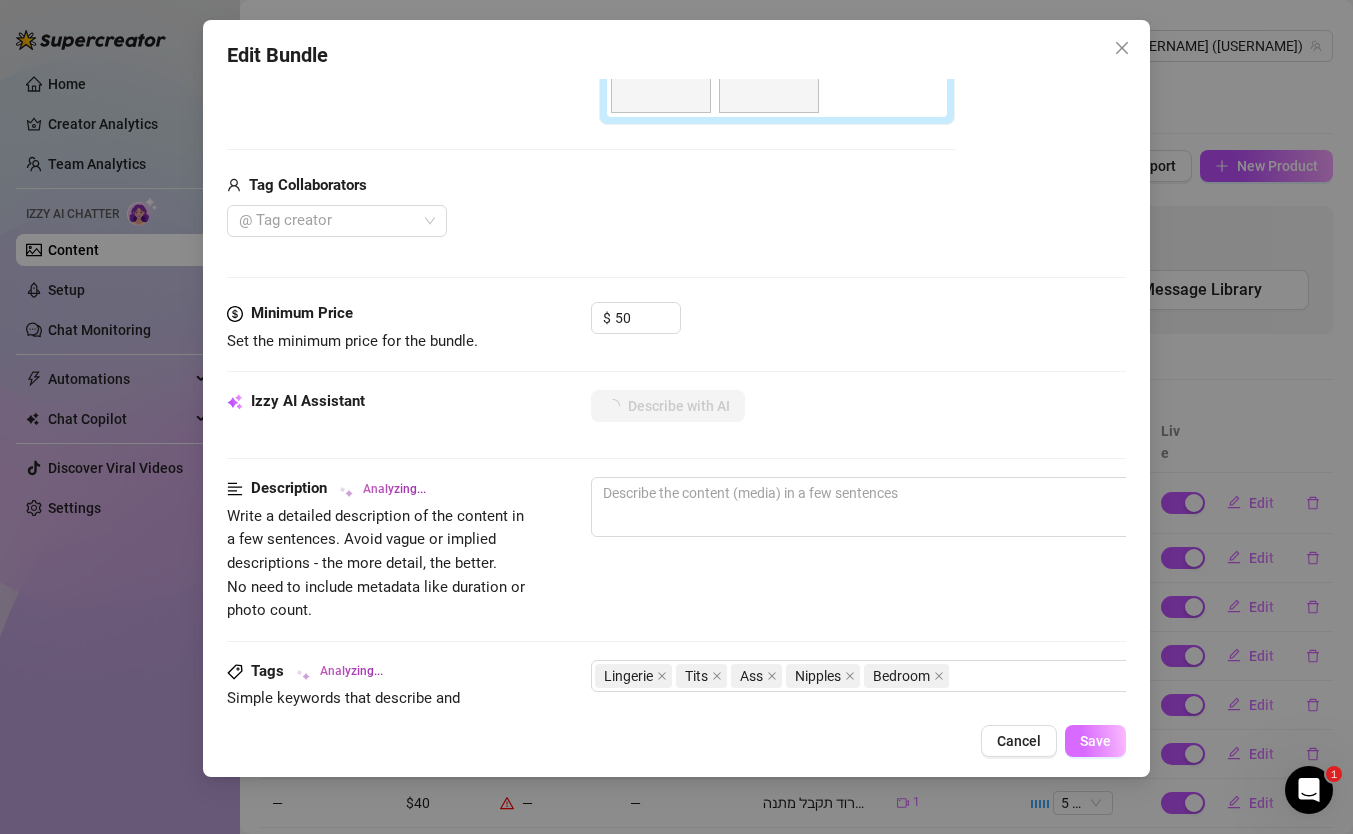 type on "[FIRST]" 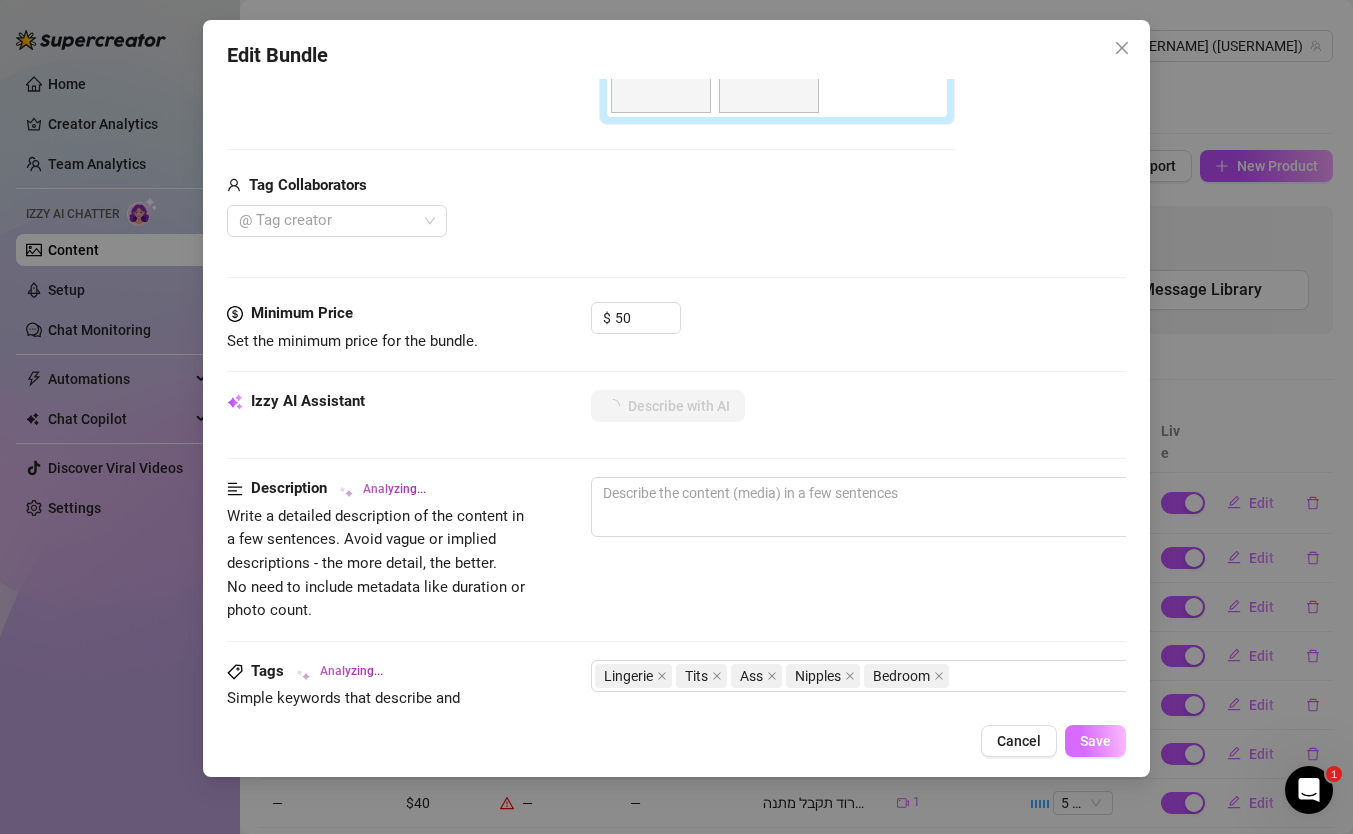 type on "[FIRST]" 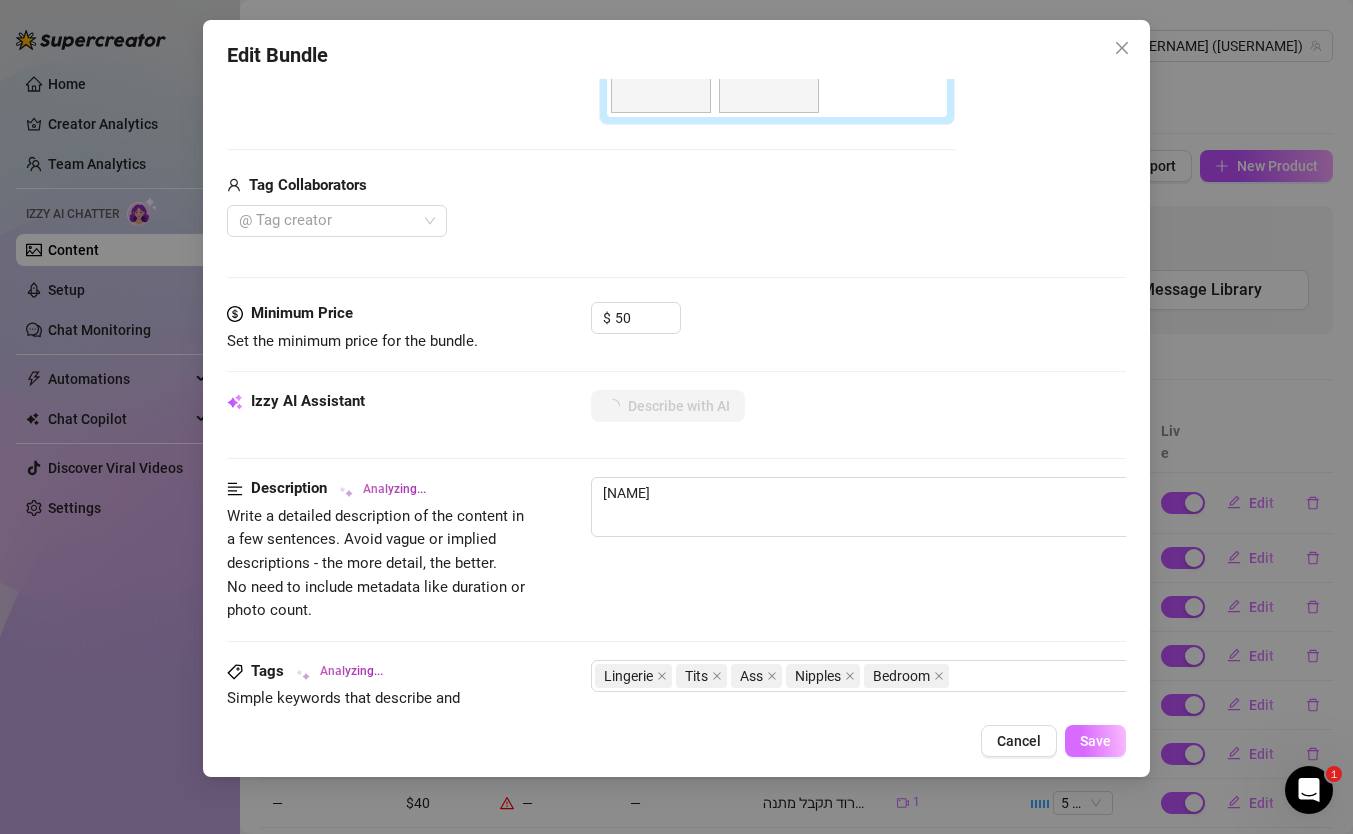 type on "[USERNAME] teases" 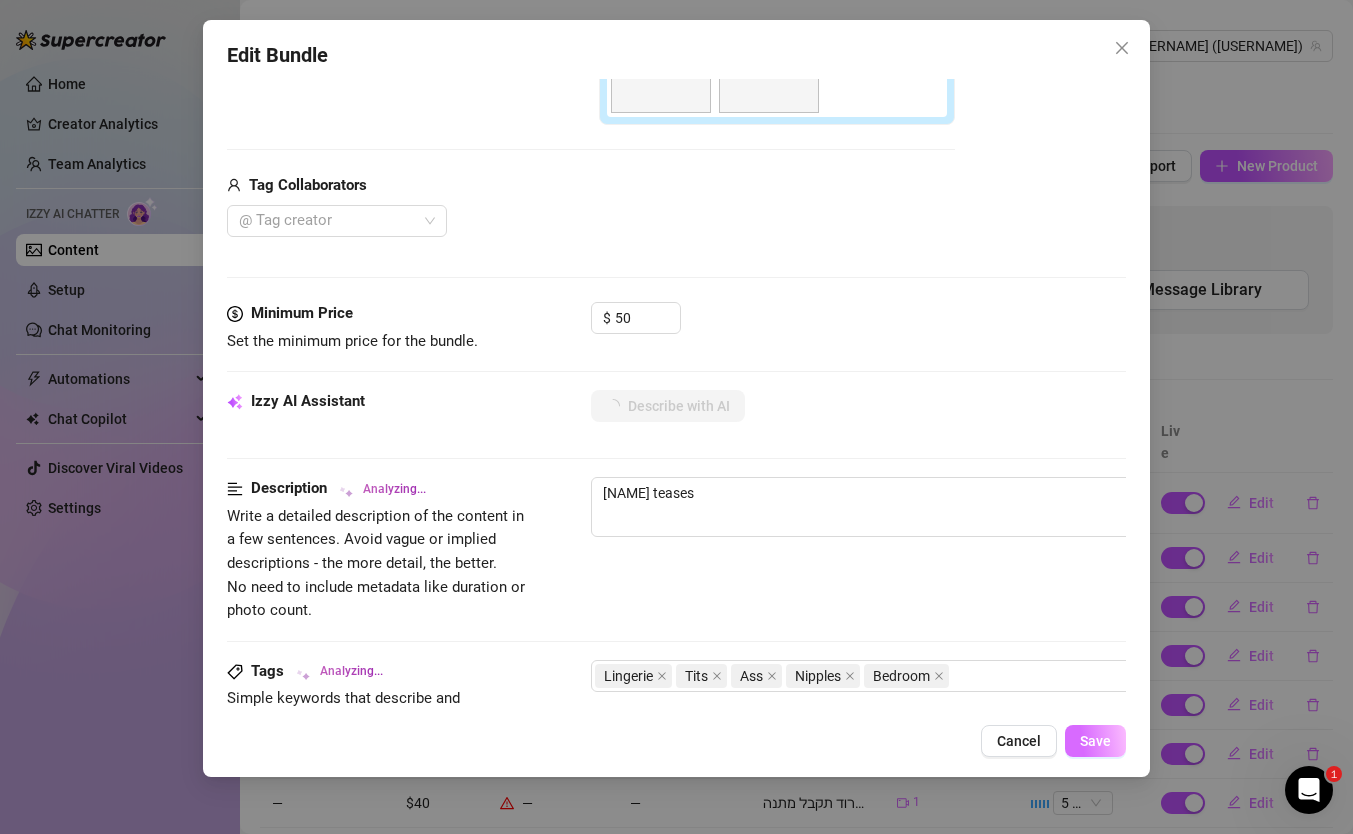 type on "[NAME] teases in" 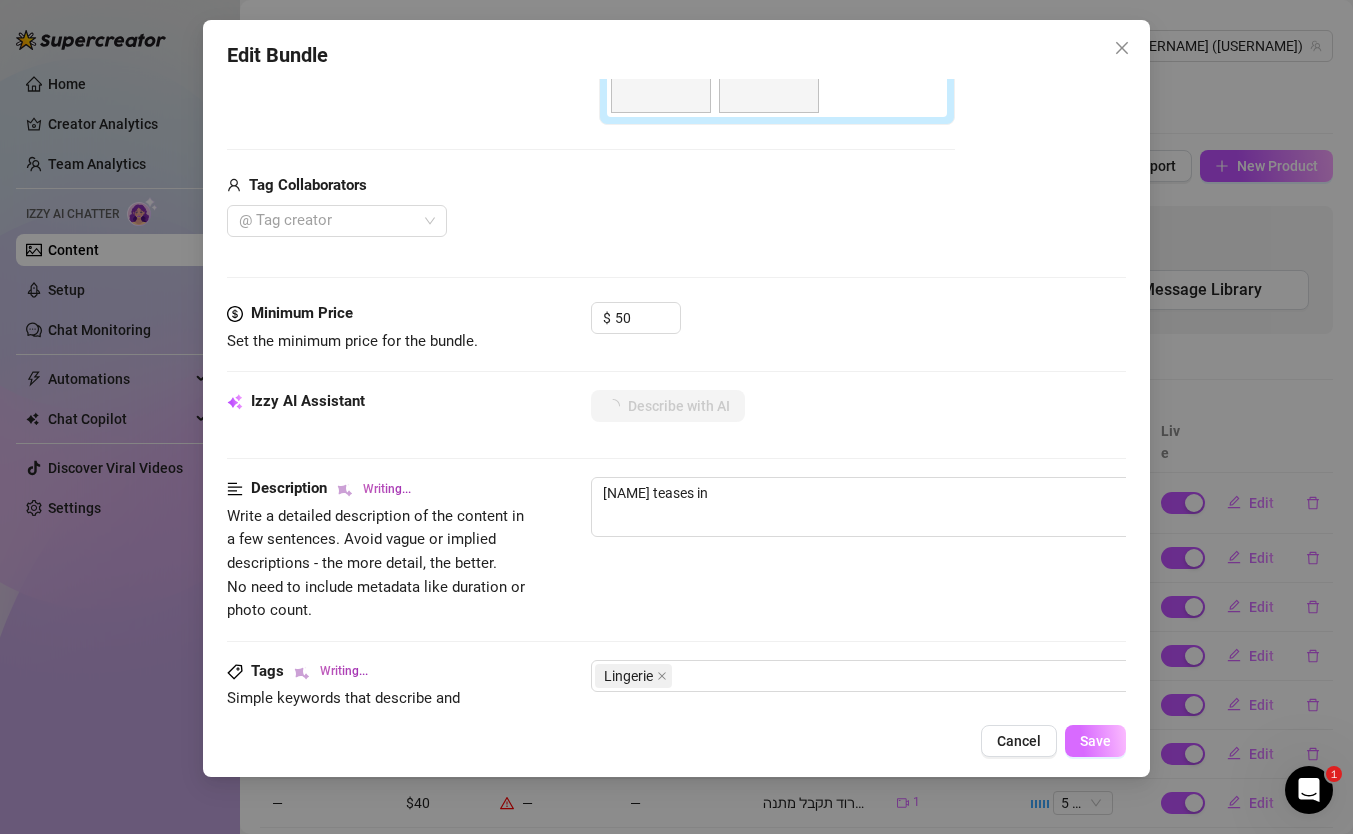 type on "[NAME] teases in a" 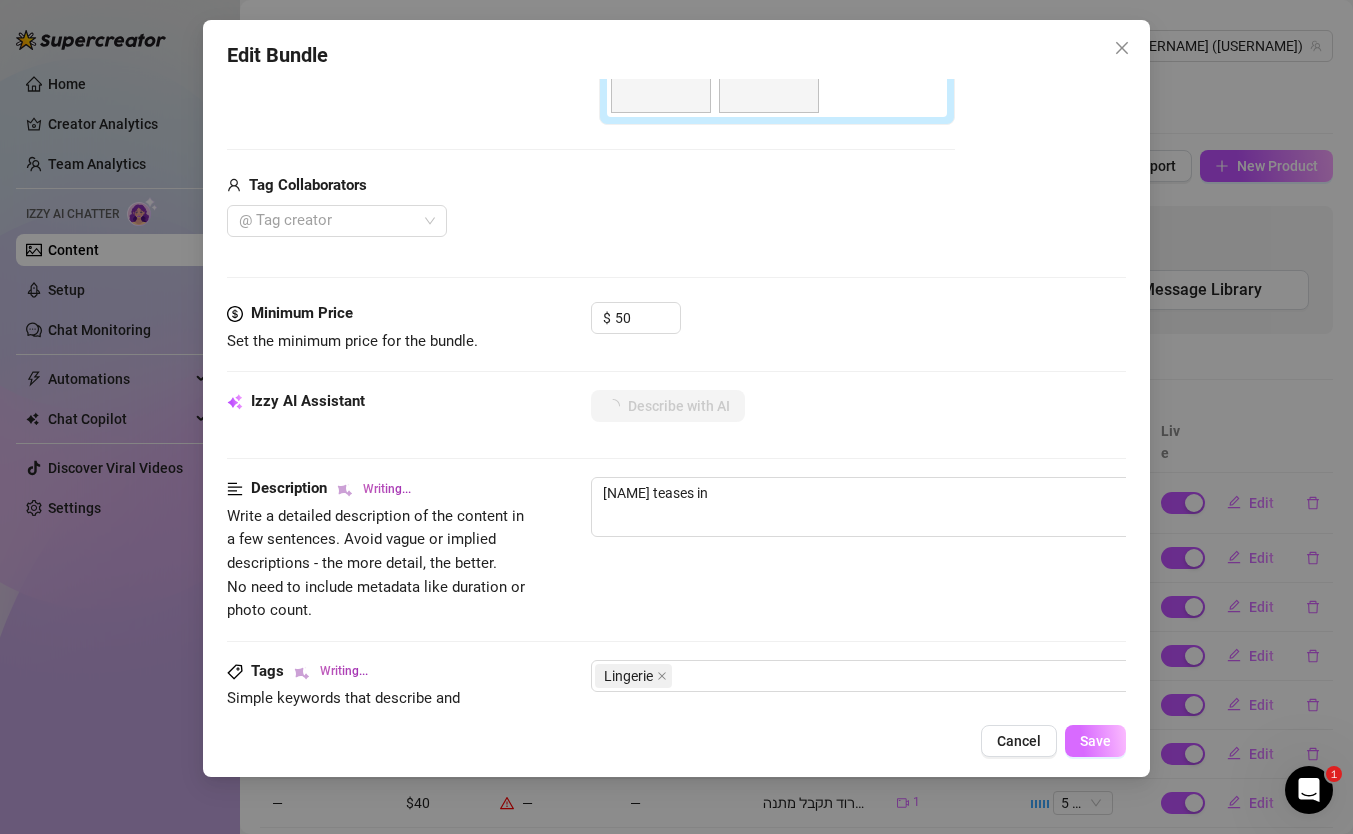 type on "[NAME] teases in a" 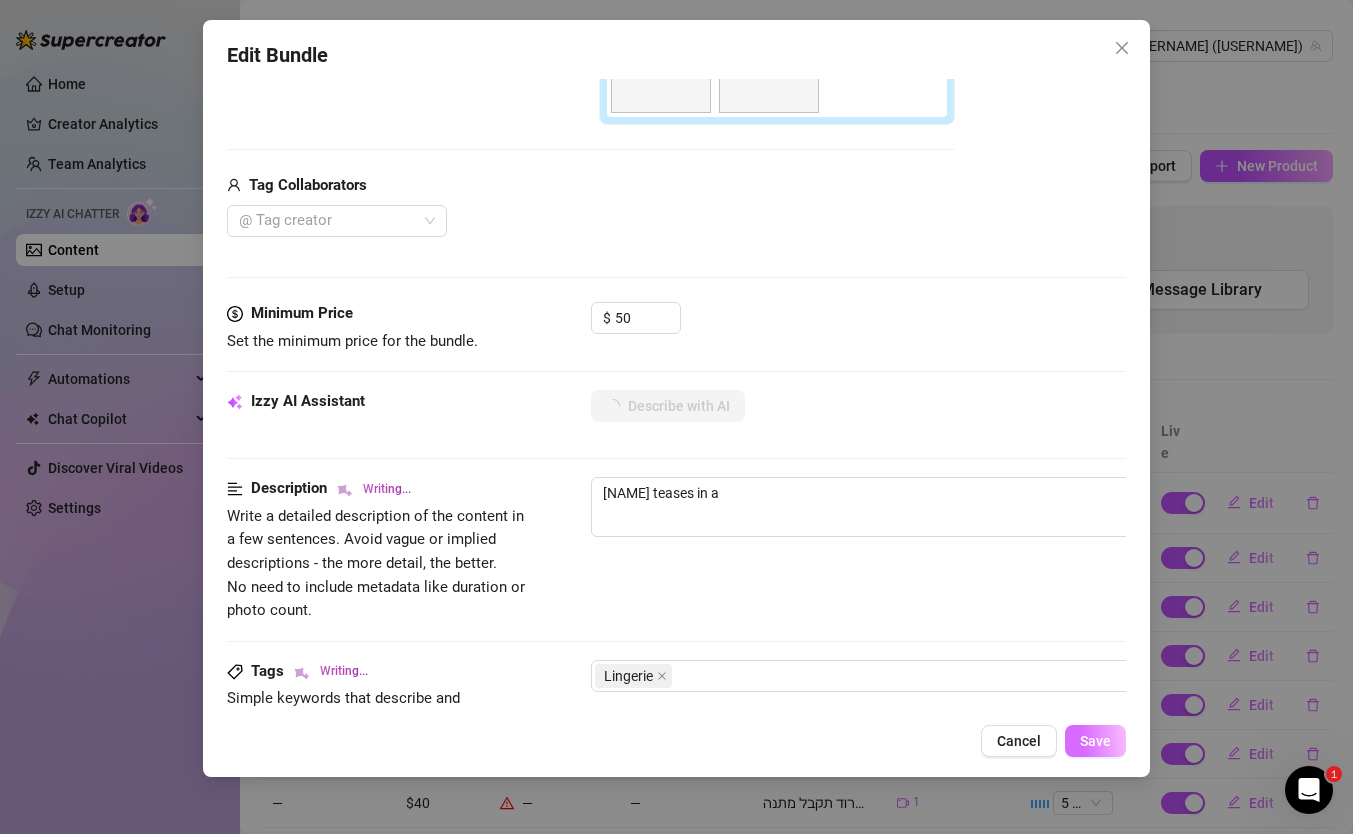 type on "[NAME] teases in a seductive" 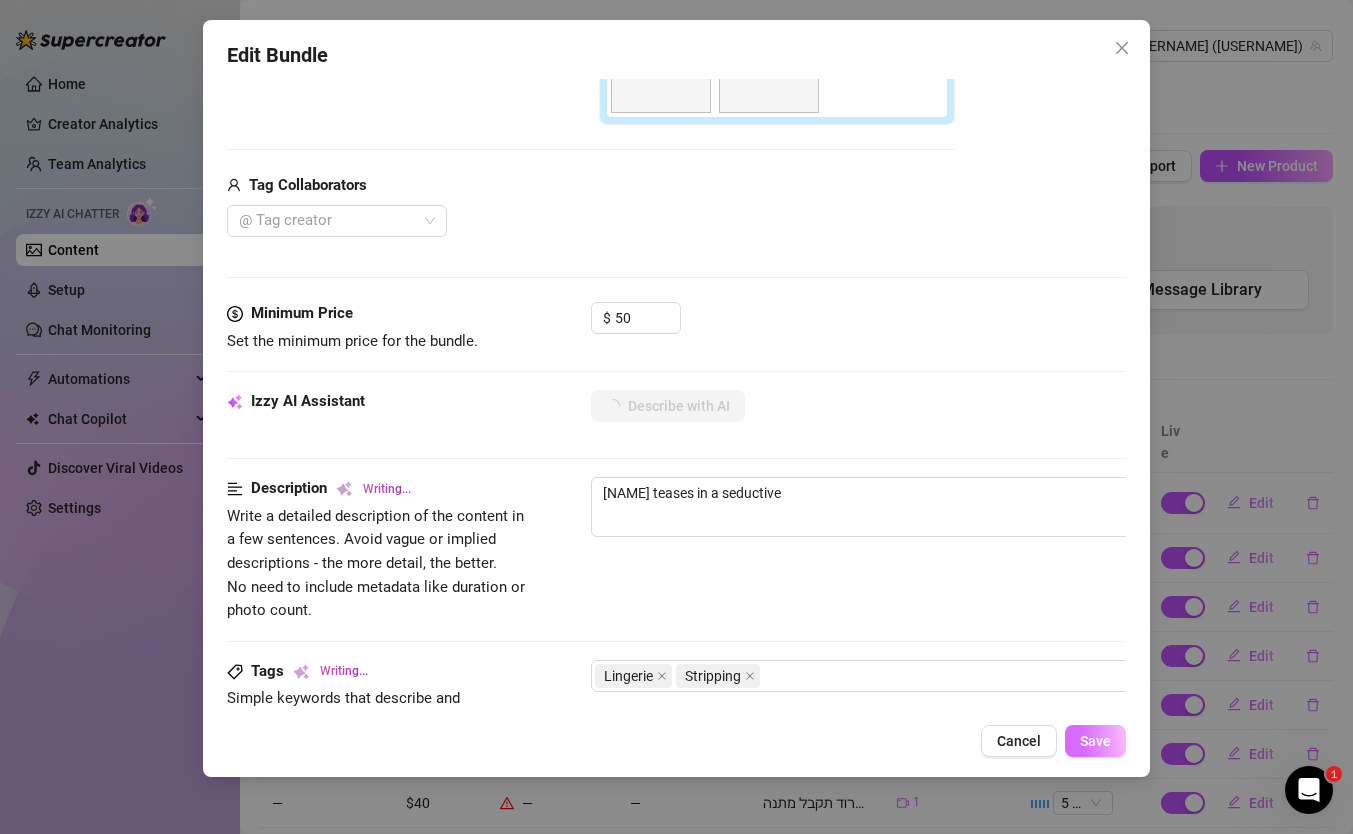 type on "[FIRST] teases in a seductive red" 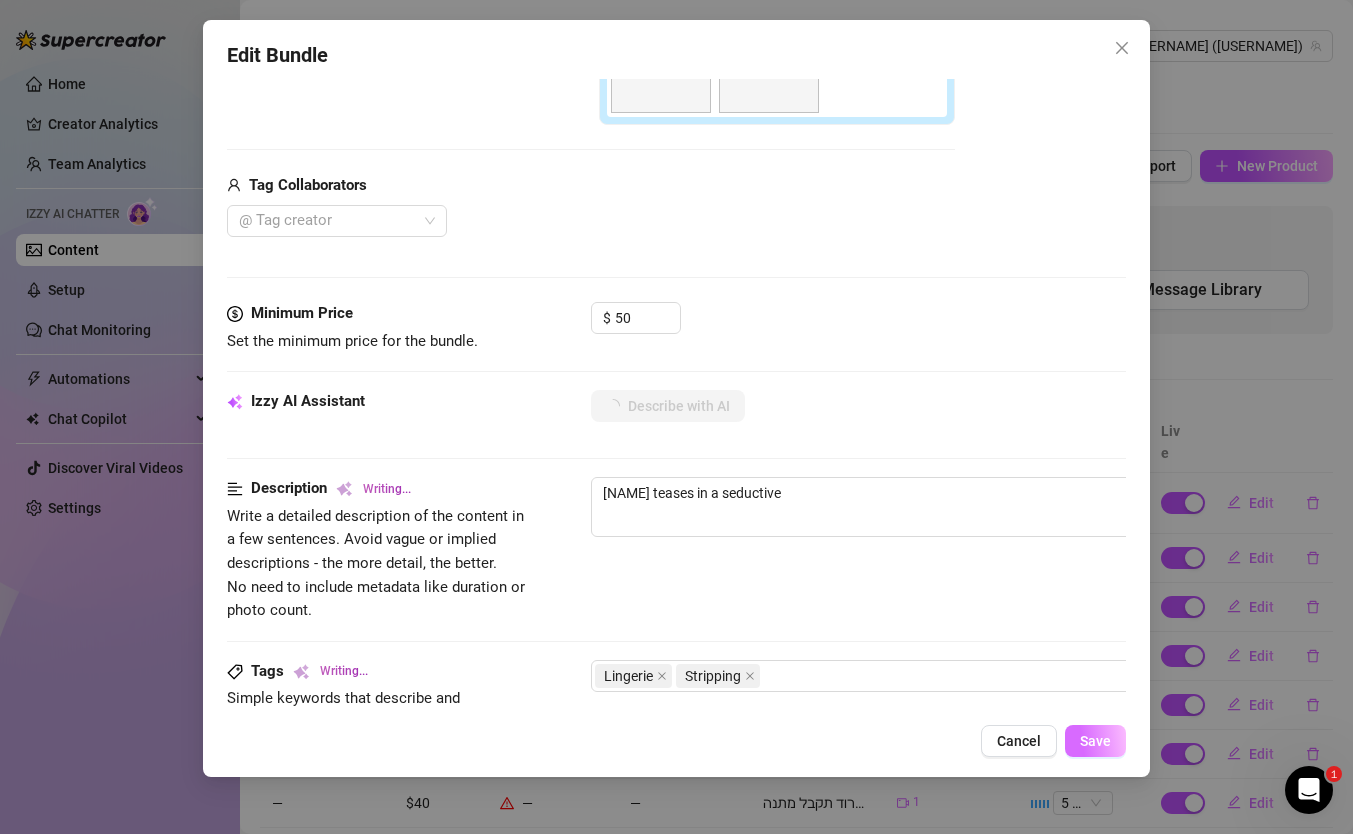 type on "[FIRST] teases in a seductive red" 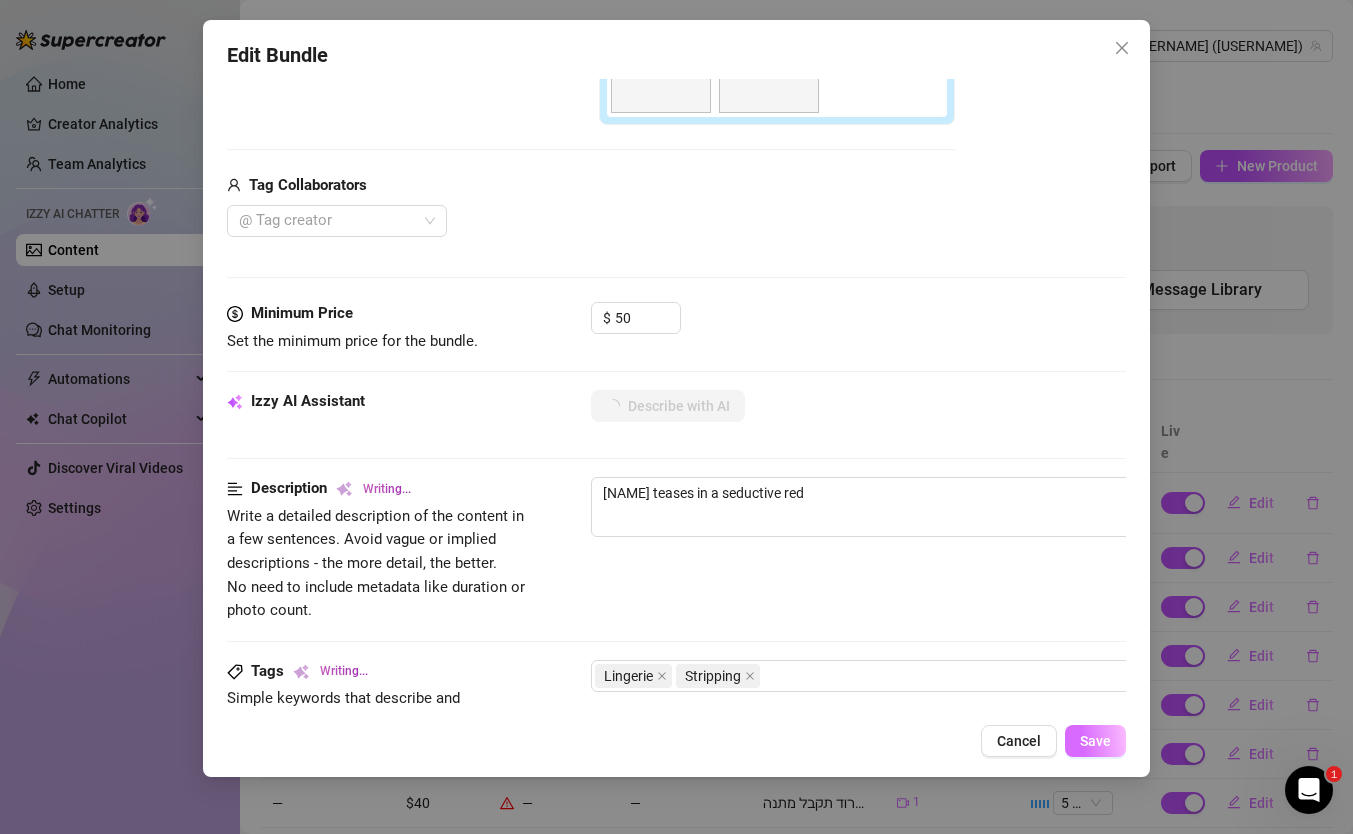 type on "[NAME] teases in a seductive red lace" 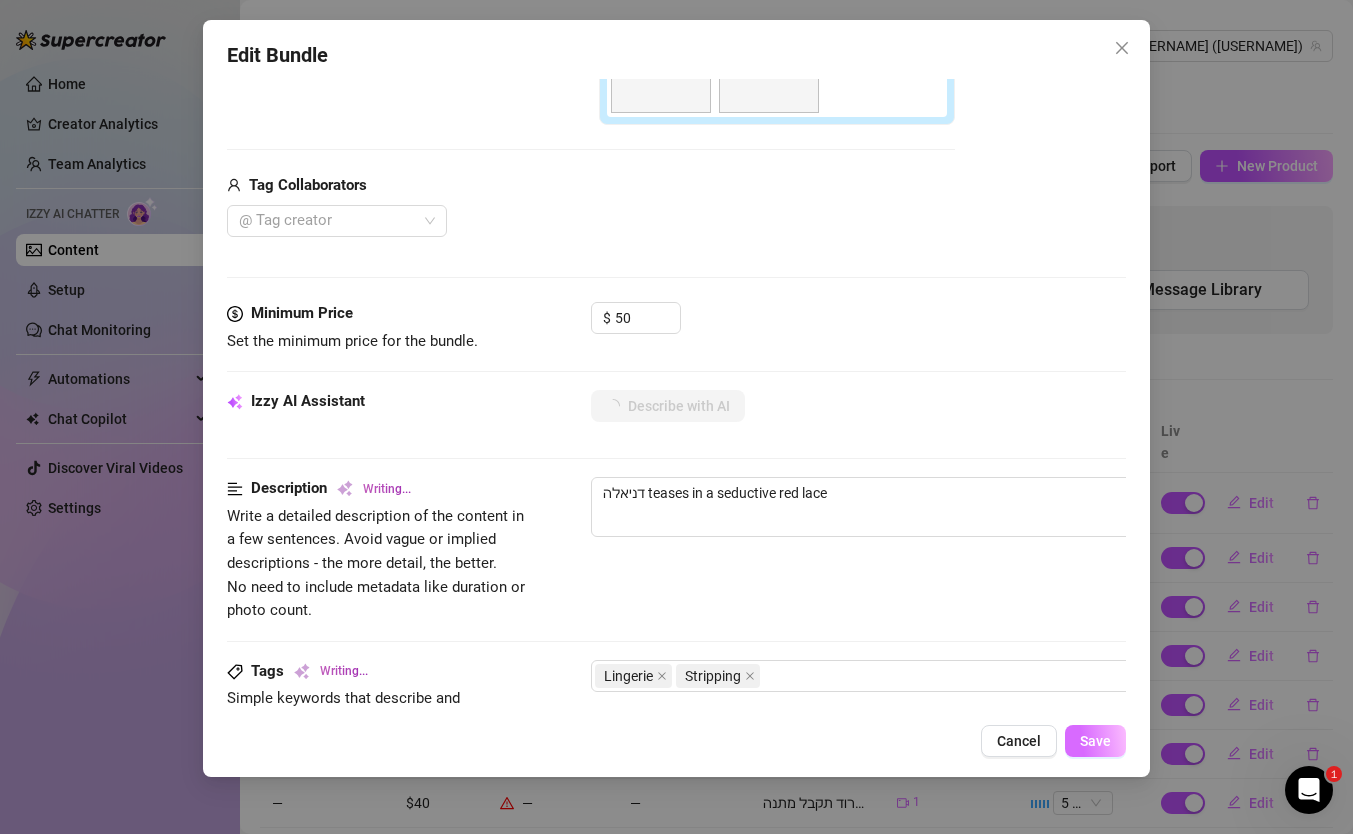 type on "[FIRST] teases in a seductive red lace lingerie" 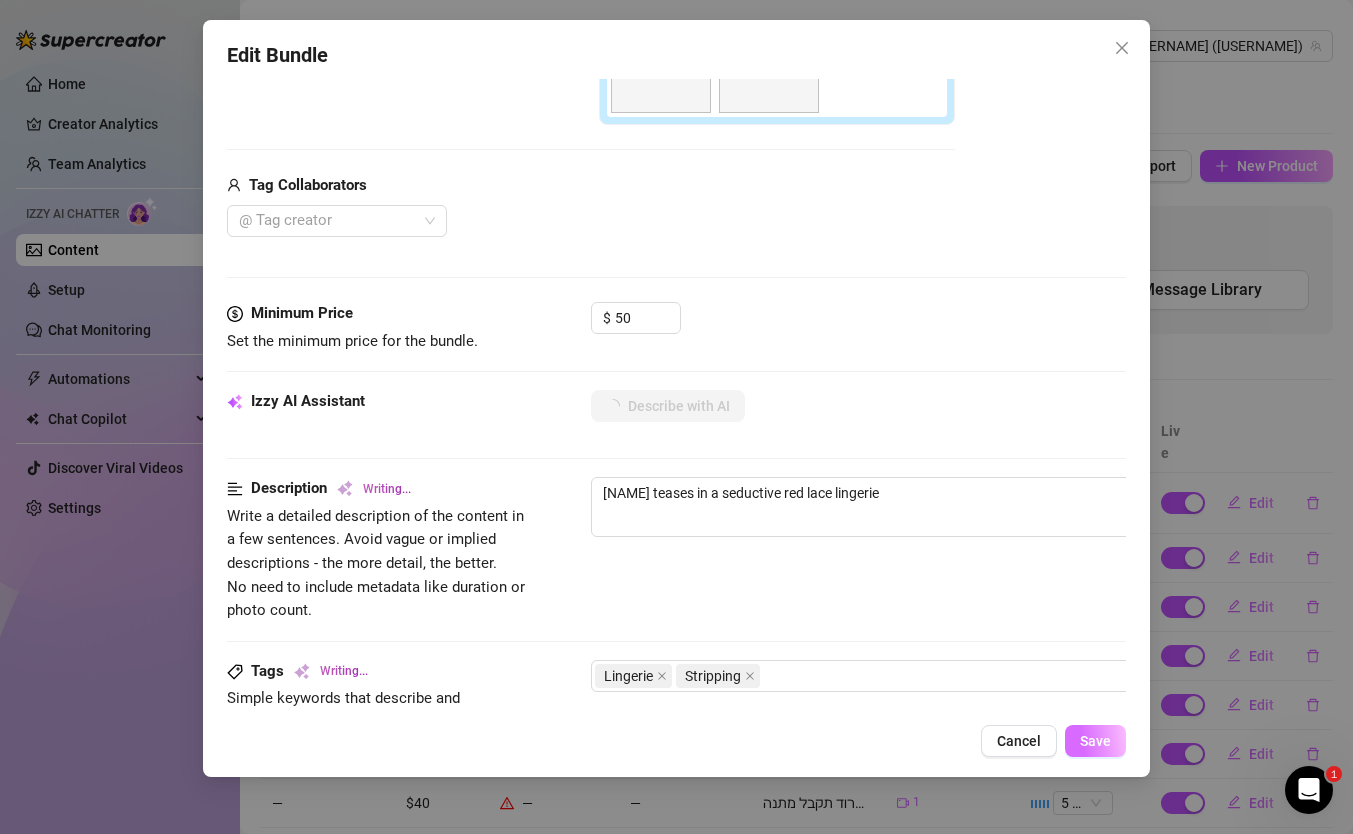 type on "[NAME] teases in a seductive red lace lingerie set," 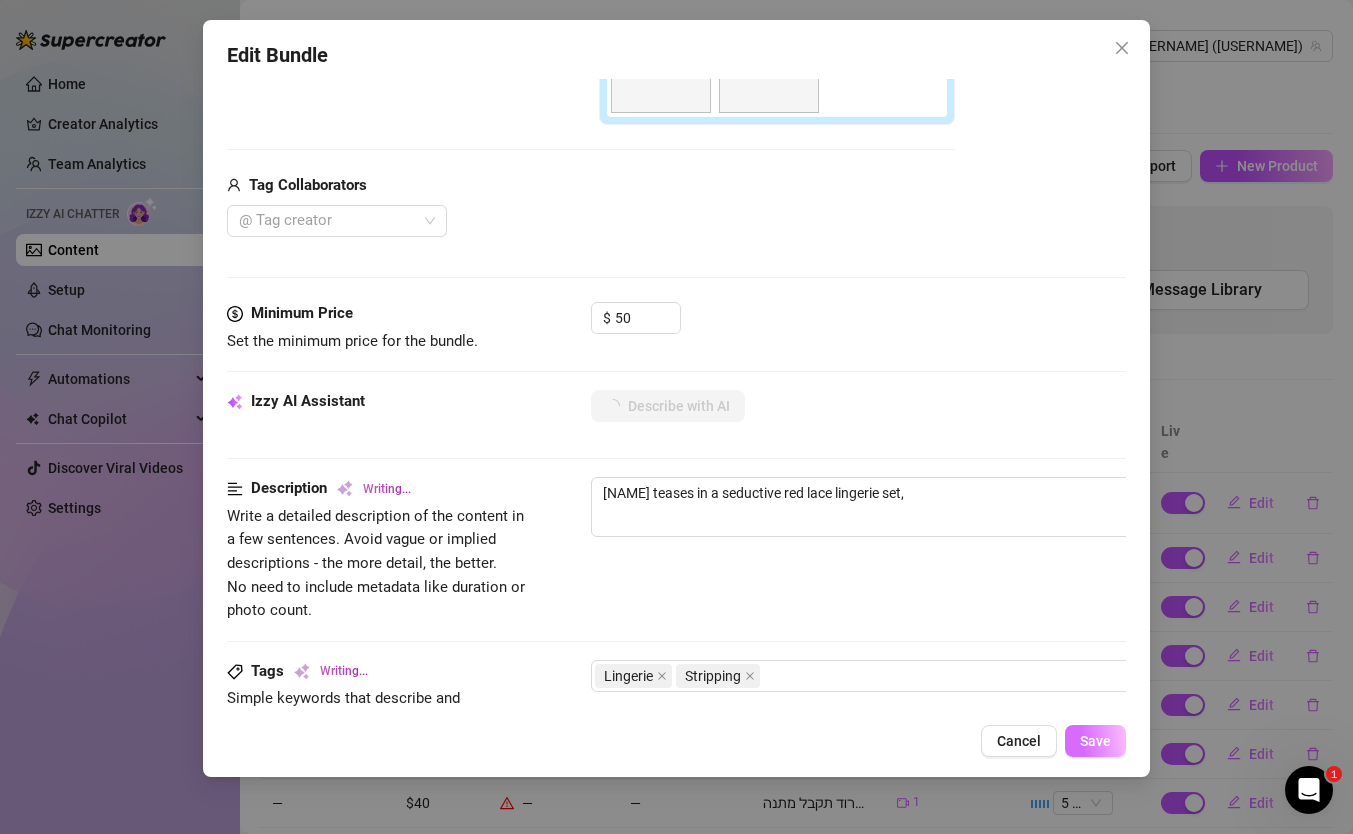 type on "[FIRST] teases in a seductive red lace lingerie set, flaunting" 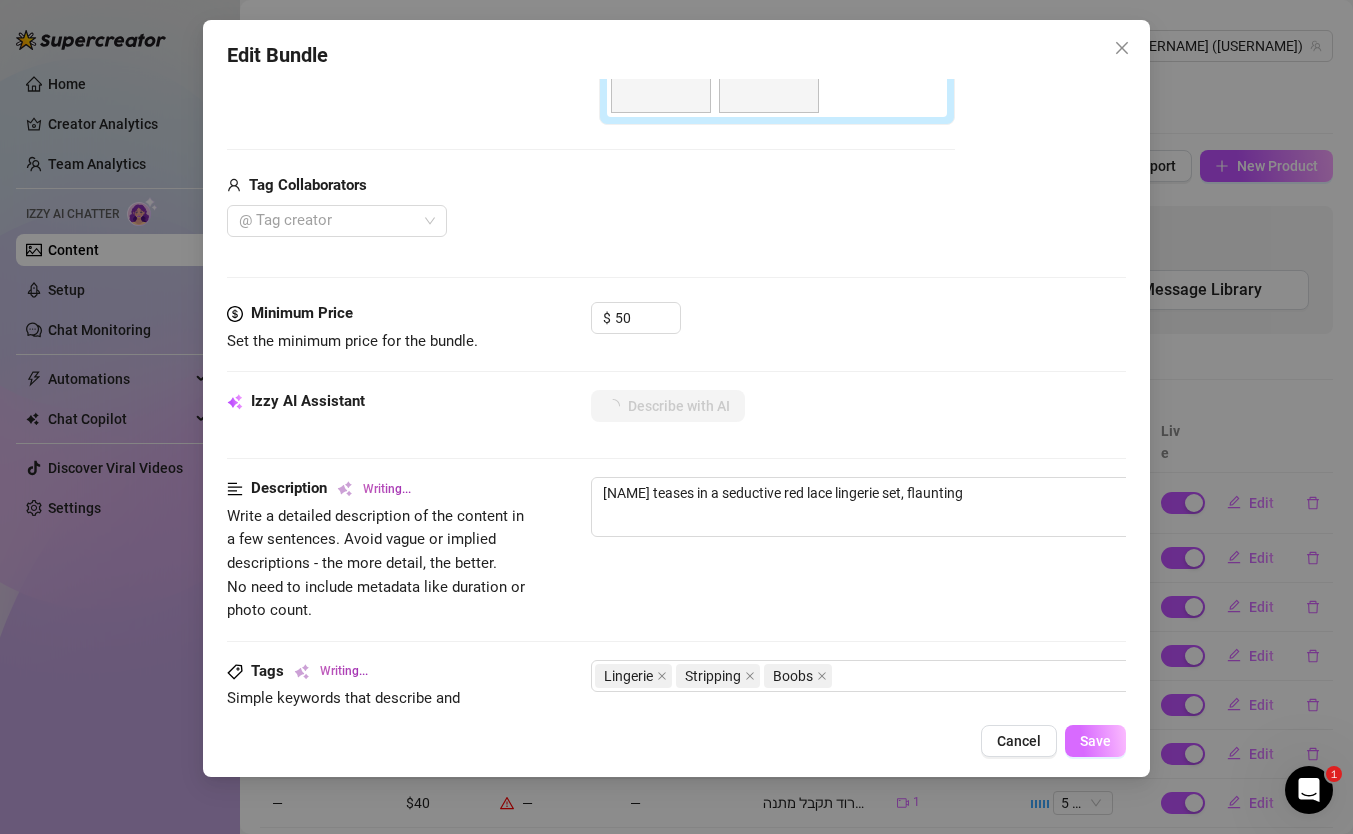 type on "[NAME] teases in a seductive red lace lingerie set, flaunting her" 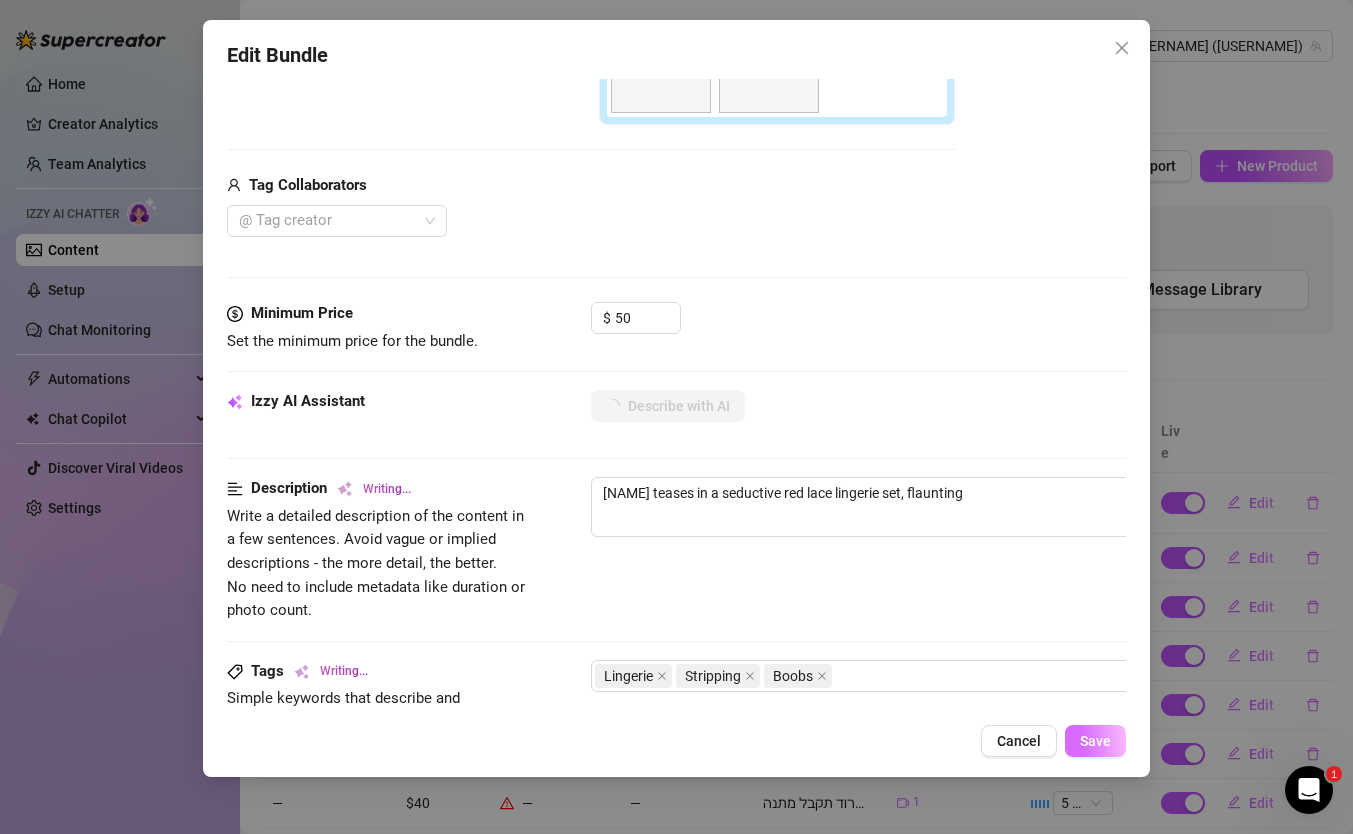 type on "[NAME] teases in a seductive red lace lingerie set, flaunting her" 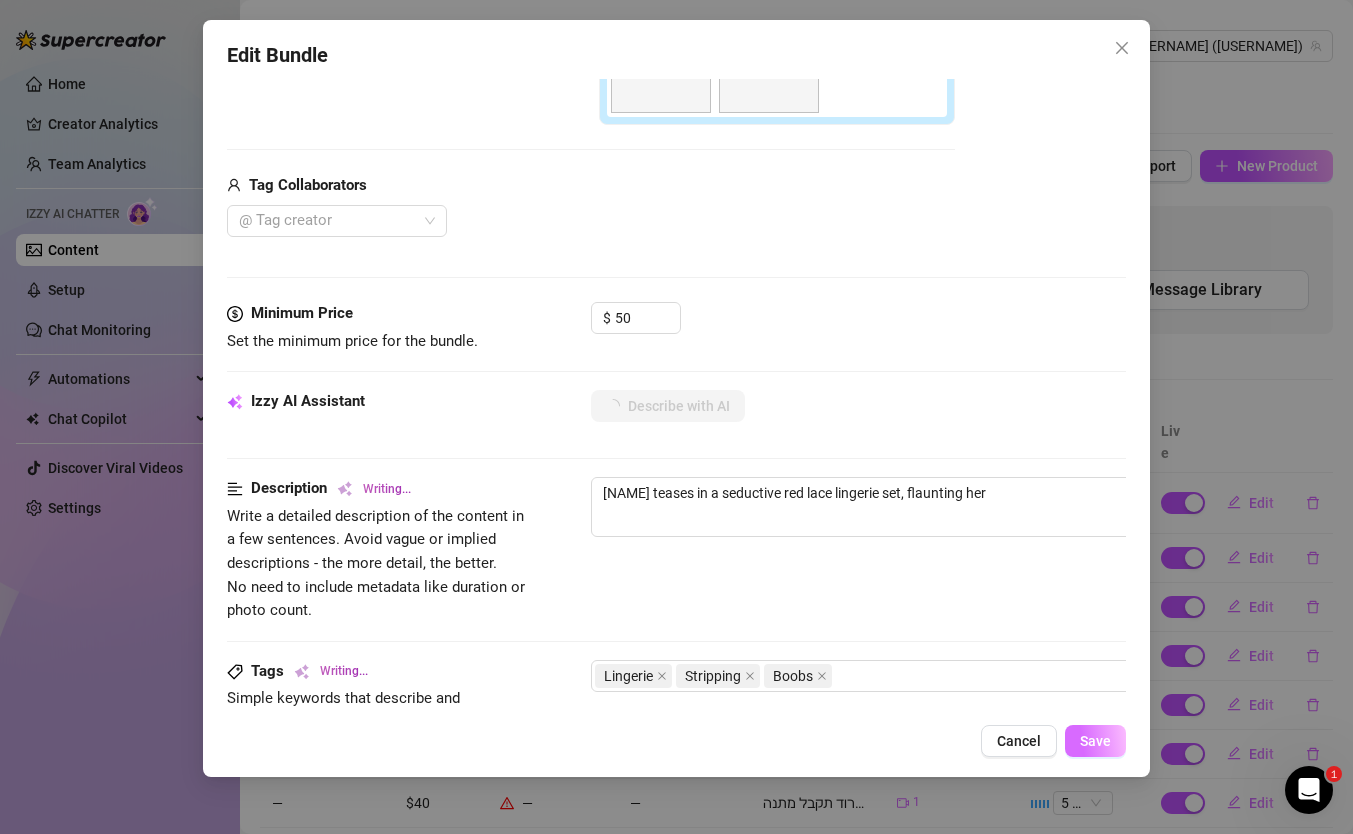 type on "[NAME] teases in a seductive red lace lingerie set, flaunting her busty" 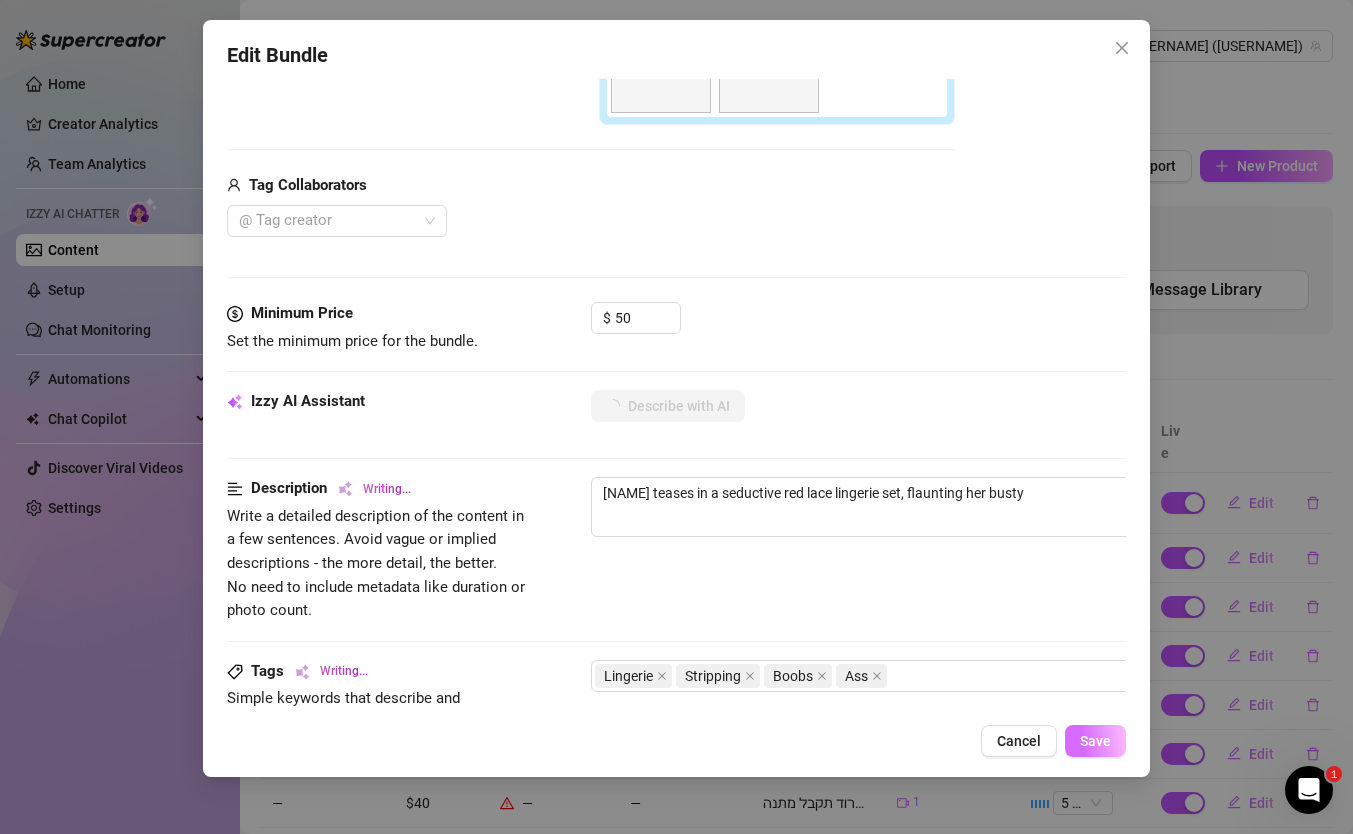 type on "[NAME] teases in a seductive red lace lingerie set, flaunting her busty tits" 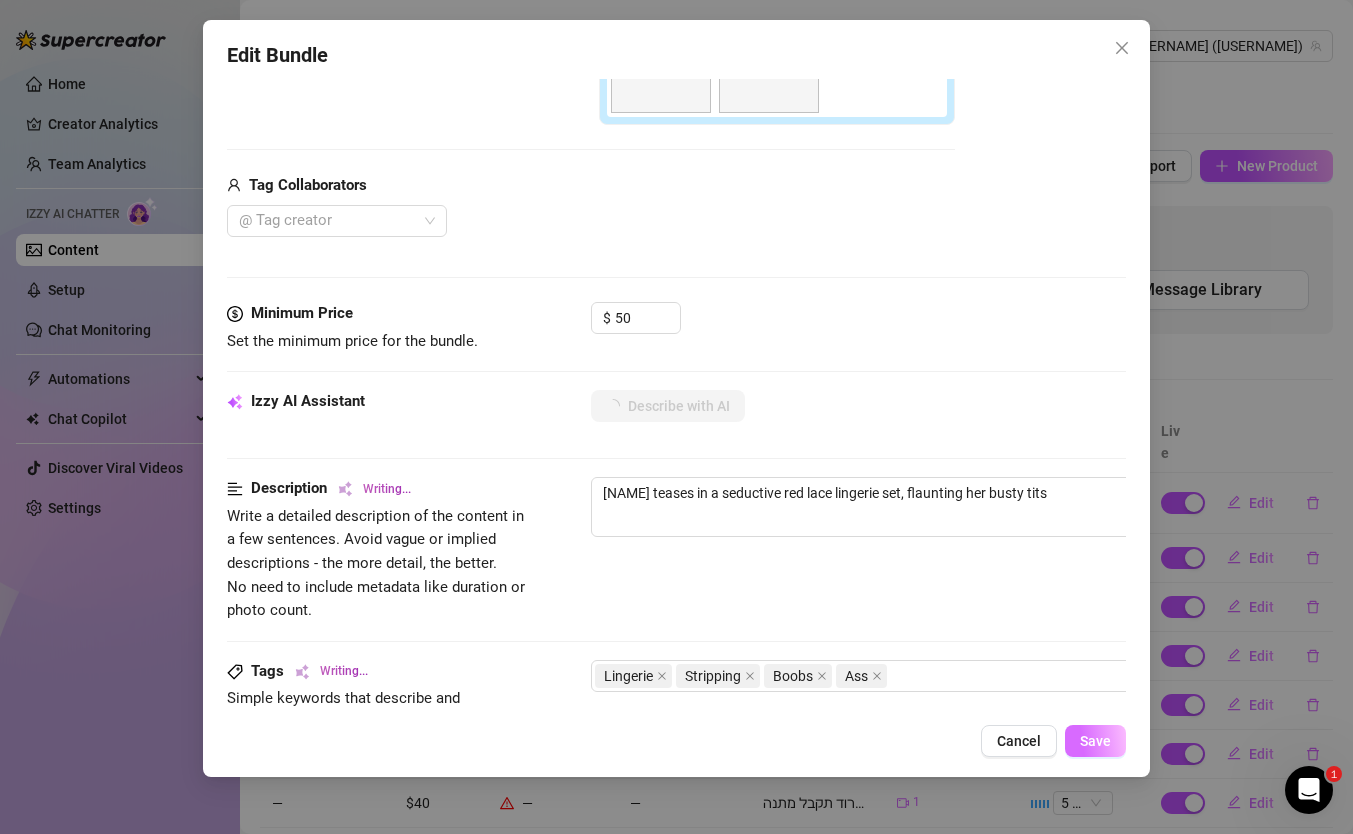 type on "[FIRST] teases in a seductive red lace lingerie set, flaunting her busty tits and" 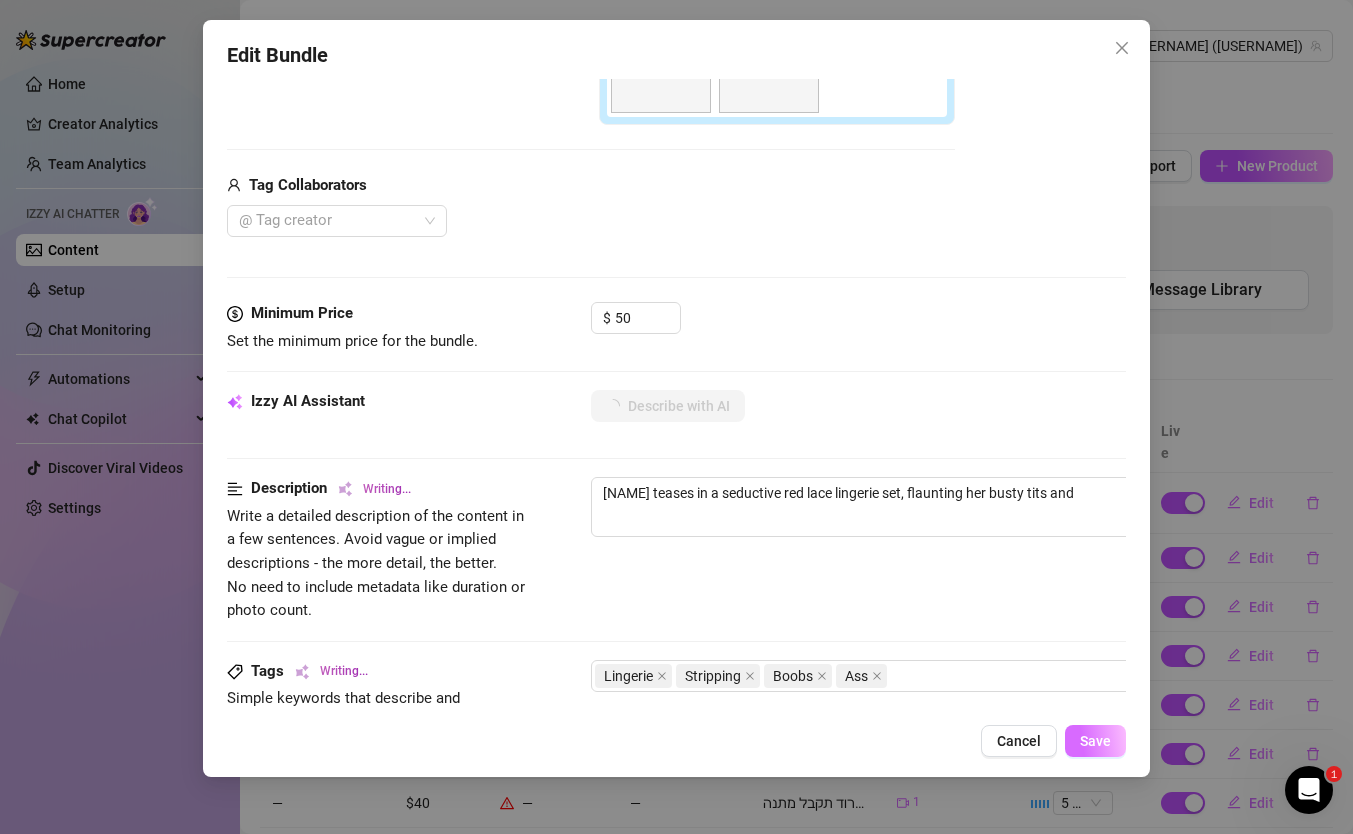 type on "[FIRST] teases in a seductive red lace lingerie set, flaunting her busty tits and curvy" 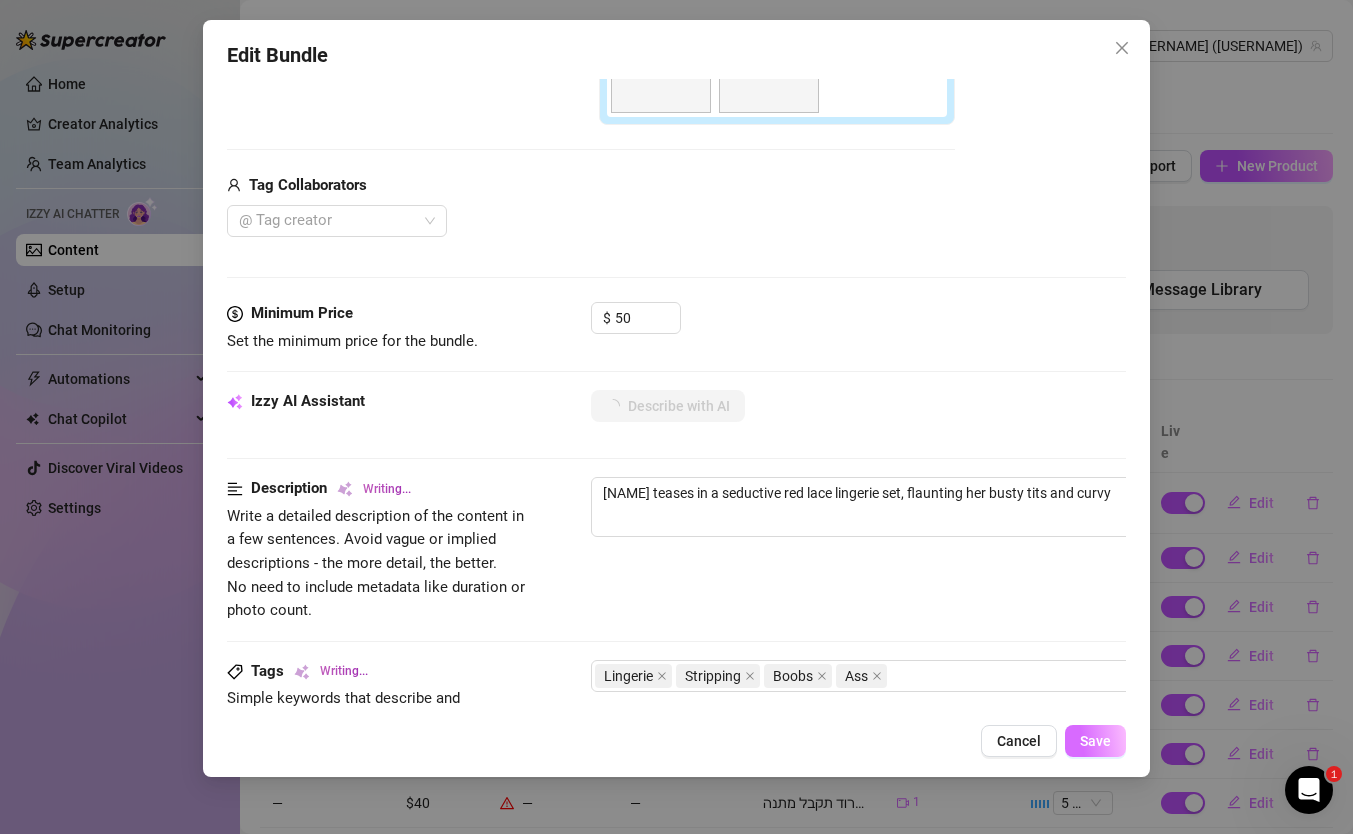type on "[FIRST] teases in a seductive red lace lingerie set, flaunting her busty tits and curvy ass." 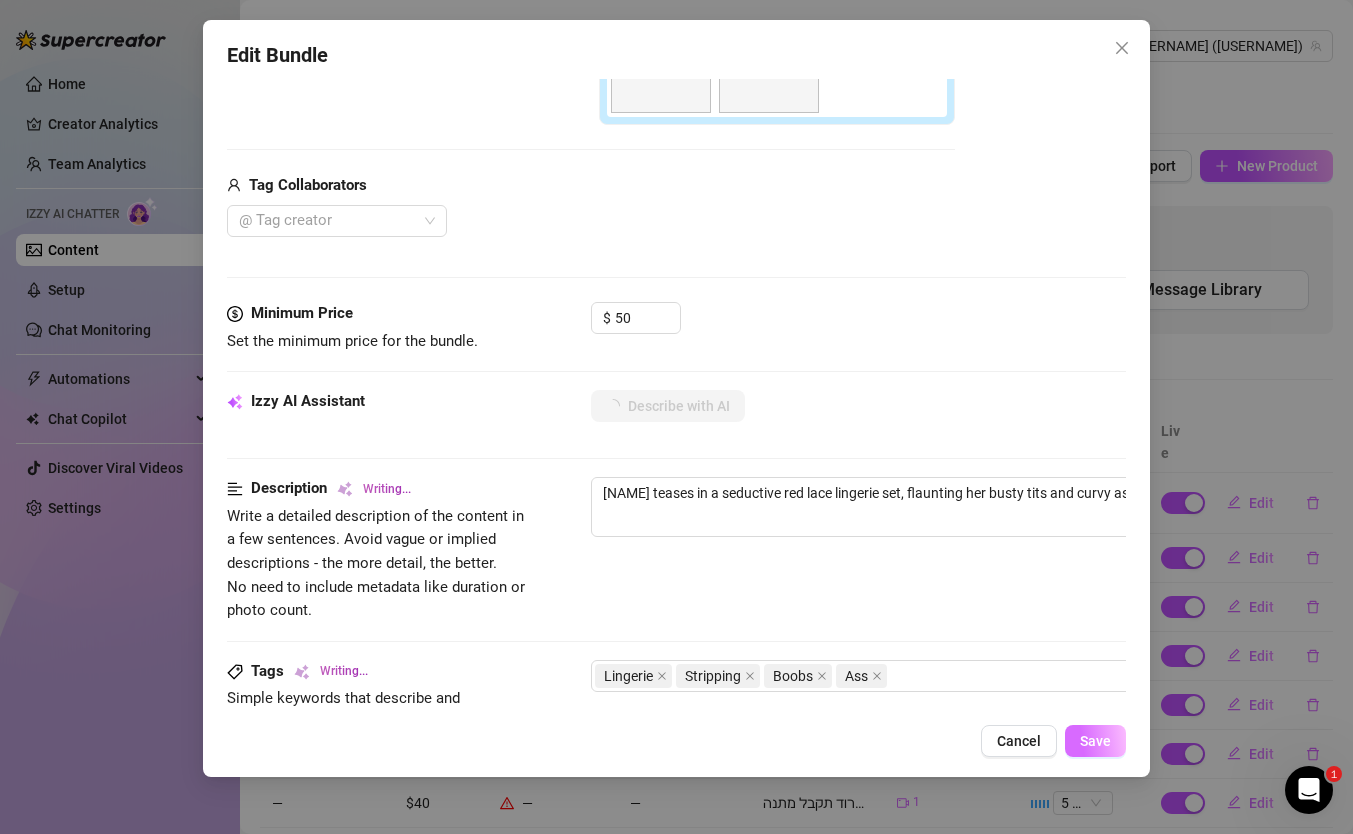 type on "[NAME] teases in a seductive red lace lingerie set, flaunting her busty tits and curvy ass. Her" 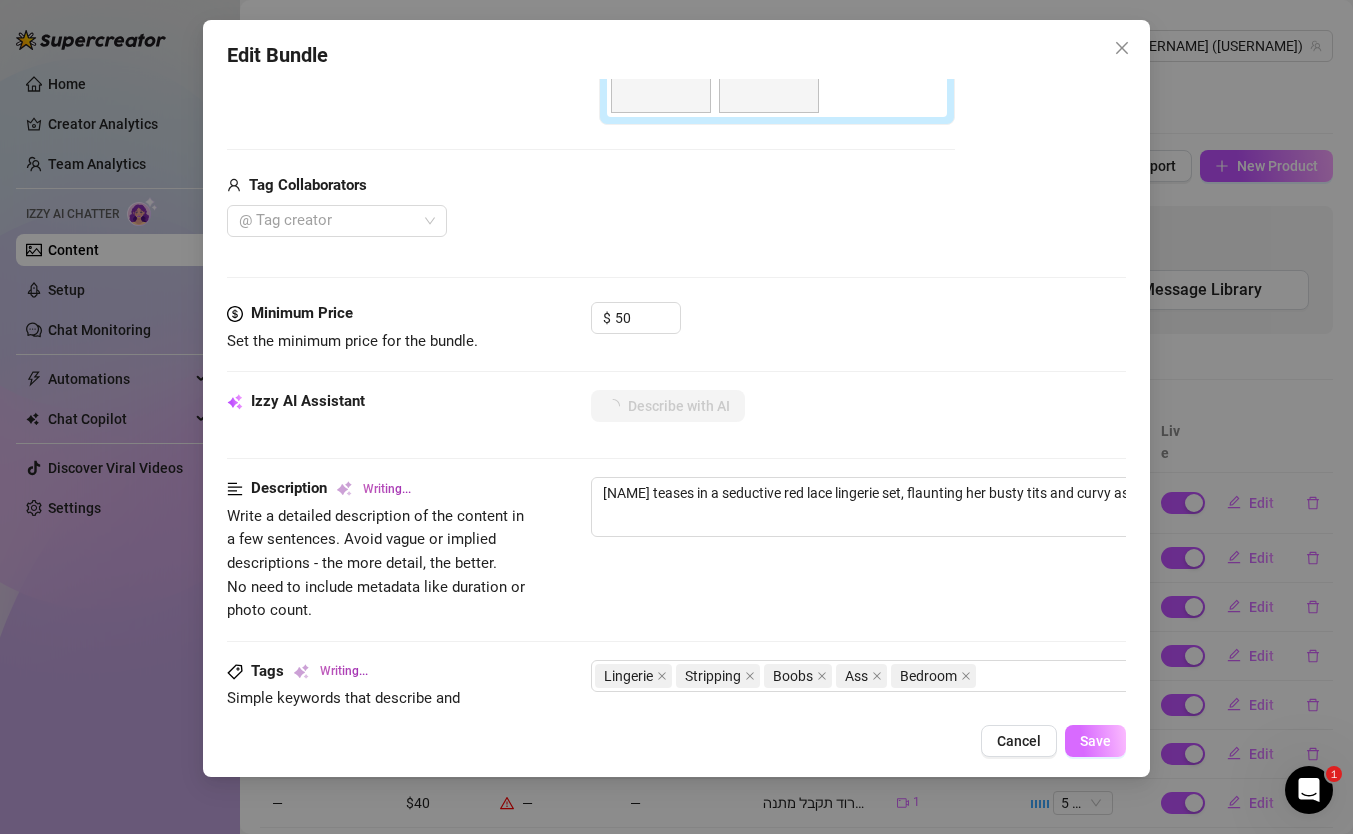 type on "[FIRST] [LAST] teases in a seductive red lace lingerie set, flaunting her busty tits and curvy ass. Her nipples" 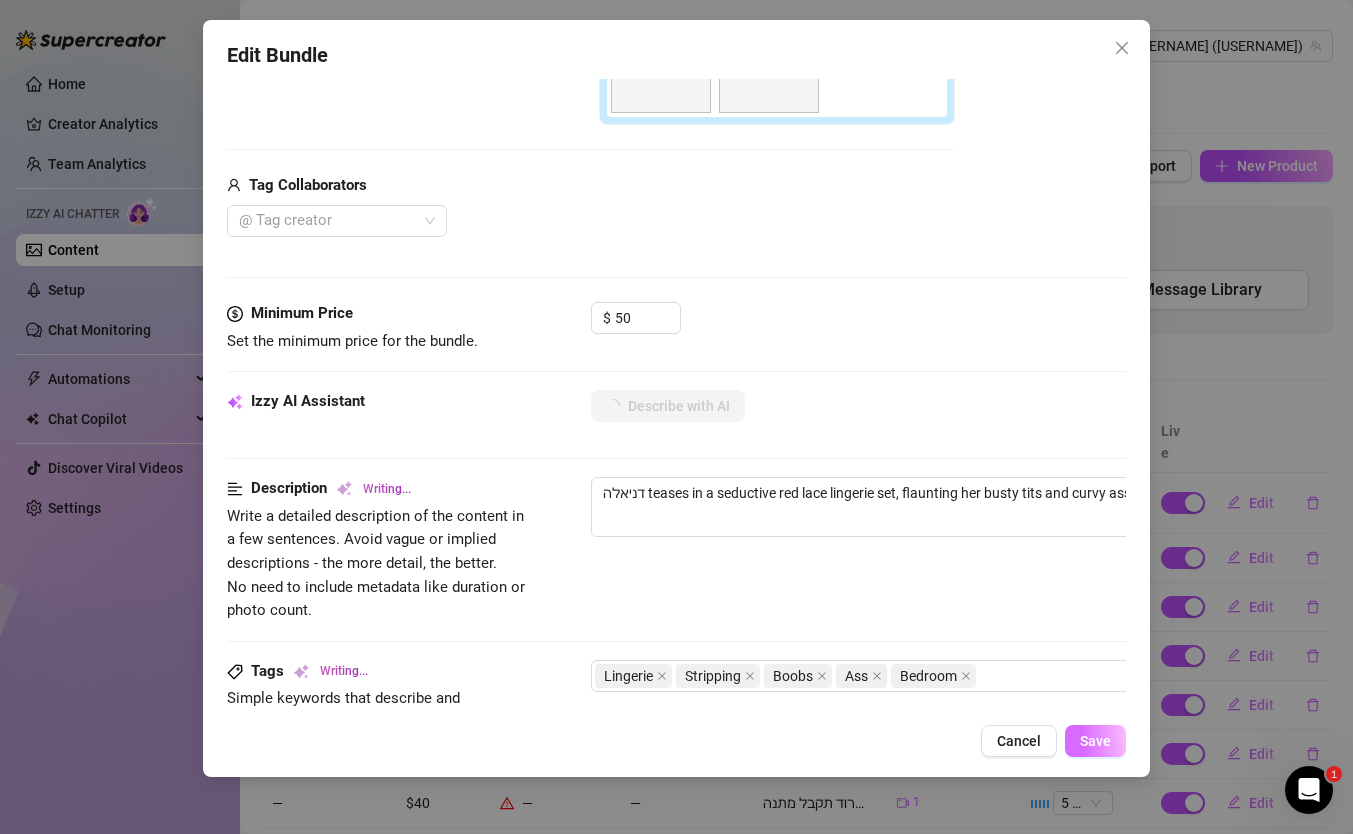 type on "דניאלה teases in a seductive red lace lingerie set, flaunting her busty tits and curvy ass. Her nipples peek through" 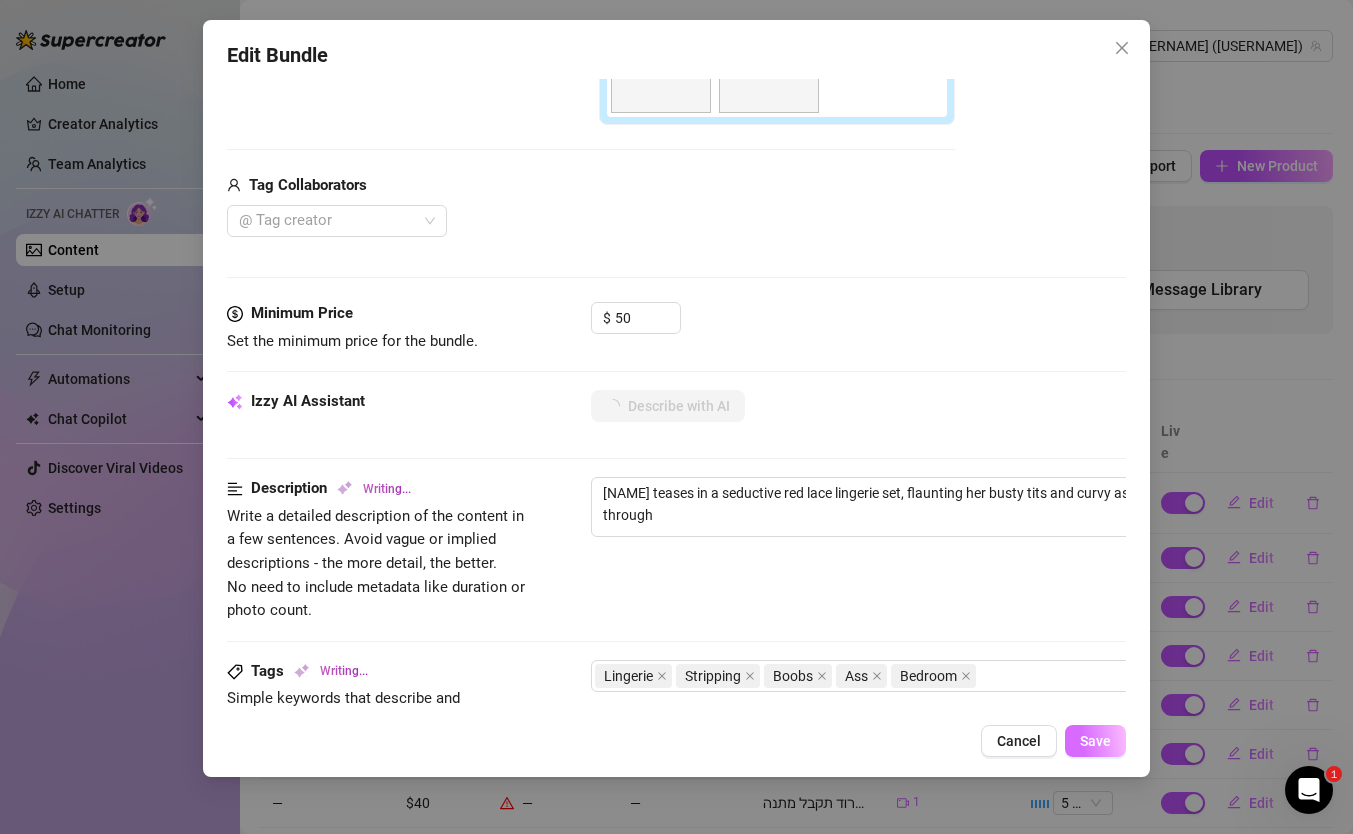 type 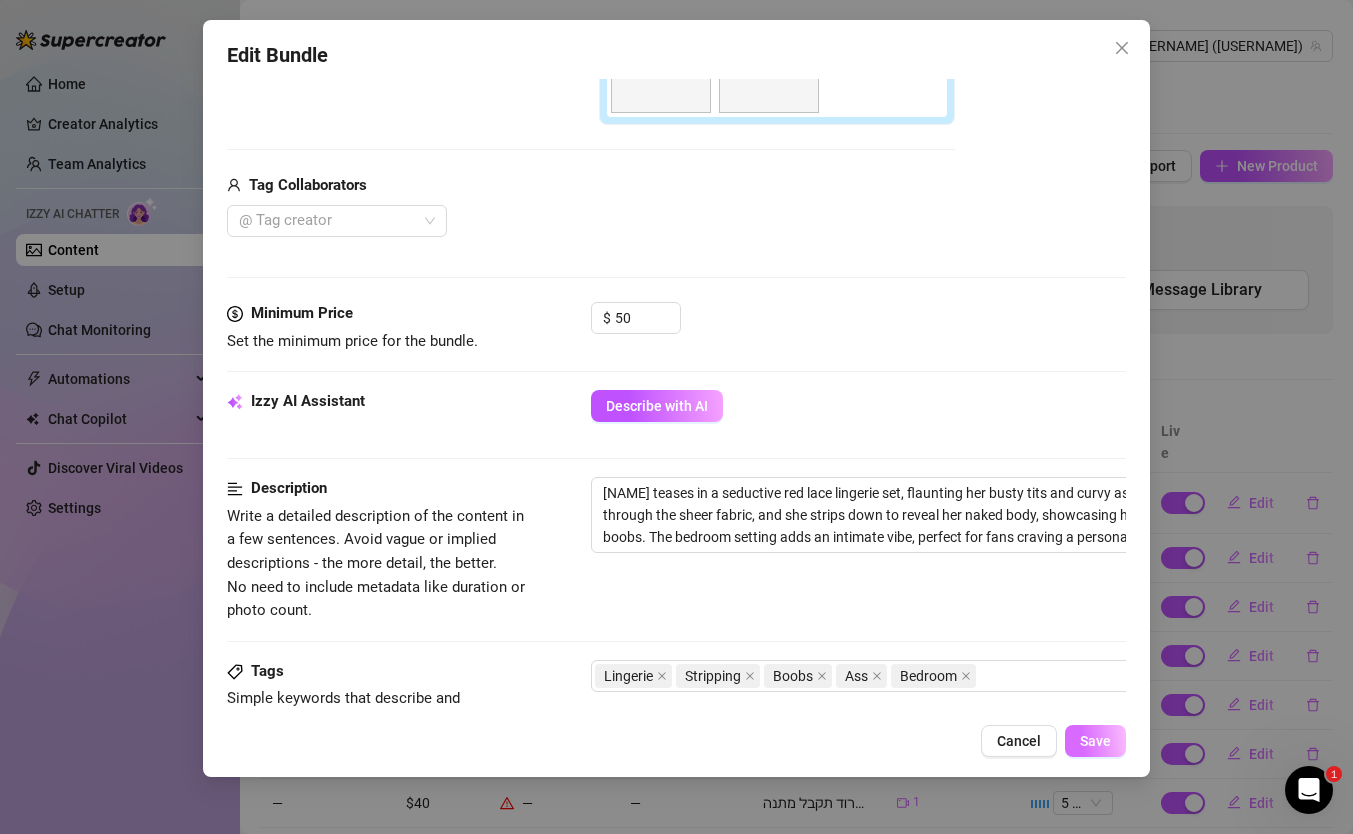 click on "Save" at bounding box center (1095, 741) 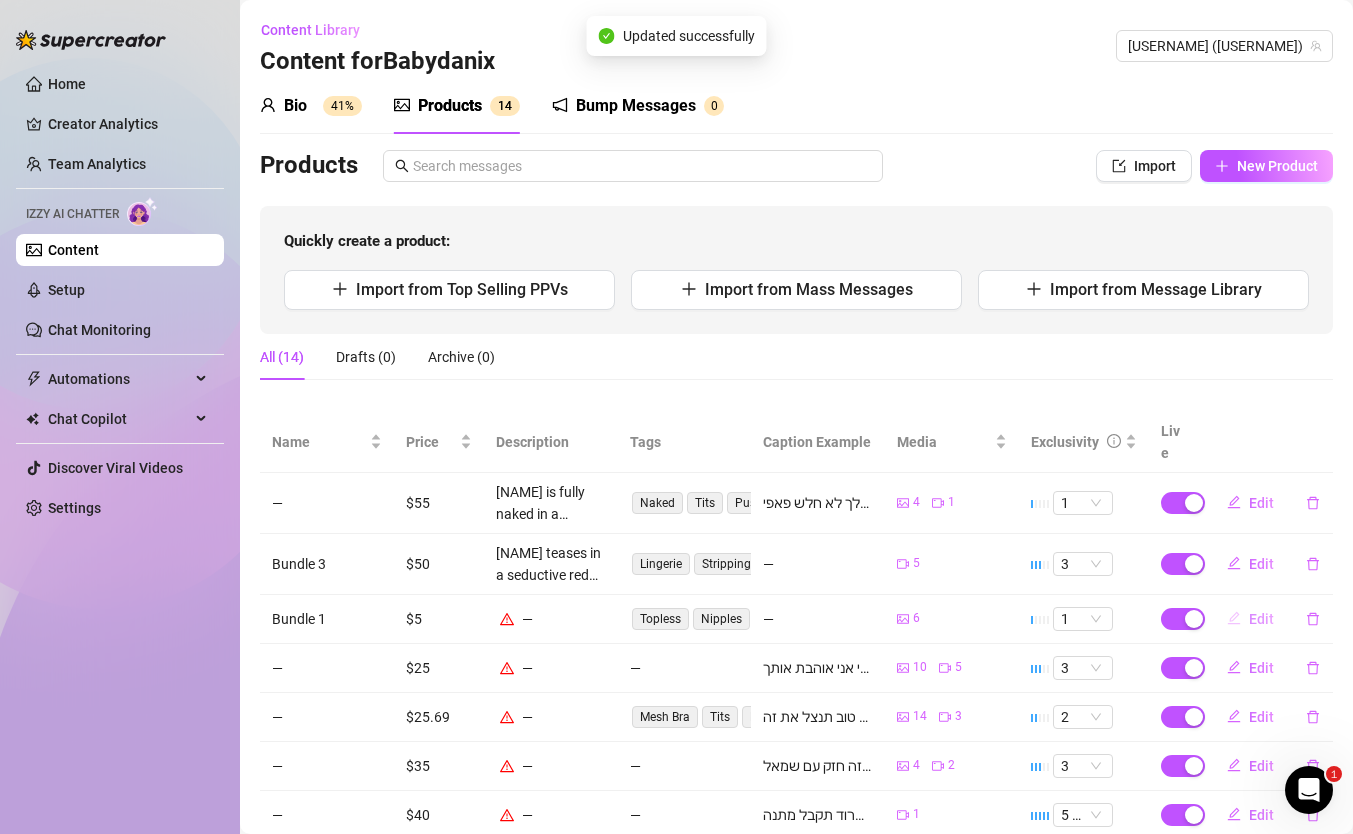 click on "Edit" at bounding box center [1261, 619] 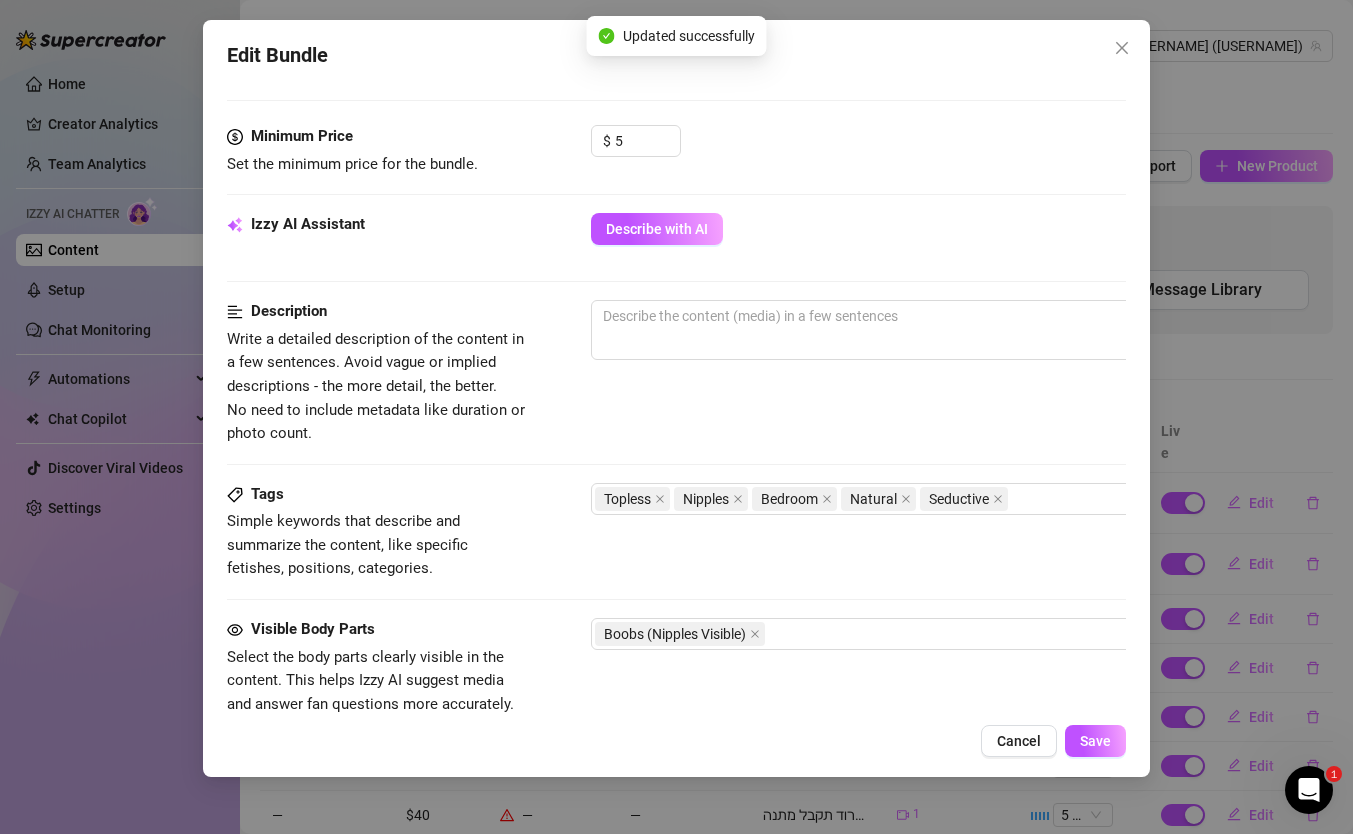scroll, scrollTop: 759, scrollLeft: 0, axis: vertical 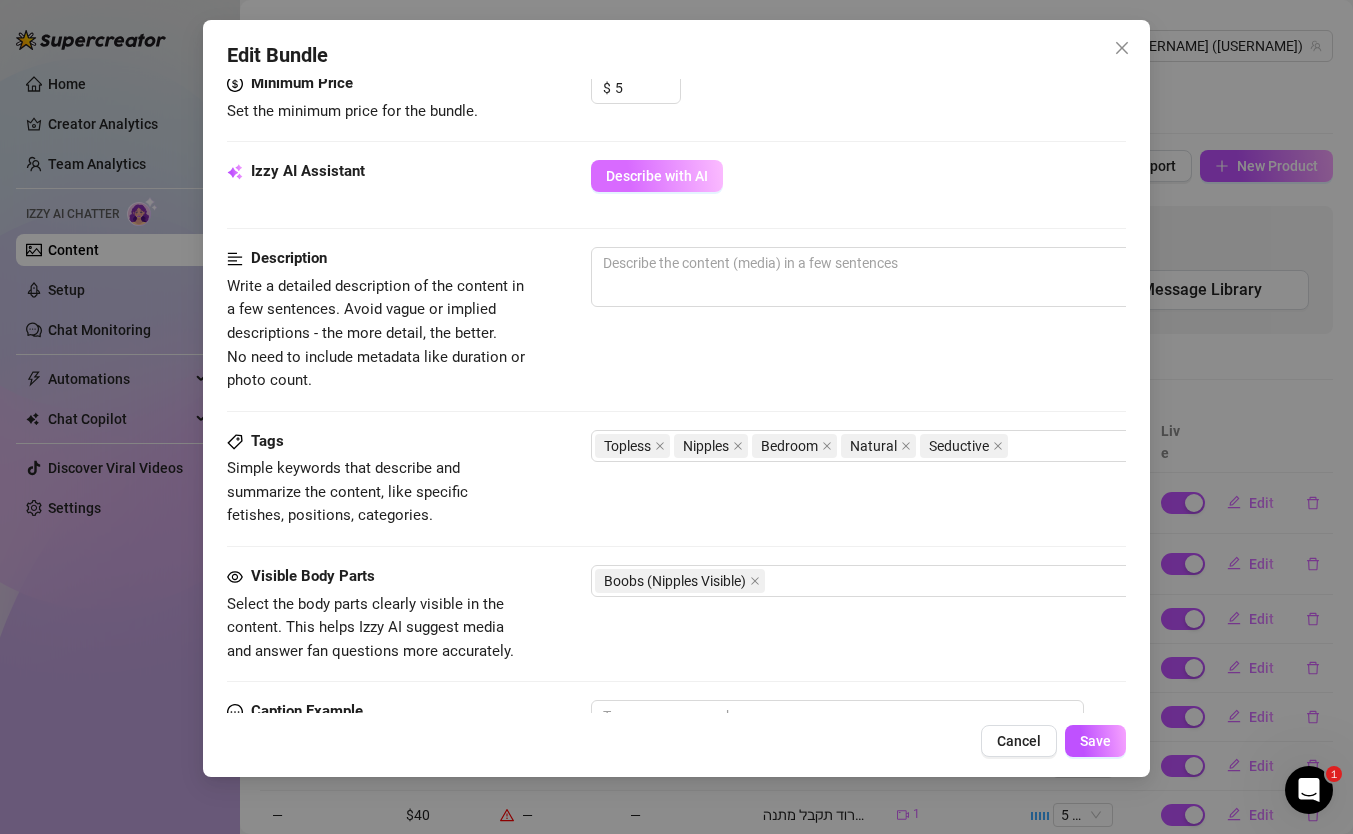 click on "Describe with AI" at bounding box center [657, 176] 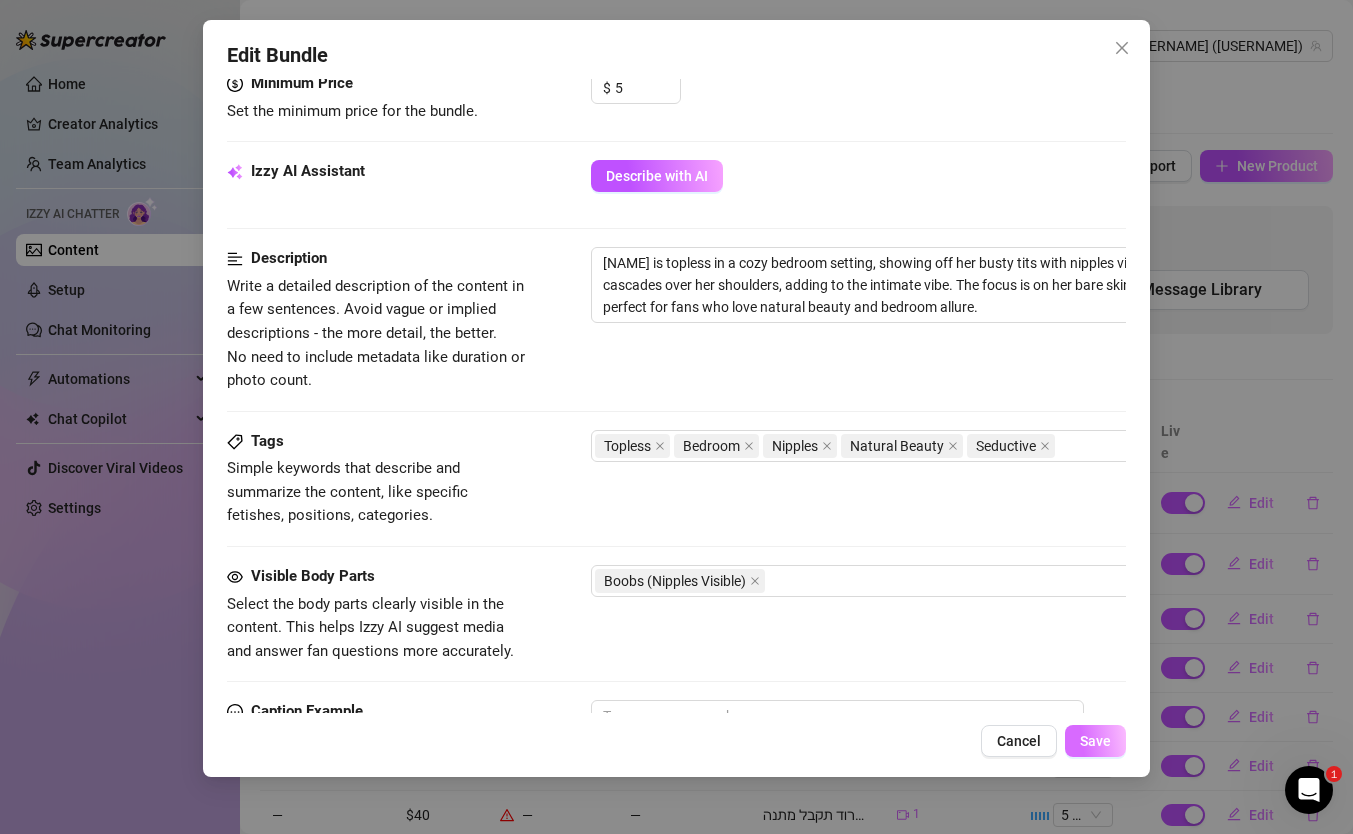 click on "Save" at bounding box center [1095, 741] 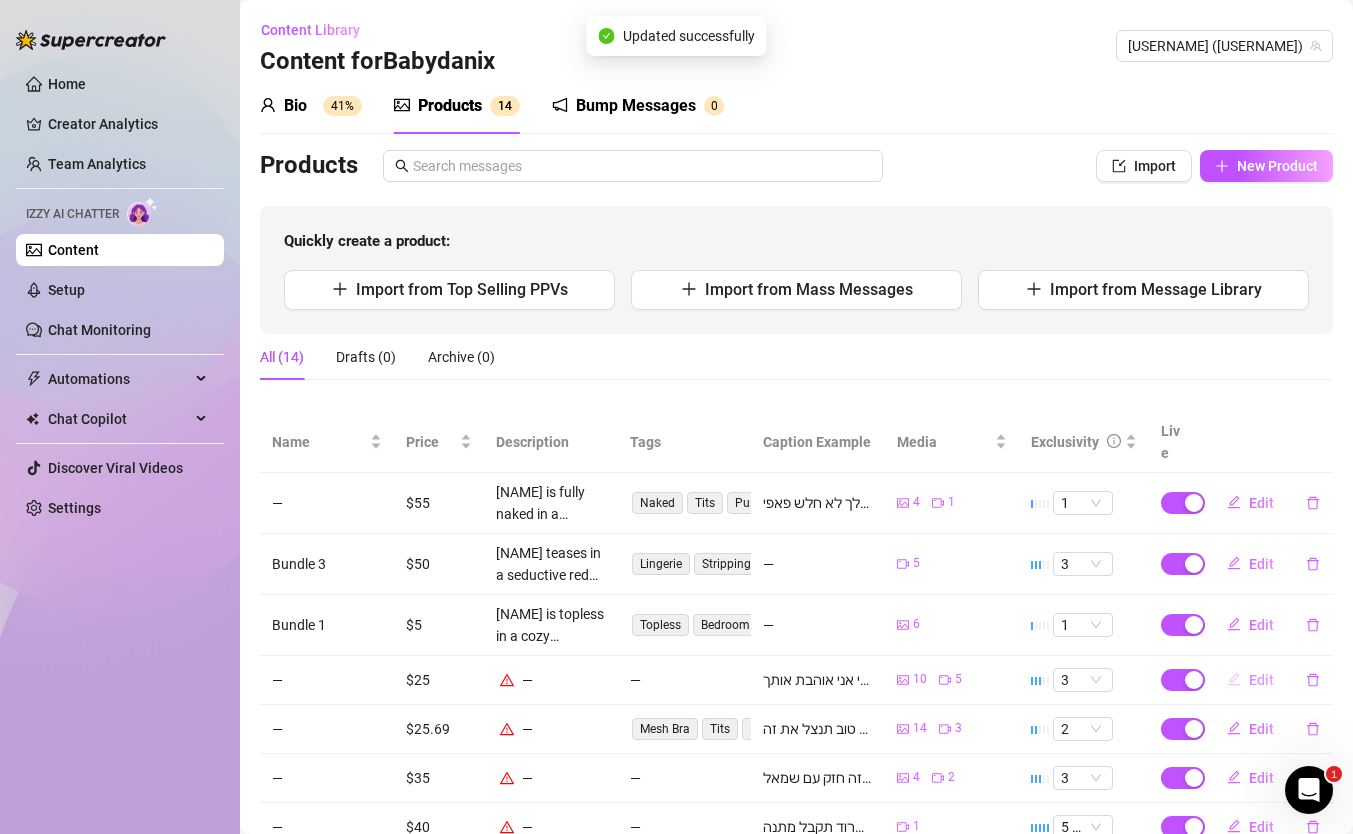 click on "Edit" at bounding box center (1261, 680) 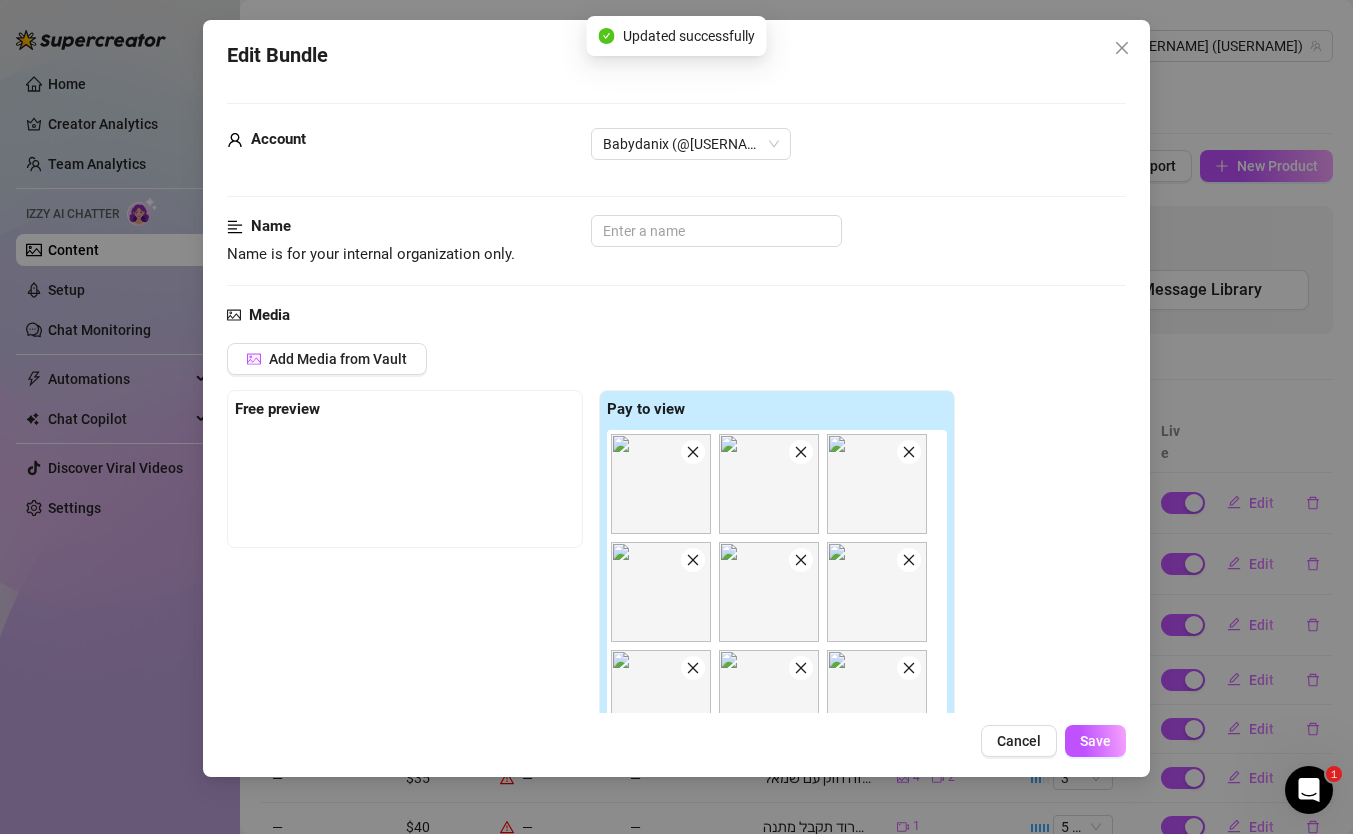 scroll, scrollTop: 190, scrollLeft: 0, axis: vertical 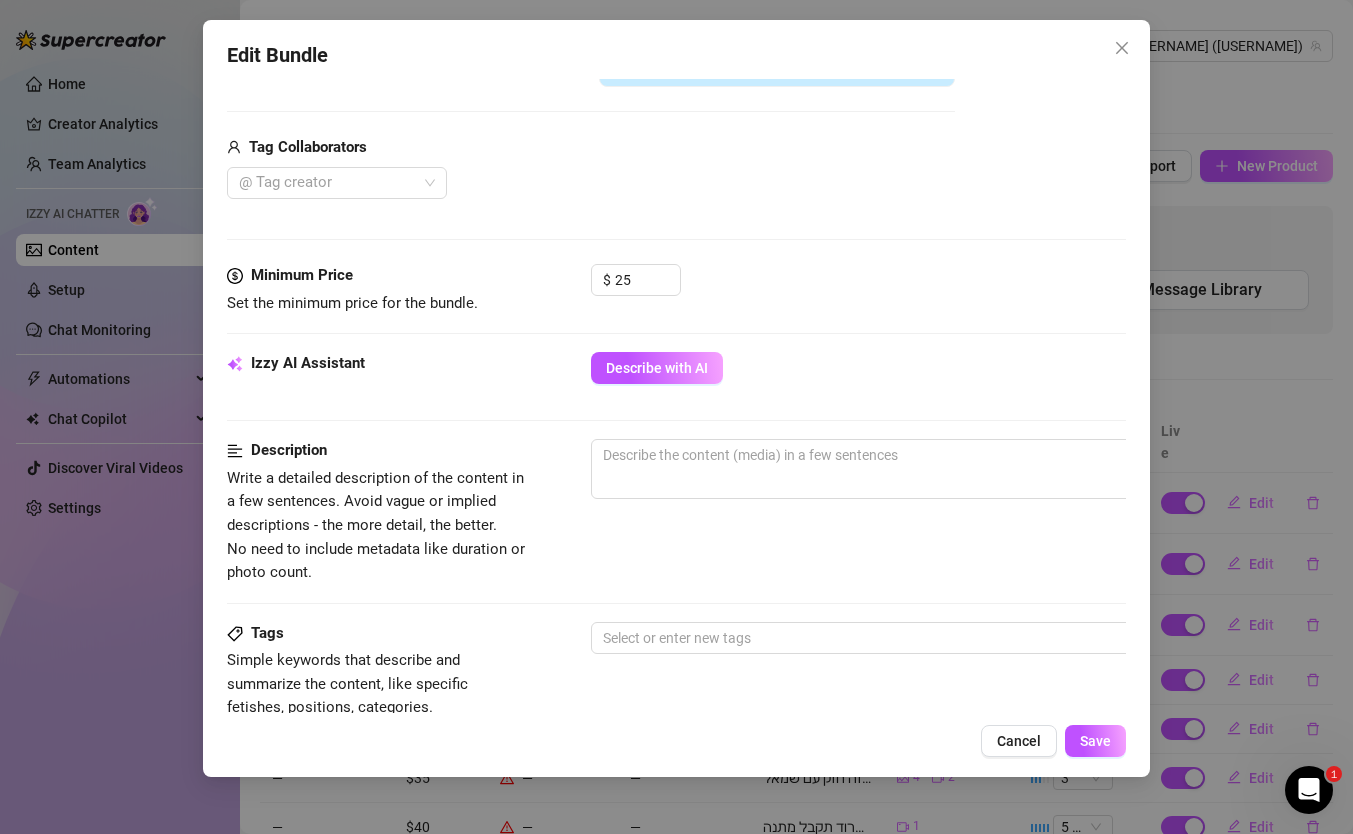 click on "Minimum Price Set the minimum price for the bundle. $ 25" at bounding box center [676, 308] 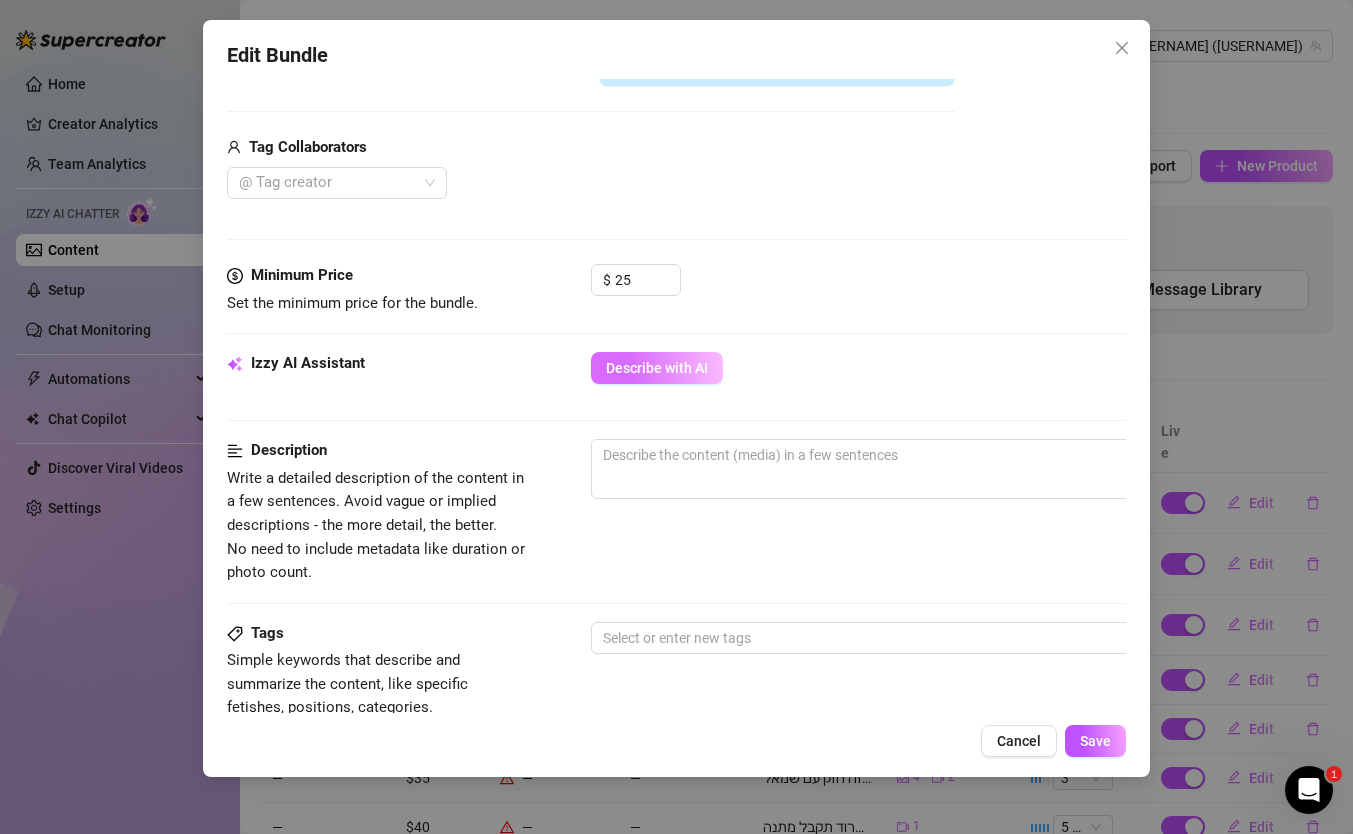 click on "Describe with AI" at bounding box center [657, 368] 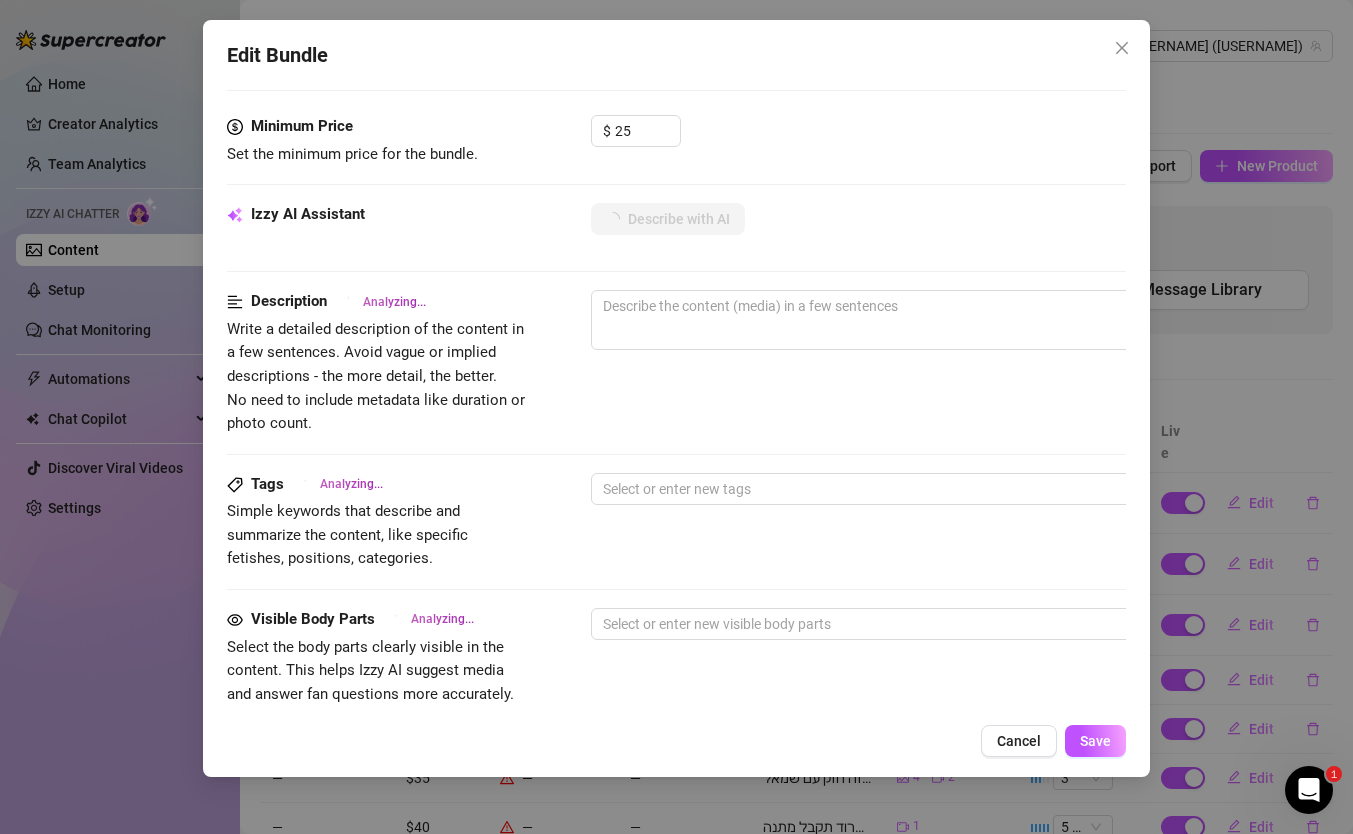 scroll, scrollTop: 836, scrollLeft: 0, axis: vertical 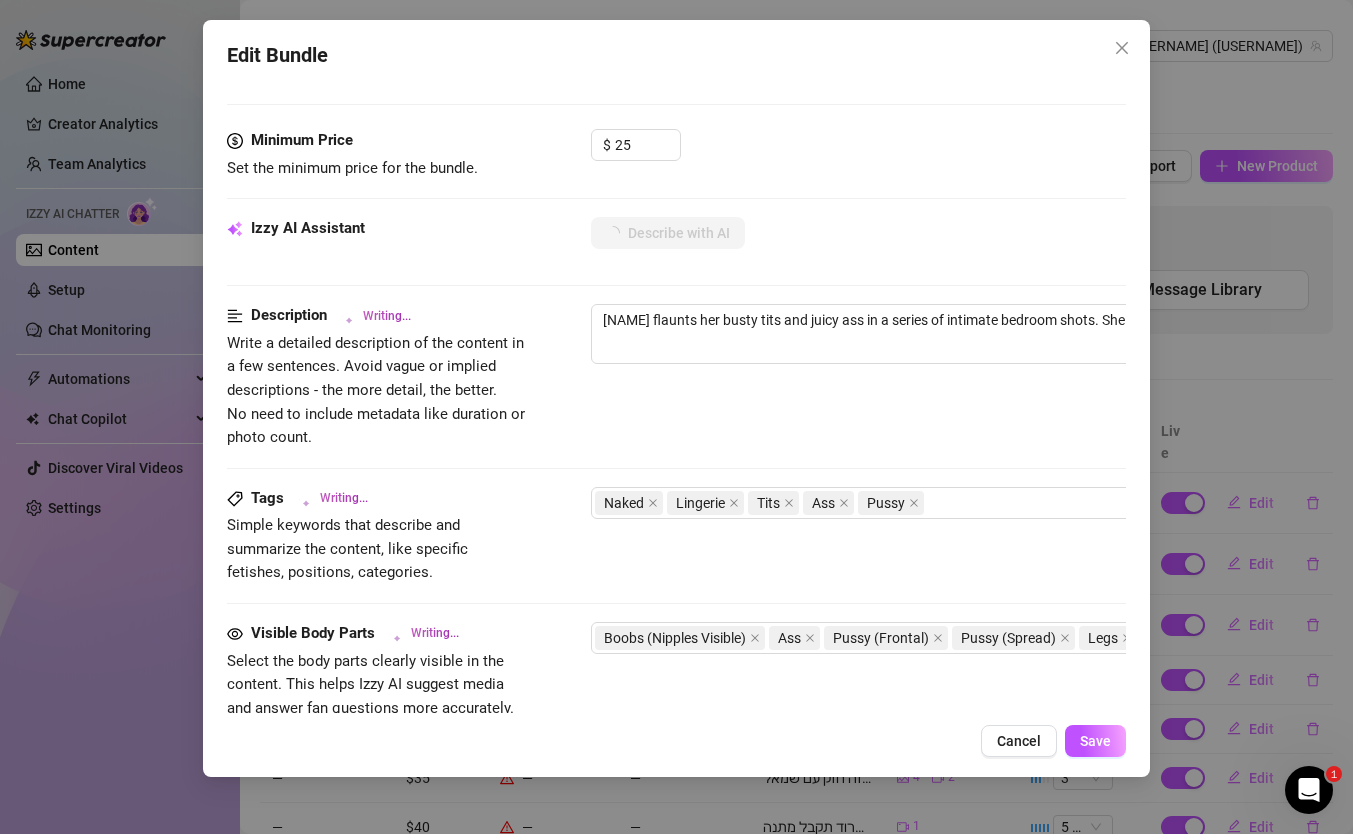 click on "Visible Body Parts Writing... Select the body parts clearly visible in the content. This helps Izzy AI suggest media and answer fan questions more accurately. Boobs (Nipples Visible) Ass Pussy (Frontal) Pussy (Spread) Legs" at bounding box center [676, 671] 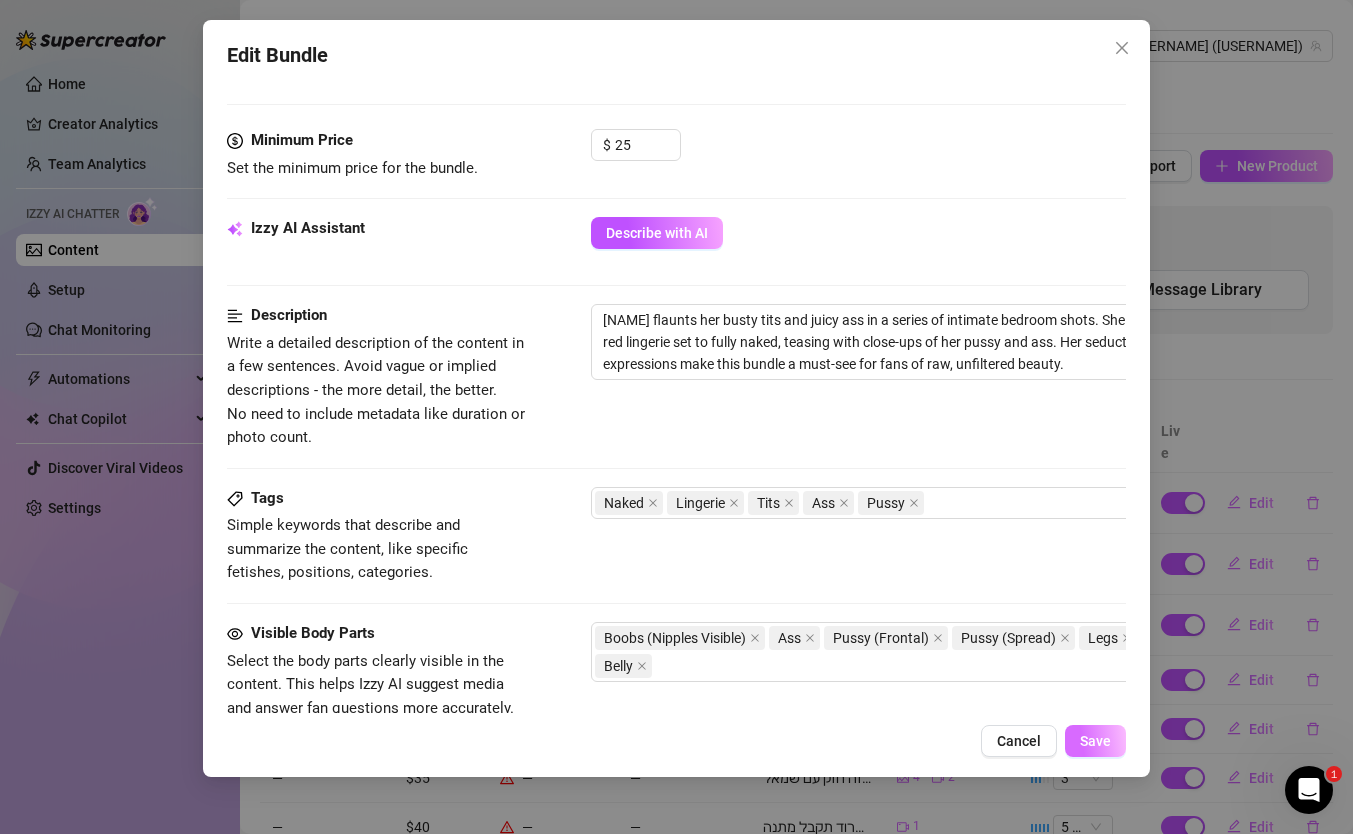 click on "Save" at bounding box center (1095, 741) 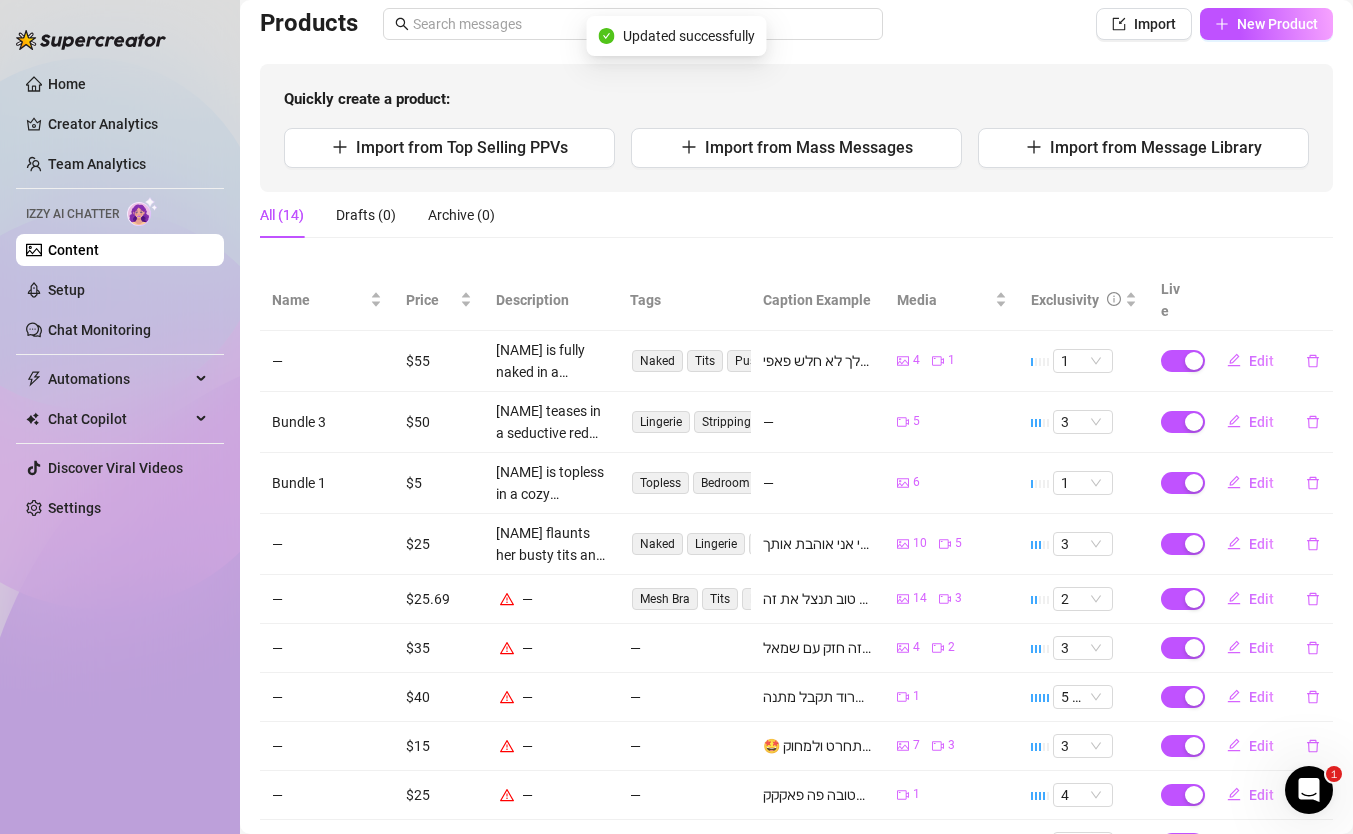 scroll, scrollTop: 190, scrollLeft: 0, axis: vertical 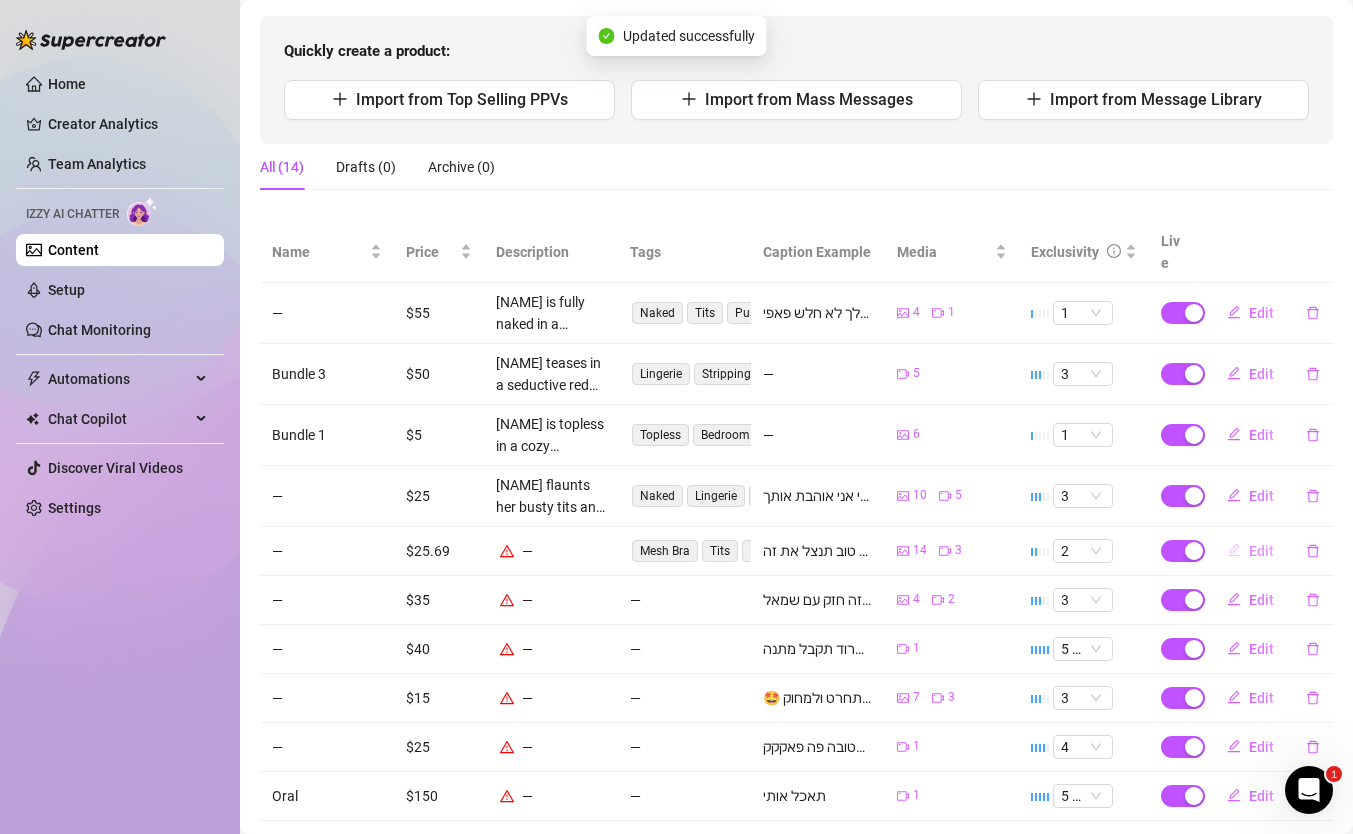 click on "Edit" at bounding box center [1261, 551] 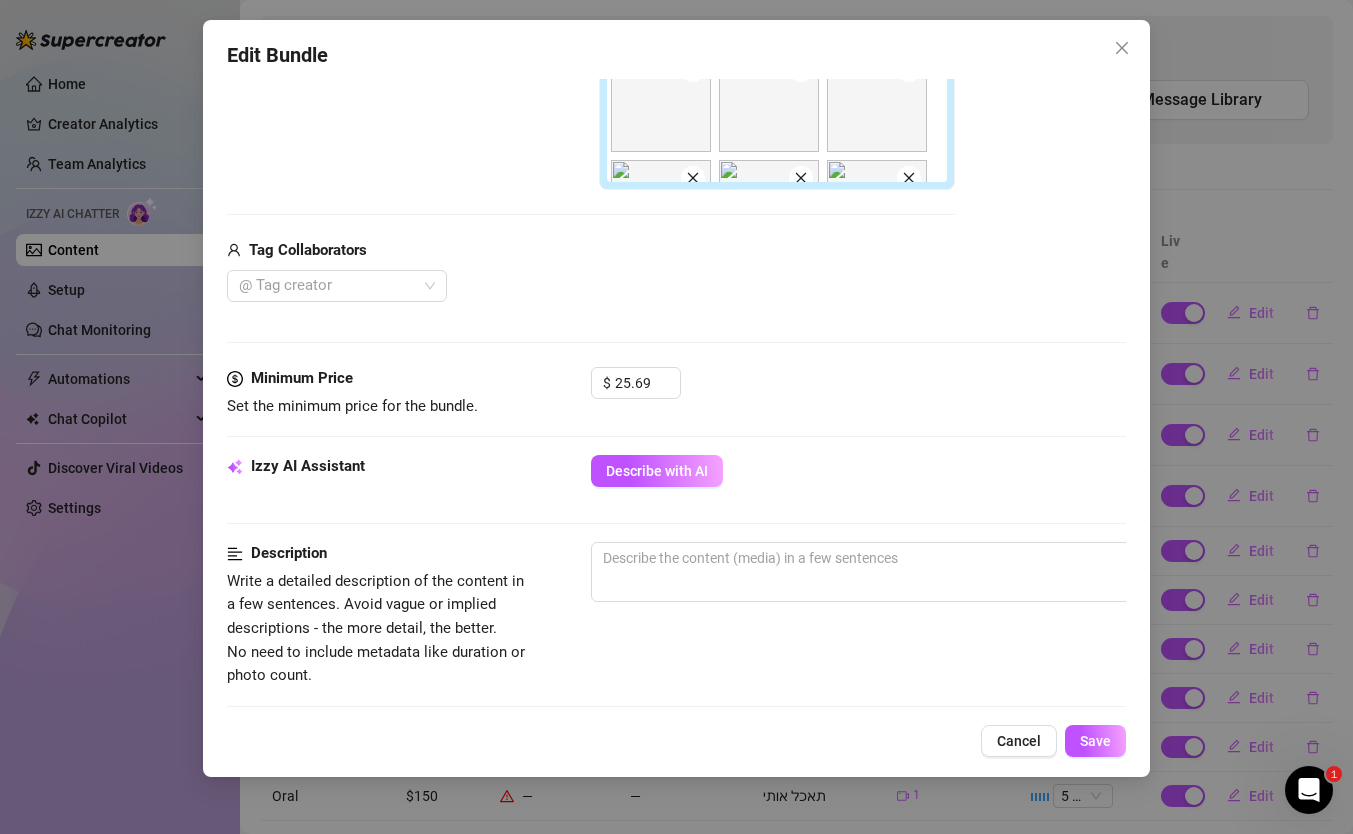 scroll, scrollTop: 607, scrollLeft: 0, axis: vertical 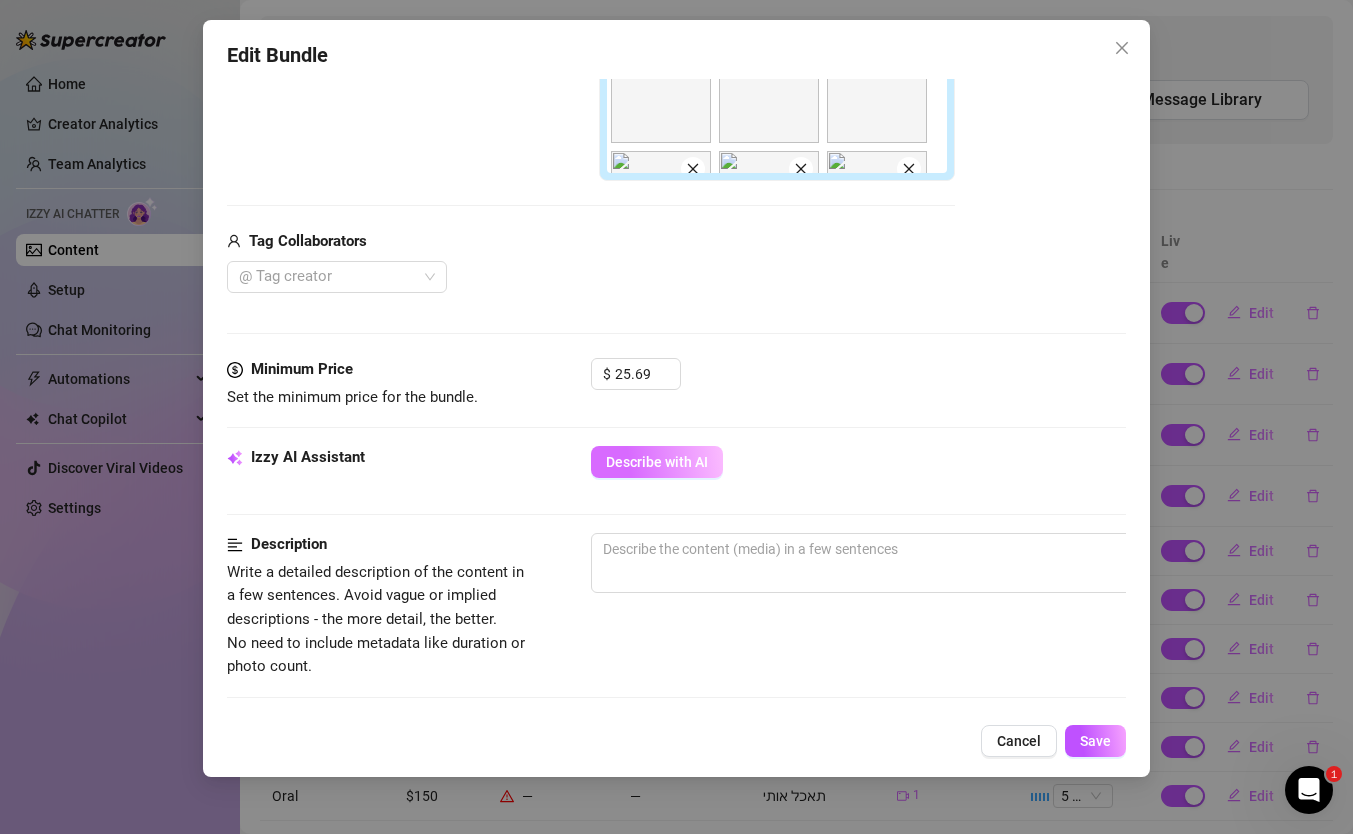 click on "Describe with AI" at bounding box center [657, 462] 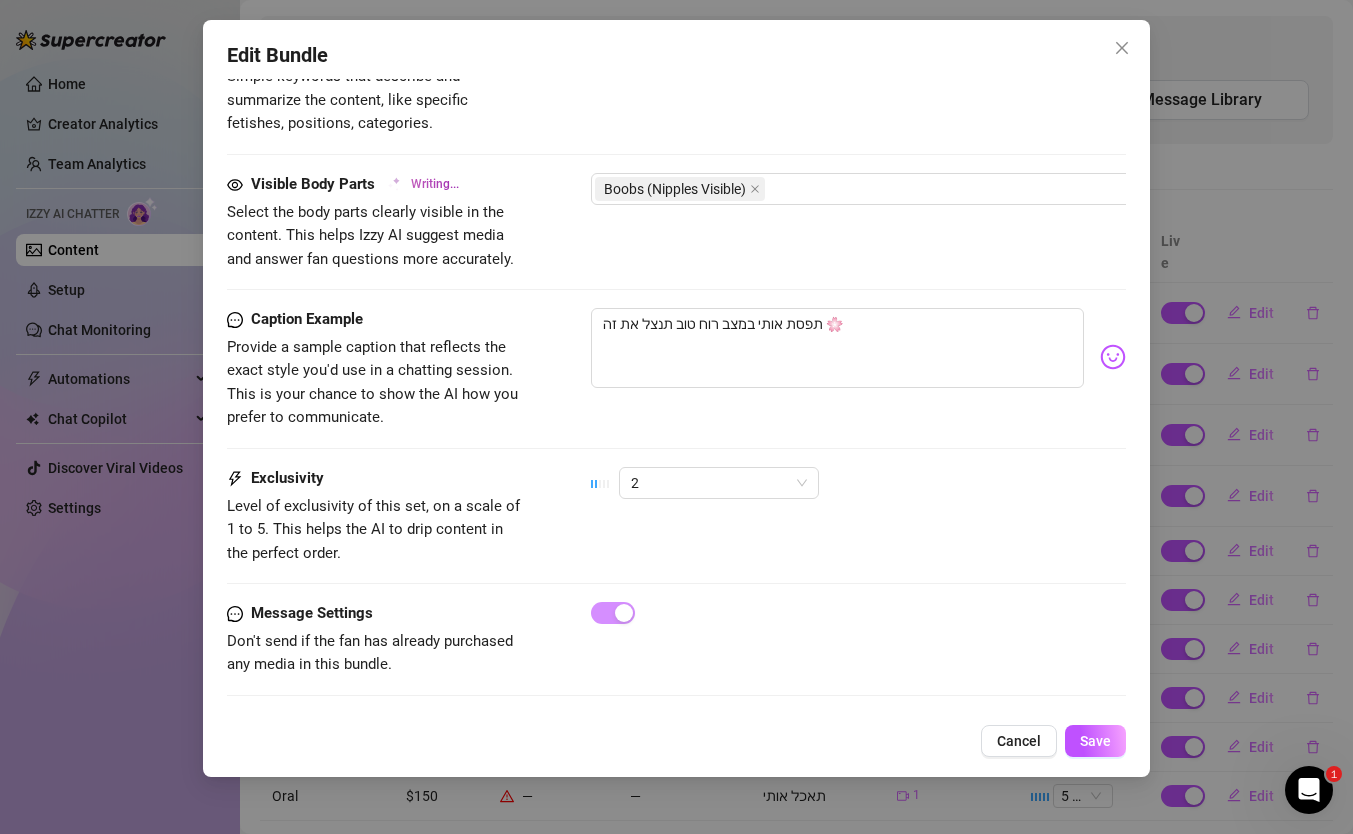scroll, scrollTop: 992, scrollLeft: 0, axis: vertical 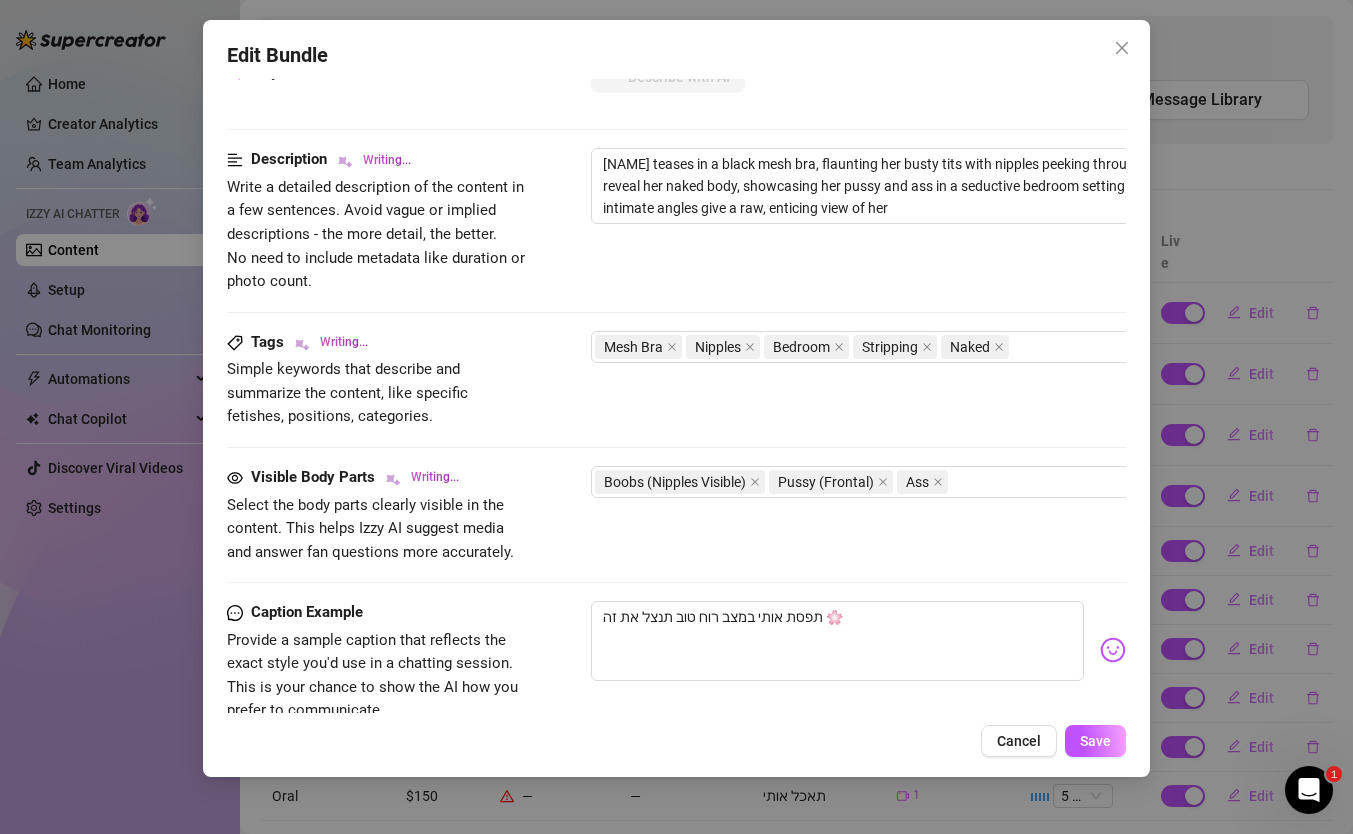 click on "Edit Bundle" at bounding box center (676, 55) 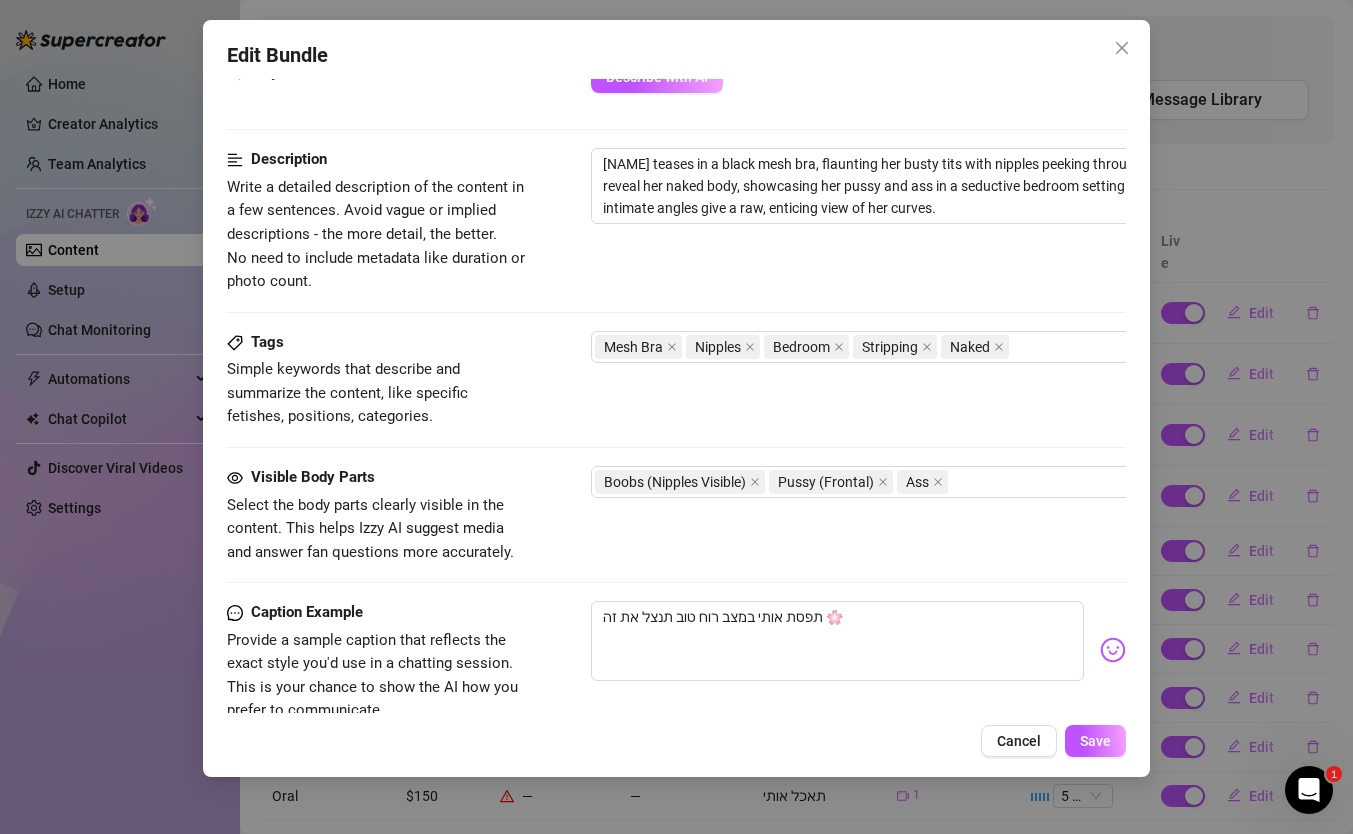 scroll, scrollTop: 1285, scrollLeft: 0, axis: vertical 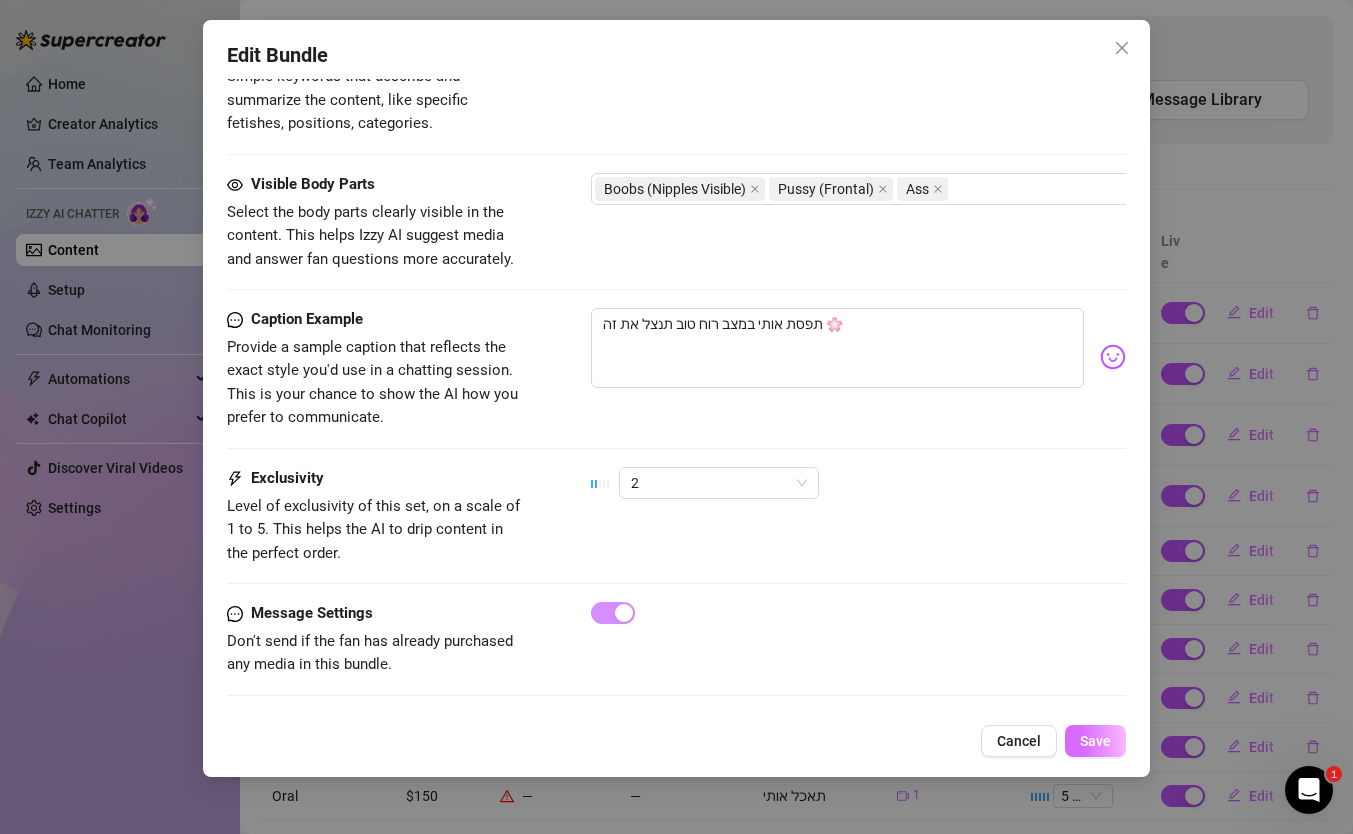 click on "Save" at bounding box center [1095, 741] 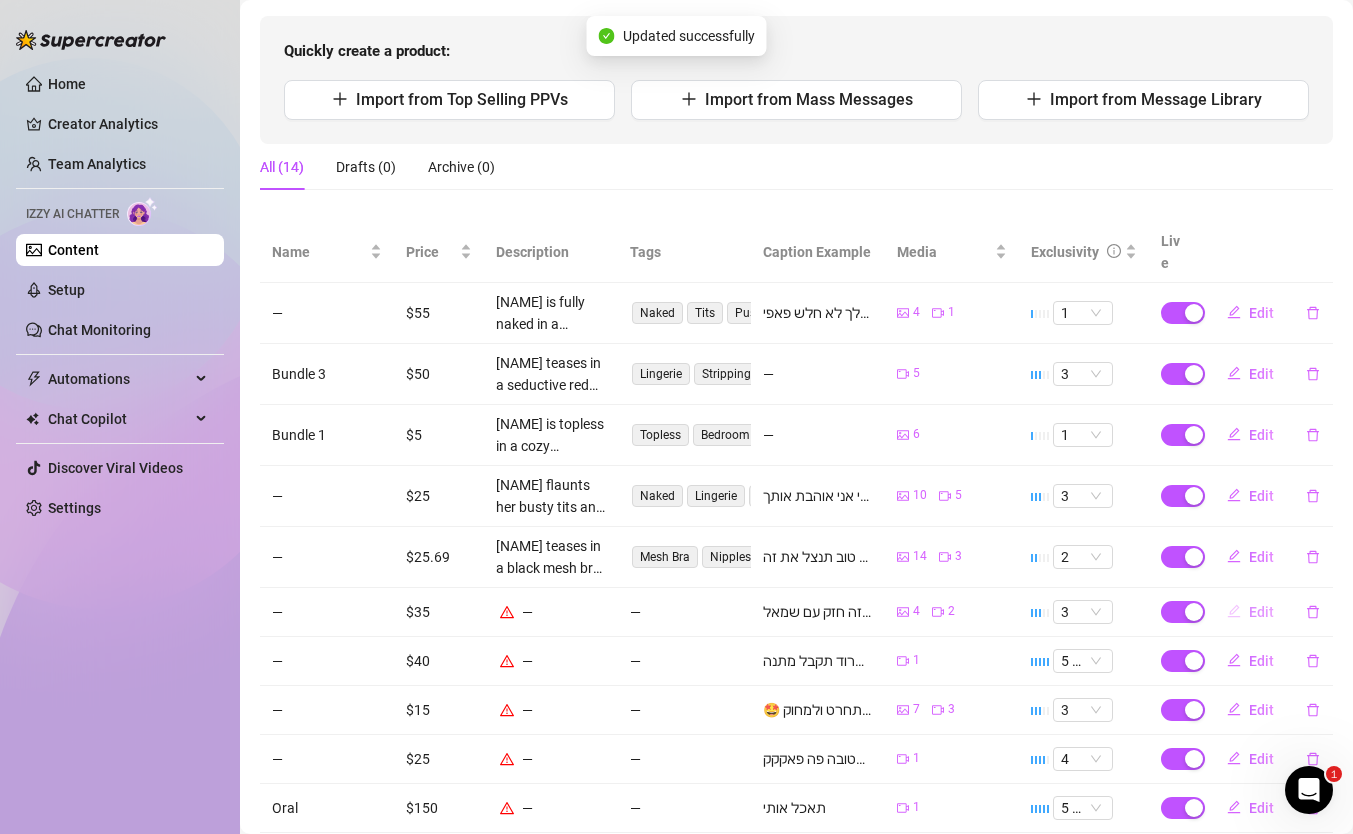 click on "Edit" at bounding box center [1261, 612] 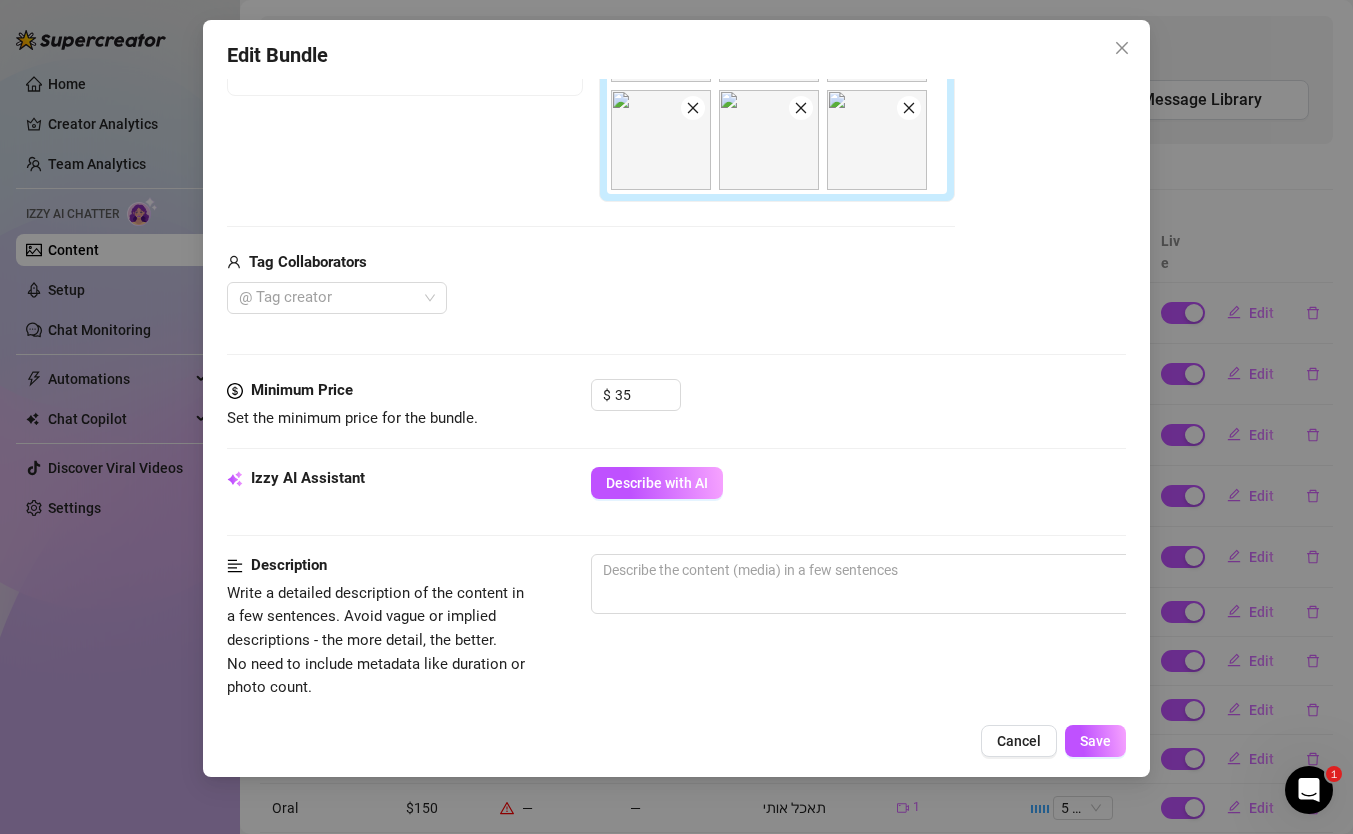 scroll, scrollTop: 456, scrollLeft: 0, axis: vertical 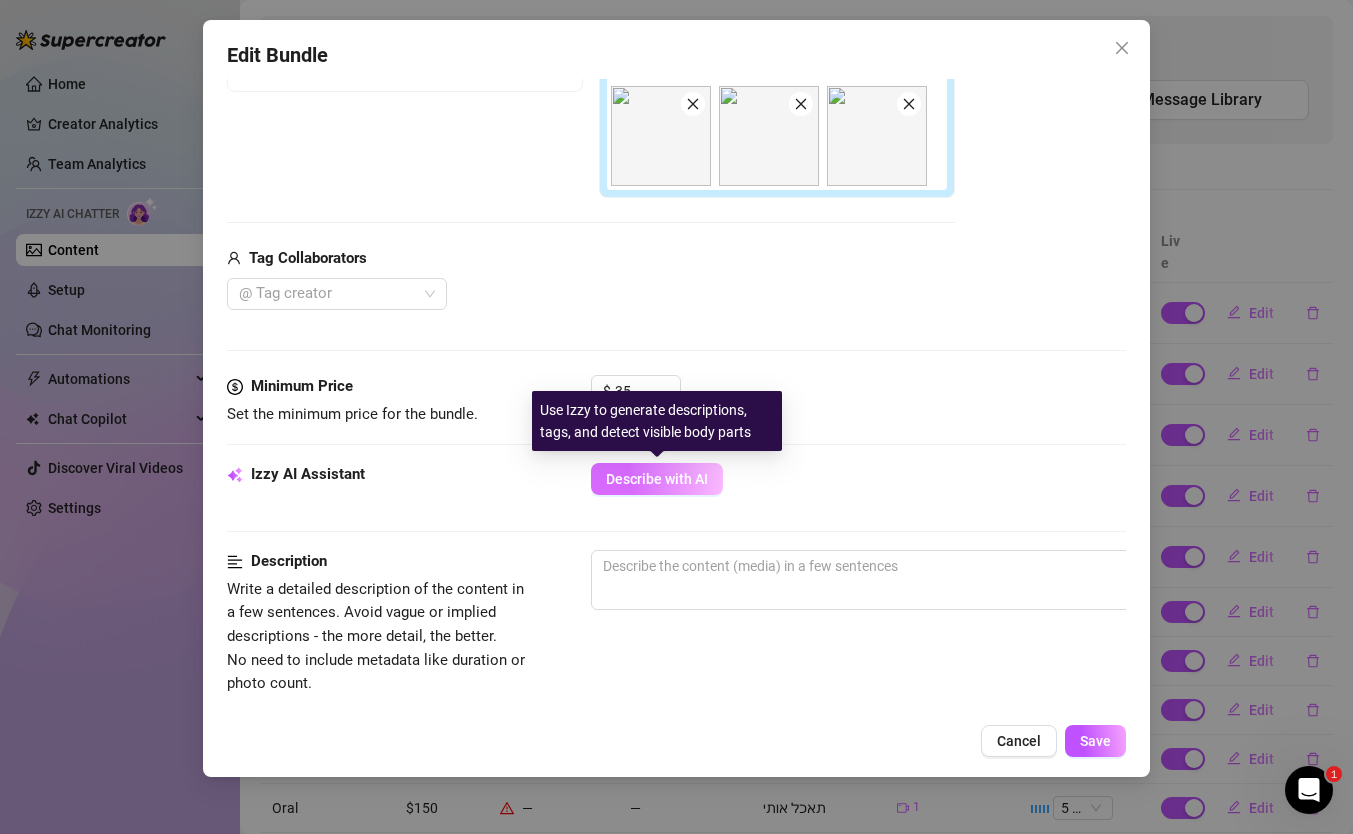 click on "Describe with AI" at bounding box center [657, 479] 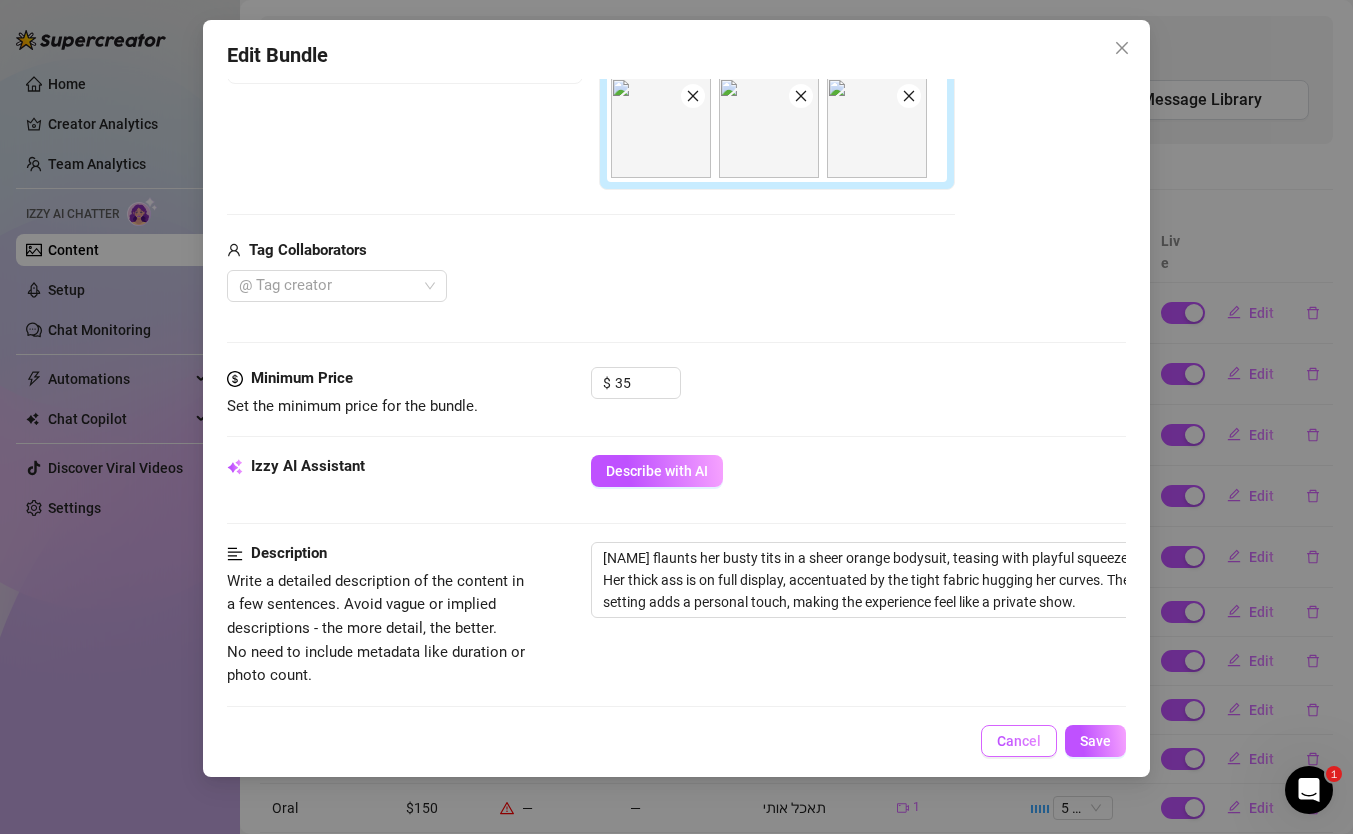 scroll, scrollTop: 461, scrollLeft: 0, axis: vertical 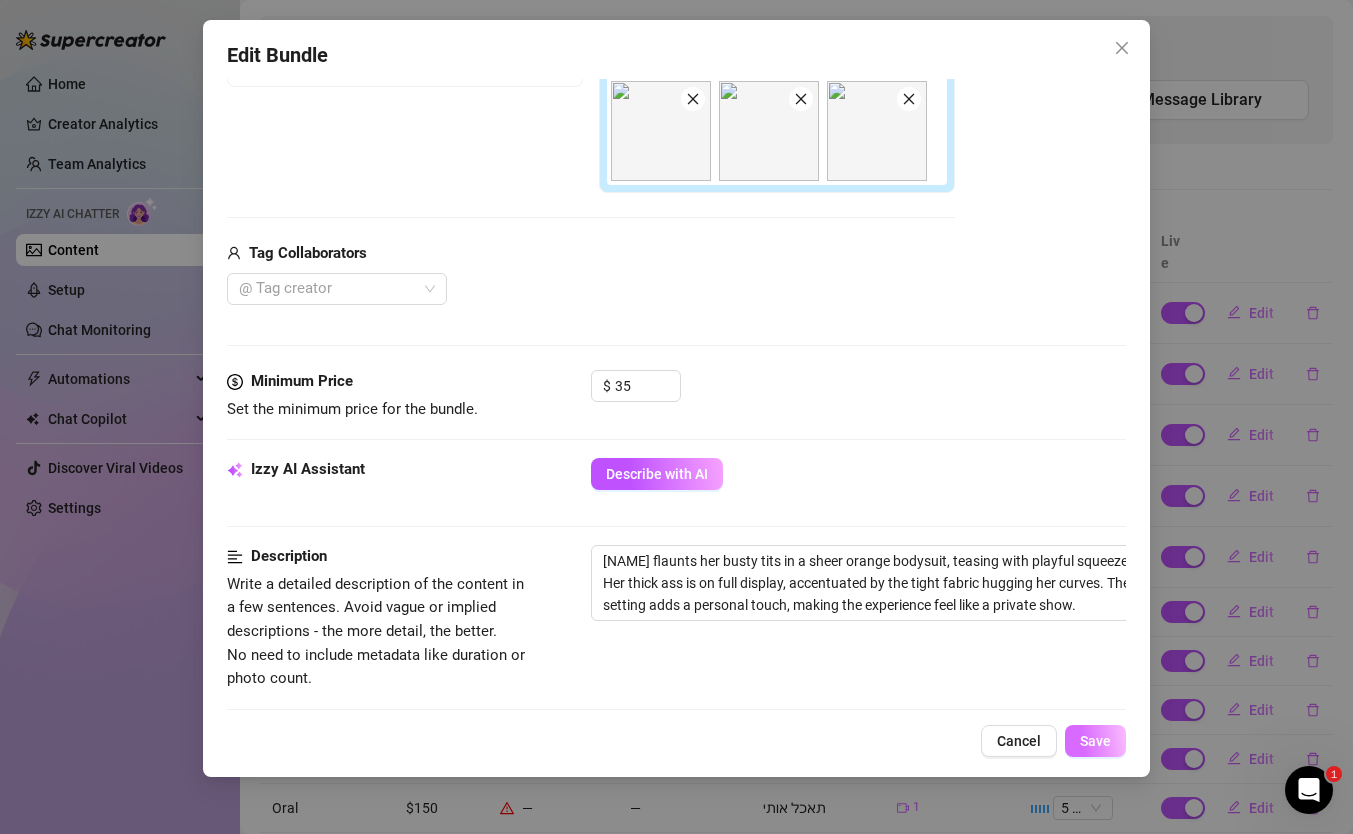 click on "Save" at bounding box center (1095, 741) 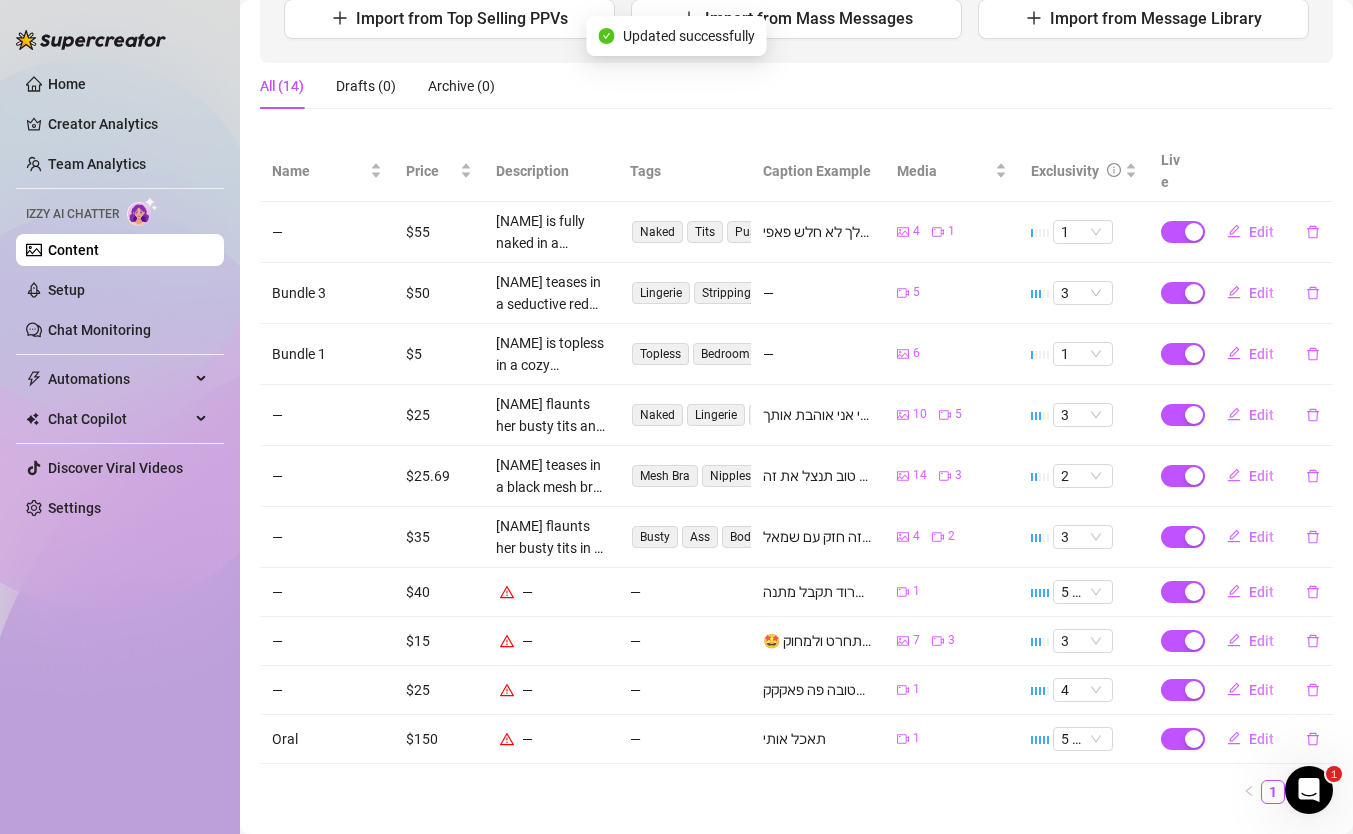 scroll, scrollTop: 280, scrollLeft: 0, axis: vertical 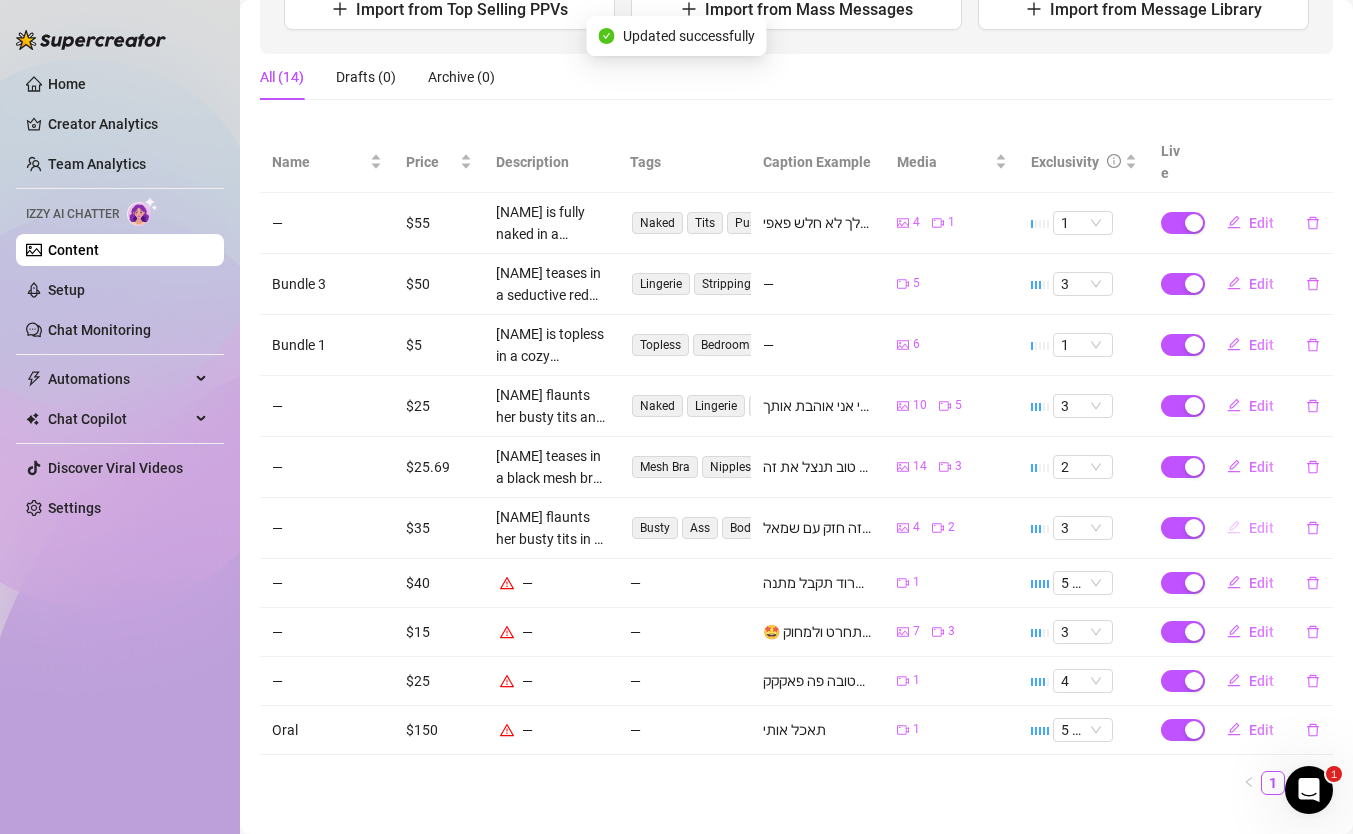 click on "Edit" at bounding box center (1261, 528) 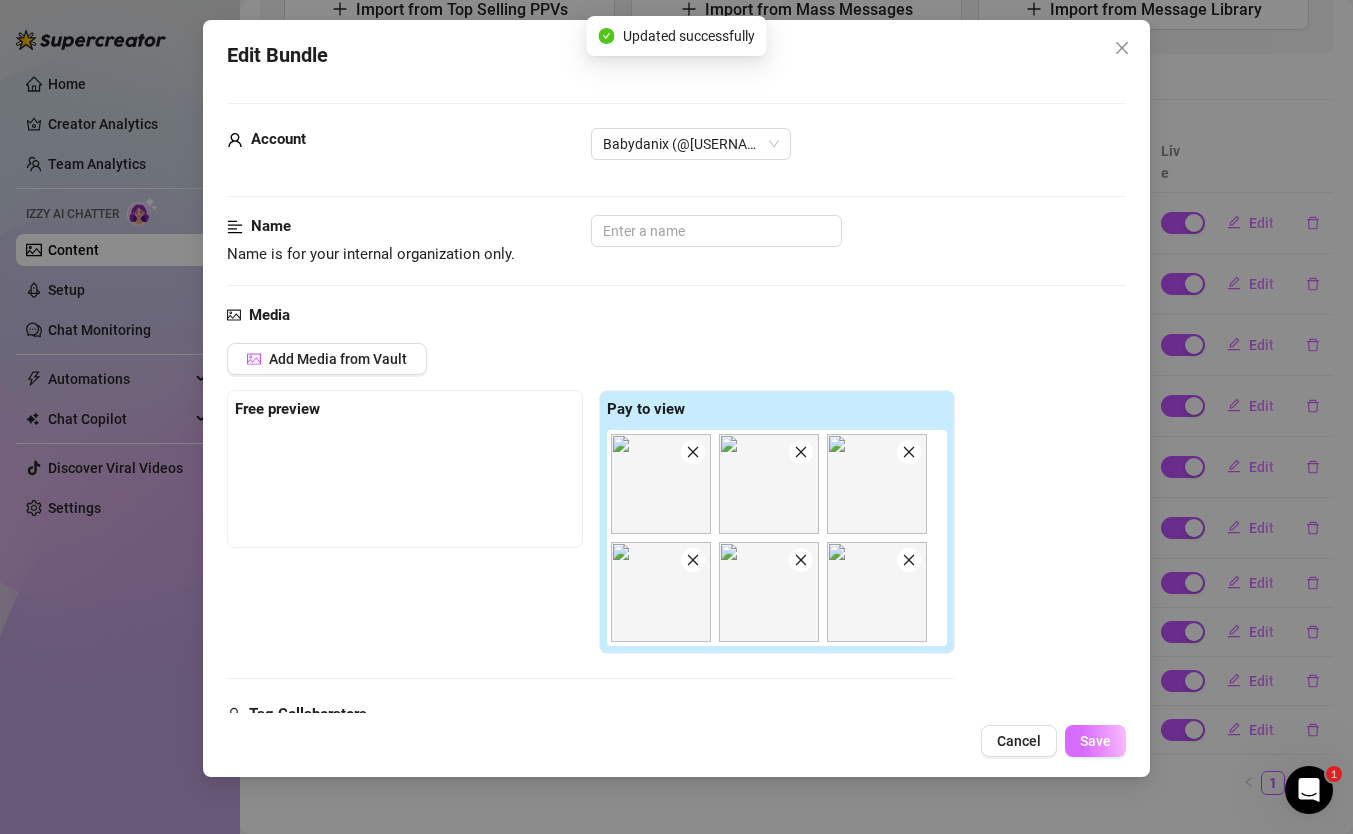 click on "Save" at bounding box center [1095, 741] 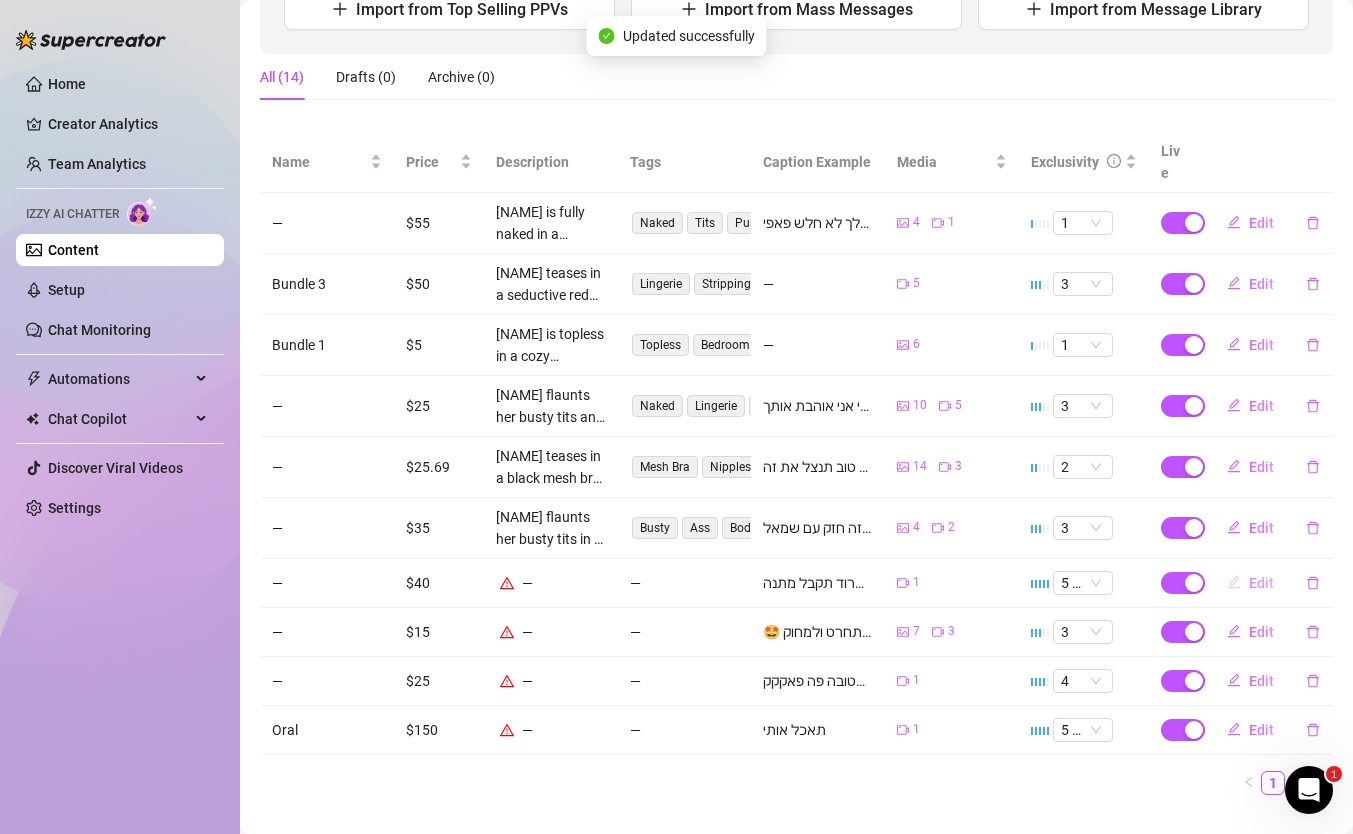 click on "Edit" at bounding box center (1261, 583) 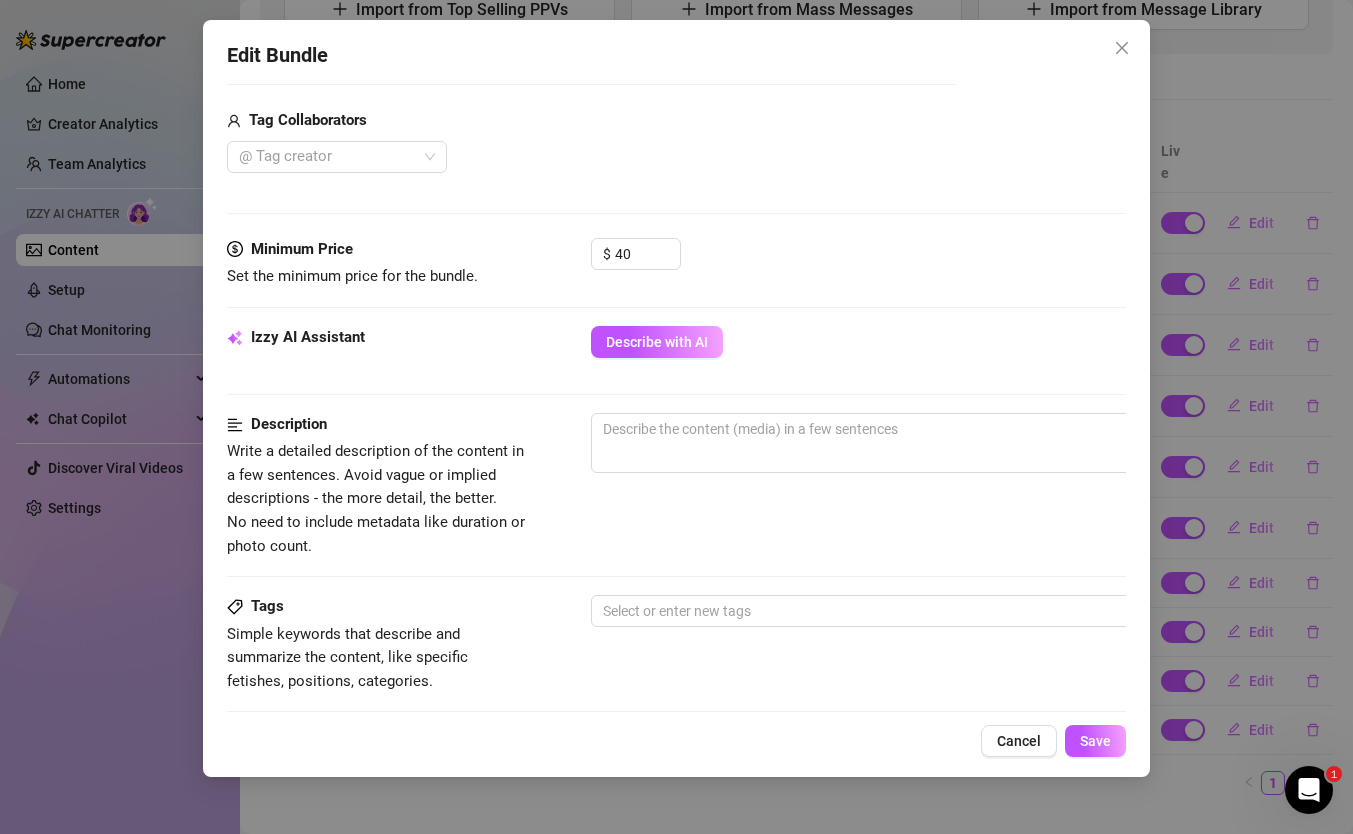 scroll, scrollTop: 521, scrollLeft: 0, axis: vertical 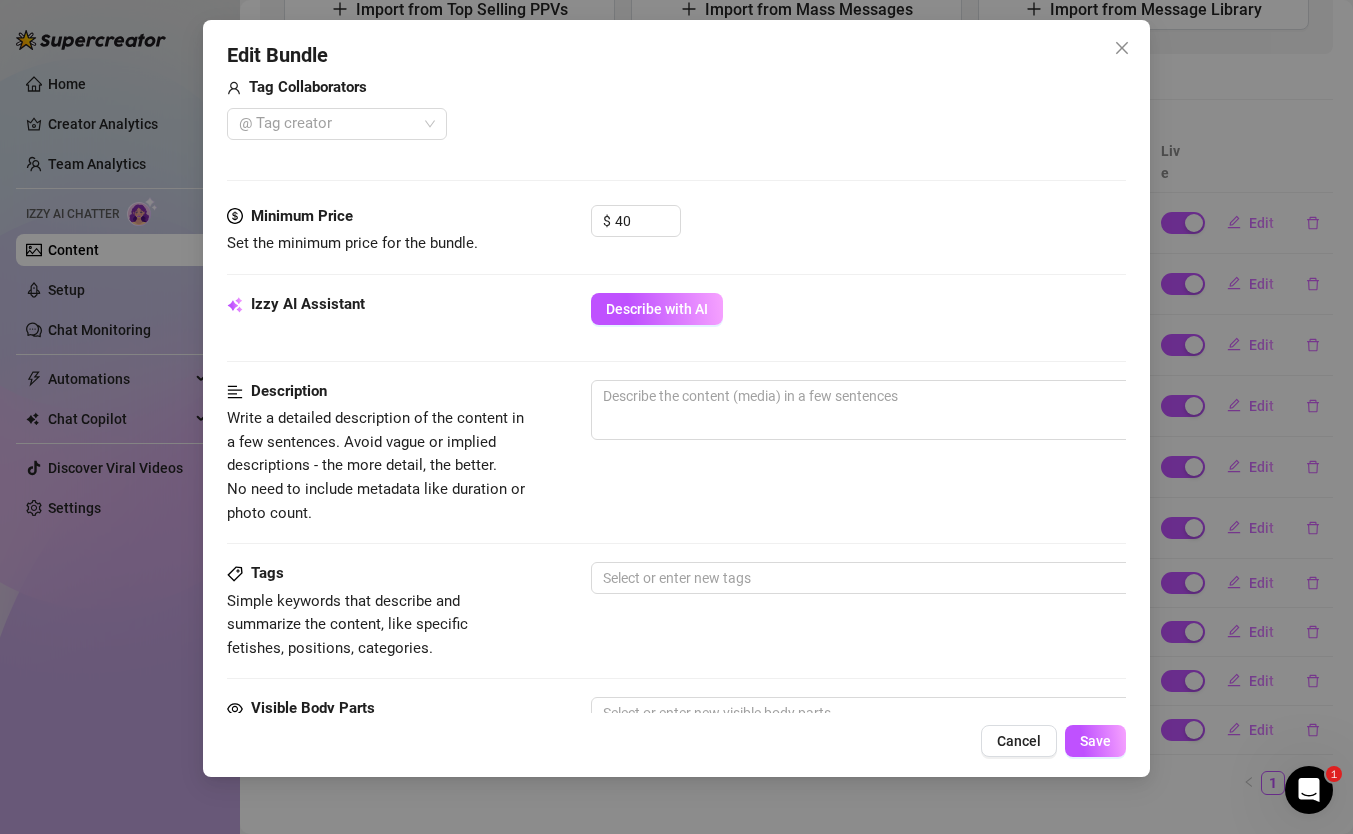 click on "Minimum Price Set the minimum price for the bundle. $ 40" at bounding box center (676, 249) 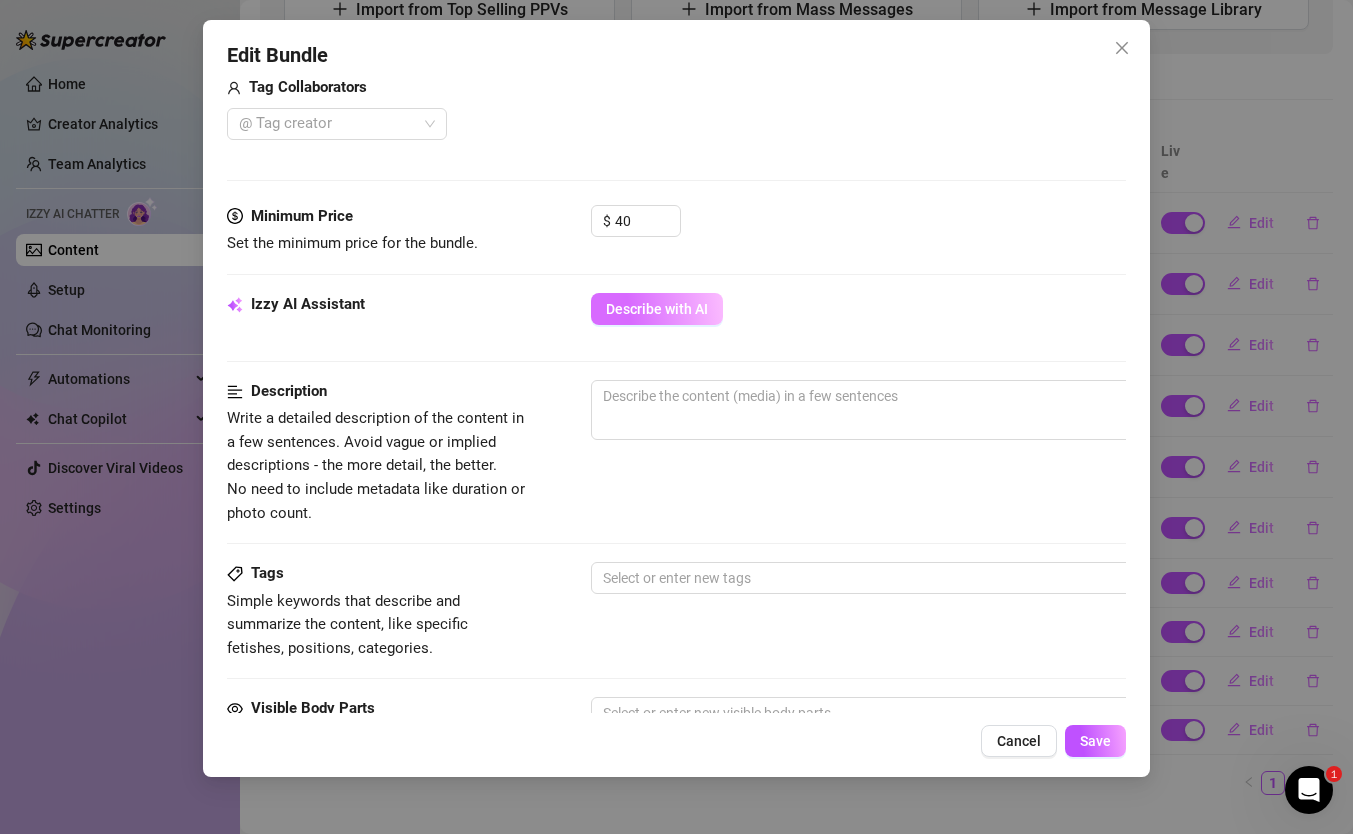 click on "Describe with AI" at bounding box center (657, 309) 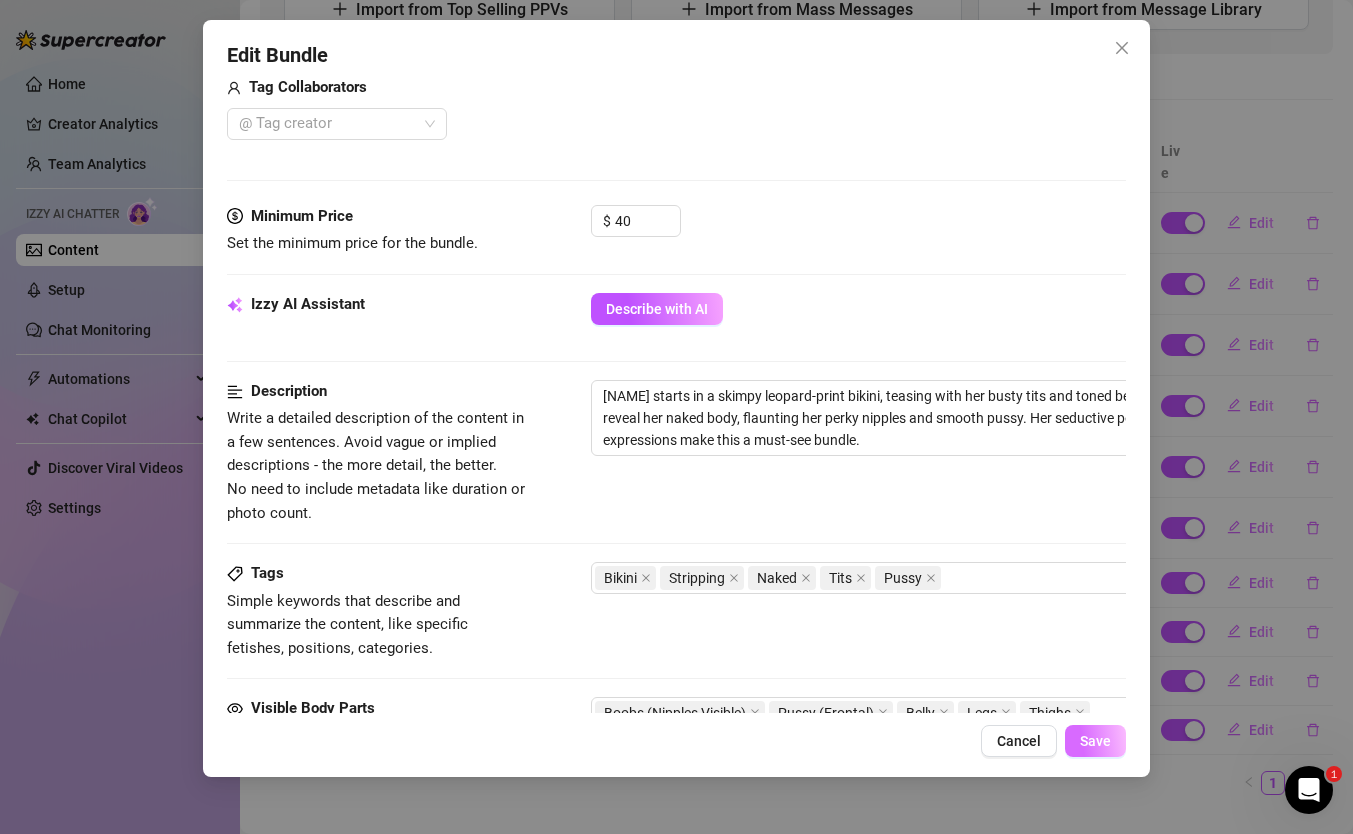 click on "Save" at bounding box center (1095, 741) 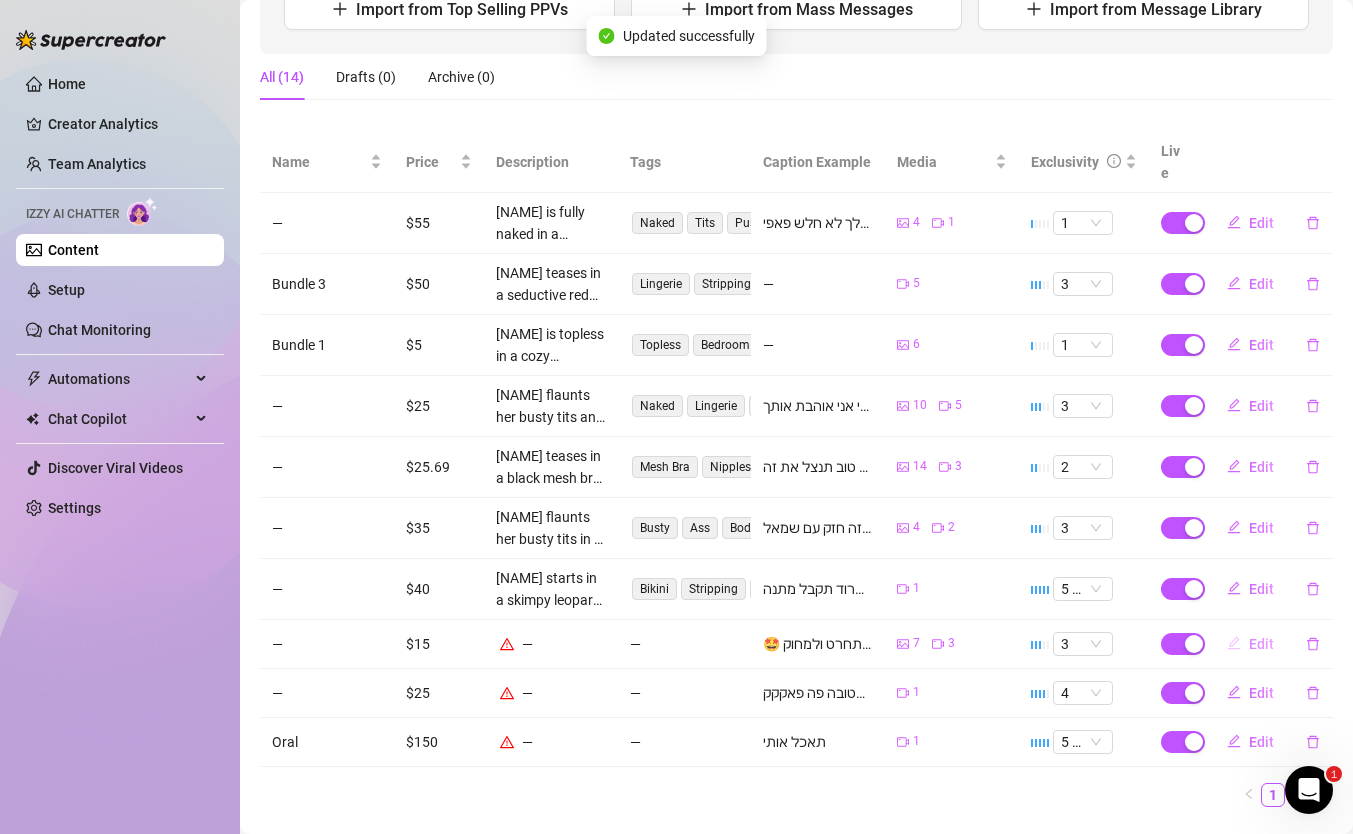 click on "Edit" at bounding box center [1250, 644] 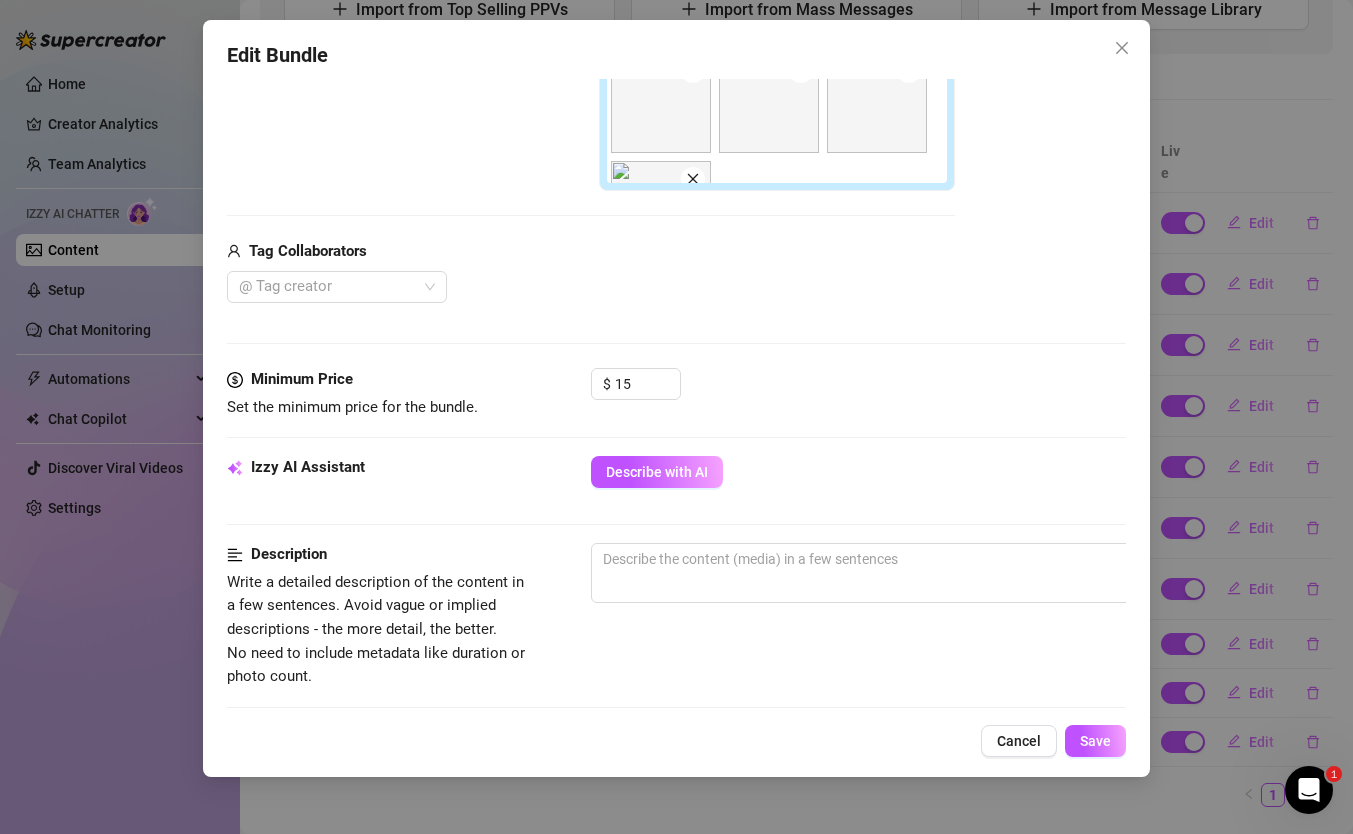 scroll, scrollTop: 626, scrollLeft: 0, axis: vertical 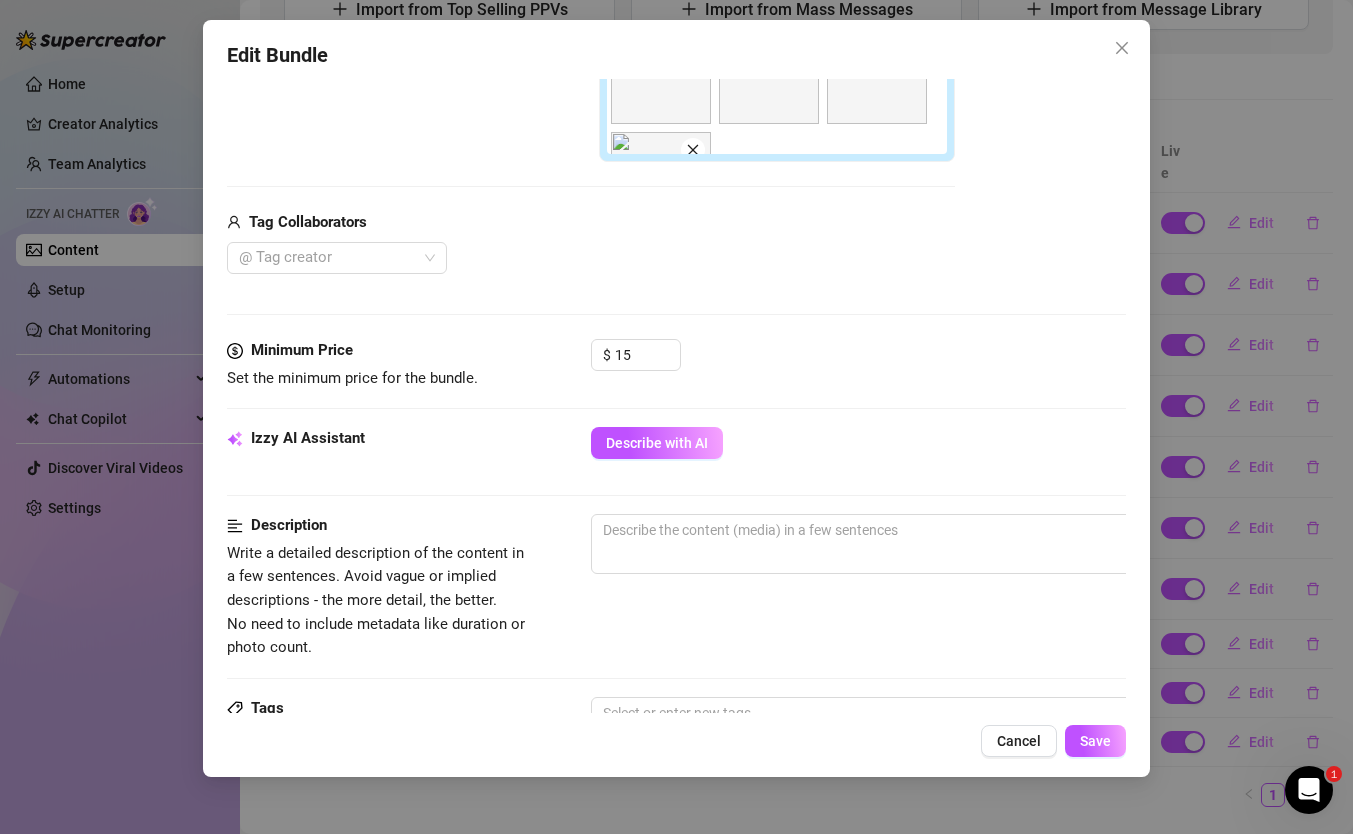 click on "Describe with AI" at bounding box center (858, 443) 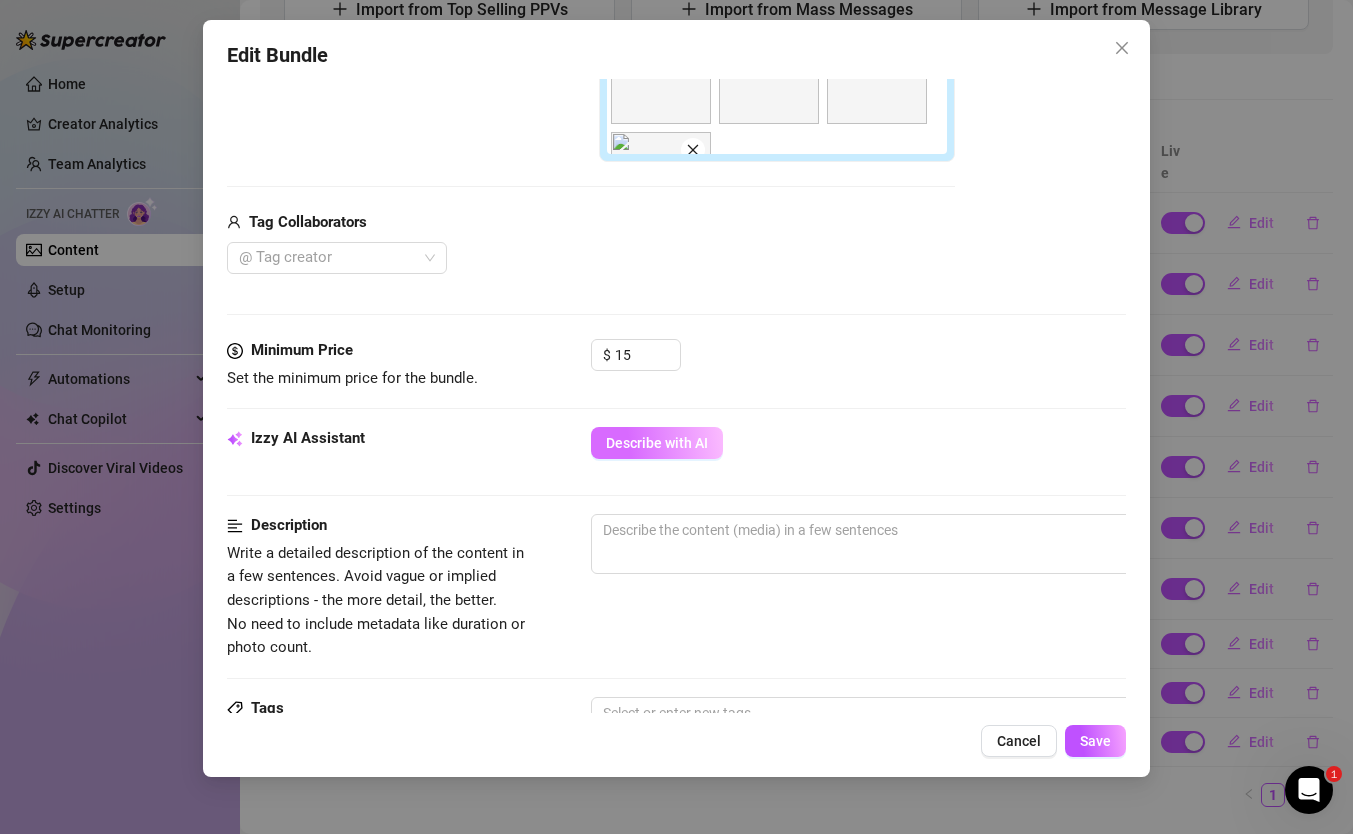 click on "Describe with AI" at bounding box center (657, 443) 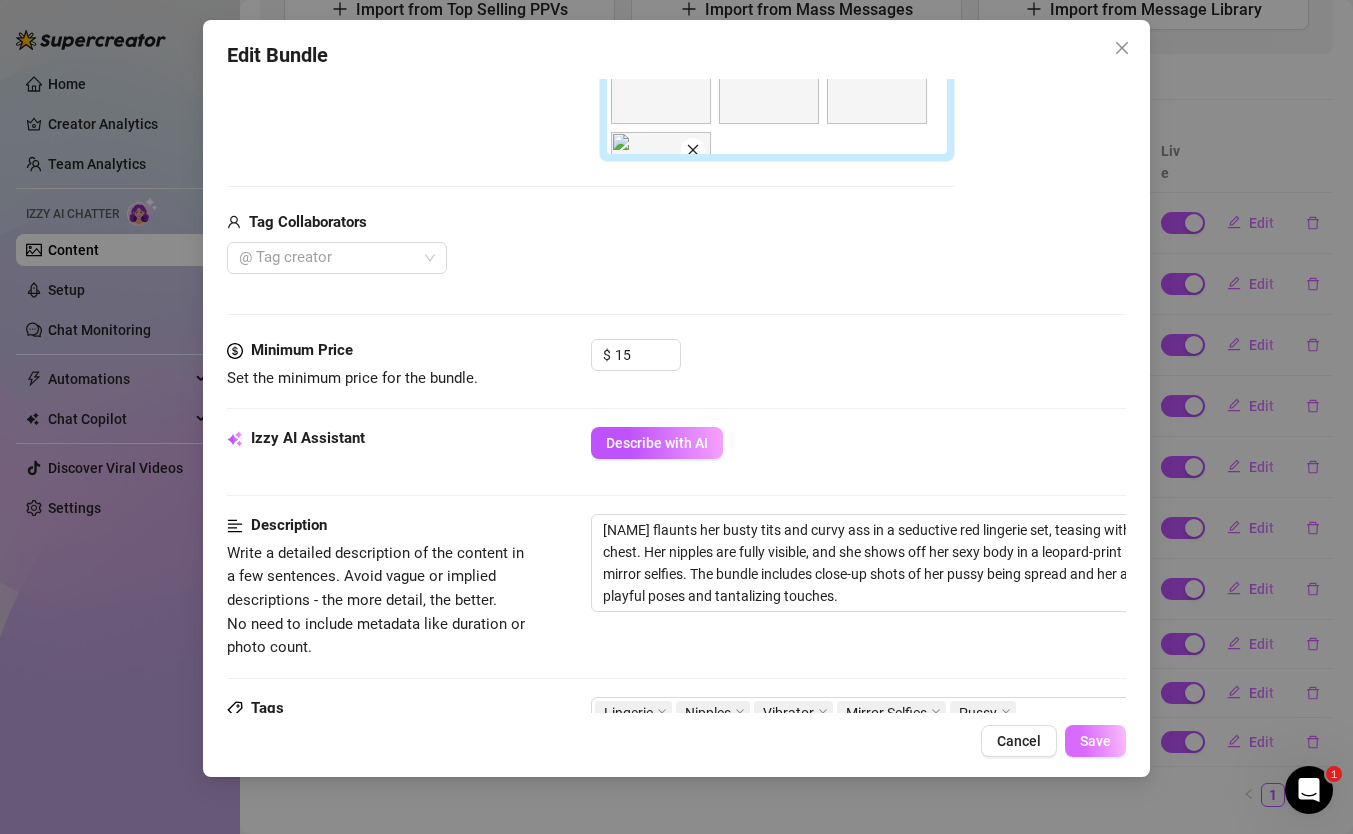 click on "Save" at bounding box center (1095, 741) 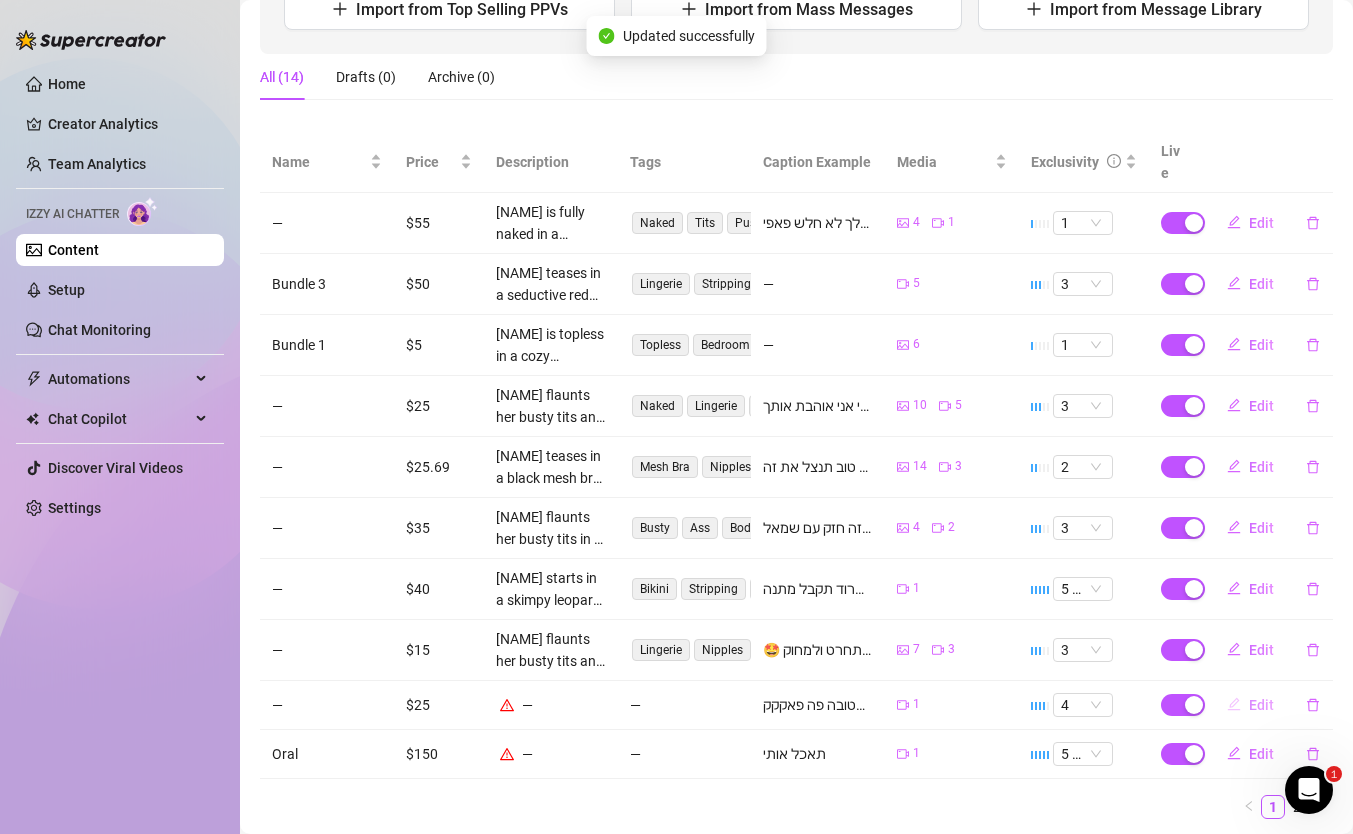 click on "Edit" at bounding box center [1250, 705] 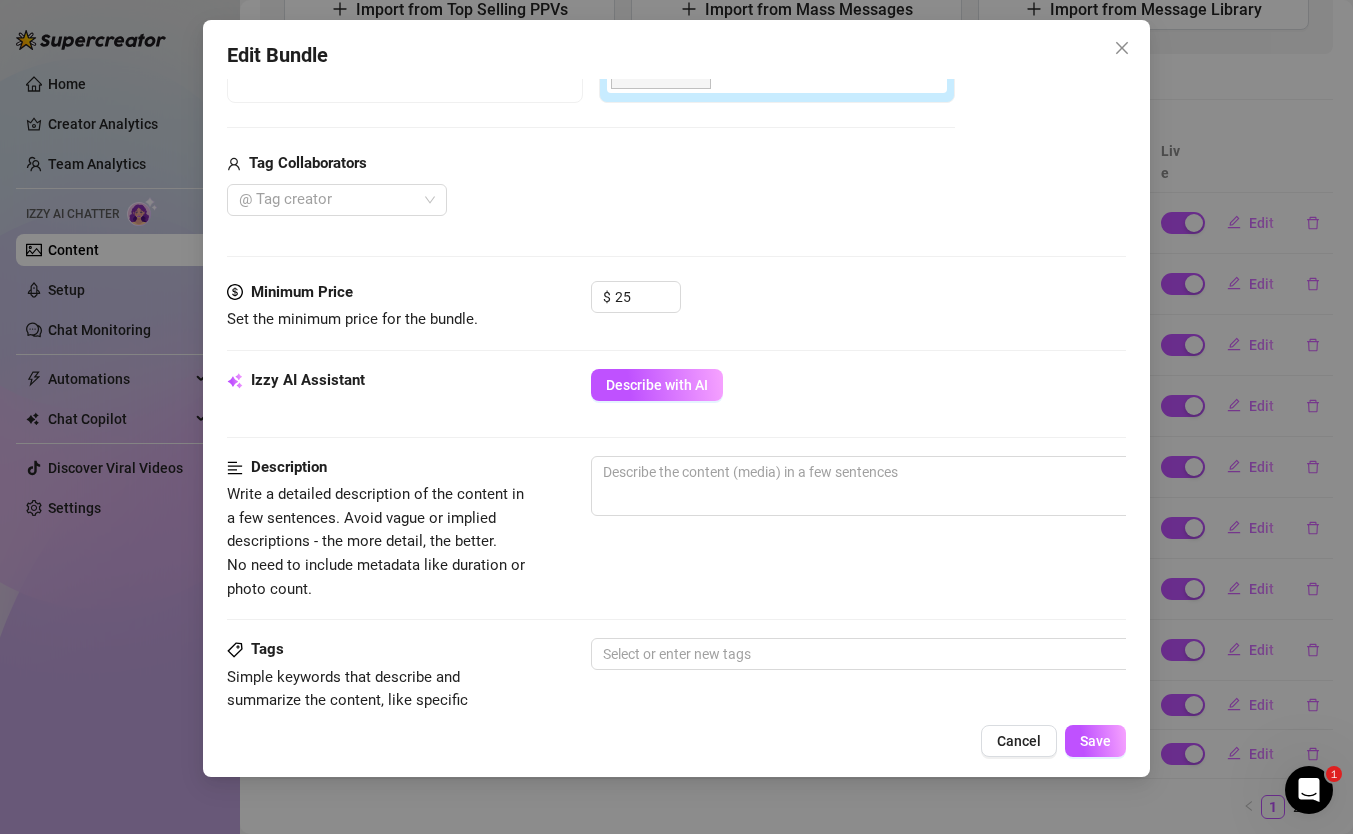 scroll, scrollTop: 492, scrollLeft: 0, axis: vertical 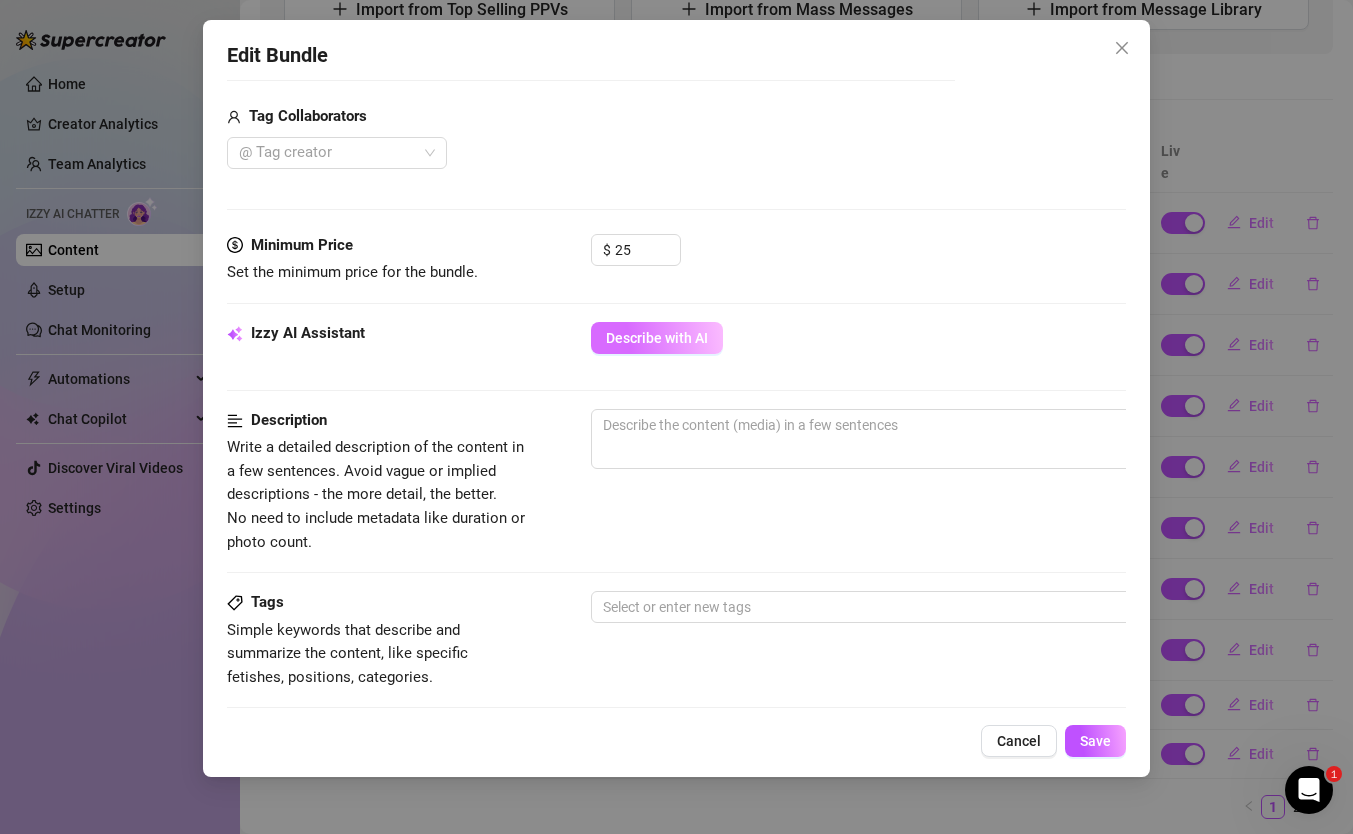 click on "Describe with AI" at bounding box center (657, 338) 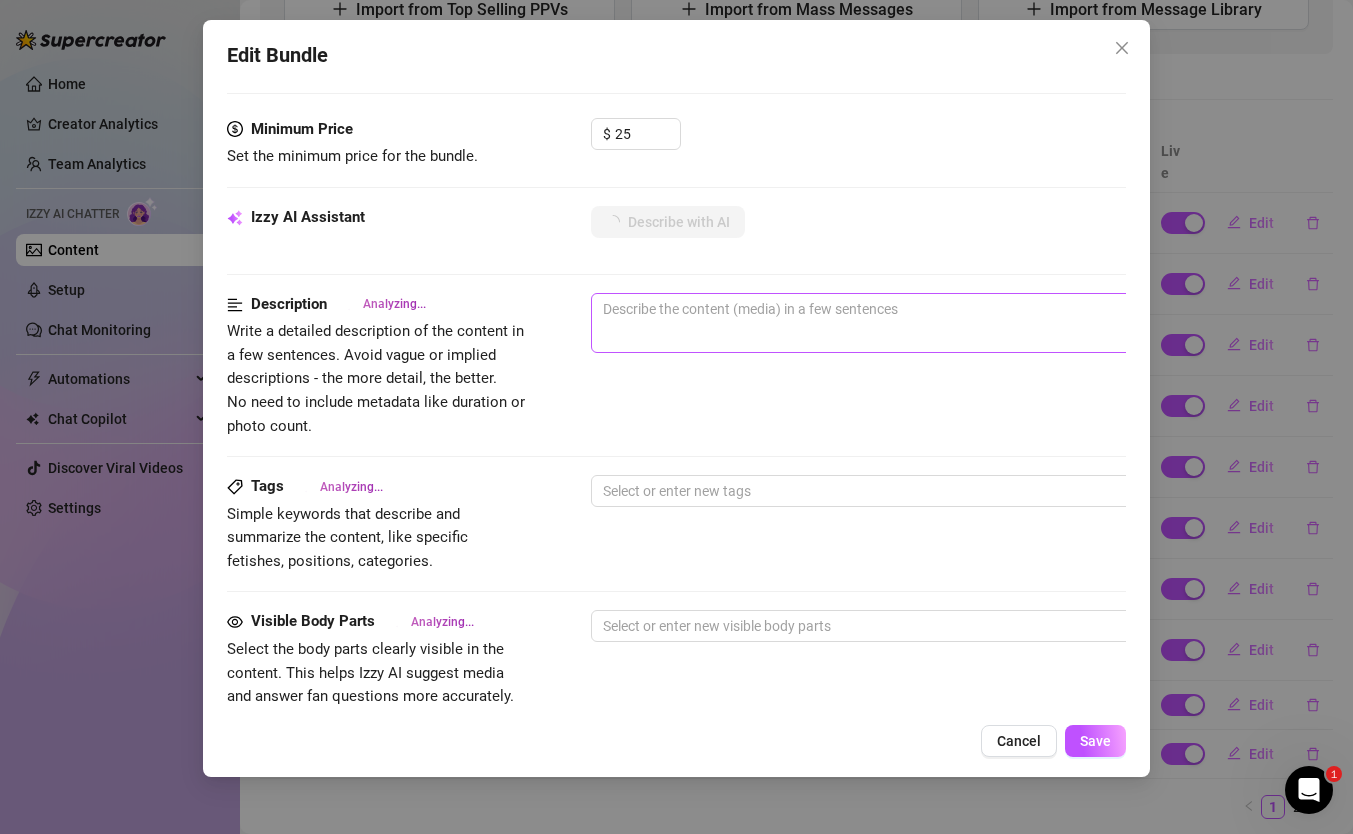 scroll, scrollTop: 624, scrollLeft: 0, axis: vertical 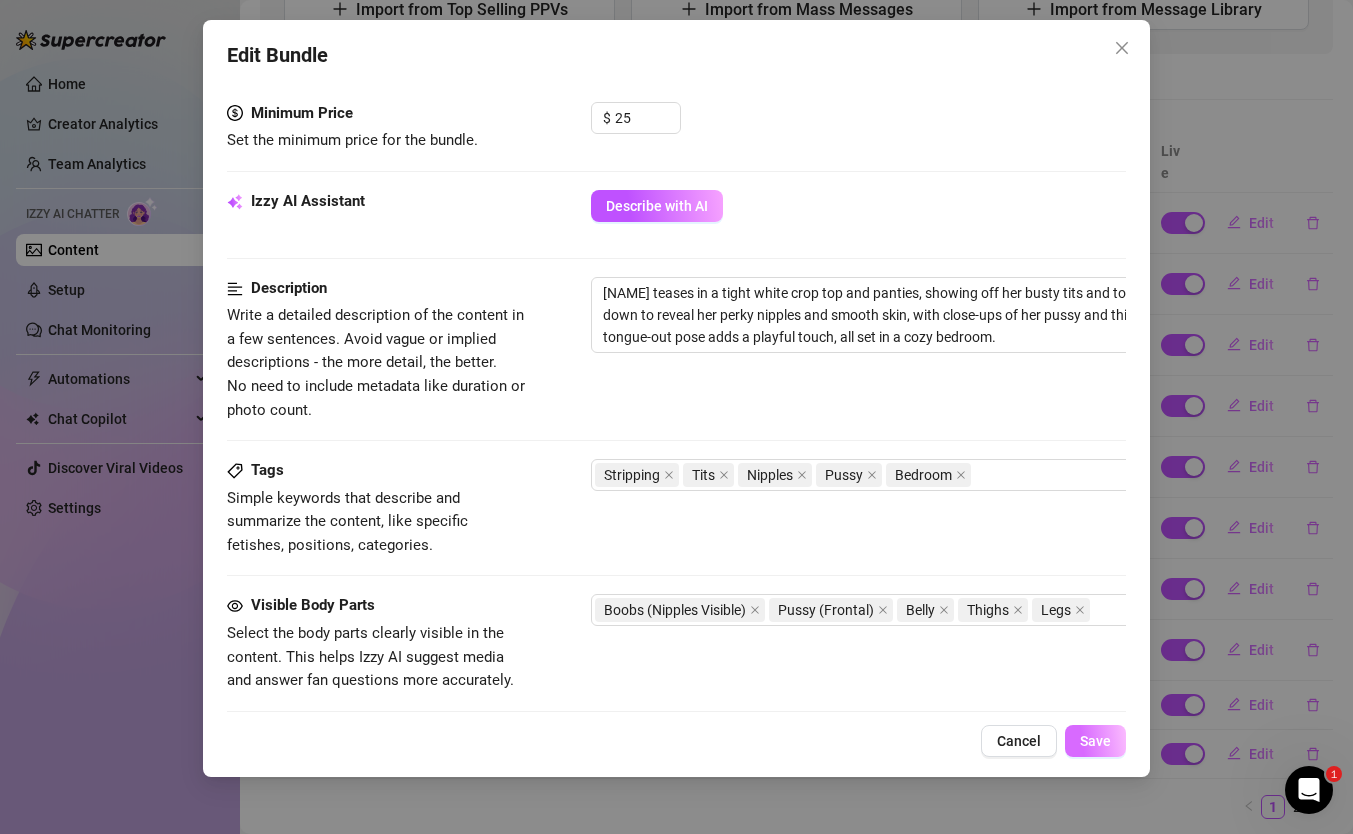 click on "Save" at bounding box center (1095, 741) 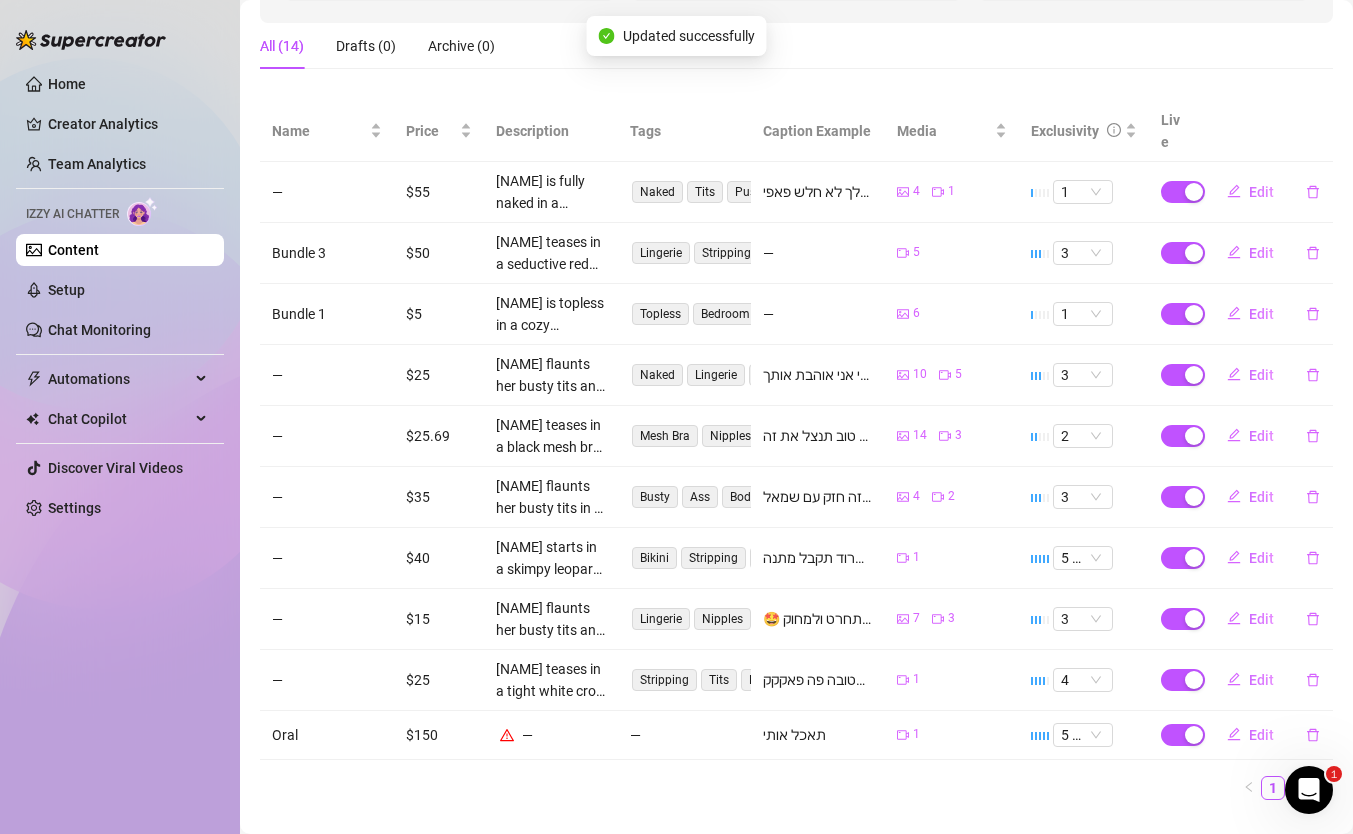 scroll, scrollTop: 330, scrollLeft: 0, axis: vertical 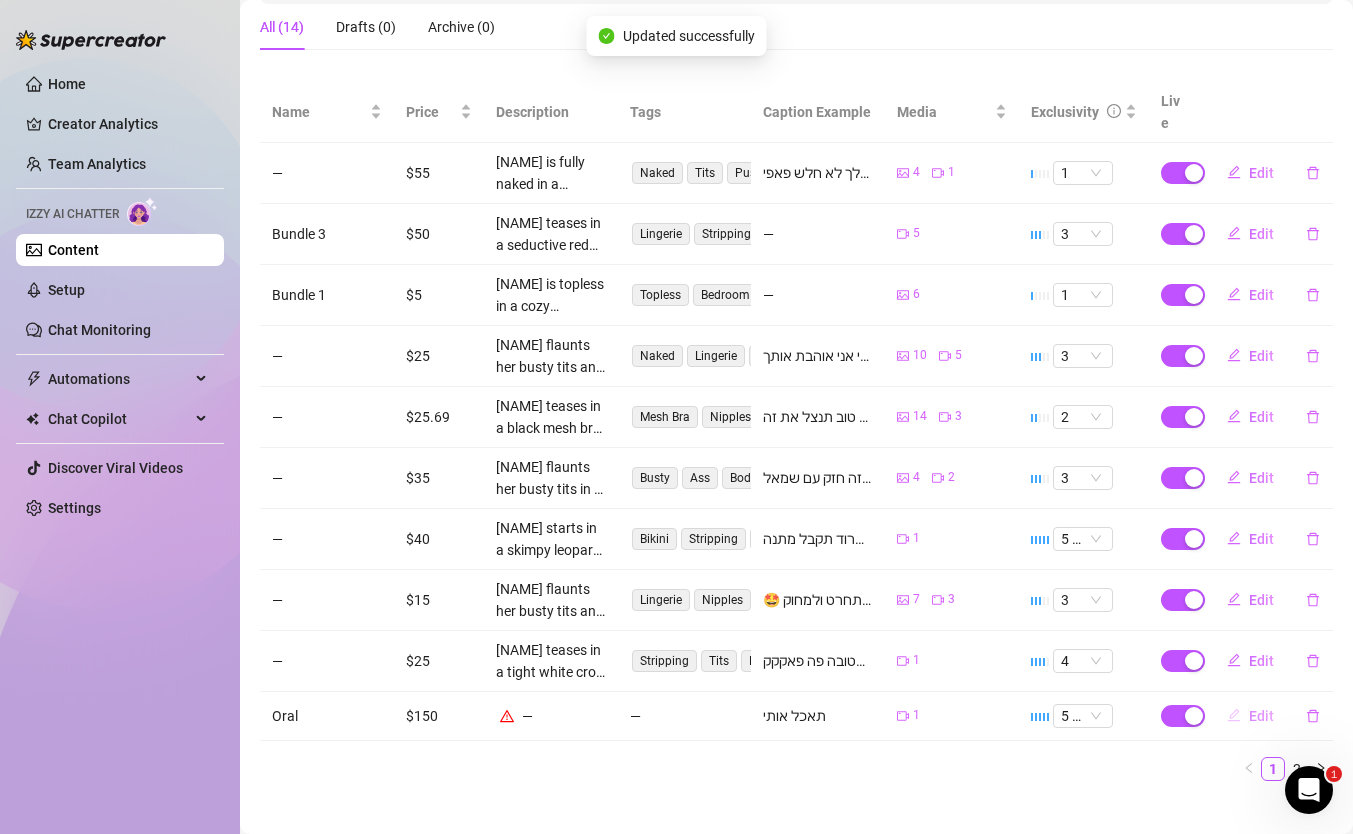 click on "Edit" at bounding box center [1261, 716] 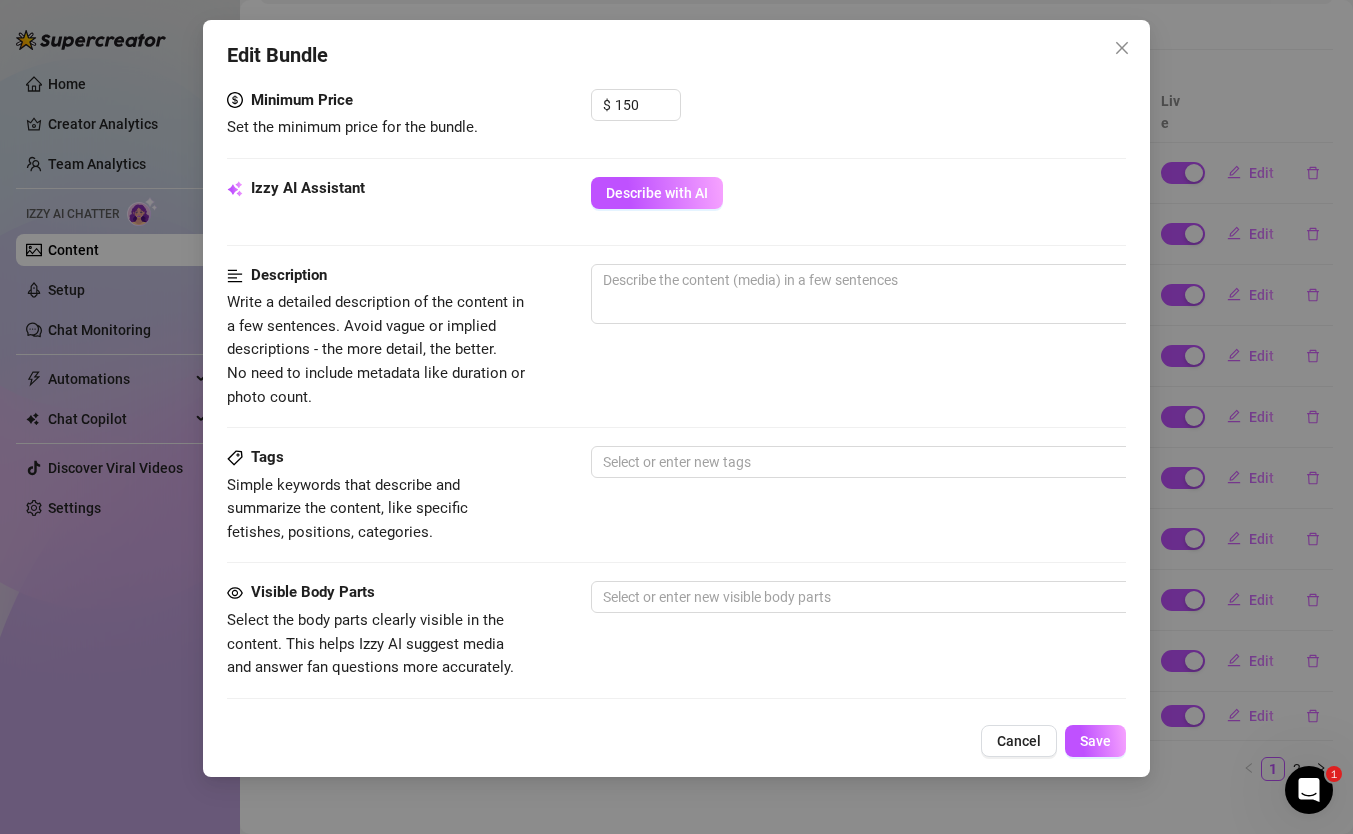 scroll, scrollTop: 626, scrollLeft: 0, axis: vertical 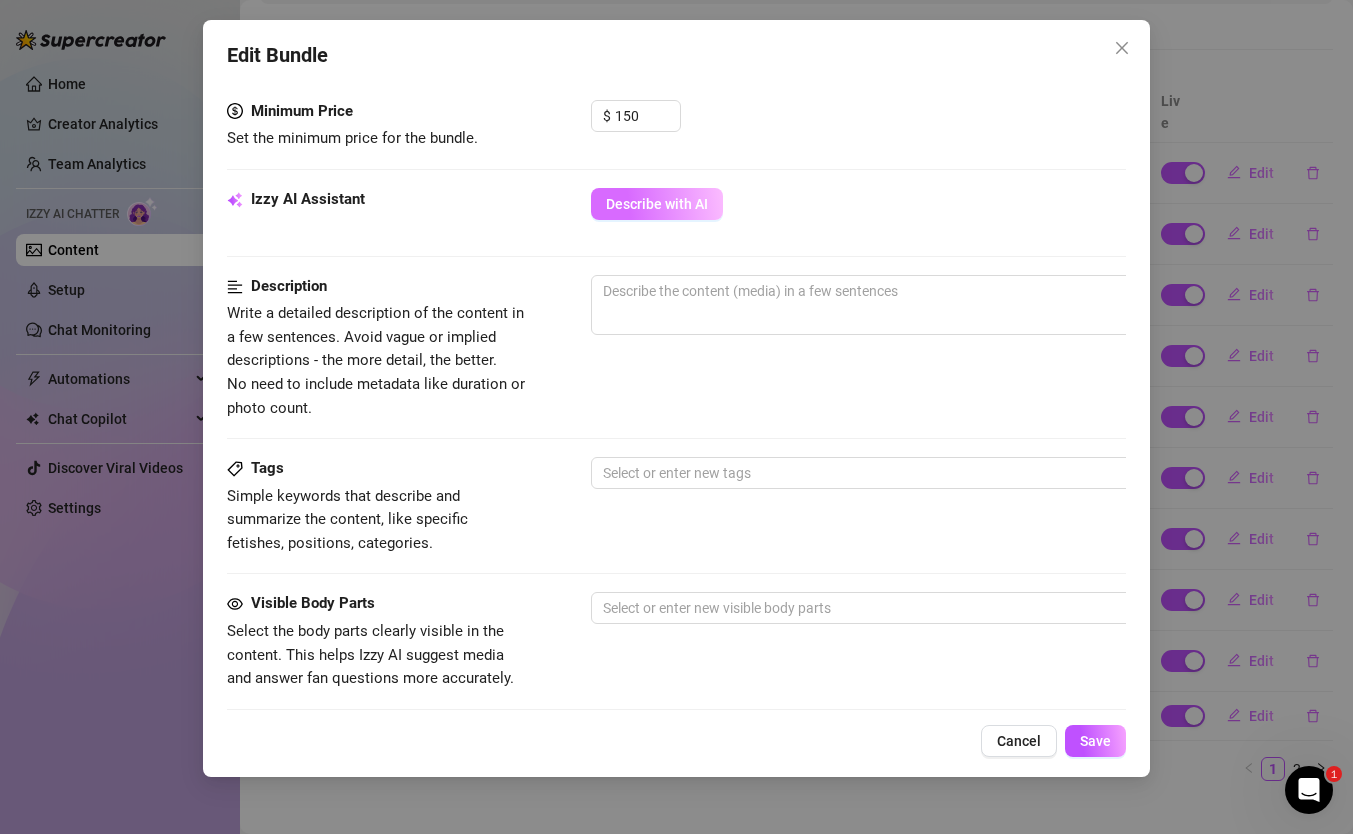 click on "Describe with AI" at bounding box center (657, 204) 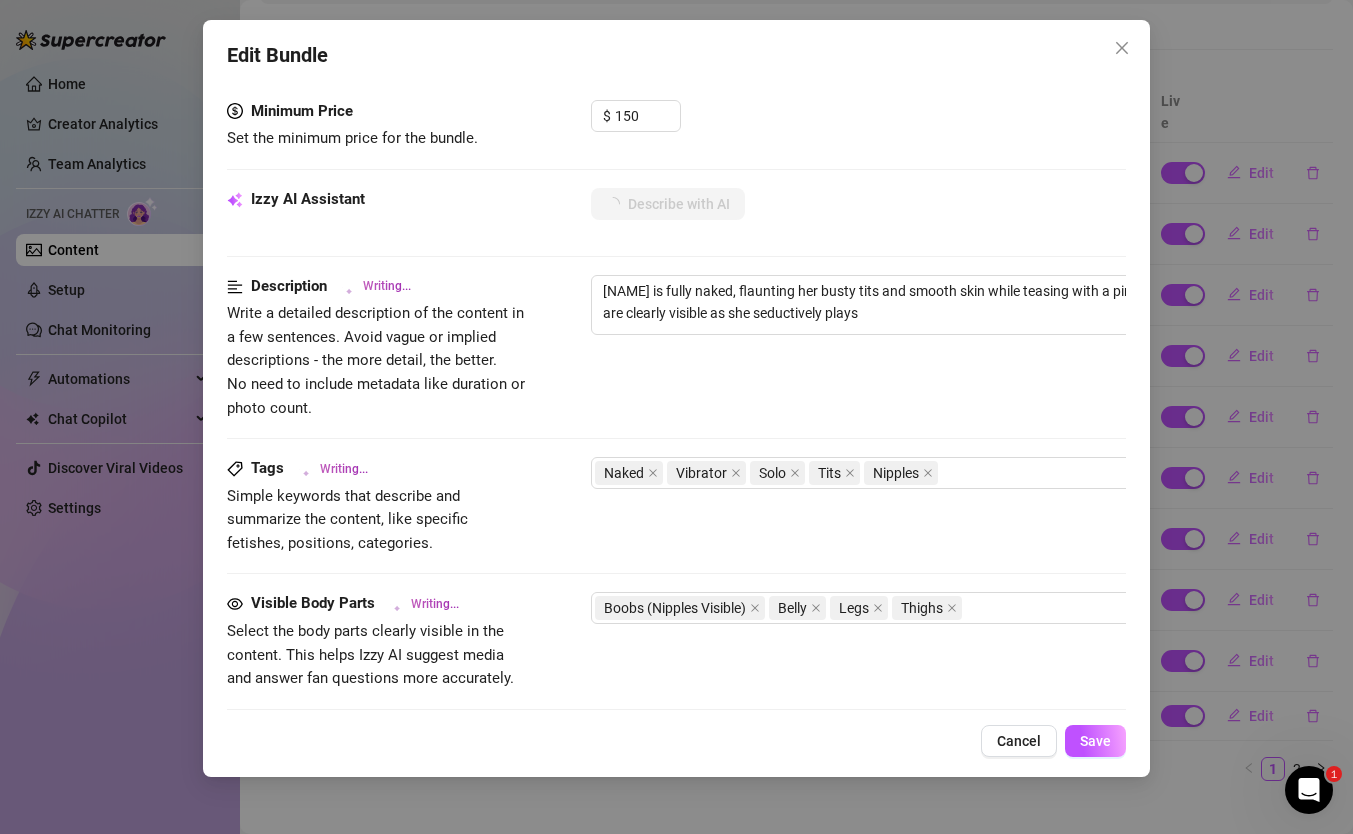 click on "Izzy AI Assistant Describe with AI" at bounding box center (676, 213) 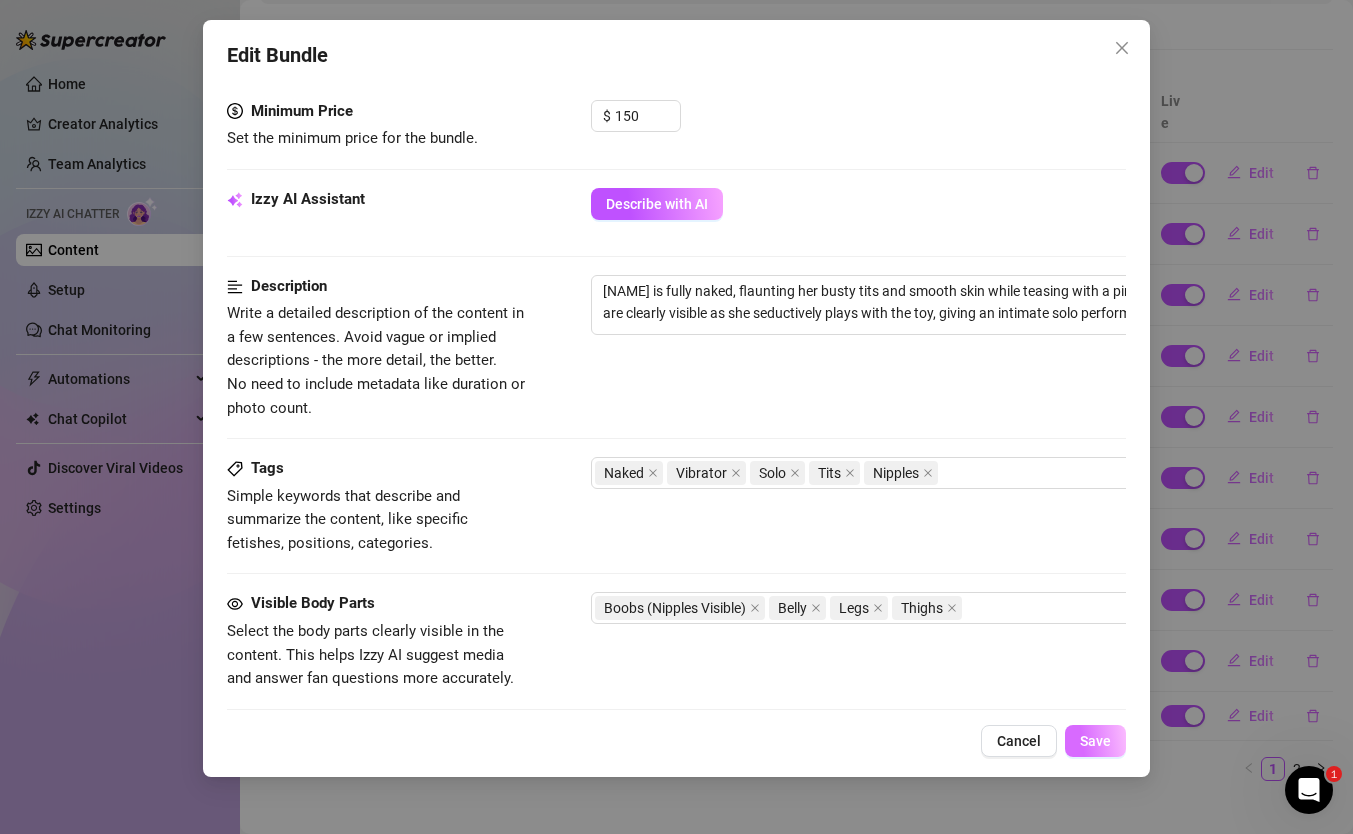 click on "Save" at bounding box center (1095, 741) 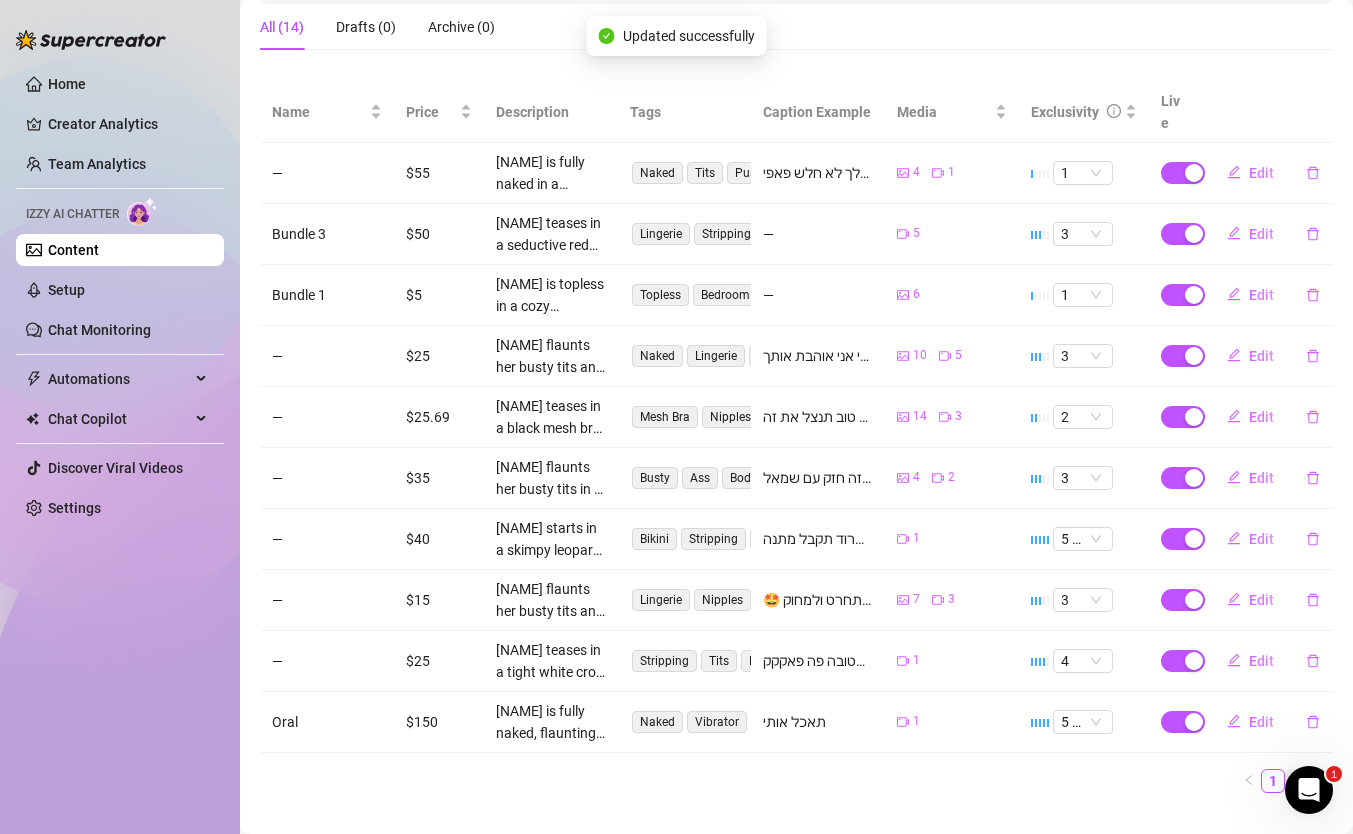 click on "2" at bounding box center [1297, 781] 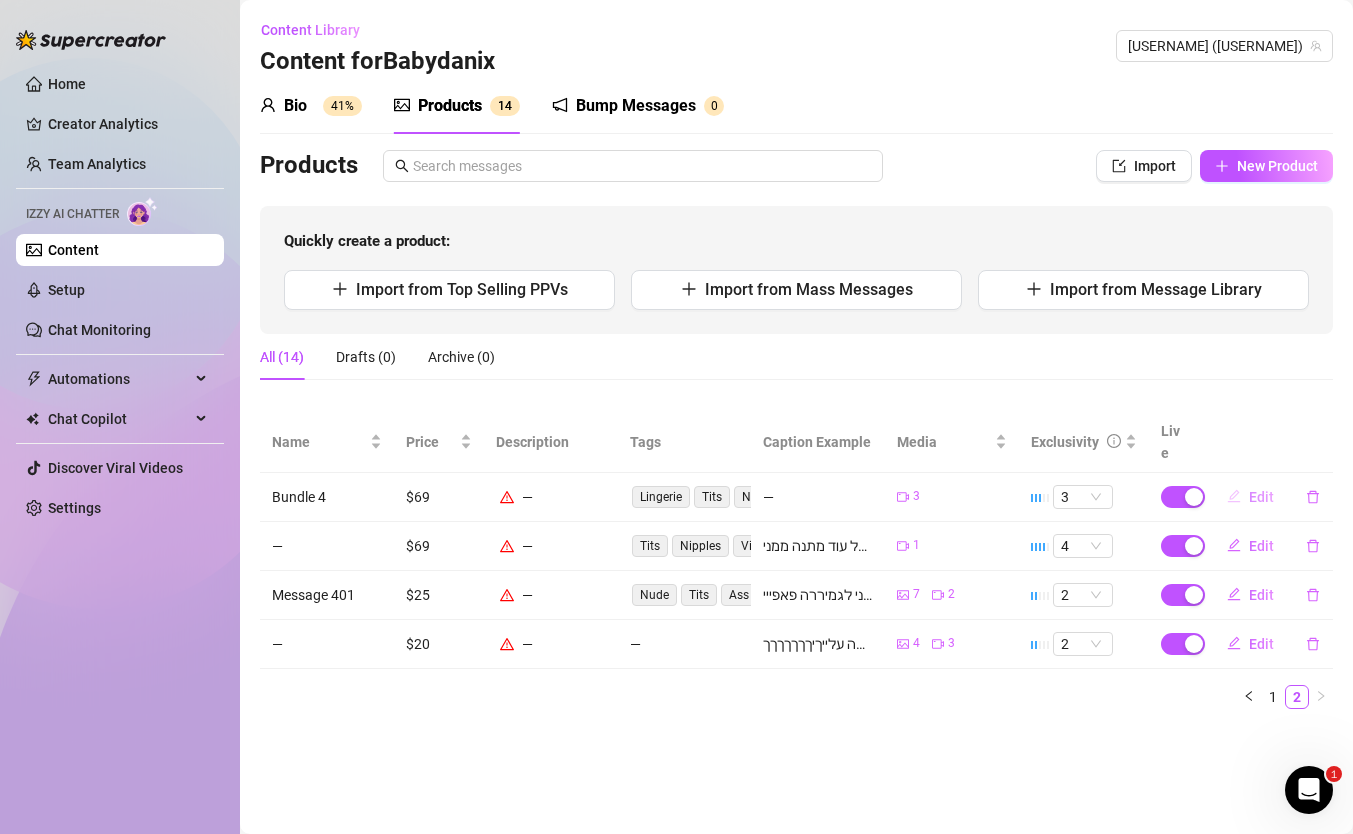 click on "Edit" at bounding box center (1261, 497) 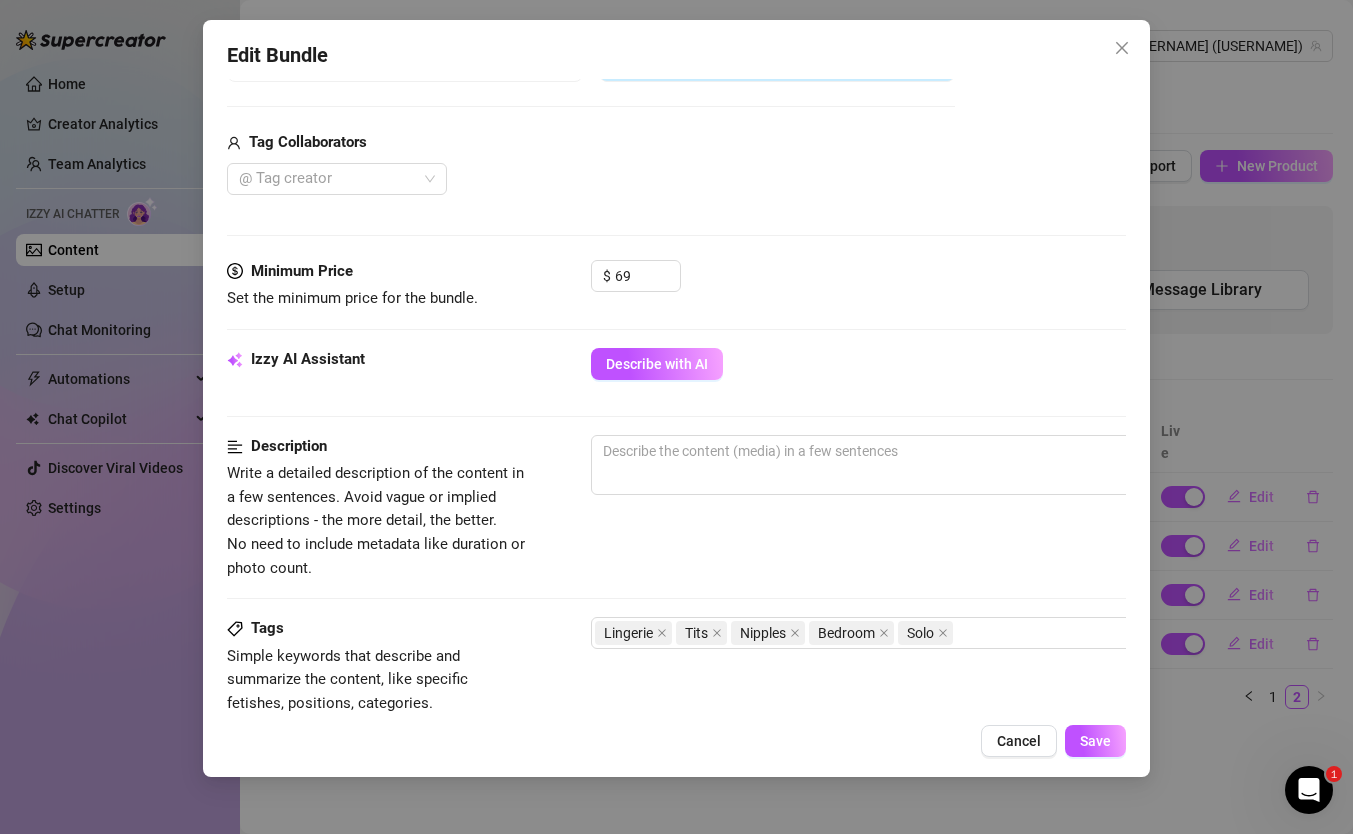 scroll, scrollTop: 491, scrollLeft: 0, axis: vertical 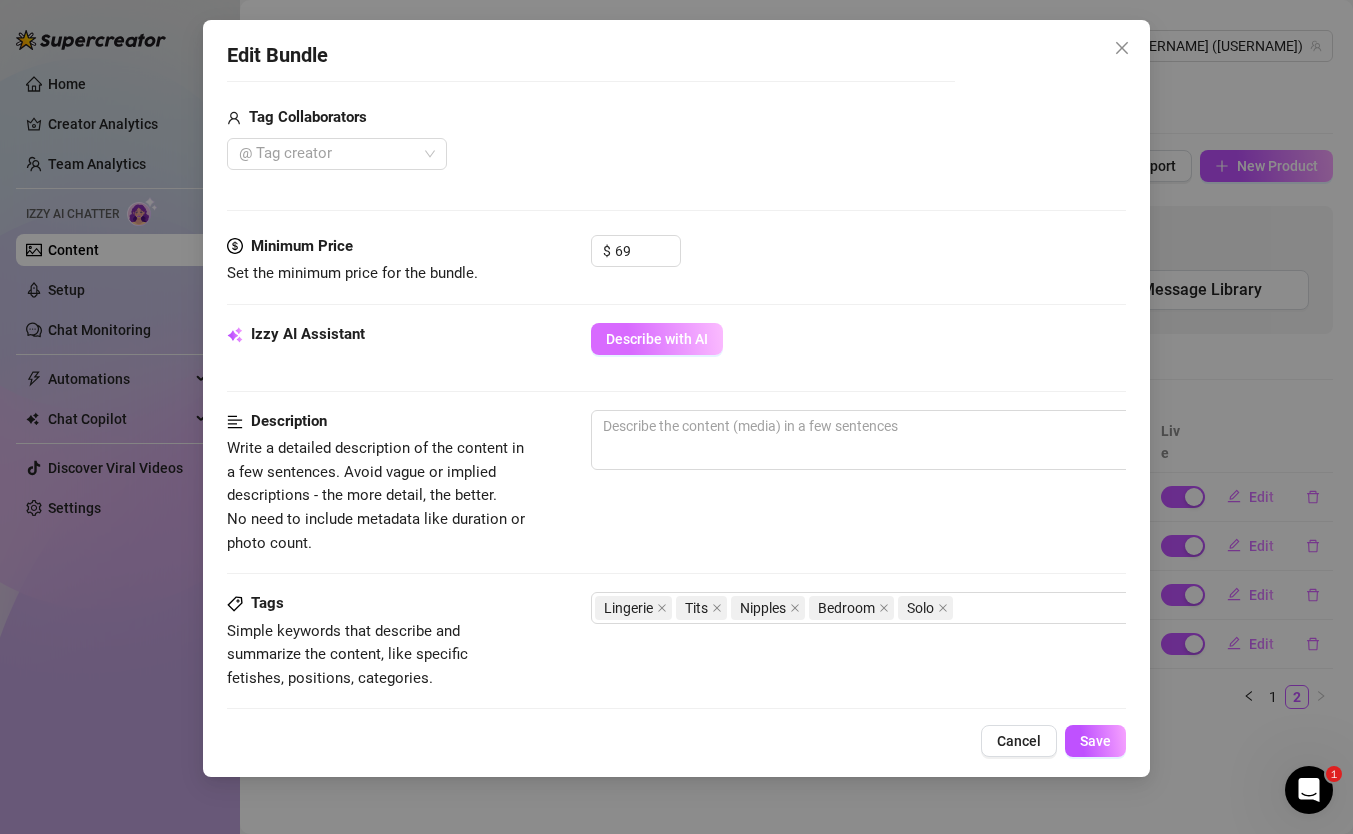 click on "Describe with AI" at bounding box center [657, 339] 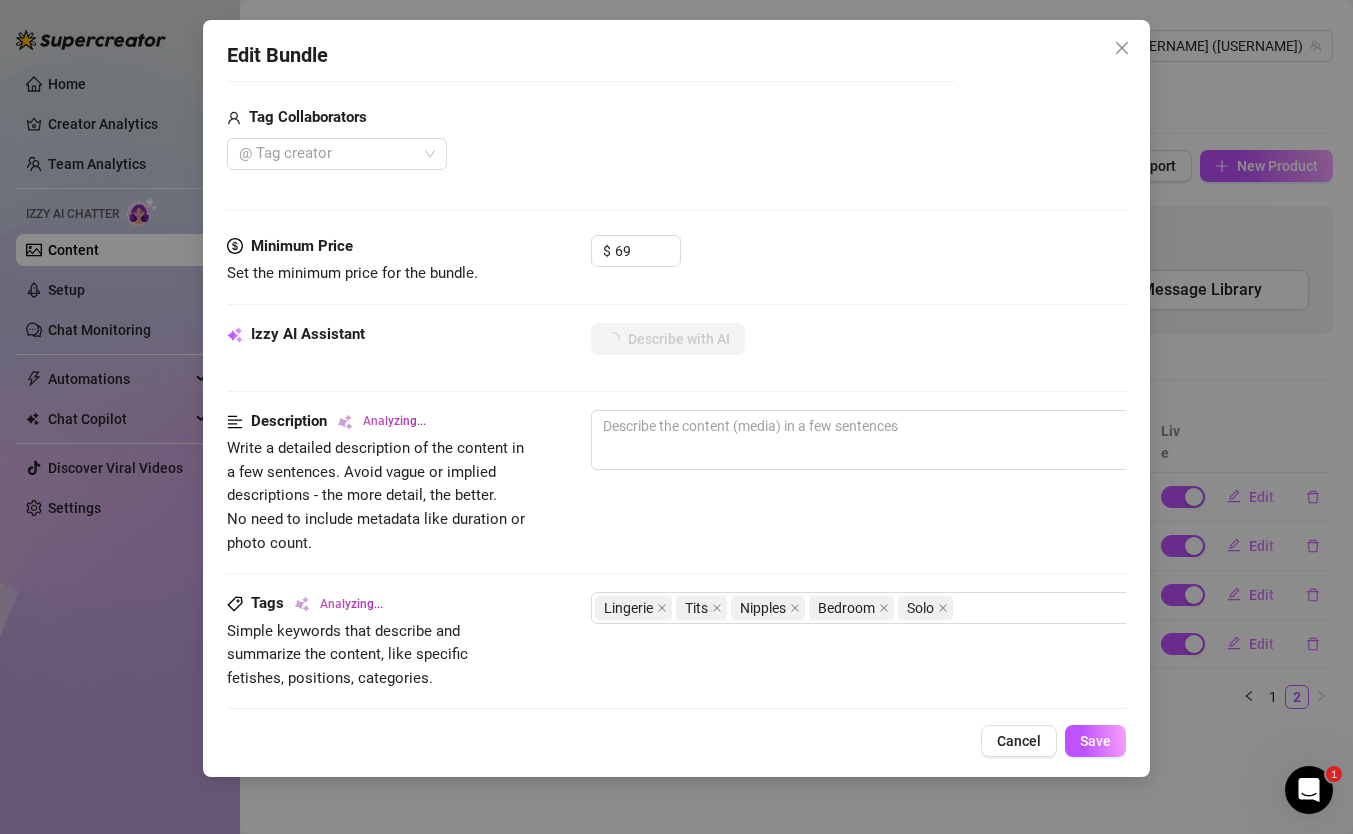 scroll, scrollTop: 573, scrollLeft: 0, axis: vertical 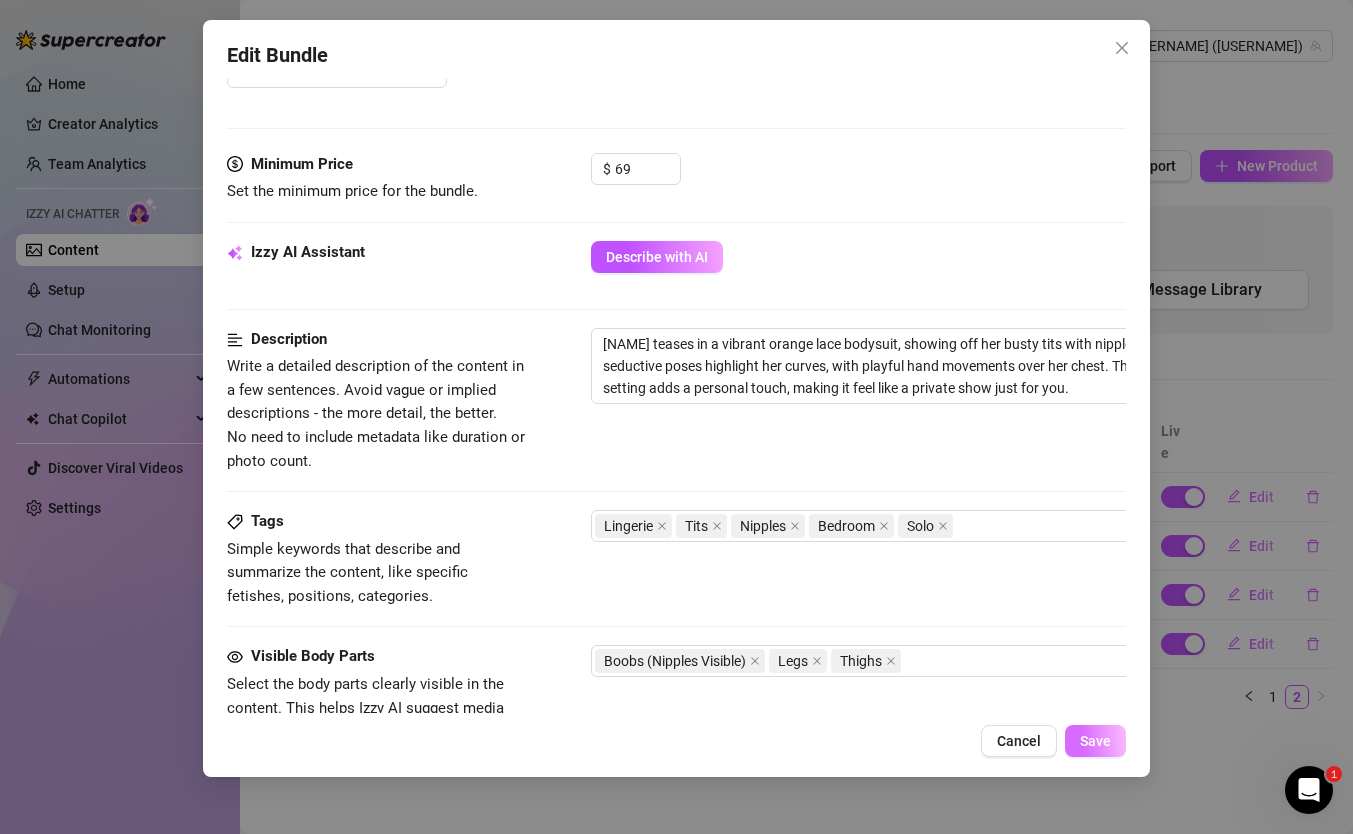 click on "Save" at bounding box center (1095, 741) 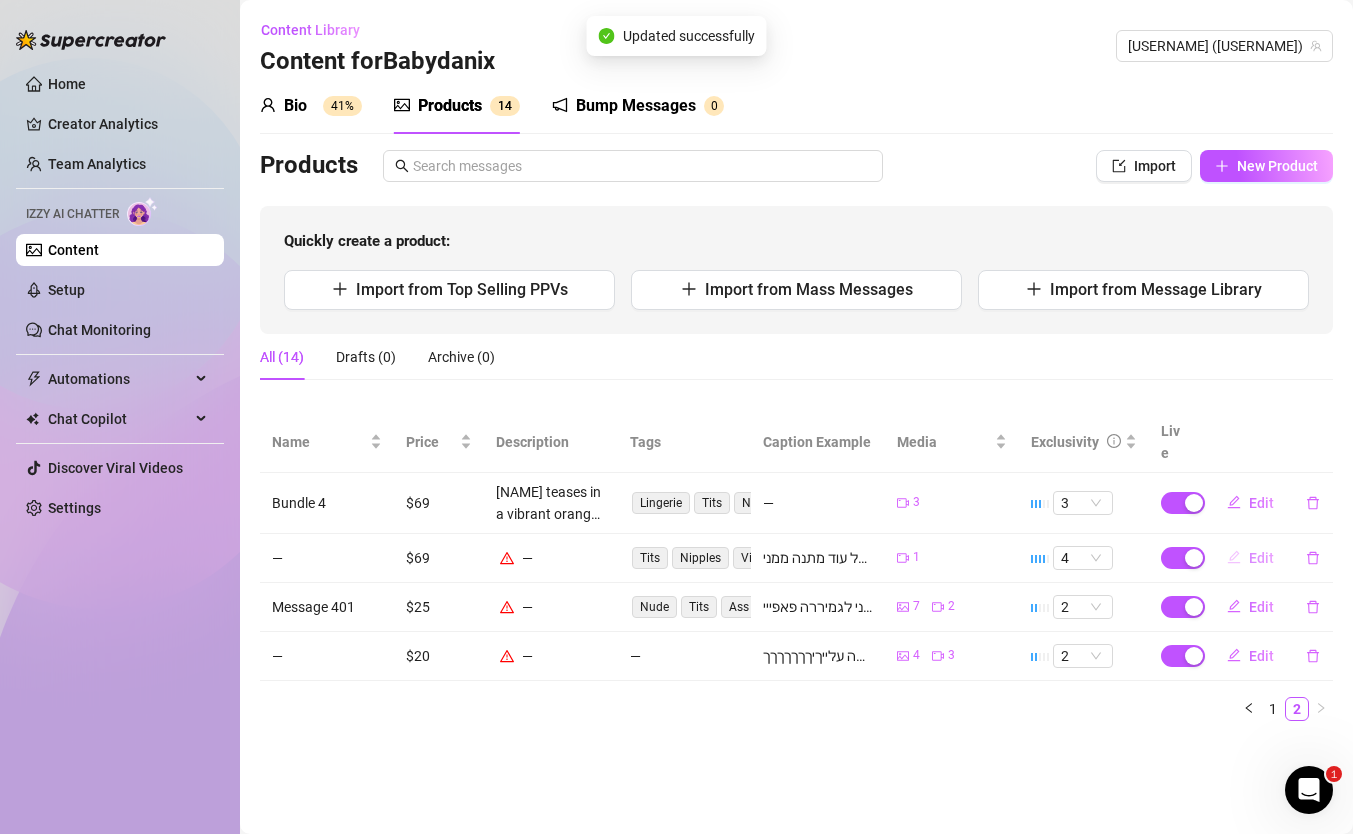click on "Edit" at bounding box center (1250, 558) 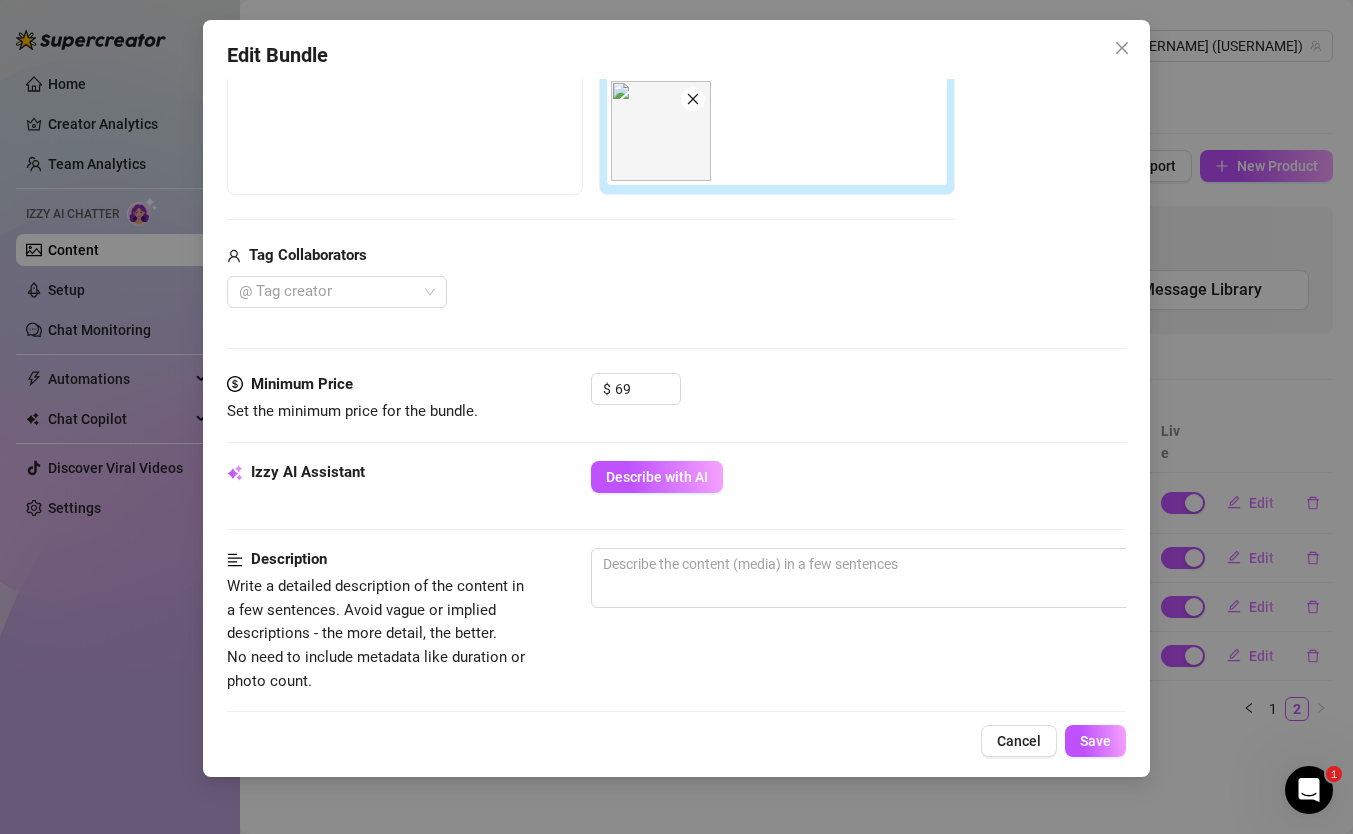 scroll, scrollTop: 374, scrollLeft: 0, axis: vertical 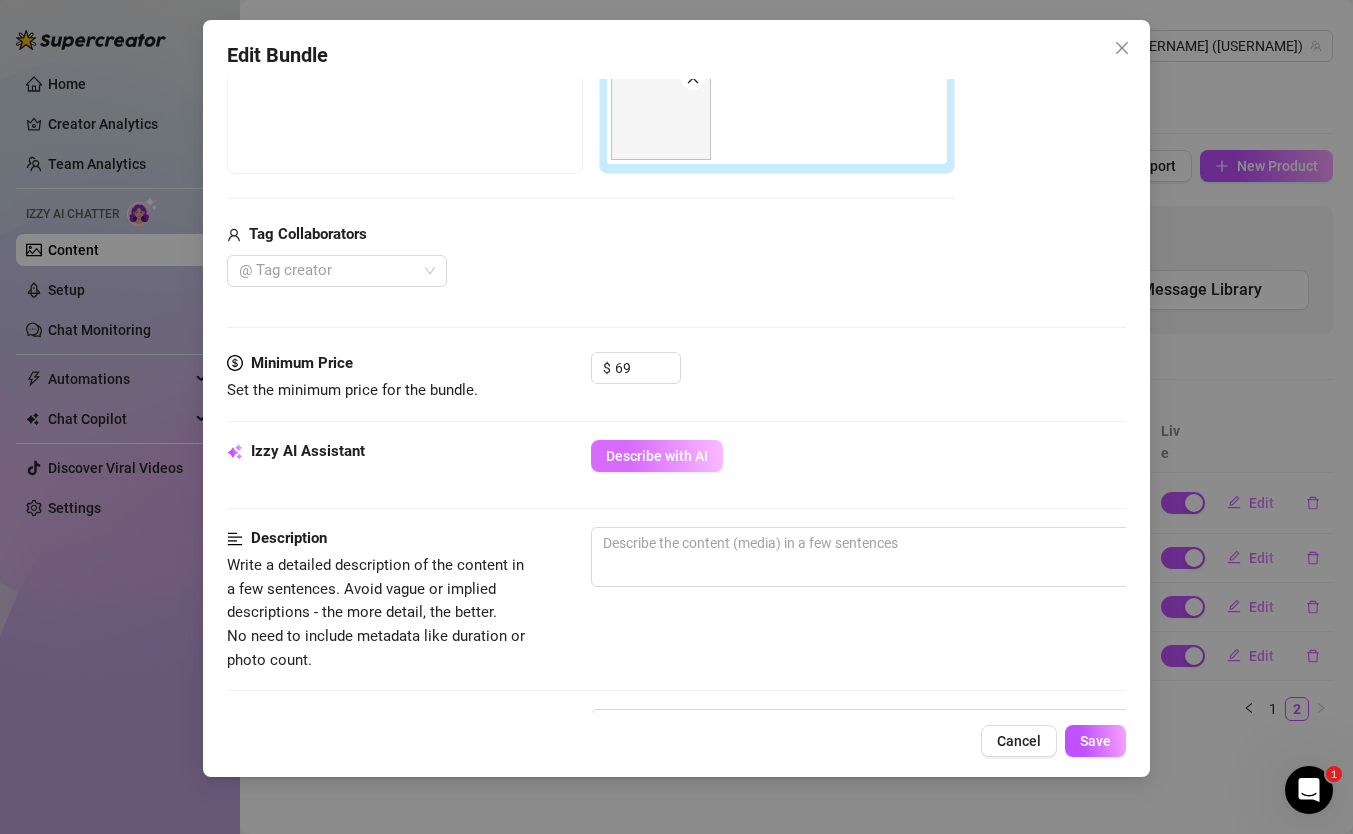click on "Describe with AI" at bounding box center [657, 456] 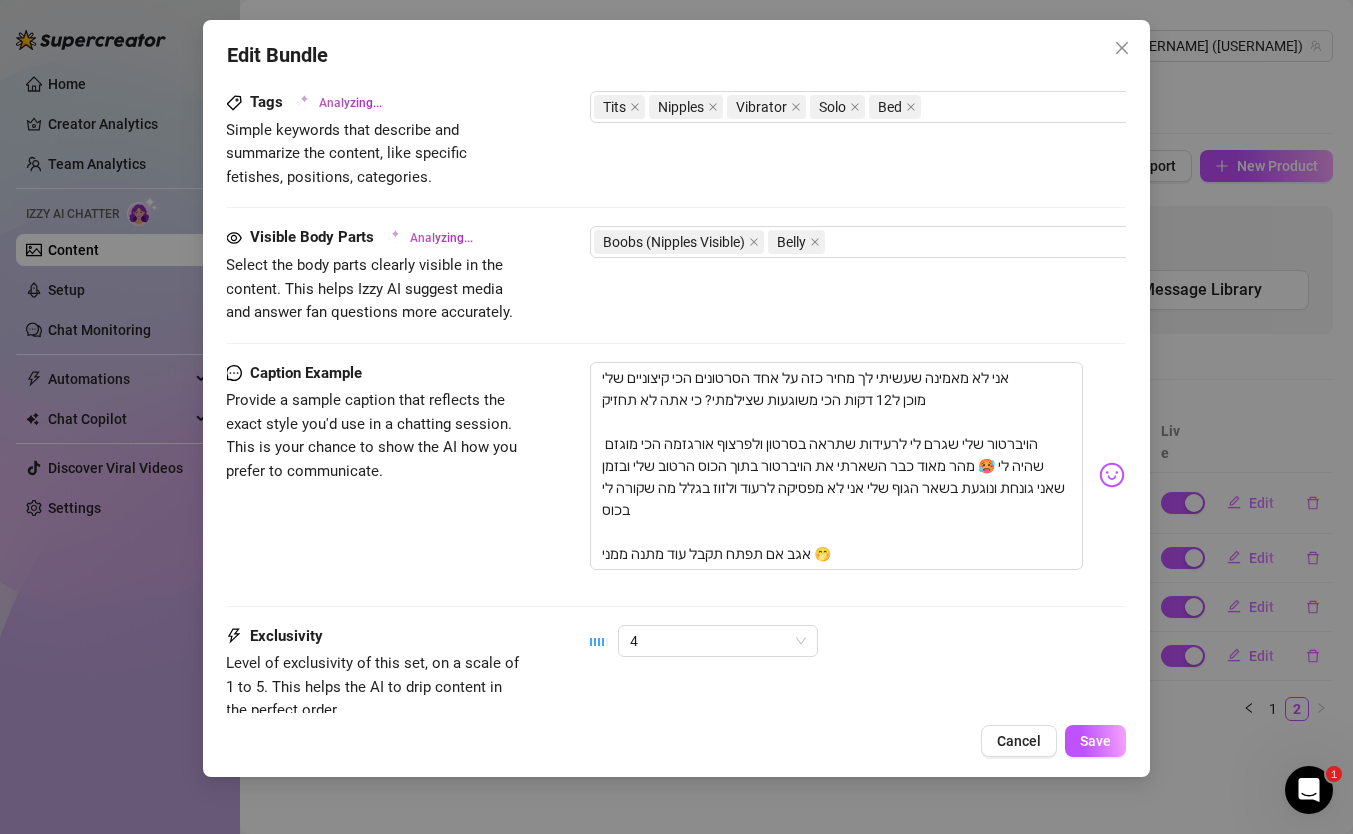 scroll, scrollTop: 1019, scrollLeft: 1, axis: both 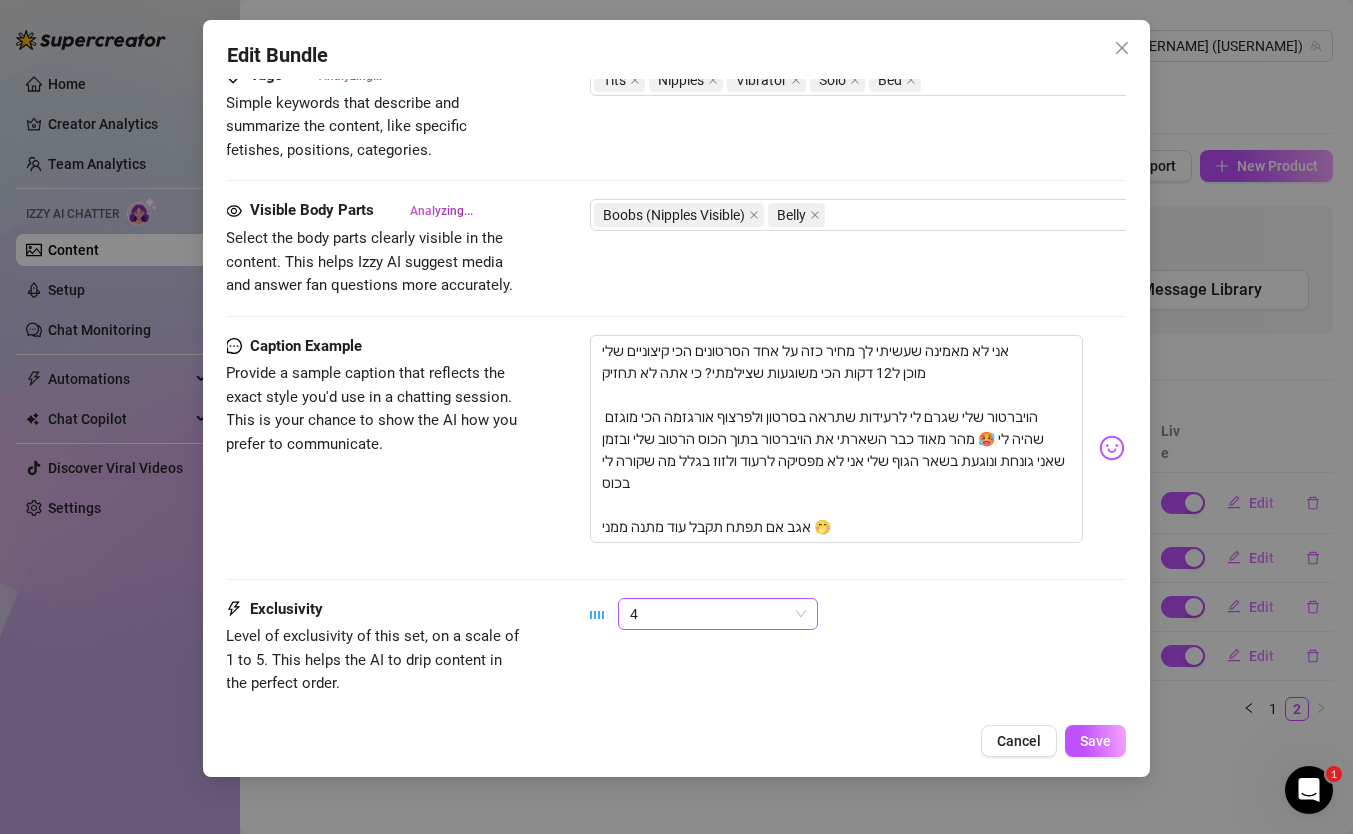 click on "4" at bounding box center [718, 614] 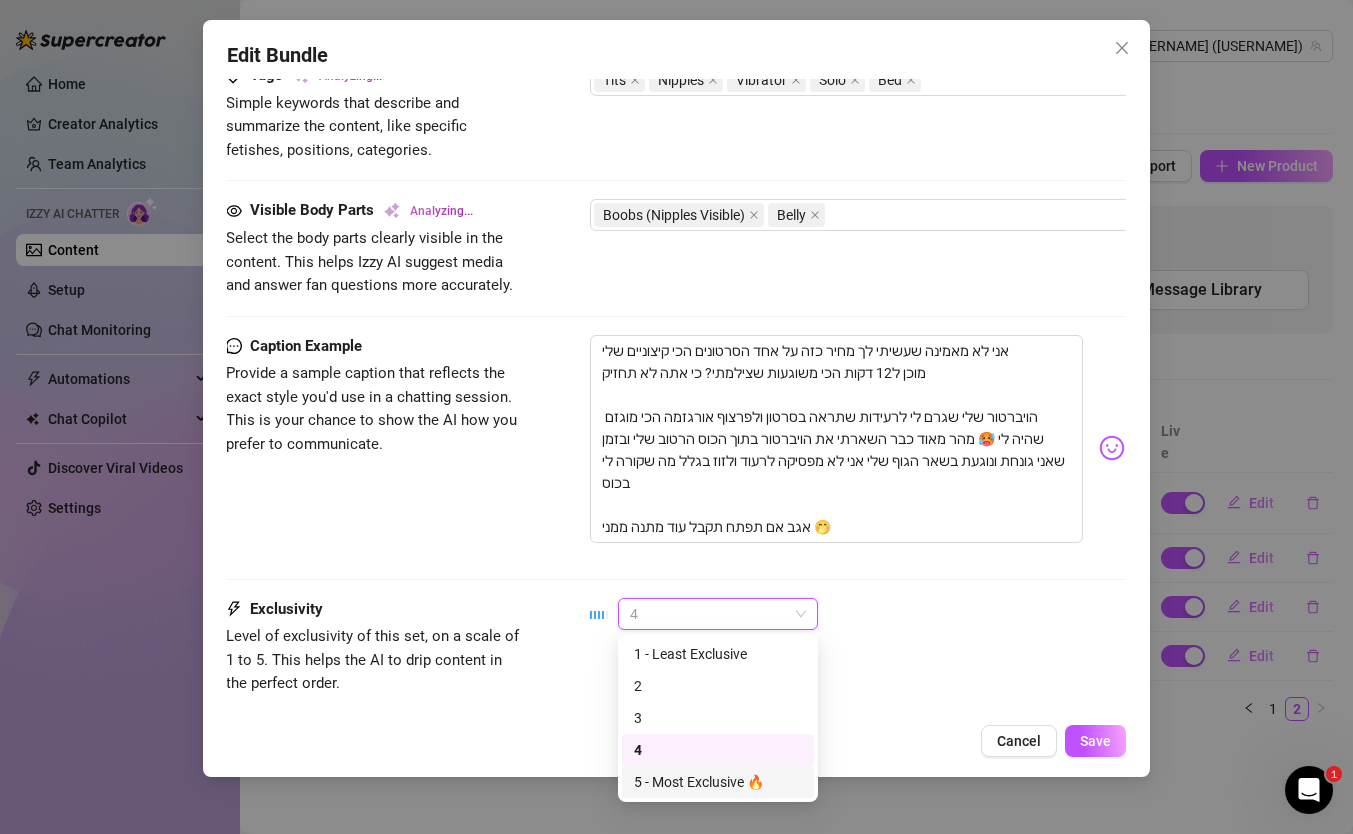 click on "5 - Most Exclusive 🔥" at bounding box center [718, 782] 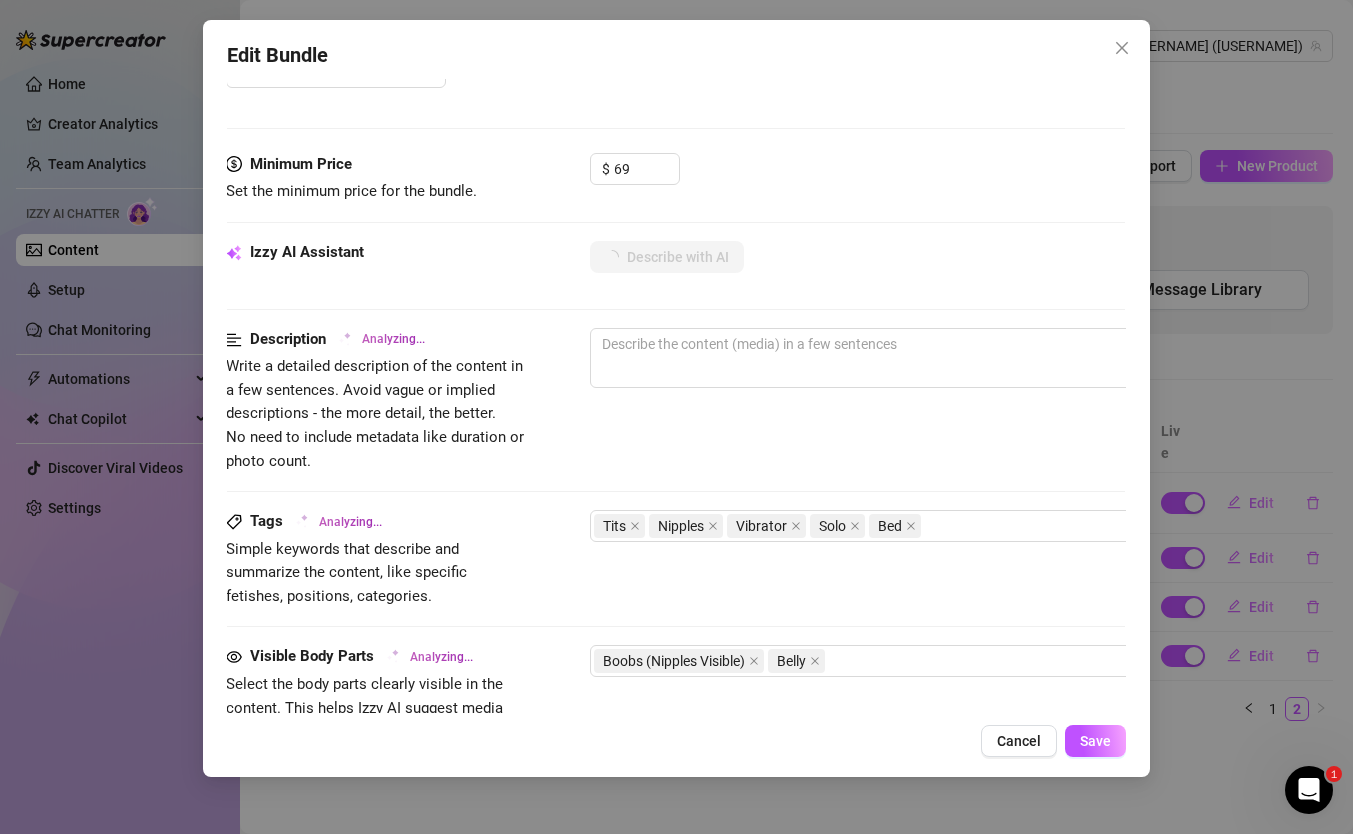 scroll, scrollTop: 576, scrollLeft: 1, axis: both 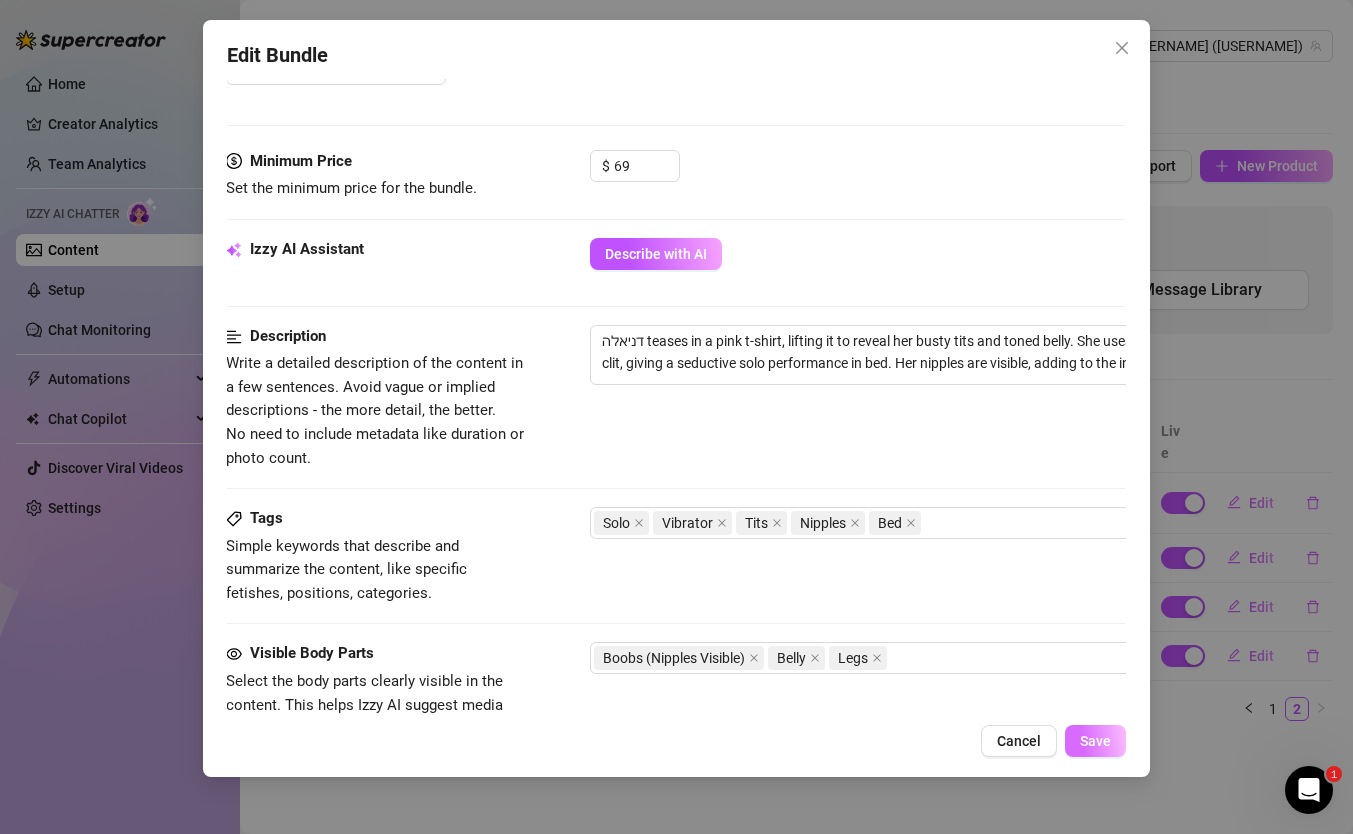 click on "Save" at bounding box center [1095, 741] 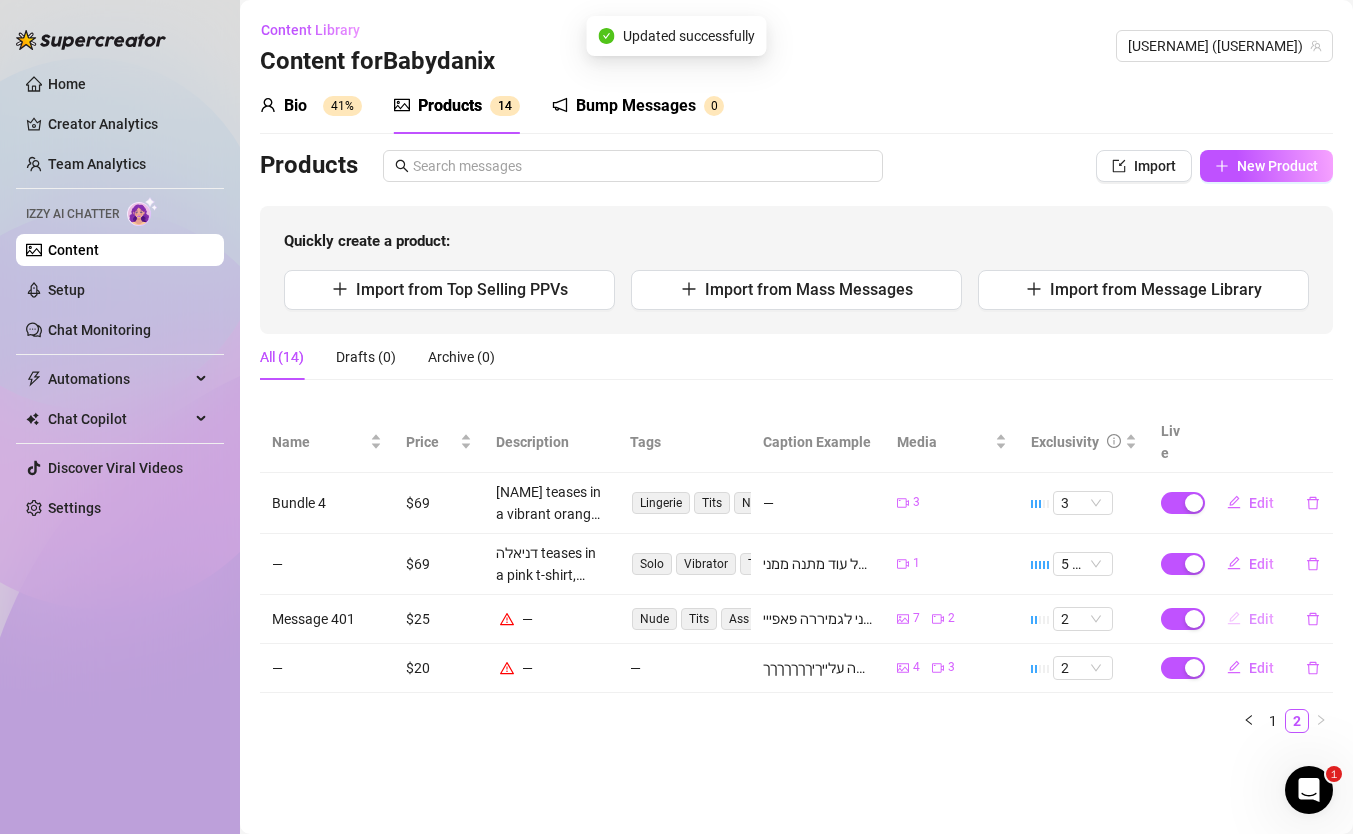 click on "Edit" at bounding box center (1250, 619) 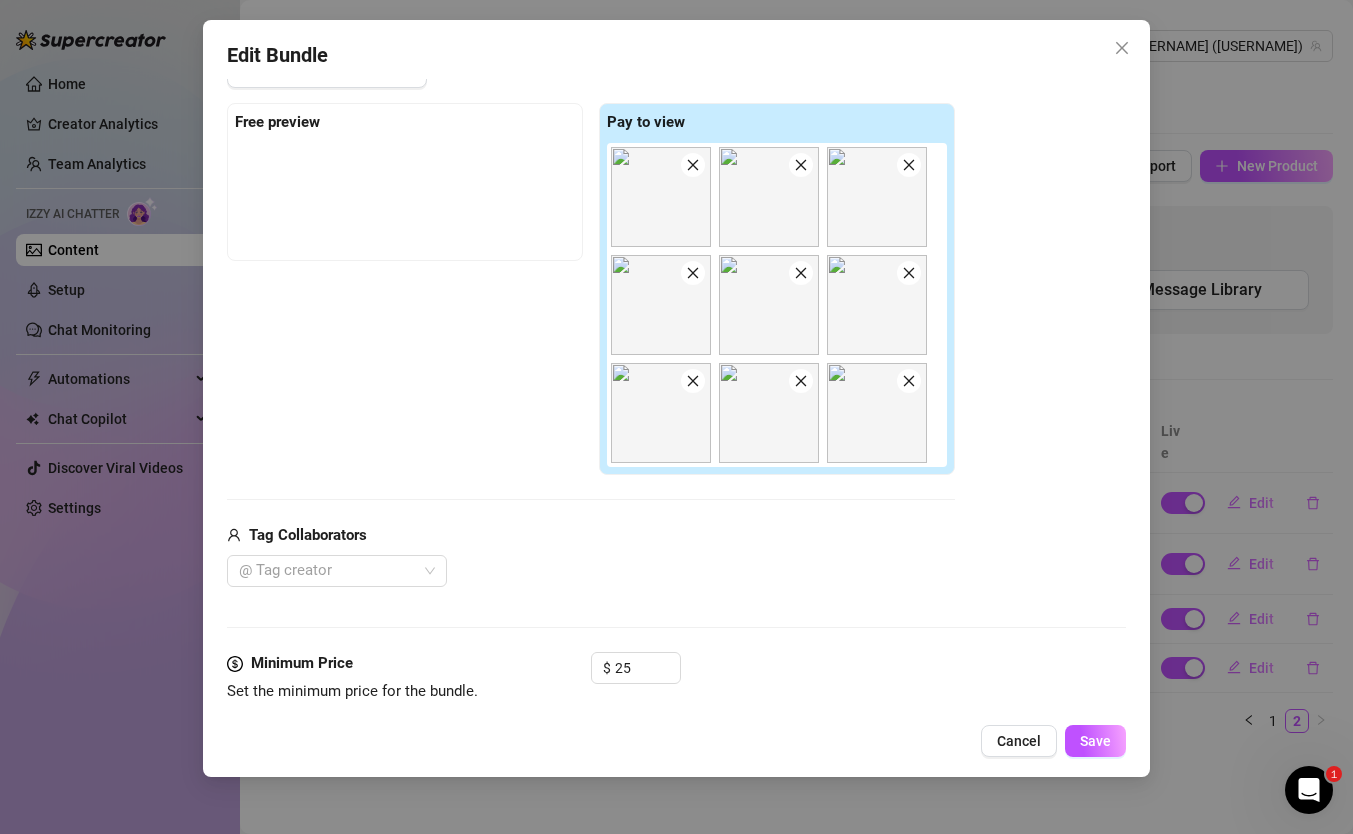 scroll, scrollTop: 493, scrollLeft: 0, axis: vertical 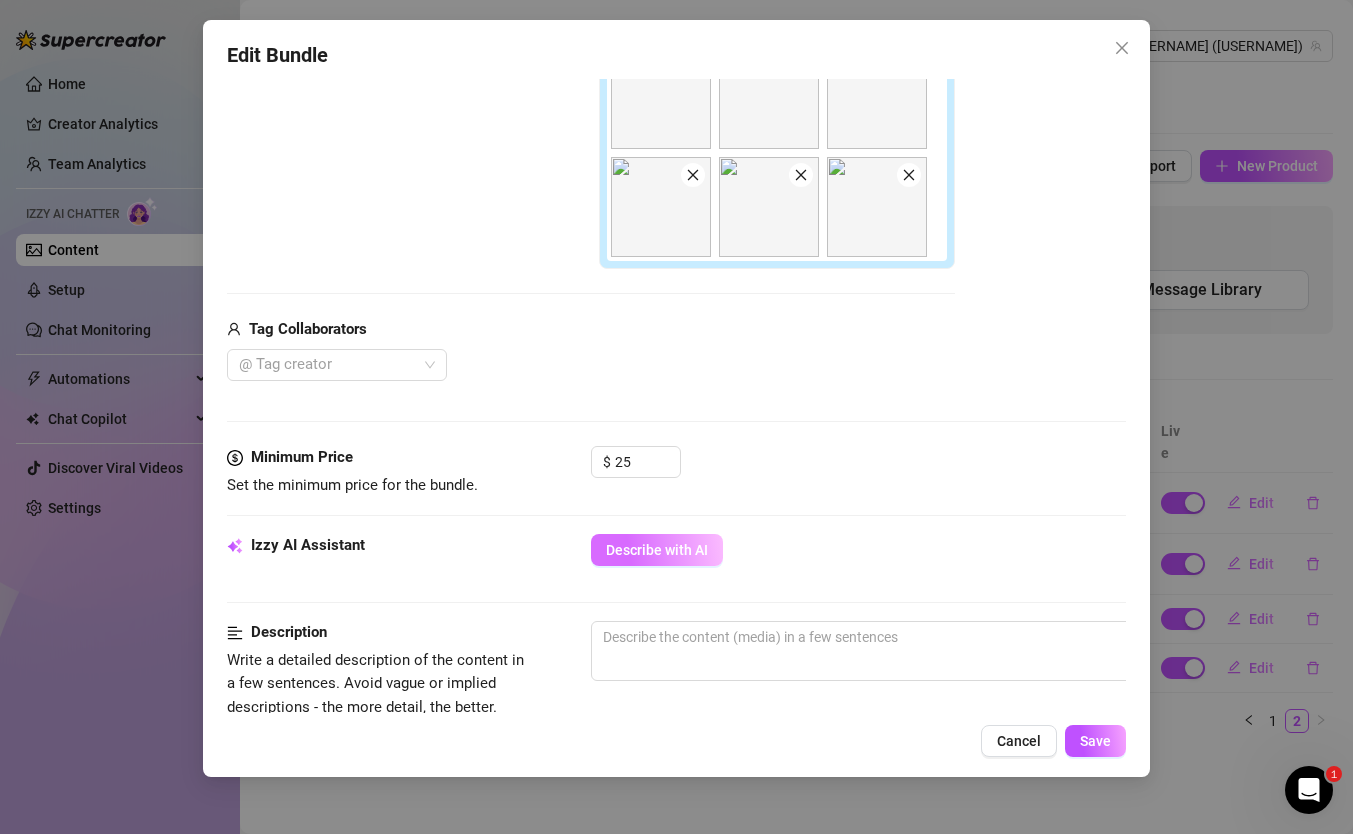 click on "Describe with AI" at bounding box center (657, 550) 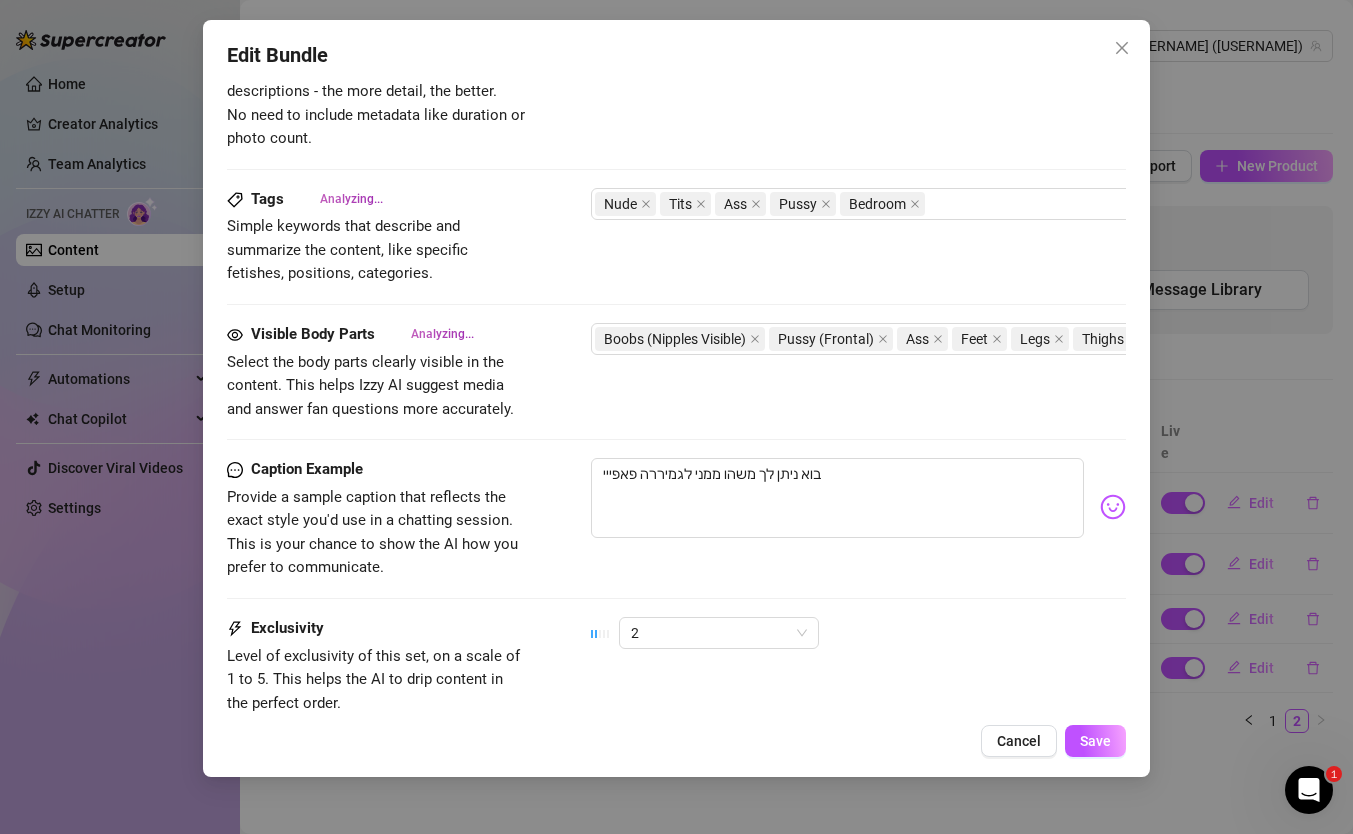 scroll, scrollTop: 698, scrollLeft: 0, axis: vertical 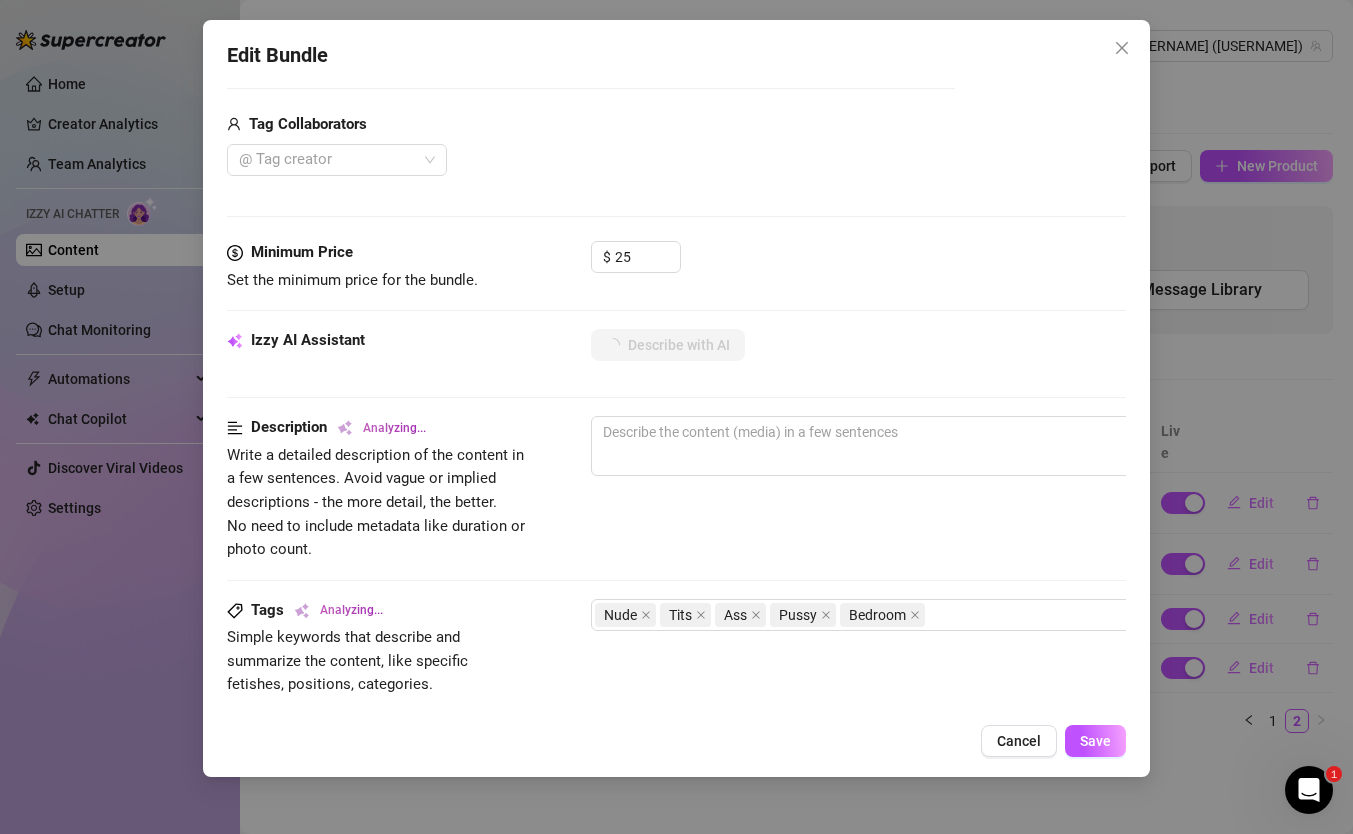 click on "Description Analyzing... Write a detailed description of the content in a few sentences. Avoid vague or implied descriptions - the more detail, the better.  No need to include metadata like duration or photo count." at bounding box center (676, 488) 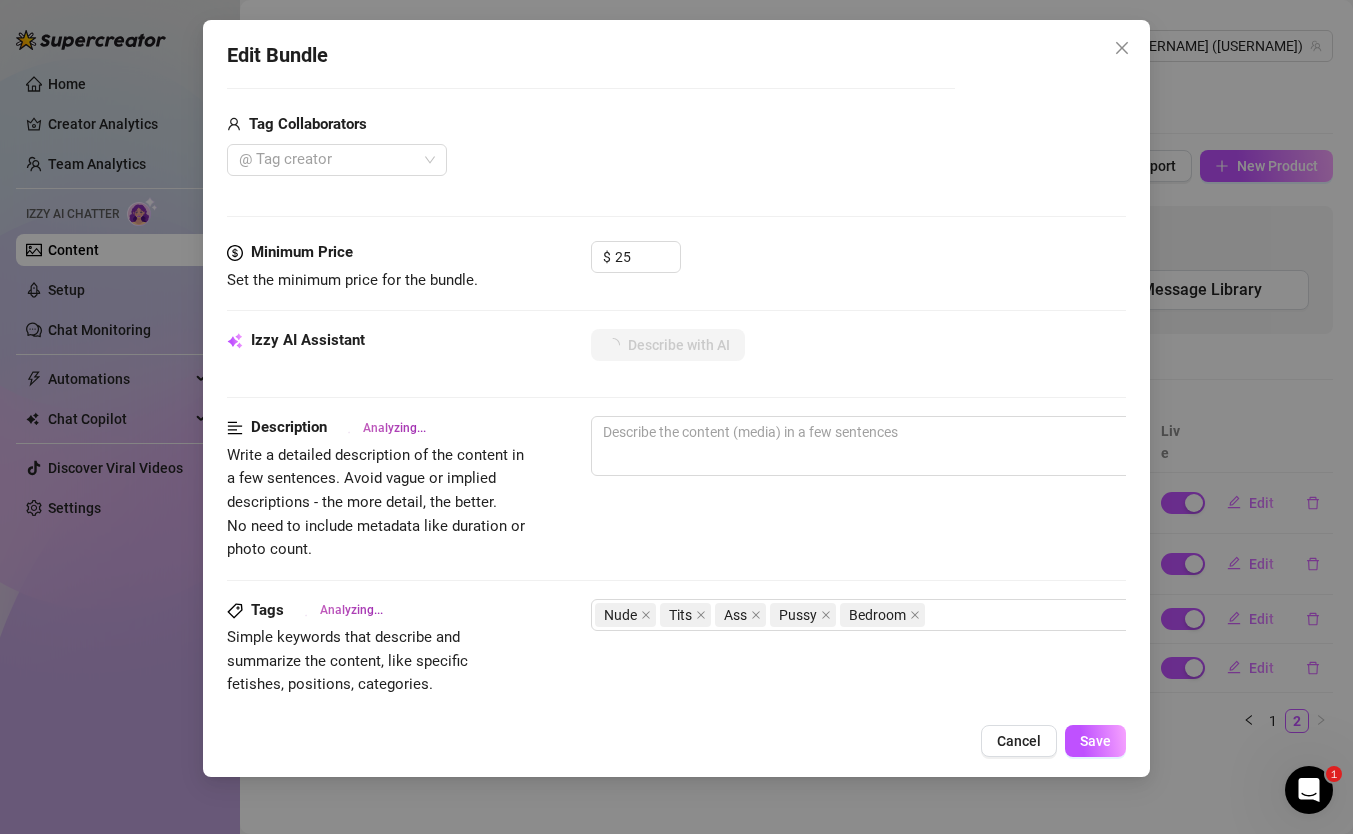 click on "Description Analyzing... Write a detailed description of the content in a few sentences. Avoid vague or implied descriptions - the more detail, the better.  No need to include metadata like duration or photo count." at bounding box center (676, 488) 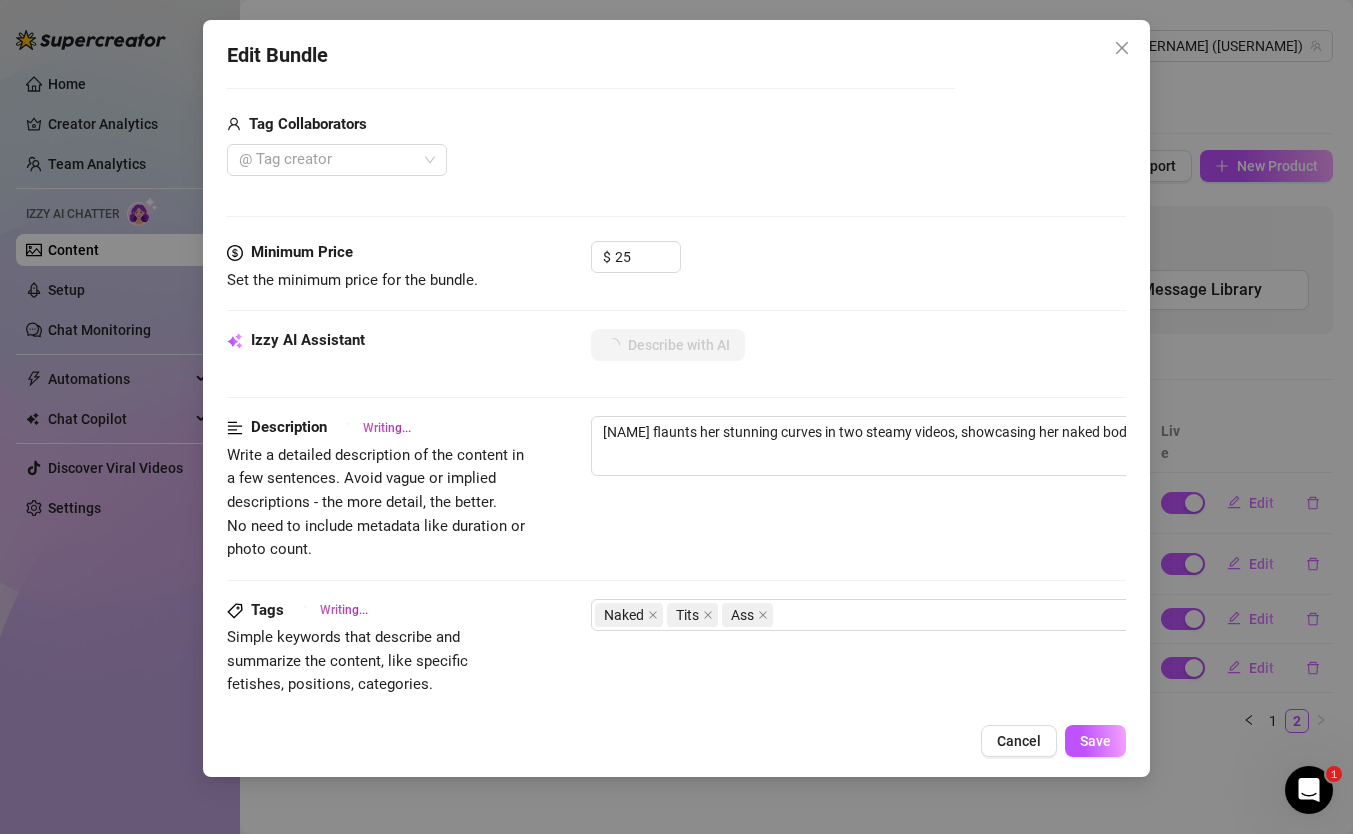 scroll, scrollTop: 717, scrollLeft: 0, axis: vertical 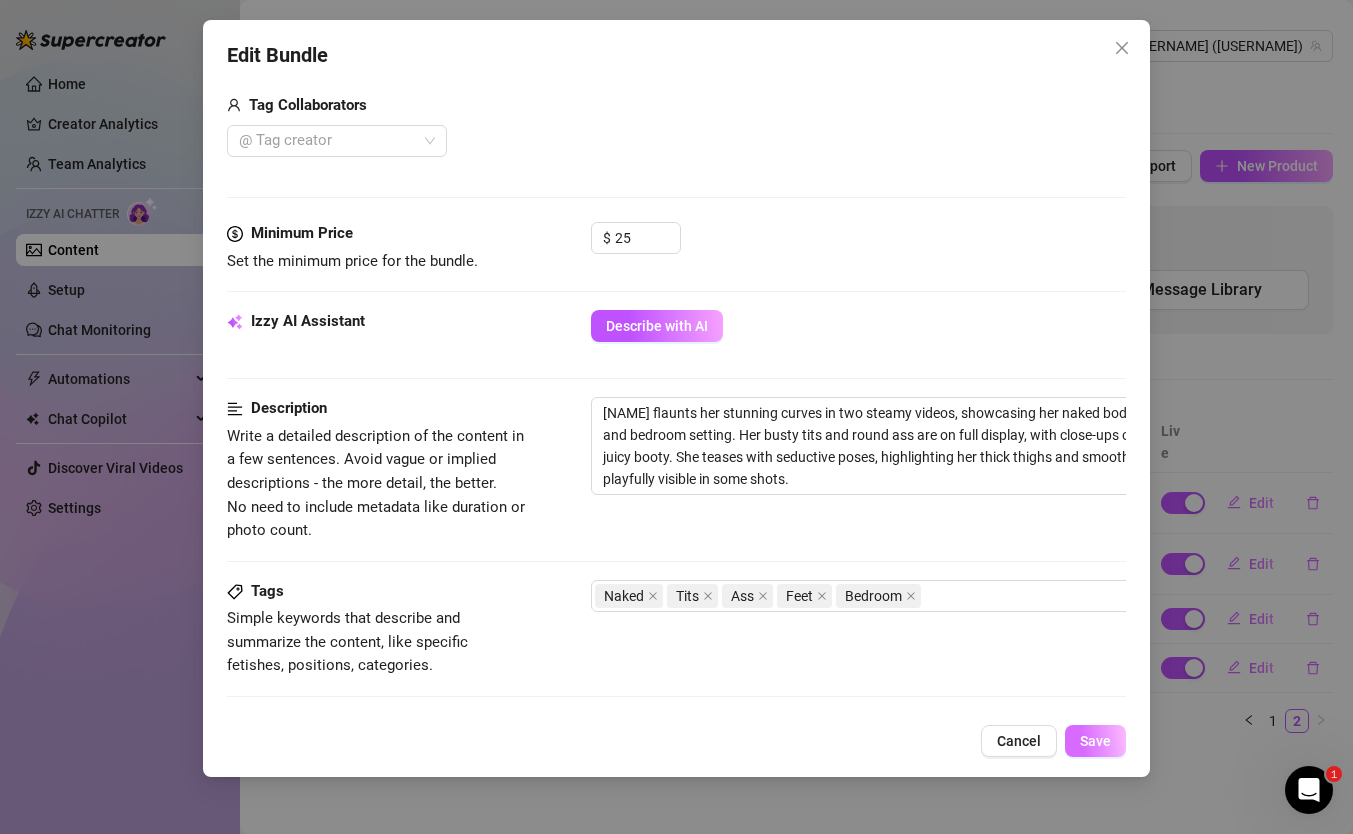 click on "Save" at bounding box center [1095, 741] 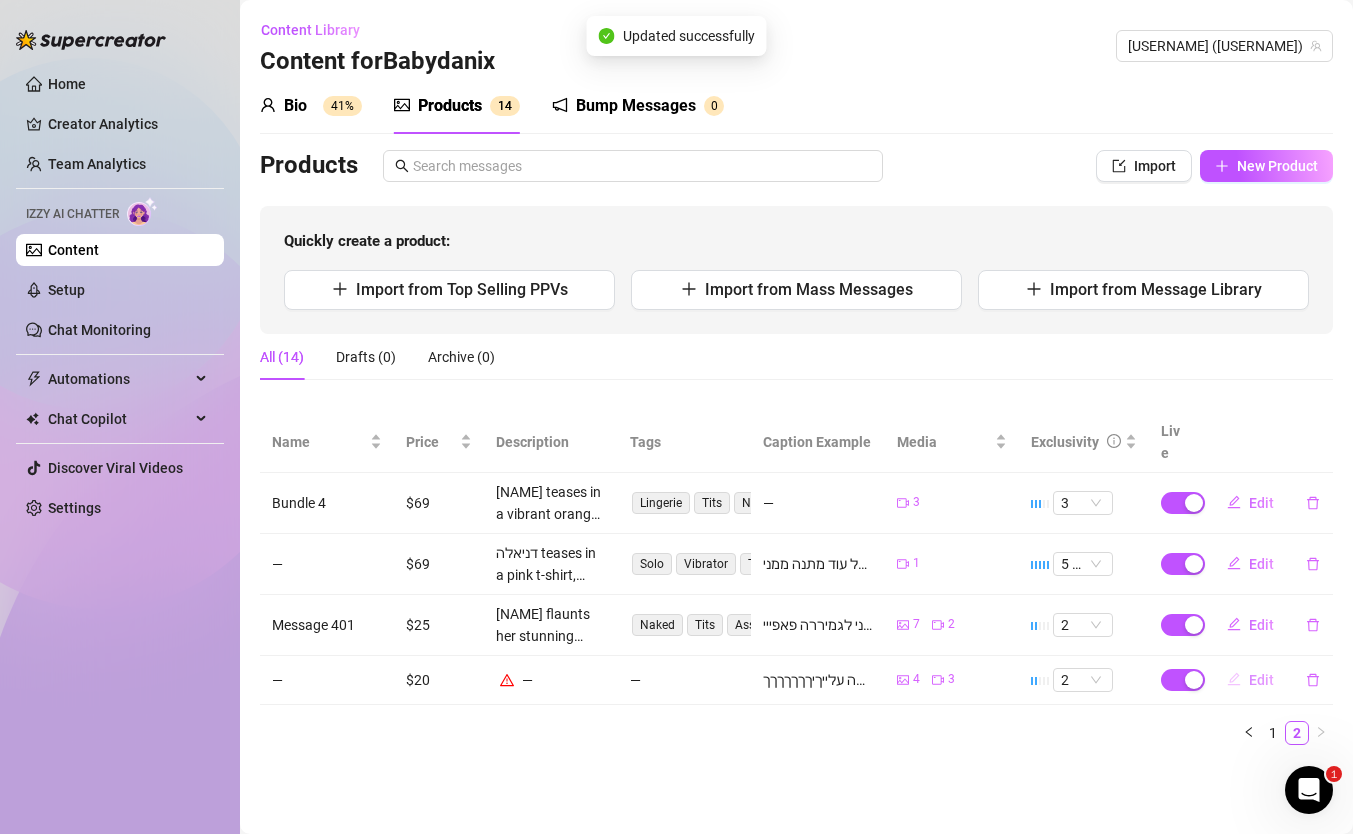 click on "Edit" at bounding box center [1250, 680] 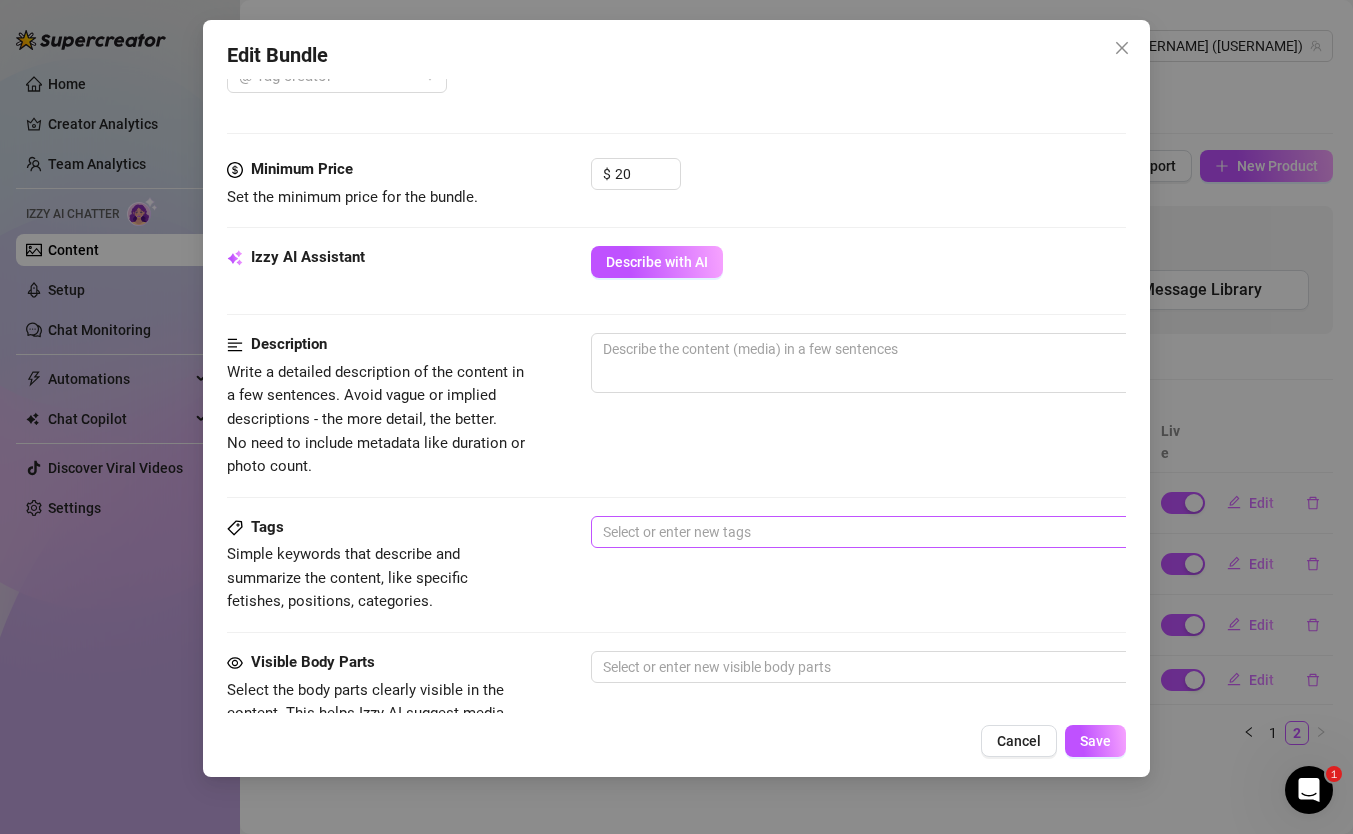 scroll, scrollTop: 885, scrollLeft: 0, axis: vertical 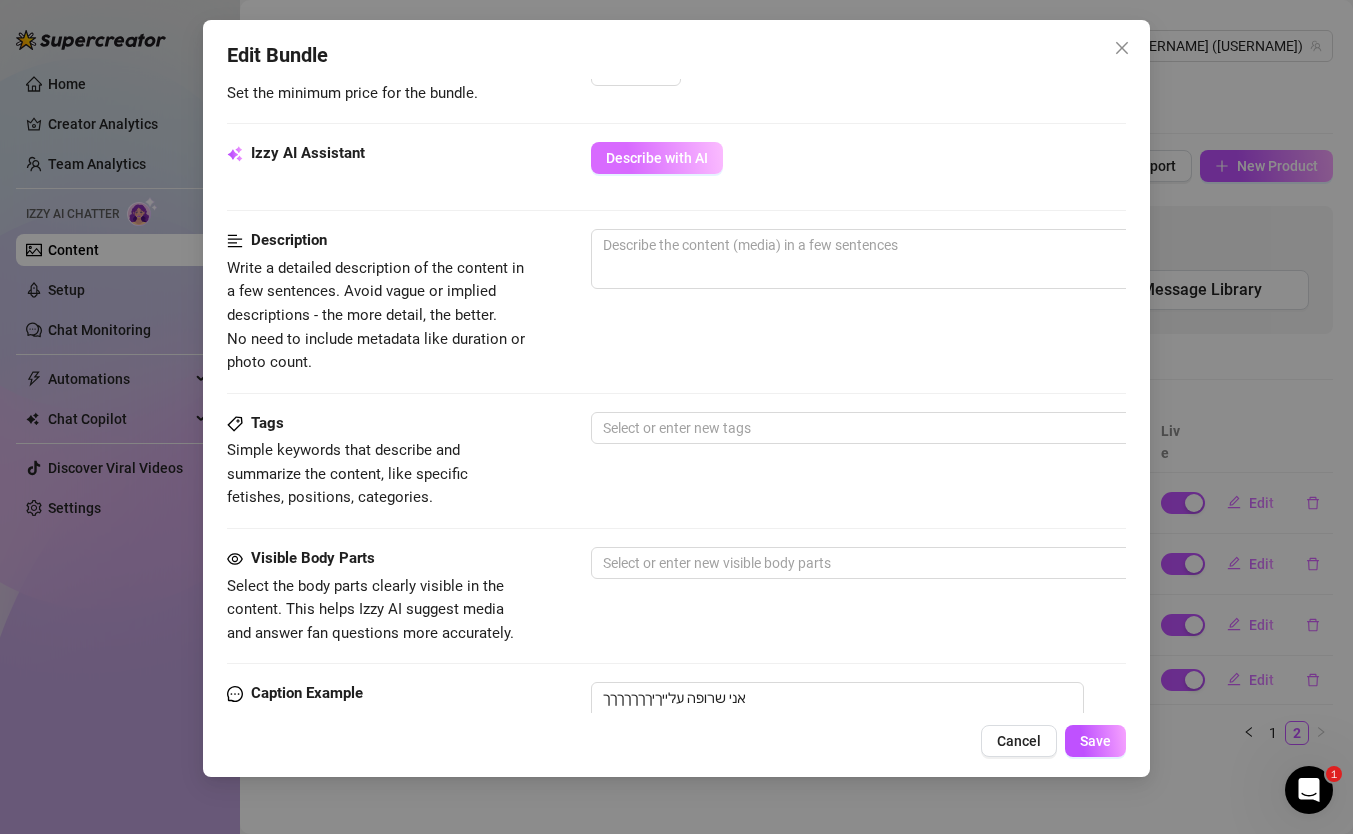 click on "Describe with AI" at bounding box center (657, 158) 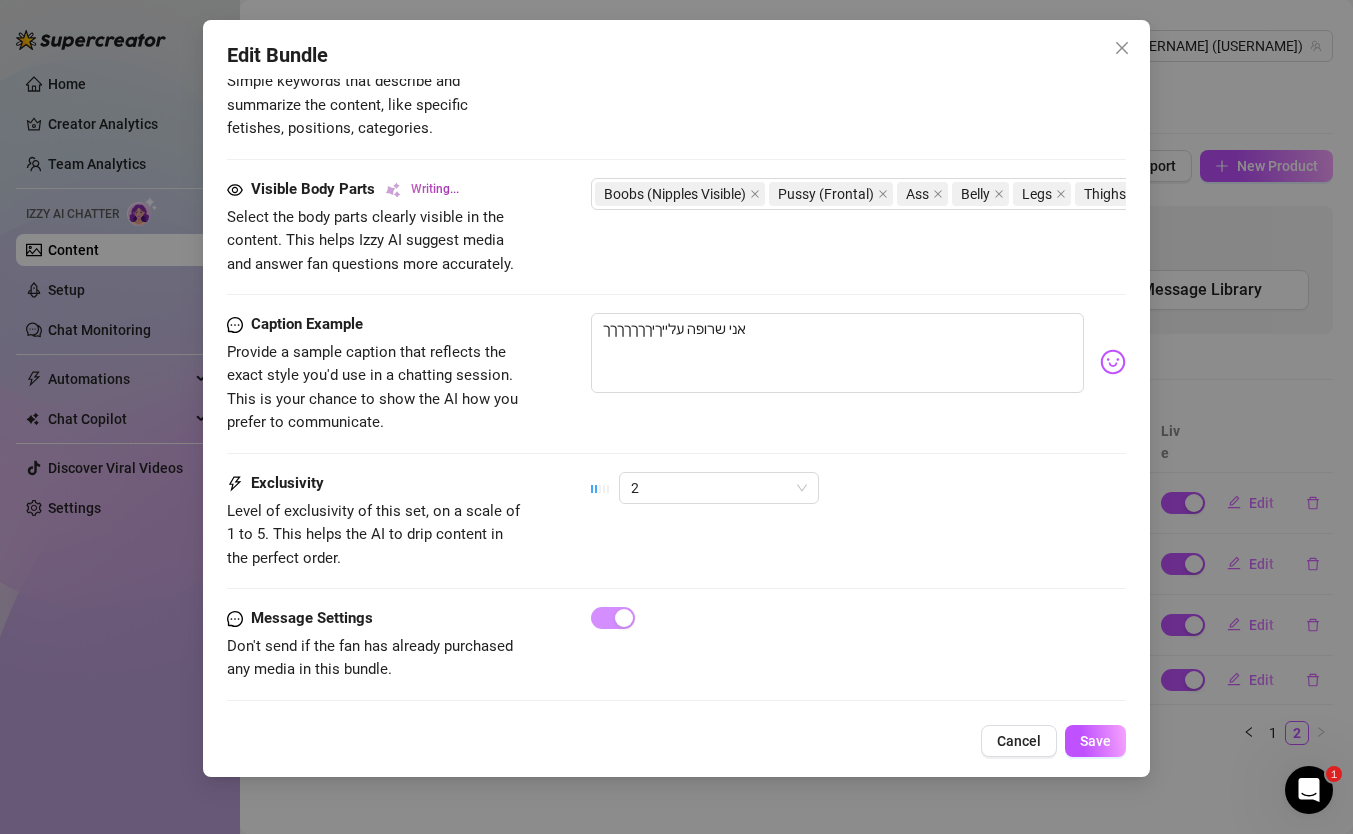 scroll, scrollTop: 1259, scrollLeft: 0, axis: vertical 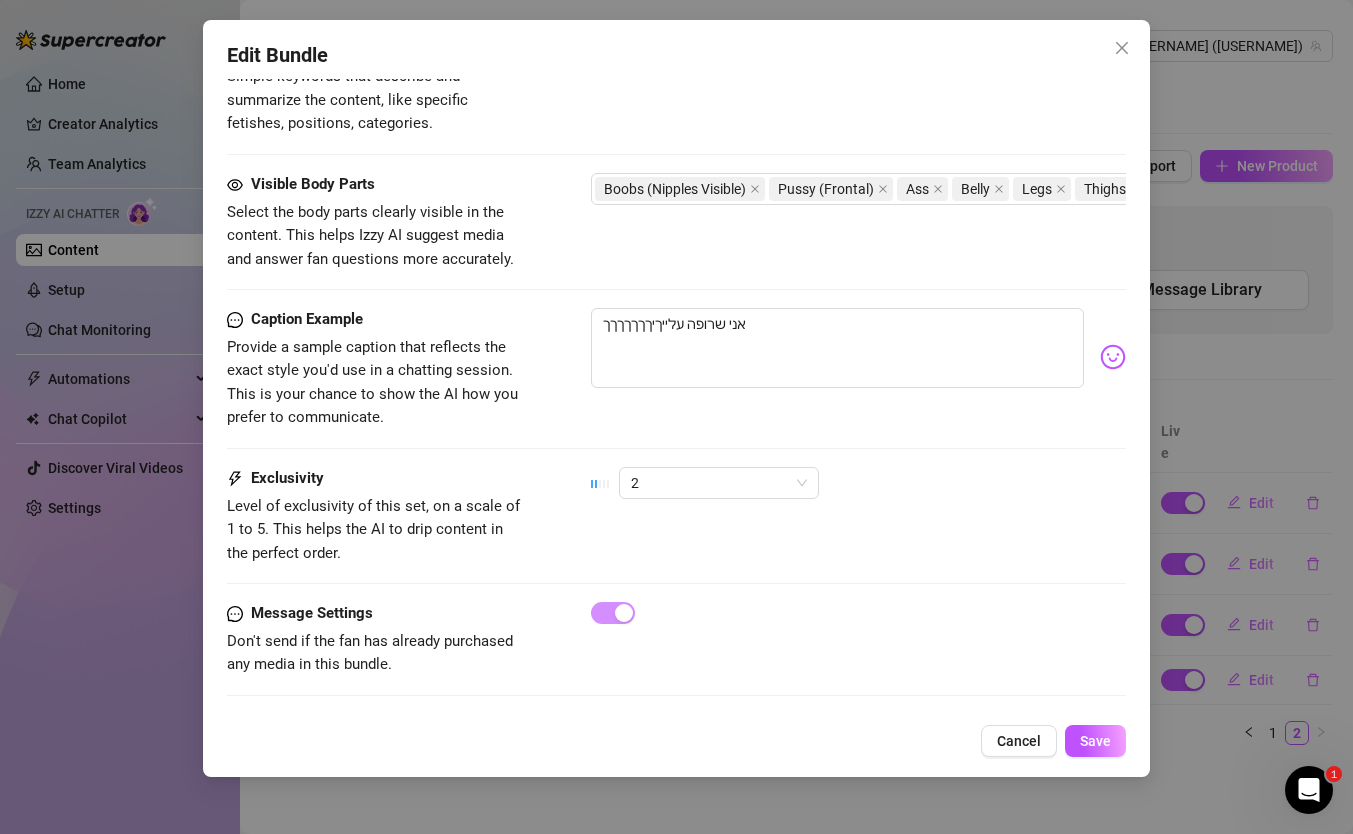 click on "Edit Bundle Account Babydanix (@babydan1x) Name Name is for your internal organization only. Media Add Media from Vault Free preview Pay to view Tag Collaborators   @ Tag creator Minimum Price Set the minimum price for the bundle. $ 20 Izzy AI Assistant Describe with AI Description Write a detailed description of the content in a few sentences. Avoid vague or implied descriptions - the more detail, the better.  No need to include metadata like duration or photo count. דניאלה flaunts her busty tits and curvy body in a series of videos and photos. She starts off in a sexy black lingerie set, teasing her cleavage and ass in mirror selfies. Then, she strips down to nothing, showing off her bare tits and pussy in a bedroom setting. The bundle also includes a hot video of her in red lingerie, highlighting her juicy ass and seductive curves. Tags Simple keywords that describe and summarize the content, like specific fetishes, positions, categories. Lingerie Mirror Selfies Tits Ass Fully Naked   Ass Belly" at bounding box center [676, 398] 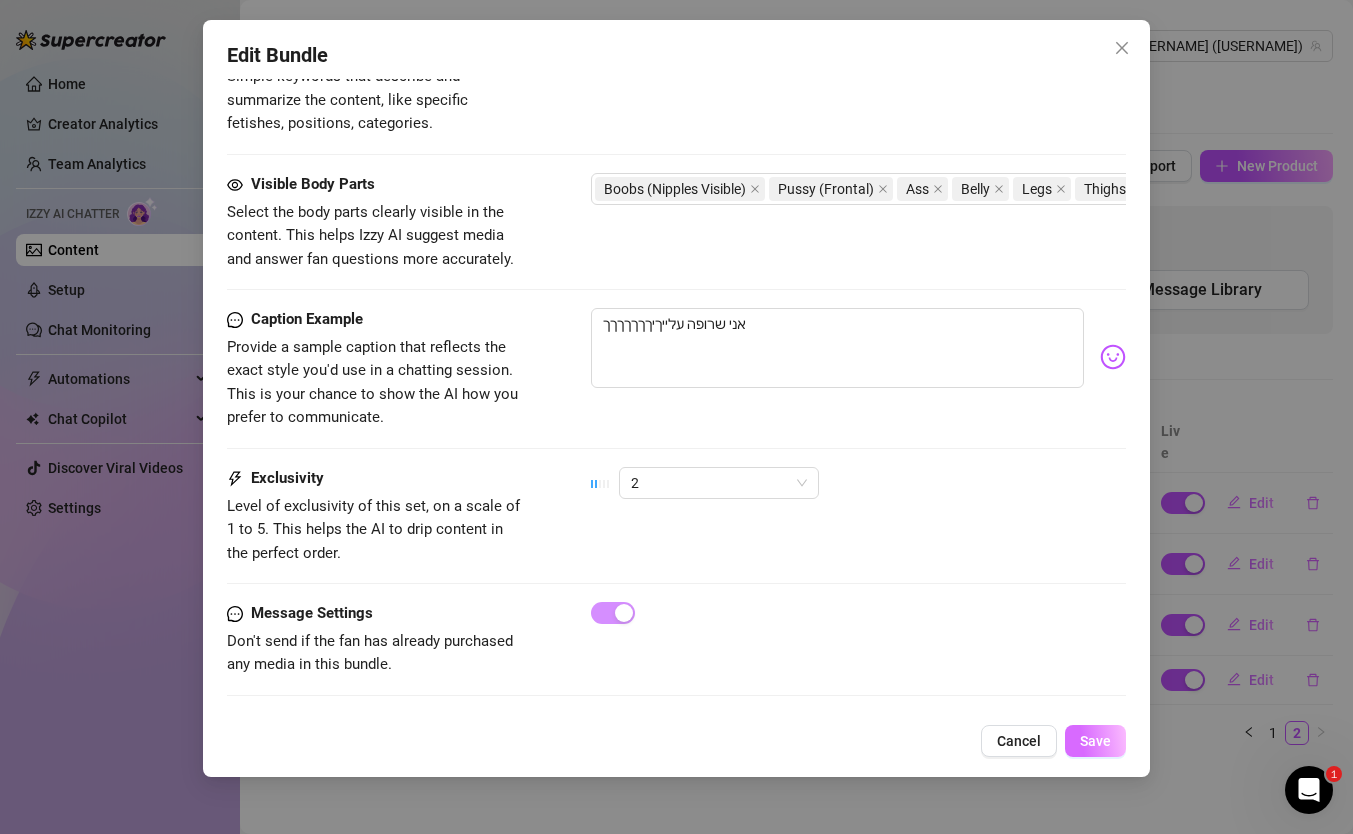 click on "Save" at bounding box center [1095, 741] 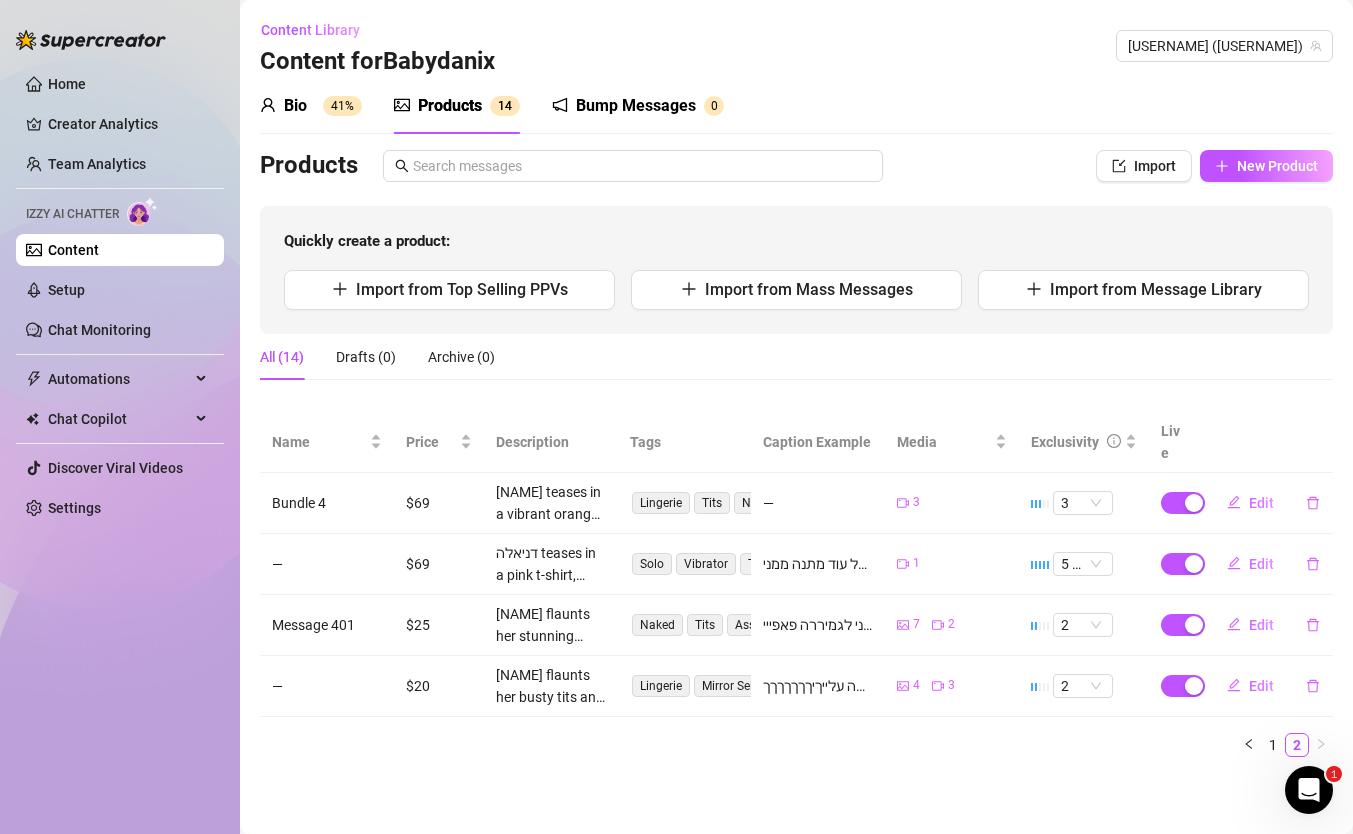 click on "Content" at bounding box center [73, 250] 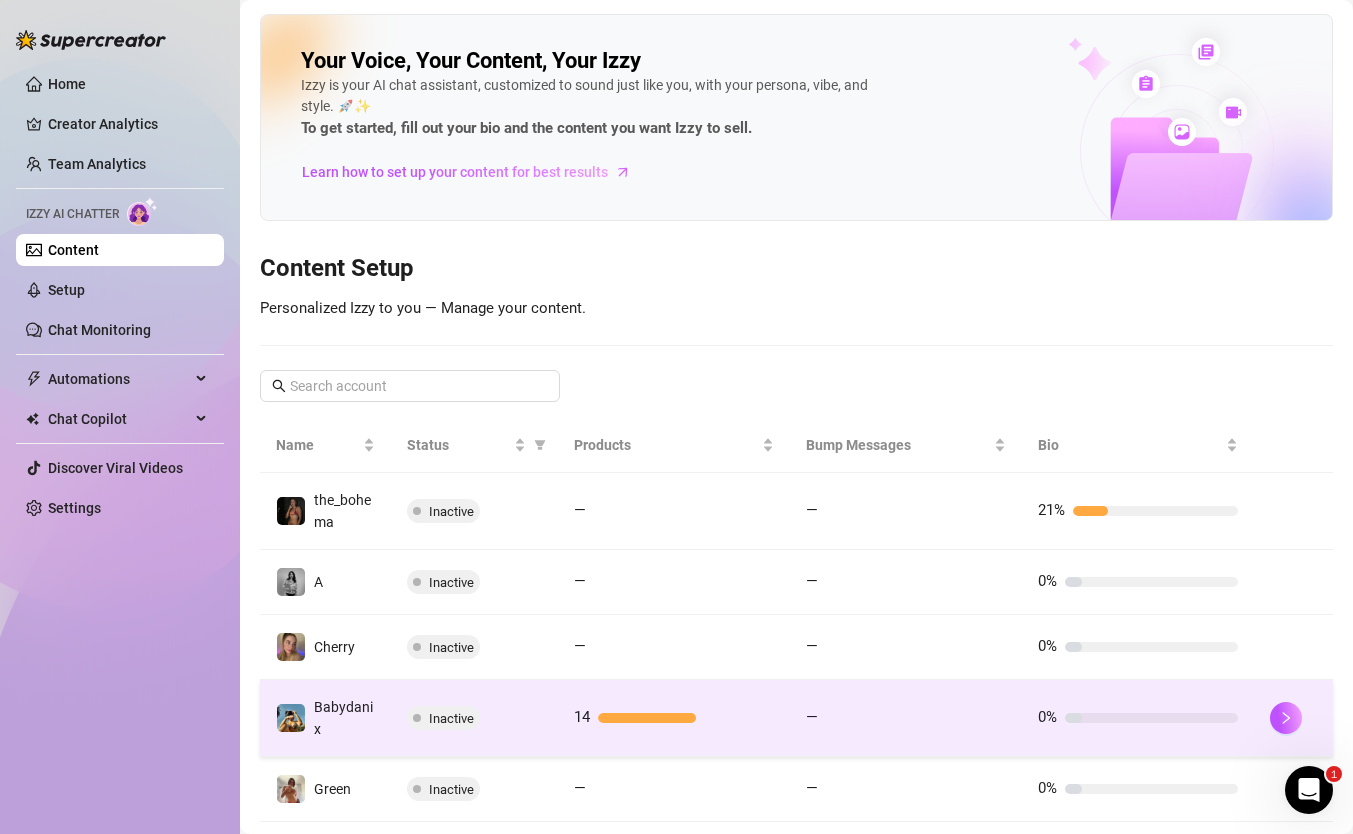 click on "Babydanix" at bounding box center [325, 718] 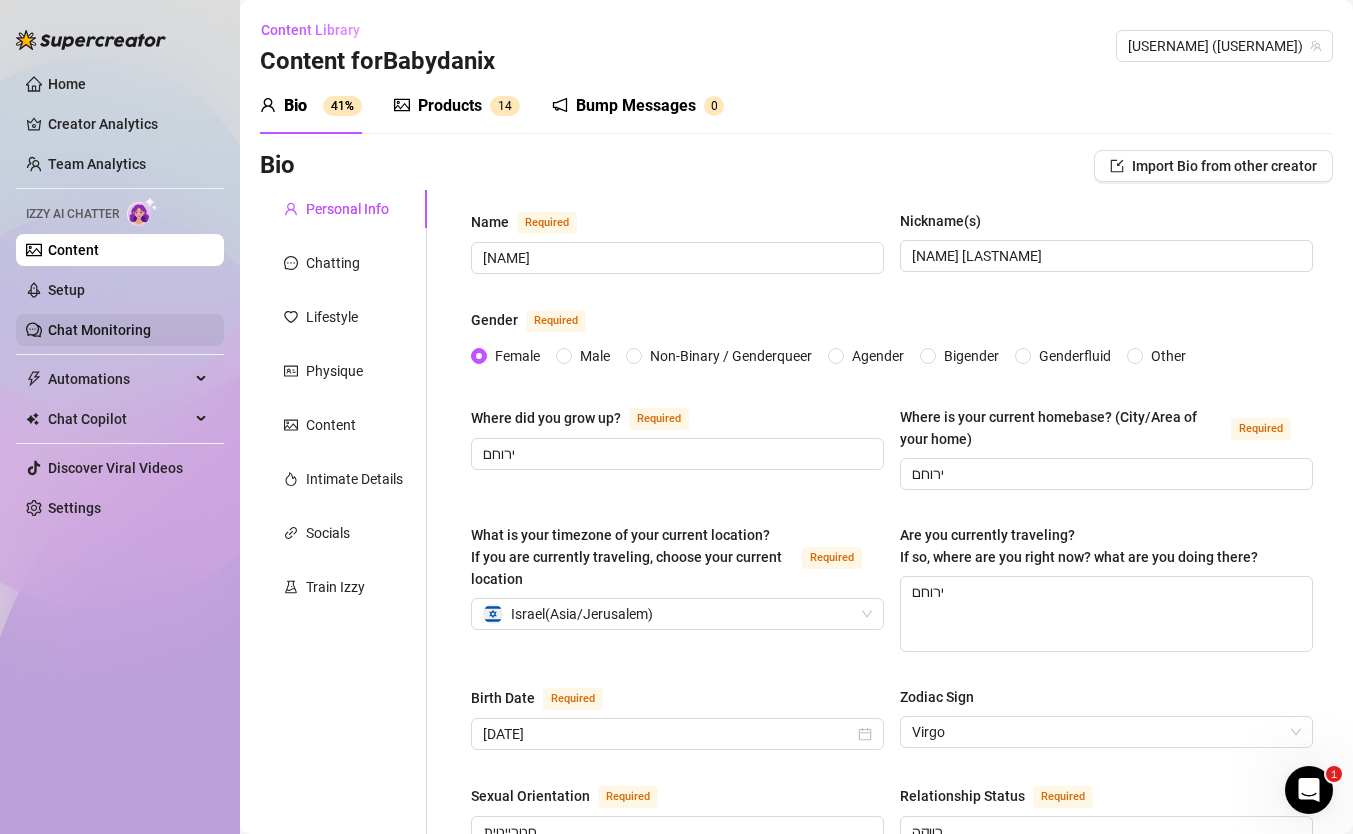 click on "Chat Monitoring" at bounding box center [99, 330] 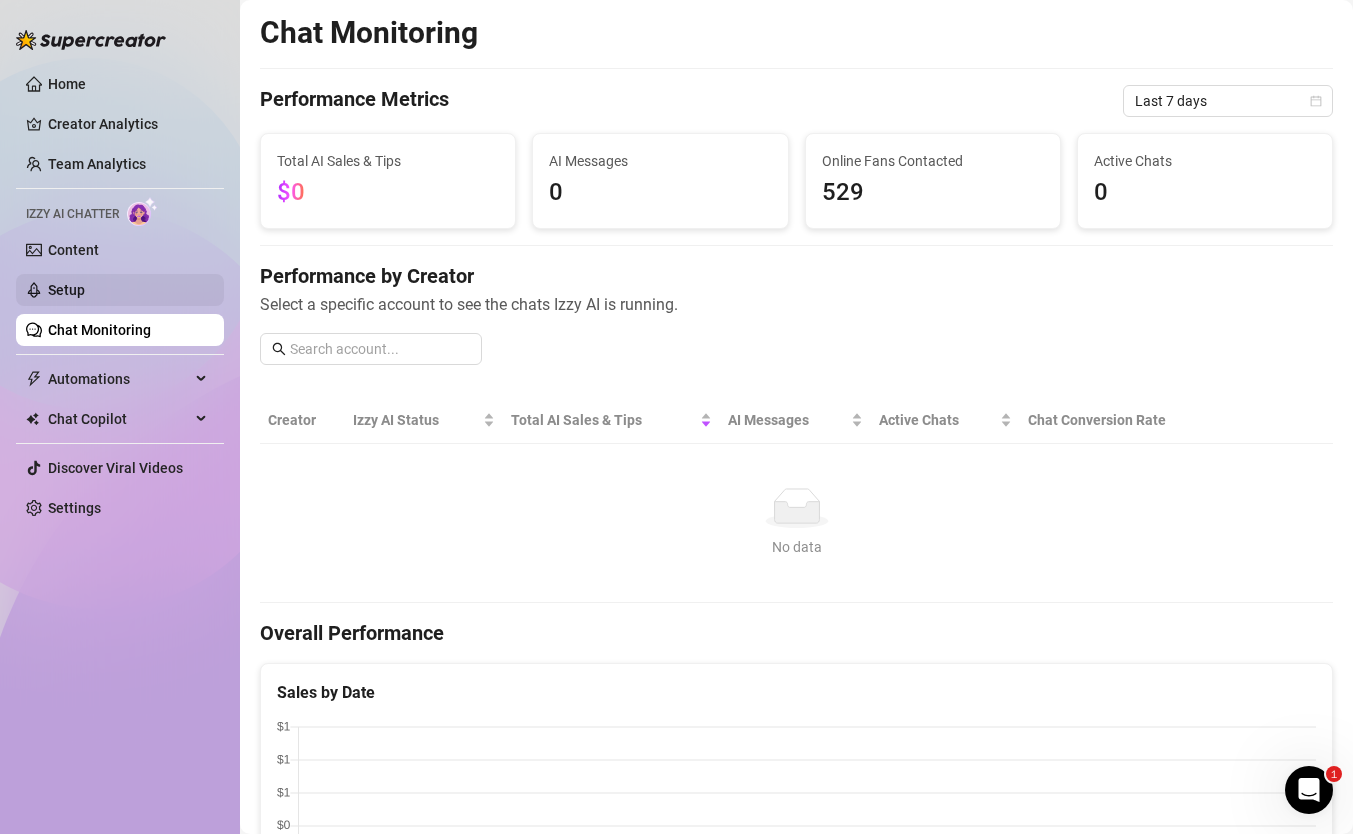 click on "Setup" at bounding box center [66, 290] 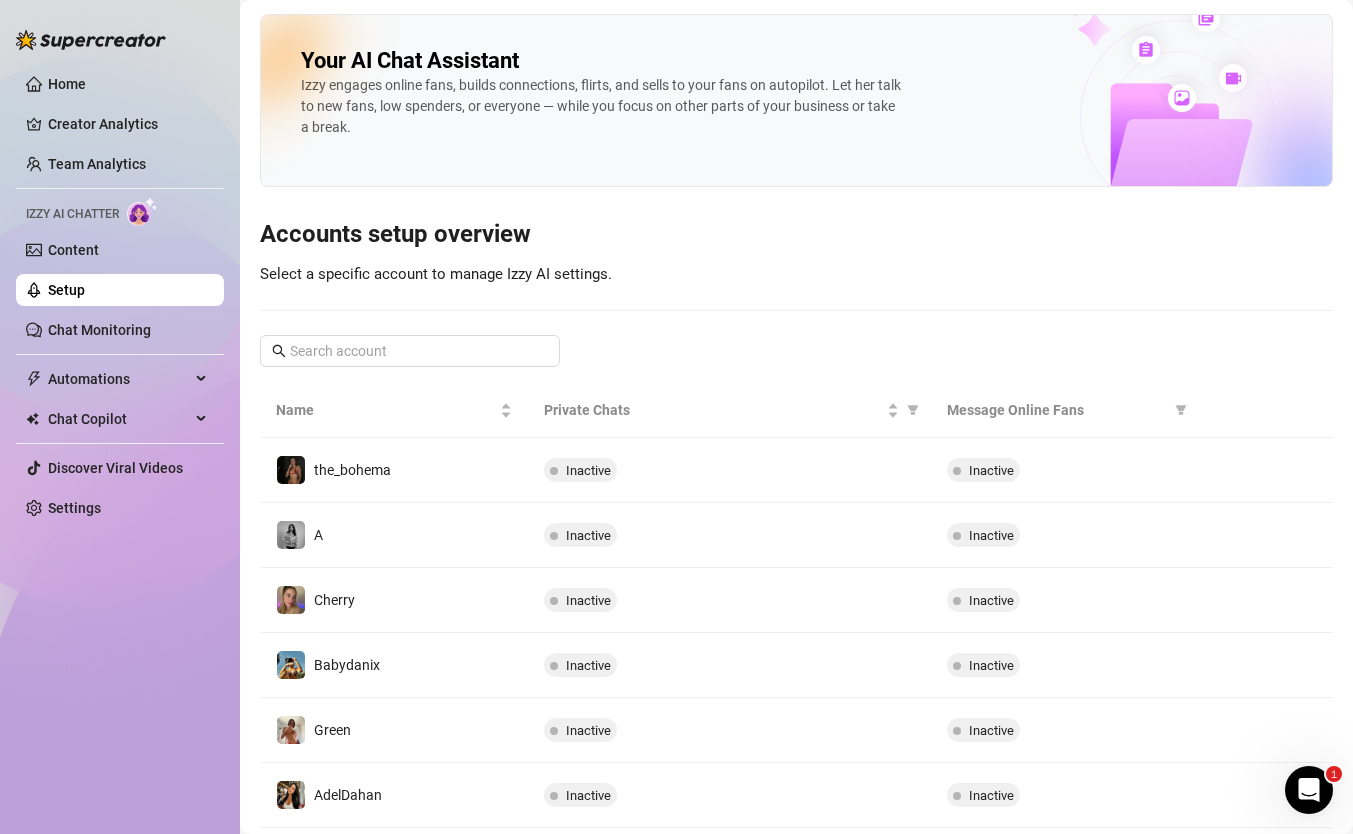 click on "Setup" at bounding box center (66, 290) 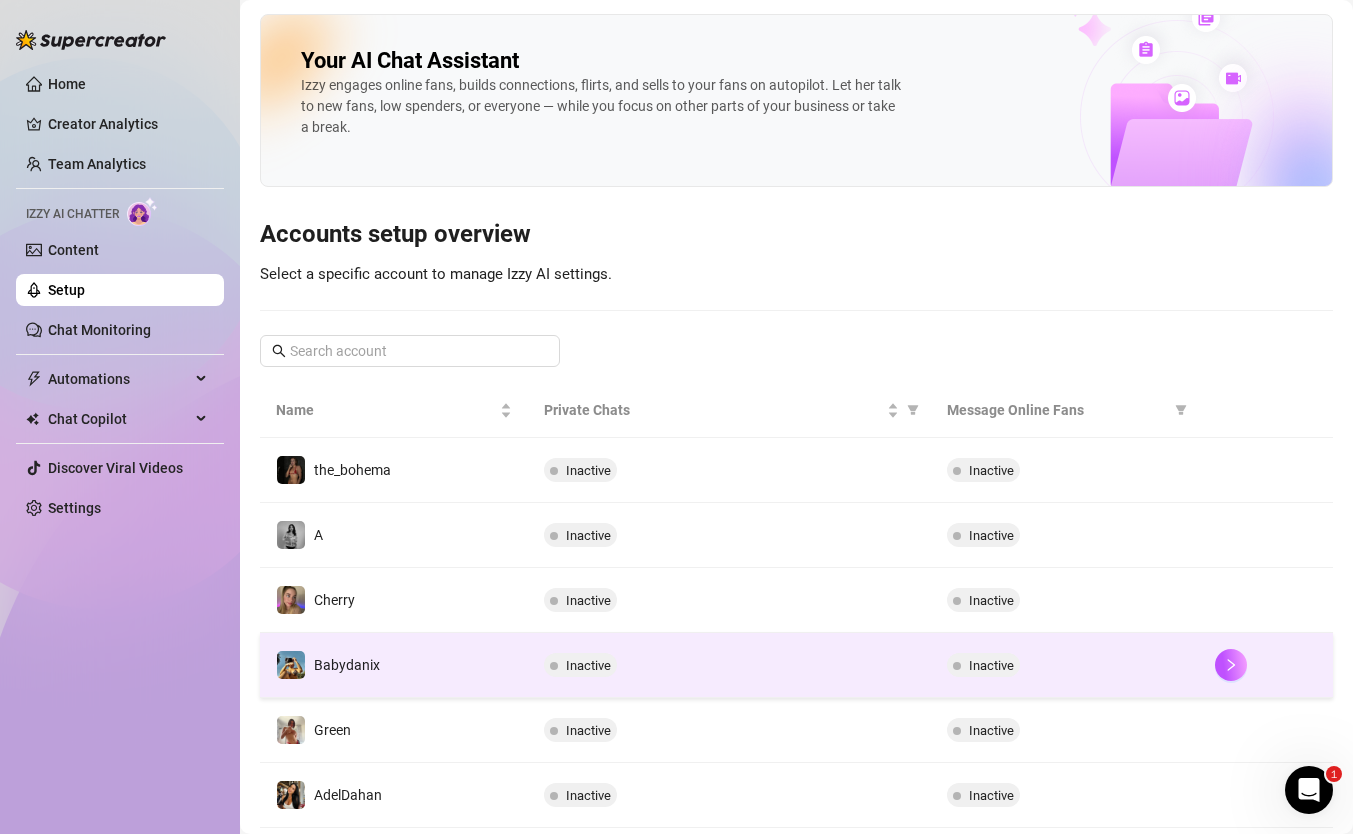 click on "Babydanix" at bounding box center (394, 665) 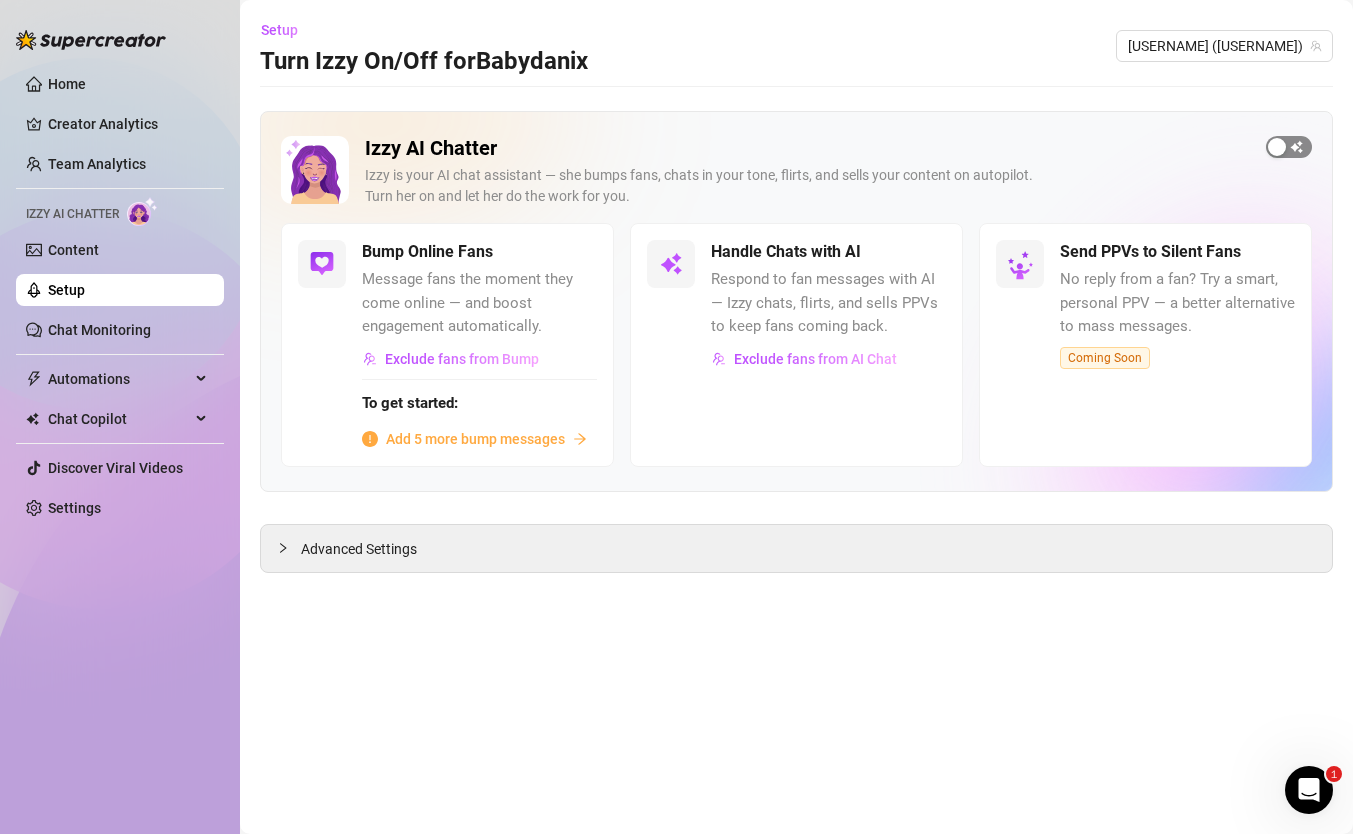 click at bounding box center (1289, 147) 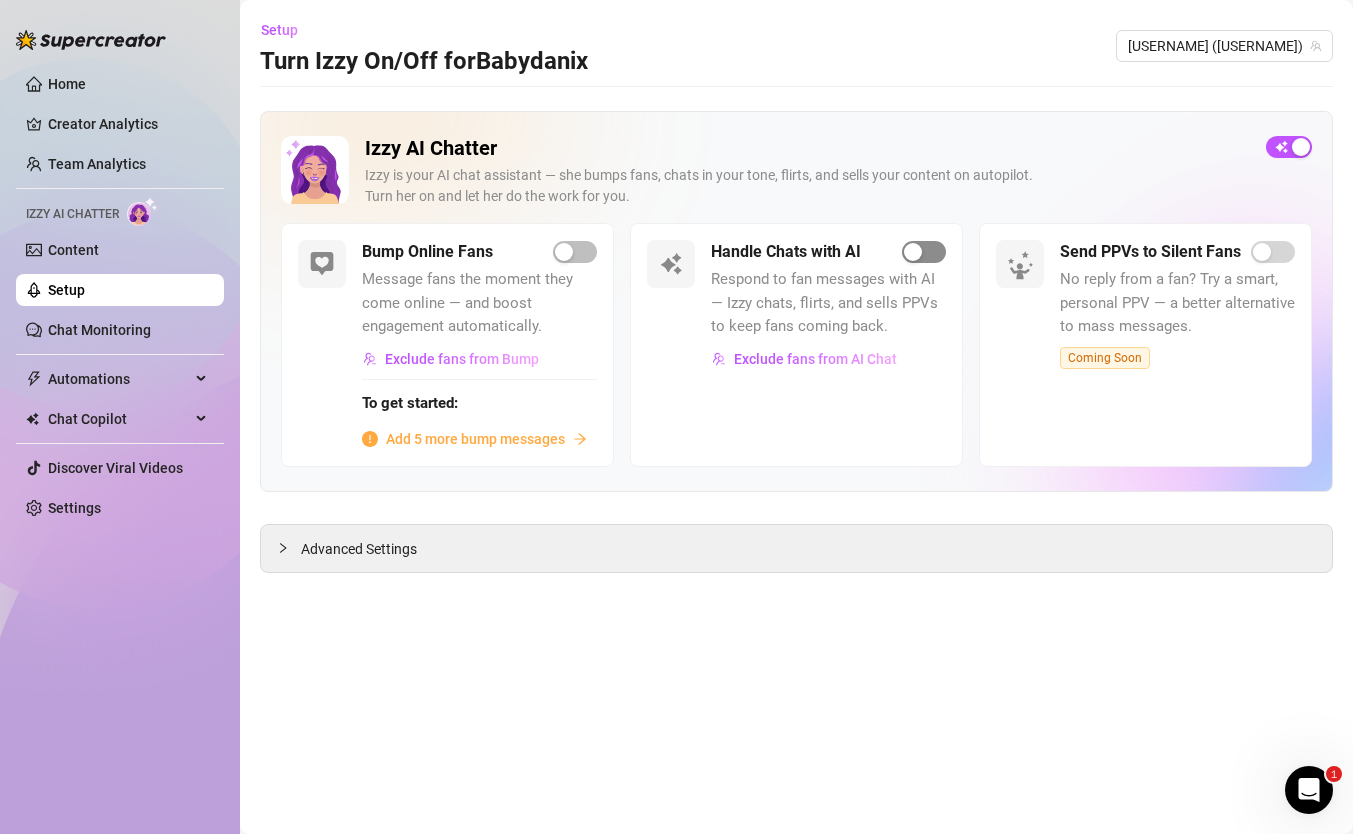click at bounding box center (913, 252) 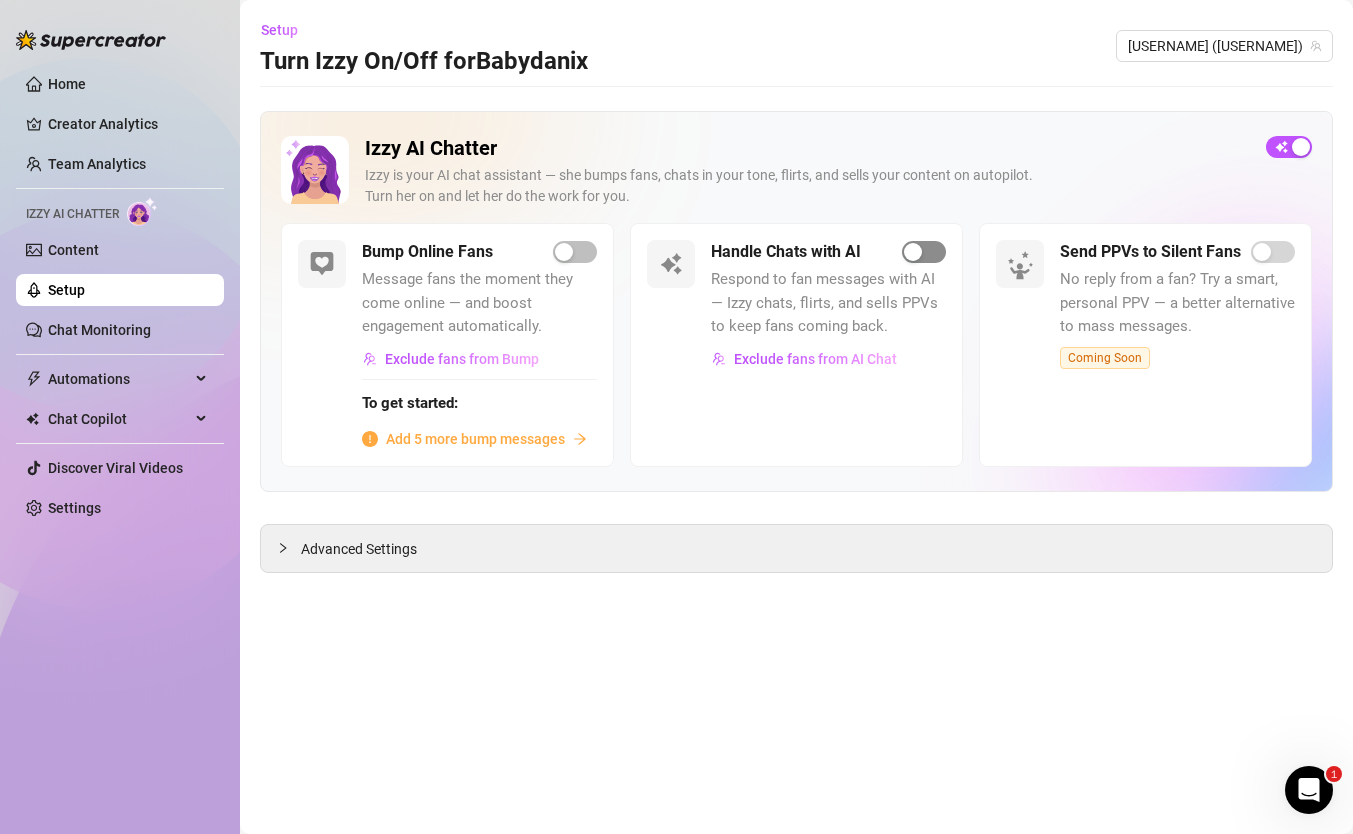 click at bounding box center [913, 252] 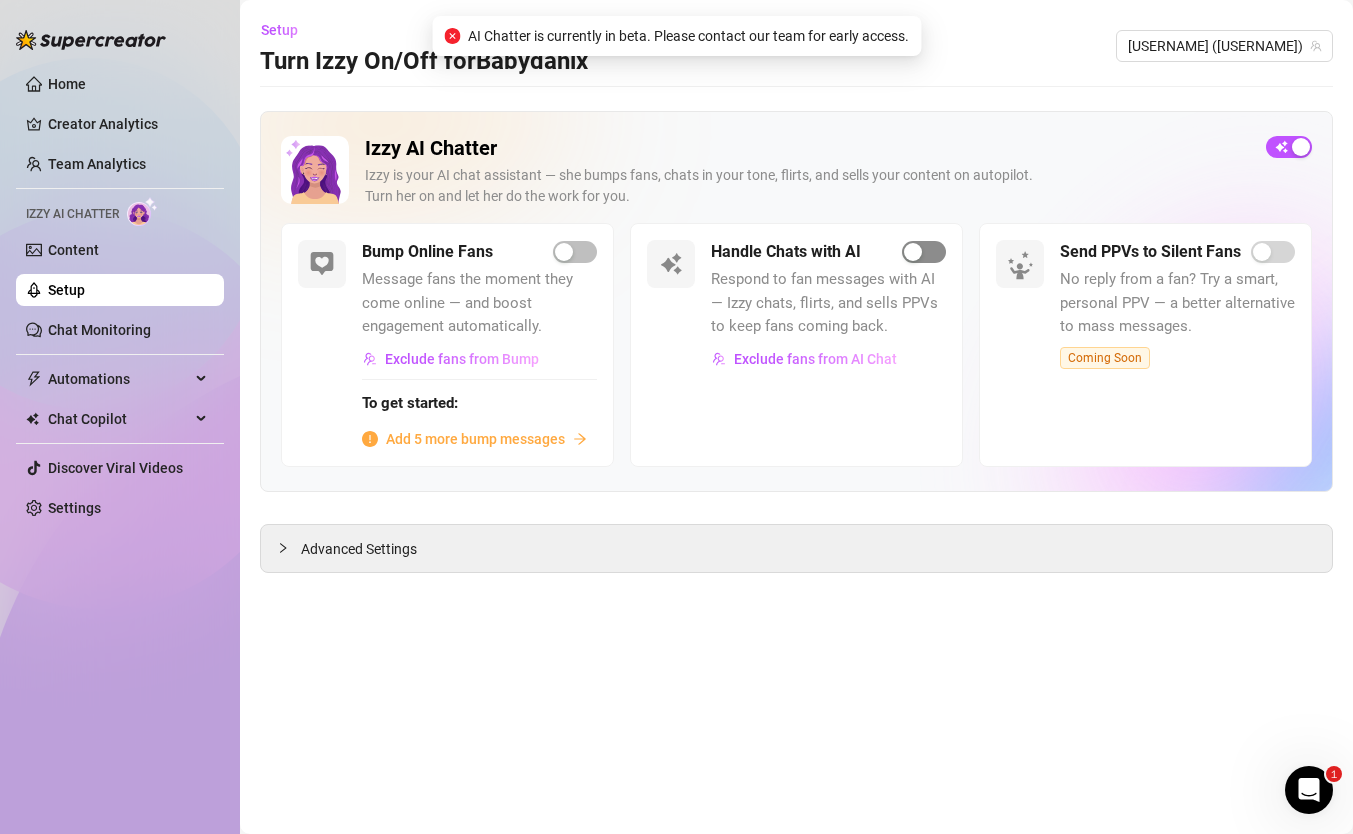 click at bounding box center (913, 252) 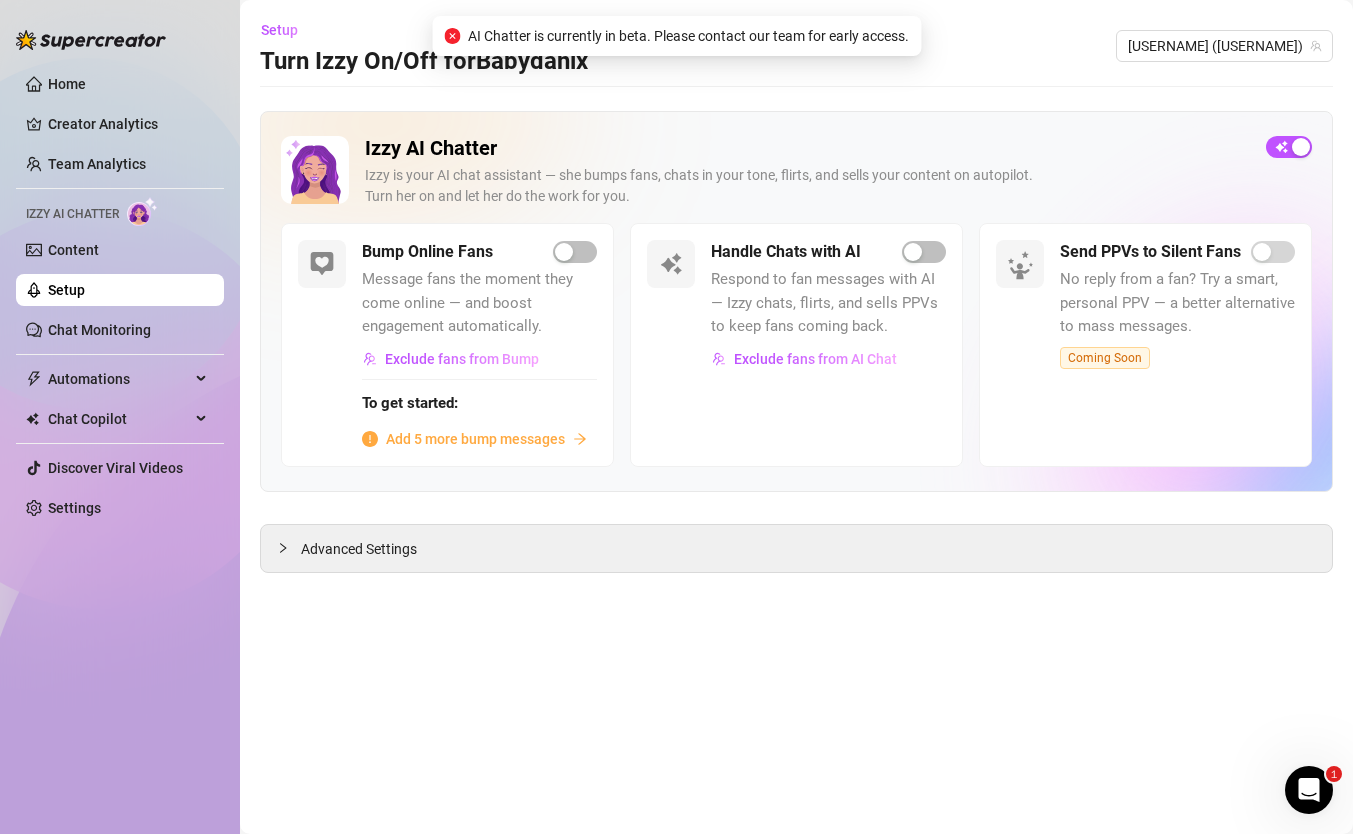 click on "AI Chatter is currently in beta. Please contact our team for early access." at bounding box center (676, 36) 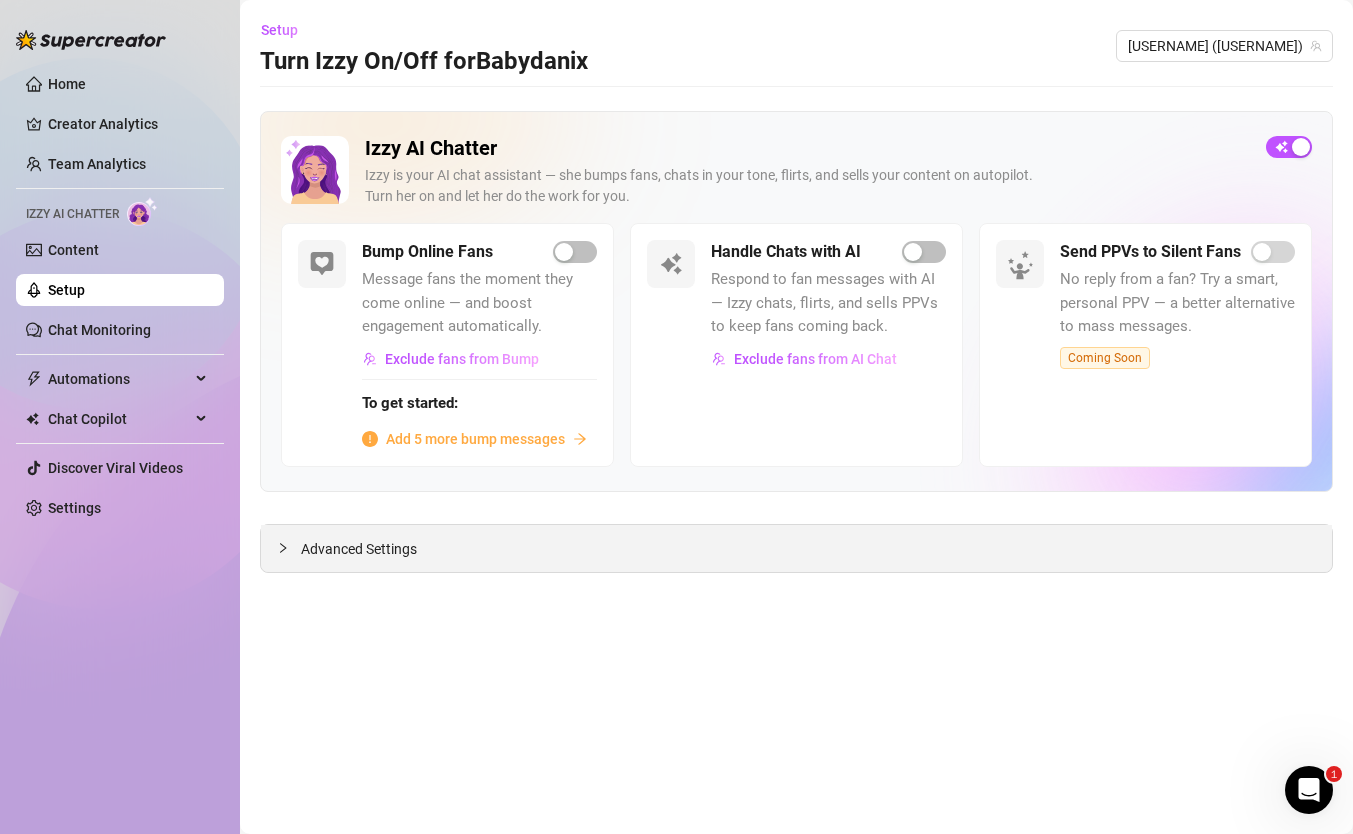 click on "Advanced Settings" at bounding box center [796, 548] 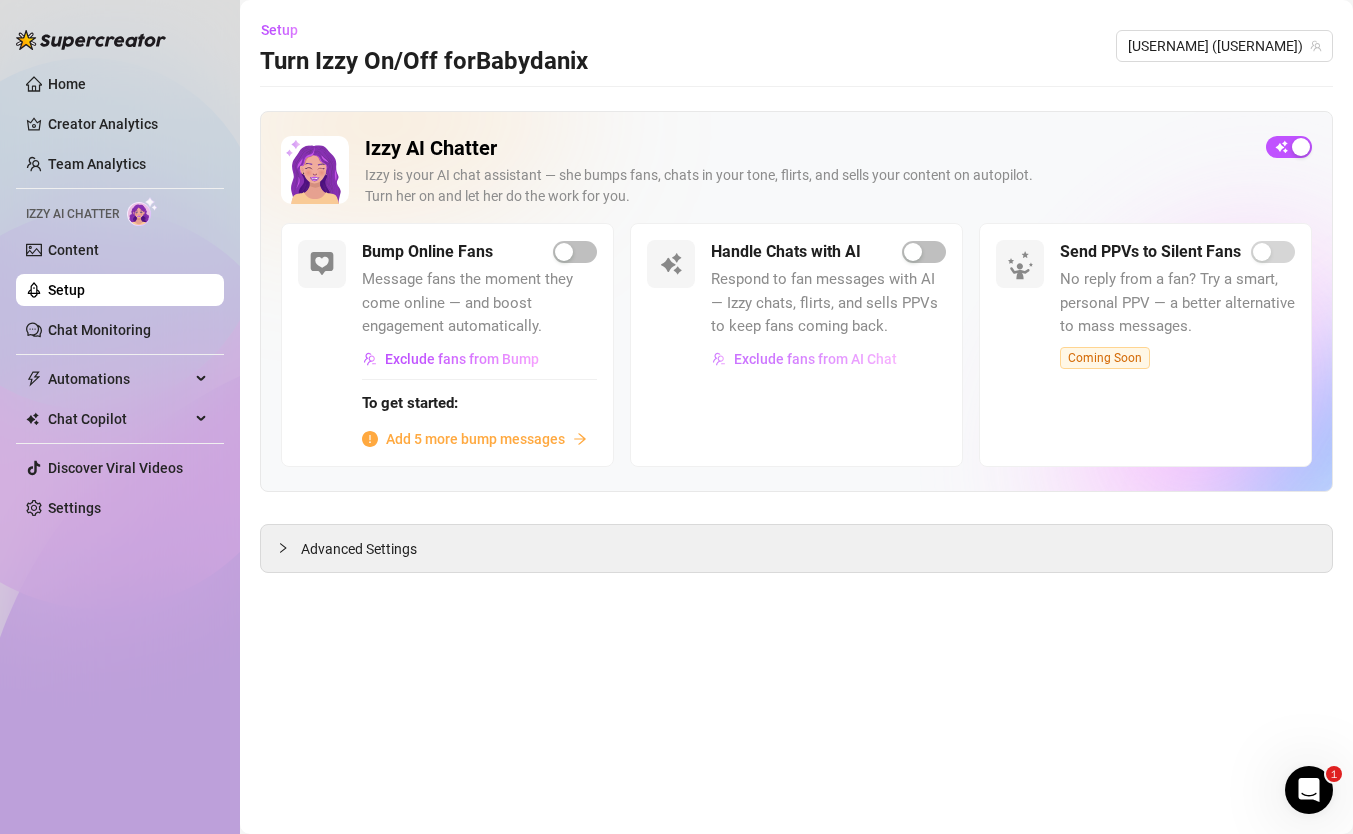 click on "Exclude fans from AI Chat" at bounding box center [815, 359] 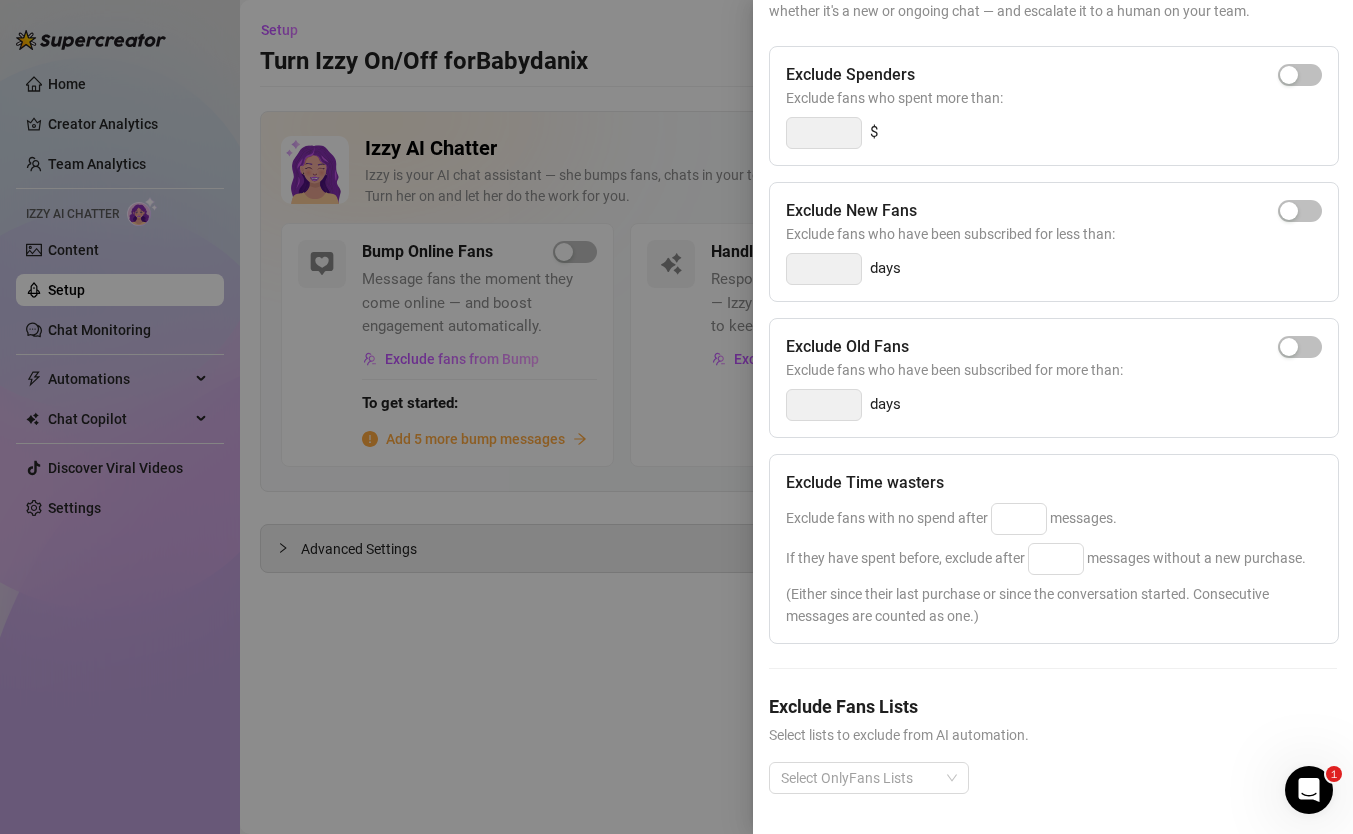 scroll, scrollTop: 0, scrollLeft: 0, axis: both 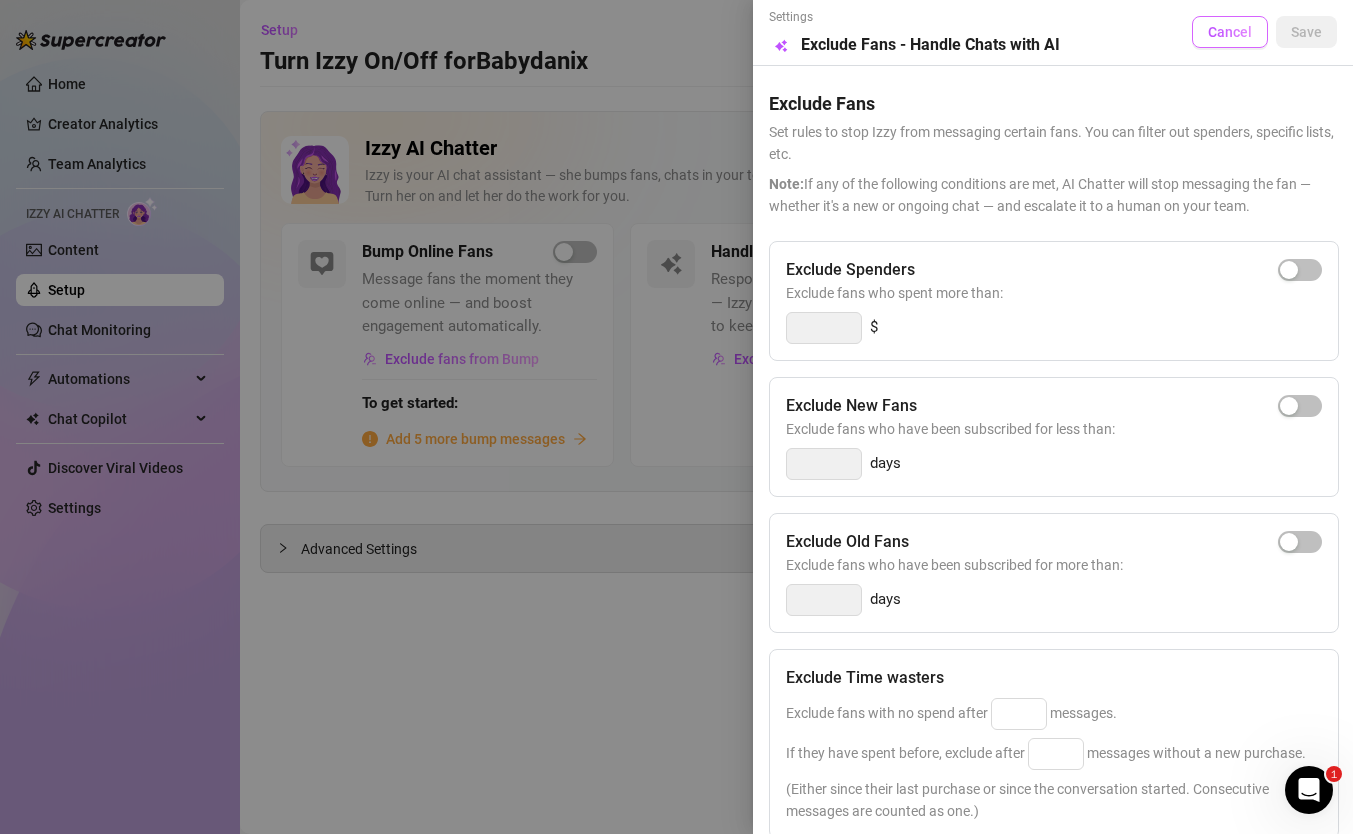 click on "Cancel" at bounding box center [1230, 32] 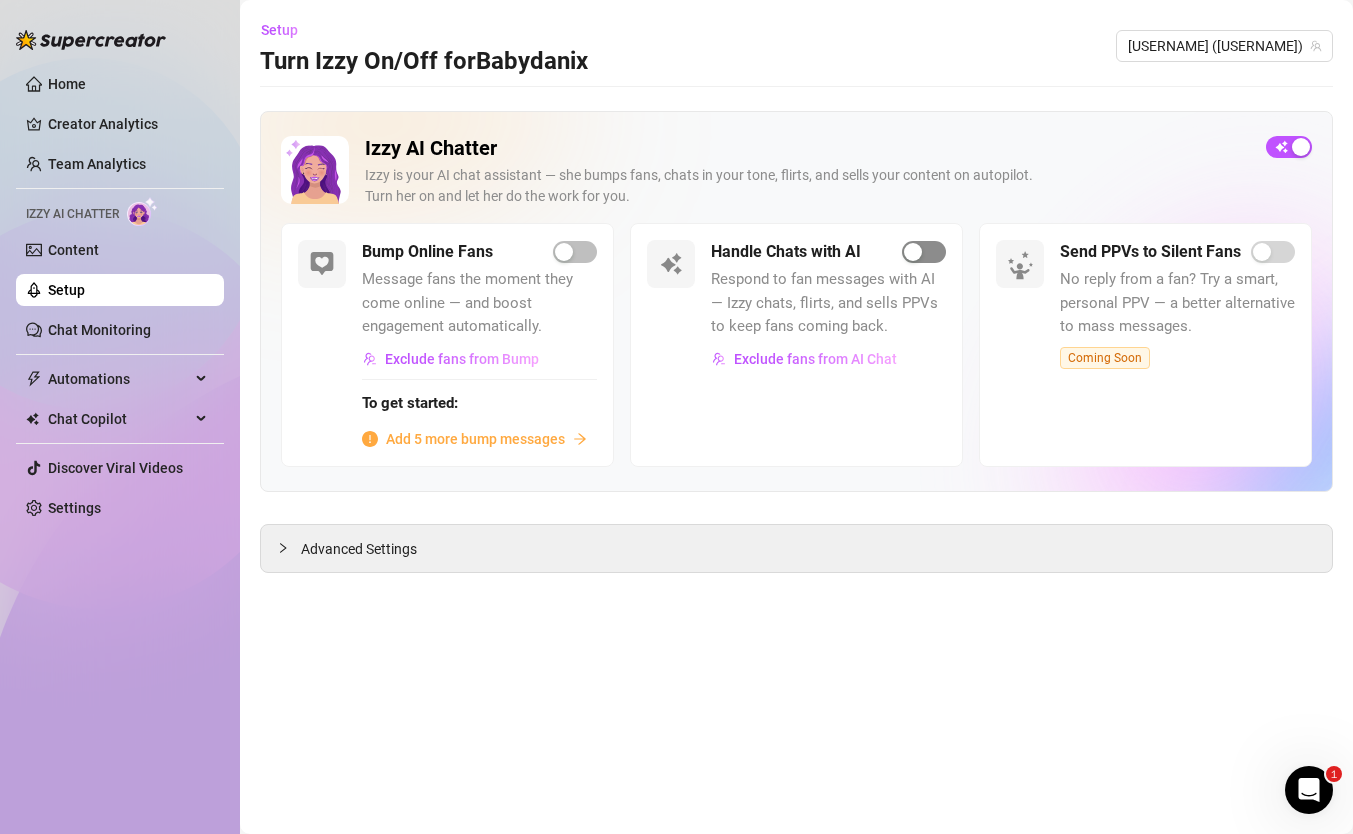 click at bounding box center (913, 252) 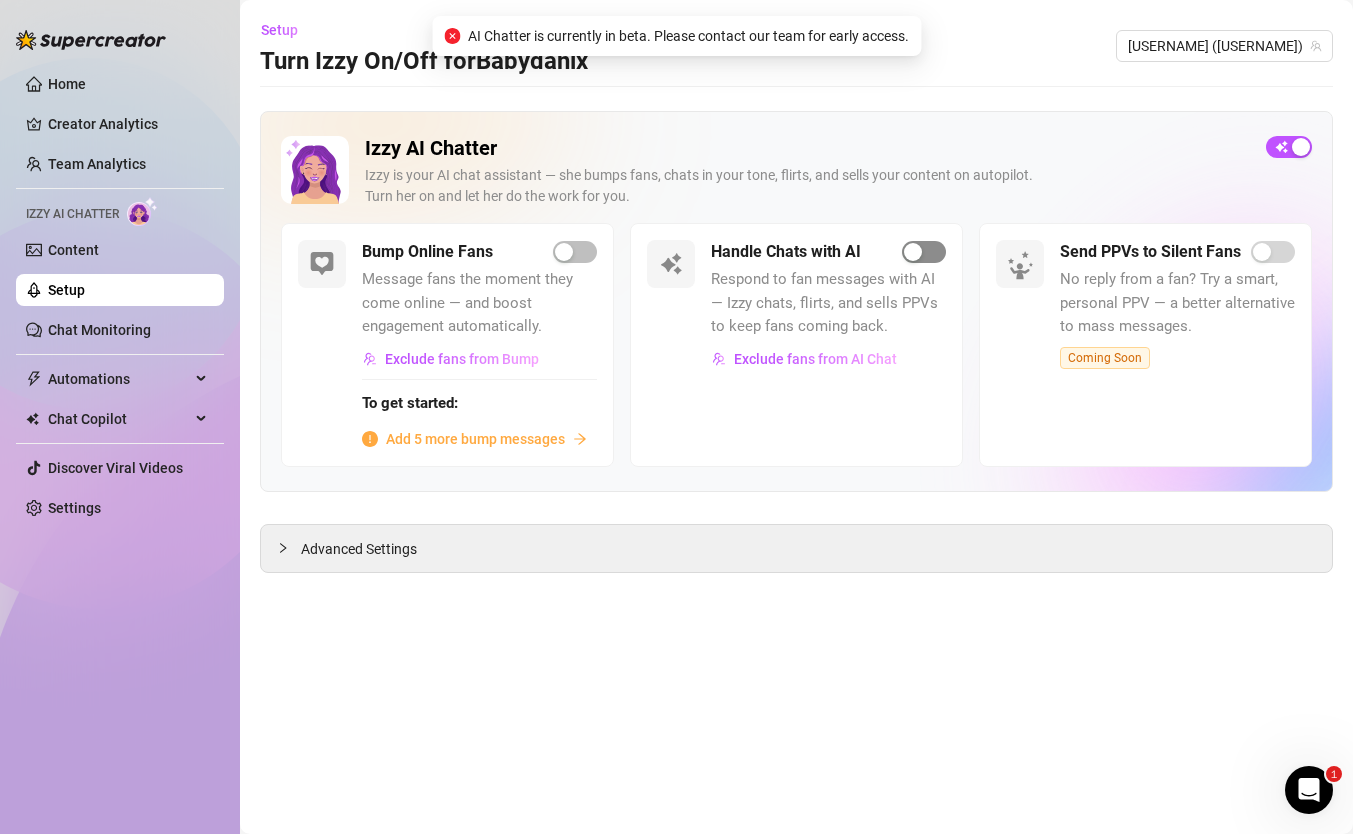 click at bounding box center (913, 252) 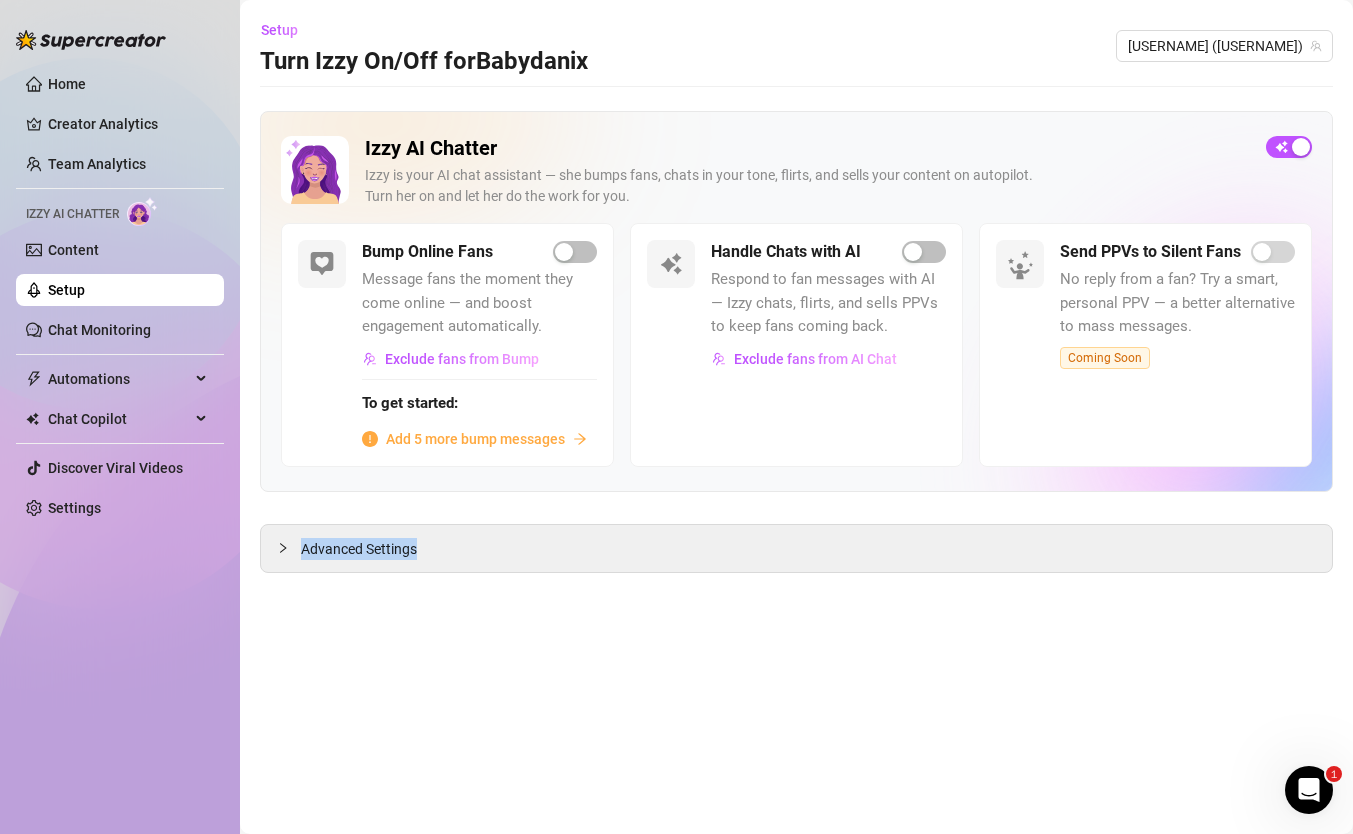 click on "Setup Turn Izzy On/Off for  Babydanix Babydanix (babydan1x) Izzy AI Chatter Izzy is your AI chat assistant — she bumps fans, chats in your tone, flirts, and sells your content on autopilot. Turn her on and let her do the work for you. Bump Online Fans Message fans the moment they come online — and boost engagement automatically. Exclude fans from Bump To get started: Add 5 more bump messages Handle Chats with AI Respond to fan messages with AI — Izzy chats, flirts, and sells PPVs to keep fans coming back. Exclude fans from AI Chat Send PPVs to Silent Fans No reply from a fan? Try a smart, personal PPV — a better alternative to mass messages. Coming Soon Advanced Settings" at bounding box center [796, 417] 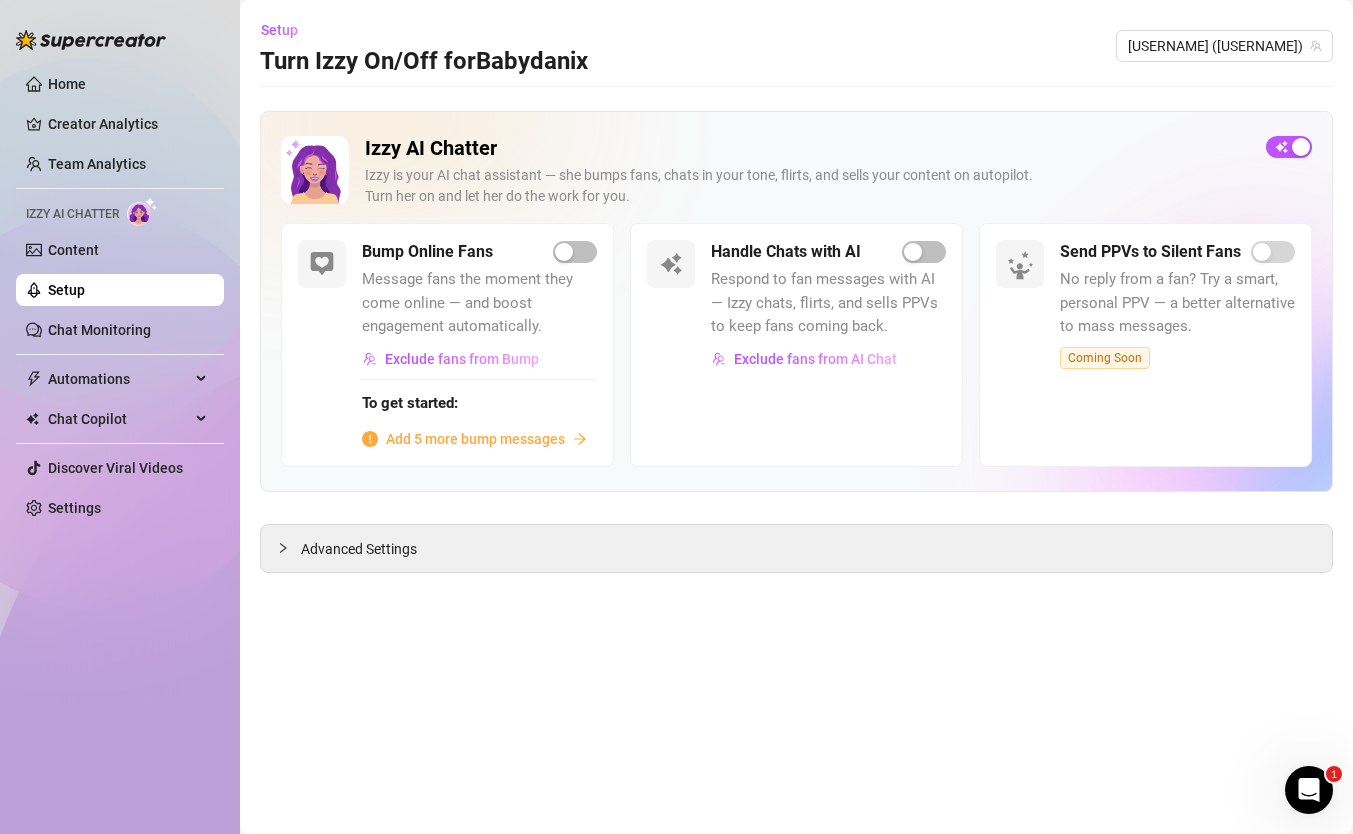 click on "Setup Turn Izzy On/Off for  Babydanix Babydanix (babydan1x) Izzy AI Chatter Izzy is your AI chat assistant — she bumps fans, chats in your tone, flirts, and sells your content on autopilot. Turn her on and let her do the work for you. Bump Online Fans Message fans the moment they come online — and boost engagement automatically. Exclude fans from Bump To get started: Add 5 more bump messages Handle Chats with AI Respond to fan messages with AI — Izzy chats, flirts, and sells PPVs to keep fans coming back. Exclude fans from AI Chat Send PPVs to Silent Fans No reply from a fan? Try a smart, personal PPV — a better alternative to mass messages. Coming Soon Advanced Settings" at bounding box center (796, 417) 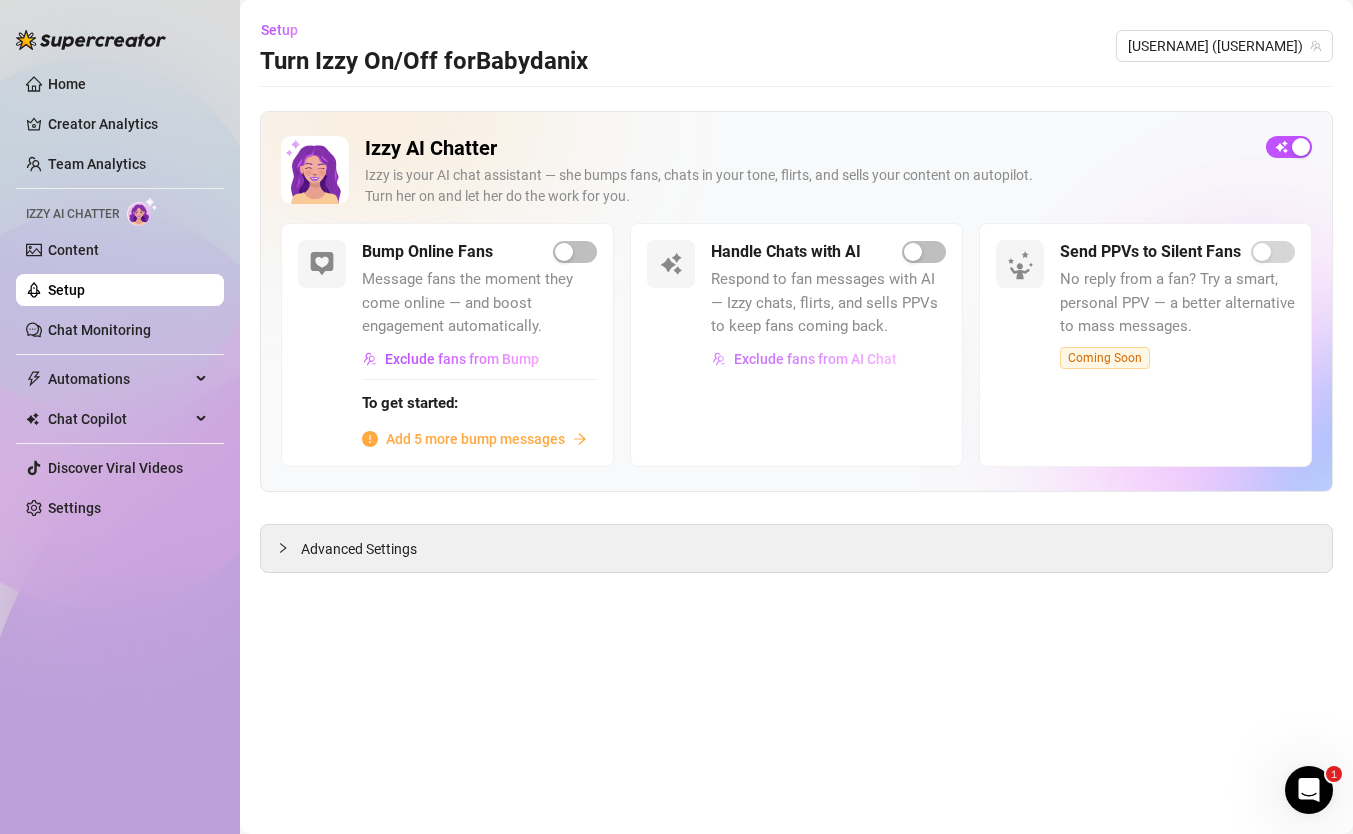 click on "Exclude fans from AI Chat" at bounding box center (804, 359) 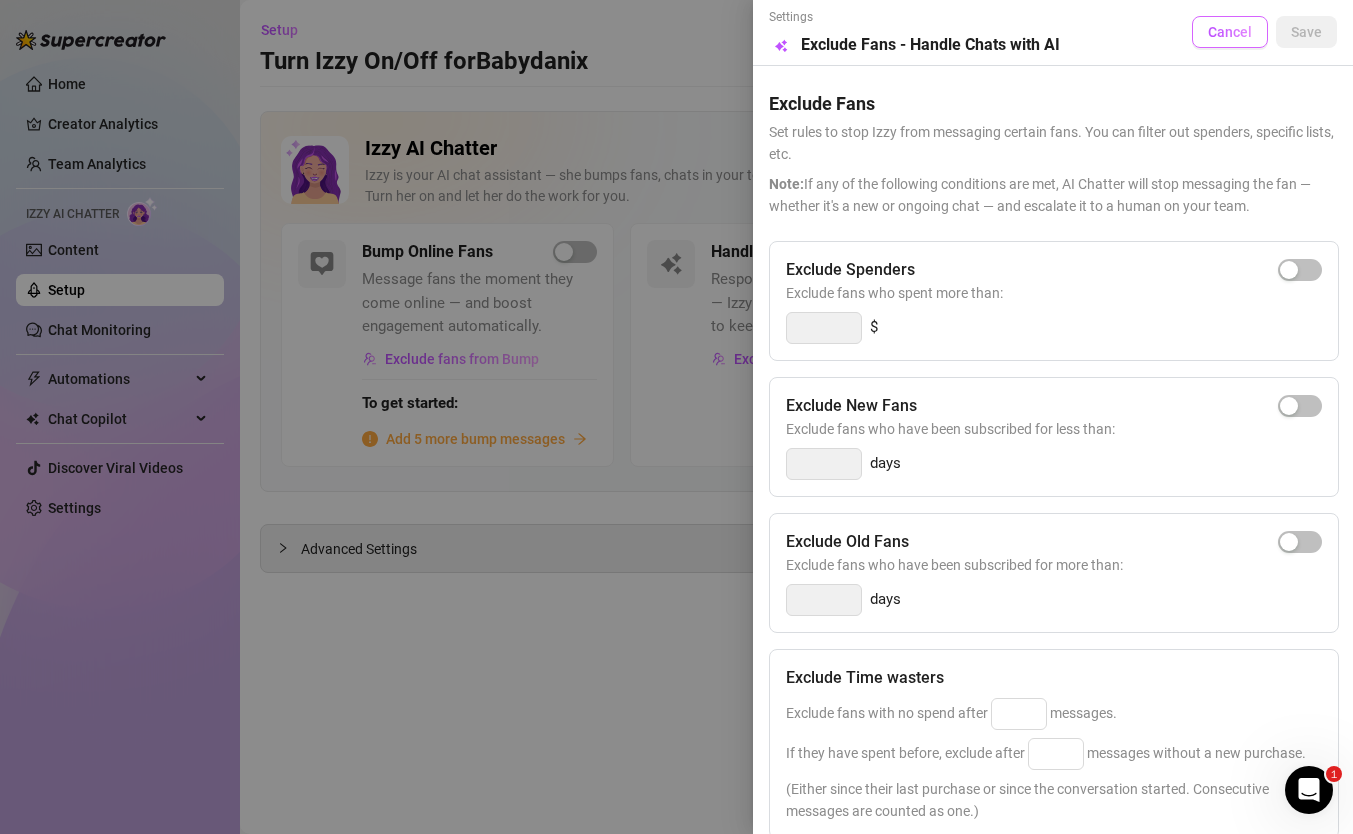 click on "Cancel" at bounding box center [1230, 32] 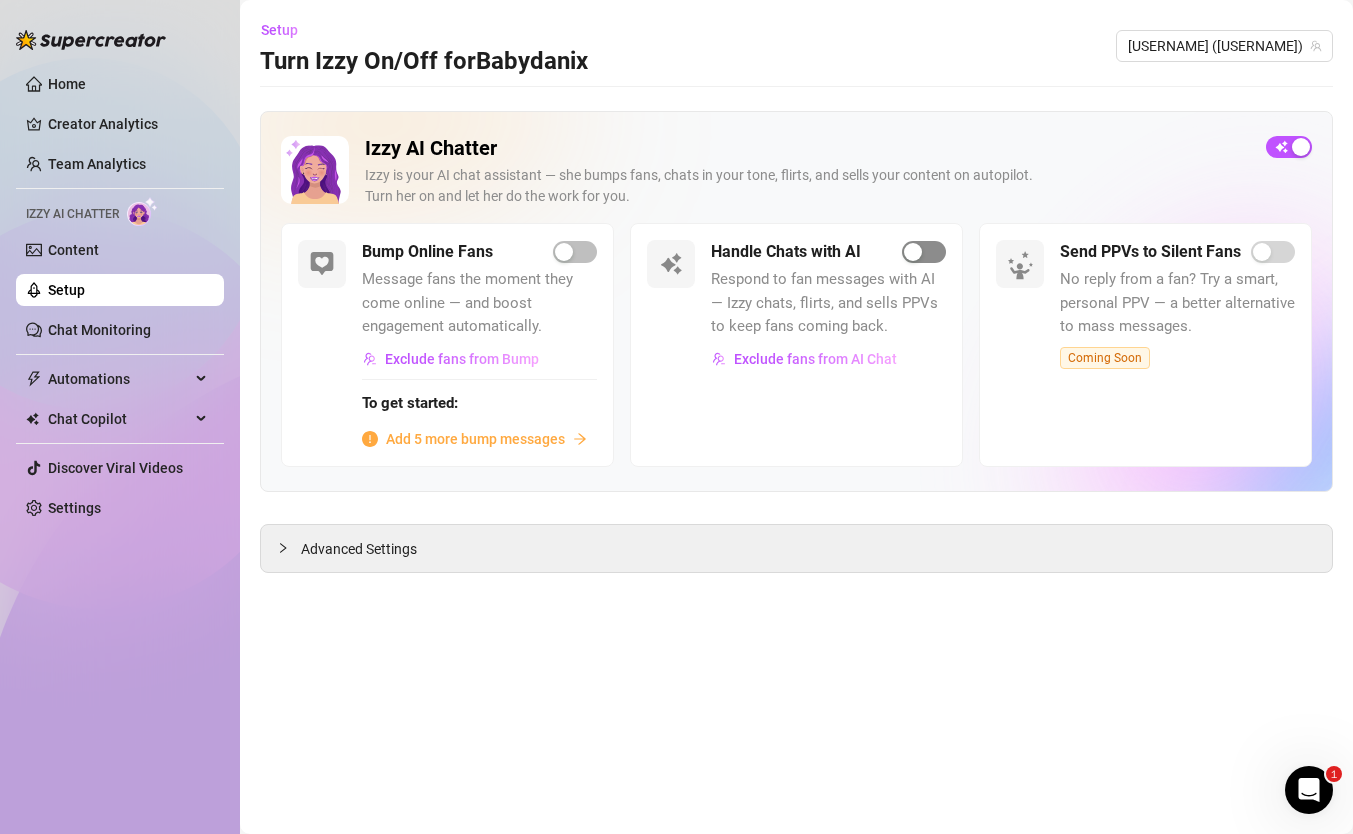 click at bounding box center [924, 252] 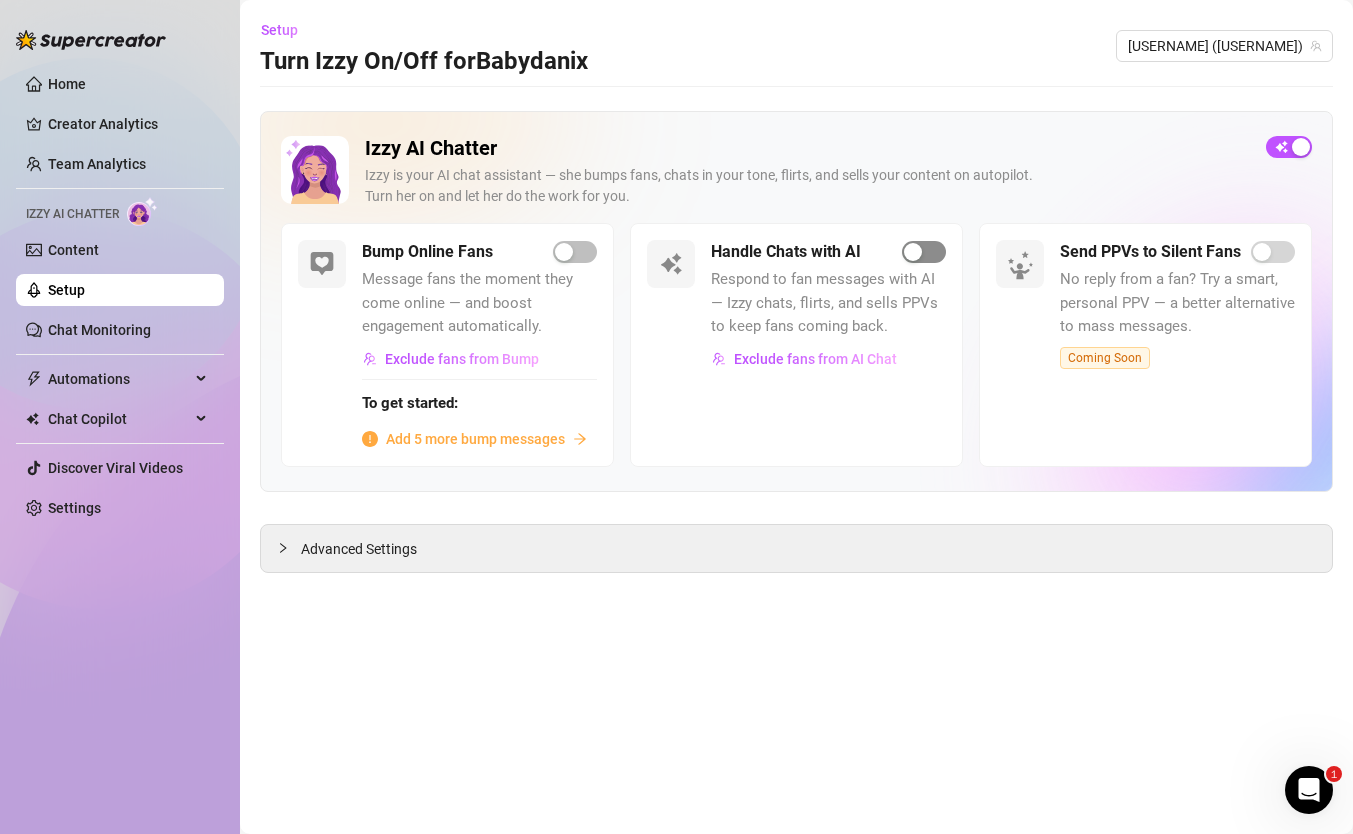 click at bounding box center (924, 252) 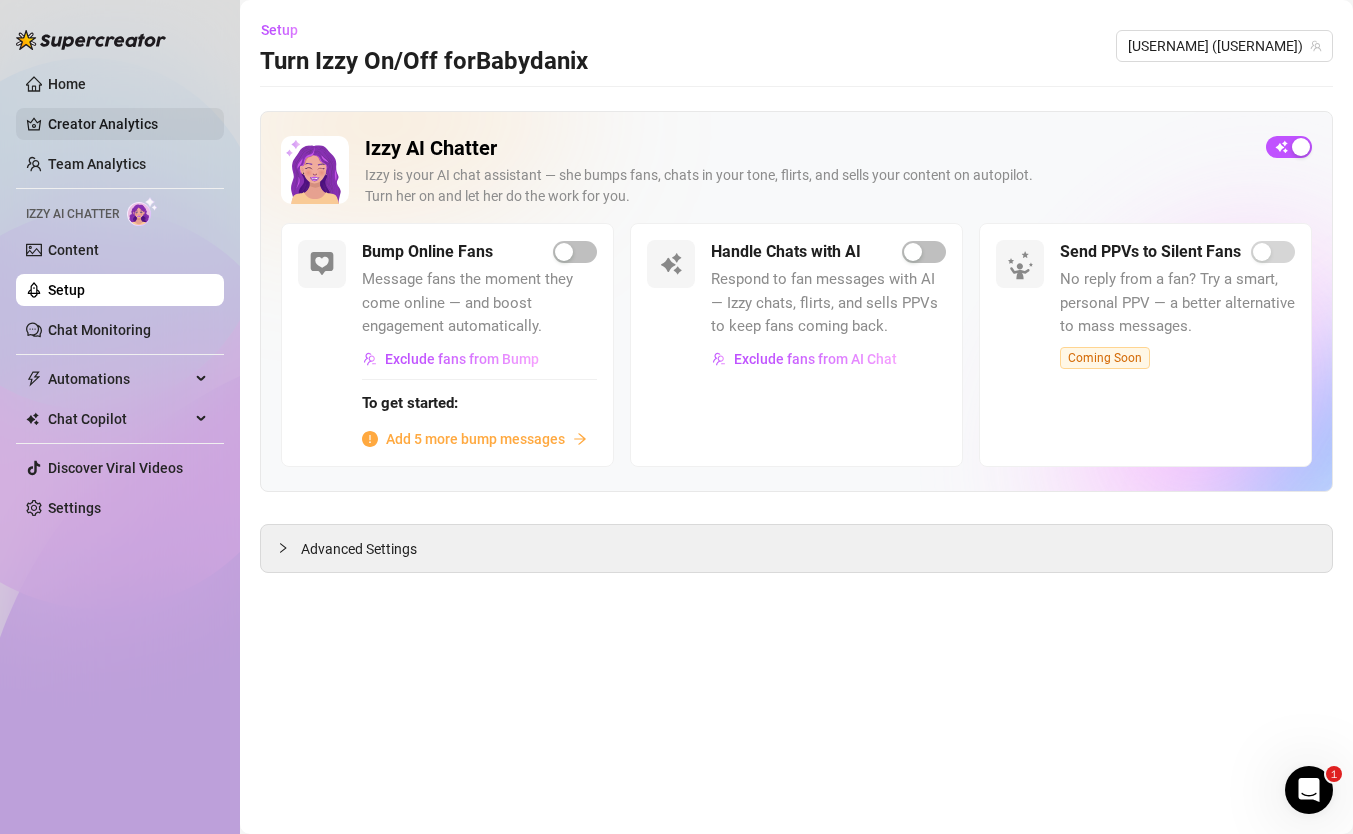 click on "Creator Analytics" at bounding box center [128, 124] 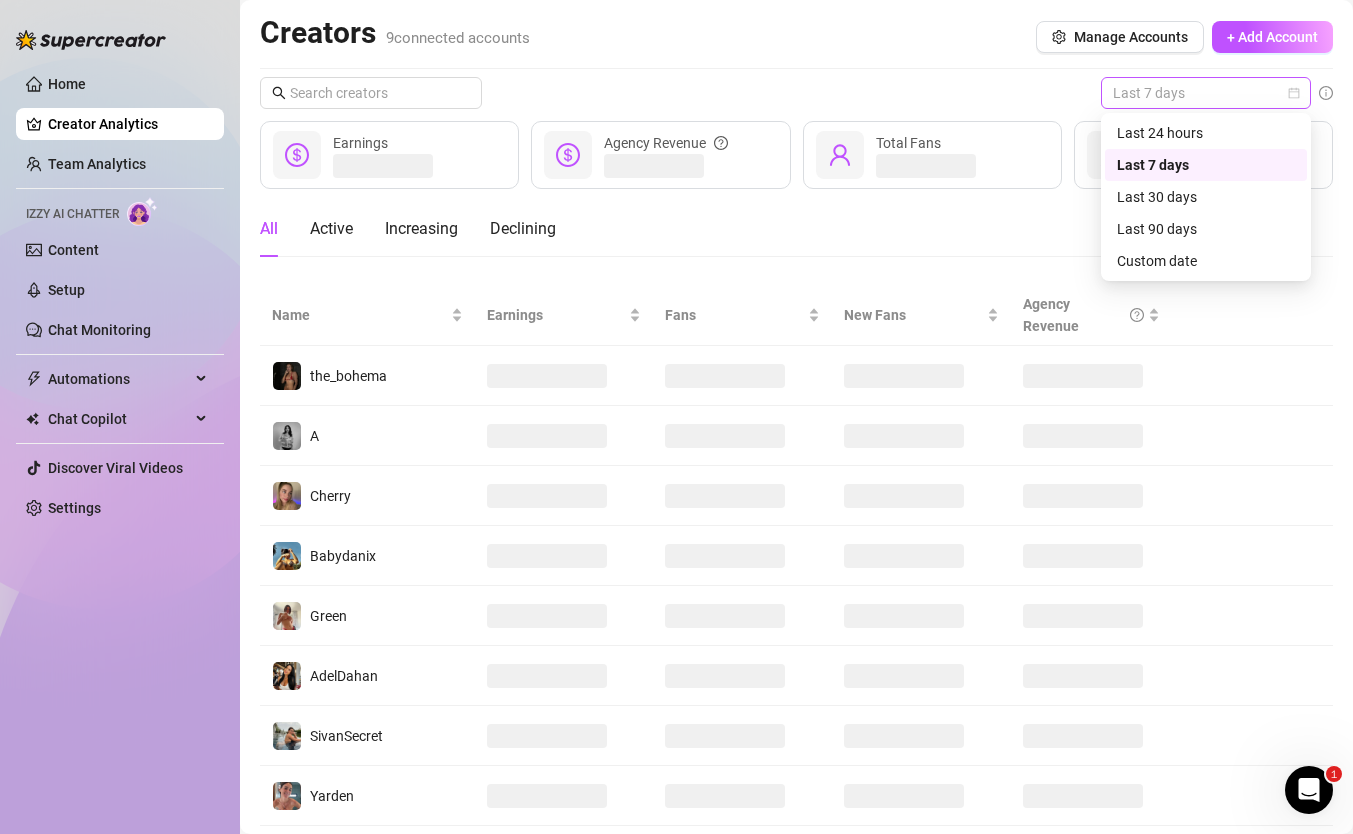 click on "Last 7 days" at bounding box center [1206, 93] 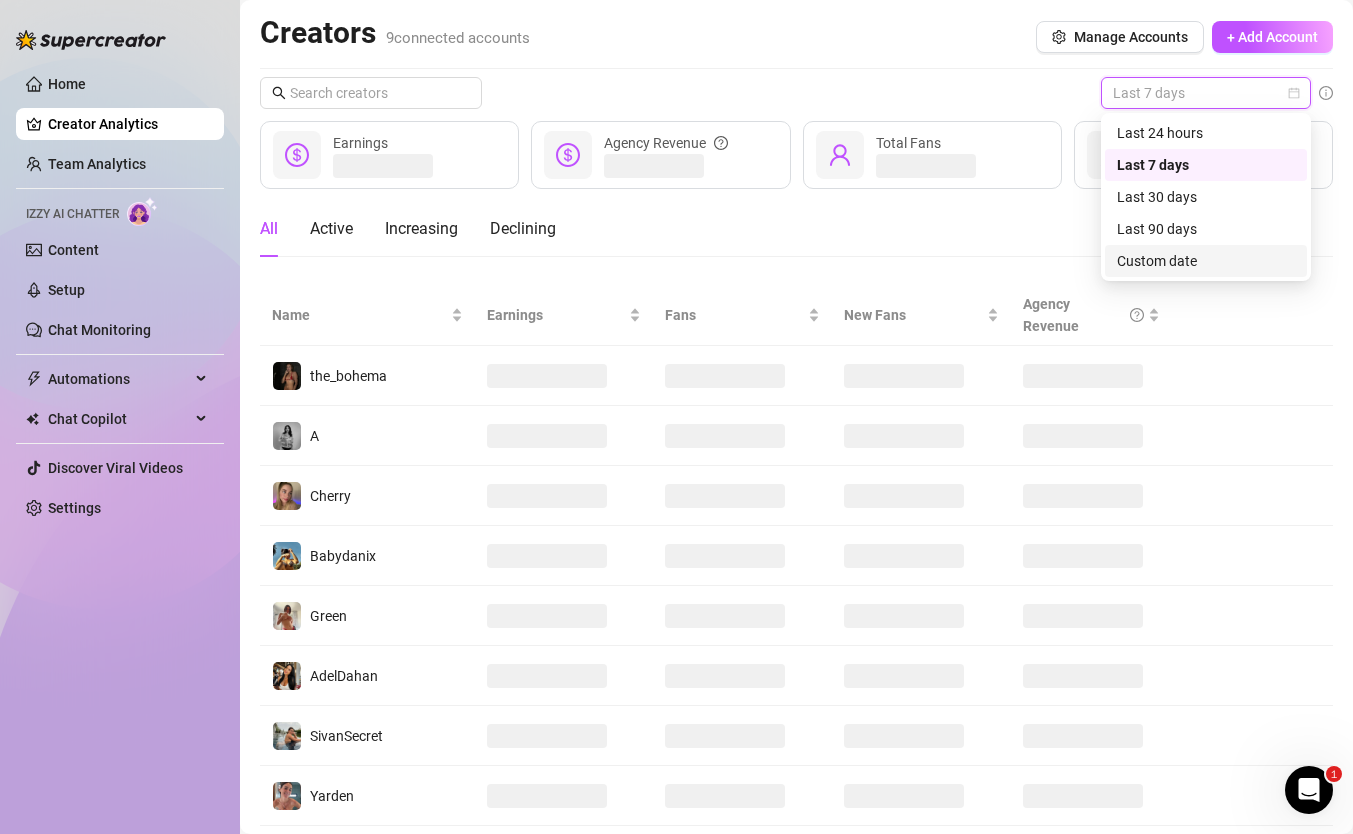 click on "Custom date" at bounding box center (1206, 261) 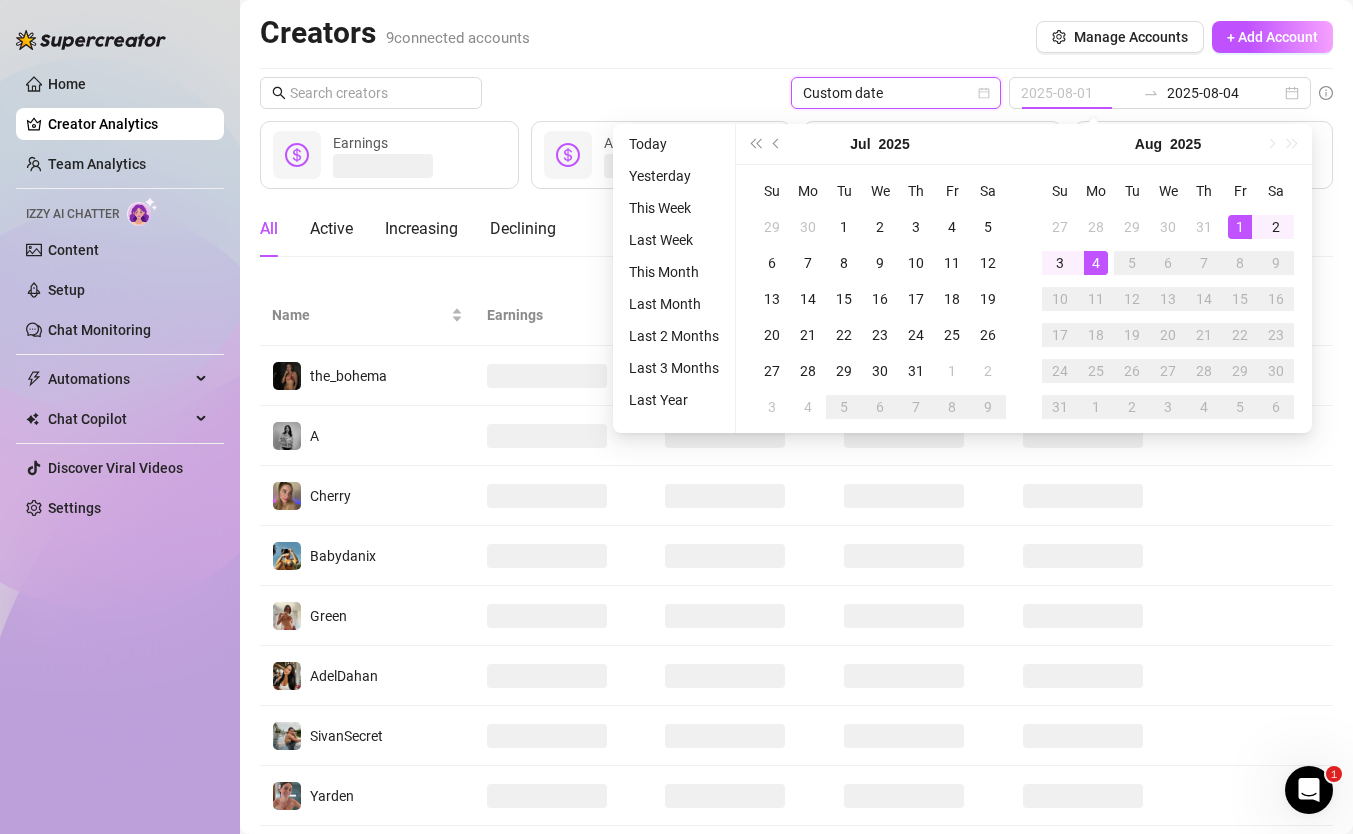 click on "1" at bounding box center [1240, 227] 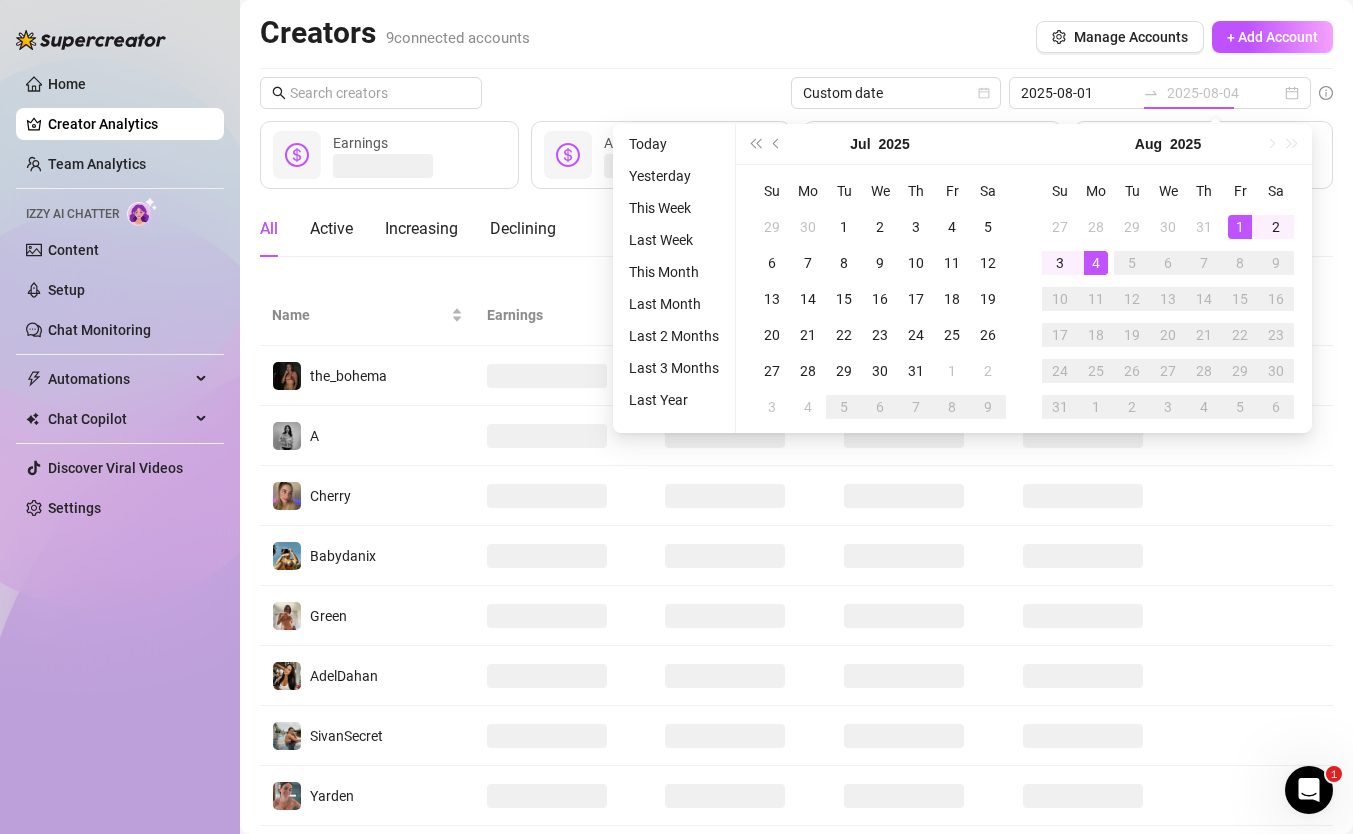 click on "4" at bounding box center (1096, 263) 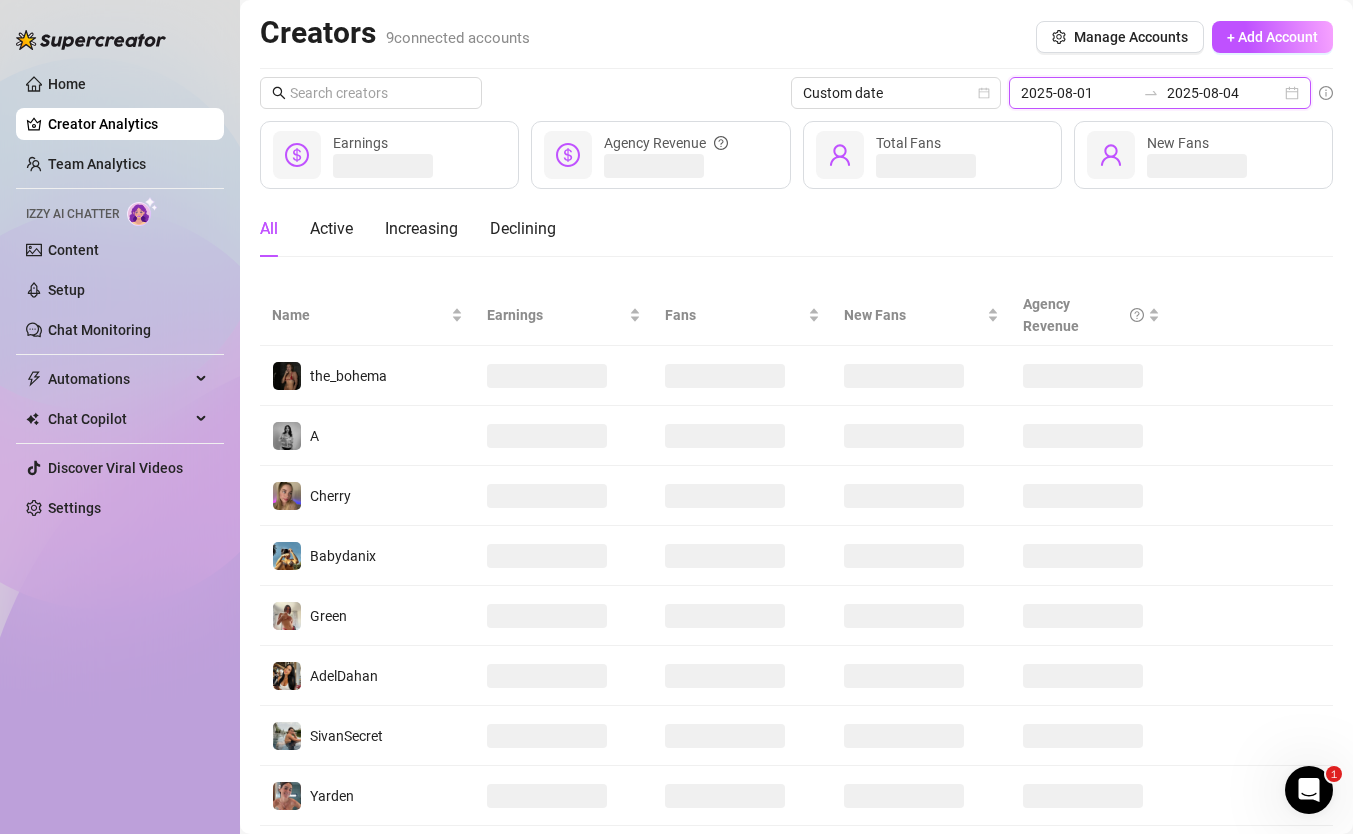 click on "2025-08-04" at bounding box center [1224, 93] 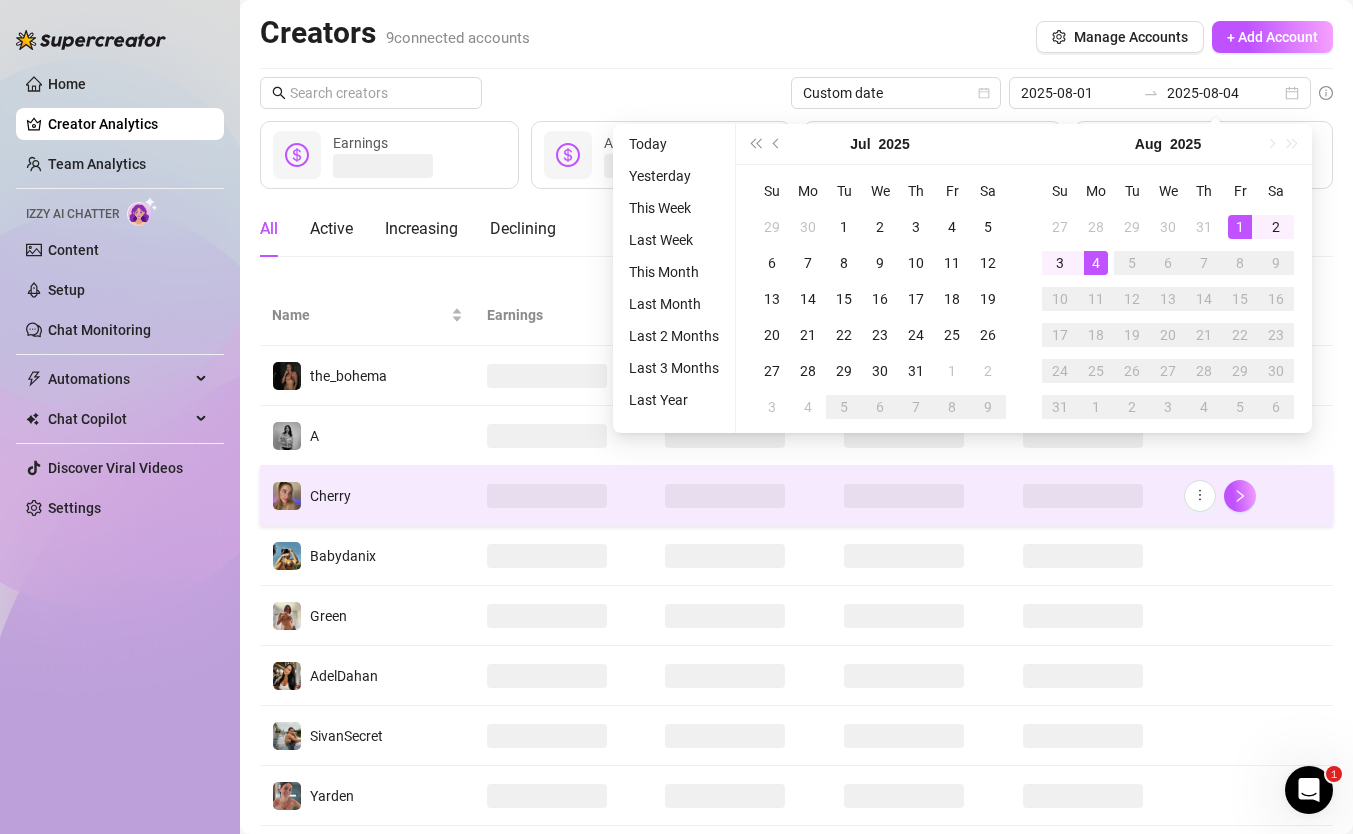 click at bounding box center [1252, 496] 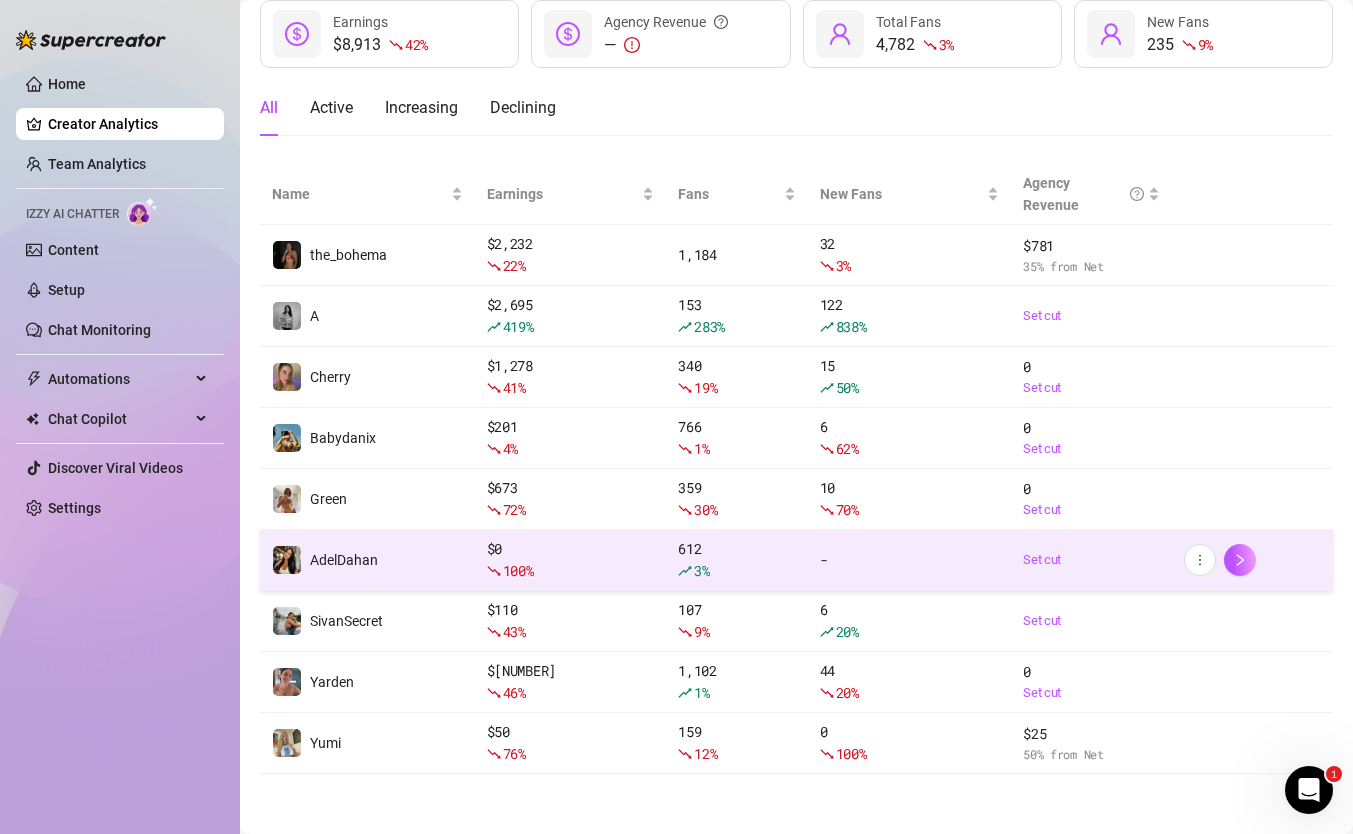 scroll, scrollTop: 0, scrollLeft: 0, axis: both 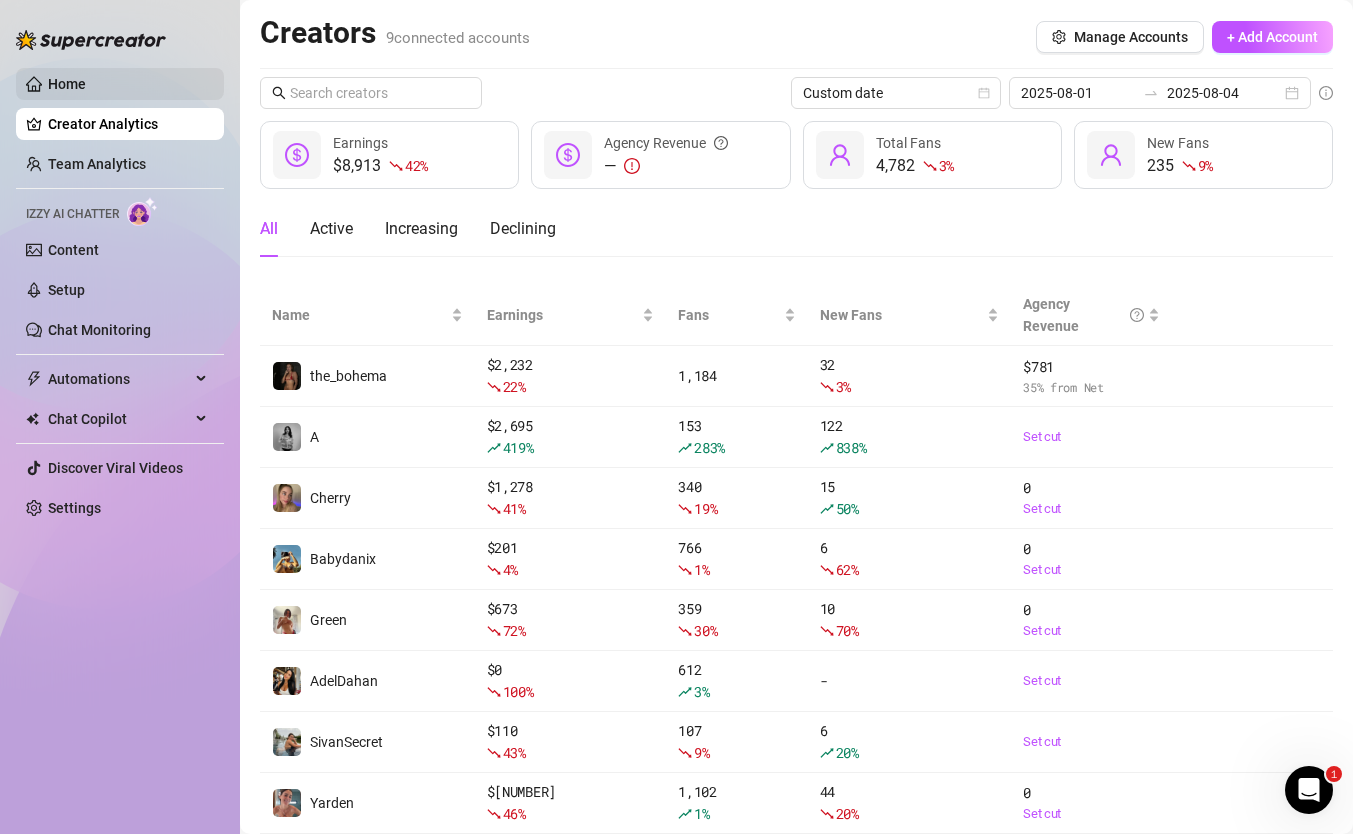click on "Home" at bounding box center (67, 84) 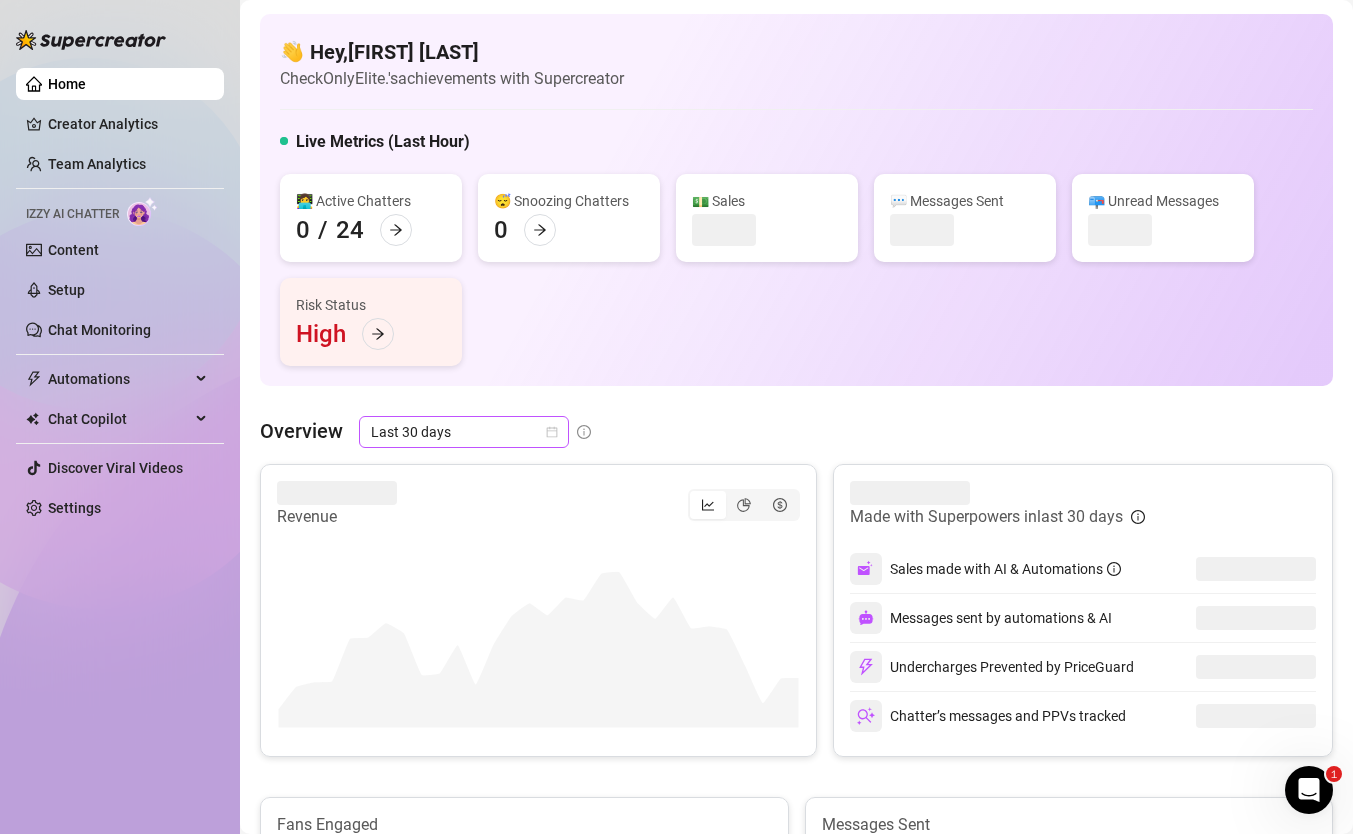 click on "Last 30 days" at bounding box center (464, 432) 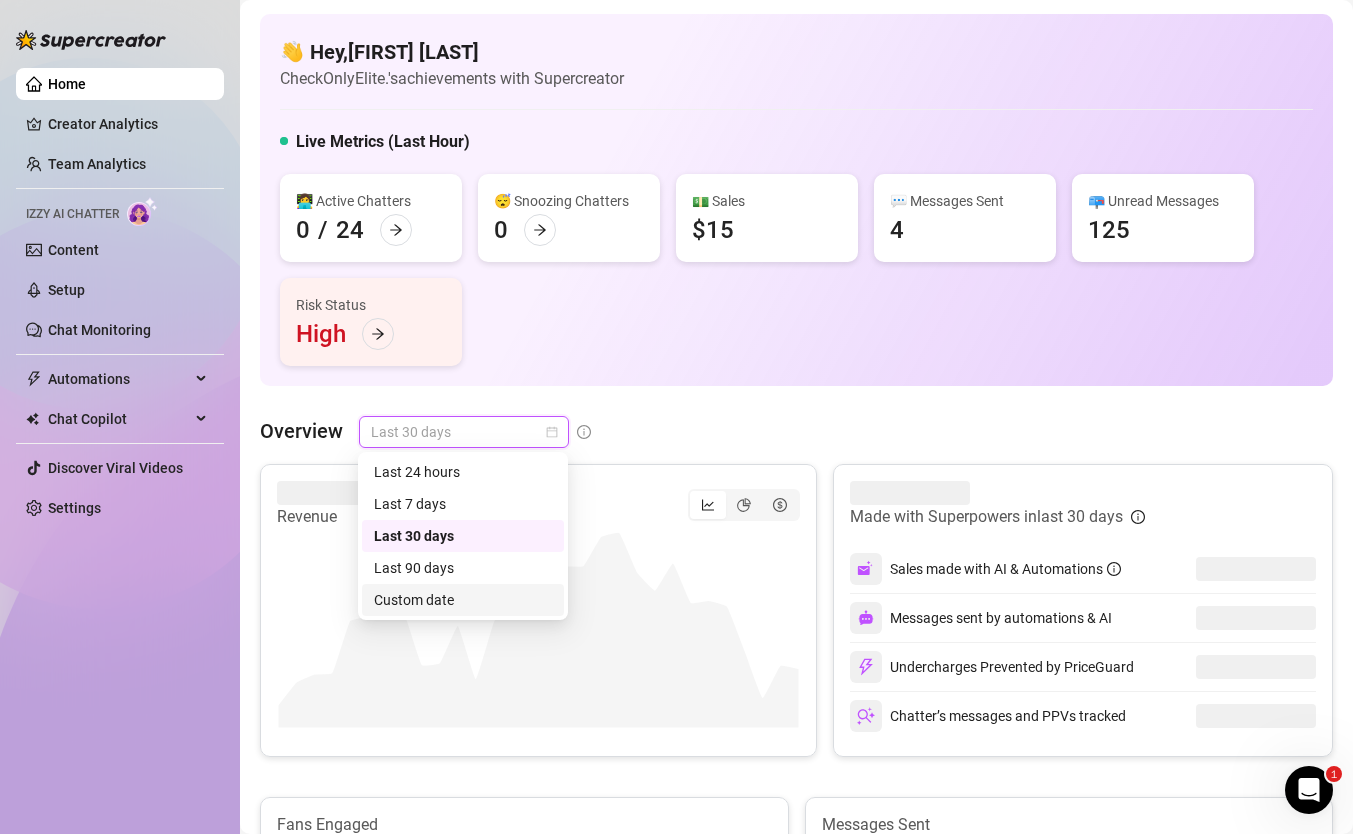 click on "Custom date" at bounding box center [463, 600] 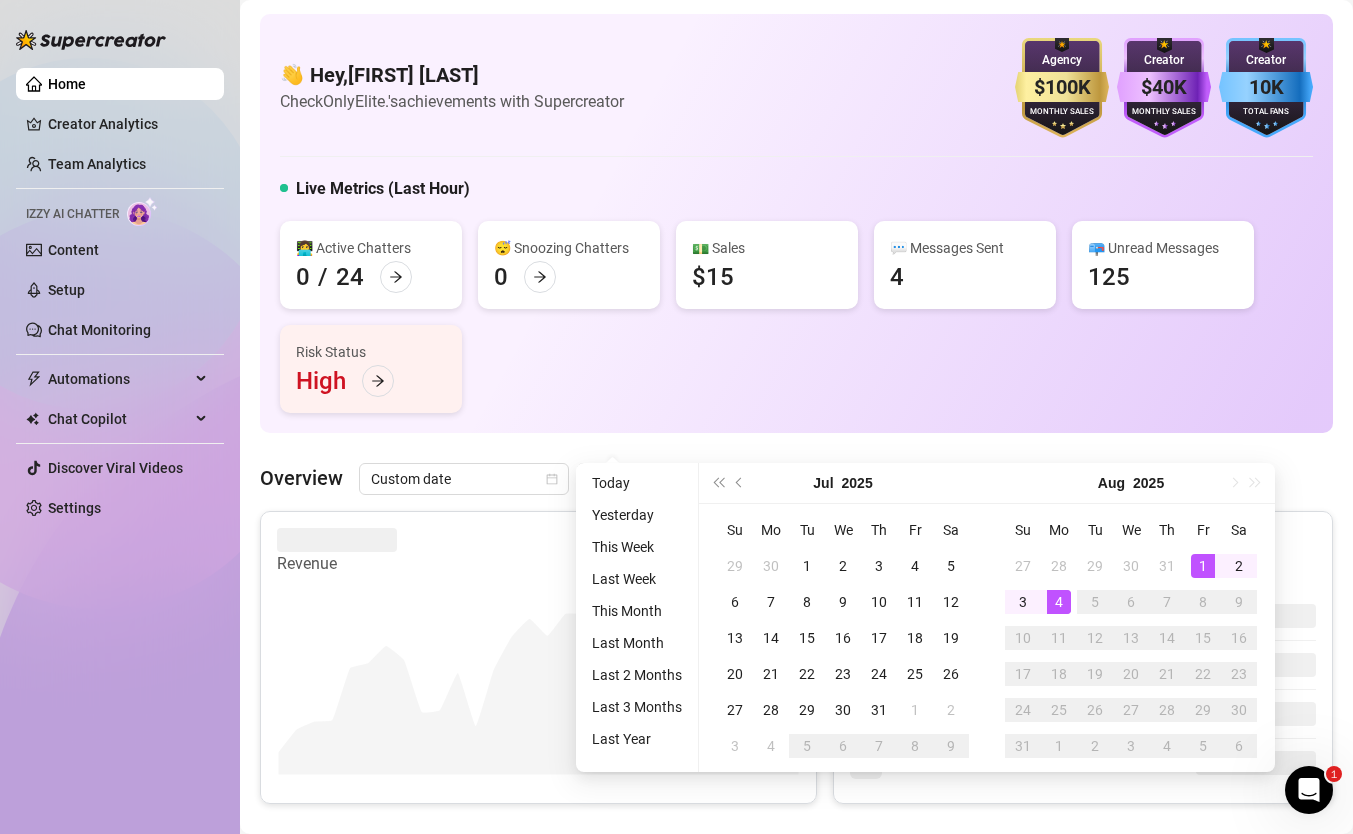 click on "1" at bounding box center [1203, 566] 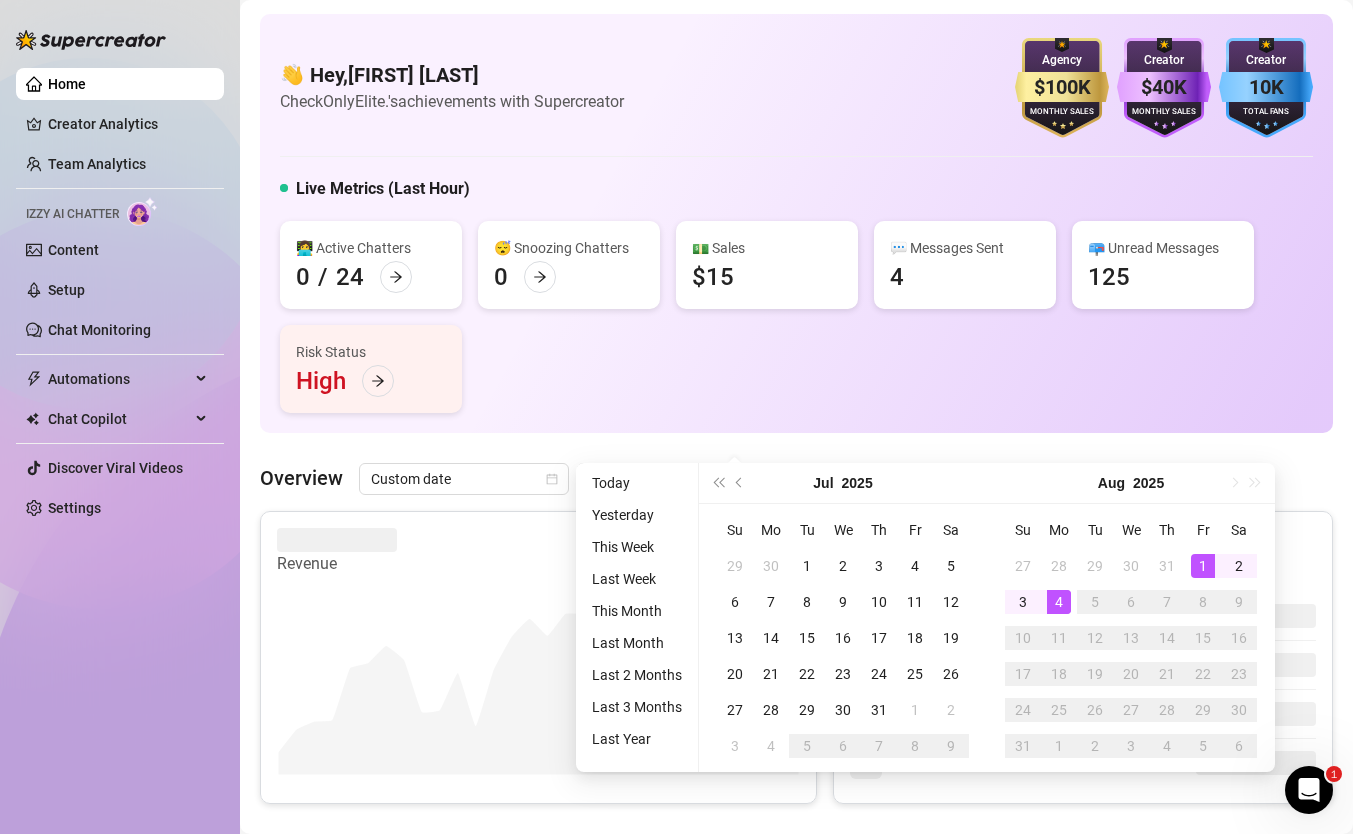 click on "4" at bounding box center [1059, 602] 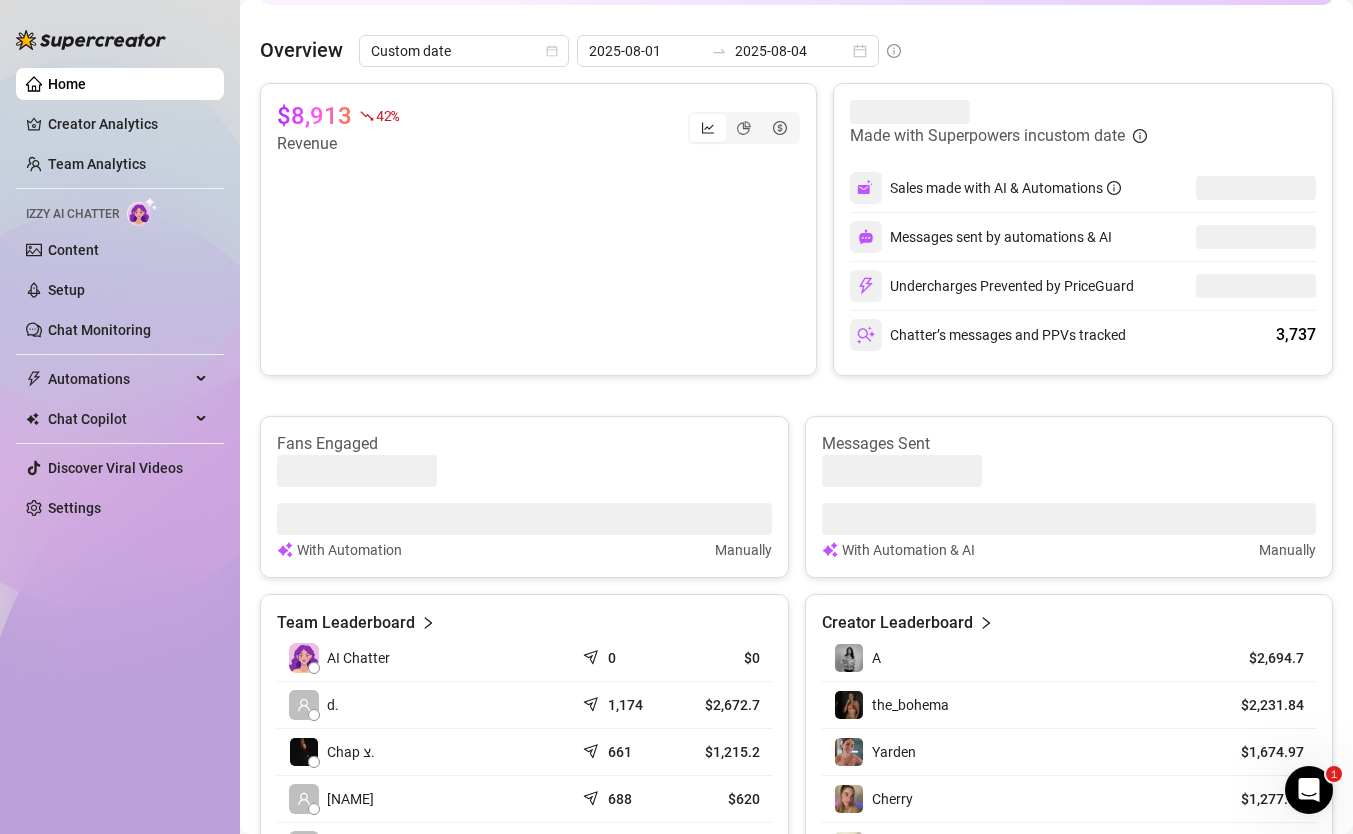 scroll, scrollTop: 418, scrollLeft: 0, axis: vertical 